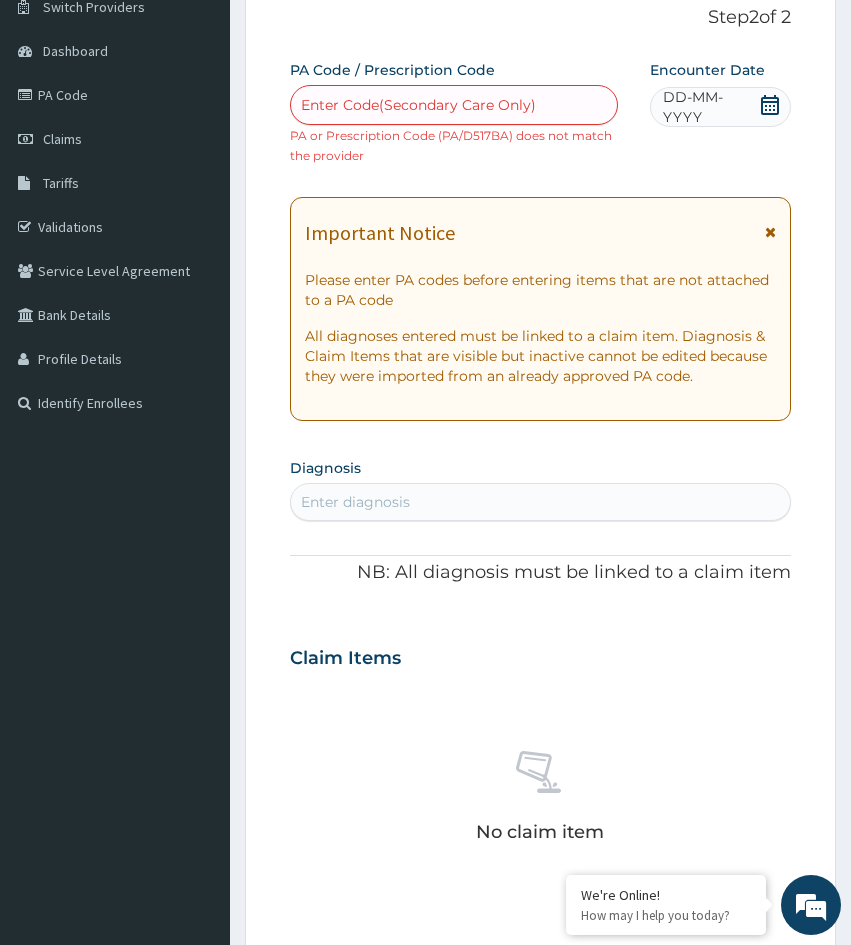 scroll, scrollTop: 0, scrollLeft: 0, axis: both 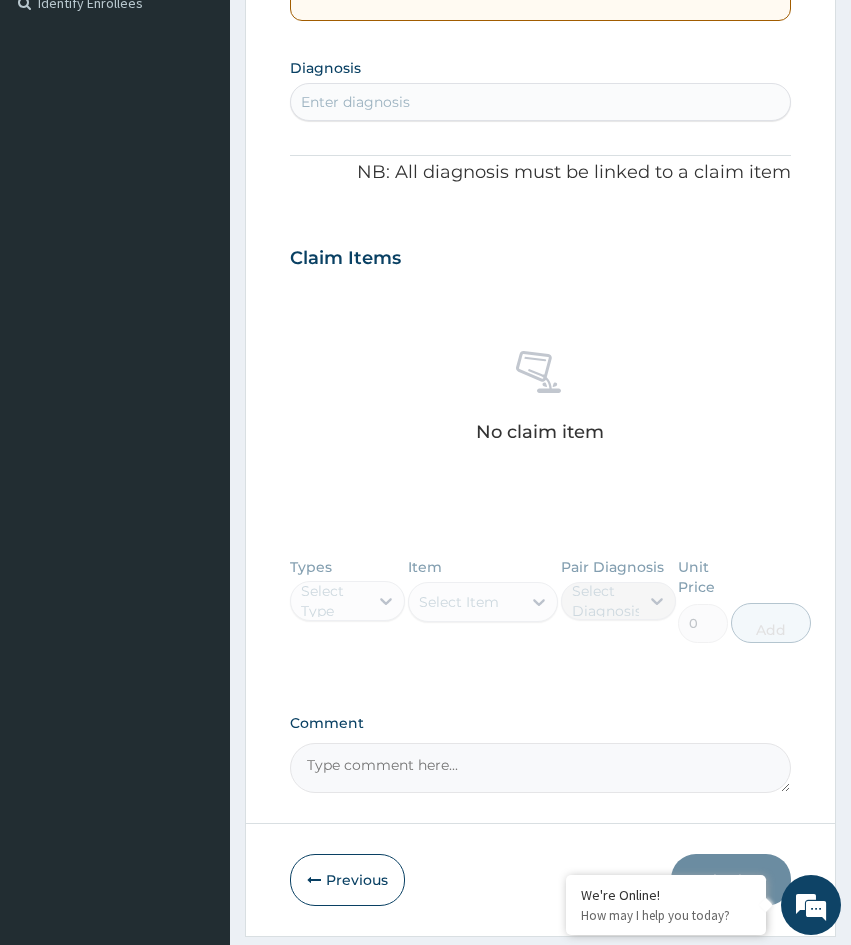drag, startPoint x: 318, startPoint y: 428, endPoint x: 554, endPoint y: 303, distance: 267.0599 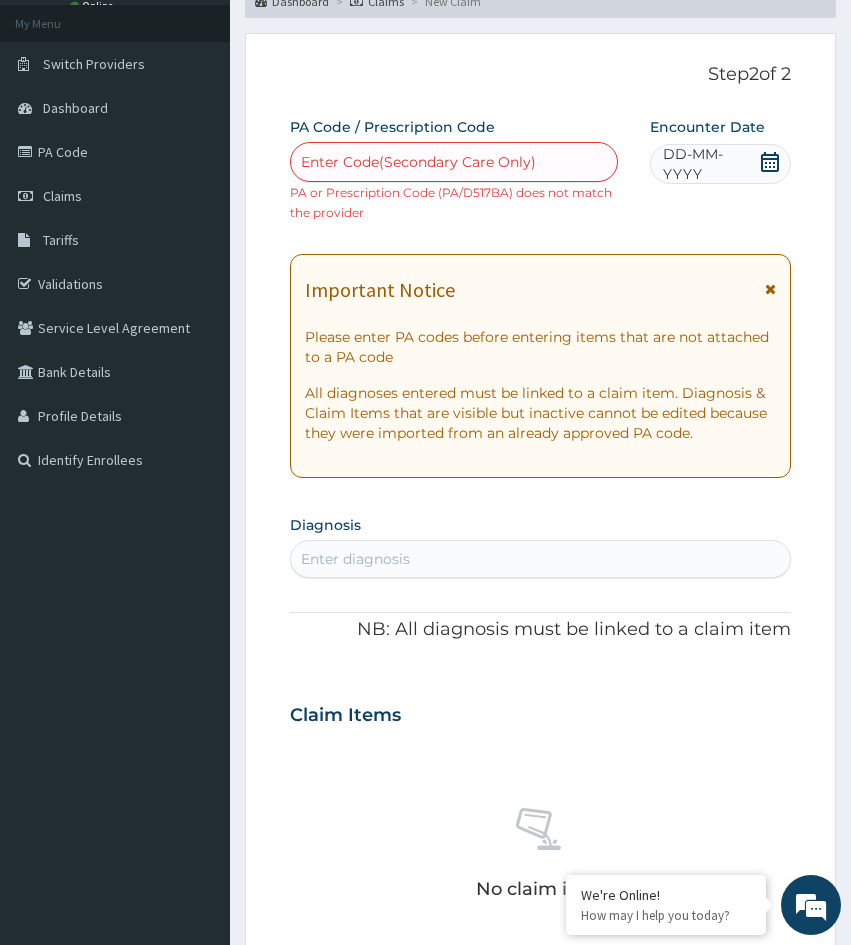 scroll, scrollTop: 0, scrollLeft: 0, axis: both 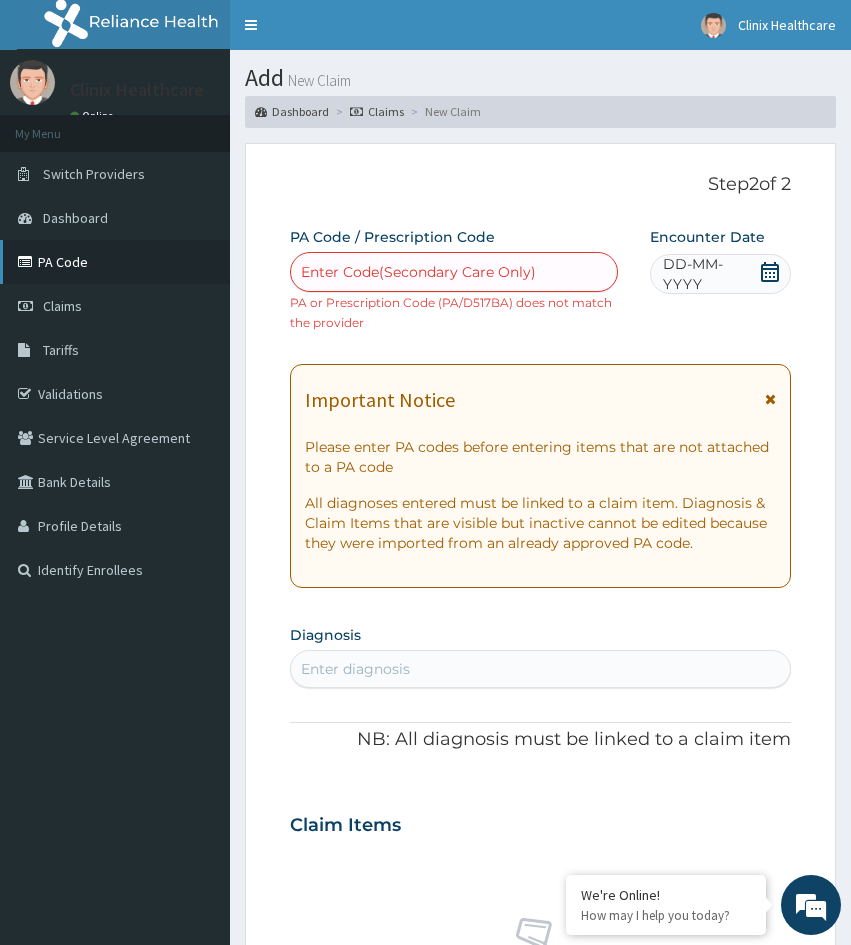 click on "PA Code" at bounding box center [115, 262] 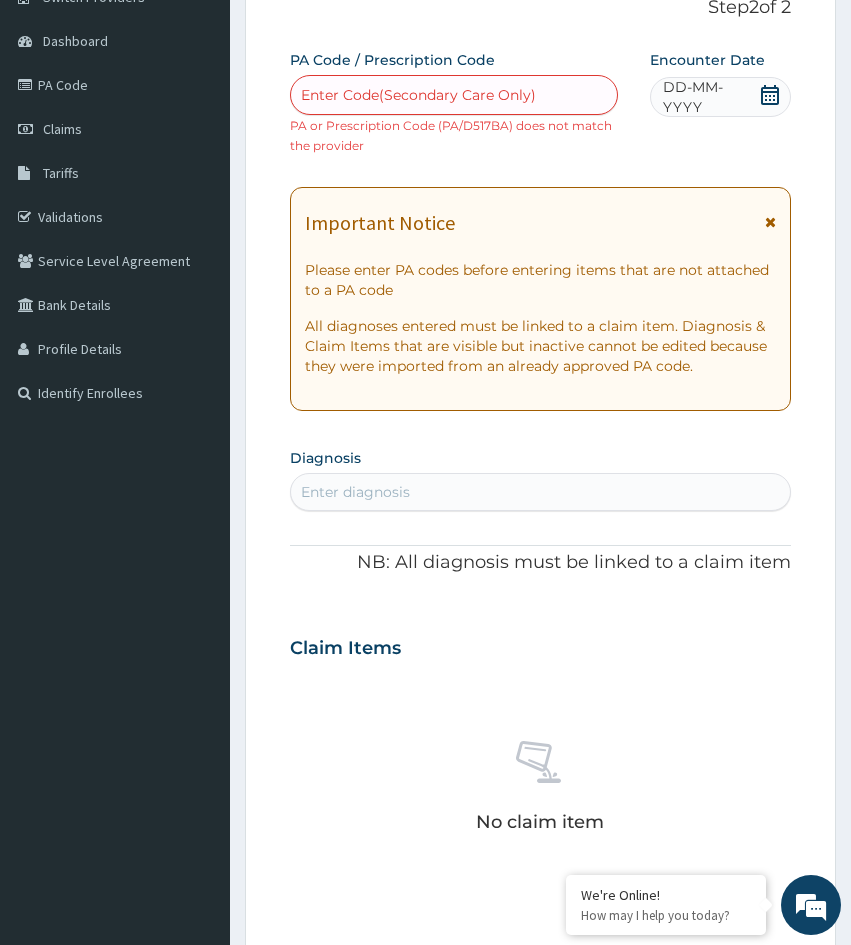 scroll, scrollTop: 200, scrollLeft: 0, axis: vertical 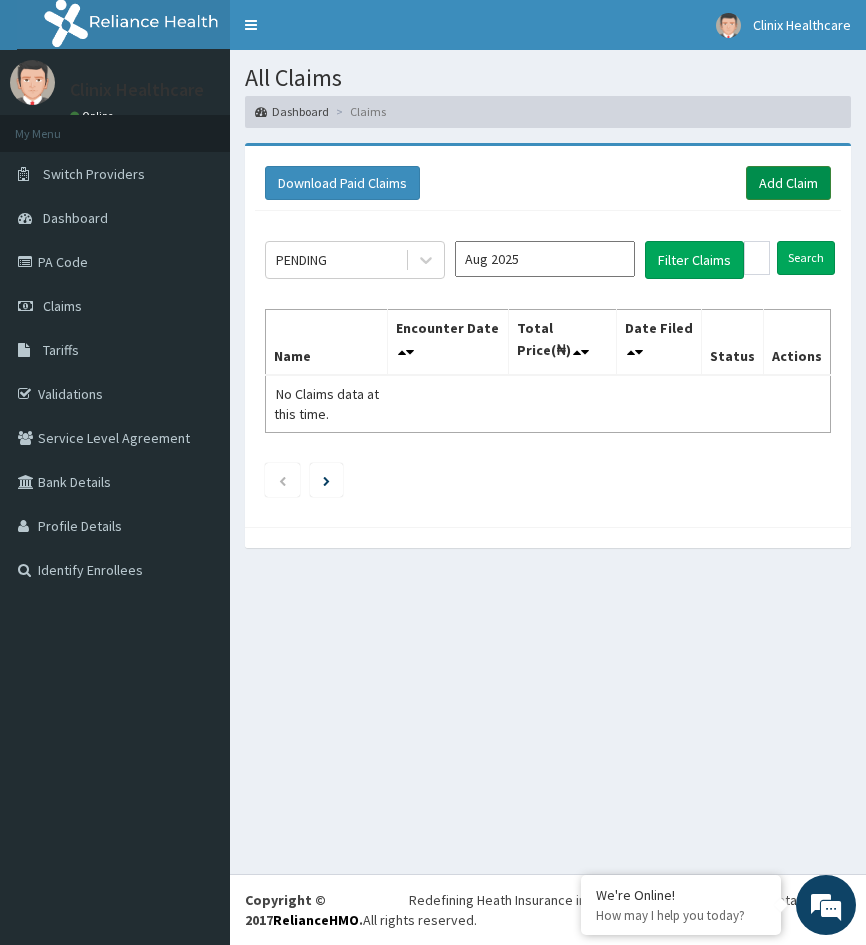 click on "Add Claim" at bounding box center [788, 183] 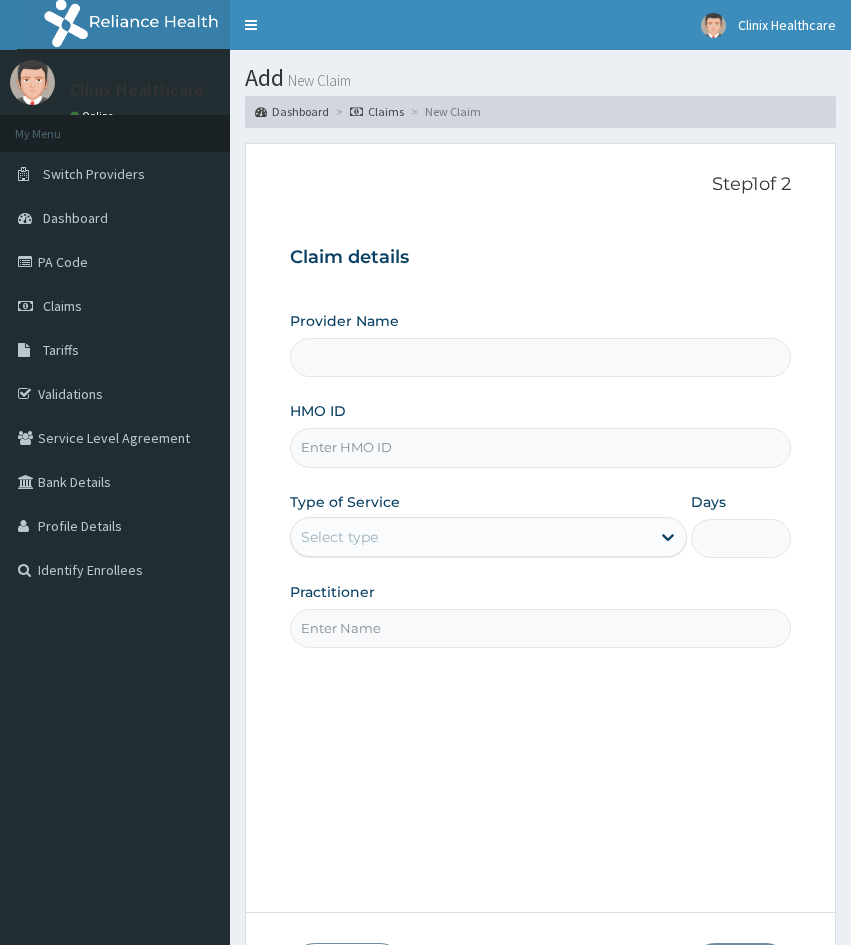 scroll, scrollTop: 0, scrollLeft: 0, axis: both 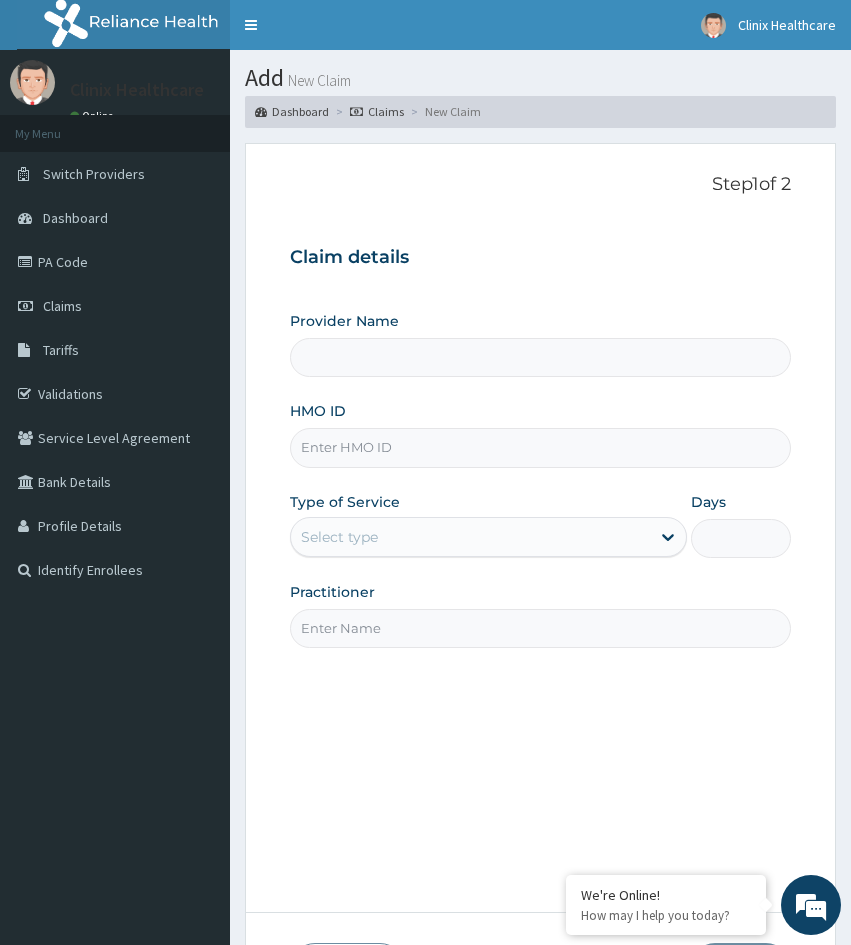 type on "Clinix Healthcare" 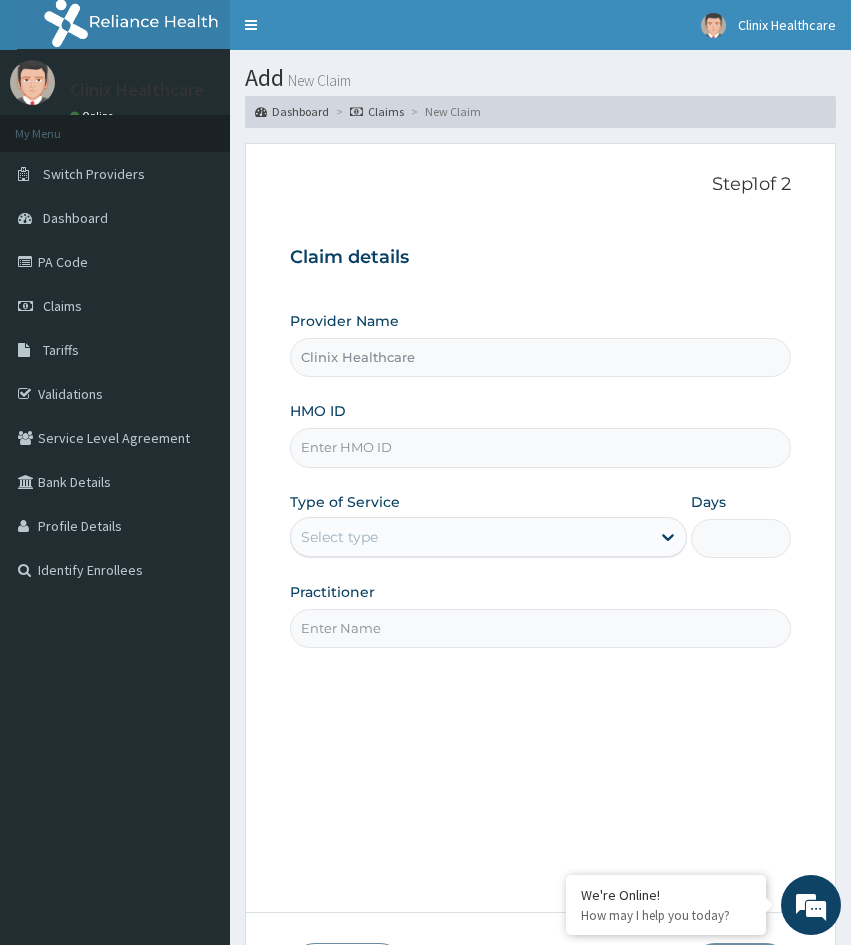 scroll, scrollTop: 0, scrollLeft: 0, axis: both 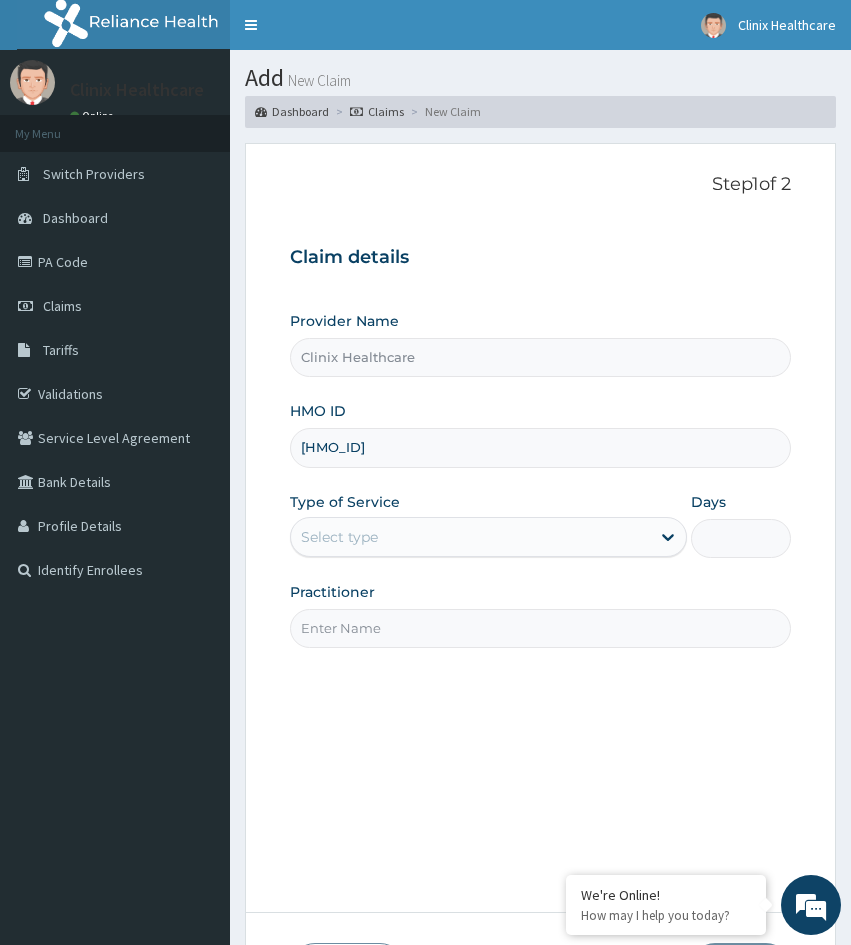type on "FAB/10589/A" 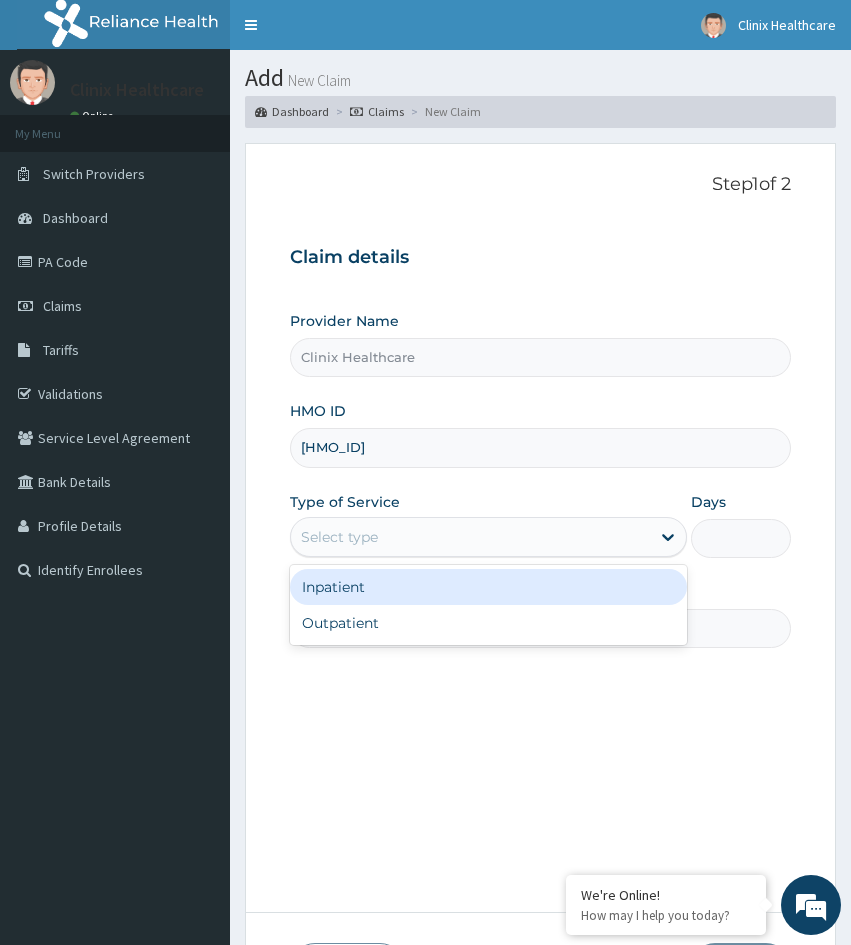 click on "Select type" at bounding box center (470, 537) 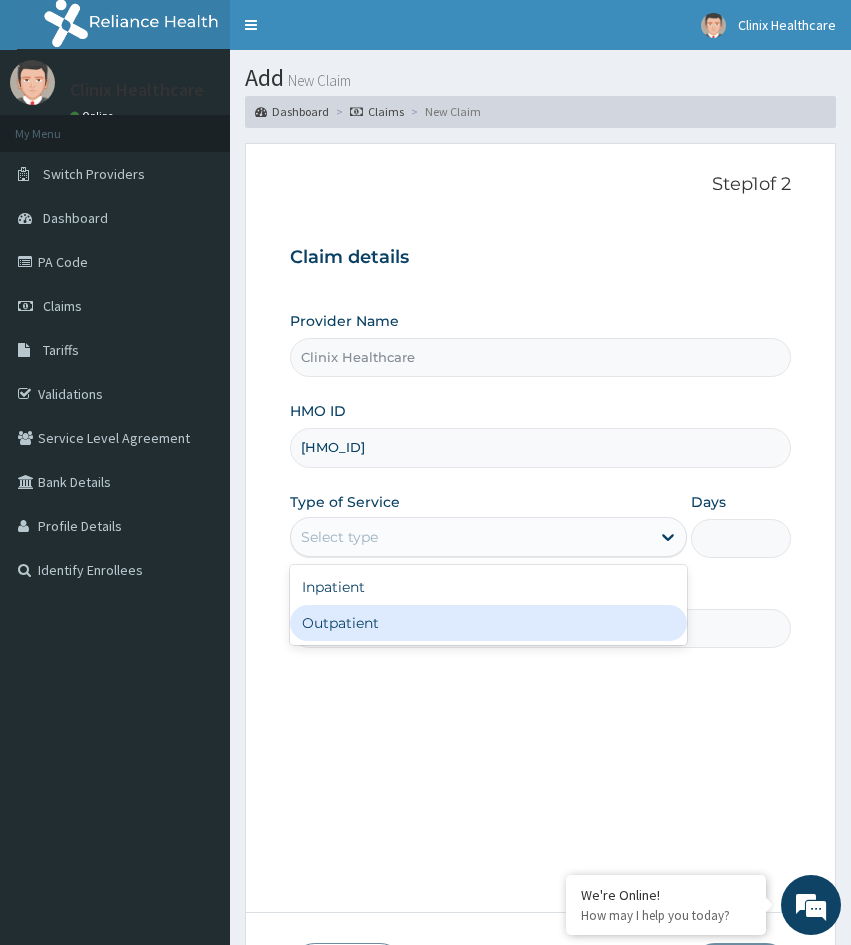 click on "Outpatient" at bounding box center [488, 623] 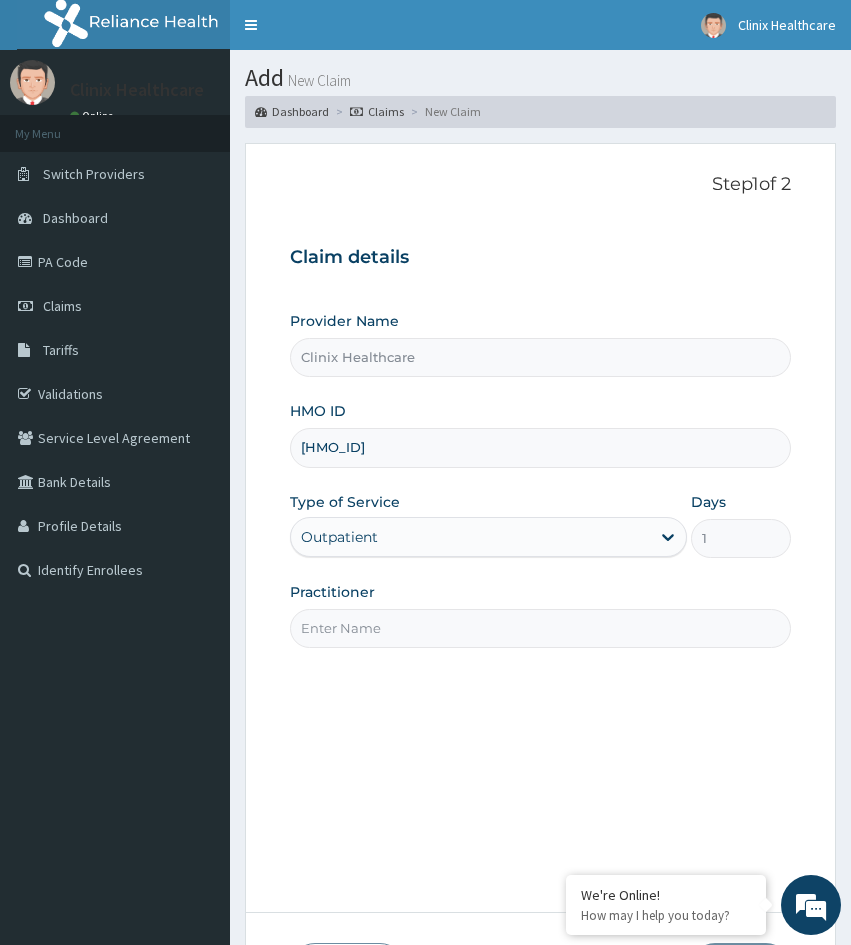 click on "Practitioner" at bounding box center (540, 628) 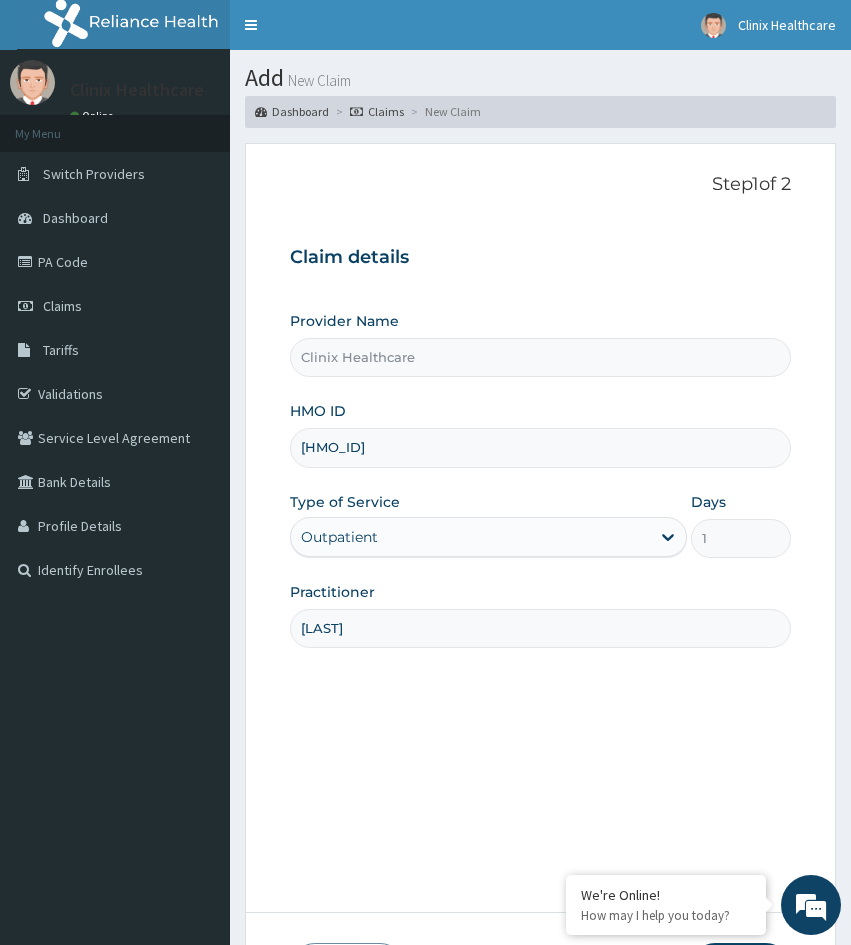 type on "OSUNTUYI" 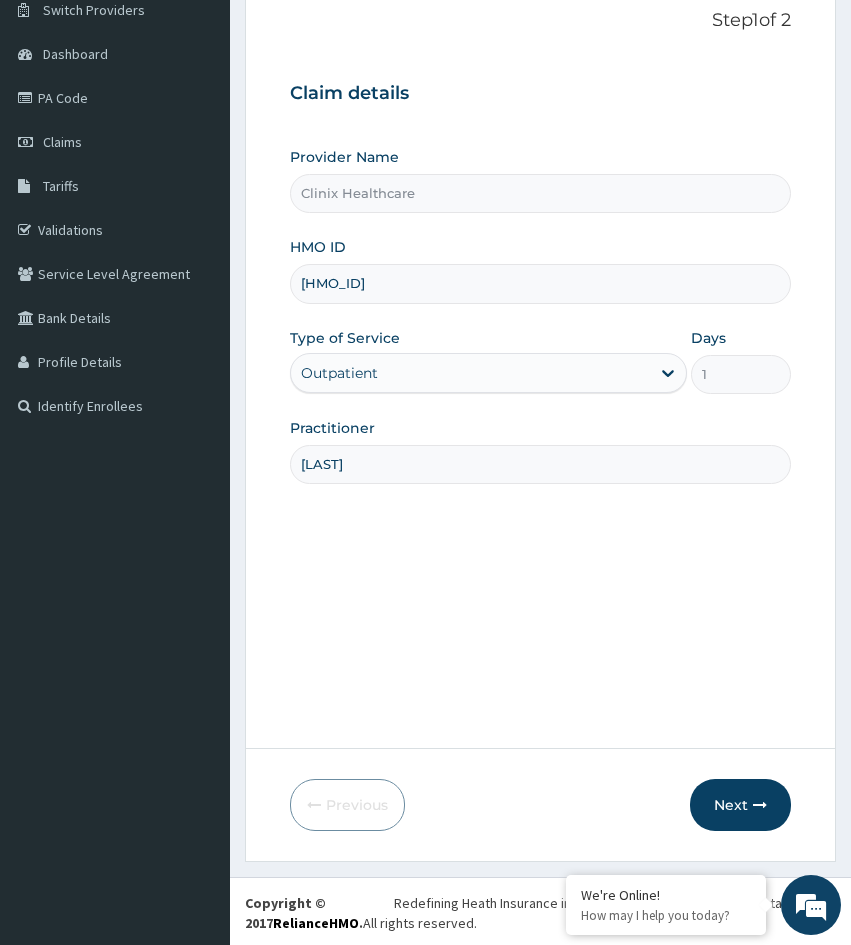 scroll, scrollTop: 167, scrollLeft: 0, axis: vertical 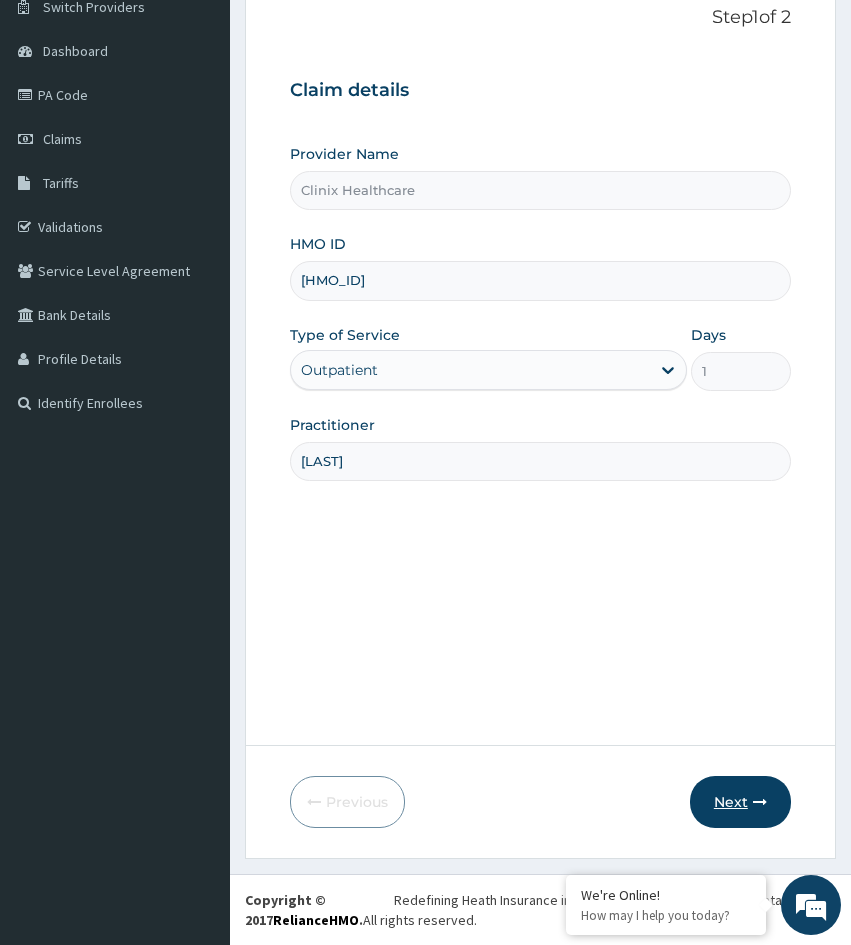 click on "Next" at bounding box center [740, 802] 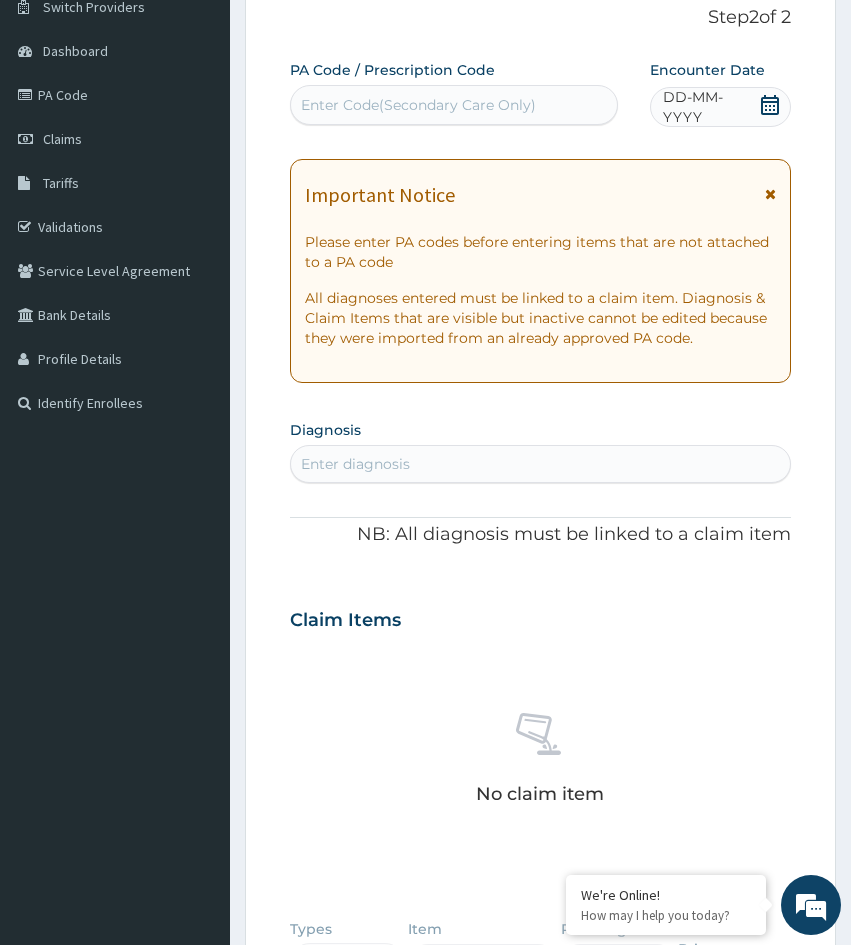 click on "No claim item" at bounding box center (540, 762) 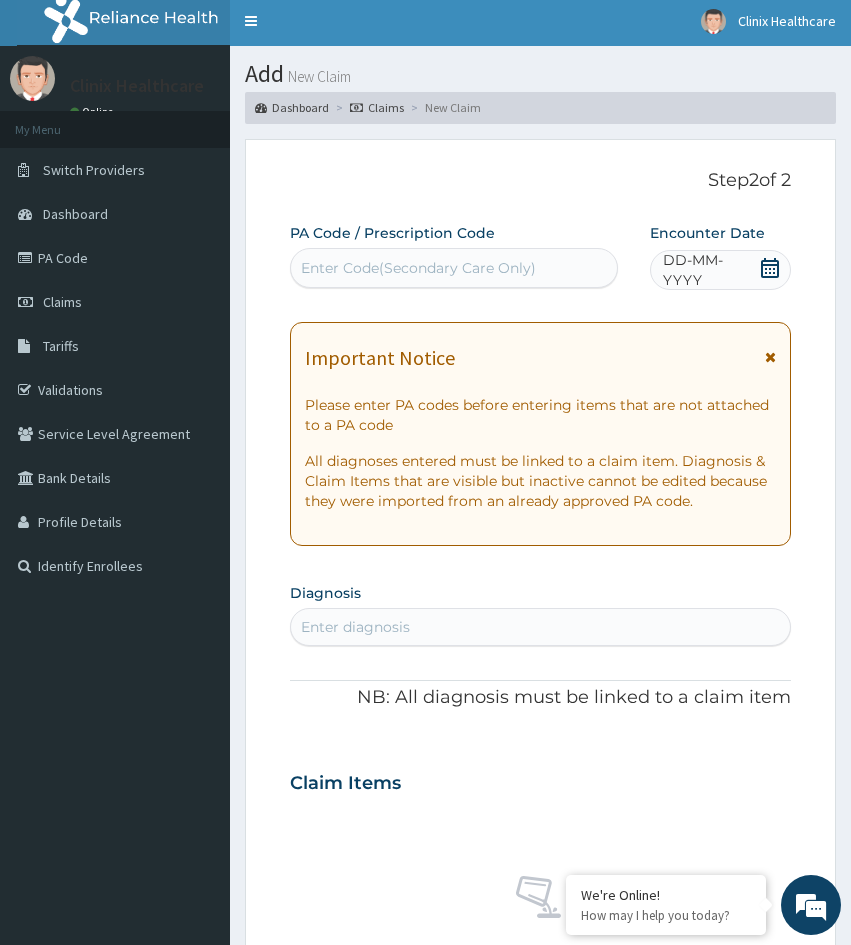 scroll, scrollTop: 0, scrollLeft: 0, axis: both 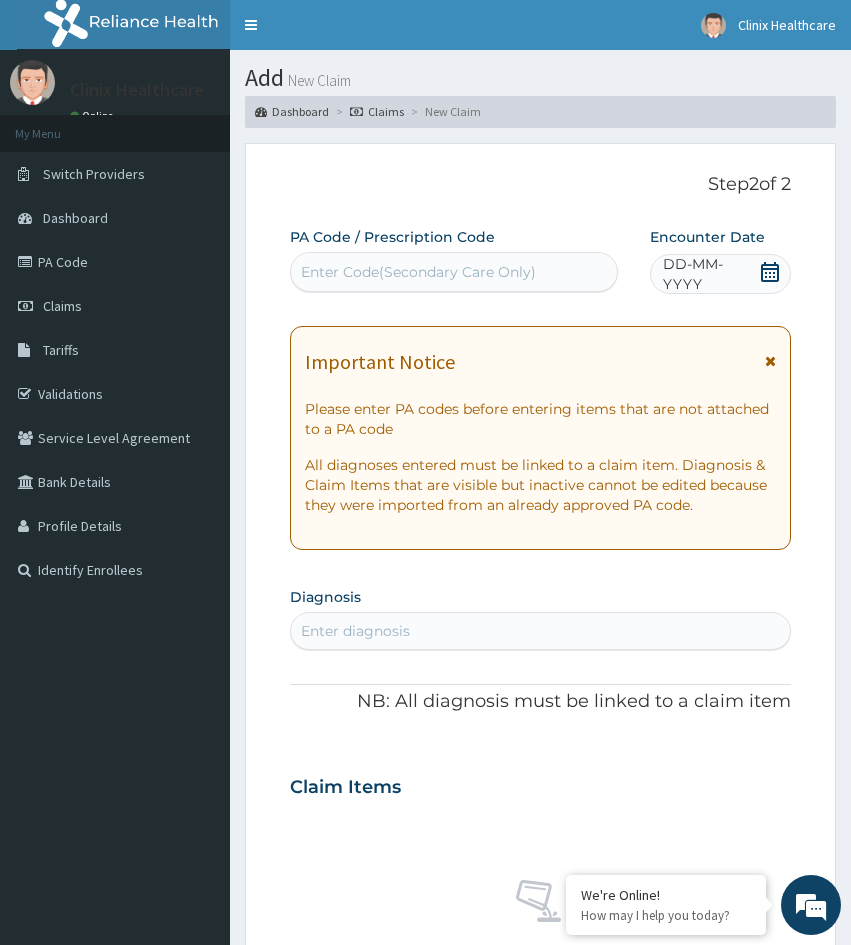 click on "Enter Code(Secondary Care Only)" at bounding box center [418, 272] 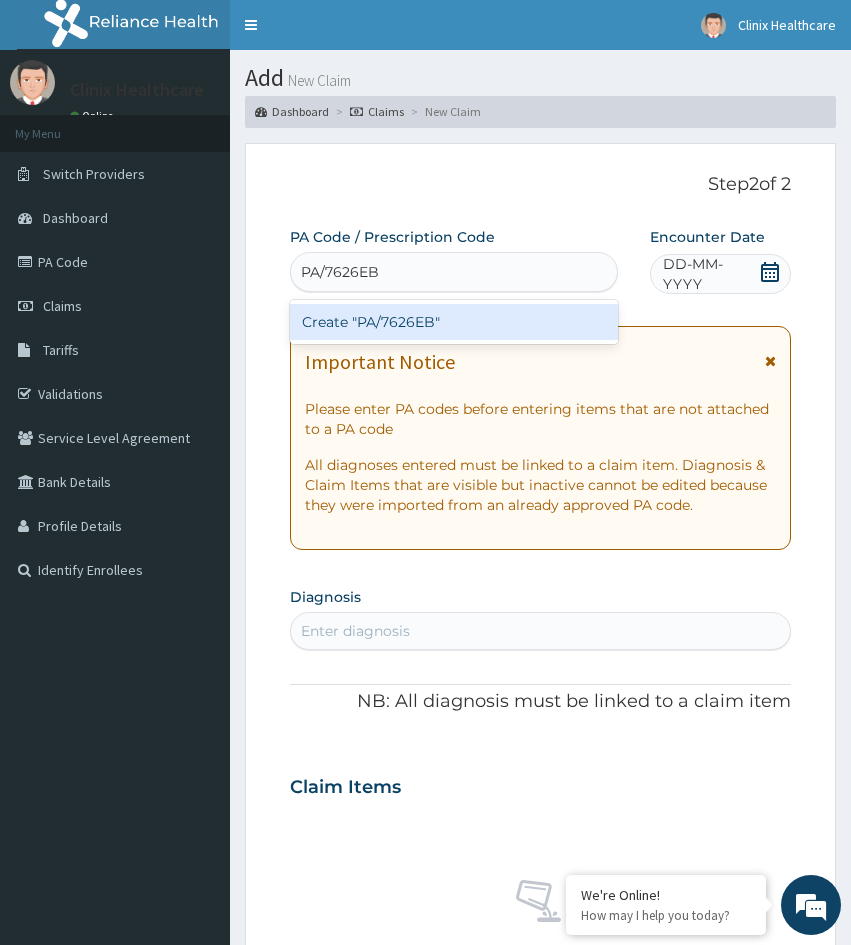 click on "Create "PA/7626EB"" at bounding box center (454, 322) 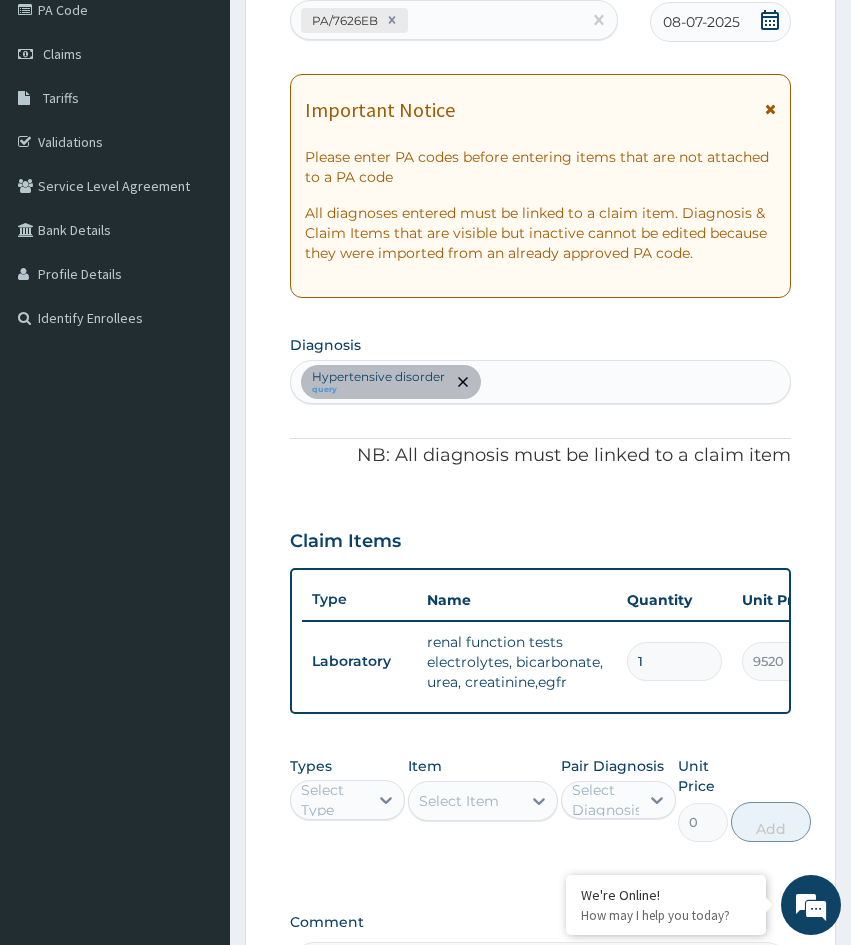 scroll, scrollTop: 444, scrollLeft: 0, axis: vertical 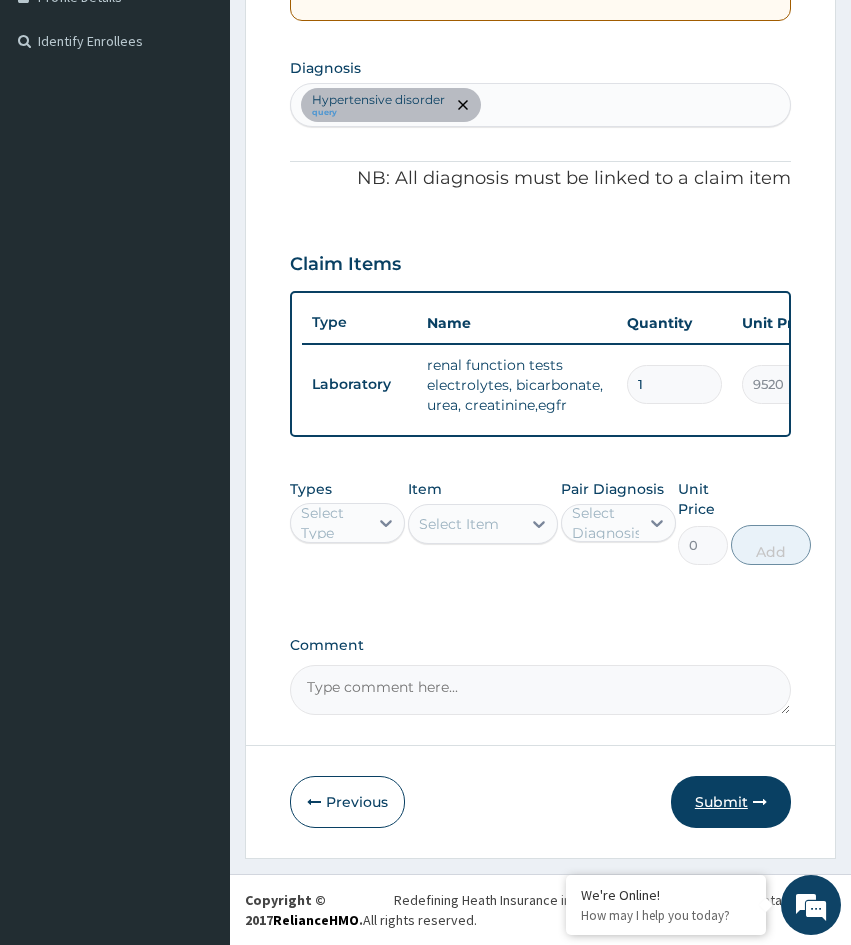 click on "Submit" at bounding box center [731, 802] 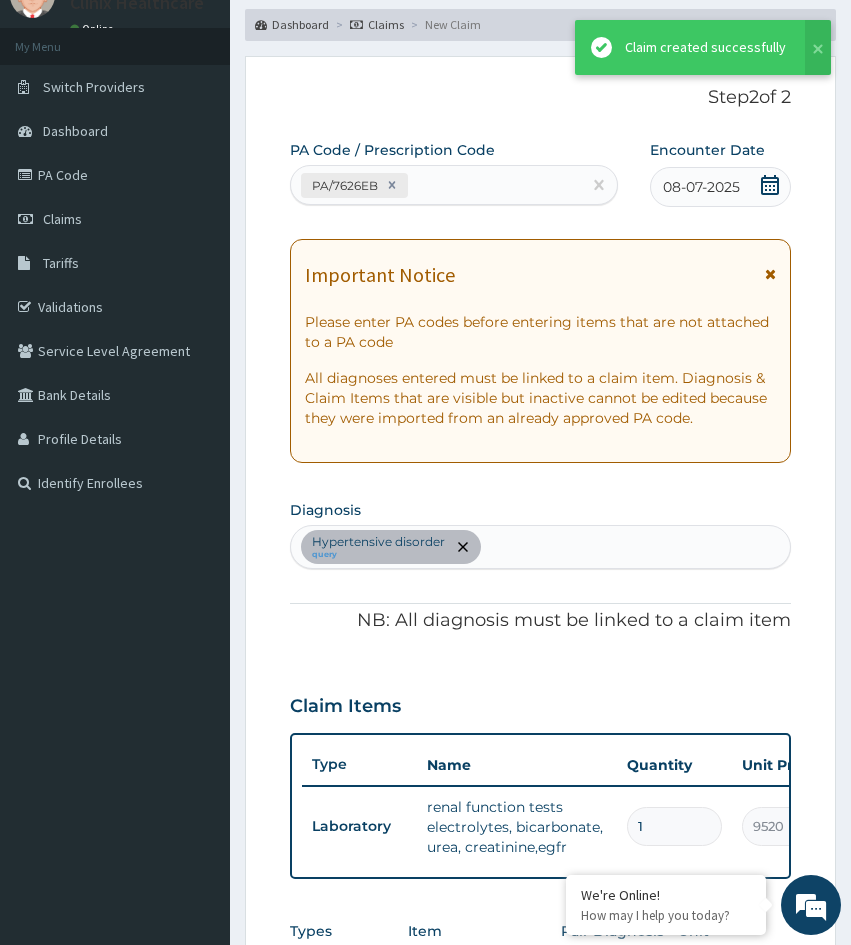 scroll, scrollTop: 544, scrollLeft: 0, axis: vertical 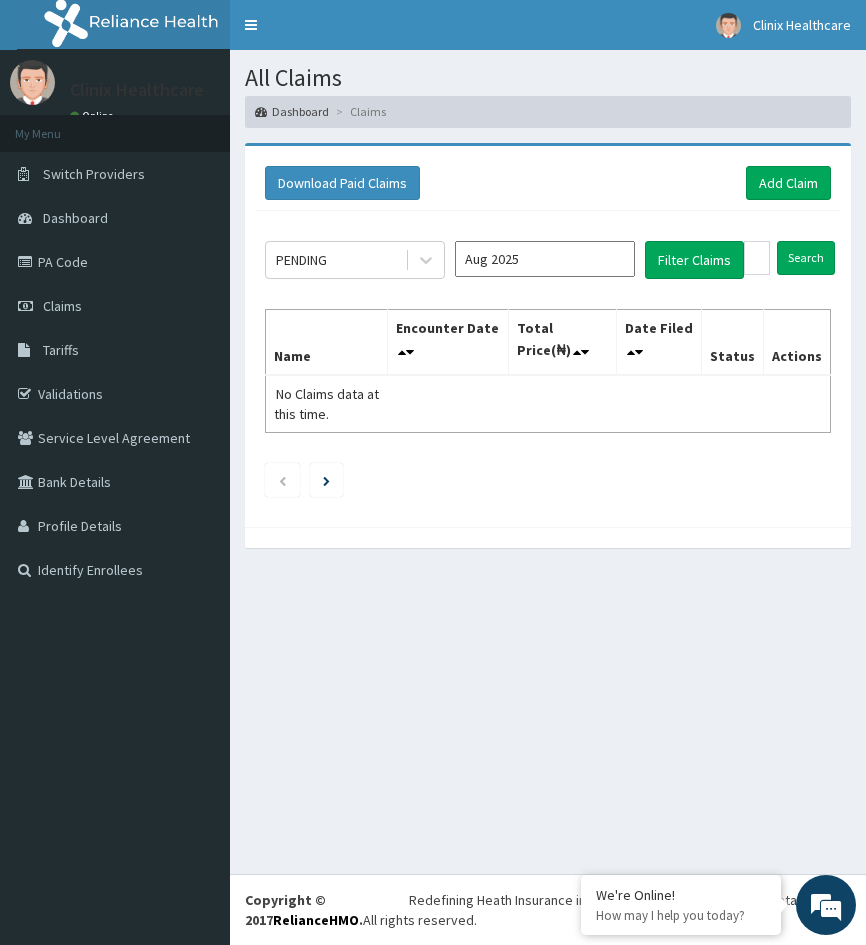 drag, startPoint x: 318, startPoint y: 615, endPoint x: 351, endPoint y: 480, distance: 138.97482 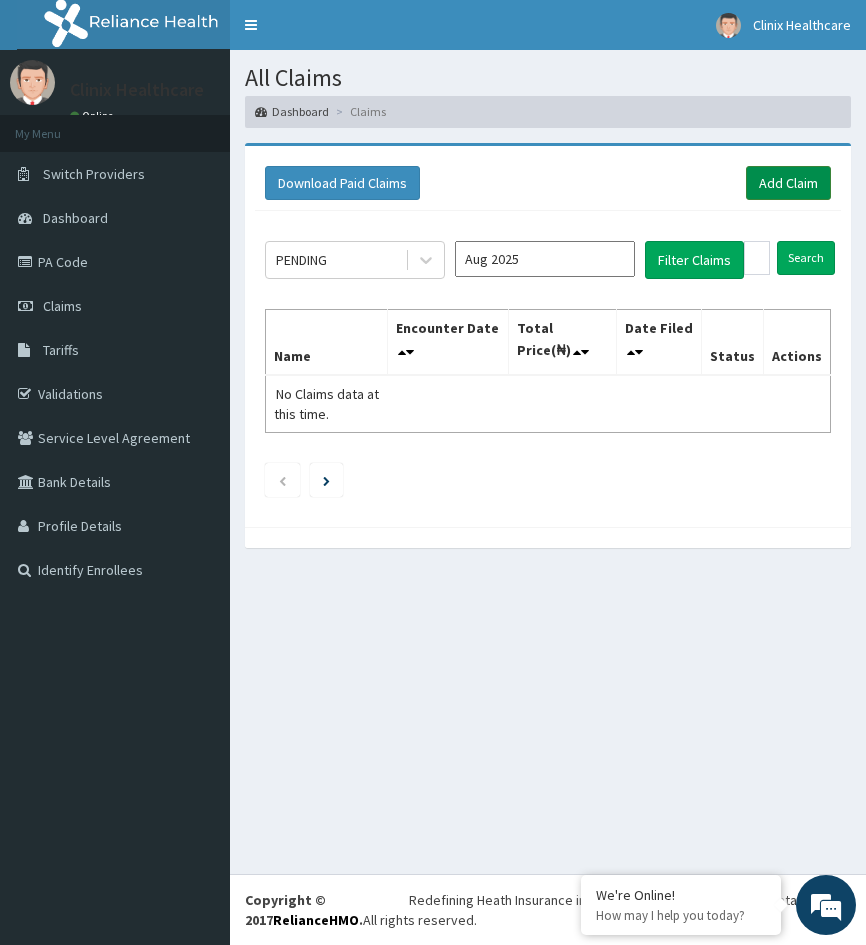 click on "Add Claim" at bounding box center (788, 183) 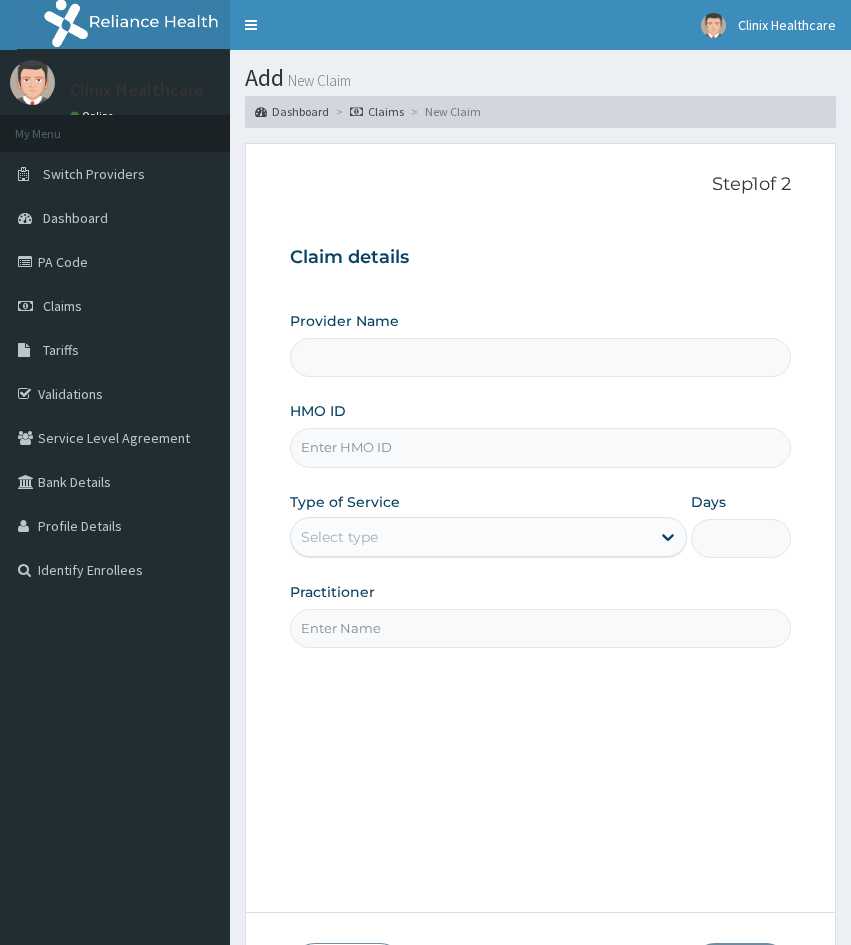 scroll, scrollTop: 0, scrollLeft: 0, axis: both 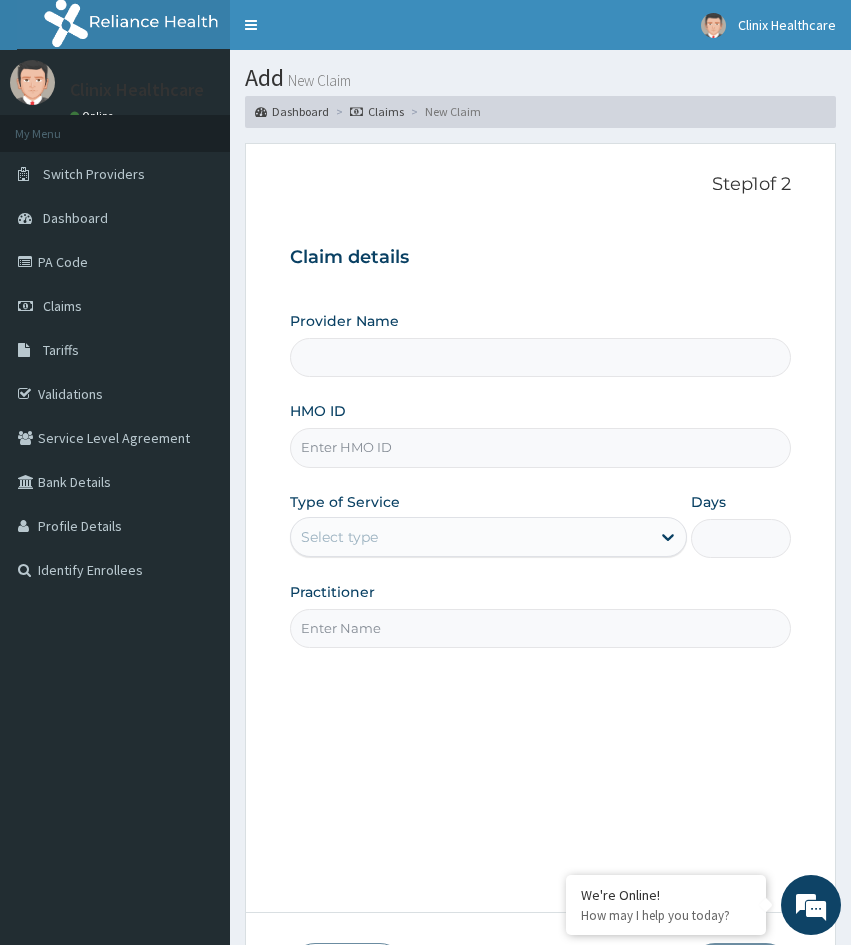 type on "Clinix Healthcare" 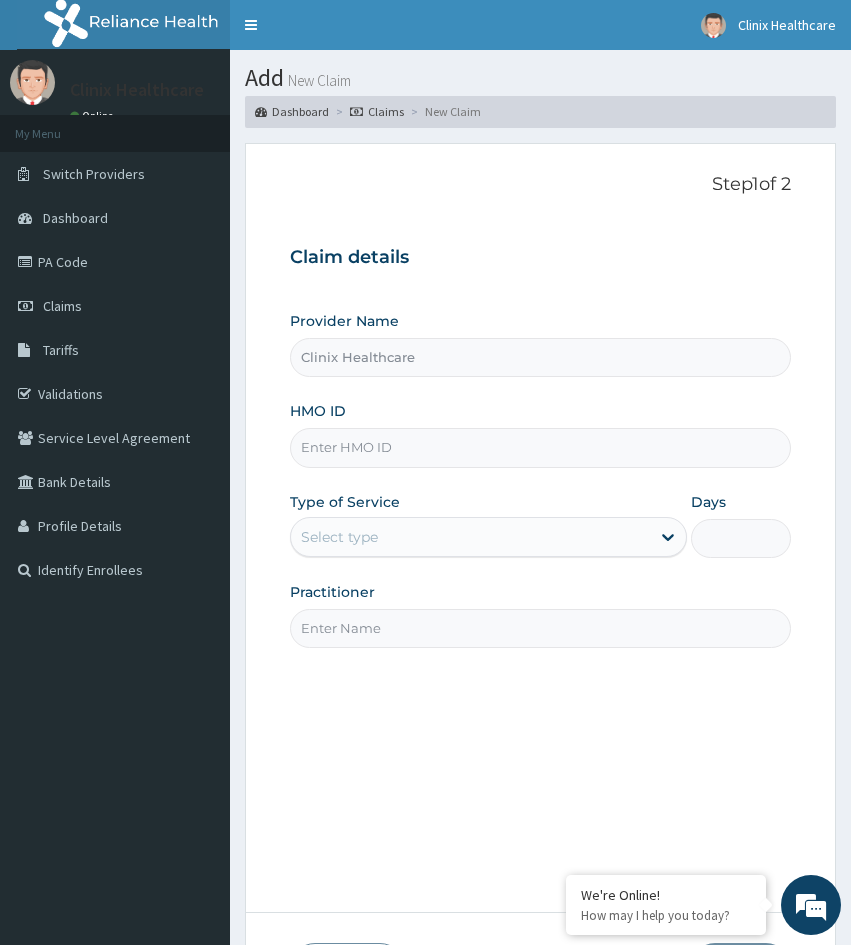 scroll, scrollTop: 0, scrollLeft: 0, axis: both 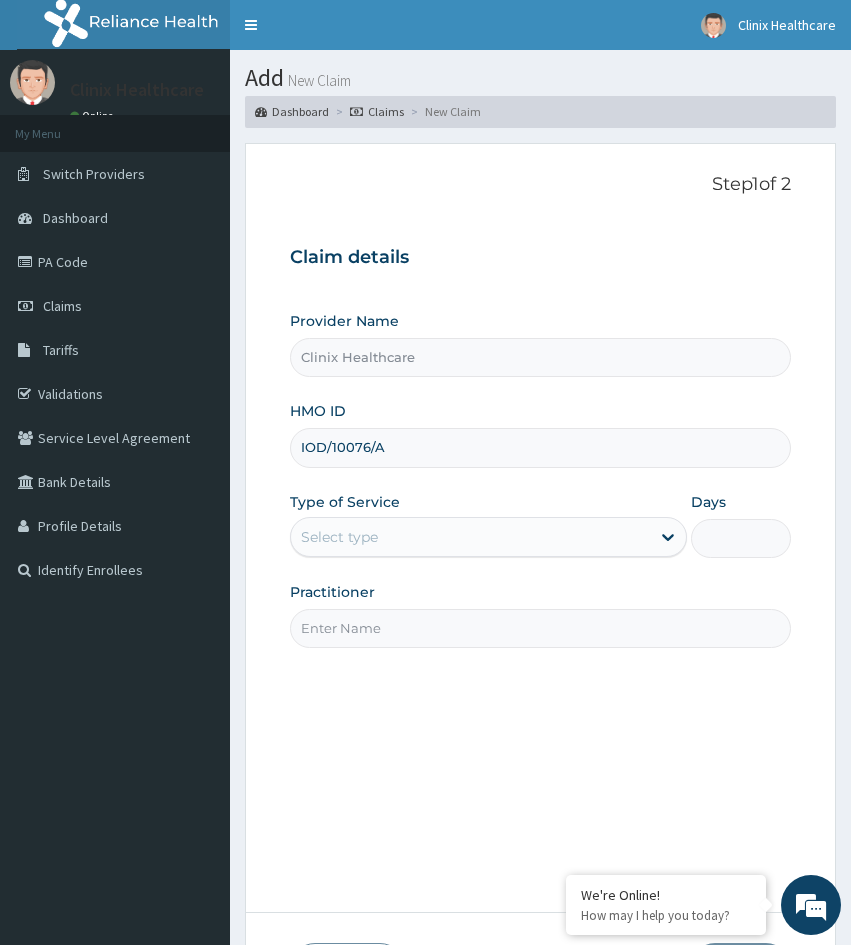 type on "IOD/10076/A" 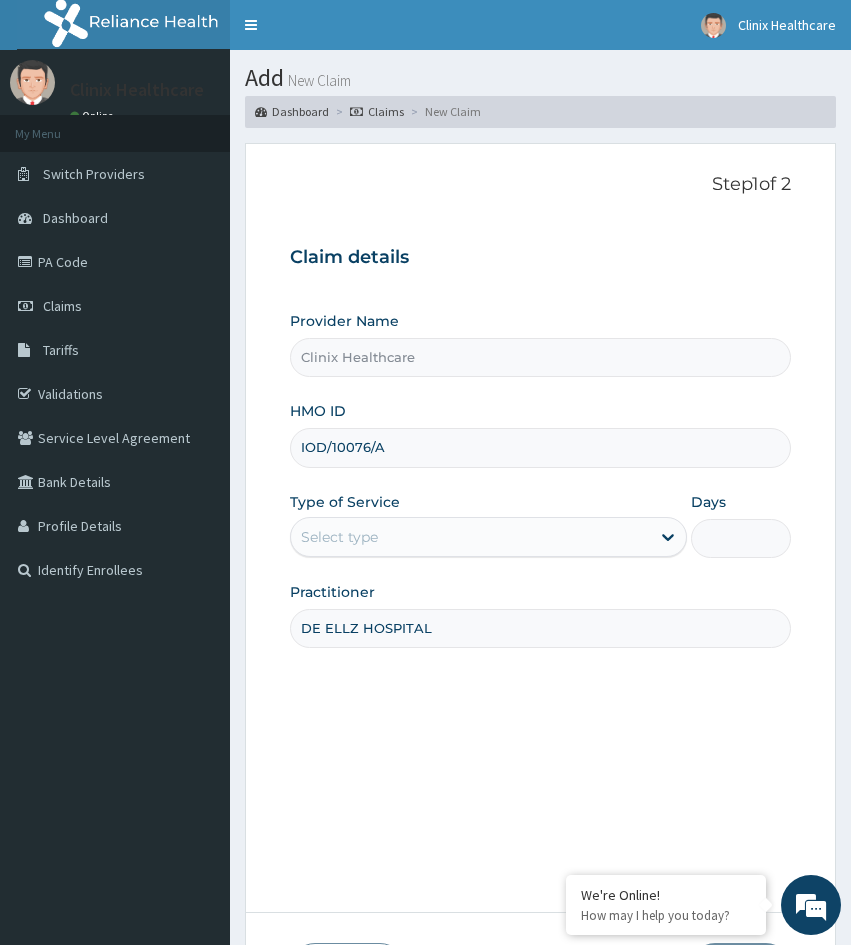 type on "DE ELLZ HOSPITAL" 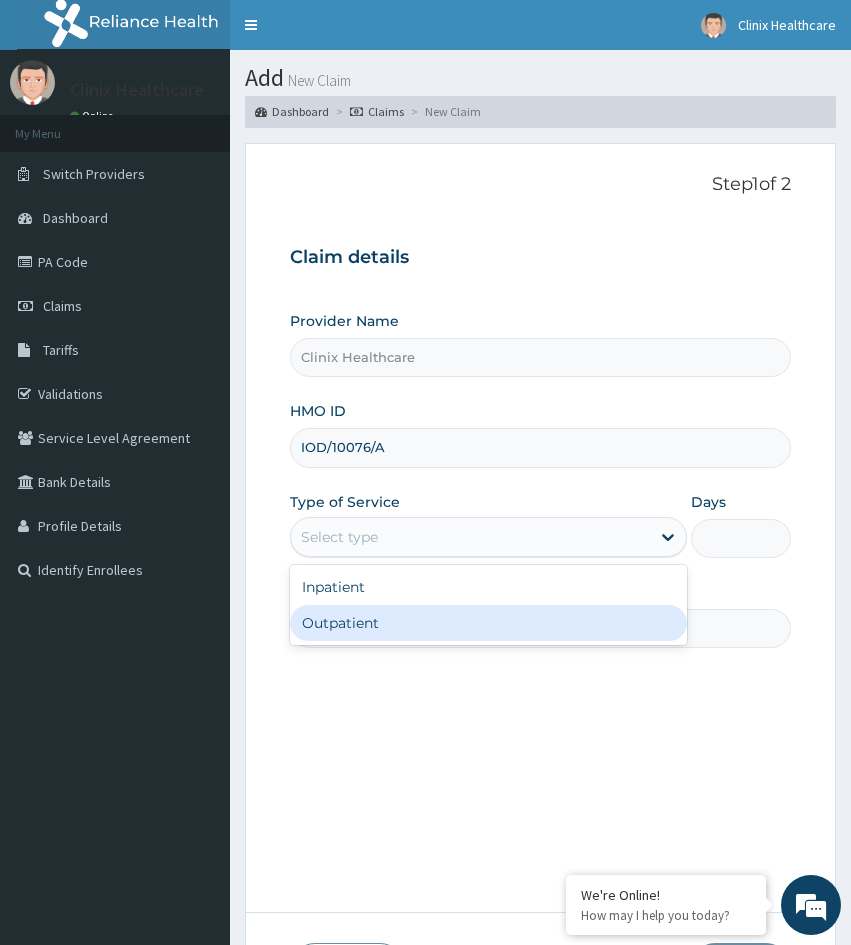 click on "Outpatient" at bounding box center (488, 623) 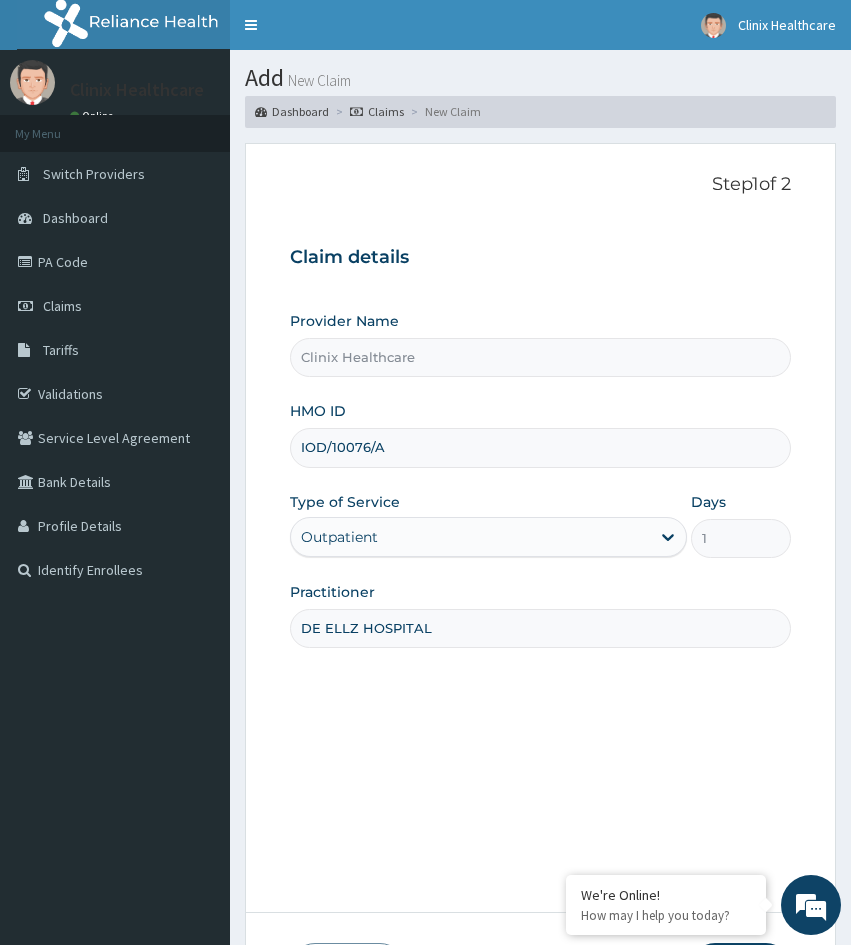 drag, startPoint x: 353, startPoint y: 711, endPoint x: 353, endPoint y: 693, distance: 18 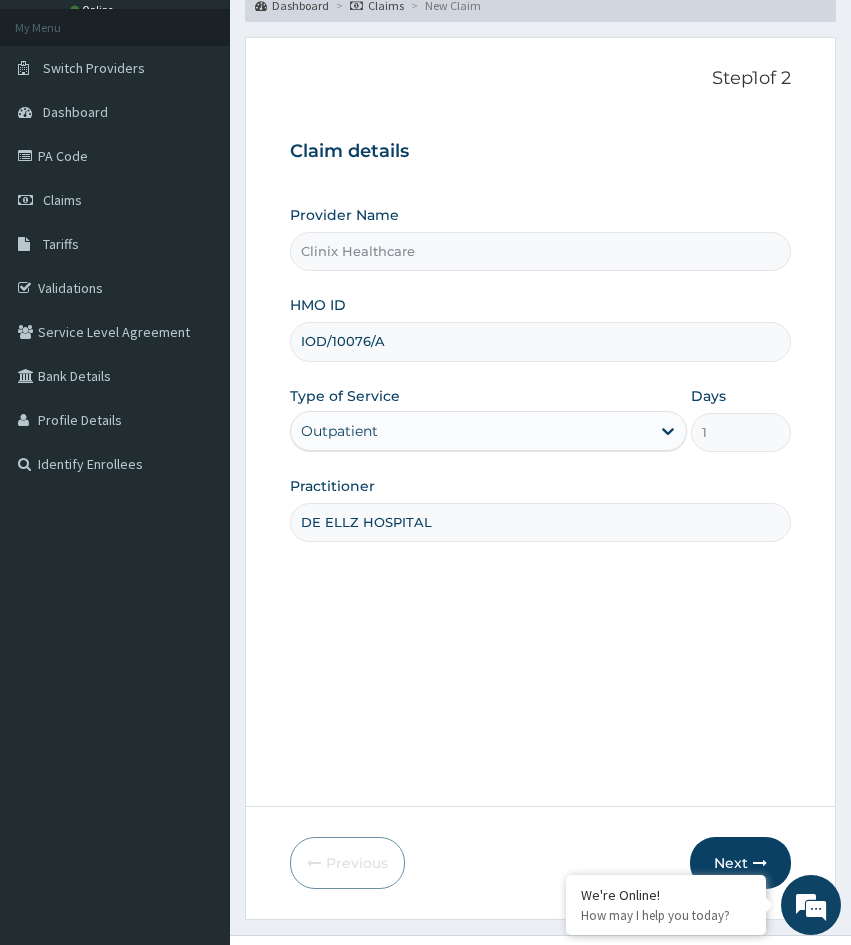 scroll, scrollTop: 167, scrollLeft: 0, axis: vertical 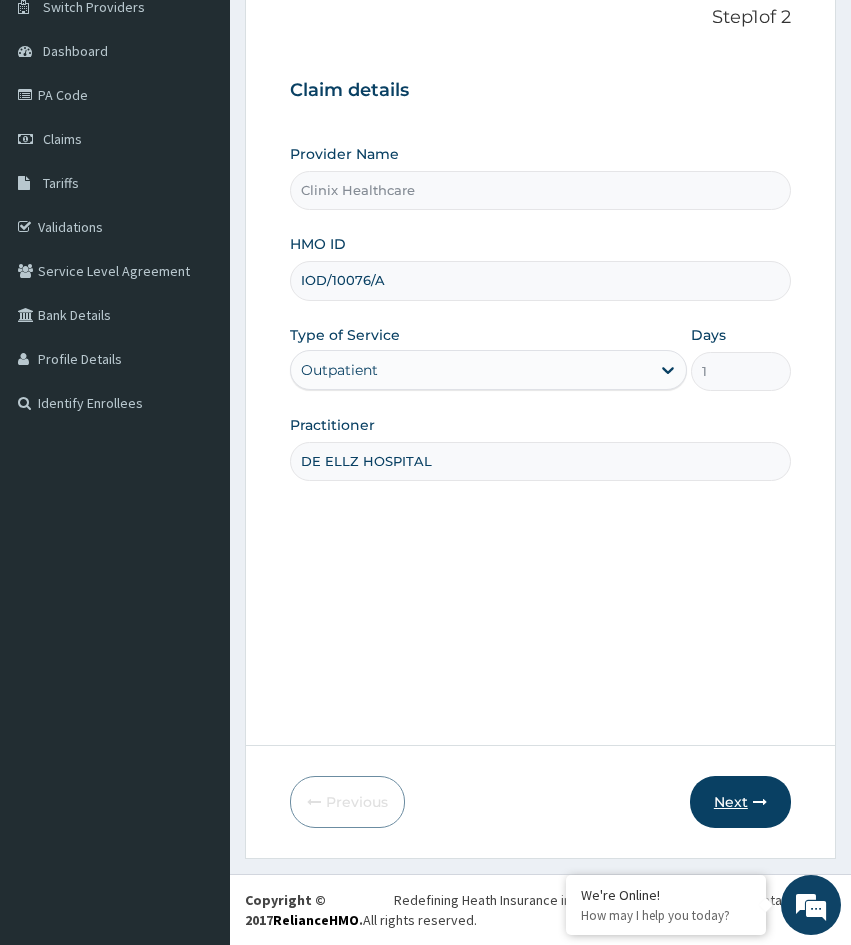 click on "Next" at bounding box center (740, 802) 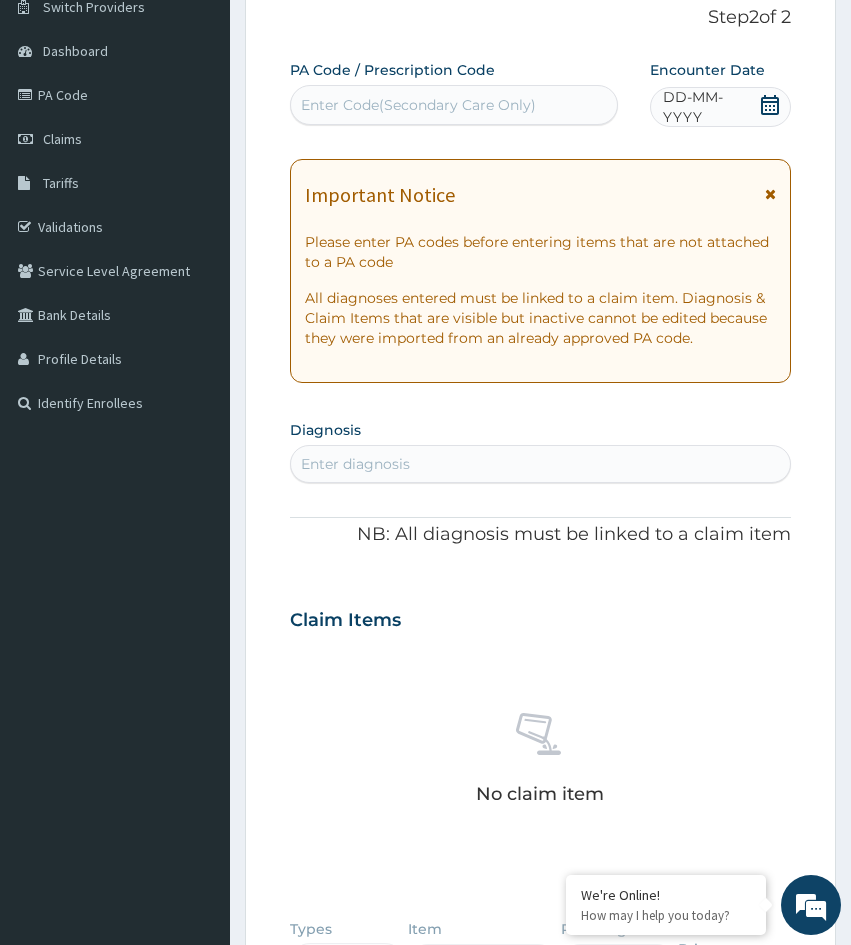 click on "Enter Code(Secondary Care Only)" at bounding box center [454, 105] 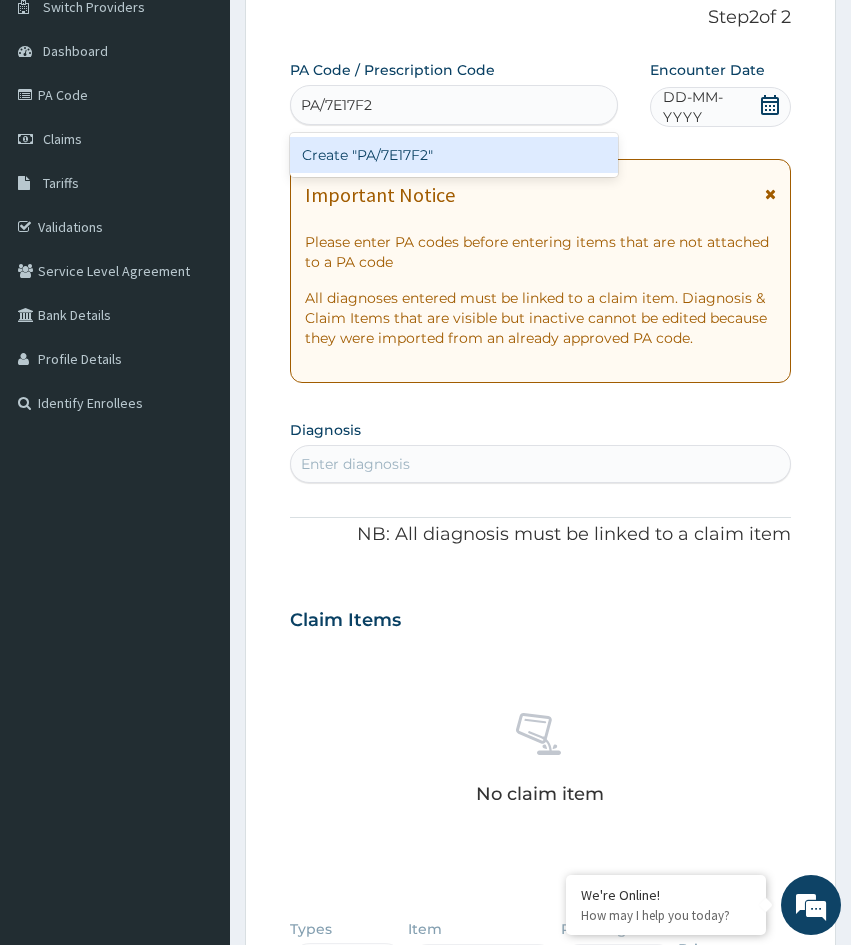click on "Create "PA/7E17F2"" at bounding box center (454, 155) 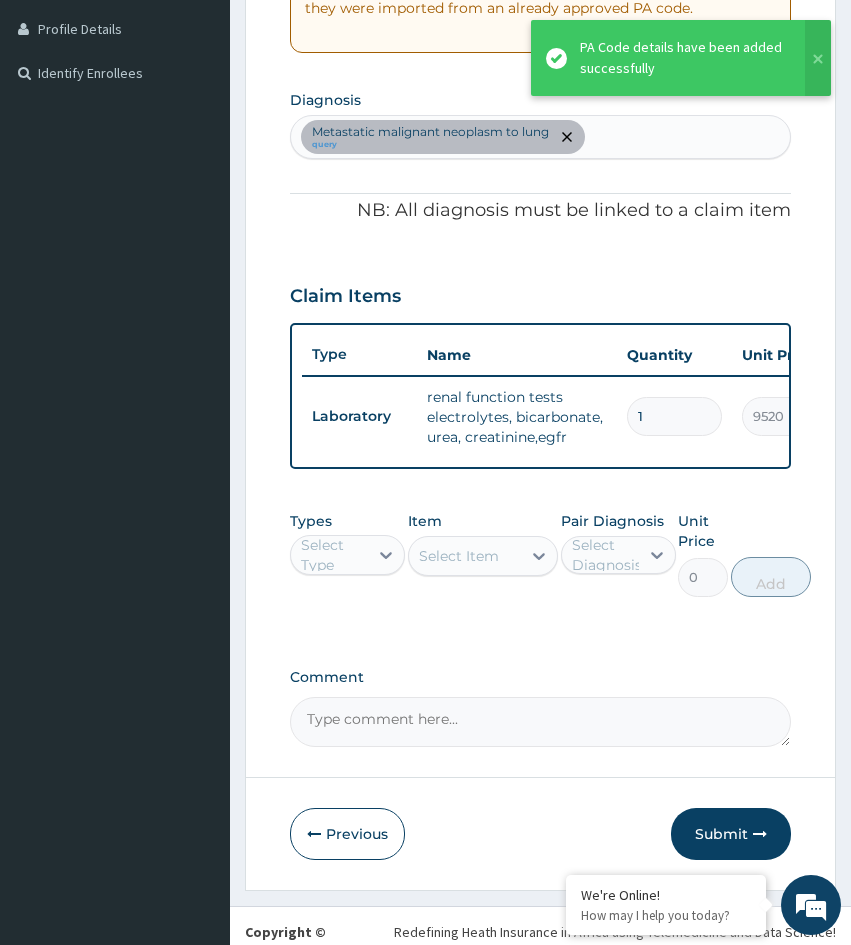scroll, scrollTop: 544, scrollLeft: 0, axis: vertical 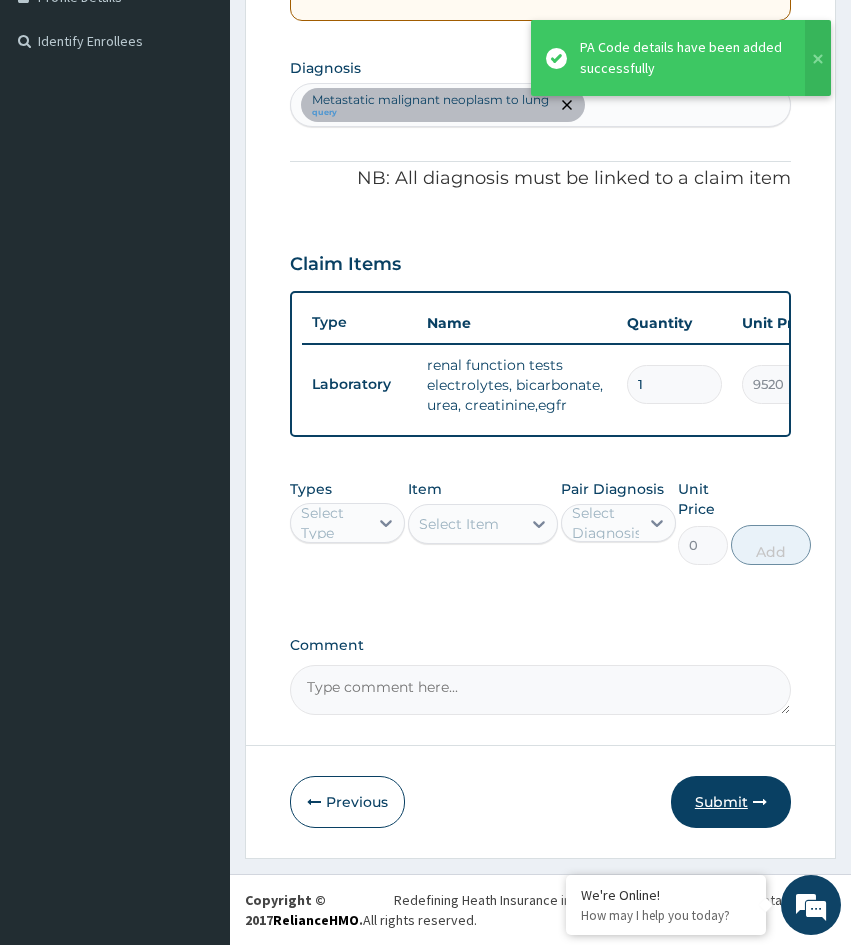 click on "Submit" at bounding box center [731, 802] 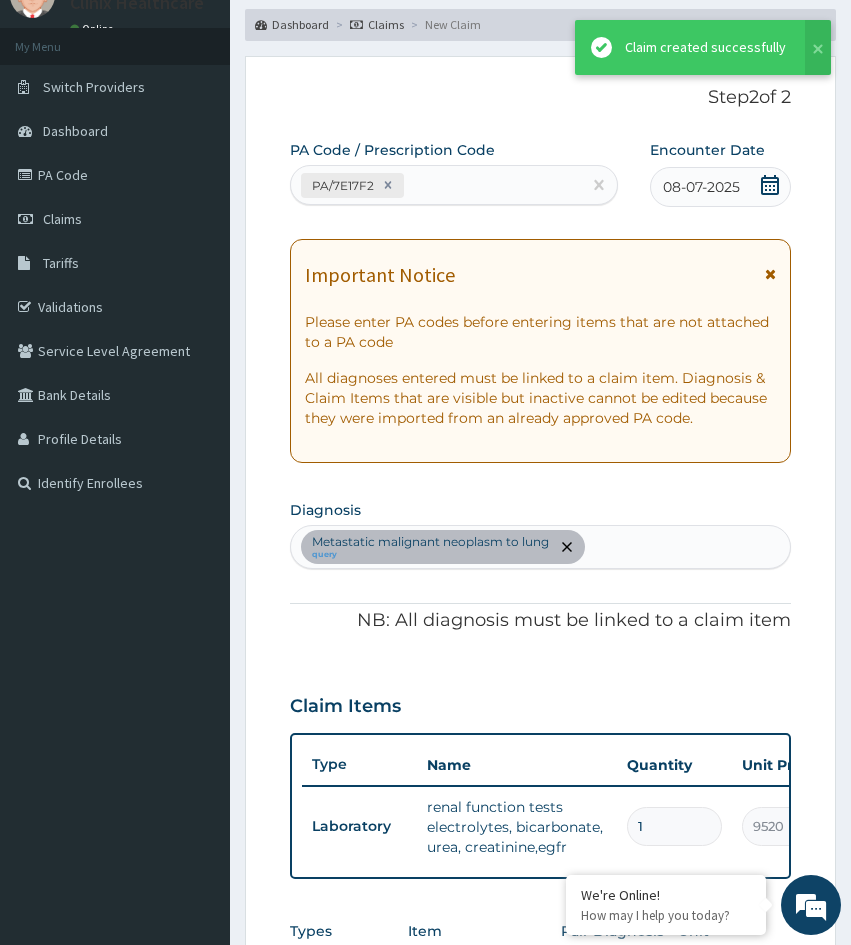 scroll, scrollTop: 544, scrollLeft: 0, axis: vertical 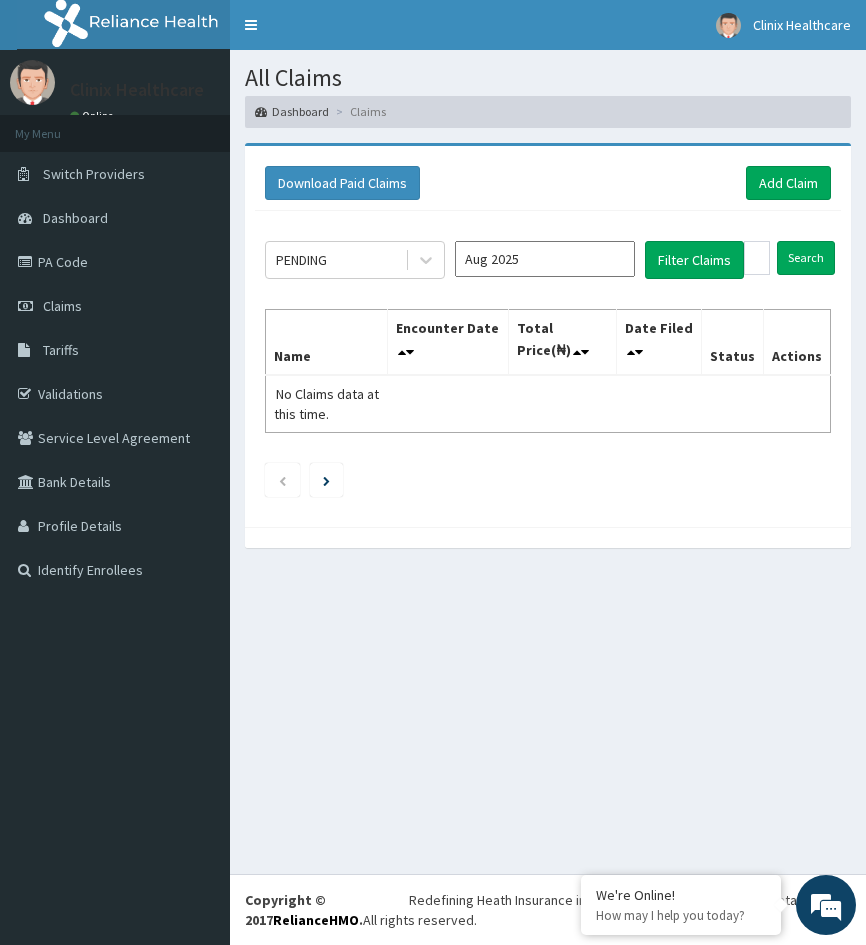 drag, startPoint x: 329, startPoint y: 591, endPoint x: 477, endPoint y: 343, distance: 288.80444 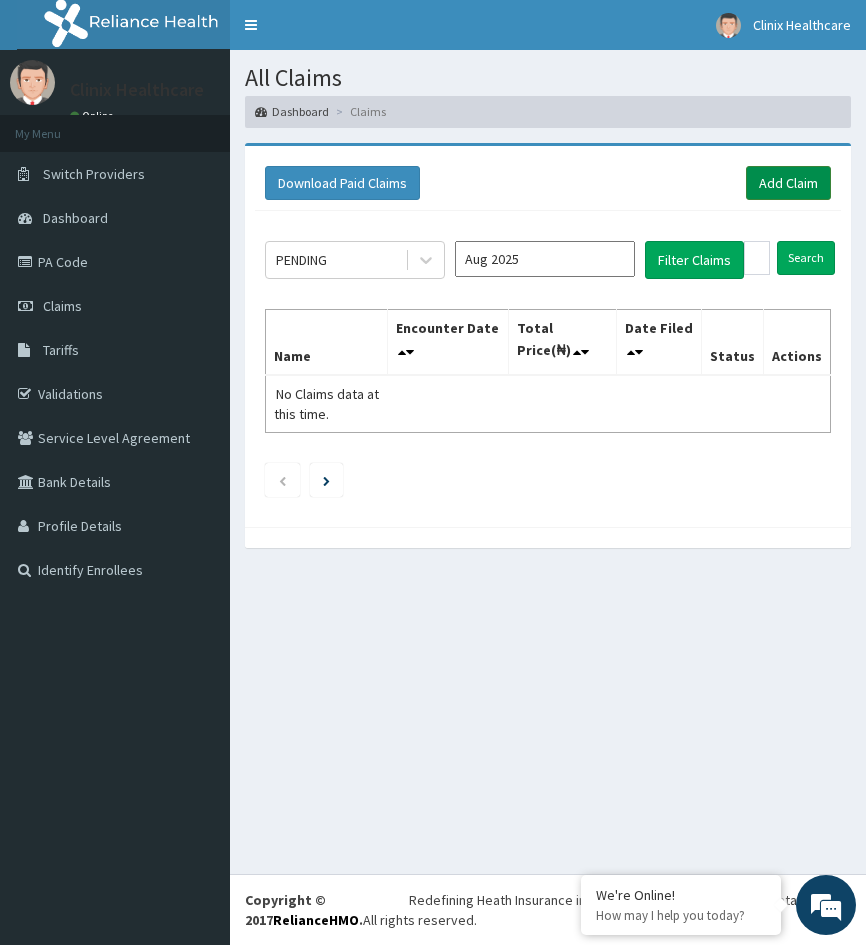click on "Add Claim" at bounding box center [788, 183] 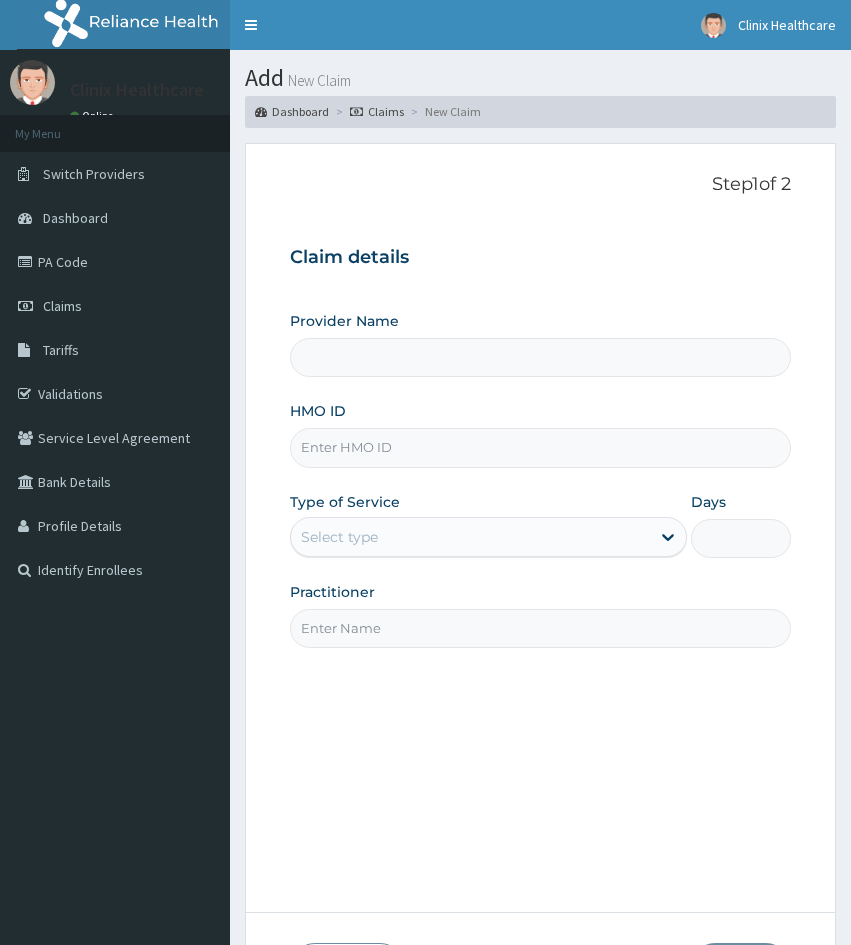 scroll, scrollTop: 0, scrollLeft: 0, axis: both 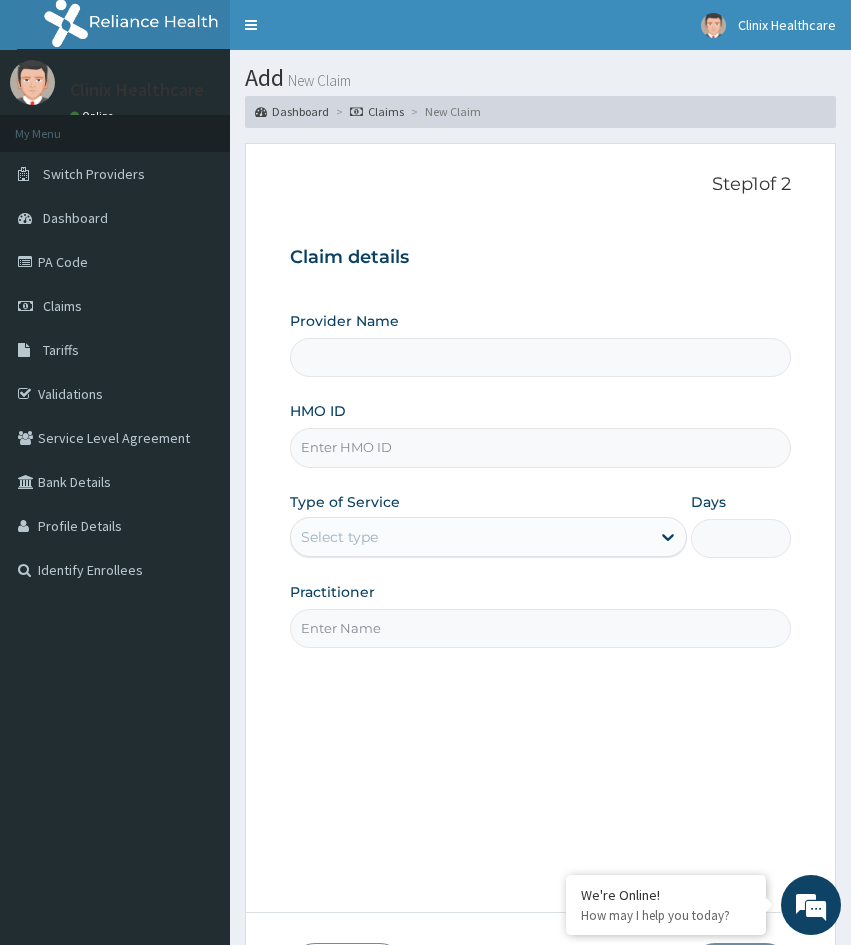 type on "Clinix Healthcare" 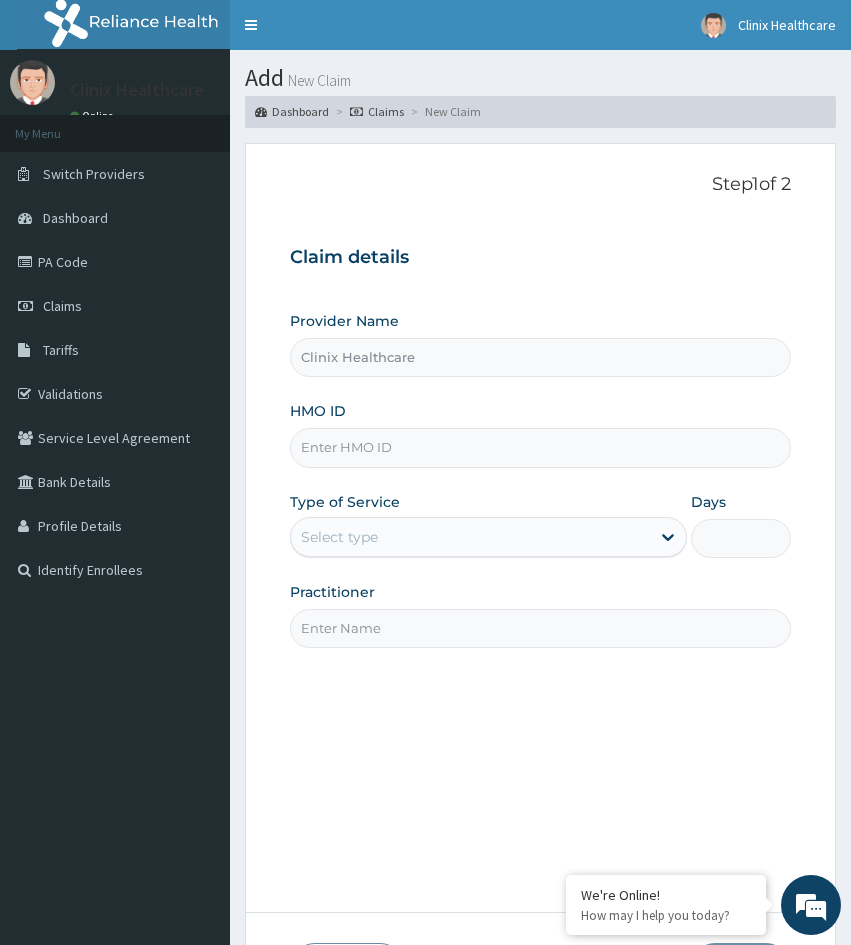 click on "HMO ID" at bounding box center (540, 447) 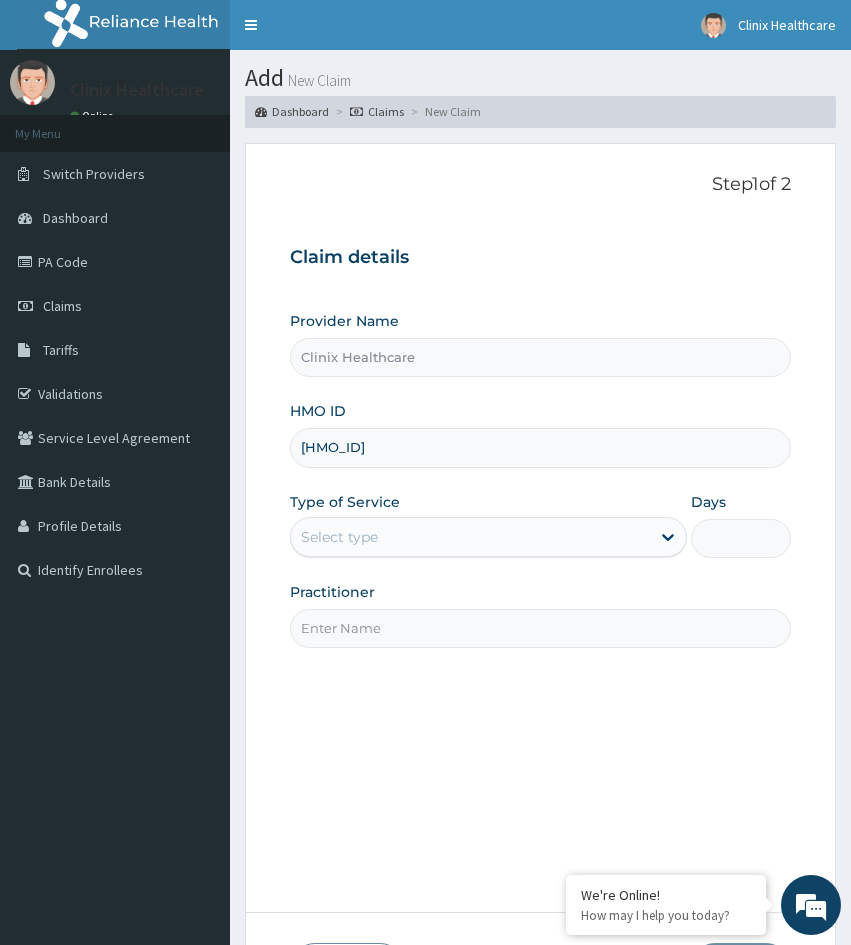 type on "[HMO_ID]" 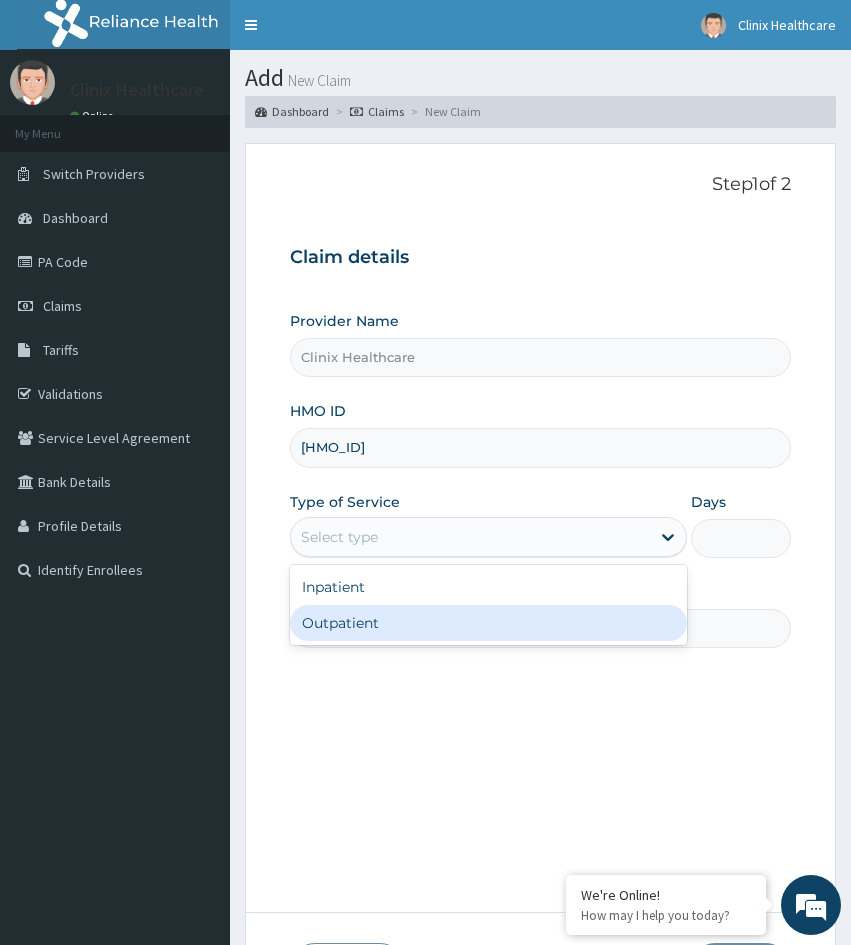 click on "Outpatient" at bounding box center (488, 623) 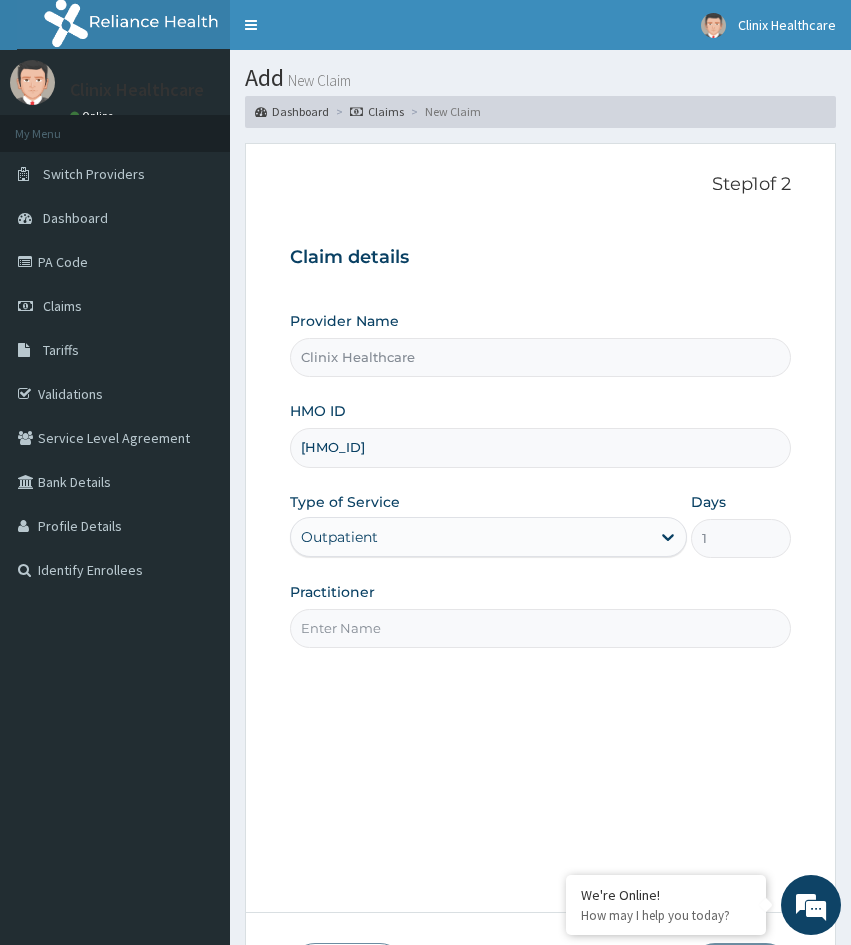 click on "Step  1  of 2 Claim details Provider Name Clinix Healthcare HMO ID [HMO_ID] Type of Service Outpatient Days 1 Practitioner     Previous   Next" at bounding box center (540, 585) 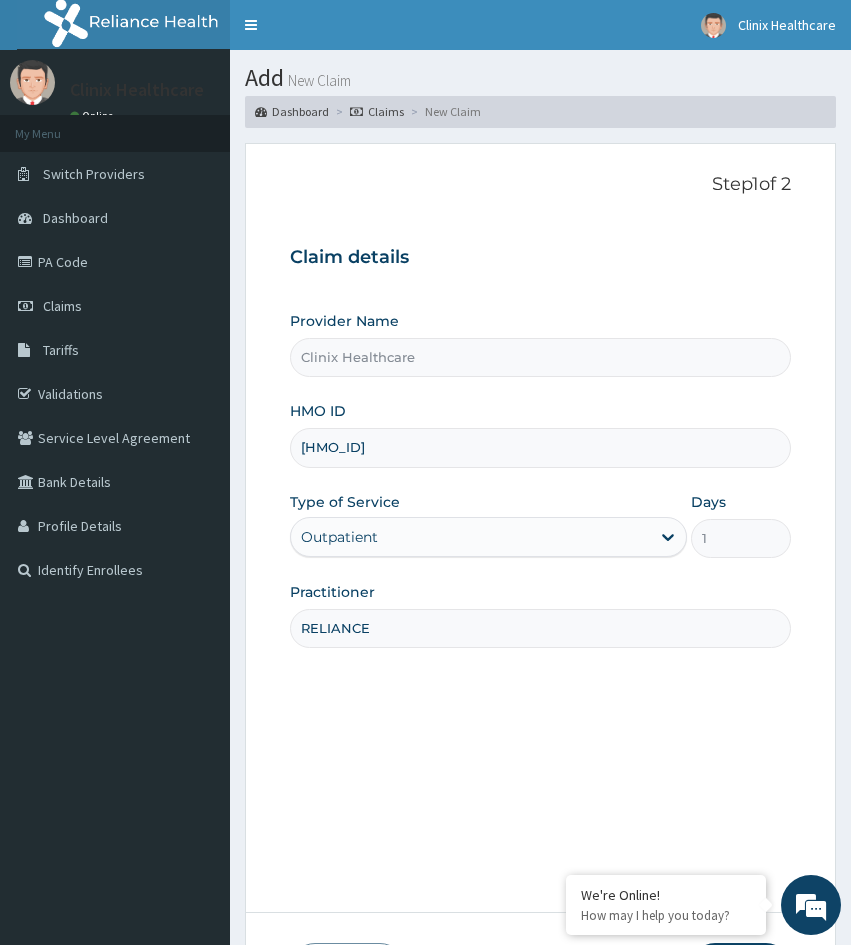 type on "RELIANCE" 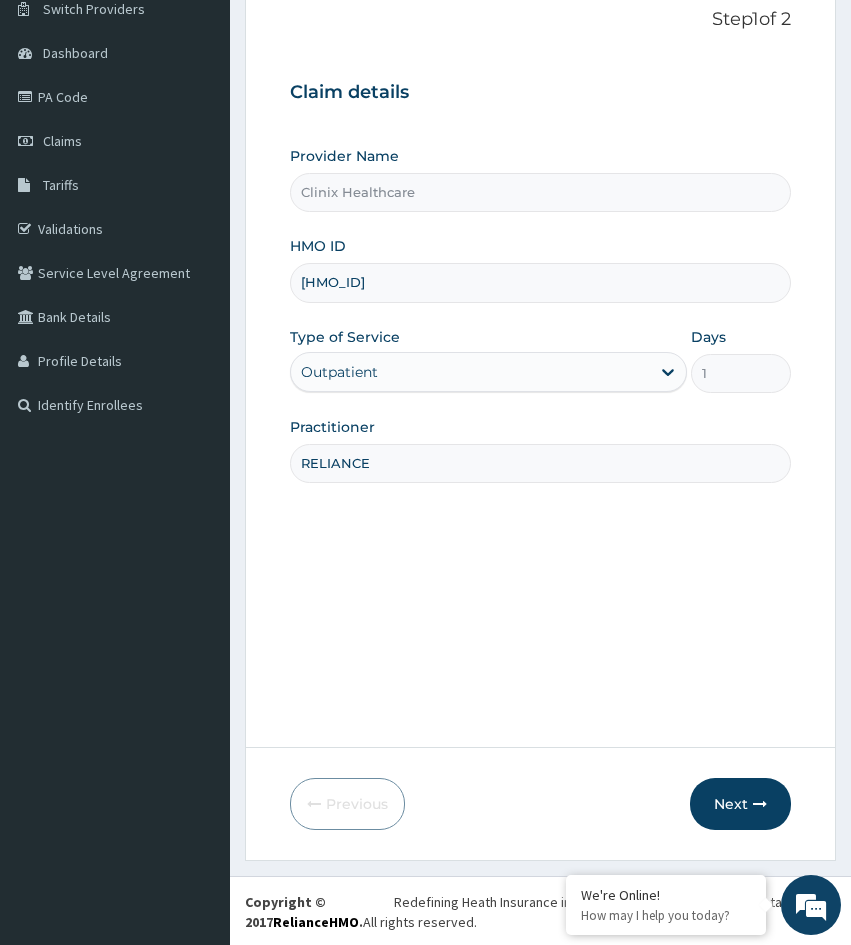 scroll, scrollTop: 167, scrollLeft: 0, axis: vertical 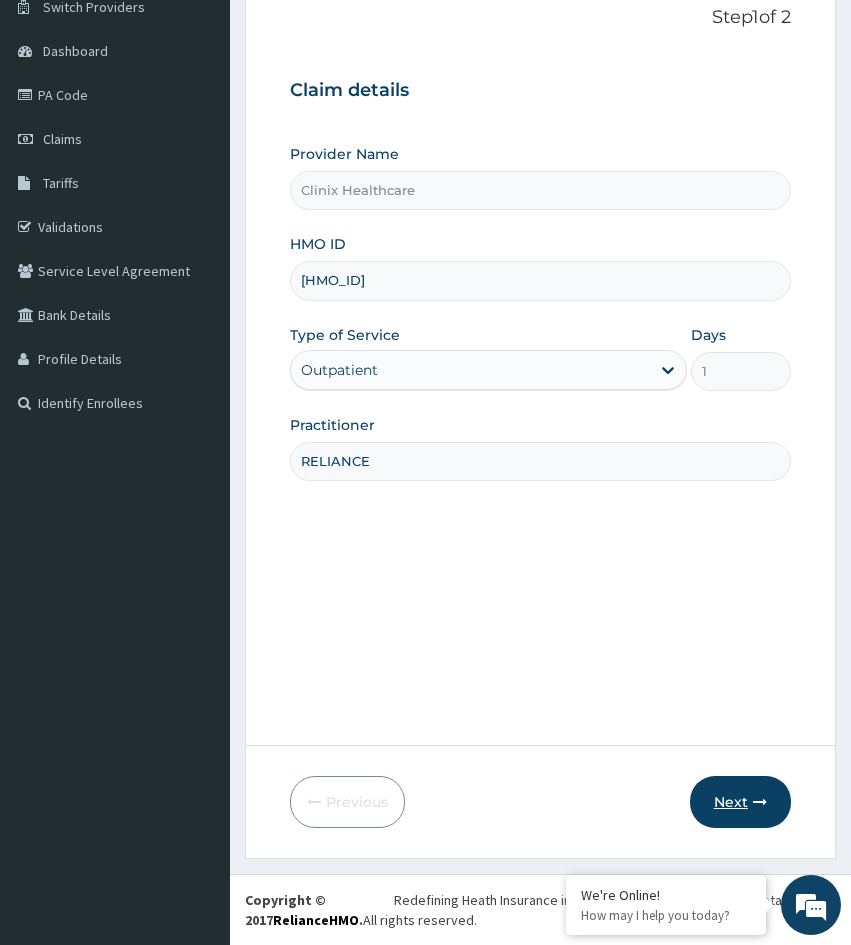 click on "Next" at bounding box center (740, 802) 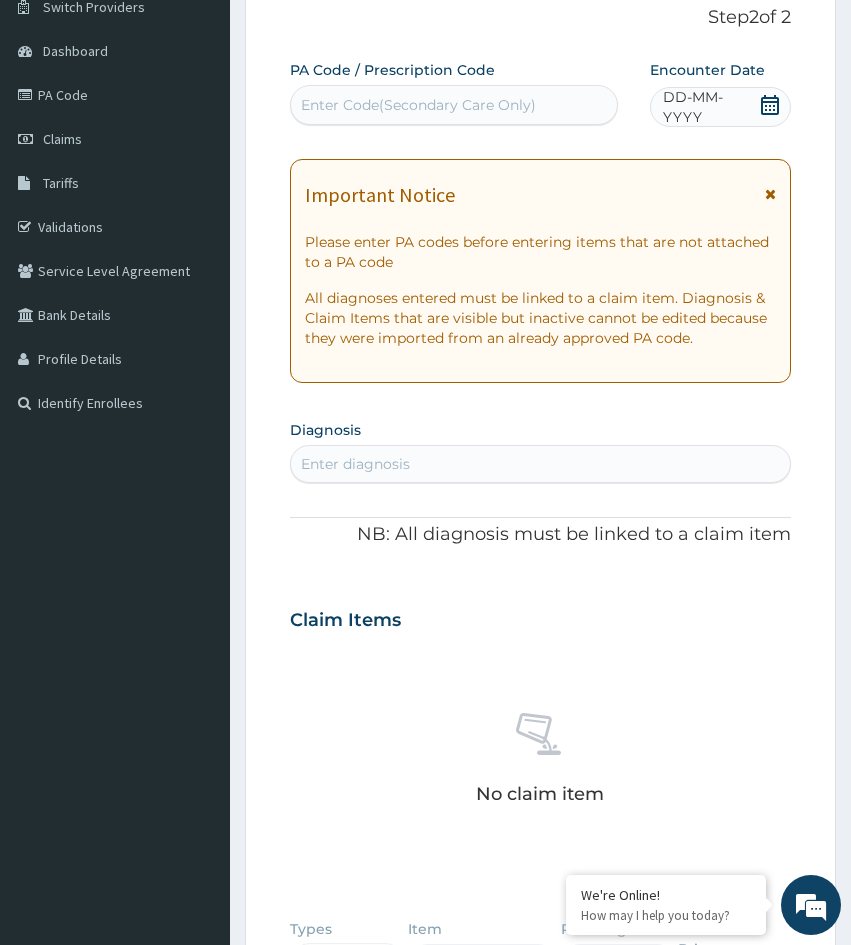 scroll, scrollTop: 0, scrollLeft: 0, axis: both 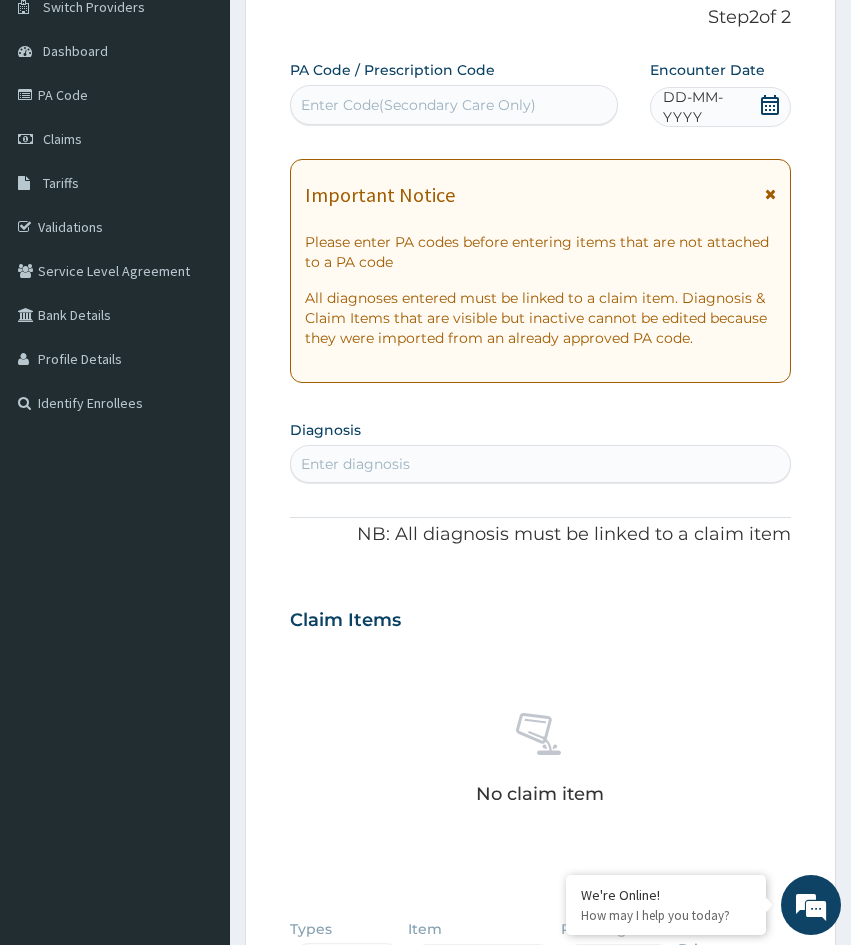 drag, startPoint x: 310, startPoint y: 703, endPoint x: 315, endPoint y: 690, distance: 13.928389 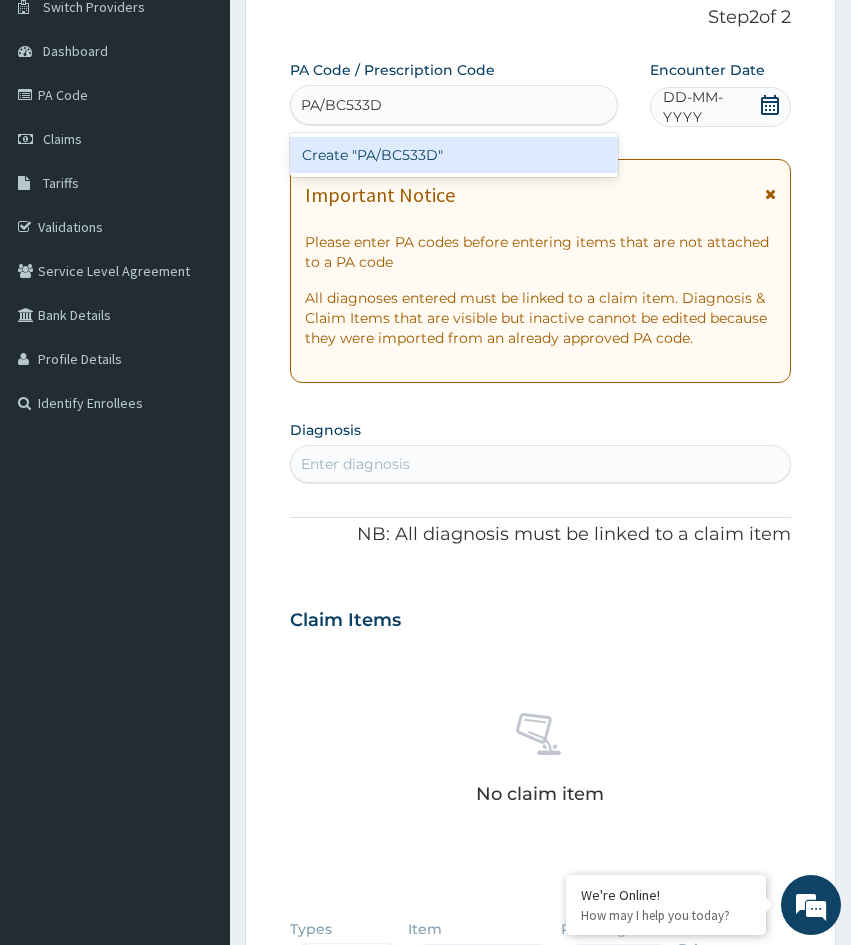 click on "Create "PA/BC533D"" at bounding box center [454, 155] 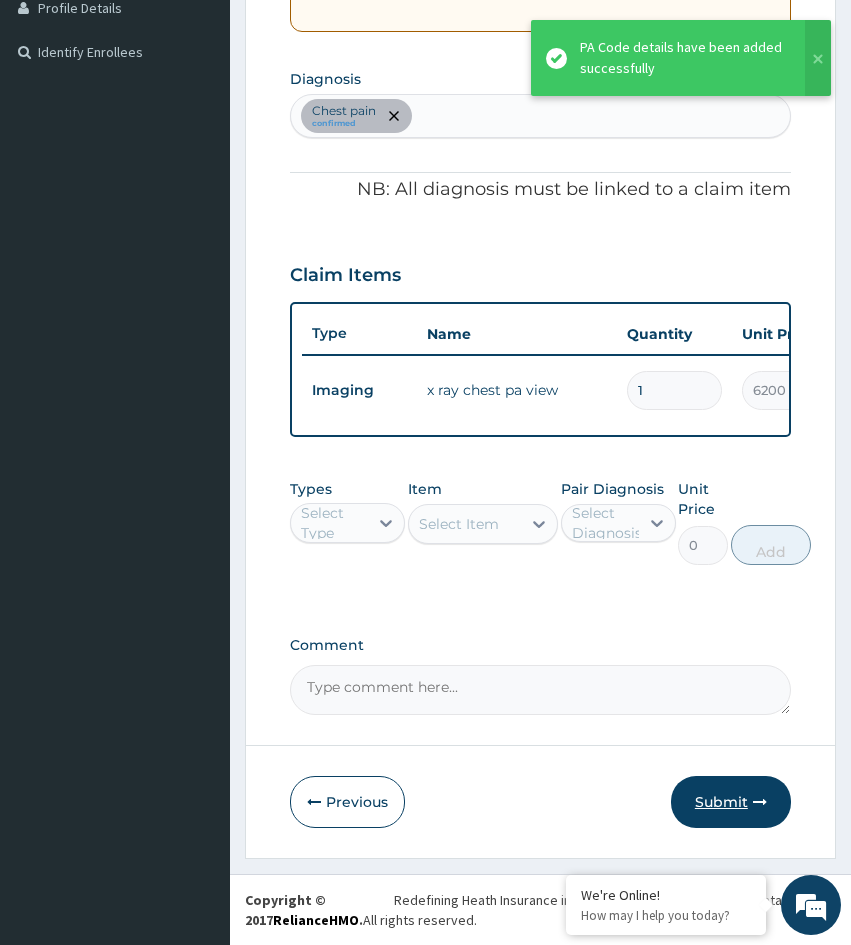 click on "Submit" at bounding box center (731, 802) 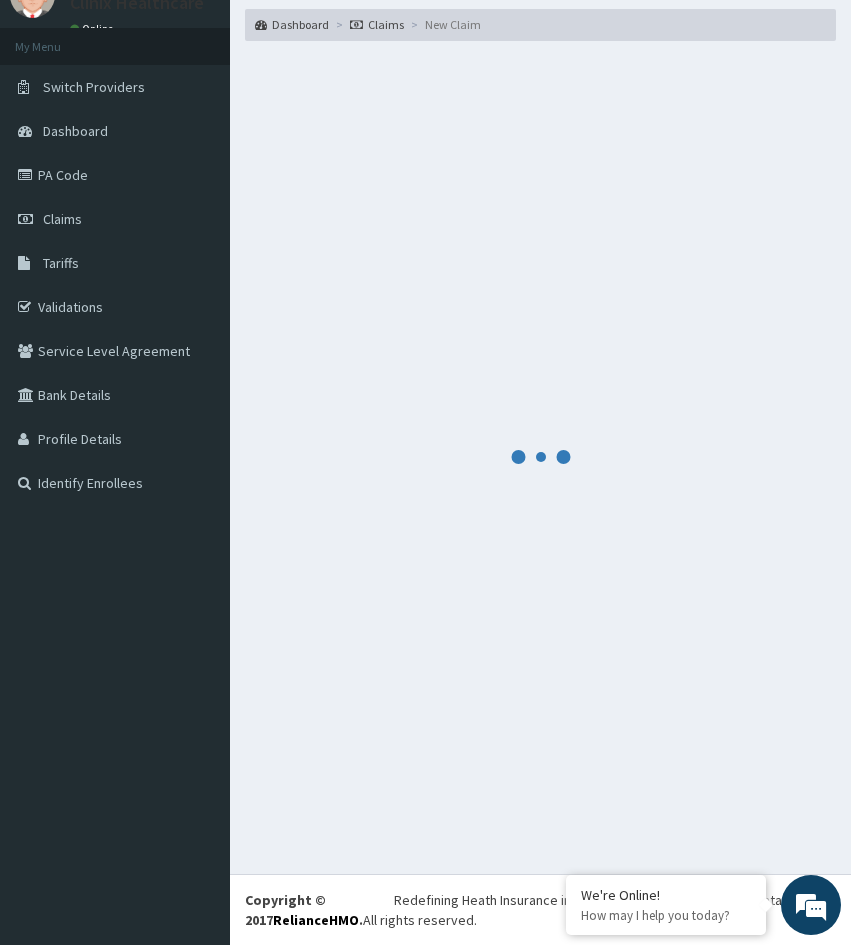 scroll, scrollTop: 533, scrollLeft: 0, axis: vertical 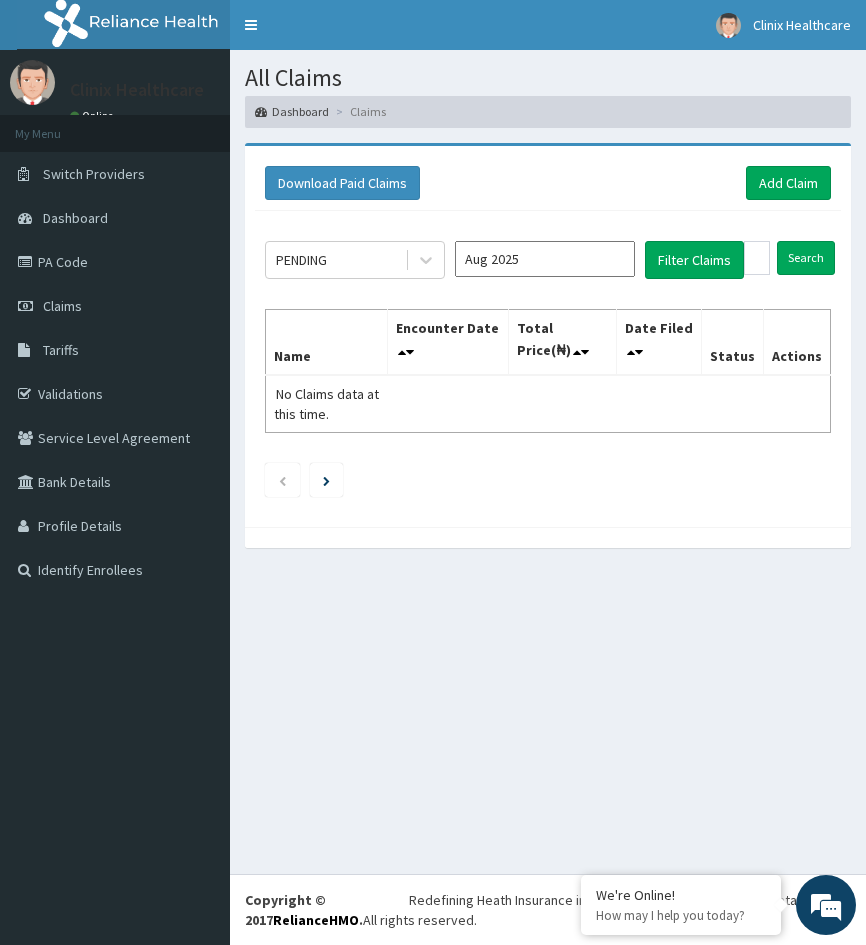 drag, startPoint x: 271, startPoint y: 696, endPoint x: 363, endPoint y: 576, distance: 151.20847 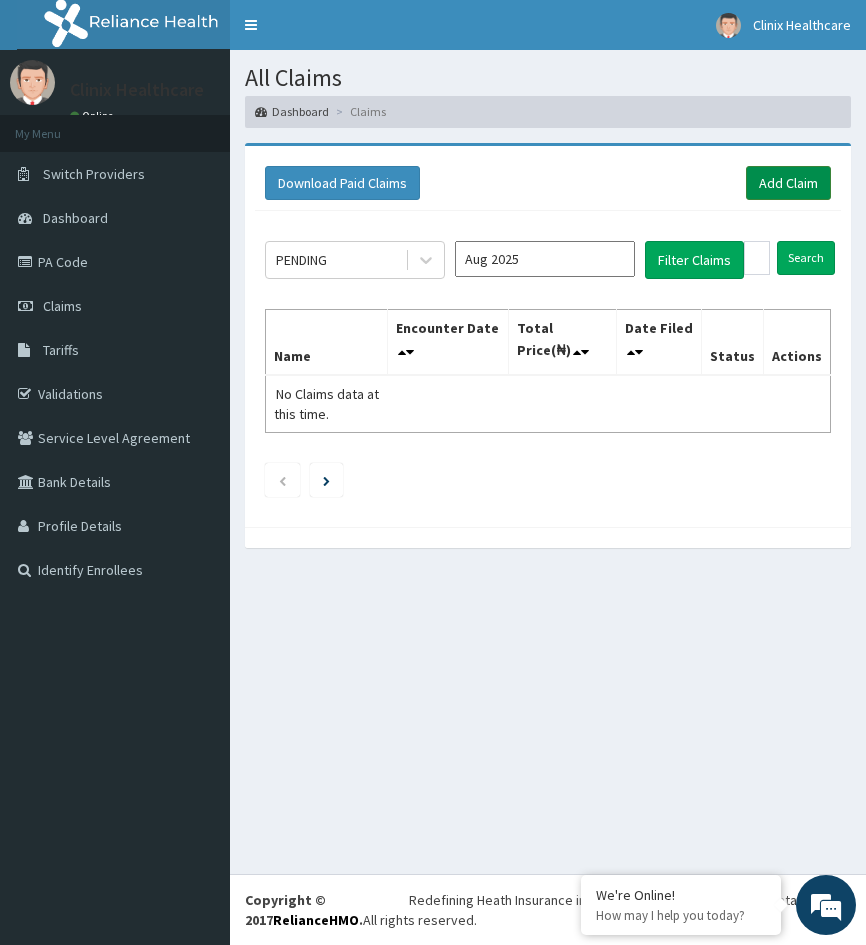 click on "Add Claim" at bounding box center [788, 183] 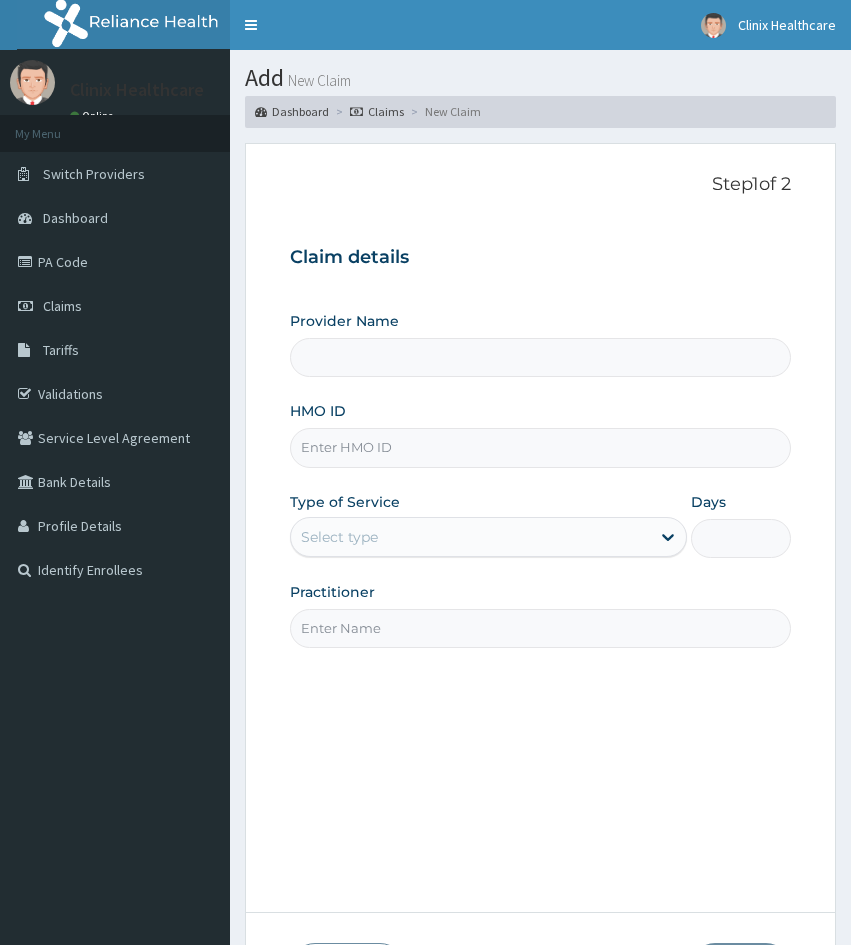 scroll, scrollTop: 0, scrollLeft: 0, axis: both 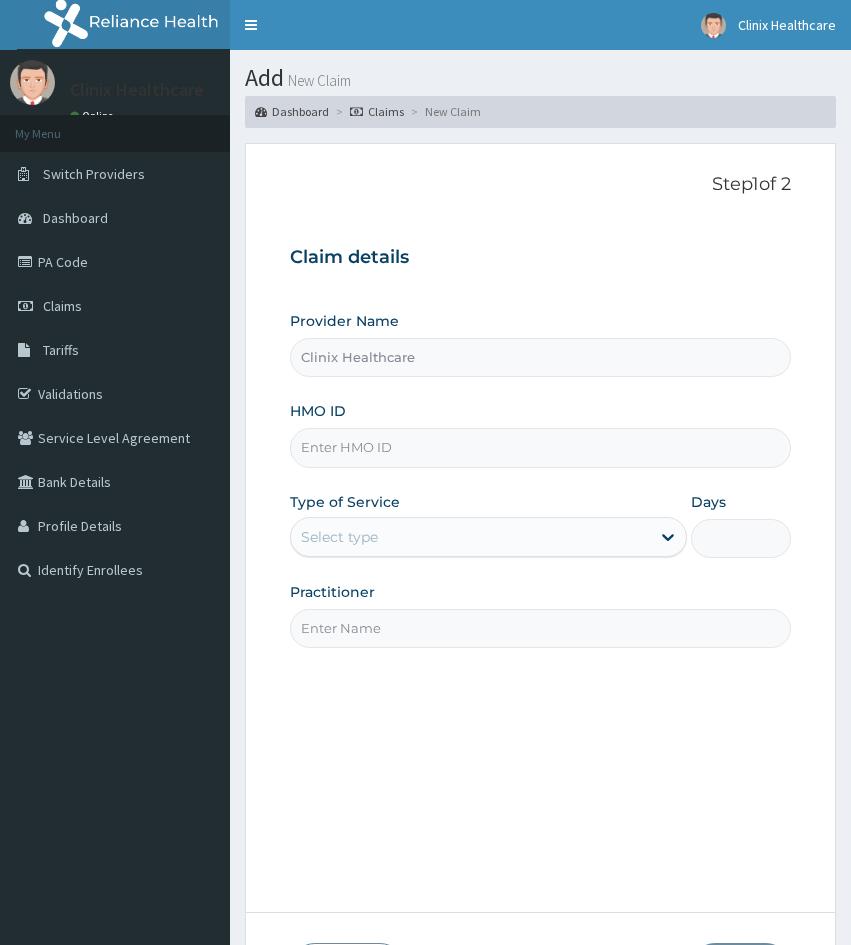 click on "HMO ID" at bounding box center (540, 447) 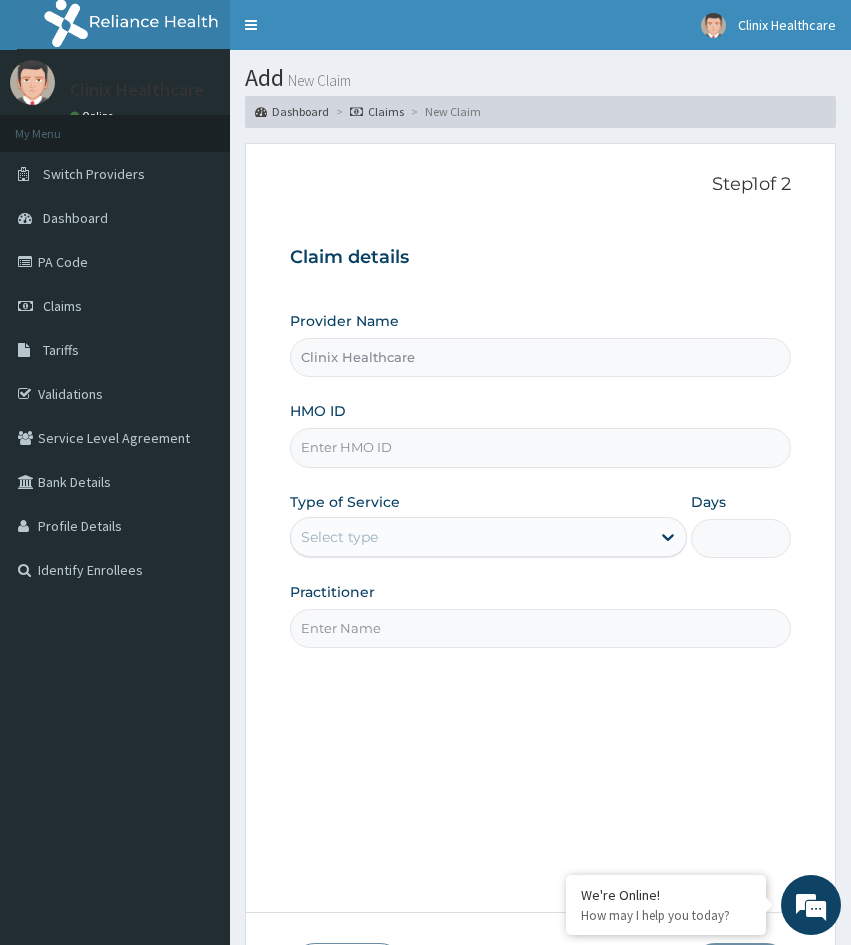 click on "HMO ID" at bounding box center [540, 447] 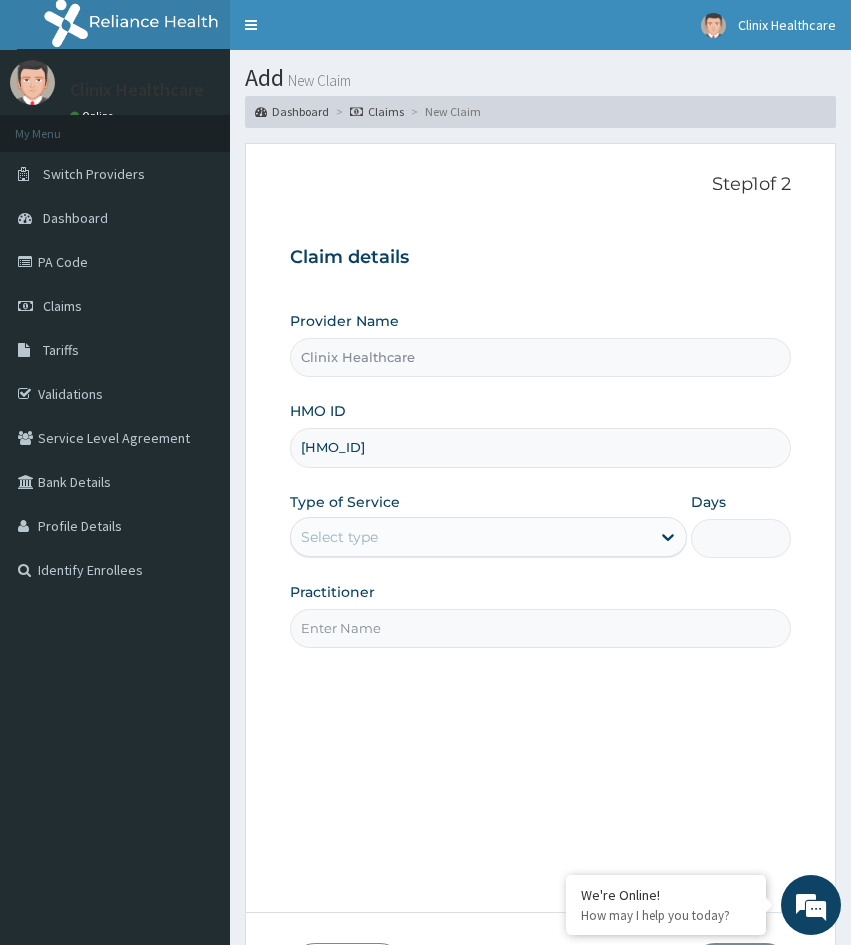 type on "SLB/10068/A" 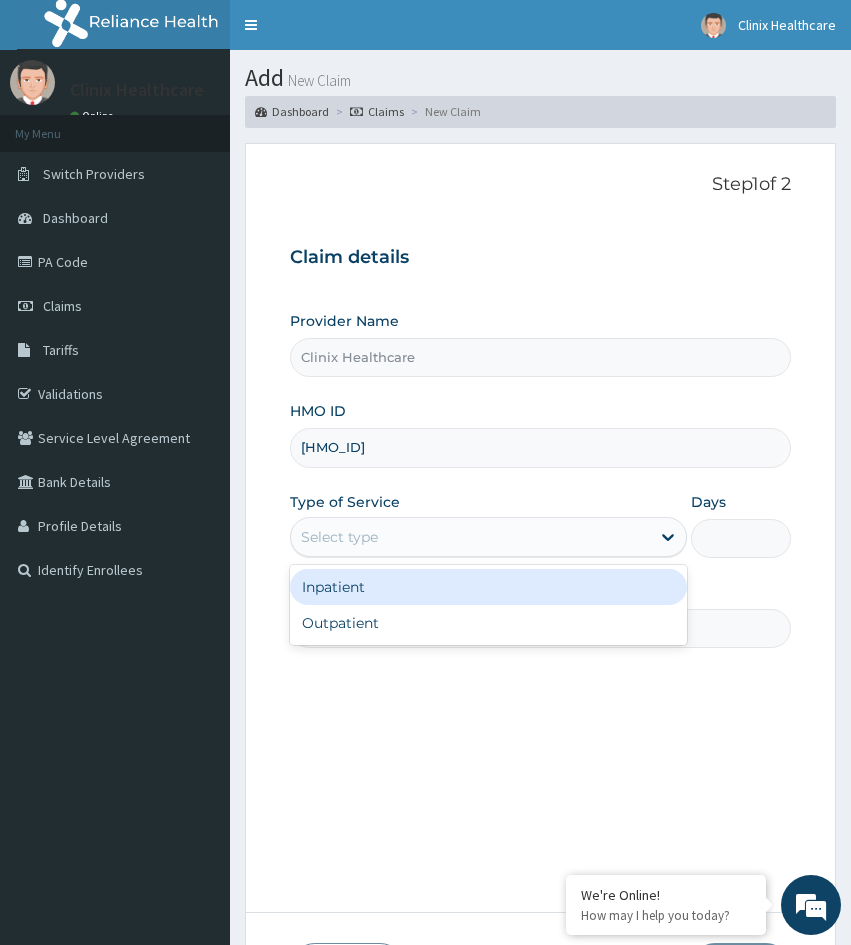 click on "Select type" at bounding box center [339, 537] 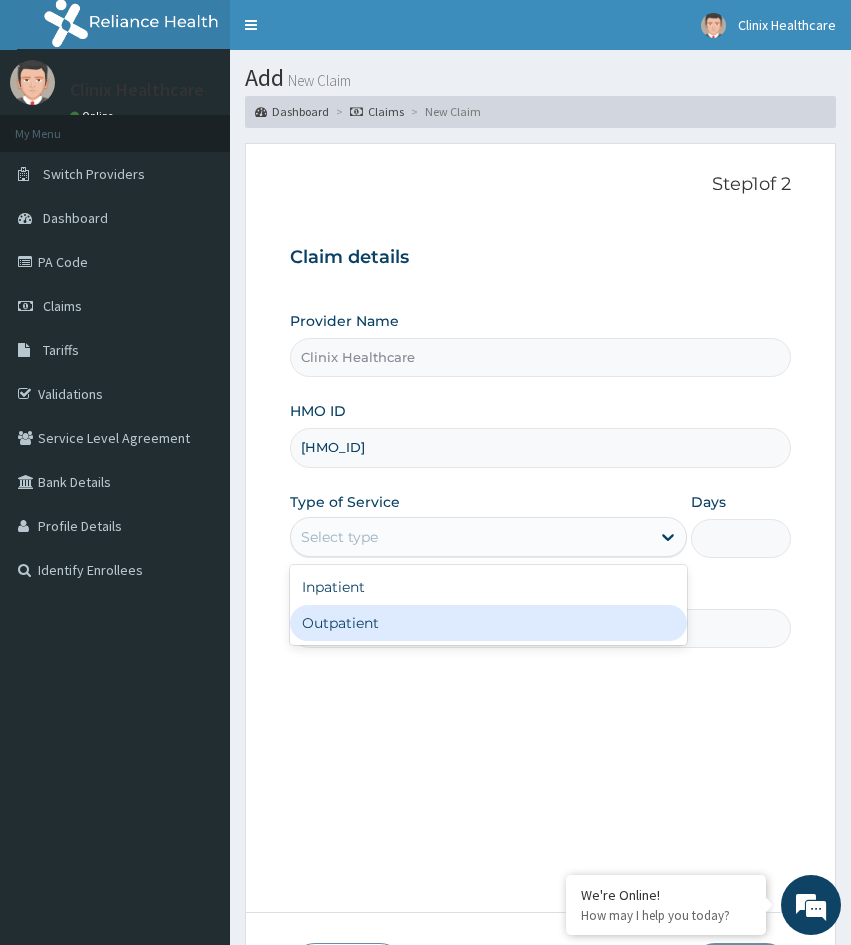 click on "Outpatient" at bounding box center (488, 623) 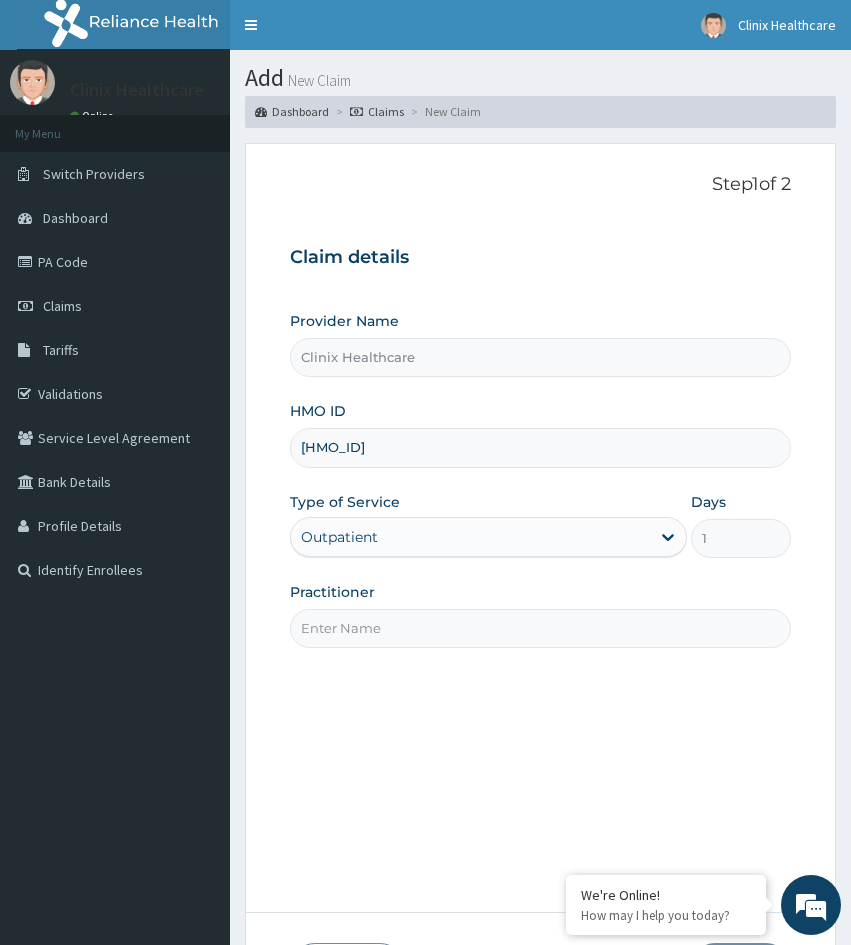 drag, startPoint x: 290, startPoint y: 752, endPoint x: 397, endPoint y: 627, distance: 164.5418 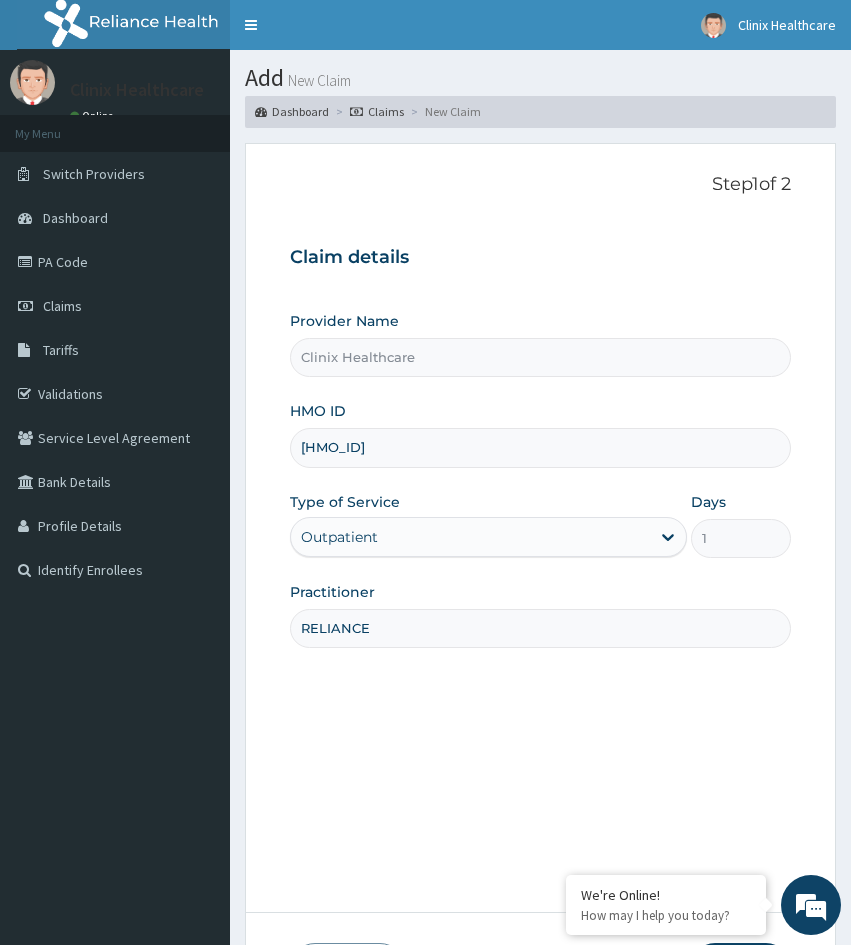 type on "RELIANCE" 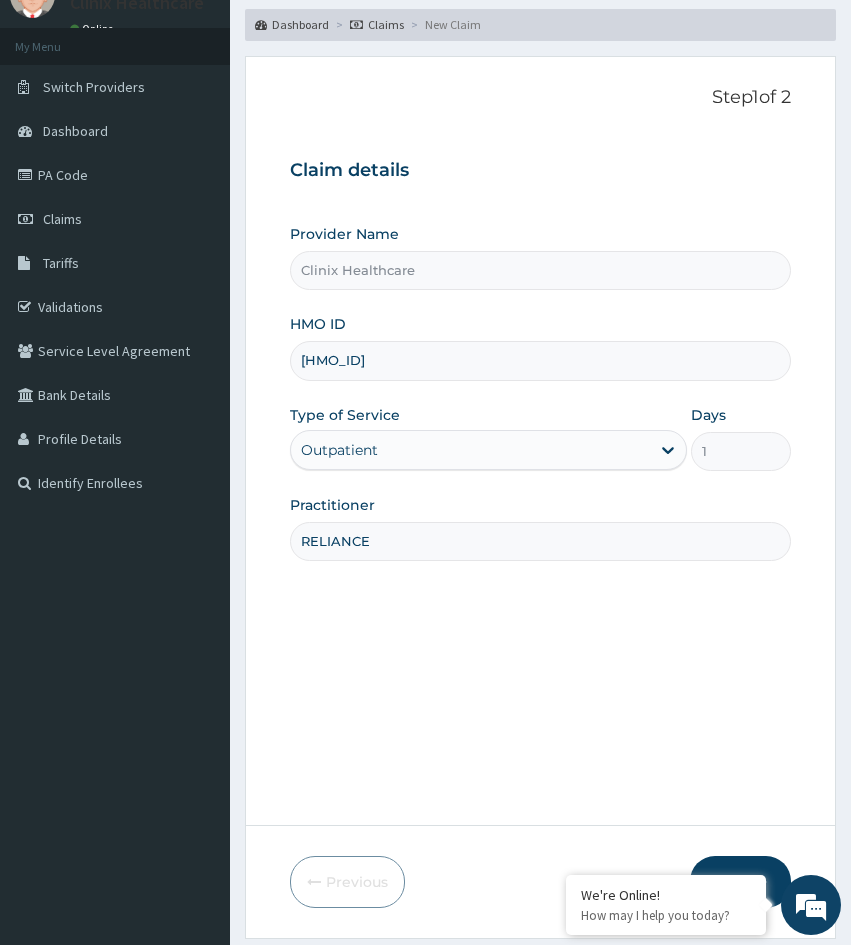 scroll, scrollTop: 167, scrollLeft: 0, axis: vertical 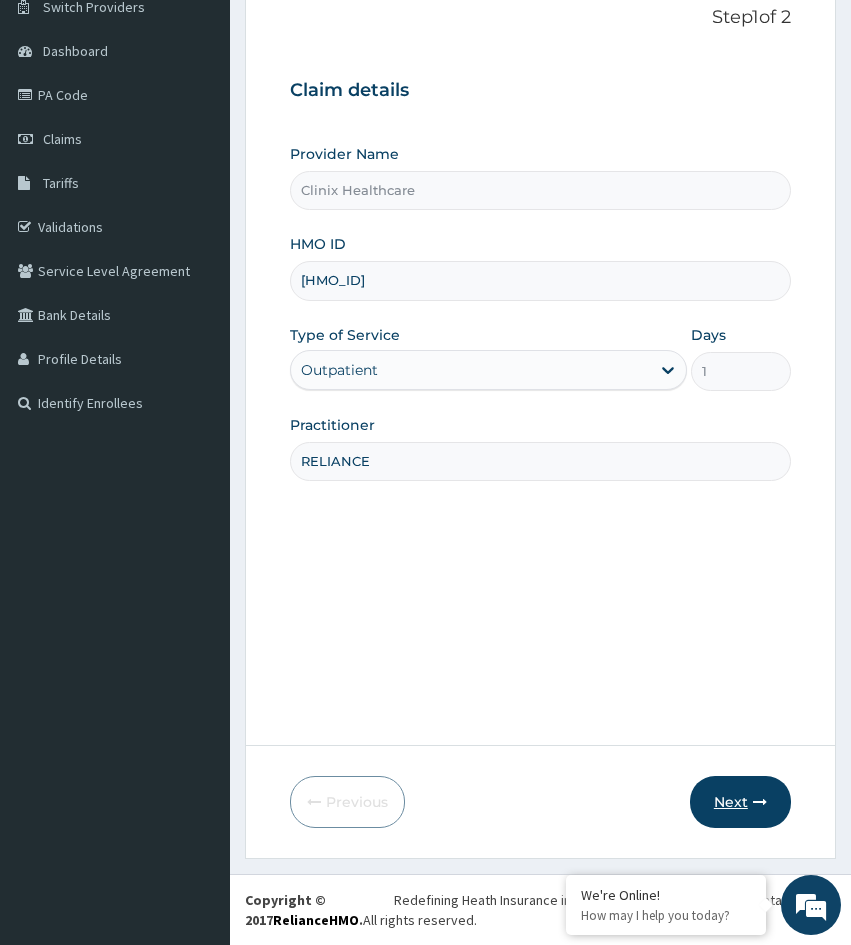 click on "Next" at bounding box center [740, 802] 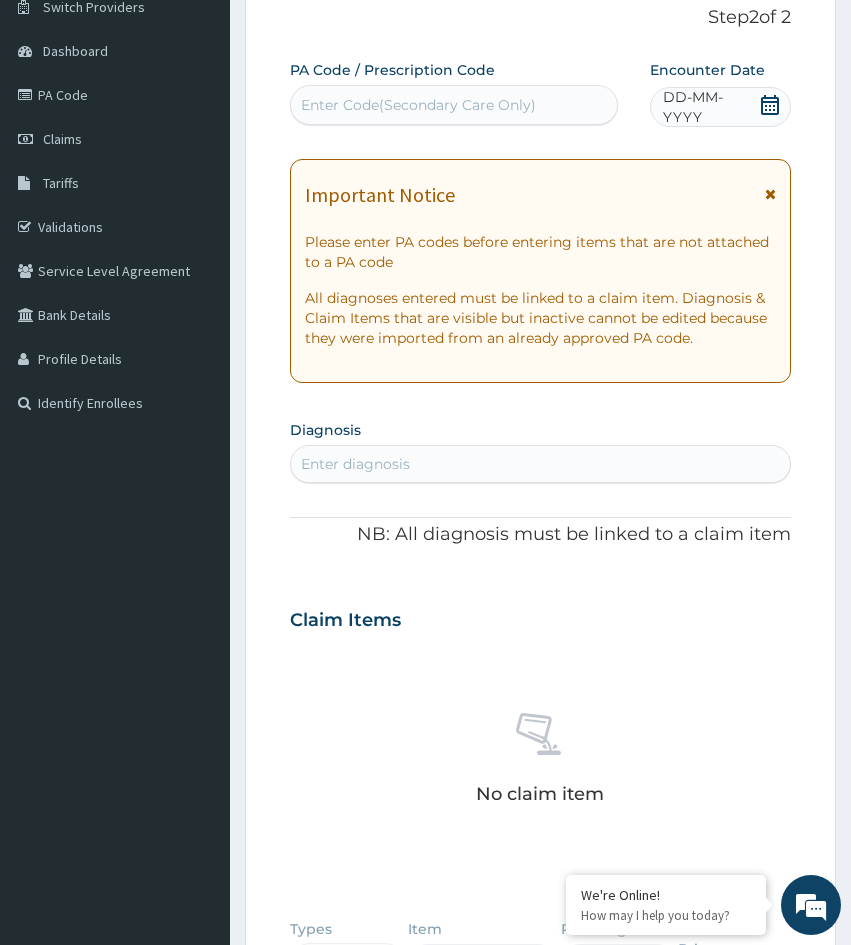 scroll, scrollTop: 0, scrollLeft: 0, axis: both 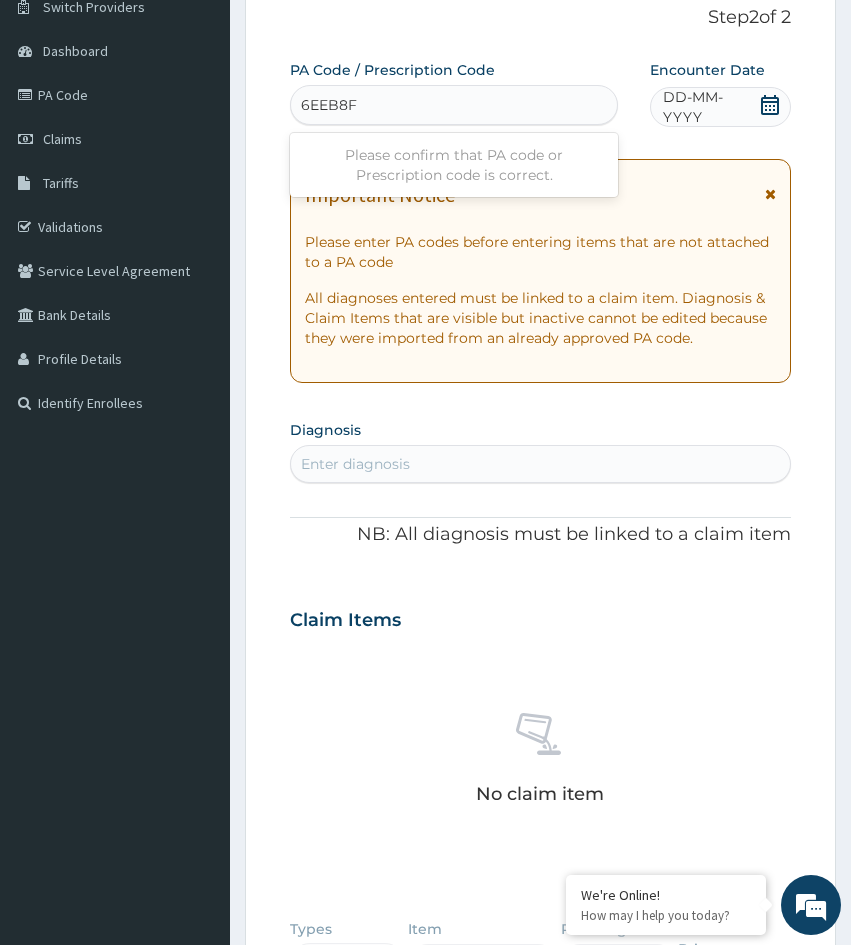 click on "6EEB8F" at bounding box center [330, 105] 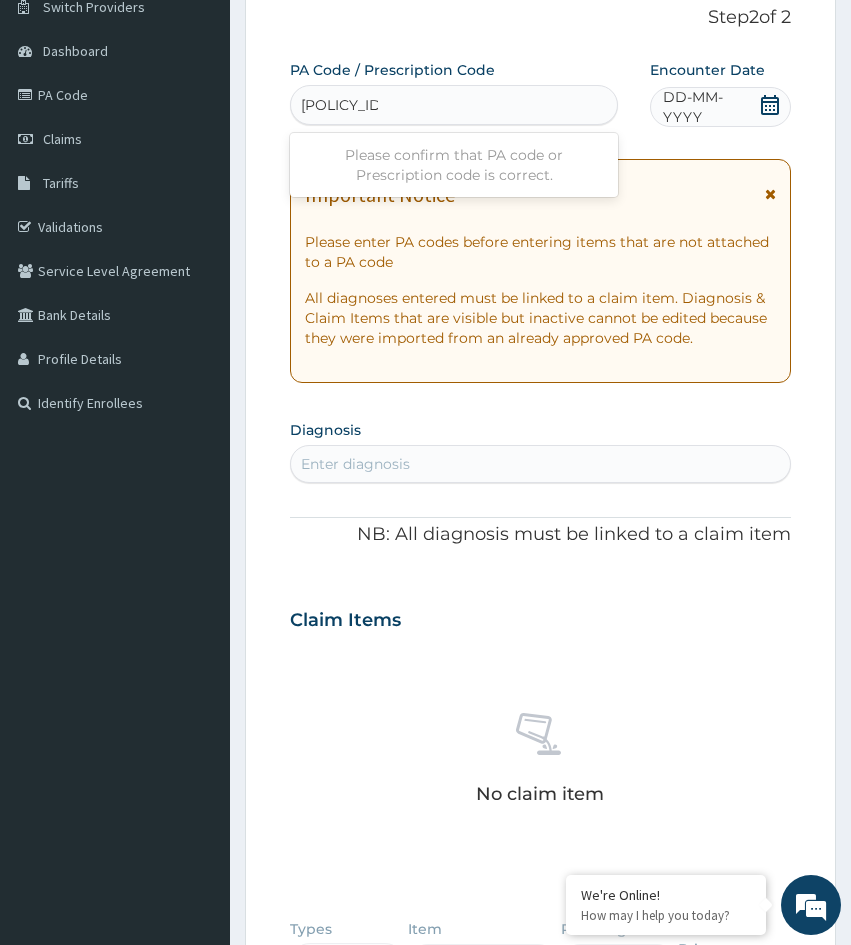 type on "PA/6EEB8F" 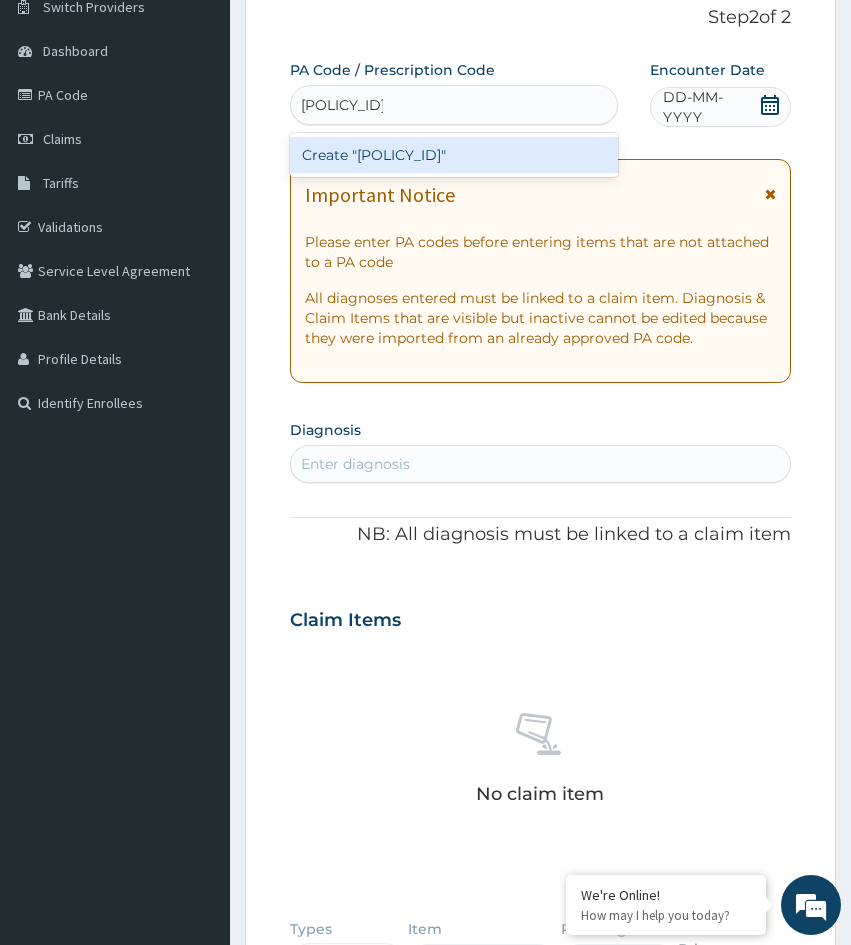 click on "Create "PA/6EEB8F"" at bounding box center (454, 155) 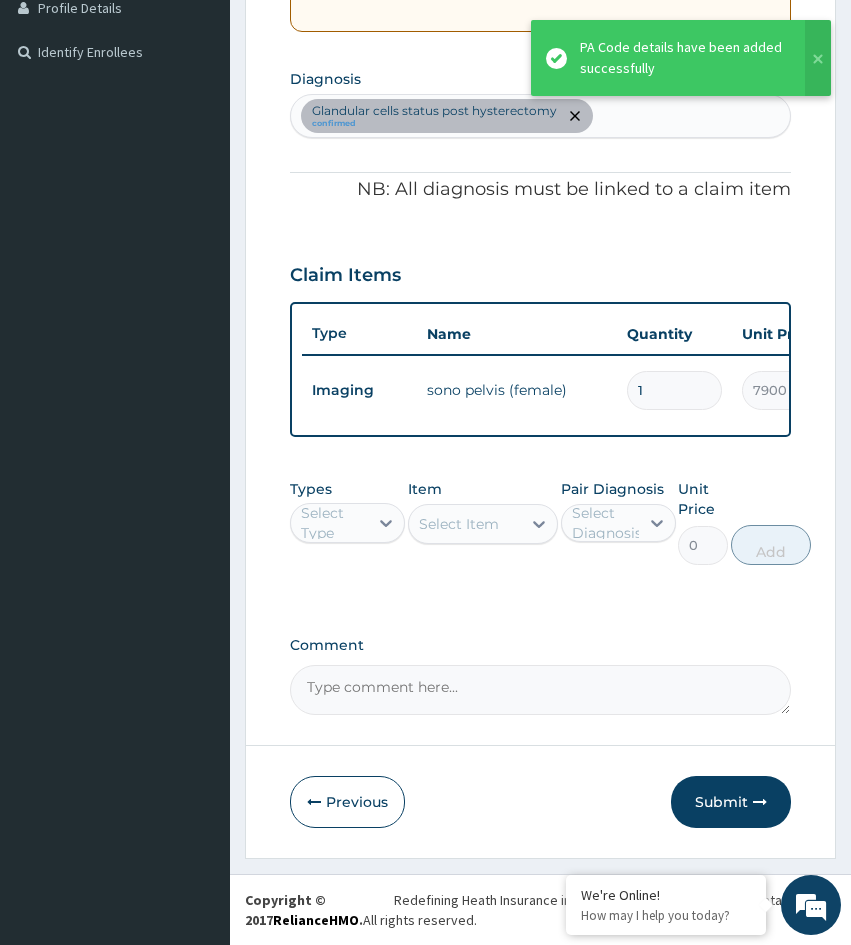 scroll, scrollTop: 533, scrollLeft: 0, axis: vertical 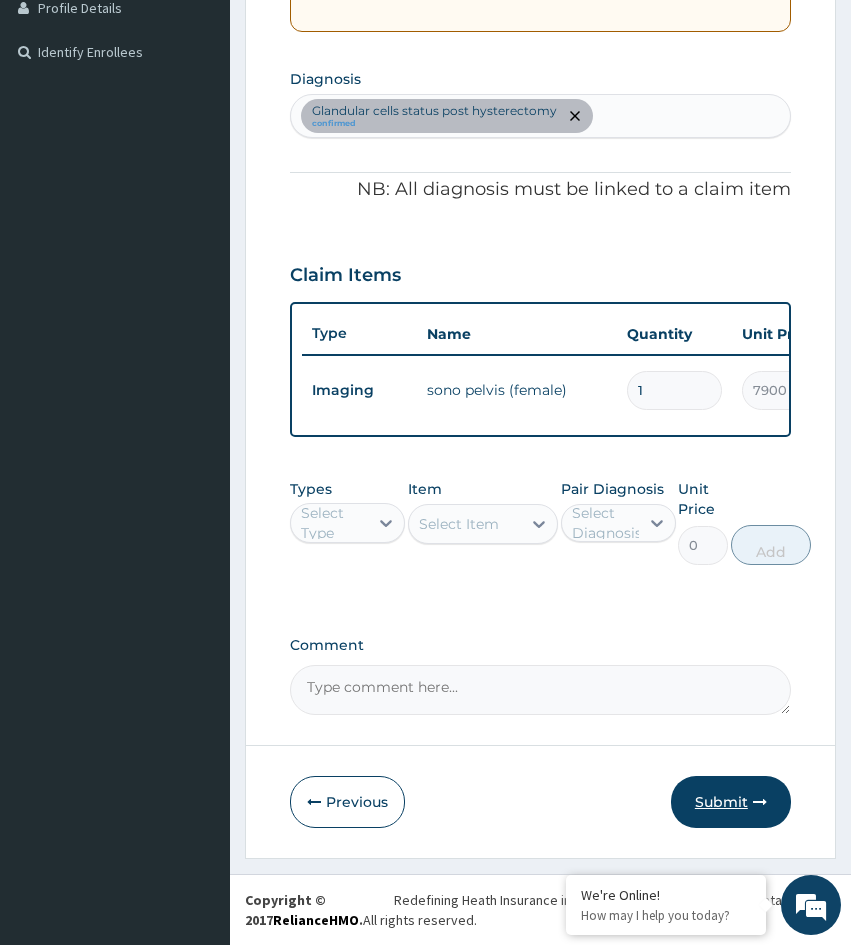 click on "Submit" at bounding box center (731, 802) 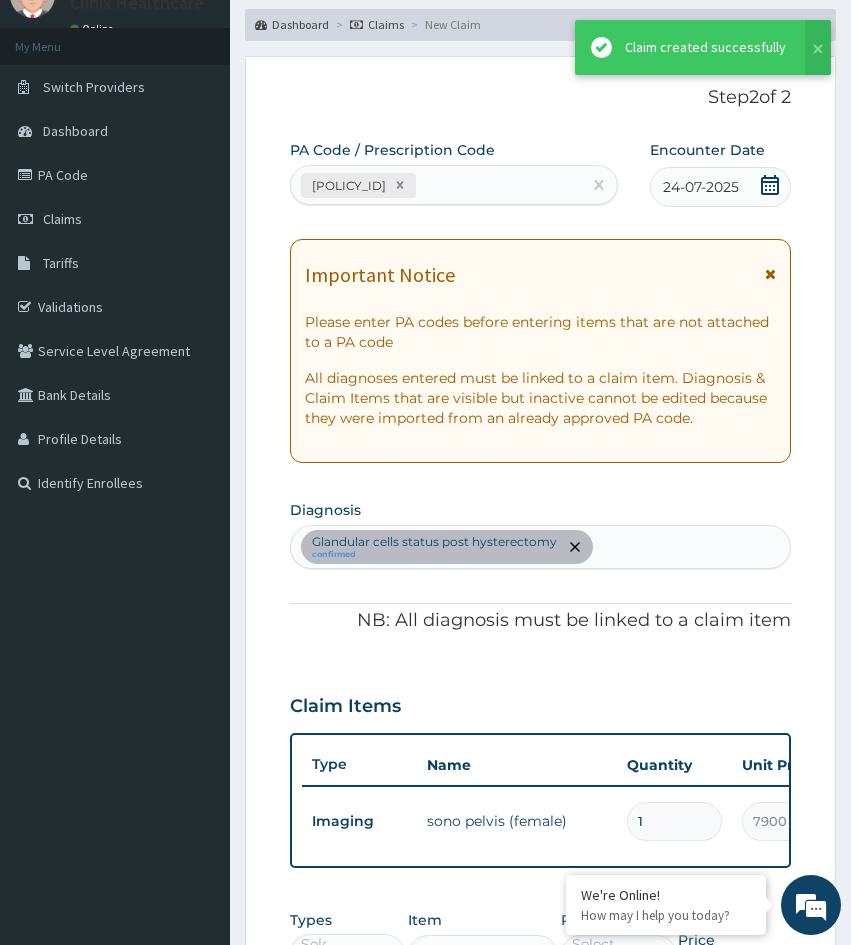 scroll, scrollTop: 533, scrollLeft: 0, axis: vertical 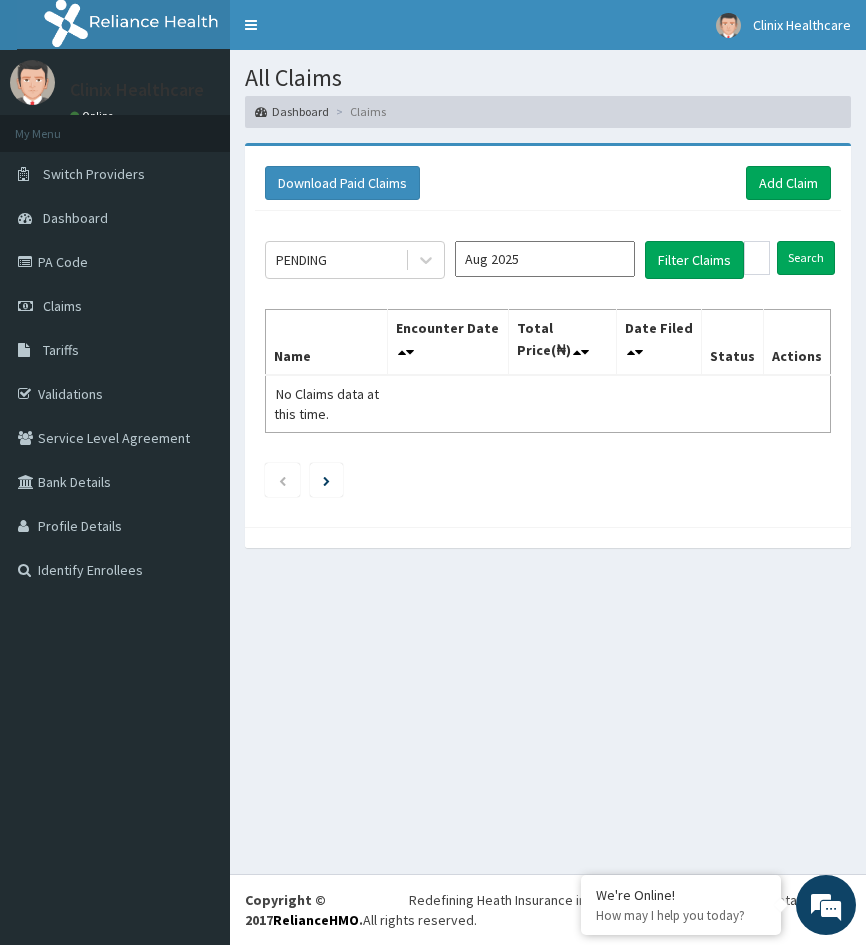 click on "Download Paid Claims Add Claim × Note you can only download claims within a maximum of 1 year and the dates will auto-adjust when you select range that is greater than 1 year From 04-05-2025 To 04-08-2025 Close Download PENDING Aug 2025 Filter Claims Search Name Encounter Date Total Price(₦) Date Filed Status Actions No Claims data at this time." at bounding box center [548, 355] 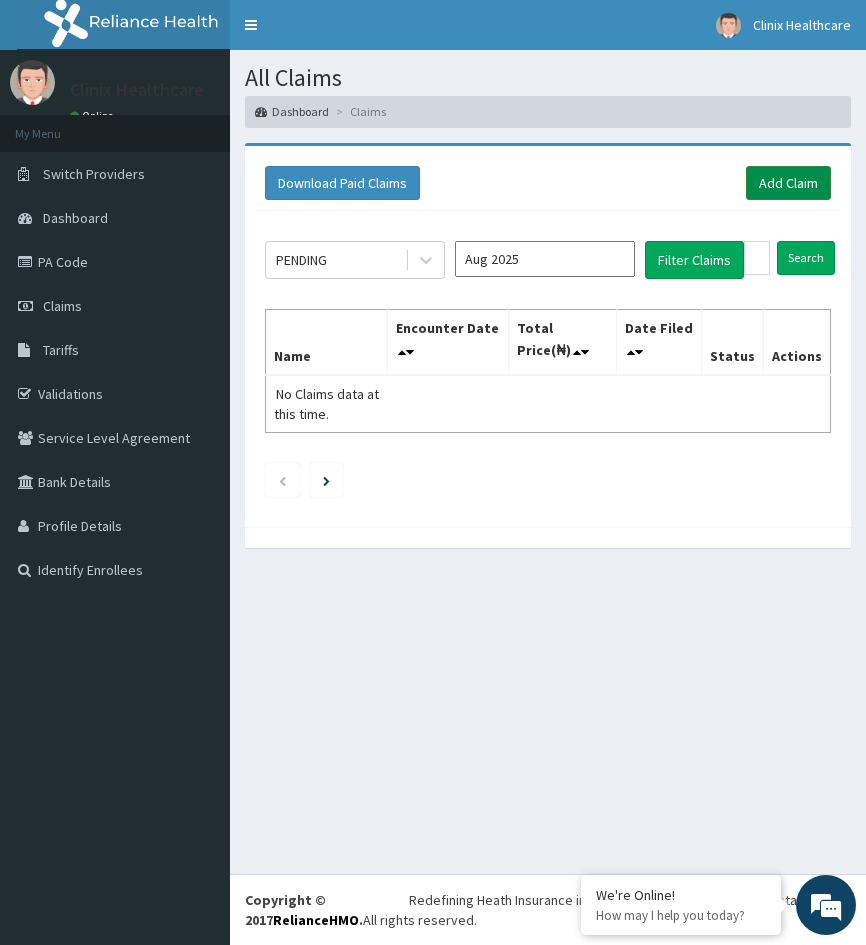click on "Add Claim" at bounding box center [788, 183] 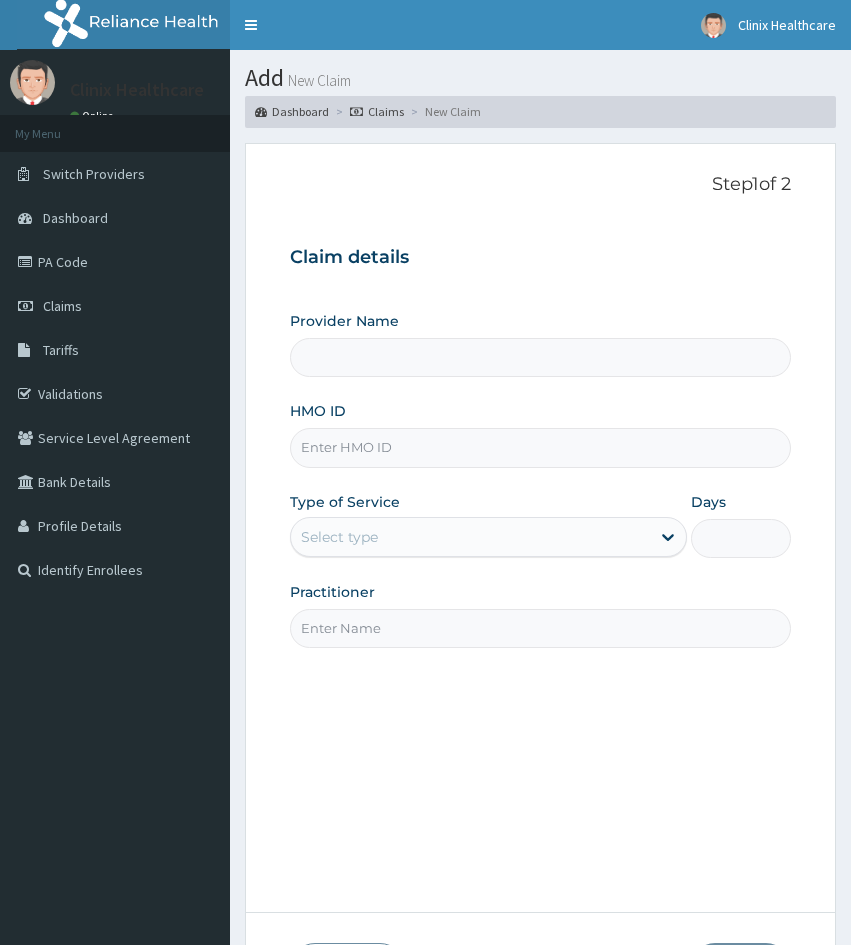 scroll, scrollTop: 0, scrollLeft: 0, axis: both 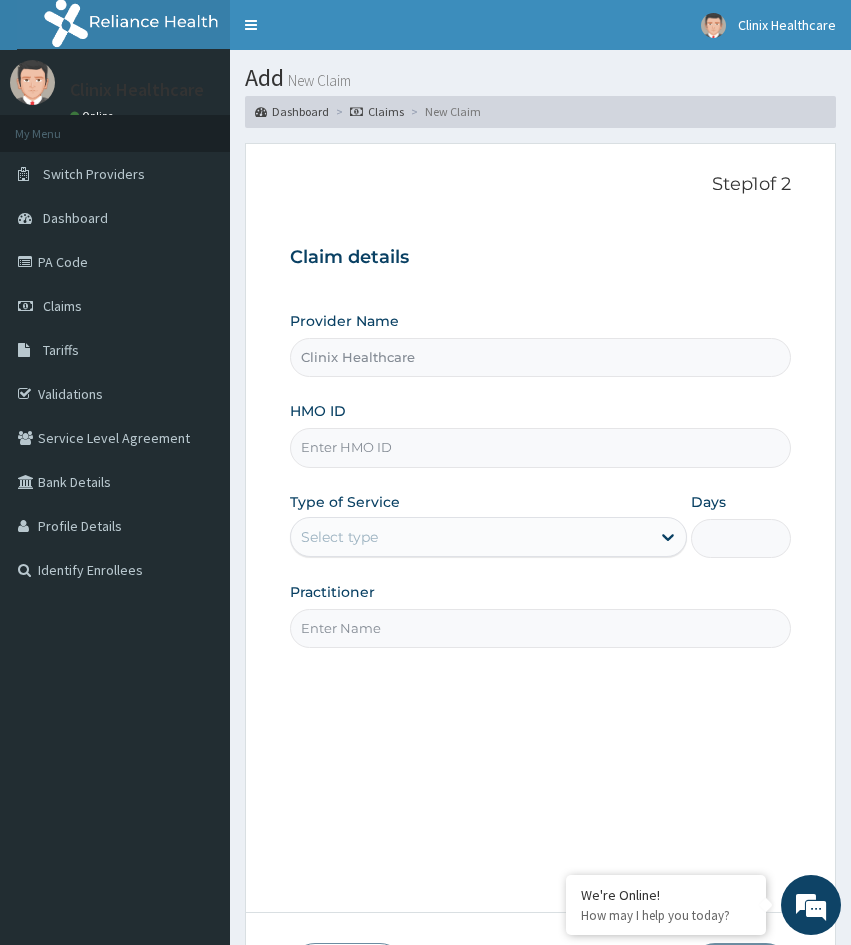 drag, startPoint x: 310, startPoint y: 731, endPoint x: 336, endPoint y: 674, distance: 62.649822 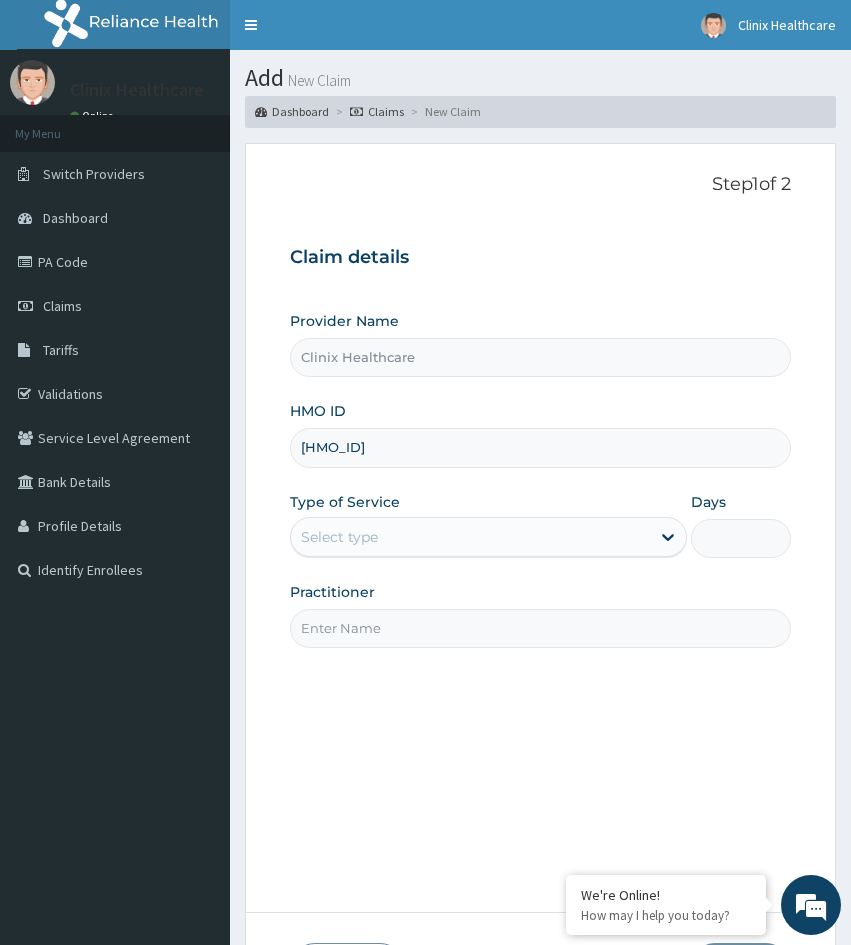 type on "XIA/10482/B" 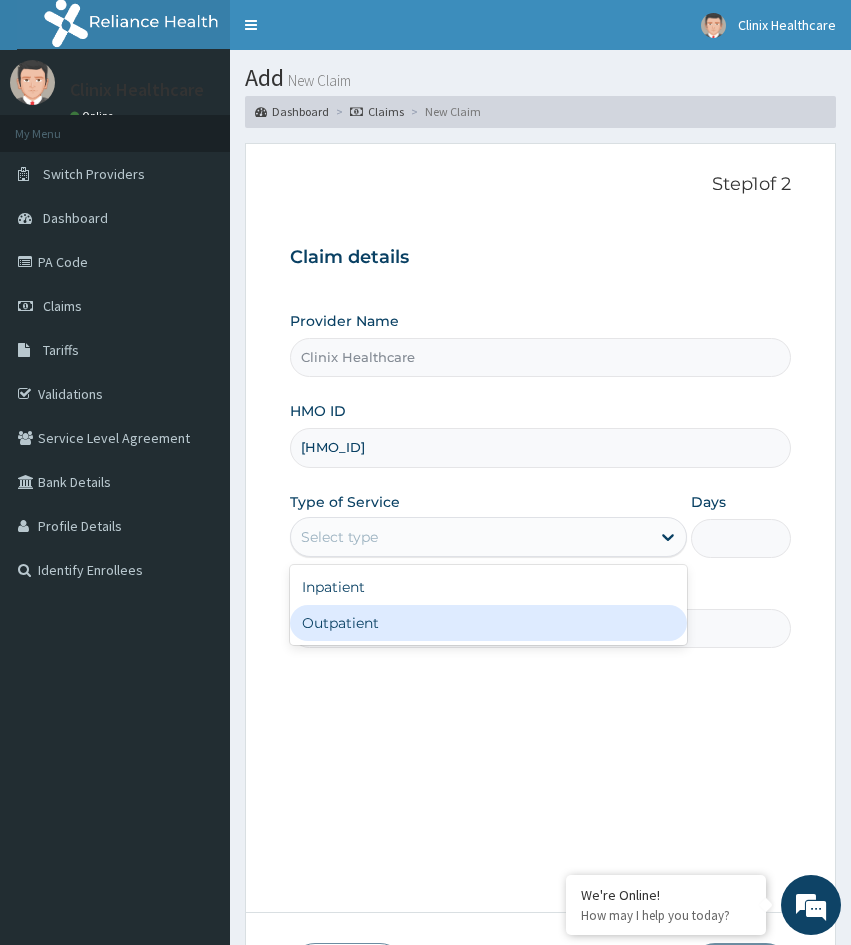 click on "Outpatient" at bounding box center [488, 623] 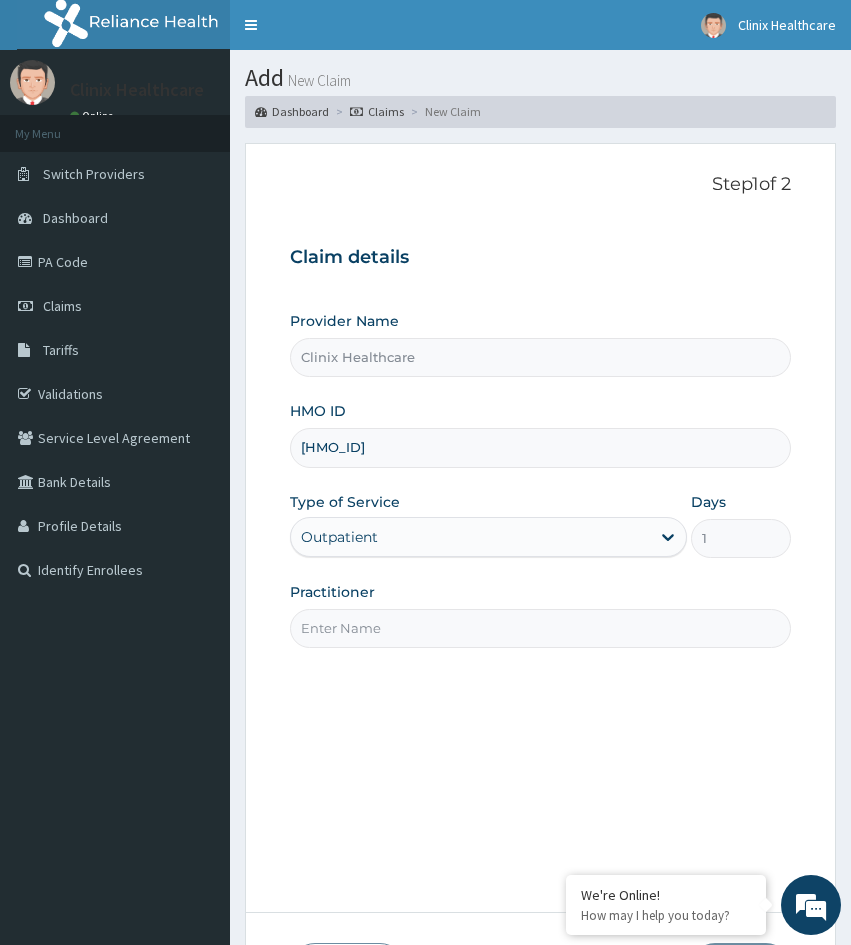 click on "Step  1  of 2 Claim details Provider Name Clinix Healthcare HMO ID XIA/10482/B Type of Service Outpatient Days 1 Practitioner" at bounding box center [540, 528] 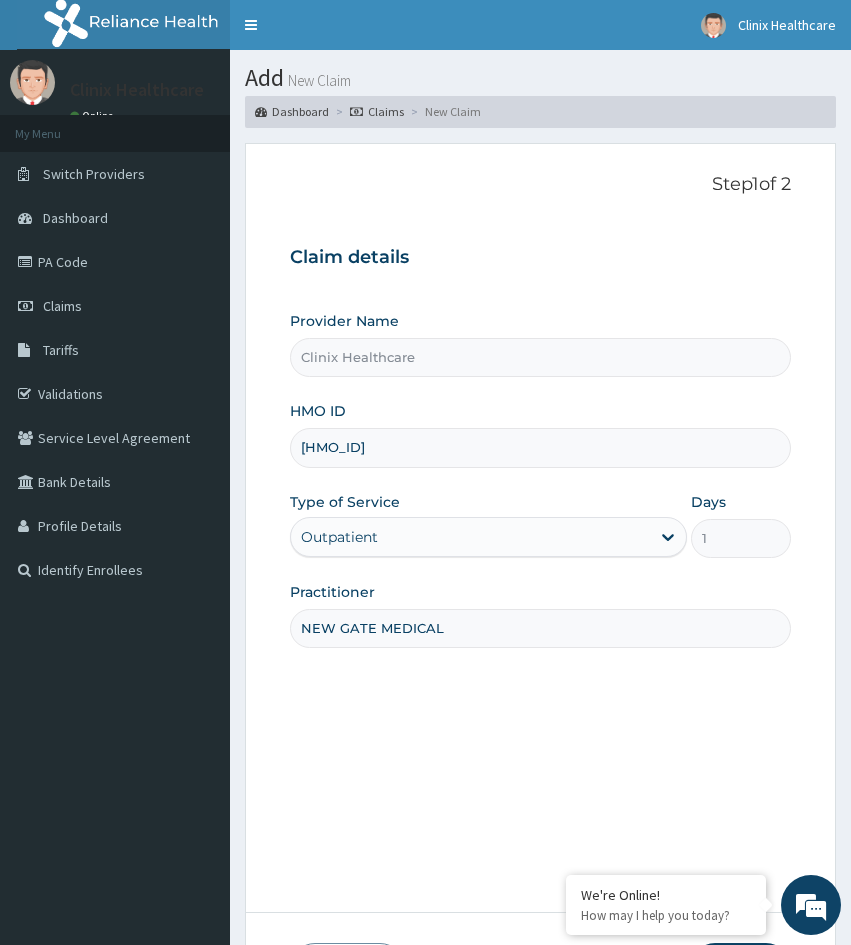 type on "NEW GATE MEDICAL" 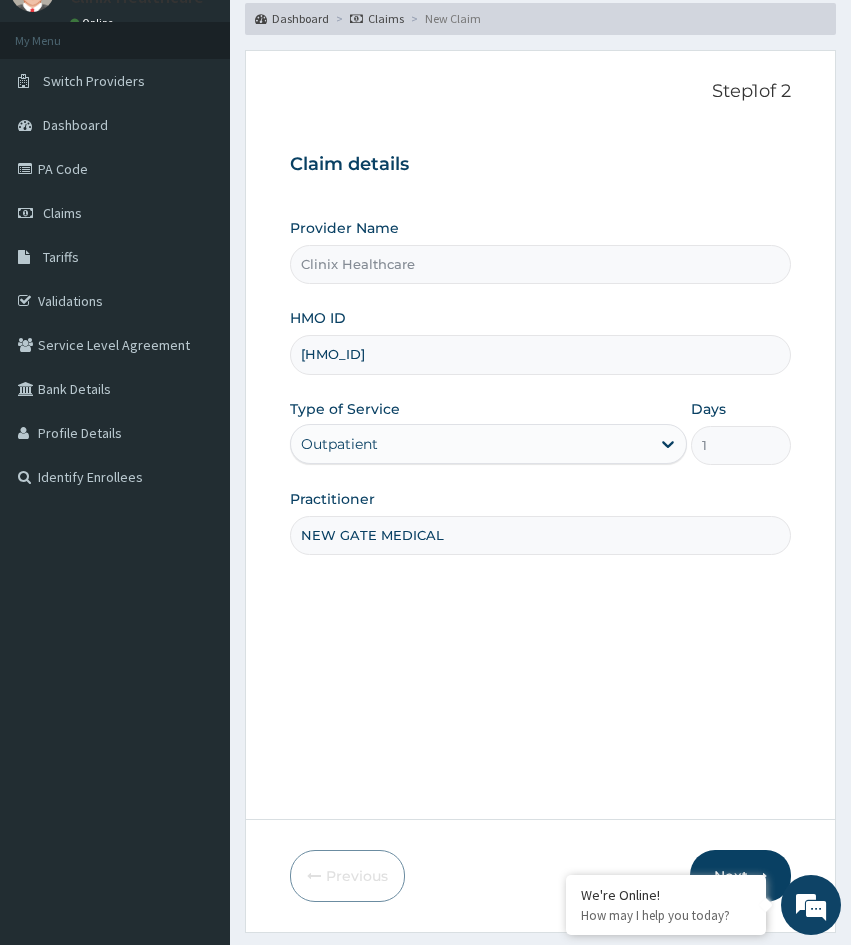 scroll, scrollTop: 167, scrollLeft: 0, axis: vertical 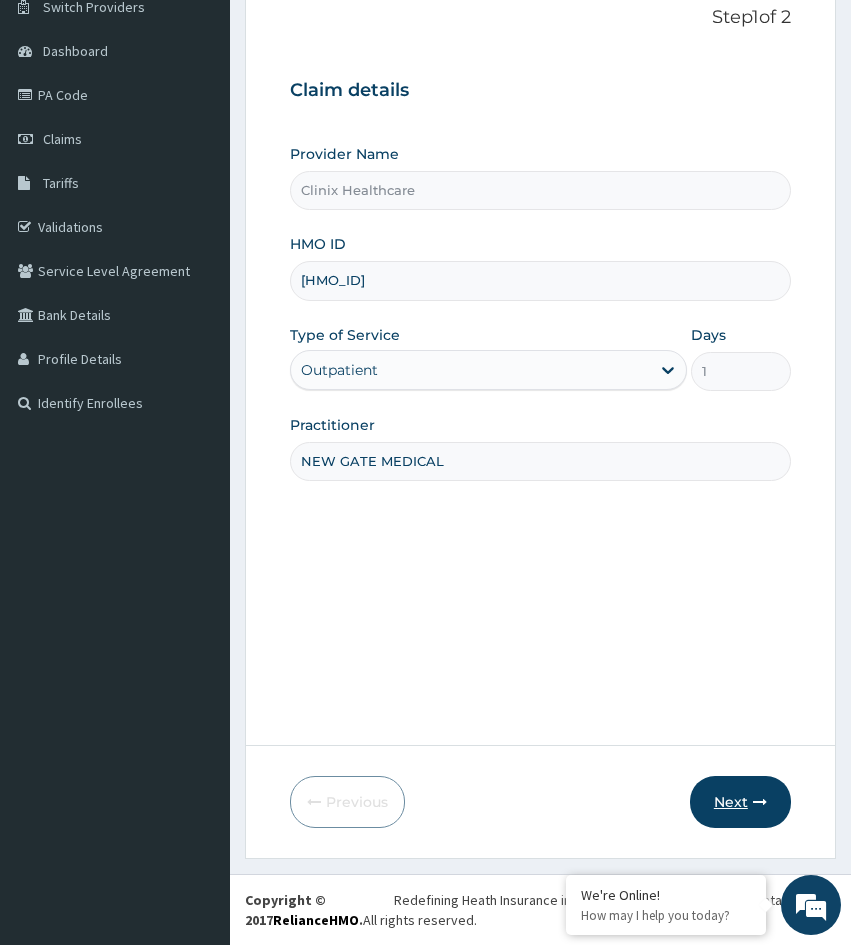 click on "Next" at bounding box center [740, 802] 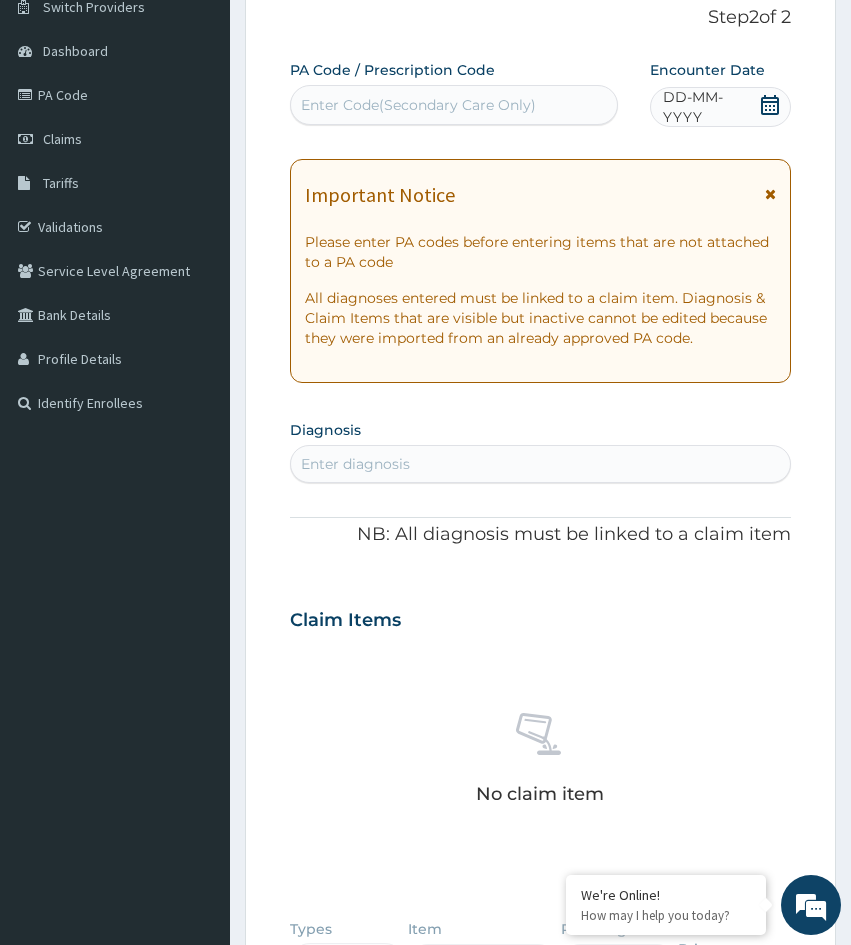 click on "Enter Code(Secondary Care Only)" at bounding box center (418, 105) 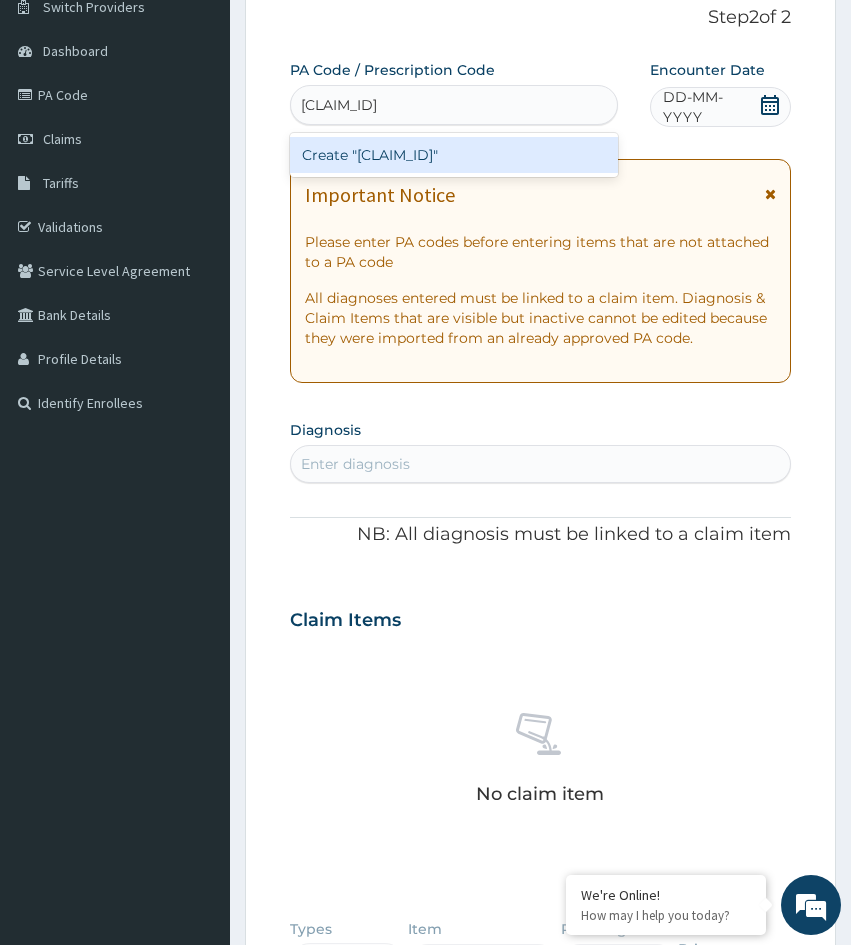 click on "Create "PA/7E847B"" at bounding box center [454, 155] 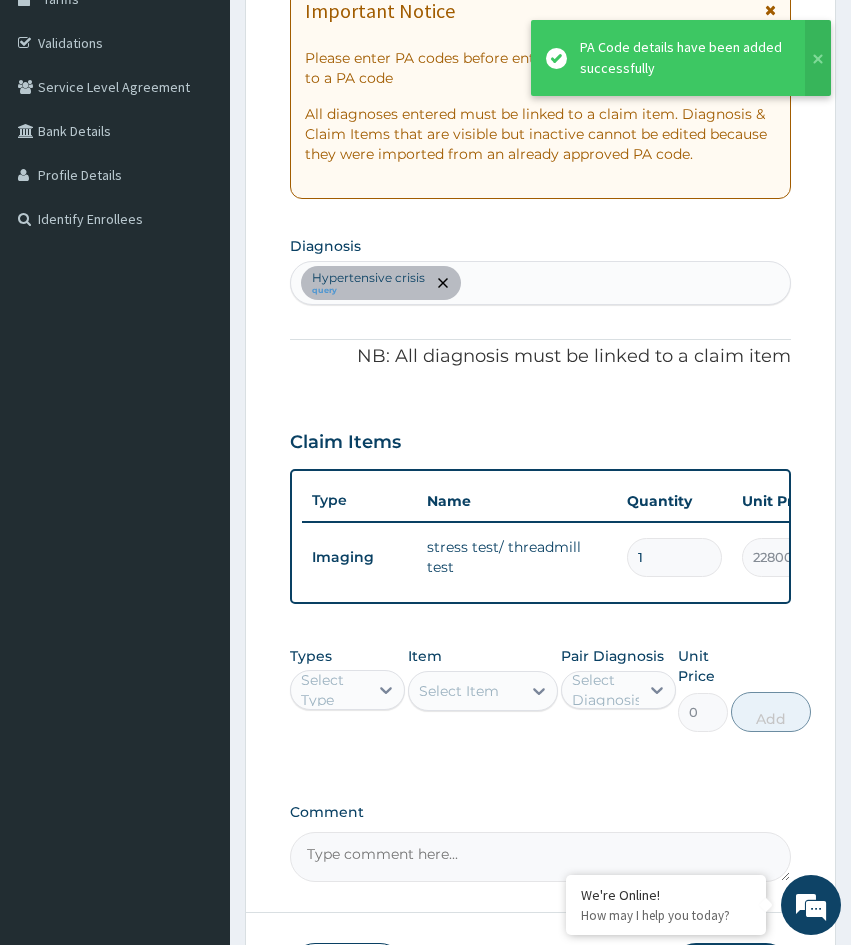 scroll, scrollTop: 367, scrollLeft: 0, axis: vertical 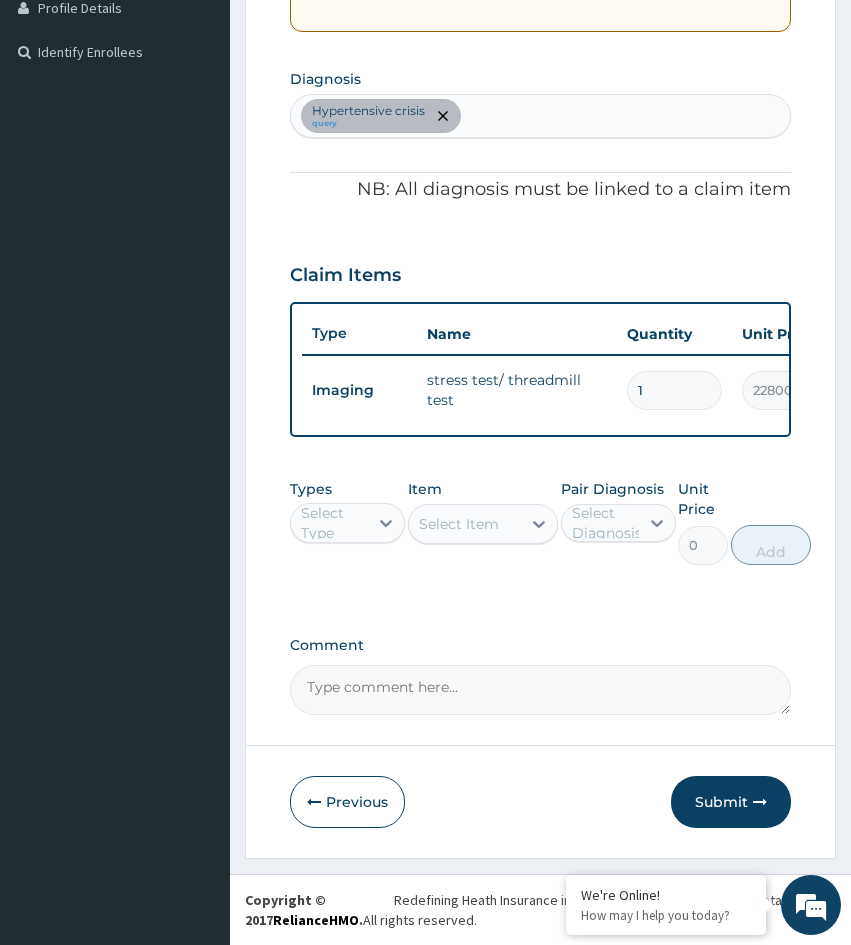 drag, startPoint x: 736, startPoint y: 796, endPoint x: 669, endPoint y: 775, distance: 70.21396 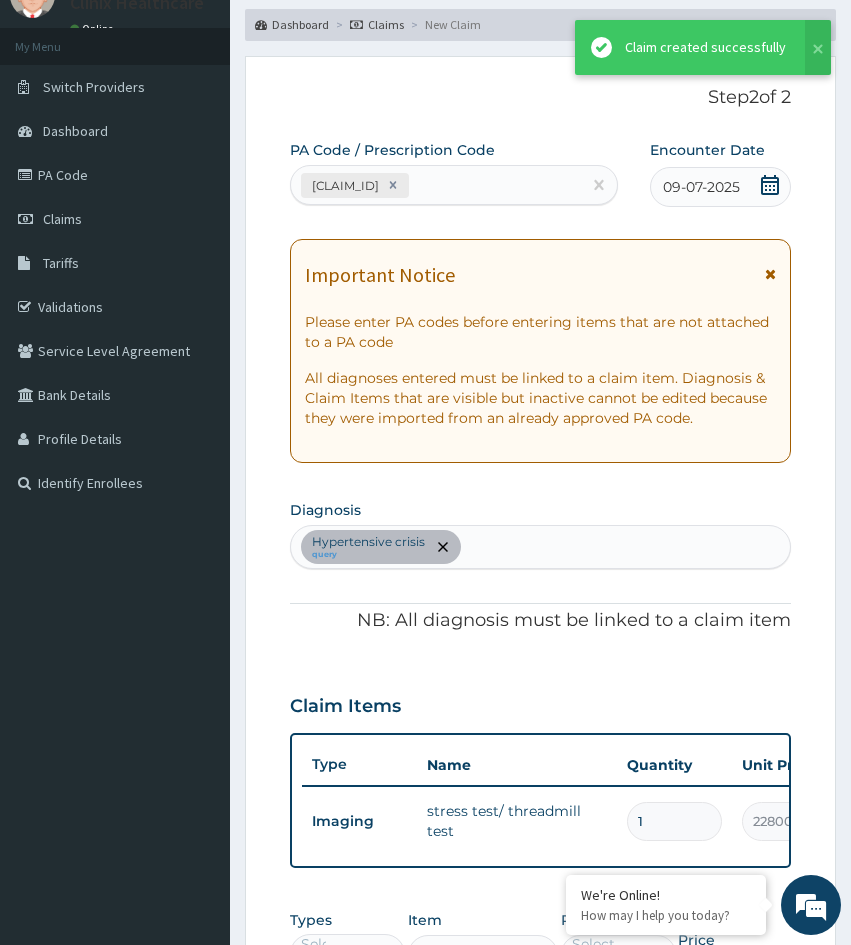 scroll, scrollTop: 533, scrollLeft: 0, axis: vertical 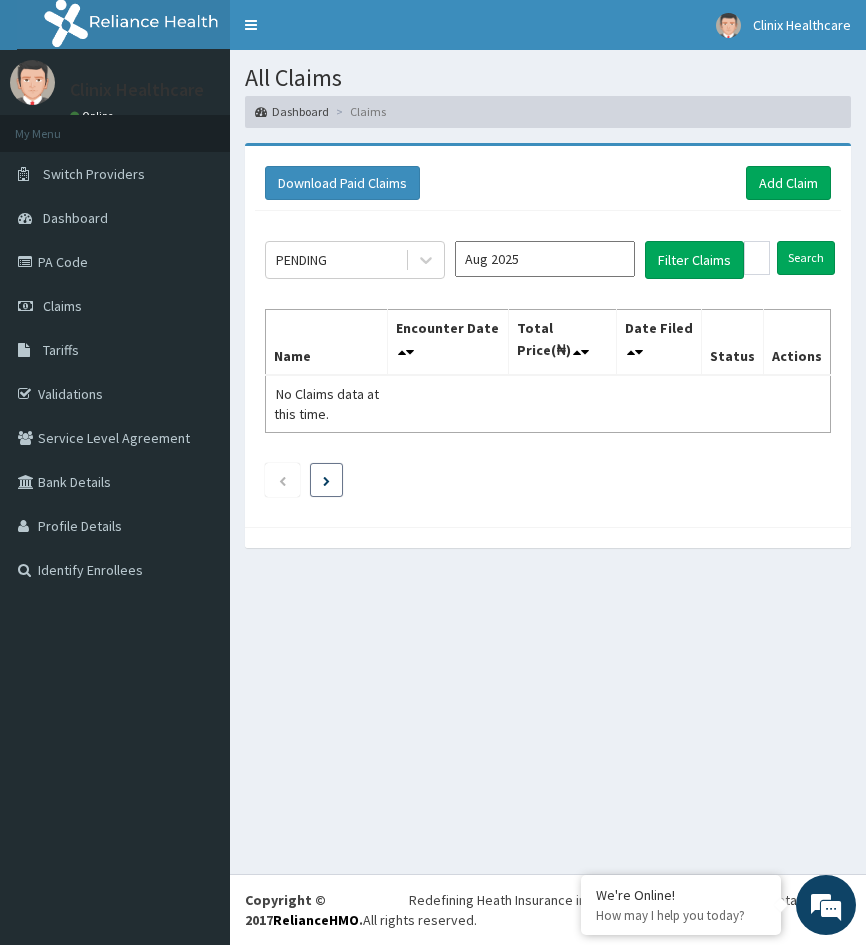 drag, startPoint x: 310, startPoint y: 543, endPoint x: 332, endPoint y: 464, distance: 82.006096 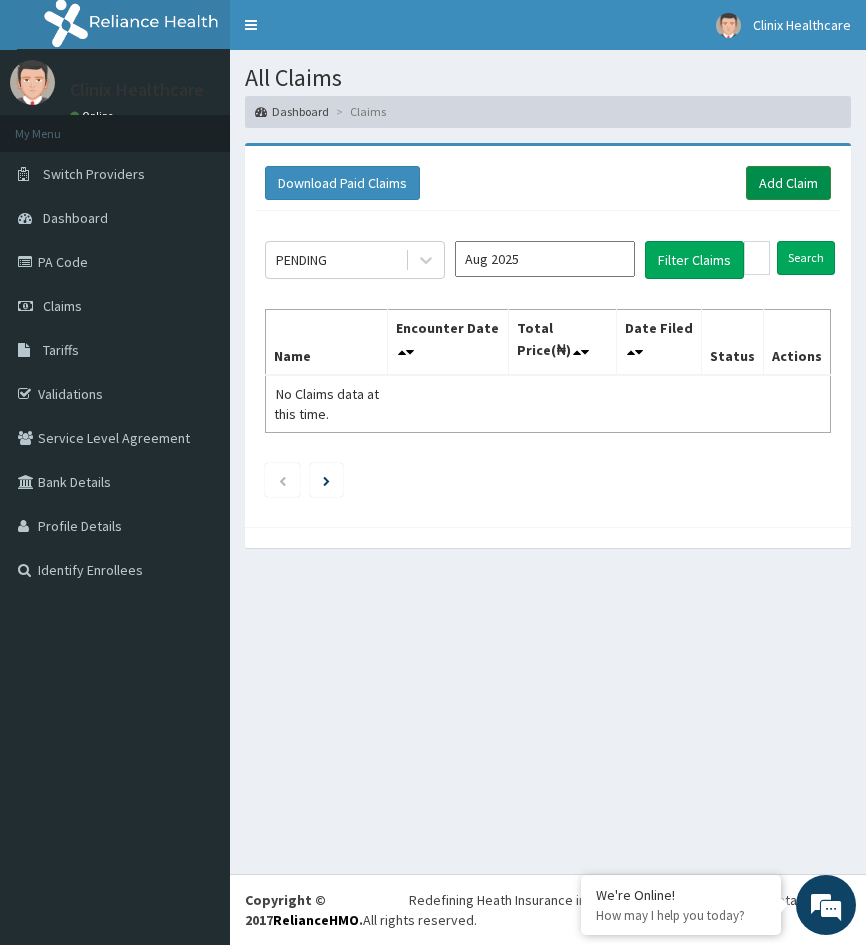 click on "Add Claim" at bounding box center (788, 183) 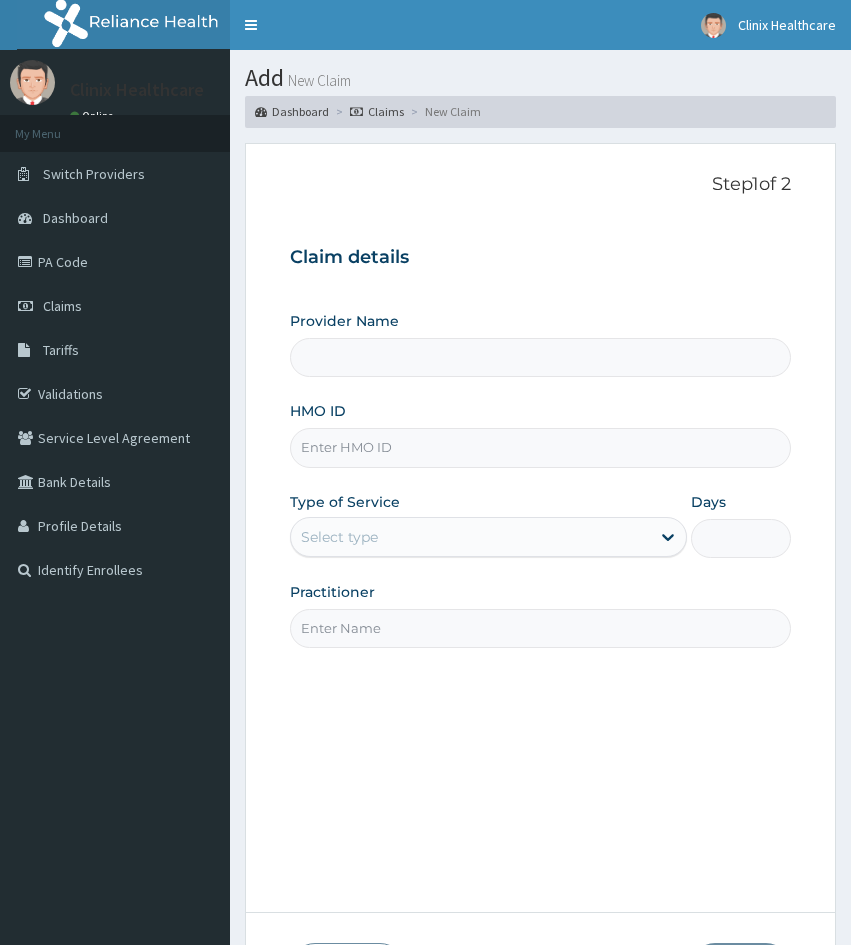 scroll, scrollTop: 0, scrollLeft: 0, axis: both 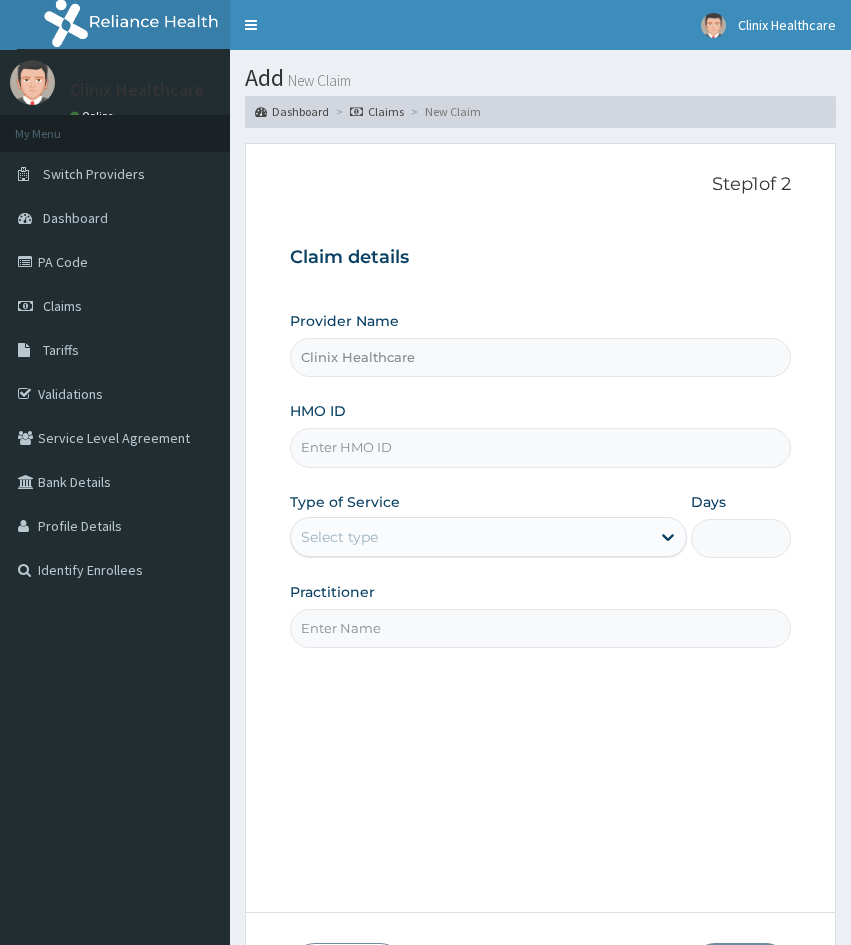 paste on "FCL/10187/A" 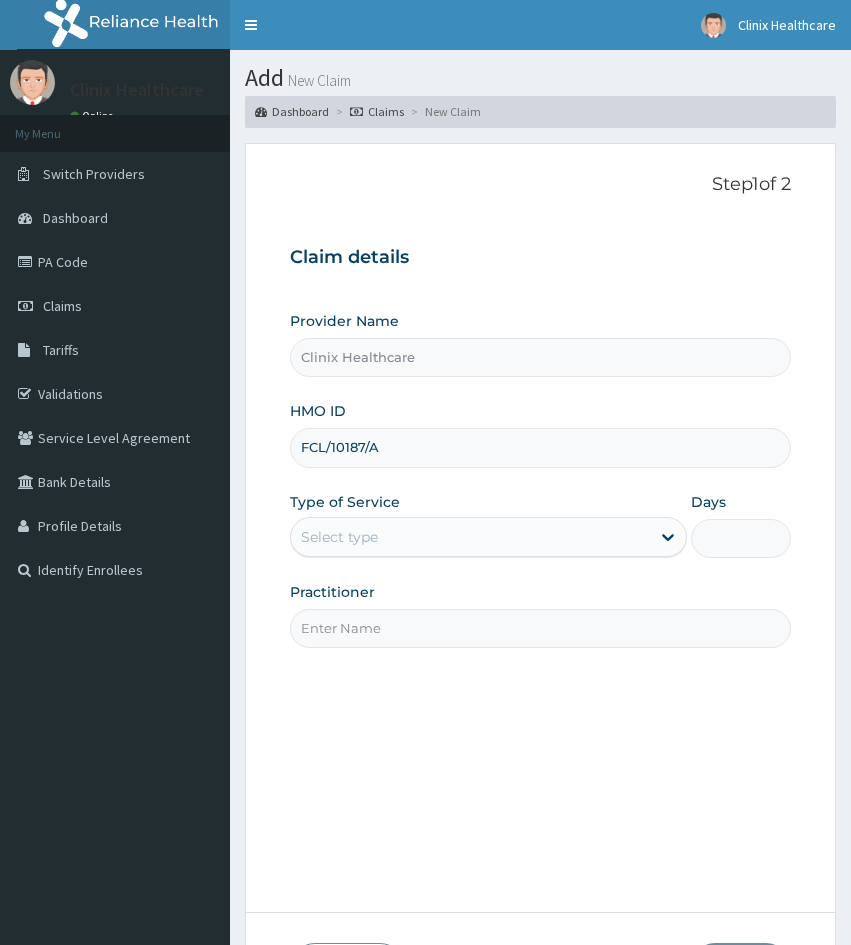 type on "FCL/10187/A" 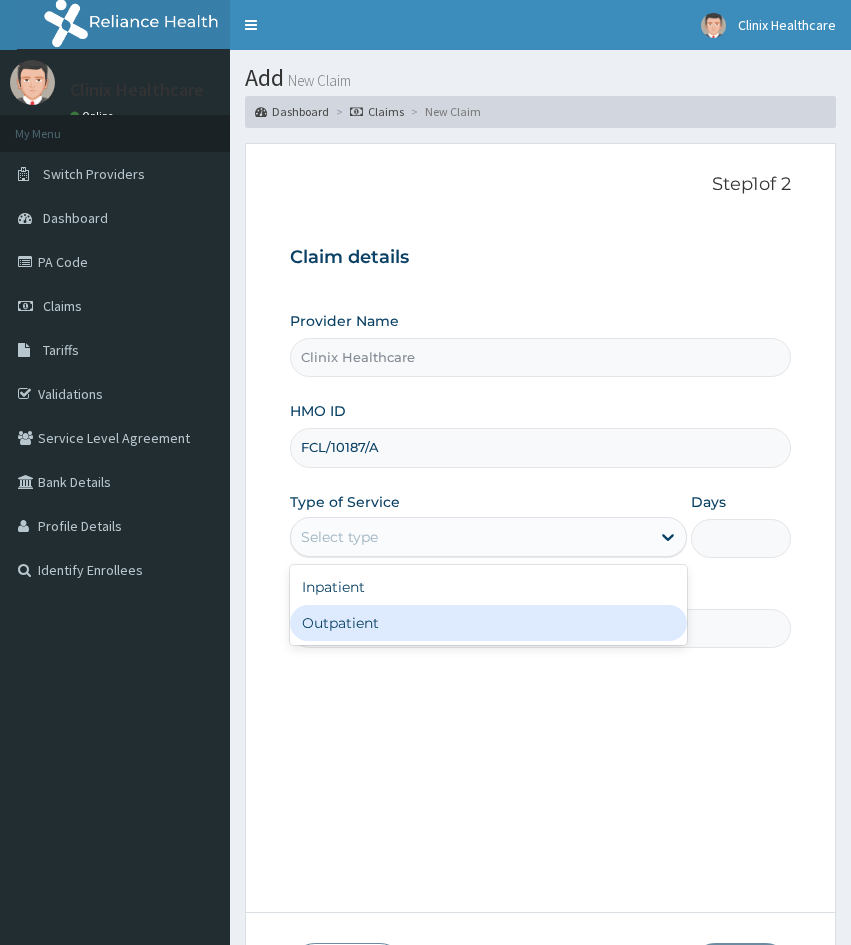 click on "Outpatient" at bounding box center [488, 623] 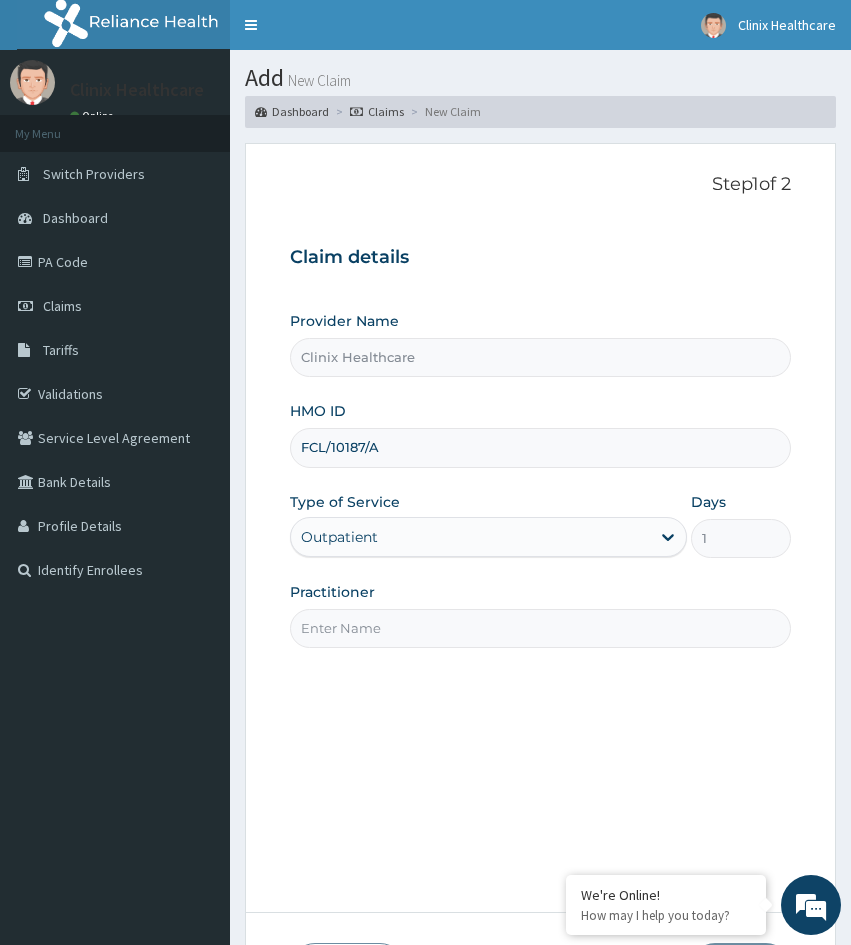 click on "Practitioner" at bounding box center (540, 628) 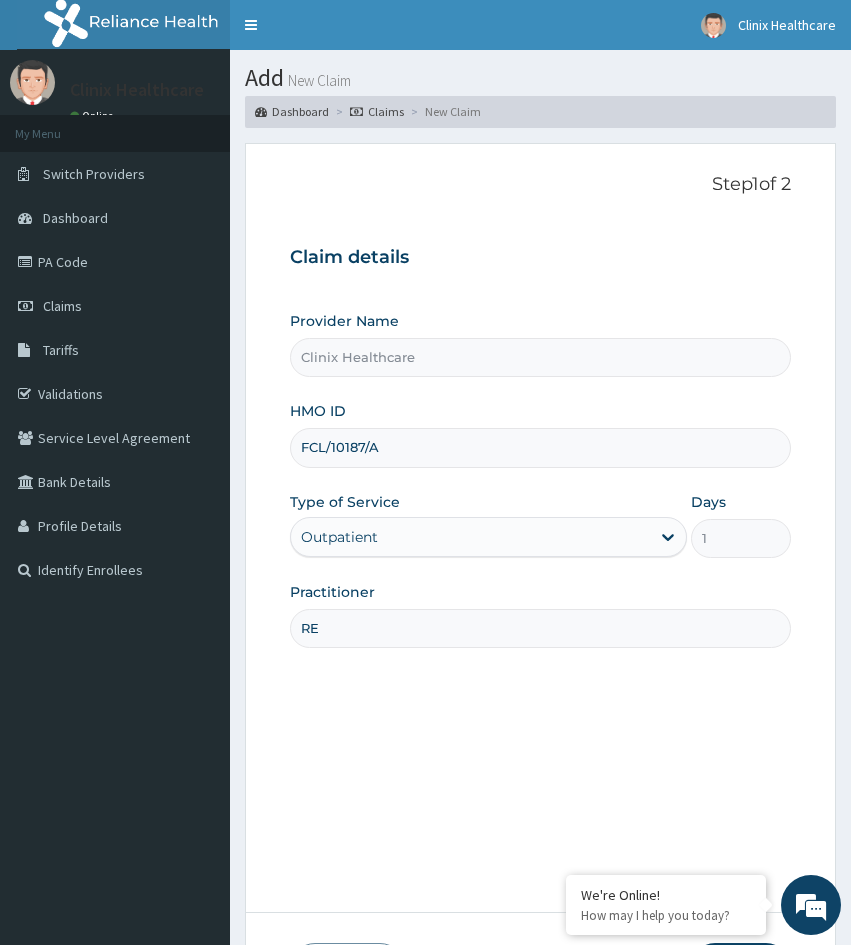 type on "RELIANCE" 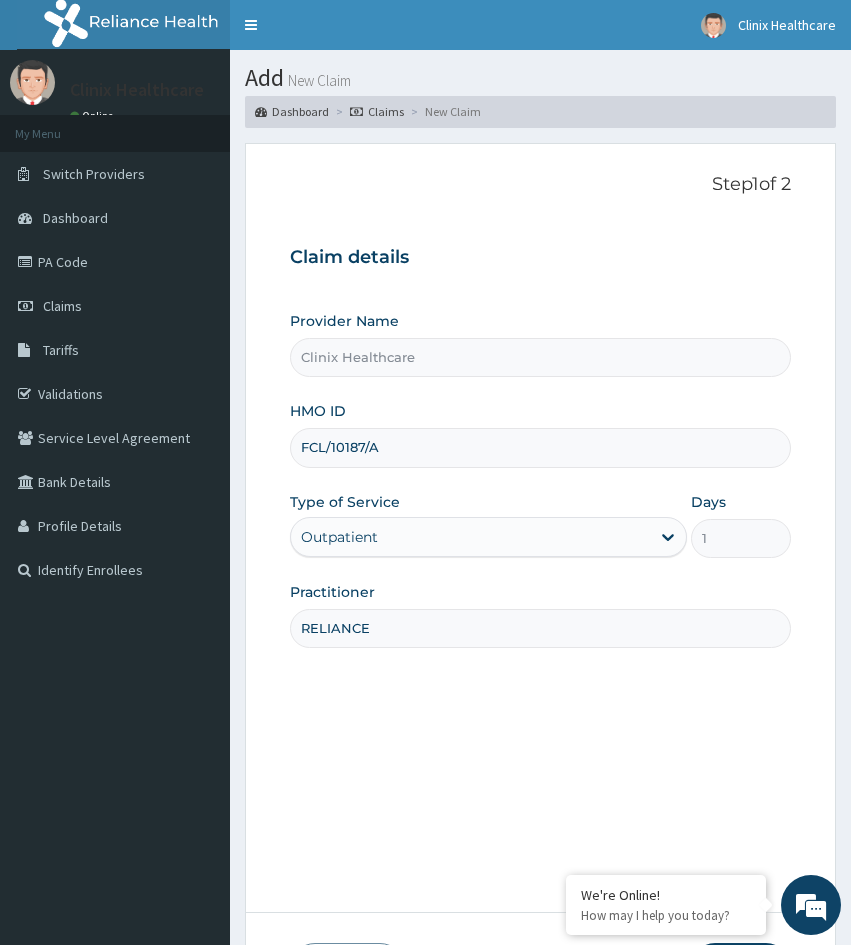 drag, startPoint x: 295, startPoint y: 727, endPoint x: 365, endPoint y: 635, distance: 115.60277 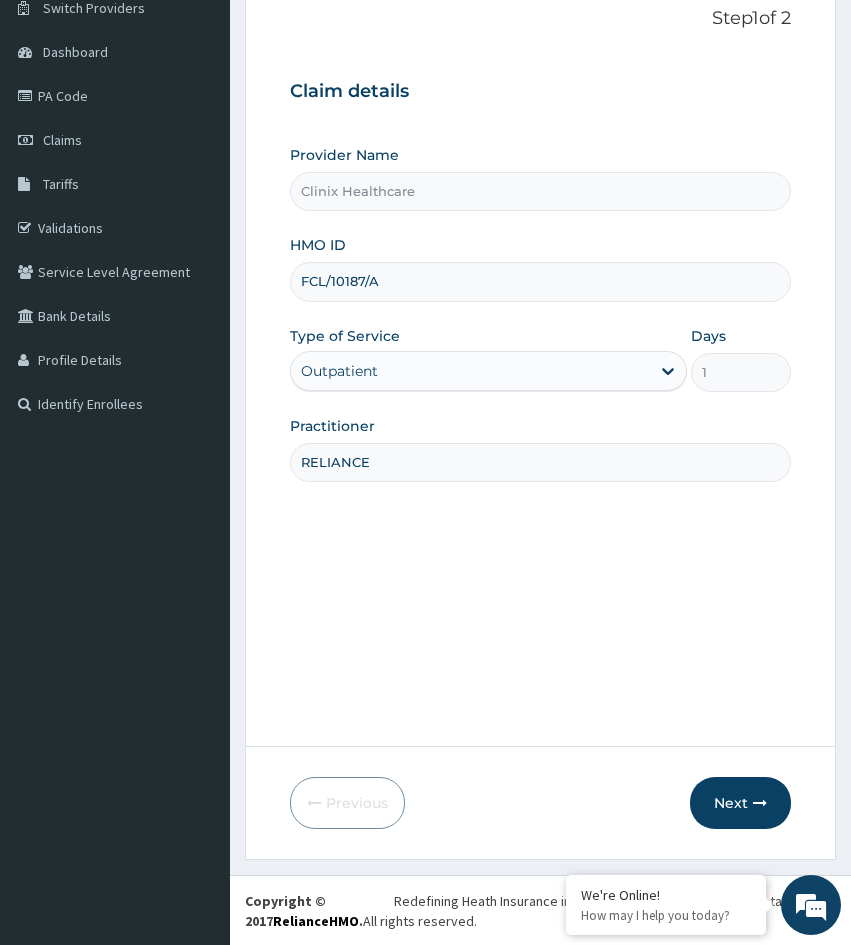 scroll, scrollTop: 167, scrollLeft: 0, axis: vertical 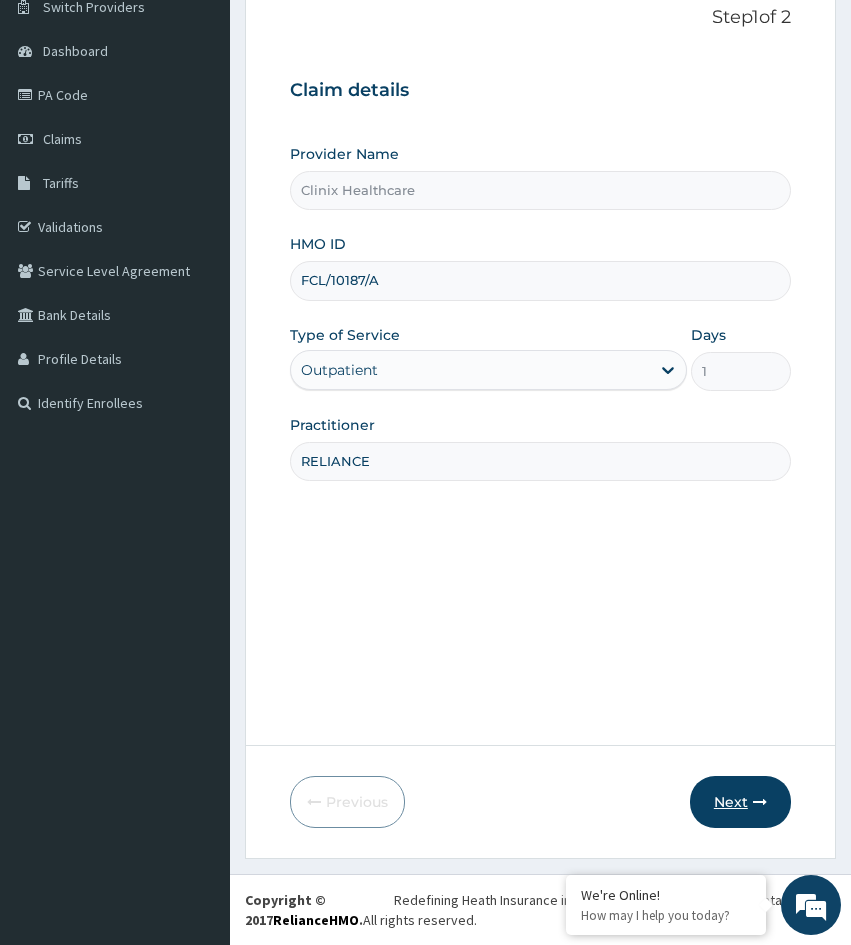 click on "Next" at bounding box center [740, 802] 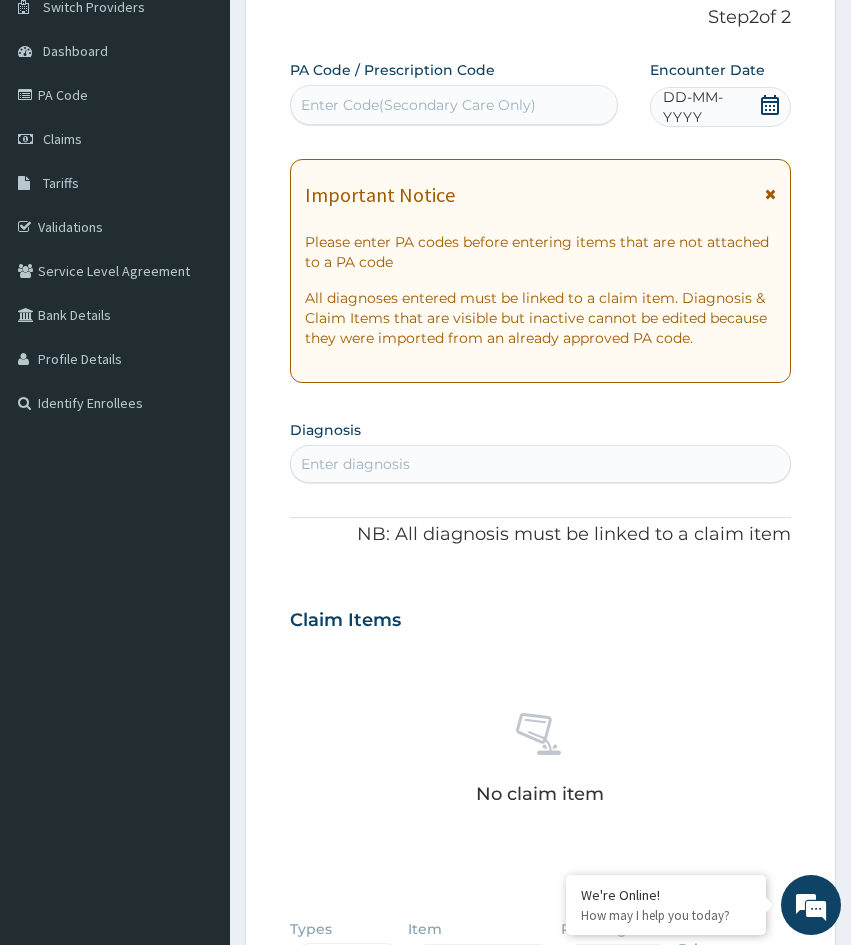 scroll, scrollTop: 0, scrollLeft: 0, axis: both 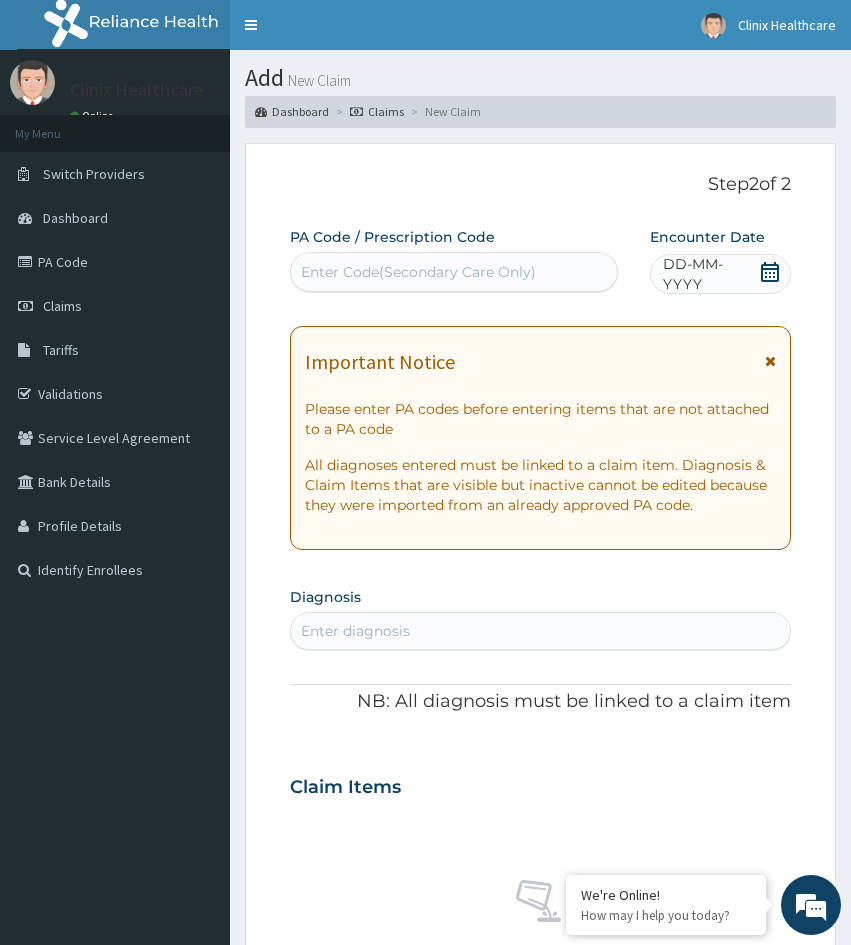 click on "Enter Code(Secondary Care Only)" at bounding box center (418, 272) 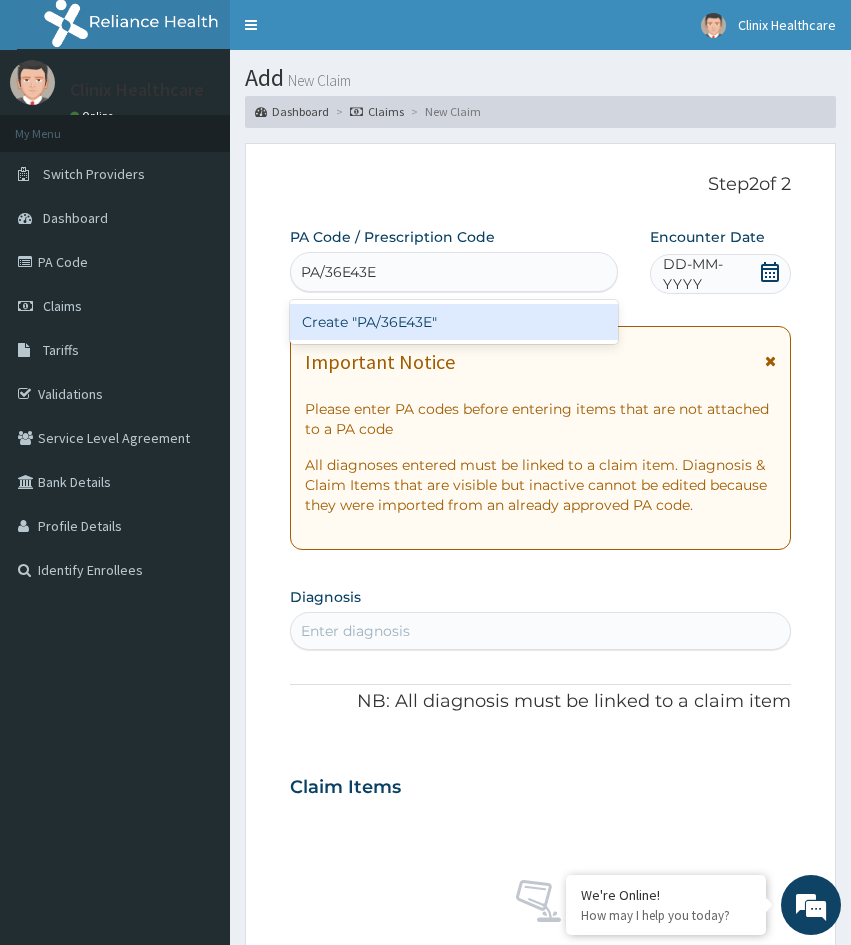 click on "Create "PA/36E43E"" at bounding box center [454, 322] 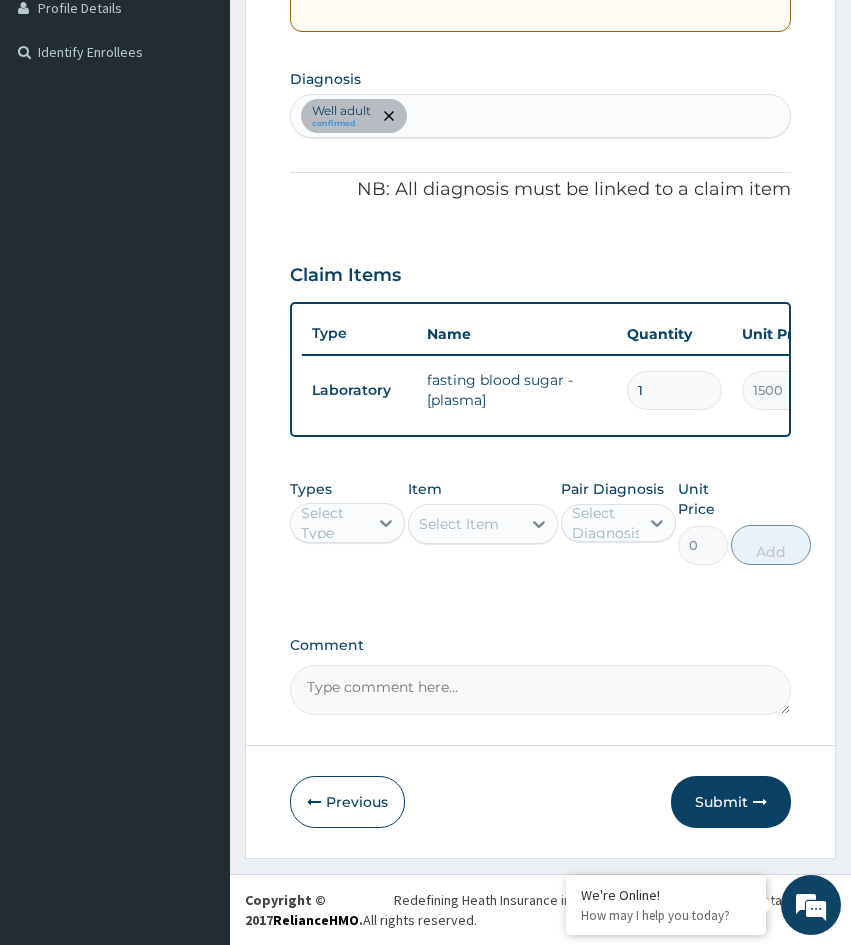 scroll, scrollTop: 533, scrollLeft: 0, axis: vertical 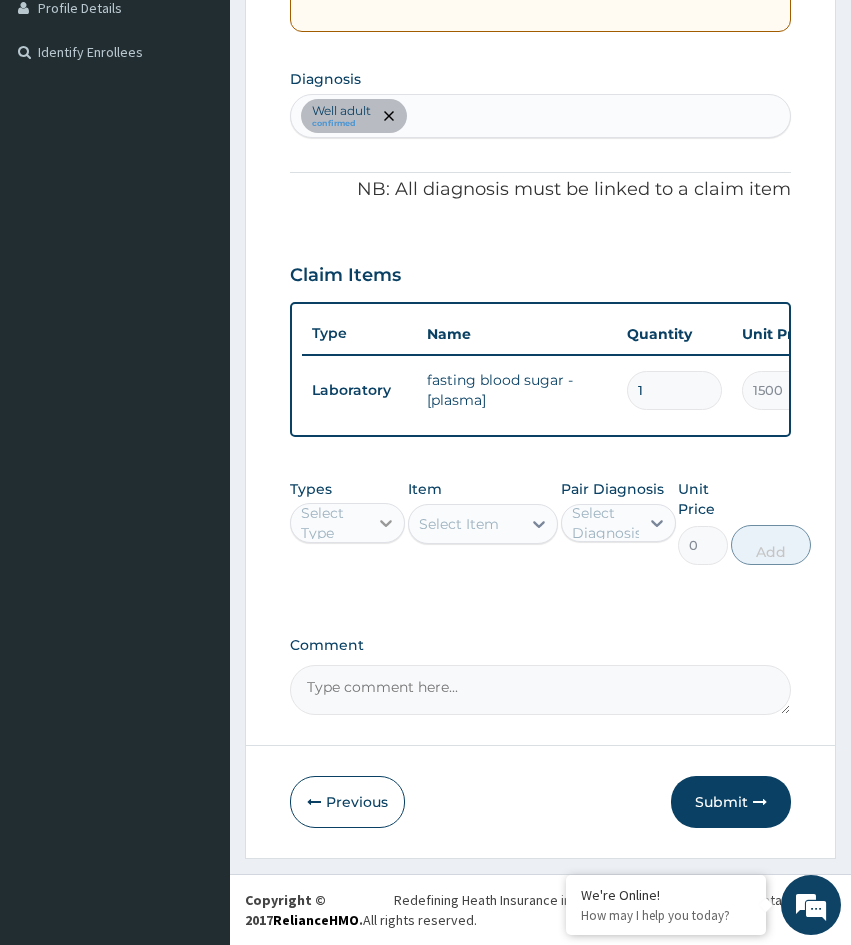 click at bounding box center [386, 523] 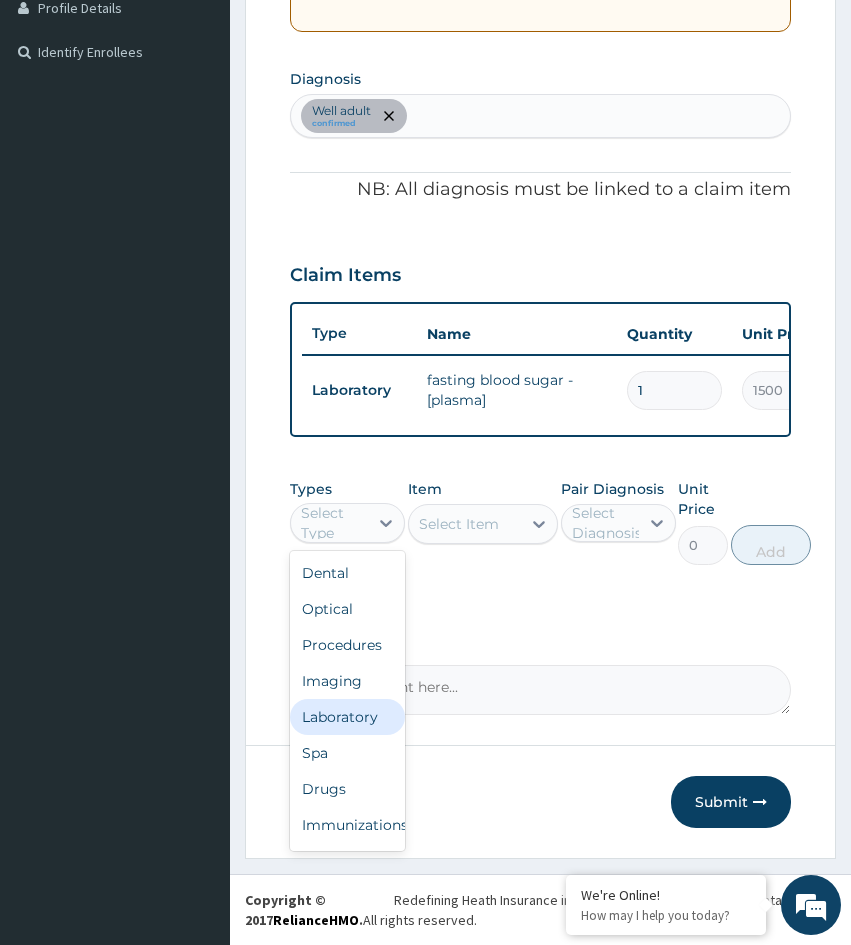 click on "Laboratory" at bounding box center [347, 717] 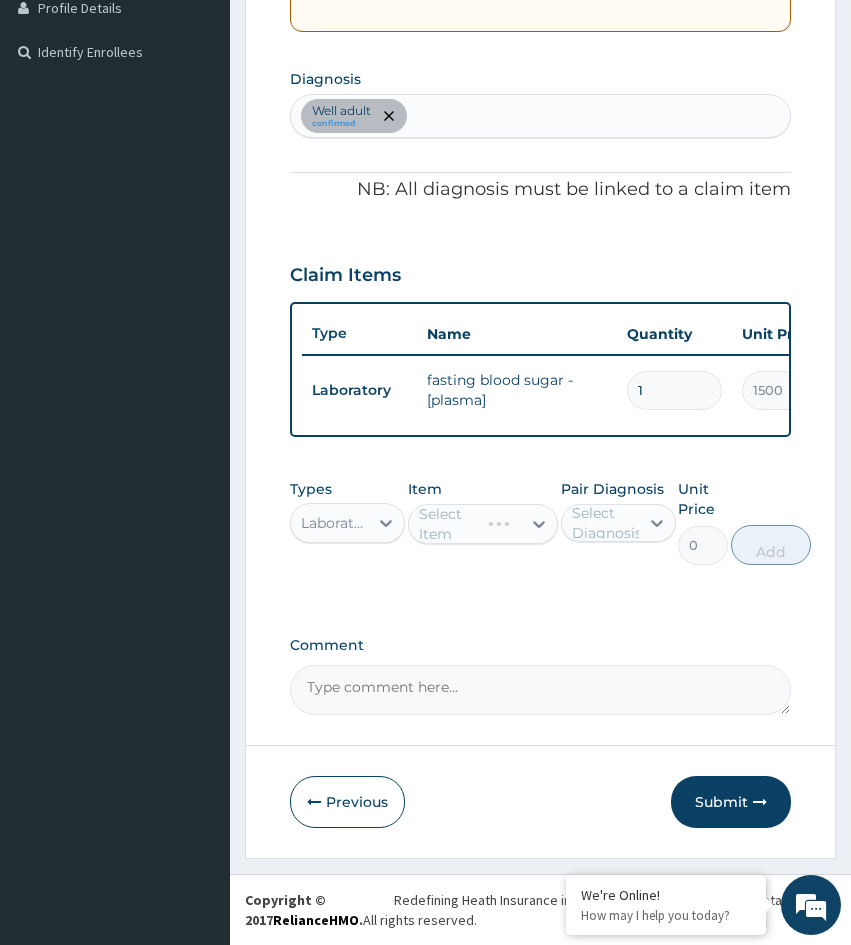 click on "Select Item" at bounding box center (483, 524) 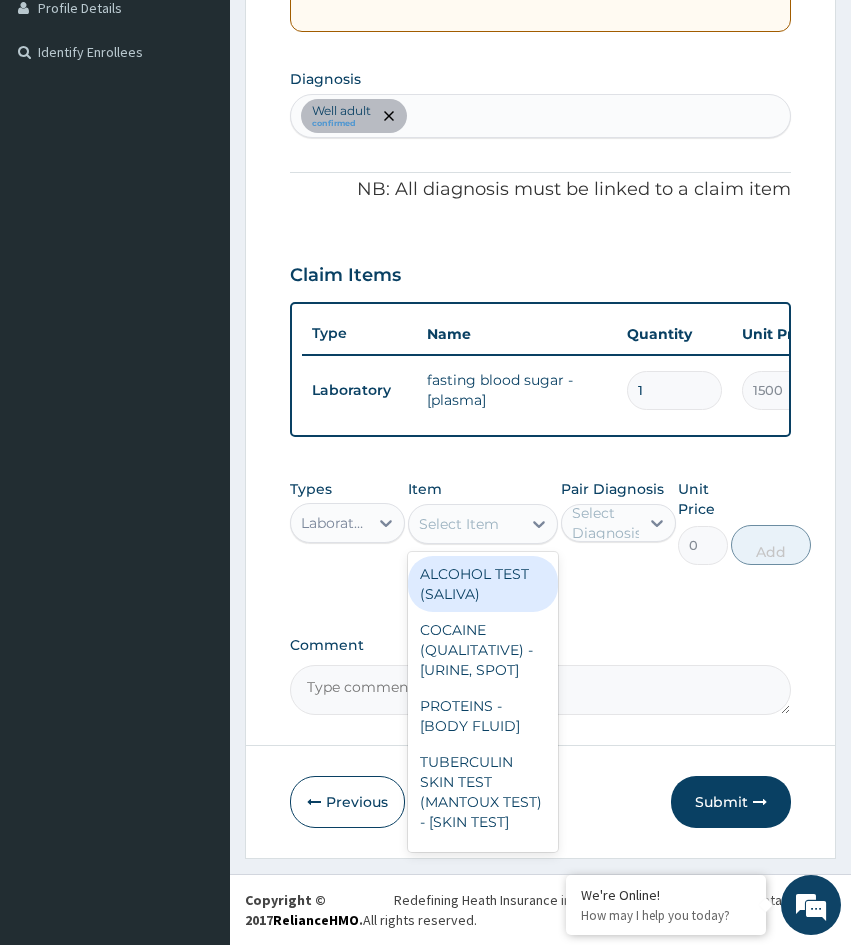click on "Select Item" at bounding box center (459, 524) 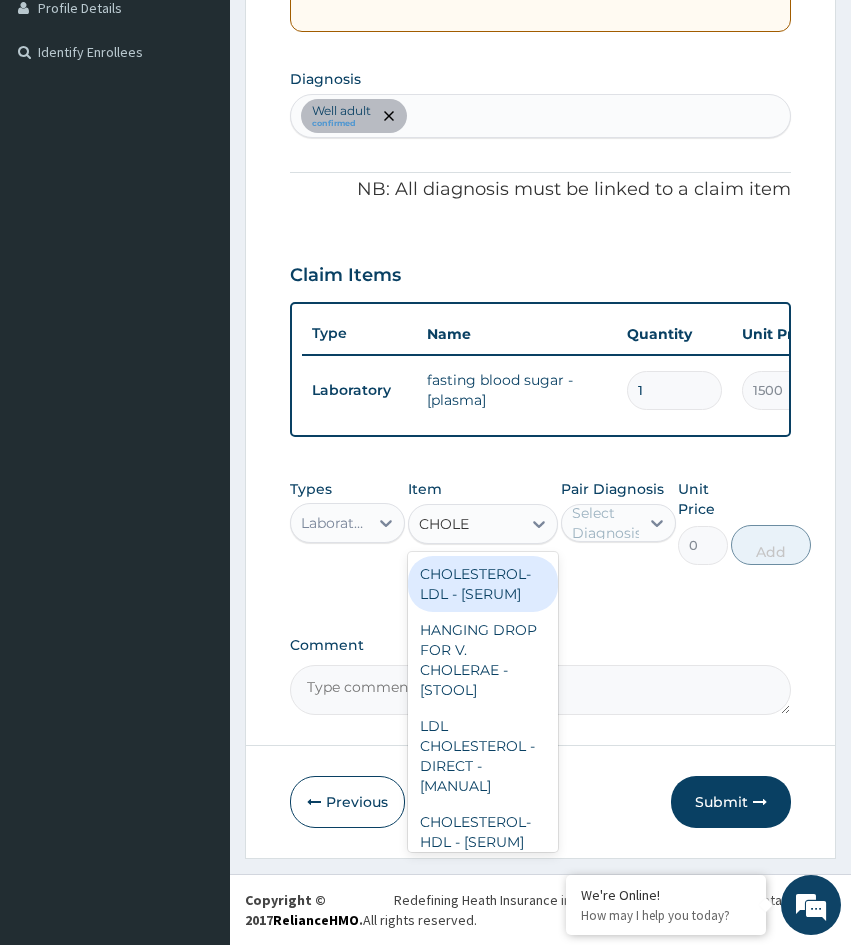 type on "CHOLES" 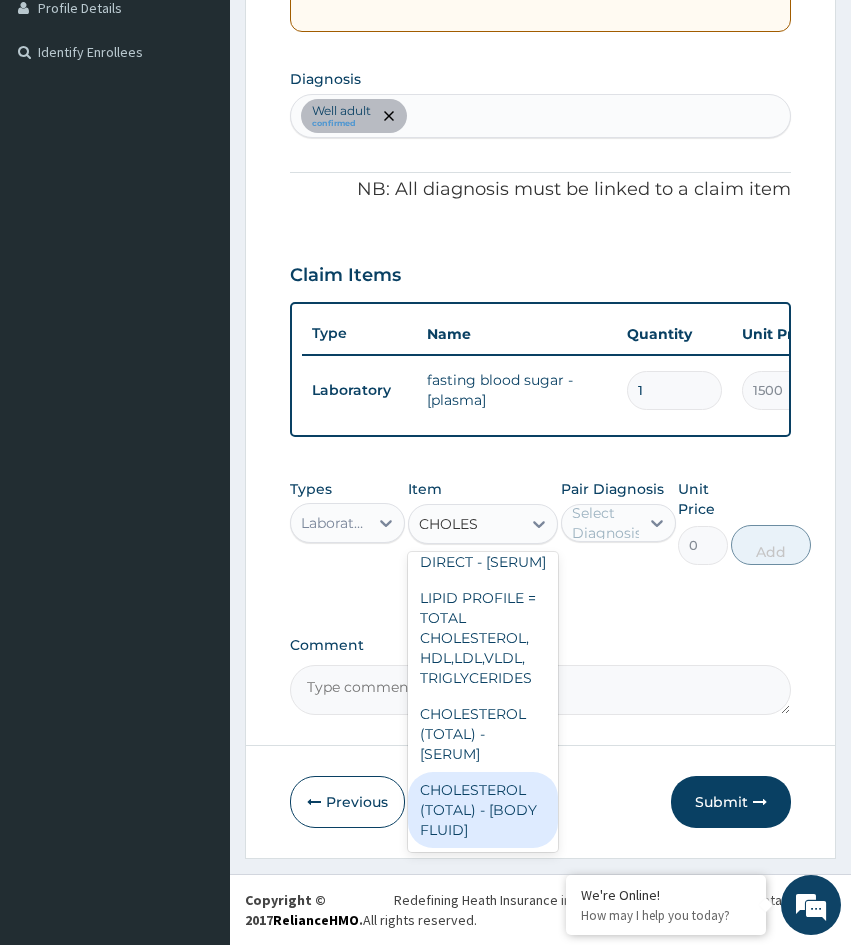 scroll, scrollTop: 412, scrollLeft: 0, axis: vertical 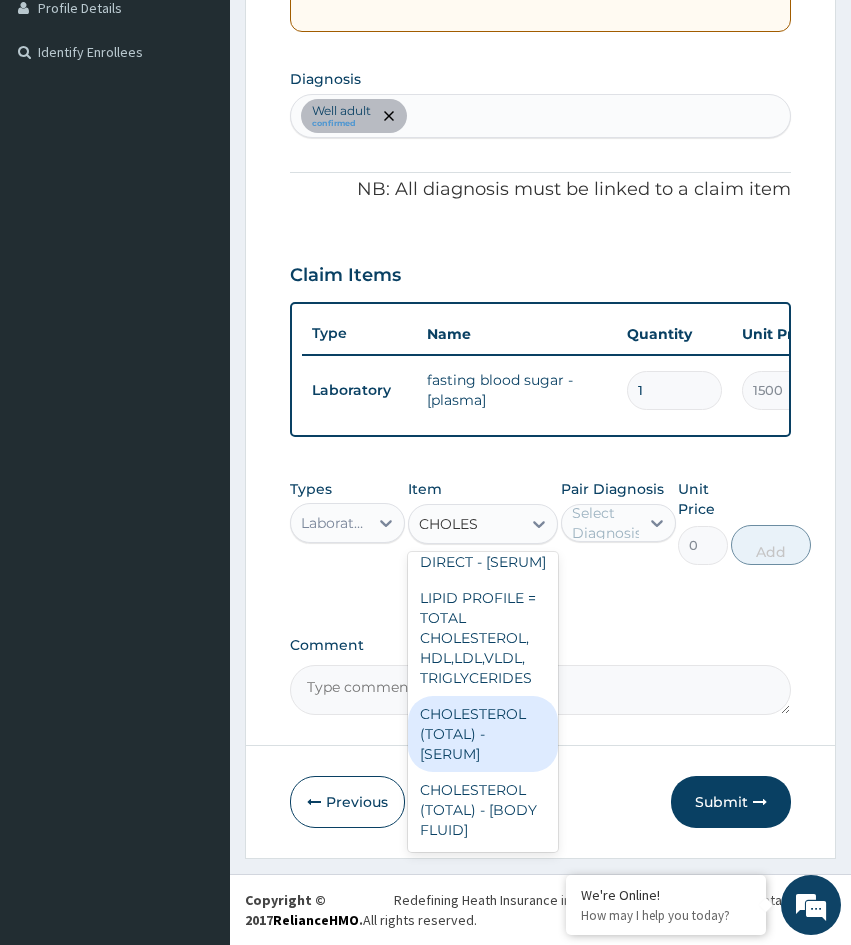 click on "CHOLESTEROL (TOTAL) - [SERUM]" at bounding box center [483, 734] 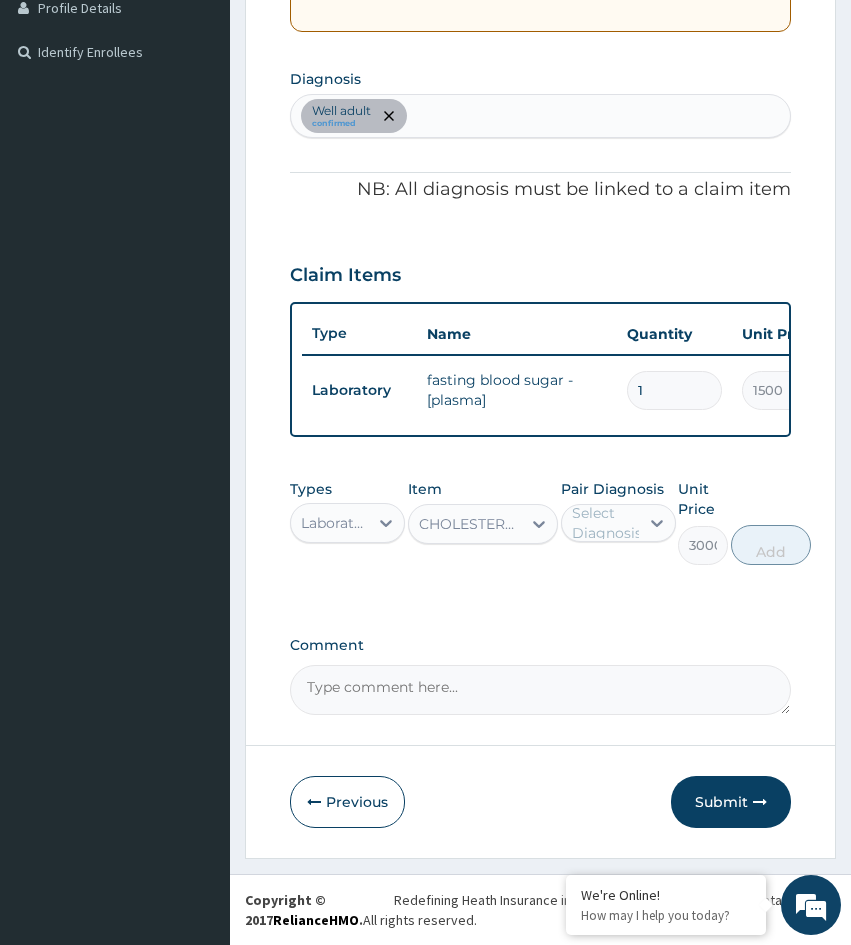 click on "Select Diagnosis" at bounding box center [607, 523] 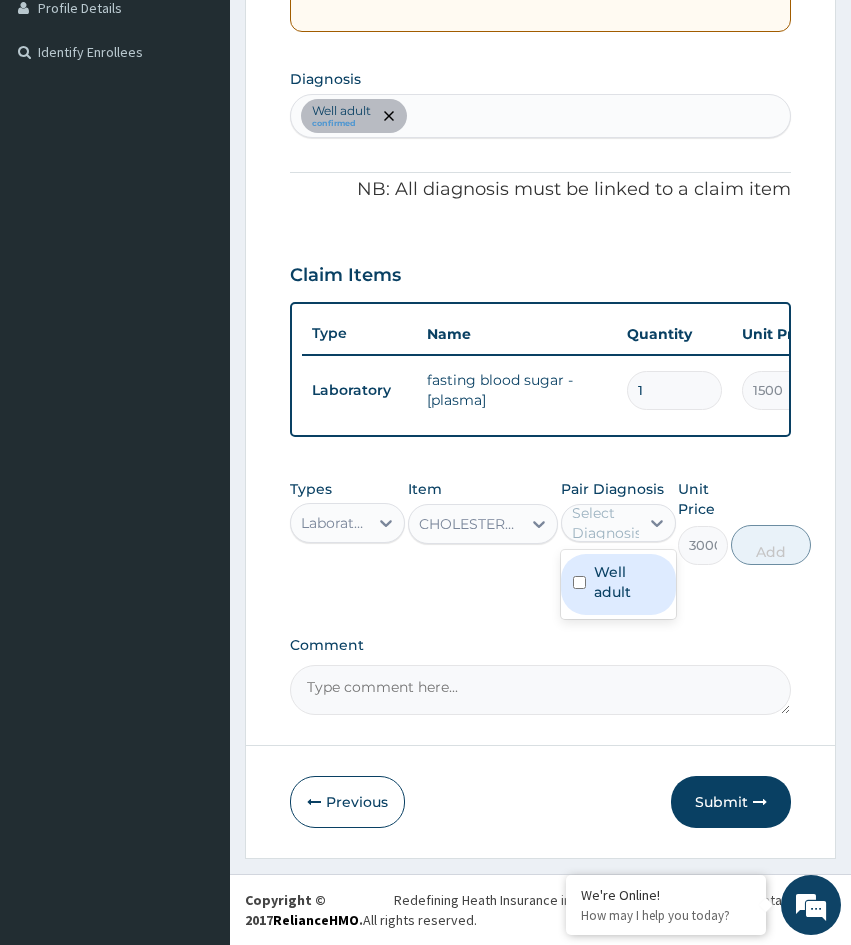 click on "Well adult" at bounding box center [629, 582] 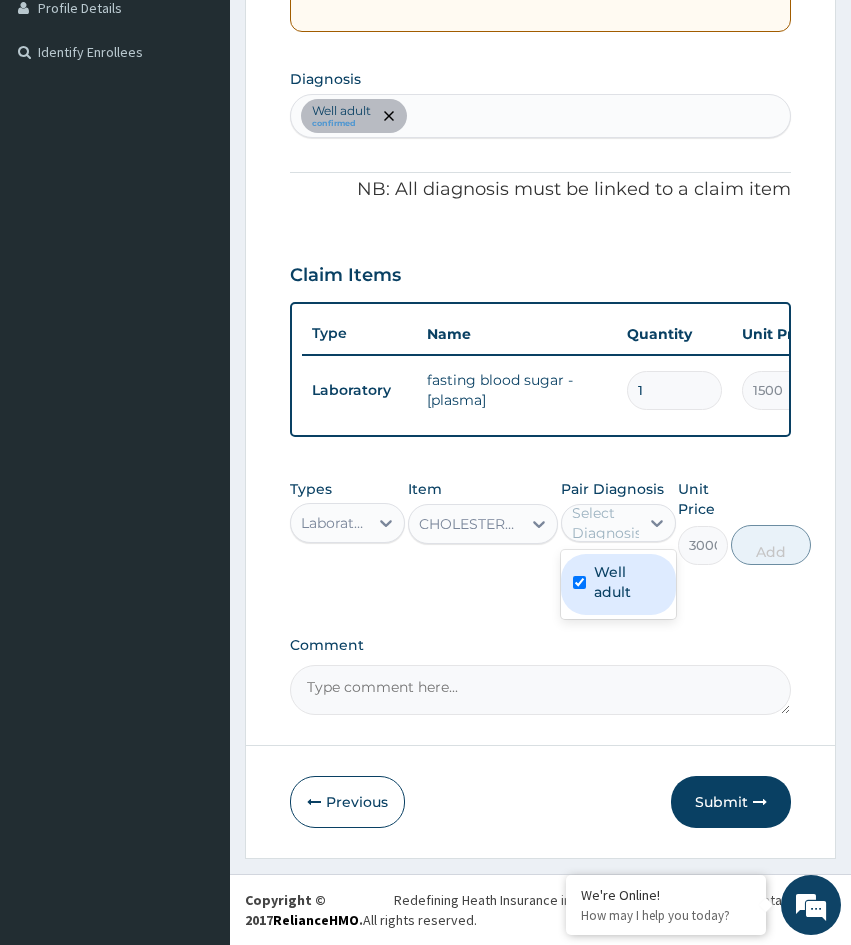 checkbox on "true" 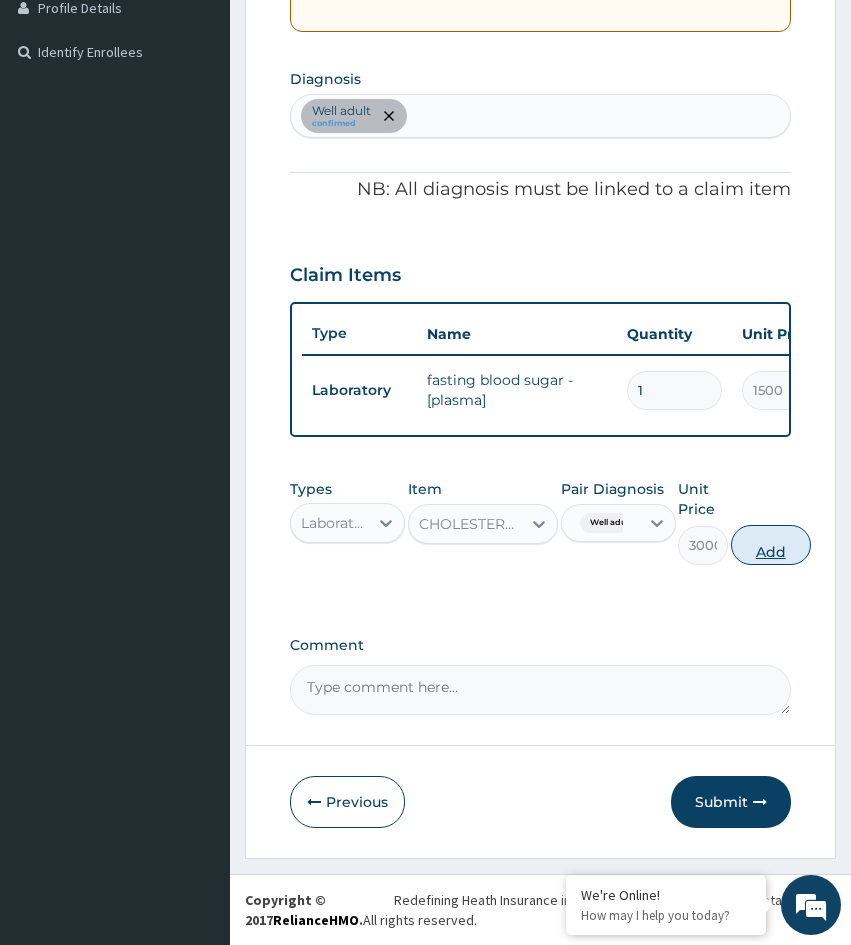 click on "Add" at bounding box center (771, 545) 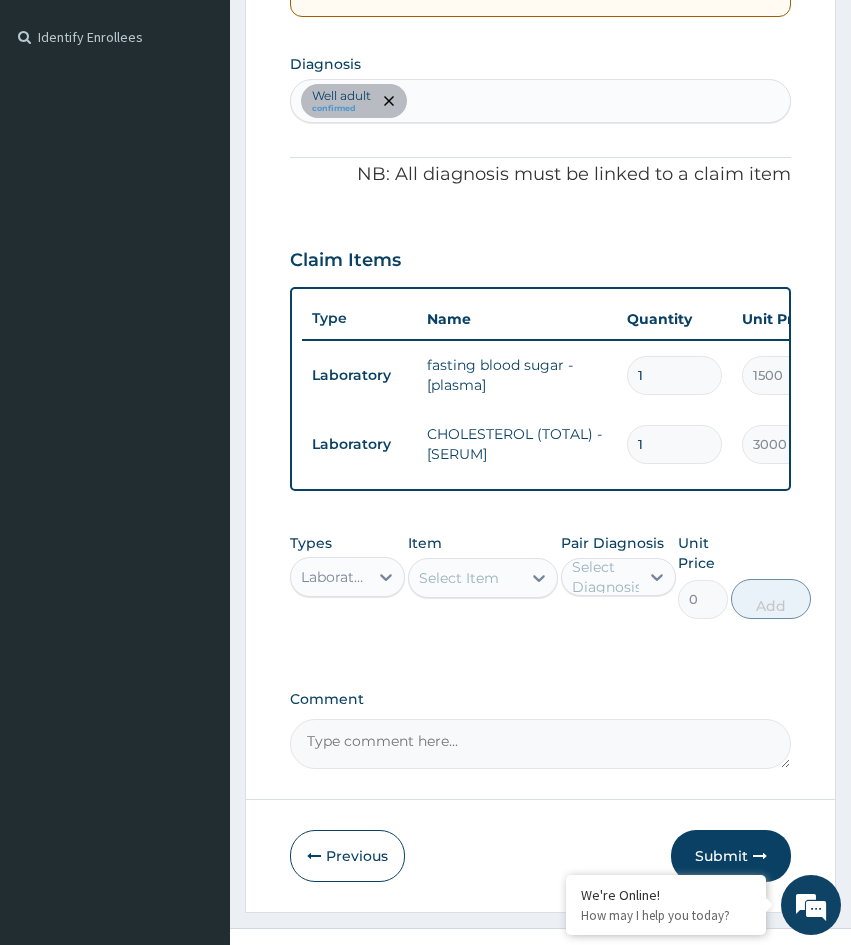 click on "Select Item" at bounding box center (459, 578) 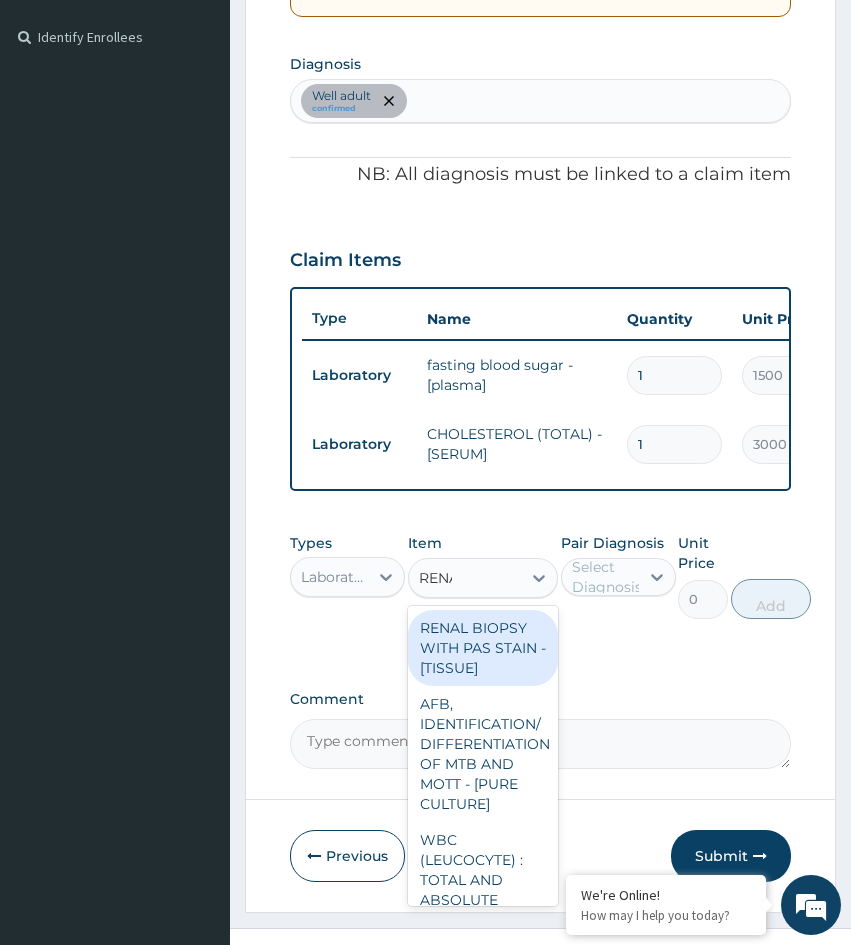 type on "RENAL" 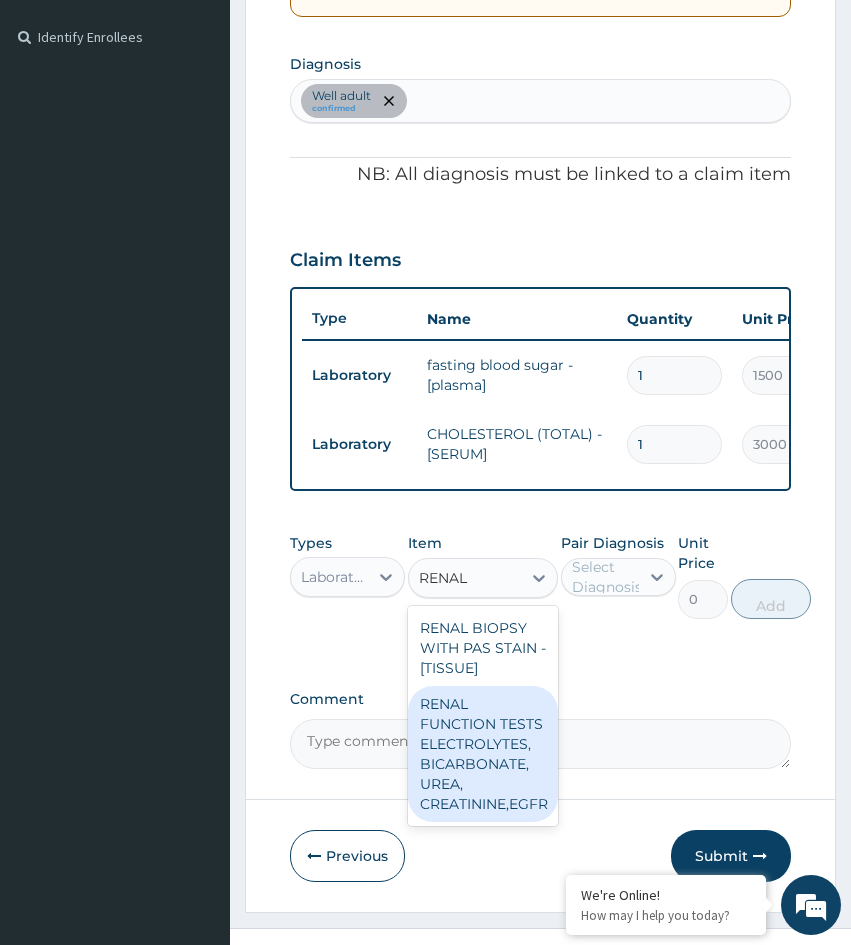 click on "RENAL FUNCTION TESTS ELECTROLYTES, BICARBONATE, UREA, CREATININE,EGFR" at bounding box center (483, 754) 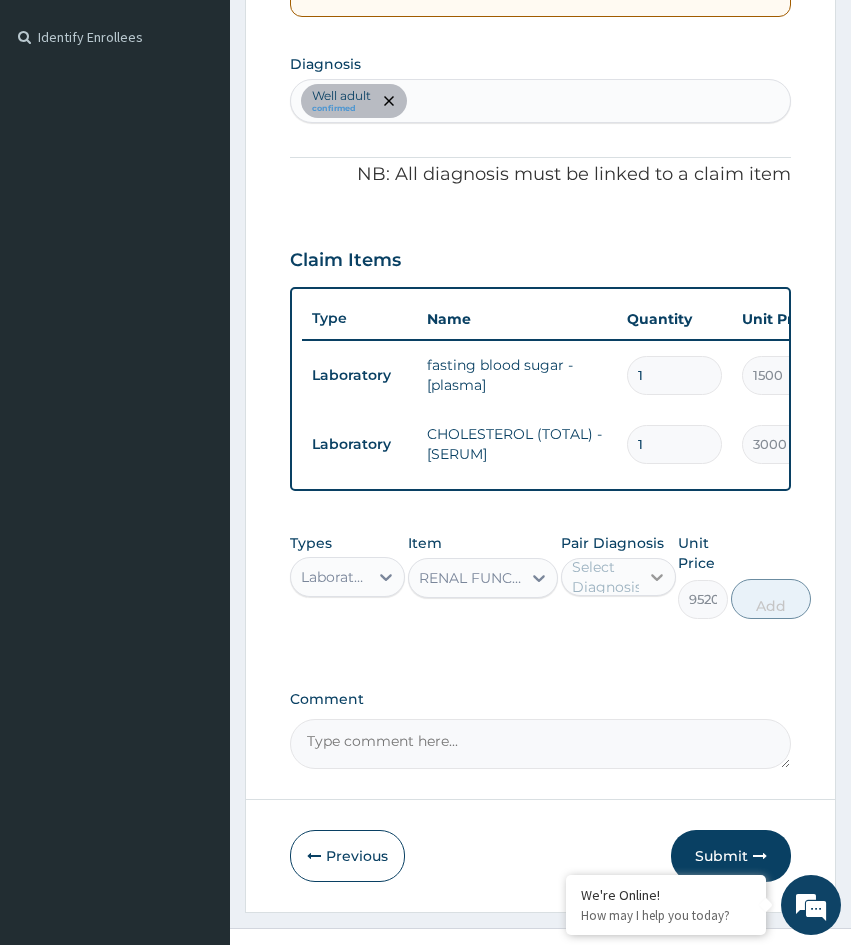 click 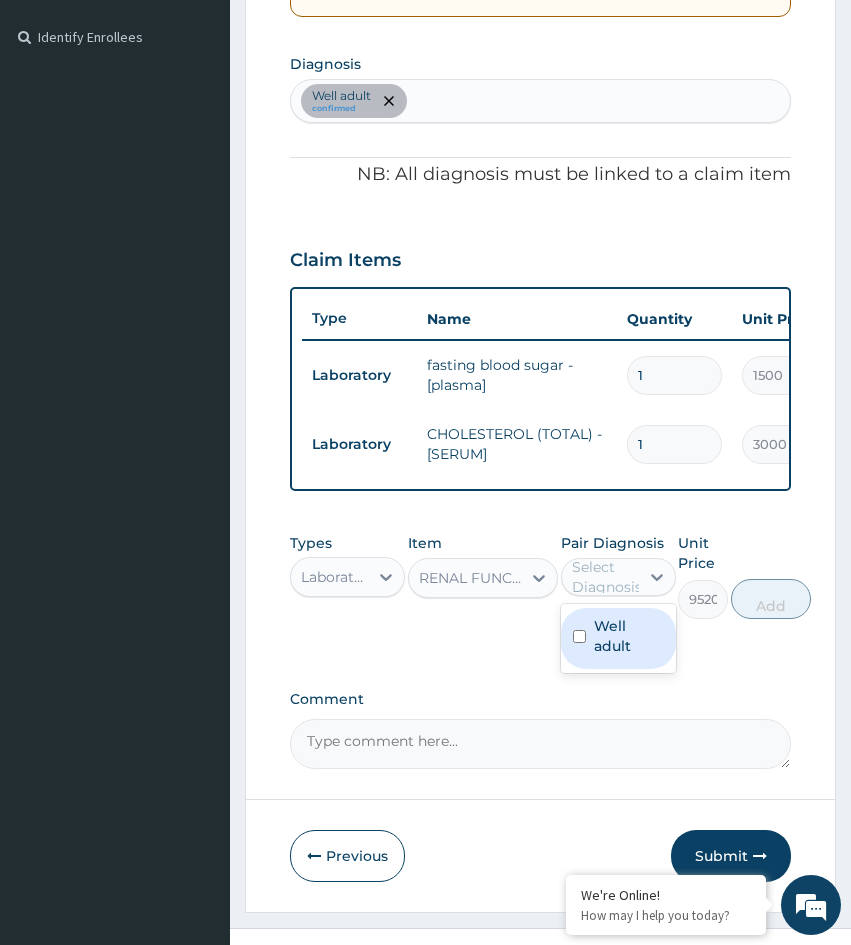 click on "Well adult" at bounding box center [629, 636] 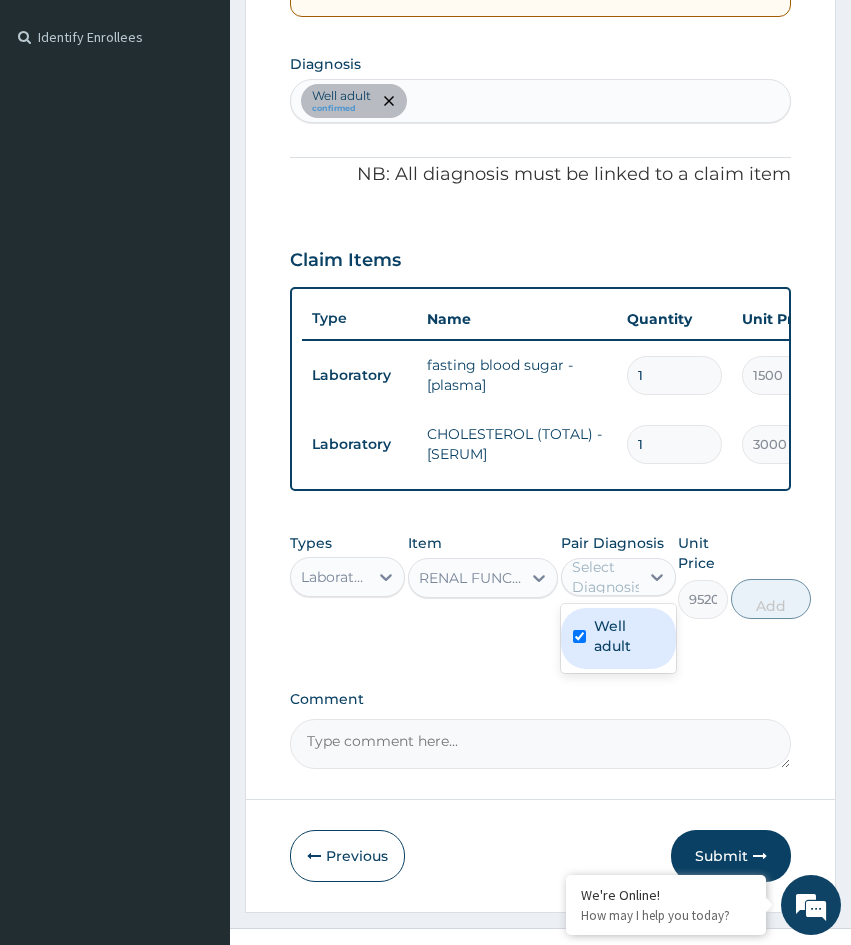 checkbox on "true" 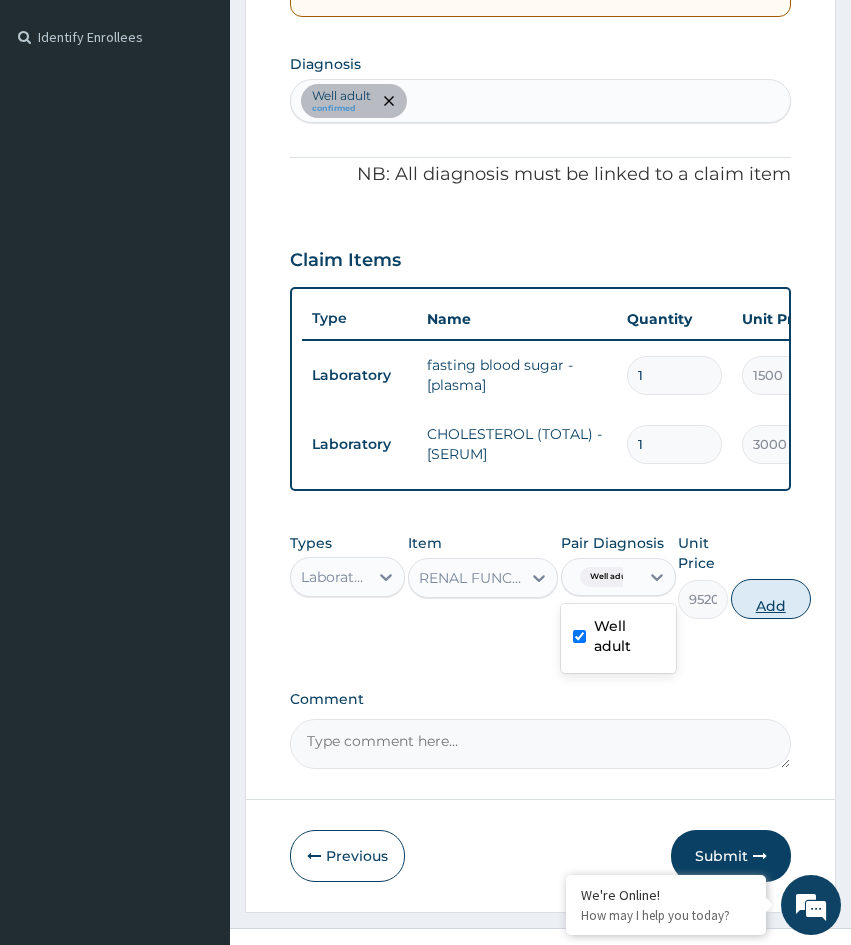 click on "Add" at bounding box center [771, 599] 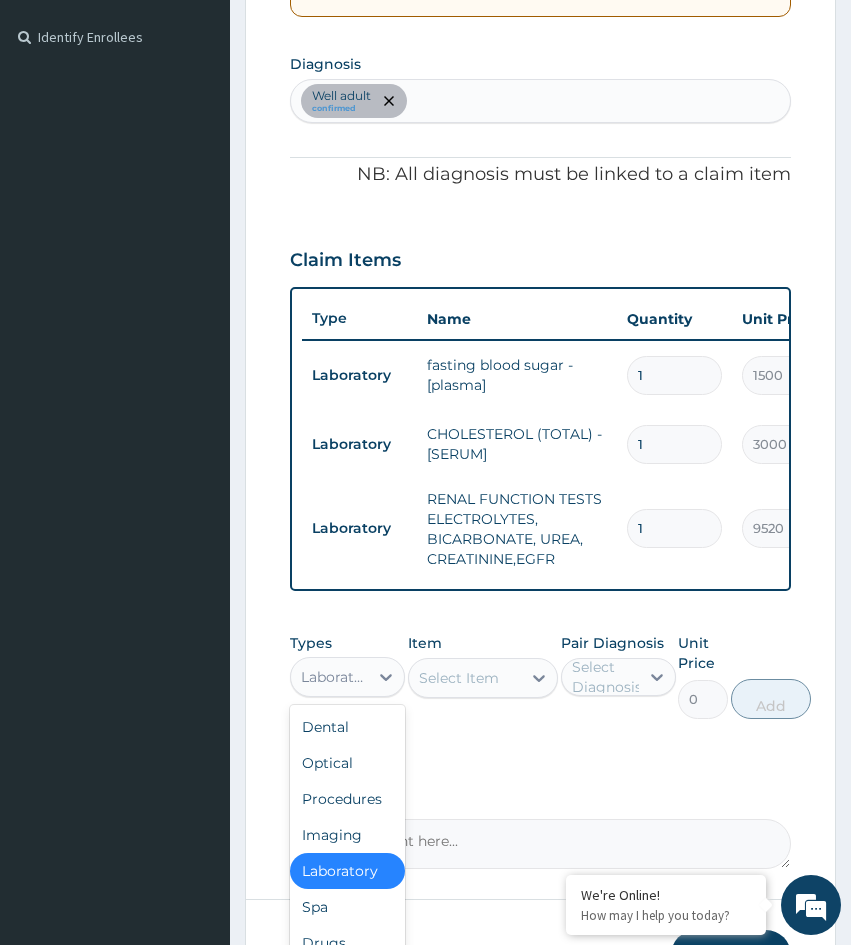 click on "Laboratory" at bounding box center [335, 677] 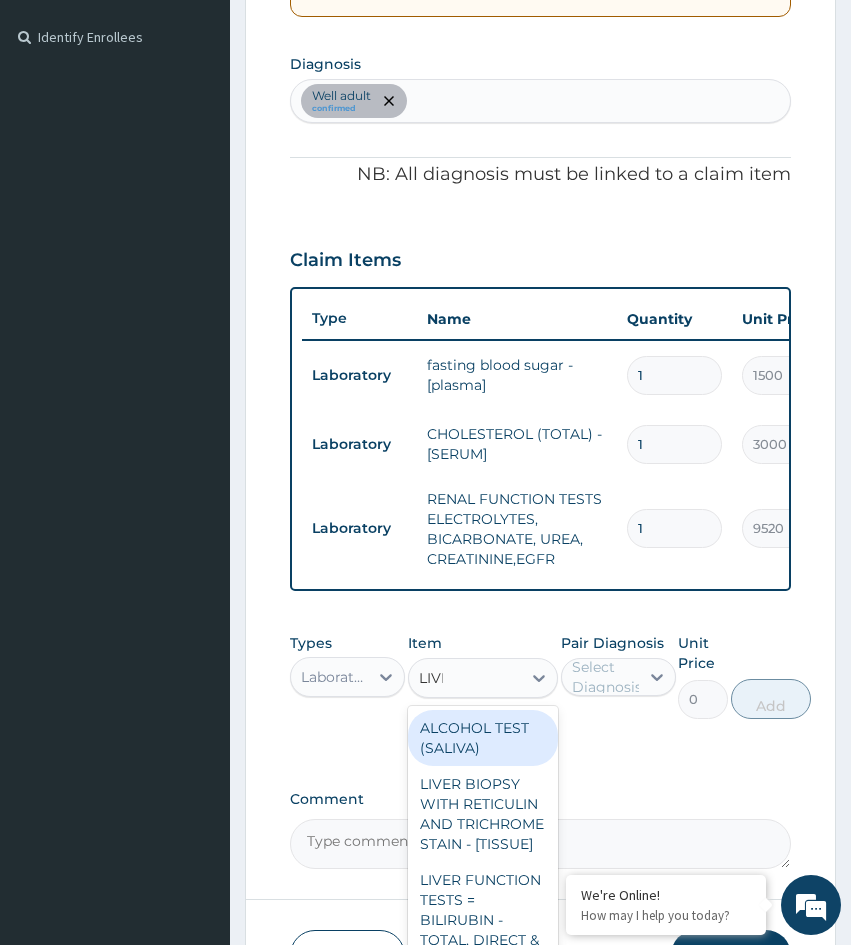 type on "LIVER" 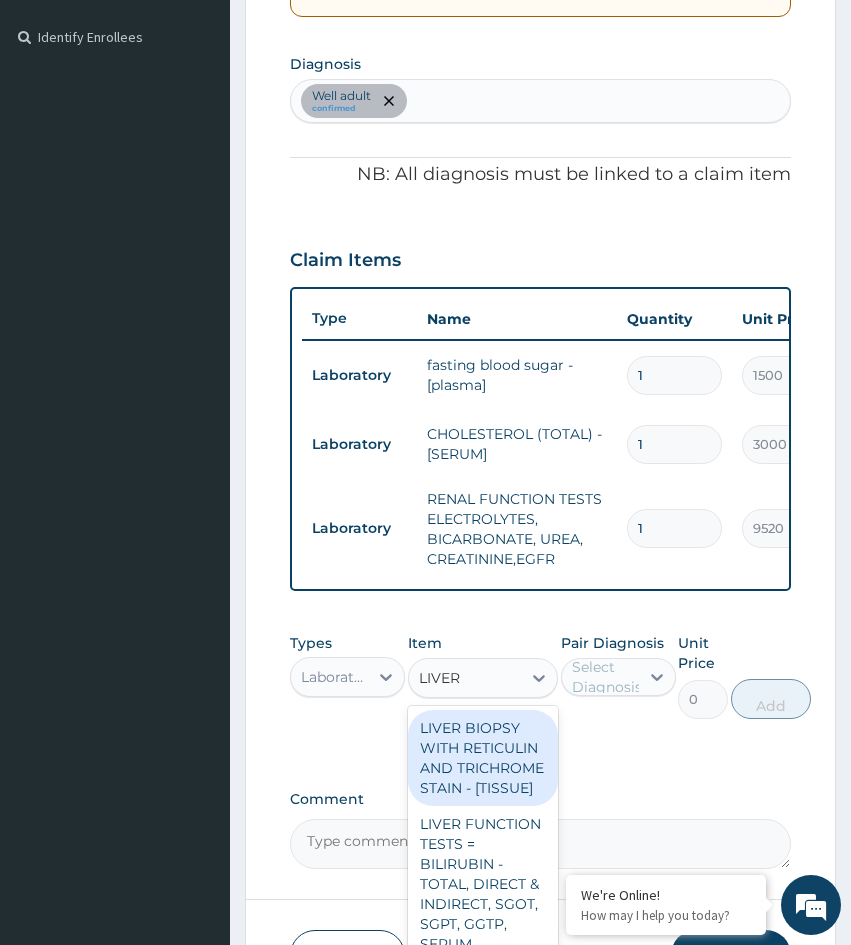scroll, scrollTop: 100, scrollLeft: 0, axis: vertical 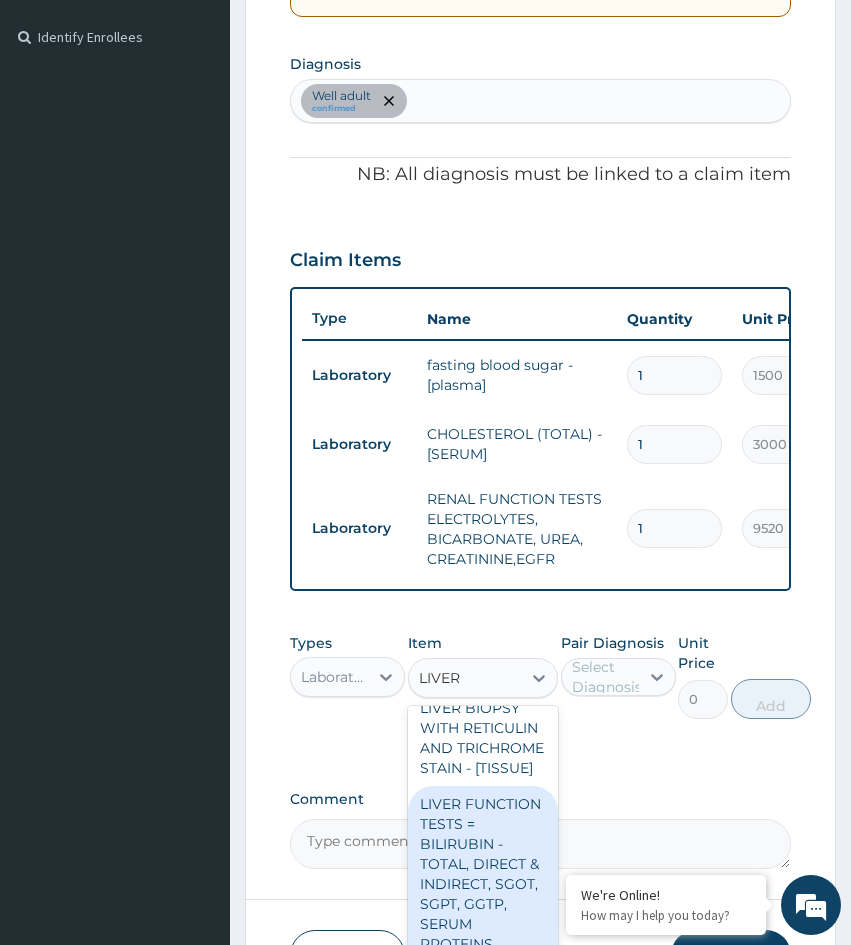 click on "LIVER FUNCTION TESTS = BILIRUBIN - TOTAL, DIRECT & INDIRECT, SGOT, SGPT, GGTP, SERUM PROTEINS, ALKALINE PHOSPHATASE" at bounding box center (483, 894) 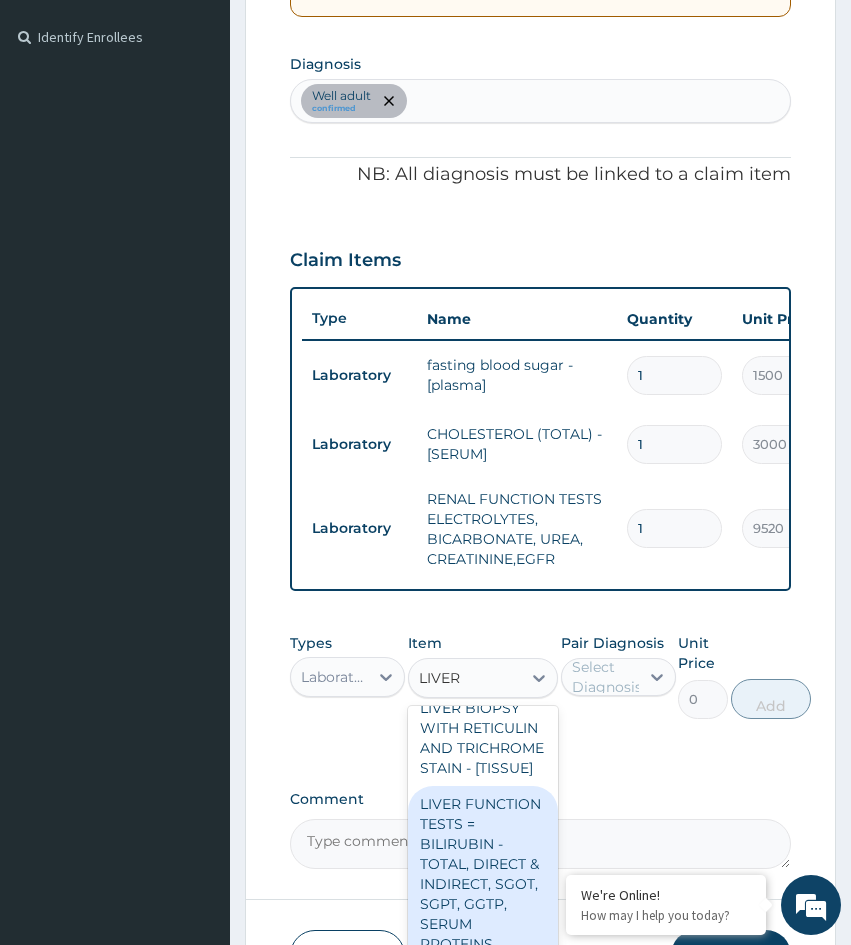 type 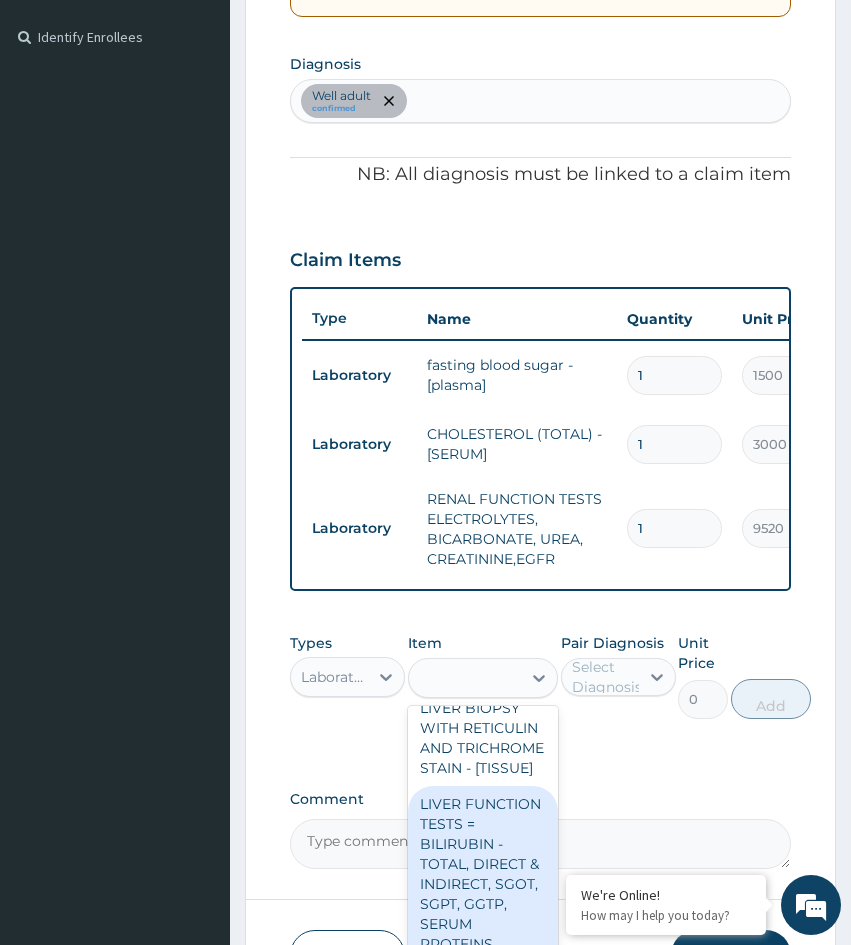 type on "10480" 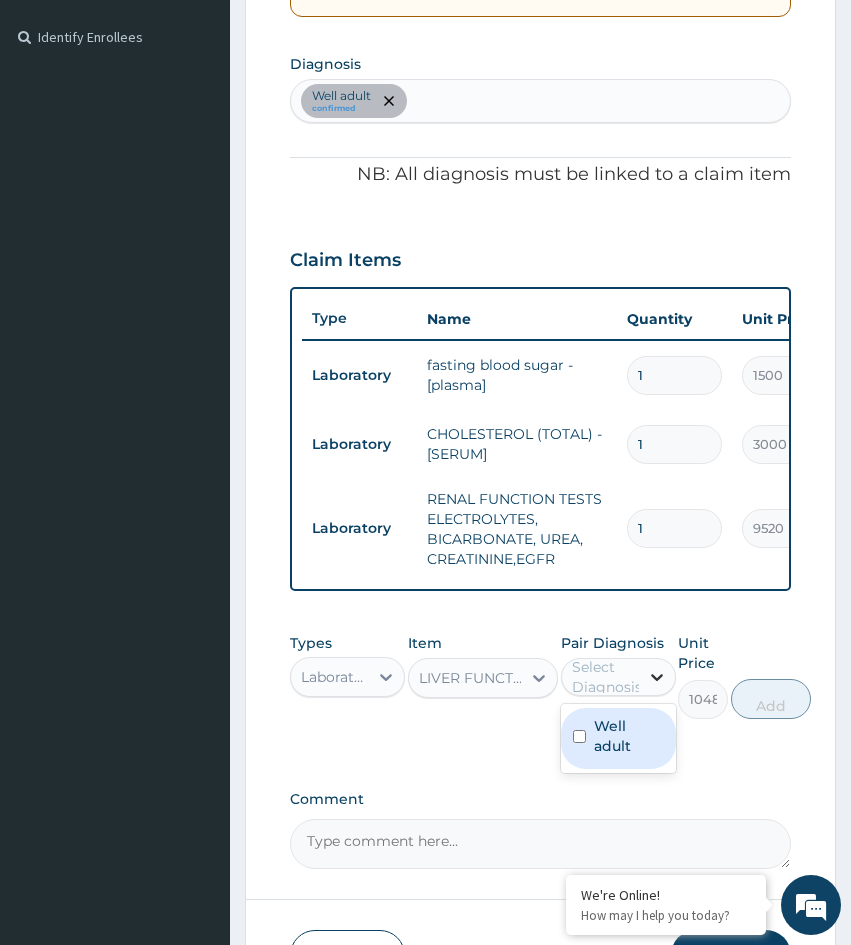 click at bounding box center [657, 677] 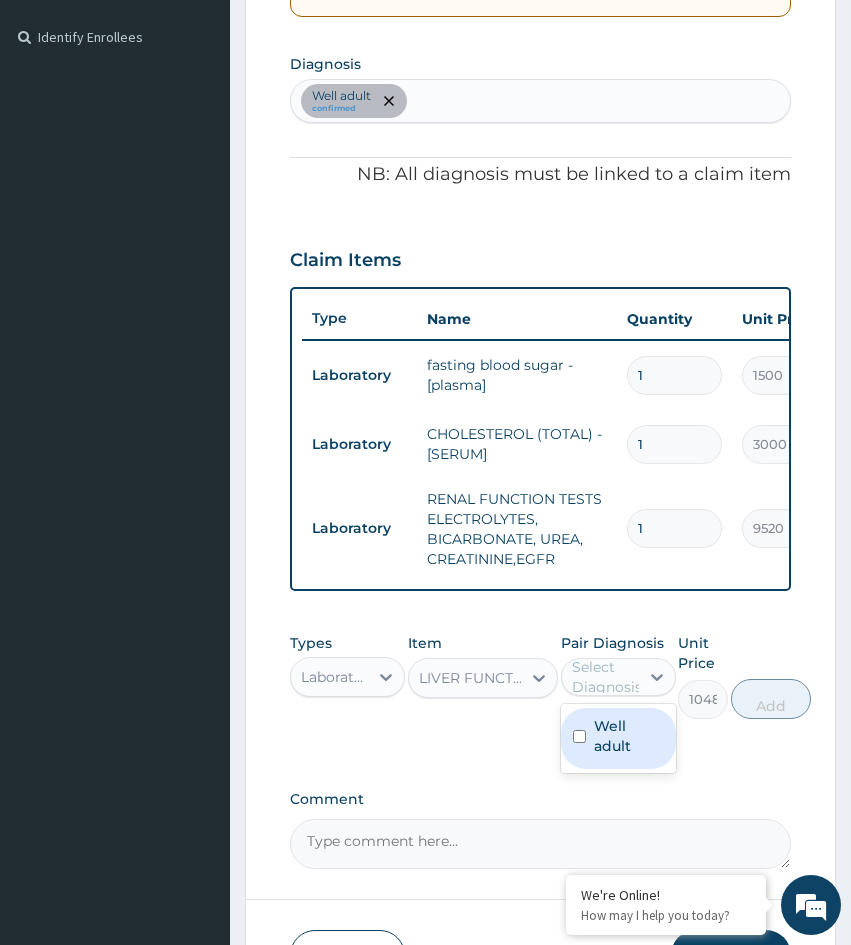 click on "Well adult" at bounding box center (629, 736) 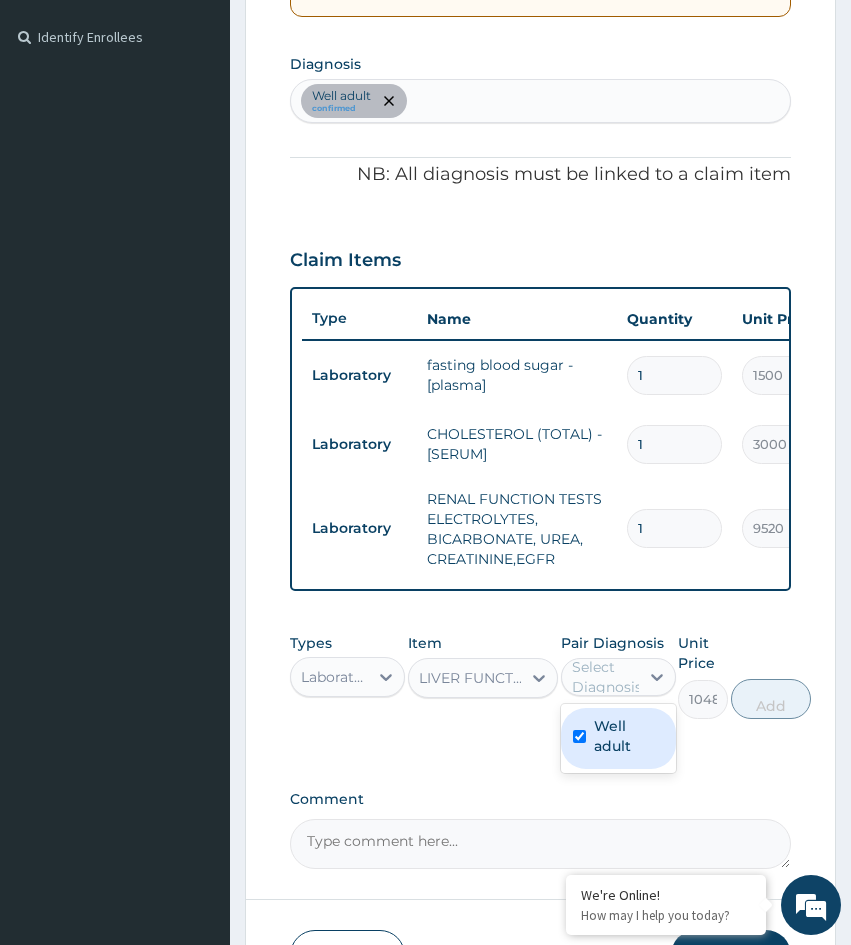 checkbox on "true" 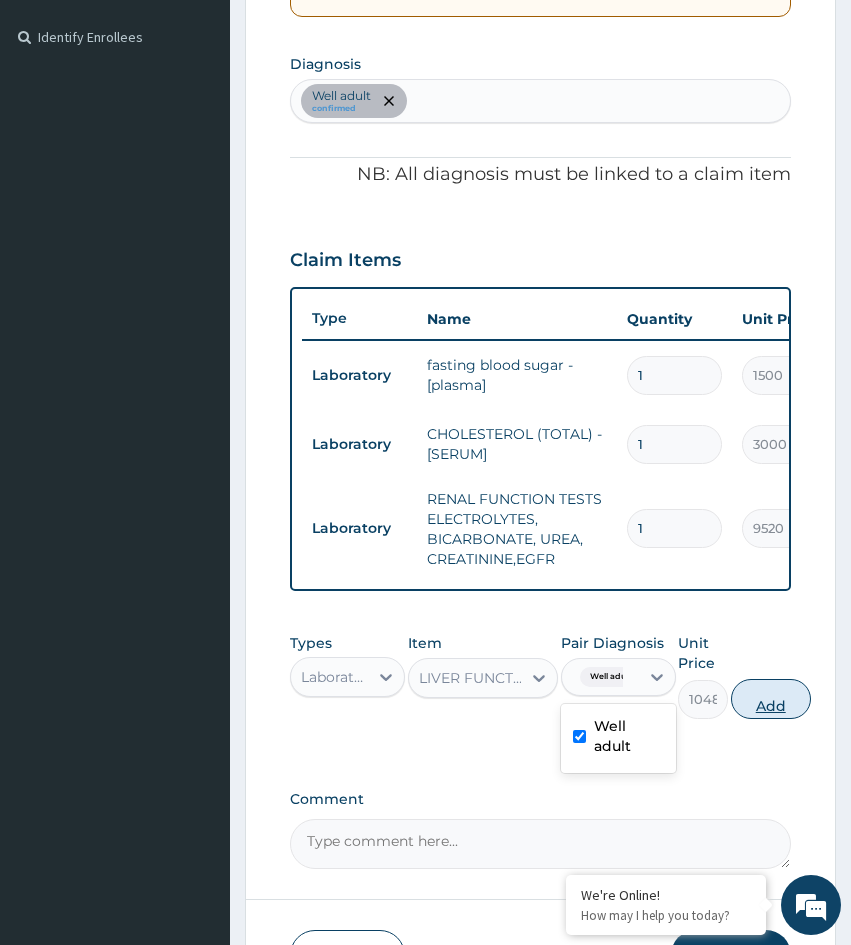 click on "Add" at bounding box center (771, 699) 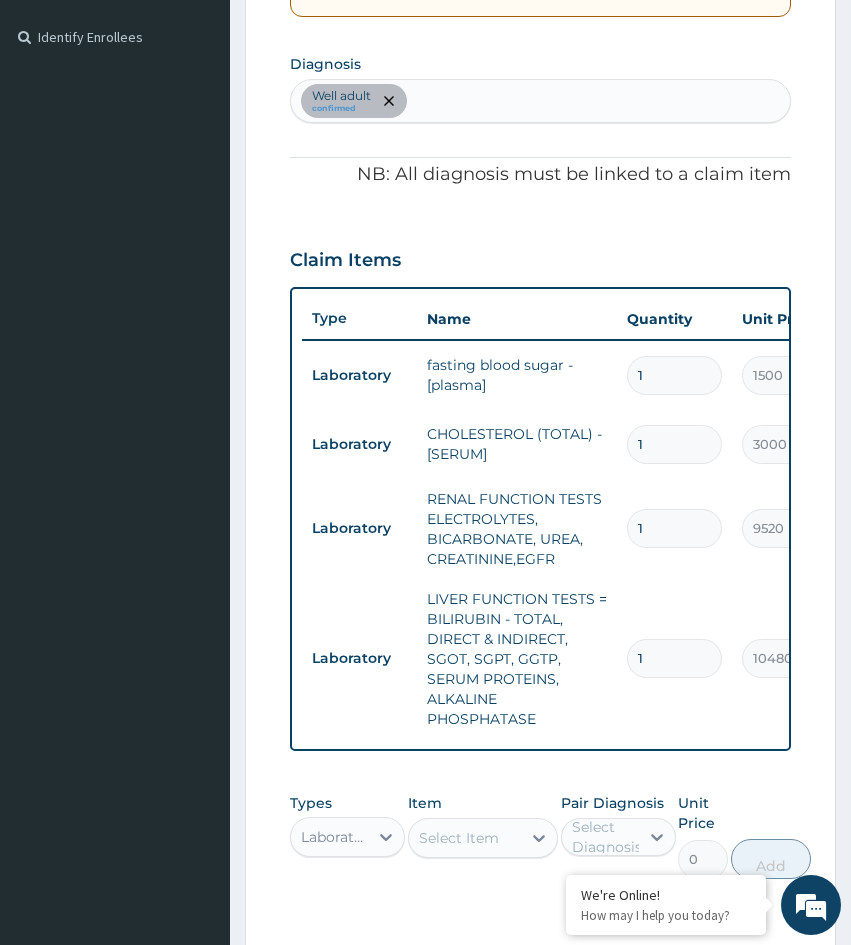 scroll, scrollTop: 633, scrollLeft: 0, axis: vertical 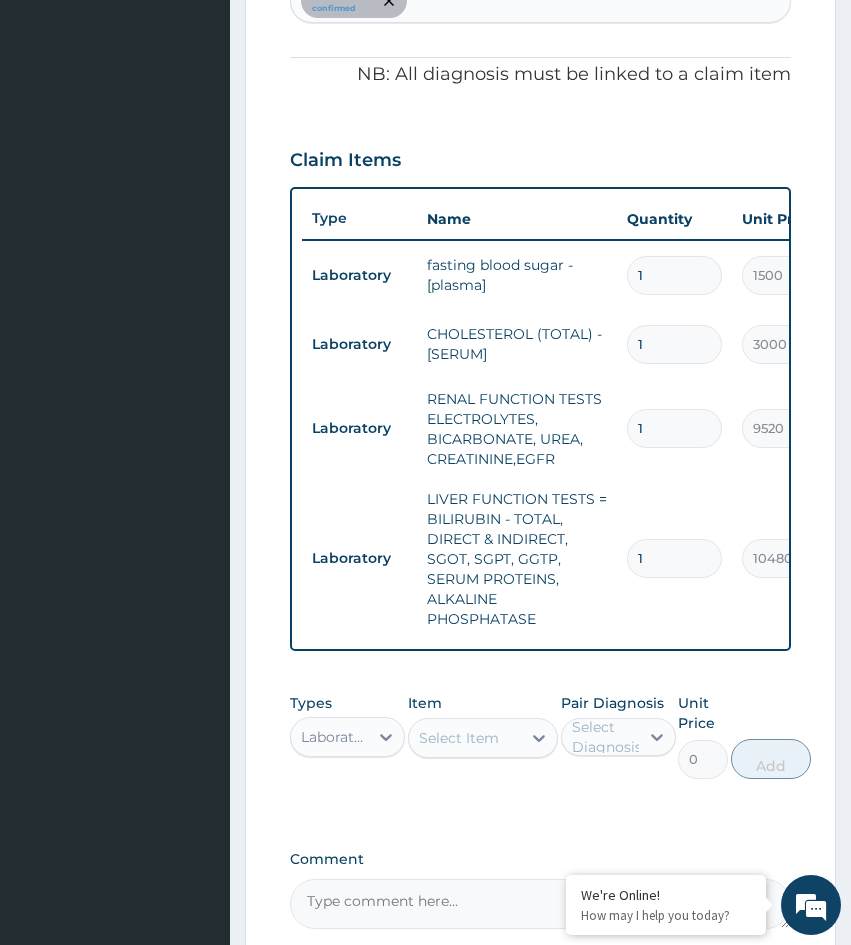 click on "Item Select Item" at bounding box center [483, 736] 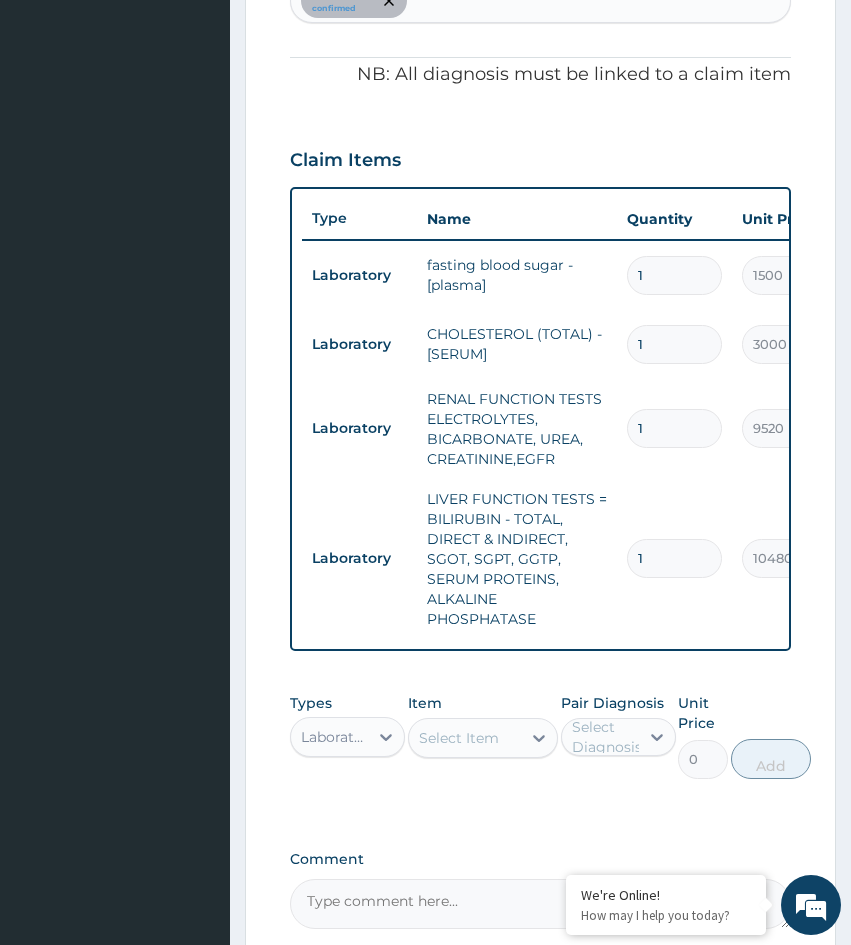 click on "Select Item" at bounding box center [465, 738] 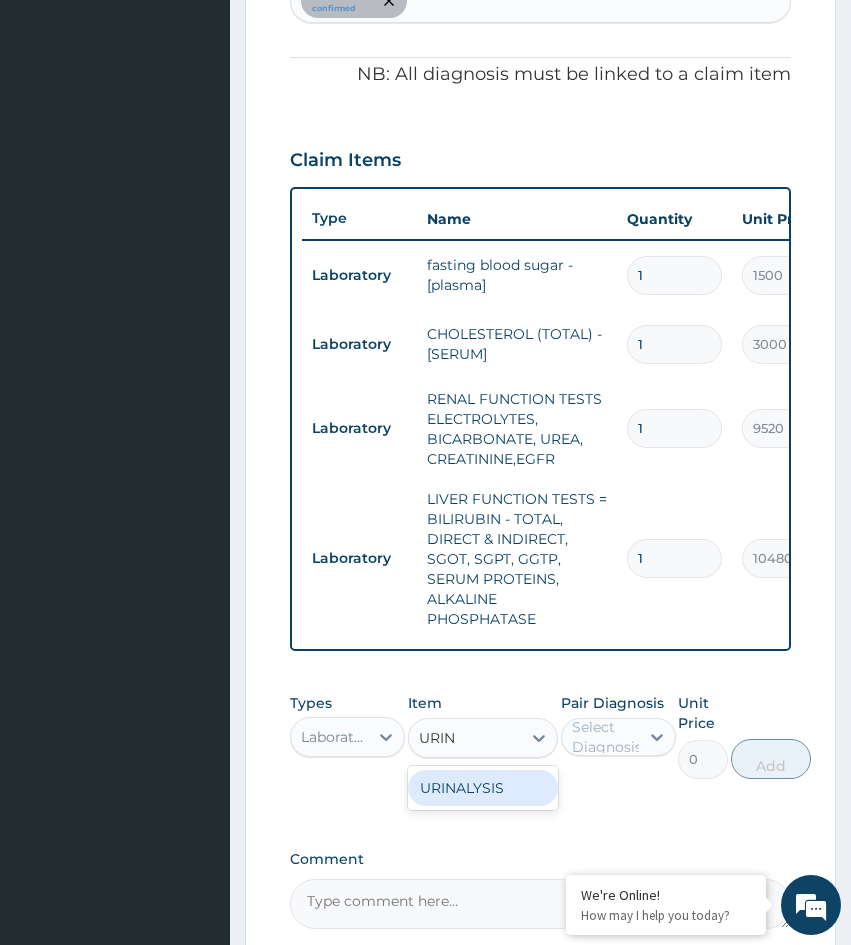 type on "URINA" 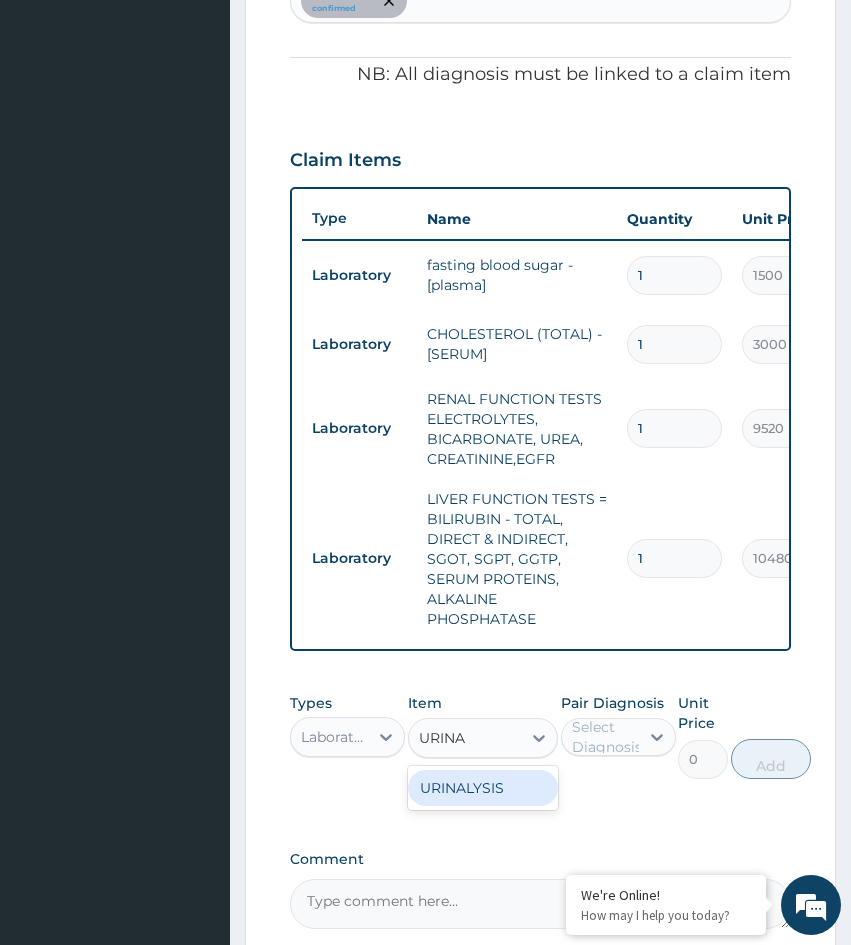 click on "URINALYSIS" at bounding box center [483, 788] 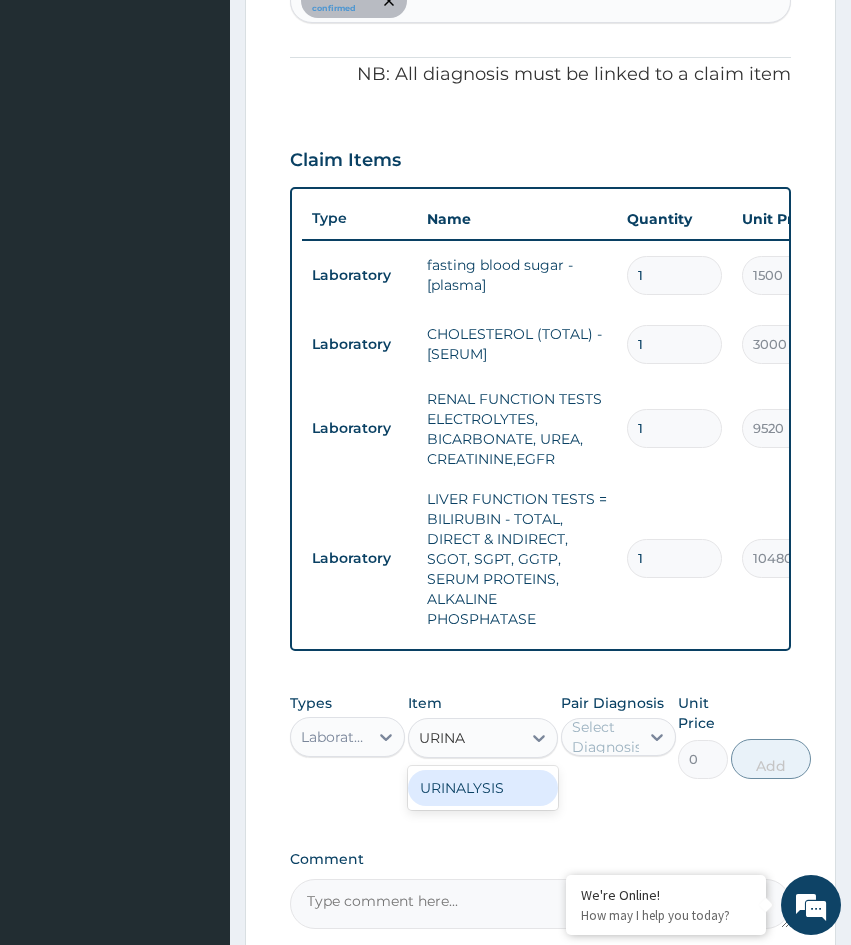 type 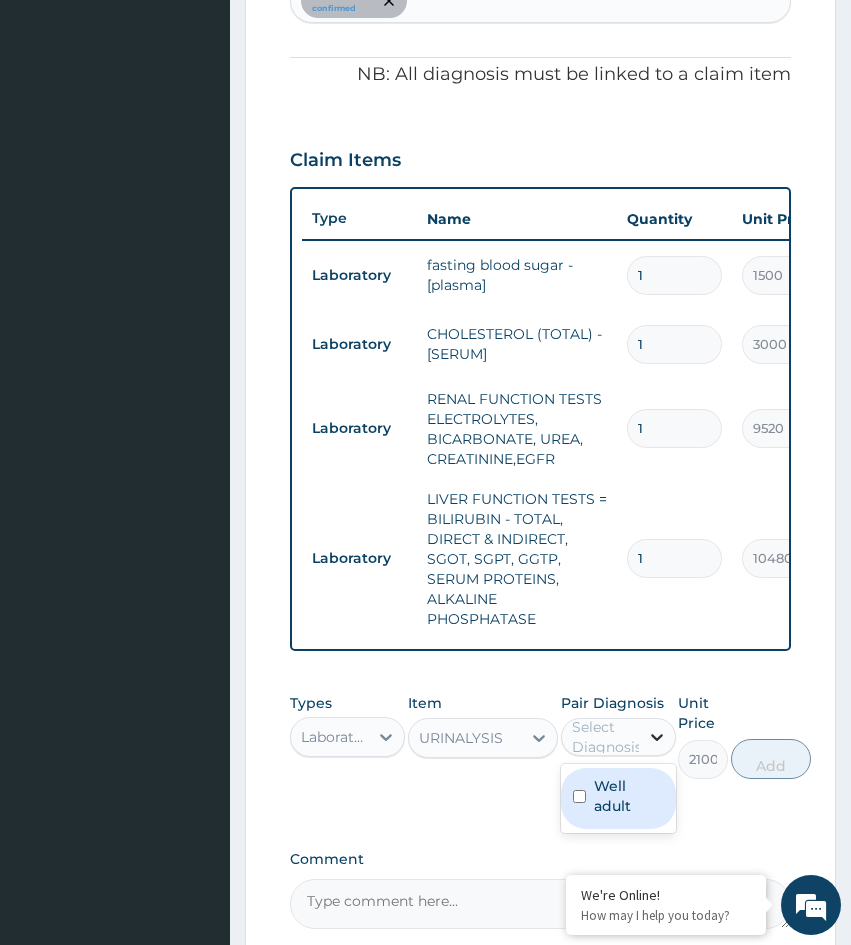 click at bounding box center (657, 737) 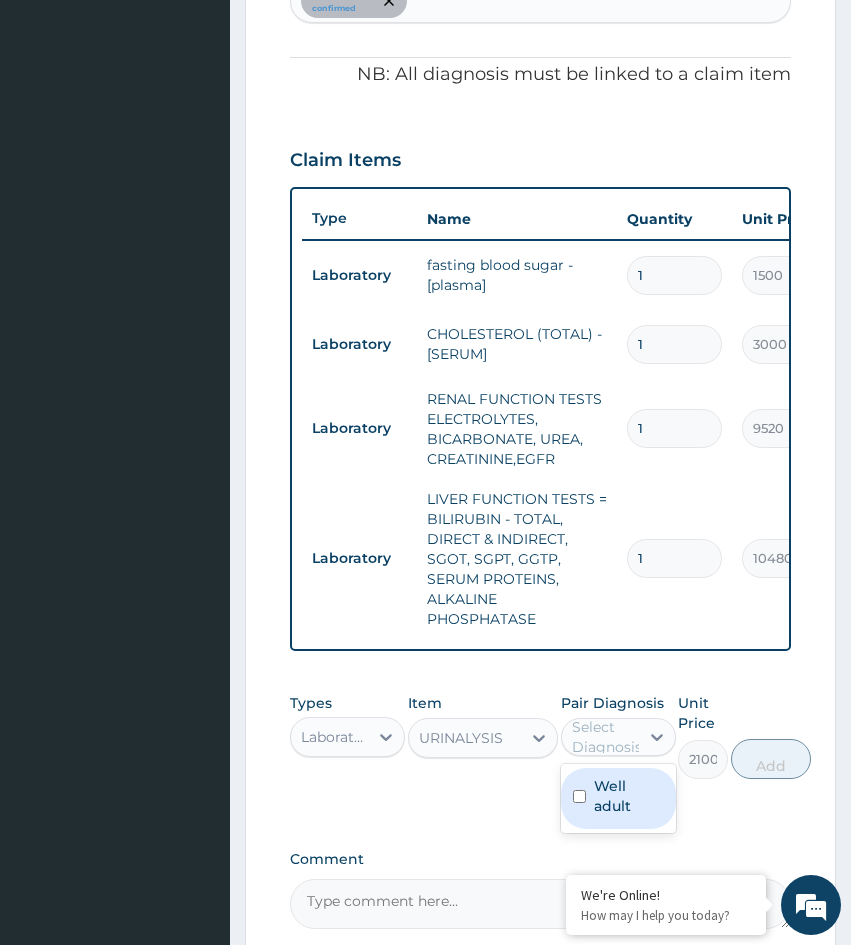 click on "Well adult" at bounding box center (629, 796) 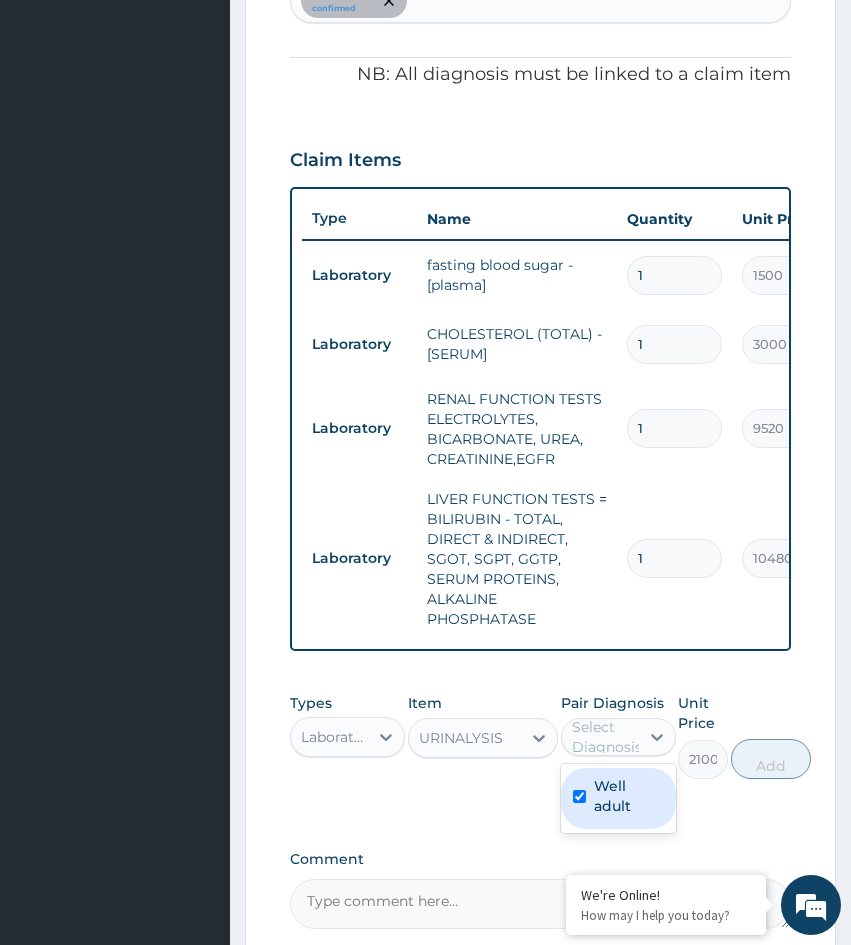 checkbox on "true" 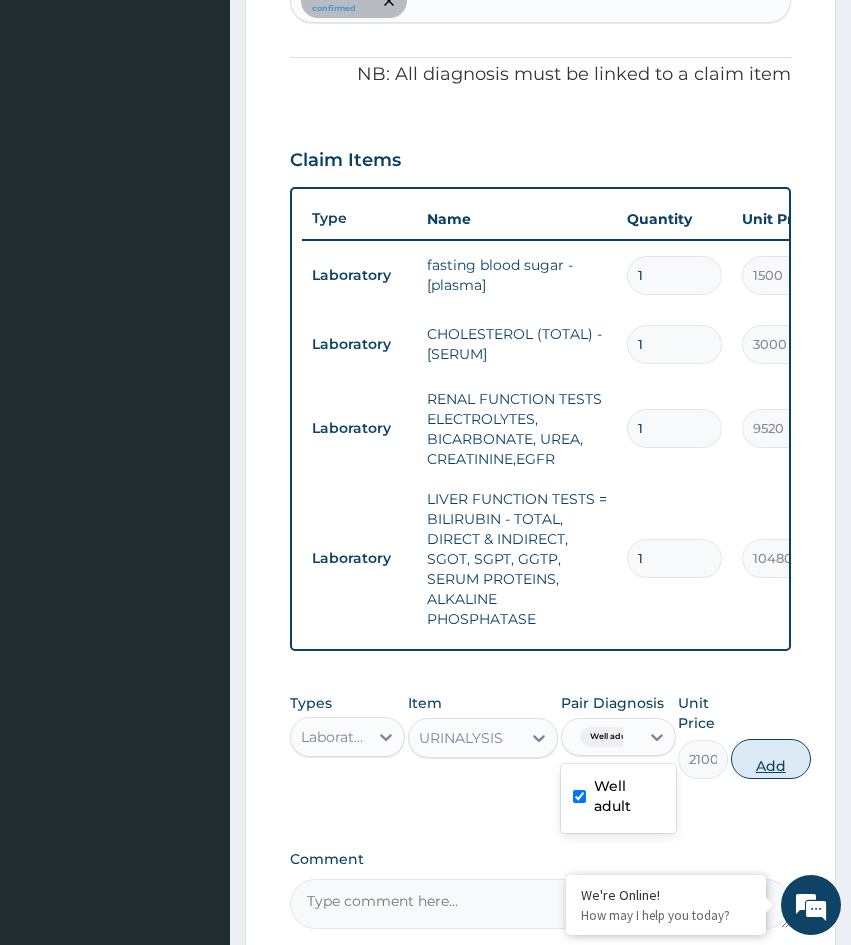 click on "Add" at bounding box center (771, 759) 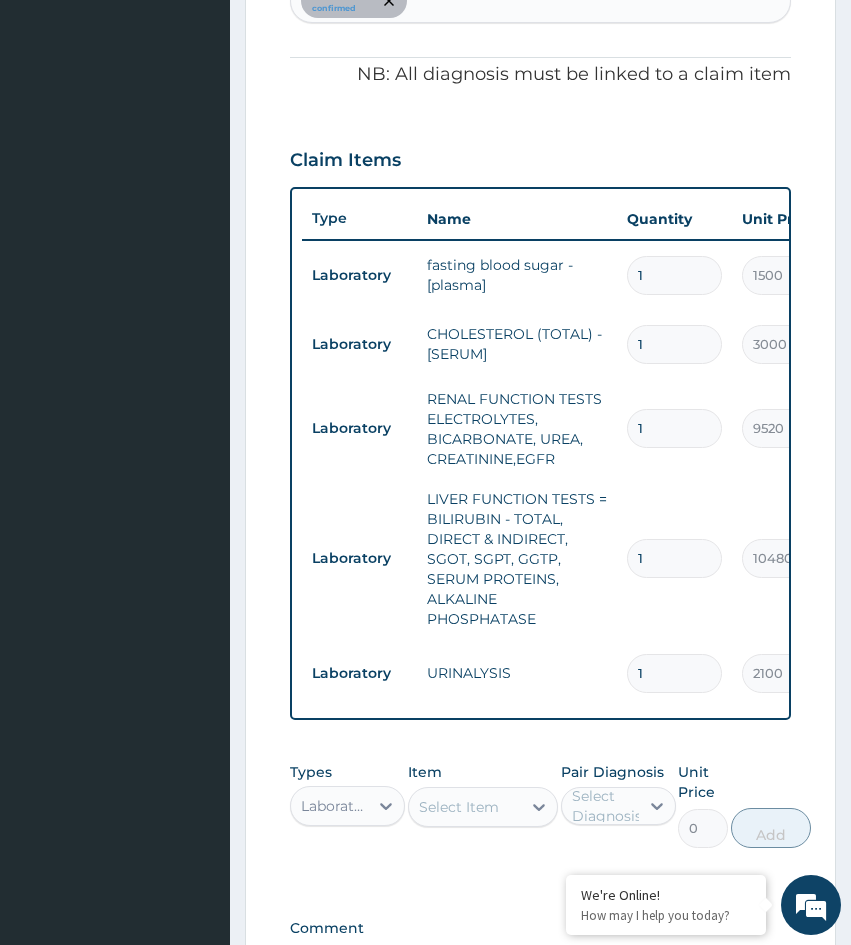 click on "Select Item" at bounding box center [459, 807] 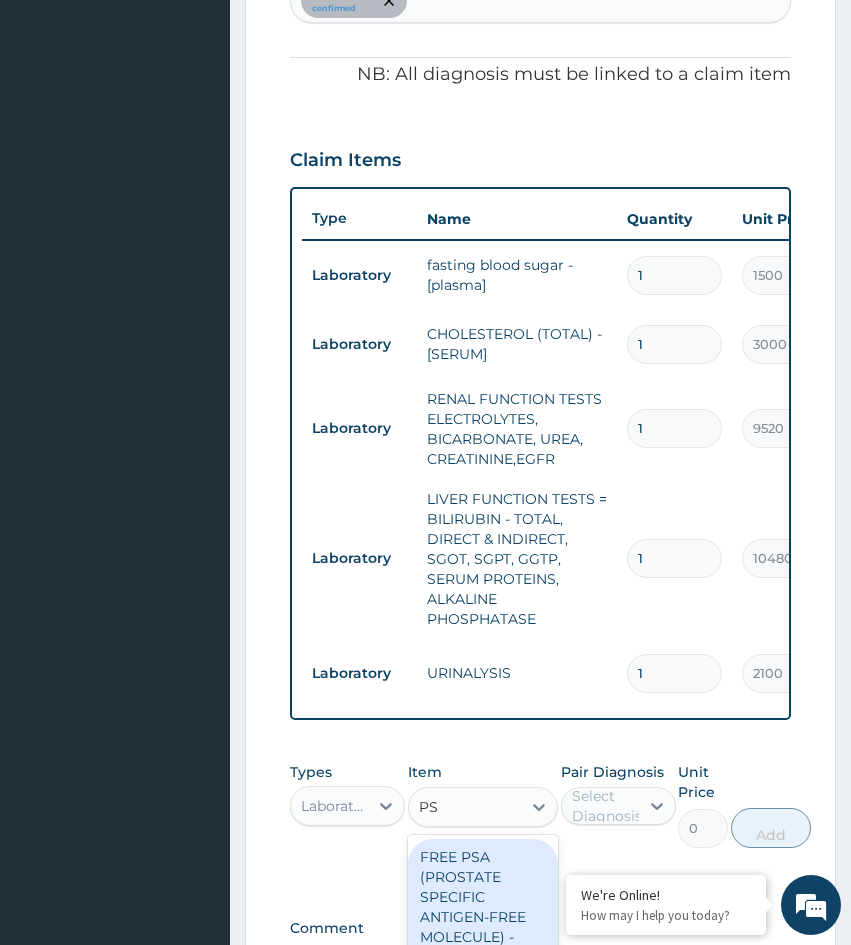type on "PSA" 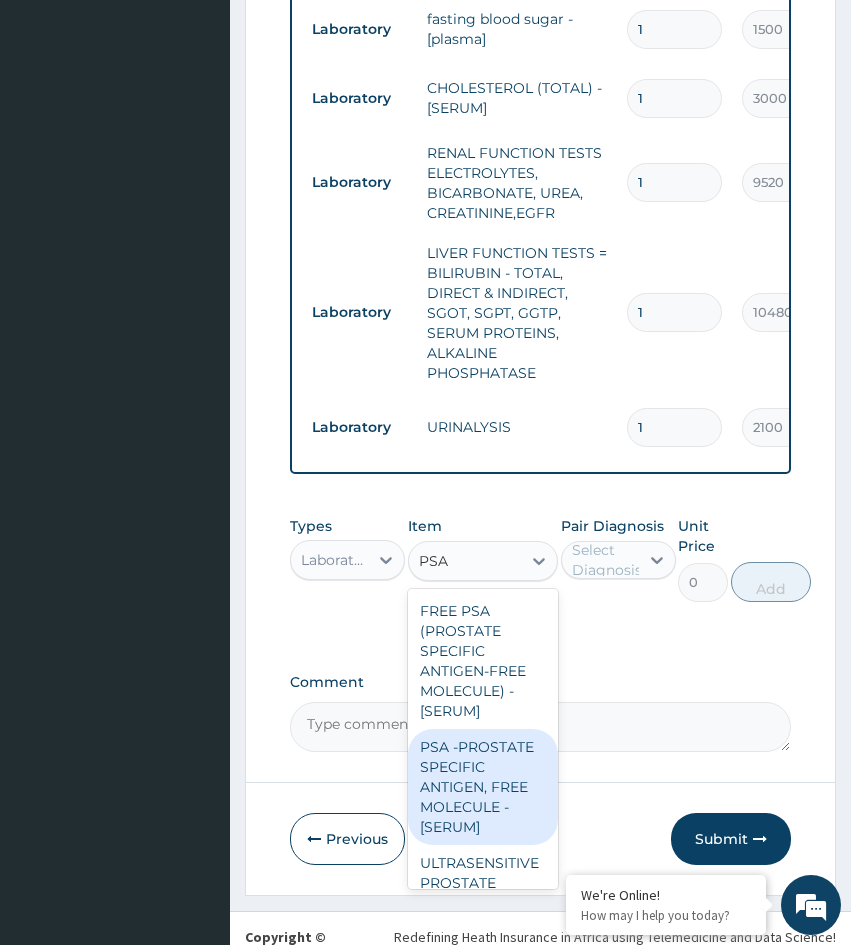 scroll, scrollTop: 931, scrollLeft: 0, axis: vertical 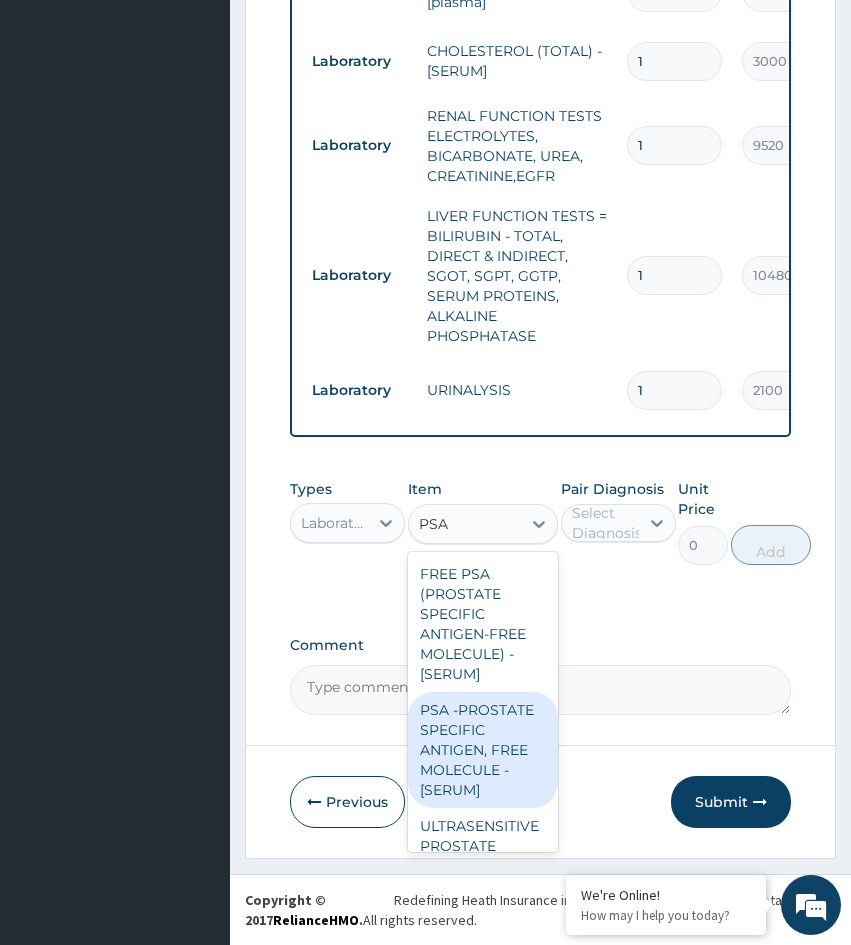 click on "PSA -PROSTATE SPECIFIC ANTIGEN, FREE MOLECULE - [SERUM]" at bounding box center [483, 750] 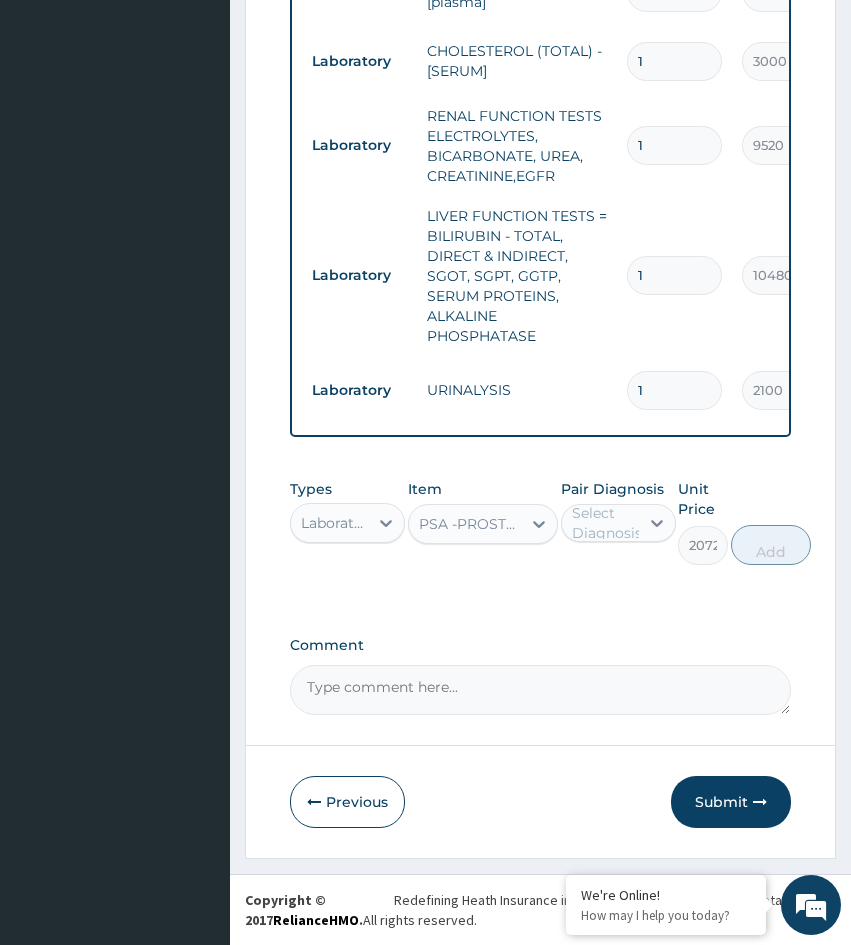 click on "Select Diagnosis" at bounding box center (607, 523) 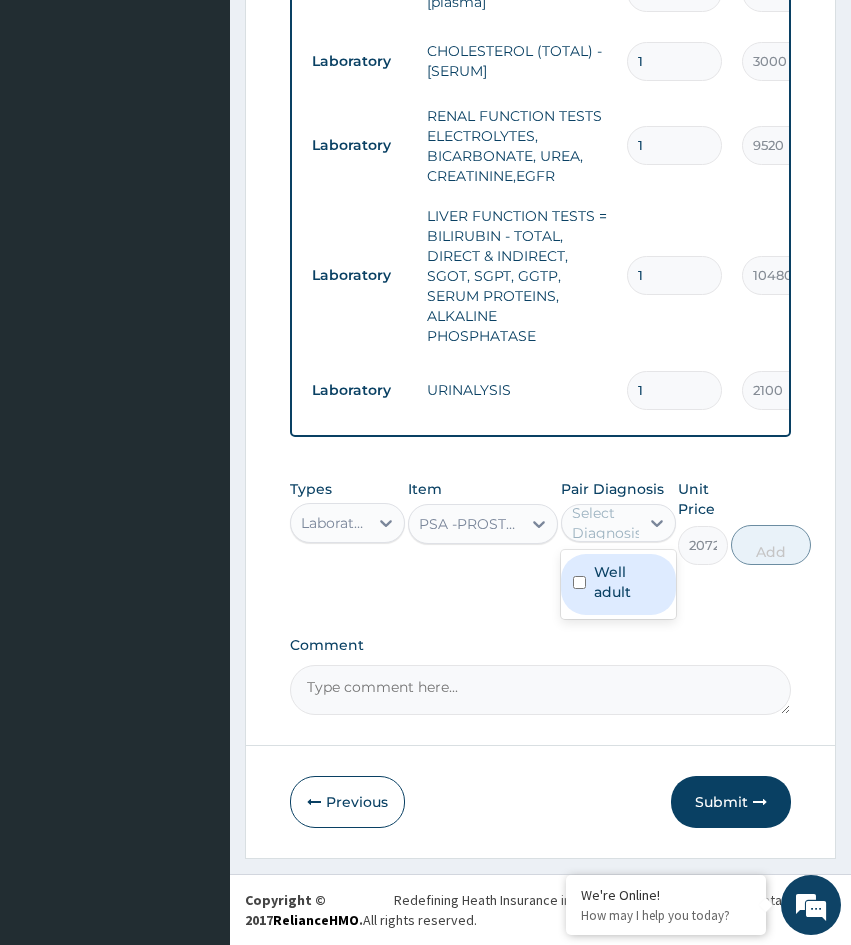 click on "Well adult" at bounding box center [629, 582] 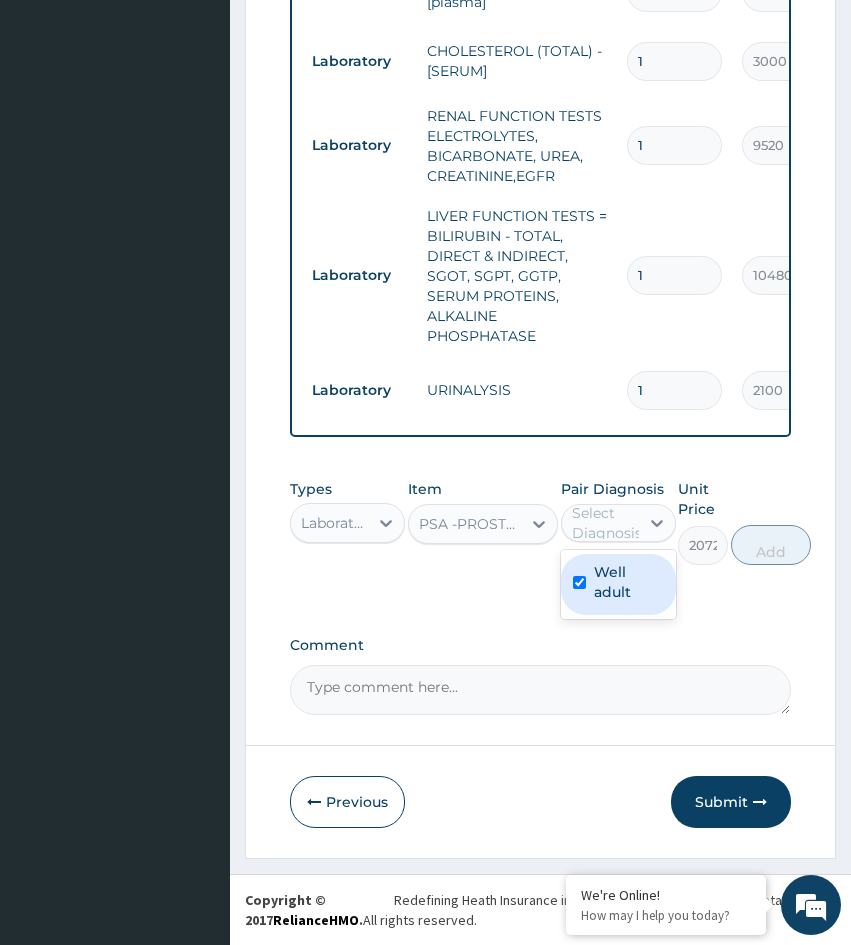 checkbox on "true" 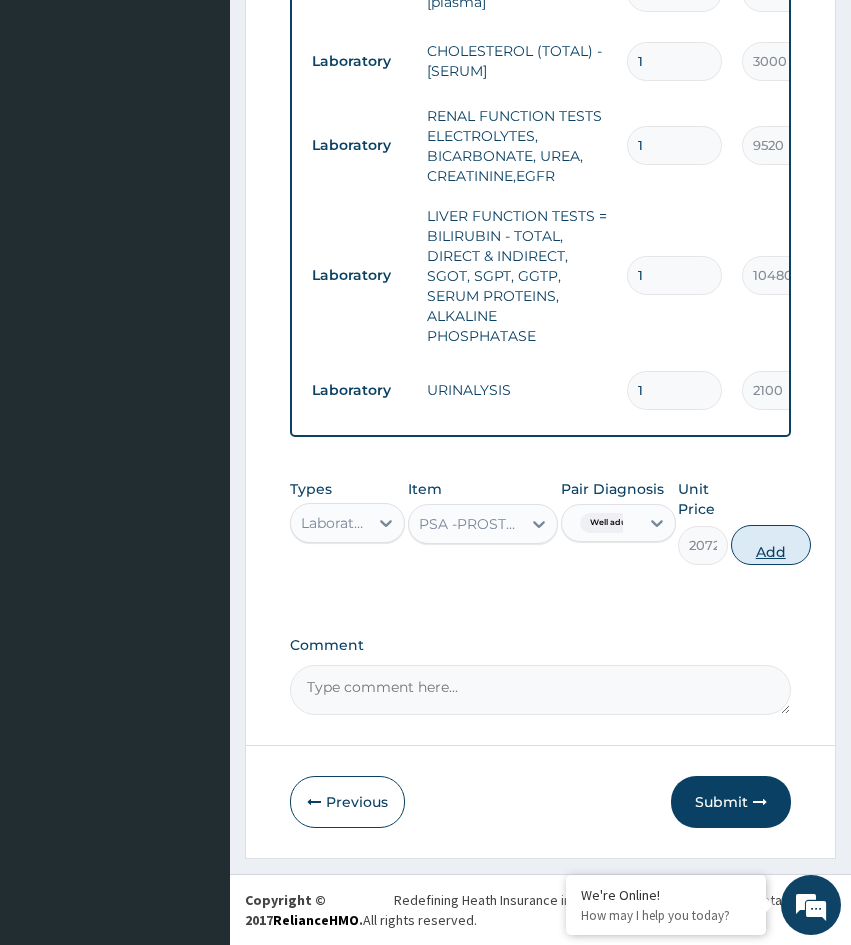 click on "Add" at bounding box center (771, 545) 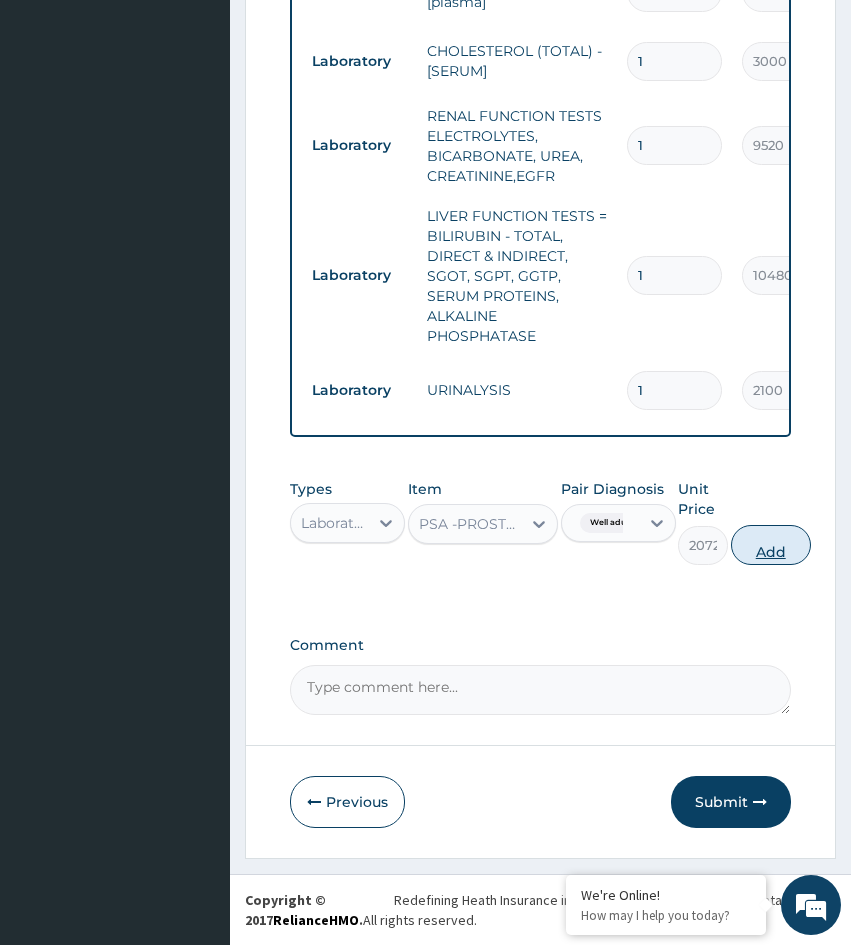 type on "0" 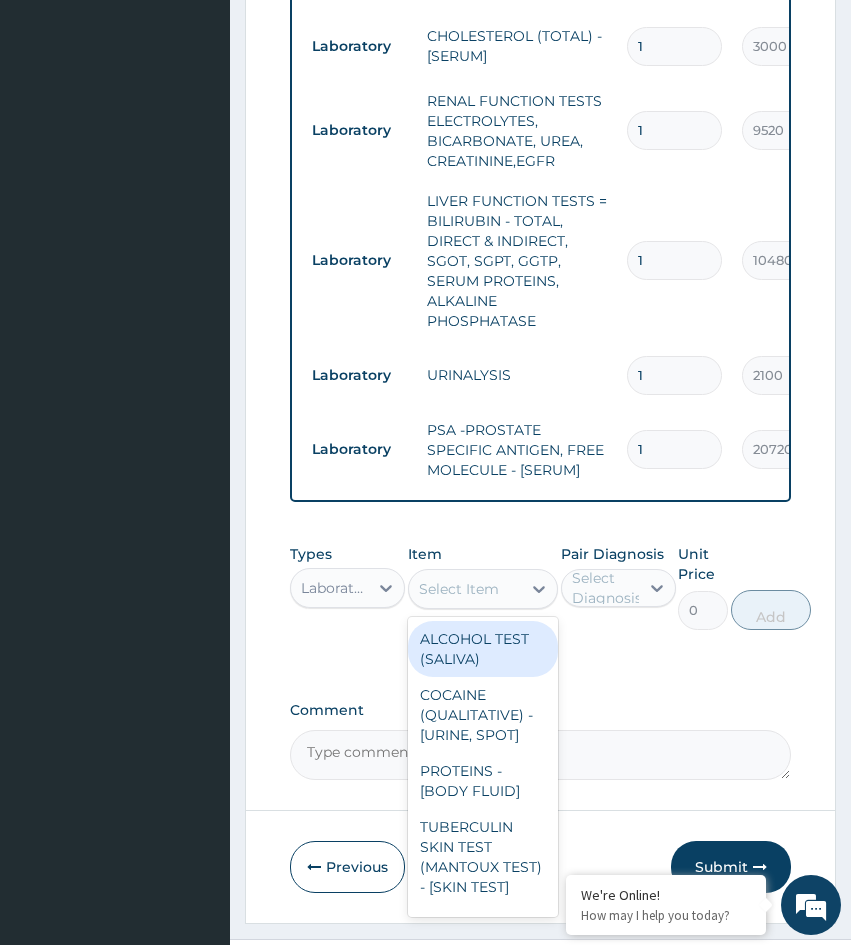 click on "Select Item" at bounding box center [459, 589] 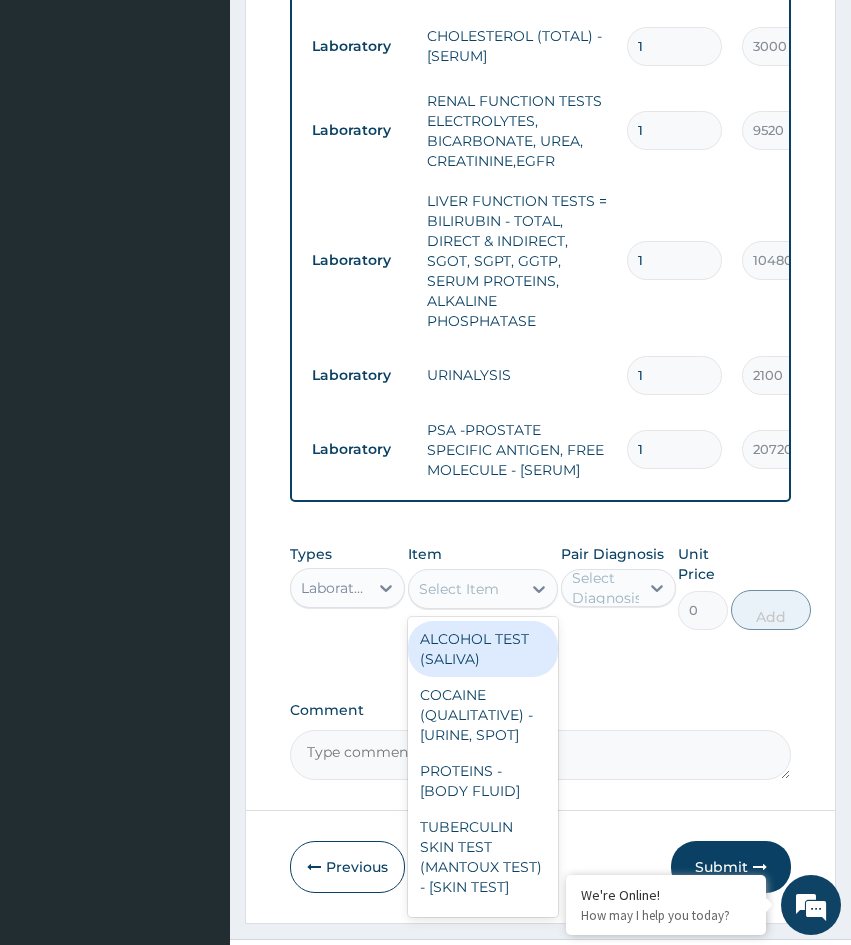 click on "Laboratory" at bounding box center [335, 588] 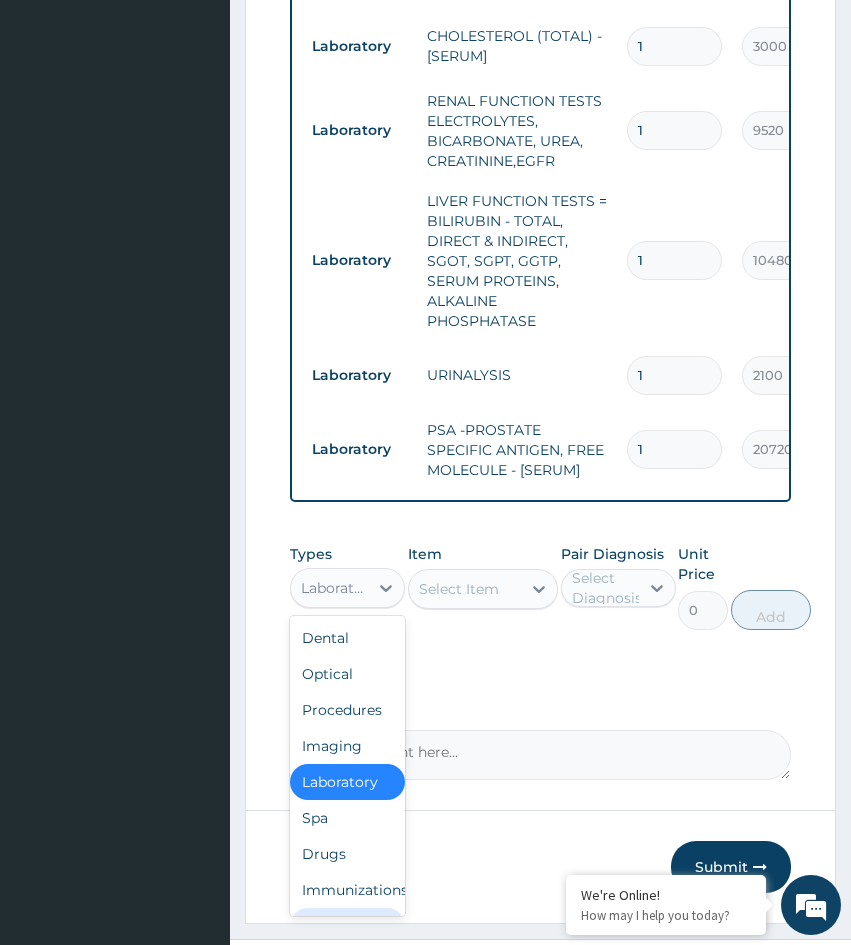 scroll, scrollTop: 83, scrollLeft: 0, axis: vertical 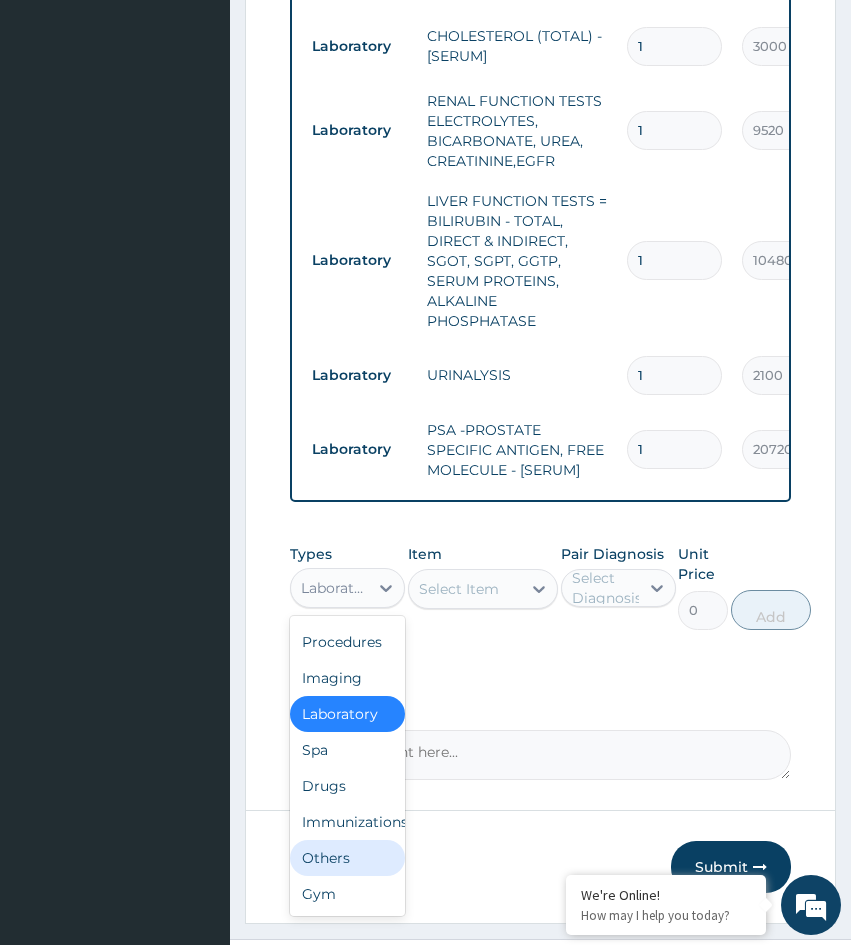 click on "Others" at bounding box center (347, 858) 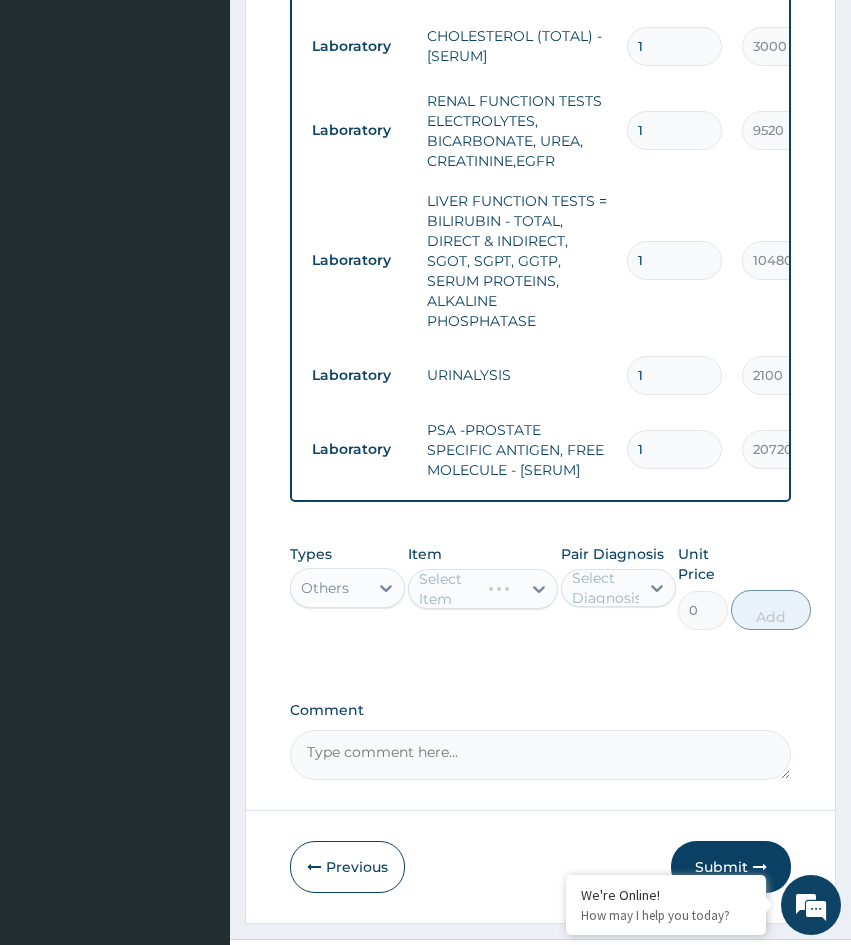click on "Select Item" at bounding box center [483, 589] 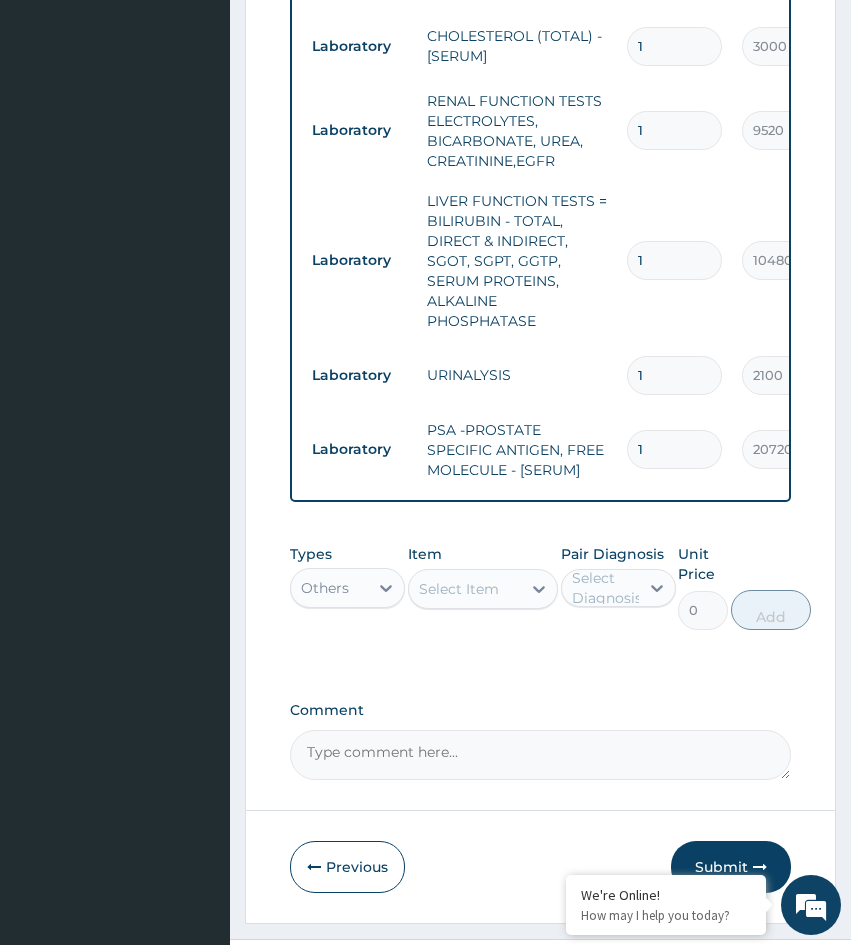 click on "Select Item" at bounding box center [459, 589] 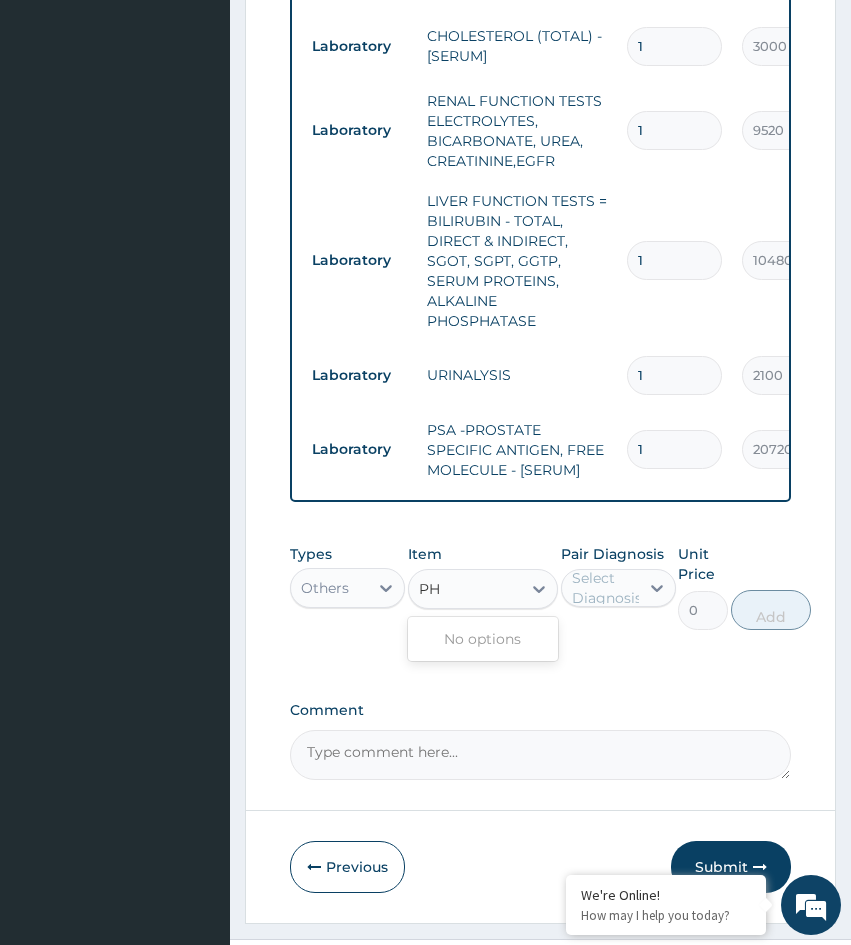 type on "PH" 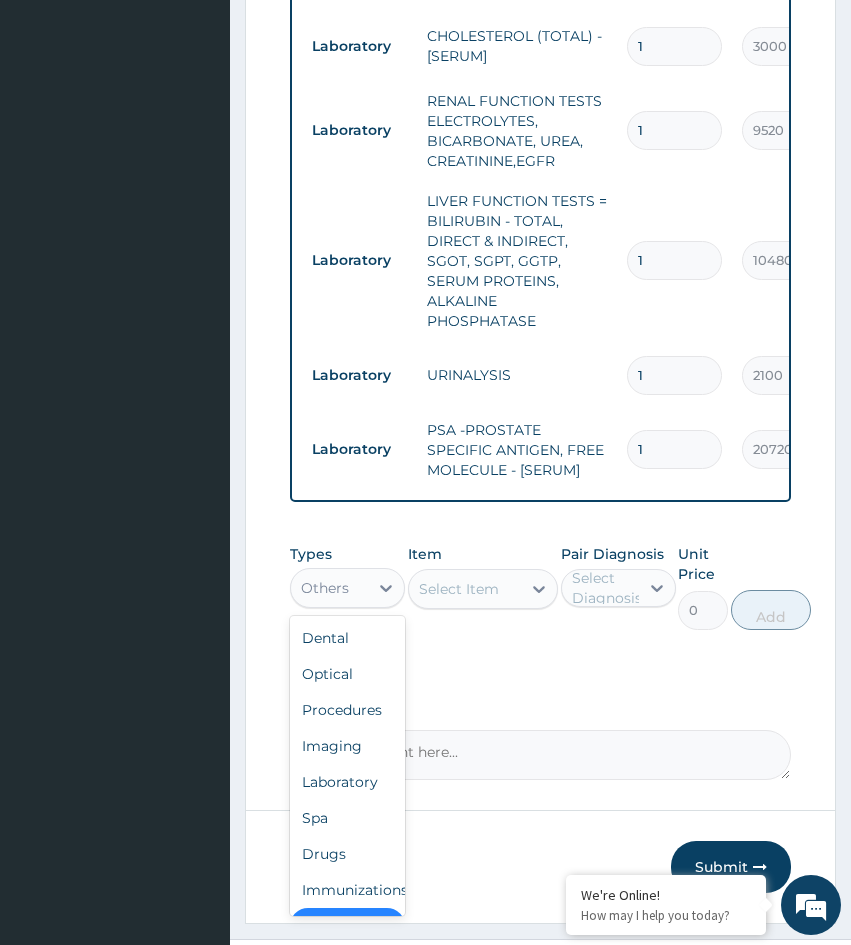 click on "Others" at bounding box center (329, 588) 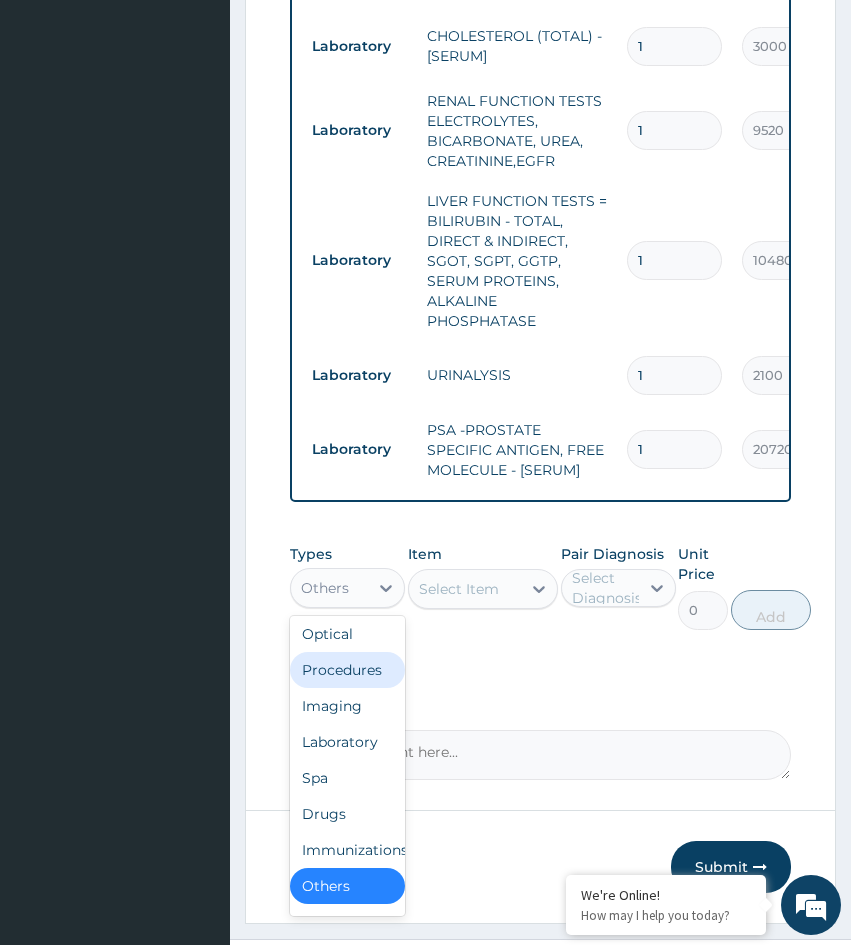 click on "Procedures" at bounding box center (347, 670) 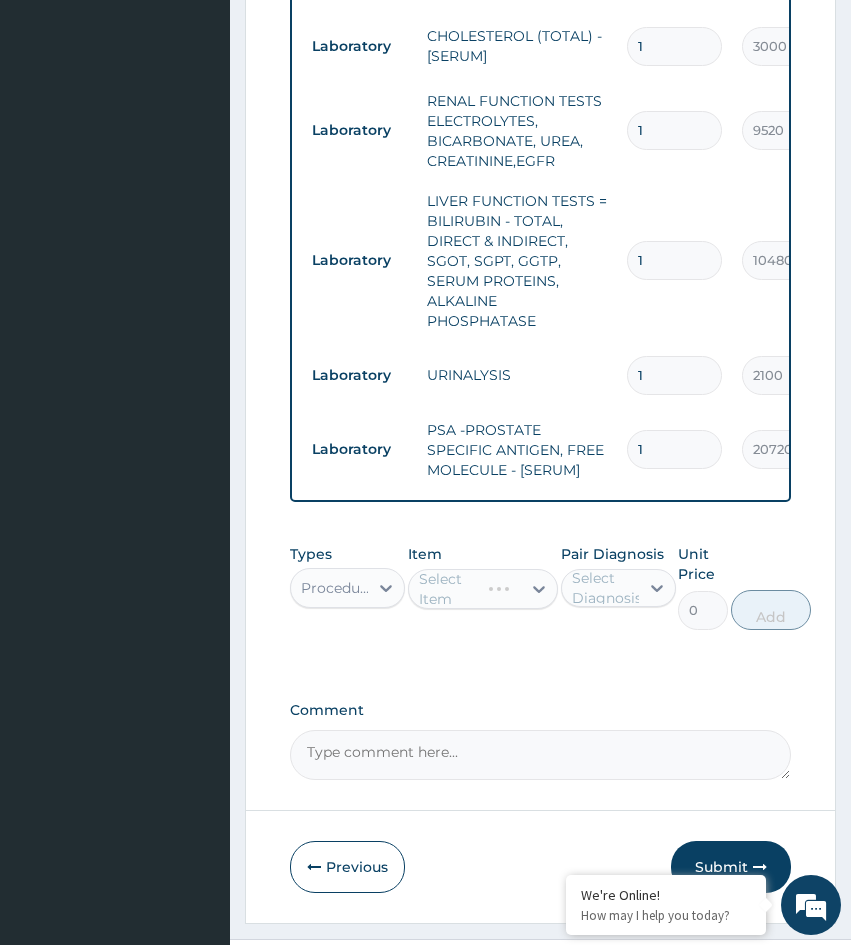 click on "Select Item" at bounding box center (483, 589) 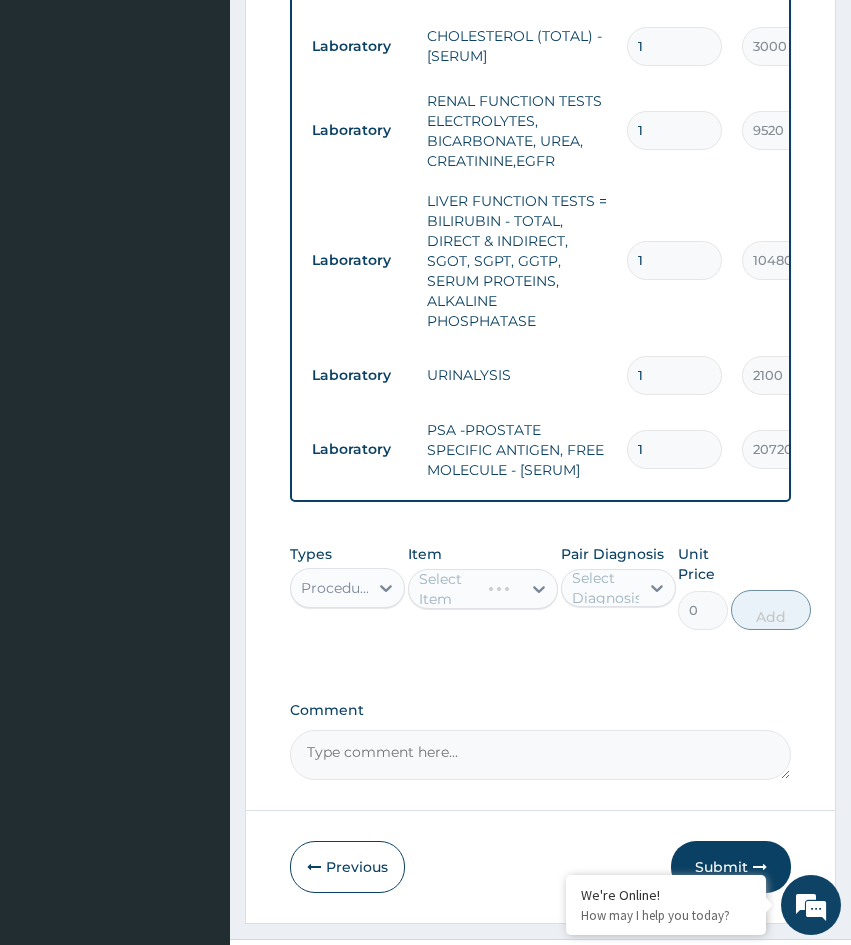 click on "Select Item" at bounding box center [483, 589] 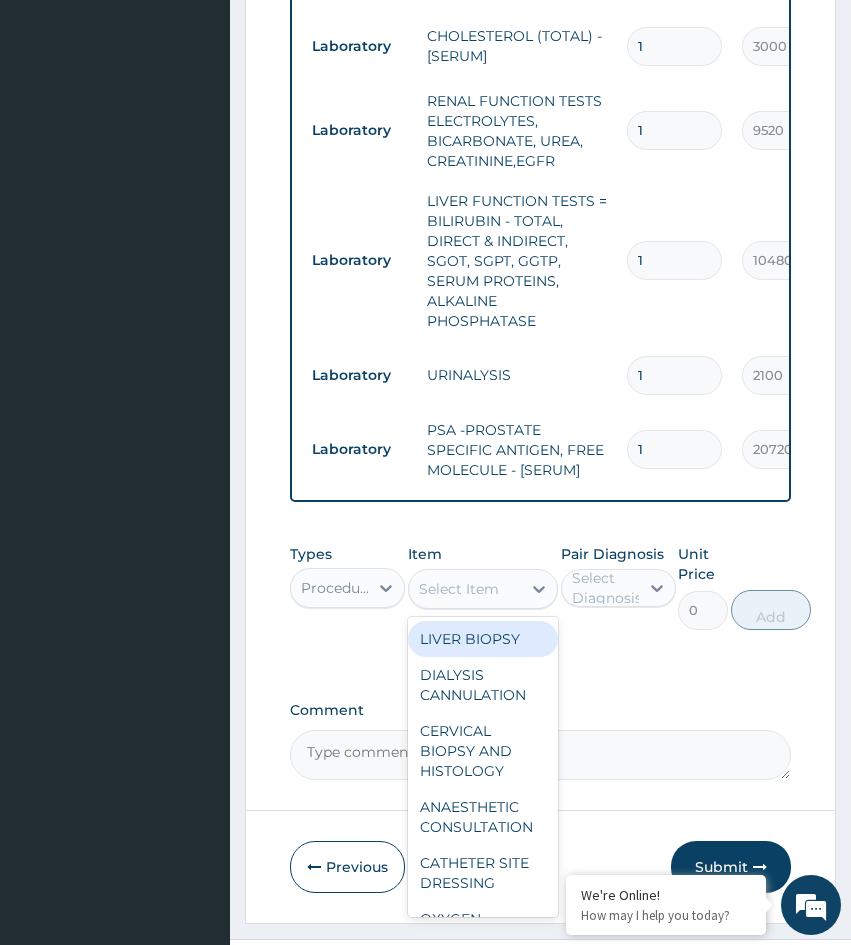 click on "Select Item" at bounding box center (465, 589) 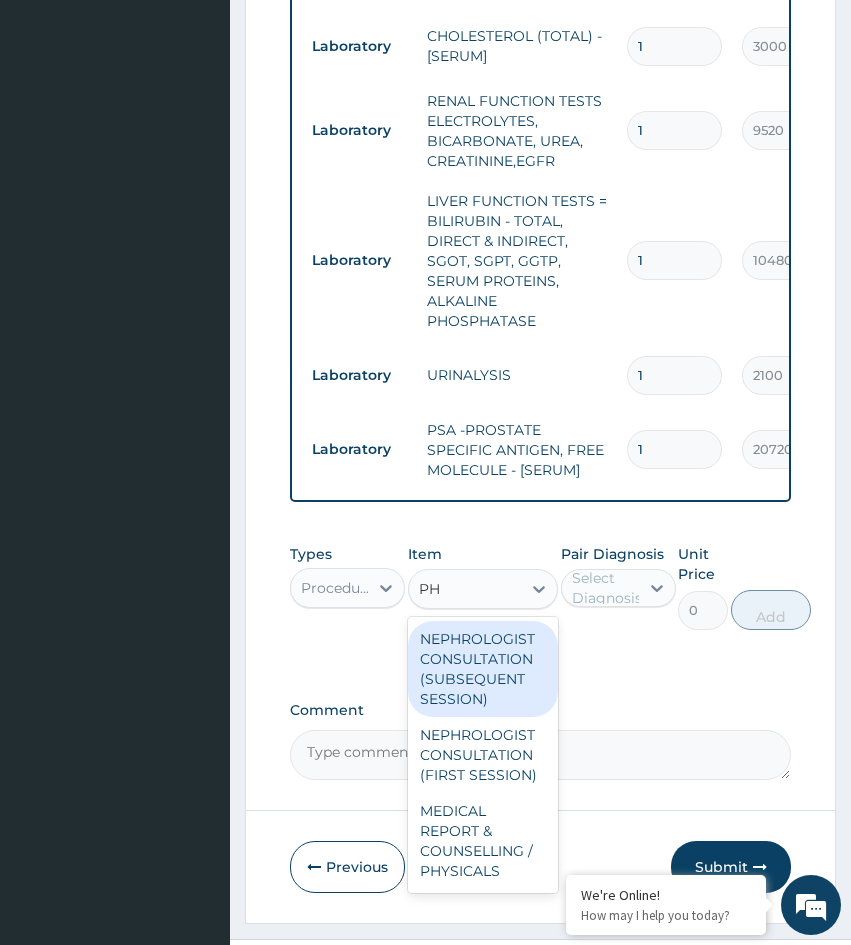 type on "PHY" 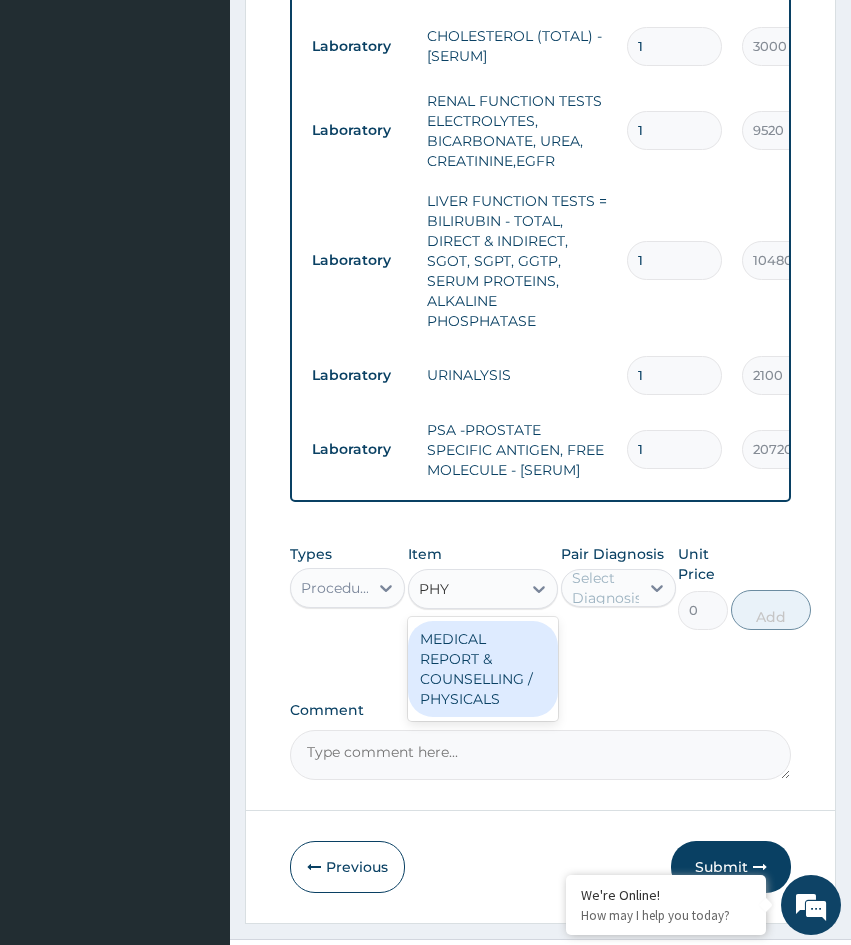 click on "MEDICAL REPORT & COUNSELLING / PHYSICALS" at bounding box center [483, 669] 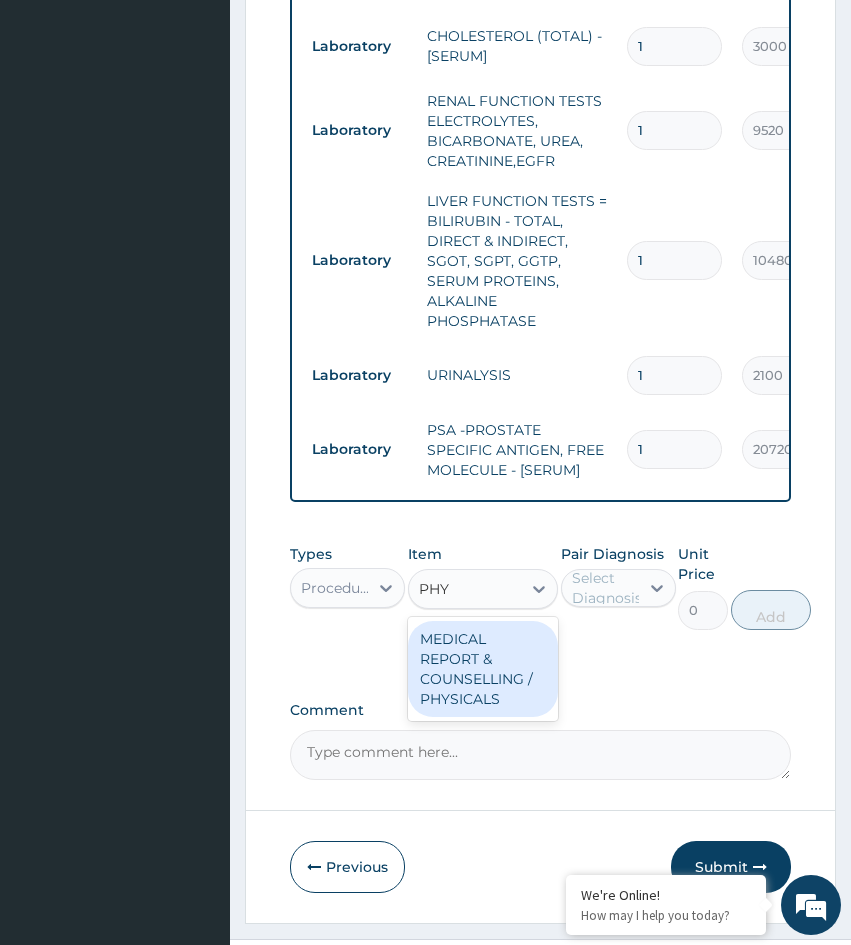 type 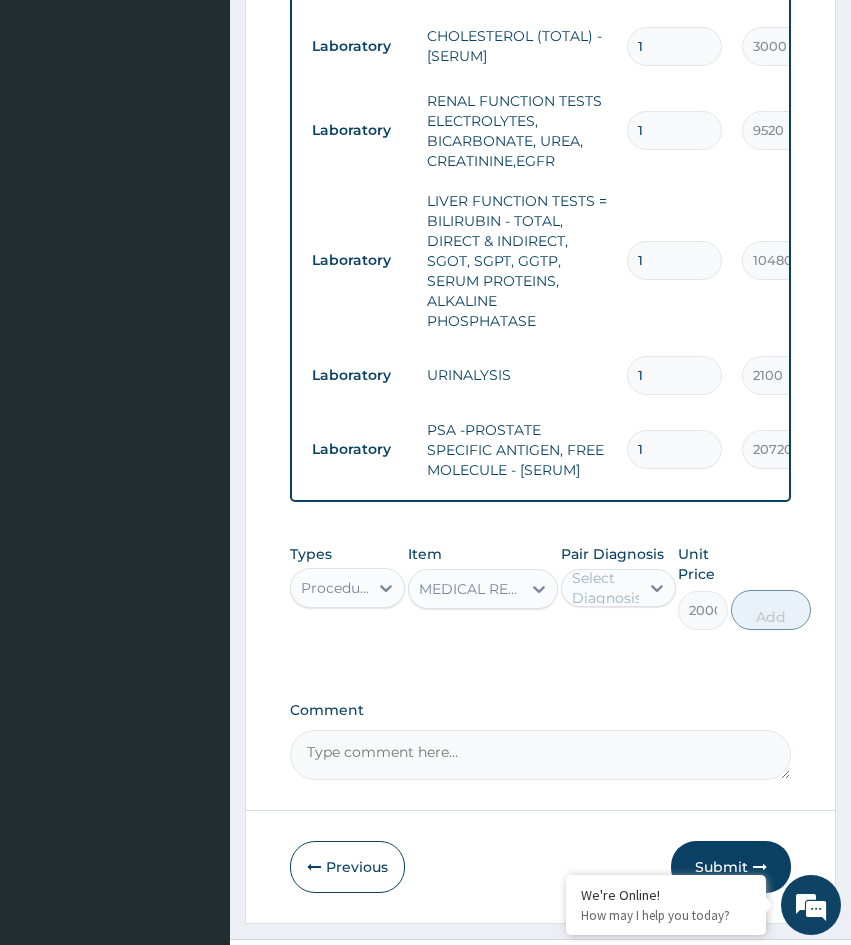 click on "Select Diagnosis" at bounding box center (607, 588) 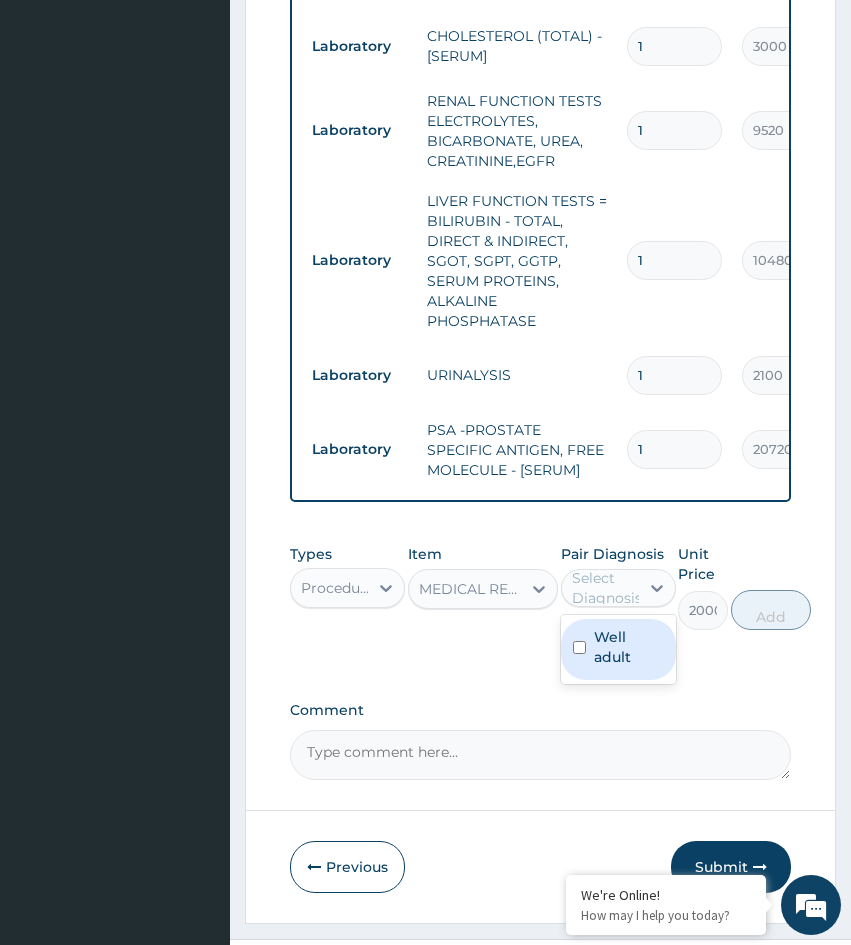click on "Well adult" at bounding box center [629, 647] 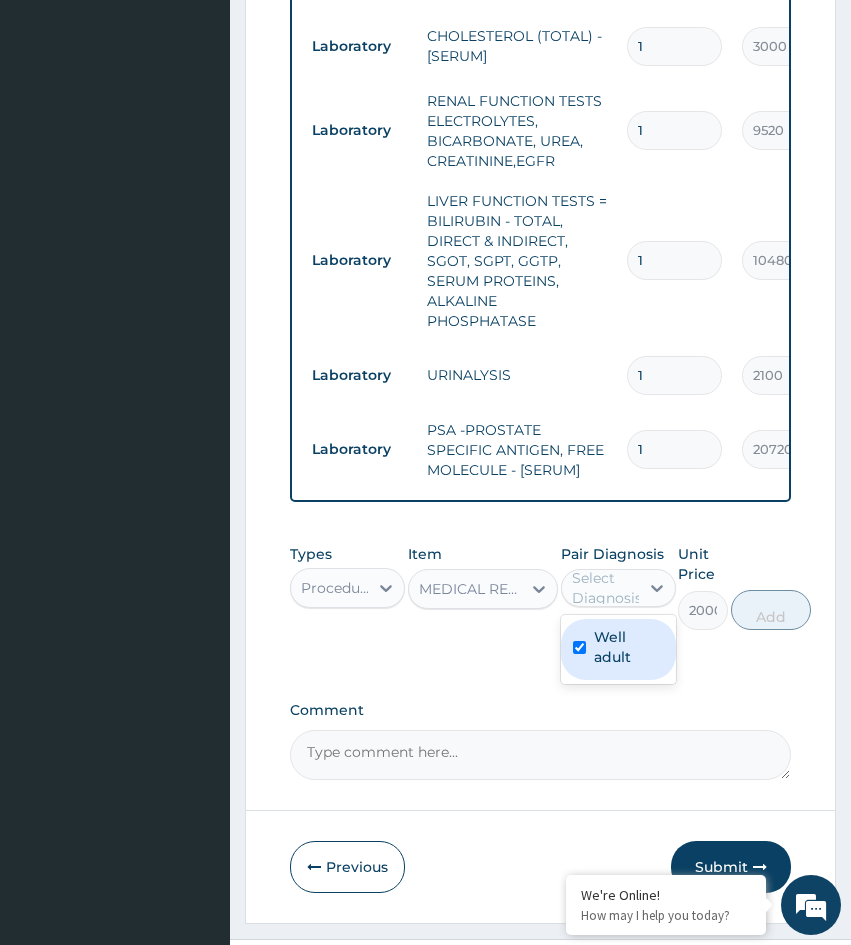 checkbox on "true" 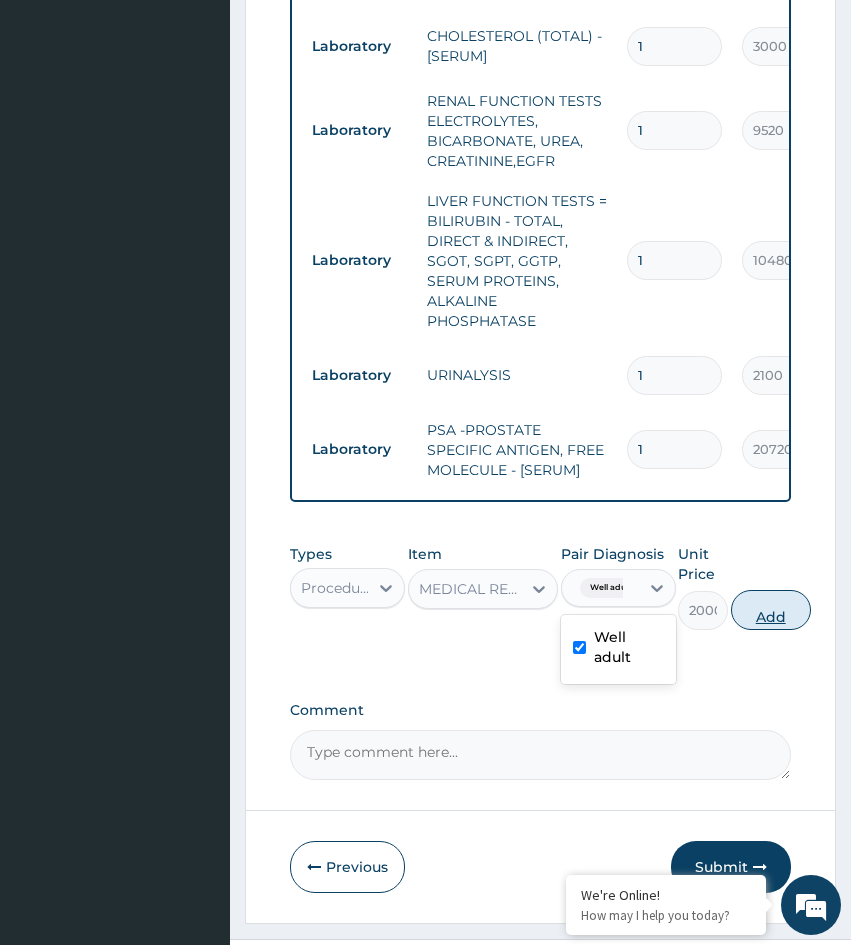 click on "Add" at bounding box center (771, 610) 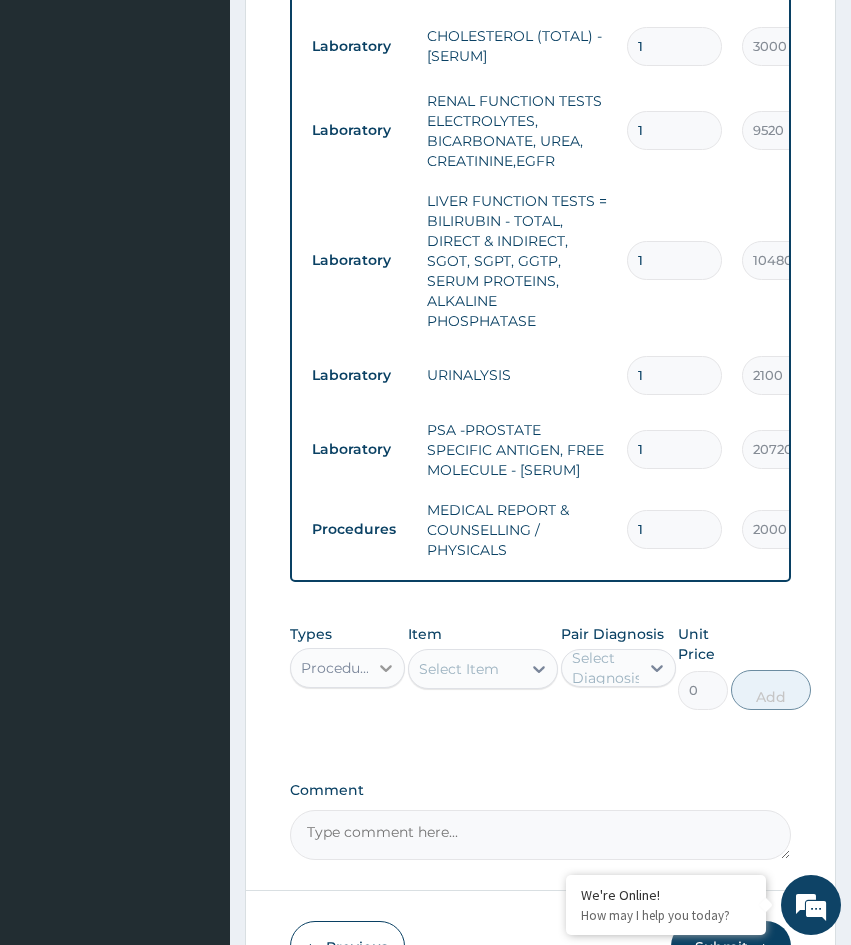 click at bounding box center [386, 668] 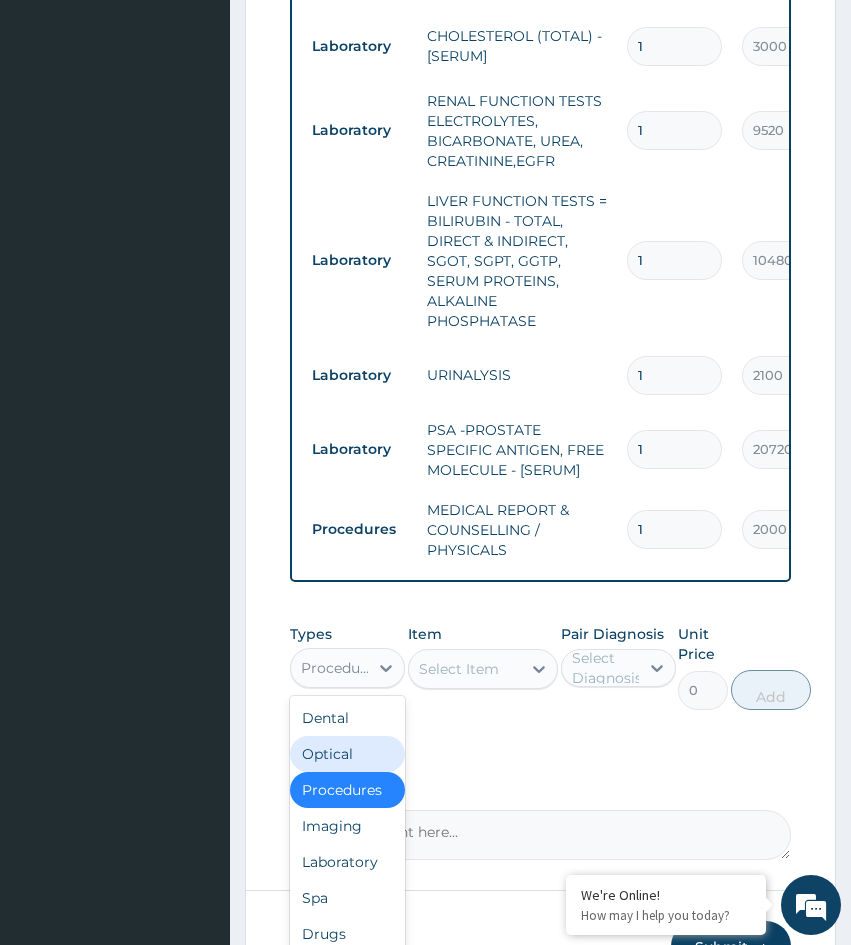 click on "Optical" at bounding box center [347, 754] 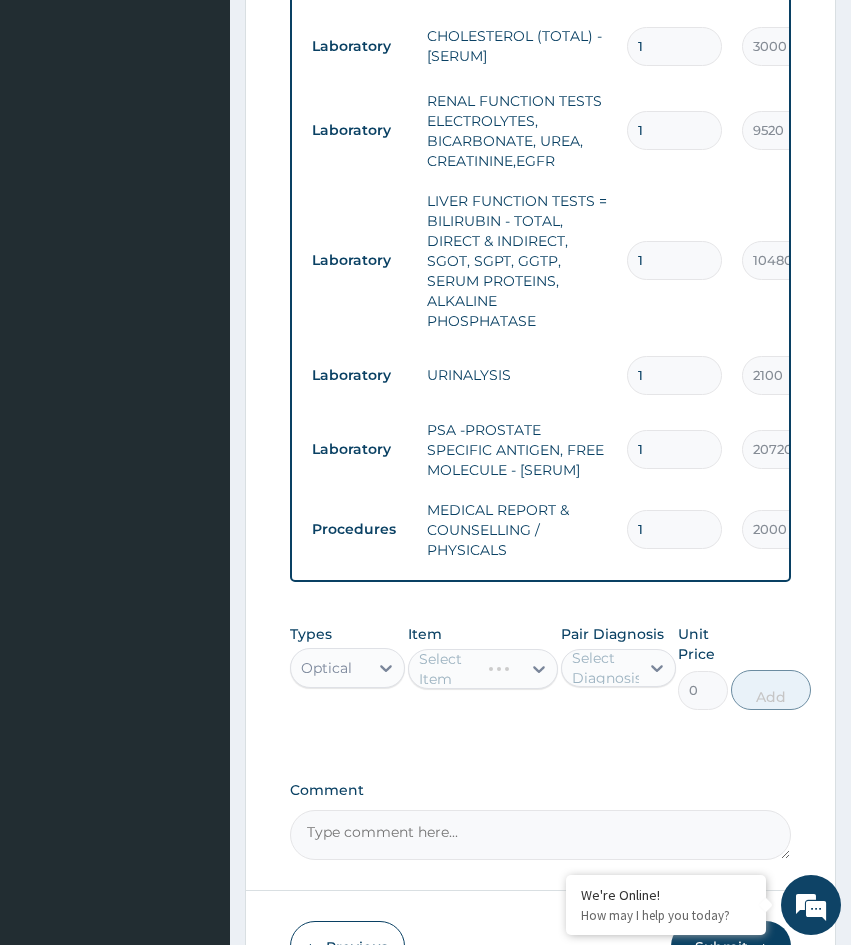 click on "Select Item" at bounding box center [483, 669] 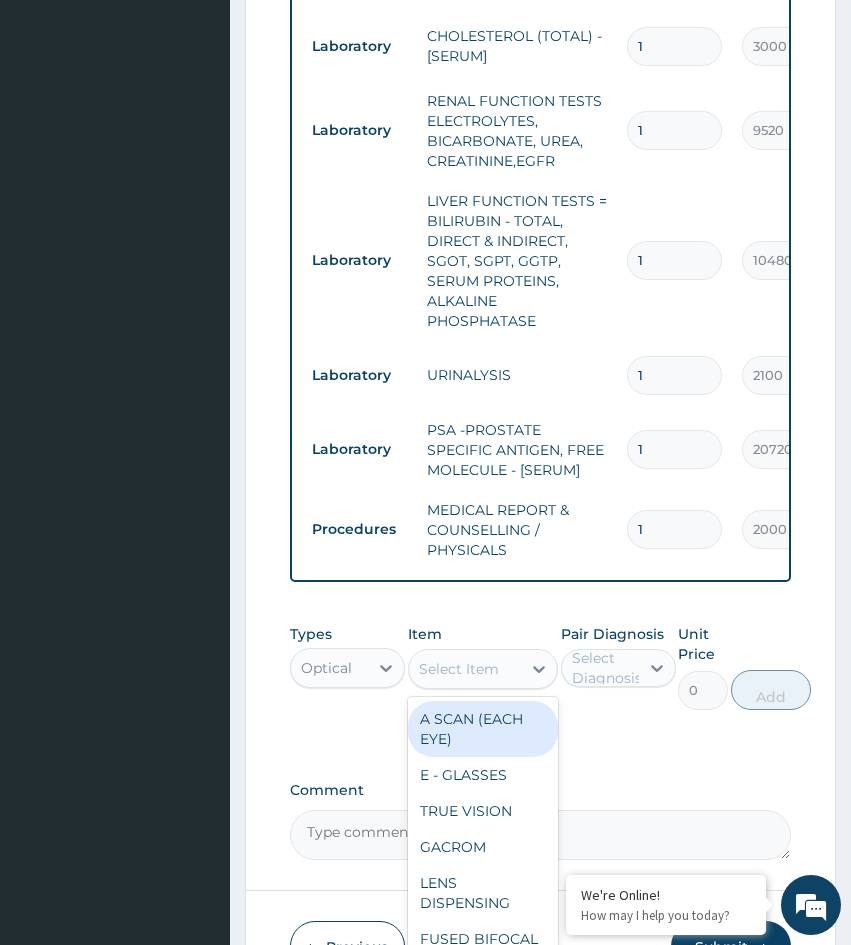 click on "Select Item" at bounding box center [459, 669] 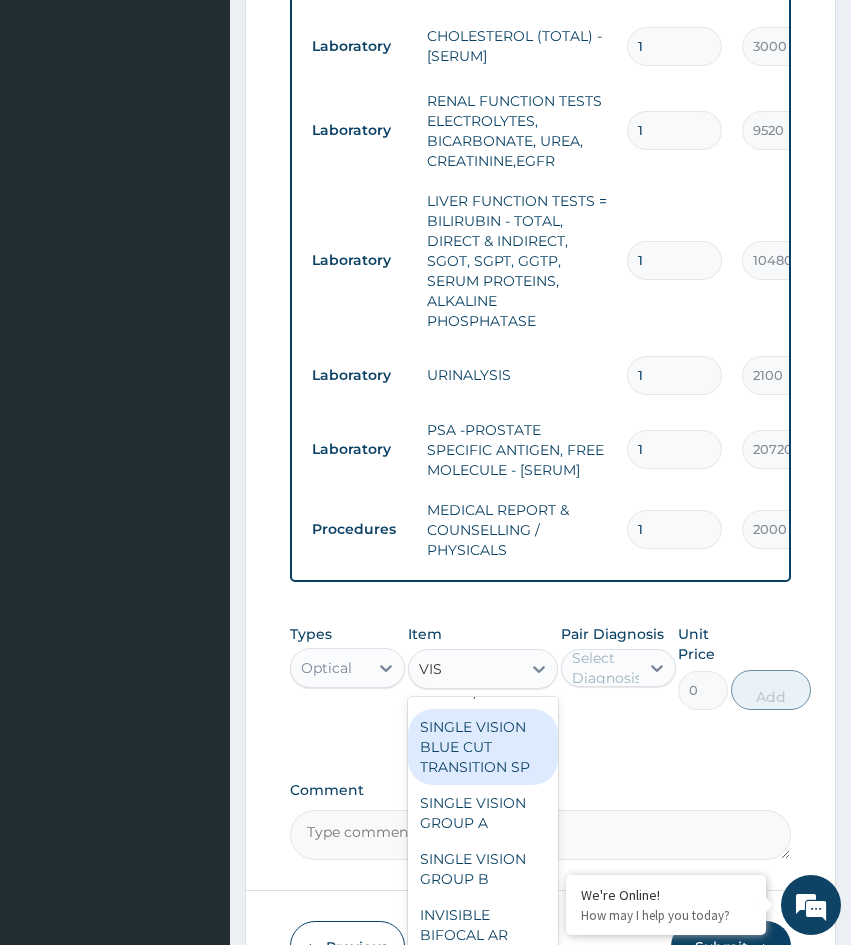 scroll, scrollTop: 0, scrollLeft: 0, axis: both 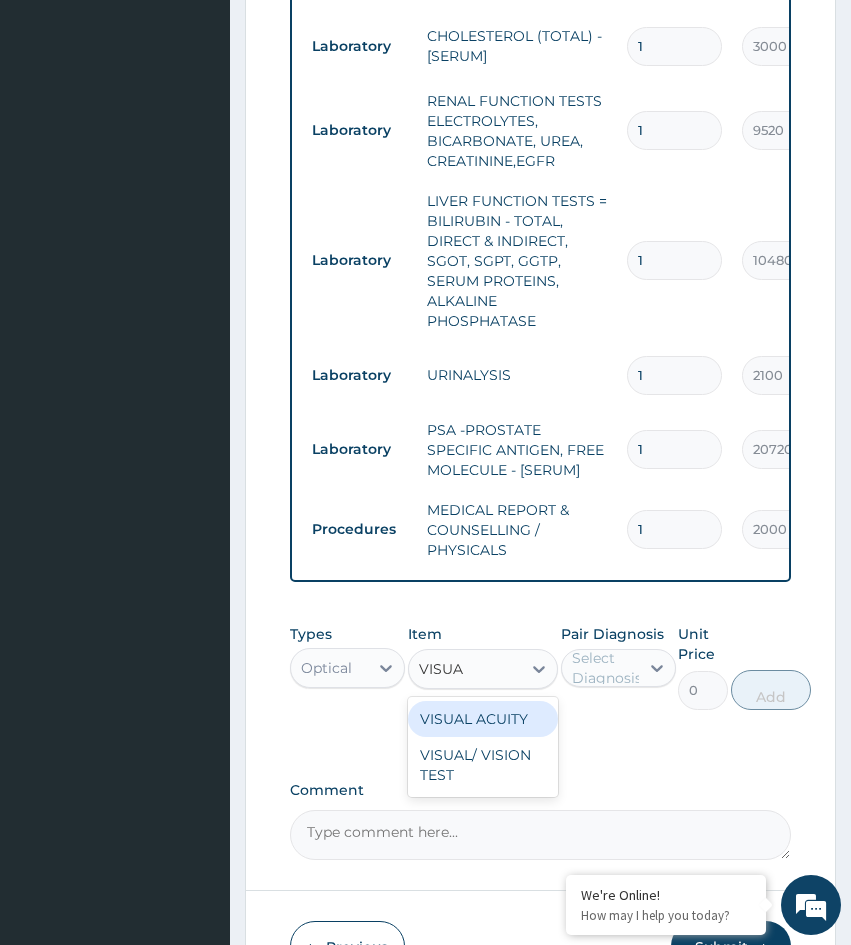 type on "VISUAL" 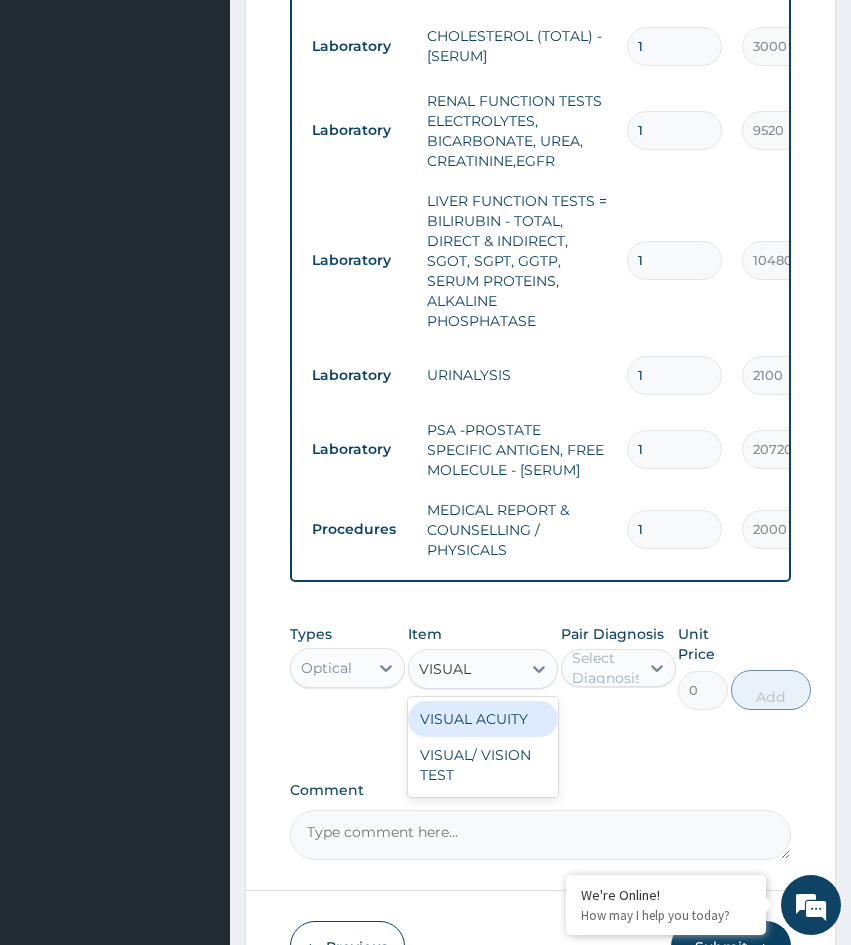 click on "VISUAL ACUITY" at bounding box center [483, 719] 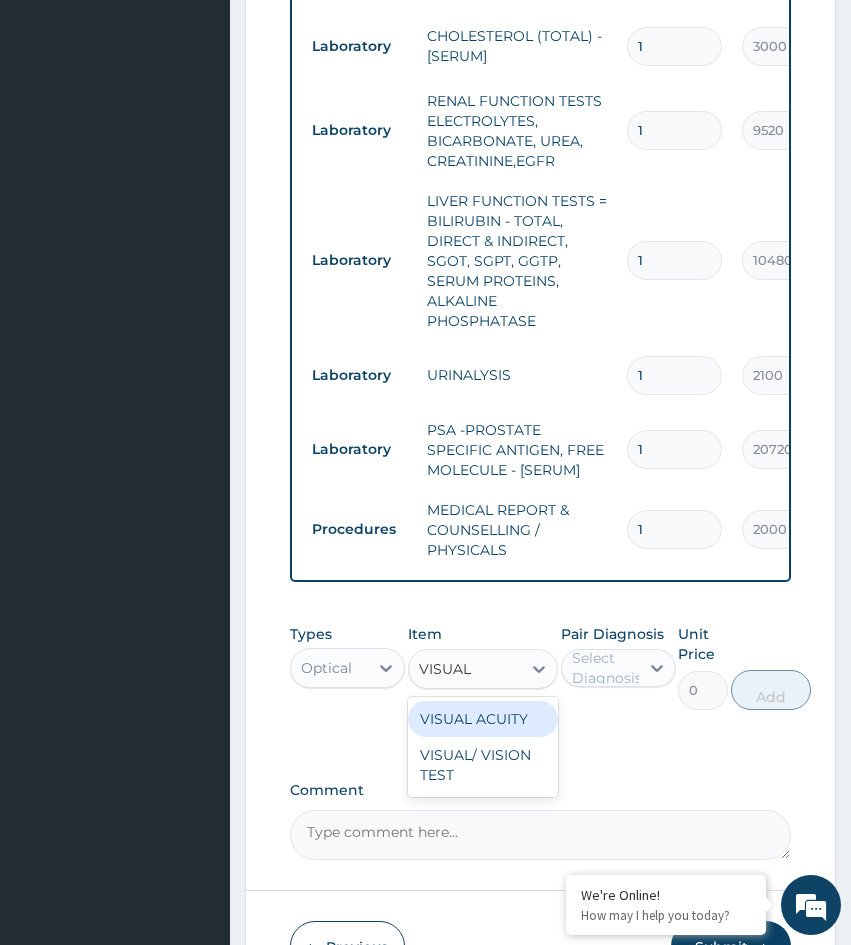 type 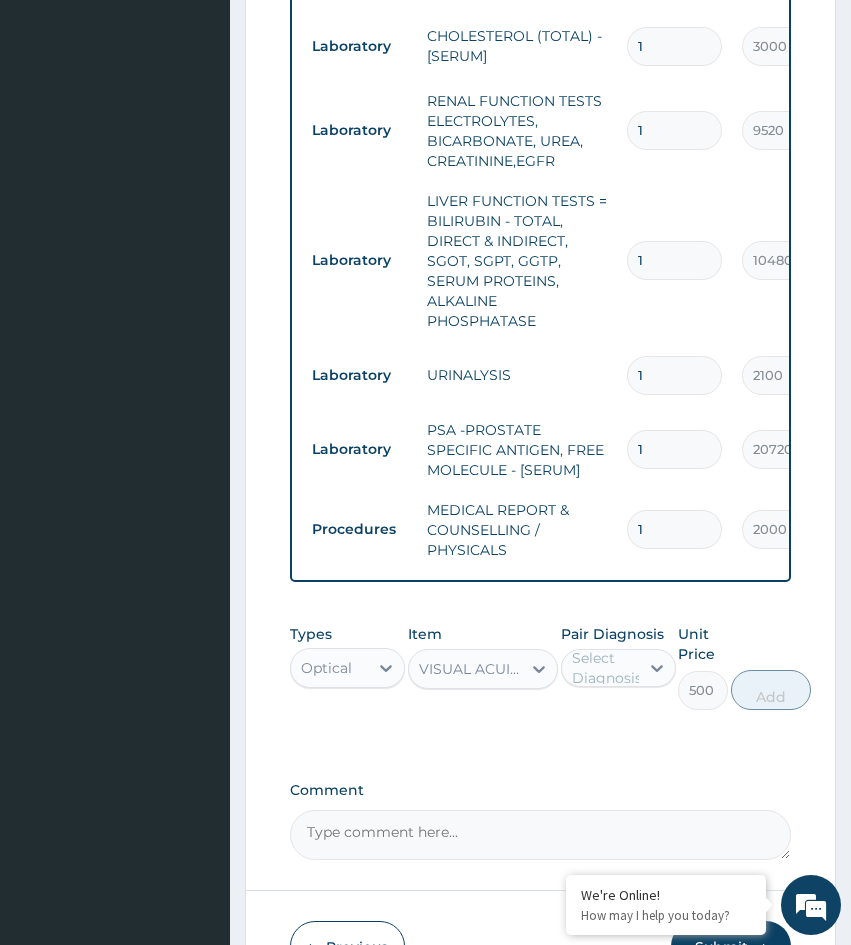 click on "Select Diagnosis" at bounding box center [607, 668] 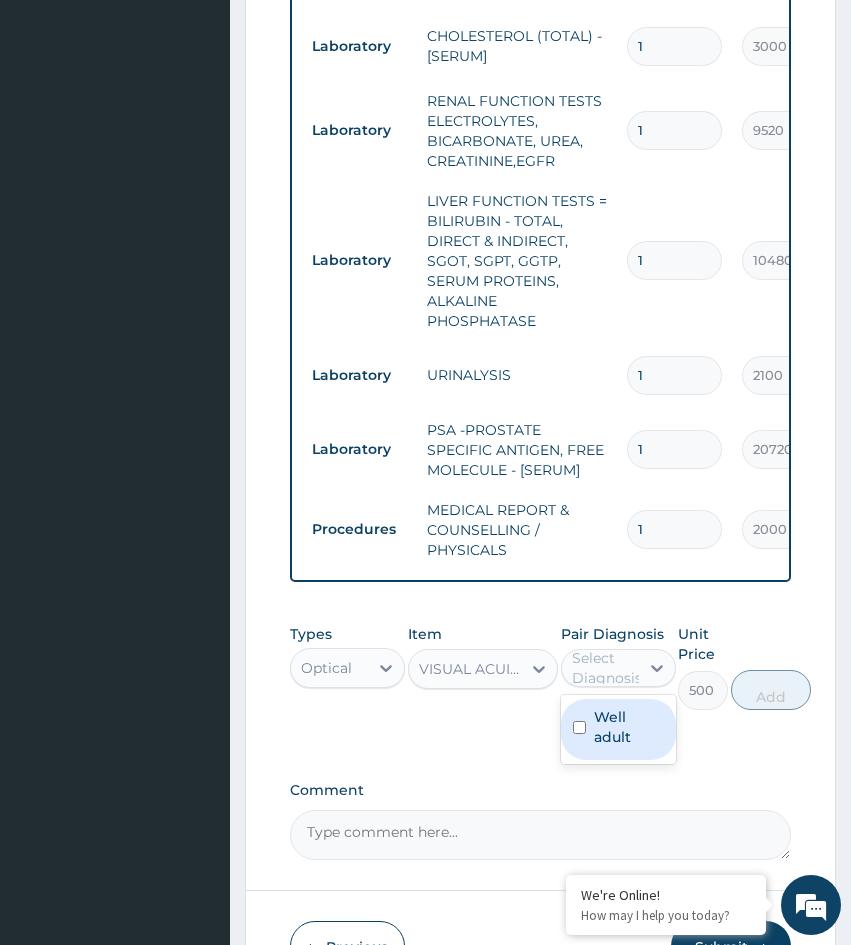 click on "Well adult" at bounding box center [629, 727] 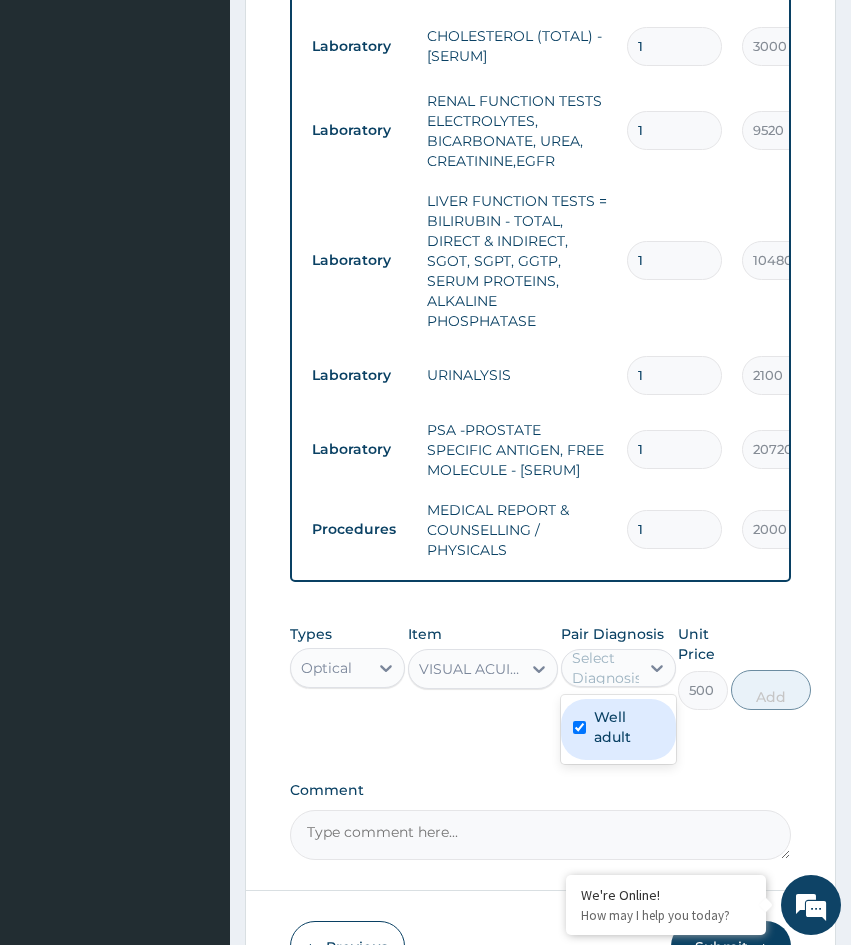 checkbox on "true" 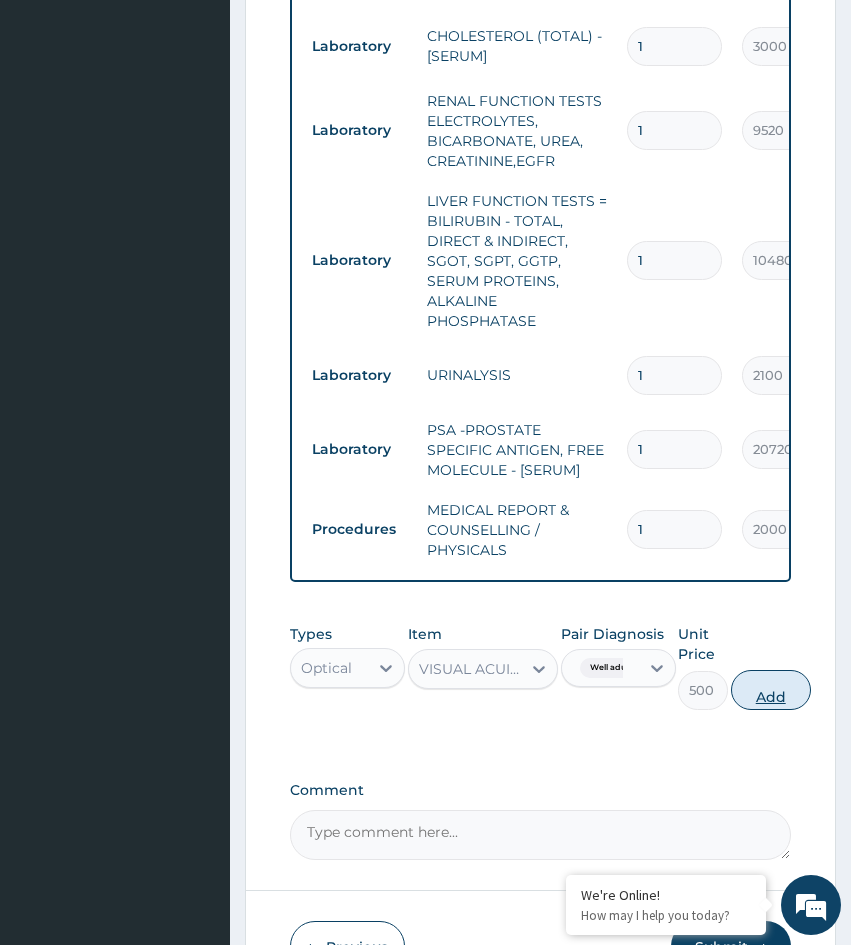 click on "Add" at bounding box center [771, 690] 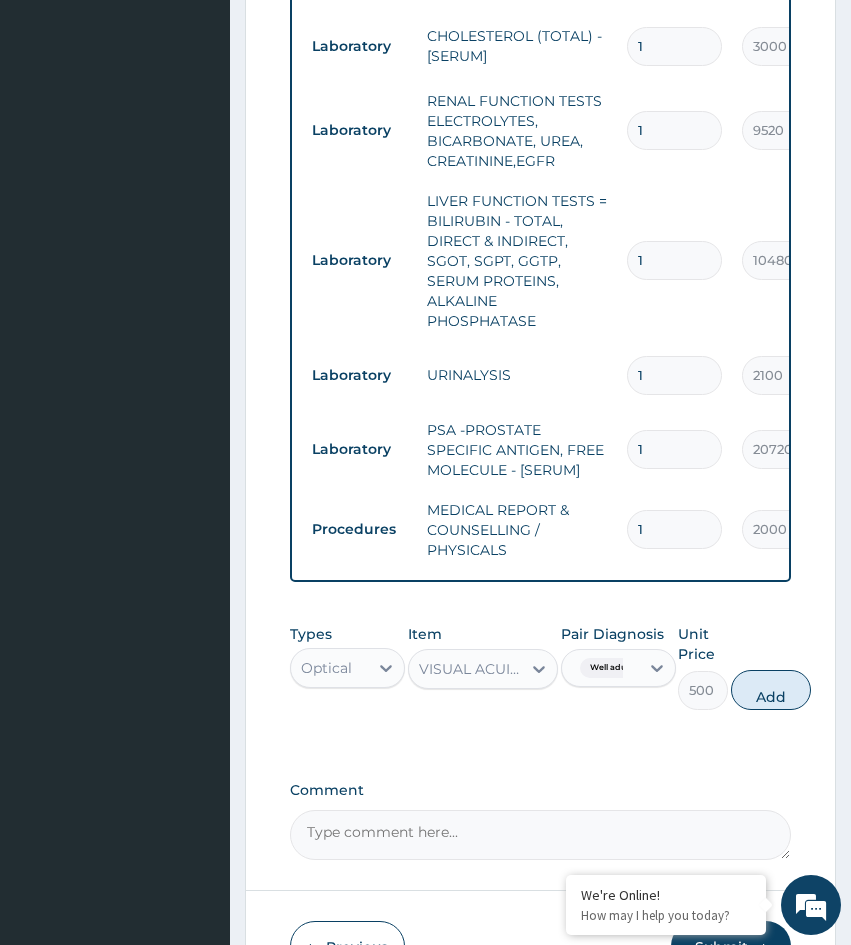 type on "0" 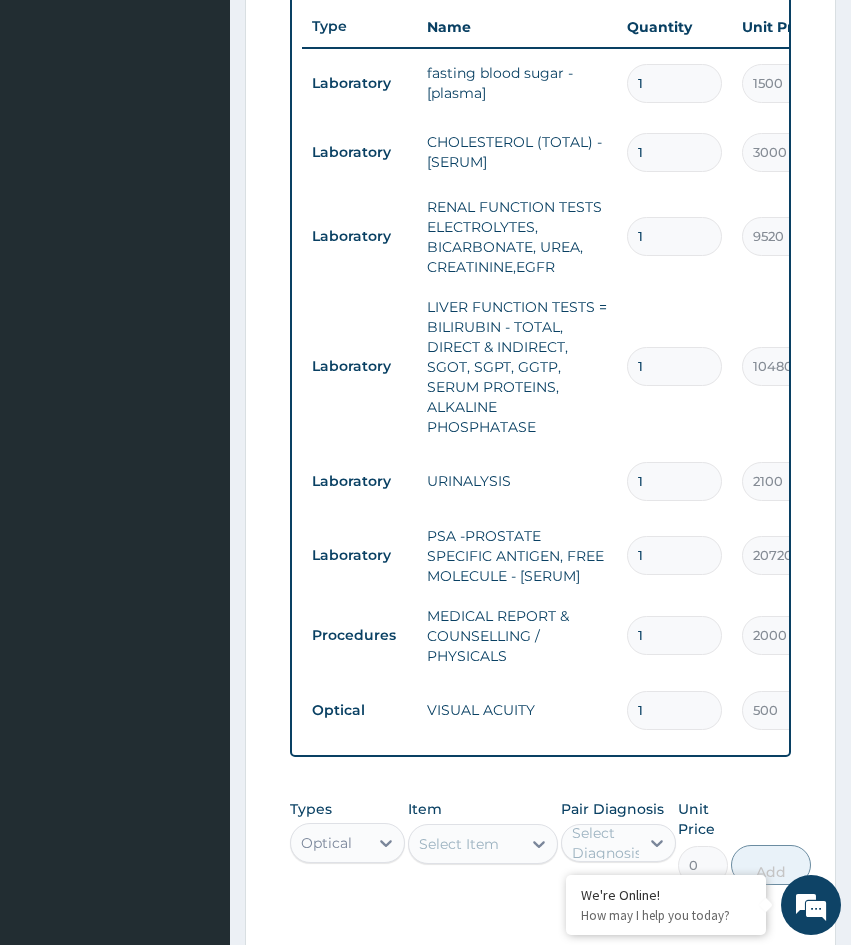 scroll, scrollTop: 931, scrollLeft: 0, axis: vertical 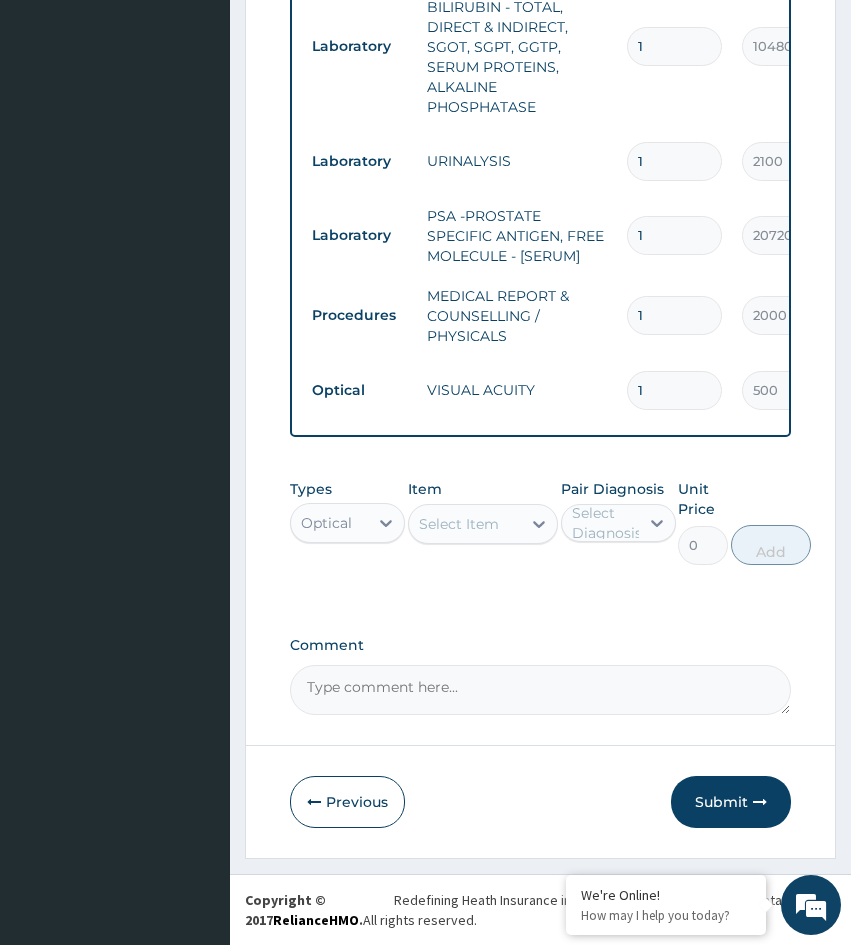 click on "Submit" at bounding box center (731, 802) 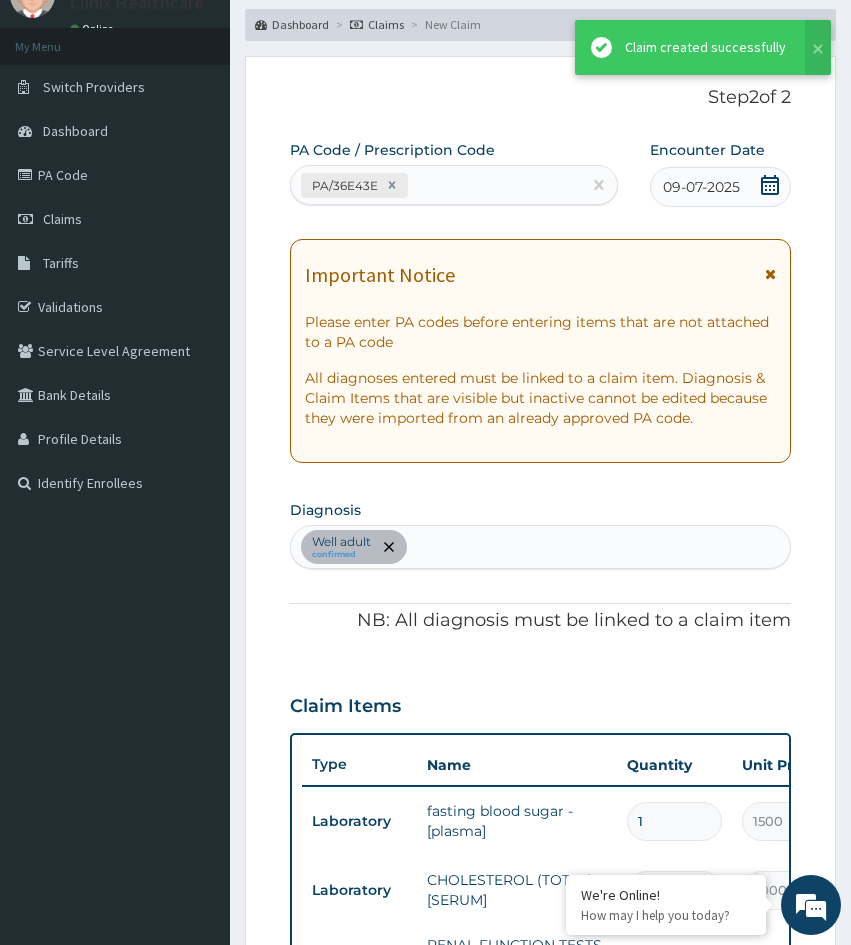 scroll, scrollTop: 1160, scrollLeft: 0, axis: vertical 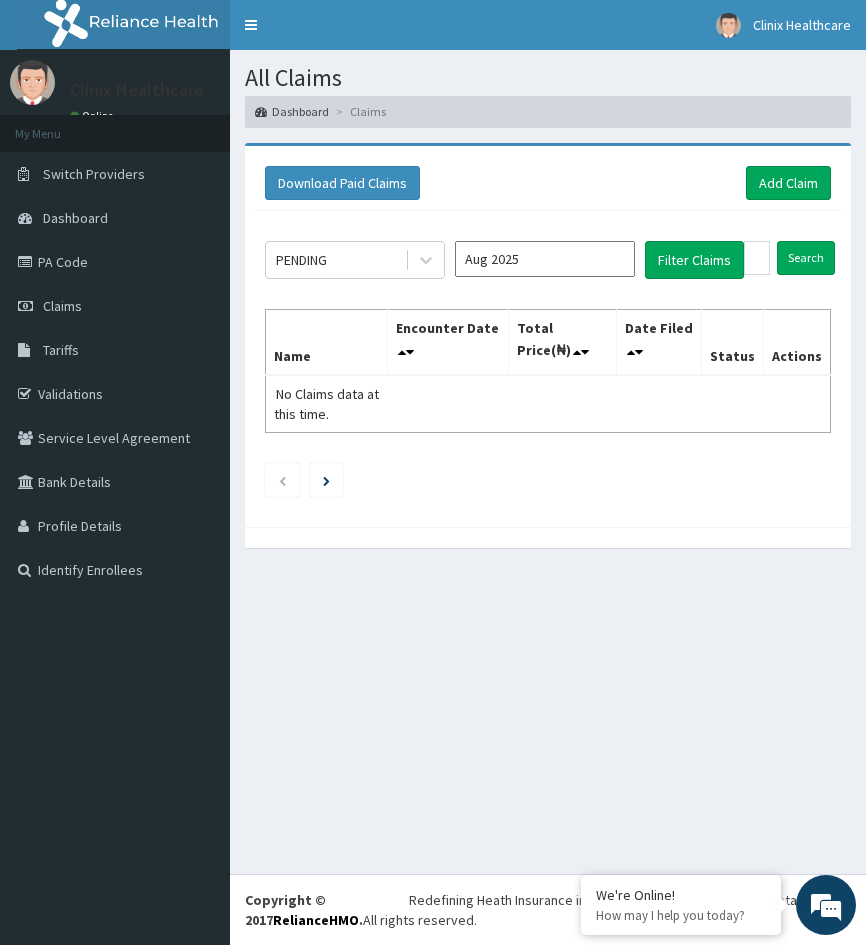 drag, startPoint x: 288, startPoint y: 628, endPoint x: 417, endPoint y: 389, distance: 271.5916 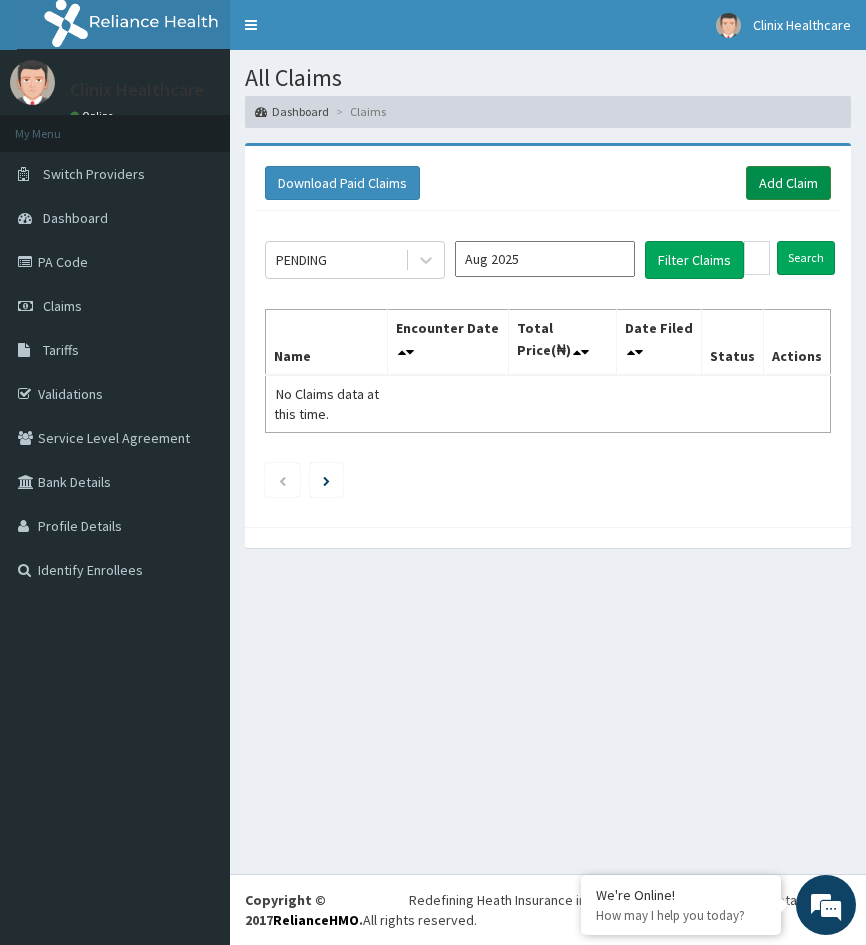 click on "Add Claim" at bounding box center (788, 183) 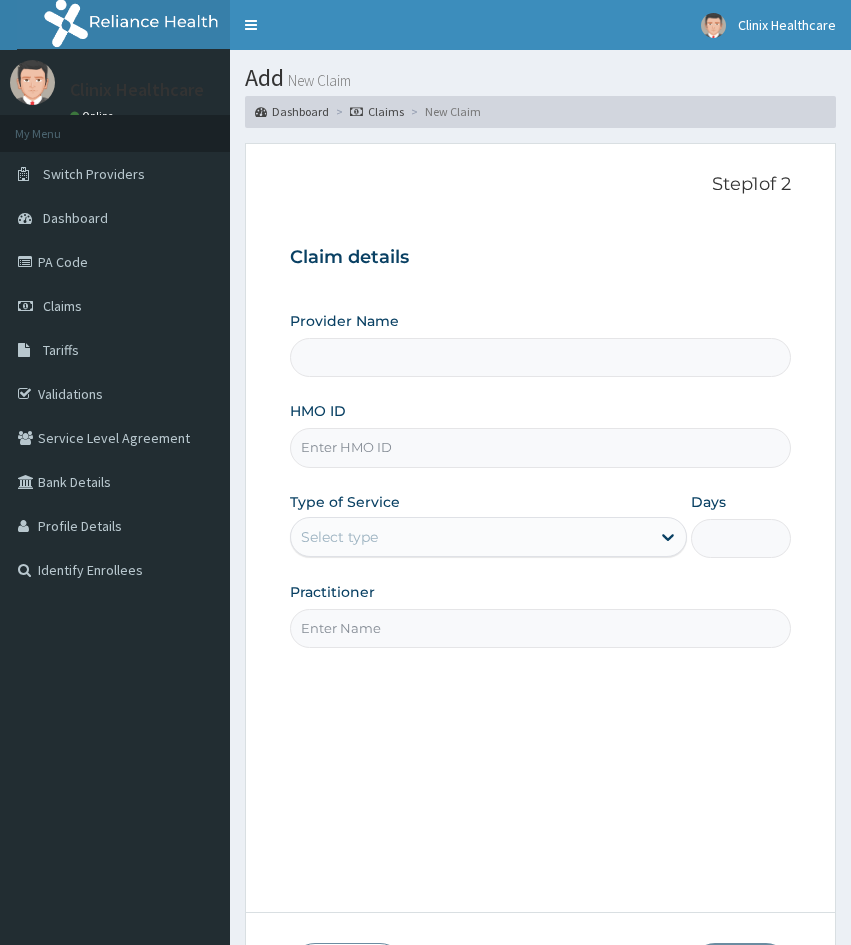 scroll, scrollTop: 0, scrollLeft: 0, axis: both 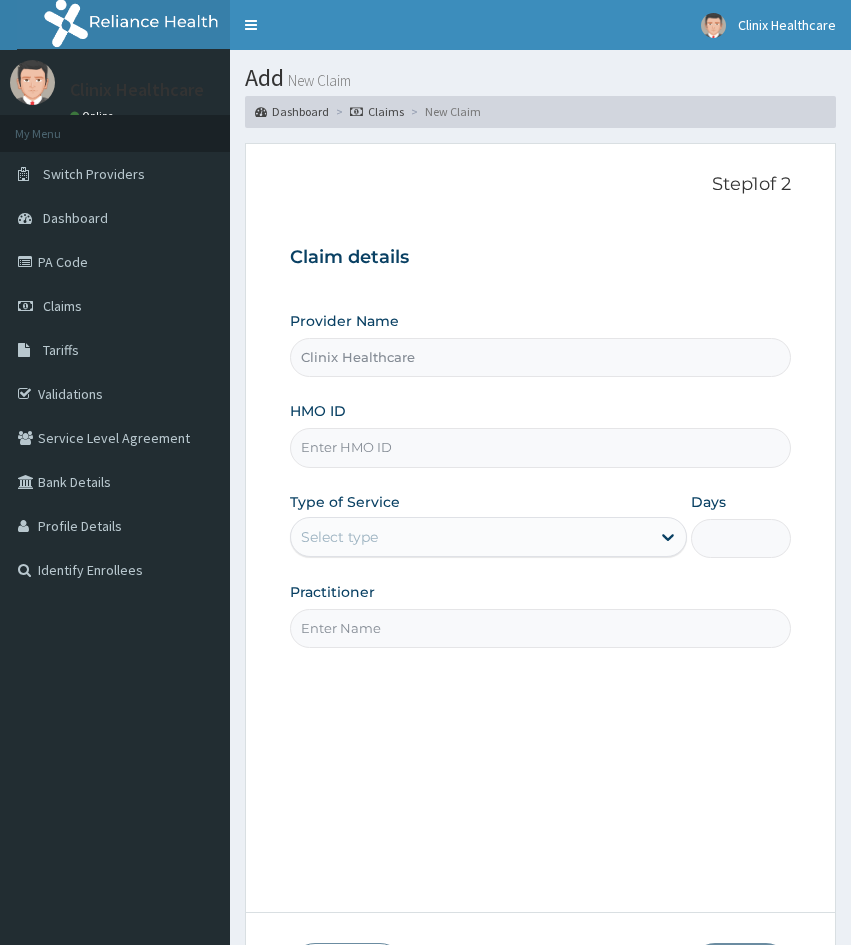 paste on "[HMO_ID]" 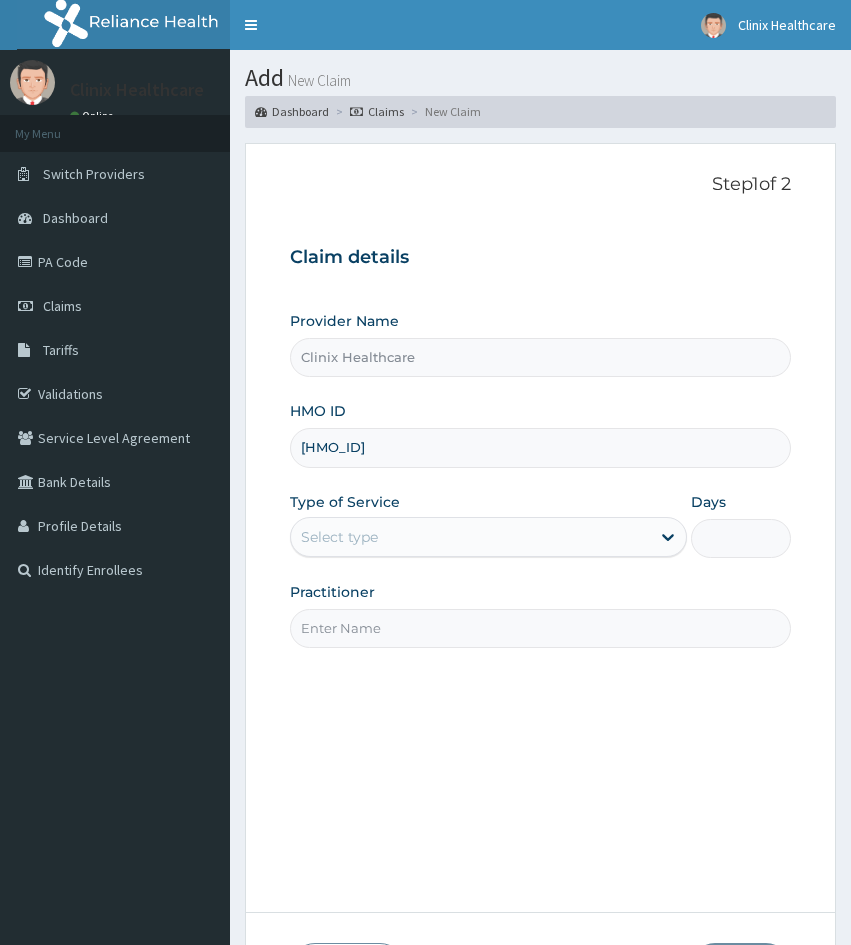 type on "[HMO_ID]" 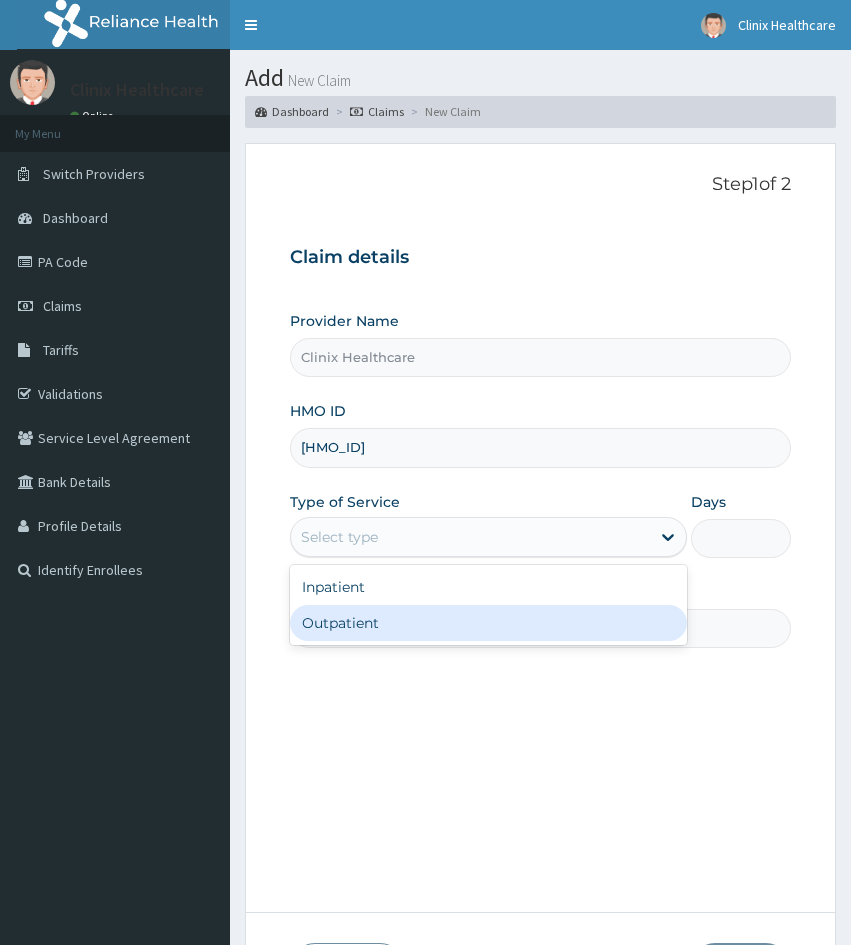 click on "Outpatient" at bounding box center [488, 623] 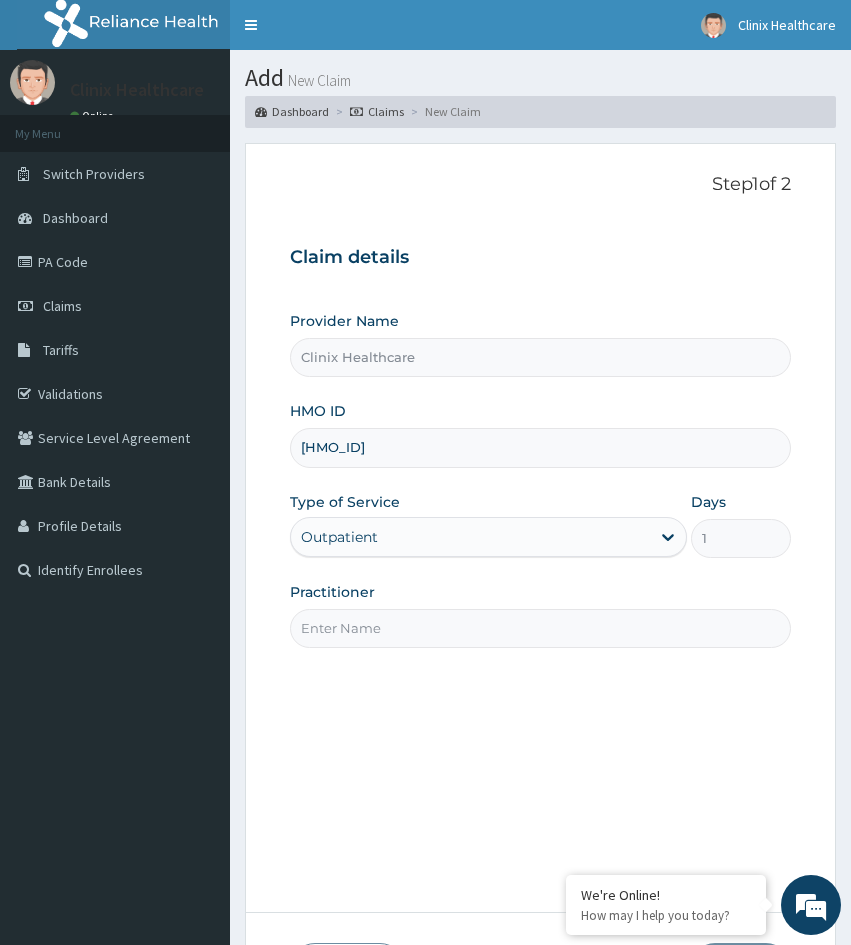 drag, startPoint x: 324, startPoint y: 714, endPoint x: 327, endPoint y: 653, distance: 61.073727 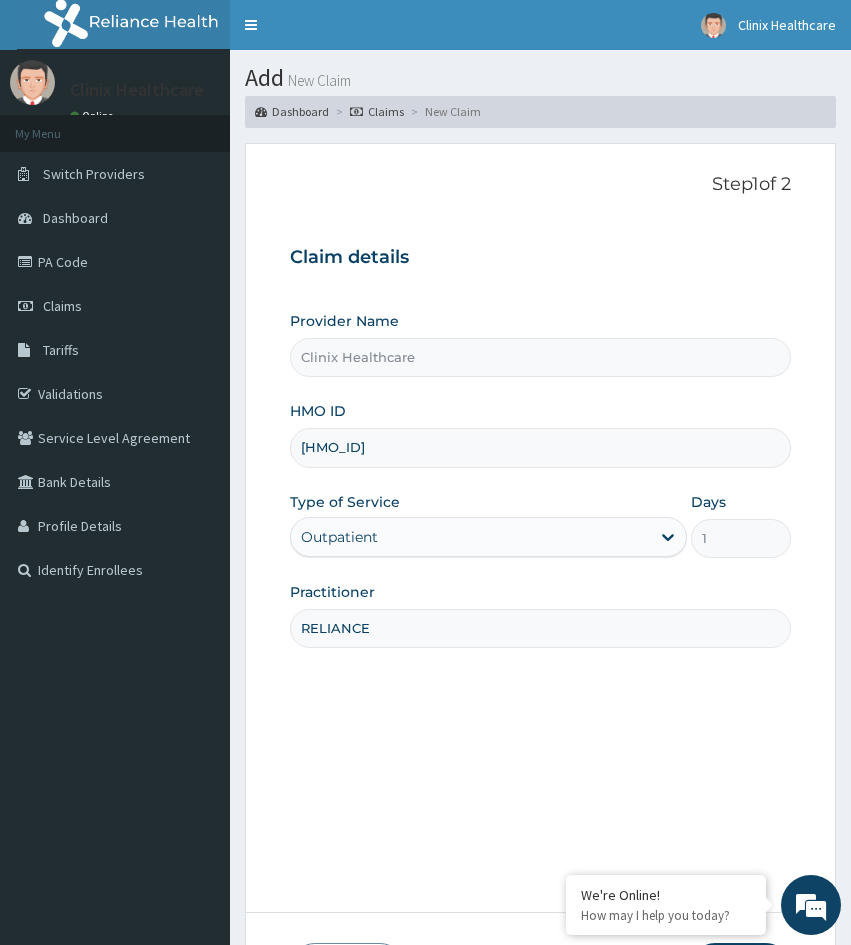 type on "RELIANCE" 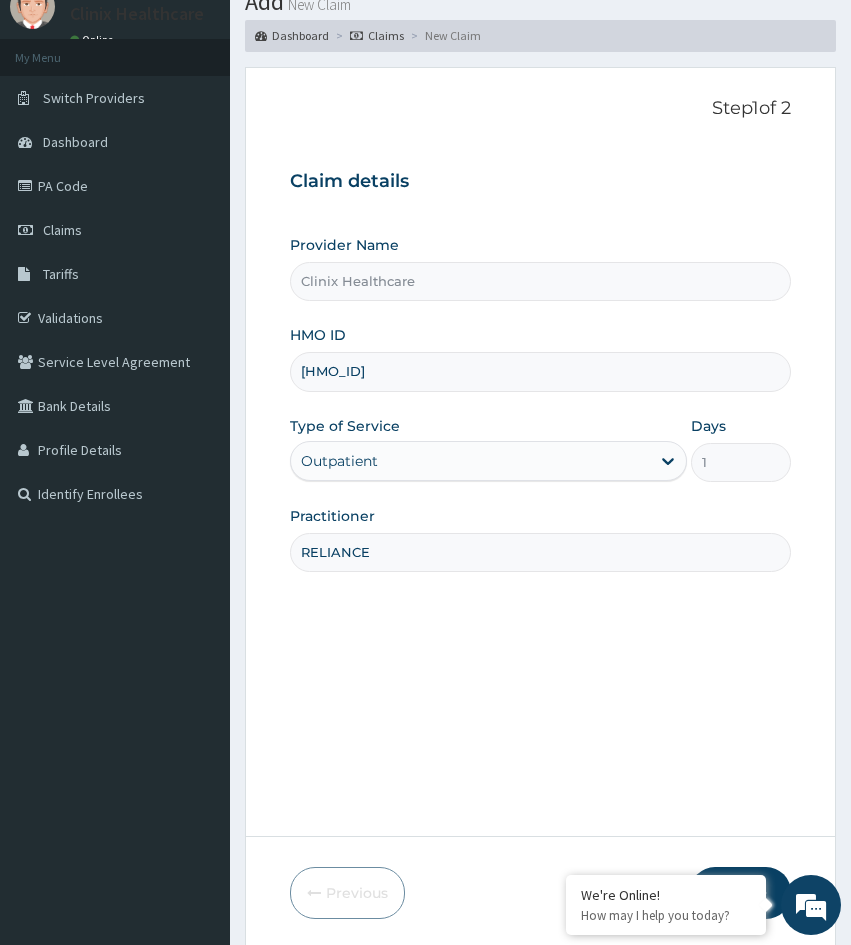 scroll, scrollTop: 167, scrollLeft: 0, axis: vertical 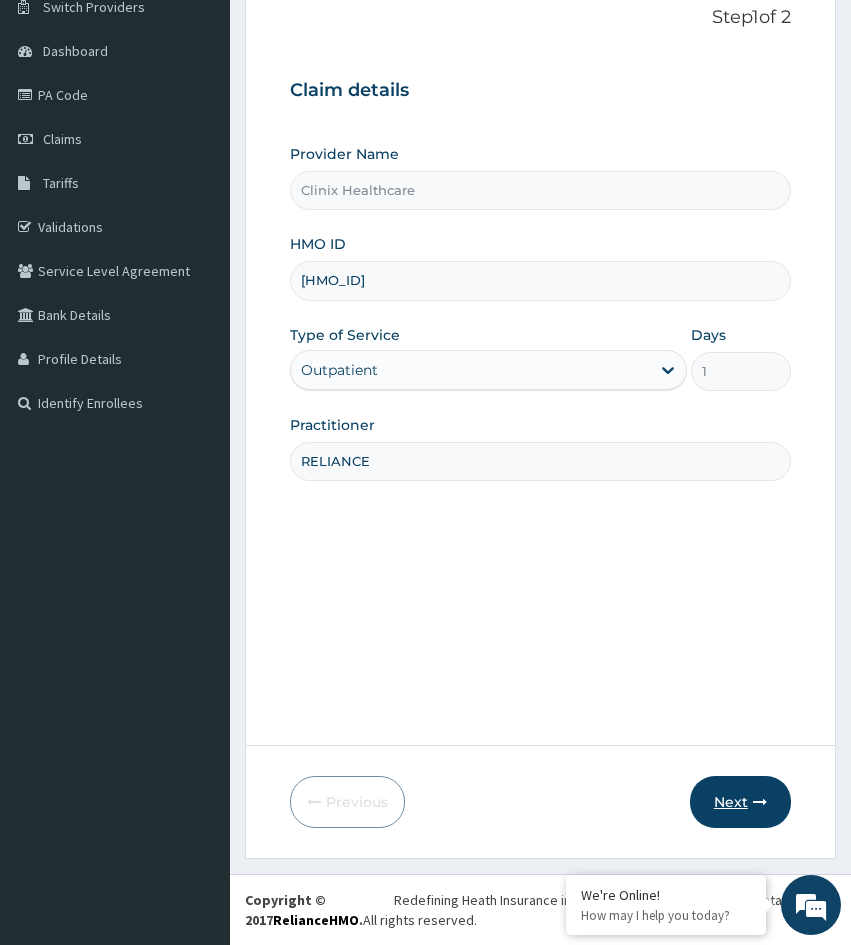 click on "Next" at bounding box center (740, 802) 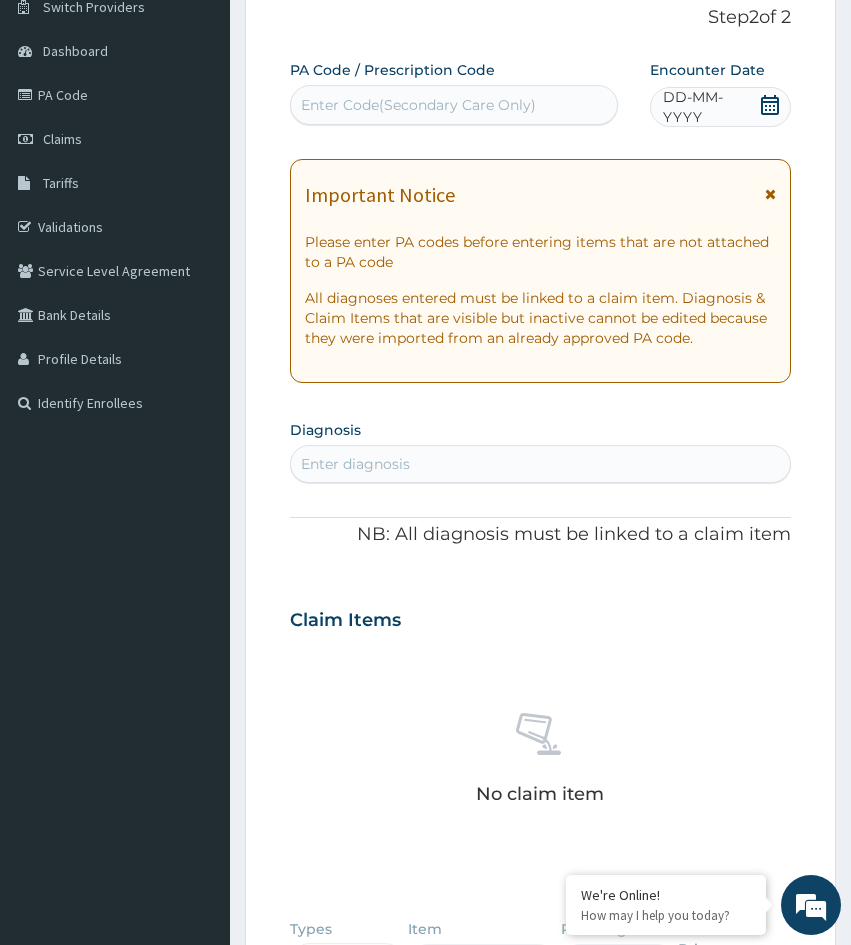 click on "No claim item" at bounding box center [540, 762] 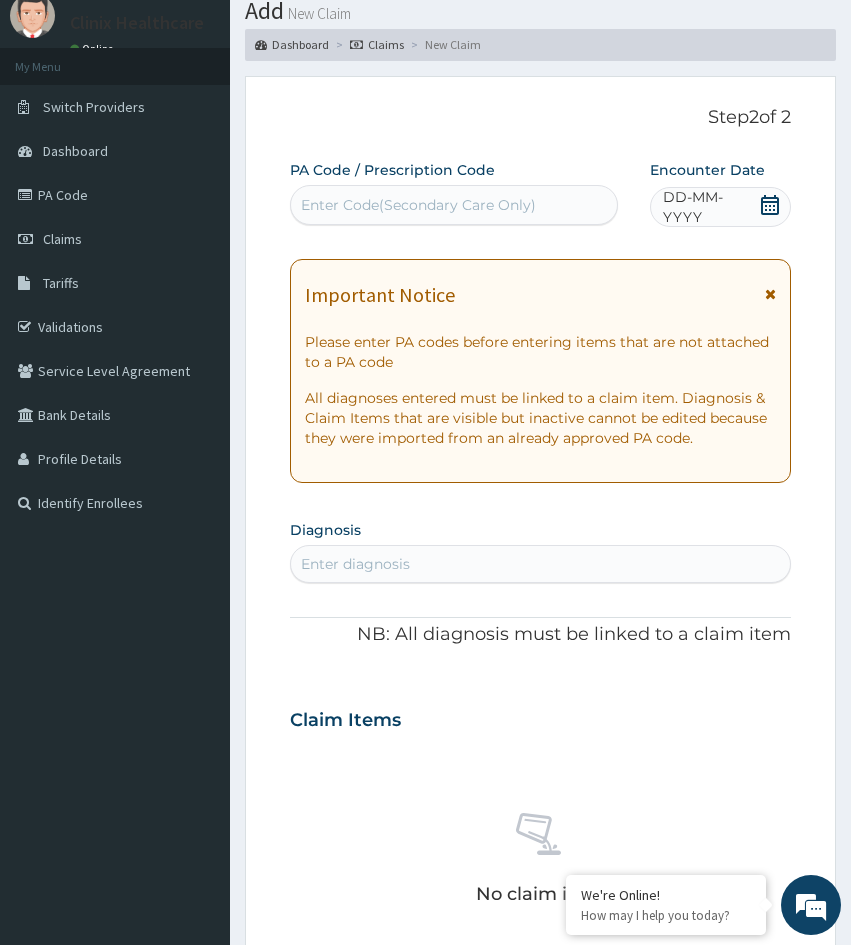 scroll, scrollTop: 0, scrollLeft: 0, axis: both 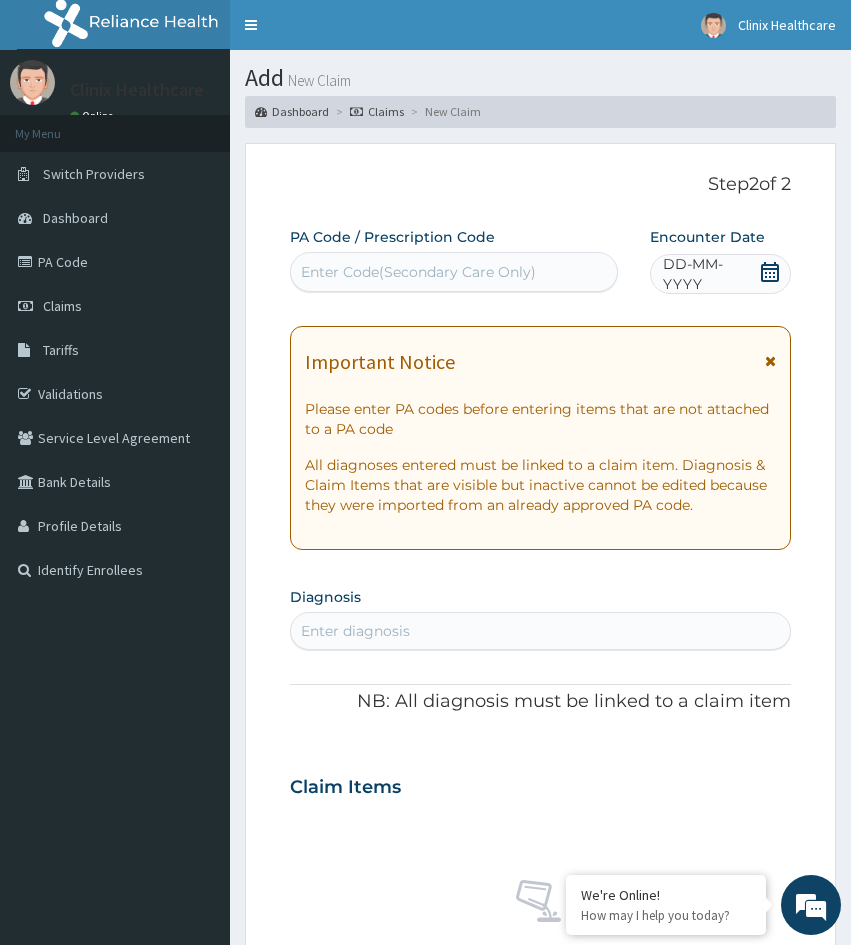 click on "PA Code / Prescription Code Enter Code(Secondary Care Only)" at bounding box center [454, 259] 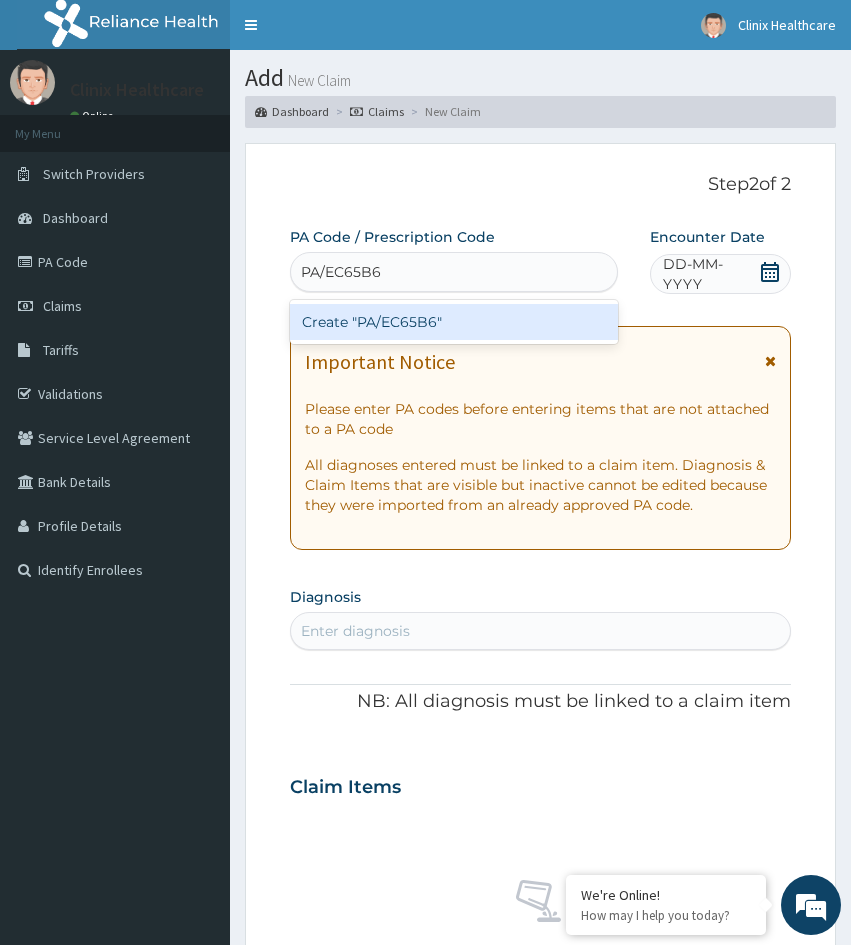 scroll, scrollTop: 0, scrollLeft: 0, axis: both 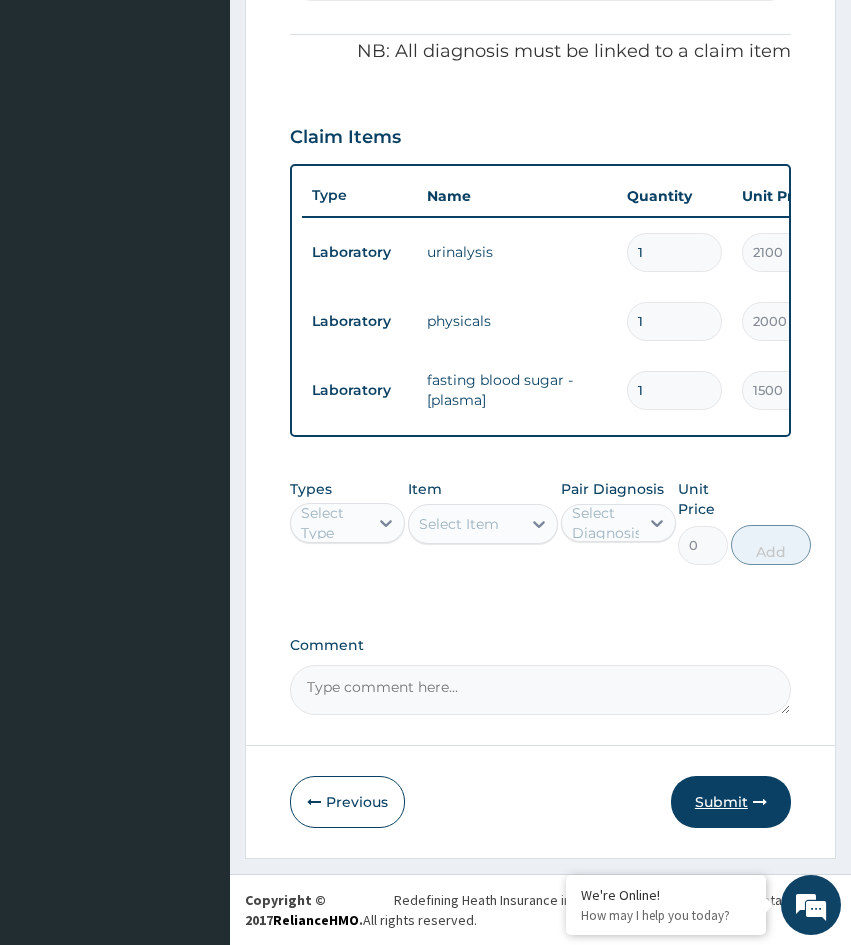 click on "Submit" at bounding box center (731, 802) 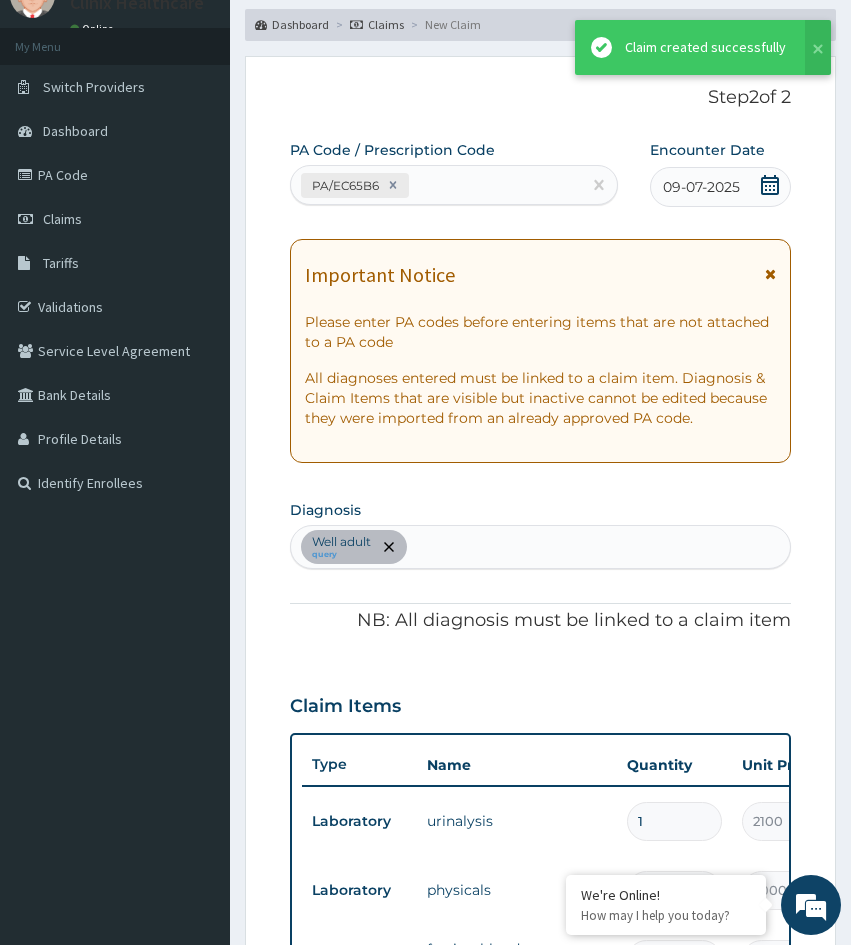 scroll, scrollTop: 671, scrollLeft: 0, axis: vertical 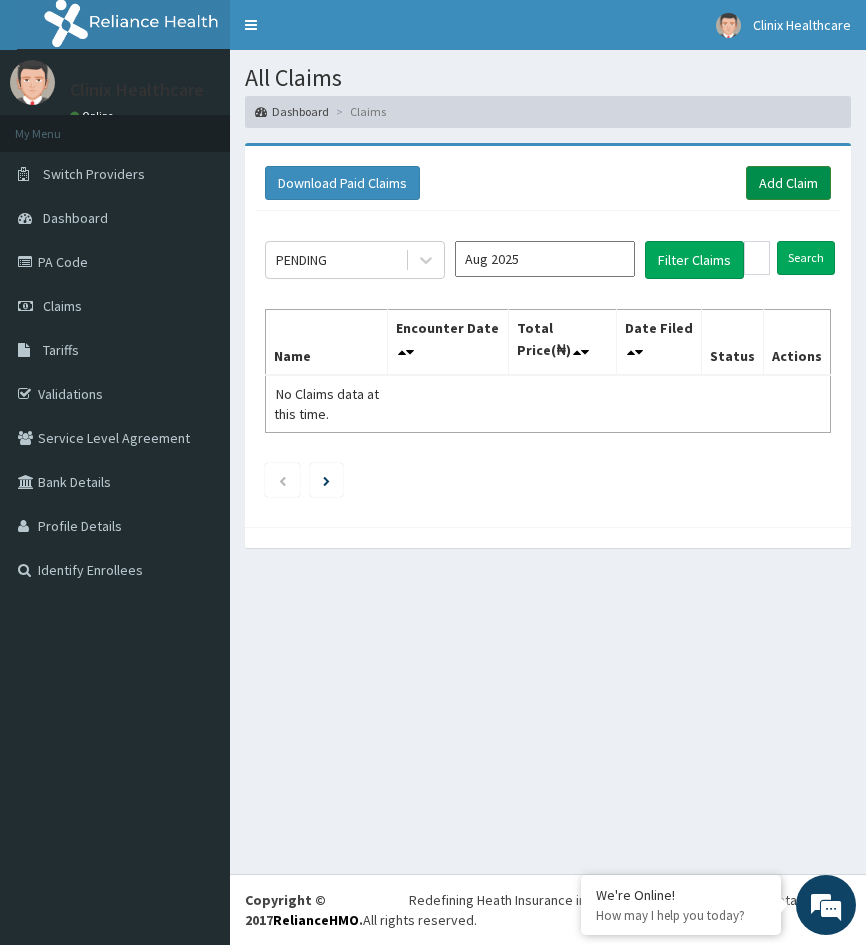click on "Add Claim" at bounding box center (788, 183) 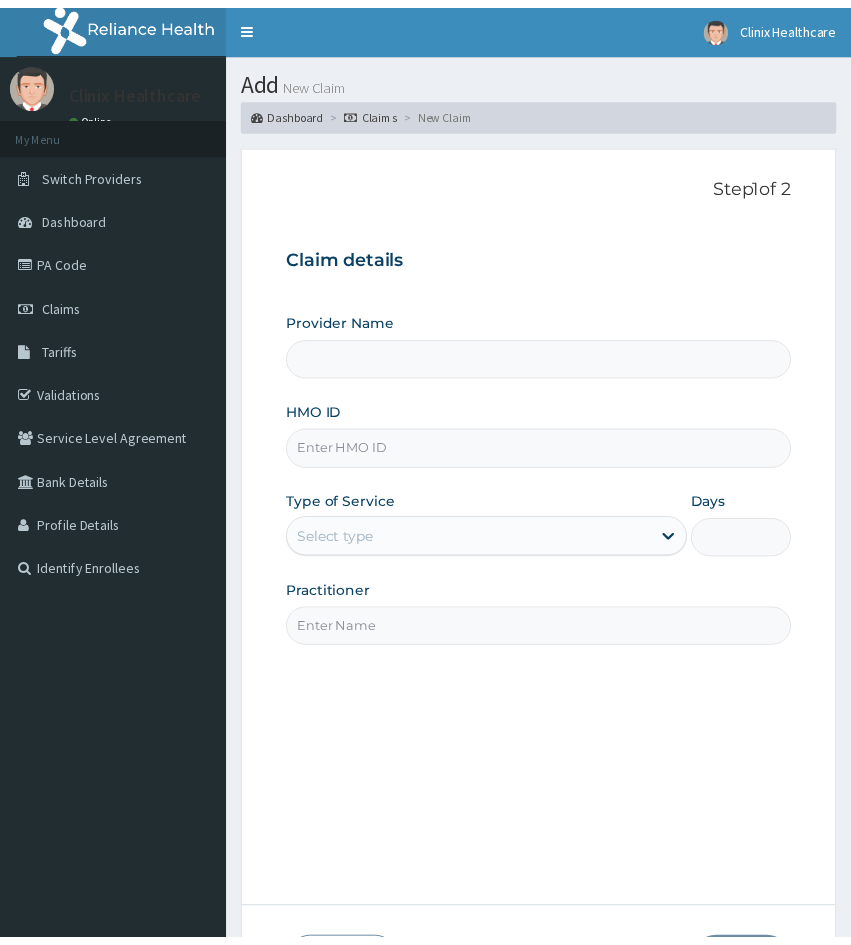 scroll, scrollTop: 0, scrollLeft: 0, axis: both 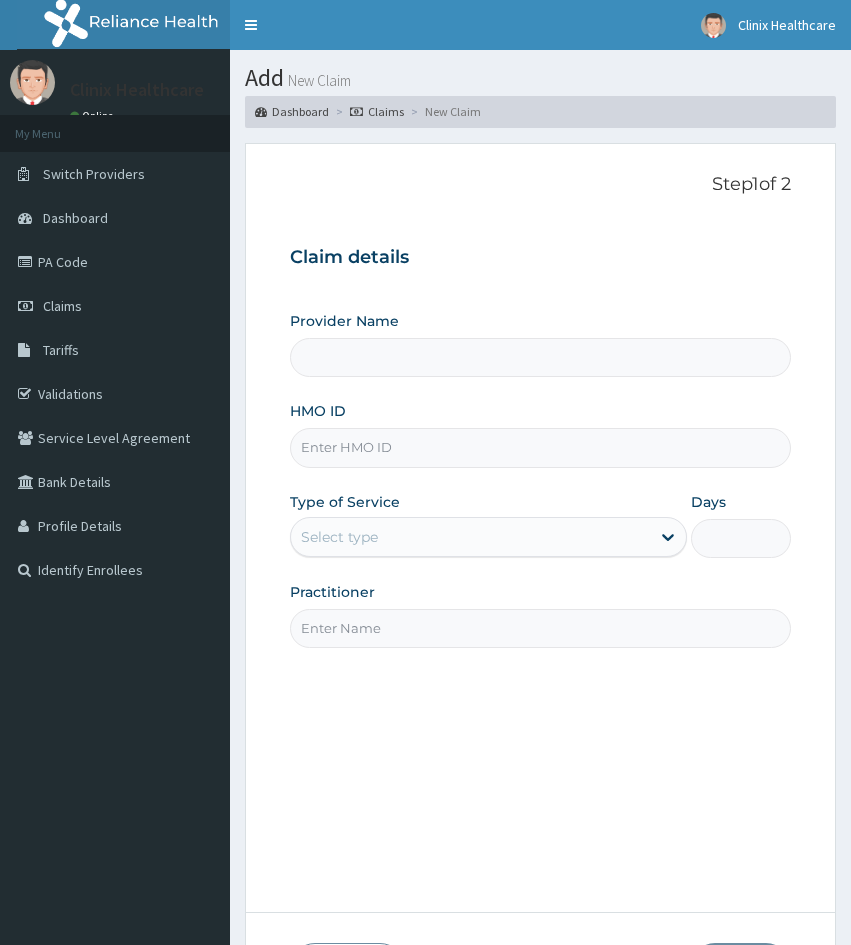 click on "HMO ID" at bounding box center [540, 447] 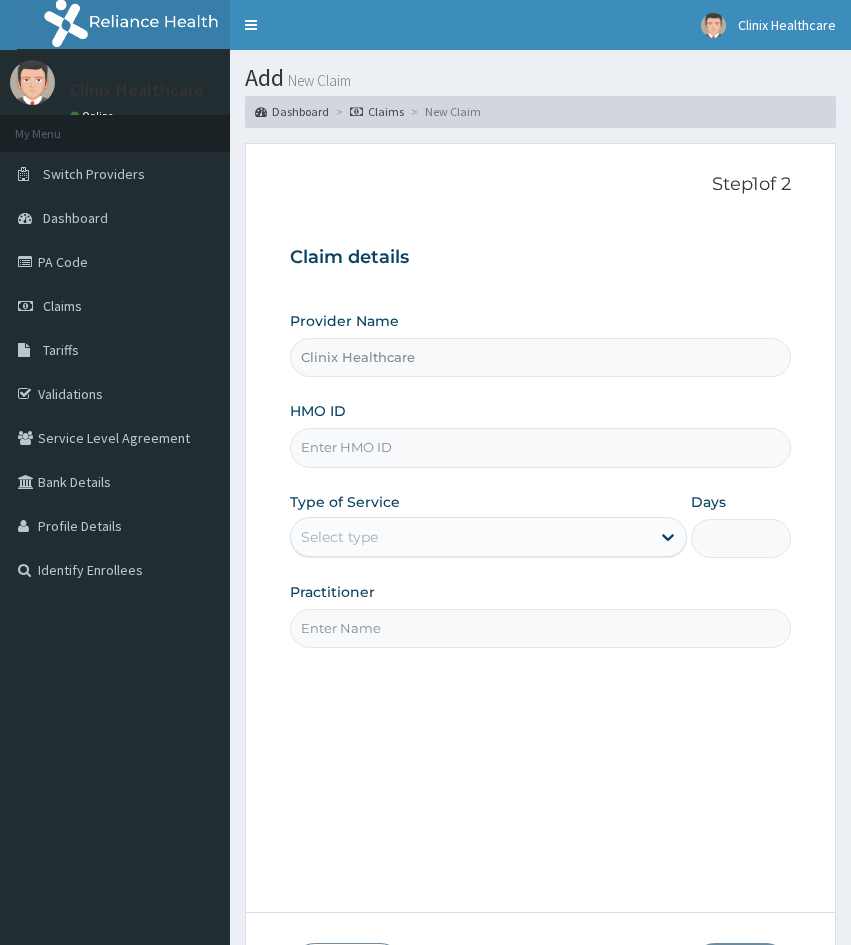 paste on "[BTR_CODE]" 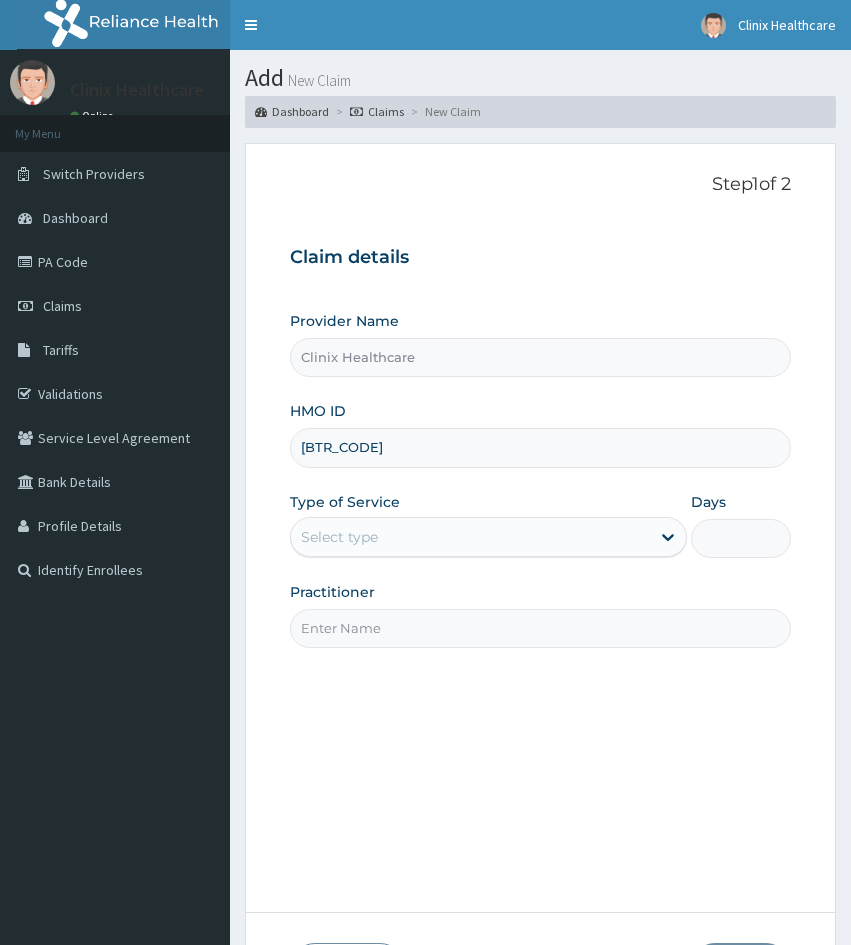 type on "[BTR_CODE]" 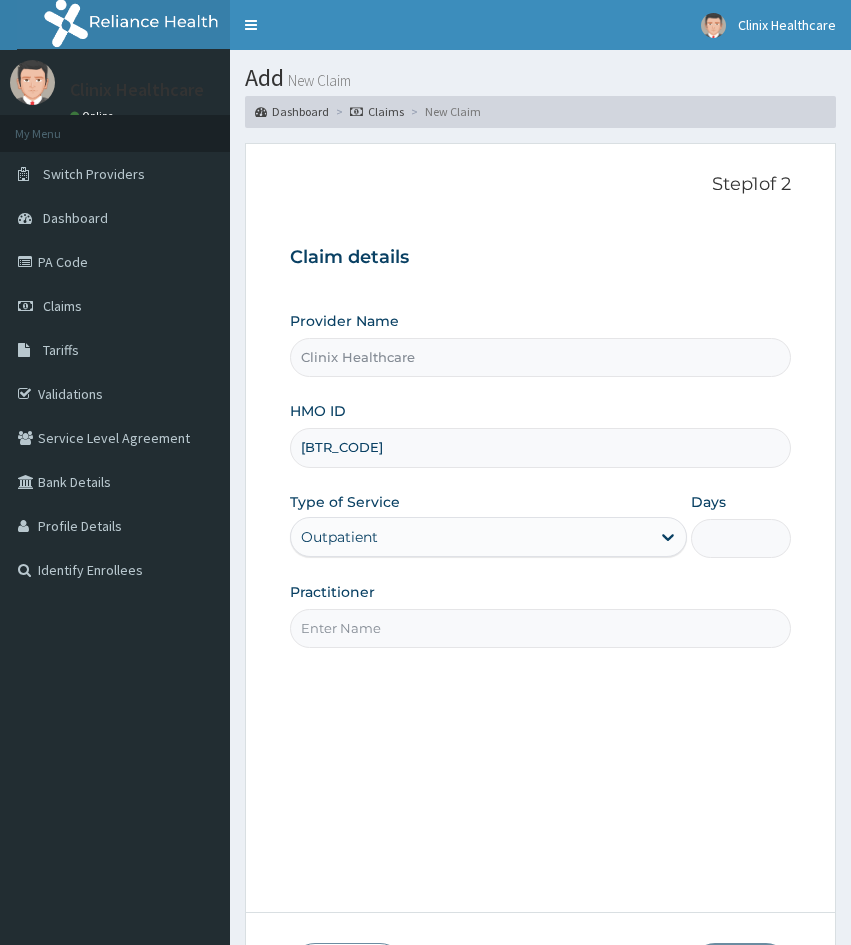 type on "1" 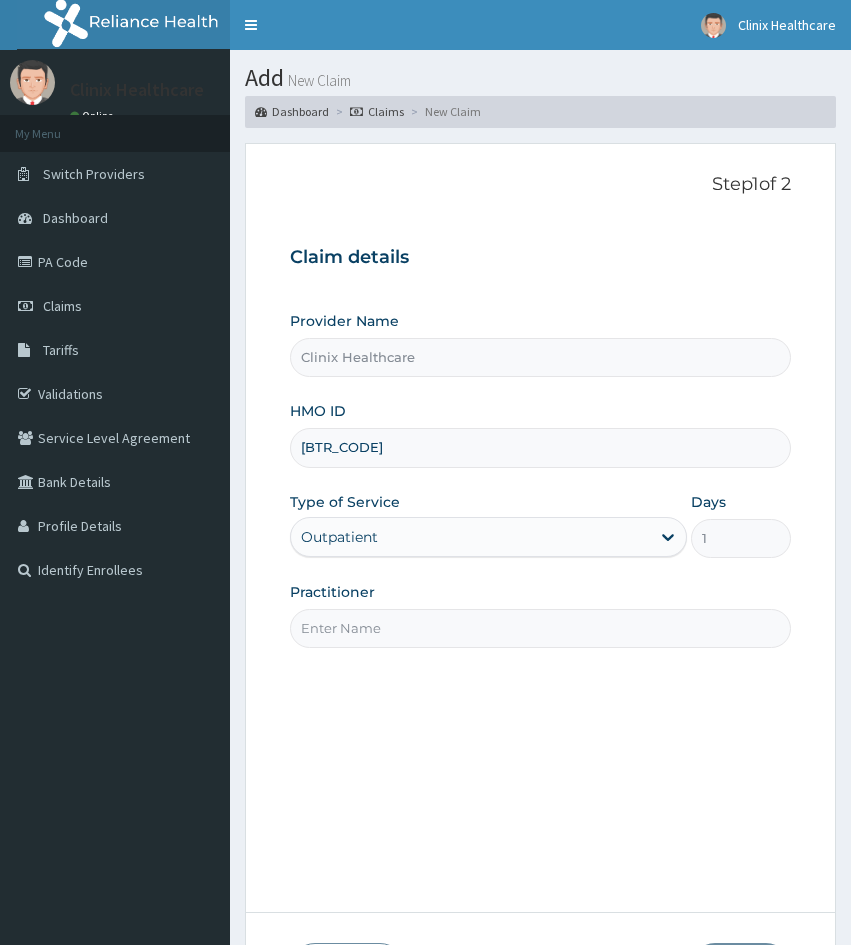 click on "Practitioner" at bounding box center (540, 628) 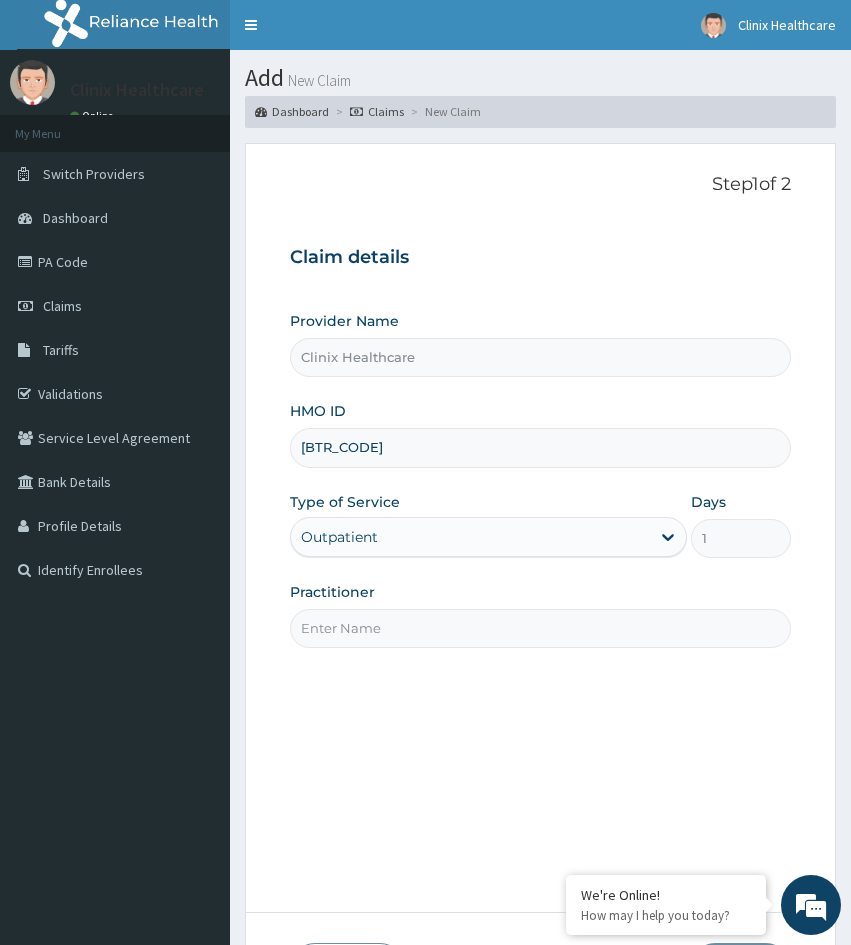 drag, startPoint x: 278, startPoint y: 677, endPoint x: 290, endPoint y: 671, distance: 13.416408 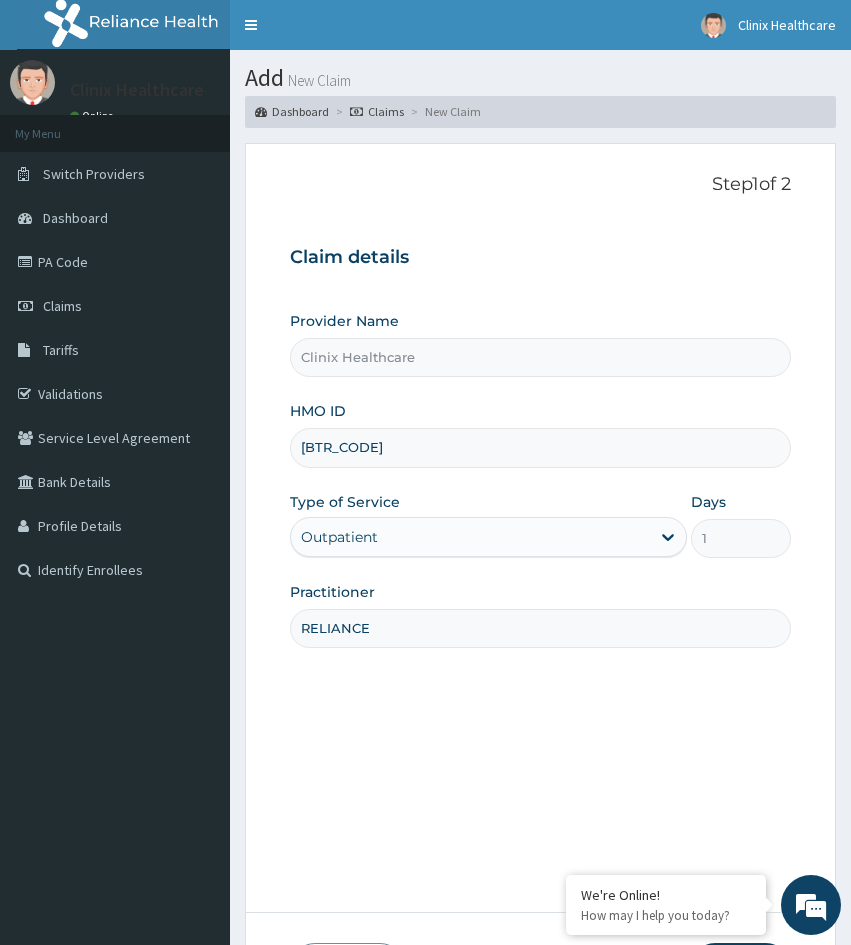 type on "RELIANCE" 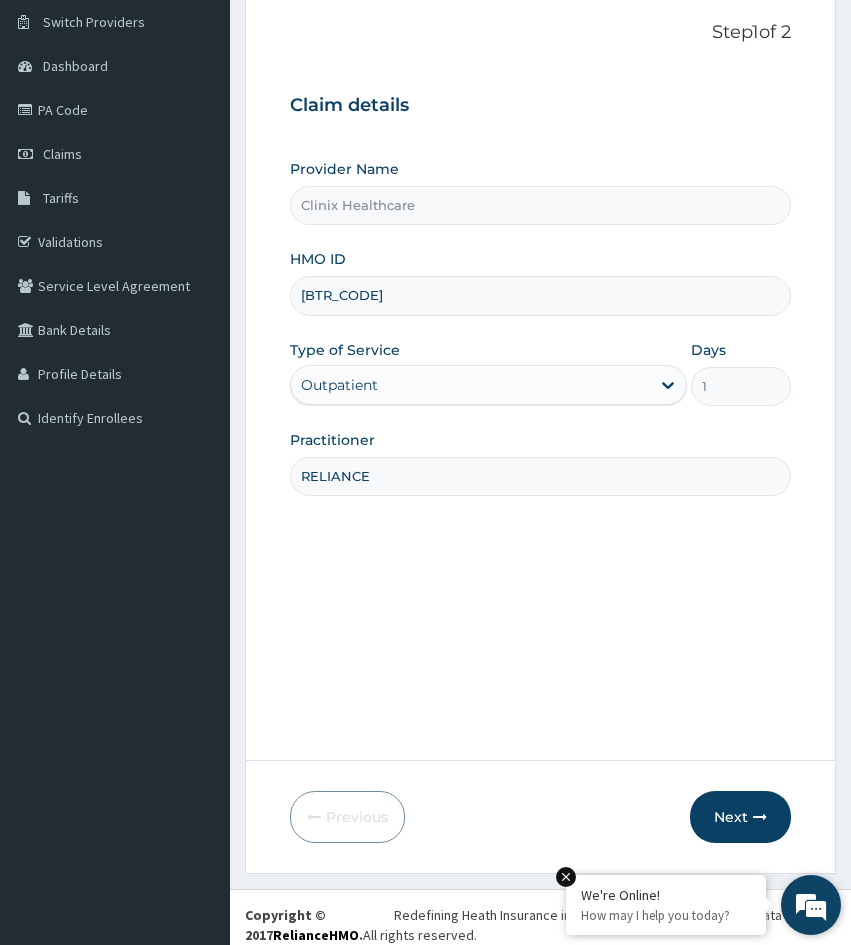 scroll, scrollTop: 167, scrollLeft: 0, axis: vertical 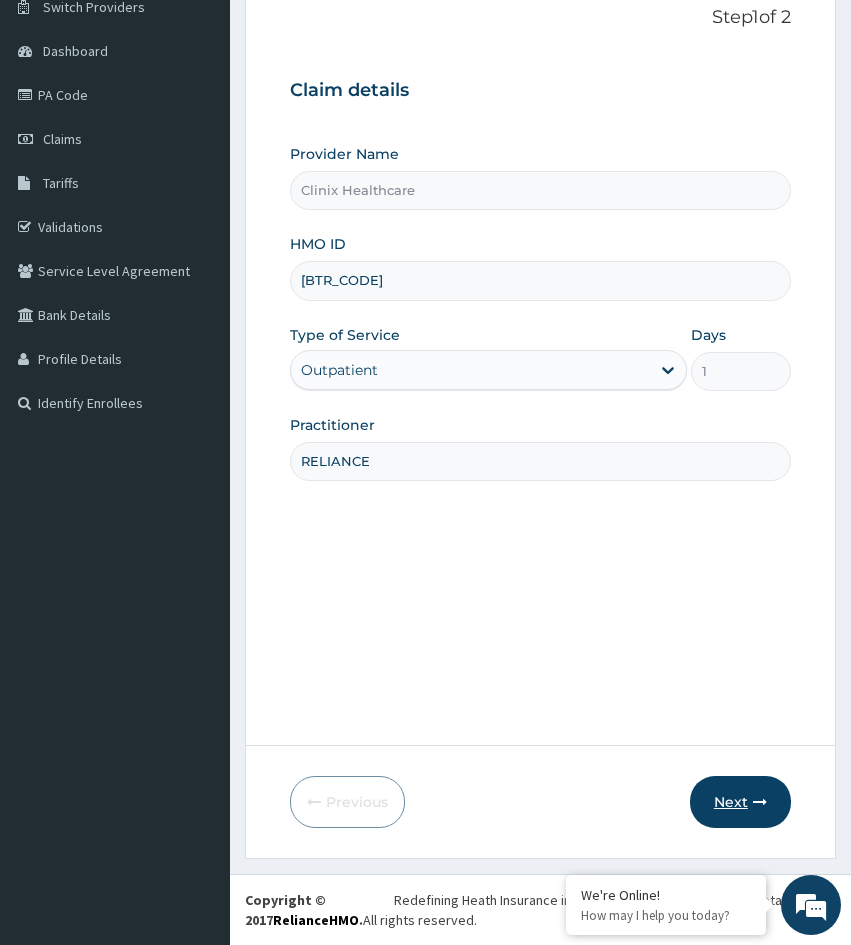 click on "Next" at bounding box center (740, 802) 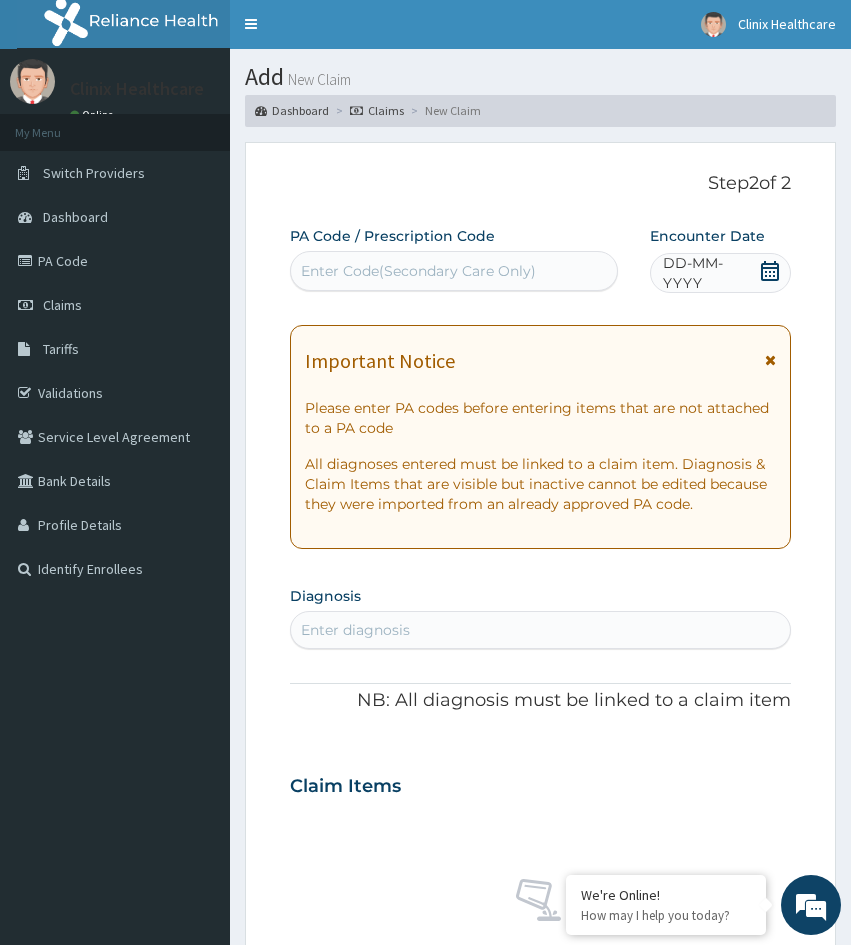 scroll, scrollTop: 0, scrollLeft: 0, axis: both 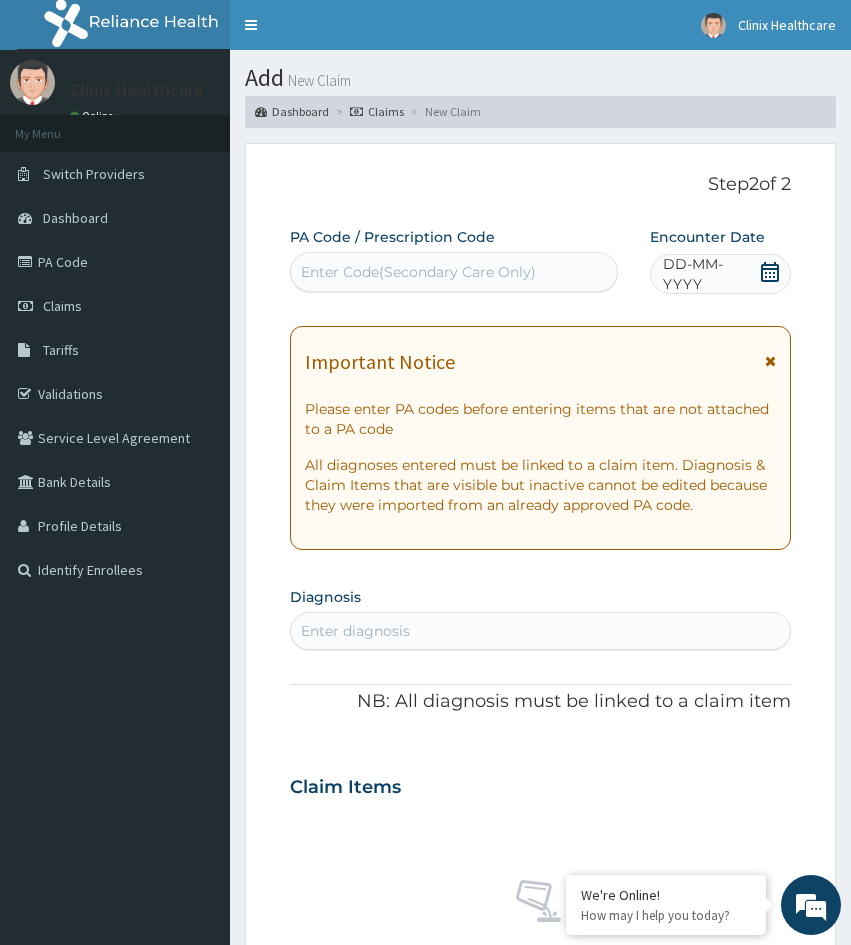 click on "Enter Code(Secondary Care Only)" at bounding box center [418, 272] 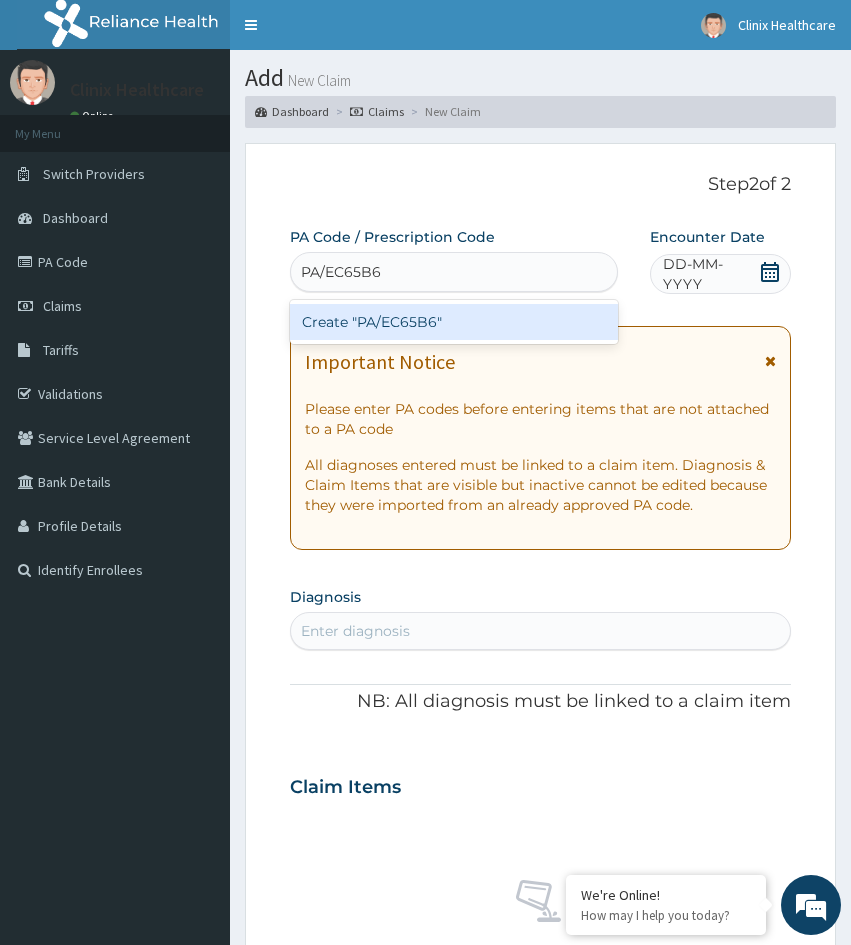 click on "Create "PA/EC65B6"" at bounding box center (454, 322) 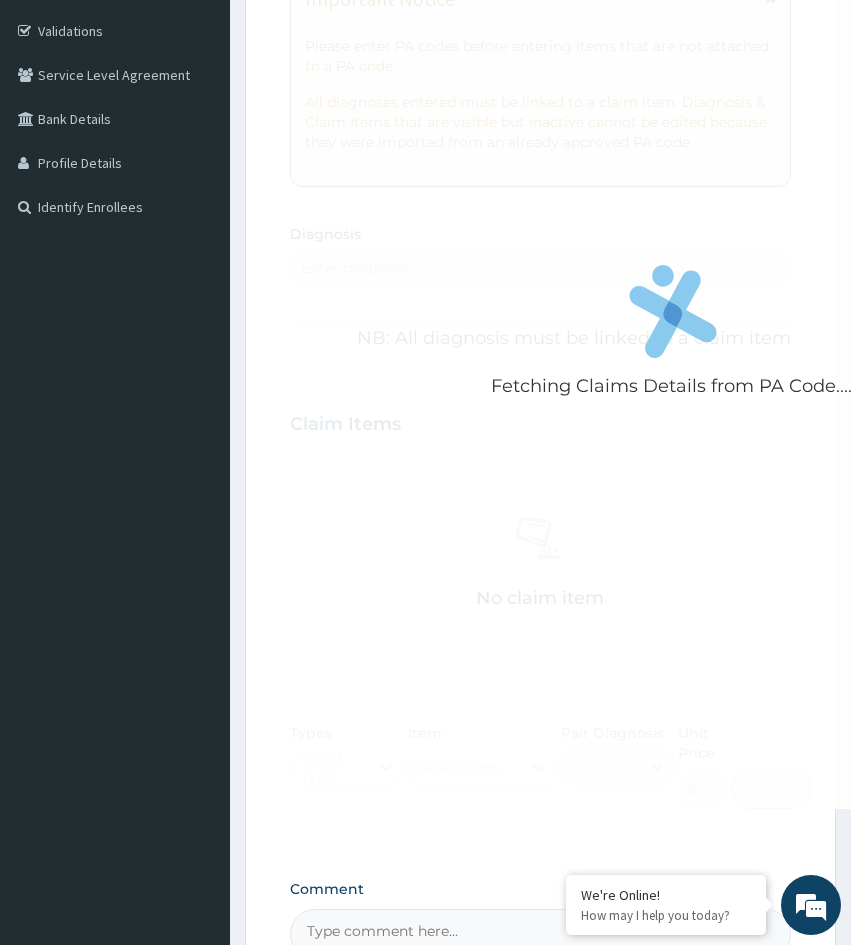 scroll, scrollTop: 400, scrollLeft: 0, axis: vertical 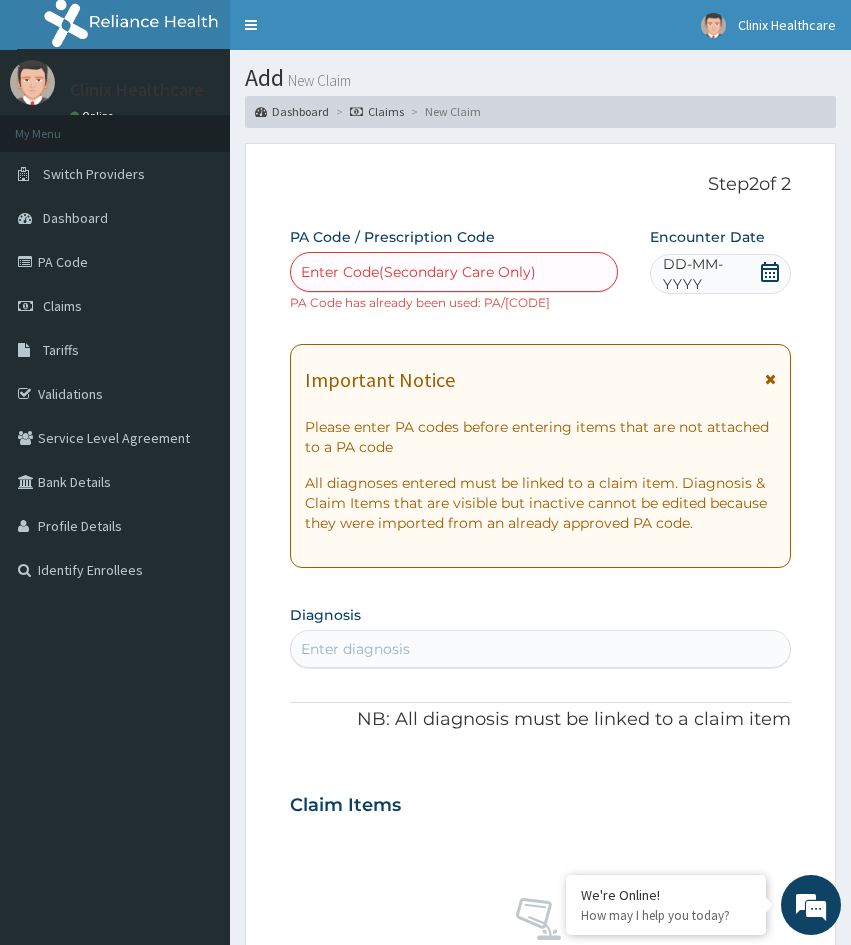 click on "Step  2  of 2 PA Code / Prescription Code Enter Code(Secondary Care Only) PA Code has already been used: PA/EC65B6 Encounter Date DD-MM-YYYY Important Notice Please enter PA codes before entering items that are not attached to a PA code   All diagnoses entered must be linked to a claim item. Diagnosis & Claim Items that are visible but inactive cannot be edited because they were imported from an already approved PA code. Diagnosis Enter diagnosis NB: All diagnosis must be linked to a claim item Claim Items No claim item Types Select Type Item Select Item Pair Diagnosis Select Diagnosis Unit Price 0 Add Comment     Previous   Submit" at bounding box center [540, 814] 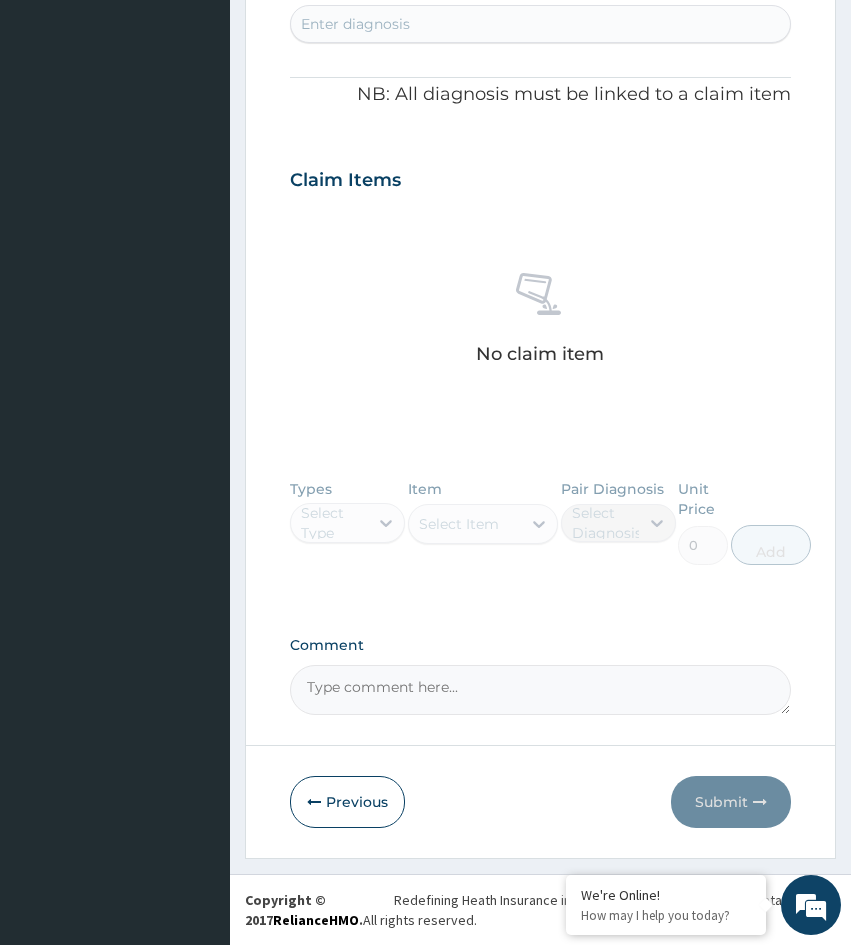 drag, startPoint x: 350, startPoint y: 799, endPoint x: 422, endPoint y: 718, distance: 108.37435 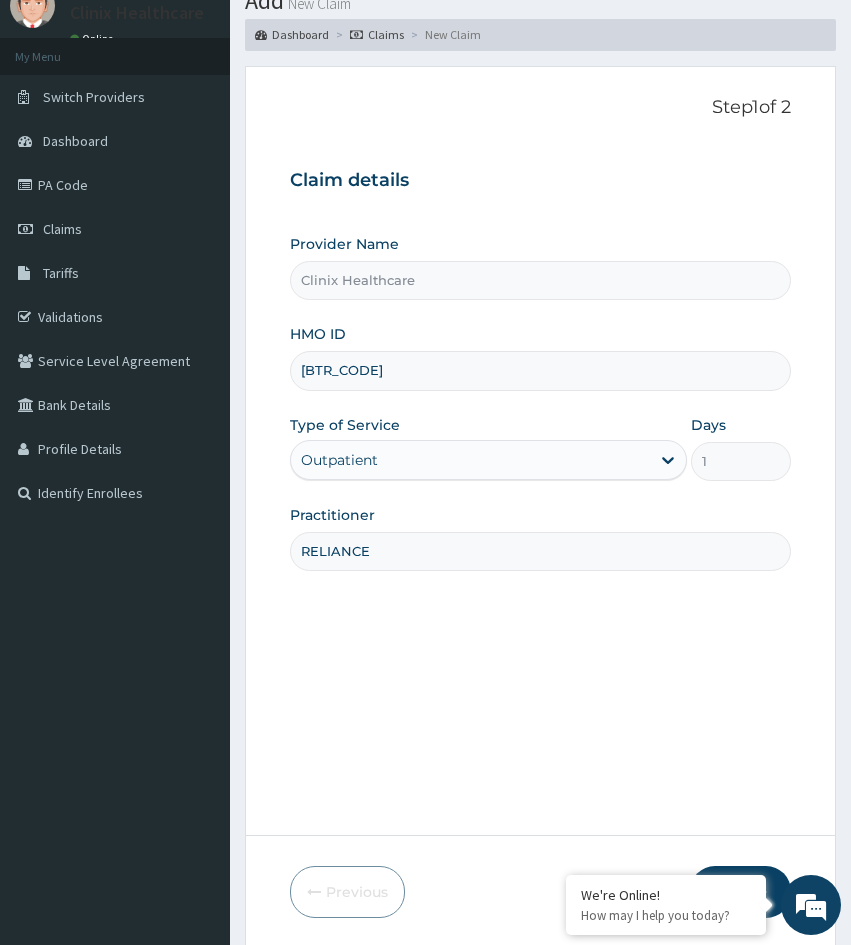 scroll, scrollTop: 0, scrollLeft: 0, axis: both 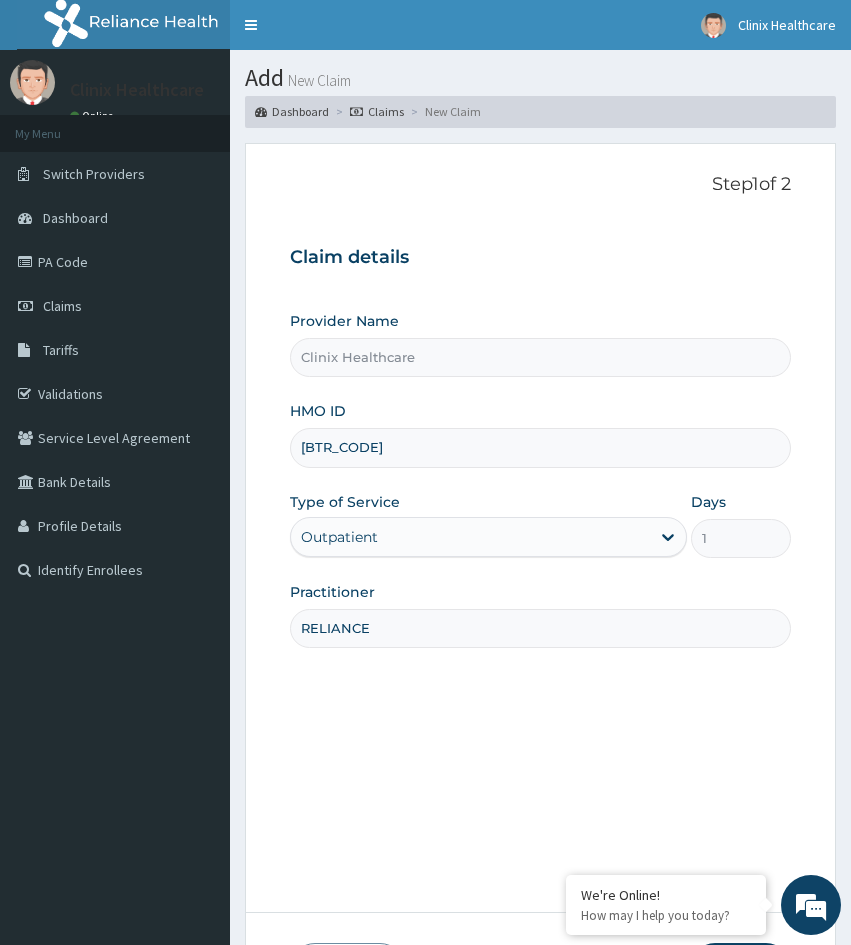 drag, startPoint x: 398, startPoint y: 452, endPoint x: 366, endPoint y: 458, distance: 32.55764 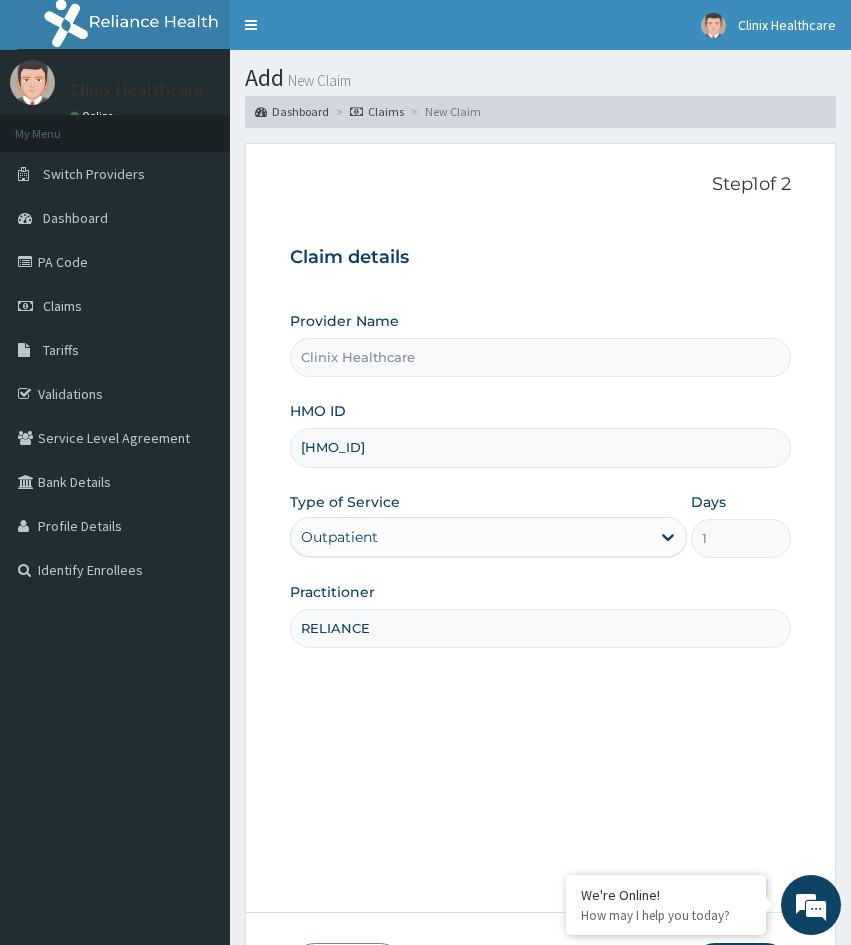 type on "MHG/10279/B" 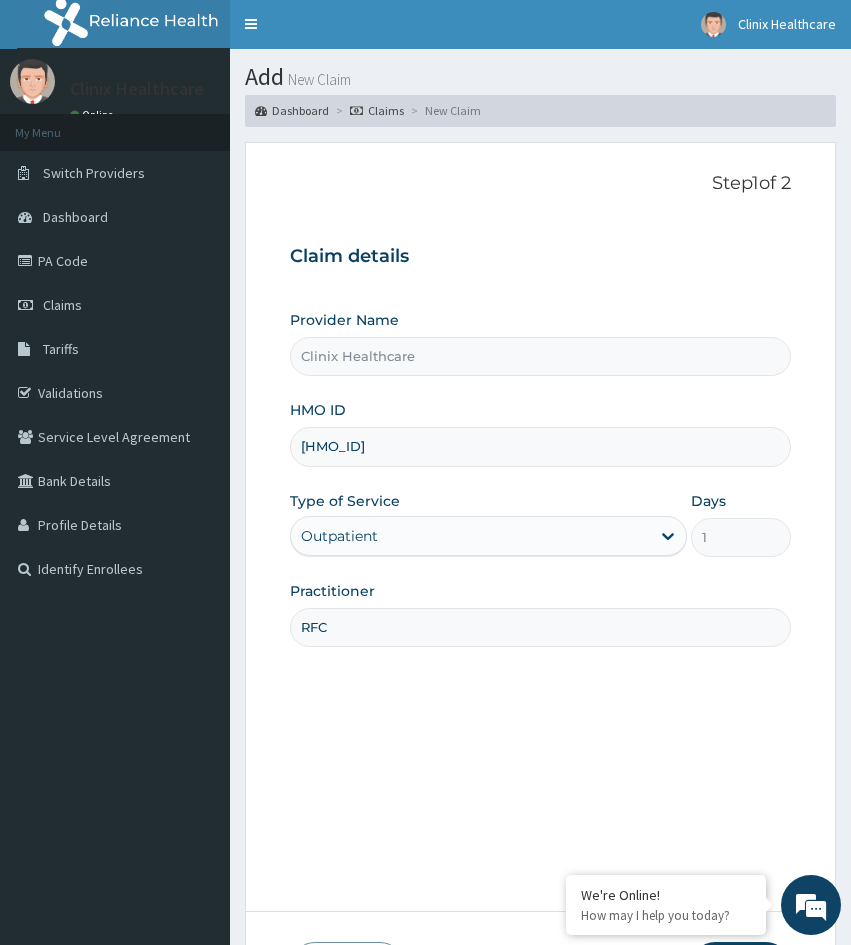scroll, scrollTop: 167, scrollLeft: 0, axis: vertical 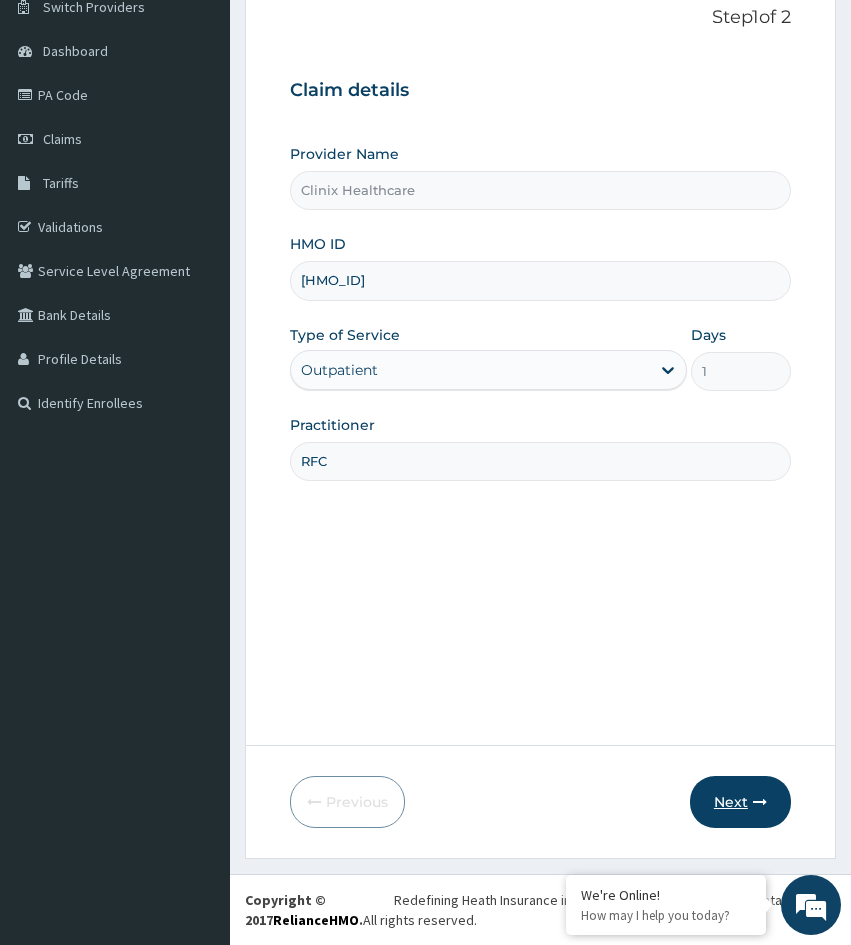 type on "RFC" 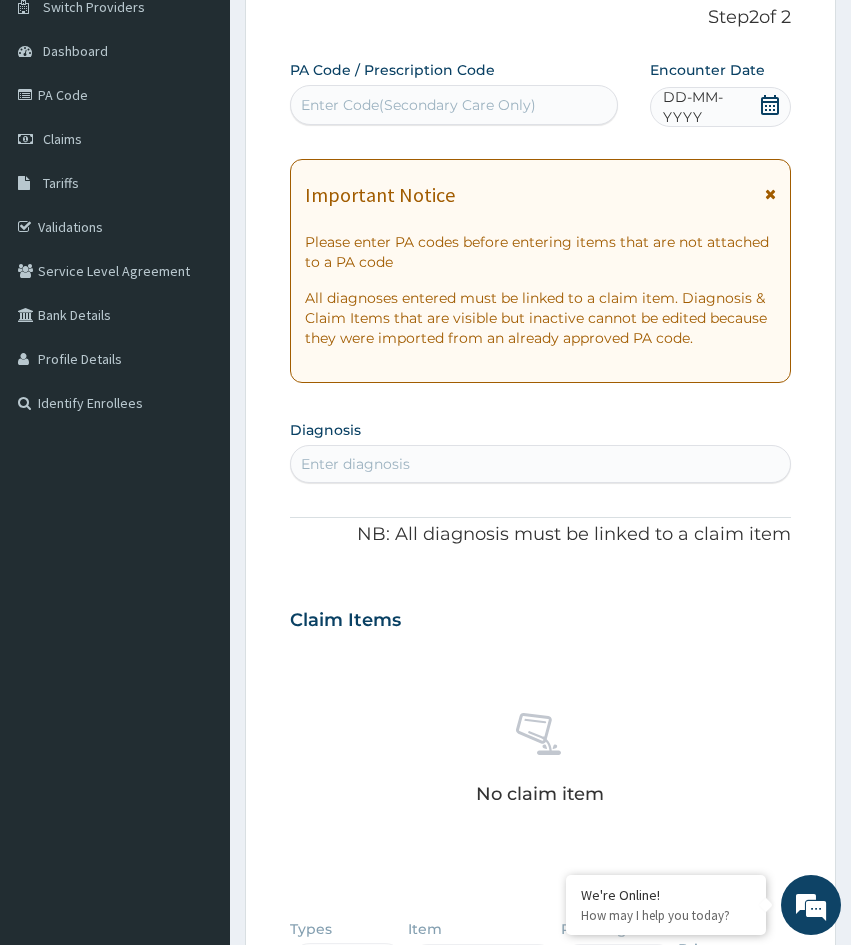 click on "Step  2  of 2 PA Code / Prescription Code Enter Code(Secondary Care Only) Encounter Date DD-MM-YYYY Important Notice Please enter PA codes before entering items that are not attached to a PA code   All diagnoses entered must be linked to a claim item. Diagnosis & Claim Items that are visible but inactive cannot be edited because they were imported from an already approved PA code. Diagnosis Enter diagnosis NB: All diagnosis must be linked to a claim item Claim Items No claim item Types Select Type Item Select Item Pair Diagnosis Select Diagnosis Unit Price 0 Add Comment     Previous   Submit" at bounding box center (540, 638) 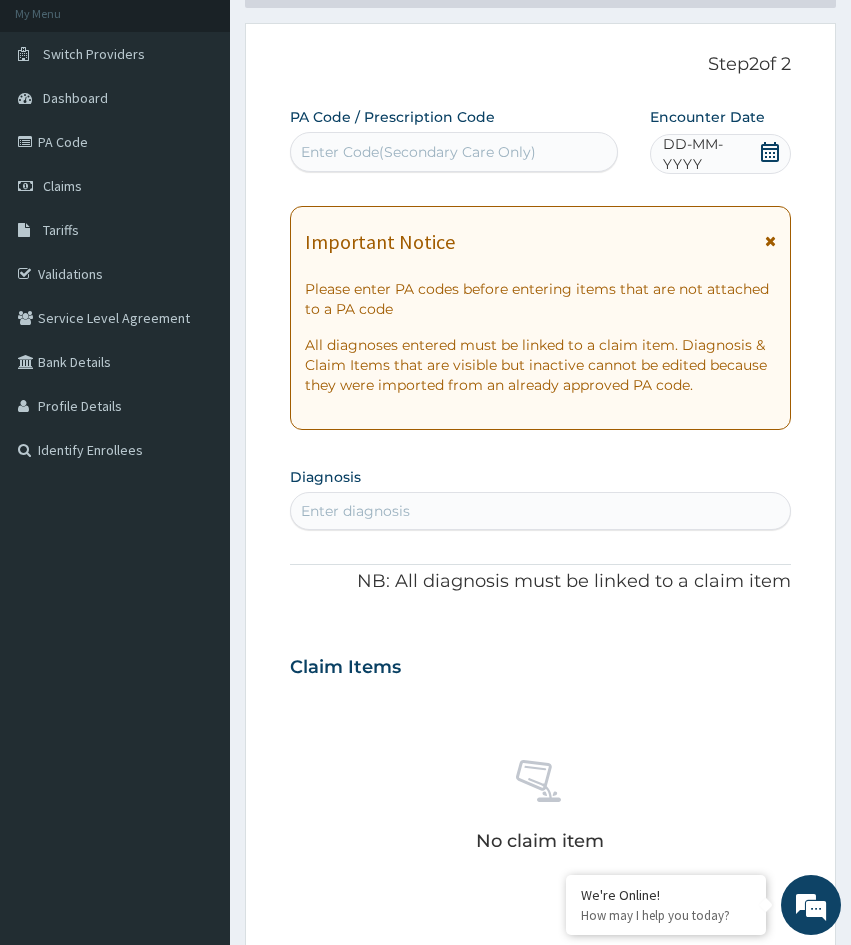 scroll, scrollTop: 0, scrollLeft: 0, axis: both 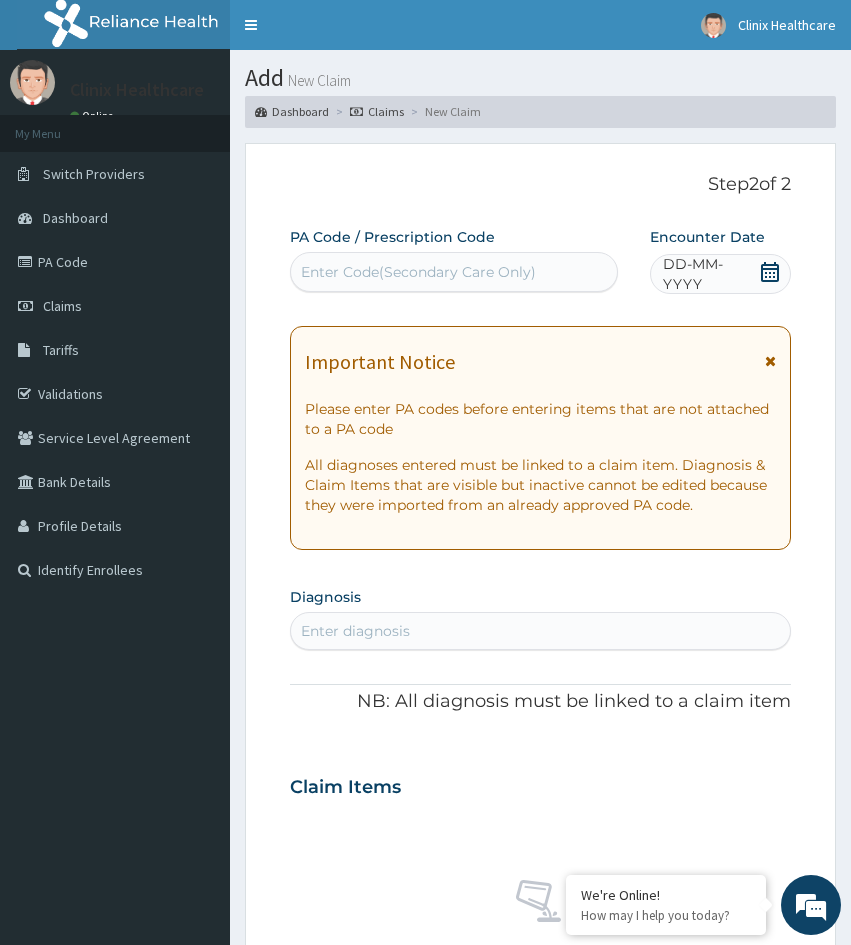 click on "Enter Code(Secondary Care Only)" at bounding box center [418, 272] 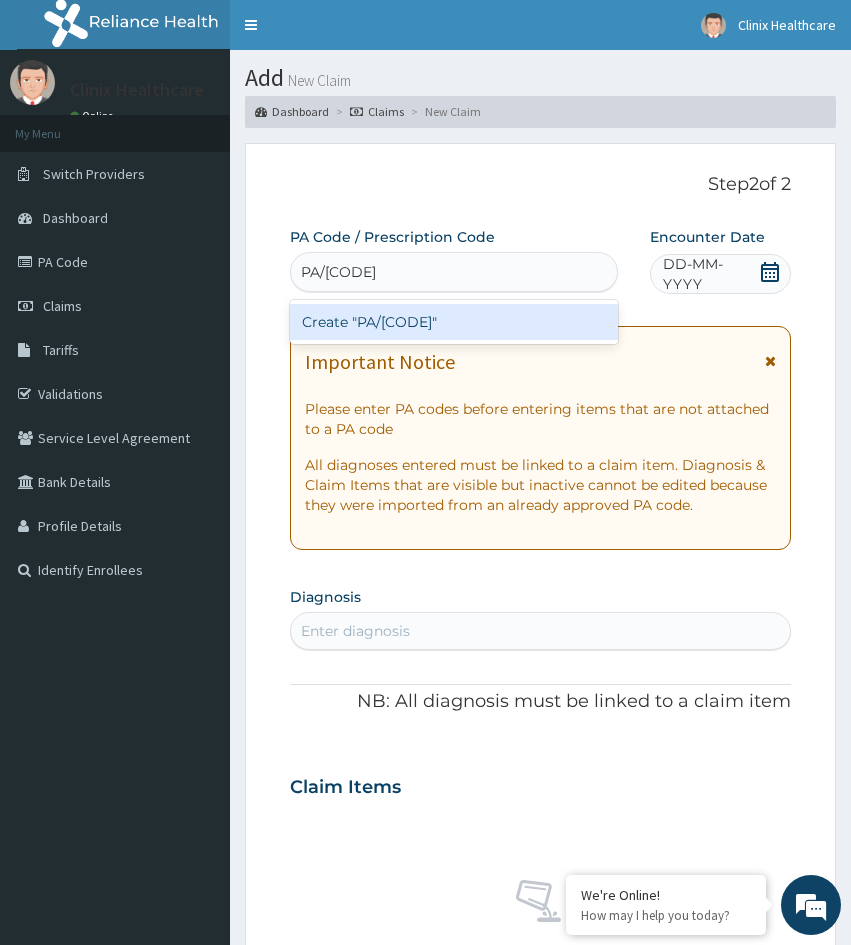 click on "Create "PA/056874"" at bounding box center (454, 322) 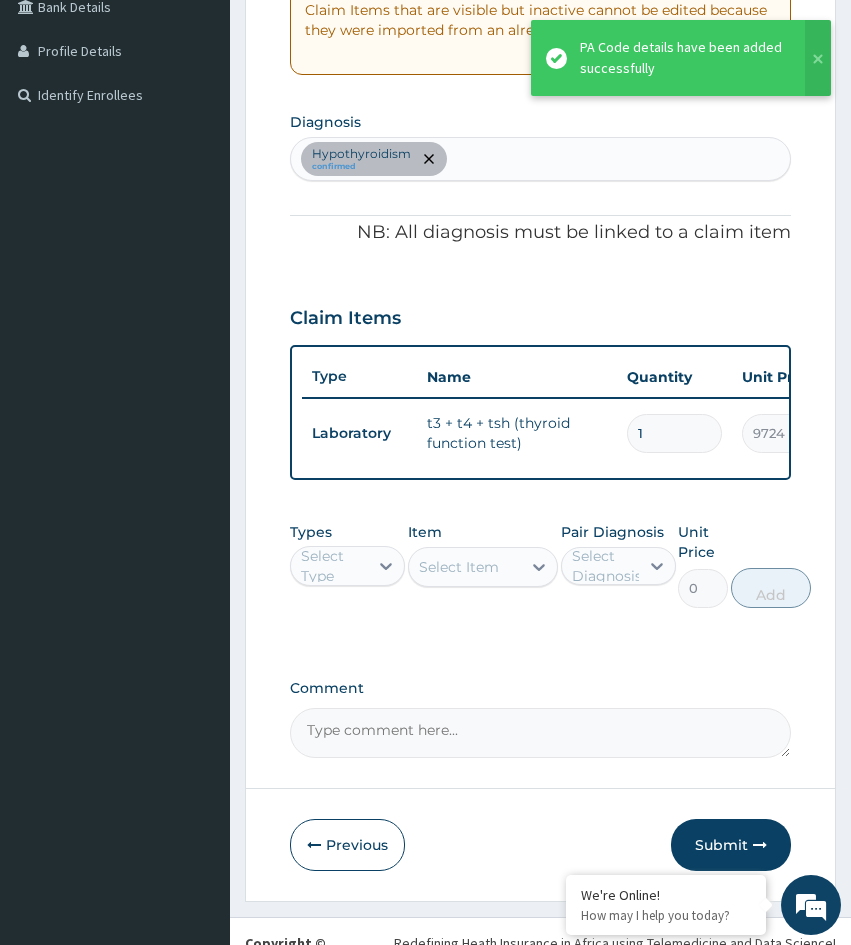 scroll, scrollTop: 533, scrollLeft: 0, axis: vertical 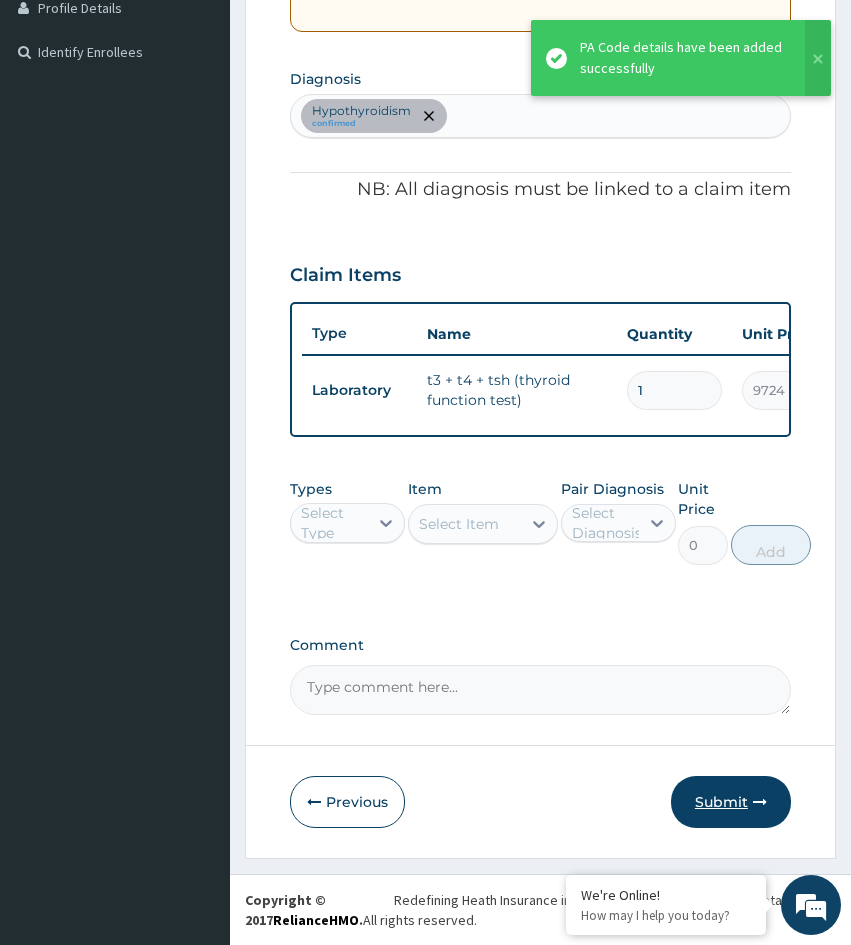 click on "Submit" at bounding box center (731, 802) 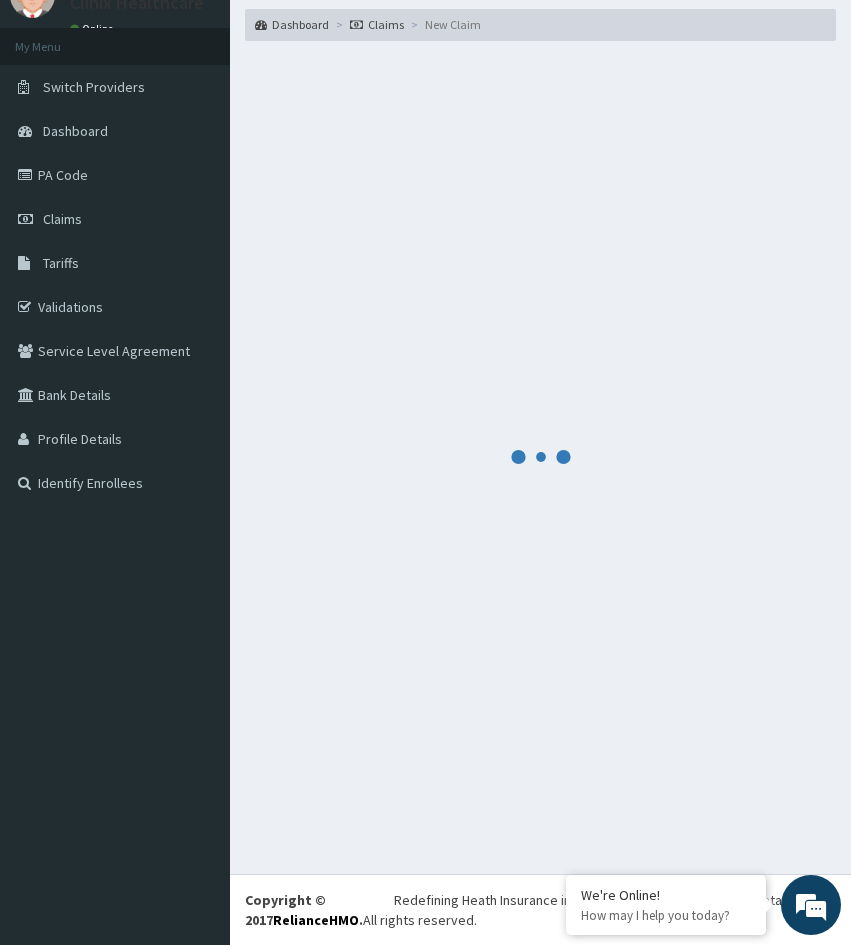 scroll, scrollTop: 533, scrollLeft: 0, axis: vertical 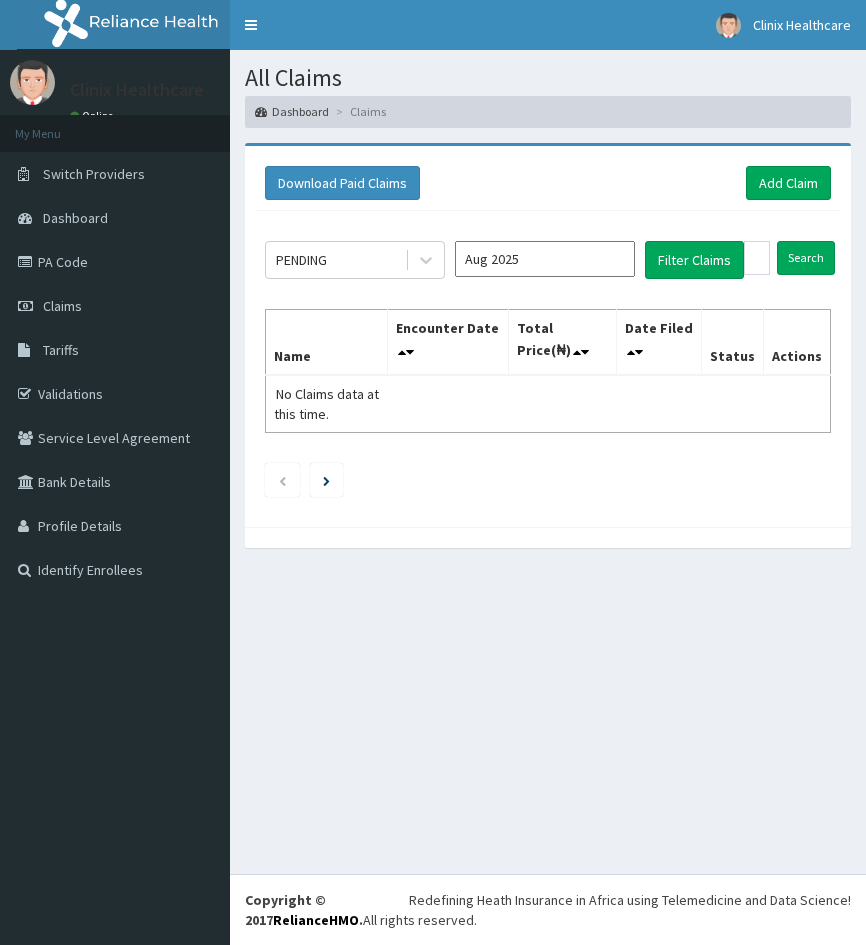 click on "All Claims
Dashboard
Claims
Download Paid Claims Add Claim × Note you can only download claims within a maximum of 1 year and the dates will auto-adjust when you select range that is greater than 1 year From 04-05-2025 To 04-08-2025 Close Download PENDING Aug 2025 Filter Claims Search Name Encounter Date Total Price(₦) Date Filed Status Actions No Claims data at this time." at bounding box center (548, 462) 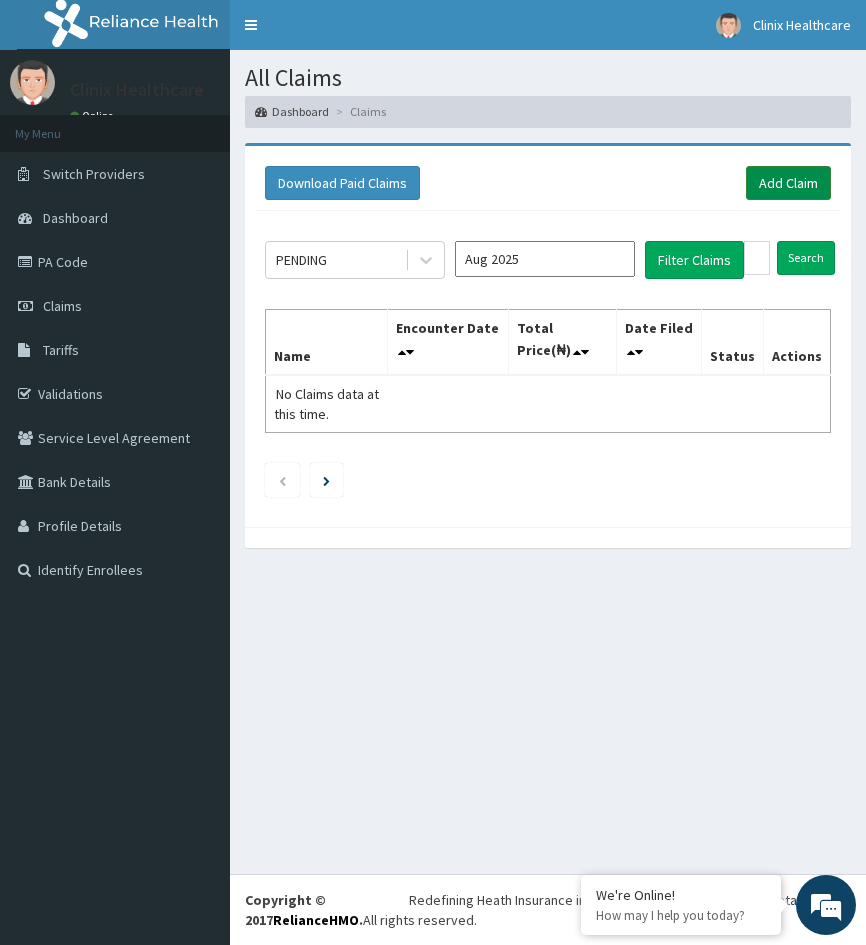 click on "Add Claim" at bounding box center [788, 183] 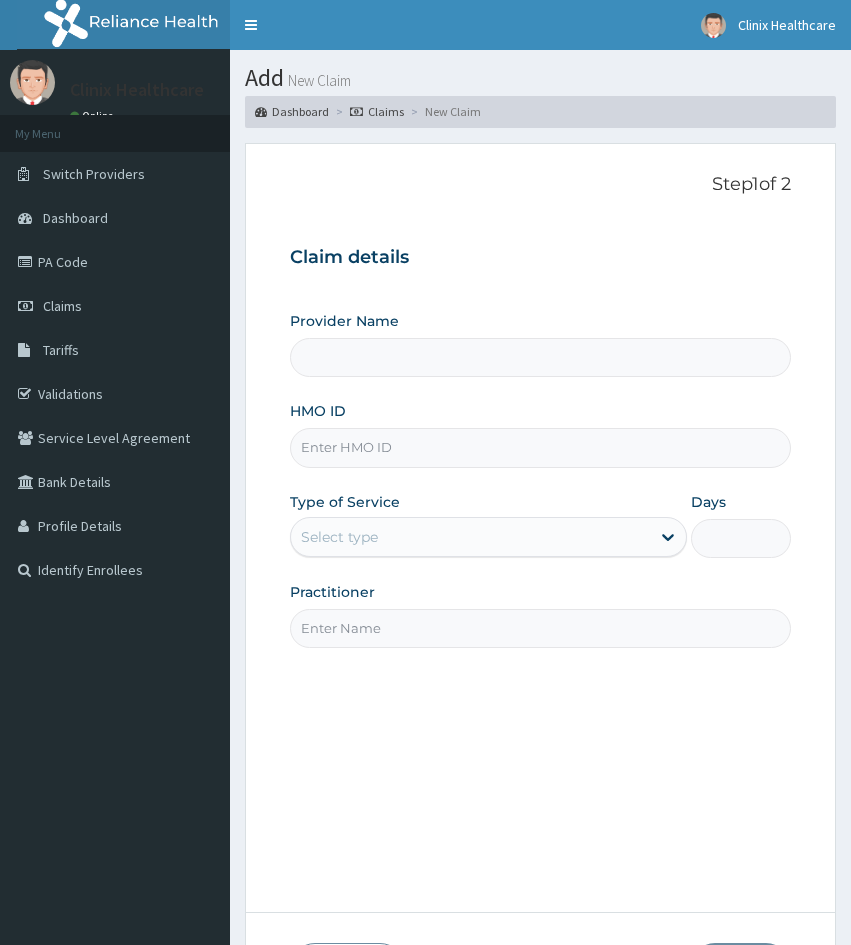 scroll, scrollTop: 0, scrollLeft: 0, axis: both 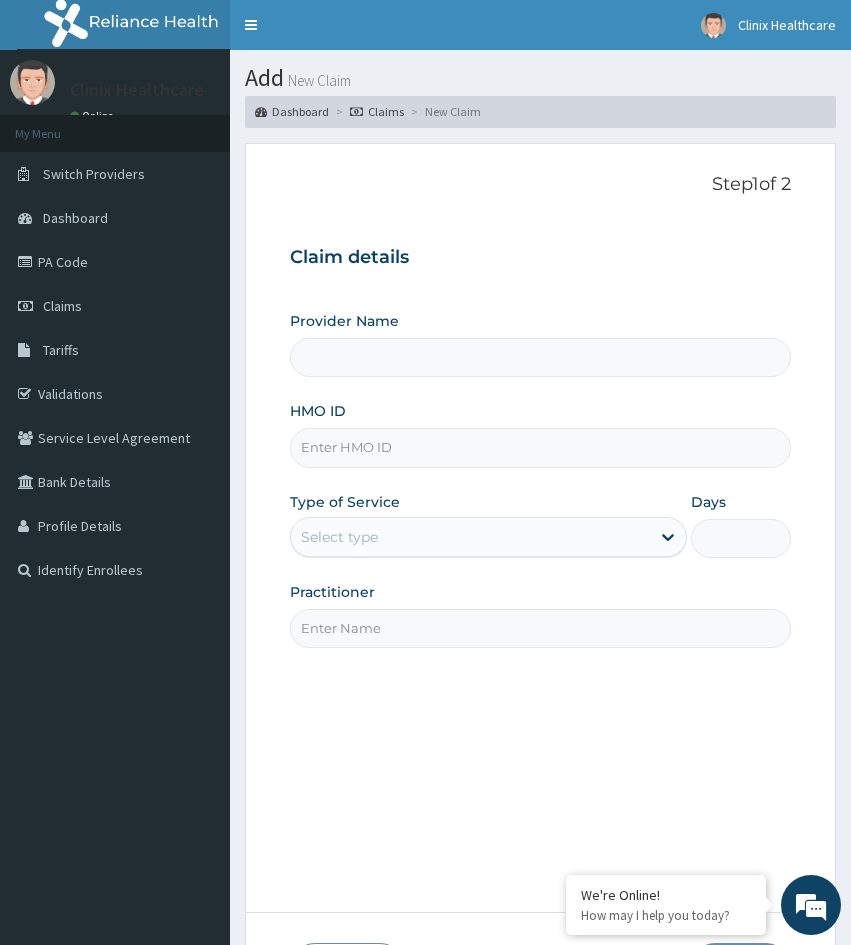 type on "Clinix Healthcare" 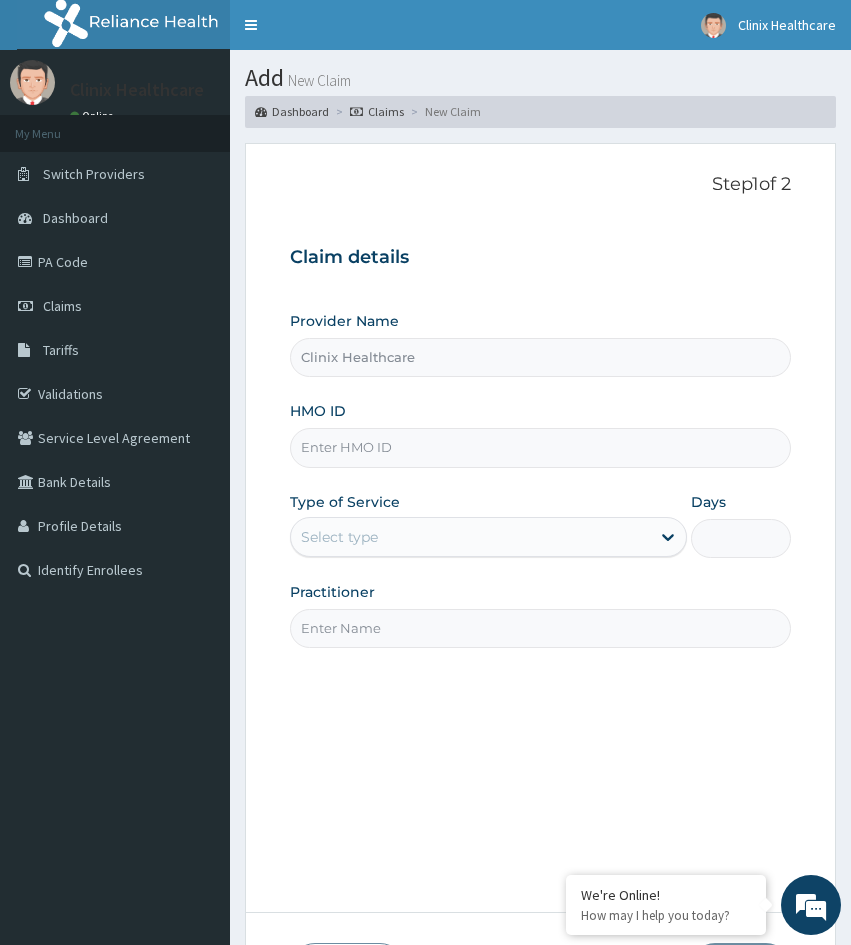 drag, startPoint x: 300, startPoint y: 775, endPoint x: 458, endPoint y: 396, distance: 410.6154 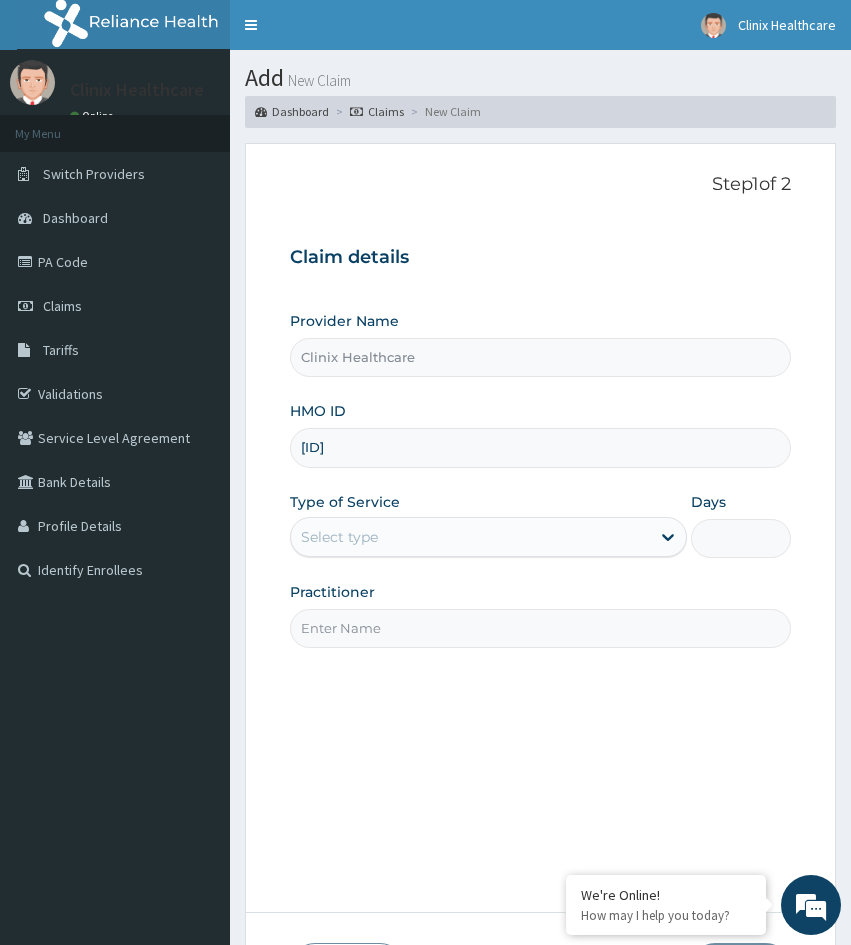 type on "[ID]" 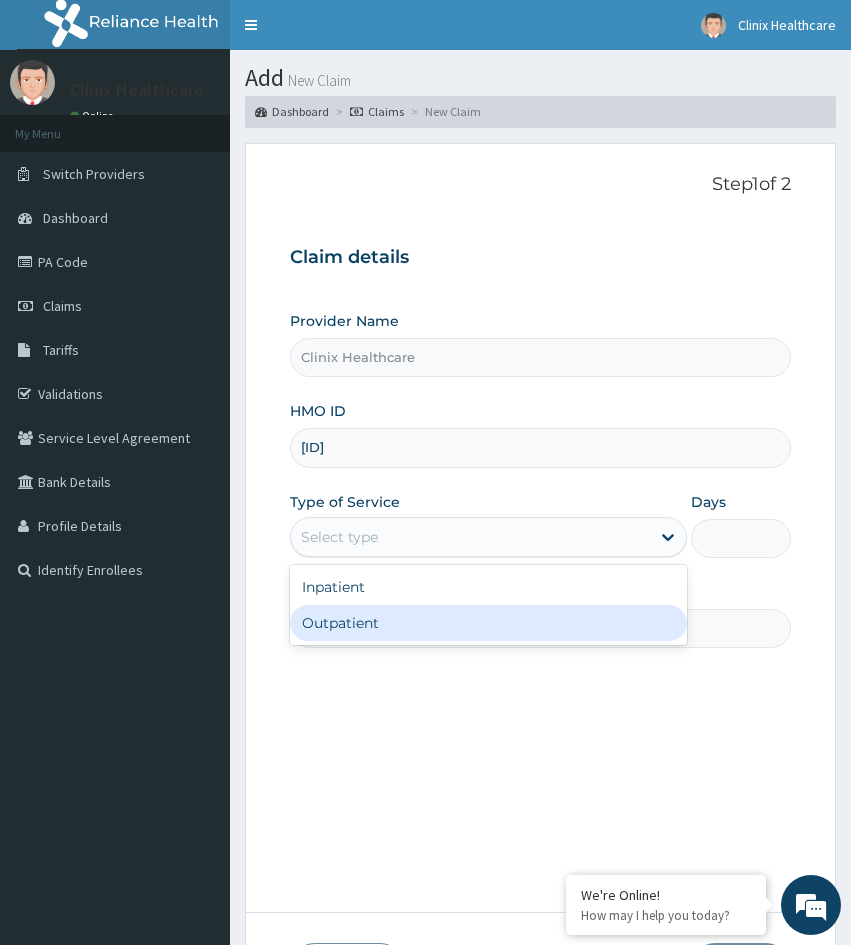 click on "Outpatient" at bounding box center [488, 623] 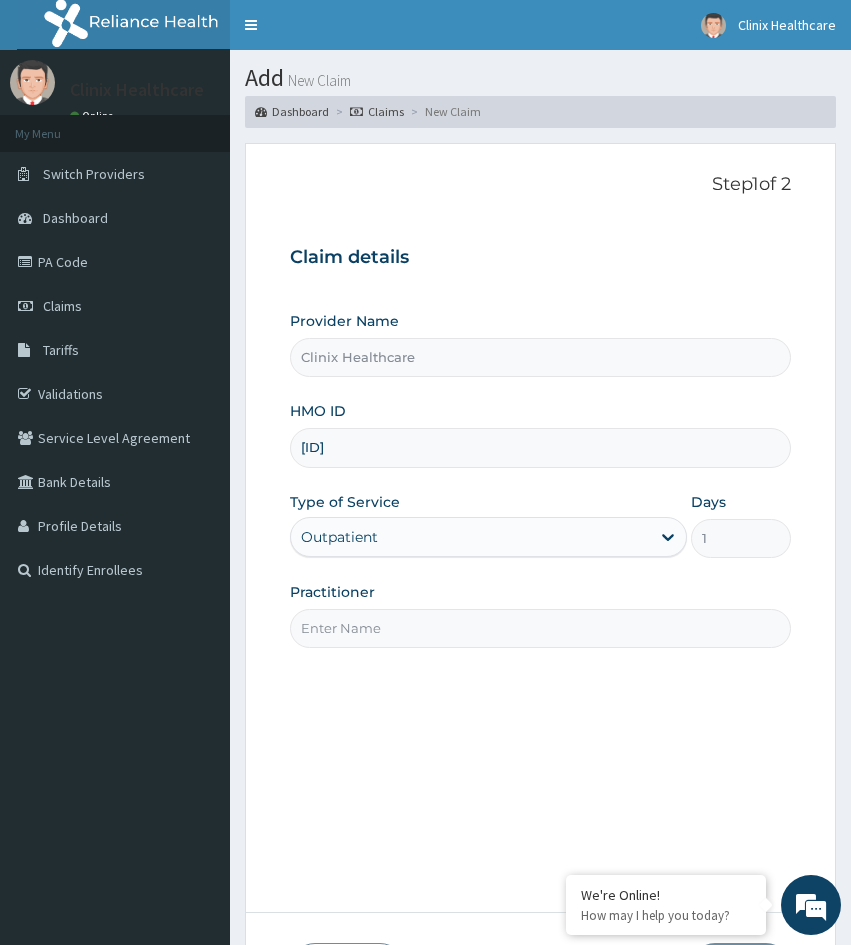 scroll, scrollTop: 0, scrollLeft: 0, axis: both 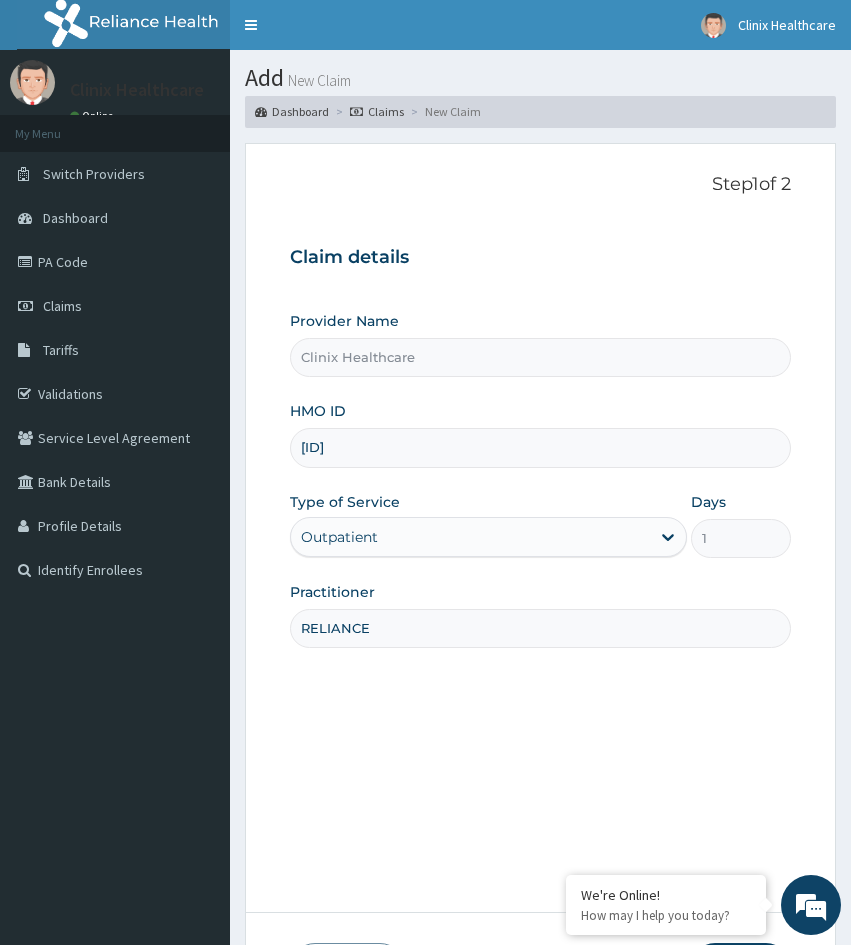 type on "RELIANCE" 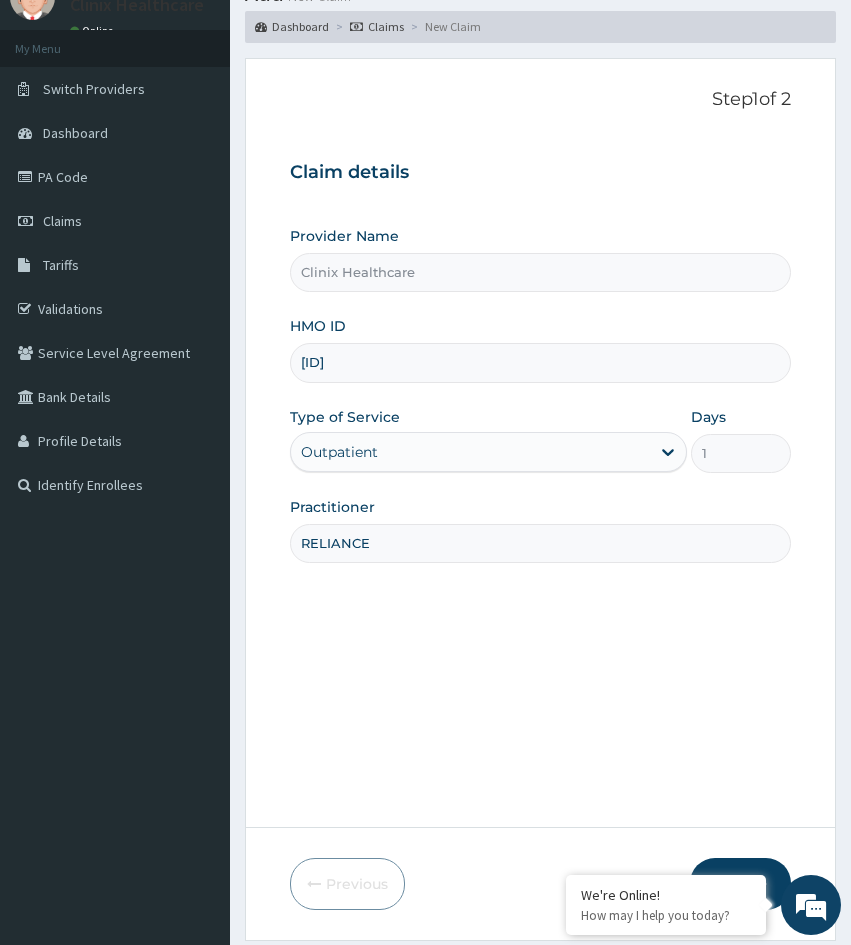 scroll, scrollTop: 167, scrollLeft: 0, axis: vertical 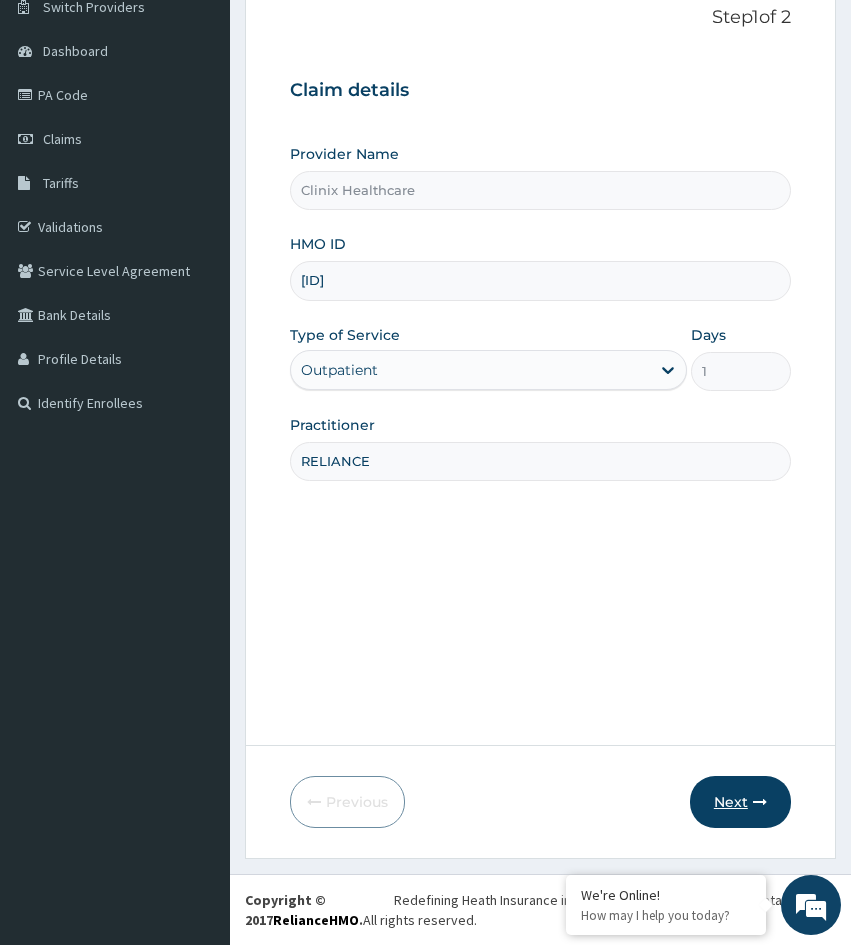 click on "Next" at bounding box center (740, 802) 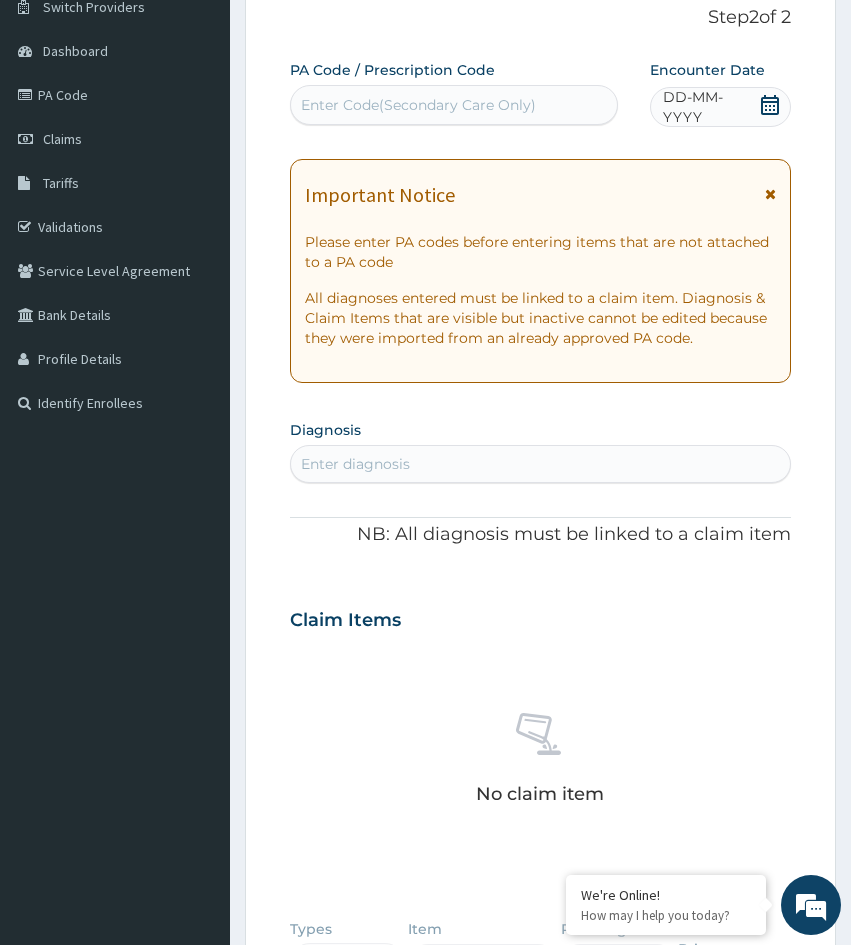 drag, startPoint x: 309, startPoint y: 661, endPoint x: 345, endPoint y: 621, distance: 53.814495 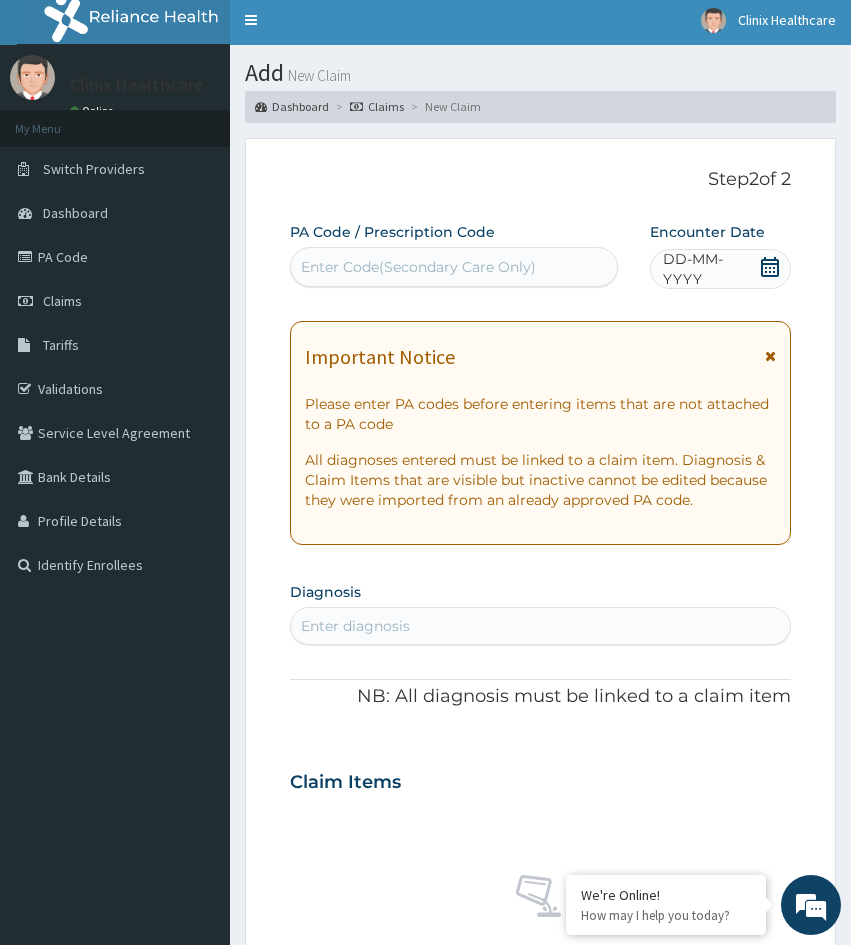 scroll, scrollTop: 0, scrollLeft: 0, axis: both 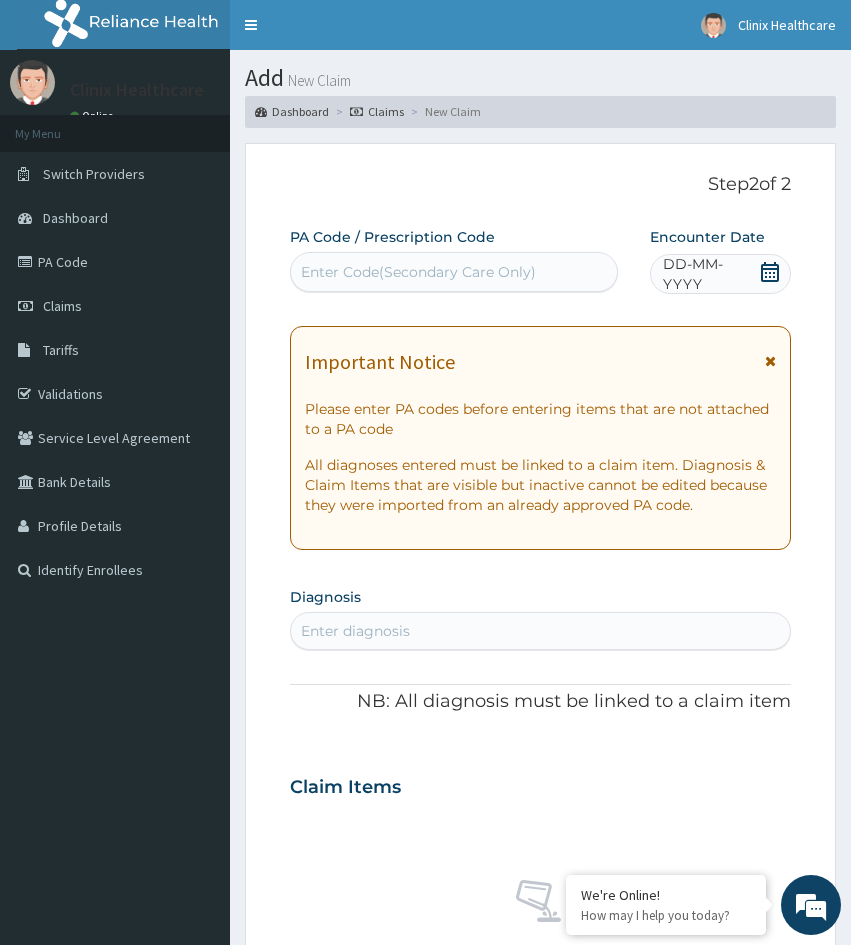 click on "Enter Code(Secondary Care Only)" at bounding box center [454, 272] 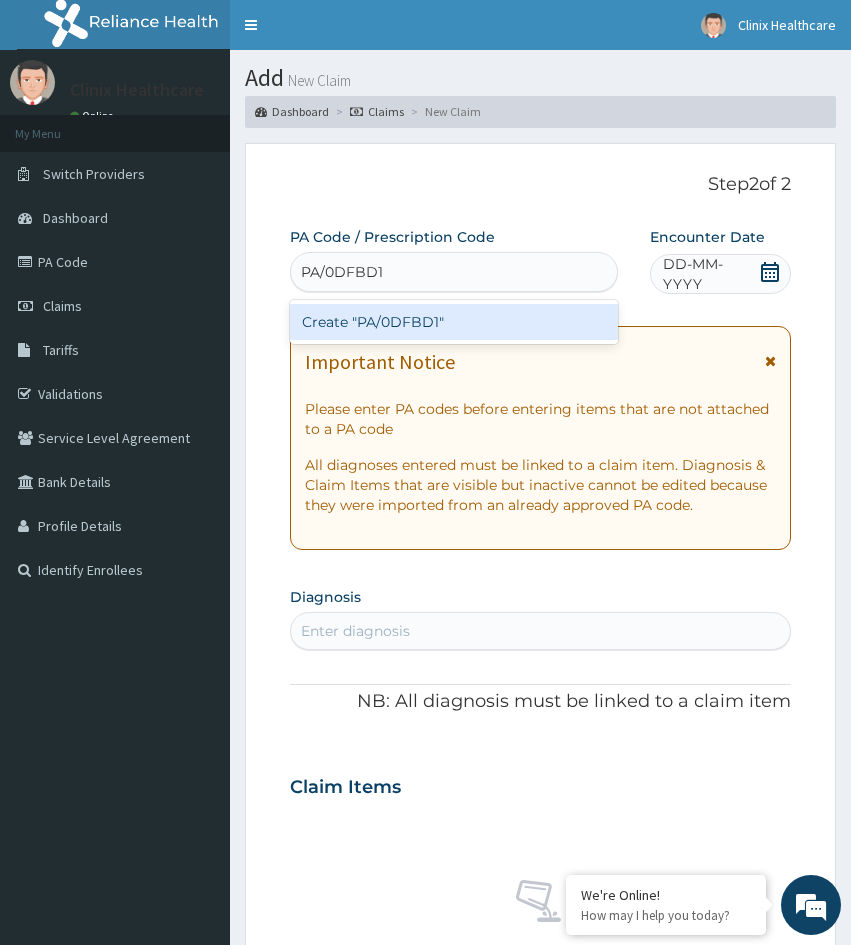 click on "Create "PA/0DFBD1"" at bounding box center (454, 322) 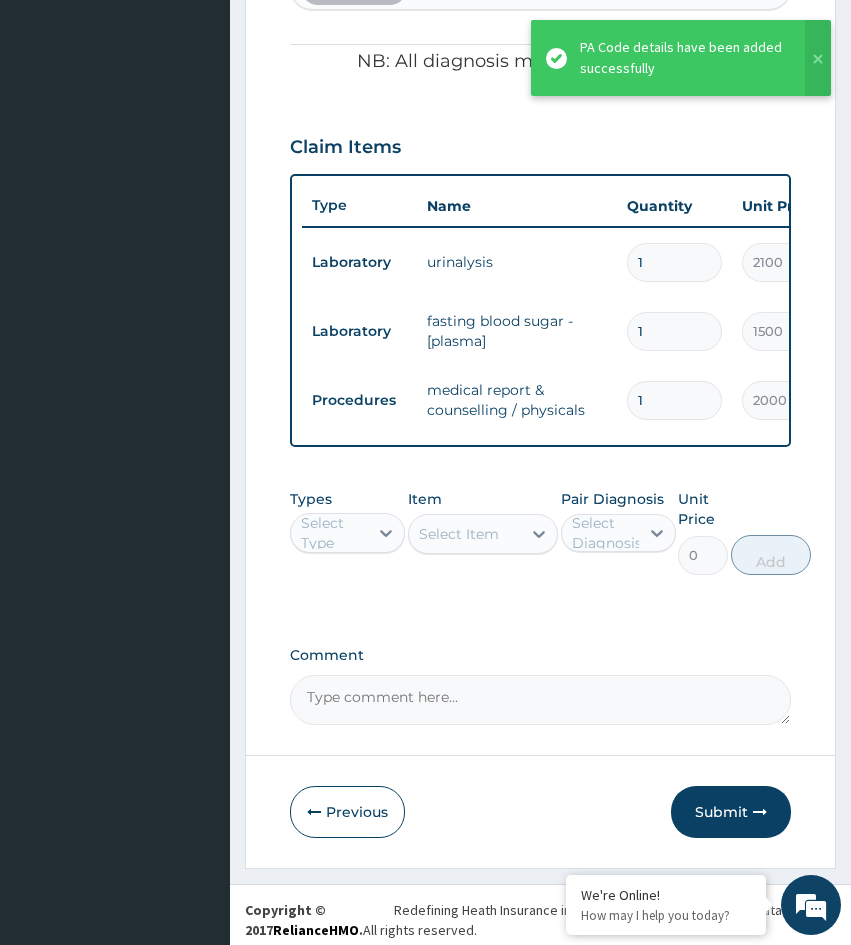 scroll, scrollTop: 671, scrollLeft: 0, axis: vertical 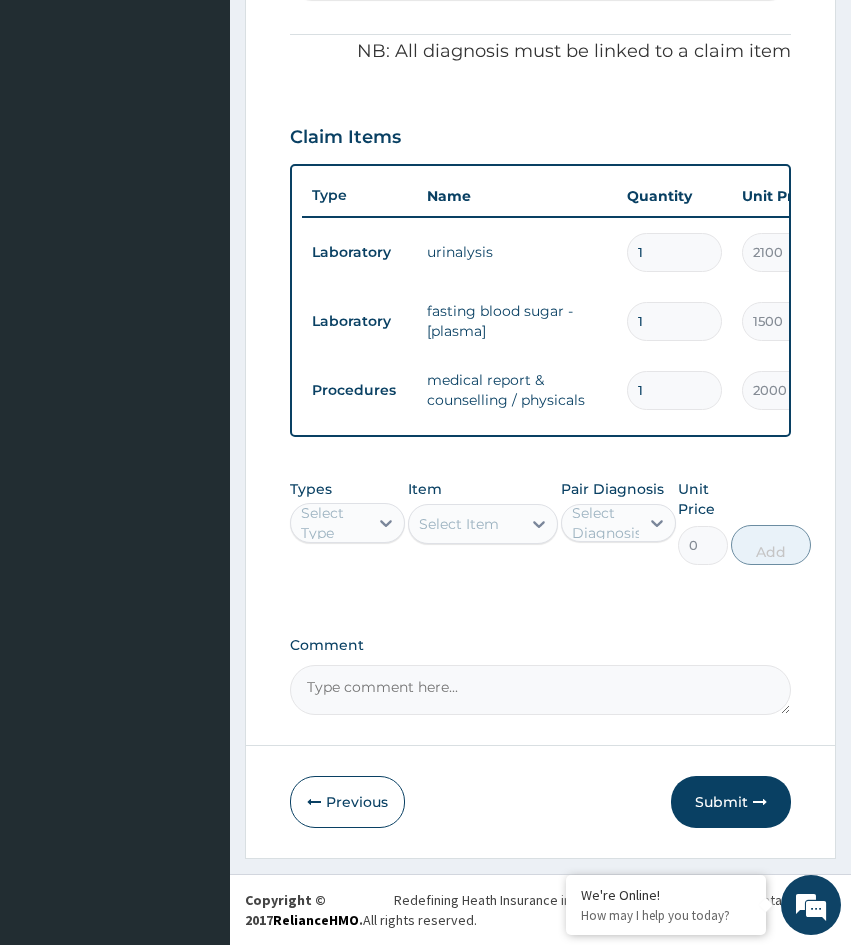 click on "Step  2  of 2 PA Code / Prescription Code PA/0DFBD1 Encounter Date 09-07-2025 Important Notice Please enter PA codes before entering items that are not attached to a PA code   All diagnoses entered must be linked to a claim item. Diagnosis & Claim Items that are visible but inactive cannot be edited because they were imported from an already approved PA code. Diagnosis Well adult query NB: All diagnosis must be linked to a claim item Claim Items Type Name Quantity Unit Price Total Price Pair Diagnosis Actions Laboratory urinalysis 1 2100 2100.00 Well adult Delete Laboratory fasting blood sugar -[plasma] 1 1500 1500.00 Well adult Delete Procedures medical report & counselling / physicals 1 2000 2000.00 Well adult Delete Types Select Type Item Select Item Pair Diagnosis Select Diagnosis Unit Price 0 Add Comment     Previous   Submit" at bounding box center [540, 173] 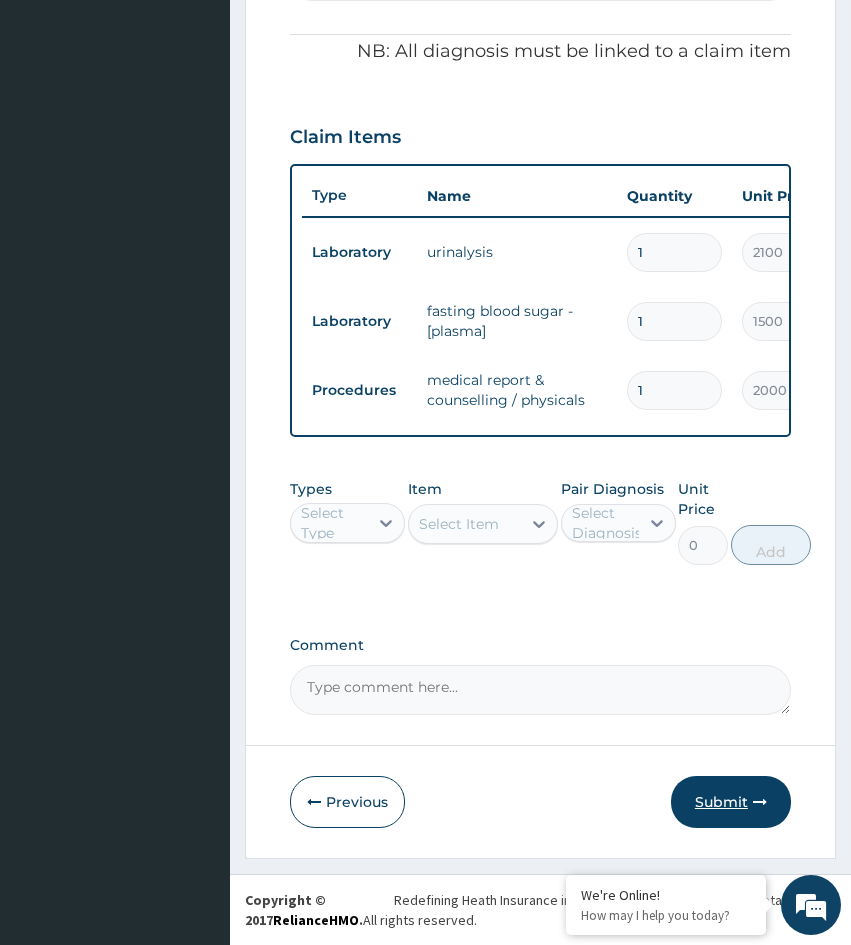click on "Submit" at bounding box center (731, 802) 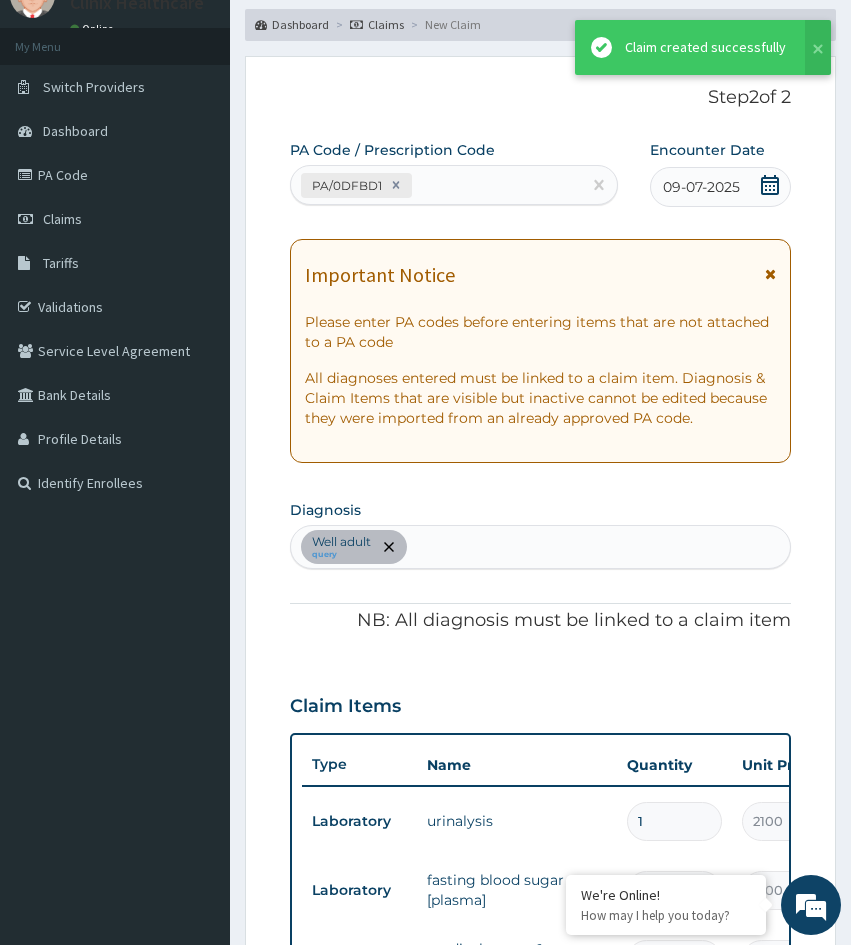scroll, scrollTop: 671, scrollLeft: 0, axis: vertical 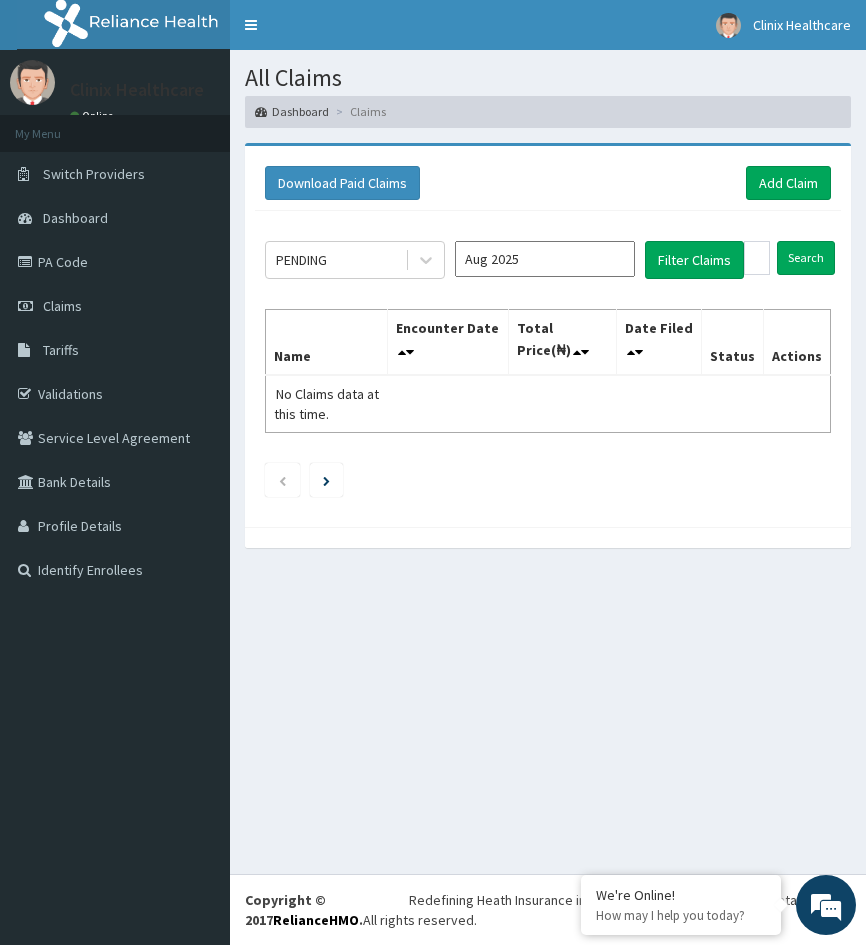 click on "All Claims
Dashboard
Claims
Download Paid Claims Add Claim × Note you can only download claims within a maximum of 1 year and the dates will auto-adjust when you select range that is greater than 1 year From 04-05-2025 To 04-08-2025 Close Download PENDING Aug 2025 Filter Claims Search Name Encounter Date Total Price(₦) Date Filed Status Actions No Claims data at this time." at bounding box center (548, 462) 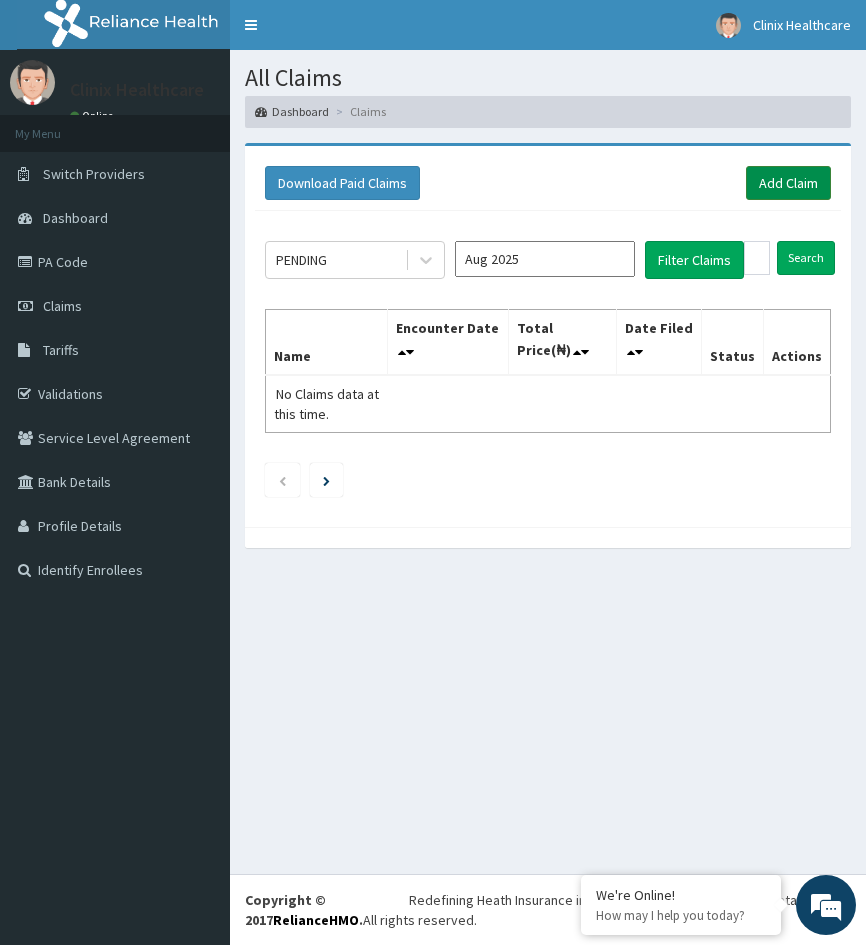 click on "Add Claim" at bounding box center [788, 183] 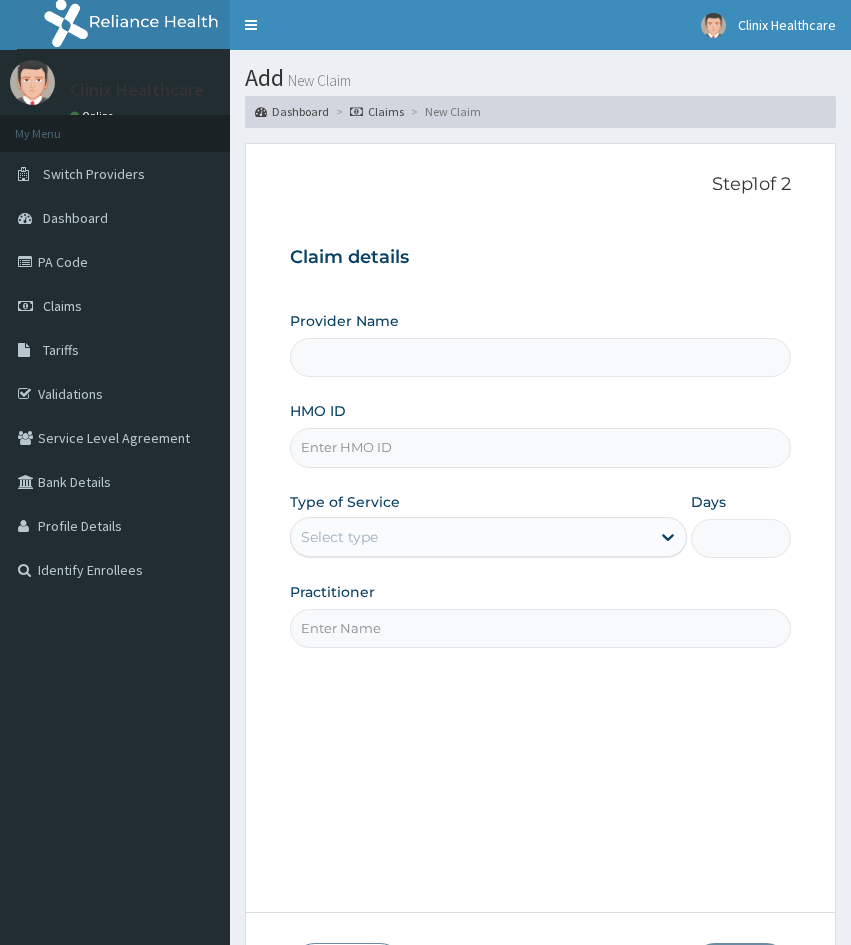 scroll, scrollTop: 0, scrollLeft: 0, axis: both 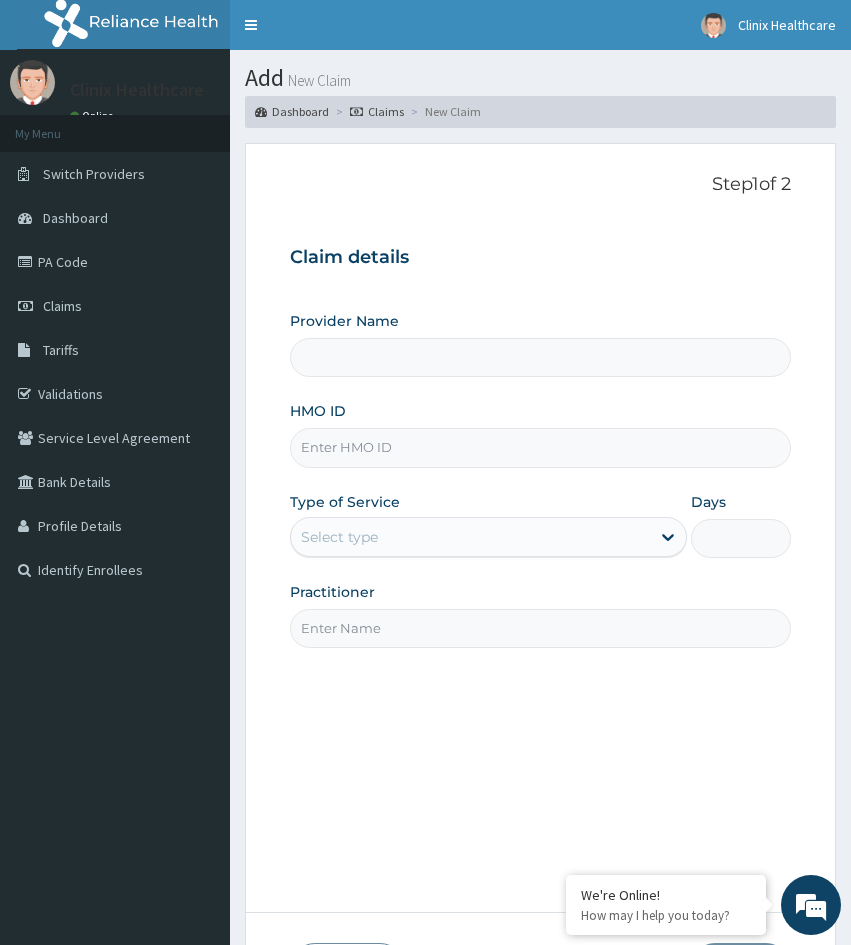click on "HMO ID" at bounding box center (540, 447) 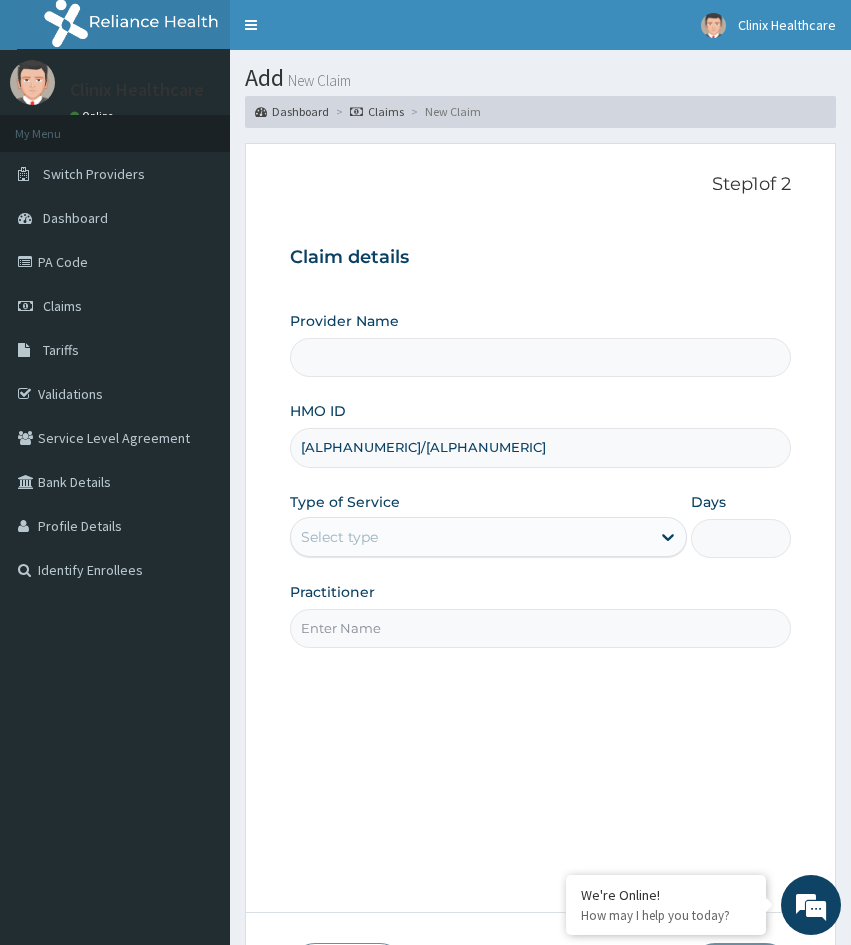 type on "Clinix Healthcare" 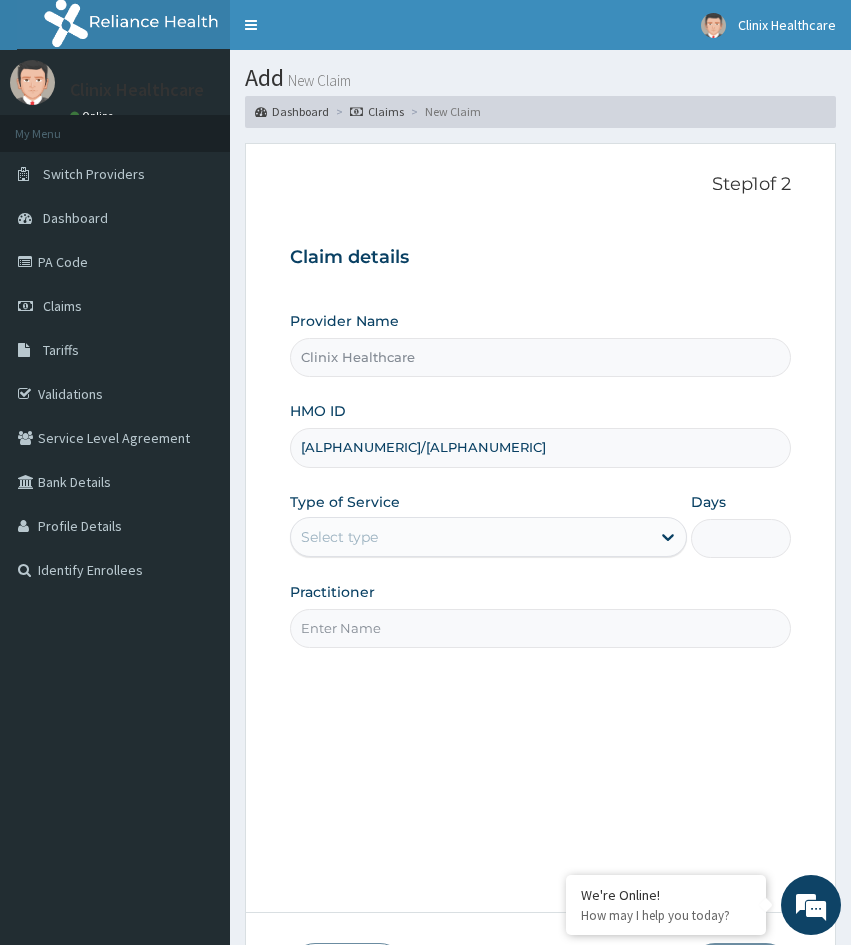type on "BTR/11114/A" 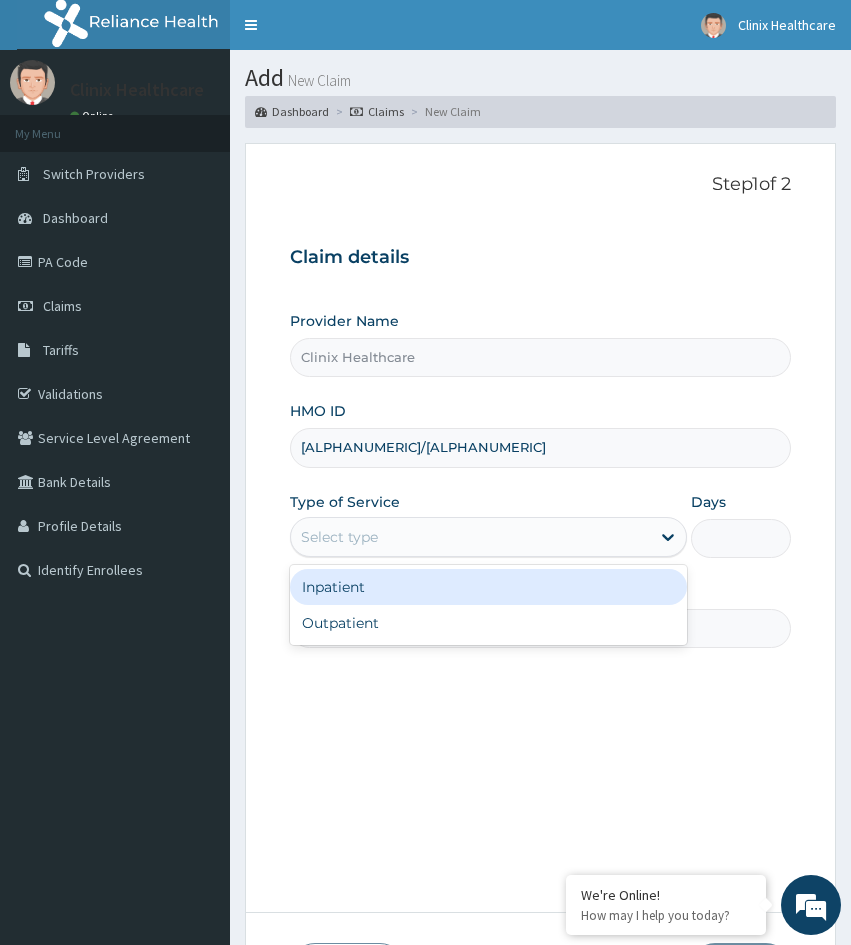 click on "Select type" at bounding box center (470, 537) 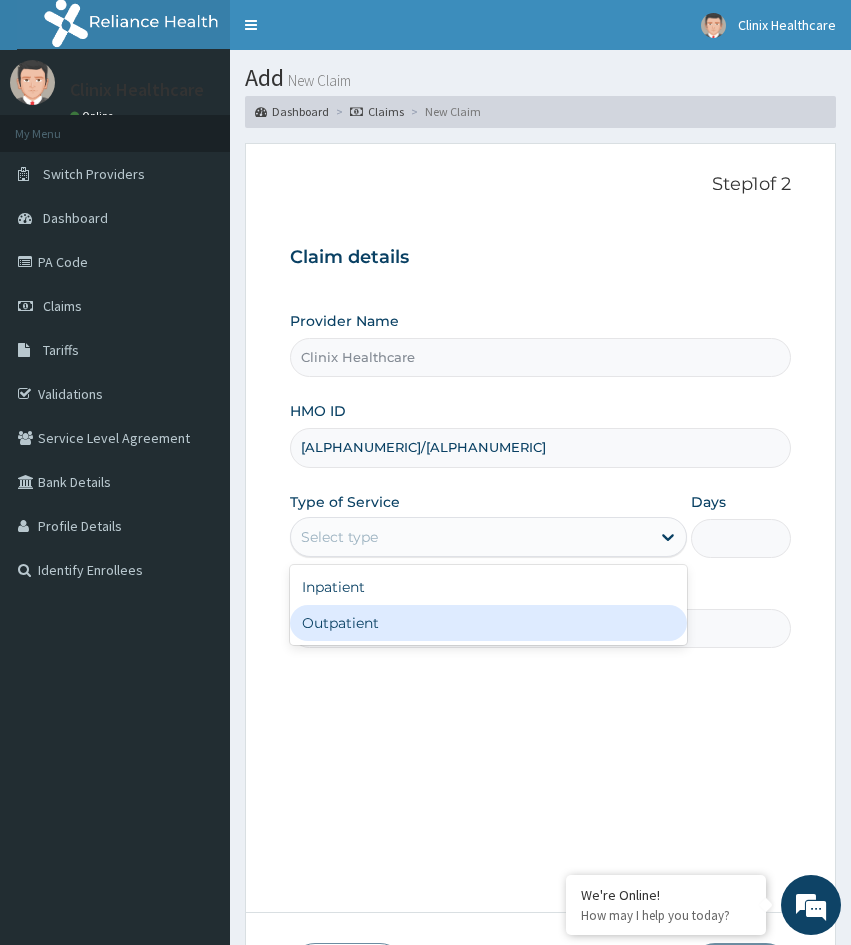 click on "Outpatient" at bounding box center (488, 623) 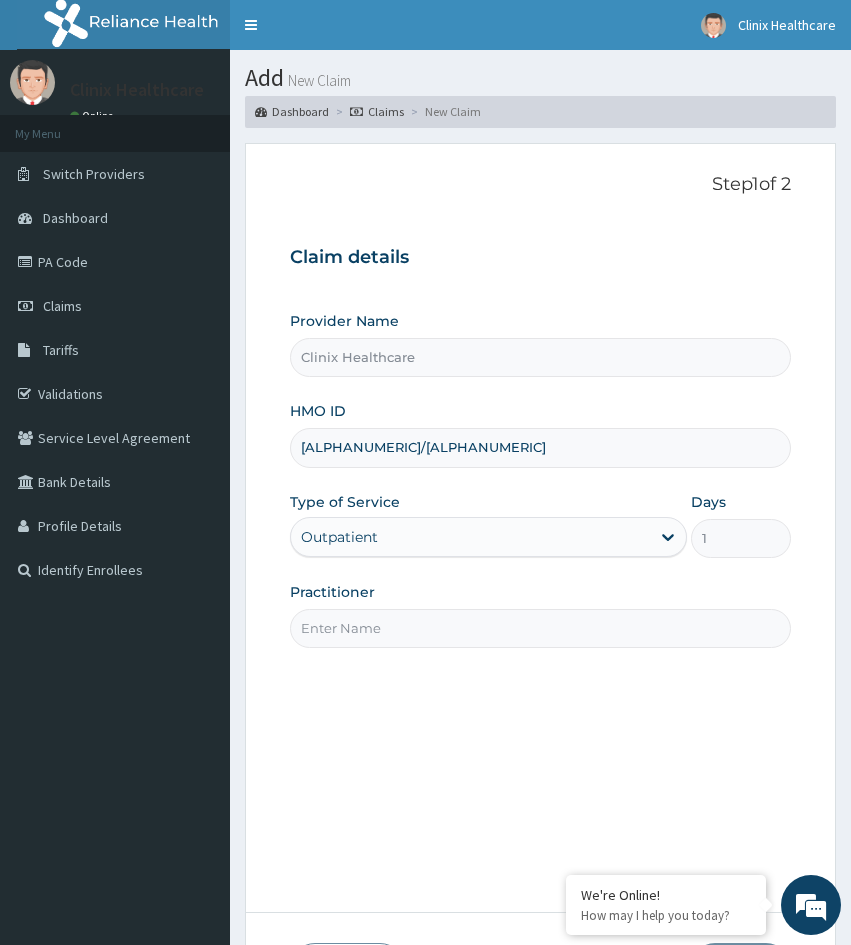 drag, startPoint x: 329, startPoint y: 676, endPoint x: 331, endPoint y: 663, distance: 13.152946 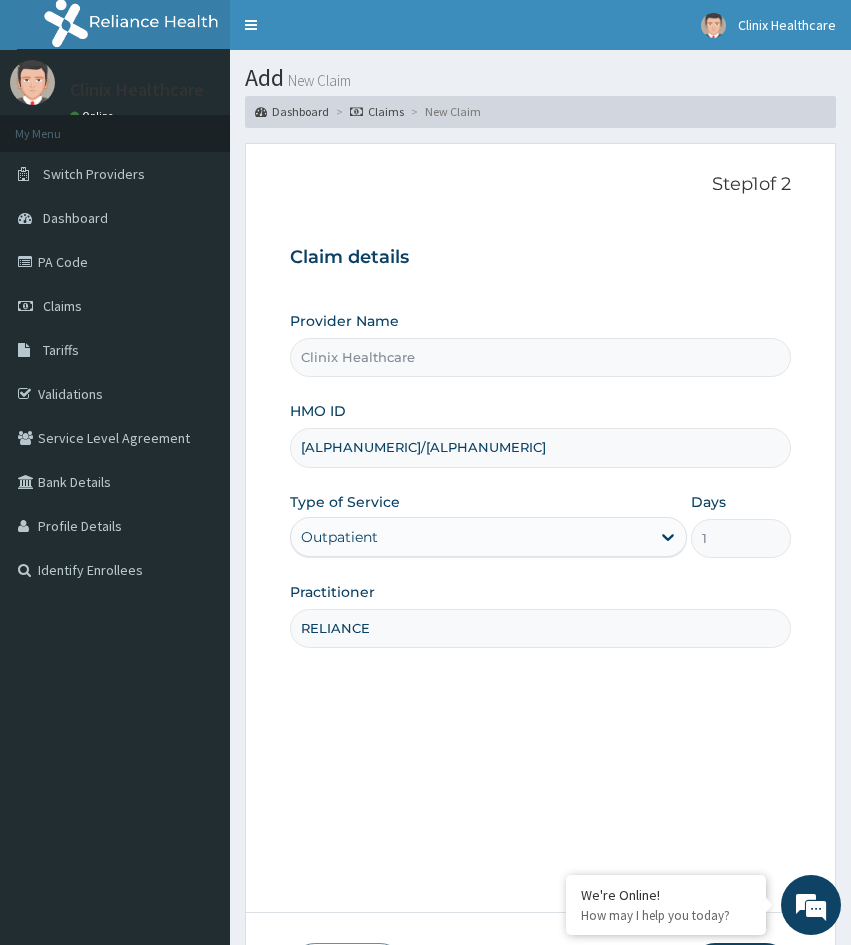 type on "RELIANCE" 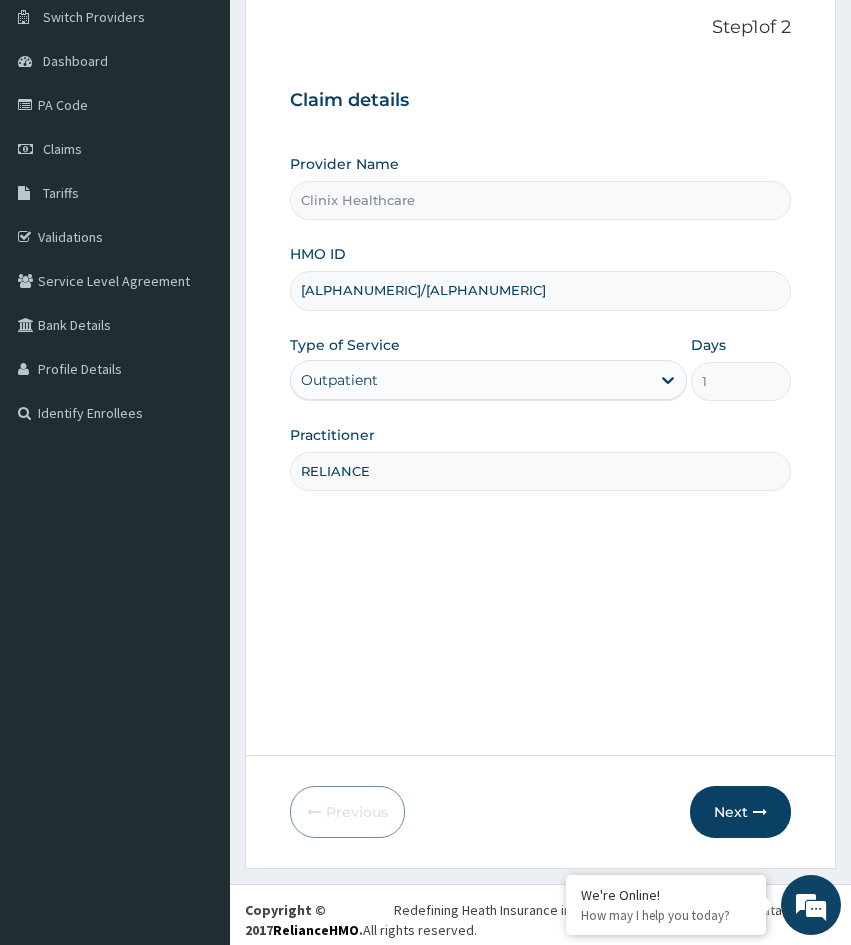 scroll, scrollTop: 167, scrollLeft: 0, axis: vertical 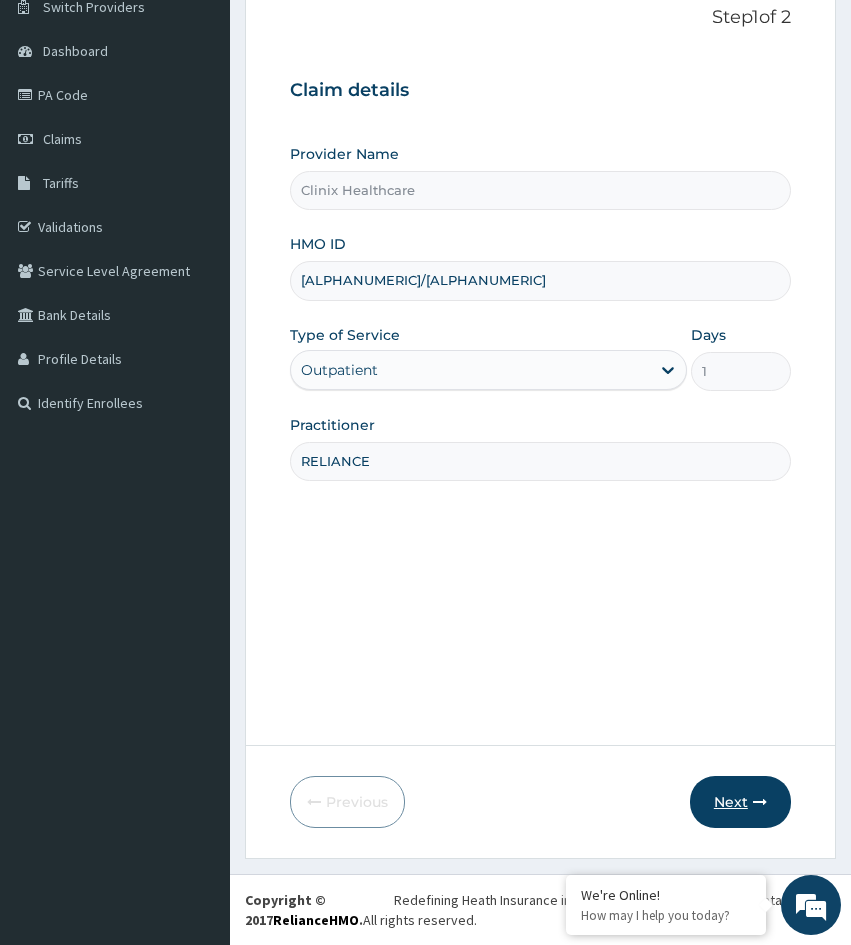 click on "Next" at bounding box center [740, 802] 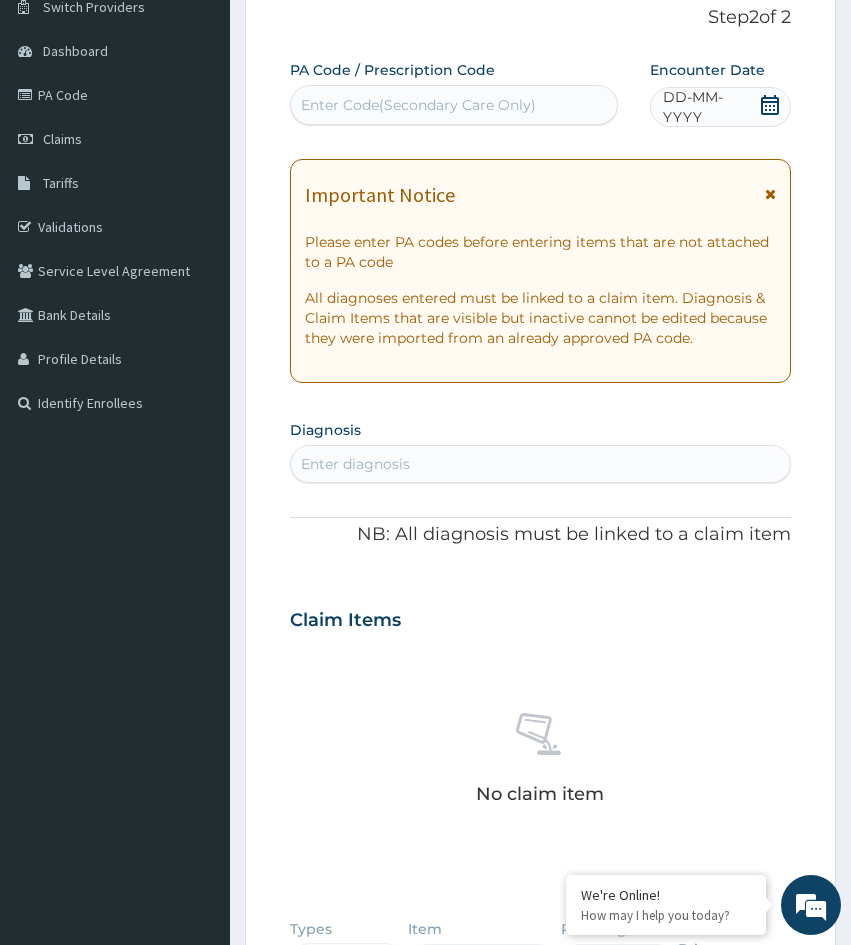 drag, startPoint x: 324, startPoint y: 751, endPoint x: 378, endPoint y: 502, distance: 254.78815 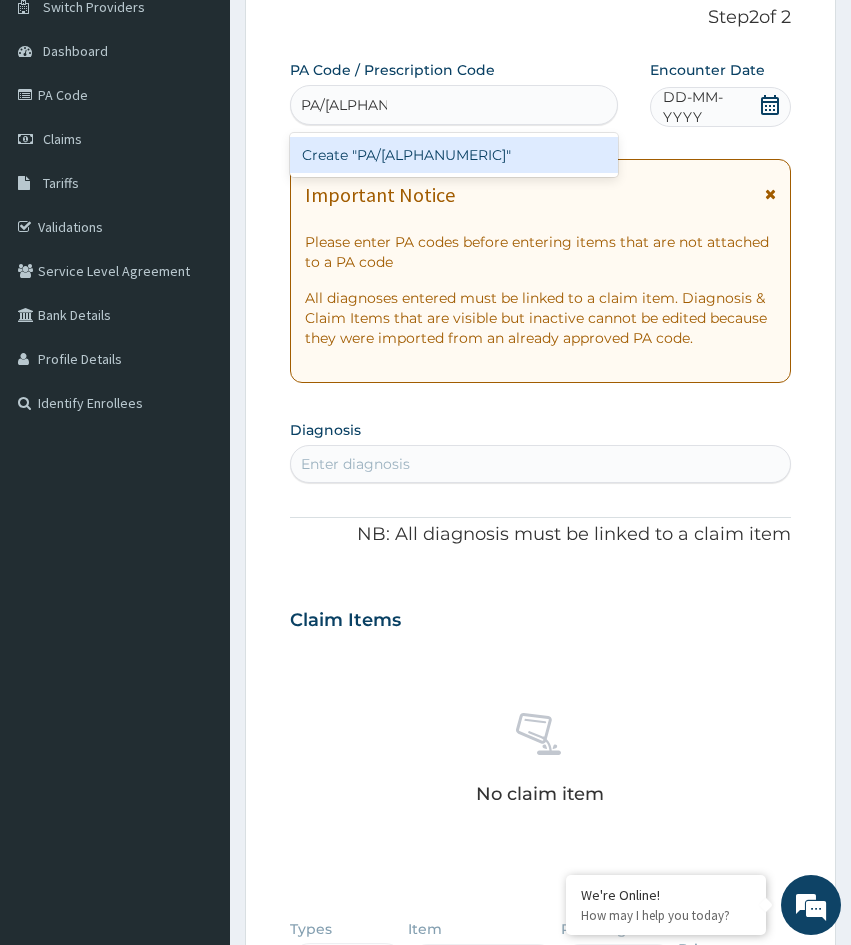 click on "Create "PA/8CCDN7"" at bounding box center (454, 155) 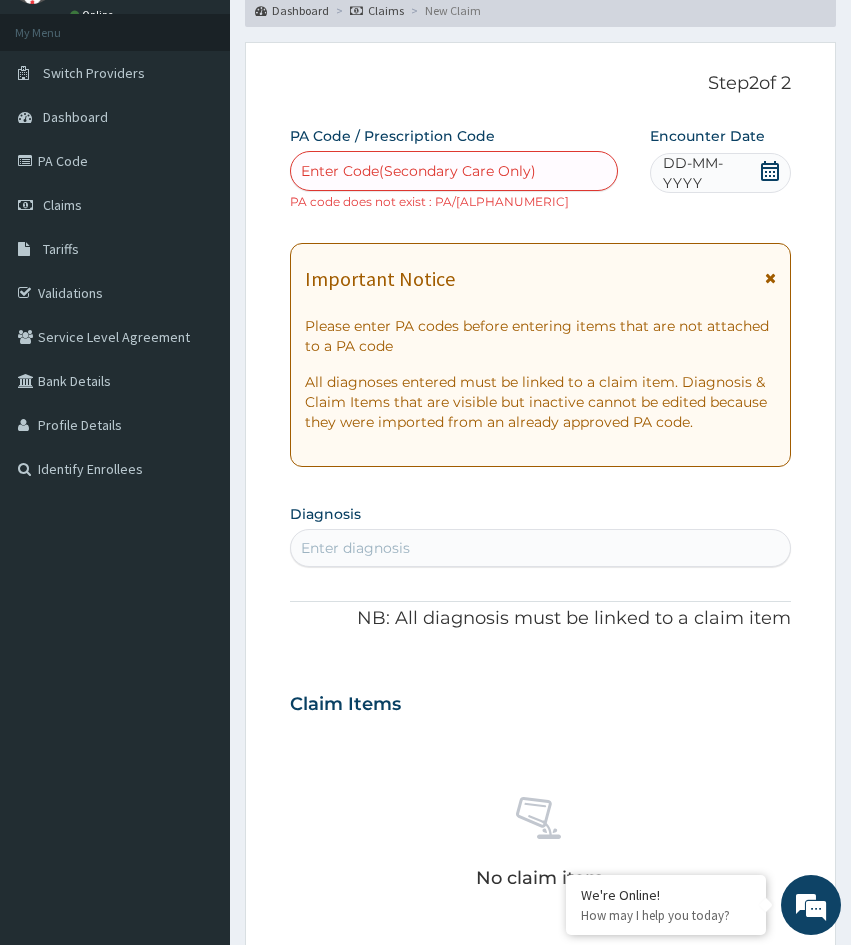 scroll, scrollTop: 67, scrollLeft: 0, axis: vertical 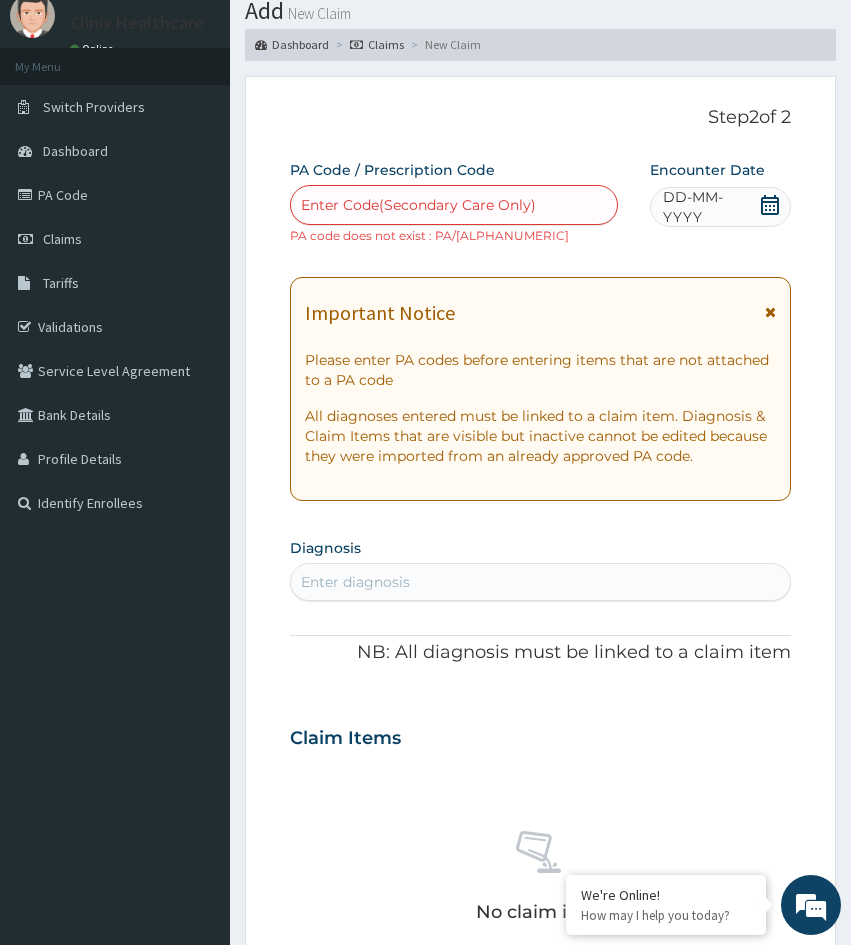 drag, startPoint x: 319, startPoint y: 797, endPoint x: 324, endPoint y: 787, distance: 11.18034 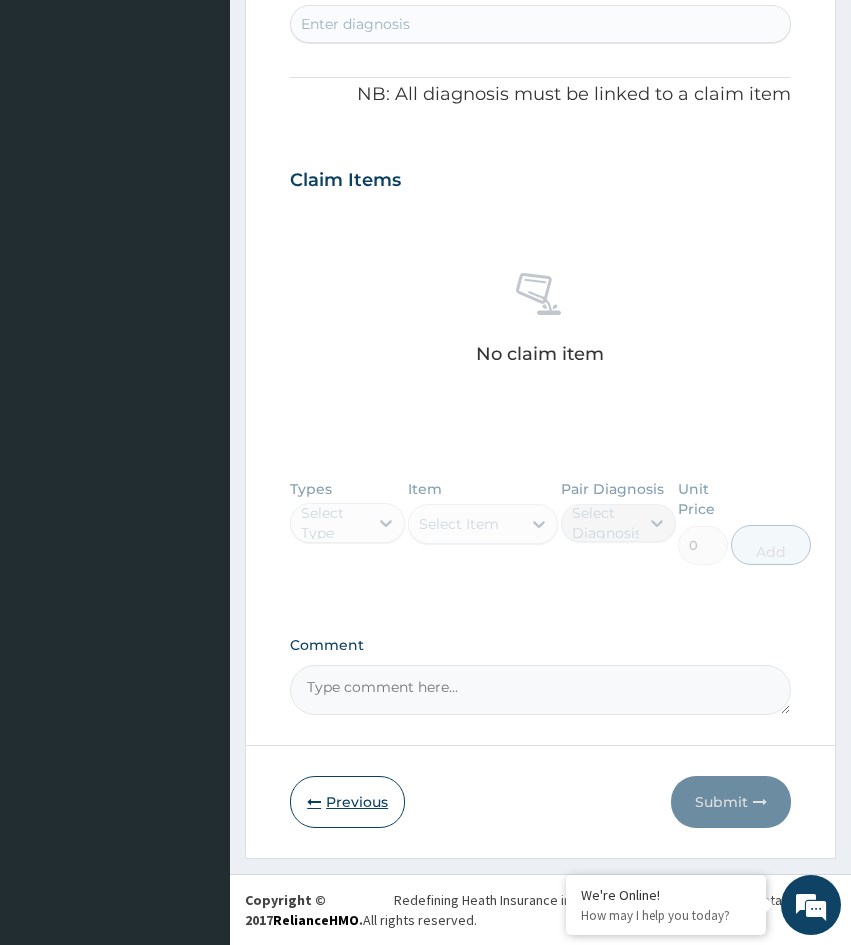 click on "Previous" at bounding box center [347, 802] 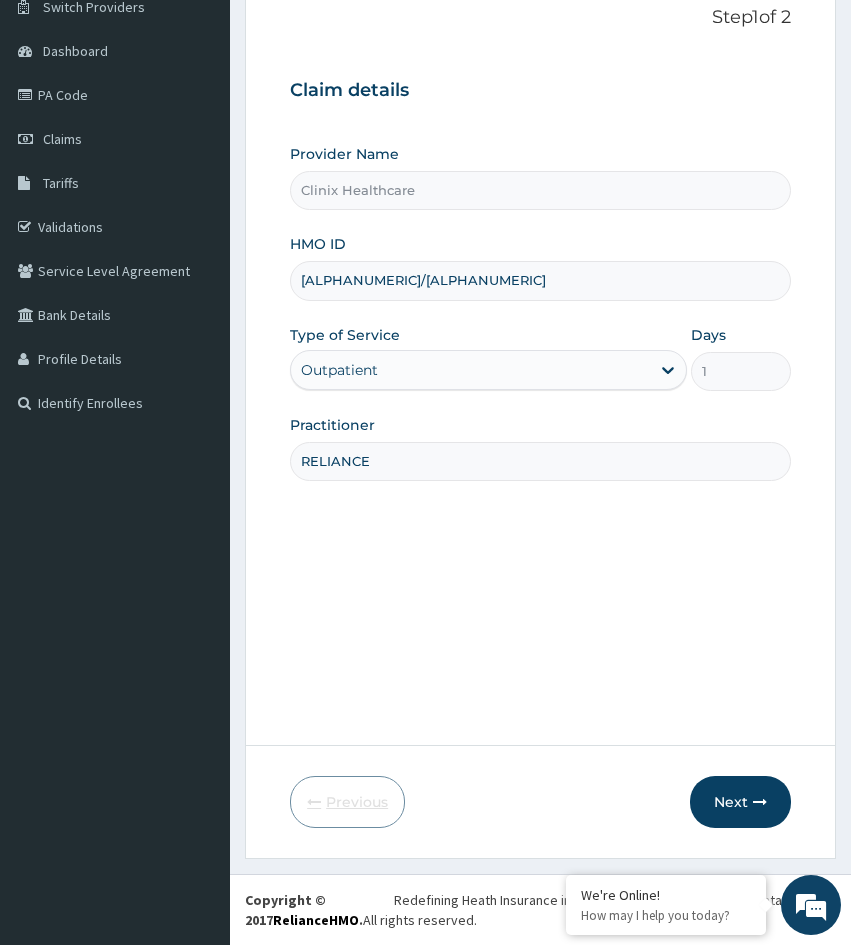 scroll, scrollTop: 167, scrollLeft: 0, axis: vertical 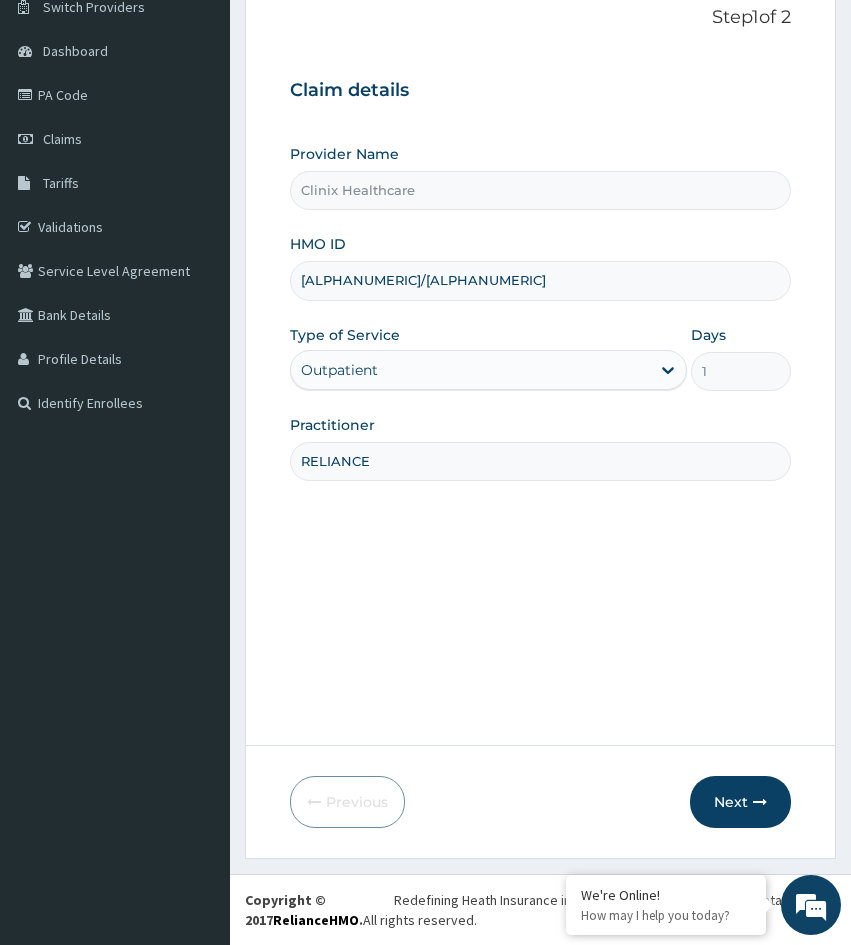 drag, startPoint x: 320, startPoint y: 637, endPoint x: 333, endPoint y: 567, distance: 71.19691 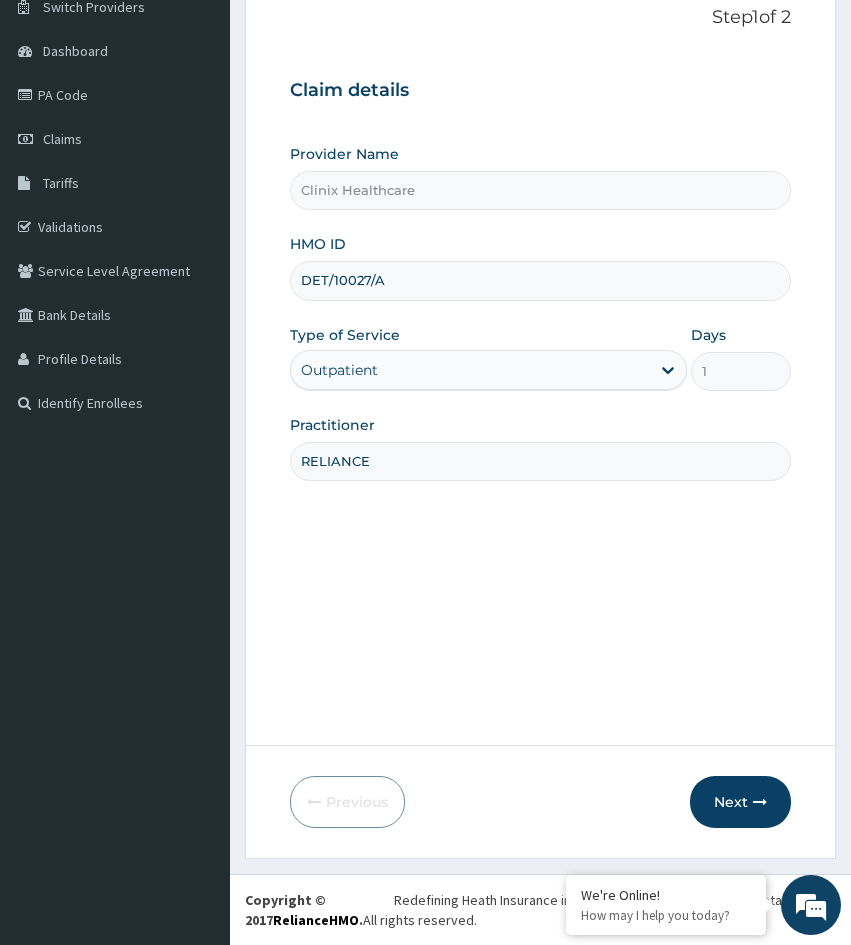 type on "DET/10027/A" 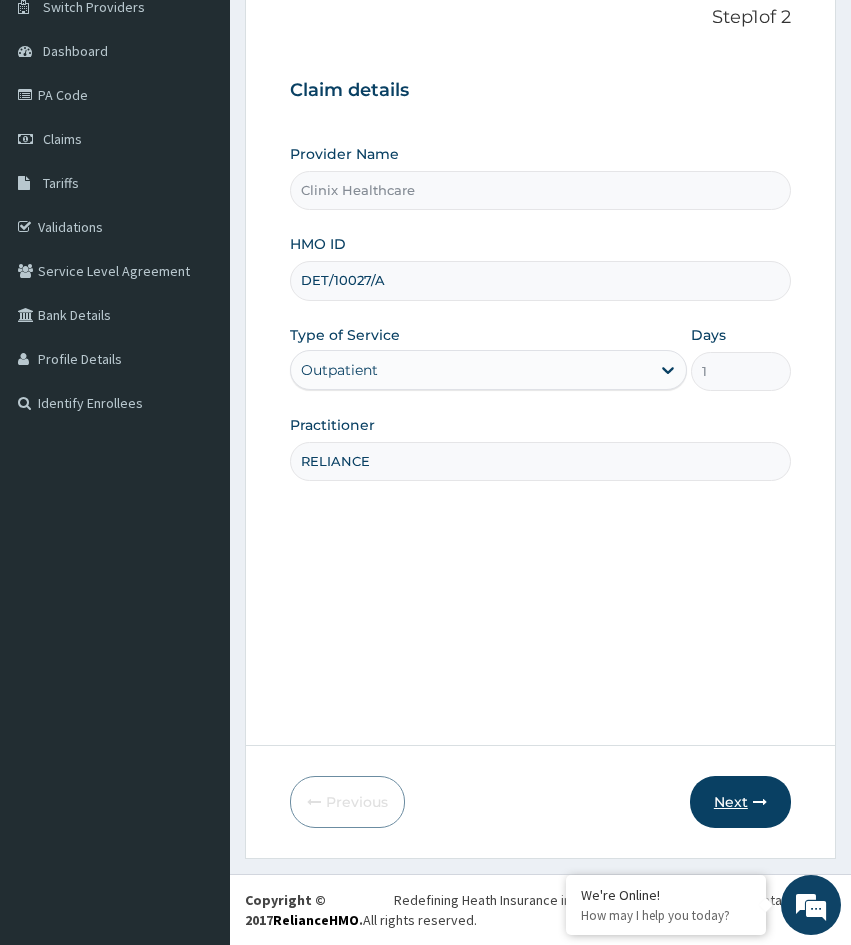 click on "Next" at bounding box center [740, 802] 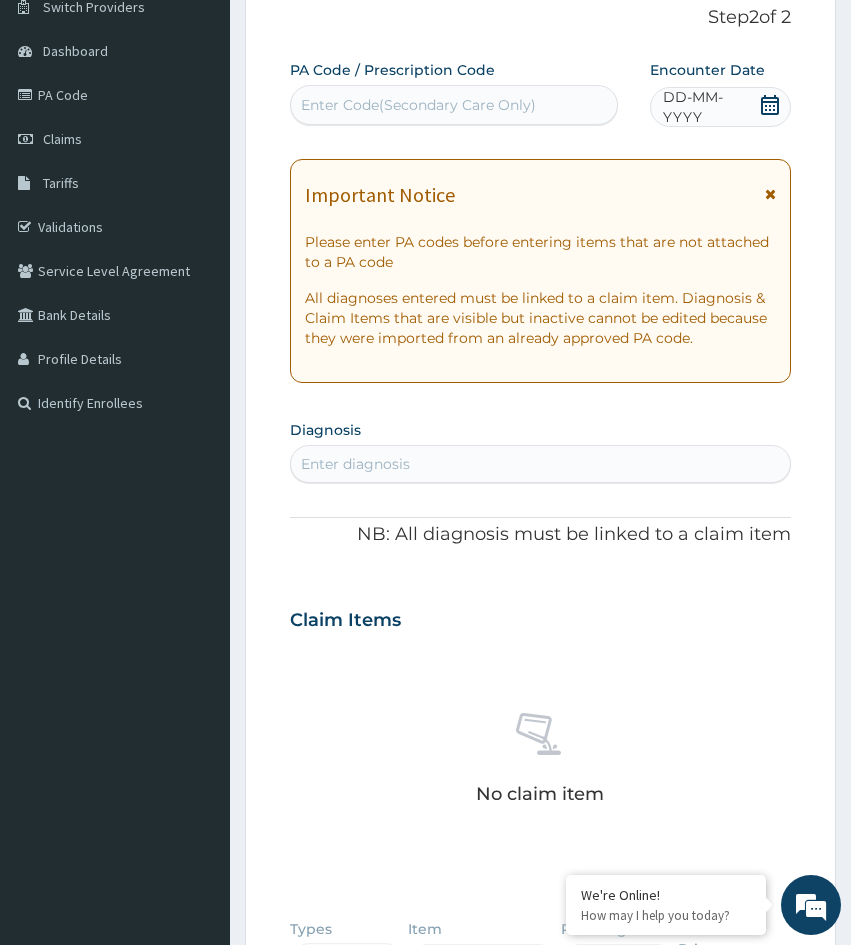 click on "No claim item" at bounding box center [540, 762] 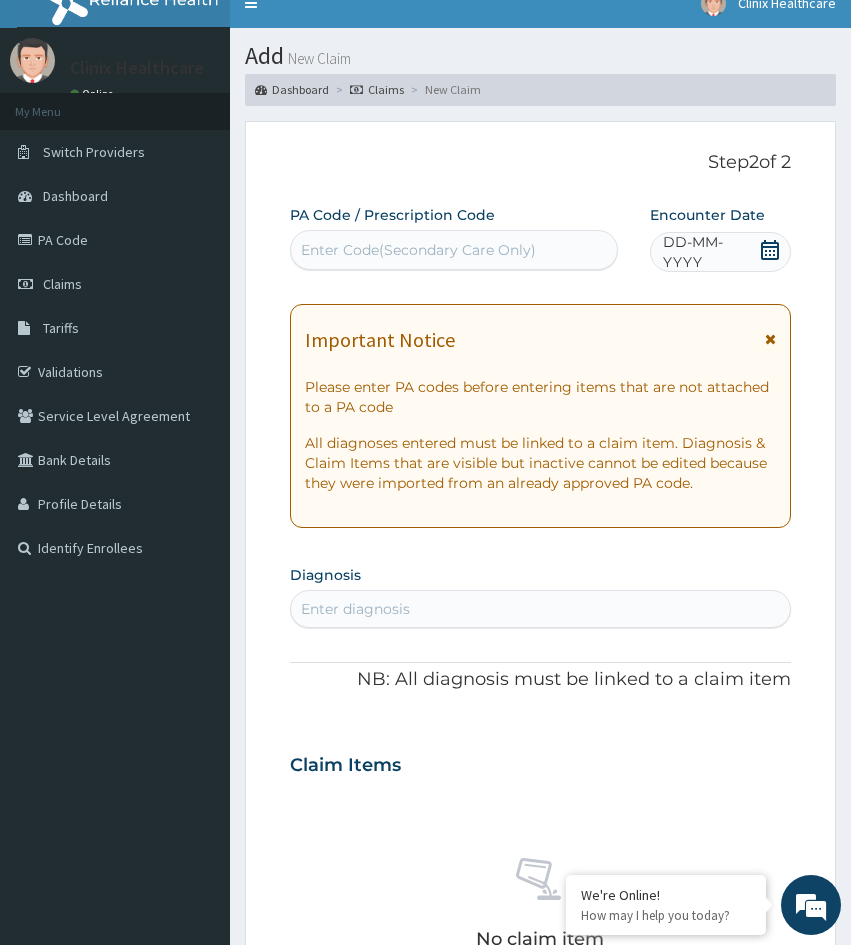 scroll, scrollTop: 0, scrollLeft: 0, axis: both 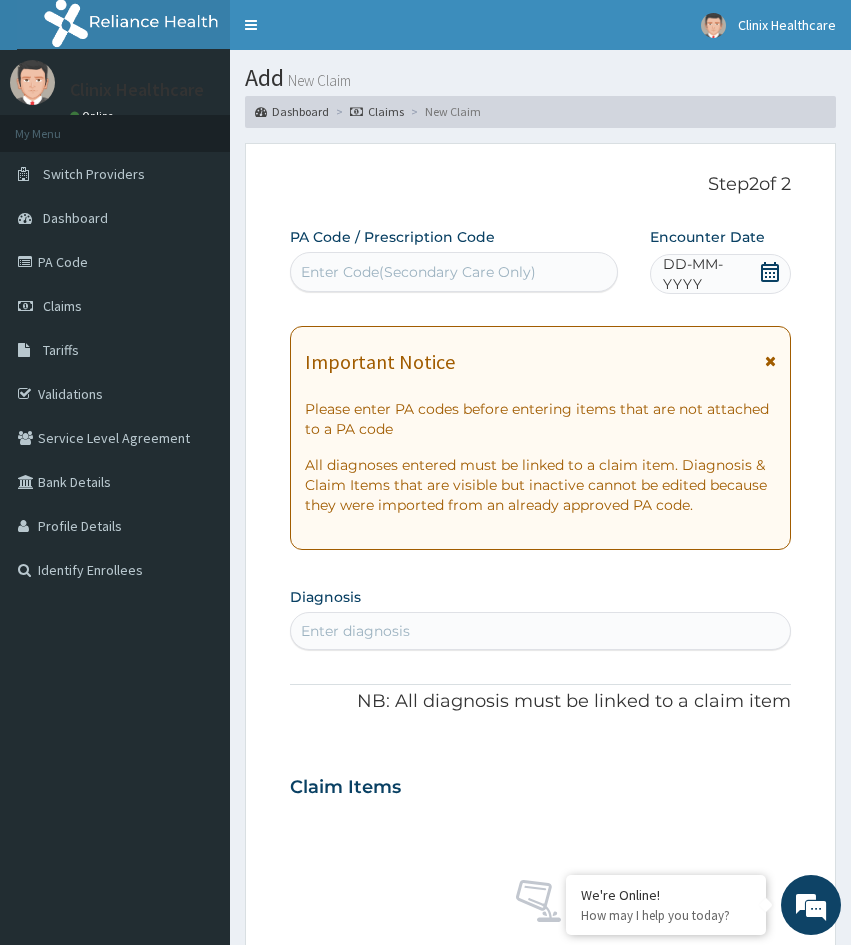 click on "Enter Code(Secondary Care Only)" at bounding box center [454, 272] 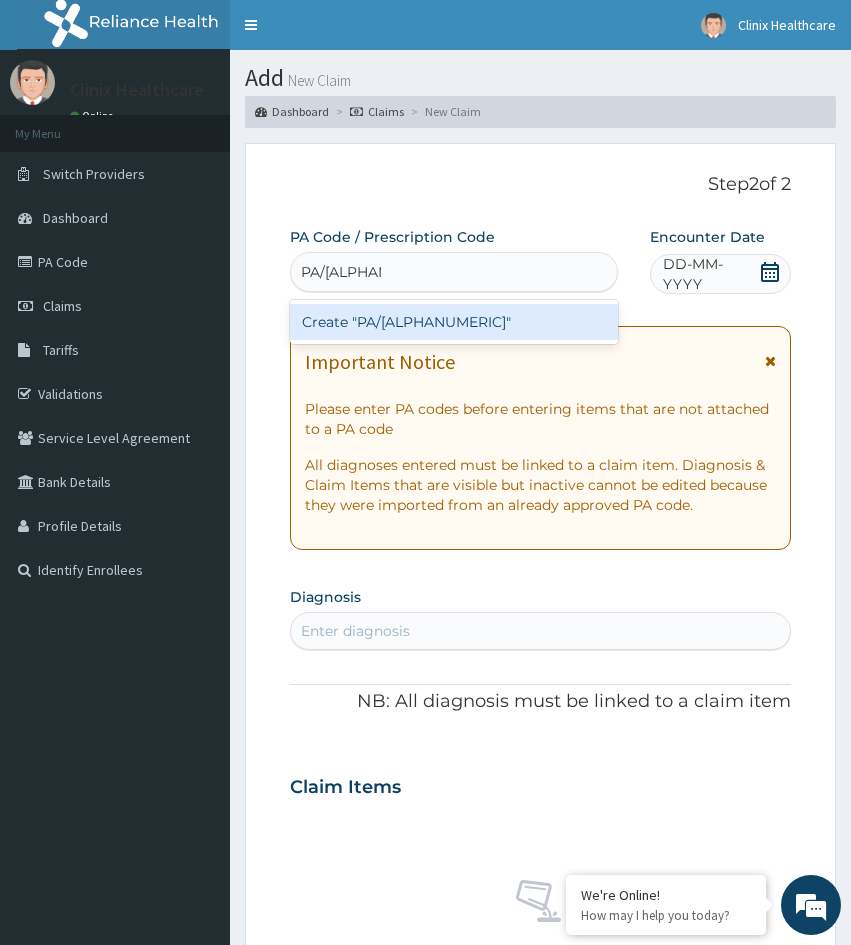click on "Create "PA/996CE9"" at bounding box center (454, 322) 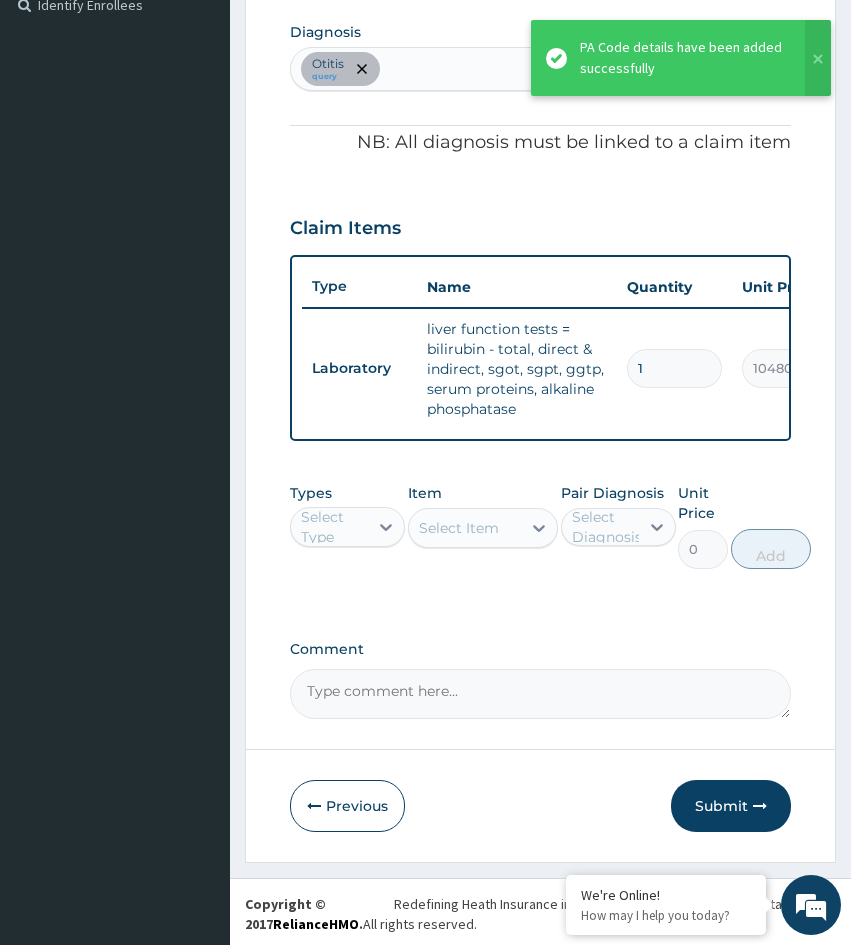 scroll, scrollTop: 584, scrollLeft: 0, axis: vertical 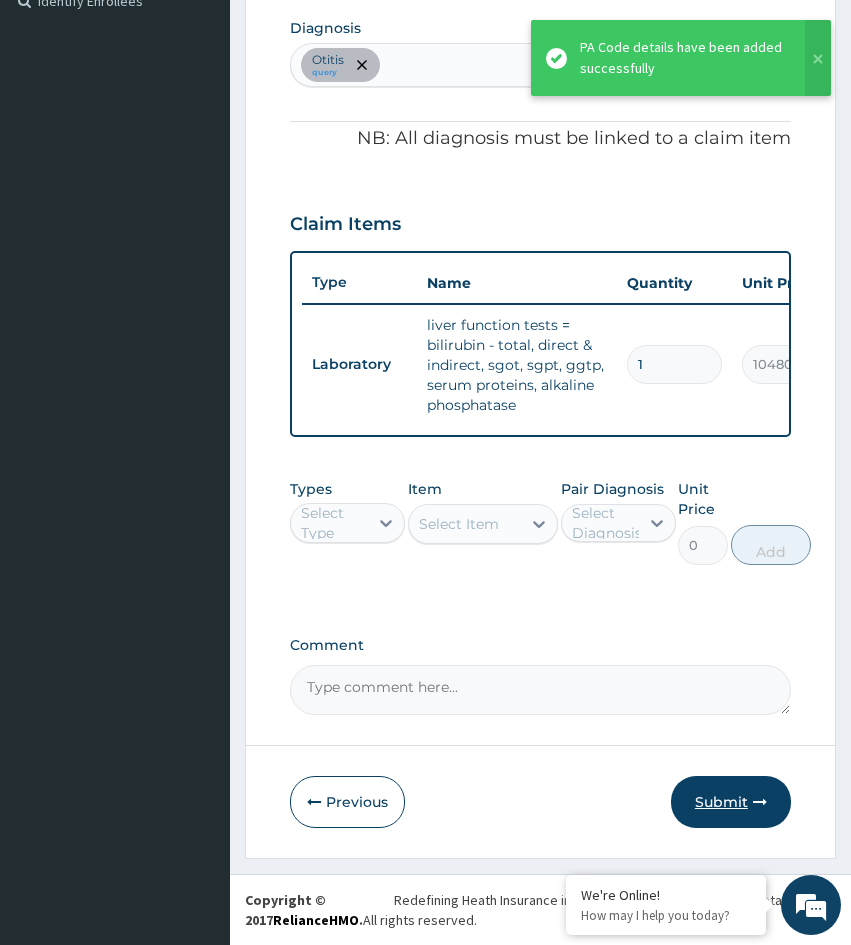 click on "Submit" at bounding box center (731, 802) 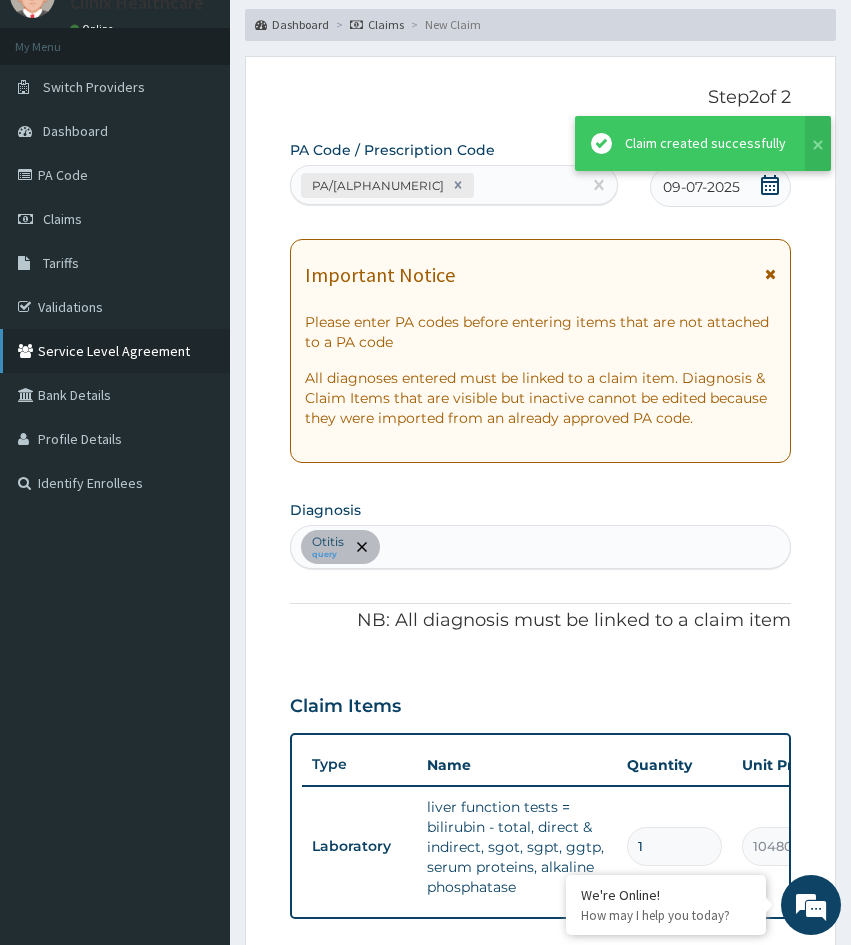 scroll, scrollTop: 584, scrollLeft: 0, axis: vertical 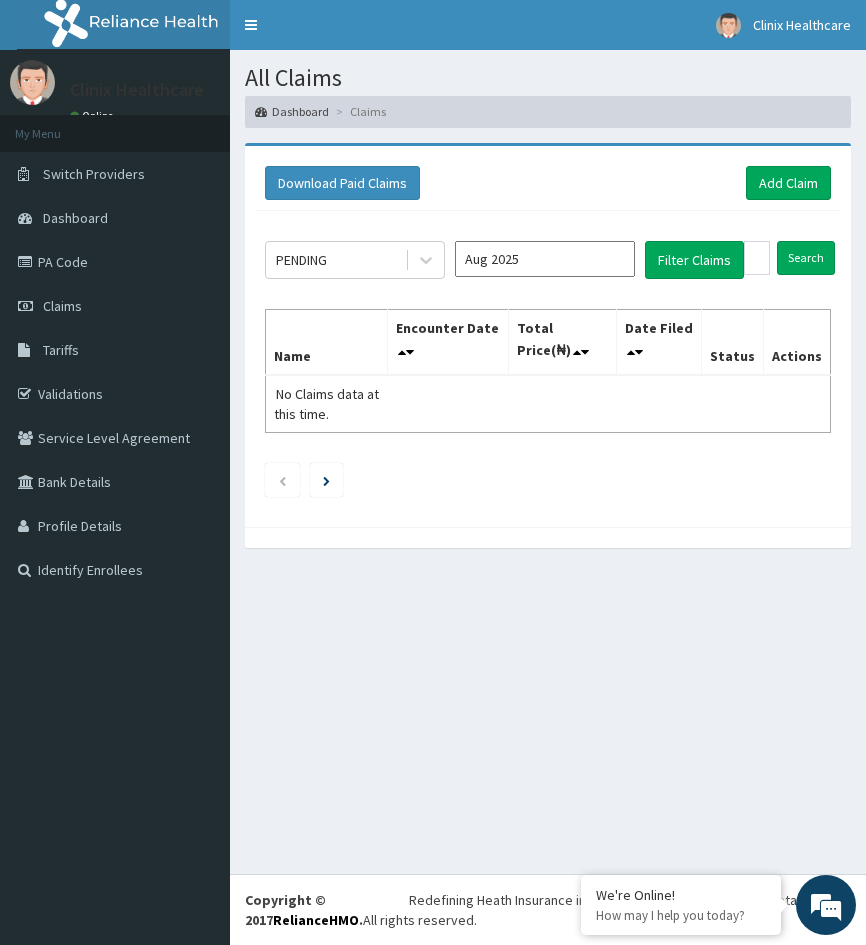 drag, startPoint x: 319, startPoint y: 655, endPoint x: 350, endPoint y: 601, distance: 62.26556 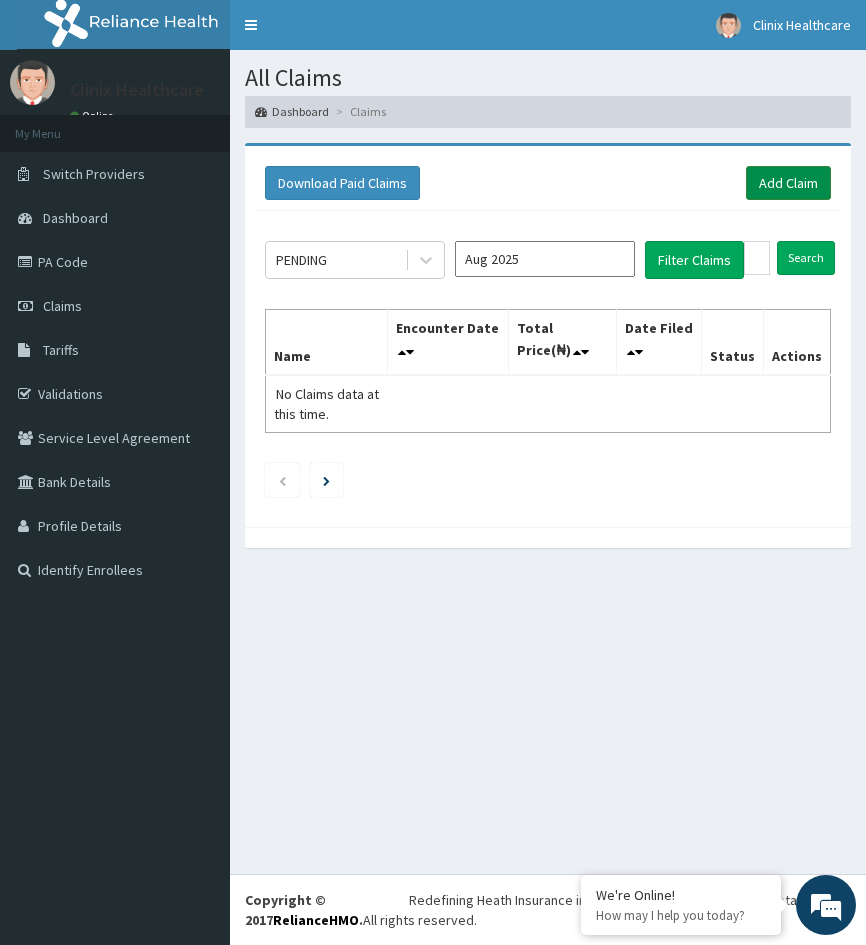 click on "Add Claim" at bounding box center [788, 183] 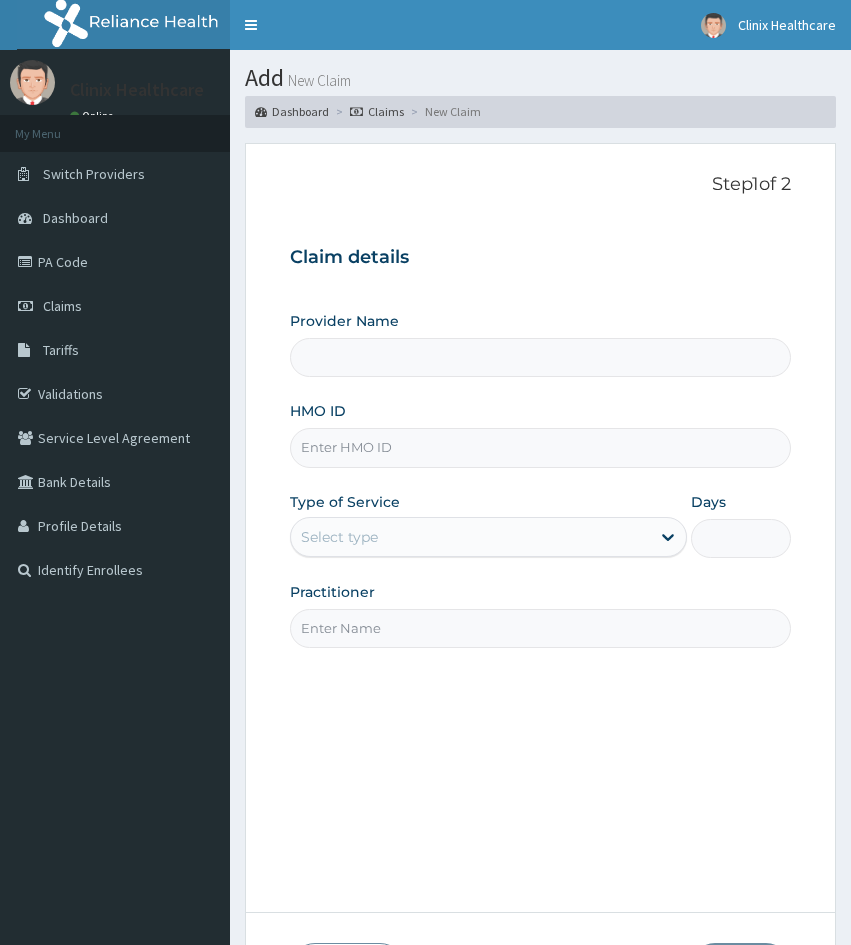 scroll, scrollTop: 0, scrollLeft: 0, axis: both 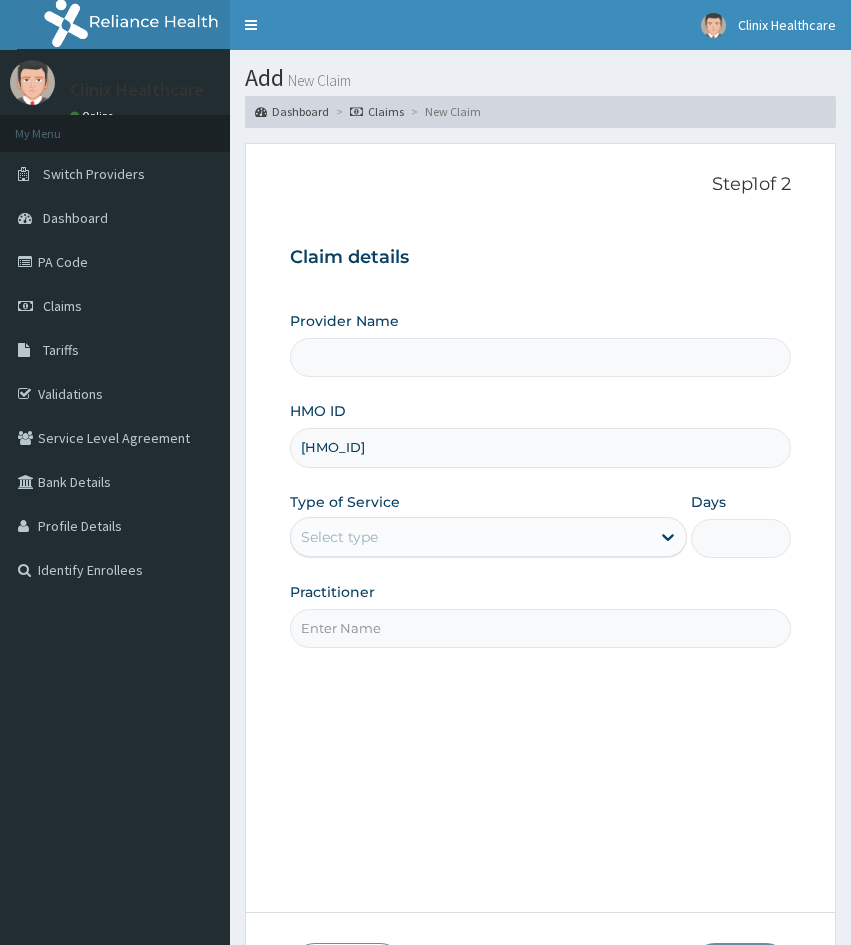 type on "Clinix Healthcare" 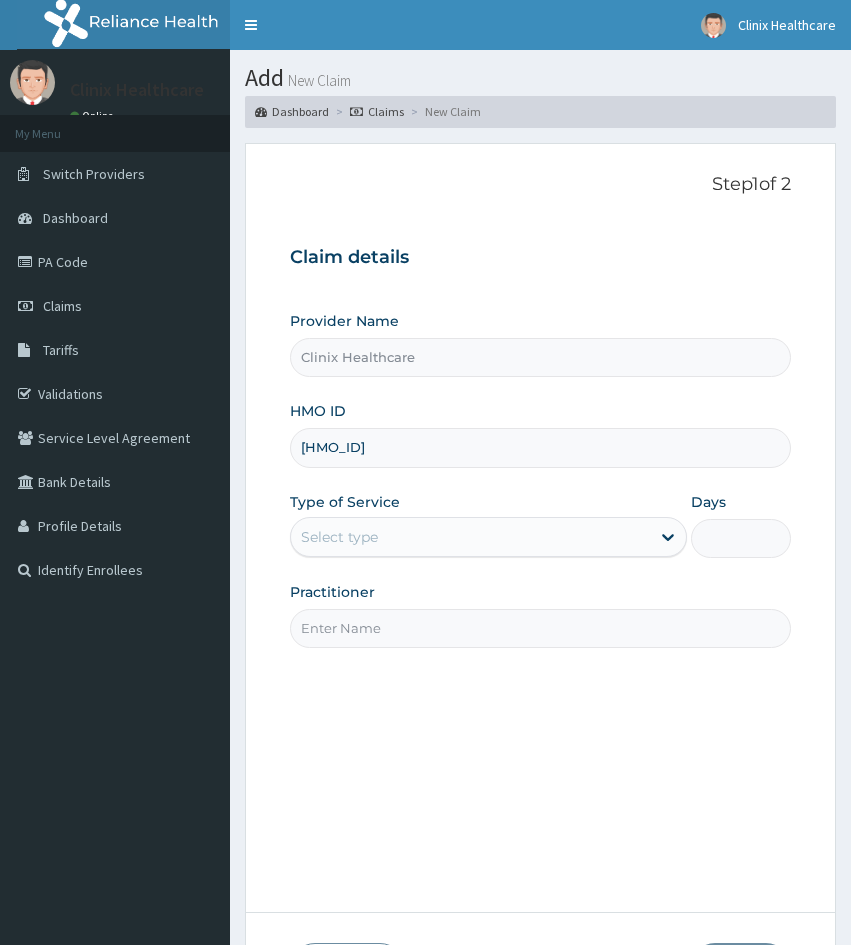 type on "BLX/10047/A" 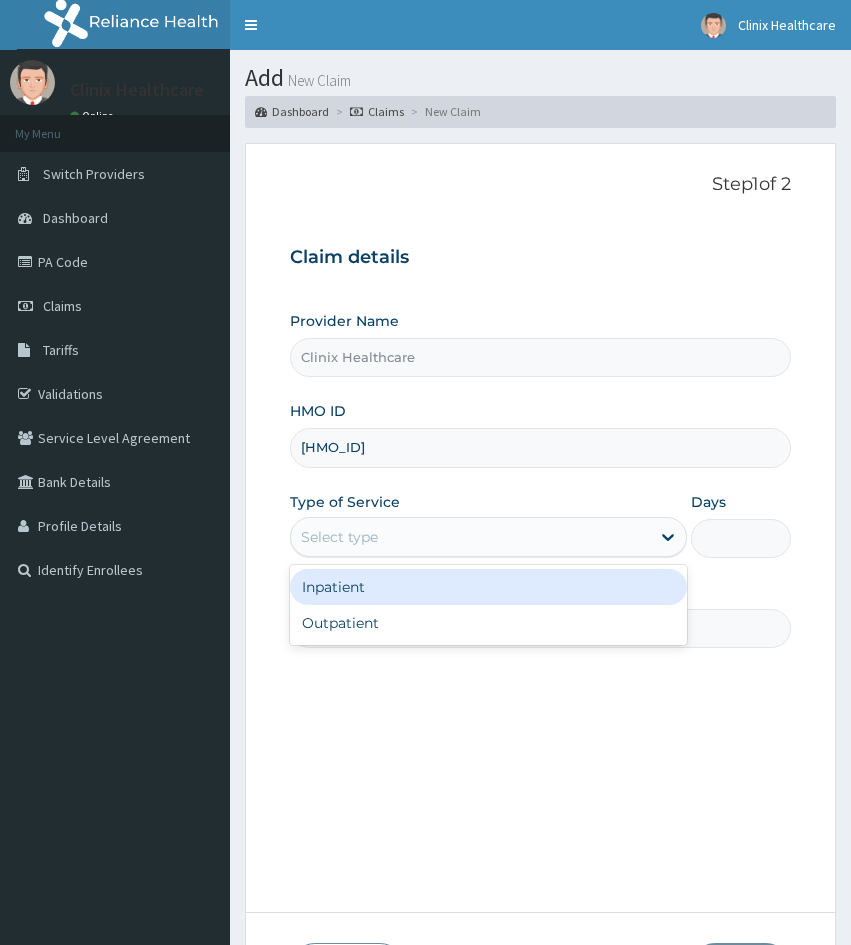 click on "Select type" at bounding box center (470, 537) 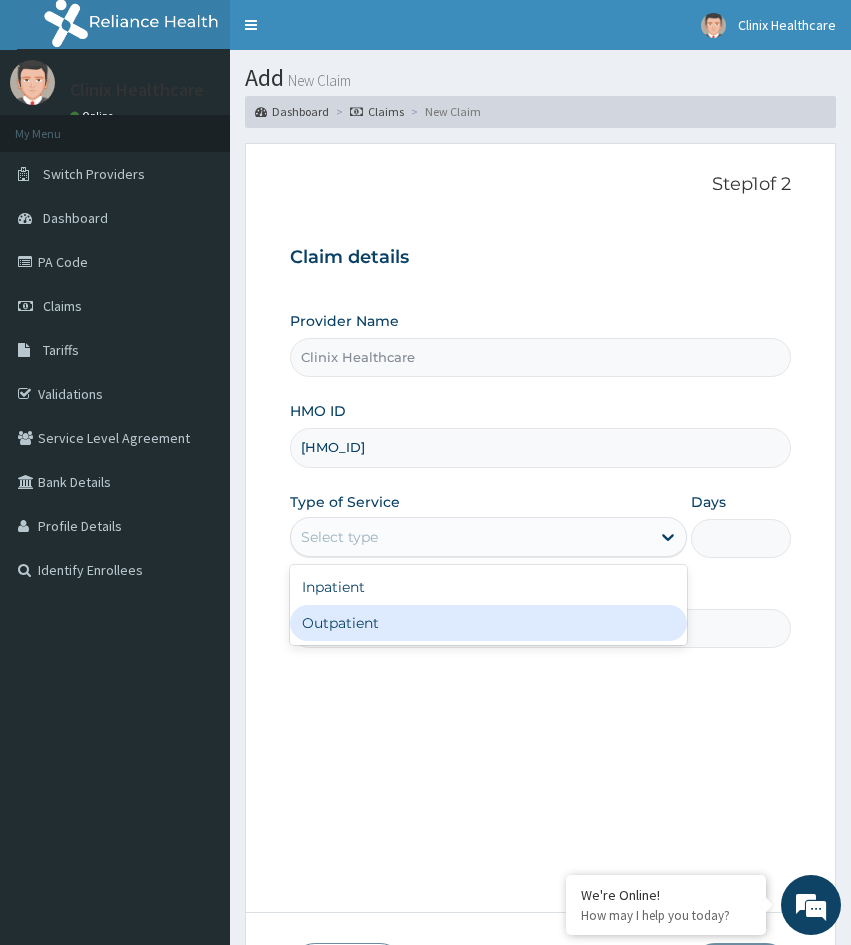 click on "Outpatient" at bounding box center [488, 623] 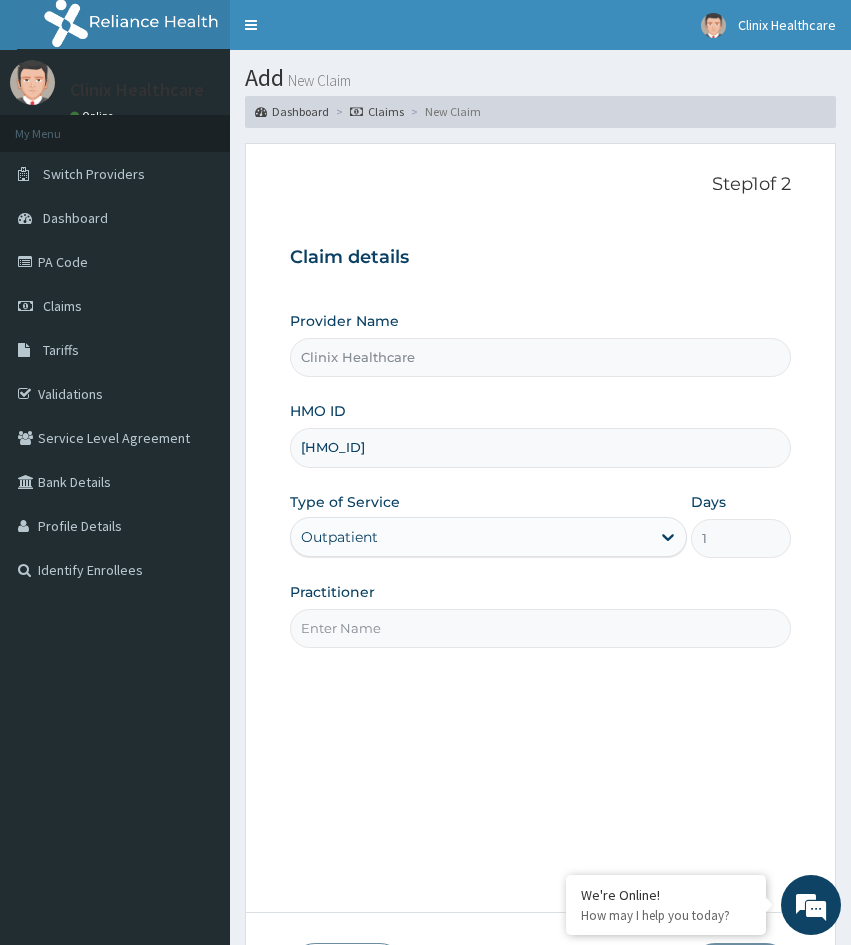 click on "Step  1  of 2 Claim details Provider Name Clinix Healthcare HMO ID BLX/10047/A Type of Service Outpatient Days 1 Practitioner" at bounding box center [540, 528] 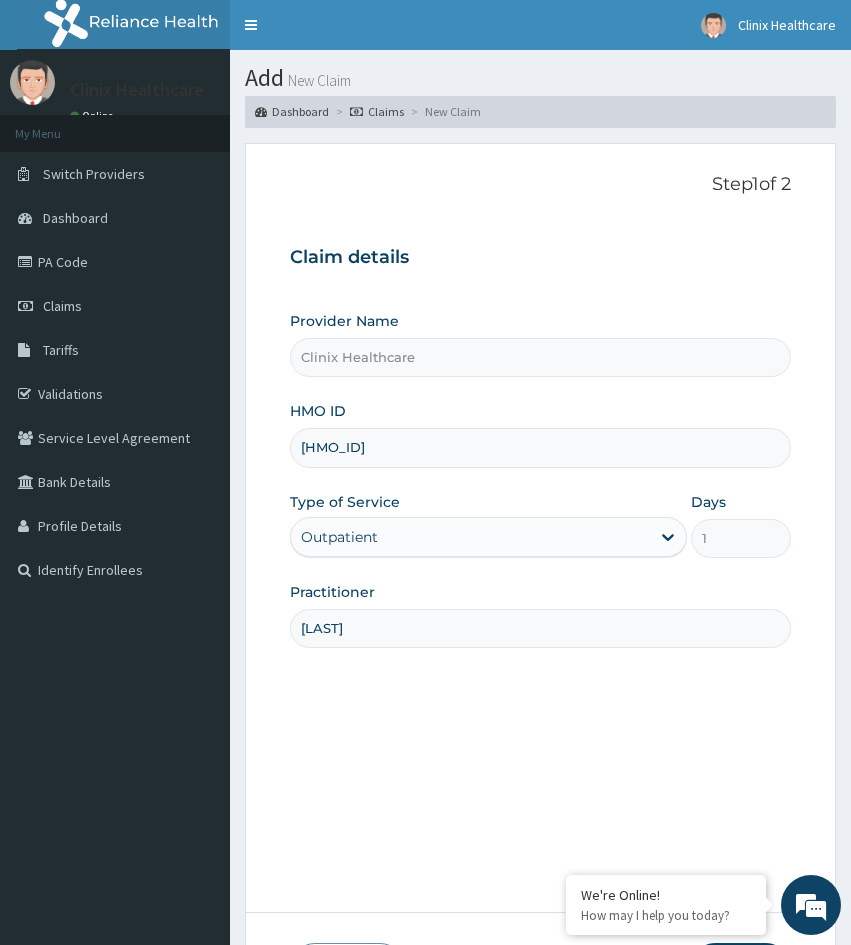 type on "ROPHE" 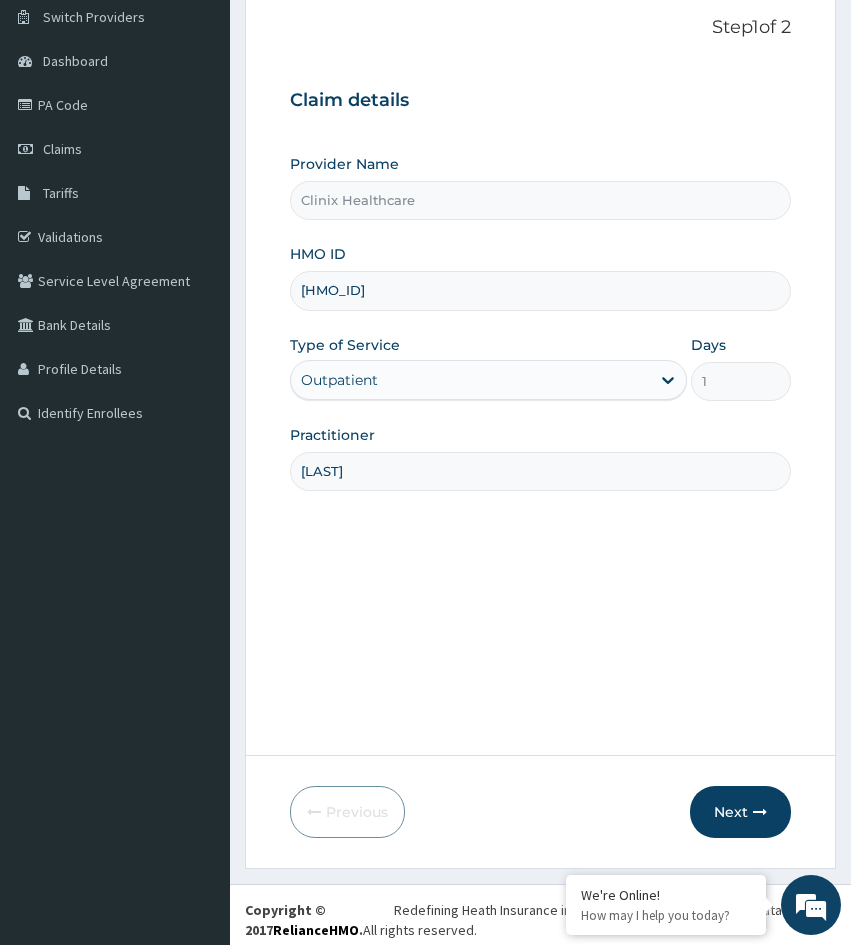 scroll, scrollTop: 167, scrollLeft: 0, axis: vertical 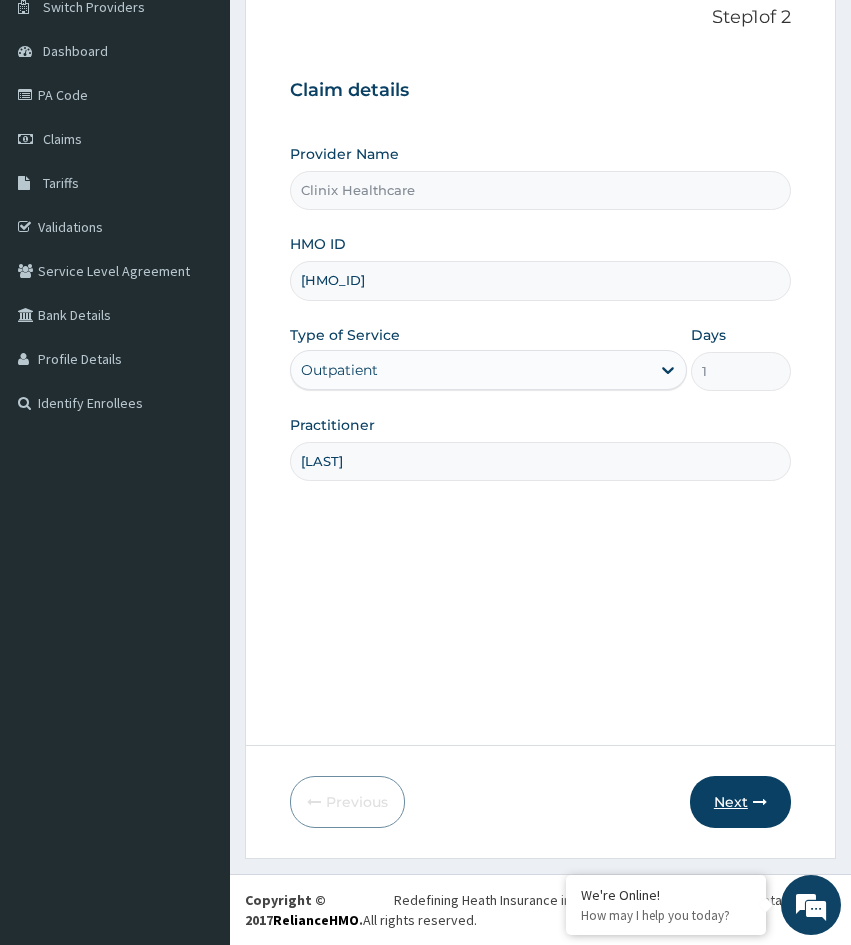 click on "Next" at bounding box center [740, 802] 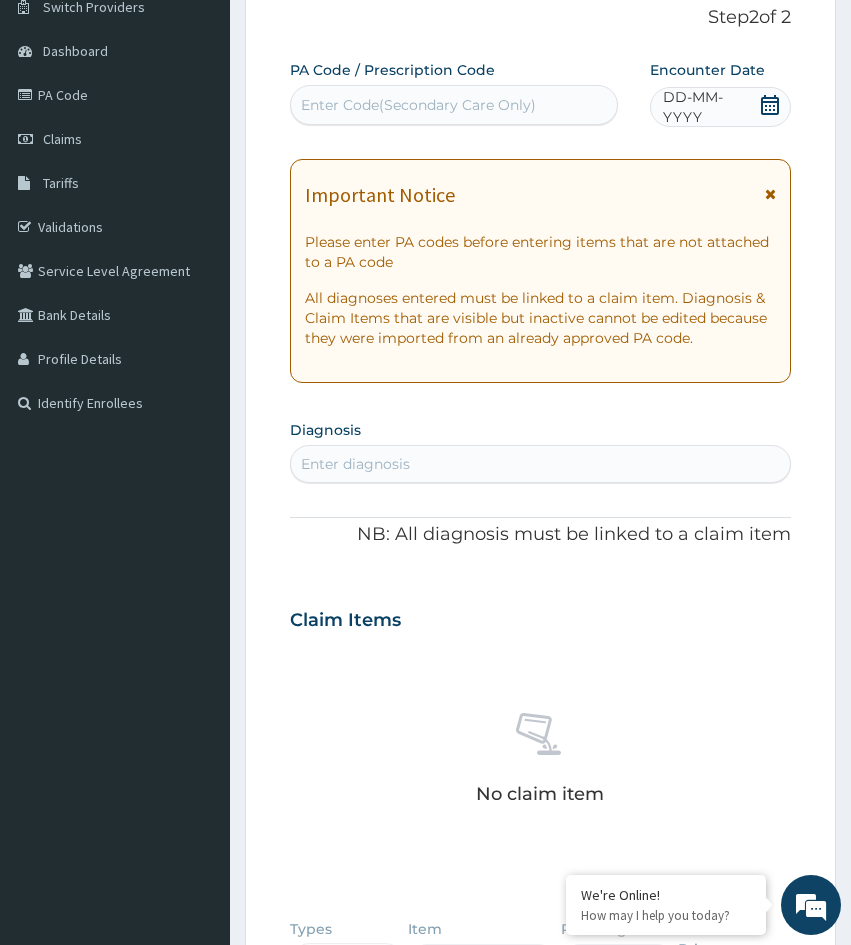 click on "Step  2  of 2 PA Code / Prescription Code Enter Code(Secondary Care Only) Encounter Date DD-MM-YYYY Important Notice Please enter PA codes before entering items that are not attached to a PA code   All diagnoses entered must be linked to a claim item. Diagnosis & Claim Items that are visible but inactive cannot be edited because they were imported from an already approved PA code. Diagnosis Enter diagnosis NB: All diagnosis must be linked to a claim item Claim Items No claim item Types Select Type Item Select Item Pair Diagnosis Select Diagnosis Unit Price 0 Add Comment     Previous   Submit" at bounding box center [540, 638] 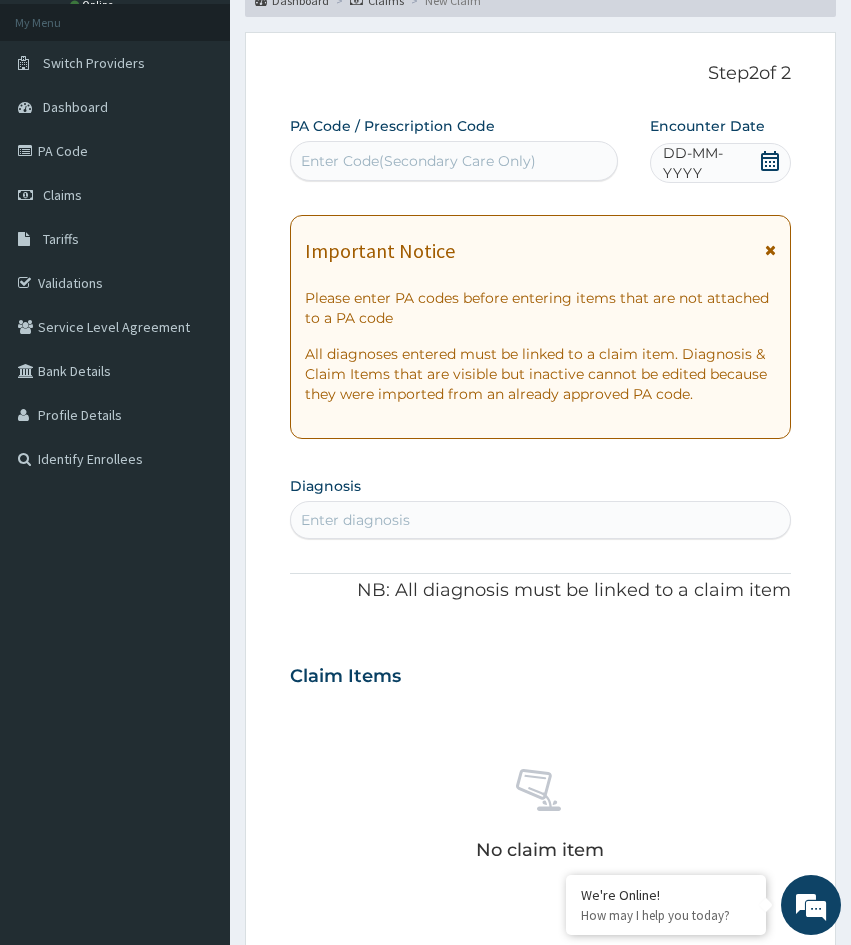 scroll, scrollTop: 0, scrollLeft: 0, axis: both 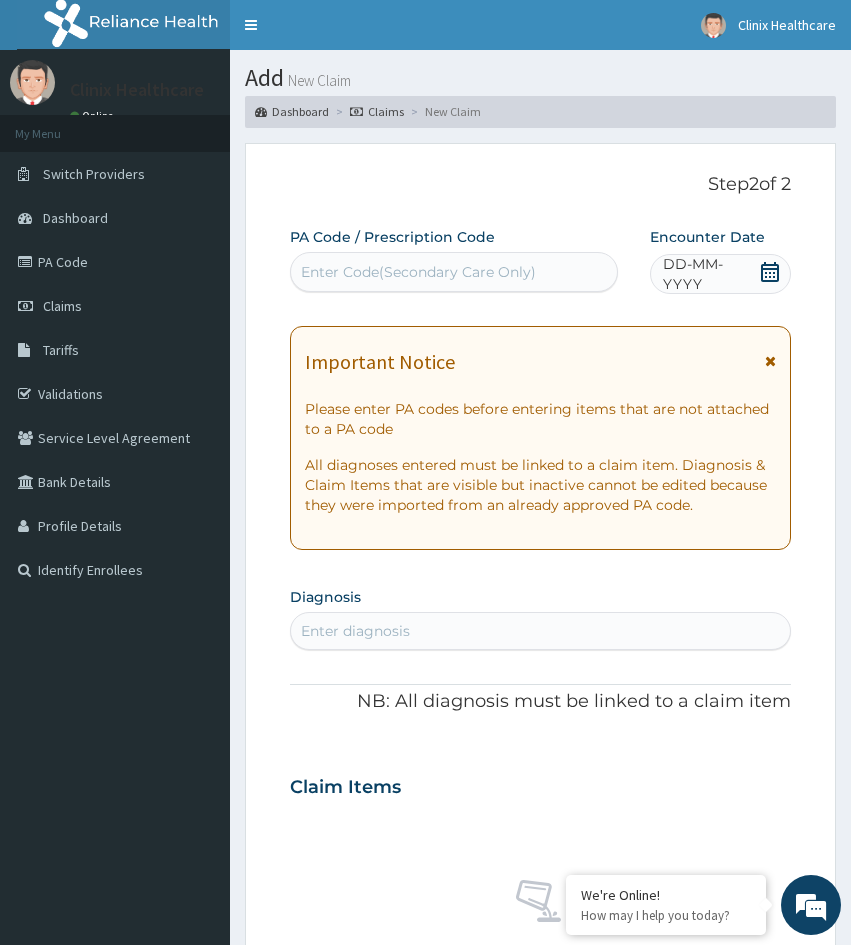 click on "Enter Code(Secondary Care Only)" at bounding box center (454, 272) 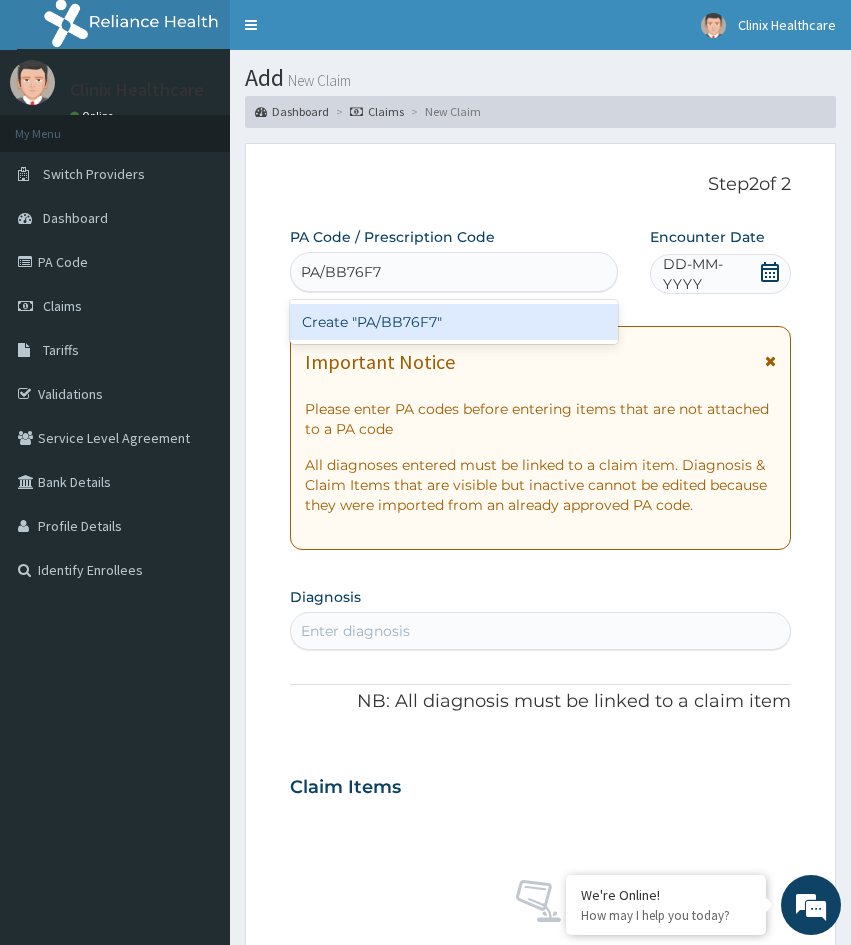 click on "Create "PA/BB76F7"" at bounding box center [454, 322] 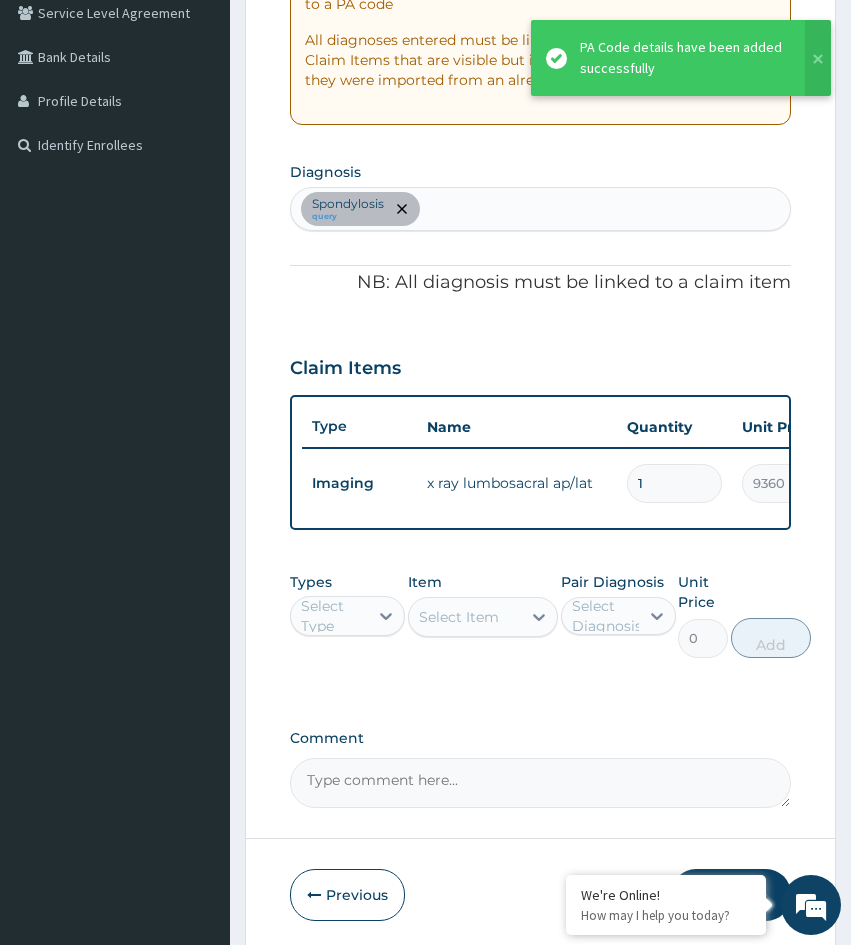 scroll, scrollTop: 533, scrollLeft: 0, axis: vertical 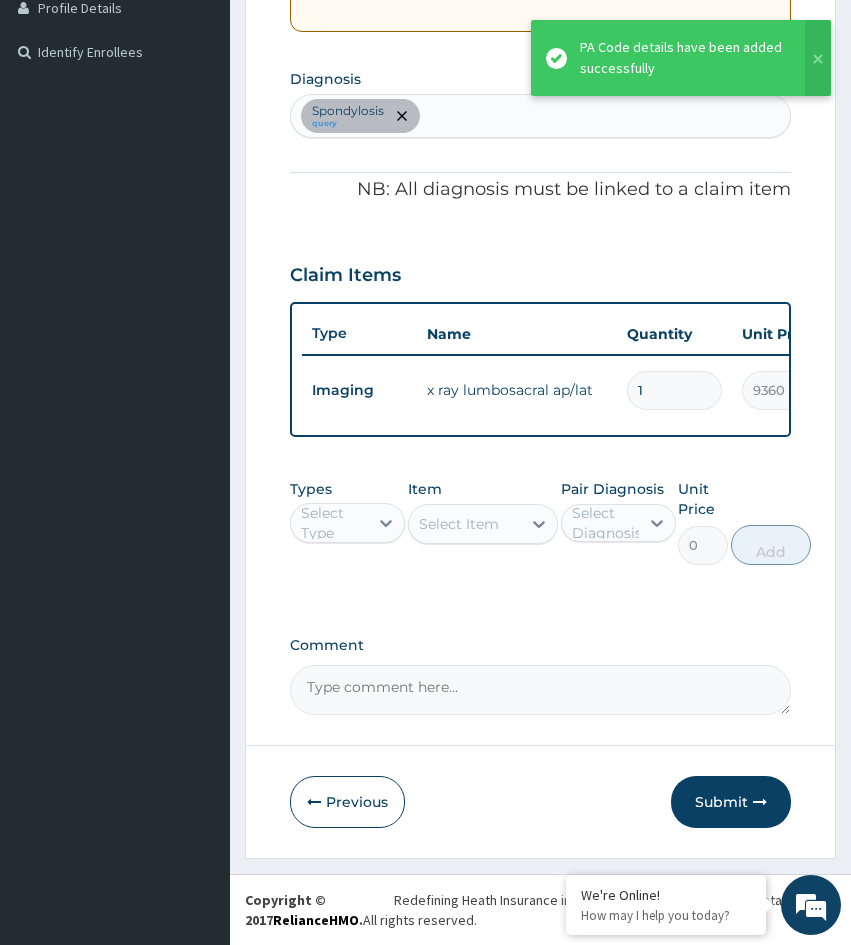 click on "Submit" at bounding box center [731, 802] 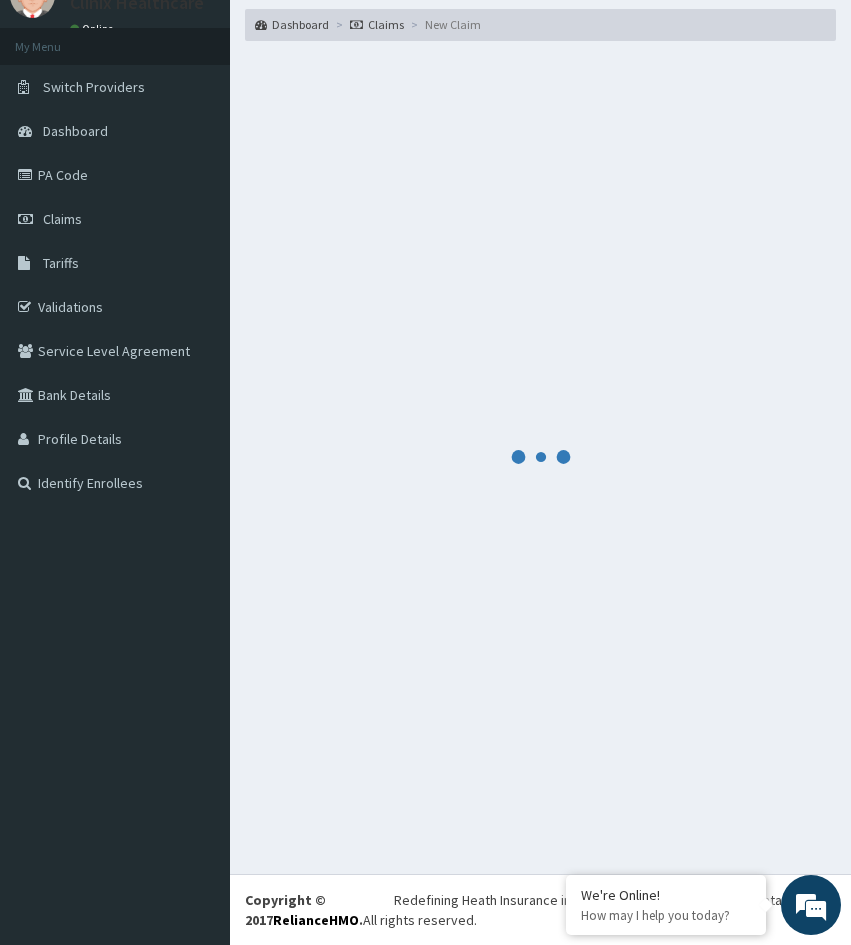 scroll, scrollTop: 533, scrollLeft: 0, axis: vertical 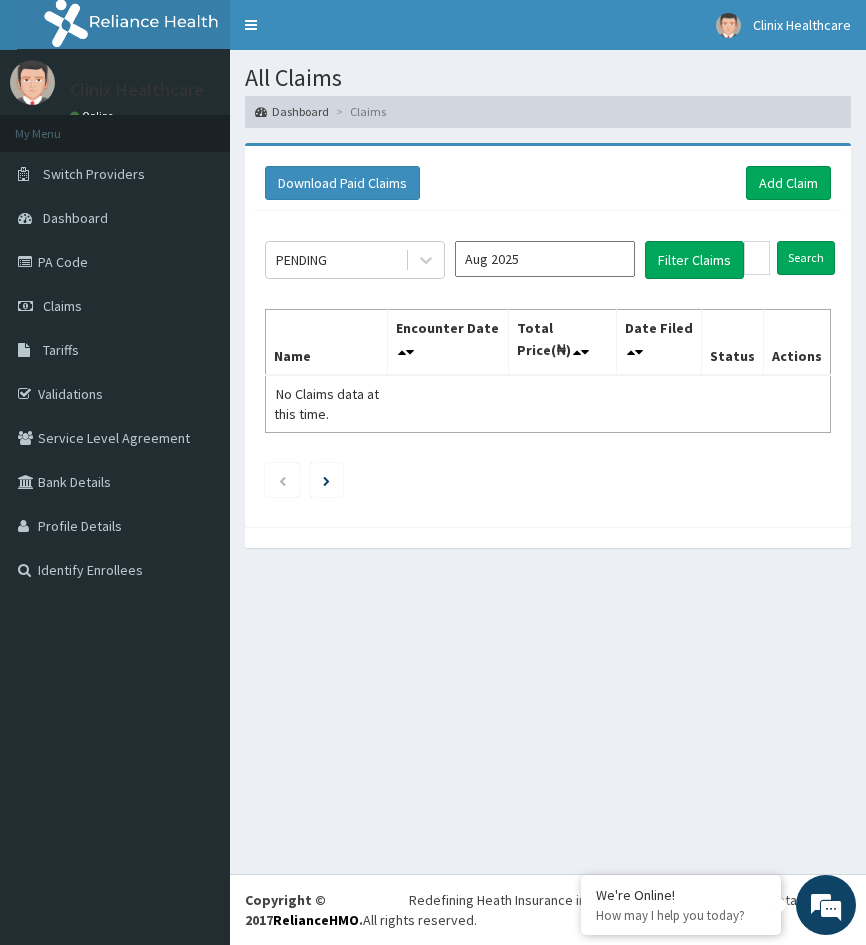 drag, startPoint x: 309, startPoint y: 664, endPoint x: 309, endPoint y: 653, distance: 11 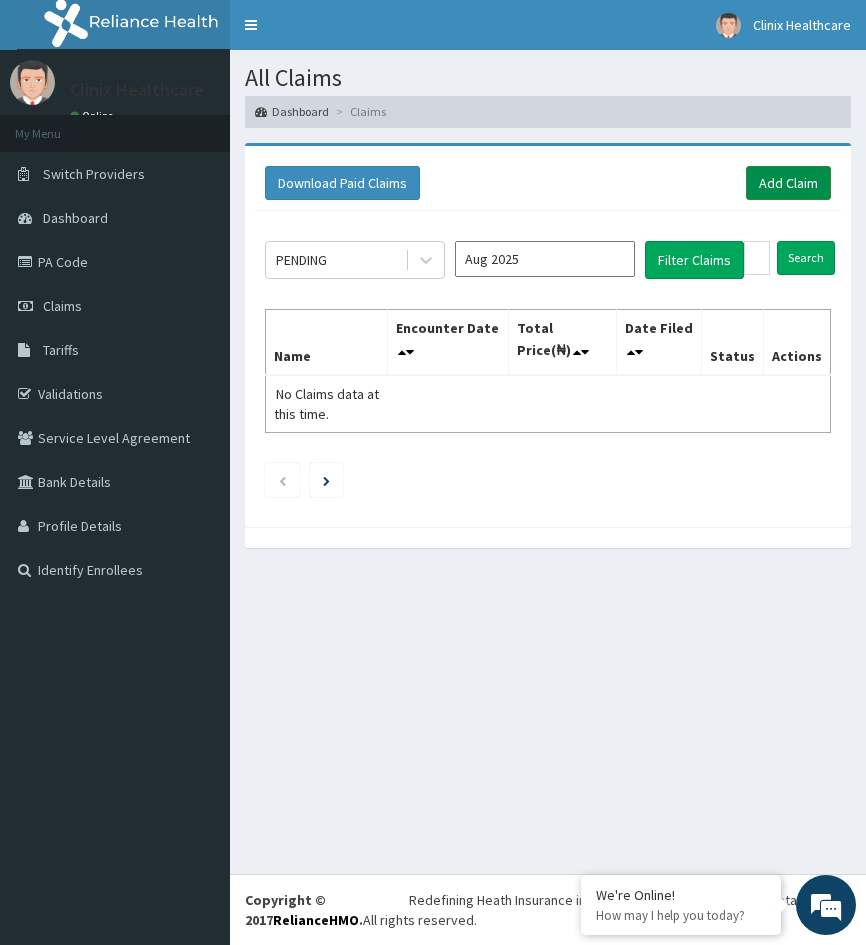 click on "Add Claim" at bounding box center (788, 183) 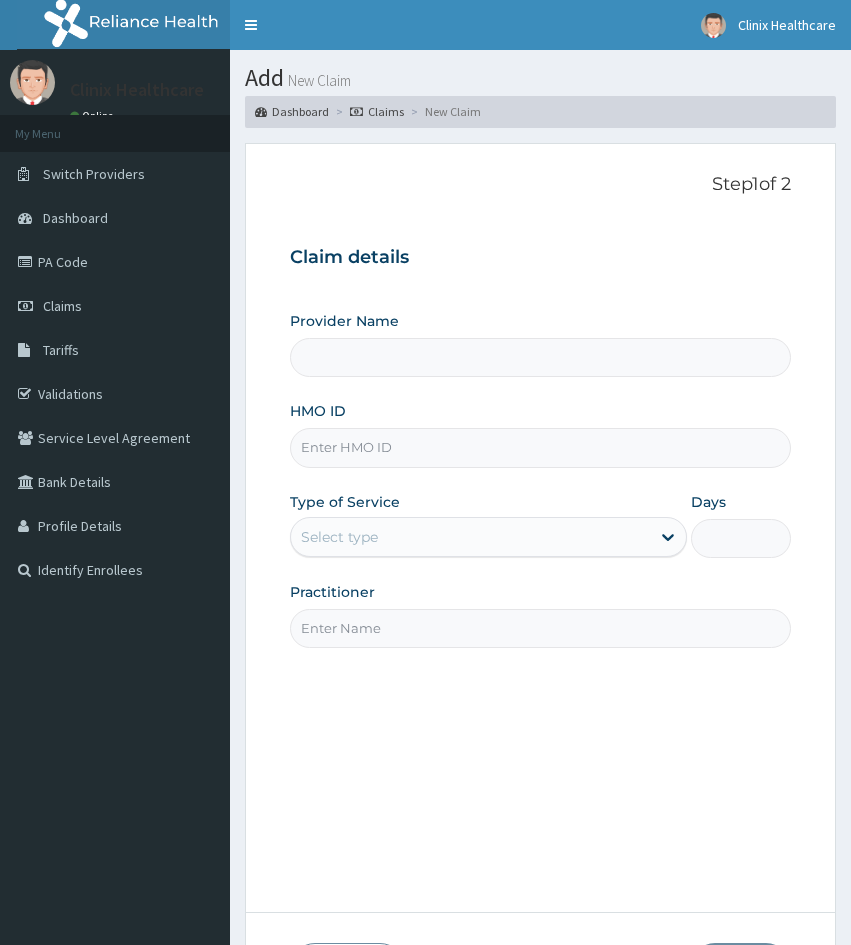 scroll, scrollTop: 0, scrollLeft: 0, axis: both 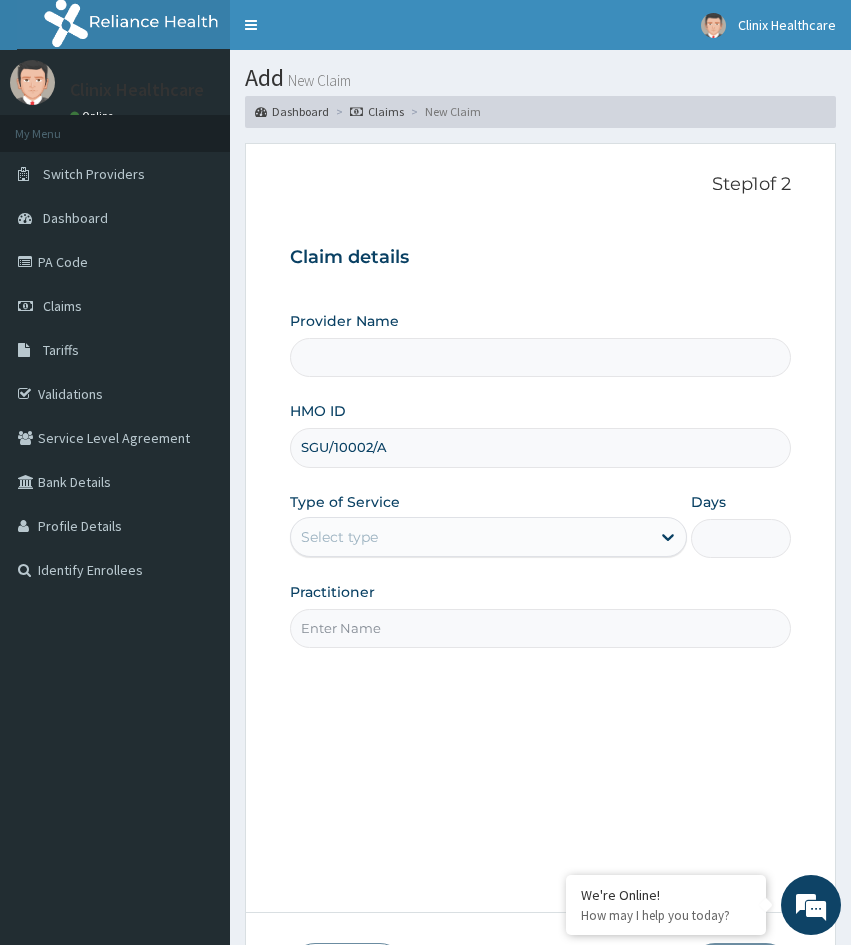 type on "Clinix Healthcare" 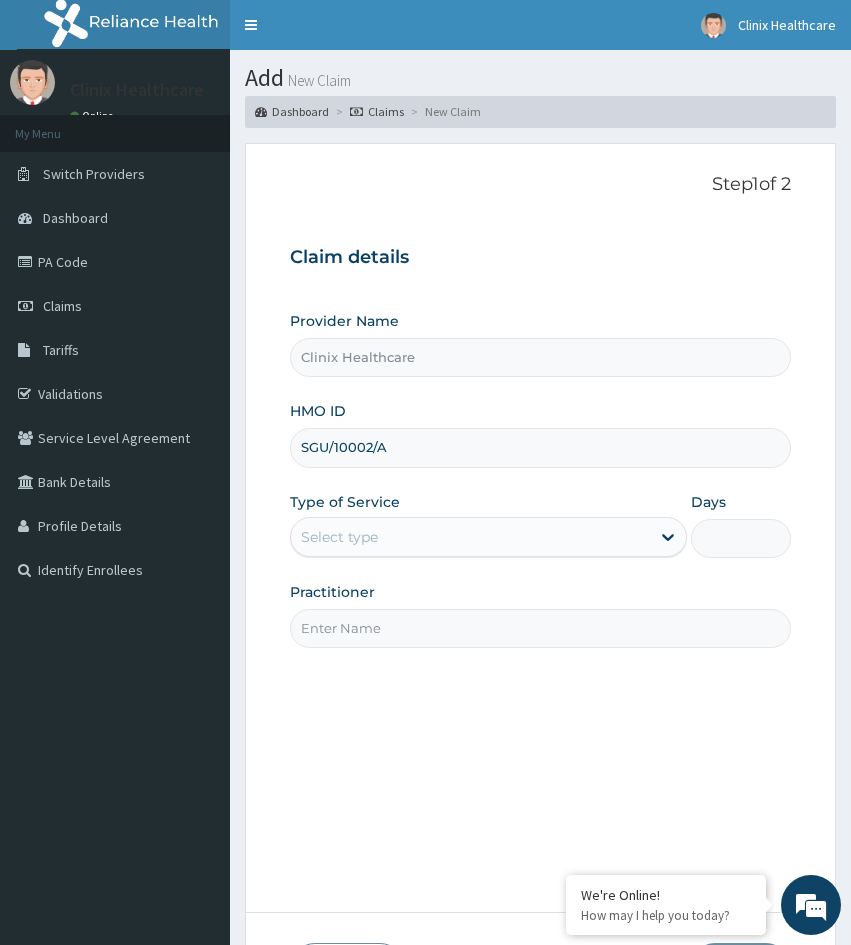 type on "SGU/10002/A" 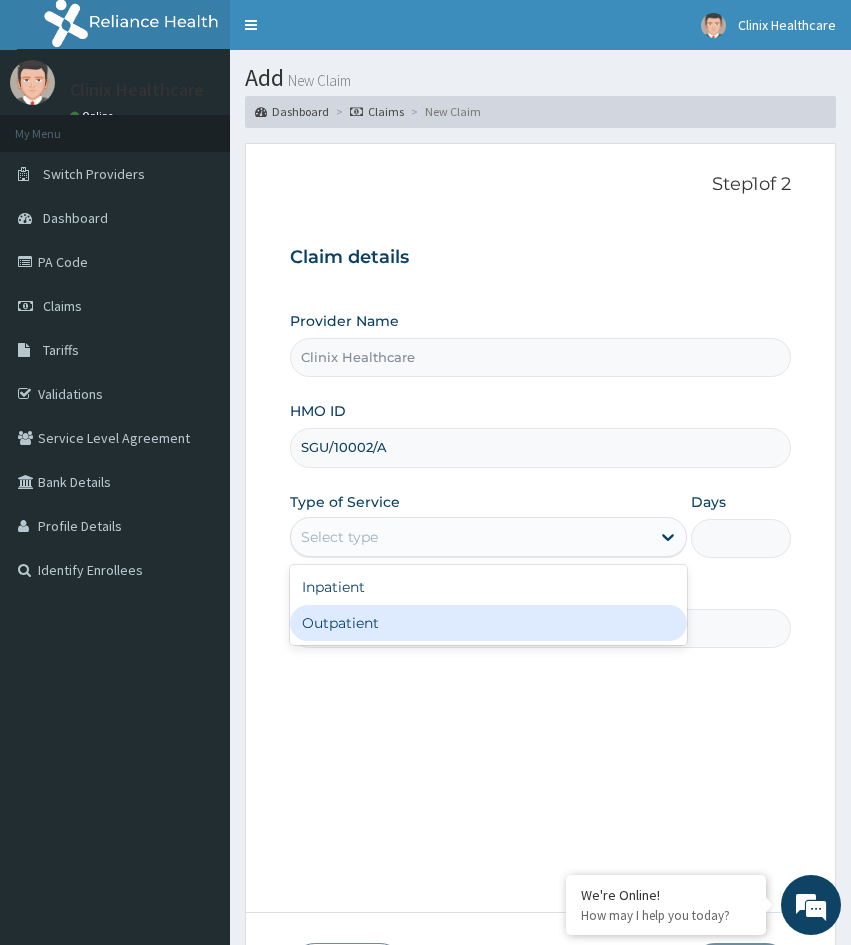 click on "Outpatient" at bounding box center (488, 623) 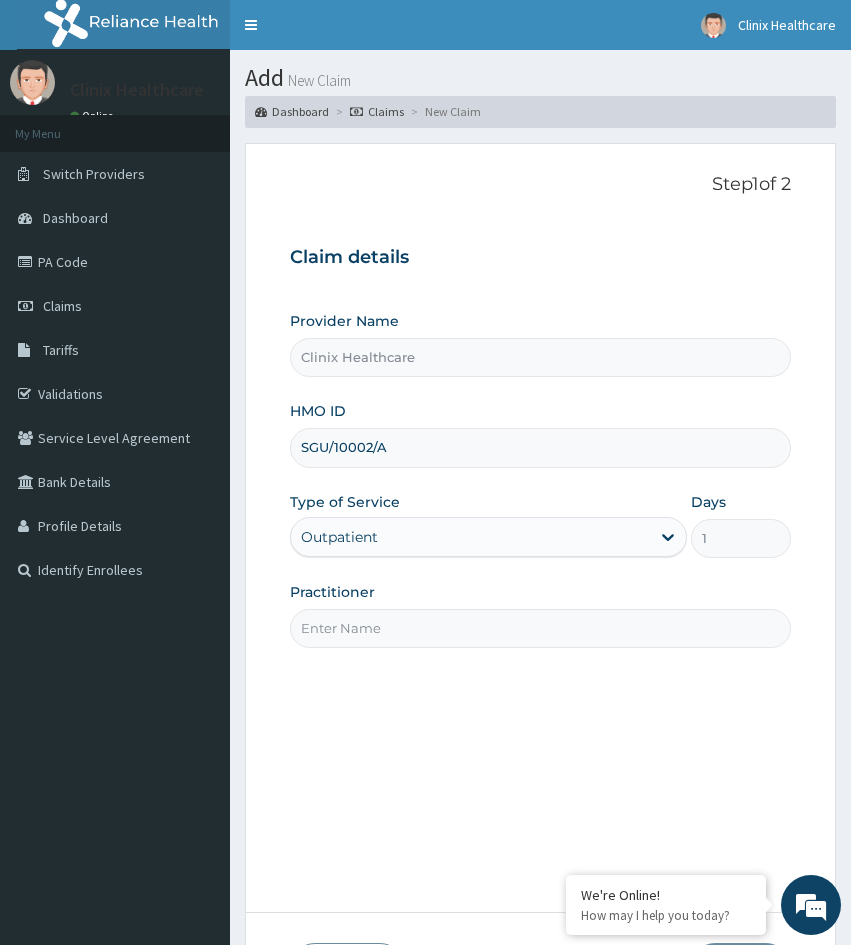 click on "Practitioner" at bounding box center [540, 628] 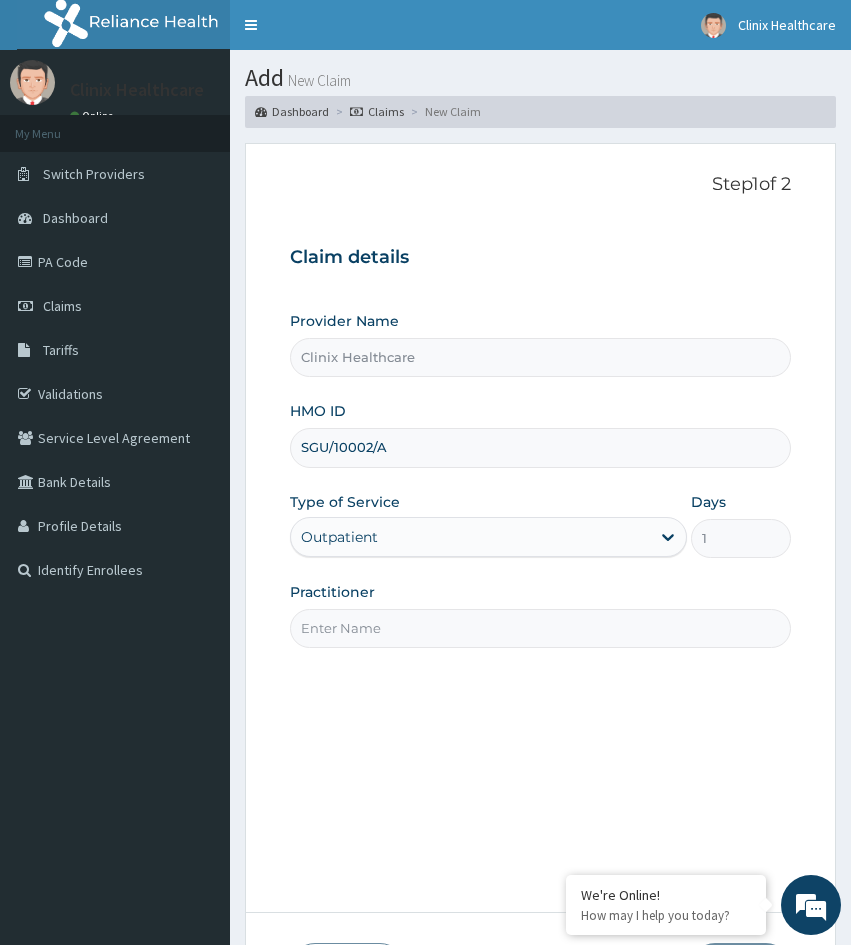 drag, startPoint x: 317, startPoint y: 682, endPoint x: 335, endPoint y: 658, distance: 30 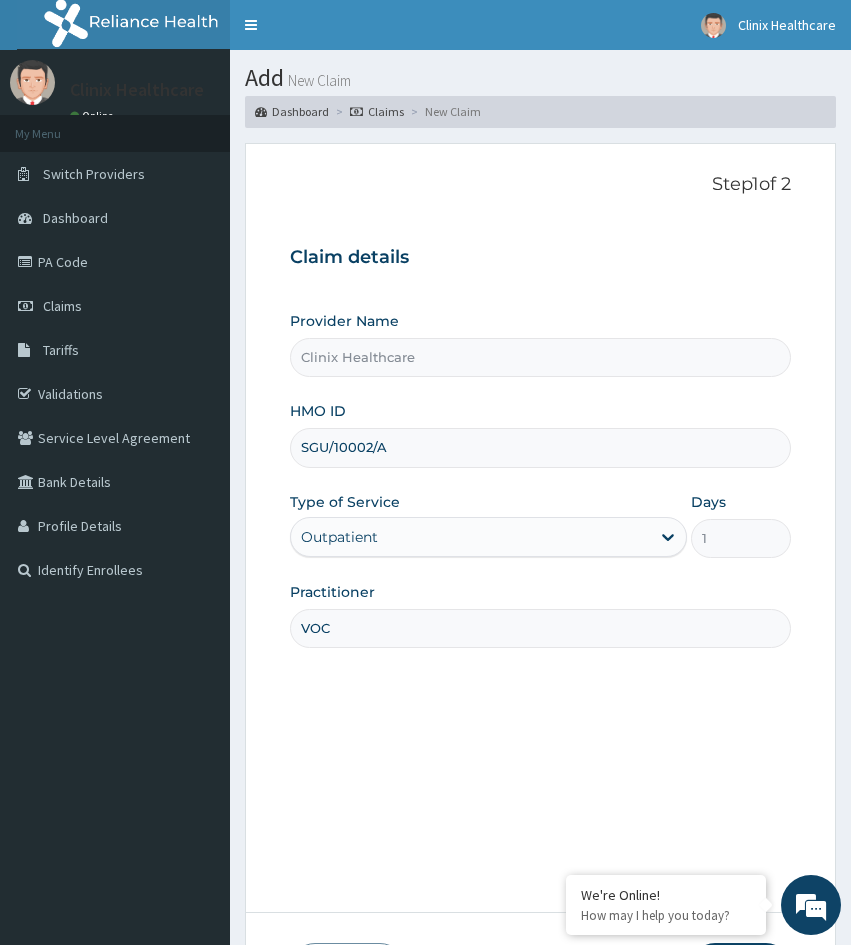 type on "VOC" 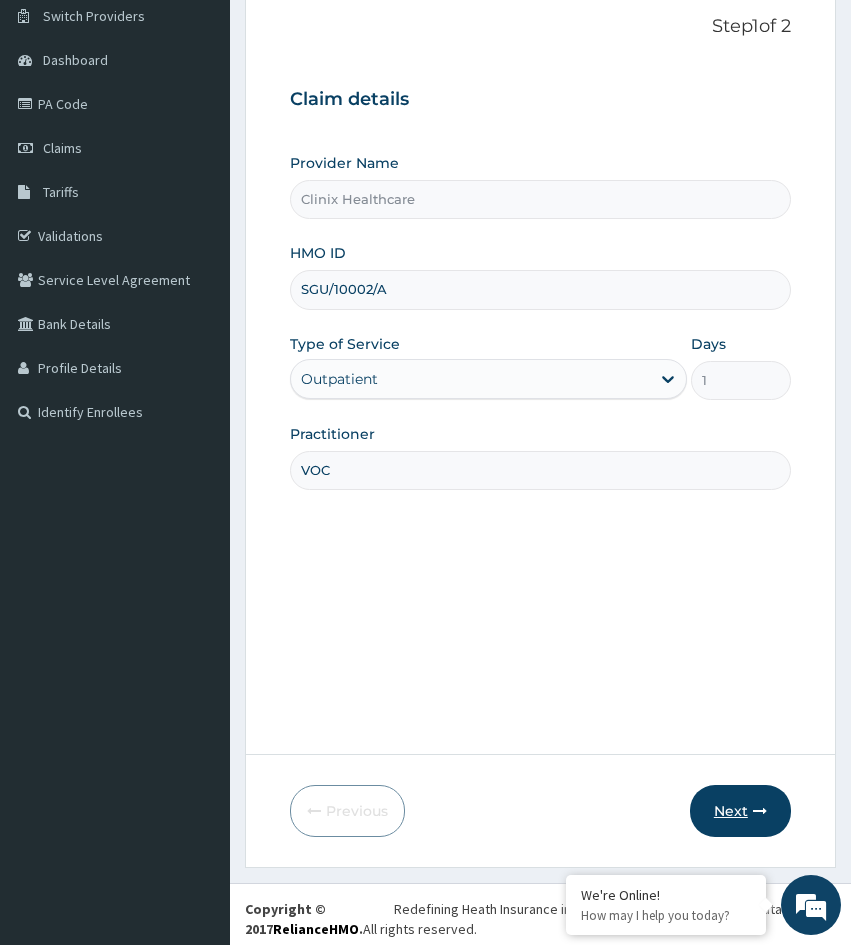 scroll, scrollTop: 167, scrollLeft: 0, axis: vertical 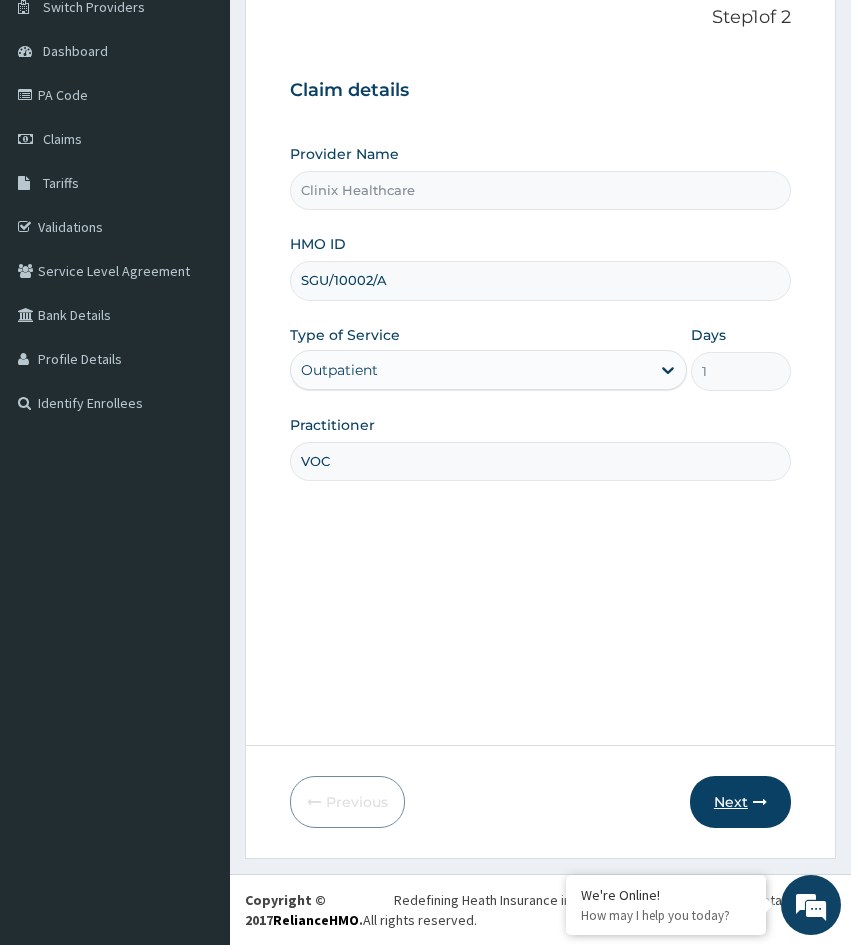 click on "Next" at bounding box center (740, 802) 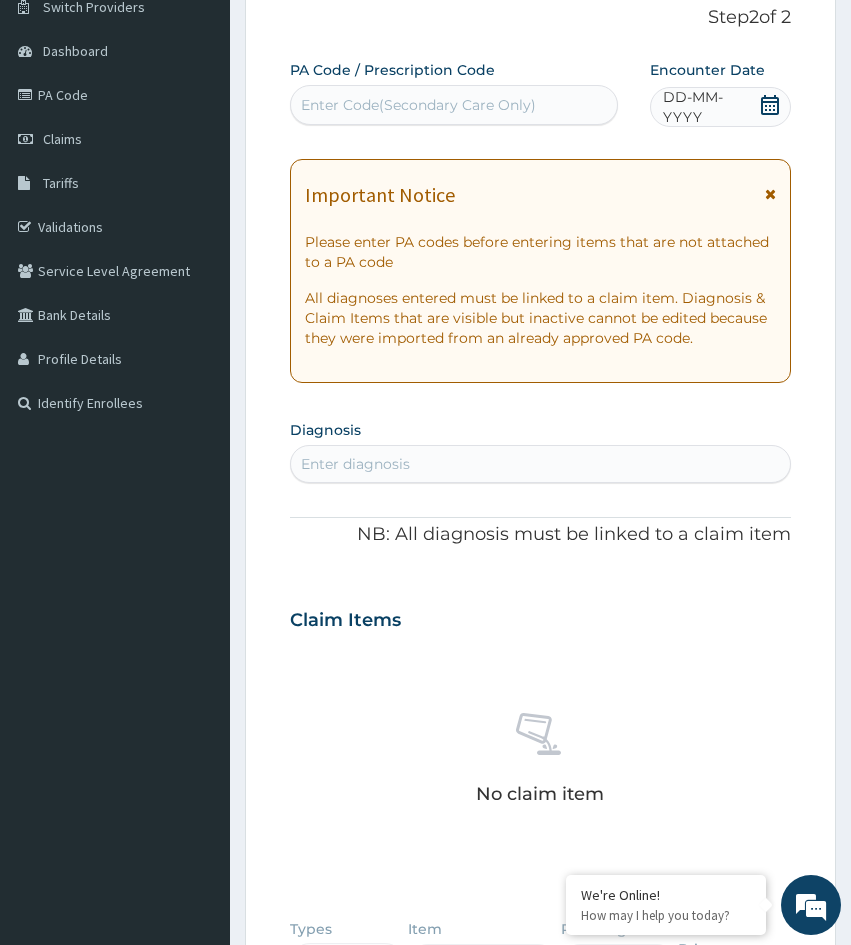 drag, startPoint x: 292, startPoint y: 669, endPoint x: 312, endPoint y: 656, distance: 23.853722 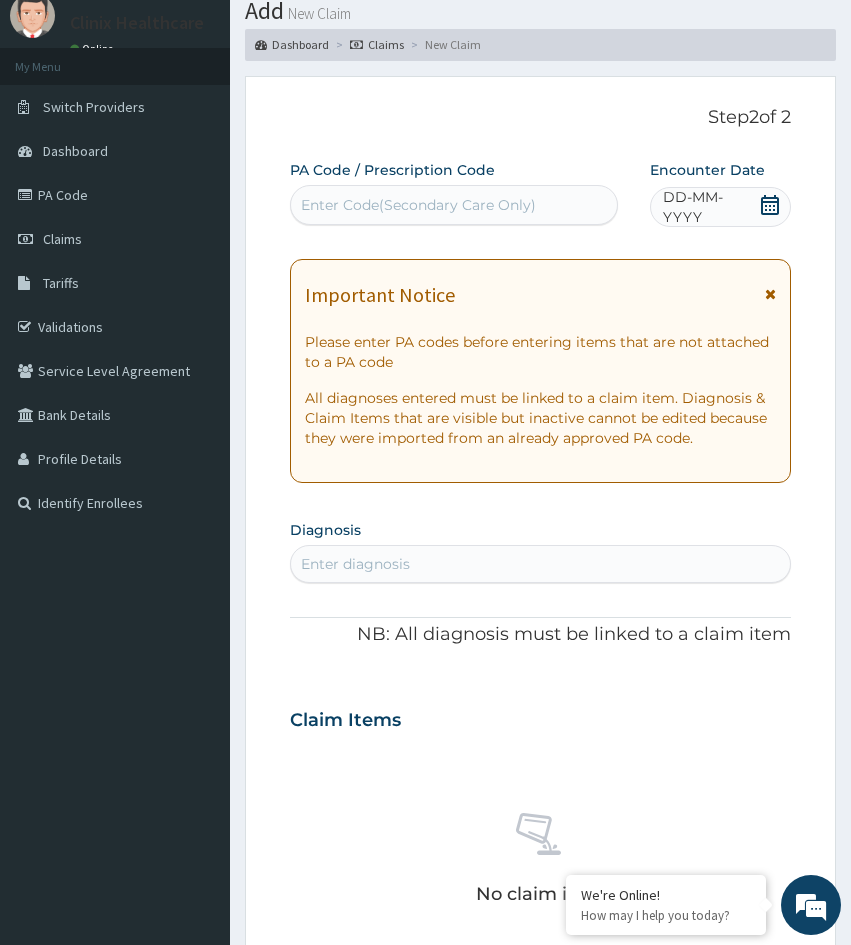 scroll, scrollTop: 0, scrollLeft: 0, axis: both 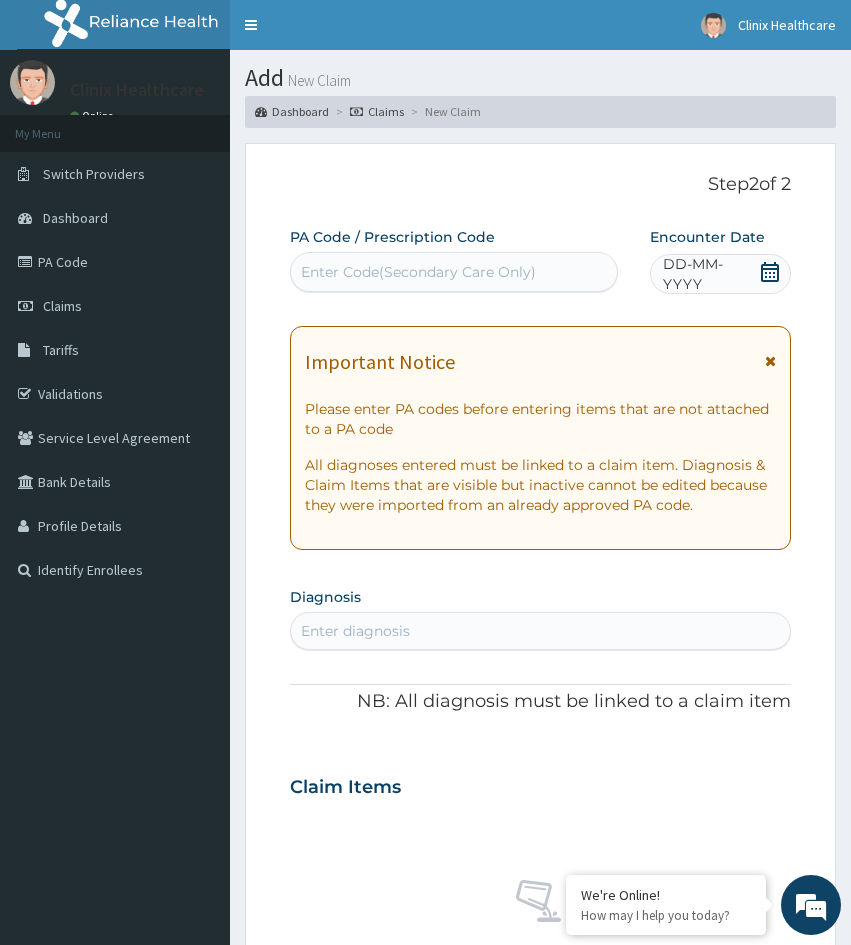 click on "Enter Code(Secondary Care Only)" at bounding box center [418, 272] 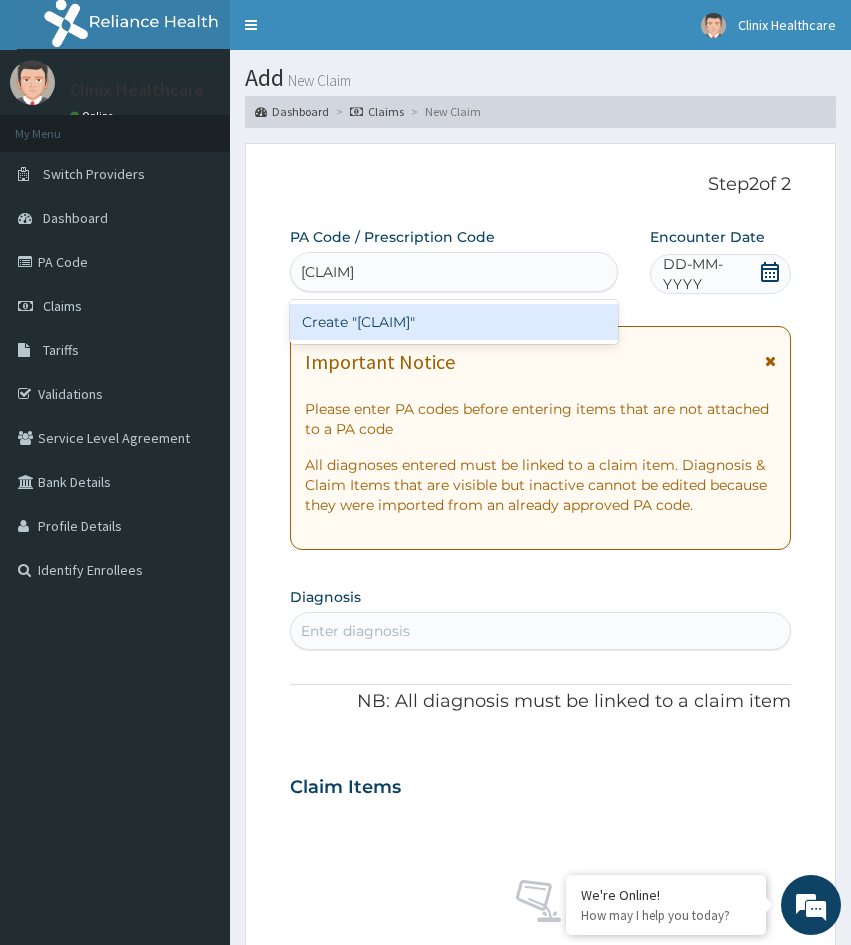 click on "Create "PA/24A469"" at bounding box center (454, 322) 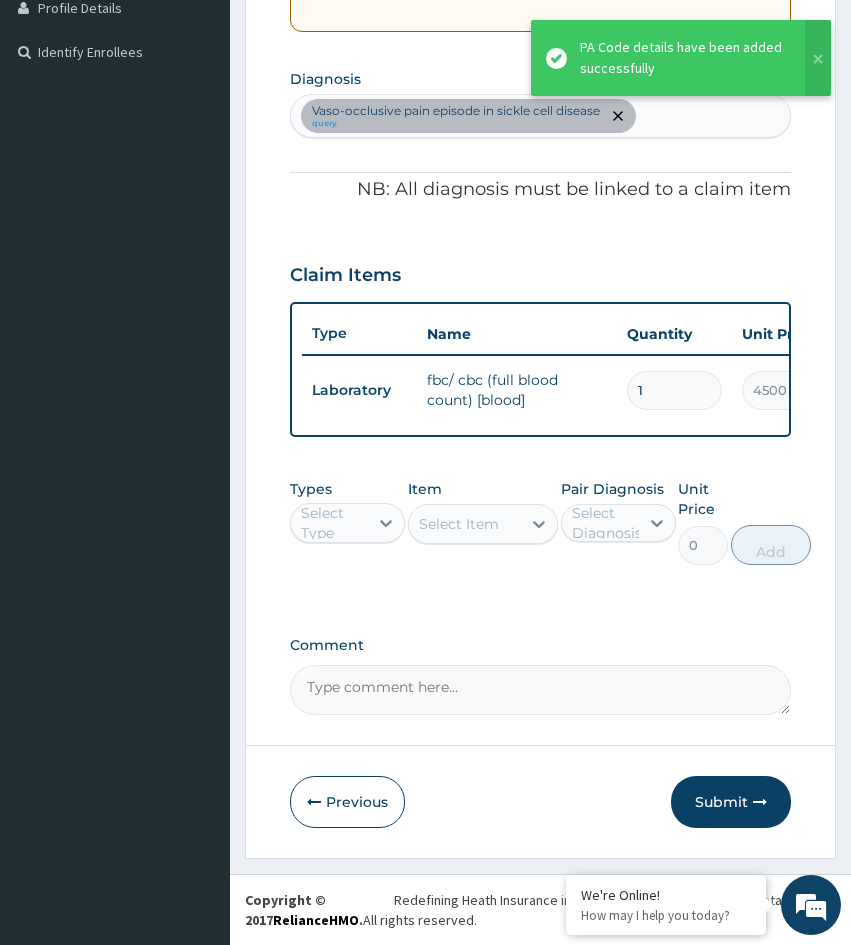 scroll, scrollTop: 533, scrollLeft: 0, axis: vertical 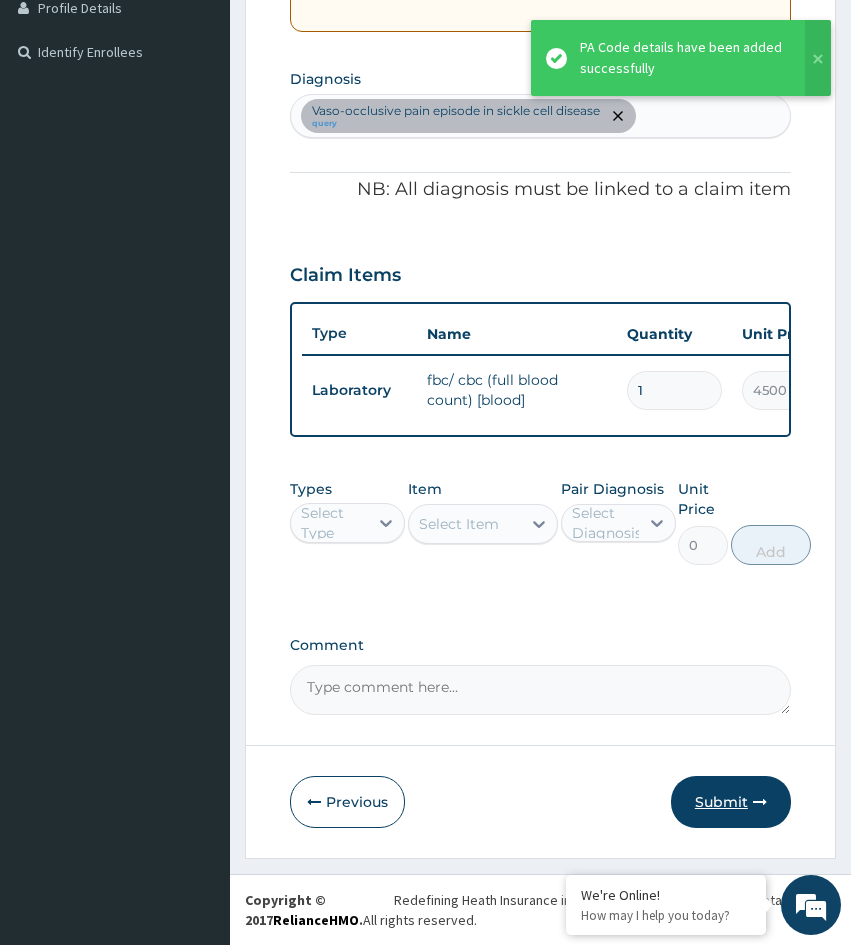 click on "Submit" at bounding box center (731, 802) 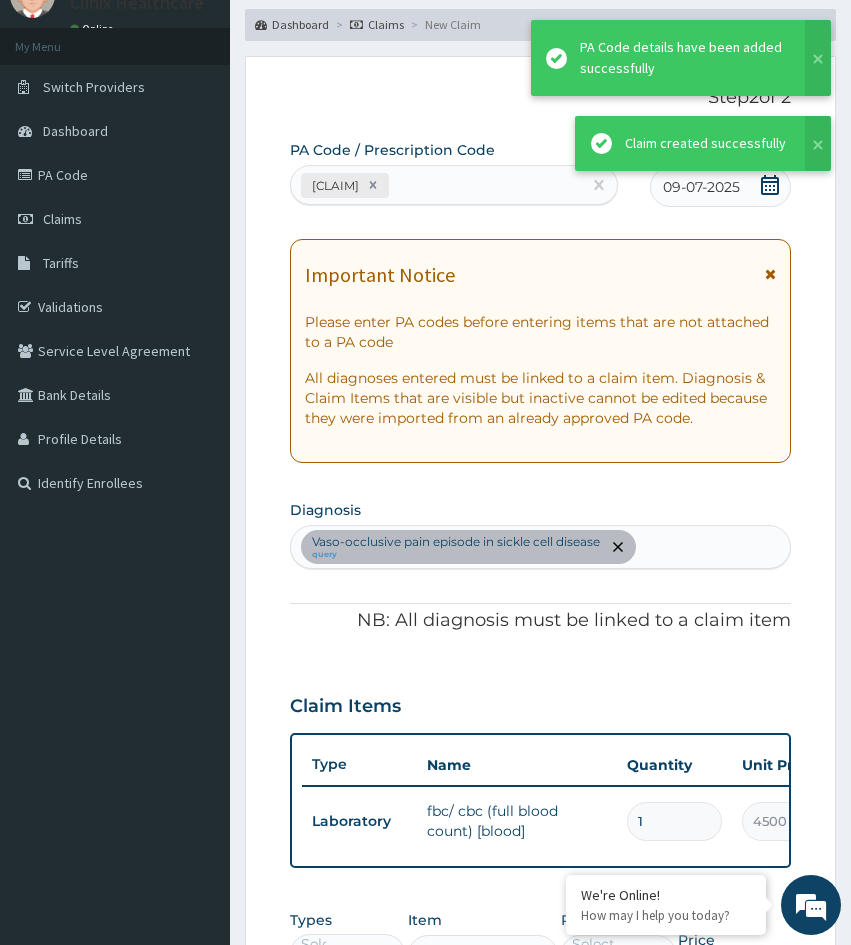 scroll, scrollTop: 533, scrollLeft: 0, axis: vertical 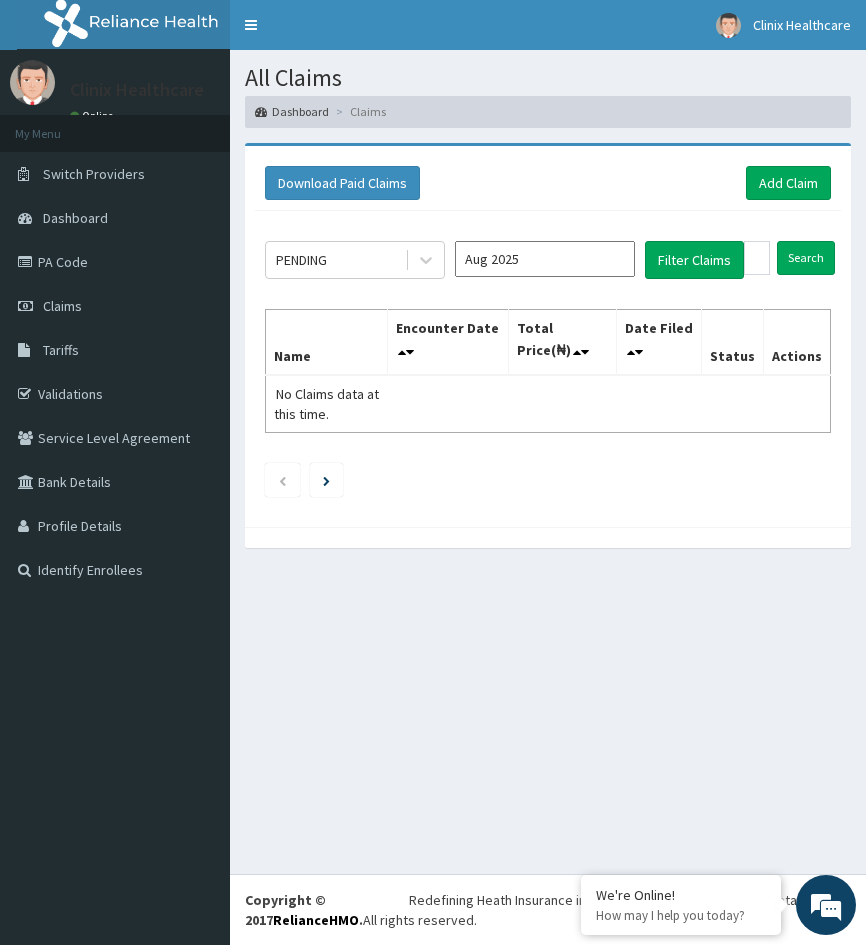 click on "All Claims
Dashboard
Claims
Download Paid Claims Add Claim × Note you can only download claims within a maximum of 1 year and the dates will auto-adjust when you select range that is greater than 1 year From 04-05-2025 To 04-08-2025 Close Download PENDING Aug 2025 Filter Claims Search Name Encounter Date Total Price(₦) Date Filed Status Actions No Claims data at this time." at bounding box center [548, 462] 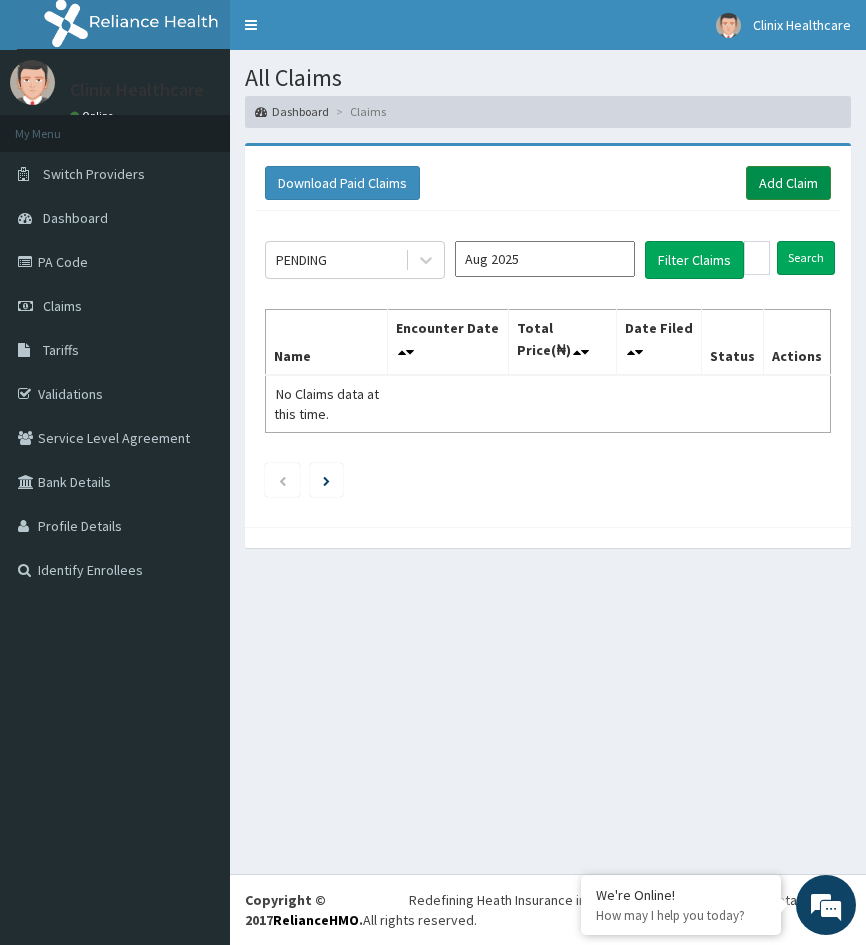 click on "Add Claim" at bounding box center [788, 183] 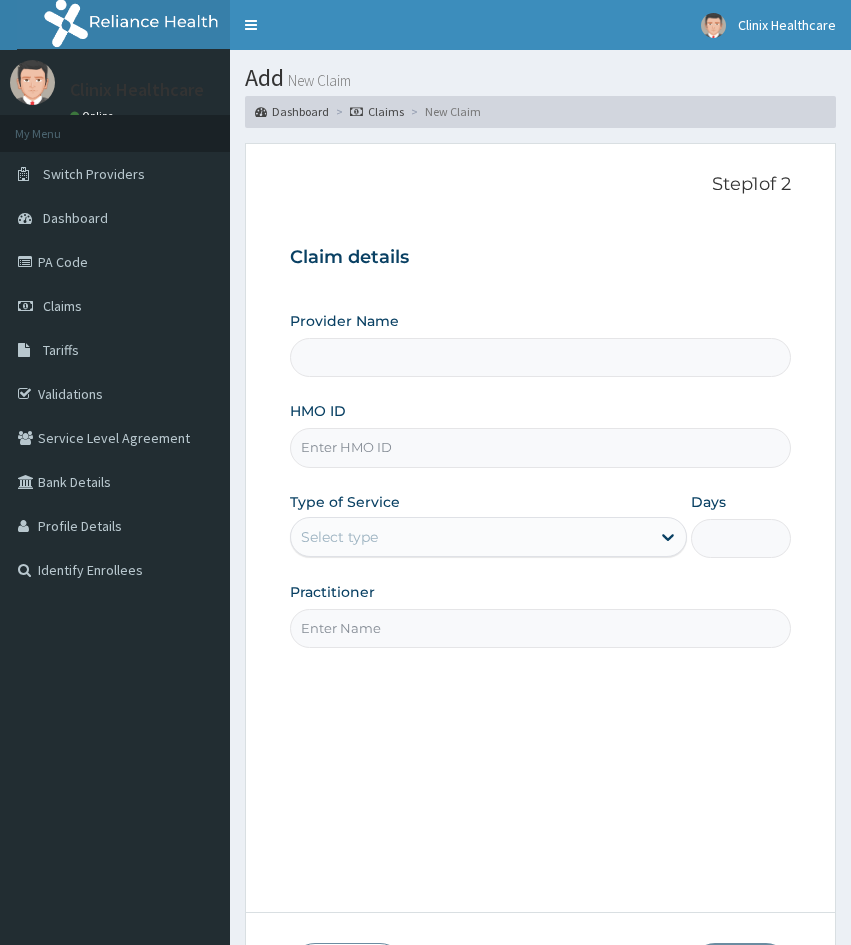 scroll, scrollTop: 0, scrollLeft: 0, axis: both 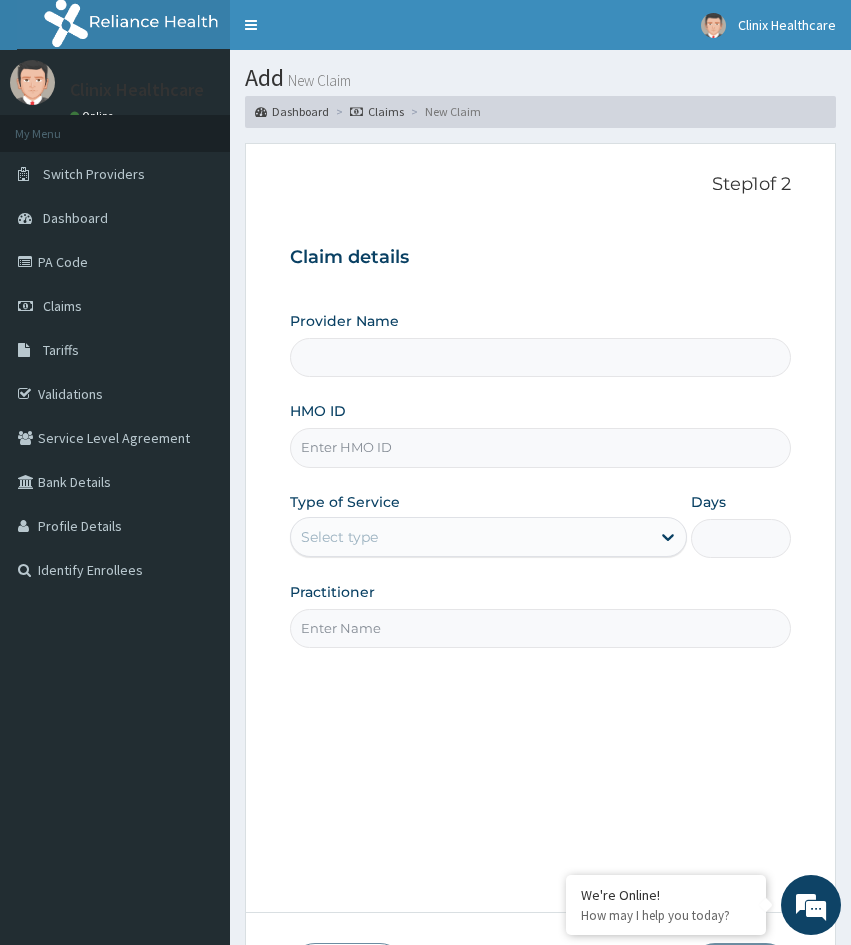 type on "Clinix Healthcare" 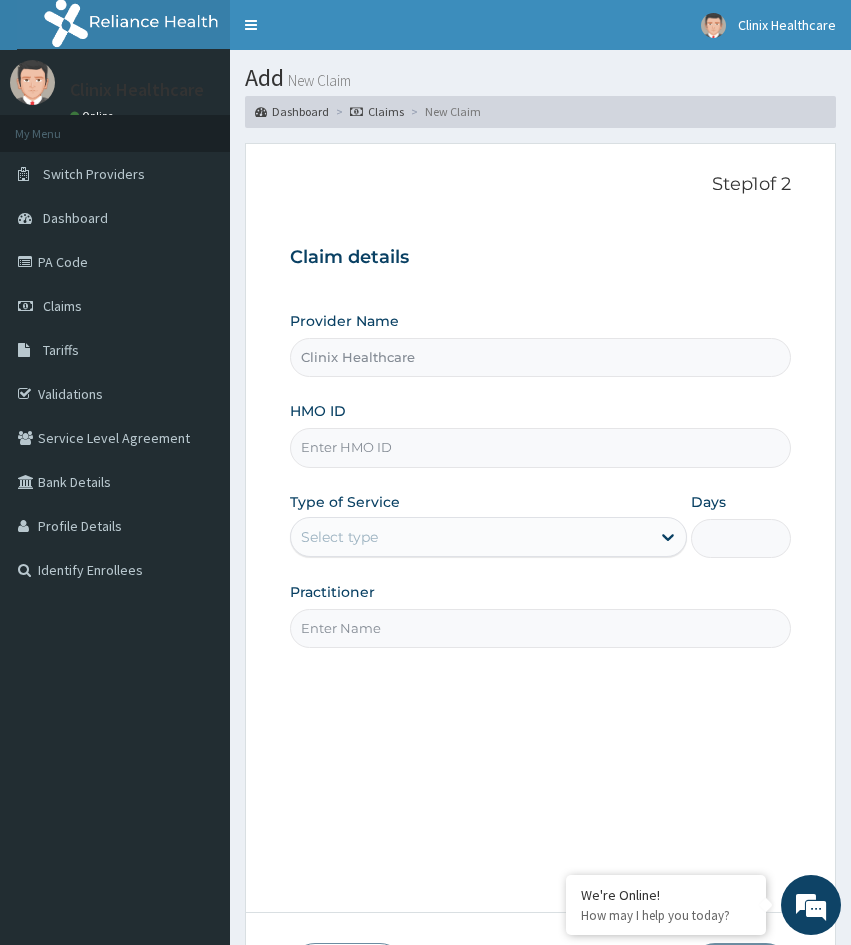 drag, startPoint x: 316, startPoint y: 734, endPoint x: 337, endPoint y: 698, distance: 41.677334 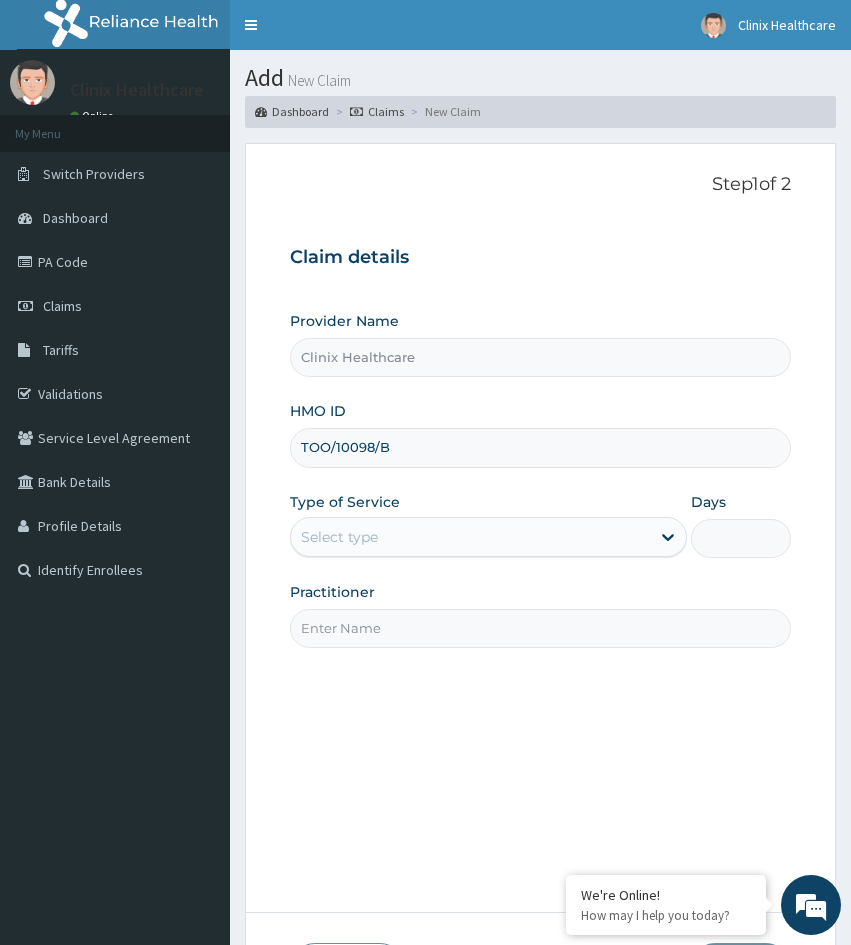 type on "TOO/10098/B" 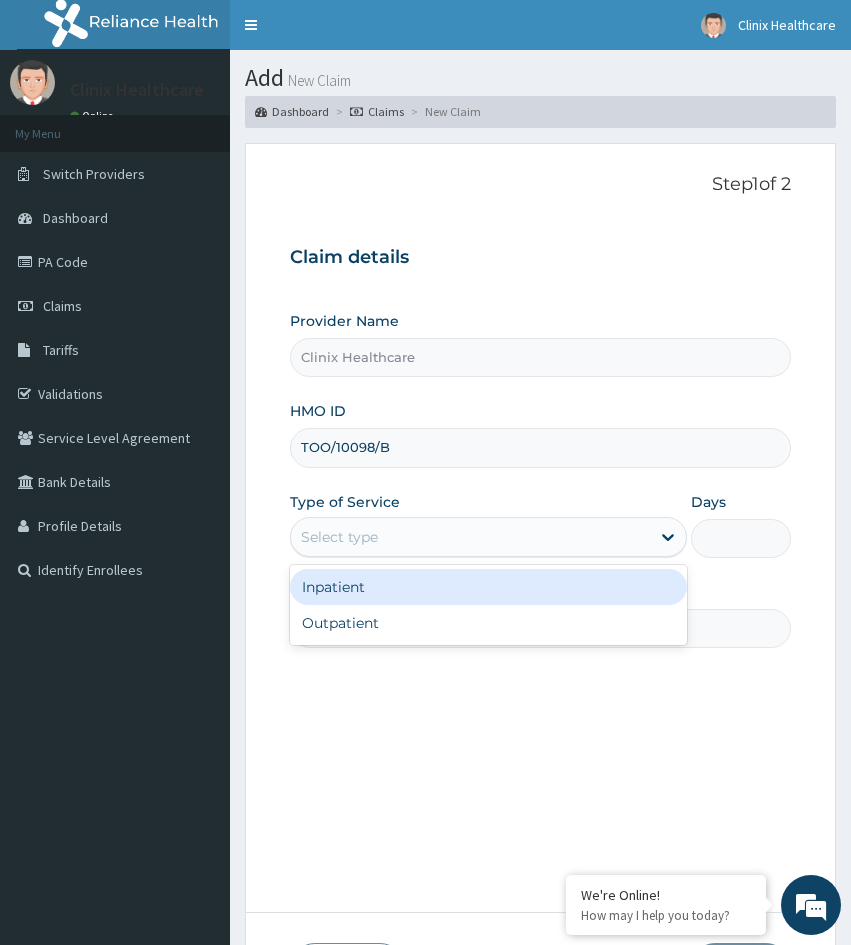 click on "Select type" at bounding box center (339, 537) 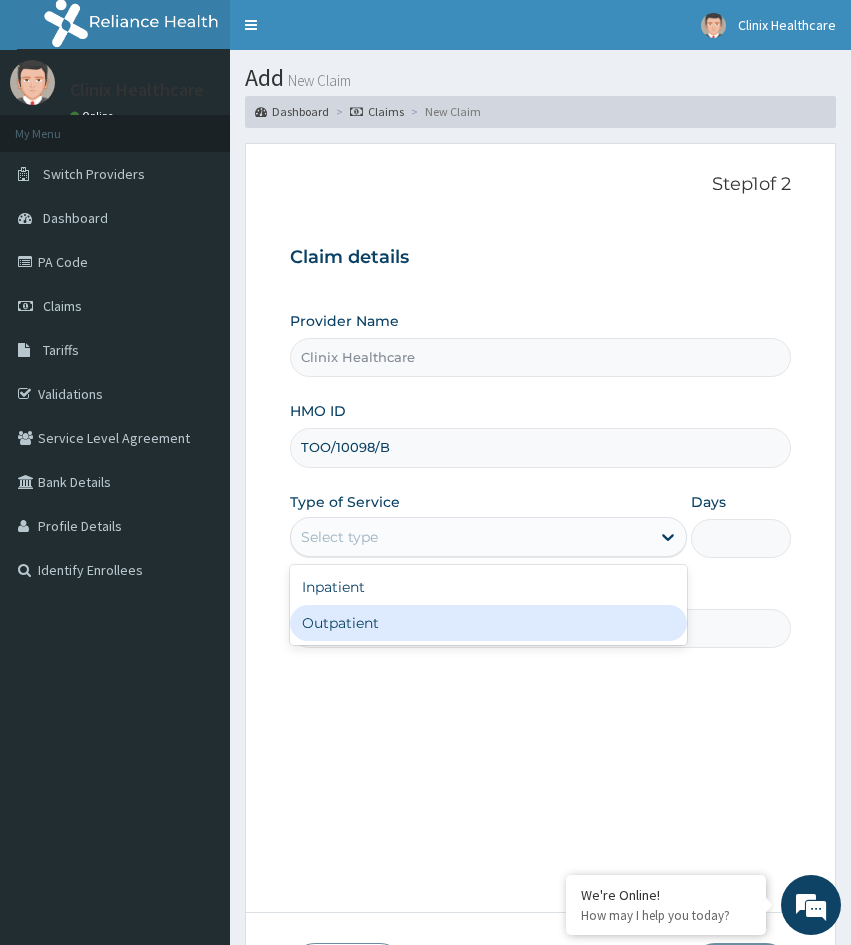 click on "Outpatient" at bounding box center (488, 623) 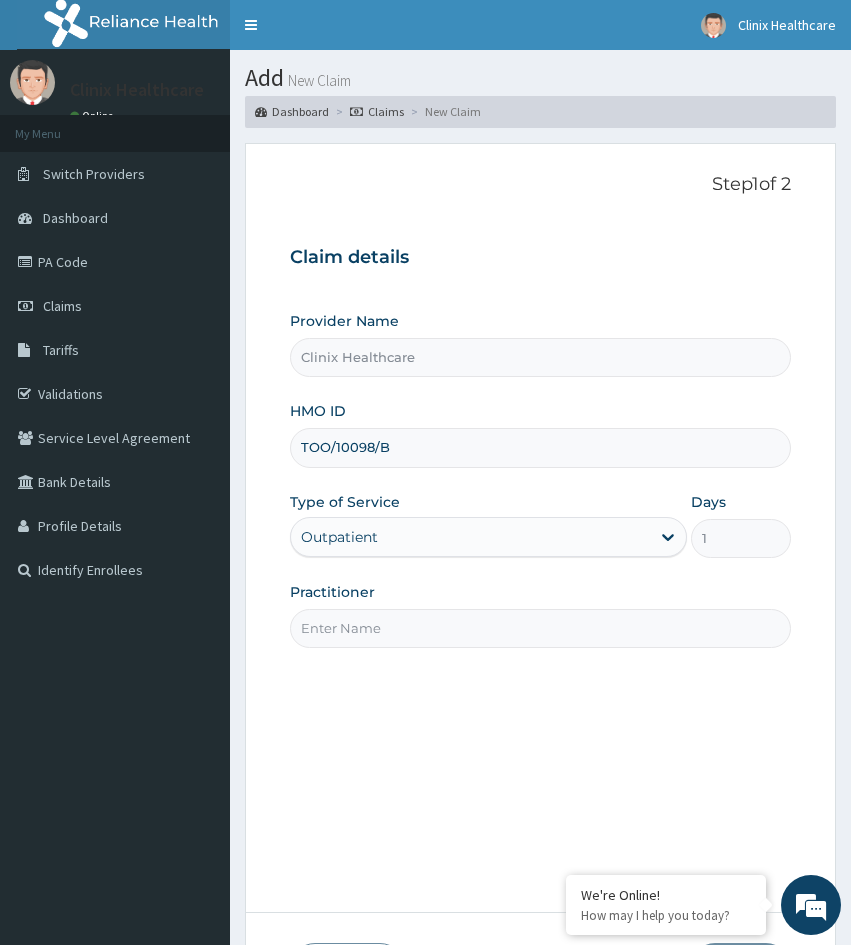 drag, startPoint x: 322, startPoint y: 731, endPoint x: 355, endPoint y: 645, distance: 92.11406 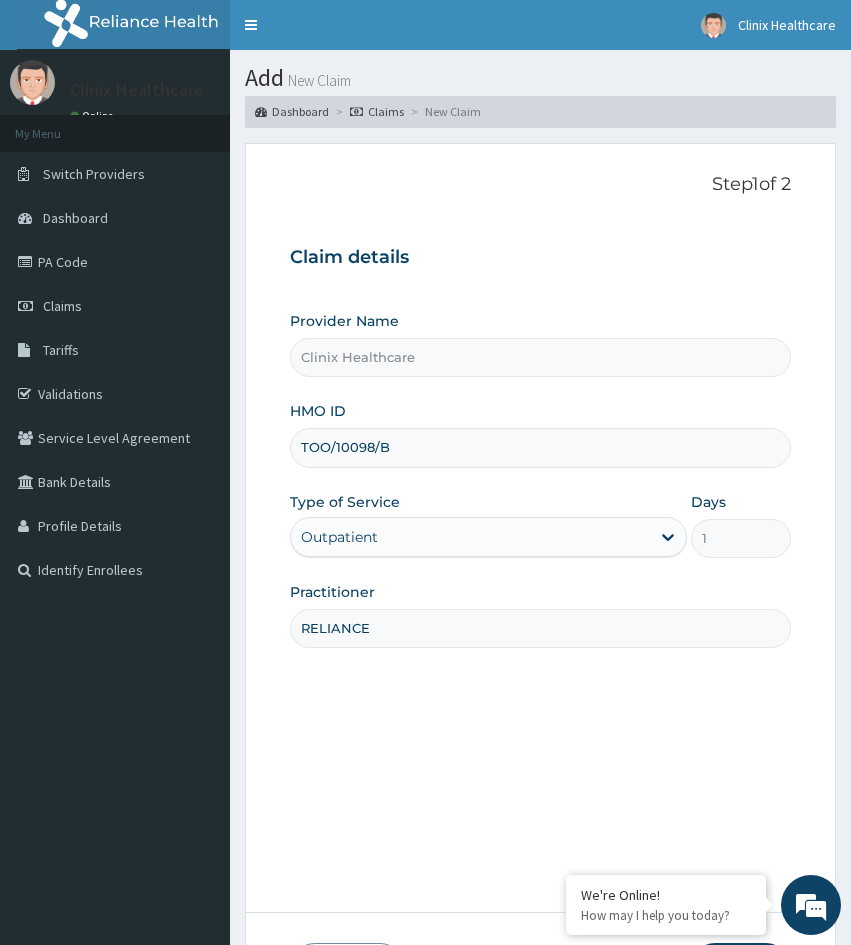 type on "RELIANCE" 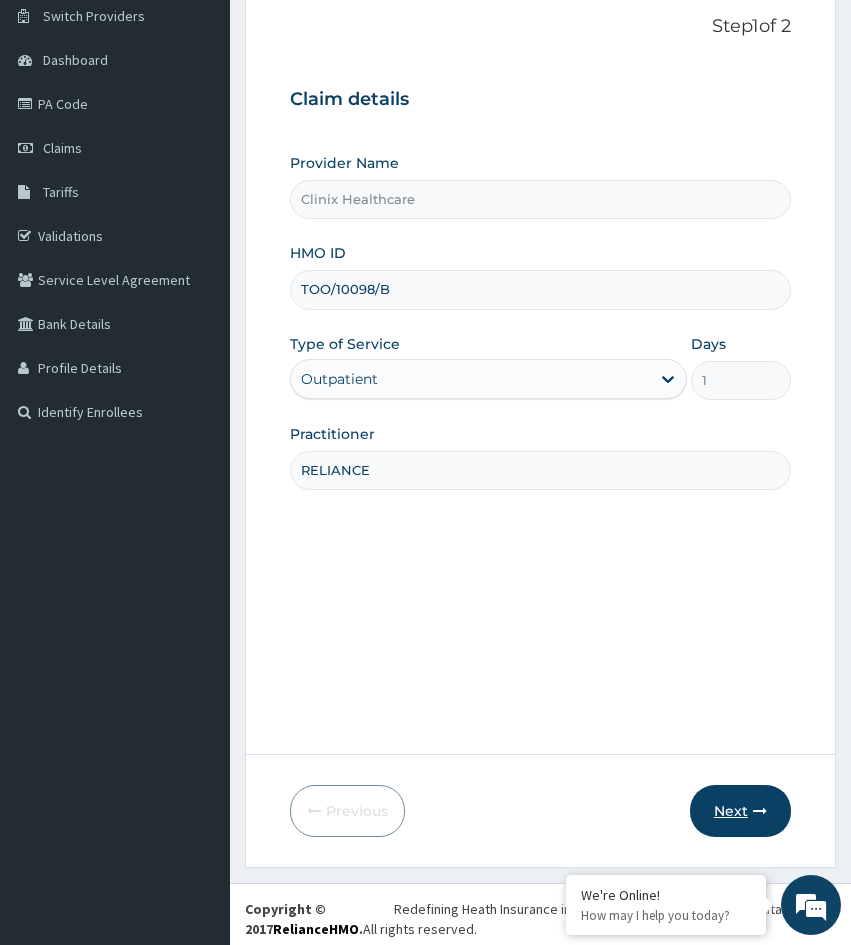 scroll, scrollTop: 167, scrollLeft: 0, axis: vertical 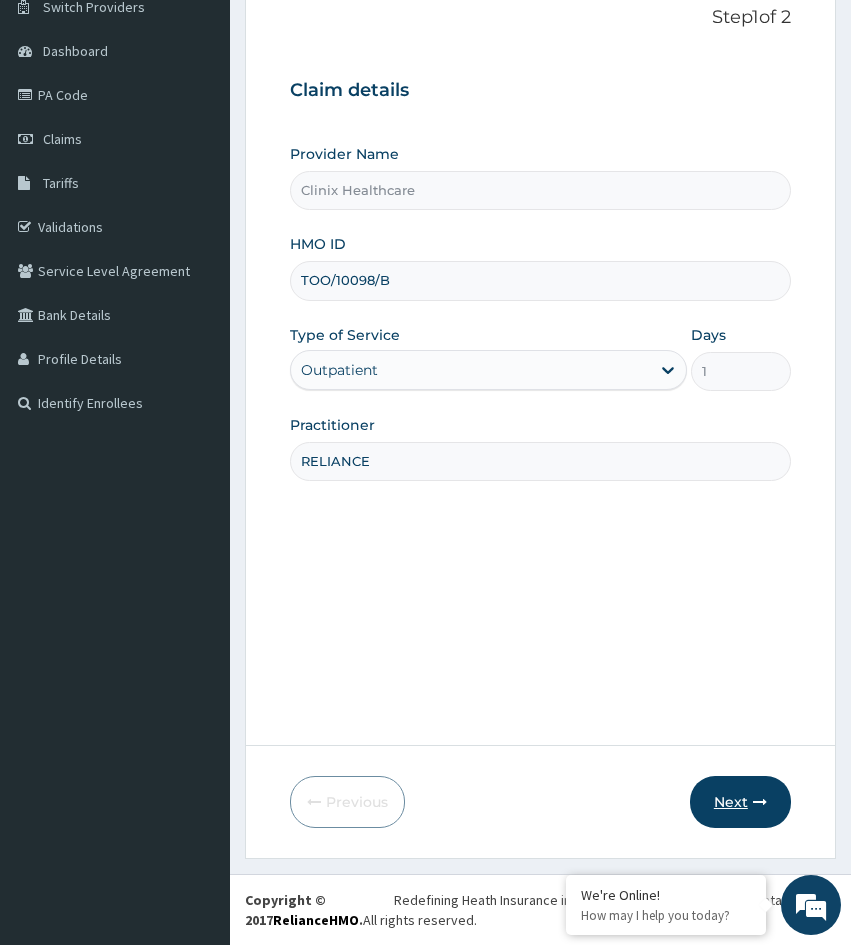 click on "Next" at bounding box center (740, 802) 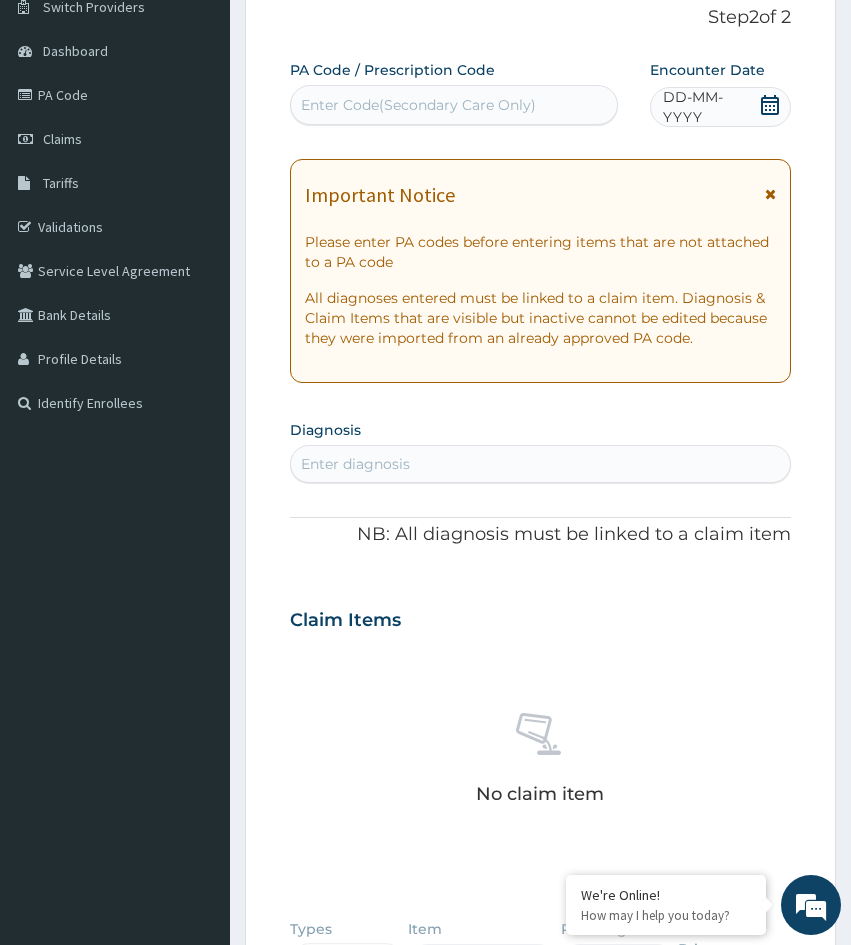 click on "No claim item" at bounding box center [540, 762] 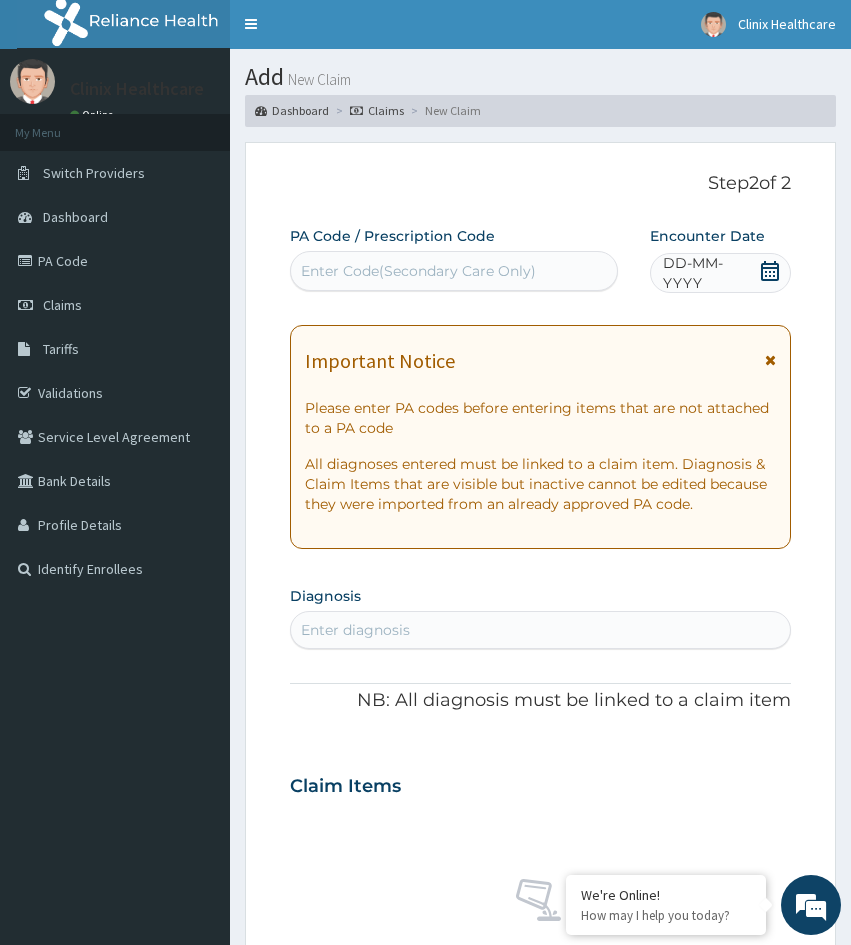 scroll, scrollTop: 0, scrollLeft: 0, axis: both 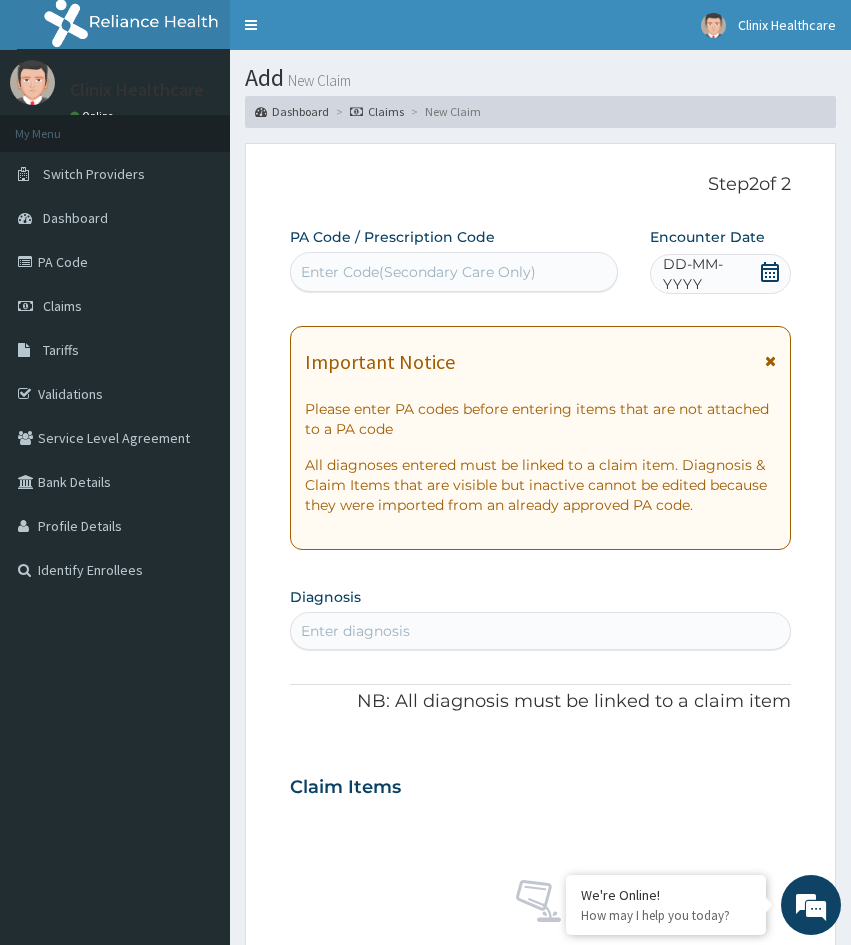 click on "Enter Code(Secondary Care Only)" at bounding box center (418, 272) 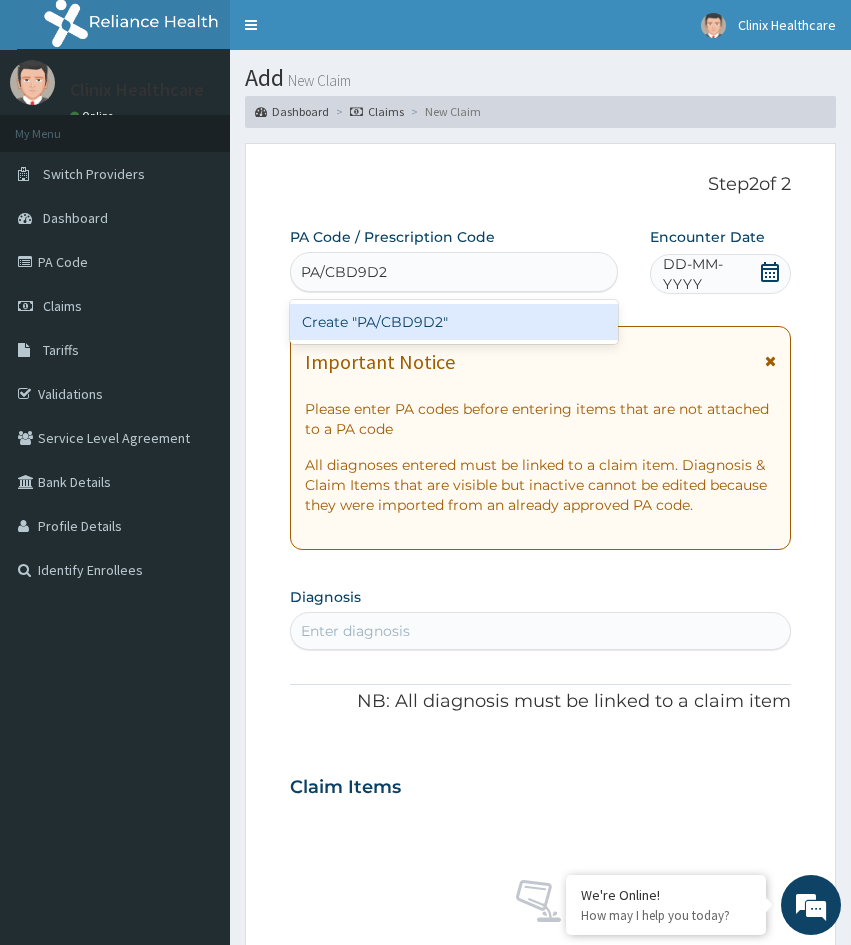 click on "Create "PA/CBD9D2"" at bounding box center [454, 322] 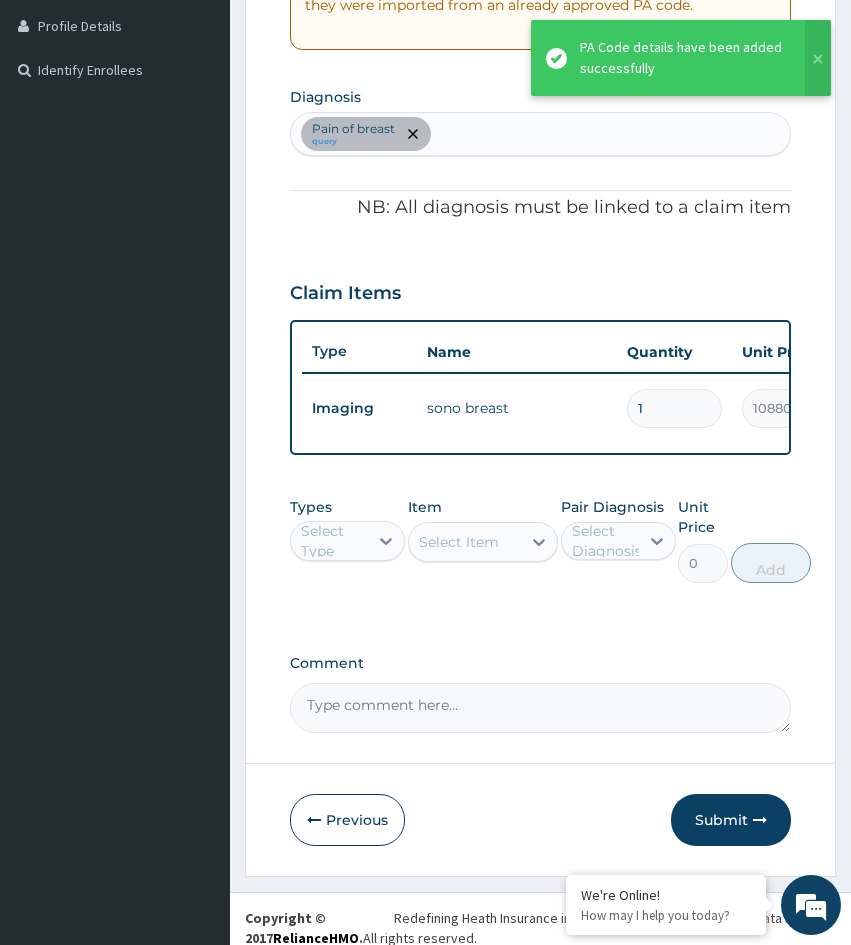 scroll, scrollTop: 533, scrollLeft: 0, axis: vertical 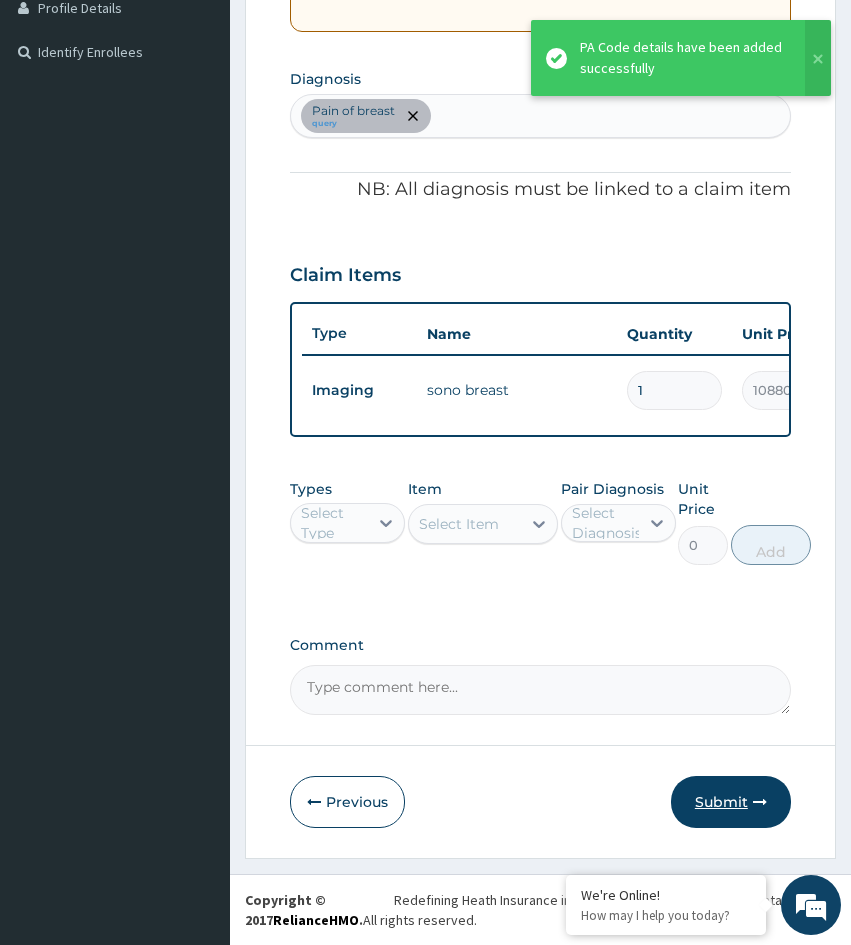 drag, startPoint x: 712, startPoint y: 791, endPoint x: 405, endPoint y: 684, distance: 325.11227 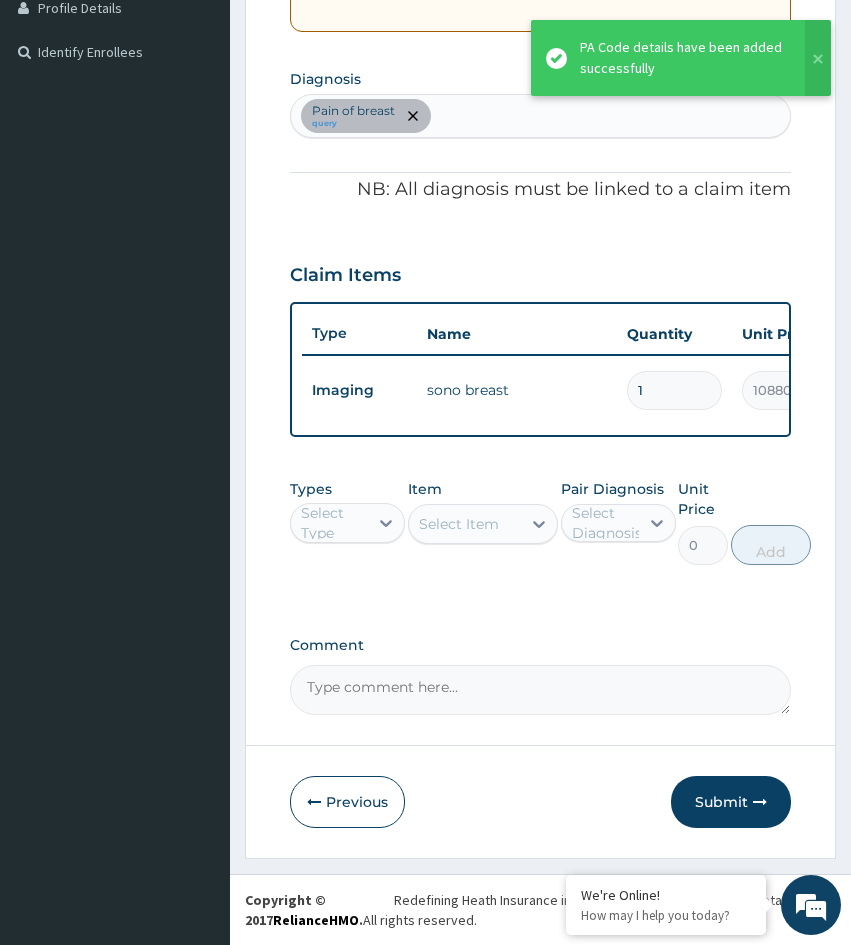 click on "Submit" at bounding box center (731, 802) 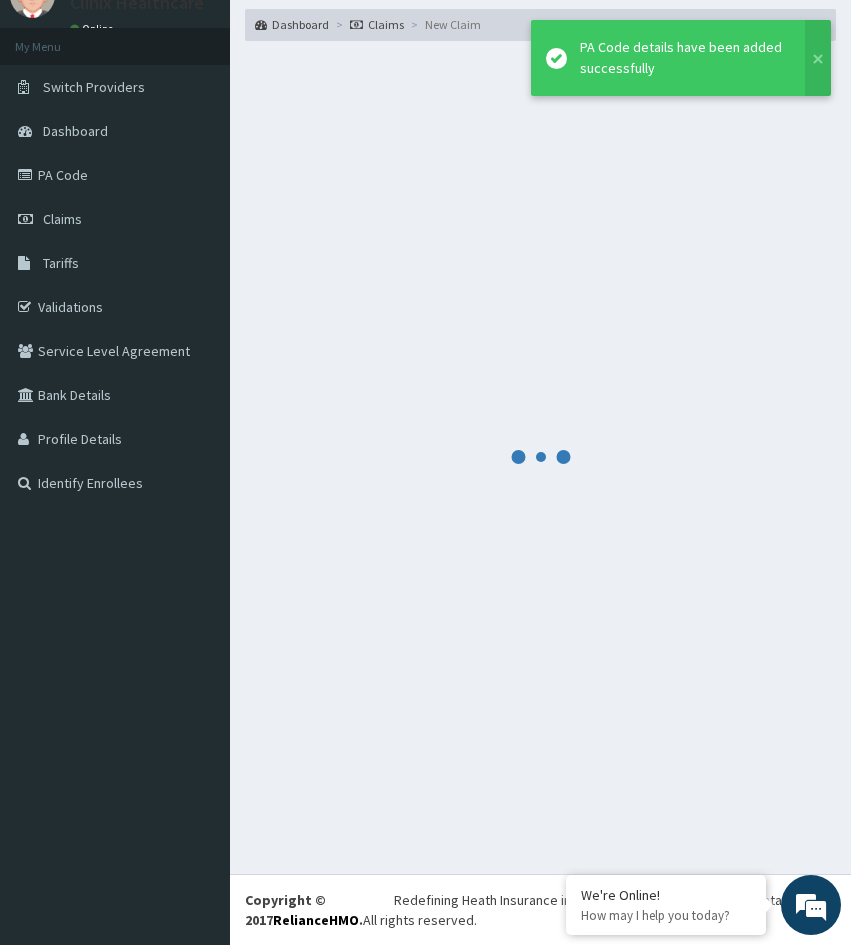 scroll, scrollTop: 533, scrollLeft: 0, axis: vertical 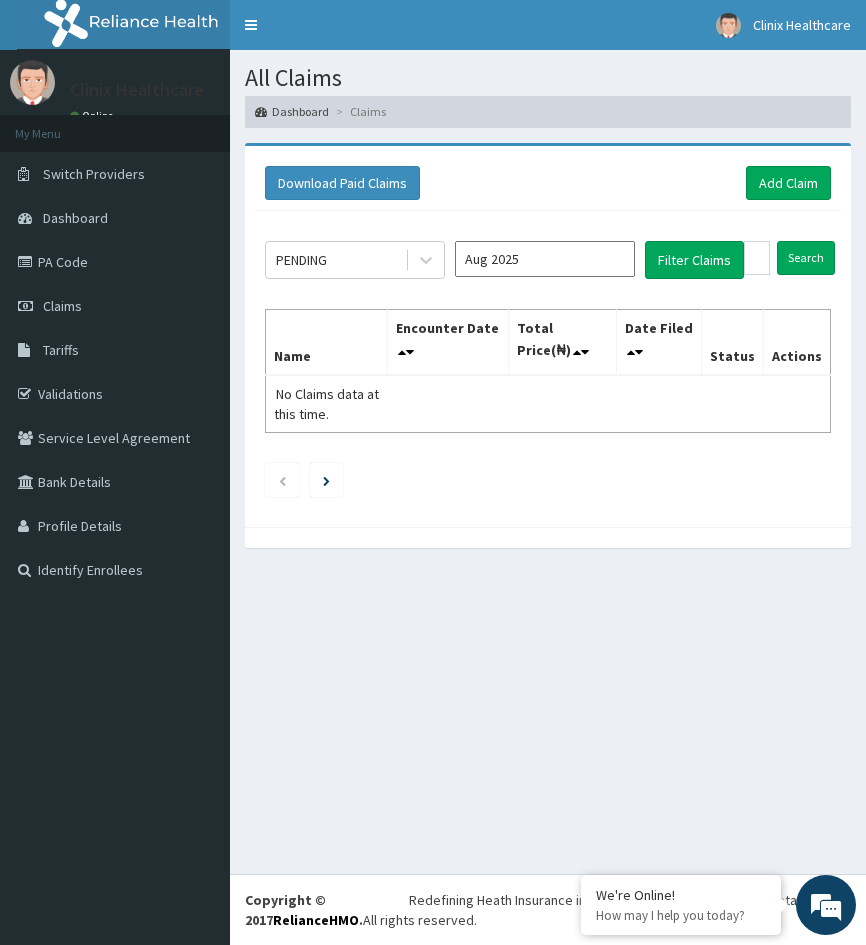 drag, startPoint x: 258, startPoint y: 674, endPoint x: 447, endPoint y: 381, distance: 348.66888 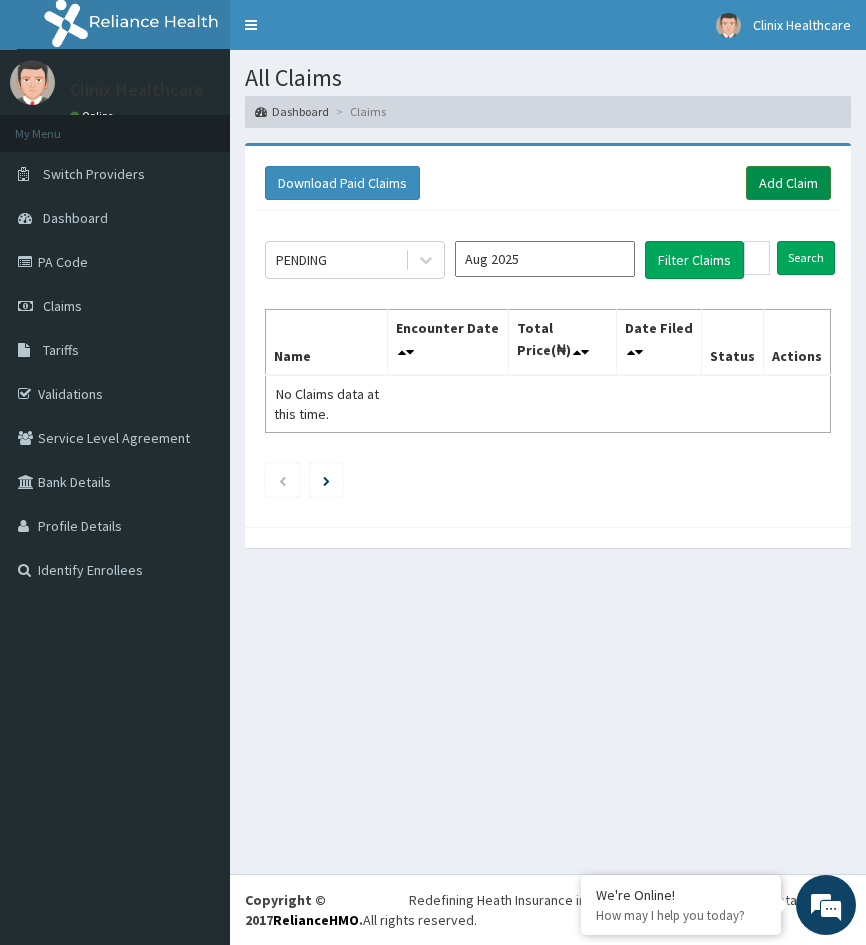 click on "Add Claim" at bounding box center [788, 183] 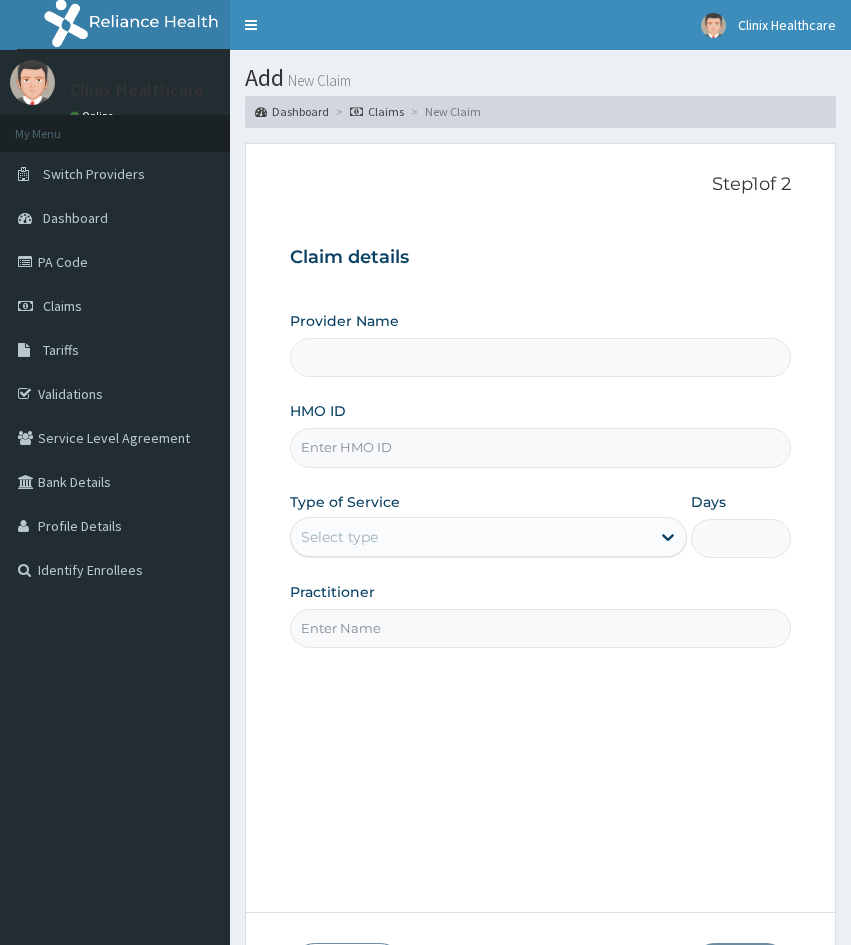 scroll, scrollTop: 0, scrollLeft: 0, axis: both 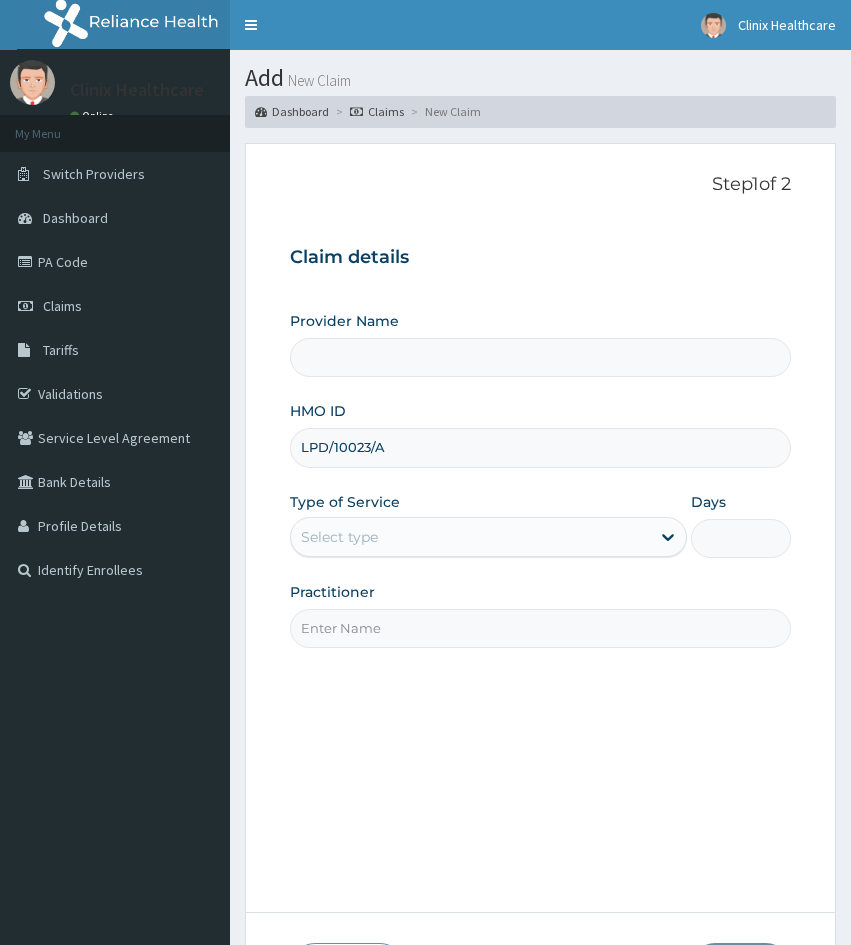 type on "Clinix Healthcare" 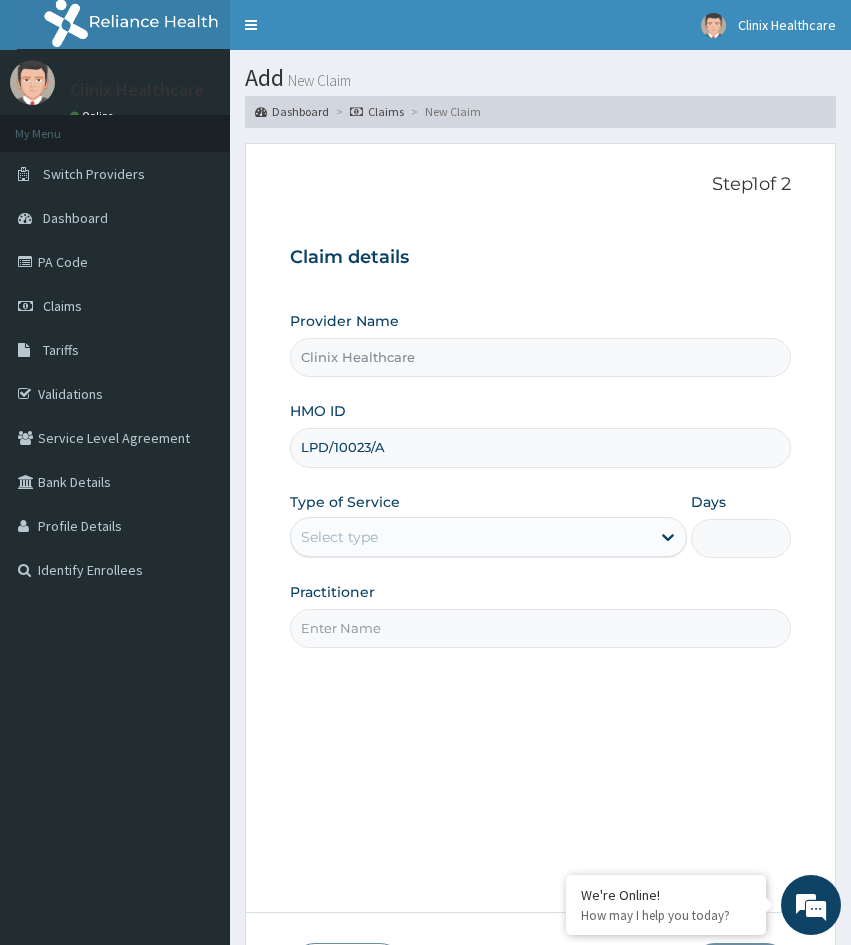 type on "LPD/10023/A" 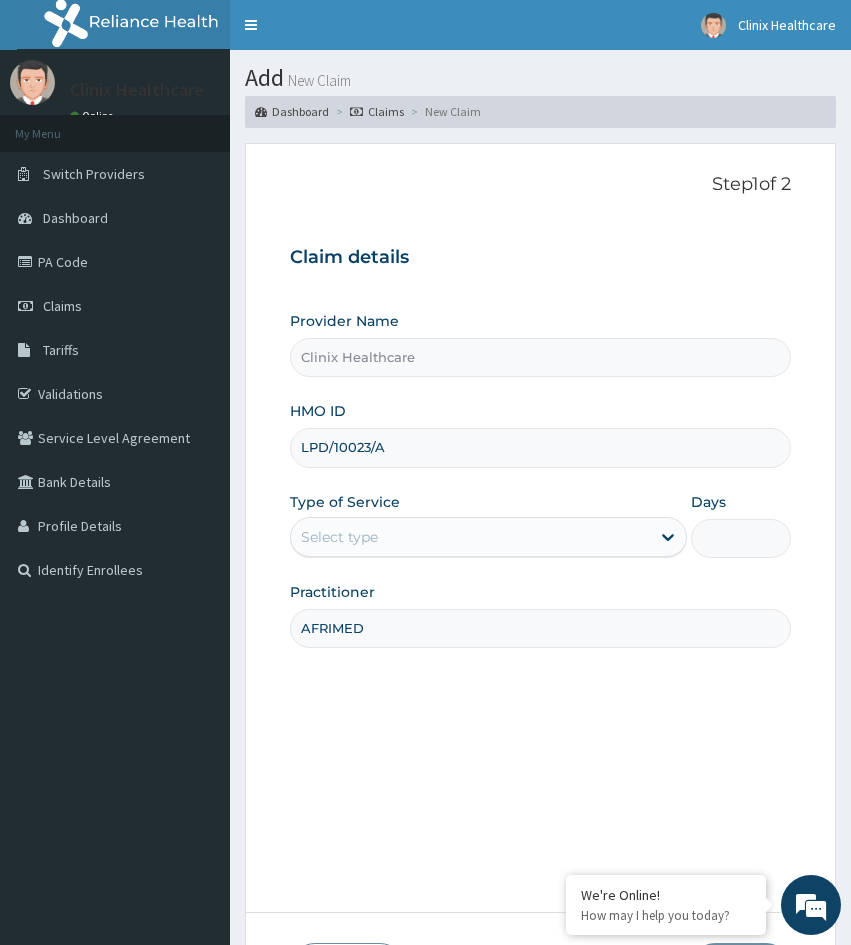 type on "AFRIMED" 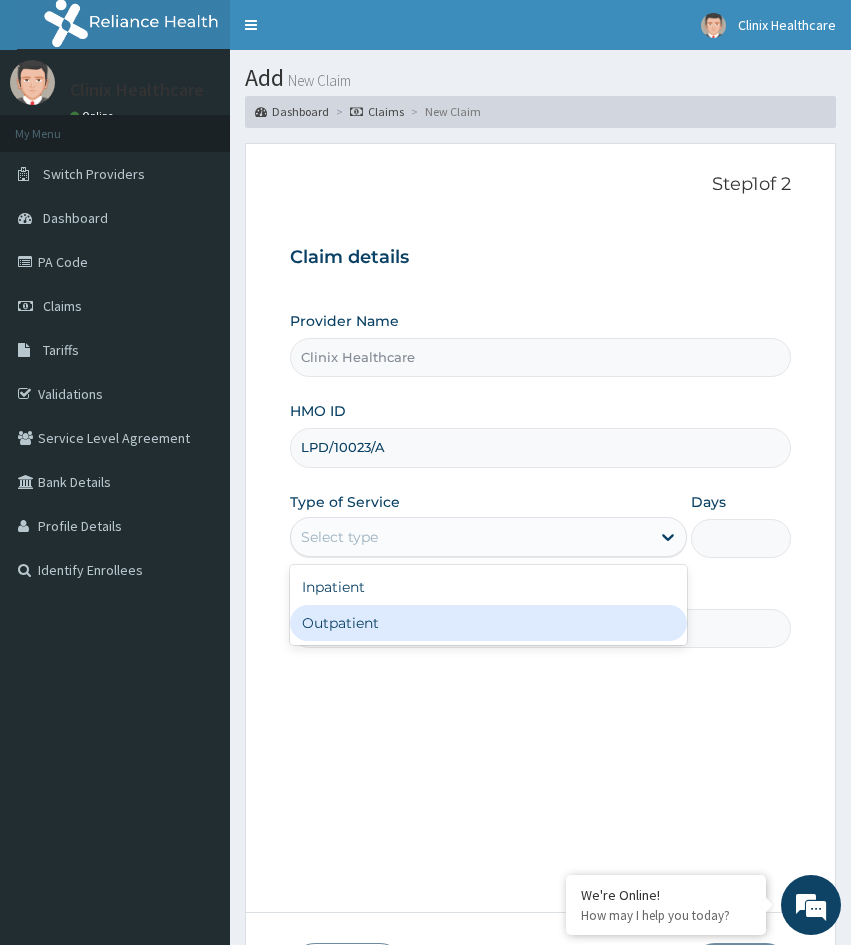 click on "Outpatient" at bounding box center [488, 623] 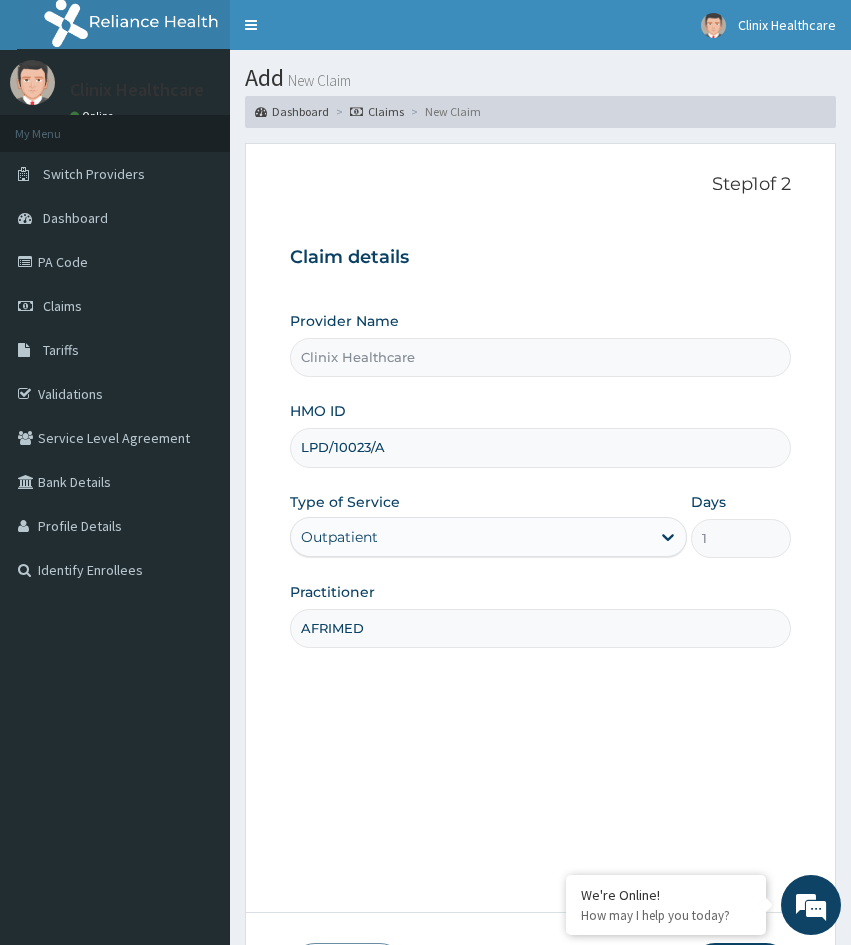 drag, startPoint x: 266, startPoint y: 748, endPoint x: 354, endPoint y: 743, distance: 88.14193 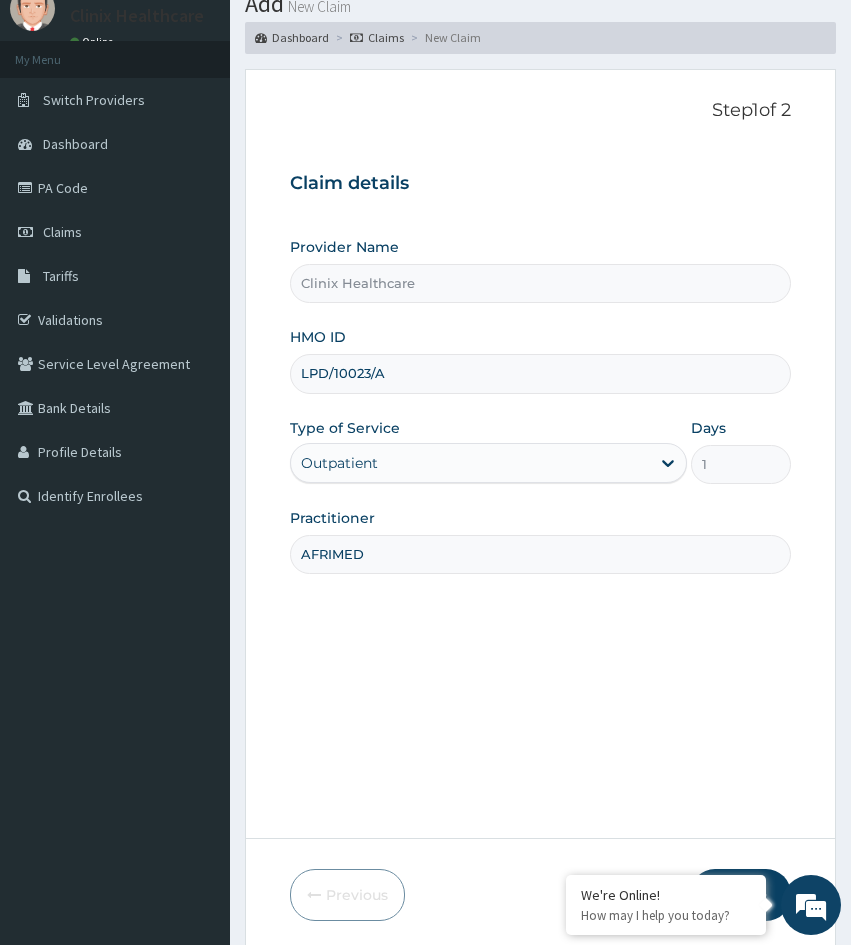 scroll, scrollTop: 167, scrollLeft: 0, axis: vertical 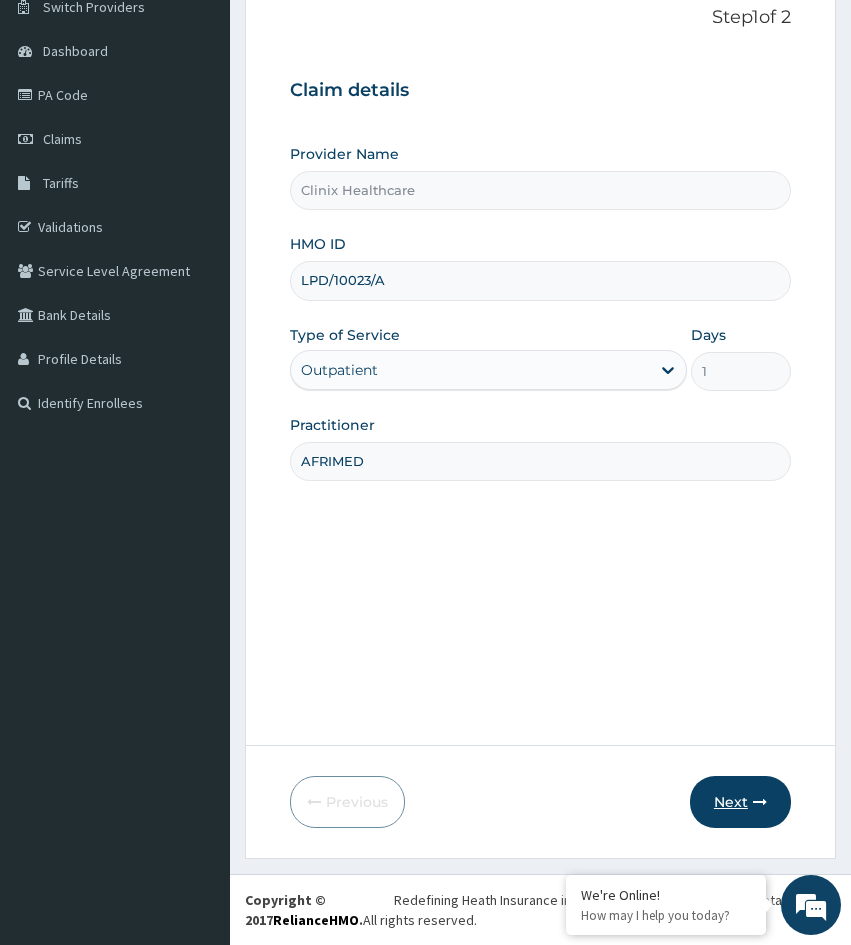 click on "Next" at bounding box center [740, 802] 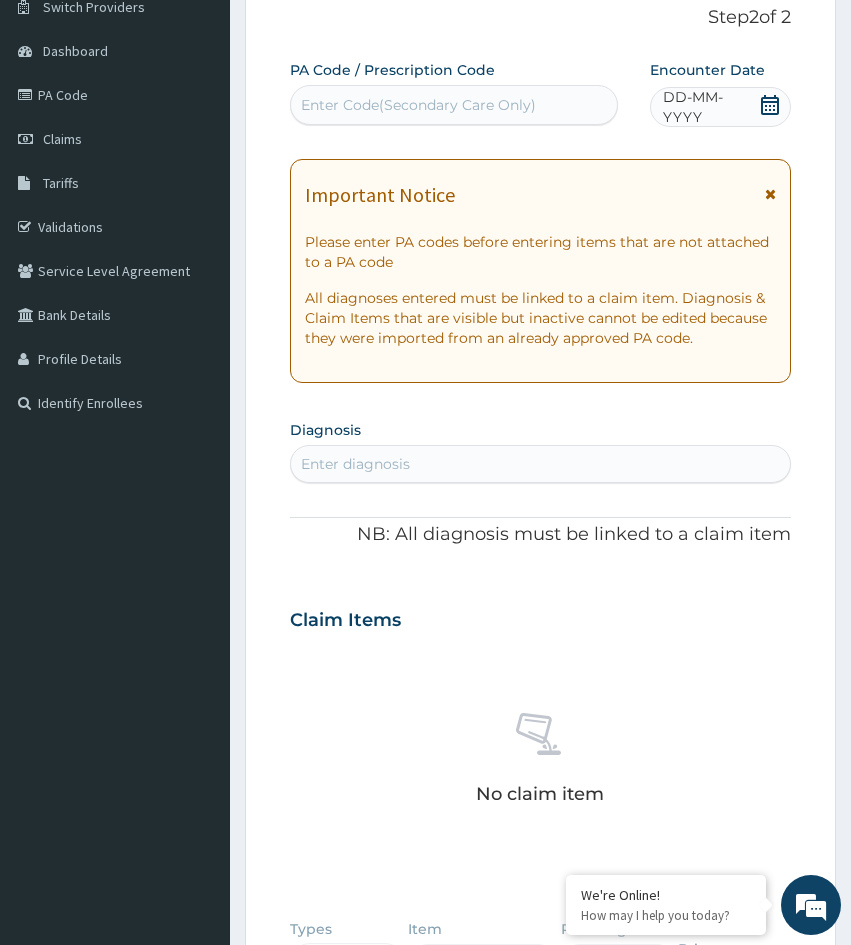 scroll, scrollTop: 0, scrollLeft: 0, axis: both 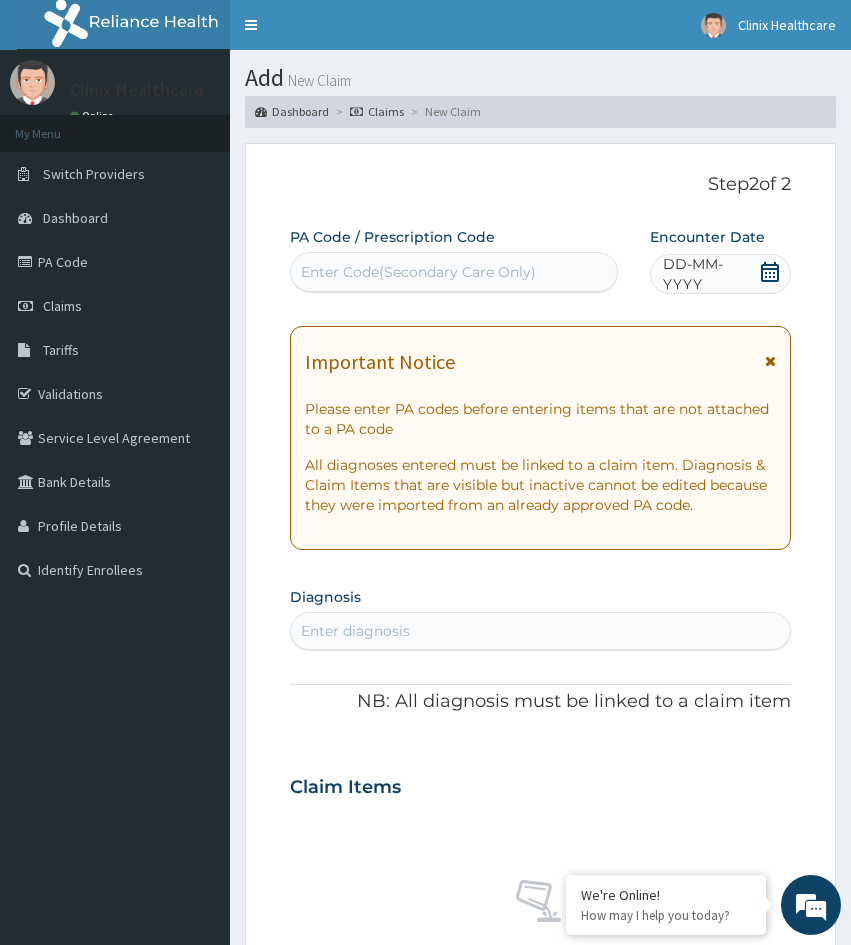 click on "PA Code / Prescription Code" at bounding box center [392, 237] 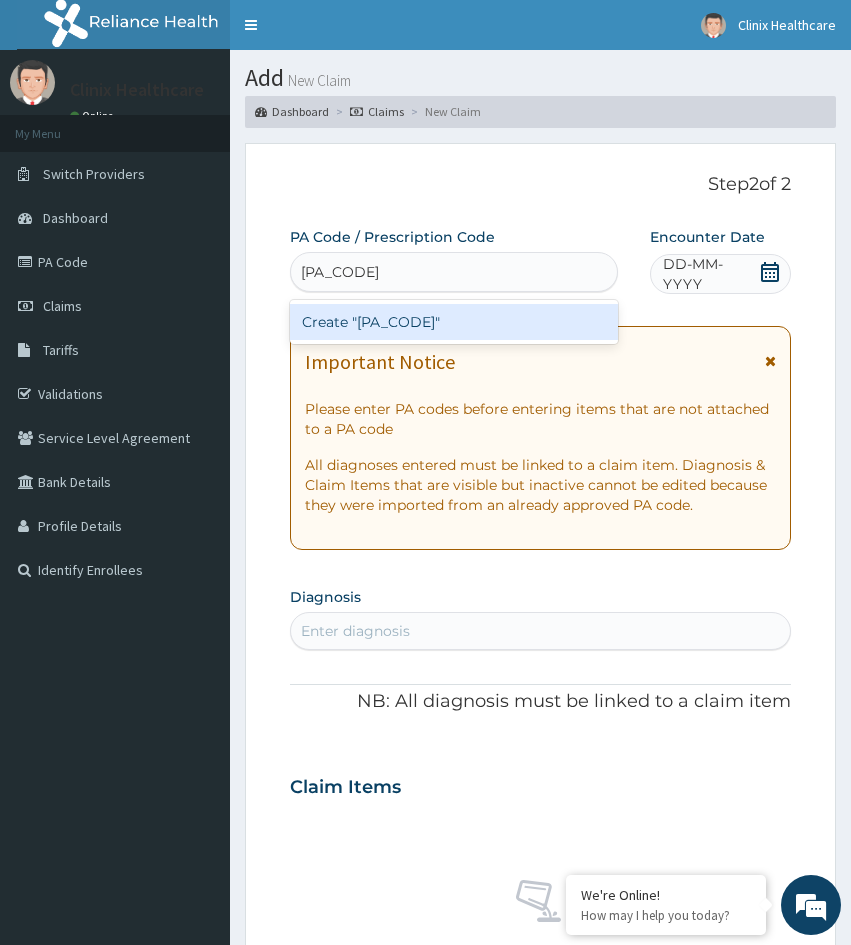 type on "PA/7EE68F" 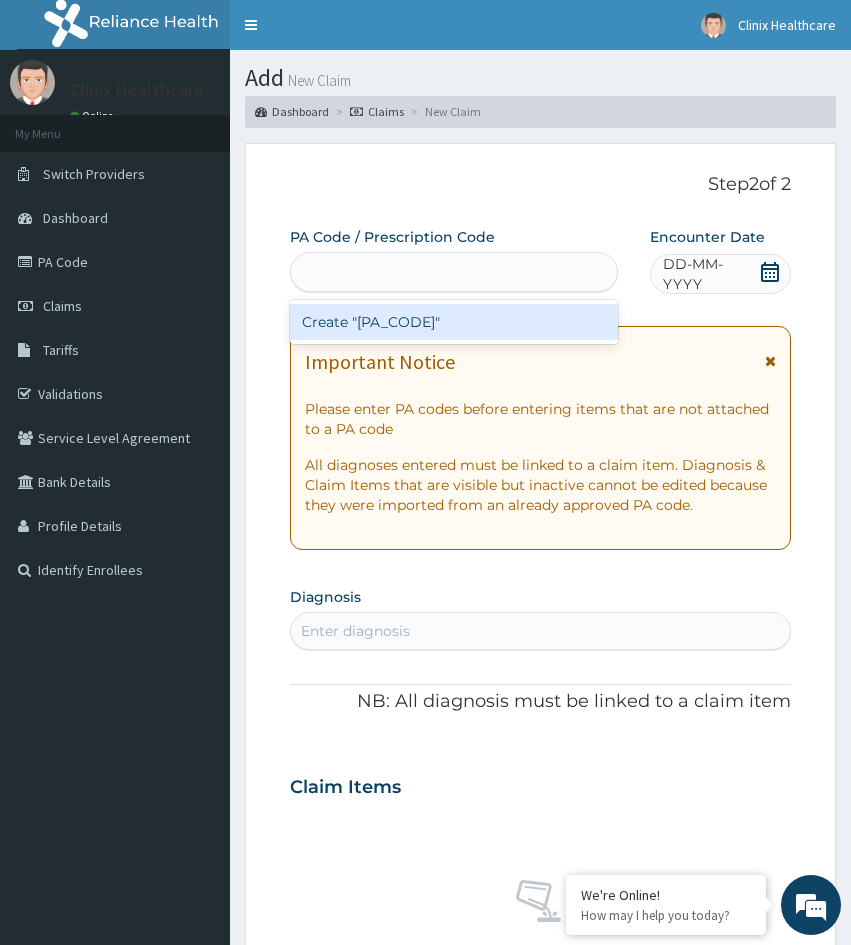 click on "PA Code / Prescription Code option Create "PA/7EE68F" focused, 1 of 1. 1 result available for search term PA/7EE68F. Use Up and Down to choose options, press Enter to select the currently focused option, press Escape to exit the menu, press Tab to select the option and exit the menu. PA/7EE68F Create "PA/7EE68F" Encounter Date DD-MM-YYYY Important Notice Please enter PA codes before entering items that are not attached to a PA code   All diagnoses entered must be linked to a claim item. Diagnosis & Claim Items that are visible but inactive cannot be edited because they were imported from an already approved PA code. Diagnosis Enter diagnosis NB: All diagnosis must be linked to a claim item Claim Items No claim item Types Select Type Item Select Item Pair Diagnosis Select Diagnosis Unit Price 0 Add Comment" at bounding box center [540, 774] 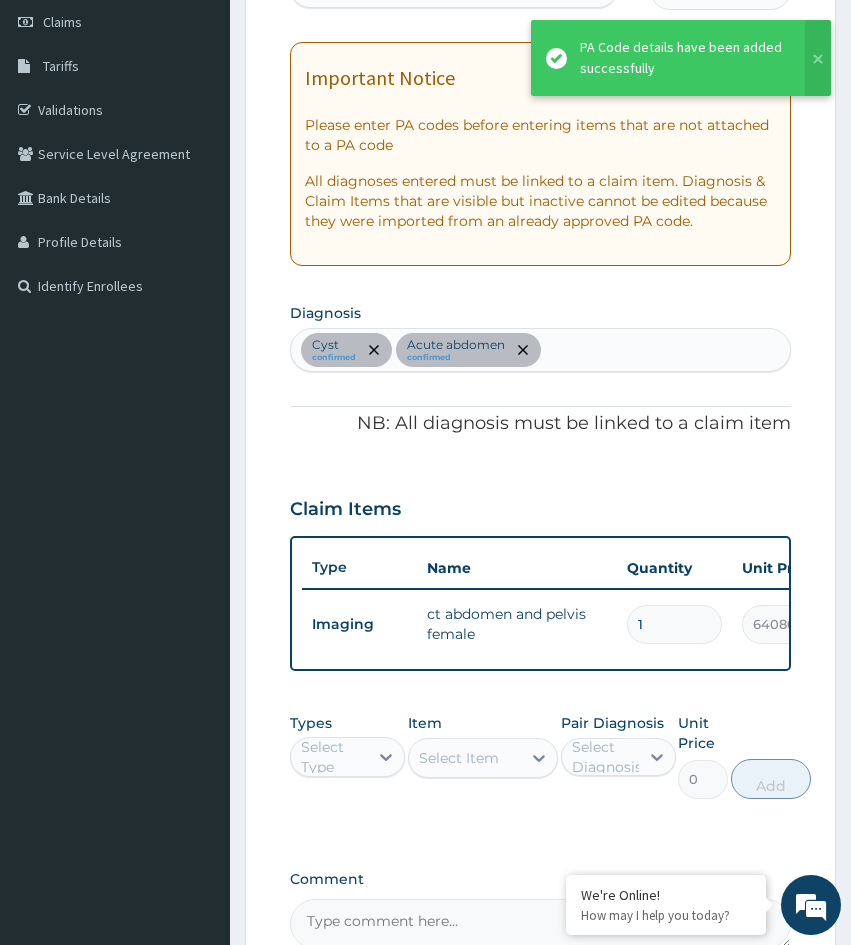 scroll, scrollTop: 400, scrollLeft: 0, axis: vertical 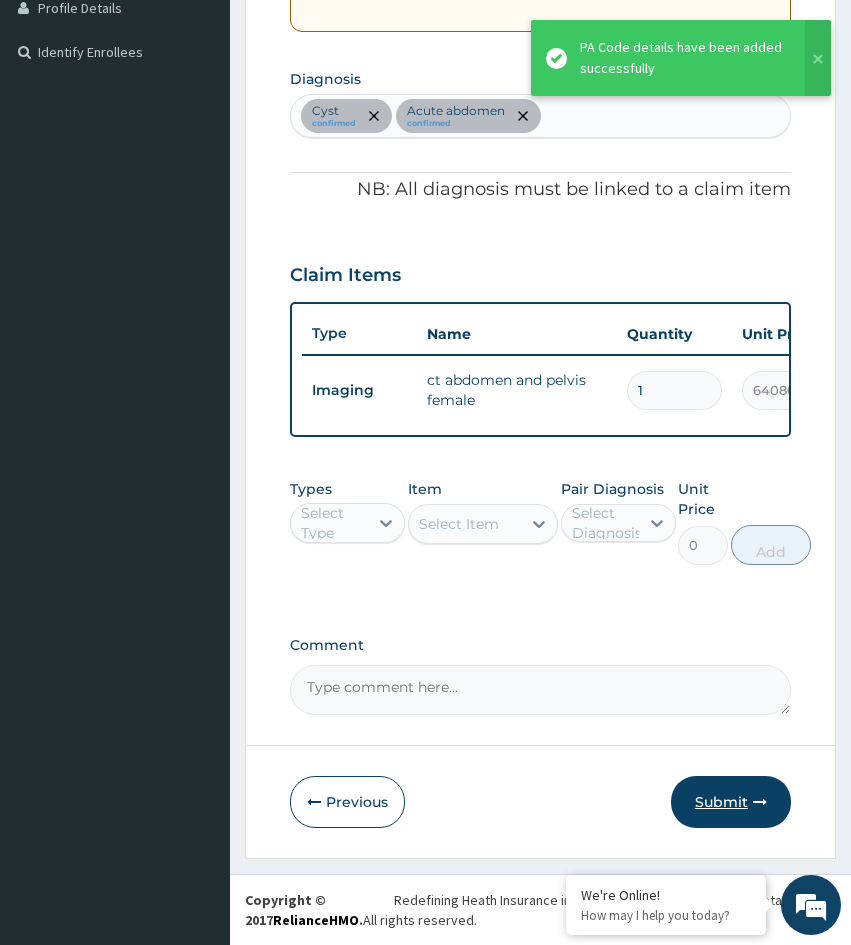 click on "Submit" at bounding box center (731, 802) 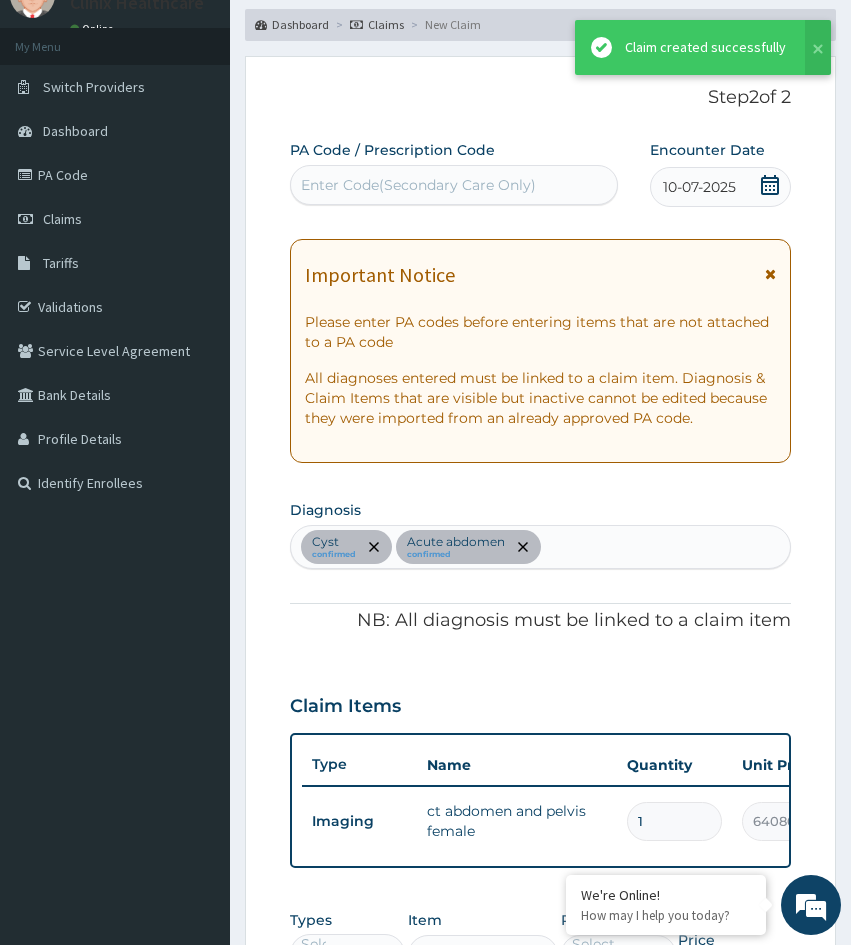 scroll, scrollTop: 533, scrollLeft: 0, axis: vertical 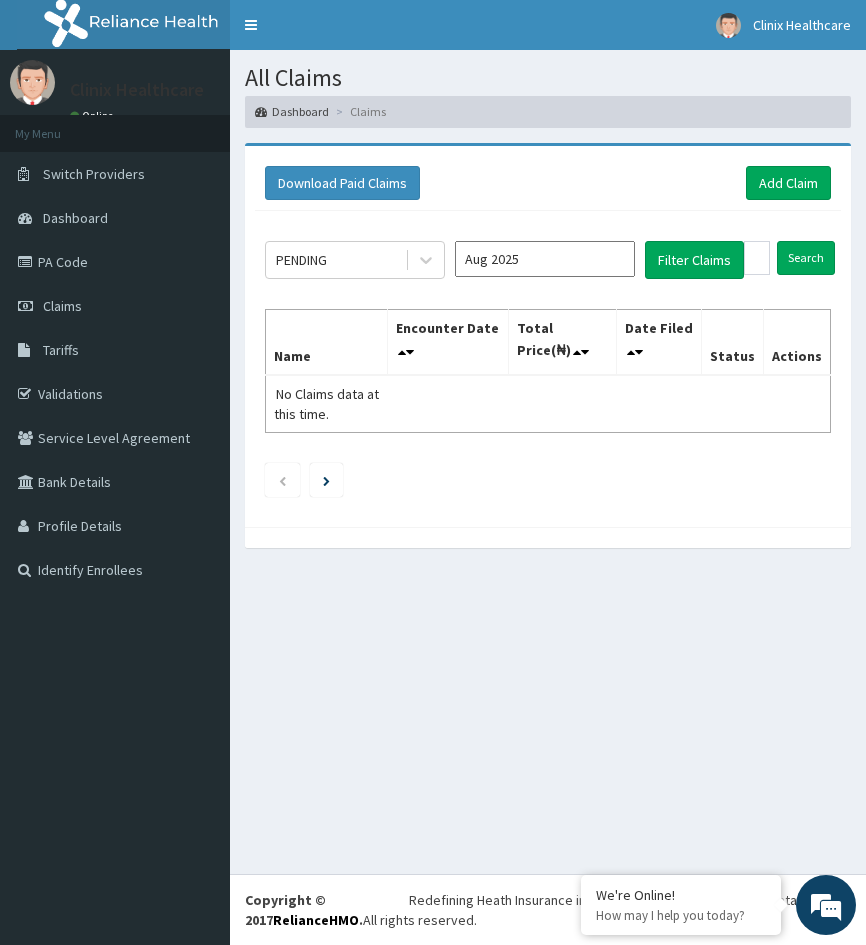 drag, startPoint x: 330, startPoint y: 624, endPoint x: 392, endPoint y: 490, distance: 147.64822 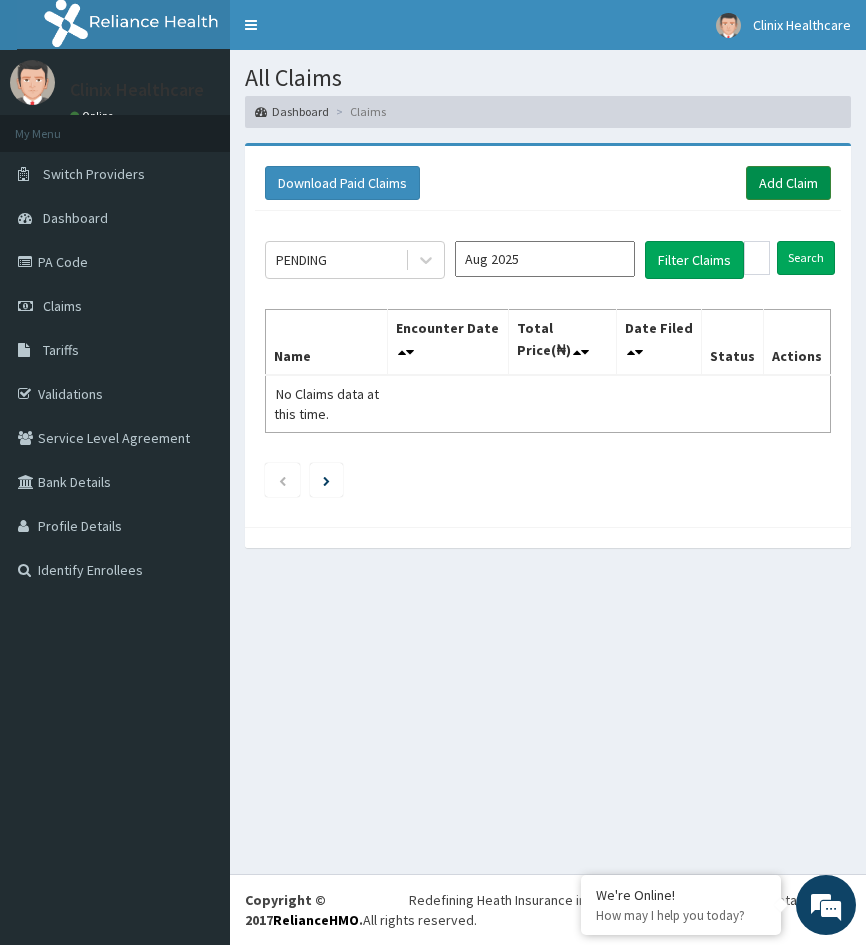 click on "Add Claim" at bounding box center (788, 183) 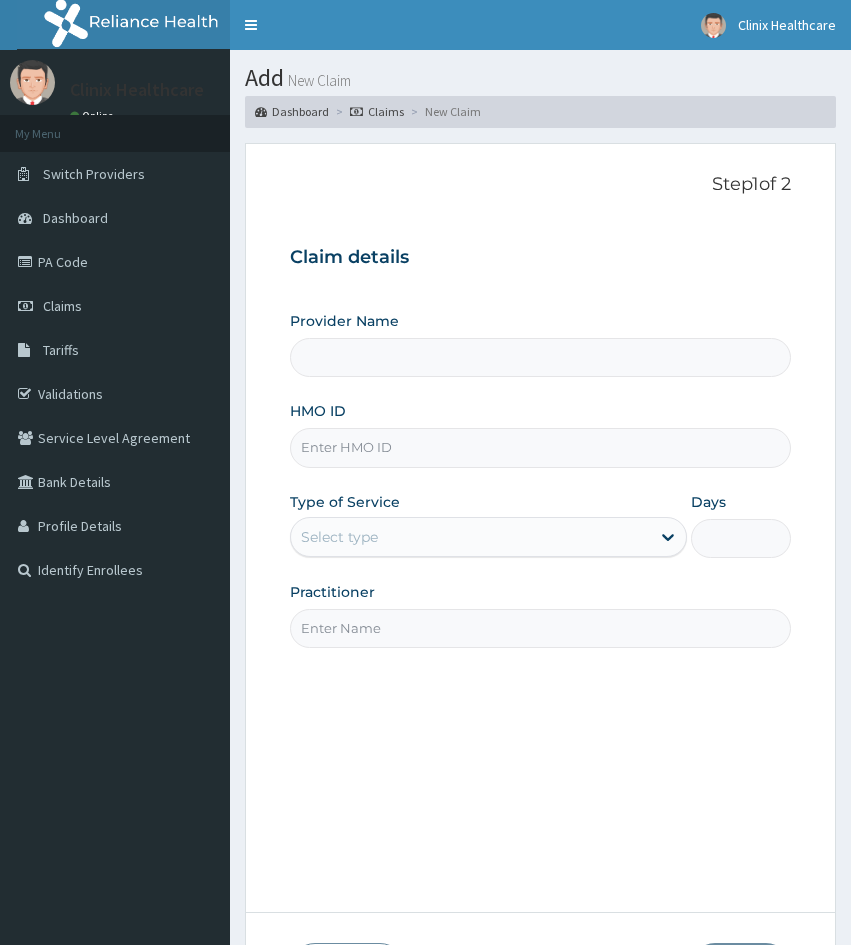 scroll, scrollTop: 0, scrollLeft: 0, axis: both 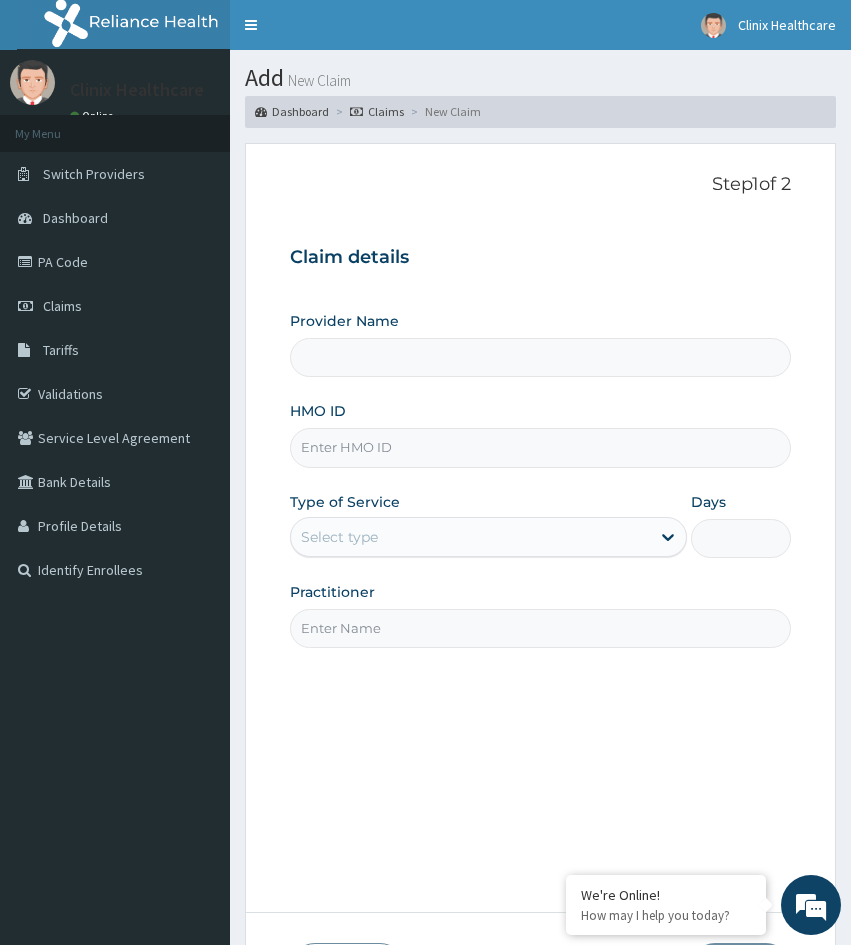 type on "Clinix Healthcare" 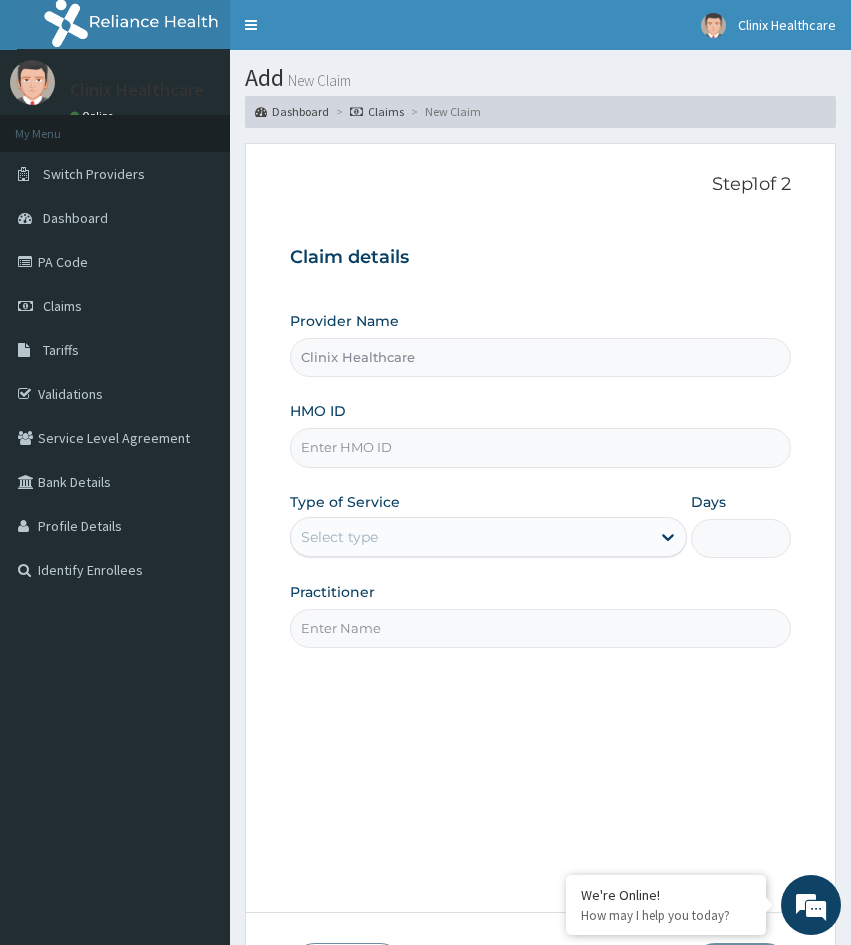 click on "HMO ID" at bounding box center (540, 447) 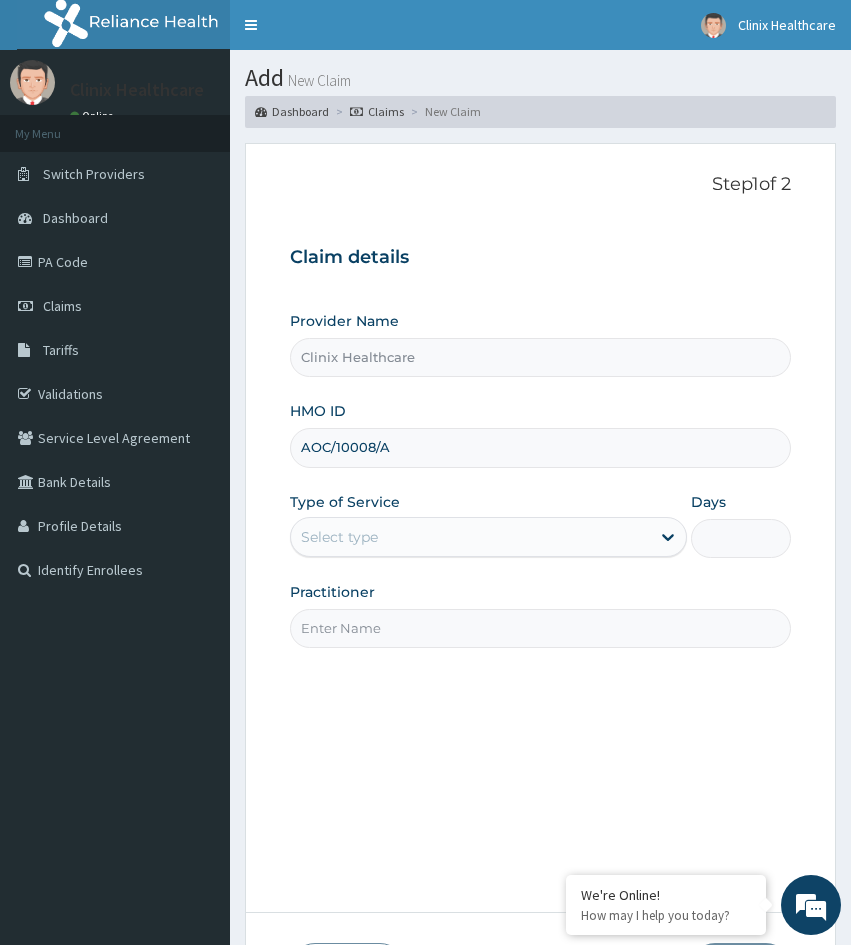 type on "AOC/10008/A" 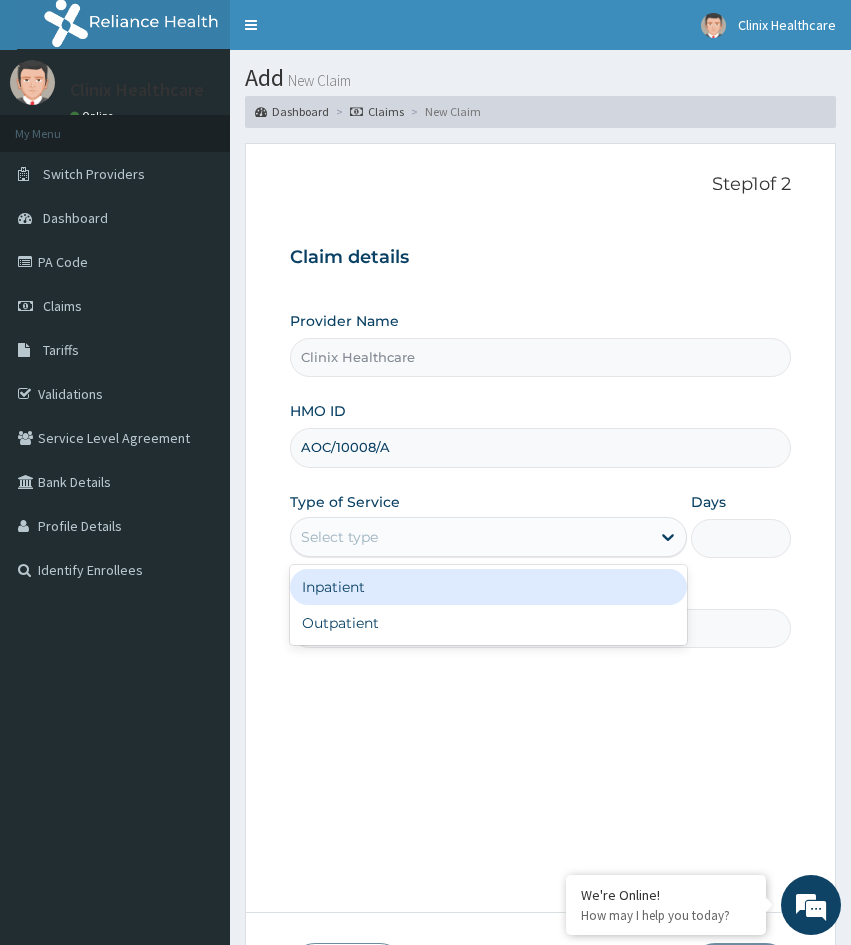 click on "Select type" at bounding box center [339, 537] 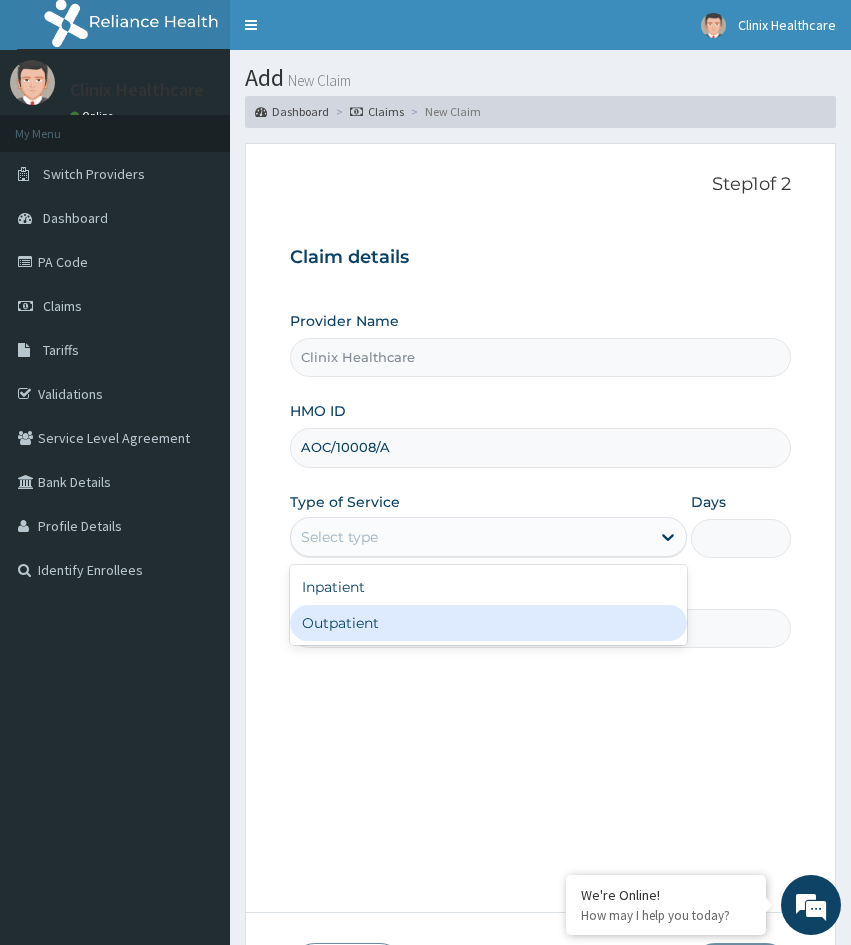 drag, startPoint x: 350, startPoint y: 617, endPoint x: 860, endPoint y: 596, distance: 510.43216 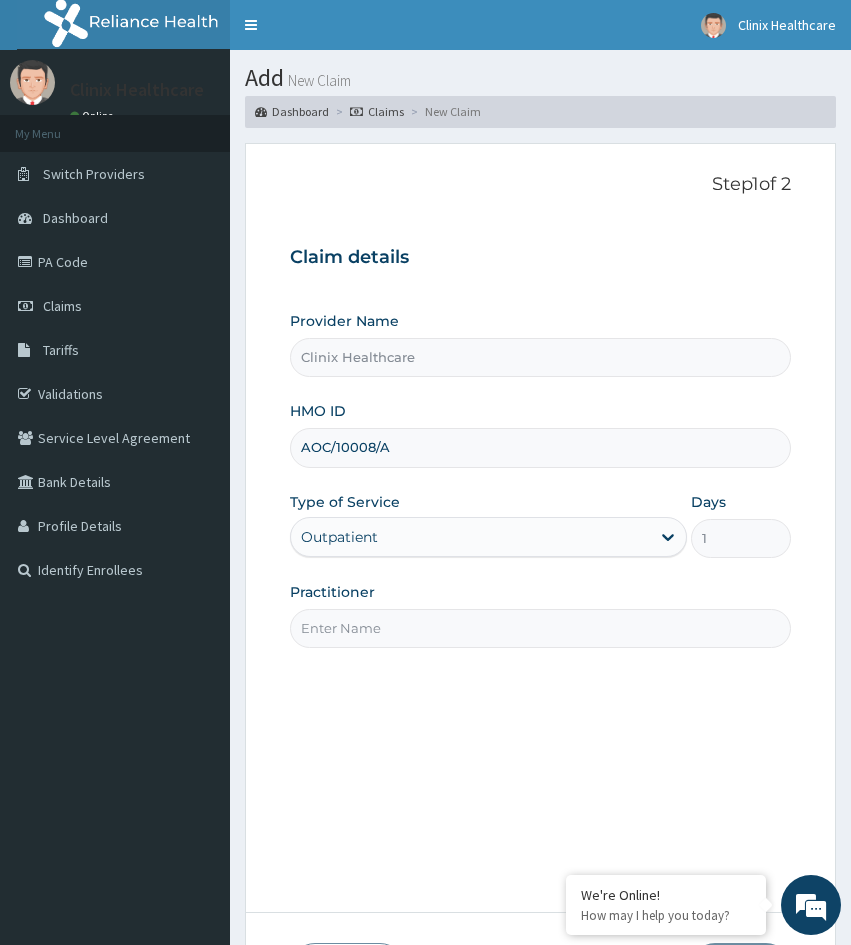 drag, startPoint x: 349, startPoint y: 713, endPoint x: 351, endPoint y: 615, distance: 98.02041 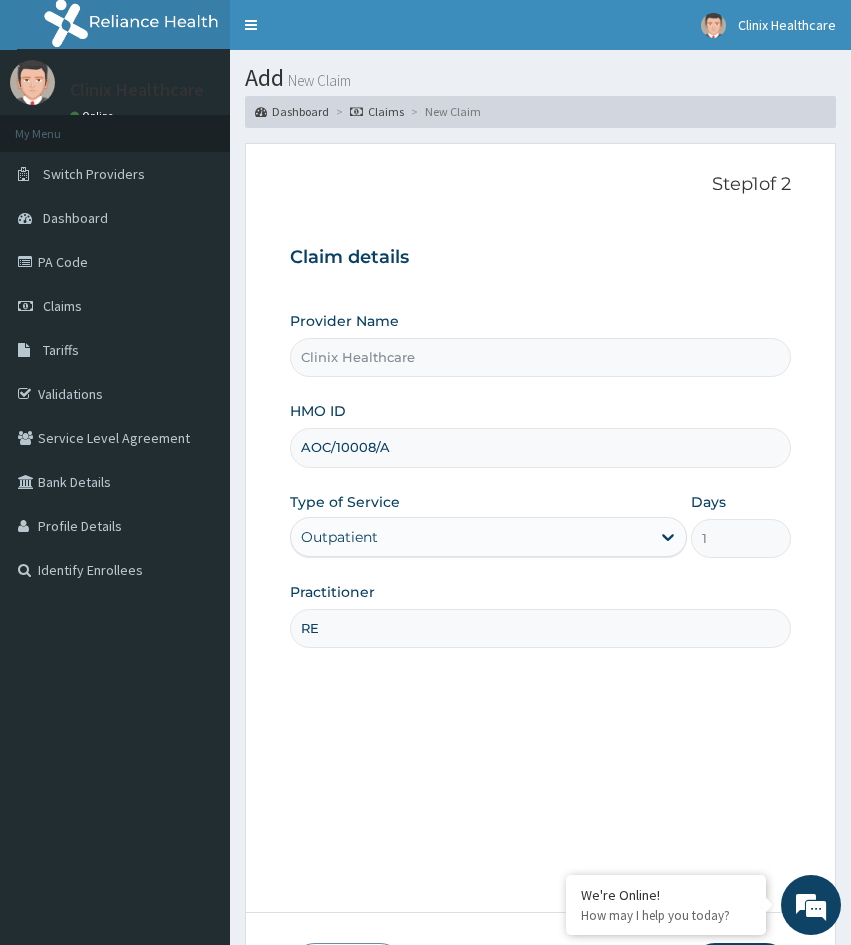 type on "RELIANCE" 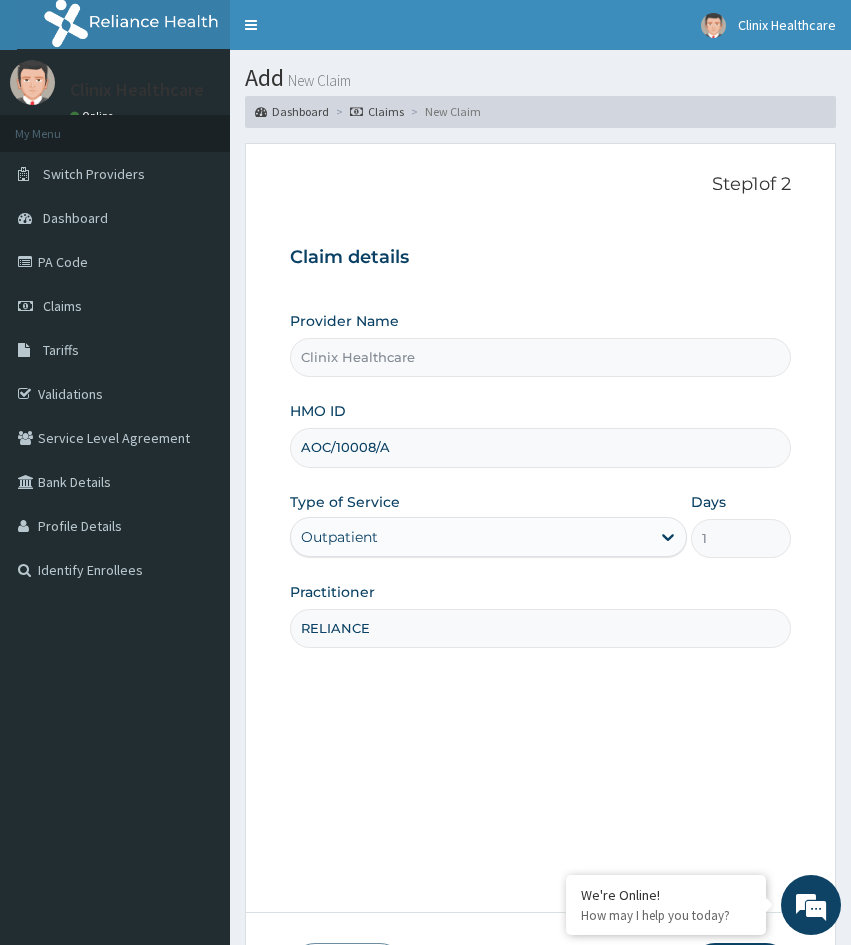 drag, startPoint x: 318, startPoint y: 778, endPoint x: 331, endPoint y: 692, distance: 86.977005 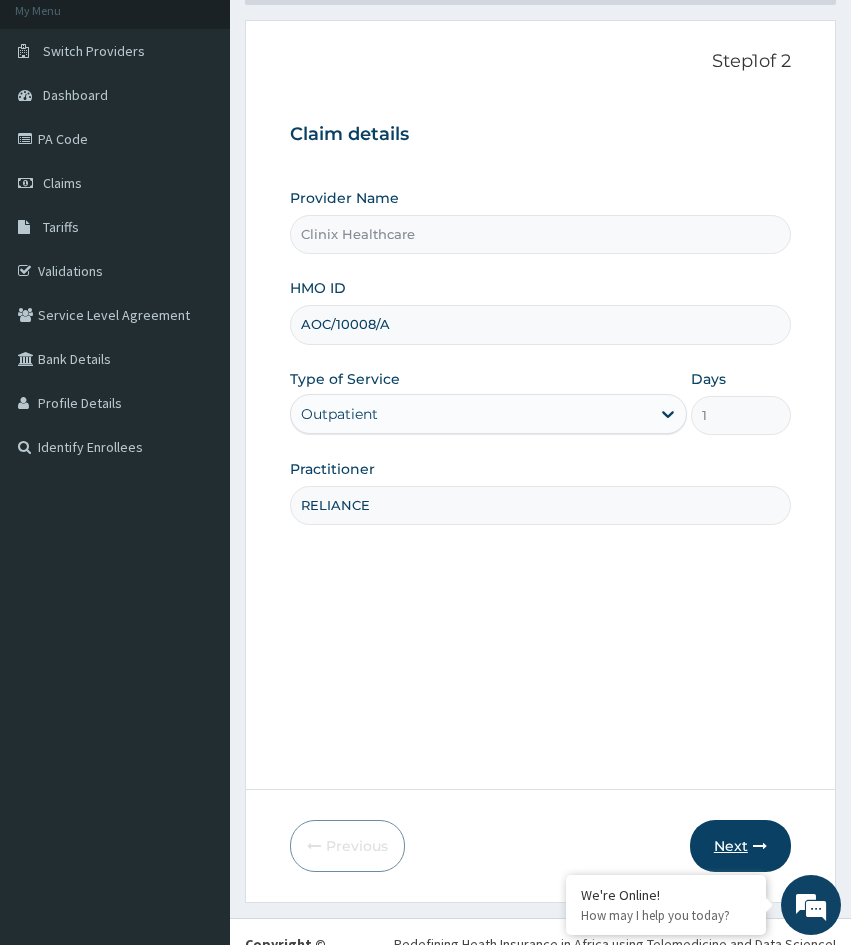 scroll, scrollTop: 167, scrollLeft: 0, axis: vertical 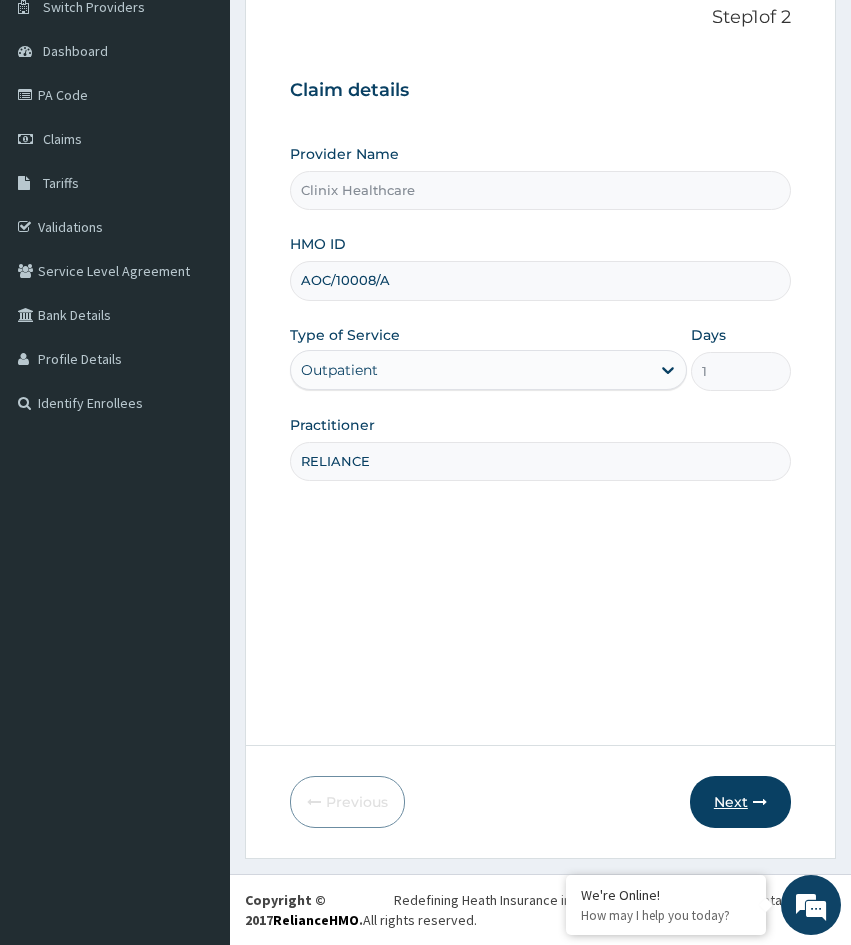 click on "Next" at bounding box center (740, 802) 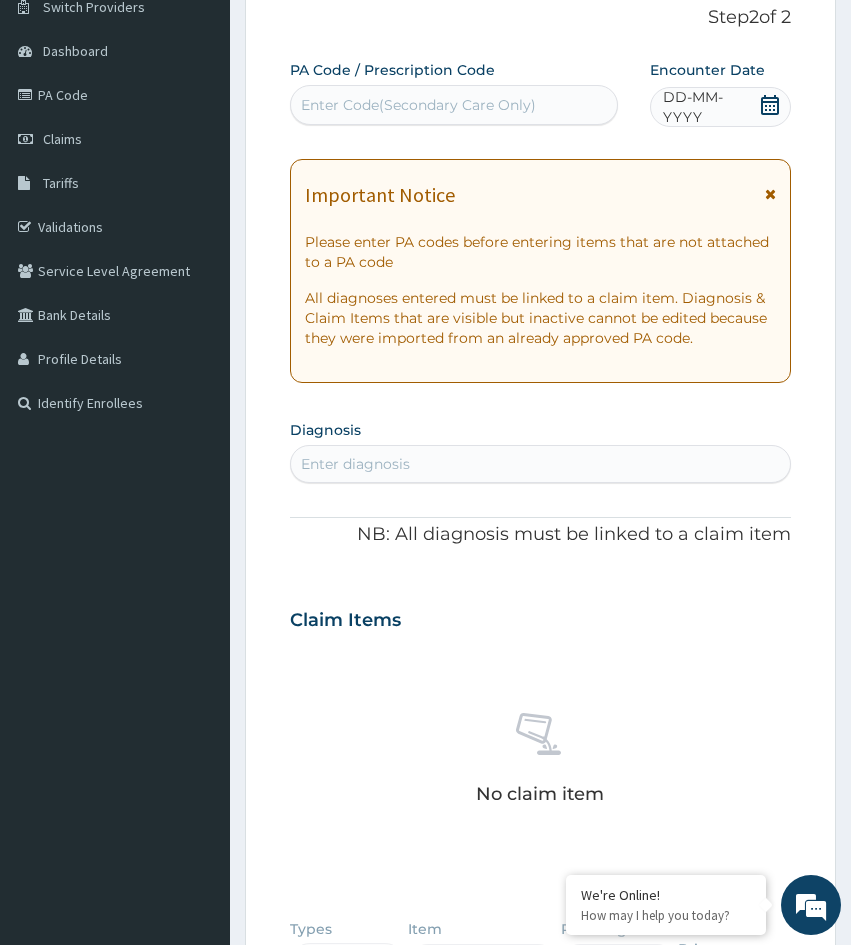 click on "Enter Code(Secondary Care Only)" at bounding box center [454, 105] 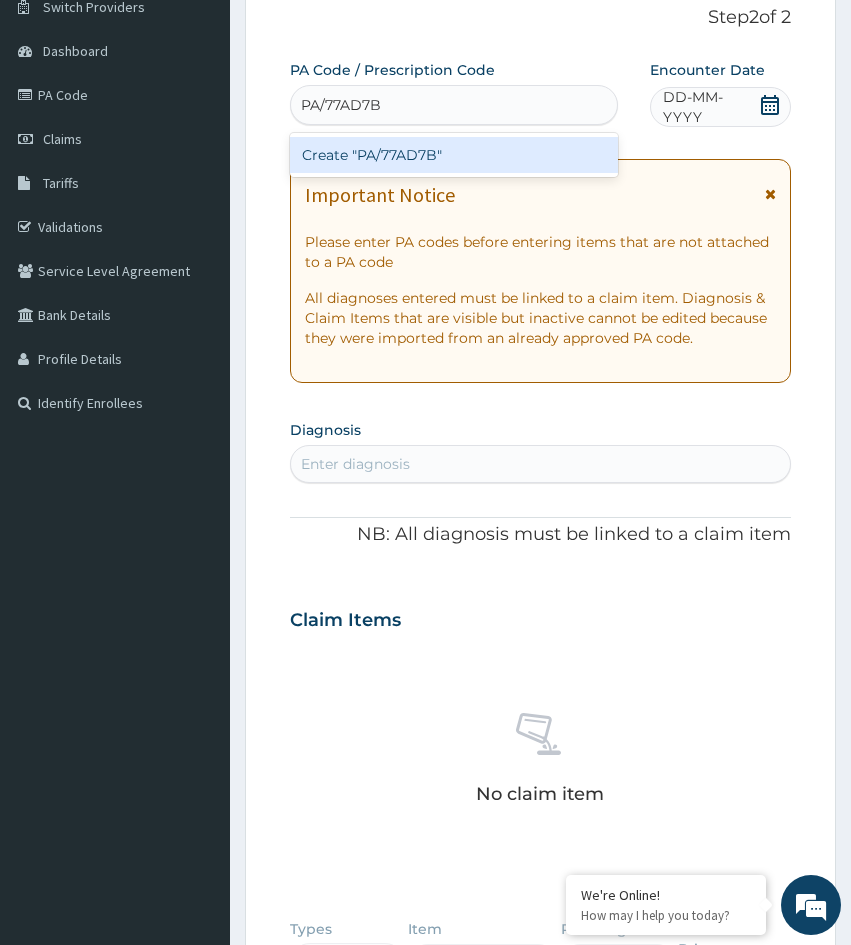 click on "Create "PA/77AD7B"" at bounding box center [454, 155] 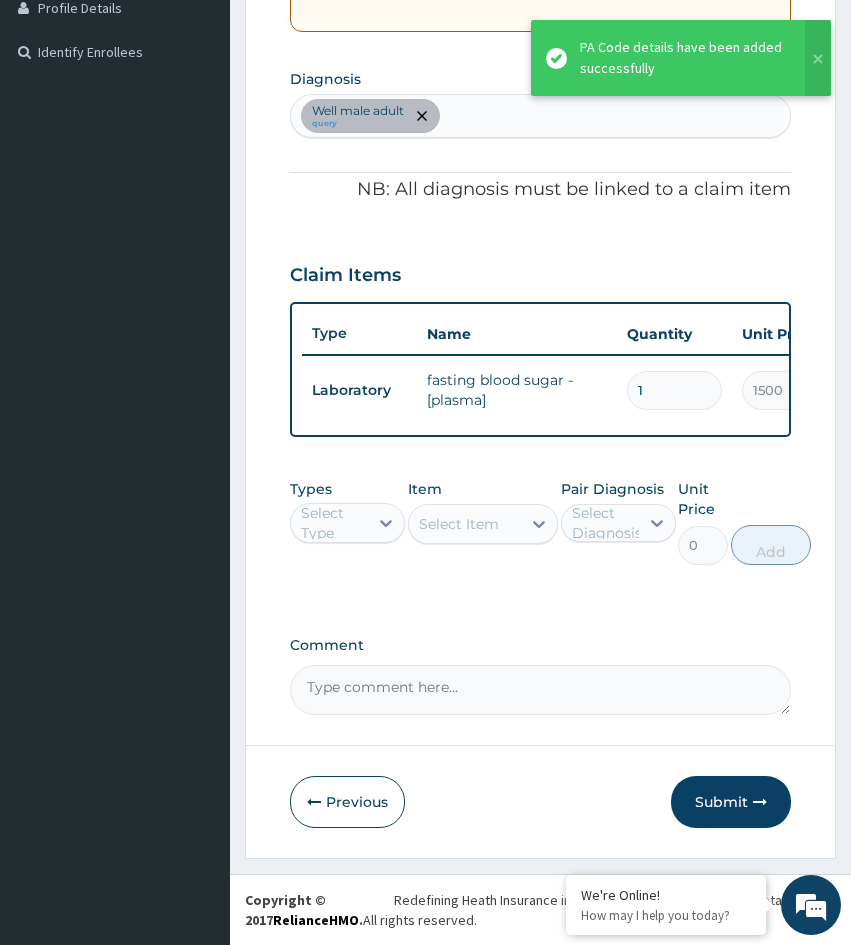 scroll, scrollTop: 533, scrollLeft: 0, axis: vertical 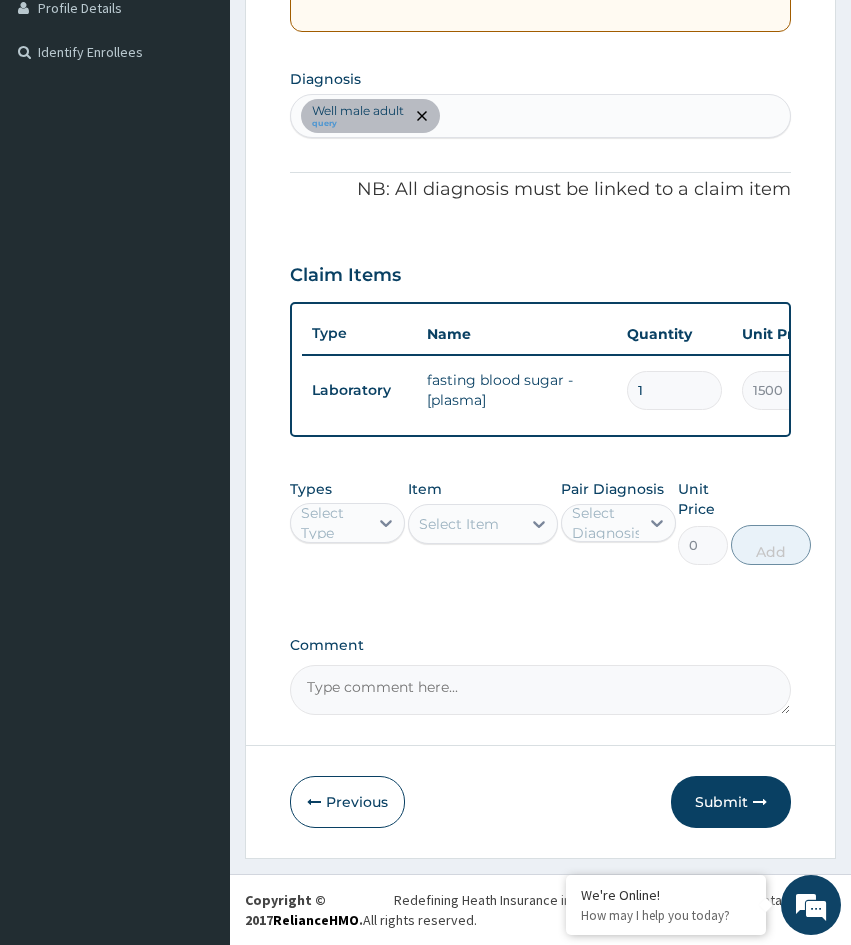 click on "Select Type" at bounding box center [347, 523] 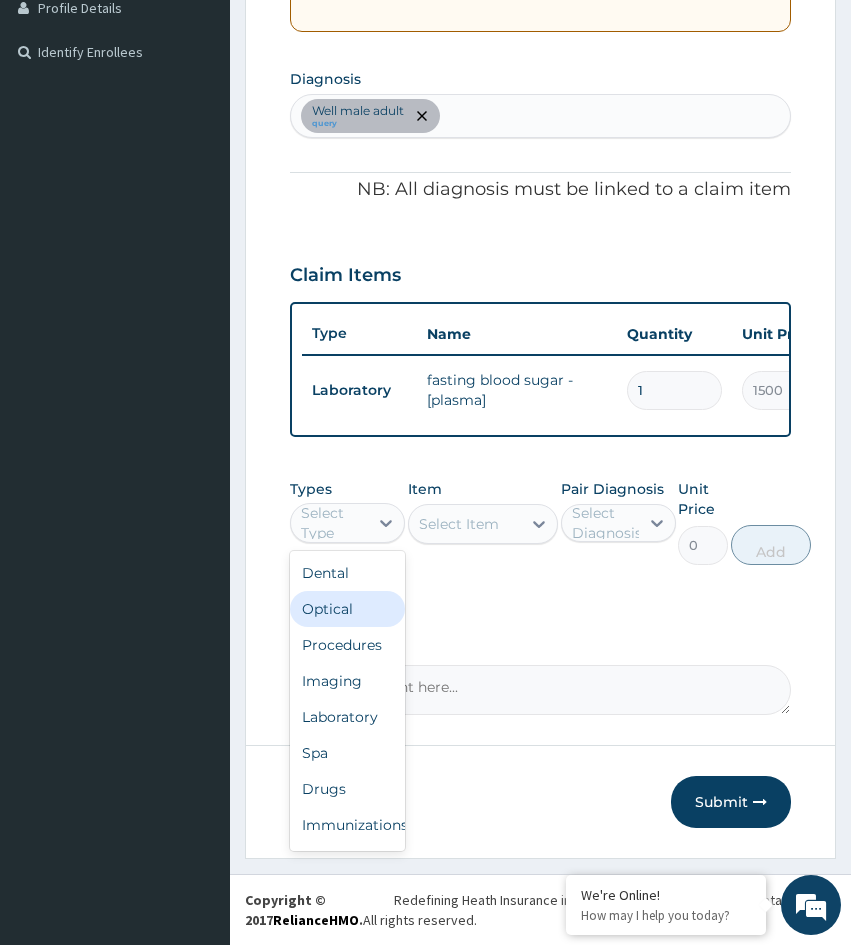 click on "Optical" at bounding box center [347, 609] 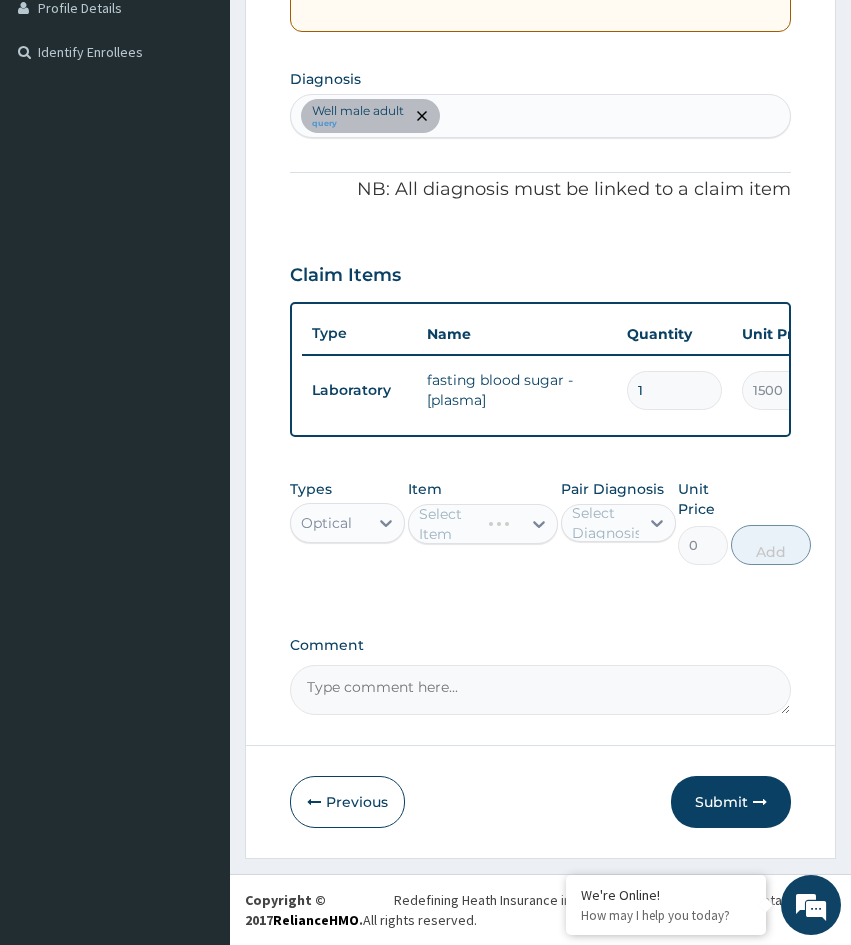 click on "Select Item" at bounding box center (483, 524) 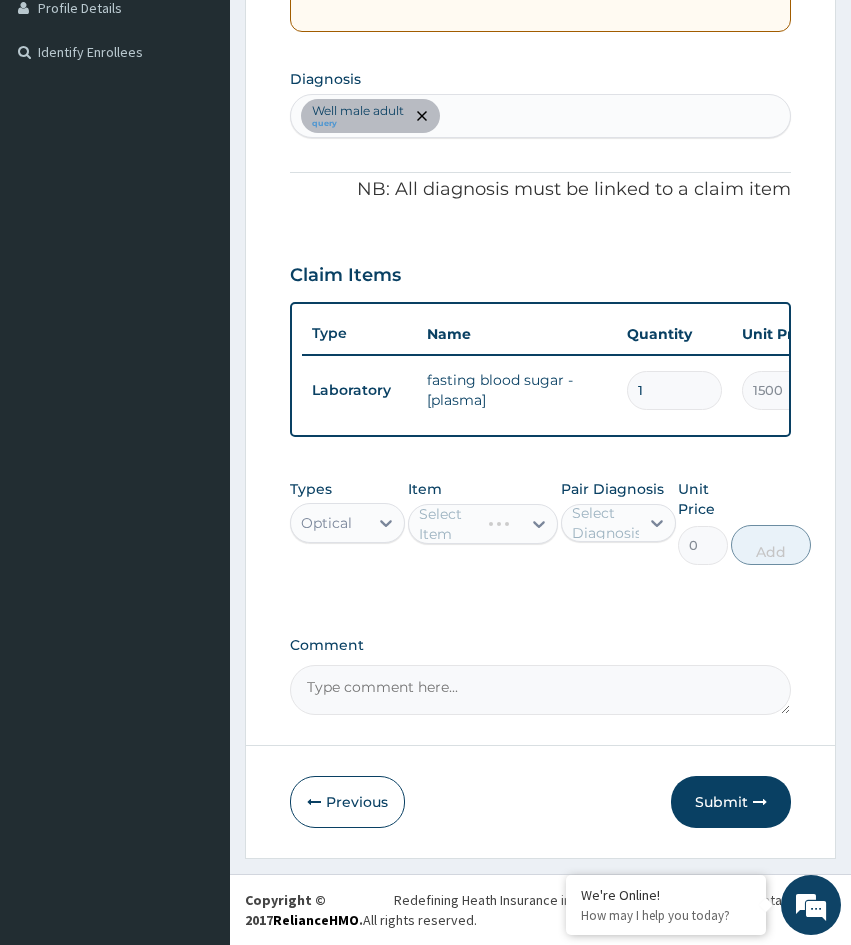 click on "Select Item" at bounding box center (483, 524) 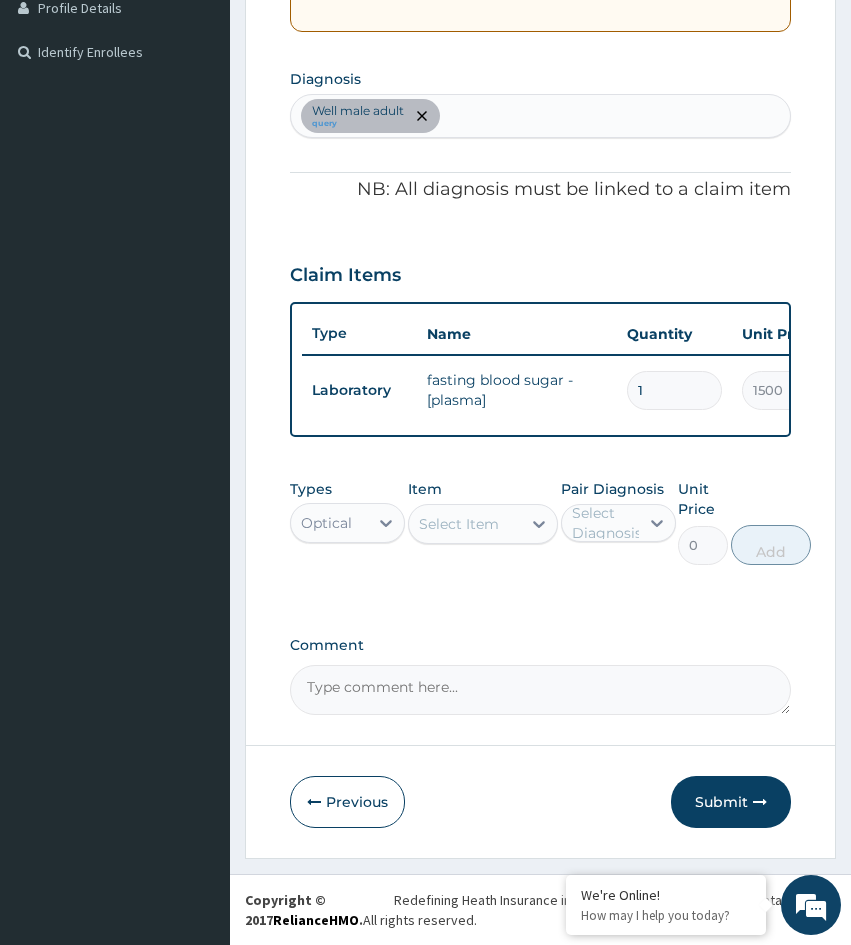 click on "Select Item" at bounding box center [459, 524] 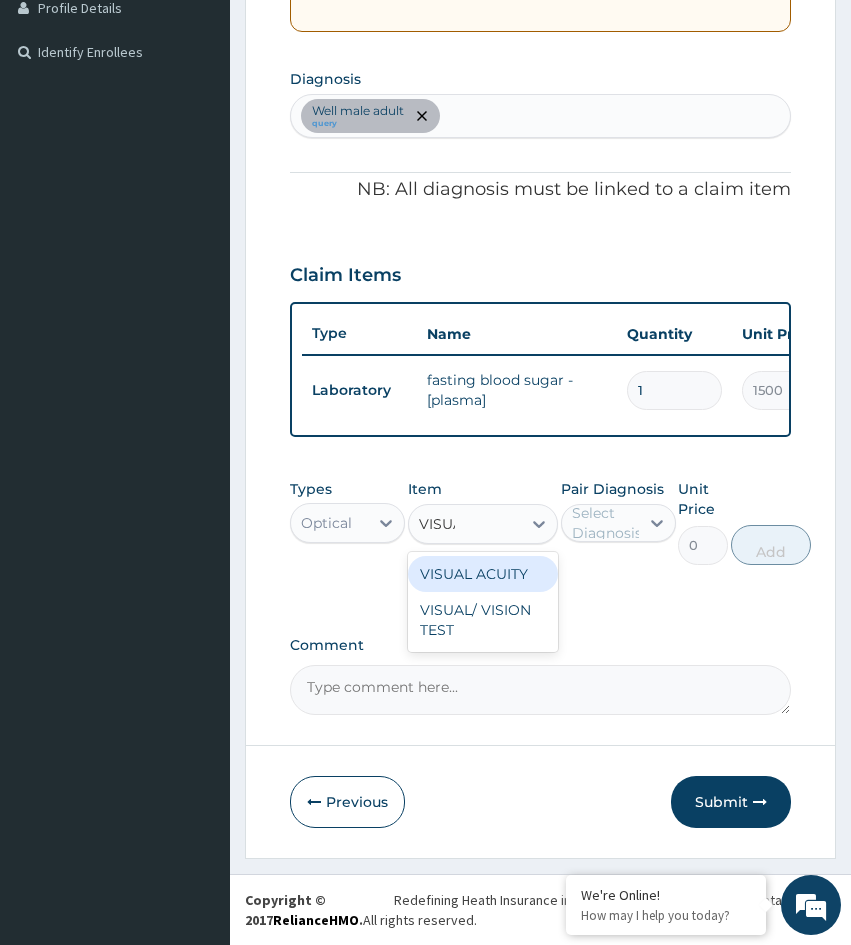 type on "VISUAL" 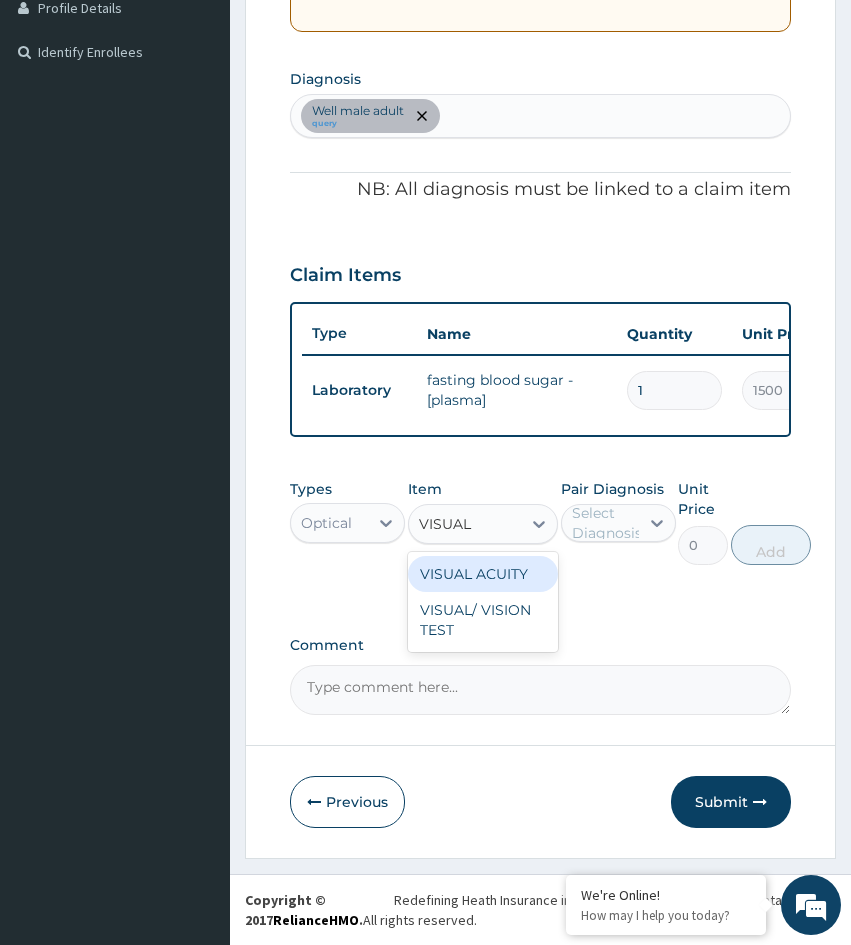 drag, startPoint x: 495, startPoint y: 573, endPoint x: 594, endPoint y: 553, distance: 101 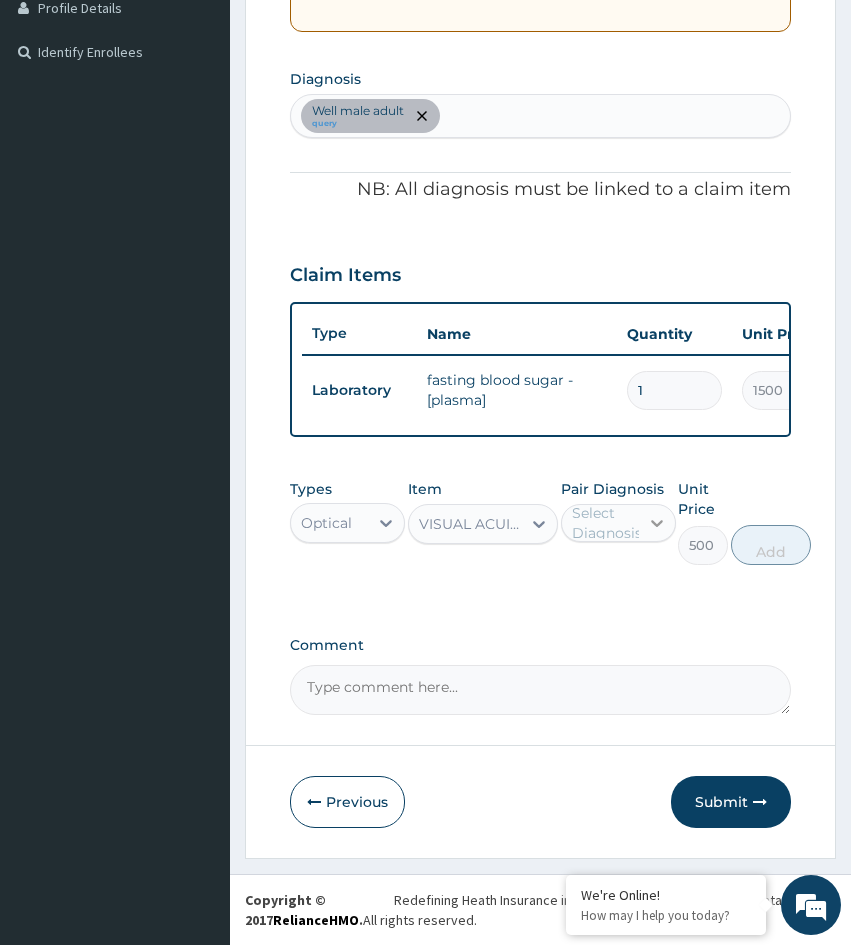 click at bounding box center (657, 523) 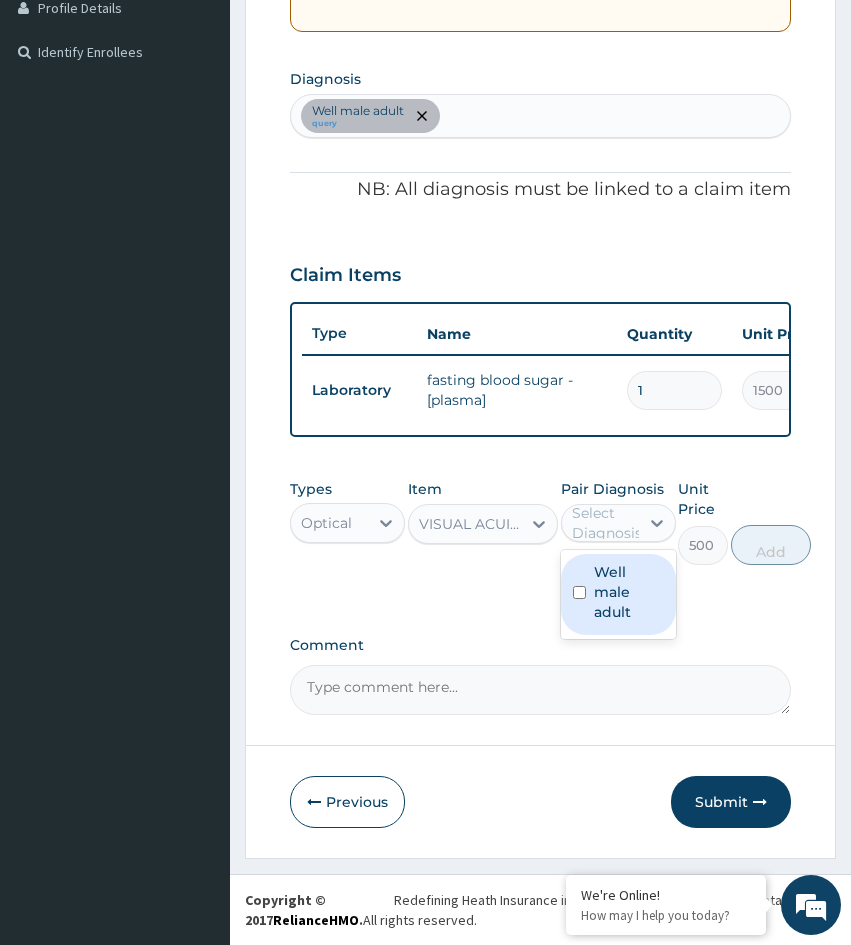 drag, startPoint x: 627, startPoint y: 586, endPoint x: 31, endPoint y: 705, distance: 607.7639 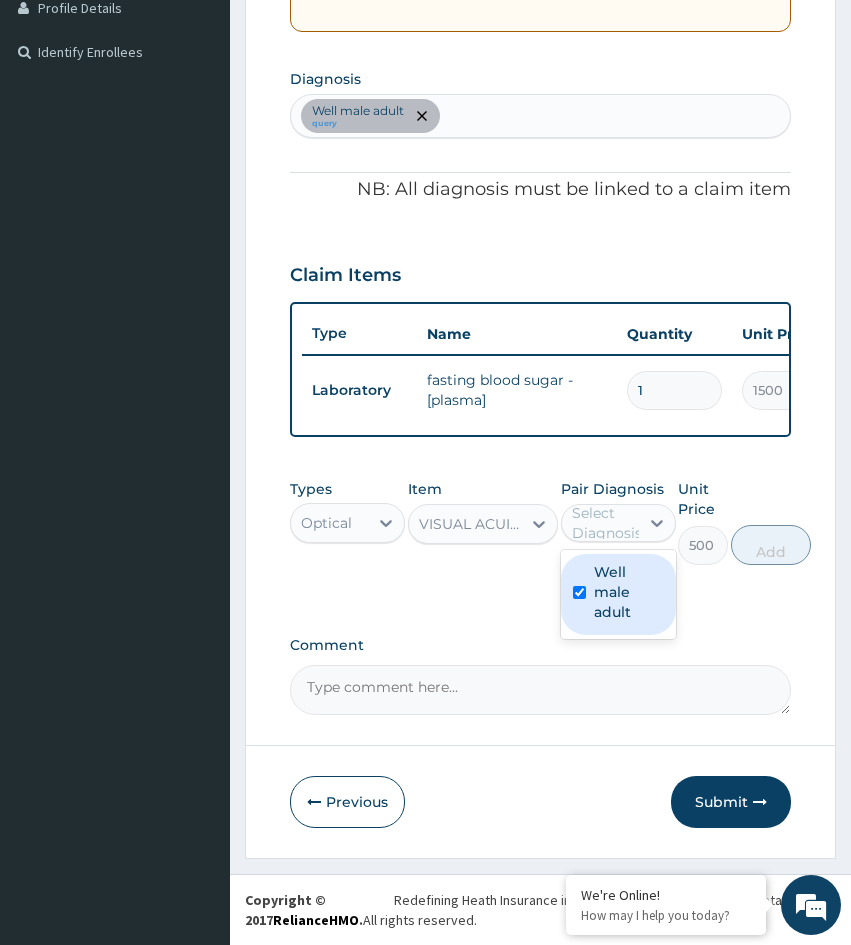 checkbox on "true" 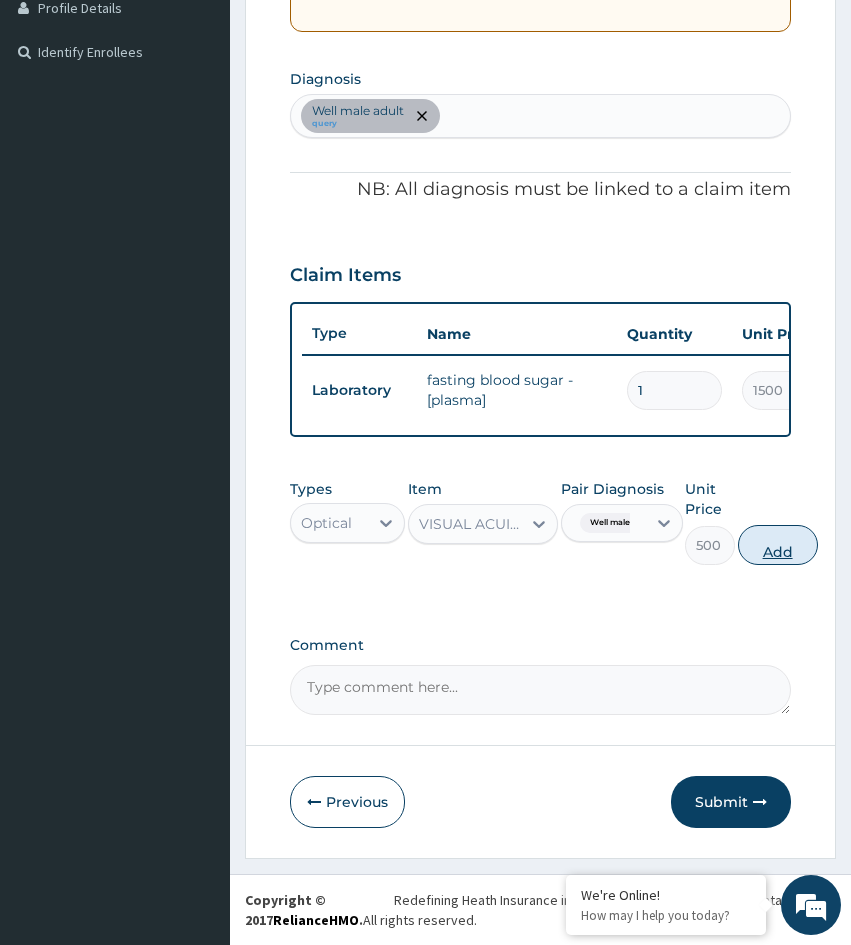 click on "Add" at bounding box center [778, 545] 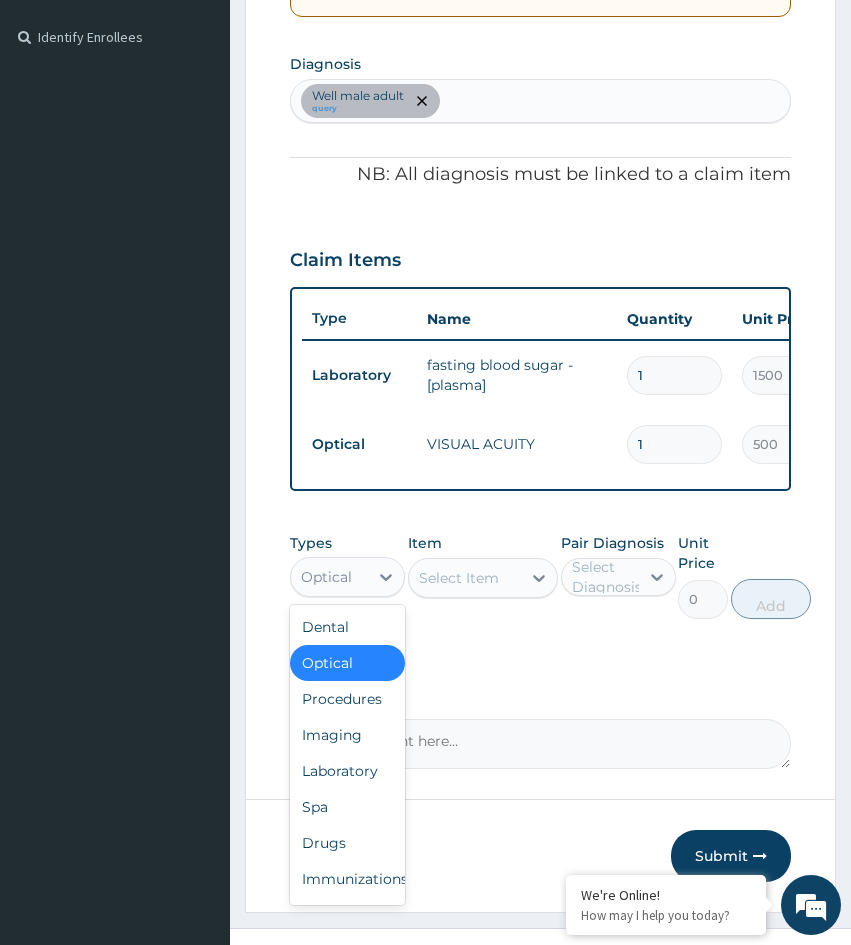 click on "Optical" at bounding box center (326, 577) 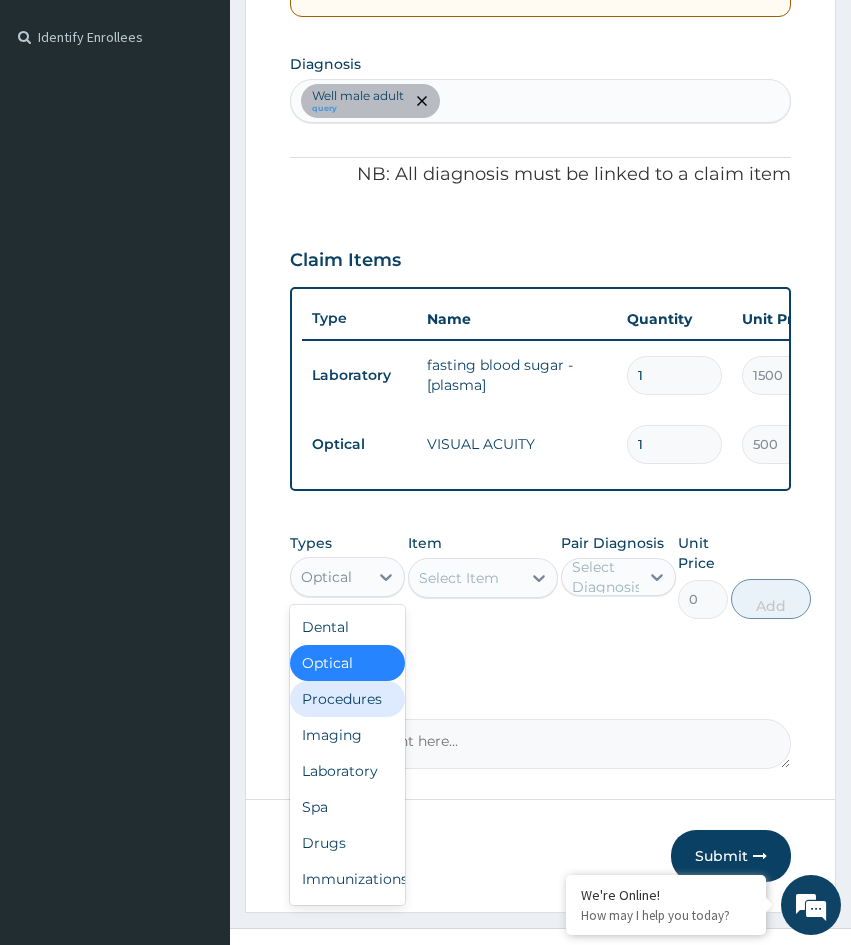 click on "Procedures" at bounding box center (347, 699) 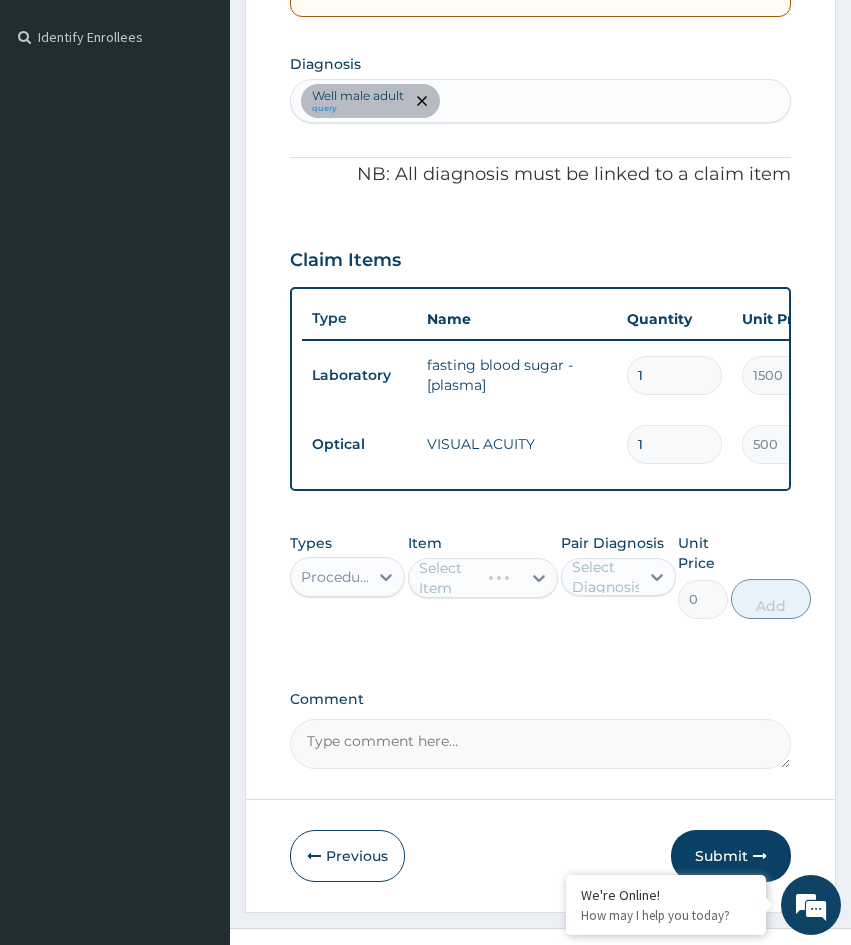 click on "Select Item" at bounding box center (483, 578) 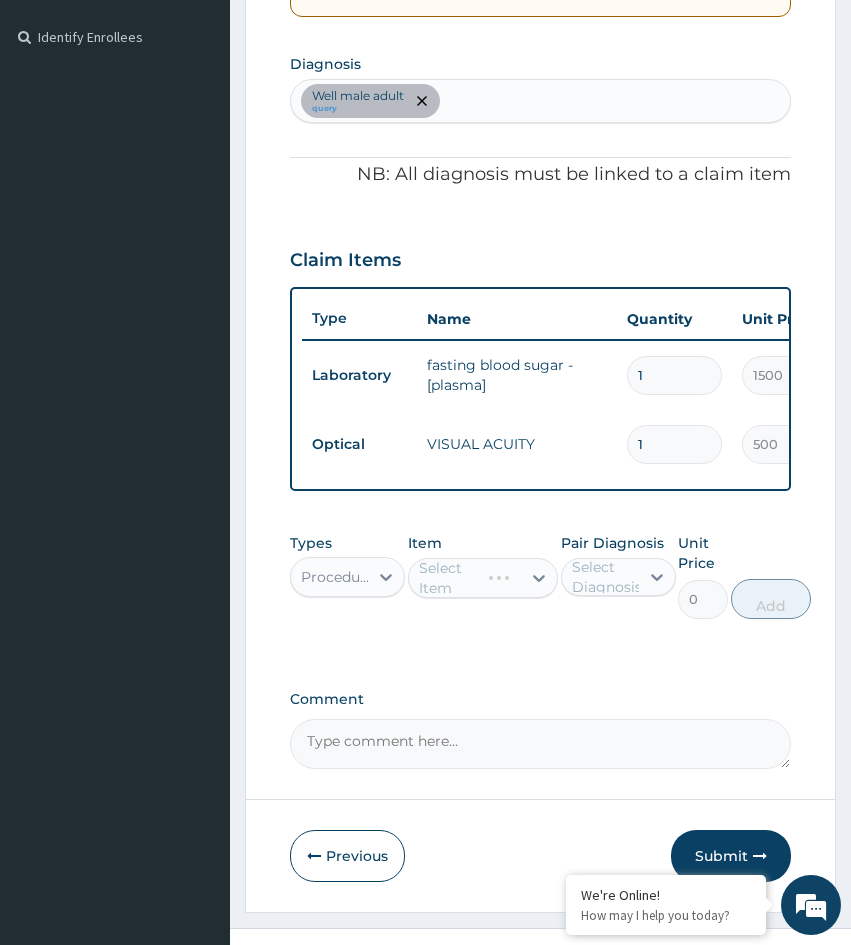 click on "Select Item" at bounding box center (483, 578) 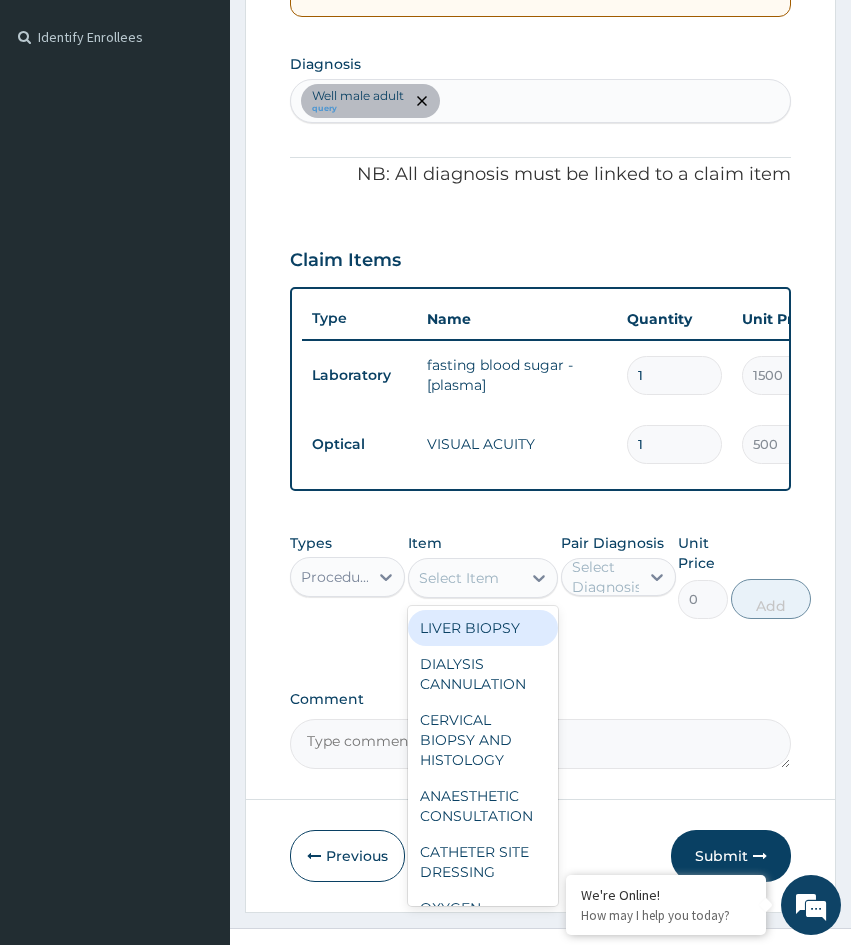 click on "Select Item" at bounding box center (459, 578) 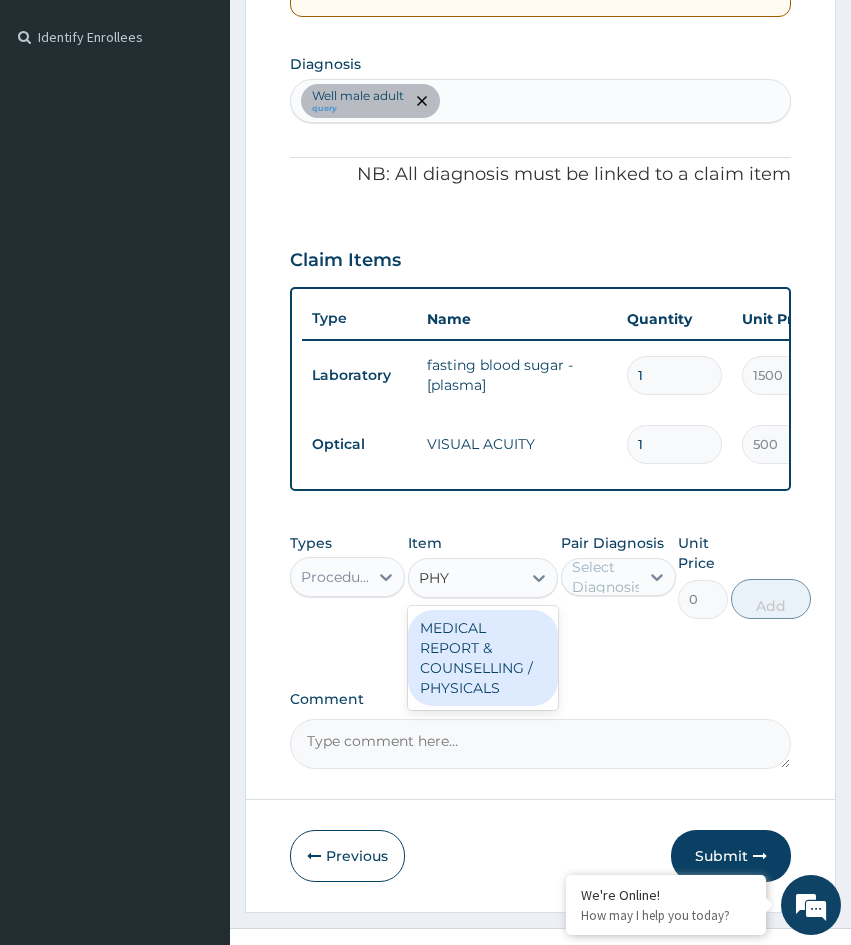 type on "PHYS" 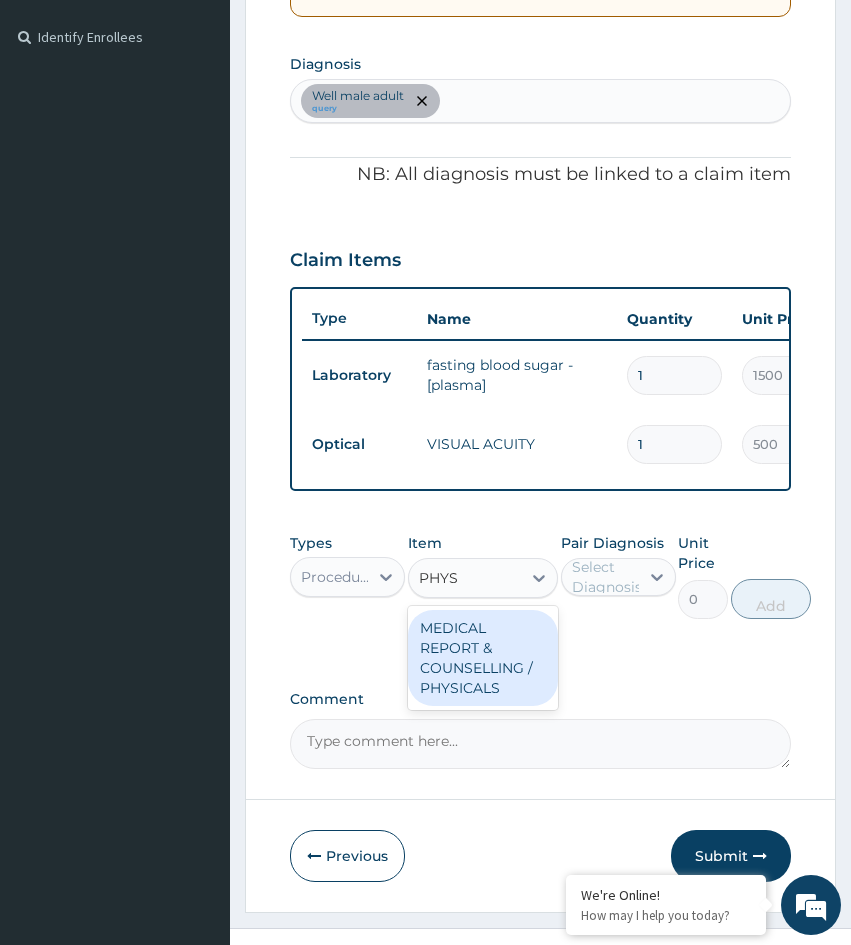 click on "MEDICAL REPORT & COUNSELLING / PHYSICALS" at bounding box center (483, 658) 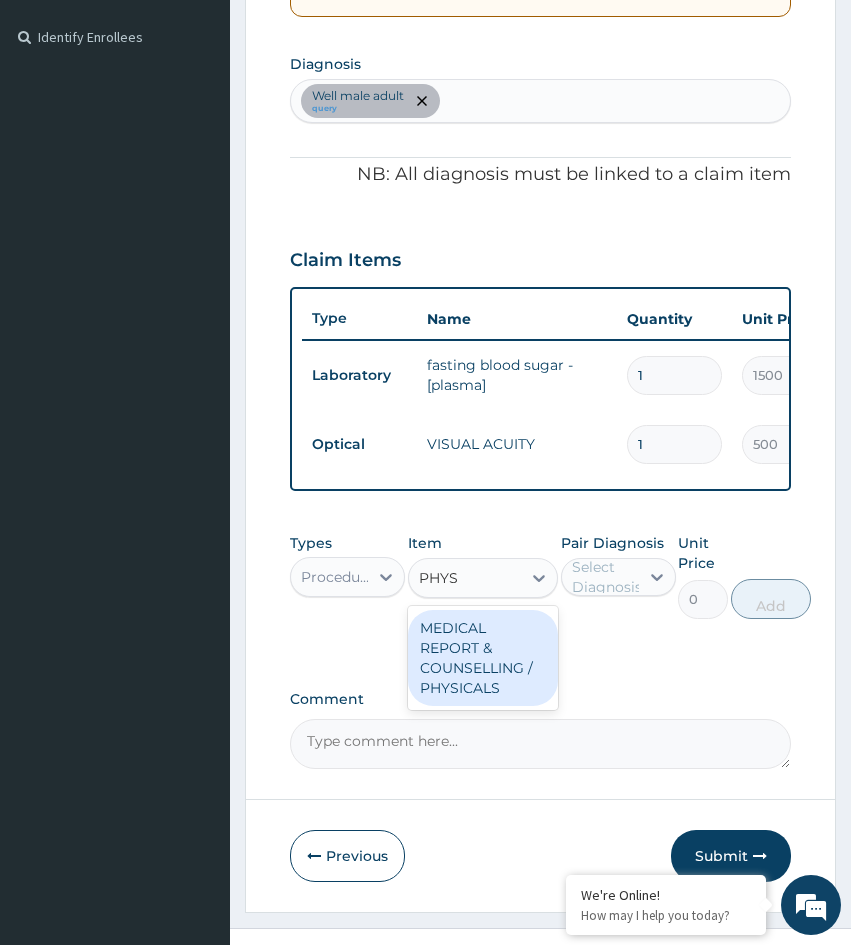 type 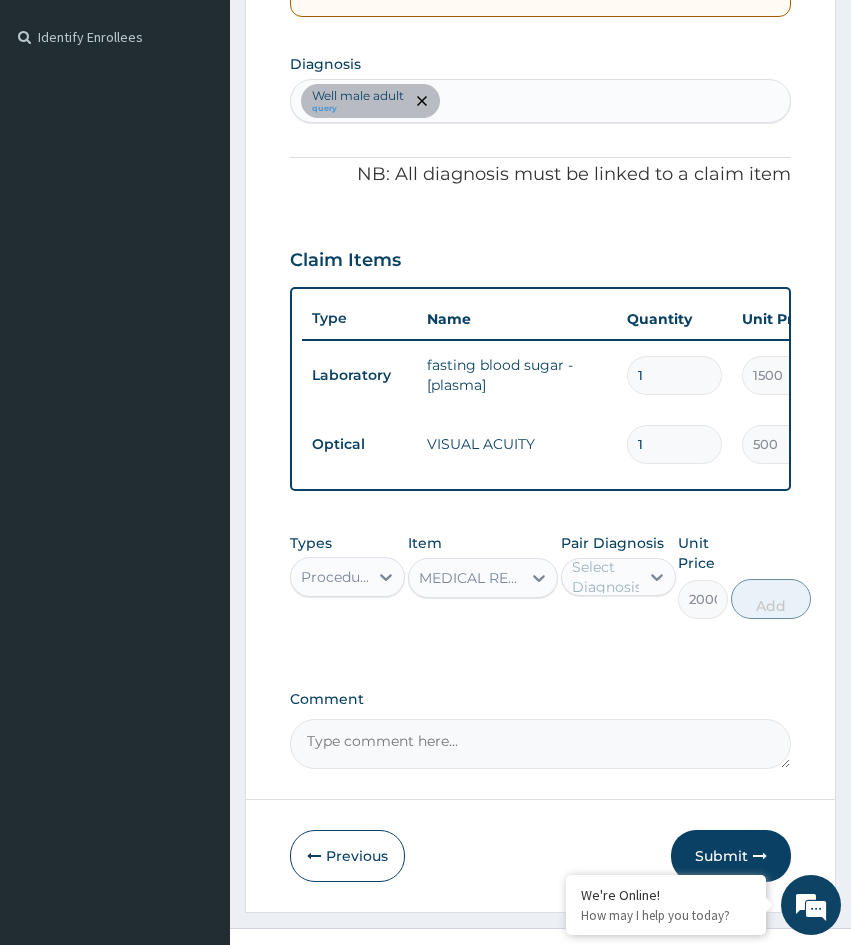 click on "Select Diagnosis" at bounding box center (607, 577) 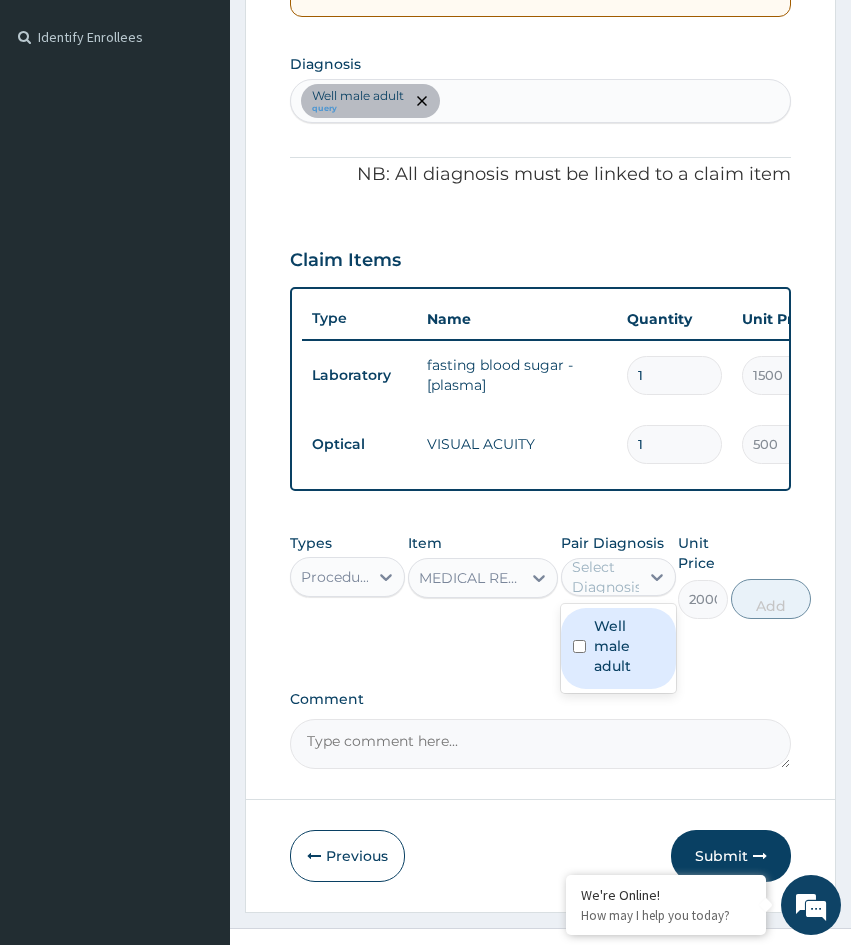 click on "Well male adult" at bounding box center (629, 646) 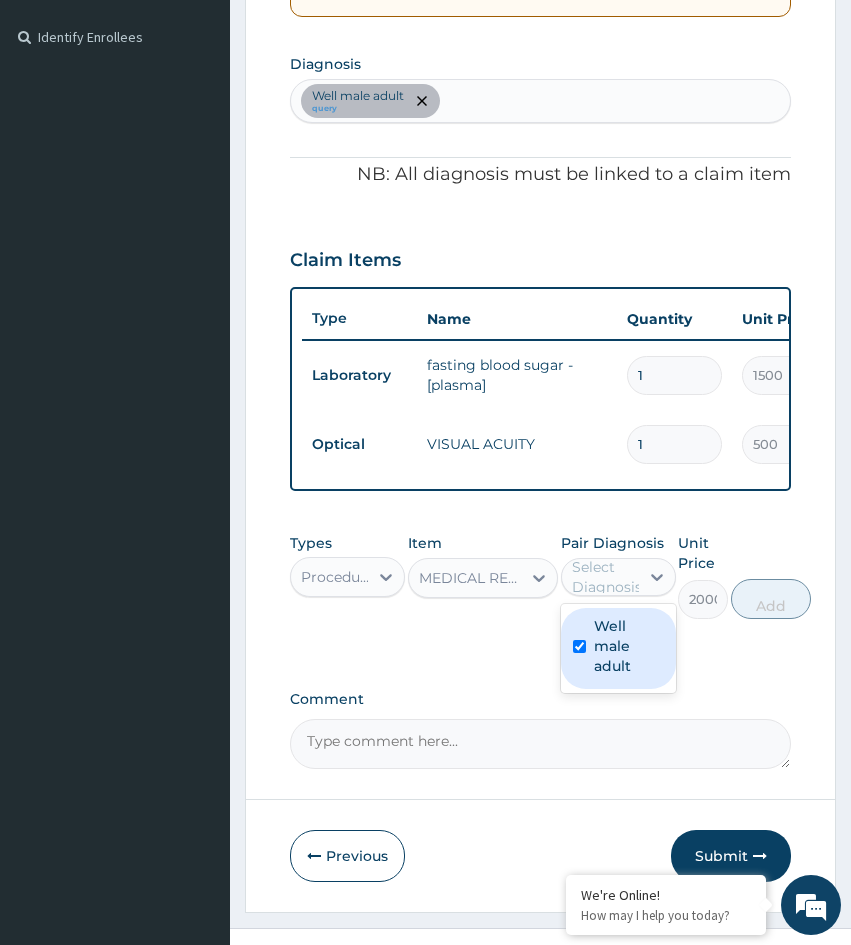 checkbox on "true" 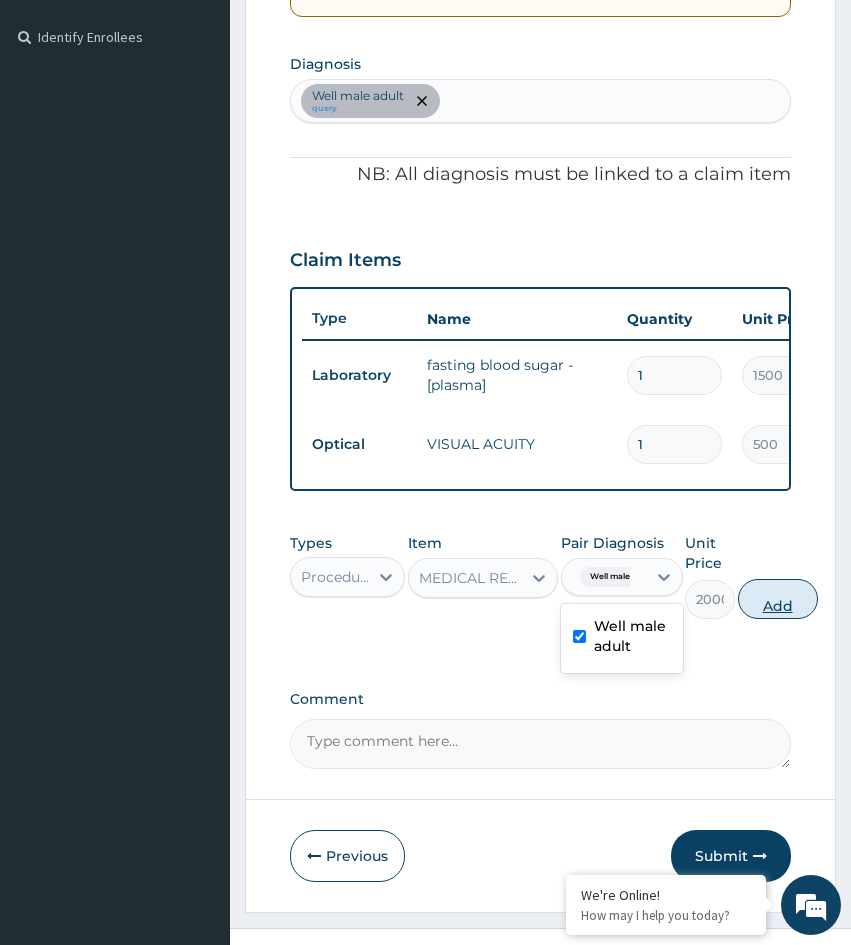 click on "Add" at bounding box center [778, 599] 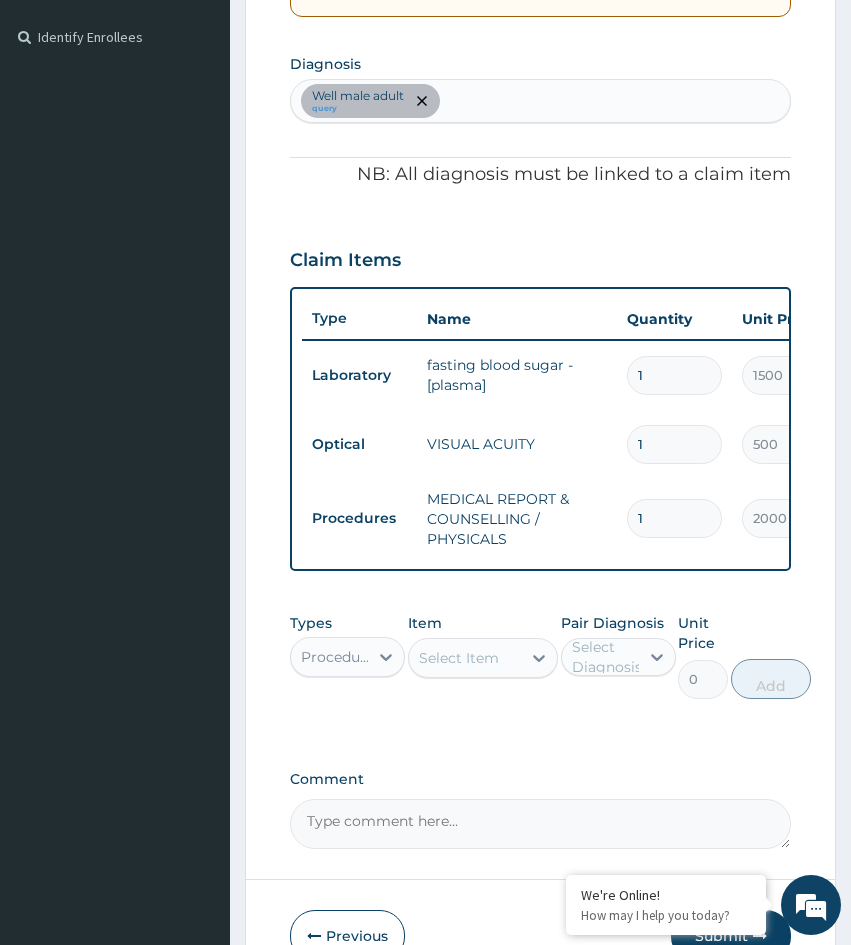 click on "Procedures" at bounding box center (335, 657) 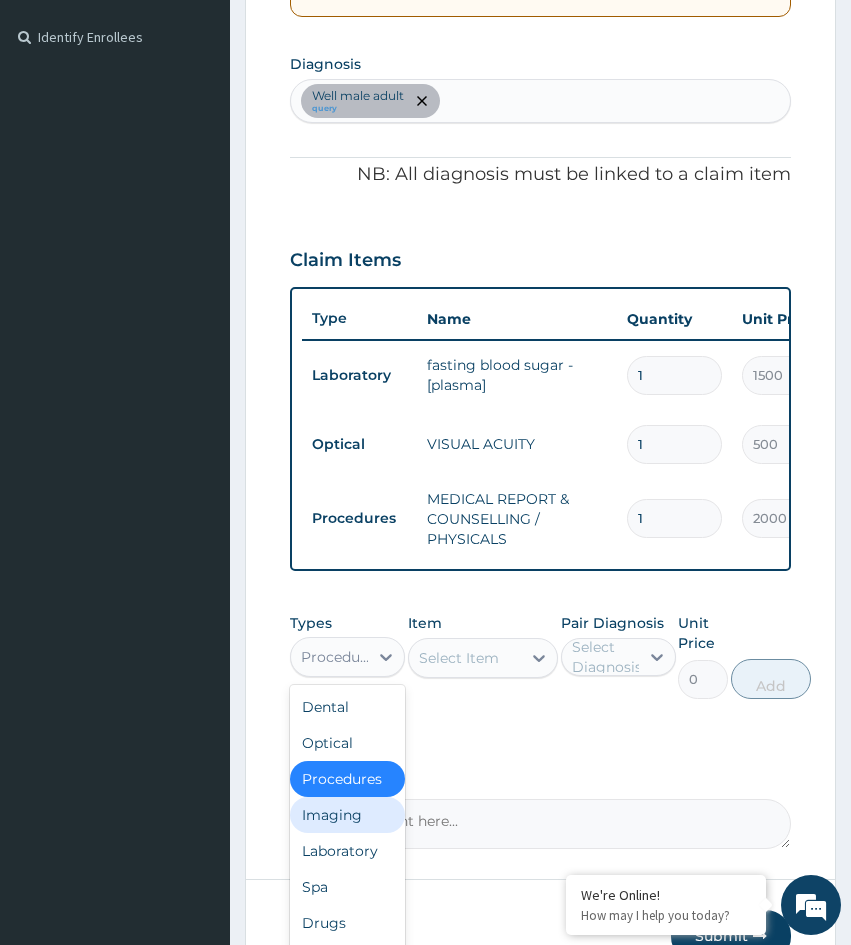 click on "Imaging" at bounding box center [347, 815] 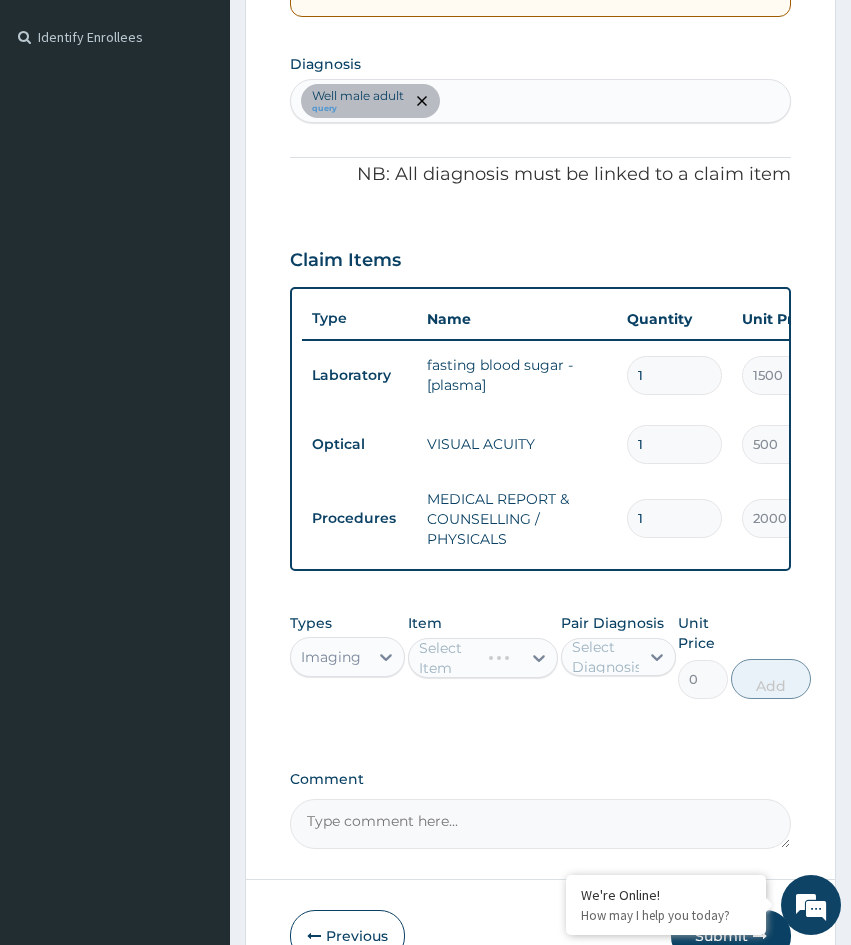 click on "Select Item" at bounding box center (483, 658) 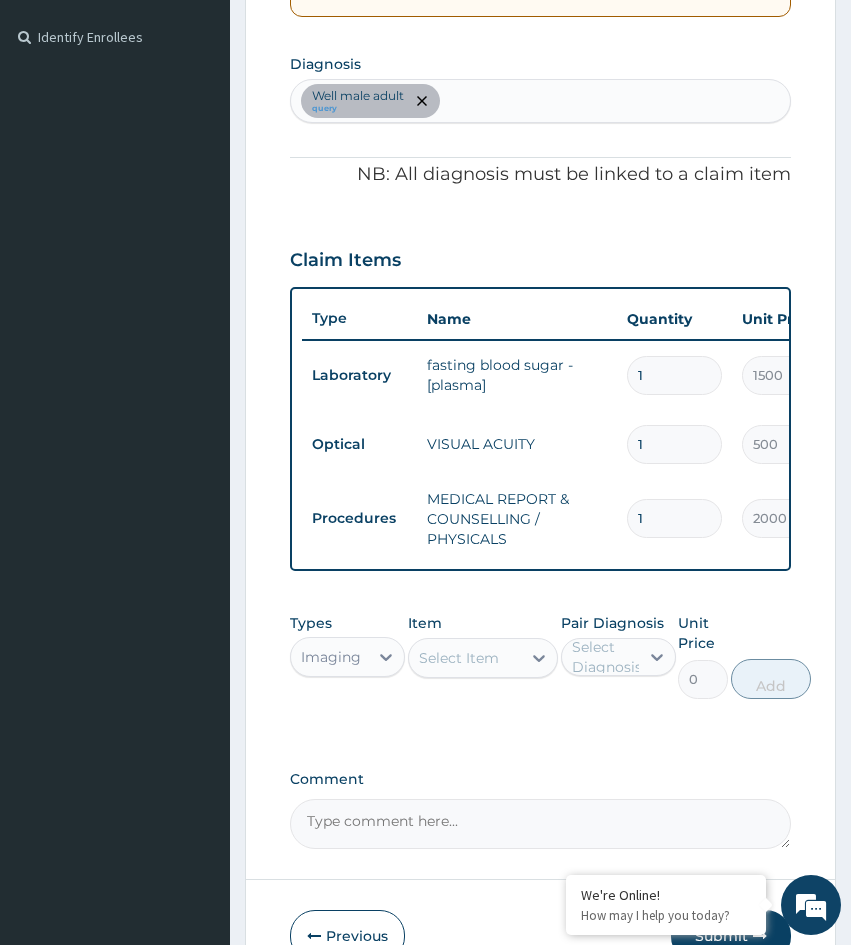 click on "Select Item" at bounding box center [459, 658] 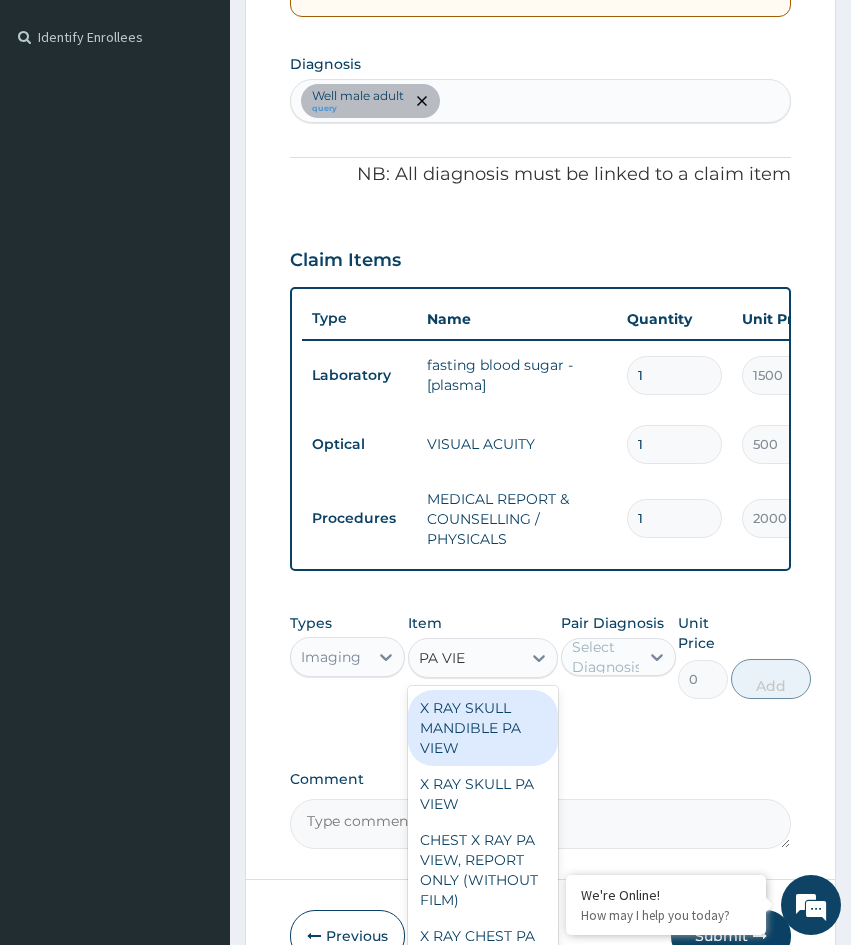 type on "PA VIEW" 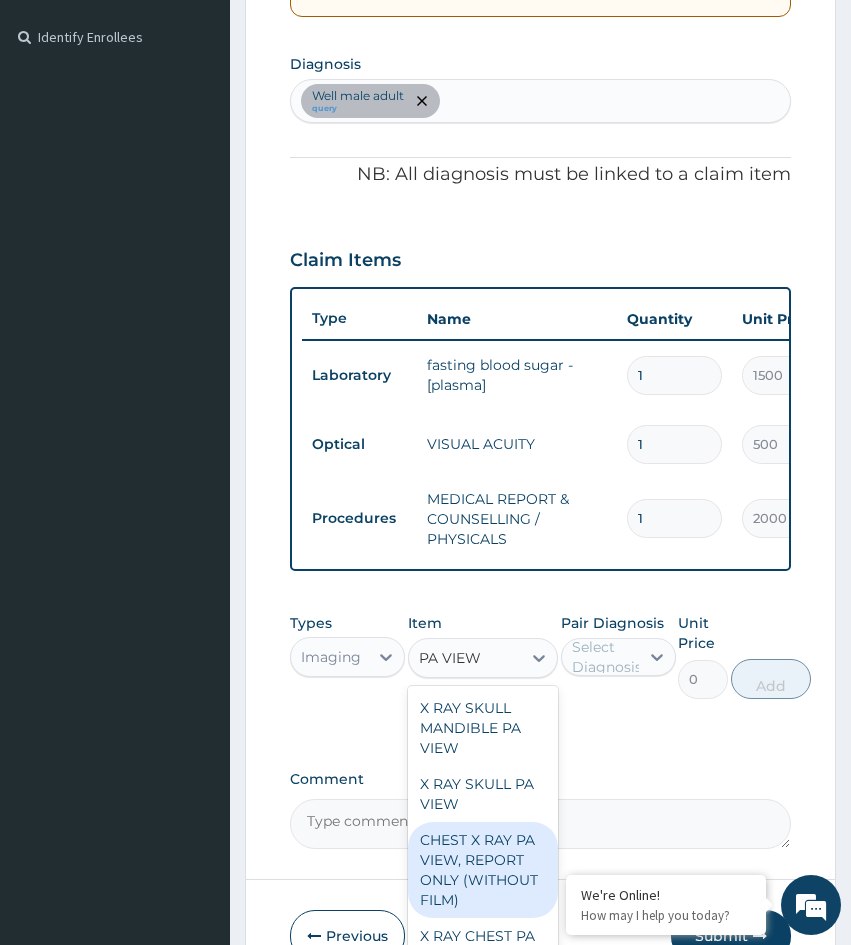 scroll, scrollTop: 12, scrollLeft: 0, axis: vertical 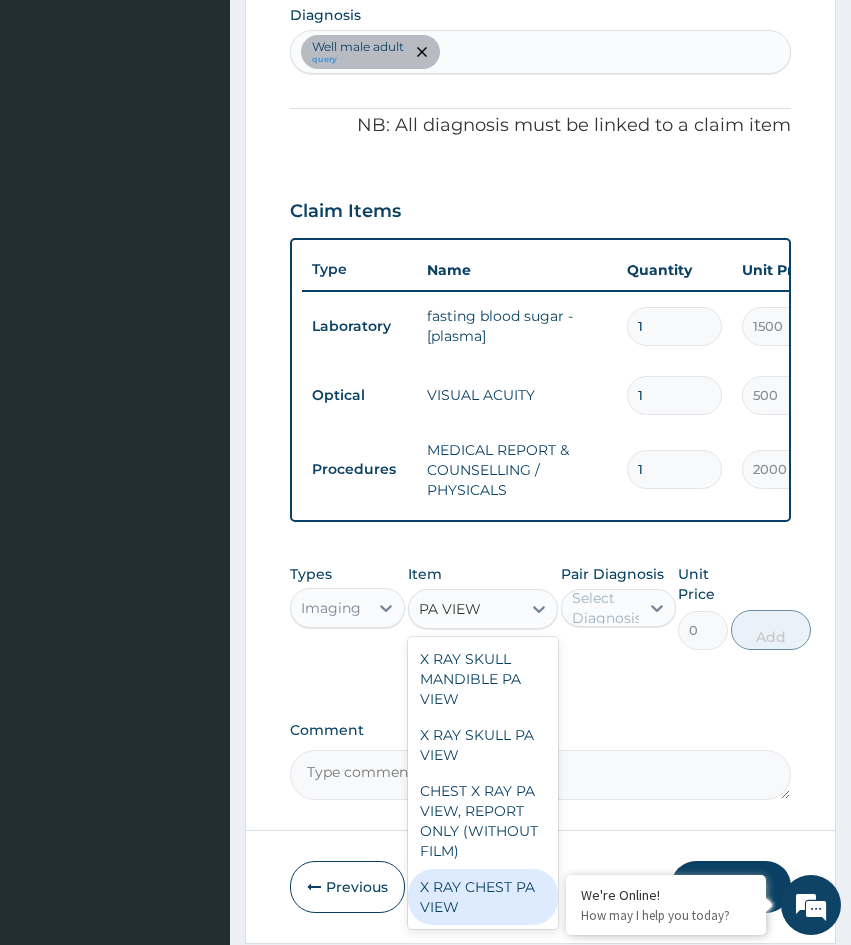 click on "X RAY CHEST PA VIEW" at bounding box center (483, 897) 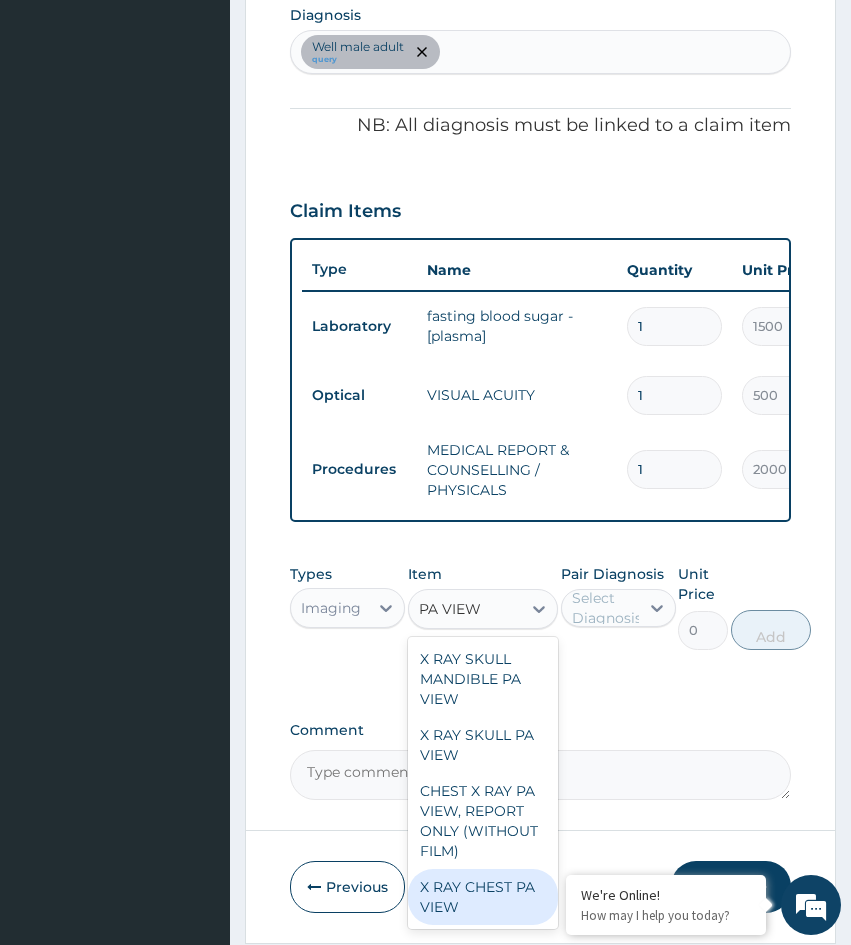 type 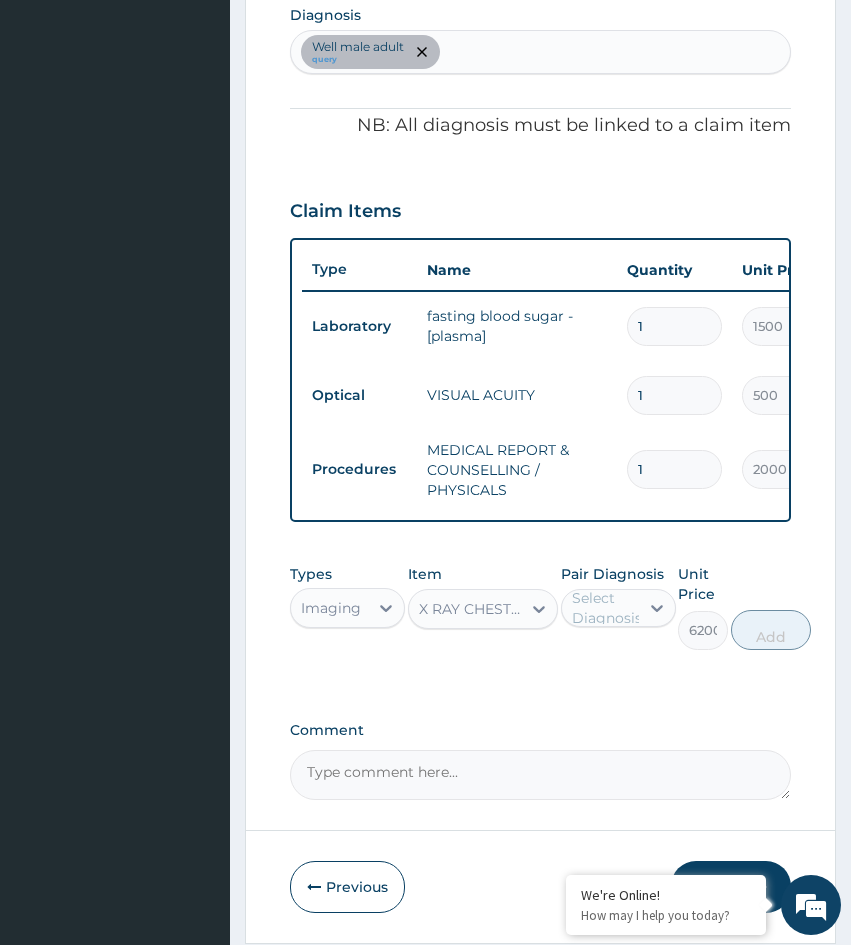 click on "Select Diagnosis" at bounding box center [607, 608] 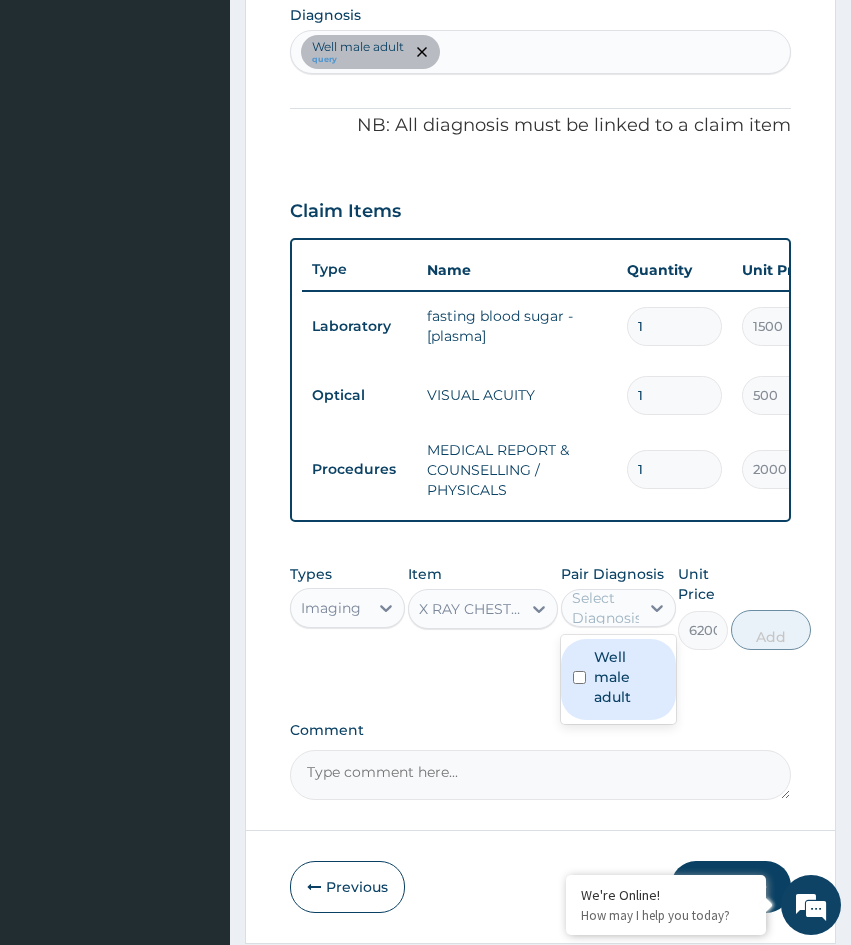 click on "Well male adult" at bounding box center [629, 677] 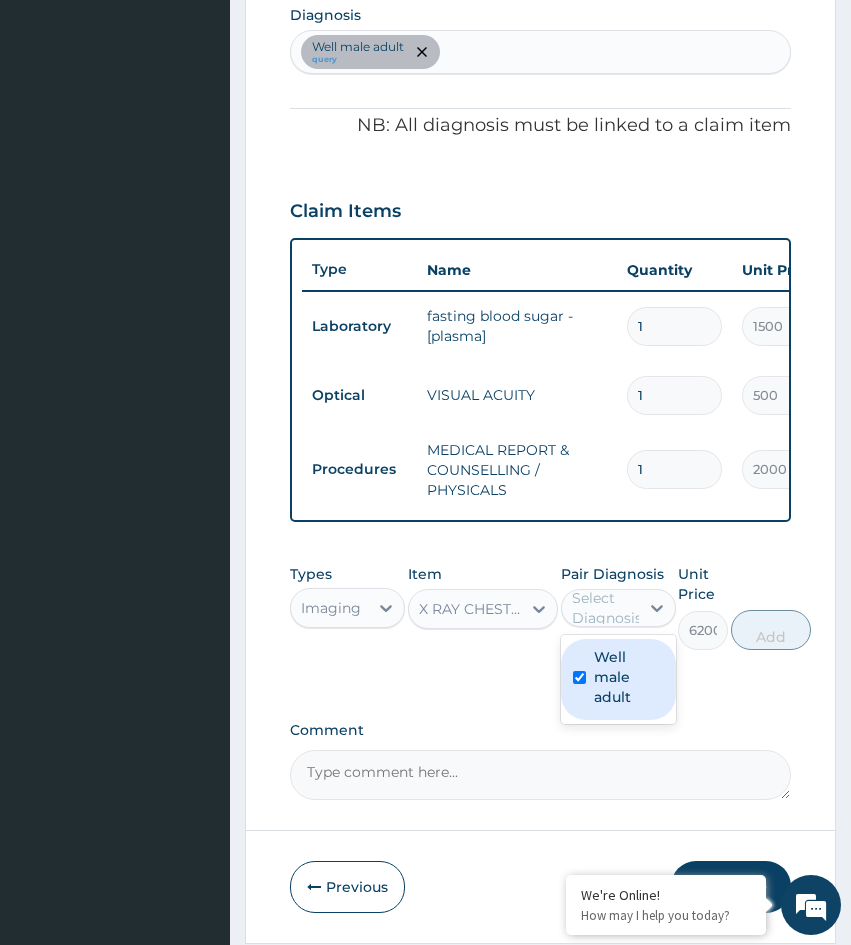 checkbox on "true" 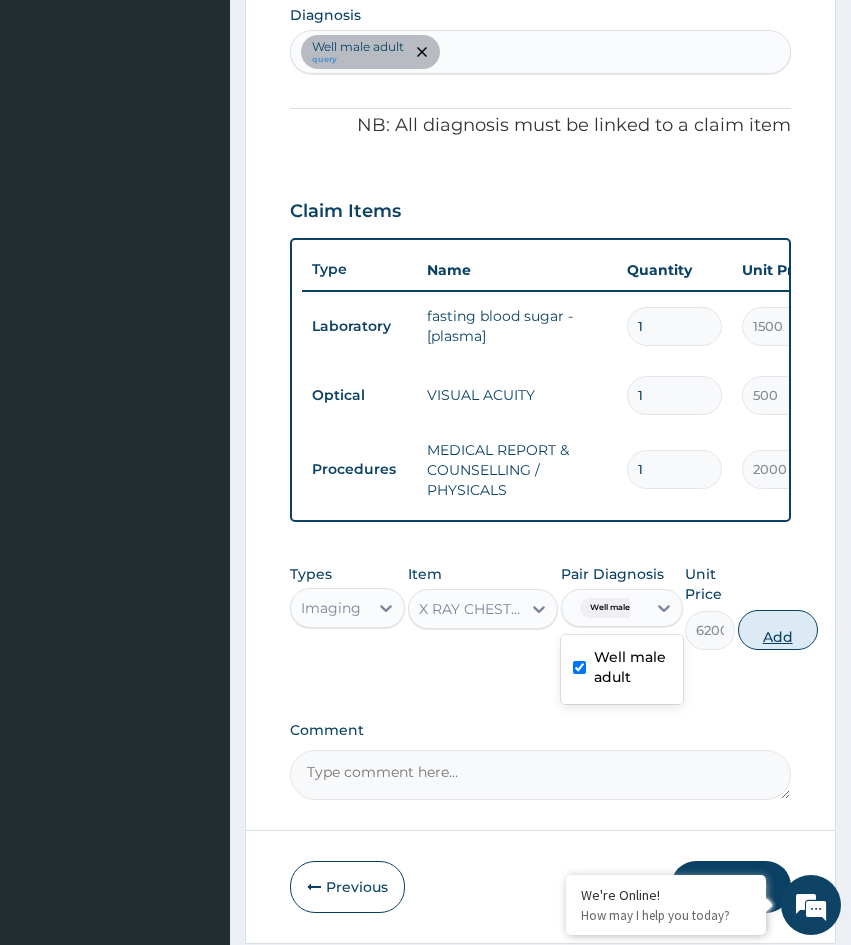 click on "Add" at bounding box center [778, 630] 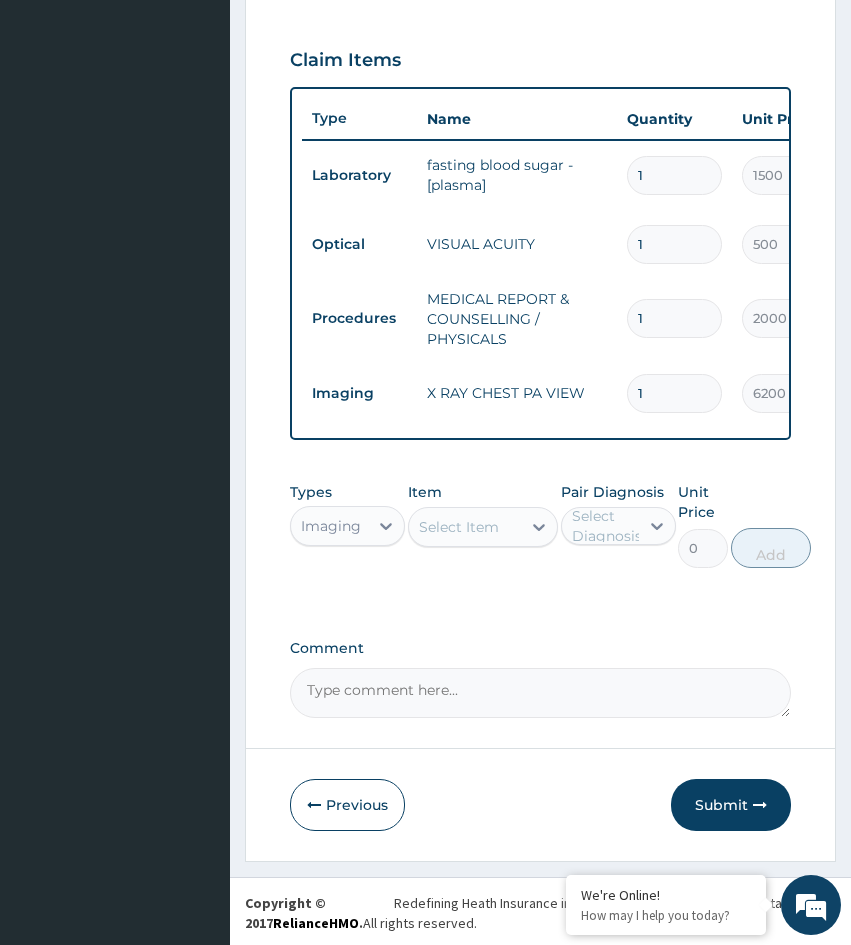 scroll, scrollTop: 751, scrollLeft: 0, axis: vertical 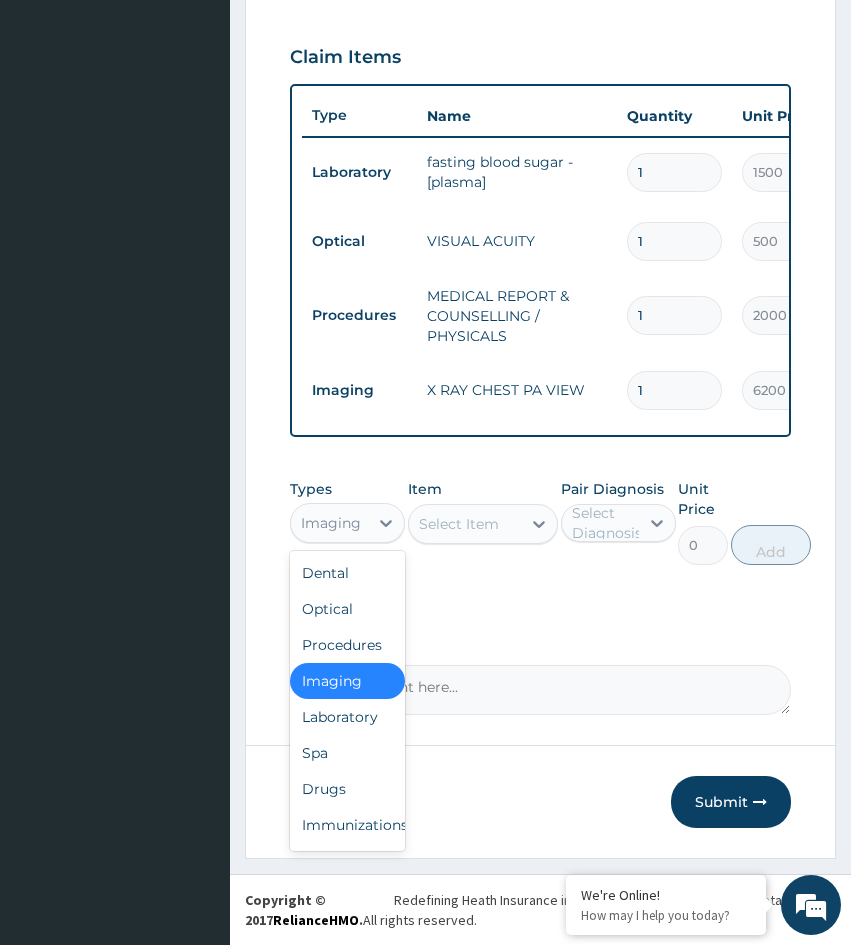 click on "Imaging" at bounding box center (331, 523) 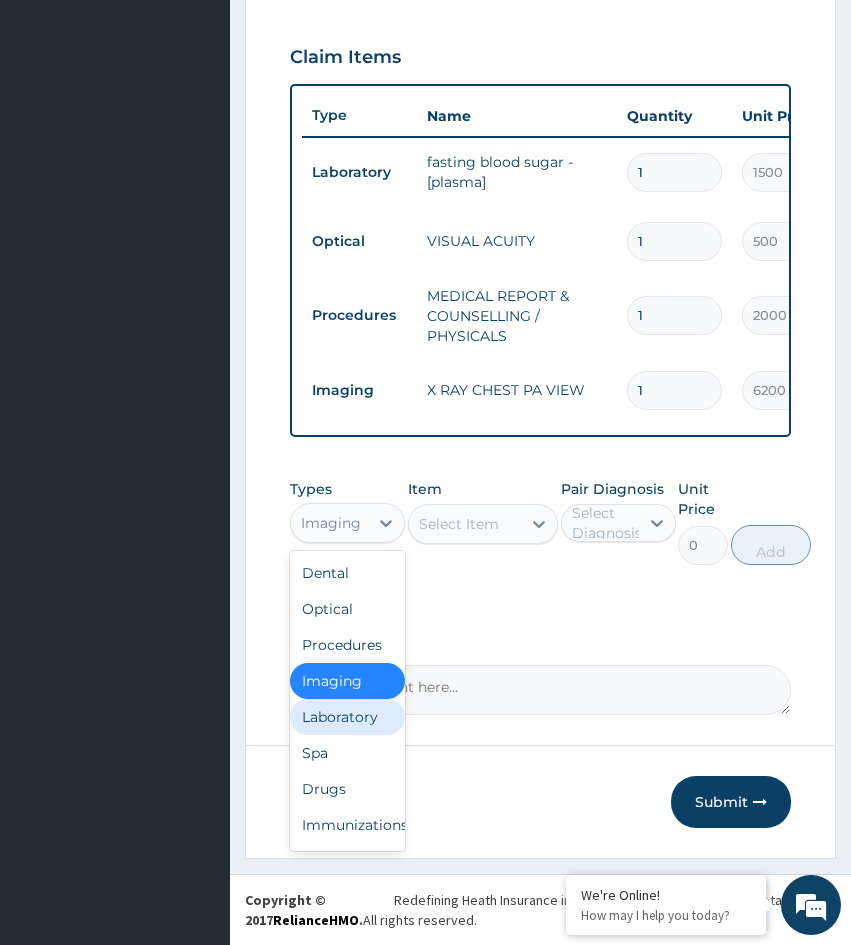 click on "Laboratory" at bounding box center [347, 717] 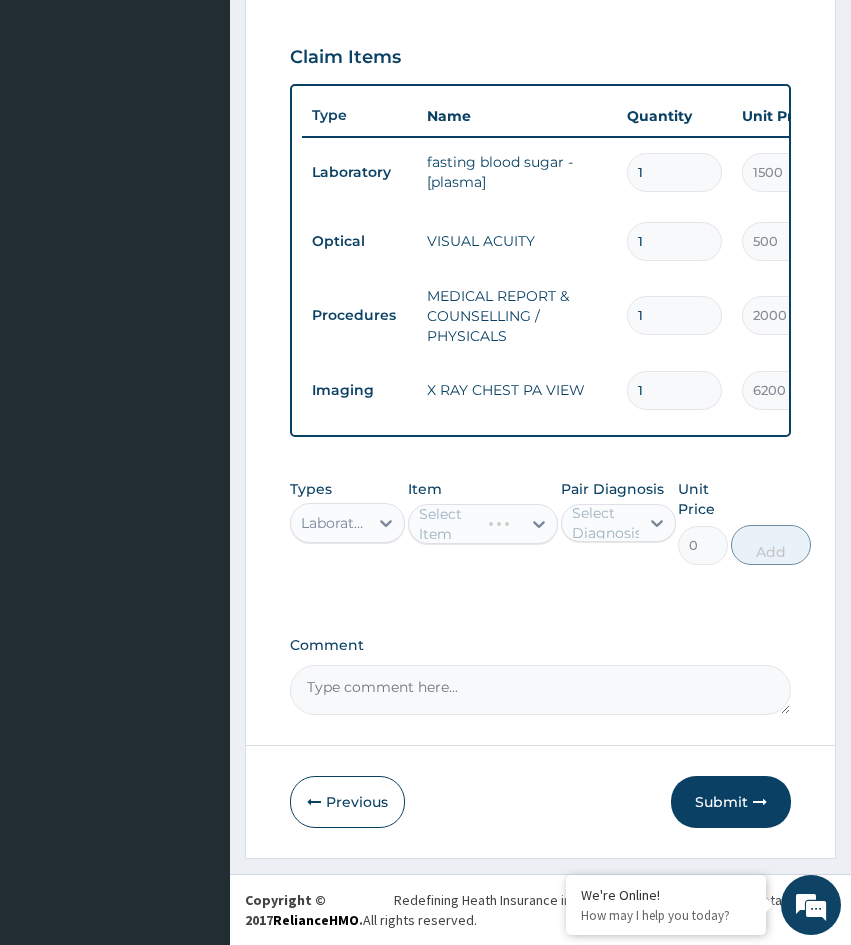 click on "Select Item" at bounding box center (483, 524) 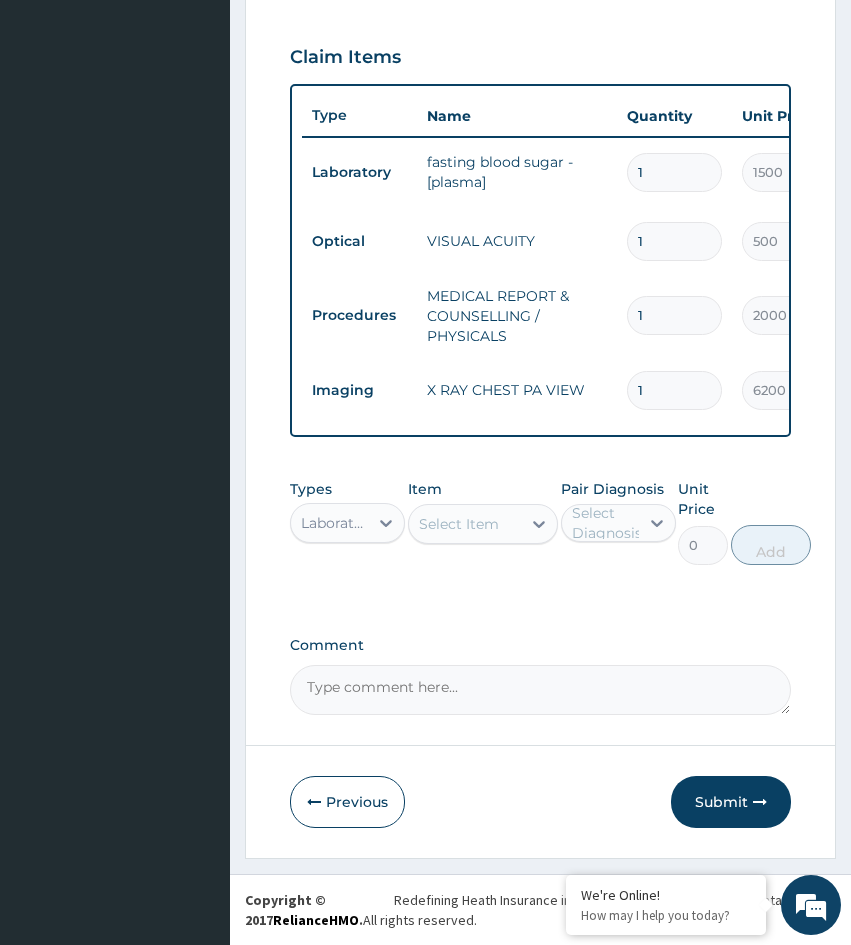 click on "Select Item" at bounding box center [459, 524] 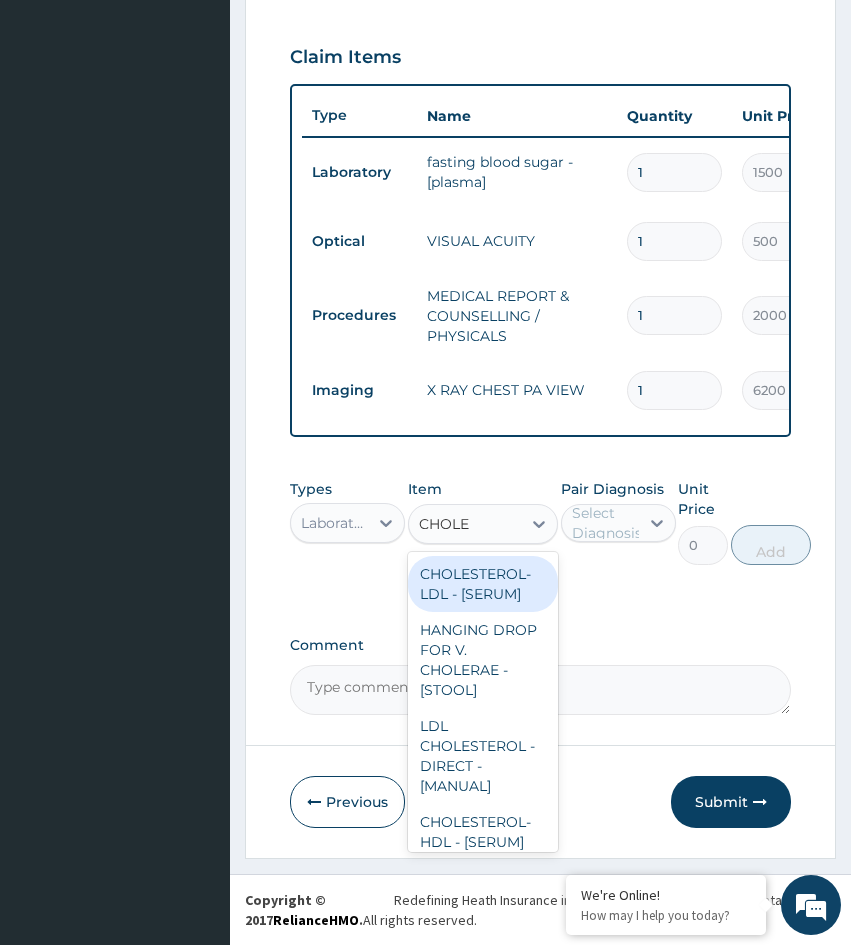 type on "CHOLES" 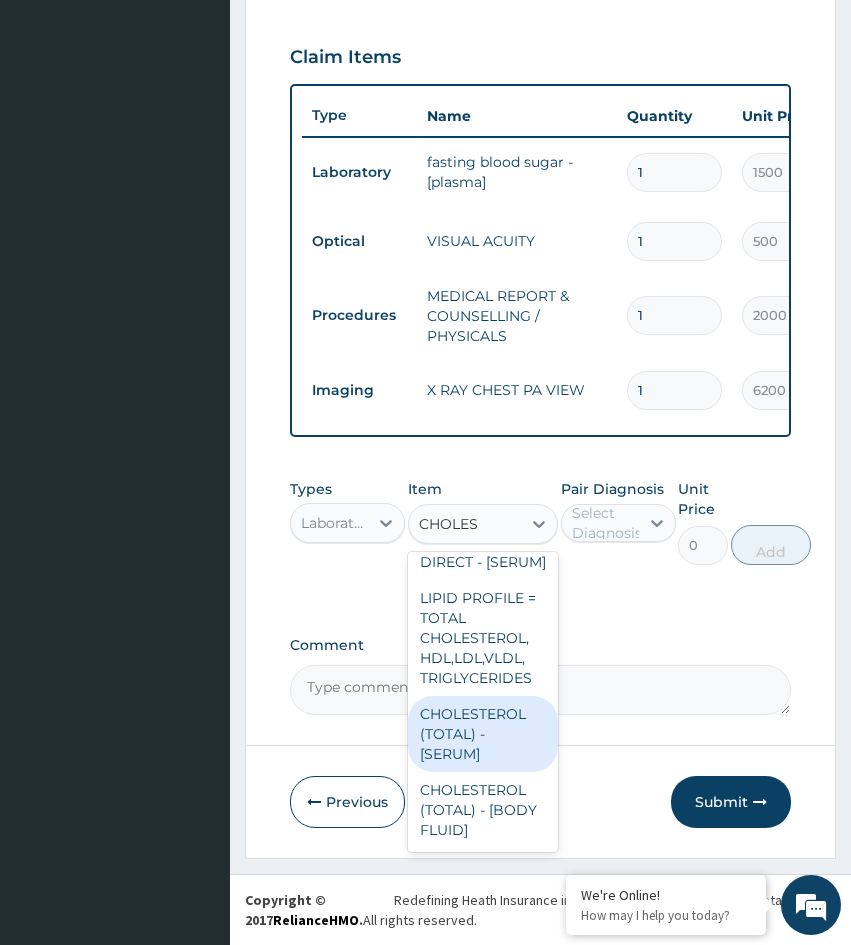 scroll, scrollTop: 412, scrollLeft: 0, axis: vertical 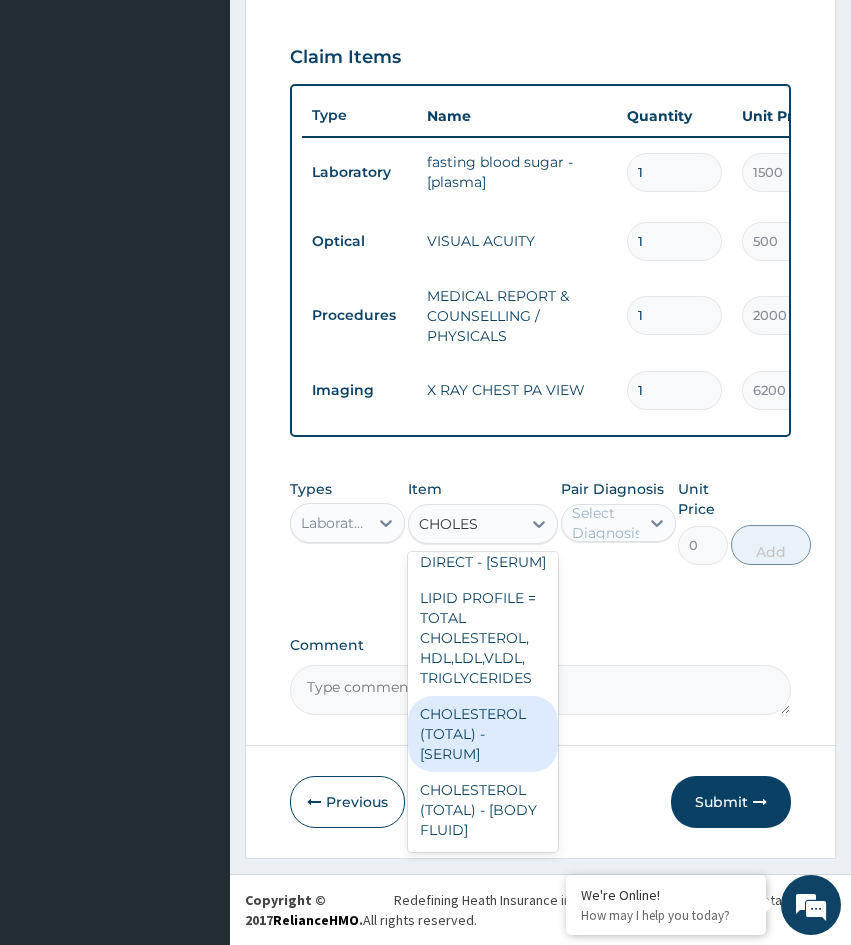 click on "CHOLESTEROL (TOTAL) - [SERUM]" at bounding box center (483, 734) 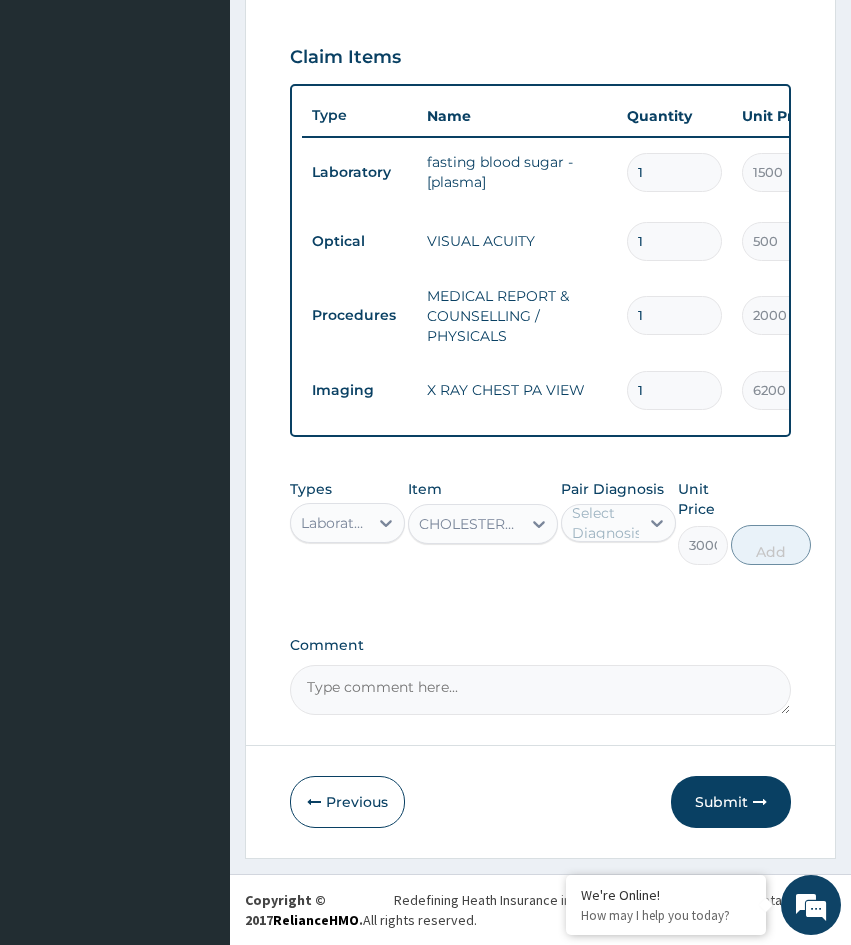 click on "Select Diagnosis" at bounding box center [607, 523] 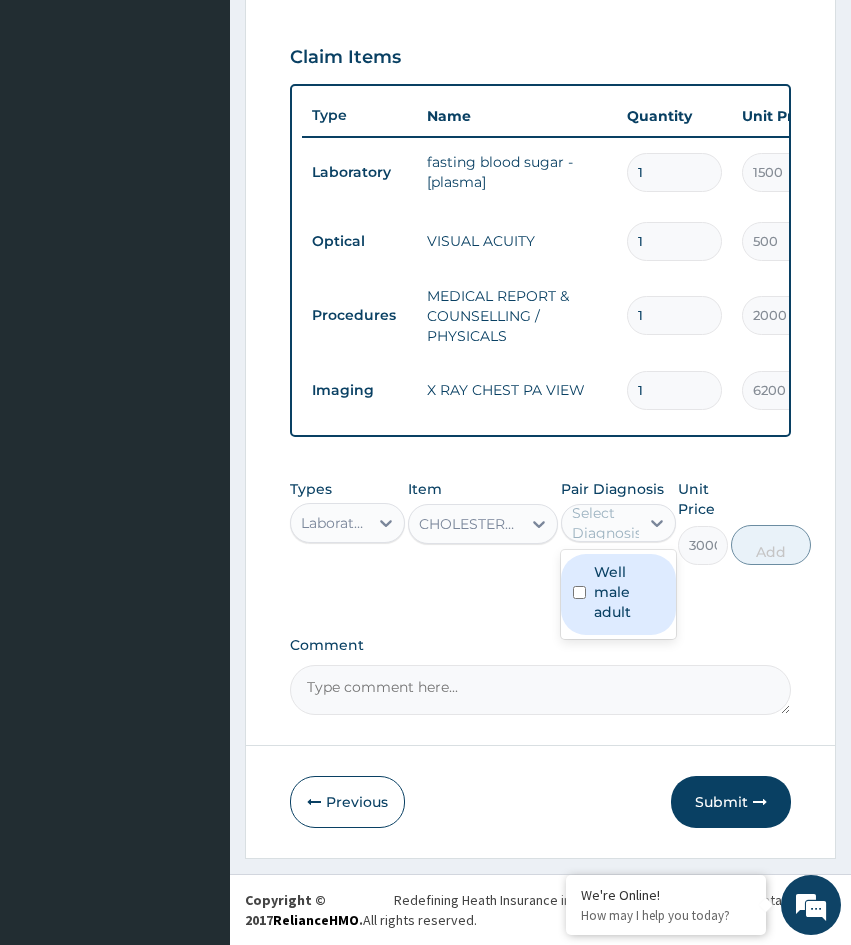 click on "Well male adult" at bounding box center (629, 592) 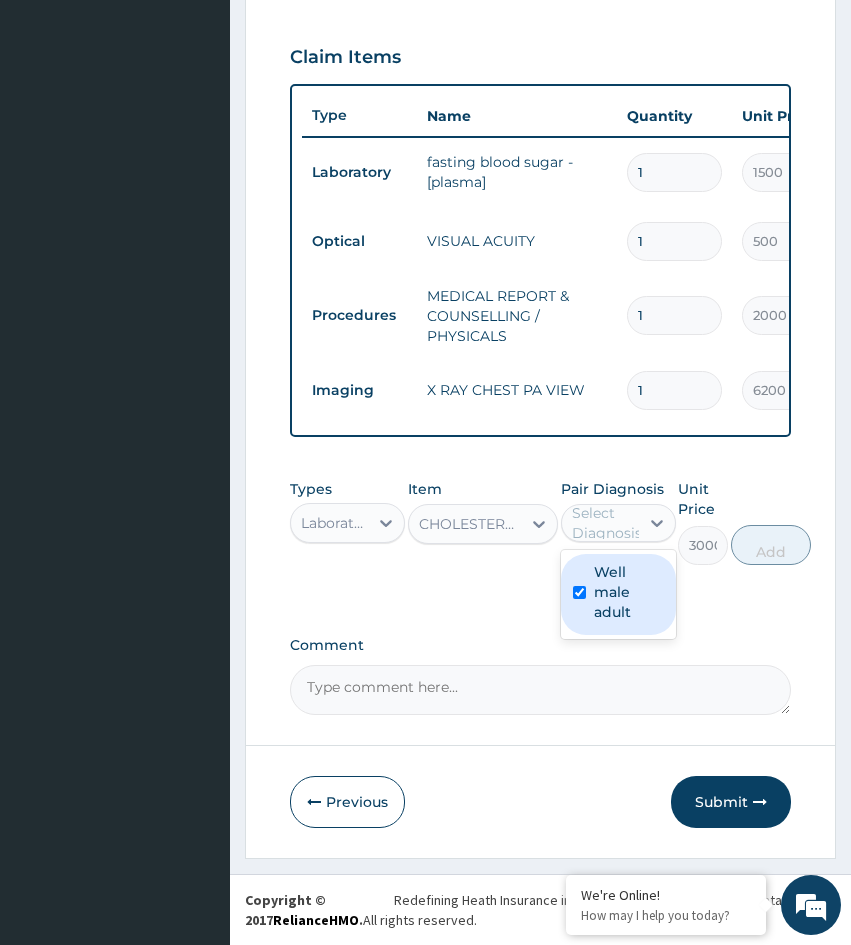checkbox on "true" 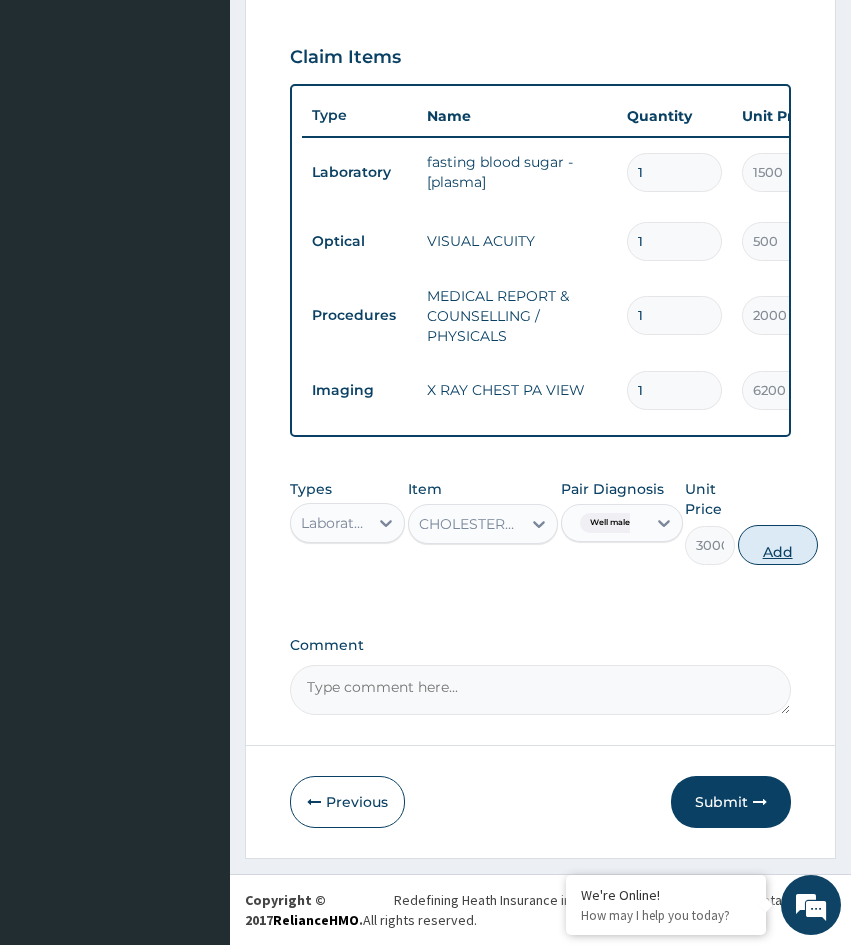 click on "Add" at bounding box center (778, 545) 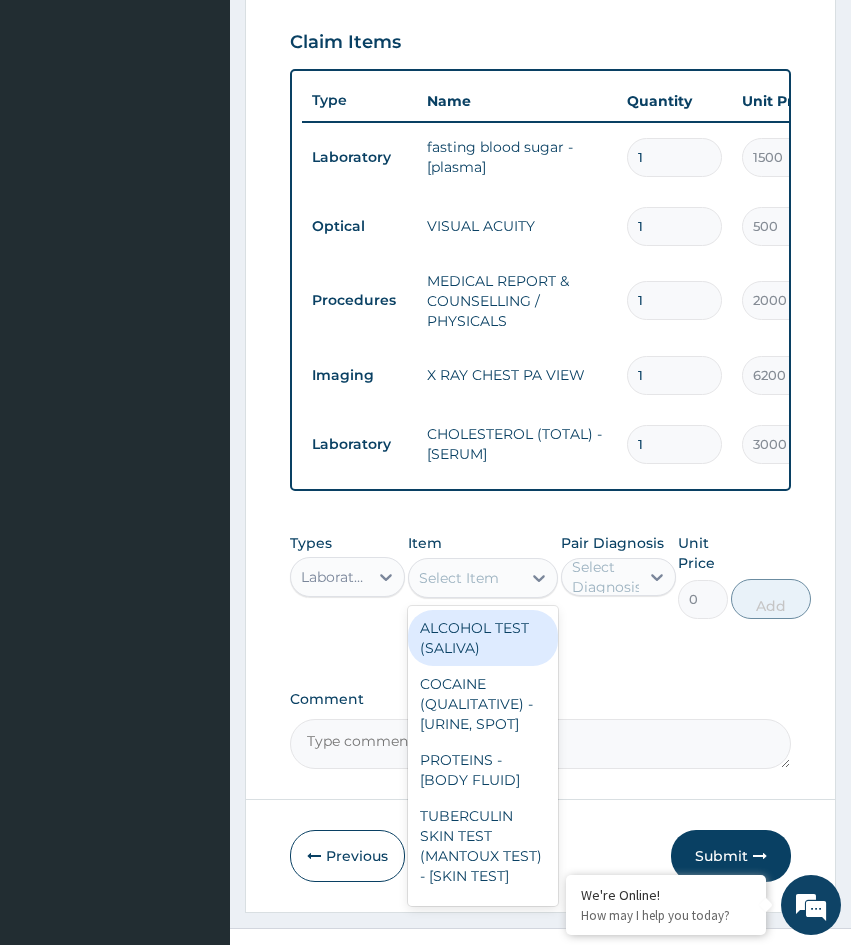 click on "Select Item" at bounding box center [459, 578] 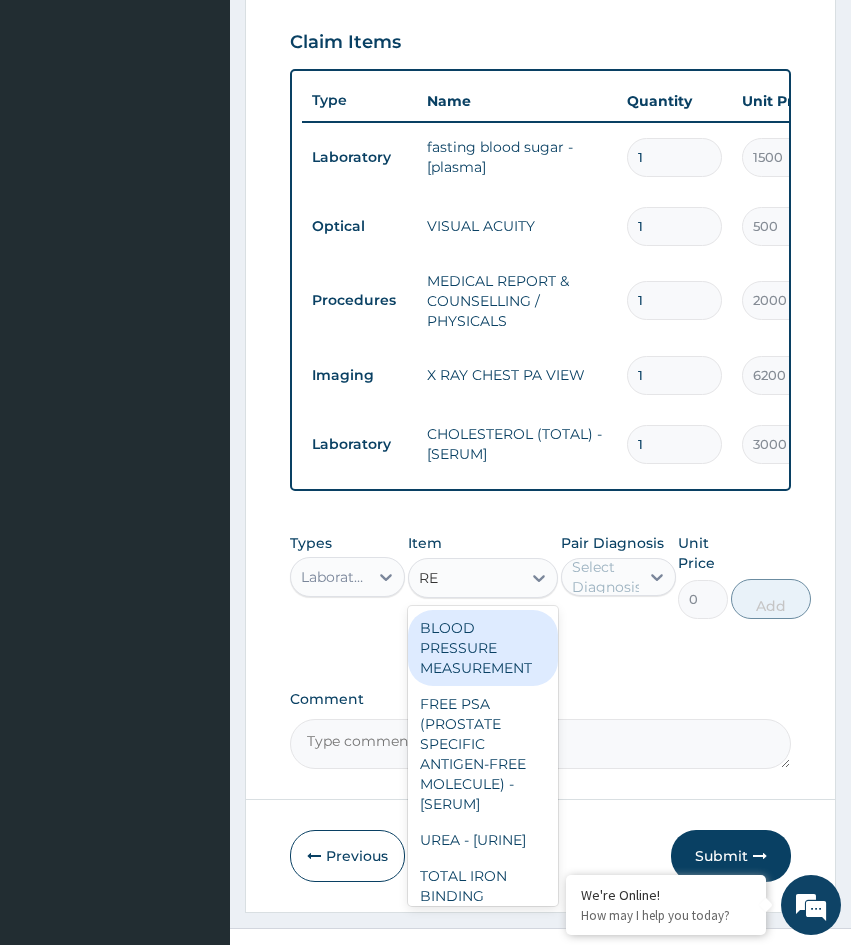 type on "R" 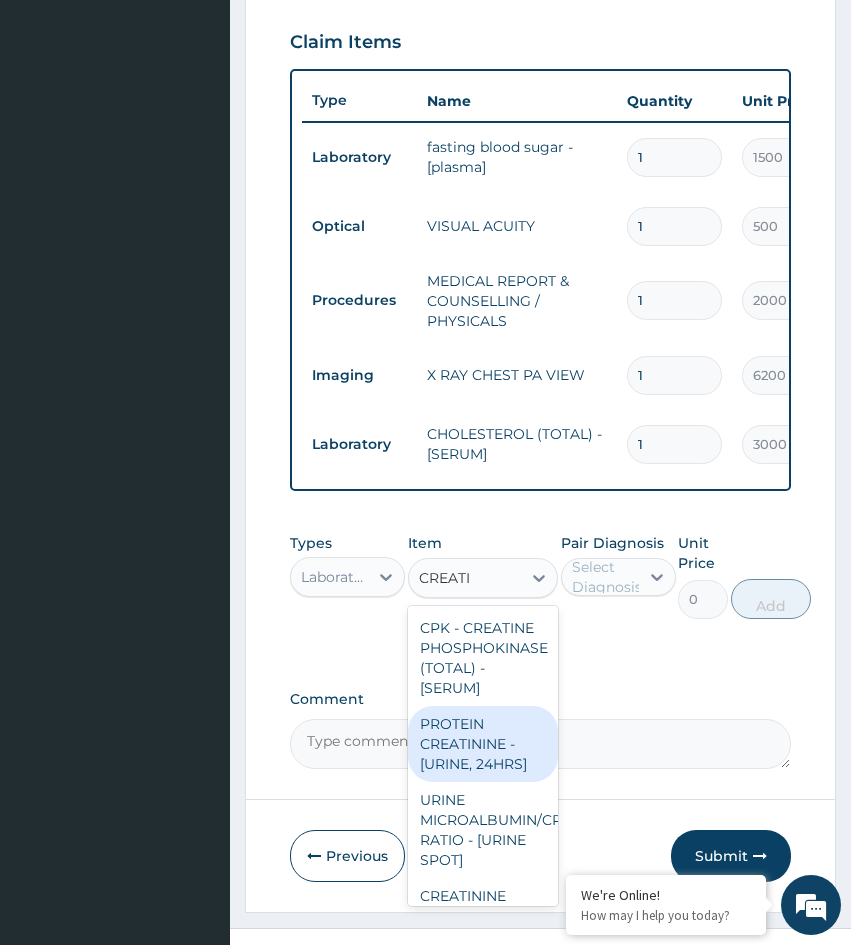 type on "CREATIN" 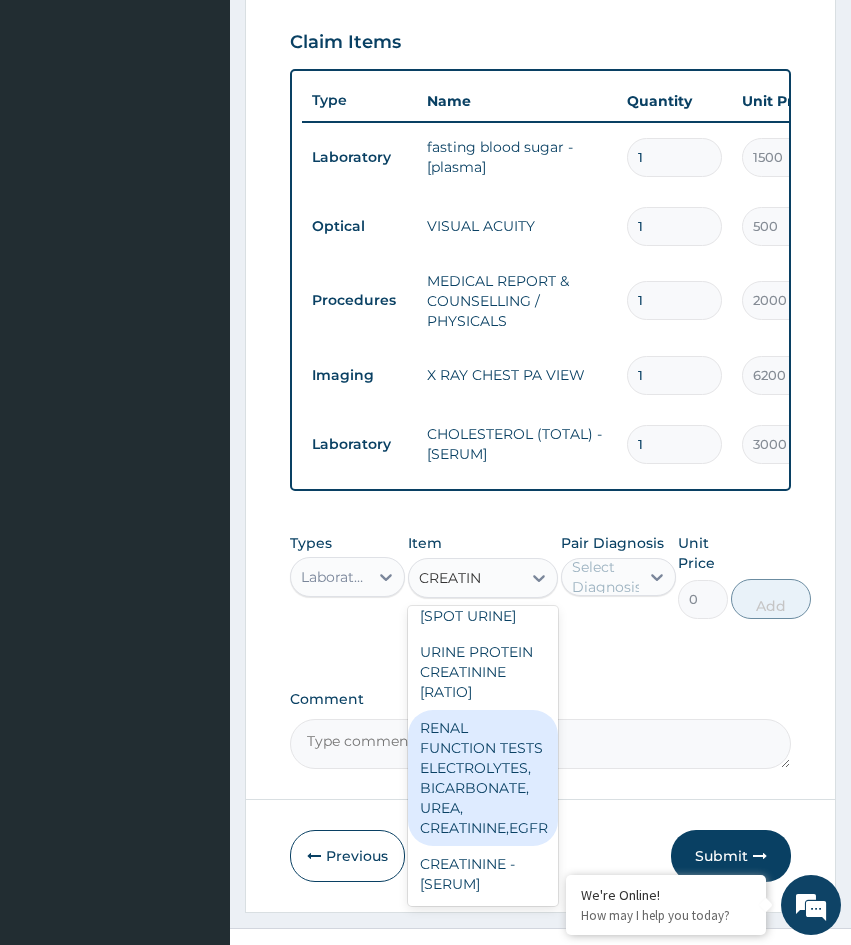 scroll, scrollTop: 739, scrollLeft: 0, axis: vertical 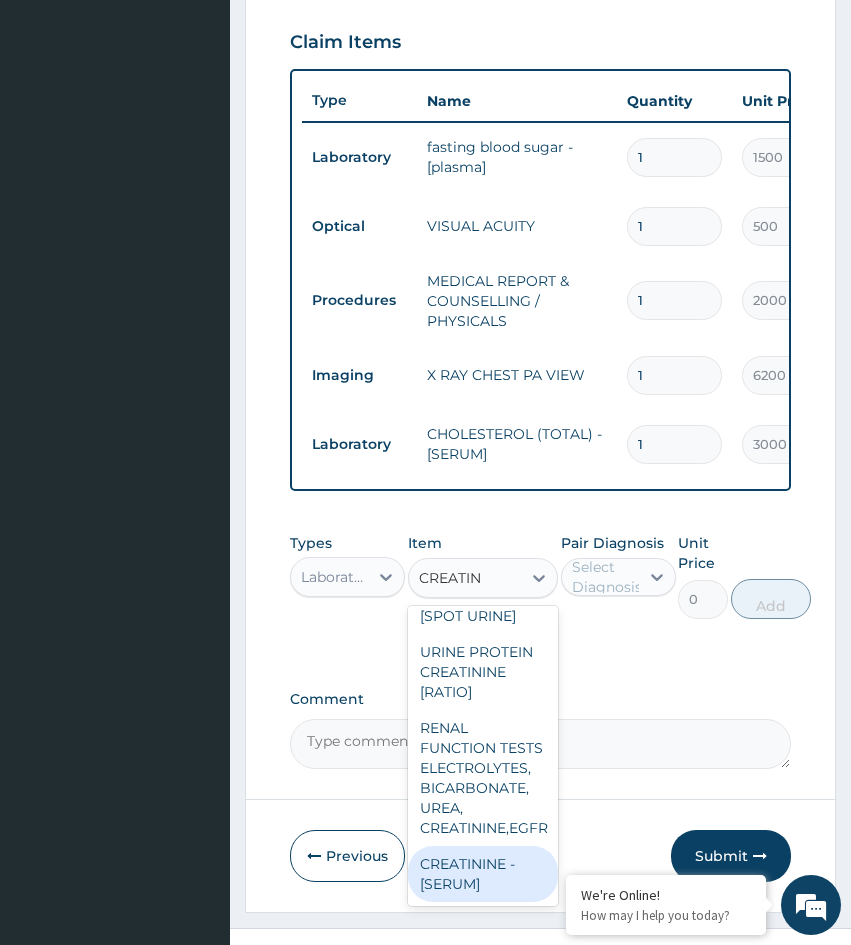 click on "CREATININE - [SERUM]" at bounding box center [483, 874] 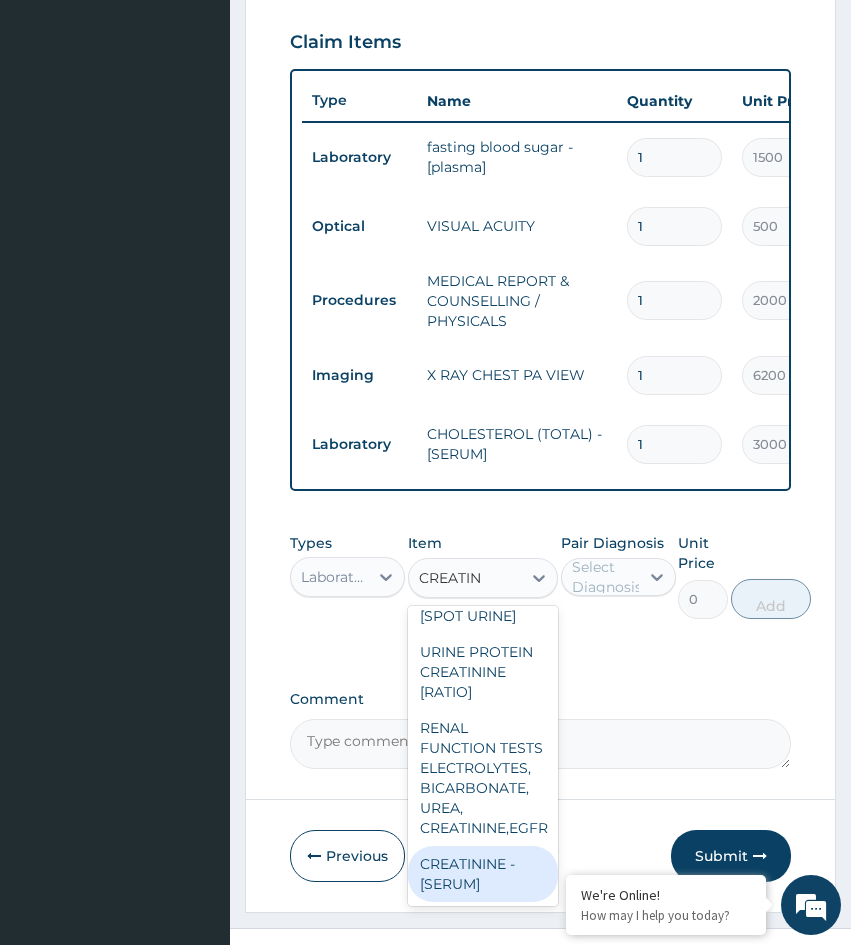 type 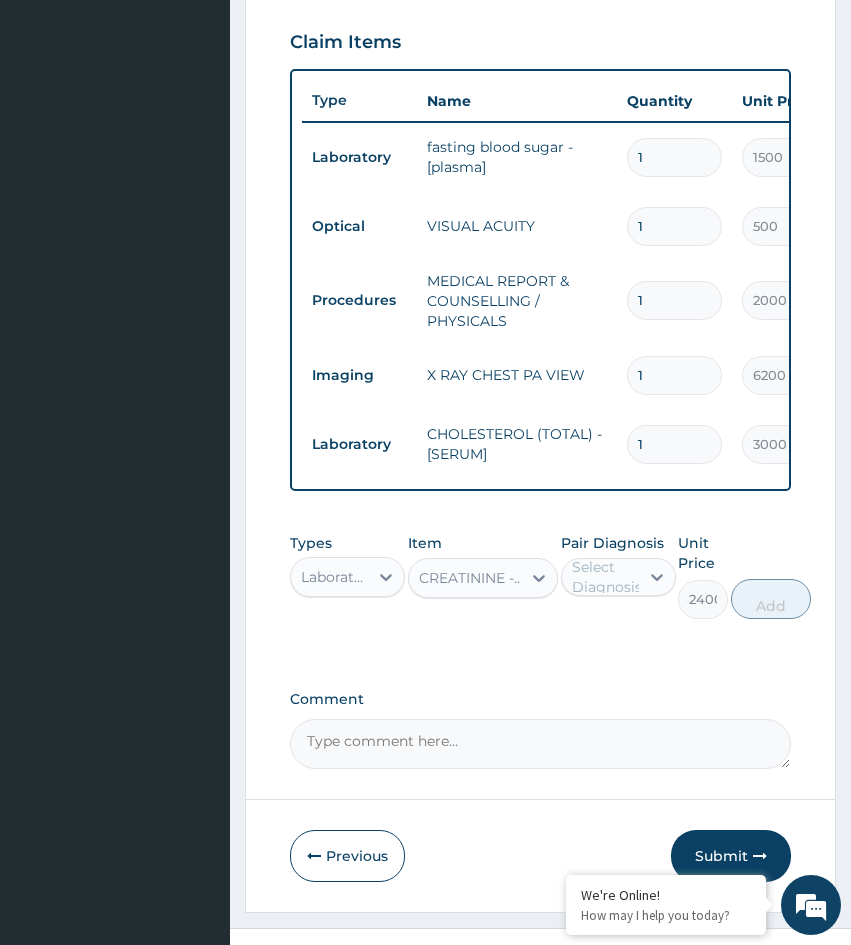 click on "Select Diagnosis" at bounding box center [607, 577] 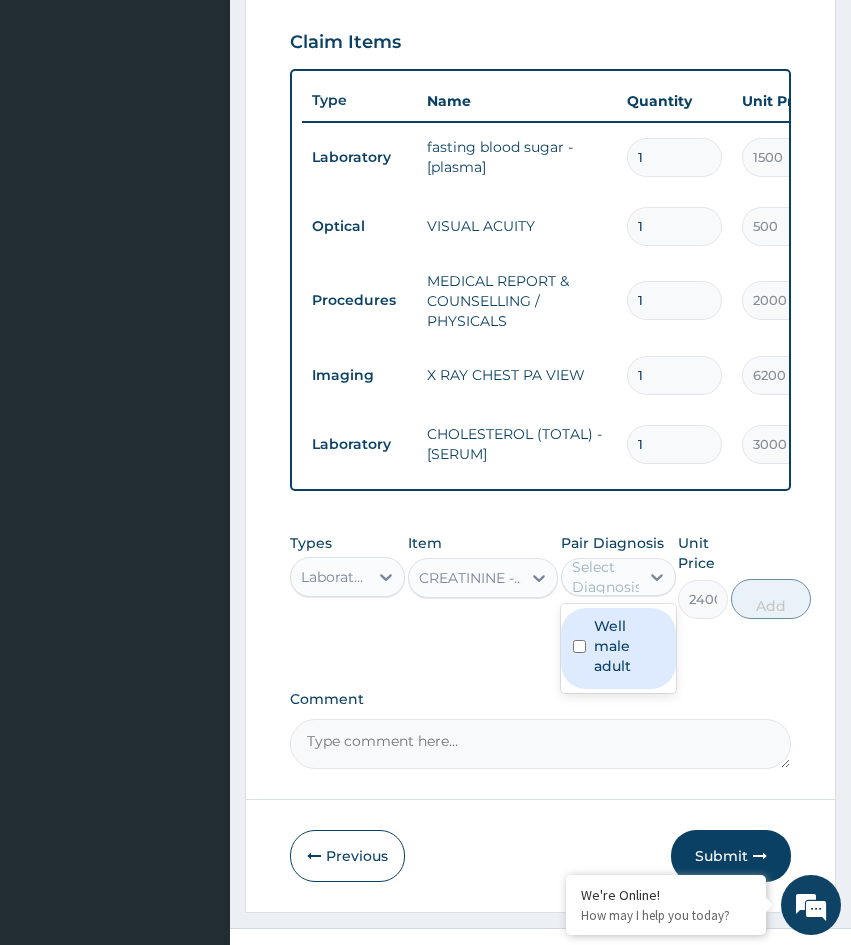 click on "Well male adult" at bounding box center (629, 646) 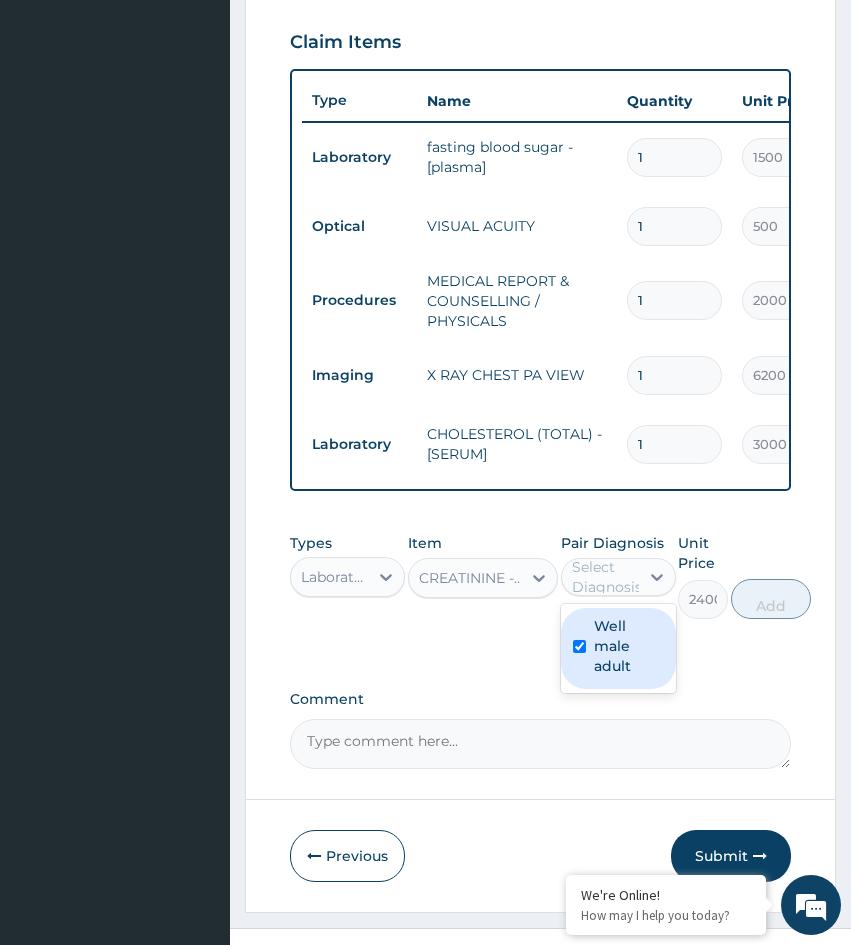 checkbox on "true" 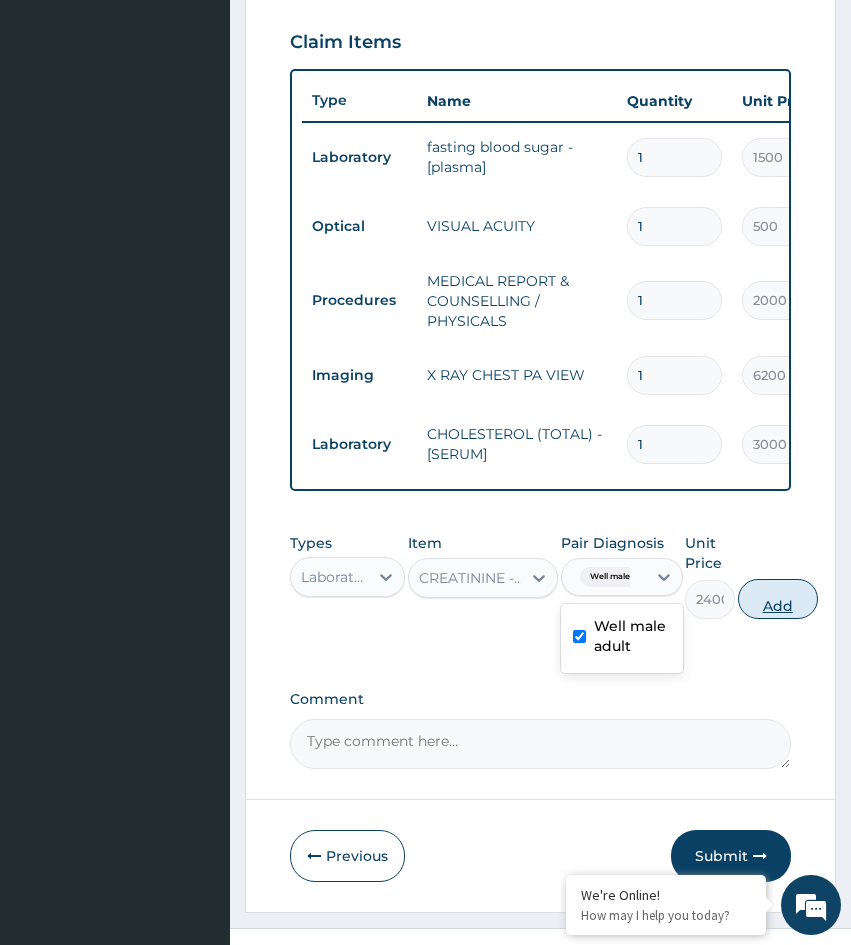 click on "Add" at bounding box center [778, 599] 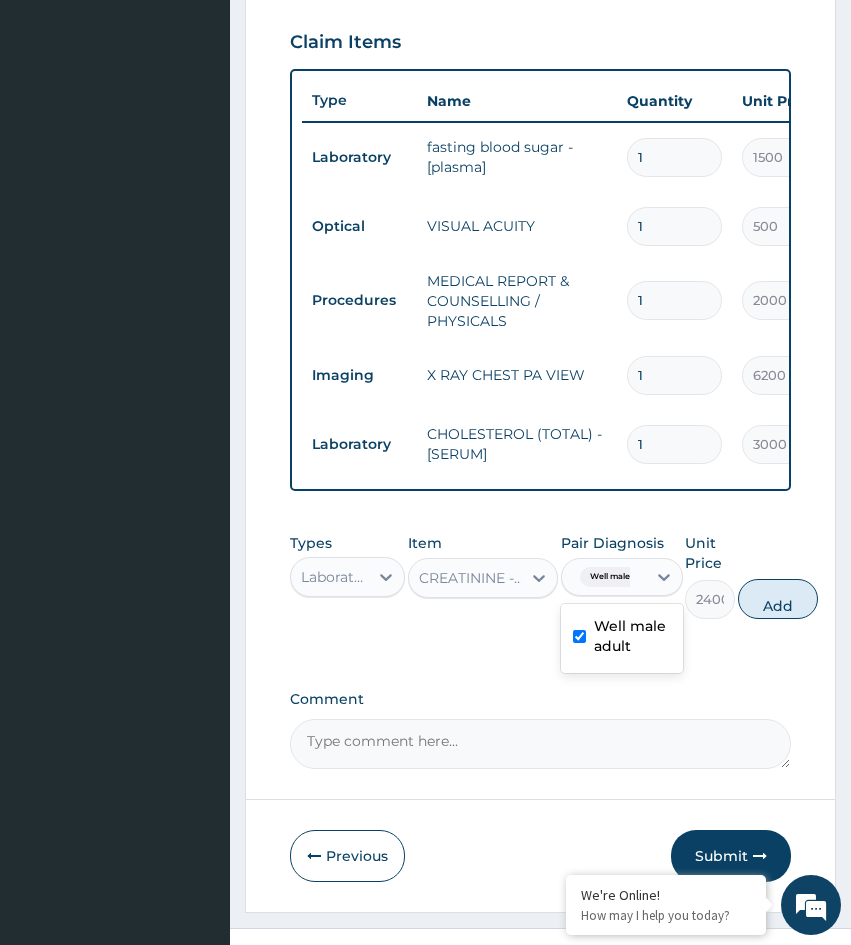 type on "0" 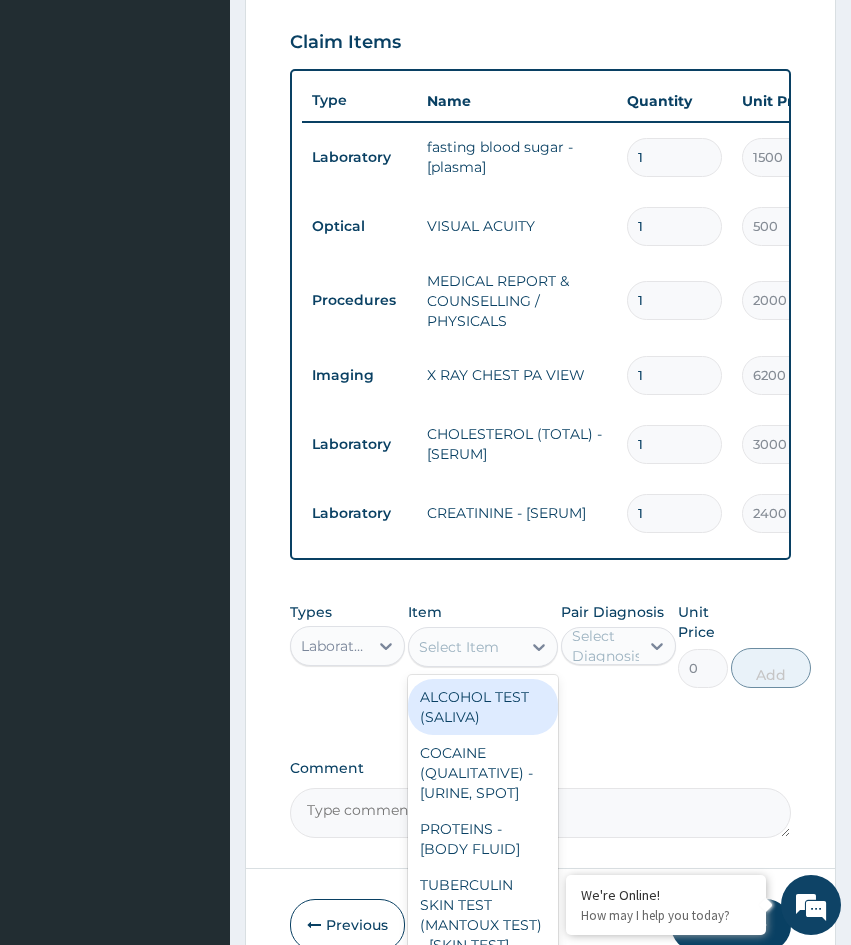 click on "Select Item" at bounding box center [459, 647] 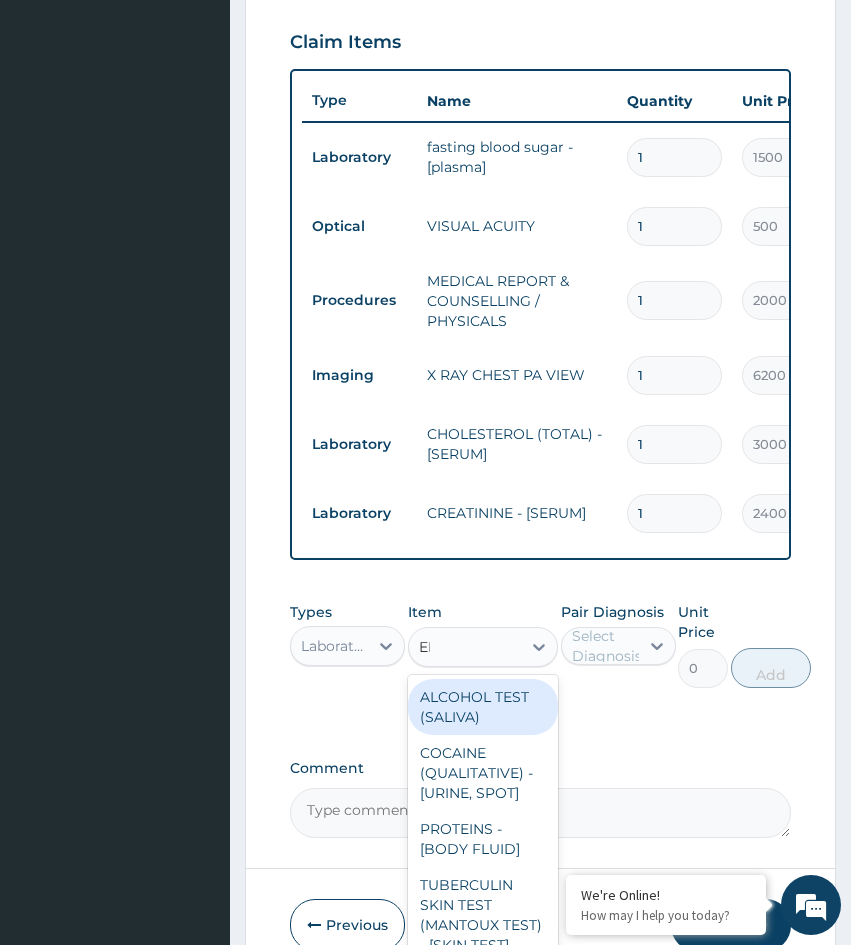 type on "ELE" 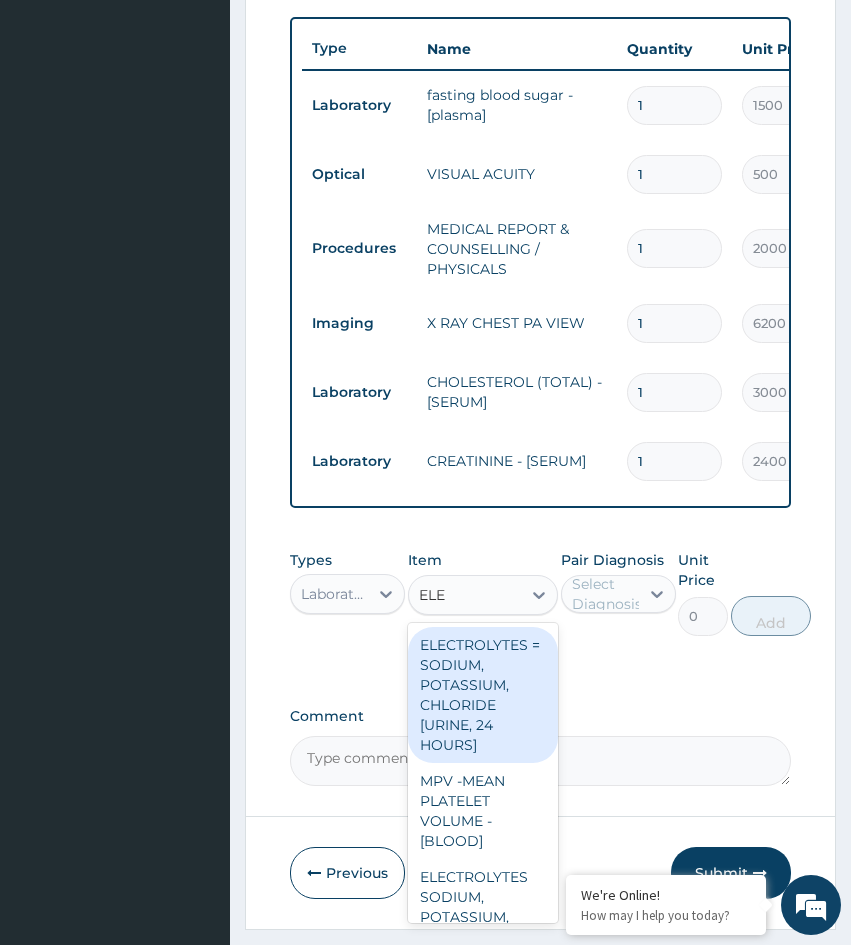 scroll, scrollTop: 851, scrollLeft: 0, axis: vertical 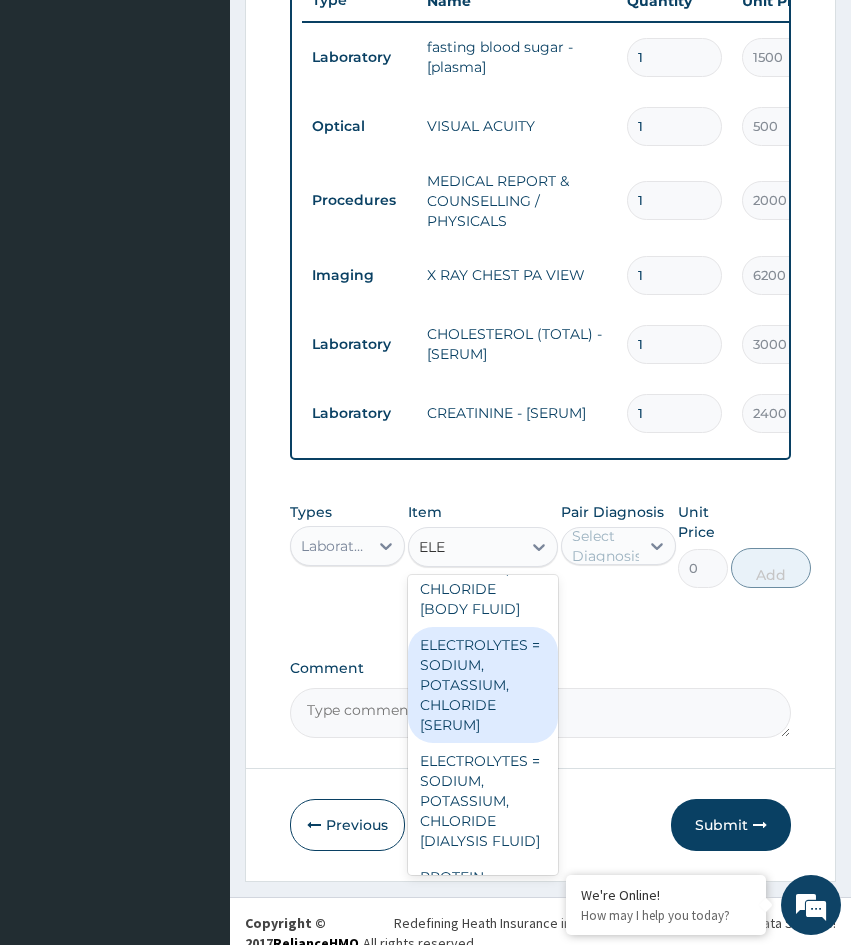 click on "ELECTROLYTES = SODIUM, POTASSIUM, CHLORIDE [SERUM]" at bounding box center (483, 685) 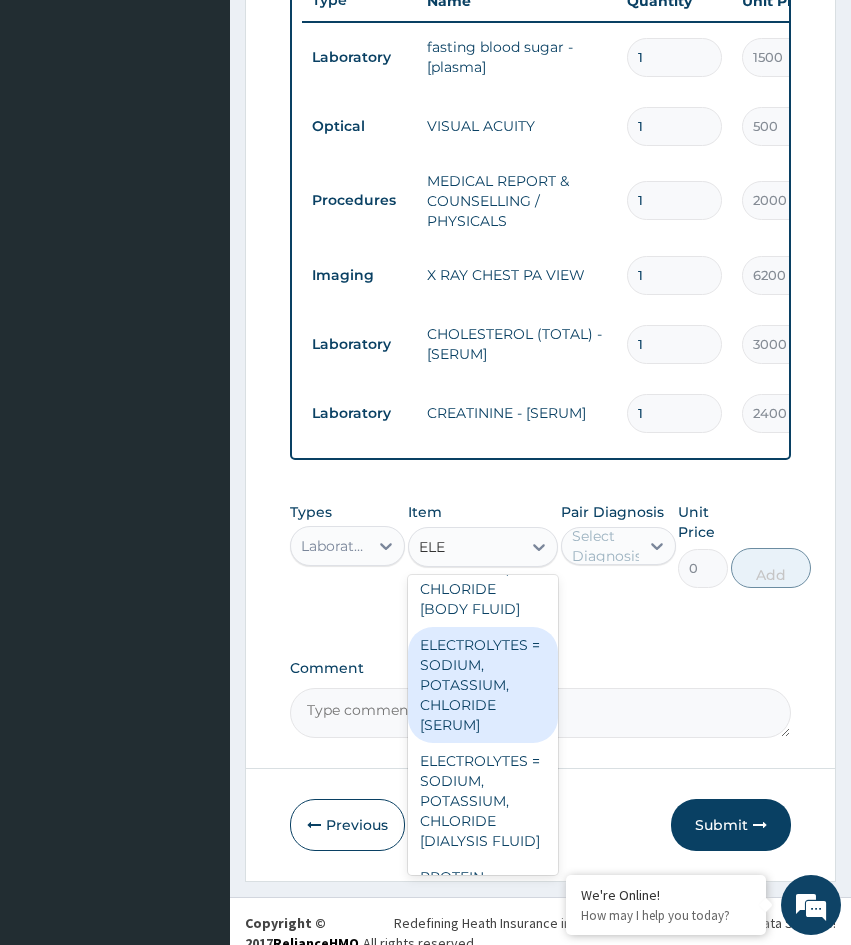 type 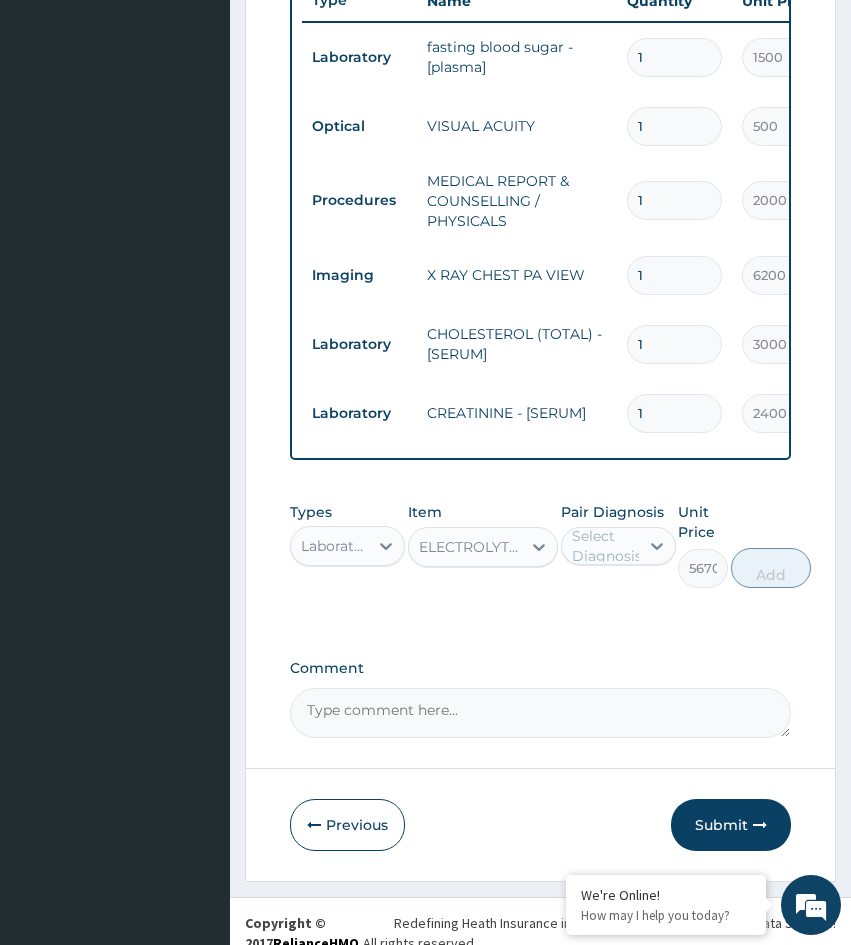 click on "Select Diagnosis" at bounding box center (607, 546) 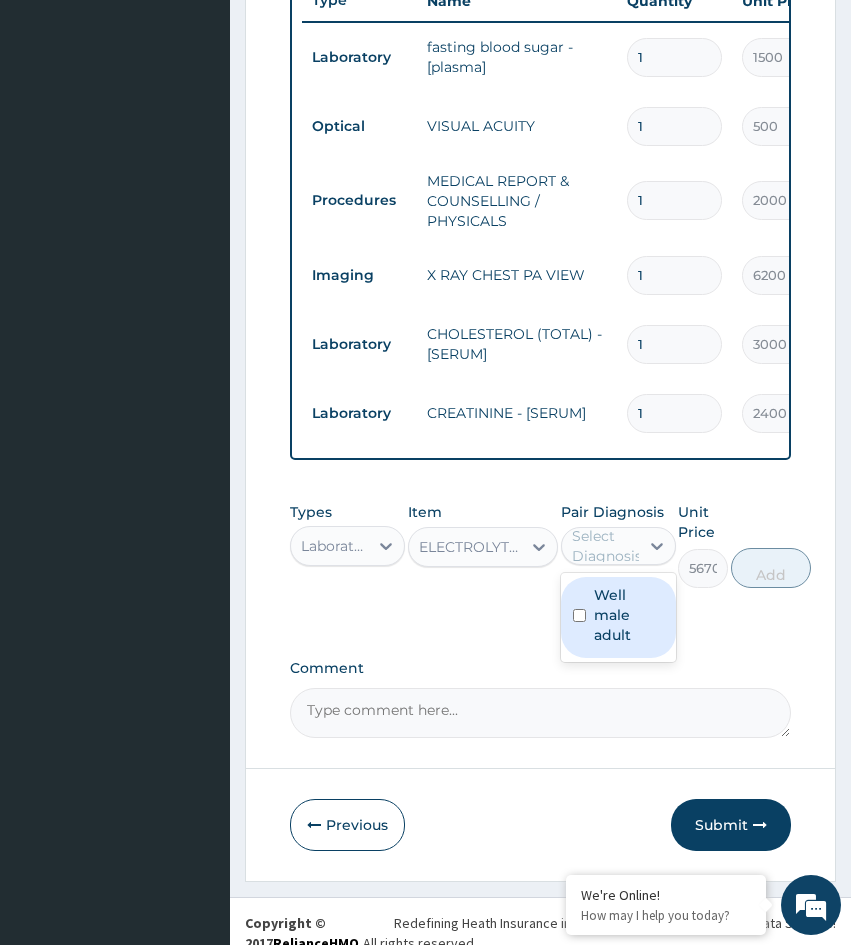 click on "Well male adult" at bounding box center (629, 615) 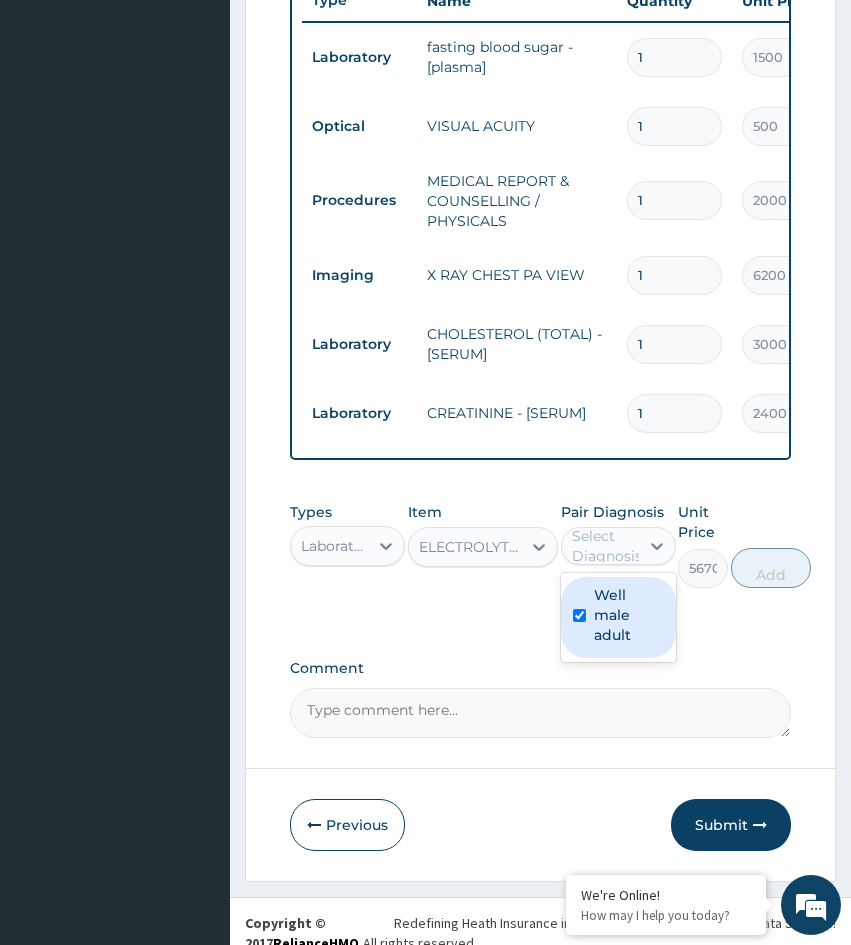 checkbox on "true" 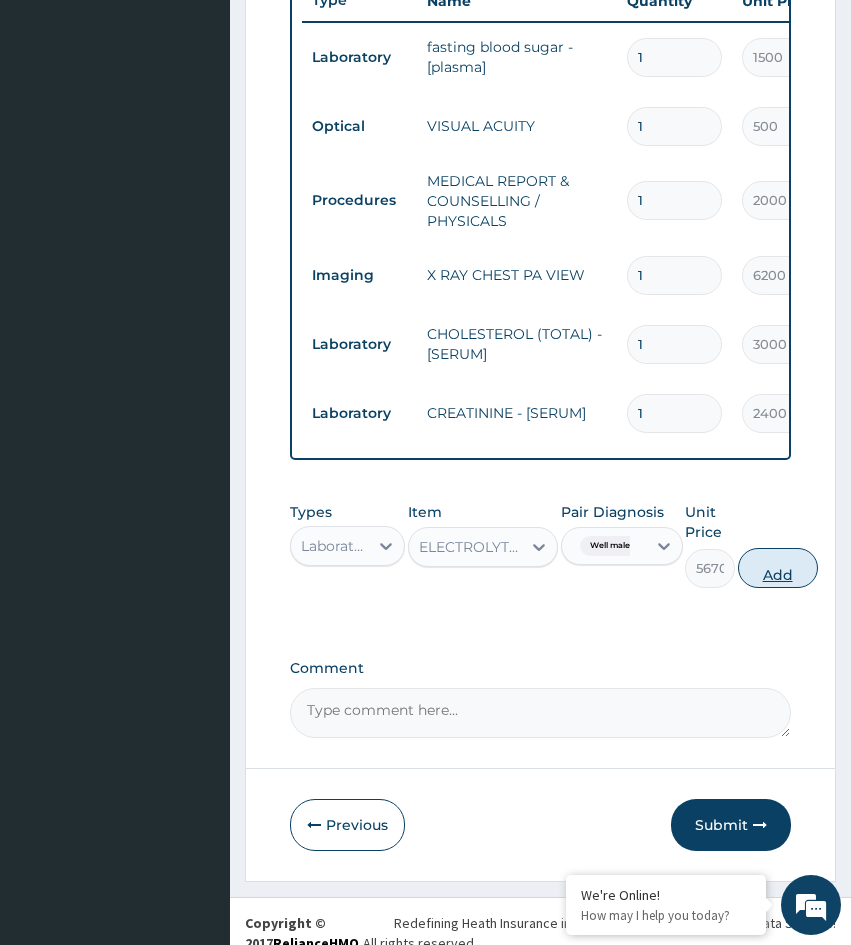 click on "Add" at bounding box center [778, 568] 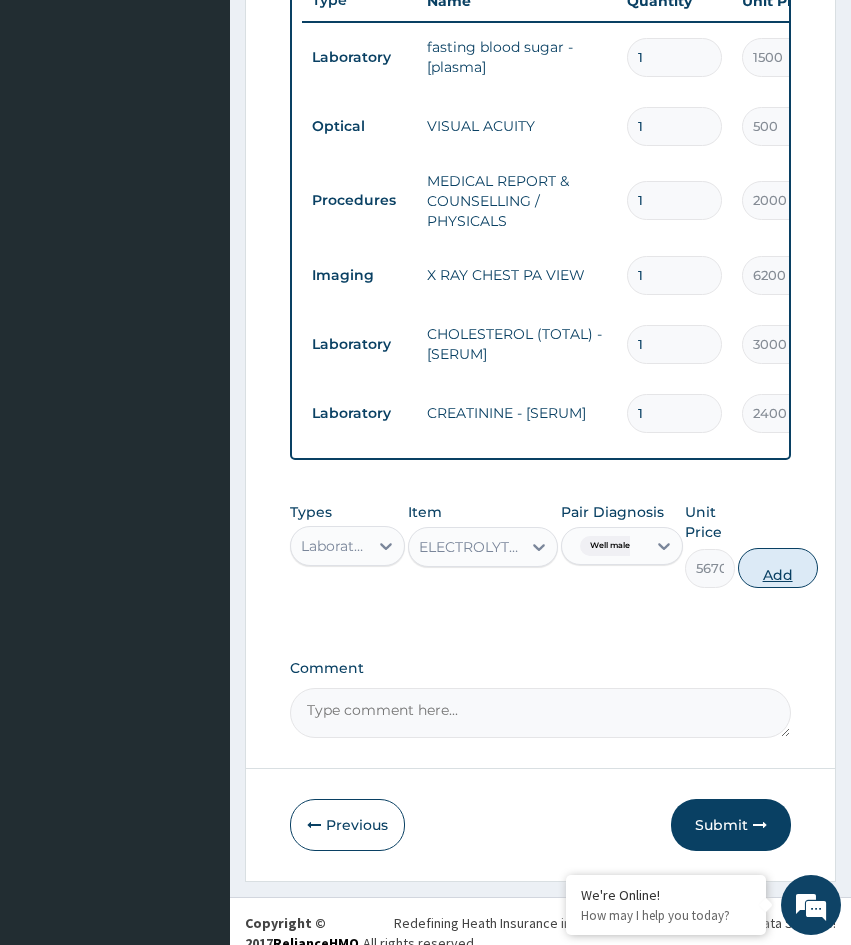 type on "0" 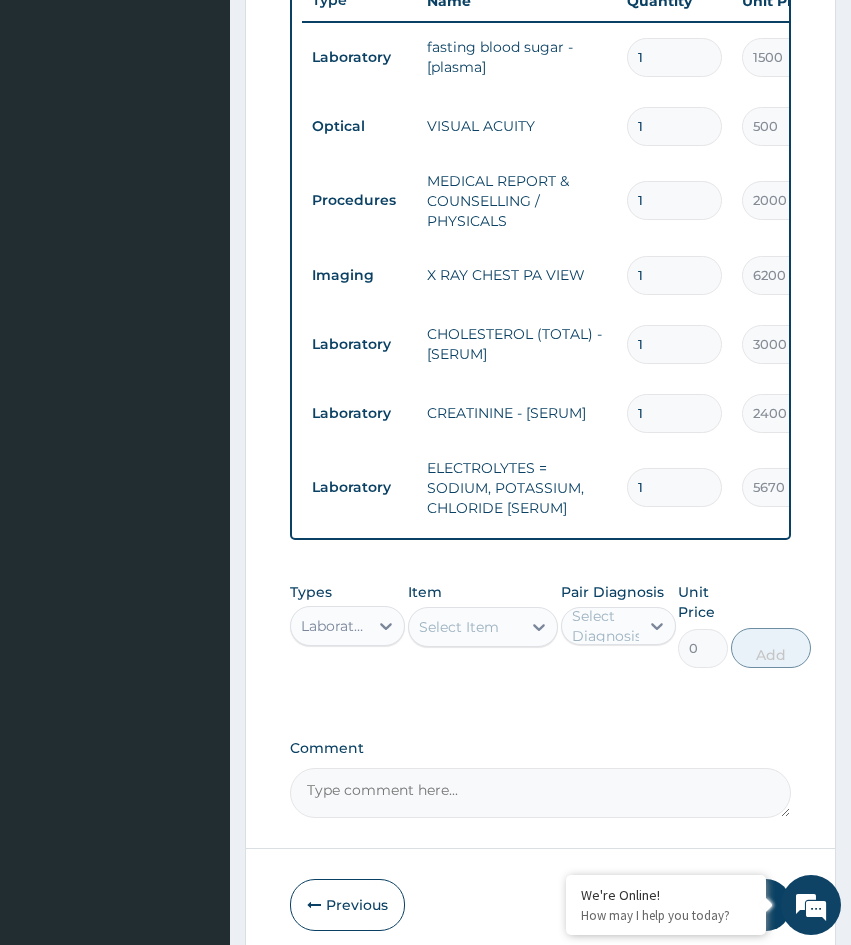 click on "Select Item" at bounding box center (459, 627) 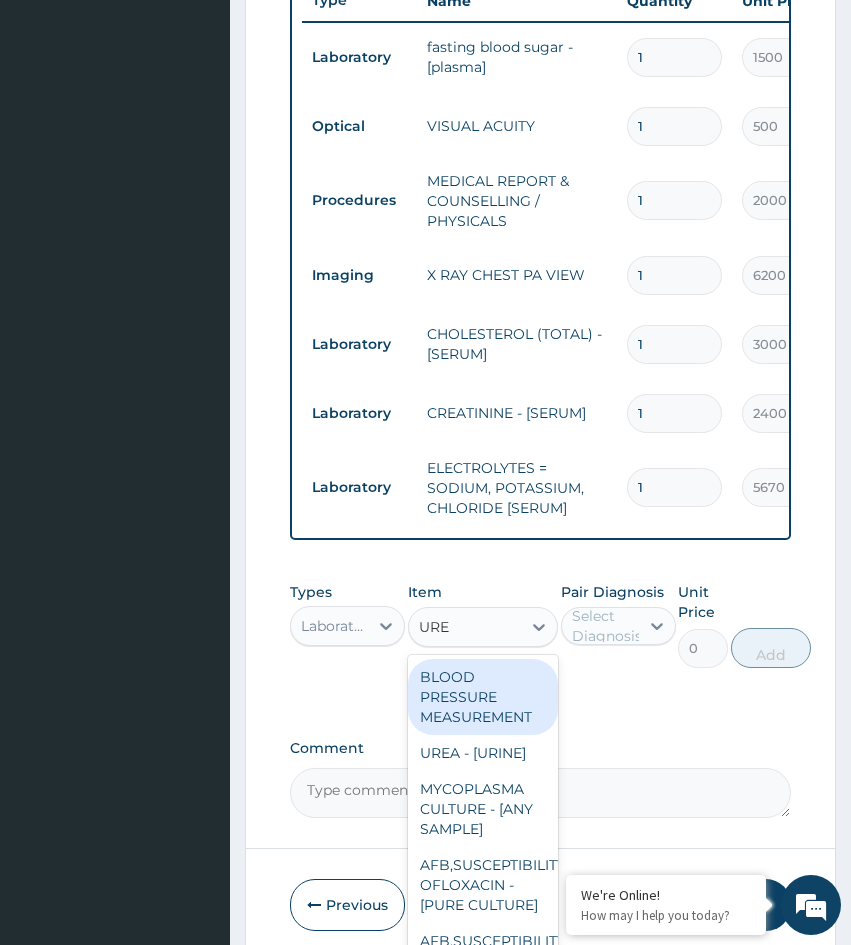 type on "UREA" 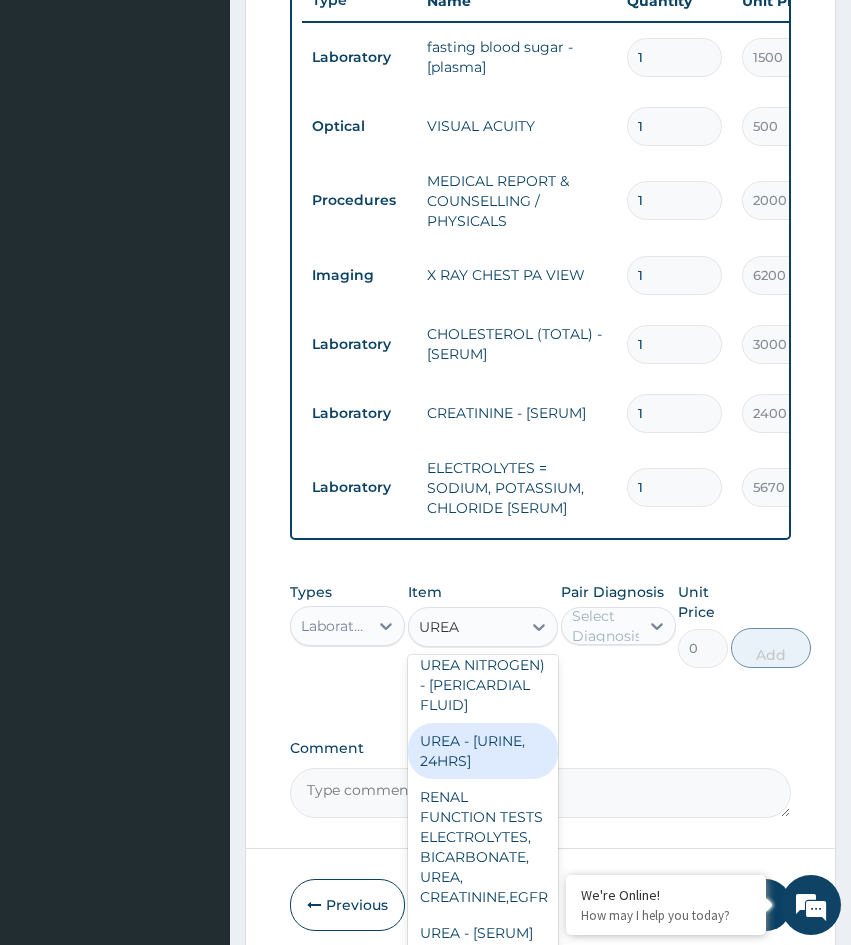 scroll, scrollTop: 871, scrollLeft: 0, axis: vertical 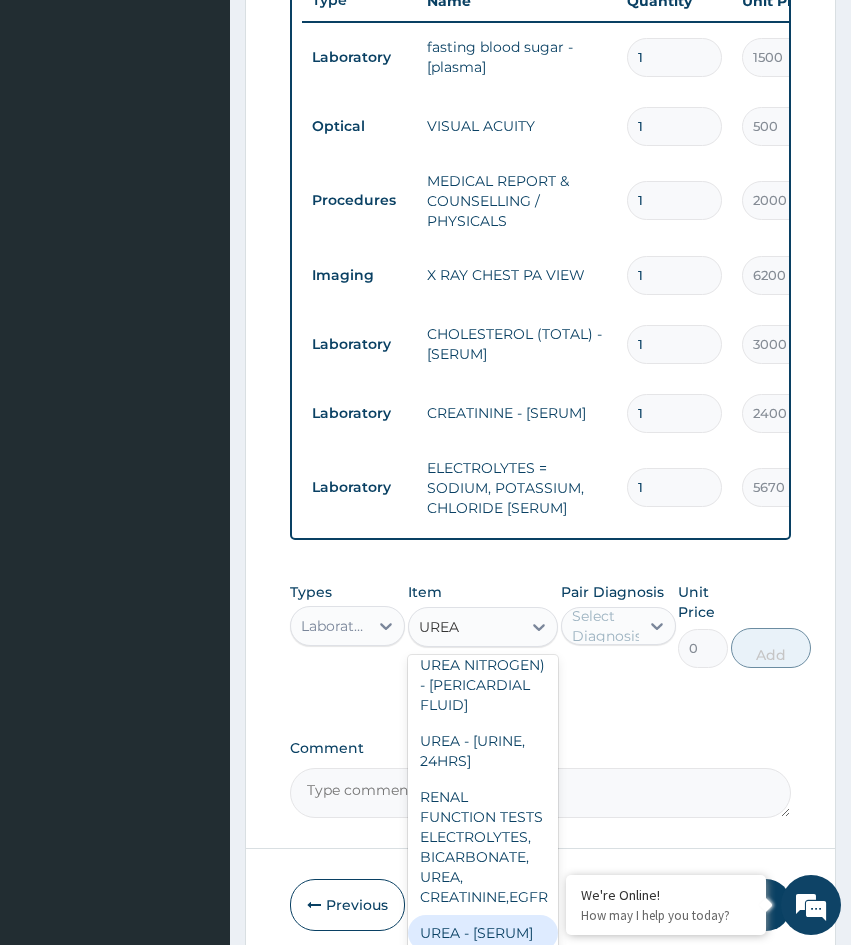 click on "UREA - [SERUM]" at bounding box center [483, 933] 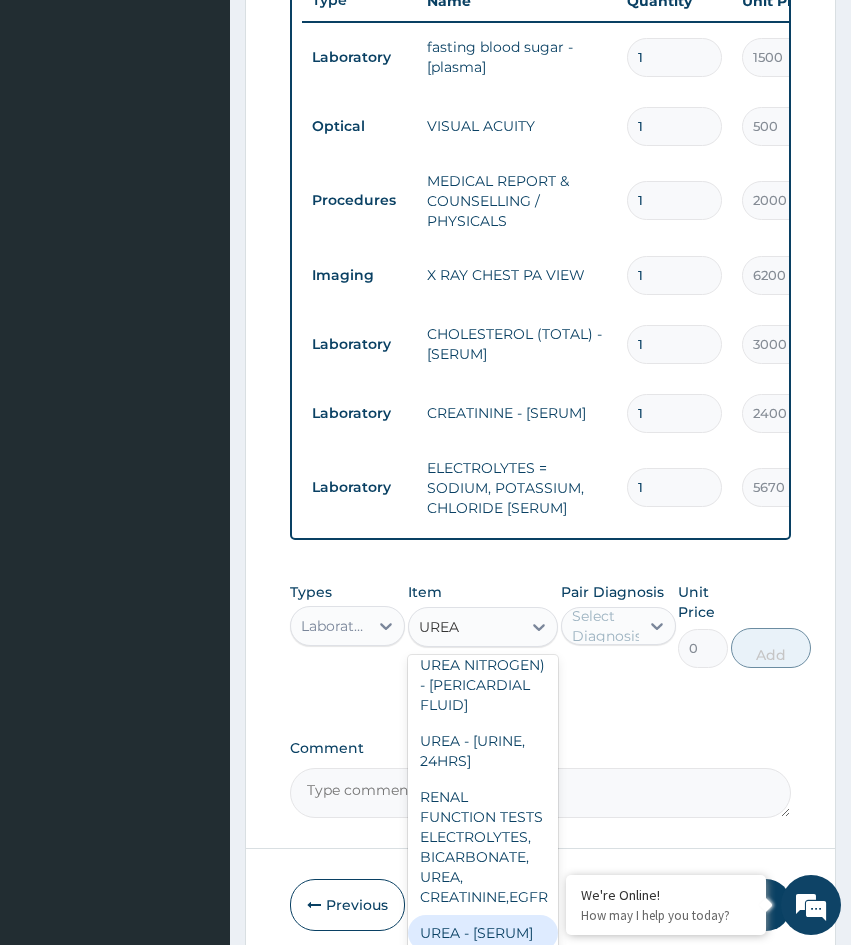 type 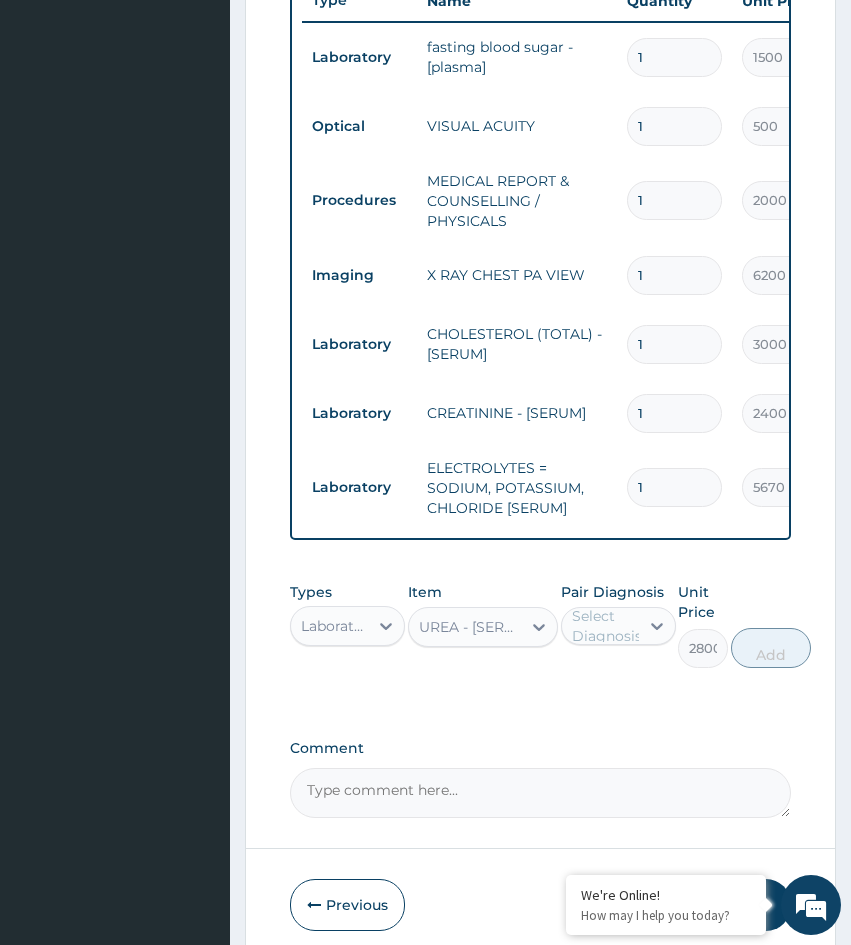 click on "Pair Diagnosis Select Diagnosis" at bounding box center (618, 625) 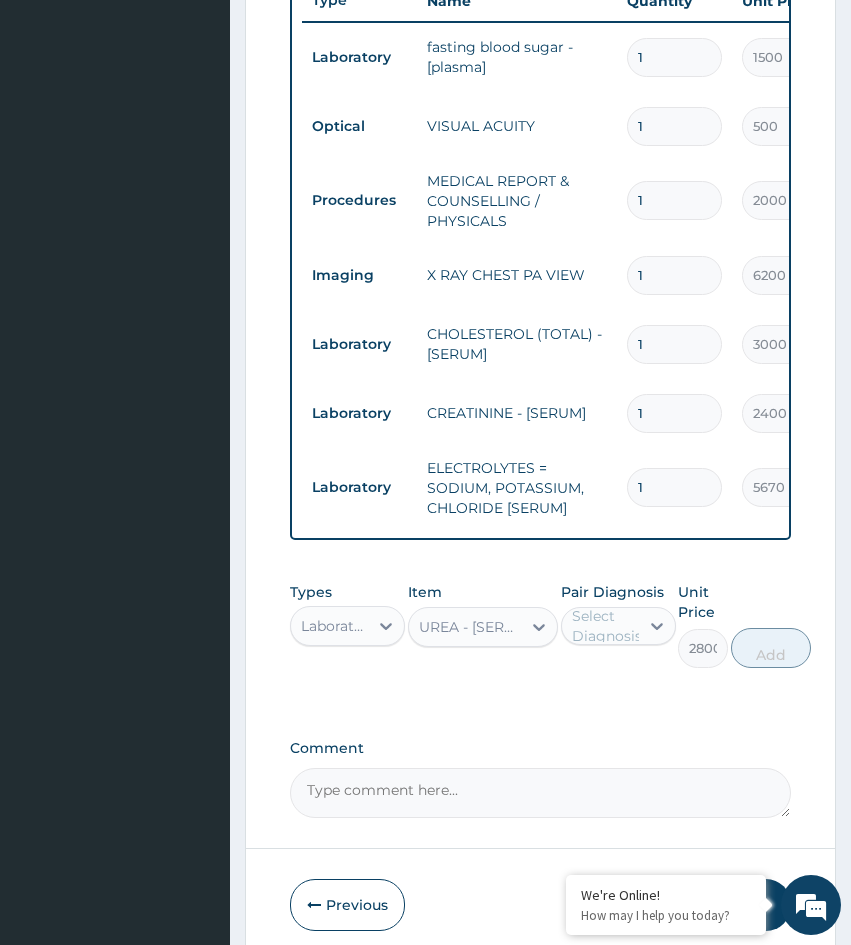 click on "Select Diagnosis" at bounding box center (607, 626) 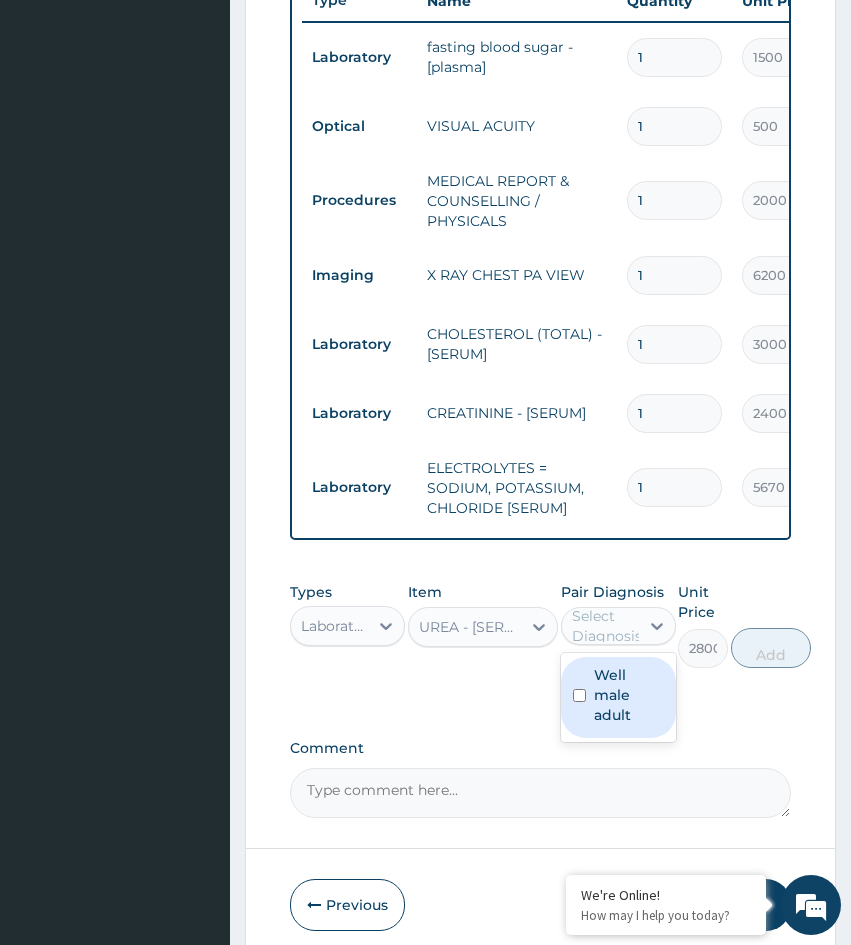 click on "Well male adult" at bounding box center (629, 695) 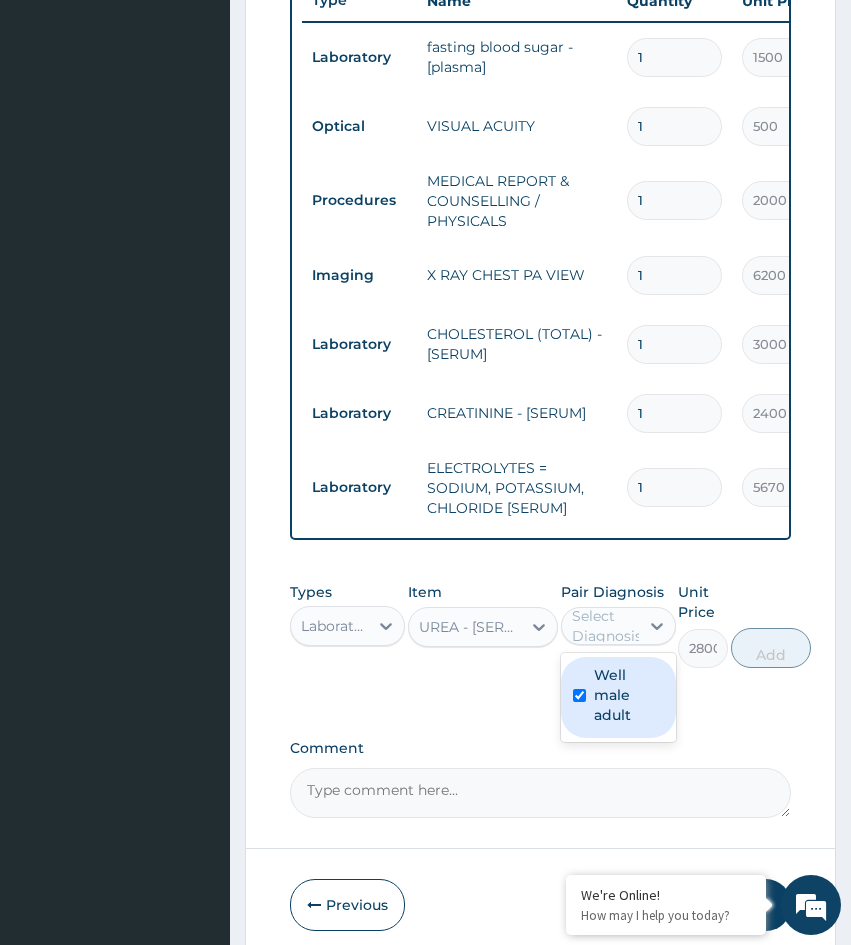 checkbox on "true" 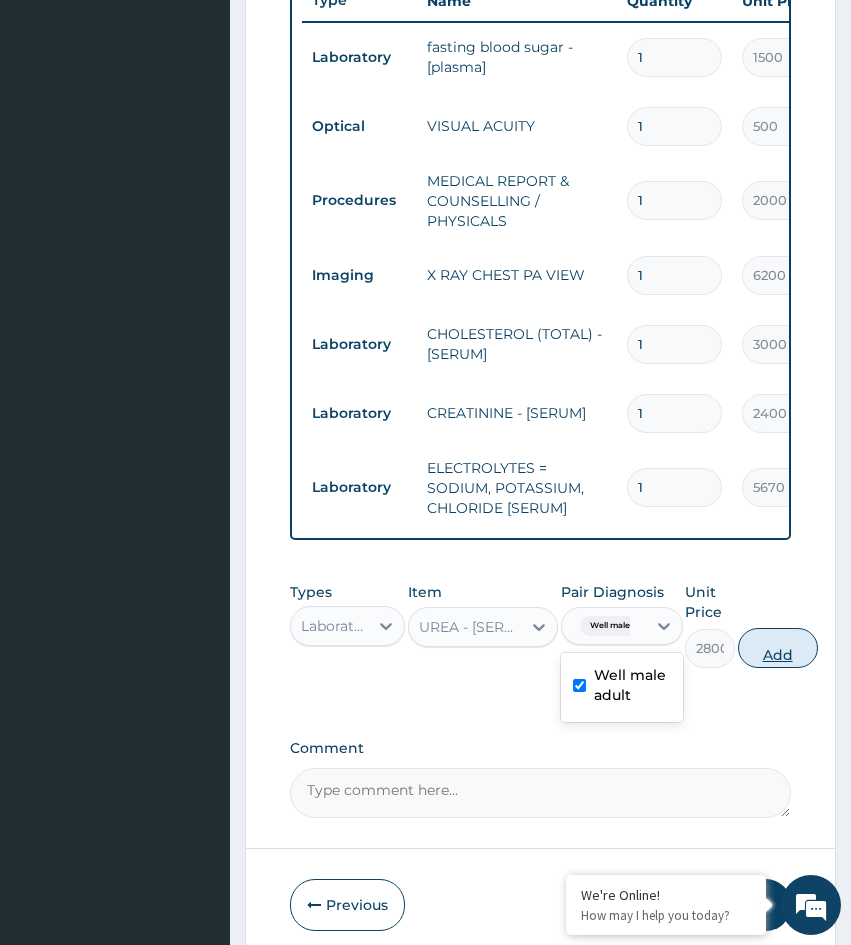 click on "Add" at bounding box center (778, 648) 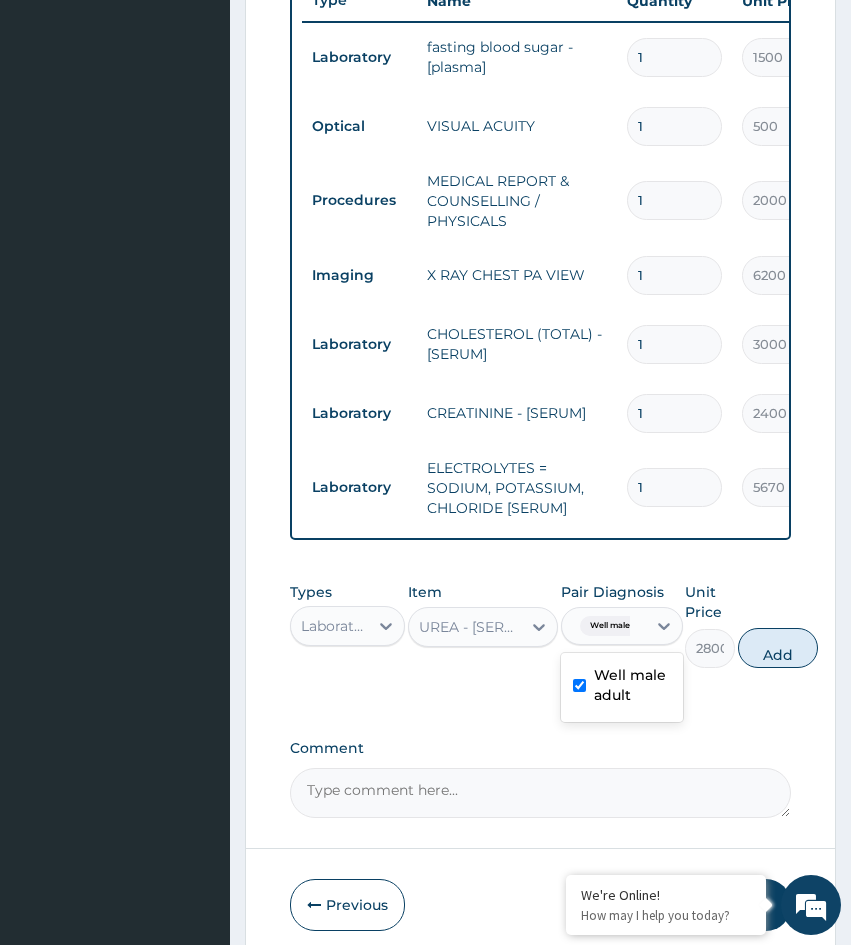 type on "0" 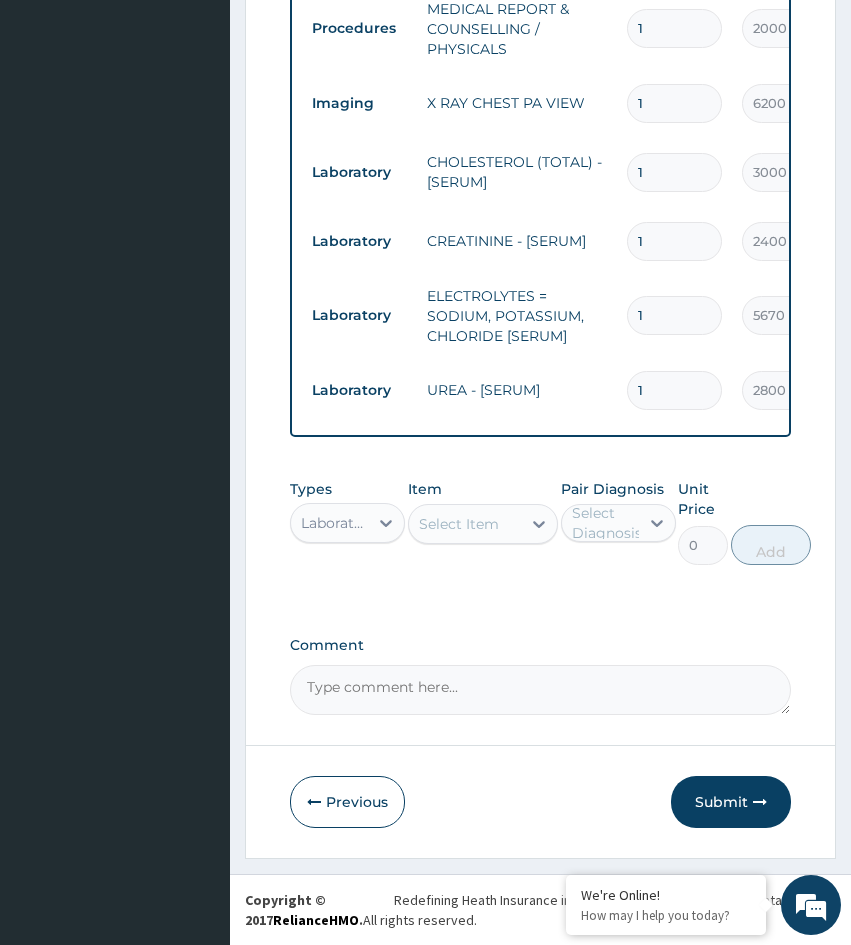 scroll, scrollTop: 1038, scrollLeft: 0, axis: vertical 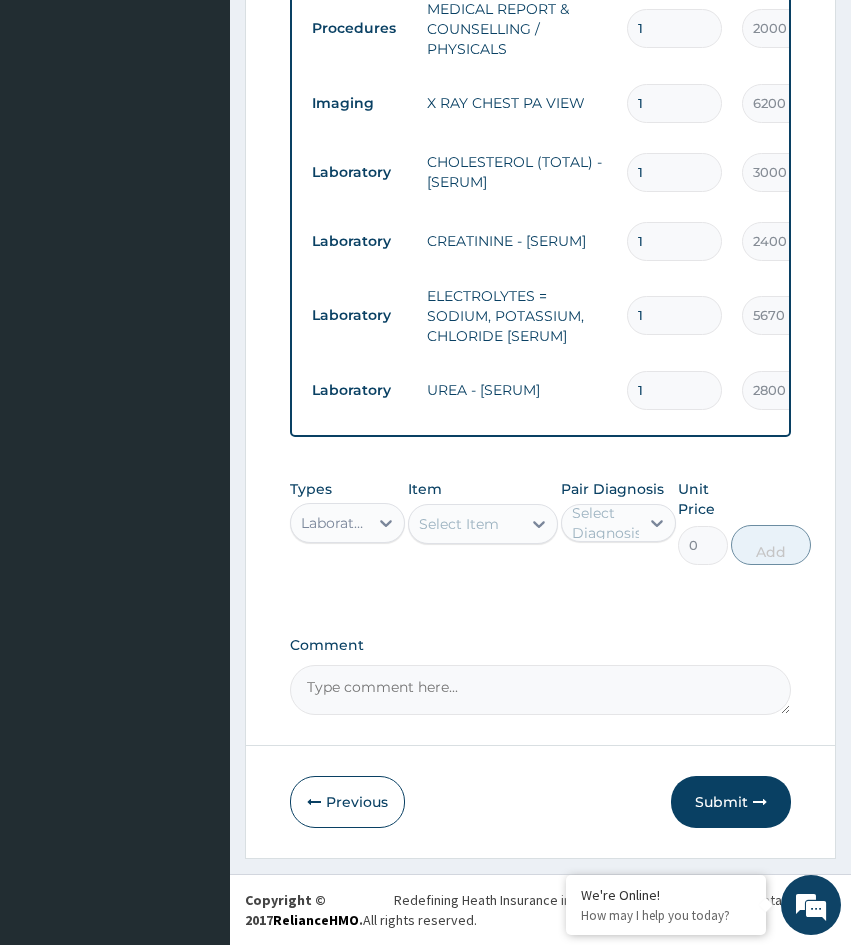 click on "Select Item" at bounding box center [459, 524] 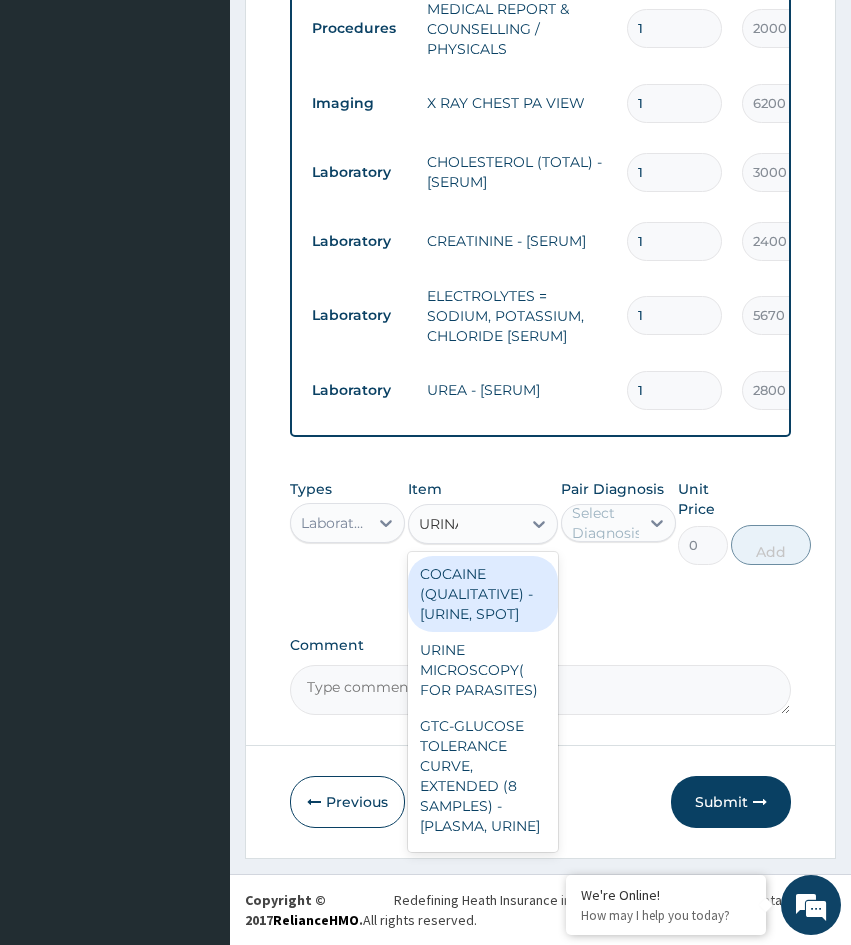 type on "URINAL" 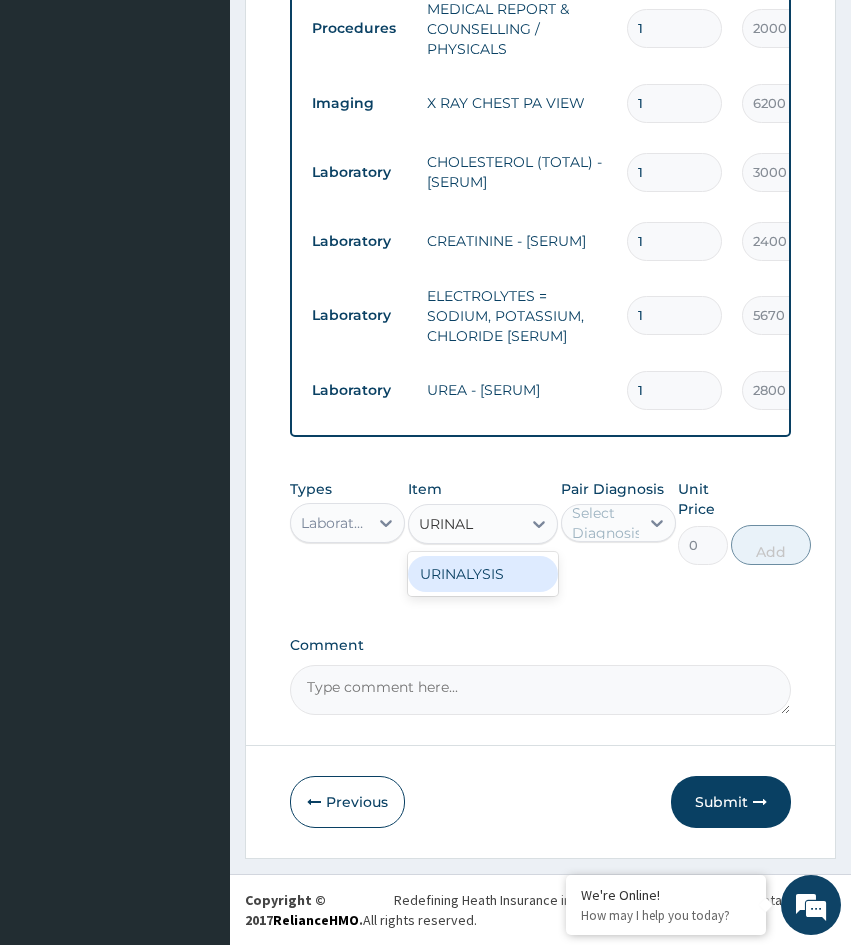 click on "URINALYSIS" at bounding box center [483, 574] 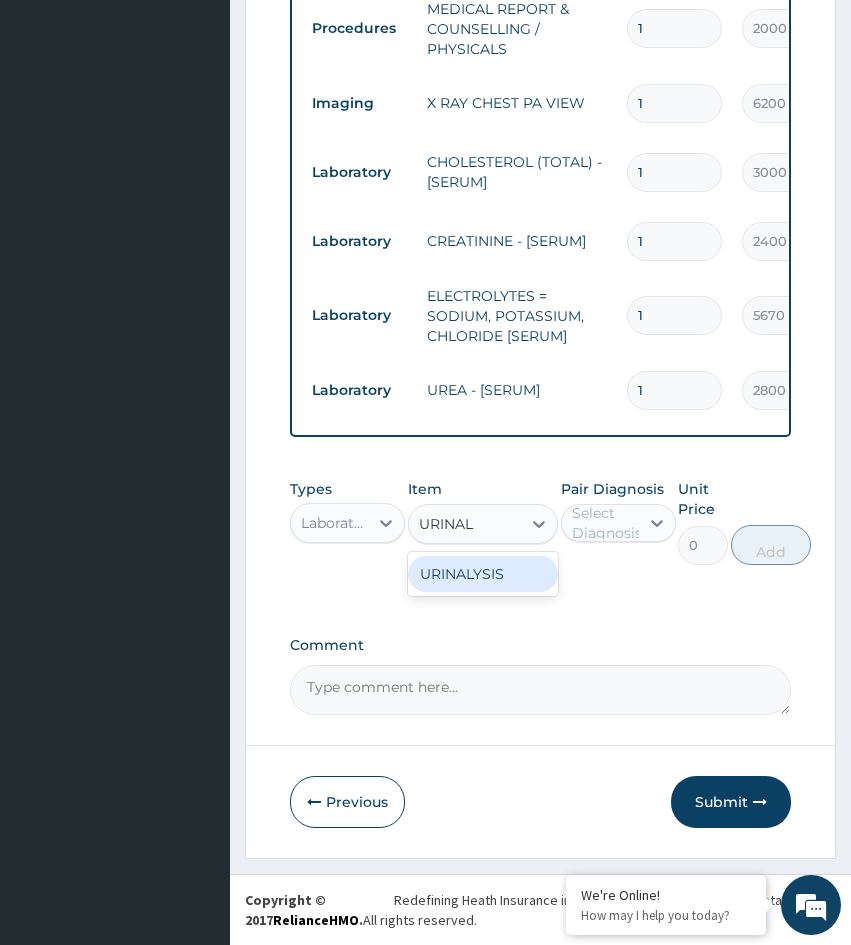 type 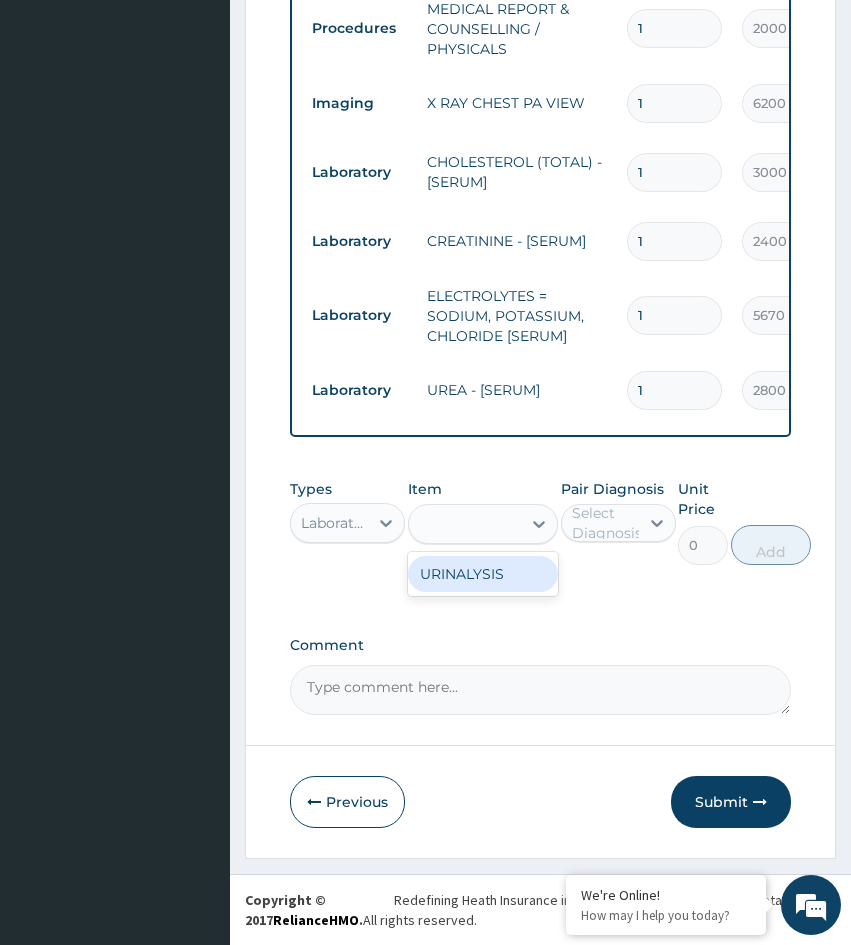 type on "2100" 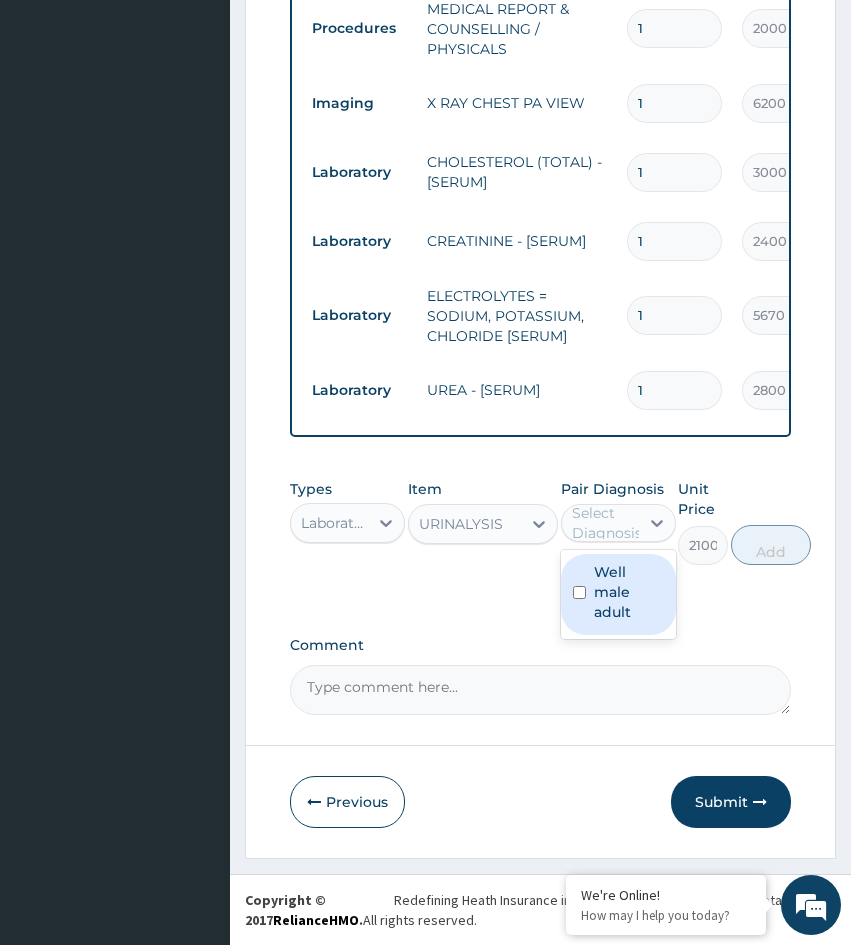 click on "Select Diagnosis" at bounding box center [607, 523] 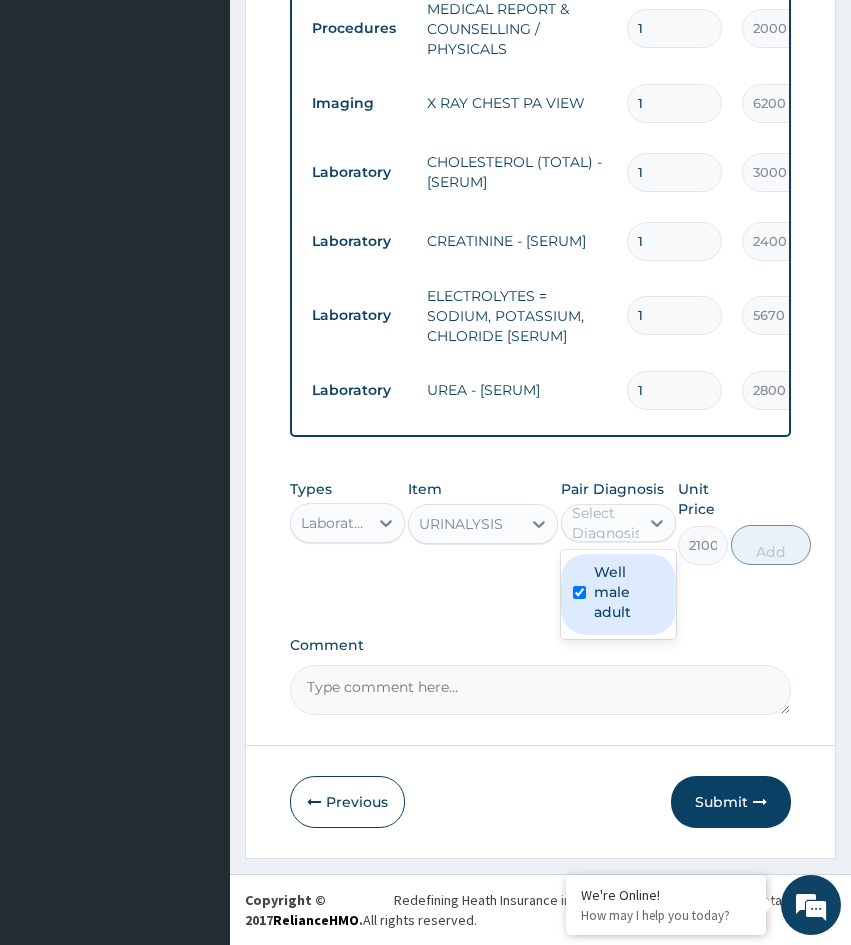 checkbox on "true" 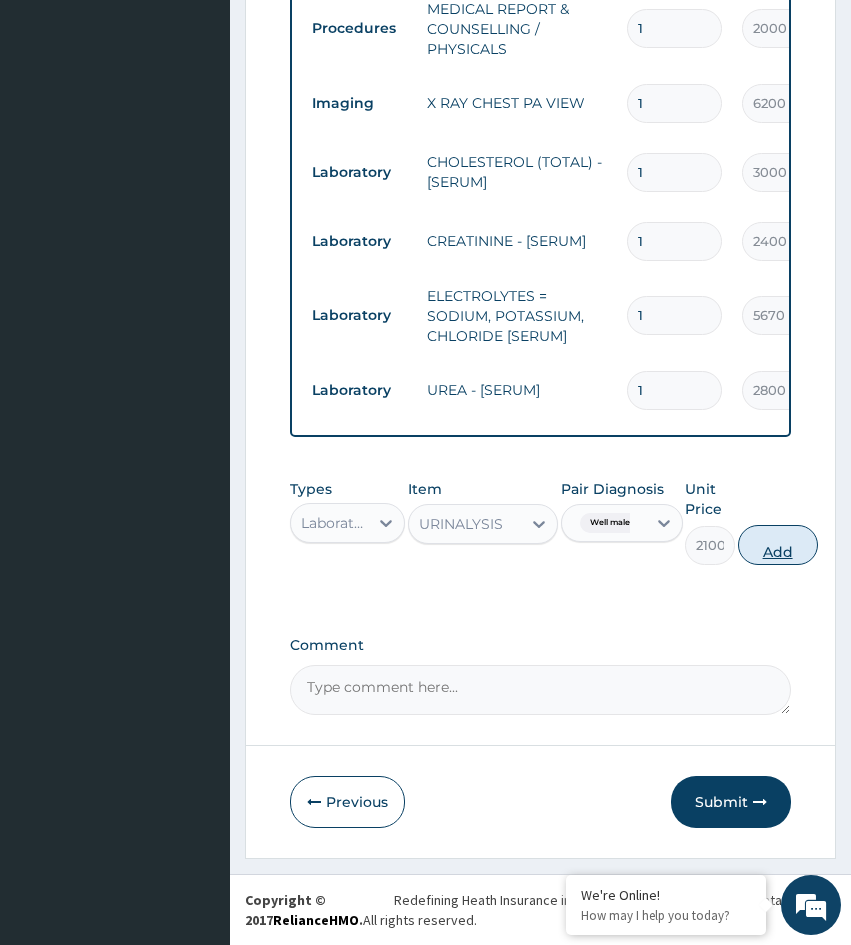 click on "Add" at bounding box center [778, 545] 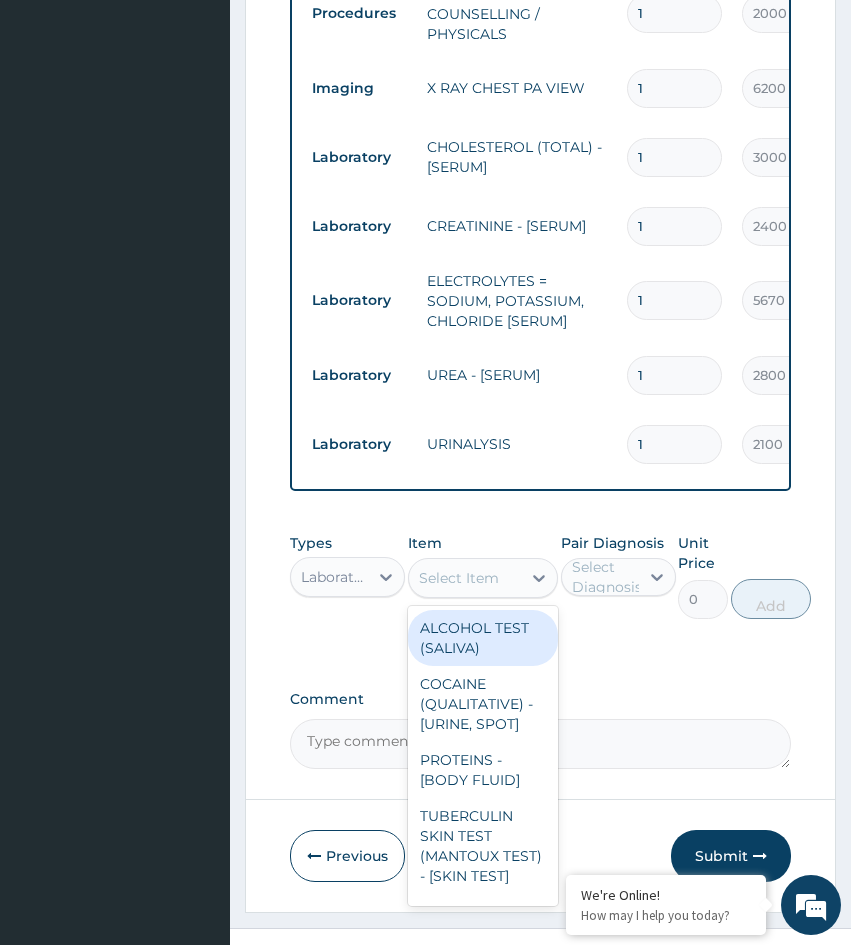 click on "Select Item" at bounding box center (459, 578) 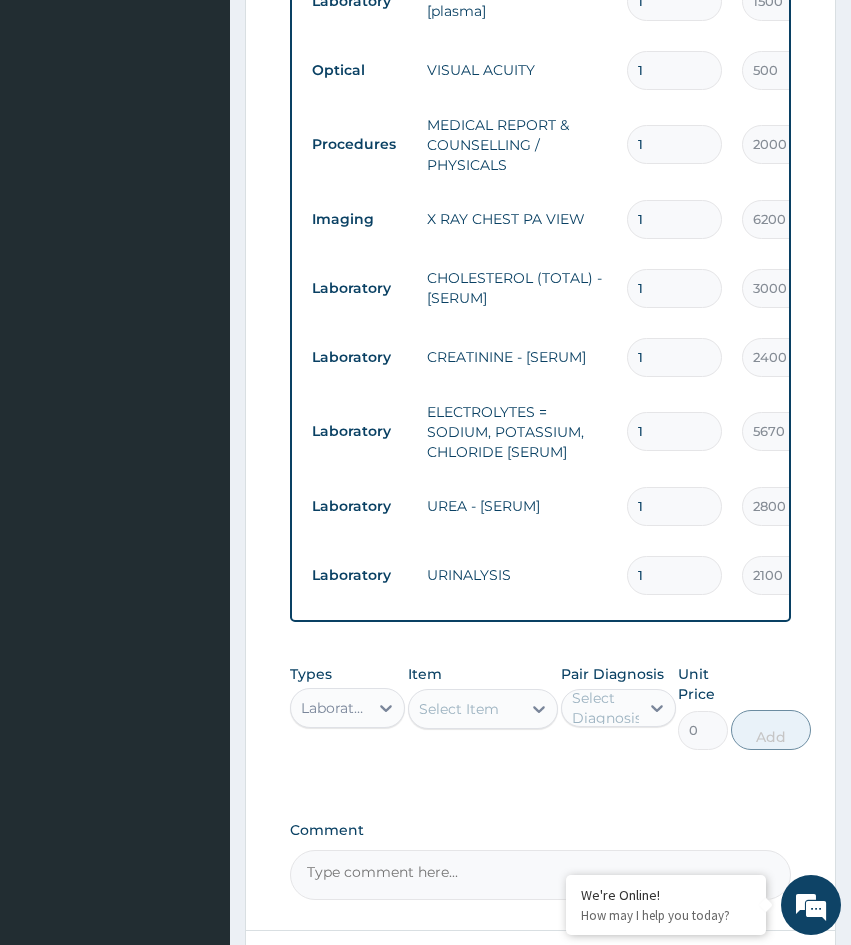 scroll, scrollTop: 1038, scrollLeft: 0, axis: vertical 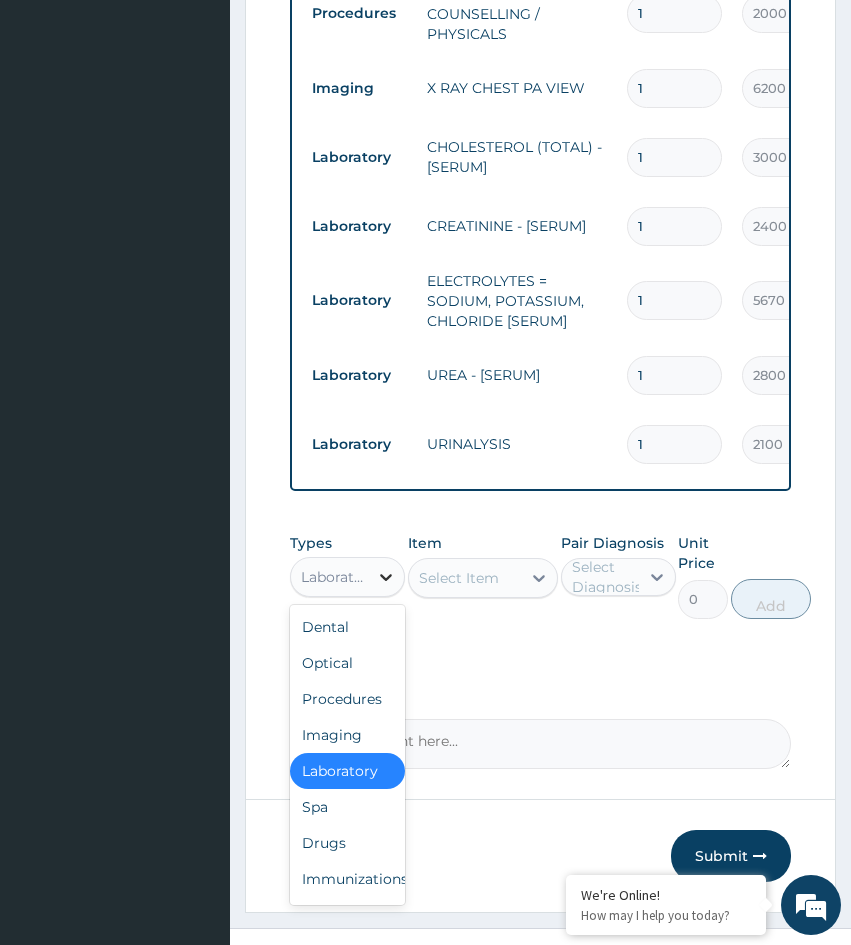 click 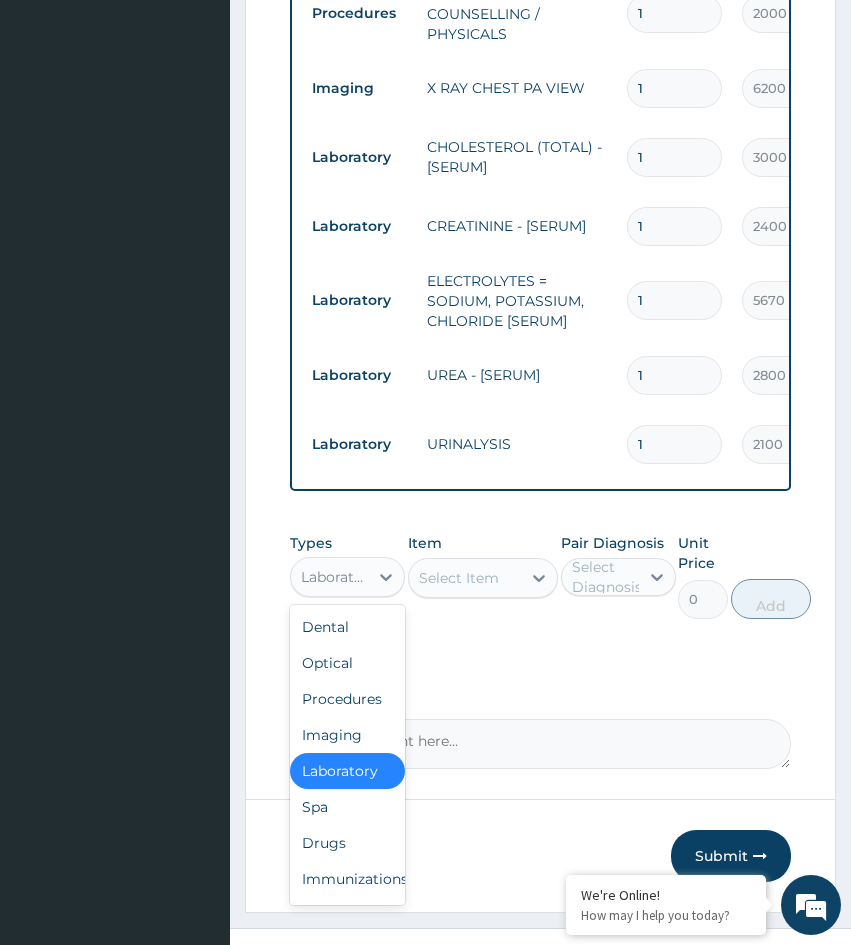click on "Select Item" at bounding box center (459, 578) 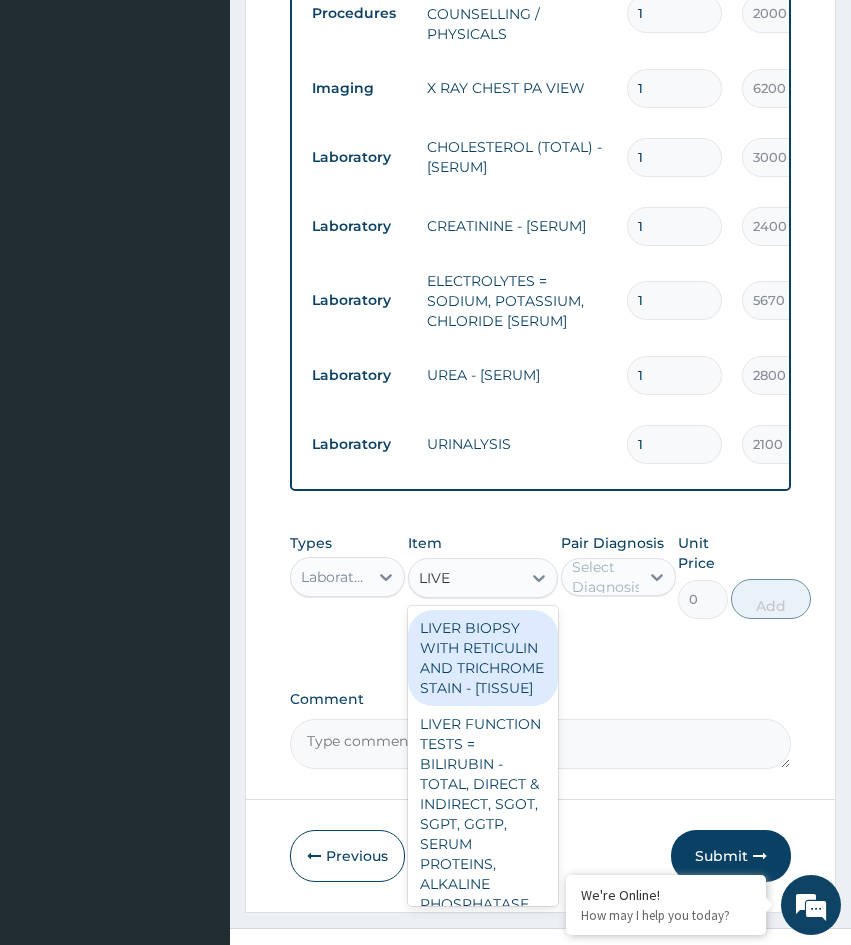 type on "LIVER" 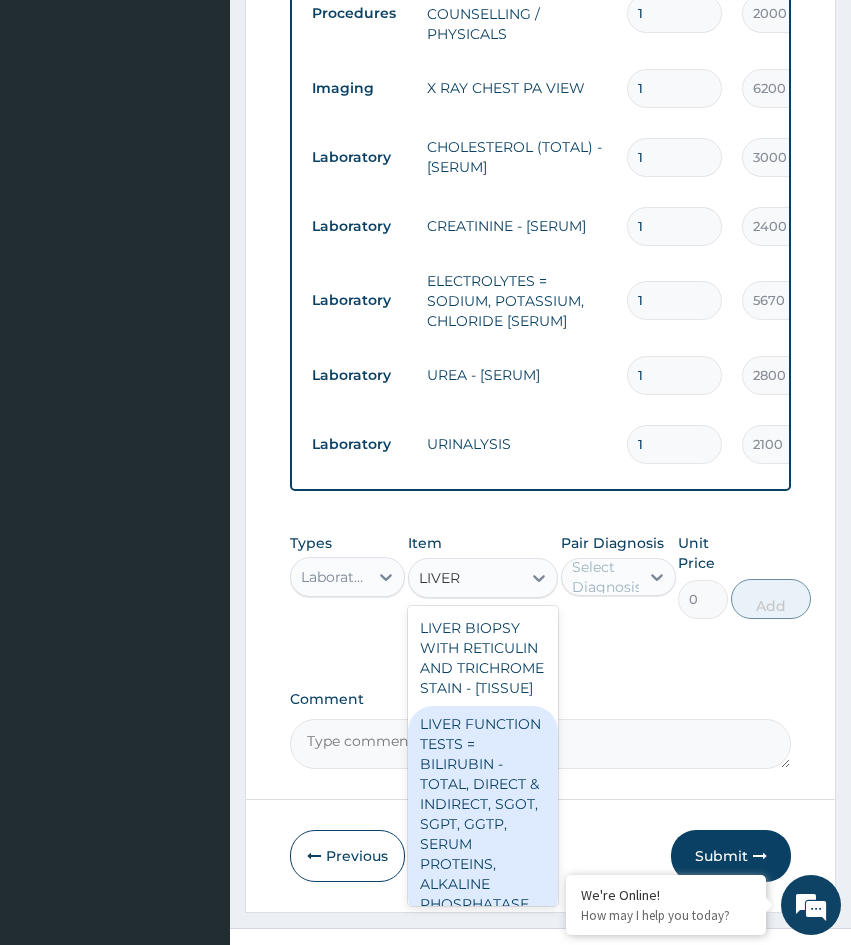 scroll, scrollTop: 100, scrollLeft: 0, axis: vertical 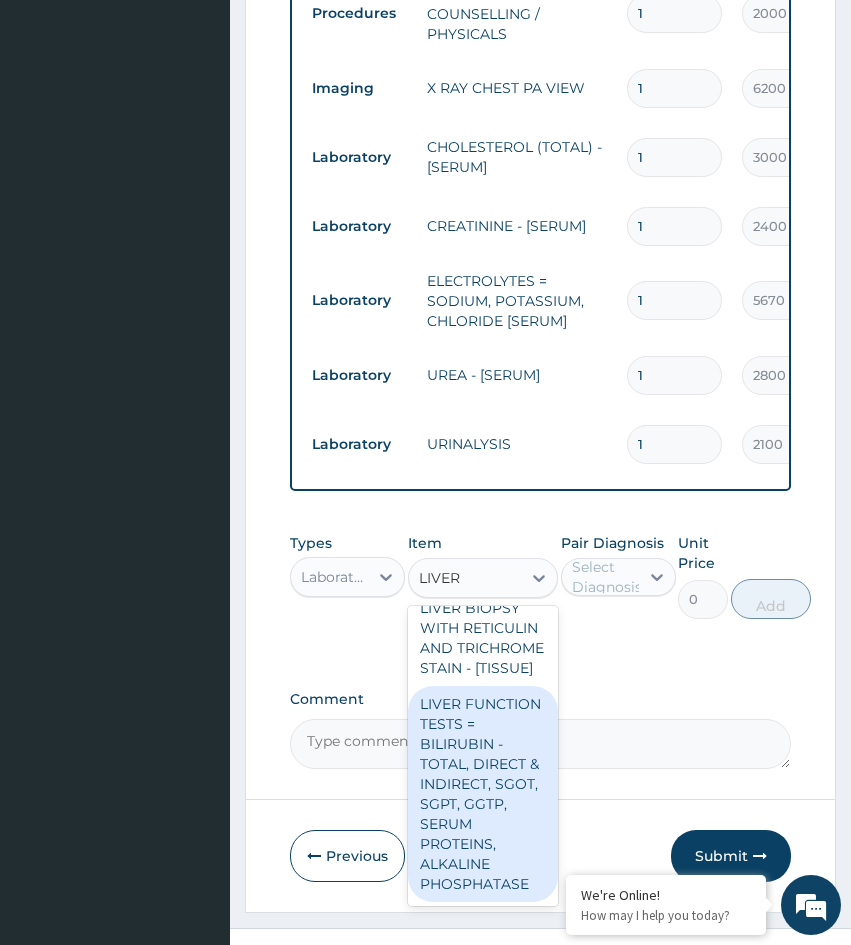 click on "LIVER FUNCTION TESTS = BILIRUBIN - TOTAL, DIRECT & INDIRECT, SGOT, SGPT, GGTP, SERUM PROTEINS, ALKALINE PHOSPHATASE" at bounding box center [483, 794] 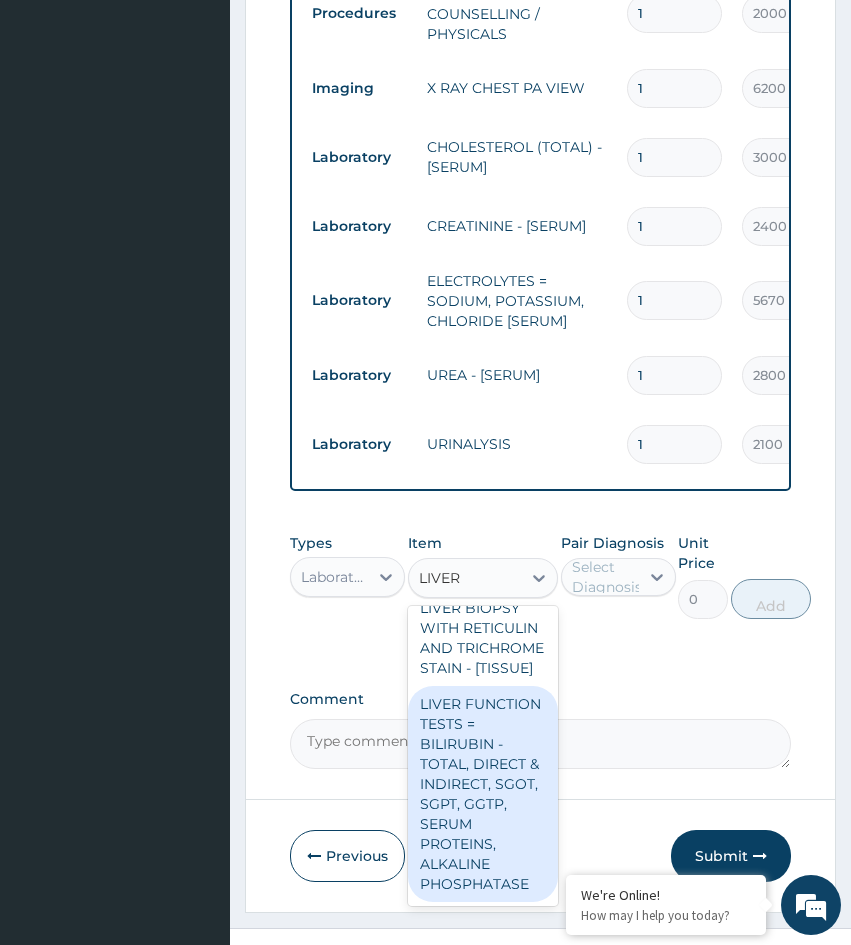 type 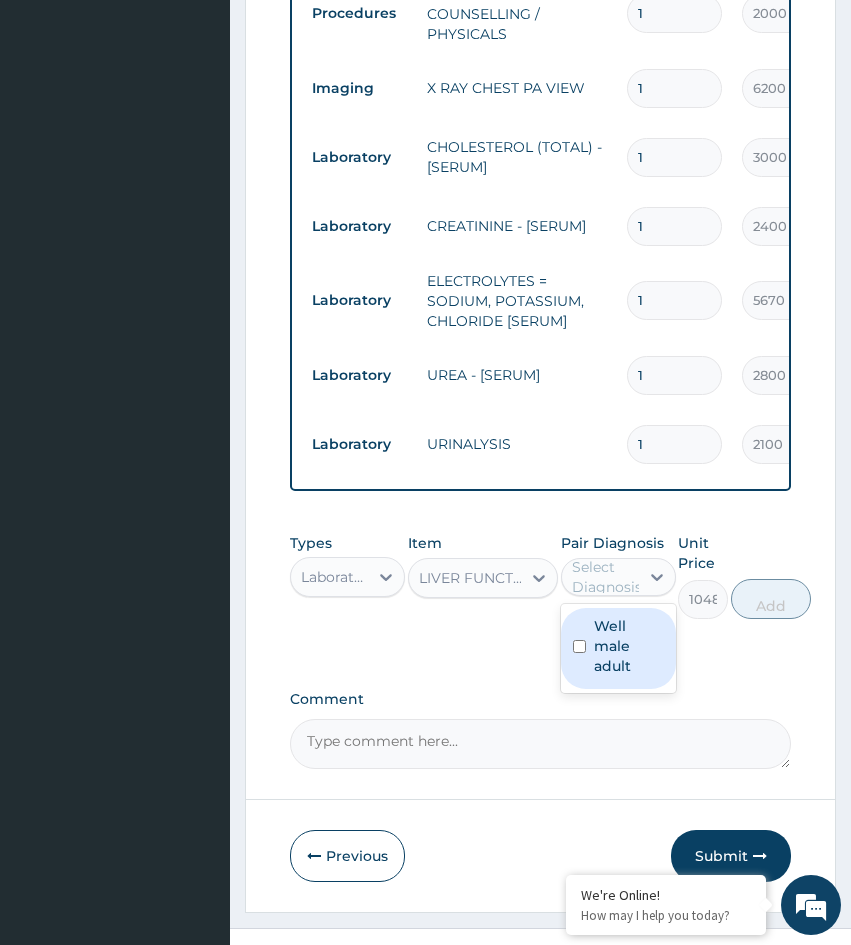 click on "Select Diagnosis" at bounding box center [607, 577] 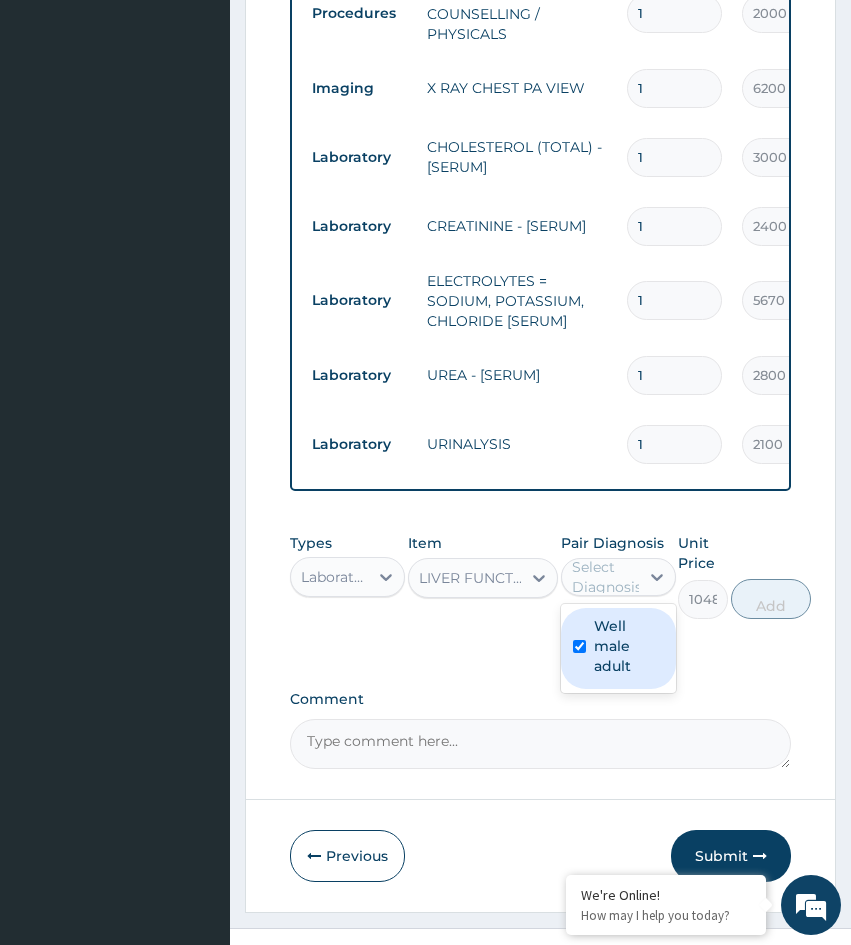checkbox on "true" 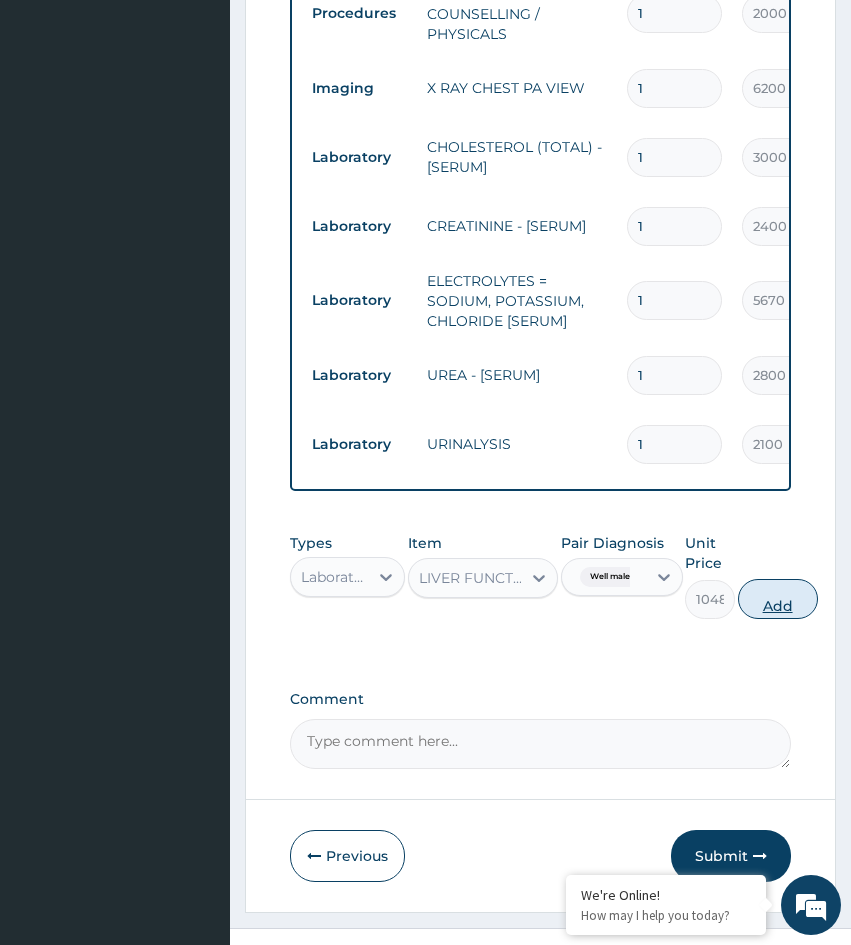 click on "Add" at bounding box center (778, 599) 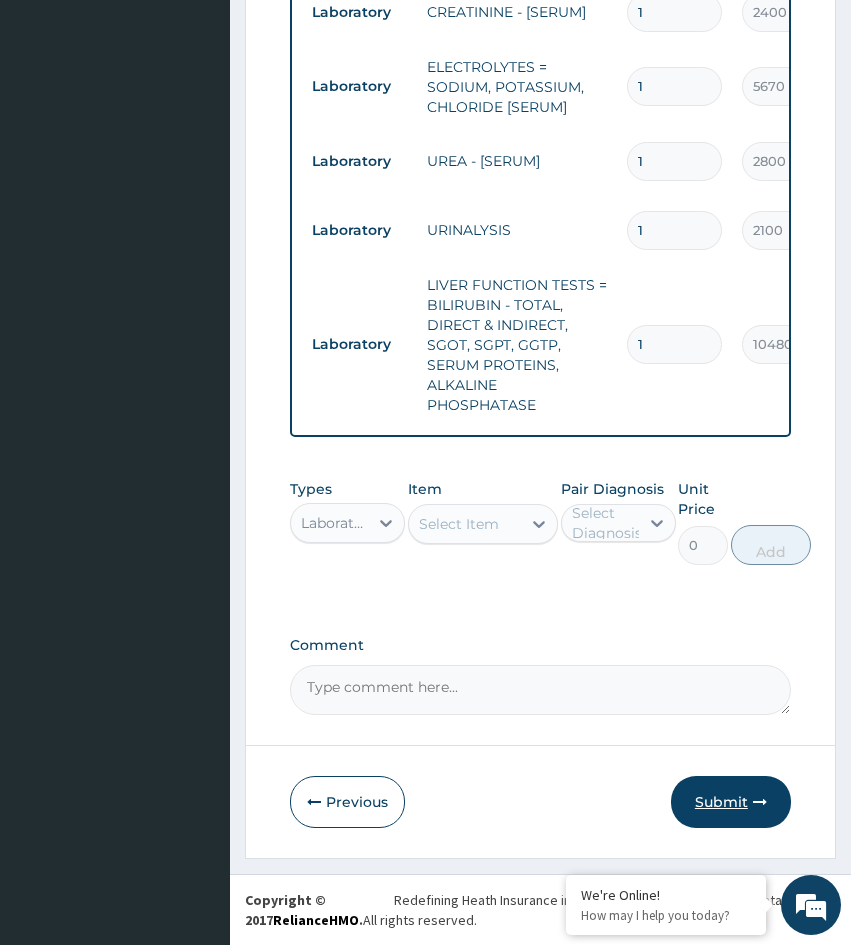 click on "Submit" at bounding box center [731, 802] 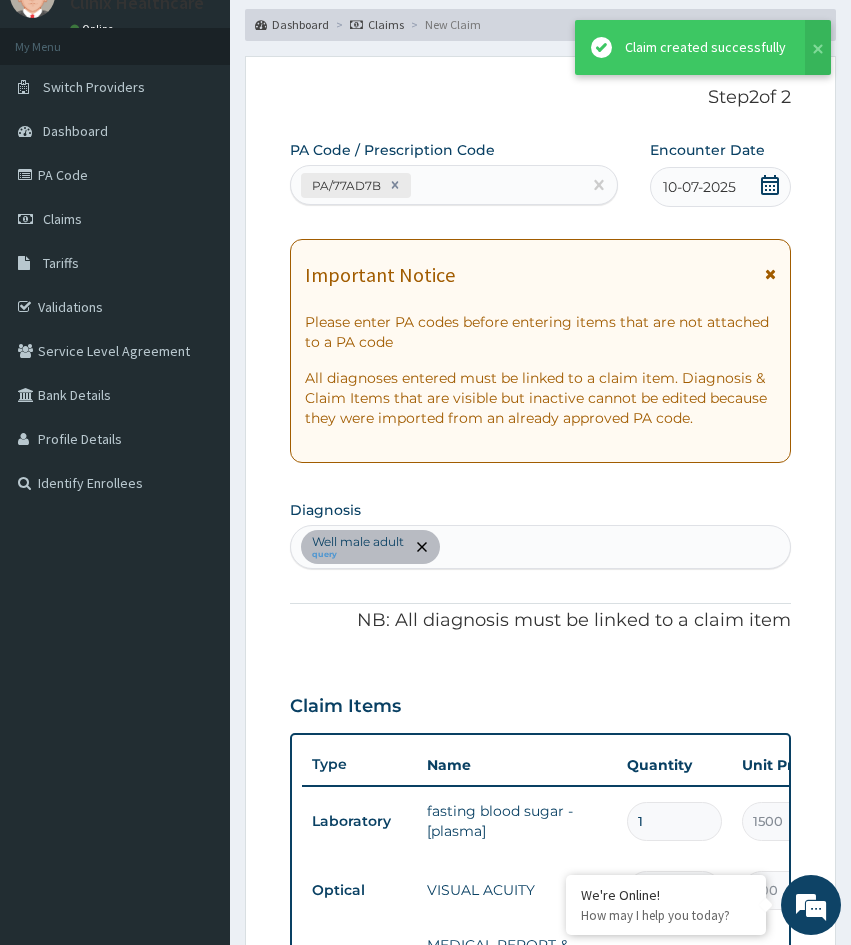 scroll, scrollTop: 1267, scrollLeft: 0, axis: vertical 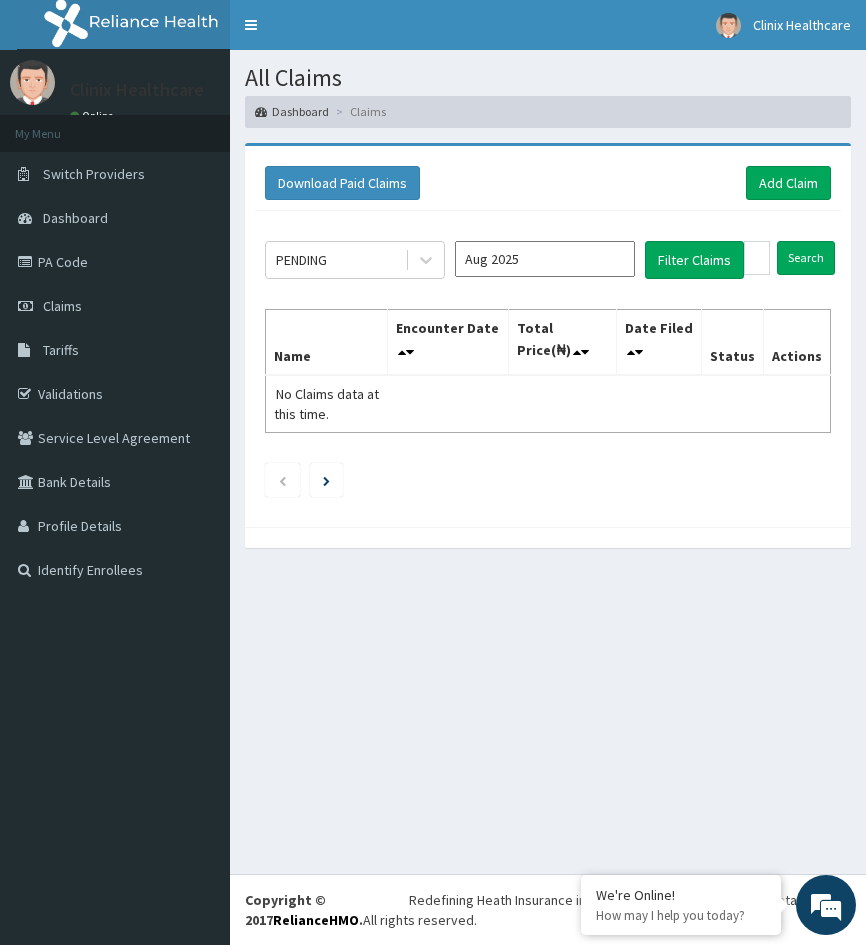 click on "All Claims
Dashboard
Claims
Download Paid Claims Add Claim × Note you can only download claims within a maximum of 1 year and the dates will auto-adjust when you select range that is greater than 1 year From 04-05-2025 To 04-08-2025 Close Download PENDING Aug 2025 Filter Claims Search Name Encounter Date Total Price(₦) Date Filed Status Actions No Claims data at this time." at bounding box center [548, 462] 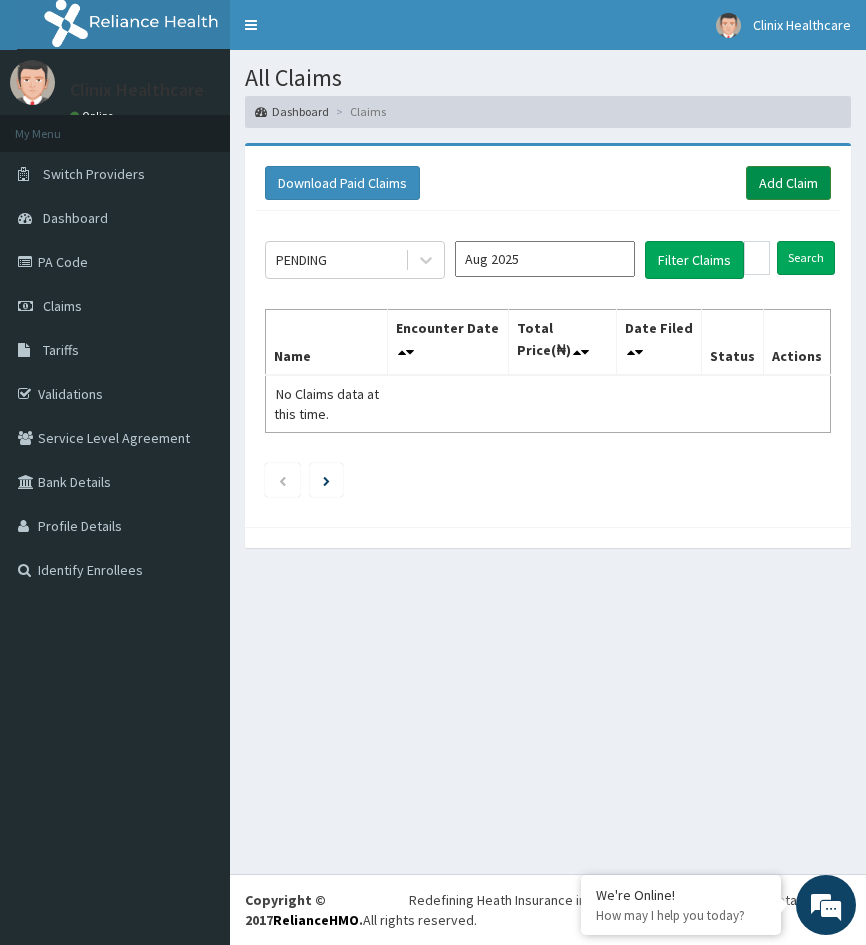 click on "Add Claim" at bounding box center (788, 183) 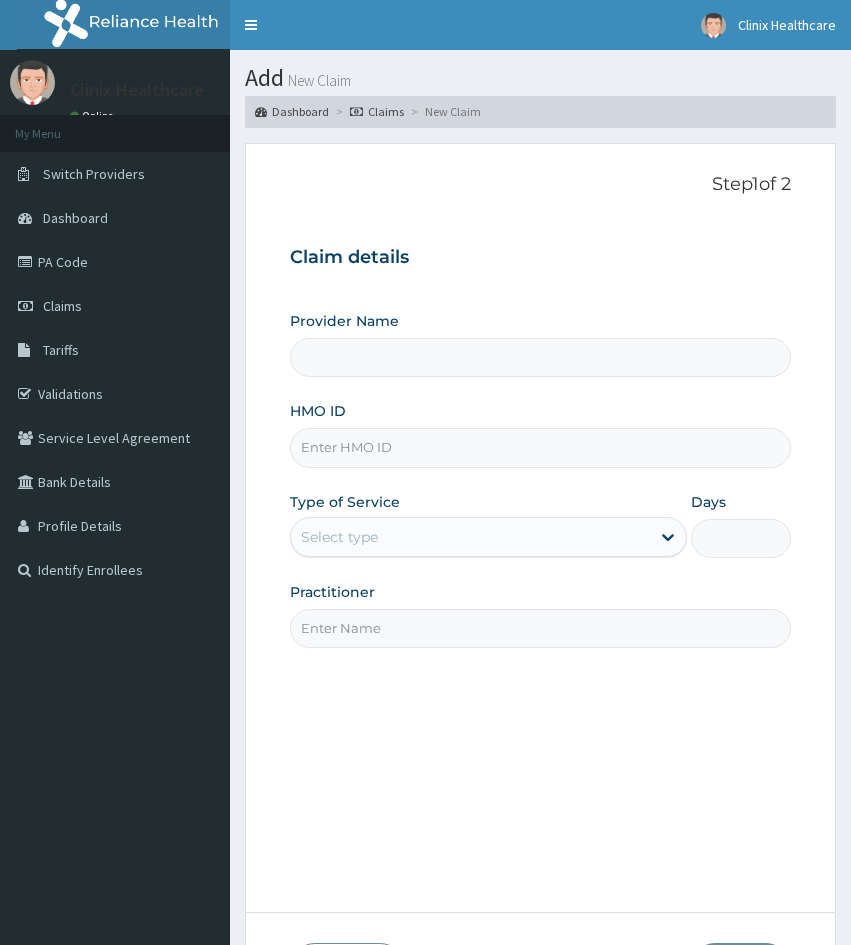 scroll, scrollTop: 0, scrollLeft: 0, axis: both 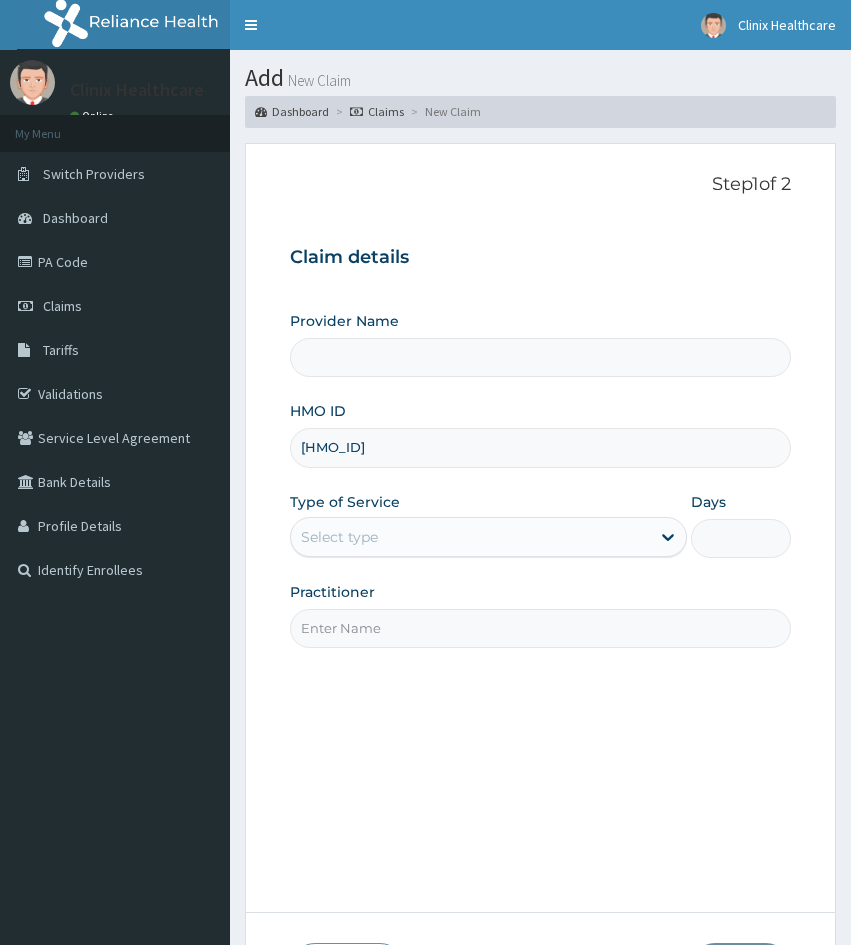 type on "PTB/10191/A" 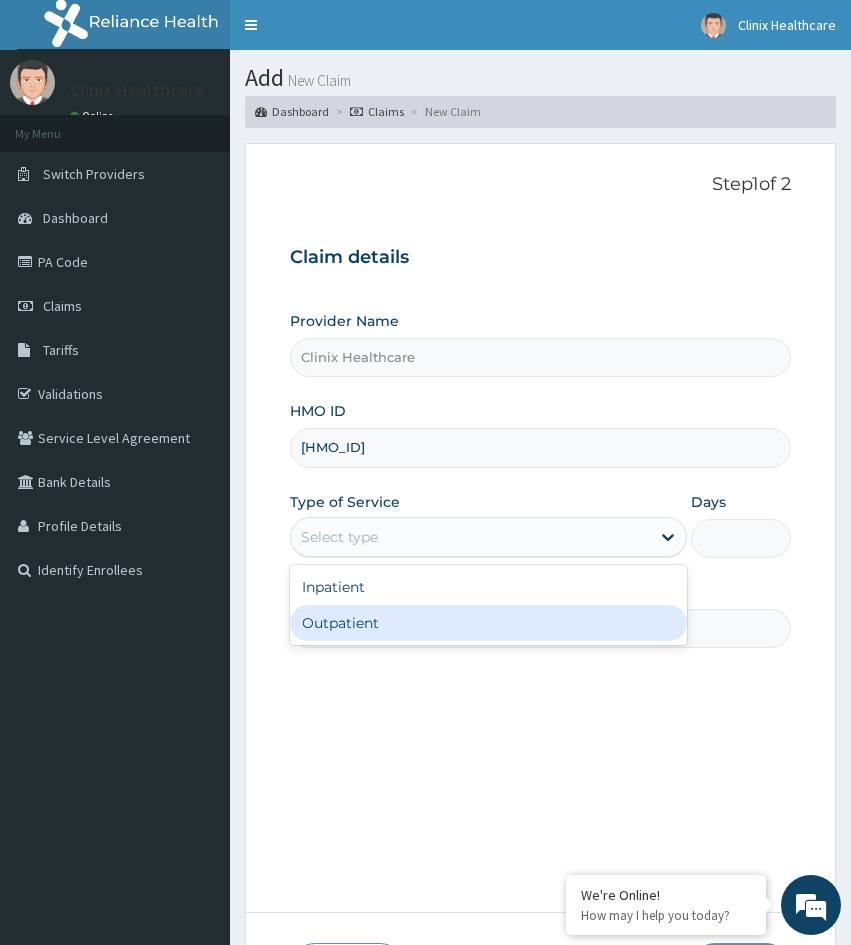 click on "Outpatient" at bounding box center (488, 623) 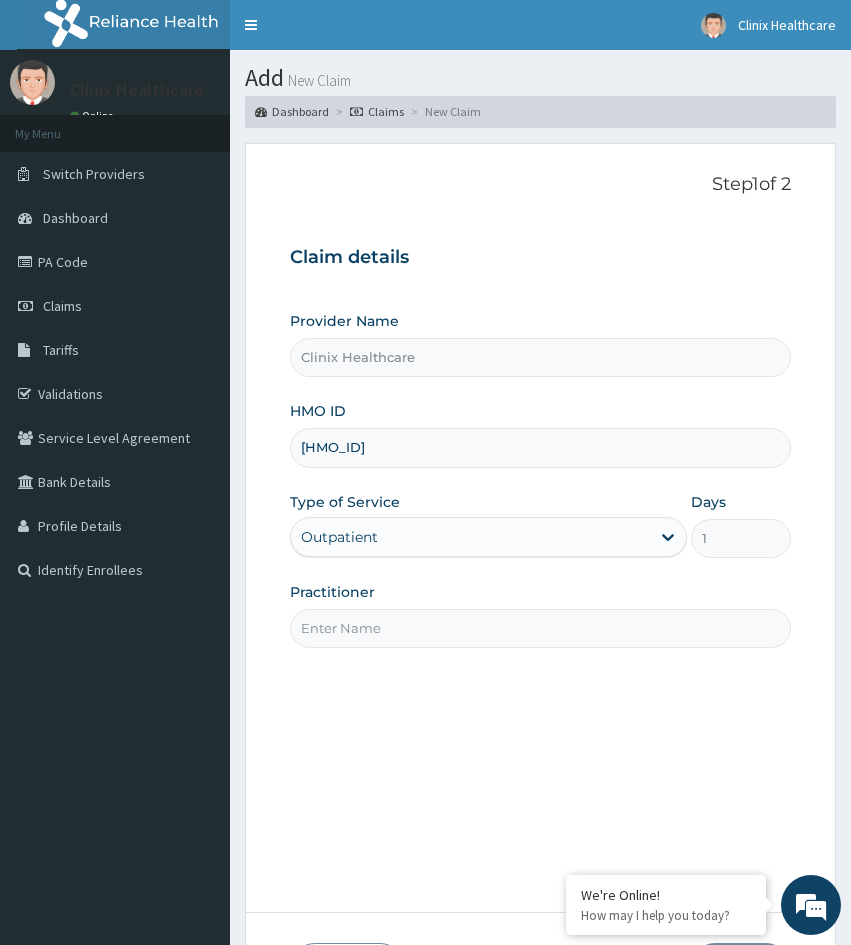 drag, startPoint x: 321, startPoint y: 713, endPoint x: 369, endPoint y: 643, distance: 84.87638 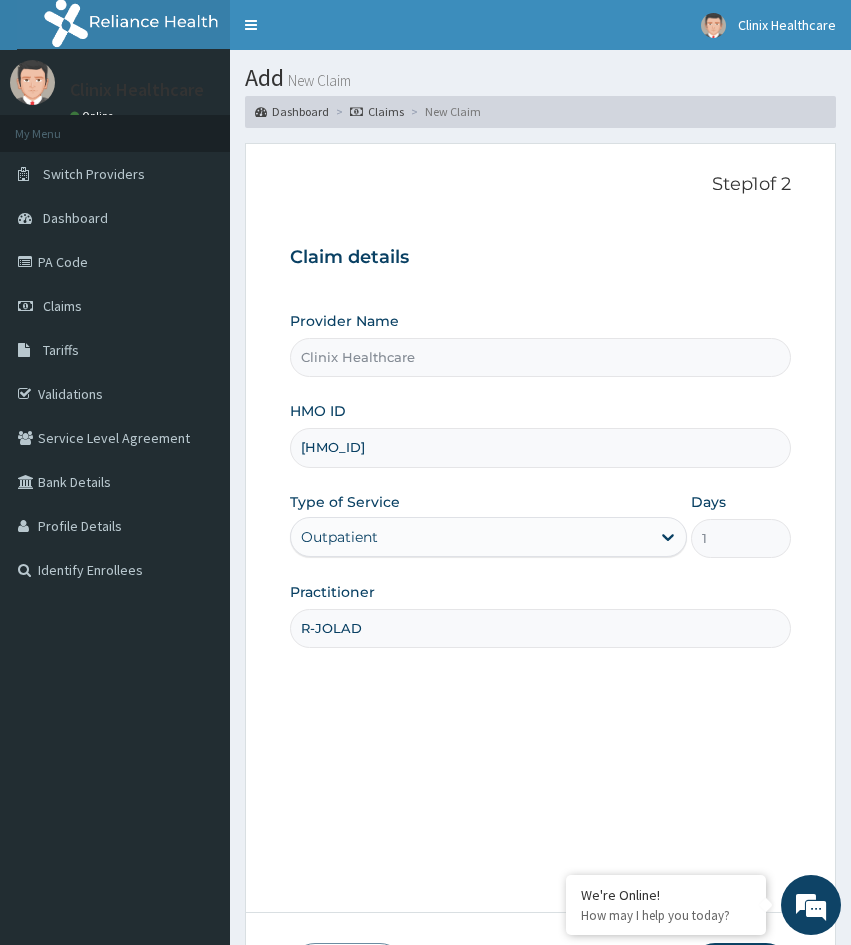 type on "R-JOLAD" 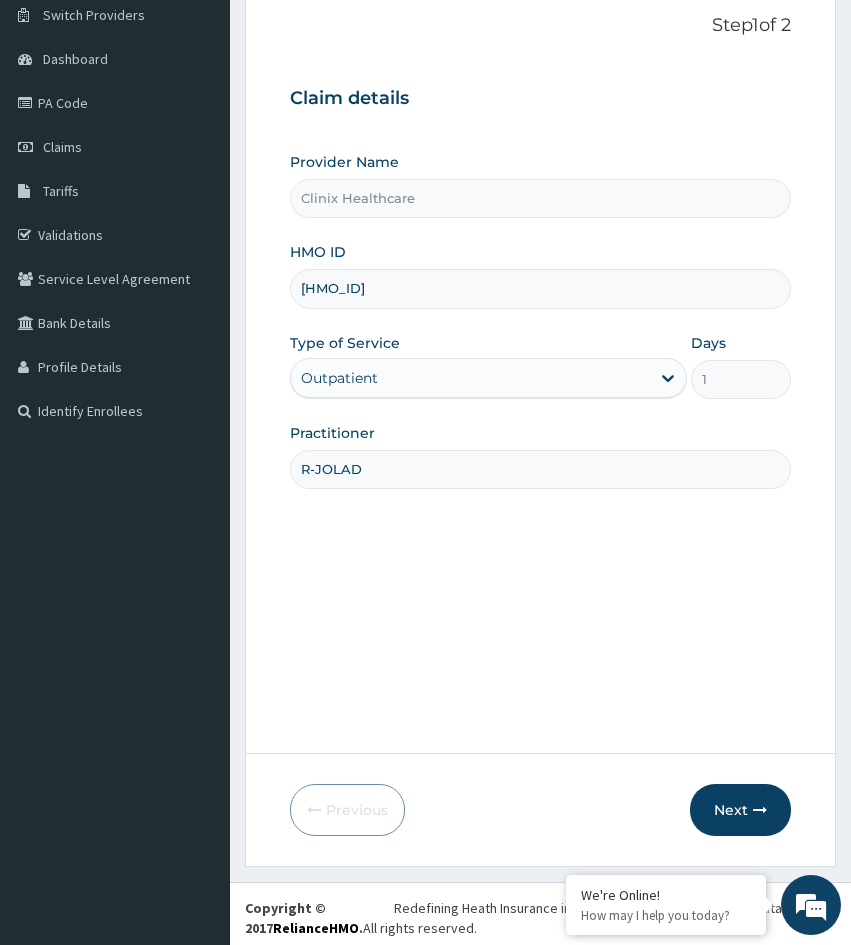 scroll, scrollTop: 167, scrollLeft: 0, axis: vertical 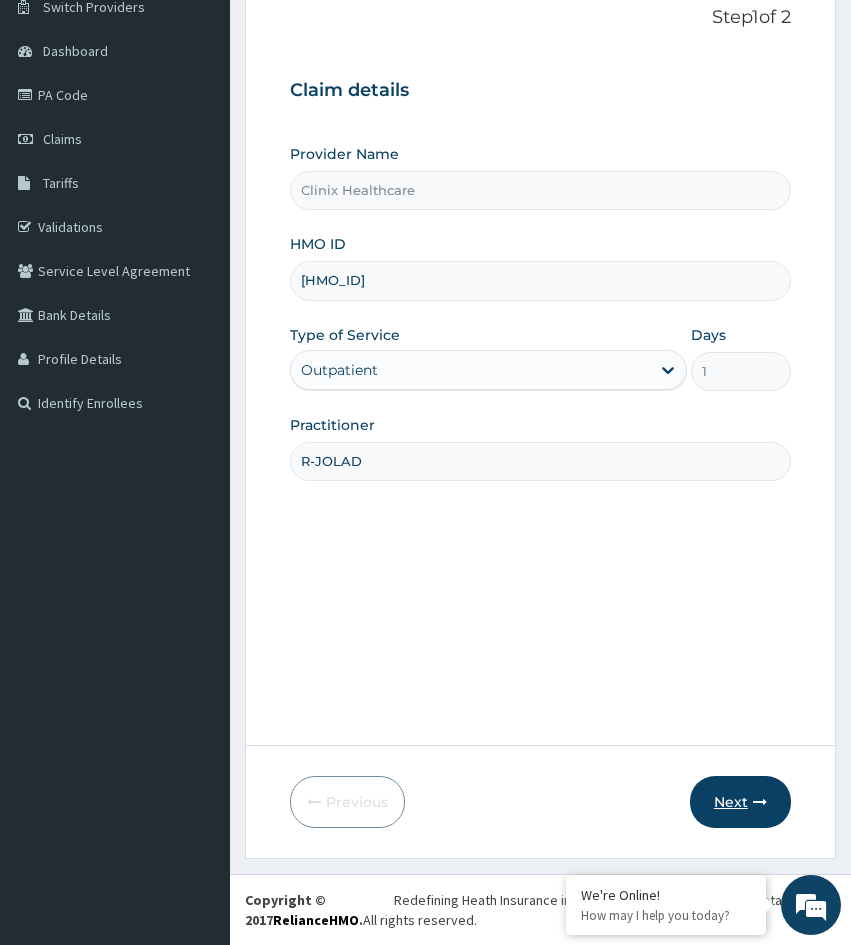 click on "Next" at bounding box center [740, 802] 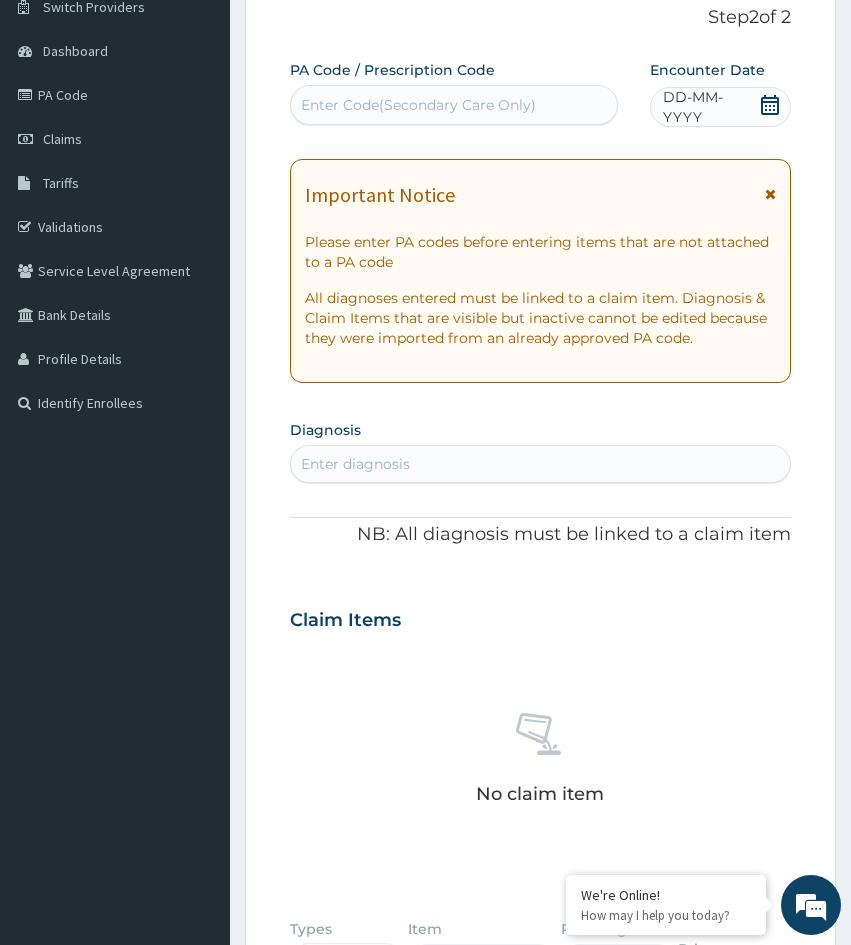 click on "No claim item" at bounding box center [540, 762] 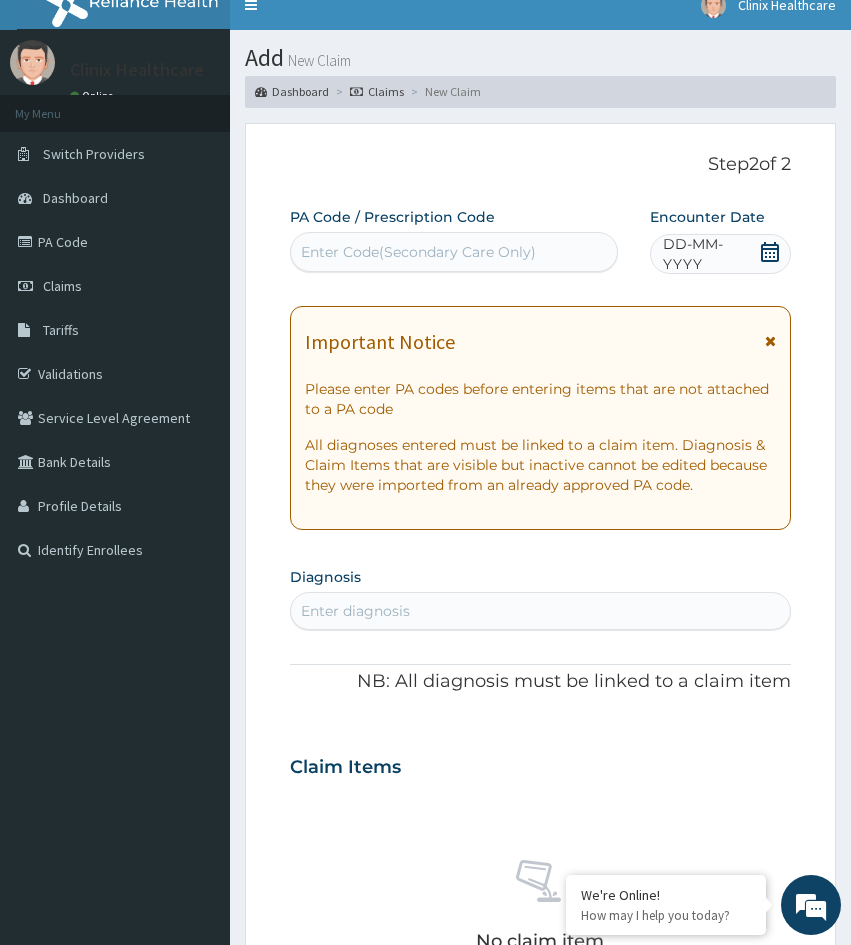 scroll, scrollTop: 0, scrollLeft: 0, axis: both 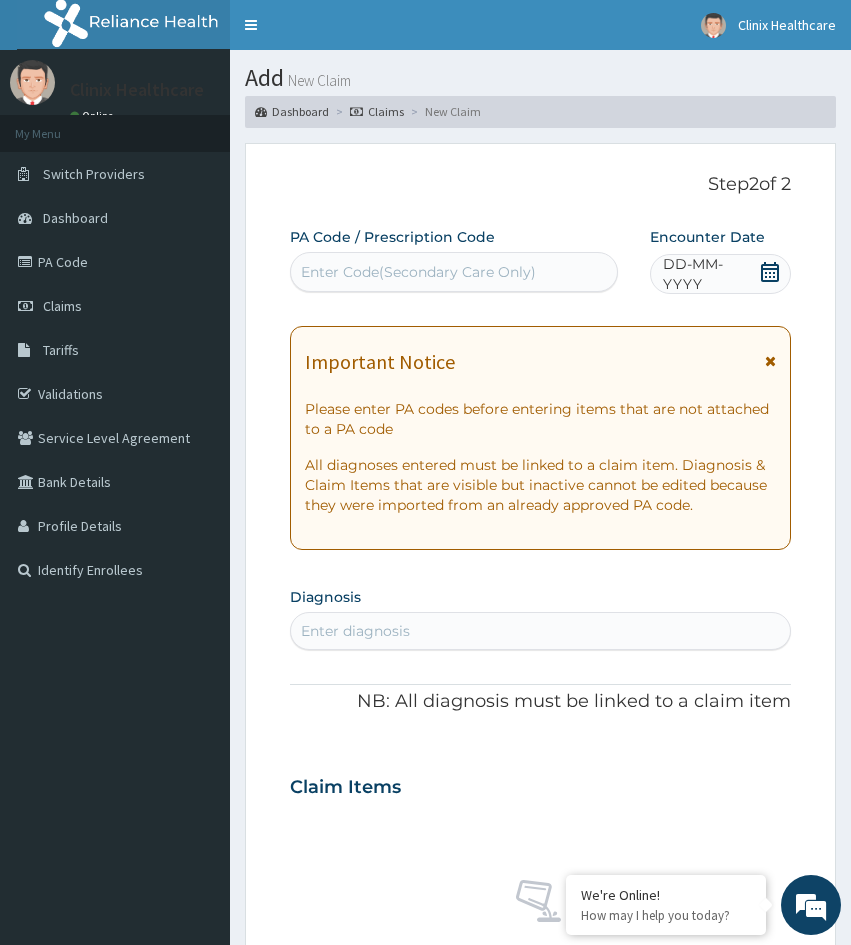 click on "PA Code / Prescription Code Enter Code(Secondary Care Only)" at bounding box center (454, 259) 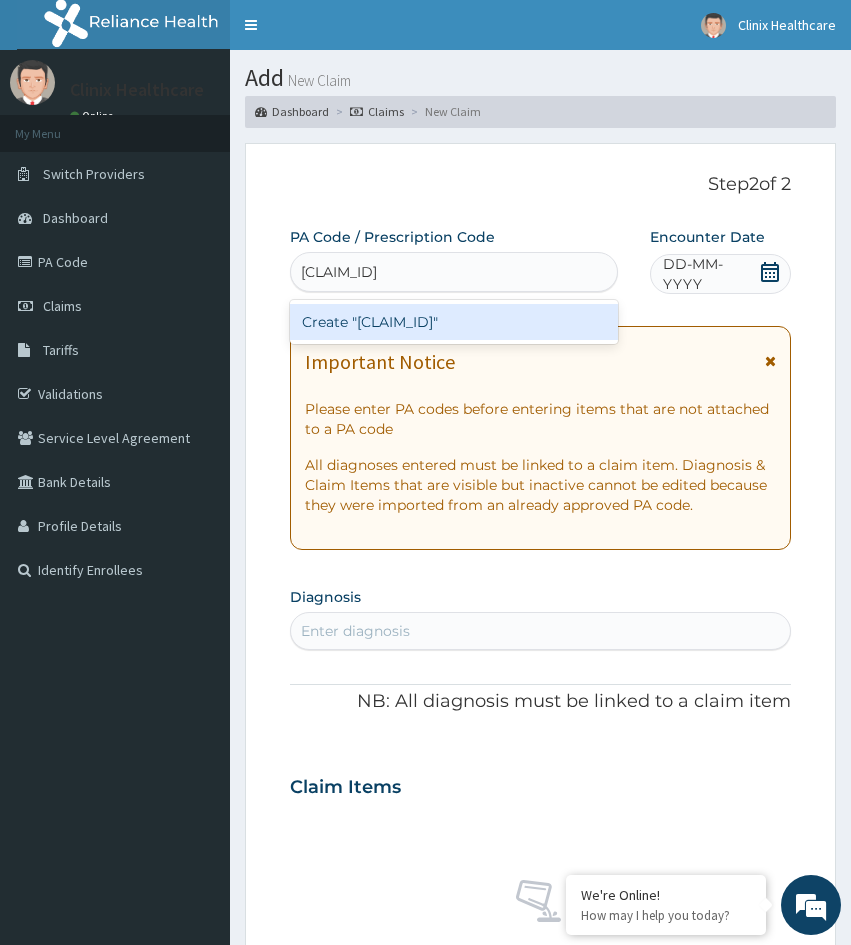 click on "Create "PA/C662E8"" at bounding box center (454, 322) 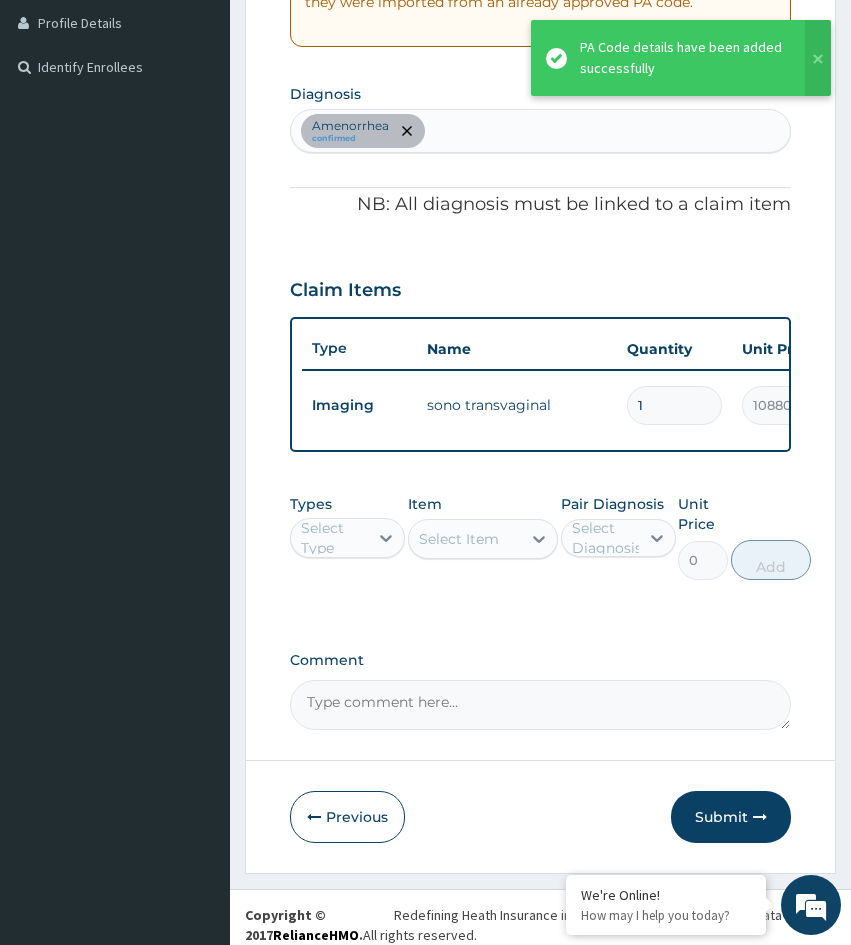 scroll, scrollTop: 533, scrollLeft: 0, axis: vertical 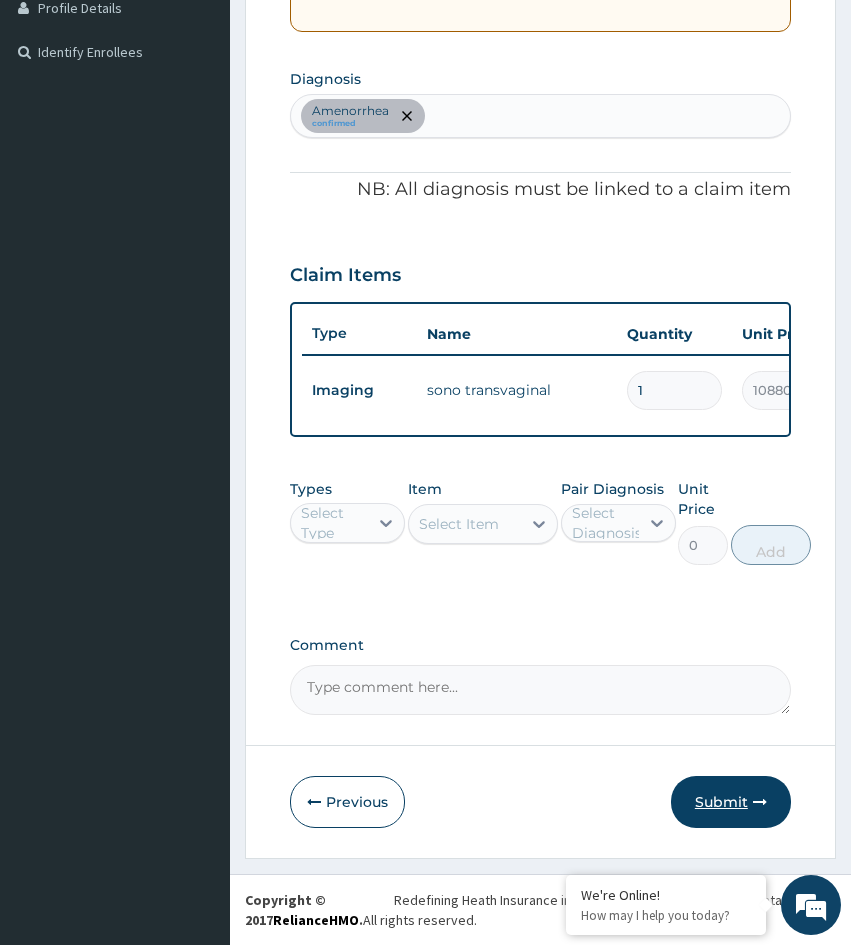 click on "Submit" at bounding box center [731, 802] 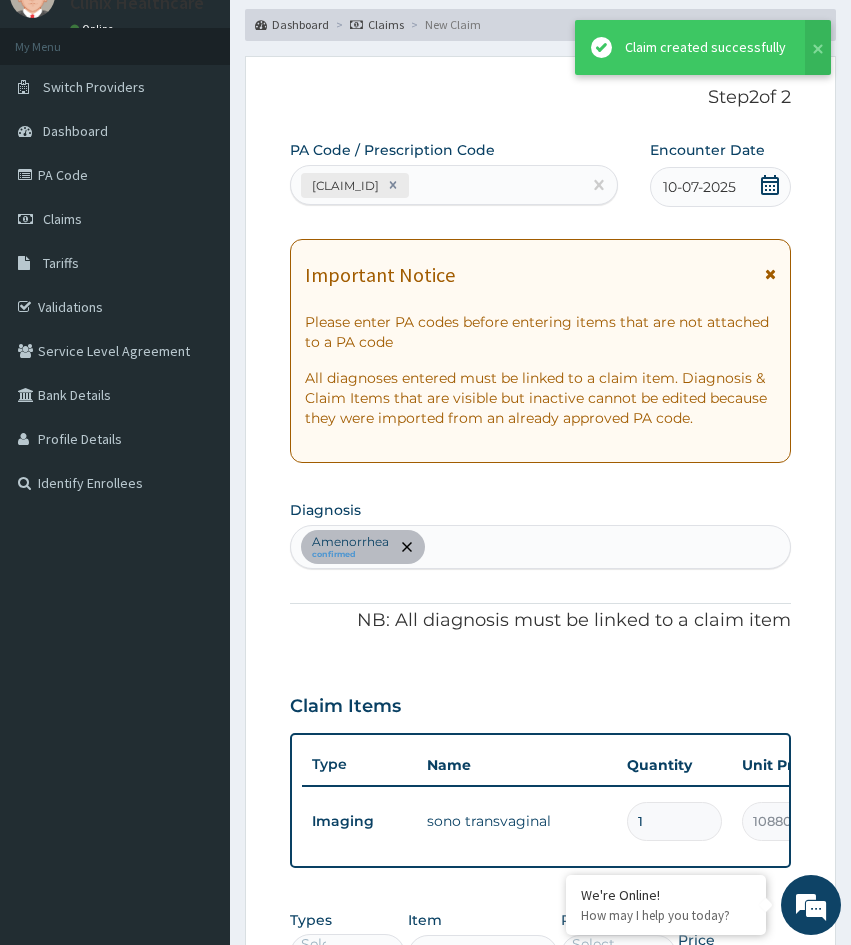 scroll, scrollTop: 533, scrollLeft: 0, axis: vertical 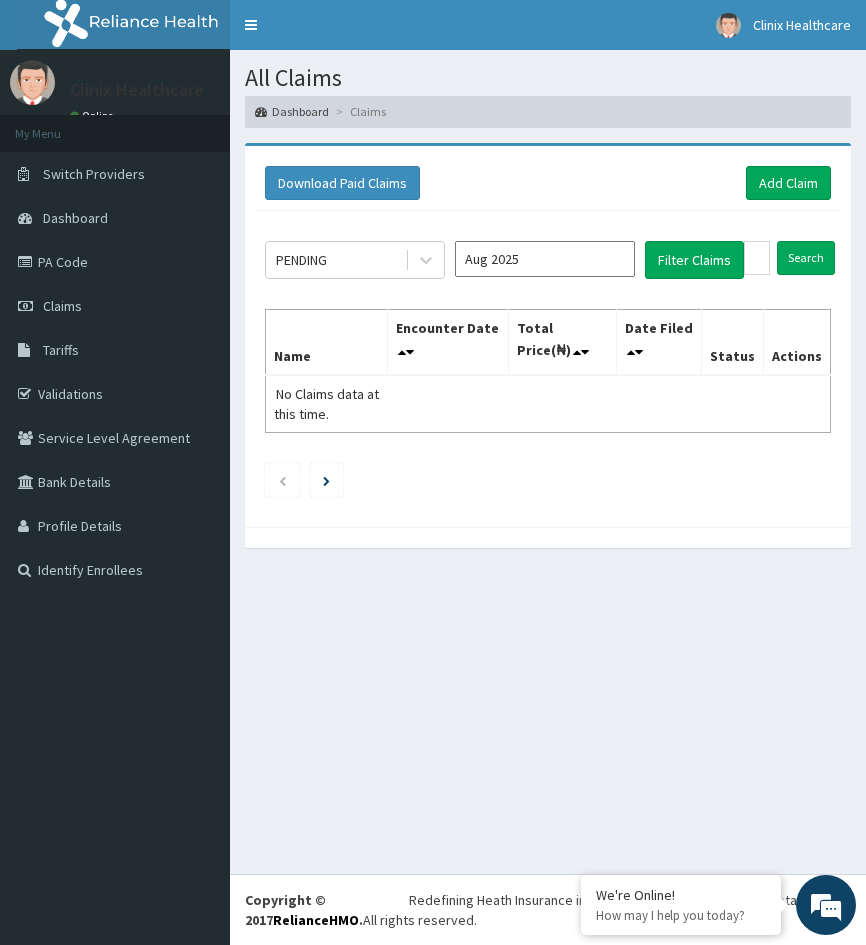 click on "All Claims
Dashboard
Claims
Download Paid Claims Add Claim × Note you can only download claims within a maximum of 1 year and the dates will auto-adjust when you select range that is greater than 1 year From 04-05-2025 To 04-08-2025 Close Download PENDING Aug 2025 Filter Claims Search Name Encounter Date Total Price(₦) Date Filed Status Actions No Claims data at this time." at bounding box center [548, 462] 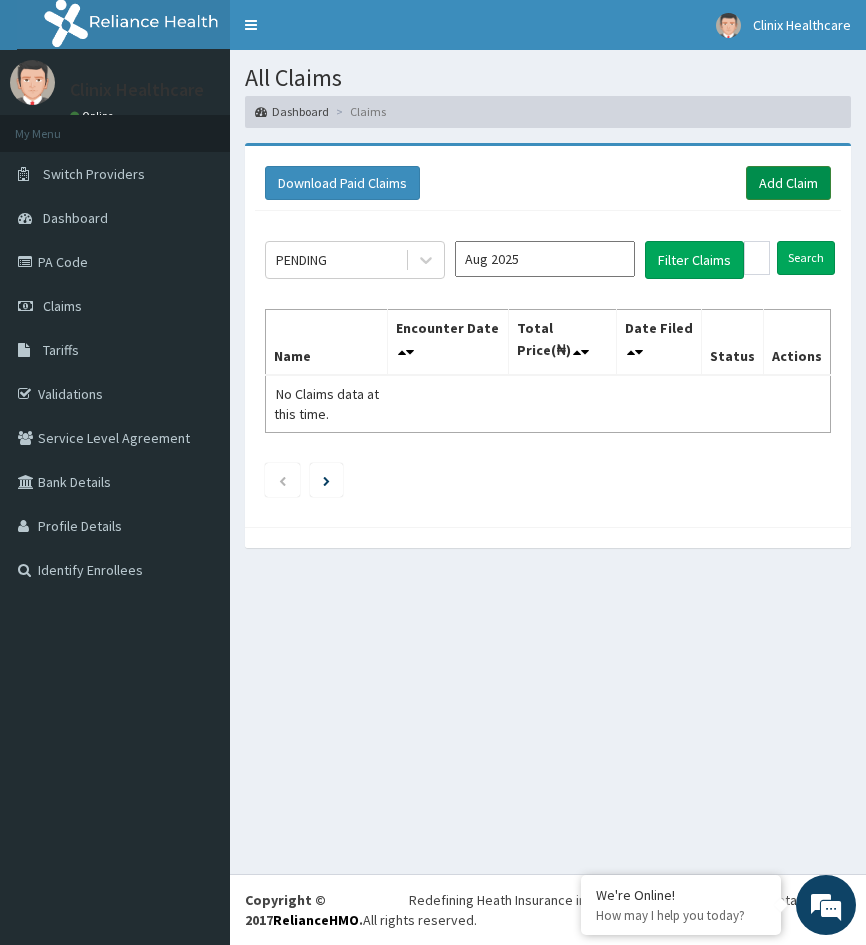 click on "Add Claim" at bounding box center [788, 183] 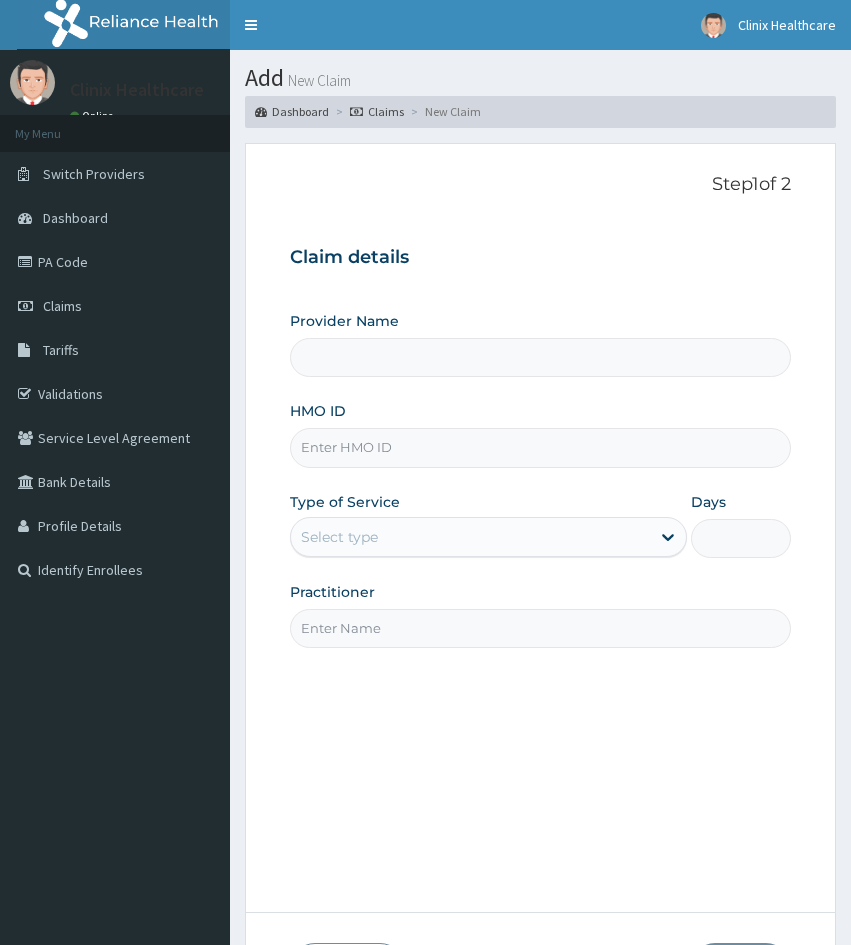 scroll, scrollTop: 0, scrollLeft: 0, axis: both 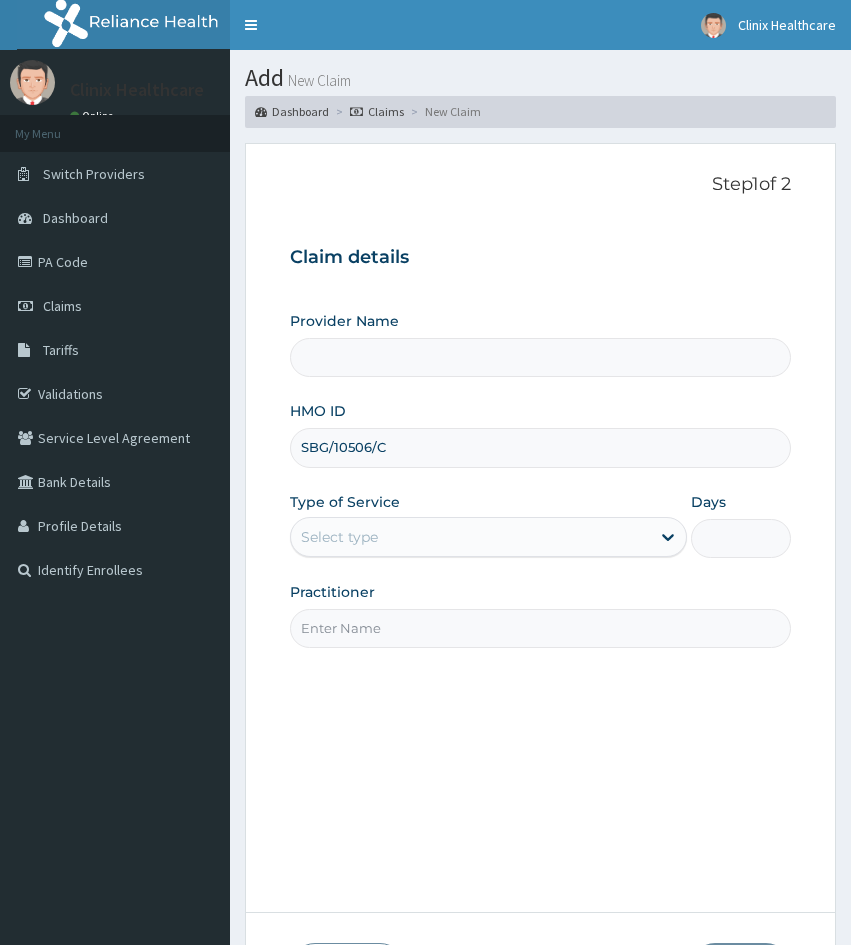 type on "Clinix Healthcare" 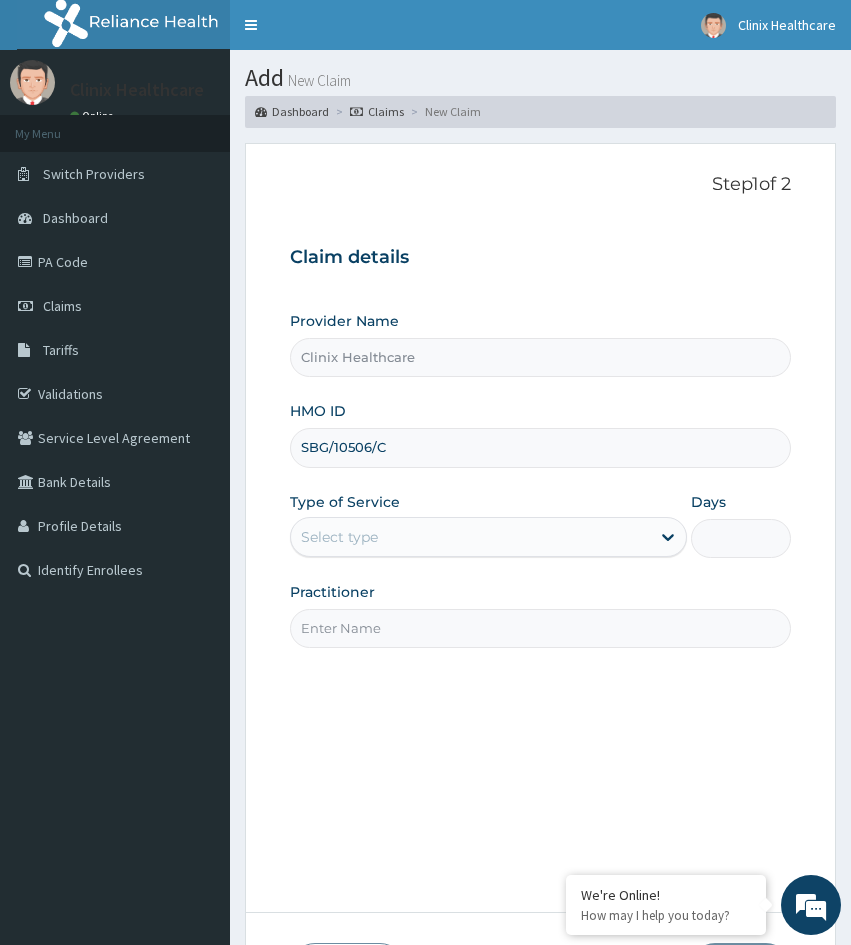 type on "SBG/10506/C" 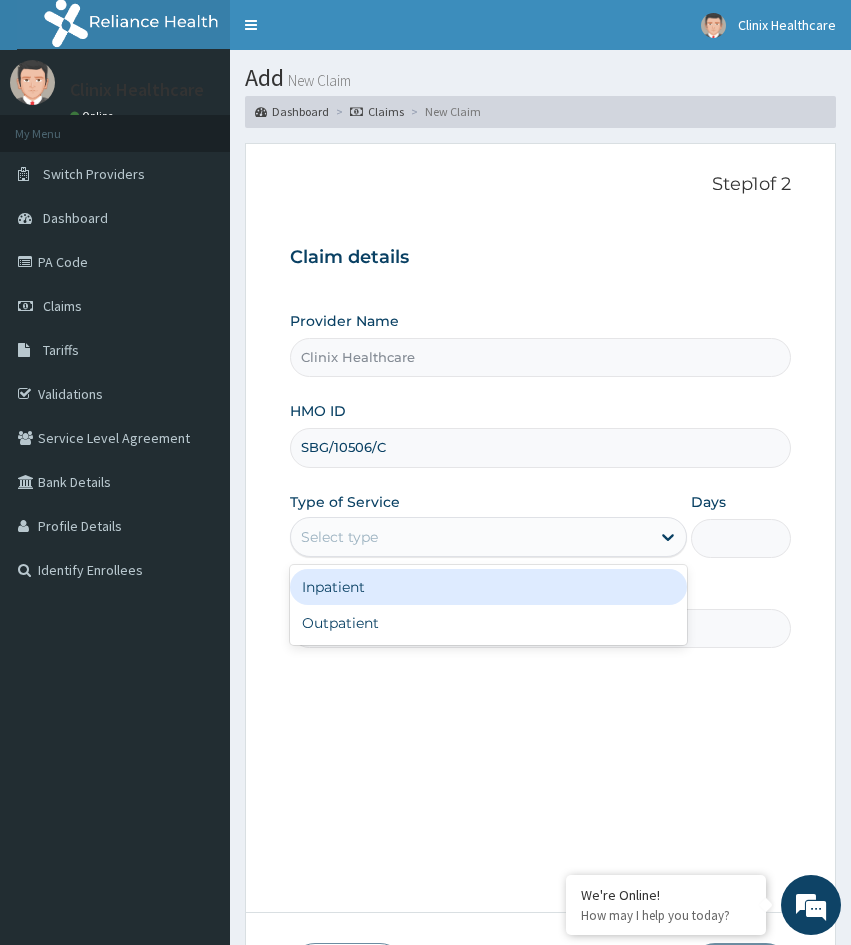 click on "Select type" at bounding box center (470, 537) 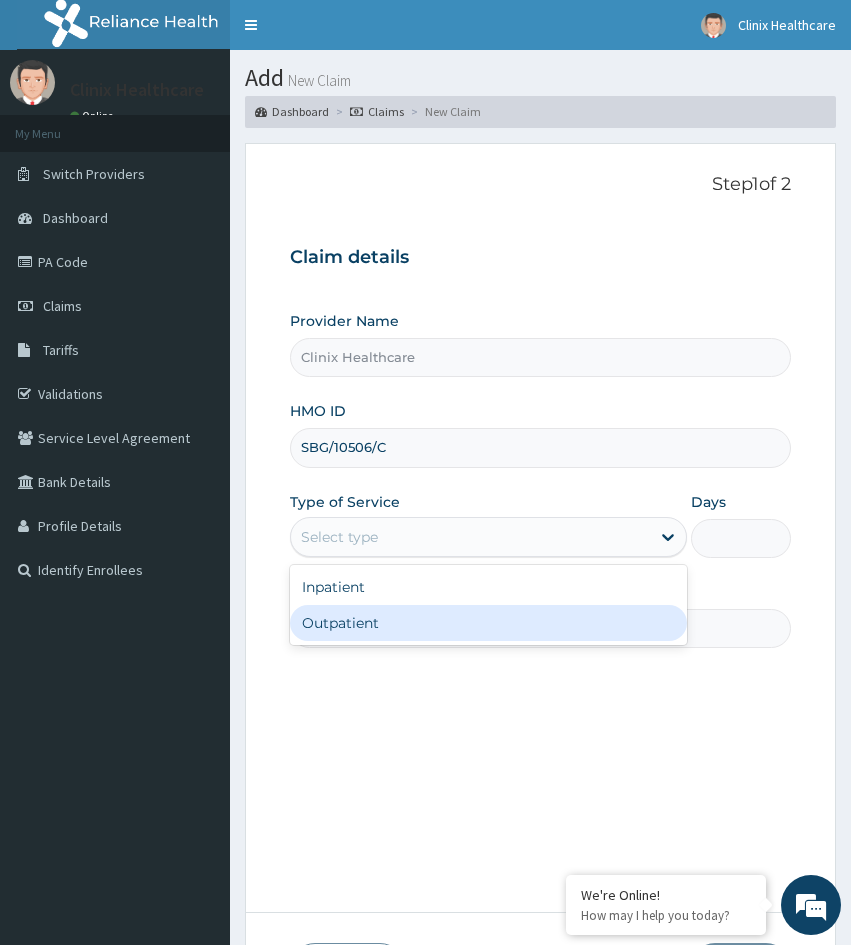 click on "Outpatient" at bounding box center [488, 623] 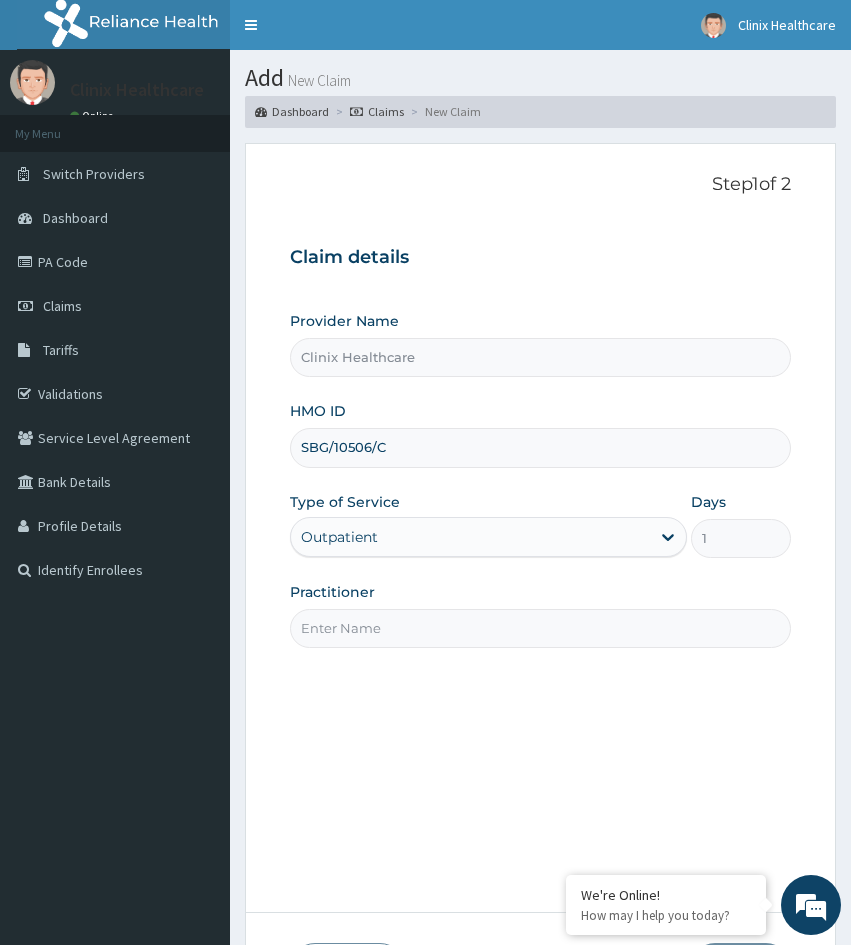 drag, startPoint x: 325, startPoint y: 754, endPoint x: 337, endPoint y: 643, distance: 111.64677 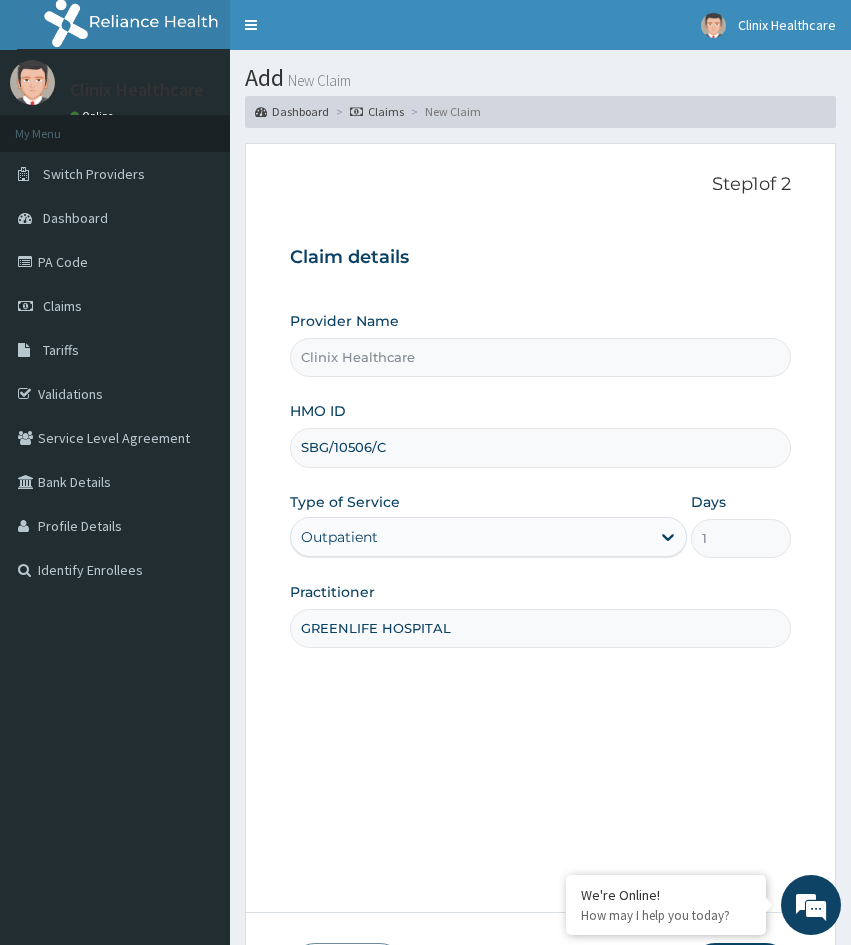 type on "GREENLIFE HOSPITAL" 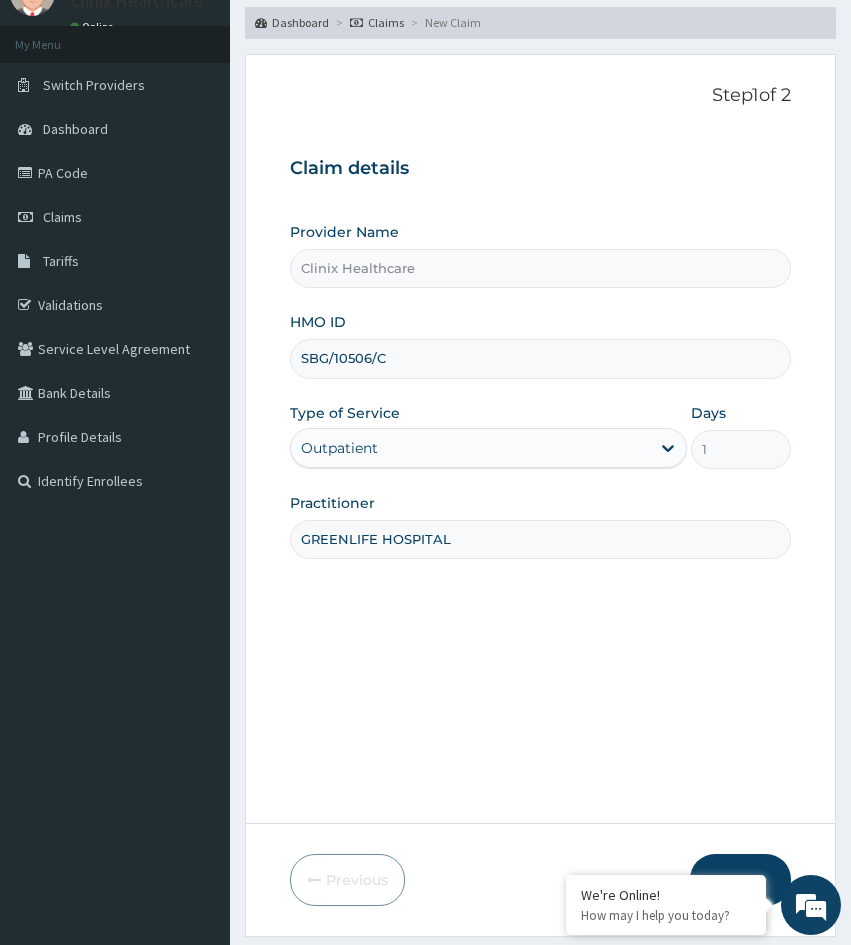 scroll, scrollTop: 167, scrollLeft: 0, axis: vertical 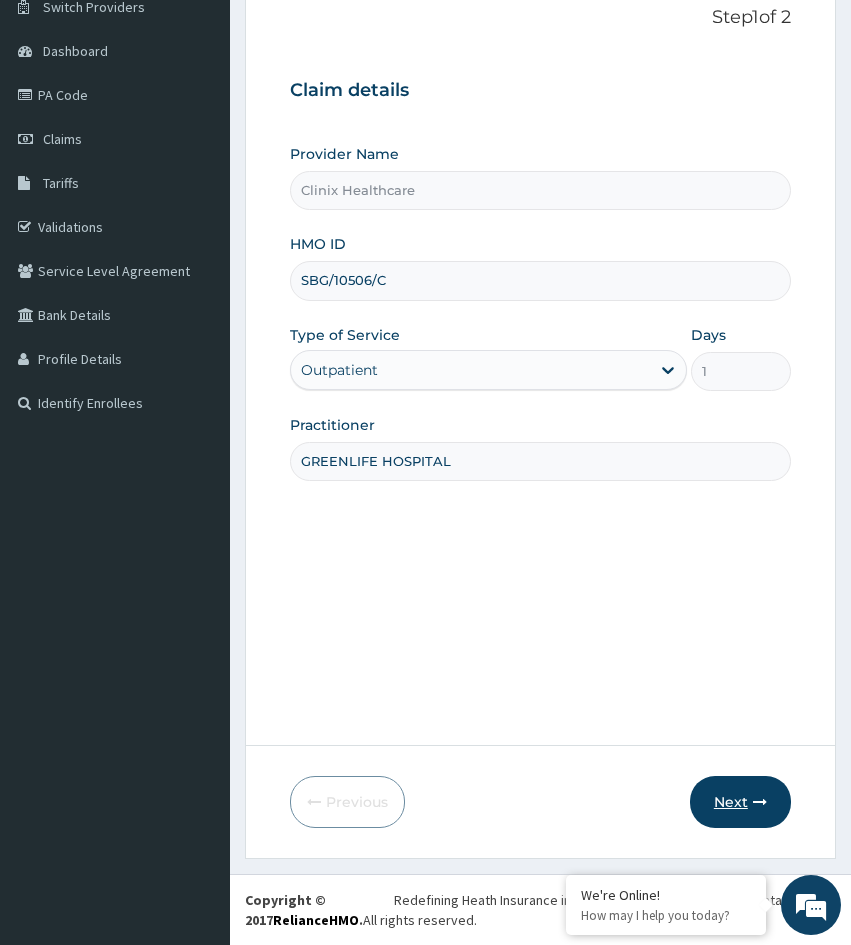 click at bounding box center [760, 802] 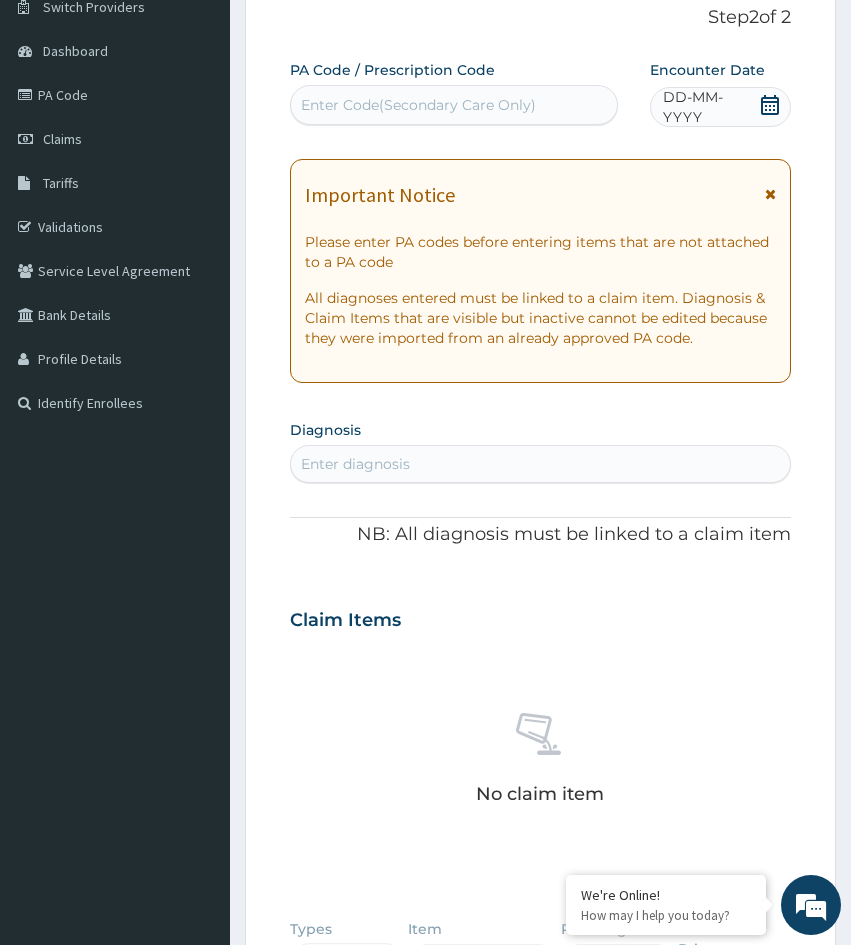 drag, startPoint x: 324, startPoint y: 749, endPoint x: 340, endPoint y: 726, distance: 28.01785 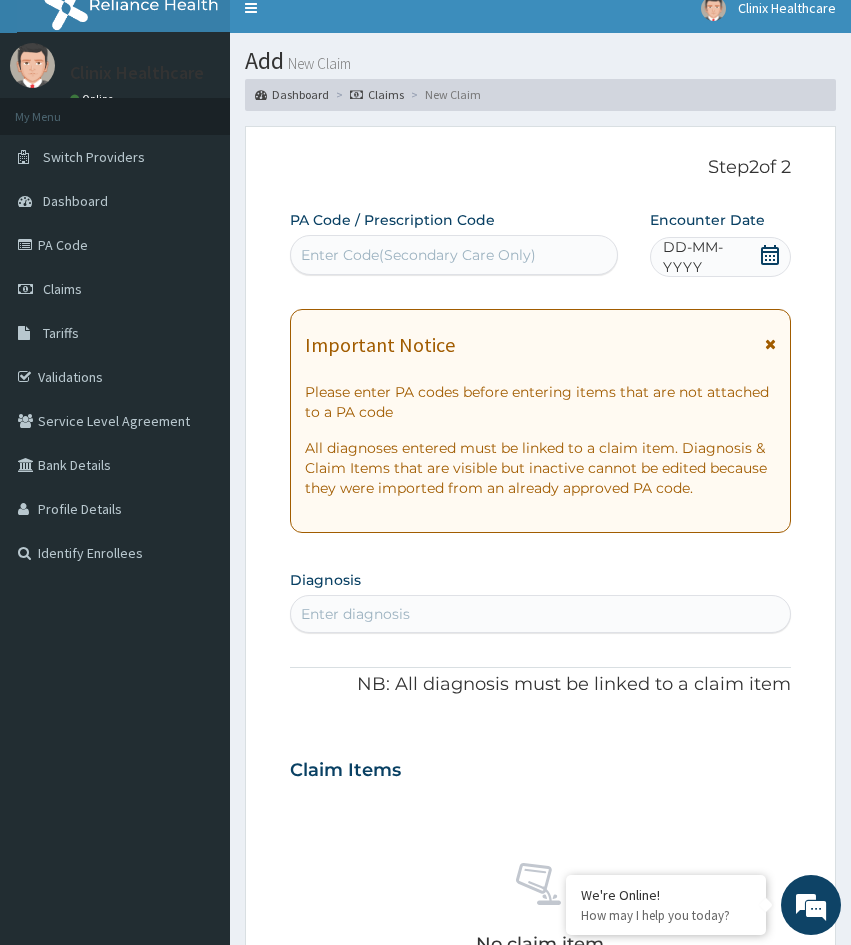 scroll, scrollTop: 0, scrollLeft: 0, axis: both 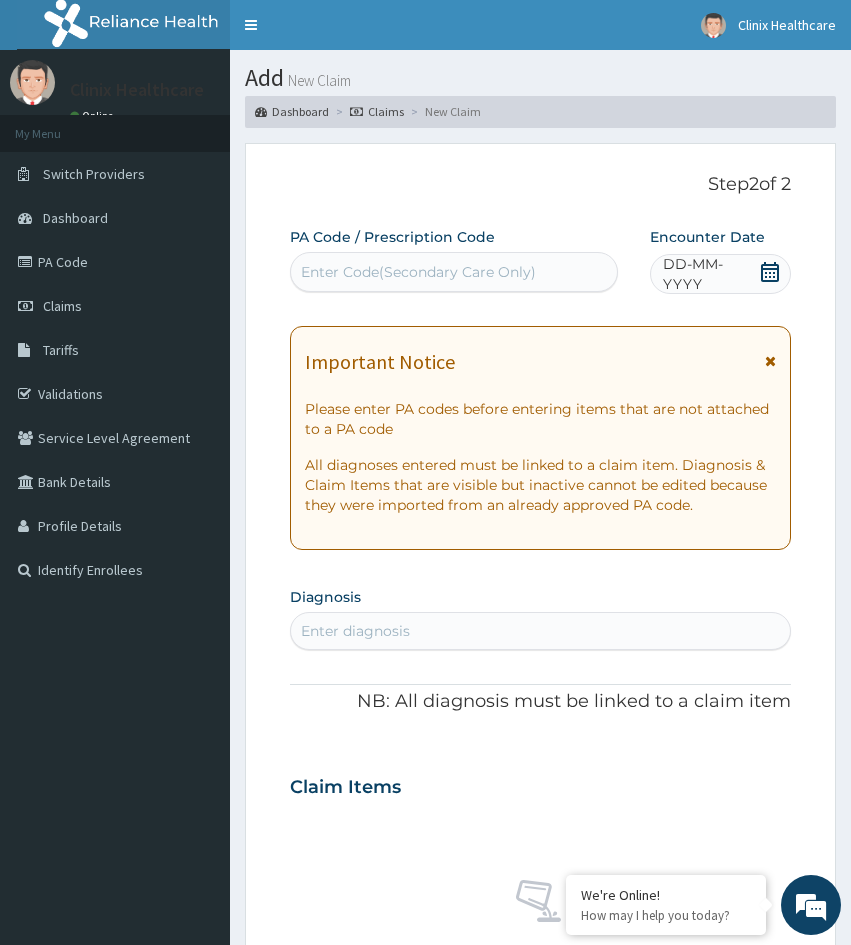 click on "Enter Code(Secondary Care Only)" at bounding box center (418, 272) 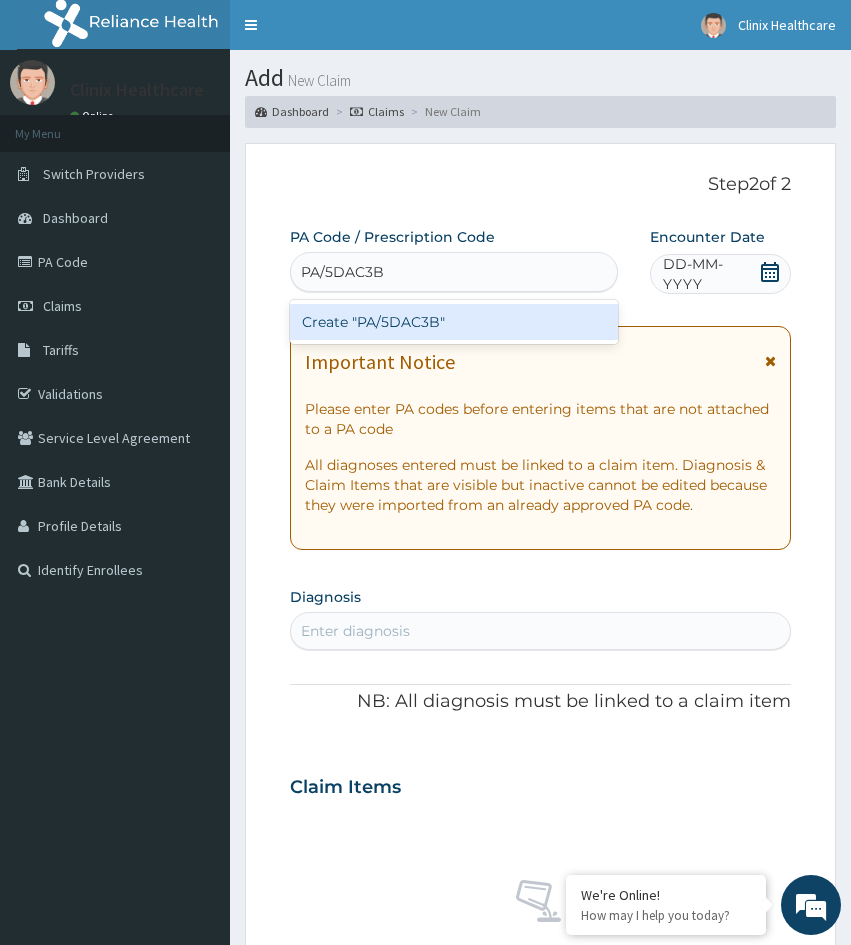 click on "Create "PA/5DAC3B"" at bounding box center [454, 322] 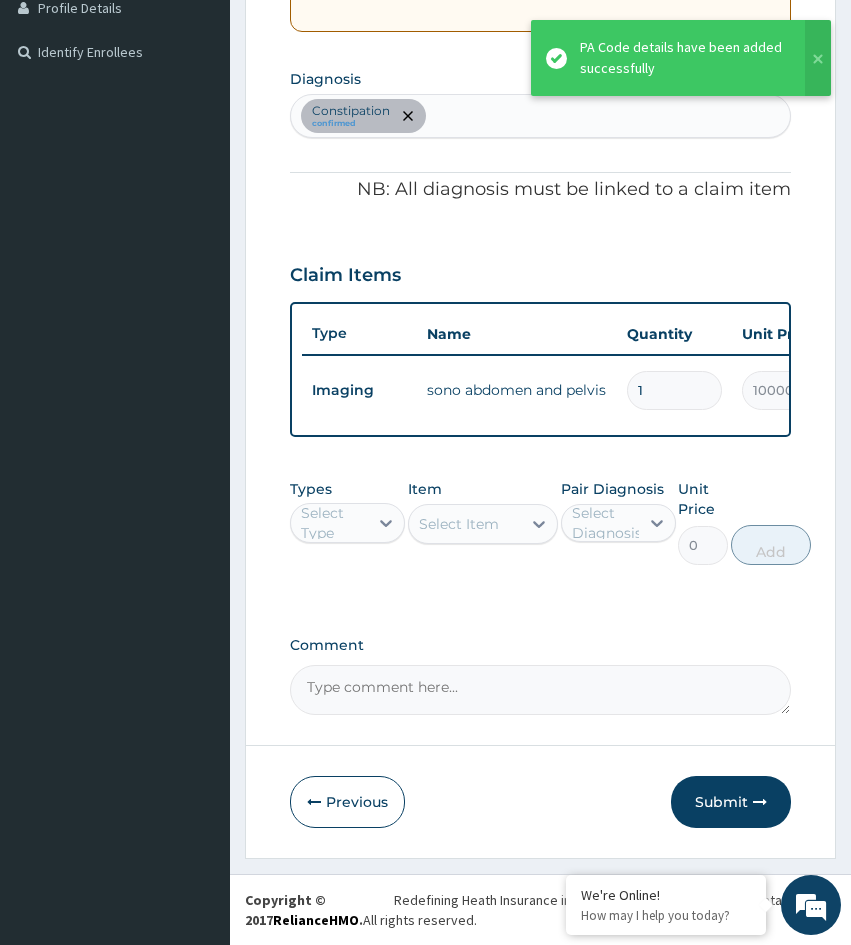 scroll, scrollTop: 533, scrollLeft: 0, axis: vertical 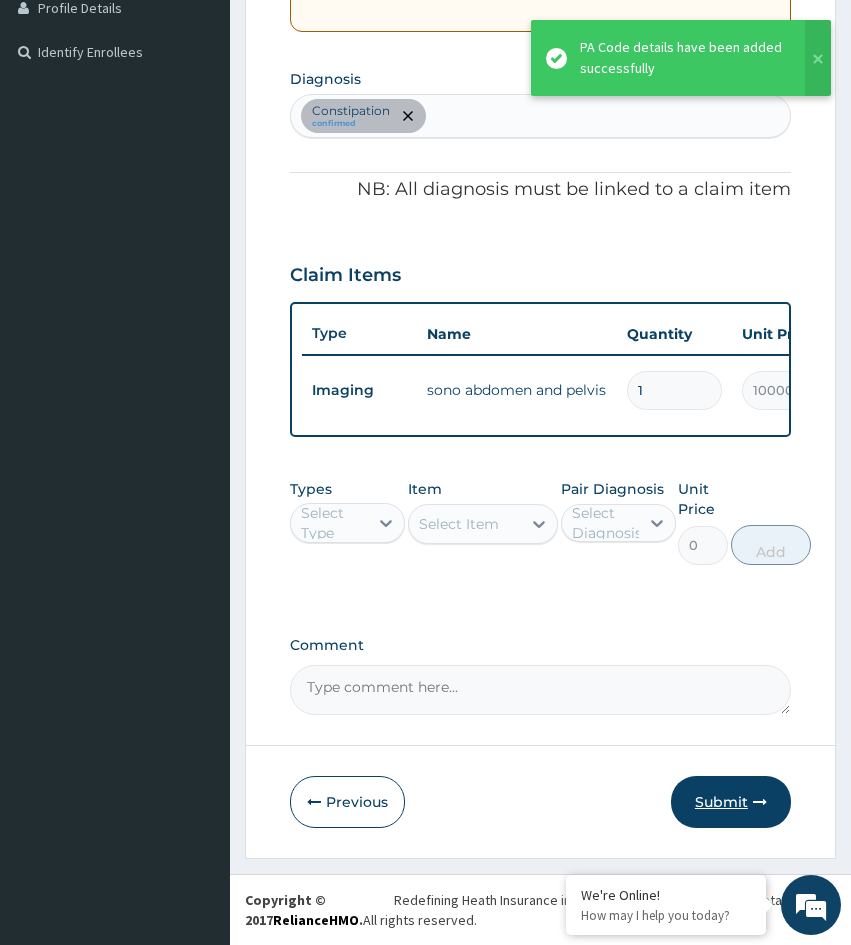 click at bounding box center [760, 802] 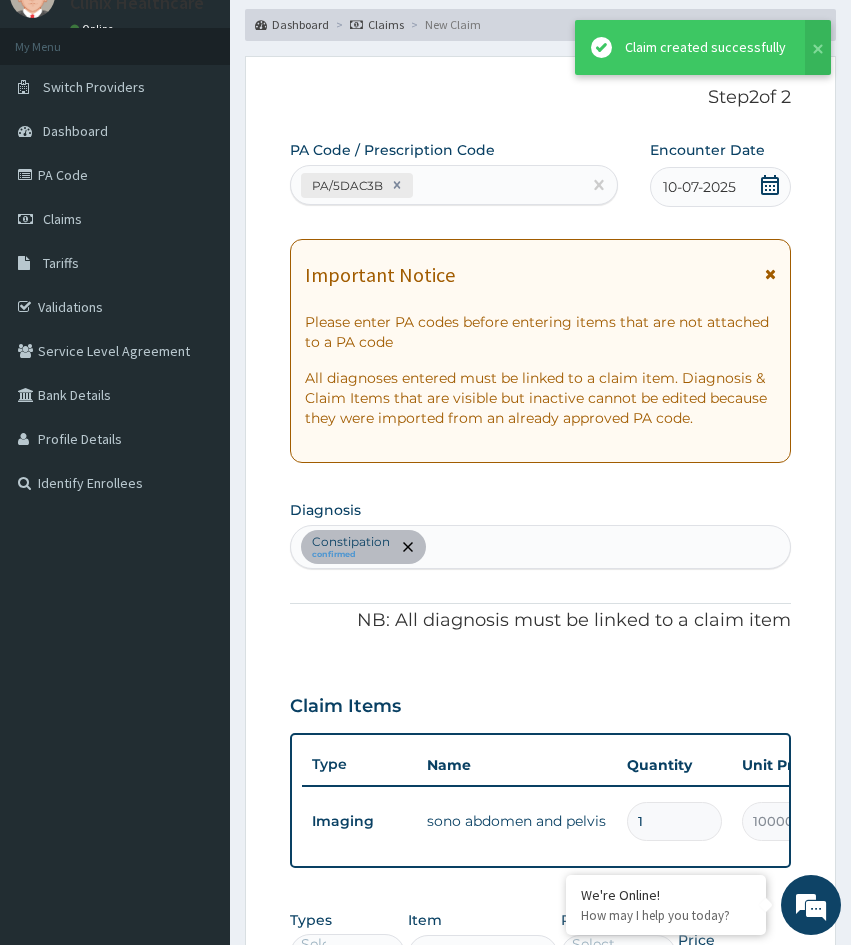 scroll, scrollTop: 533, scrollLeft: 0, axis: vertical 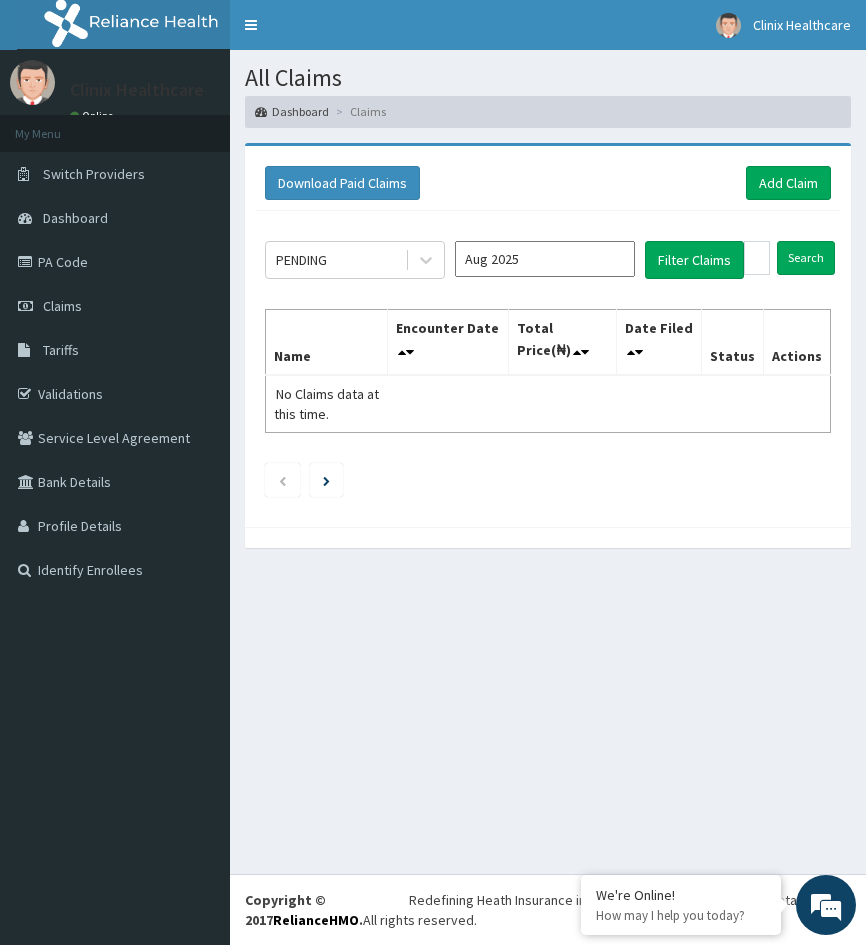 drag, startPoint x: 334, startPoint y: 587, endPoint x: 513, endPoint y: 225, distance: 403.83783 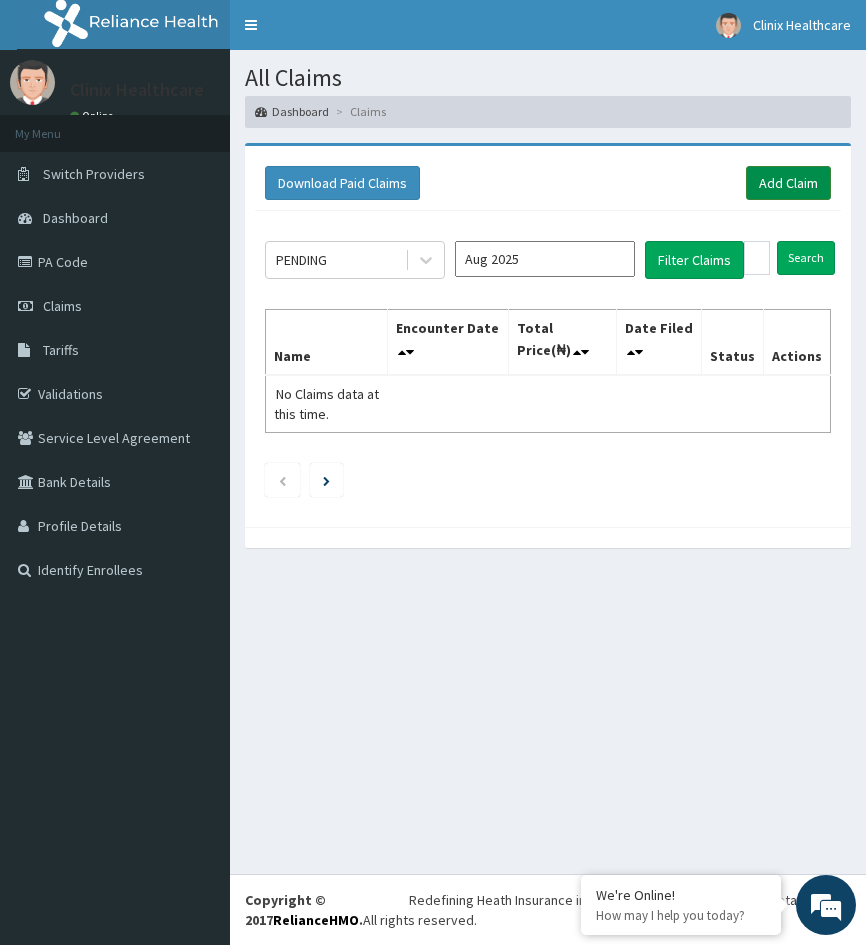 click on "Add Claim" at bounding box center [788, 183] 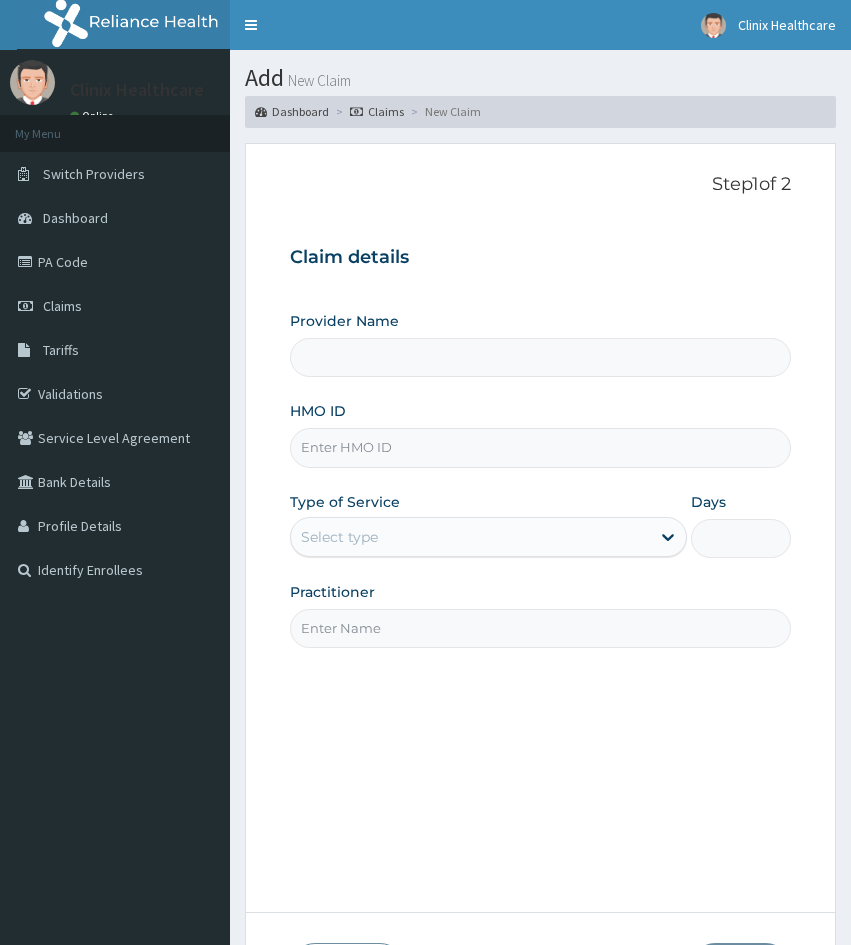 scroll, scrollTop: 0, scrollLeft: 0, axis: both 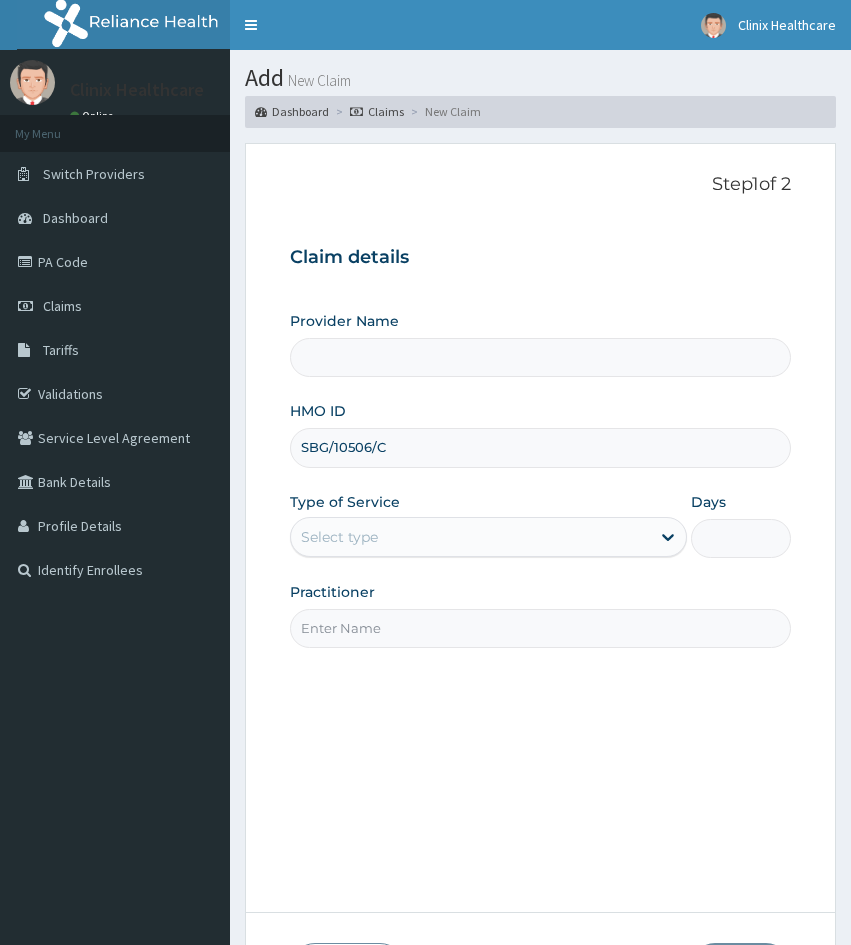type on "Clinix Healthcare" 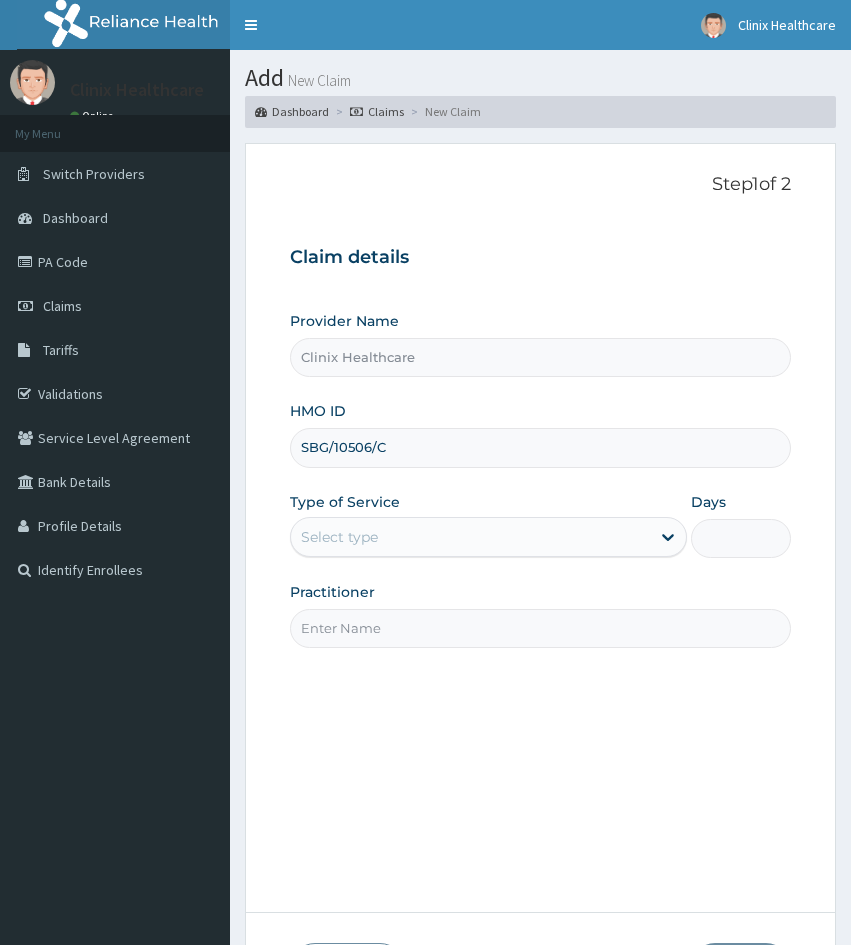 type on "SBG/10506/C" 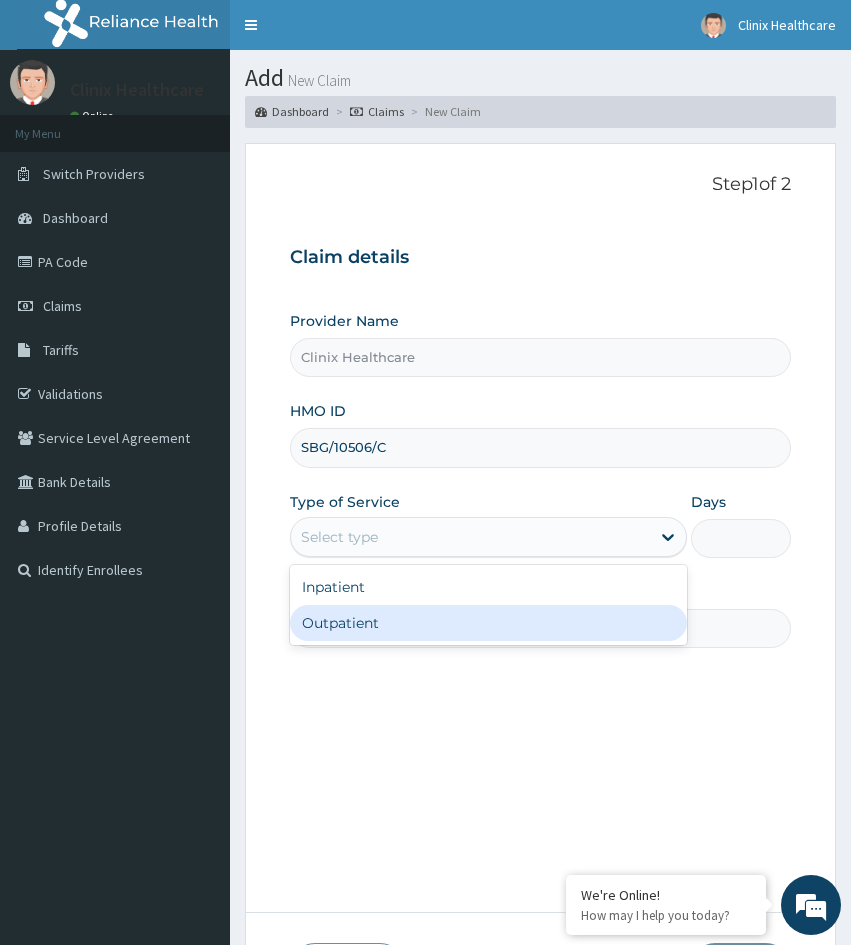 click on "Outpatient" at bounding box center (488, 623) 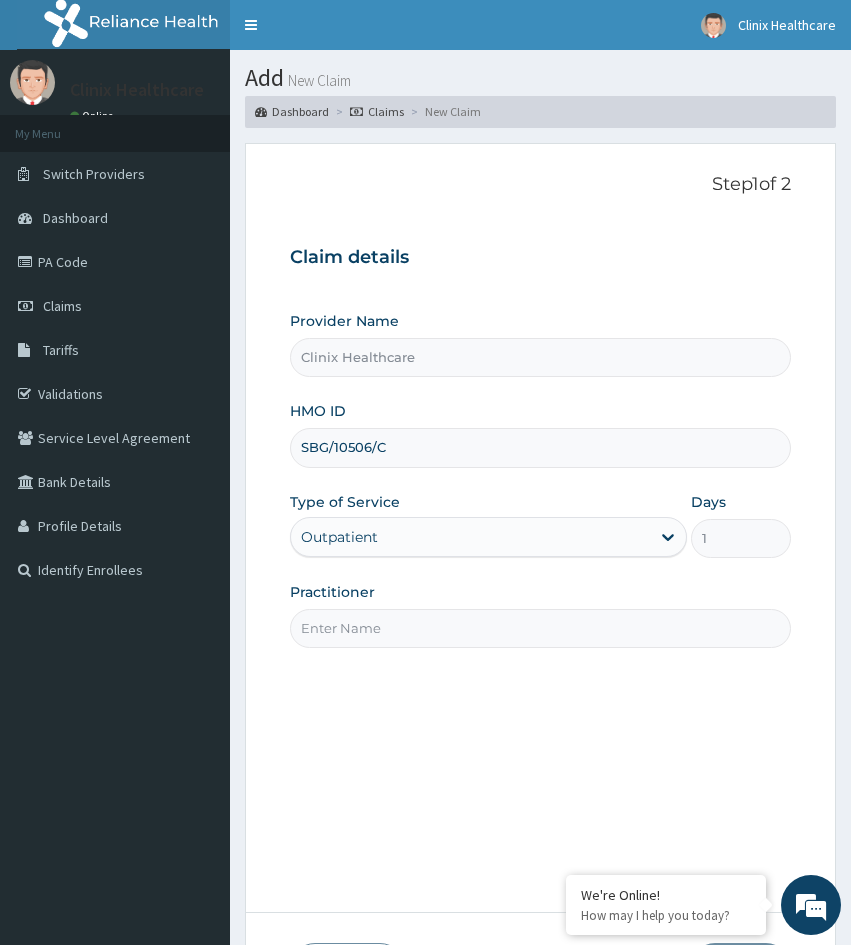 click on "Practitioner" at bounding box center (540, 615) 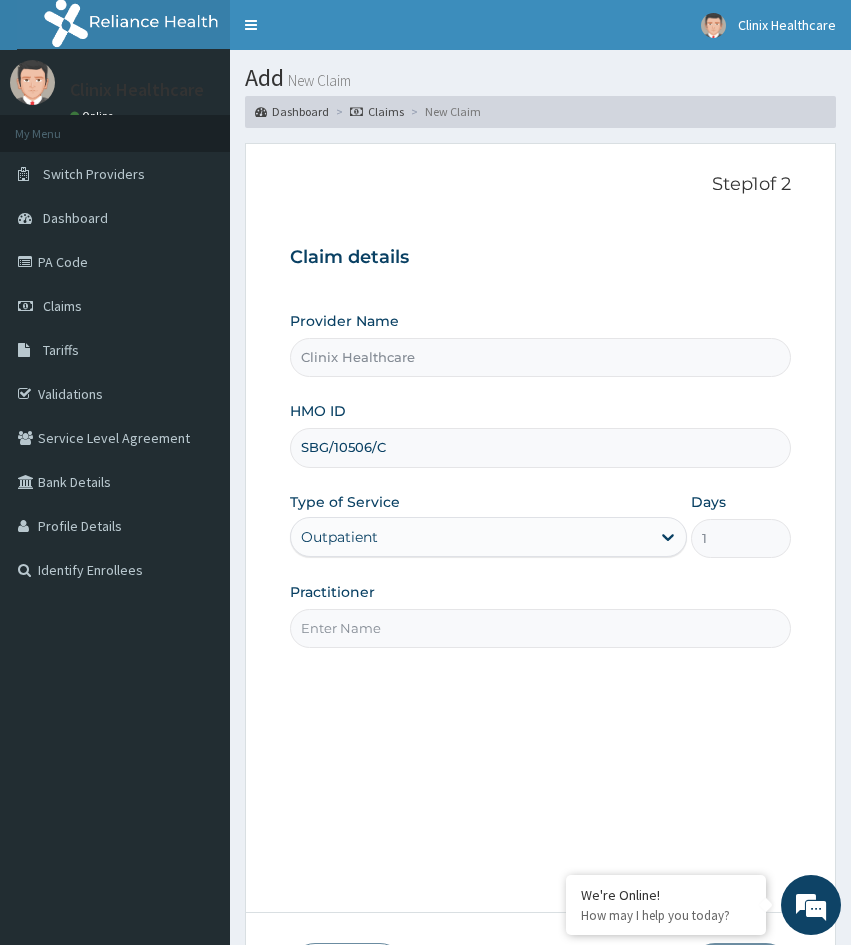click on "Step  1  of 2 Claim details Provider Name Clinix Healthcare HMO ID SBG/10506/C Type of Service Outpatient Days 1 Practitioner" at bounding box center [540, 528] 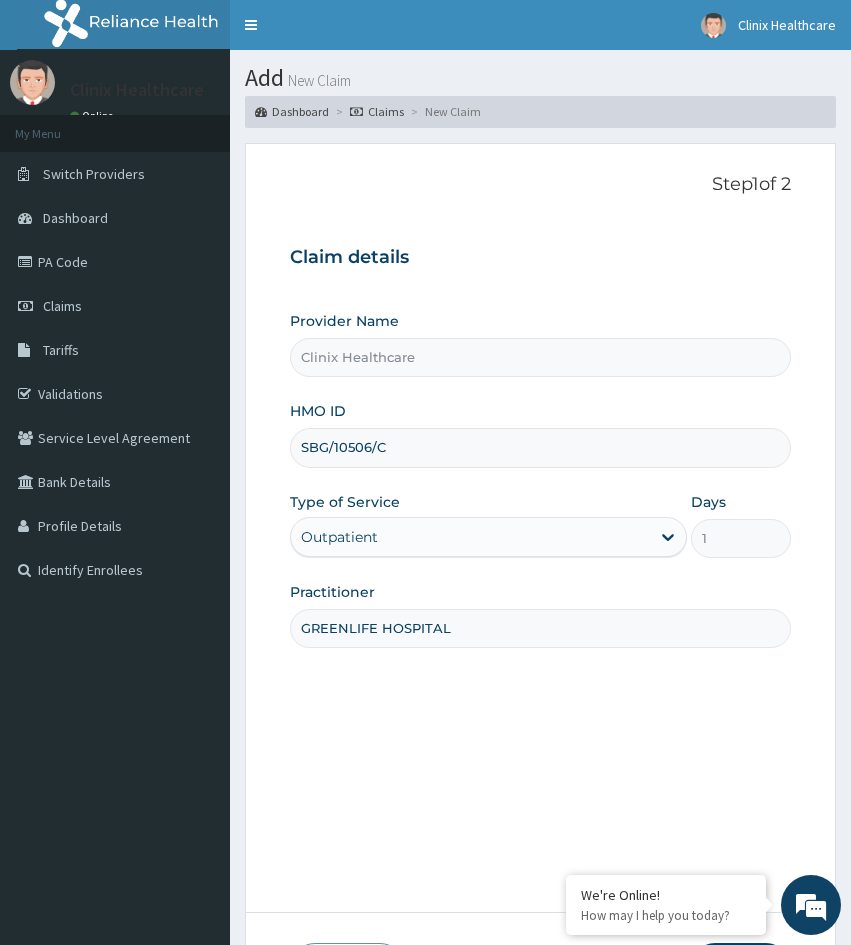 type on "GREENLIFE HOSPITAL" 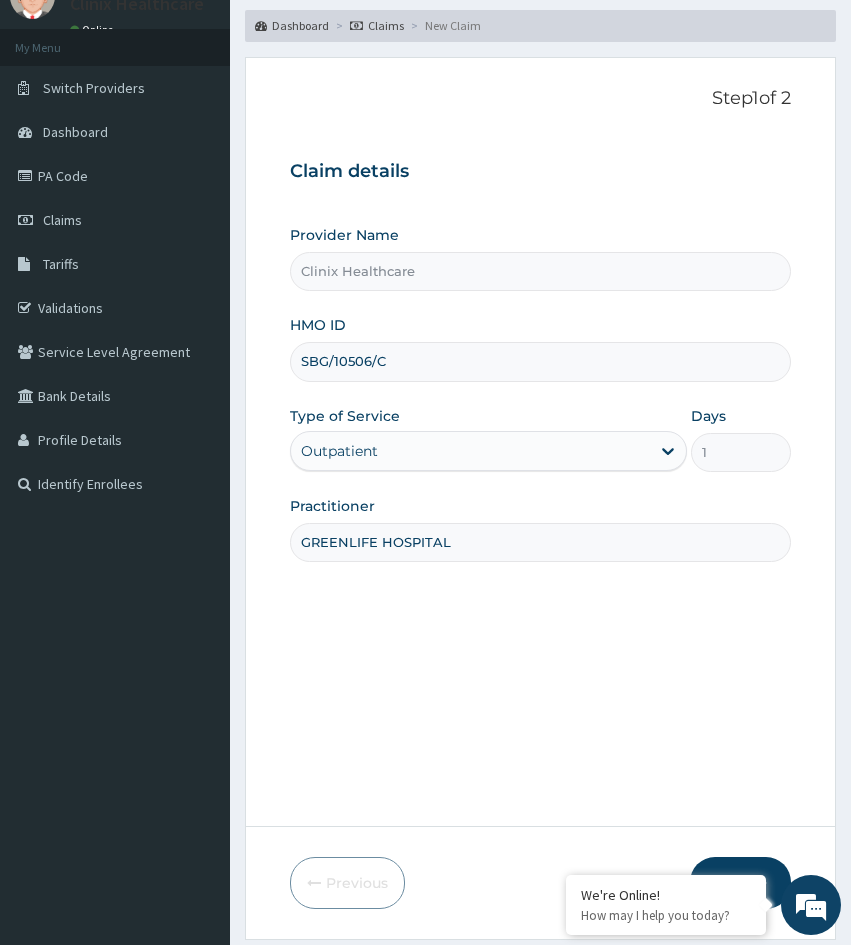 scroll, scrollTop: 167, scrollLeft: 0, axis: vertical 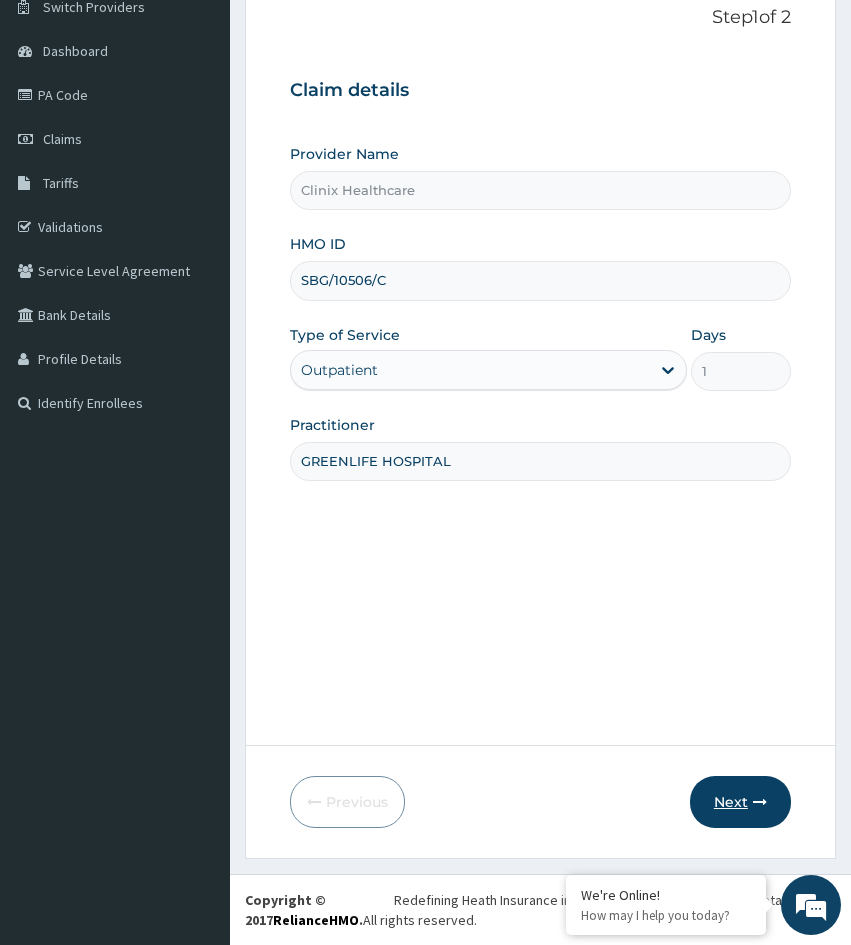 click on "Next" at bounding box center (740, 802) 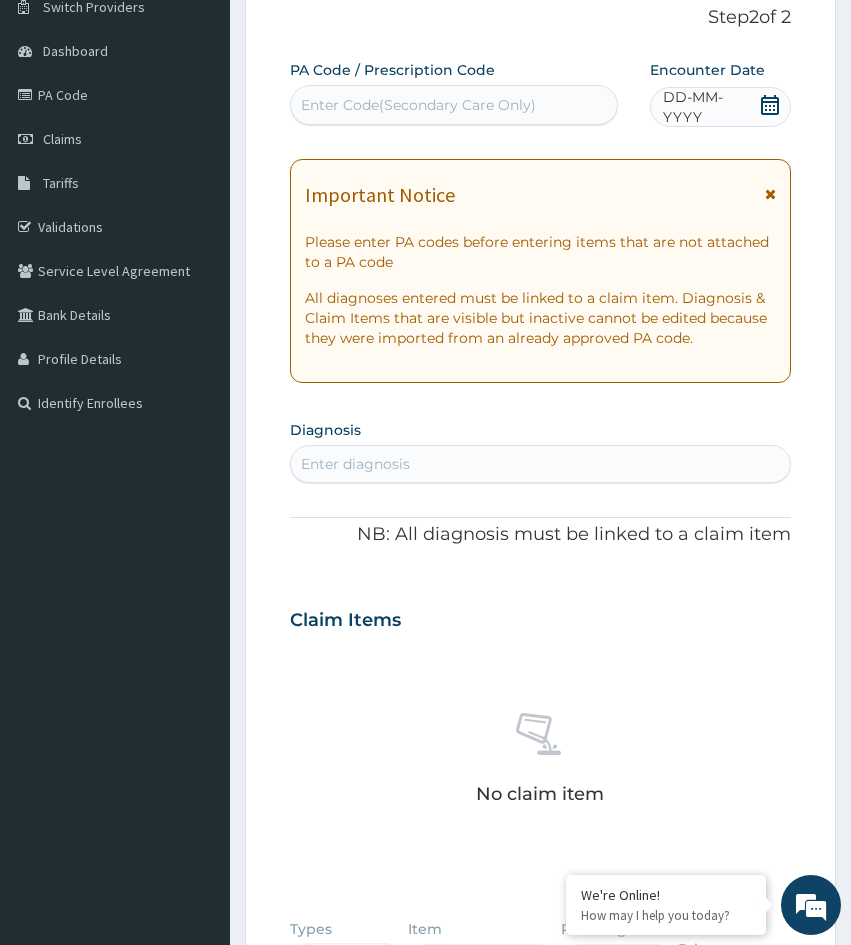 click on "No claim item" at bounding box center (540, 762) 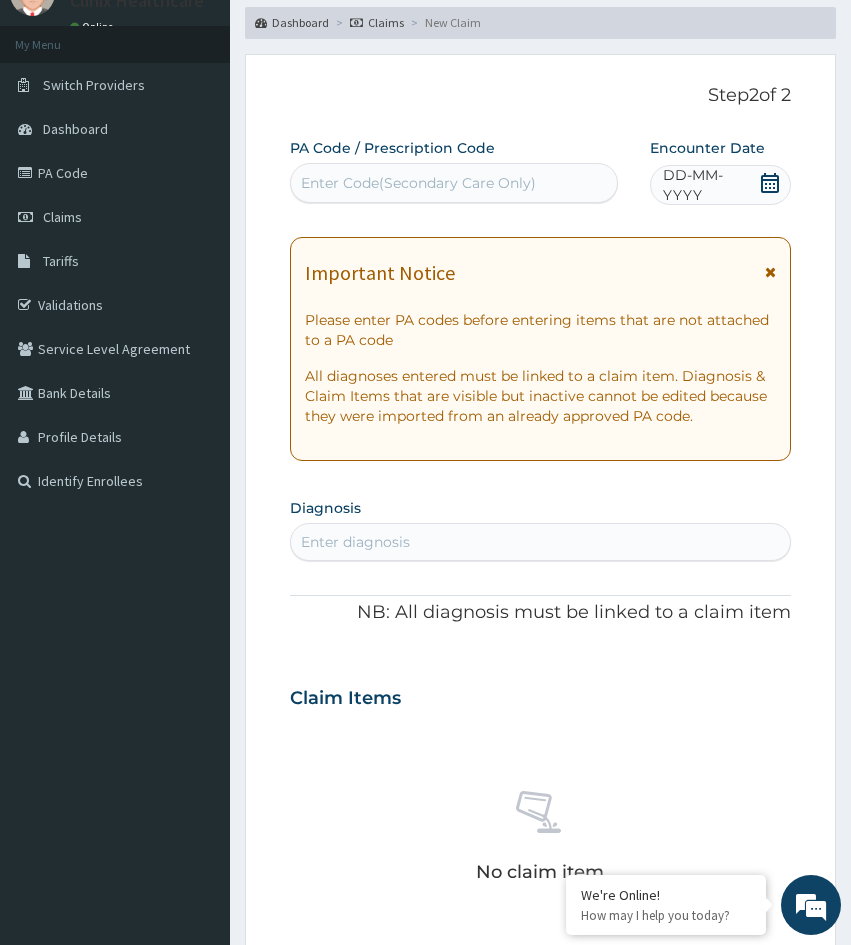 scroll, scrollTop: 0, scrollLeft: 0, axis: both 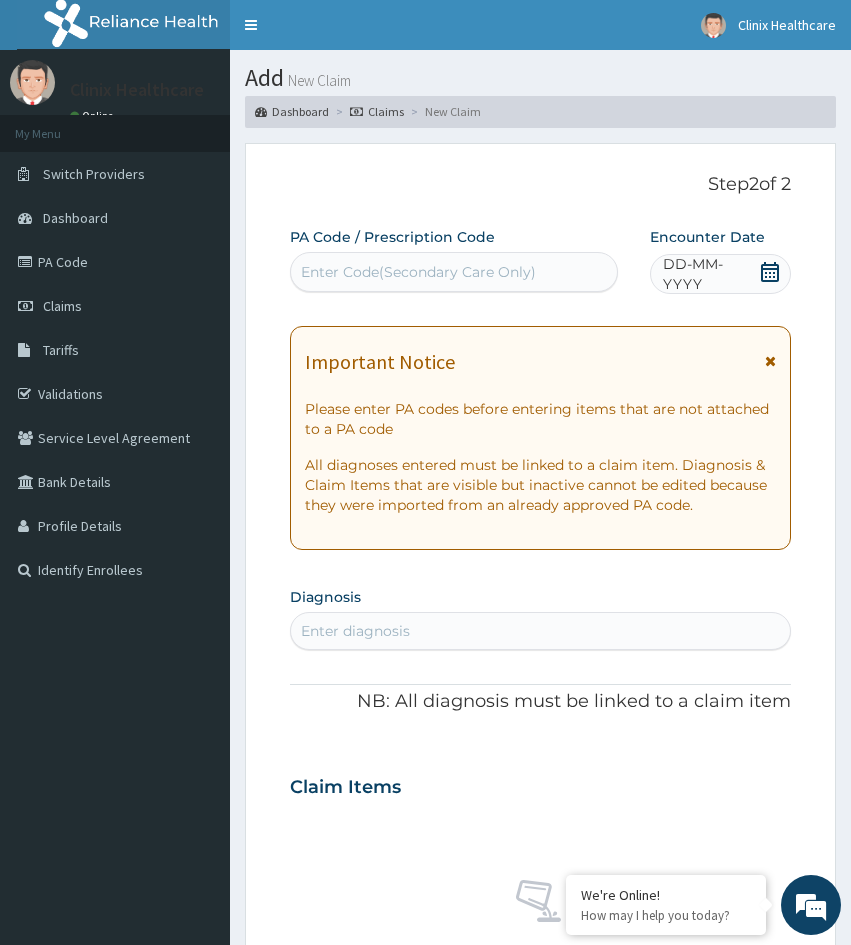 click on "Enter Code(Secondary Care Only)" at bounding box center (418, 272) 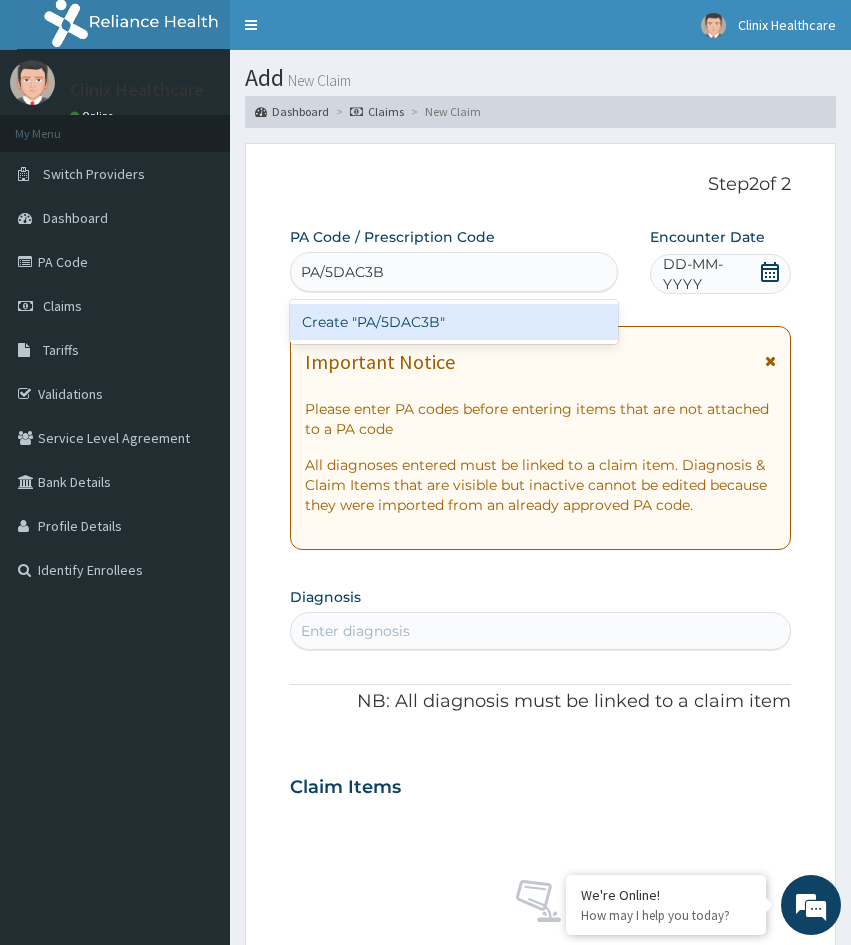 click on "Create "PA/5DAC3B"" at bounding box center [454, 322] 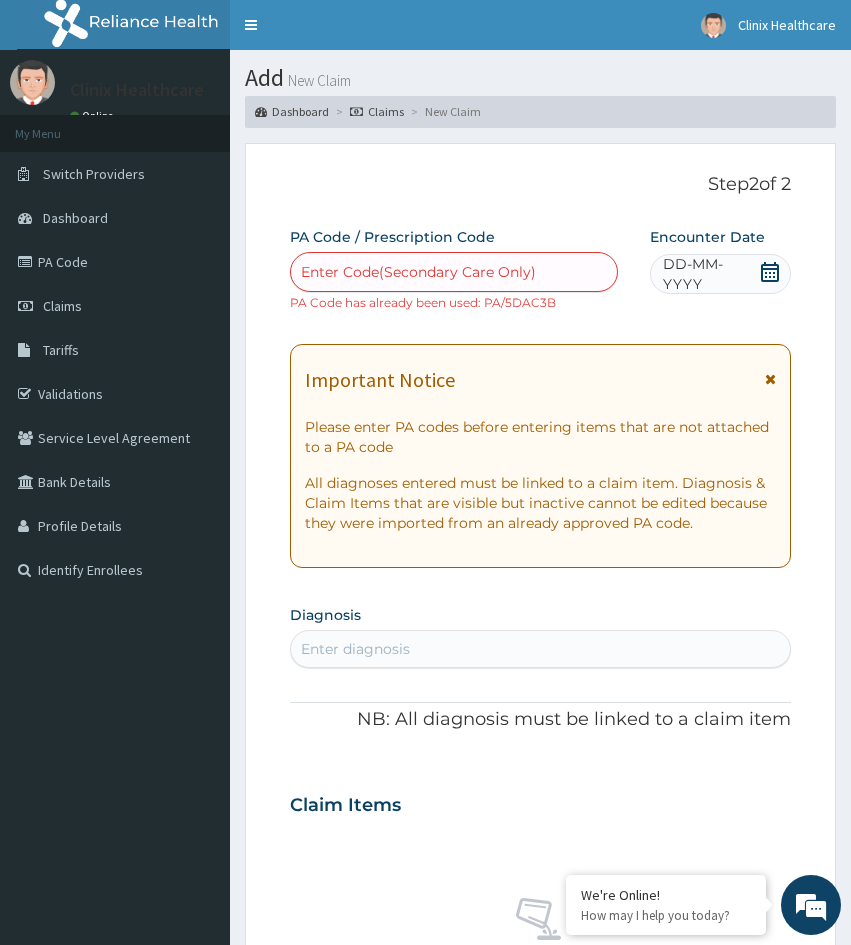 click on "Enter Code(Secondary Care Only)" at bounding box center [418, 272] 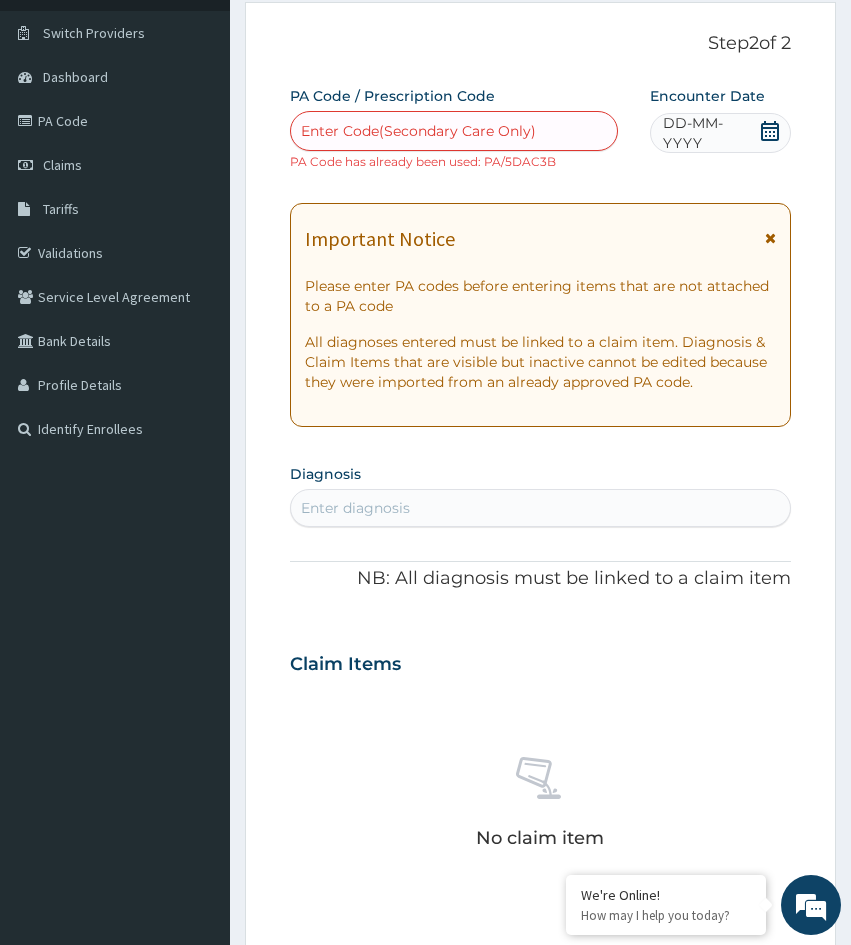 scroll, scrollTop: 125, scrollLeft: 0, axis: vertical 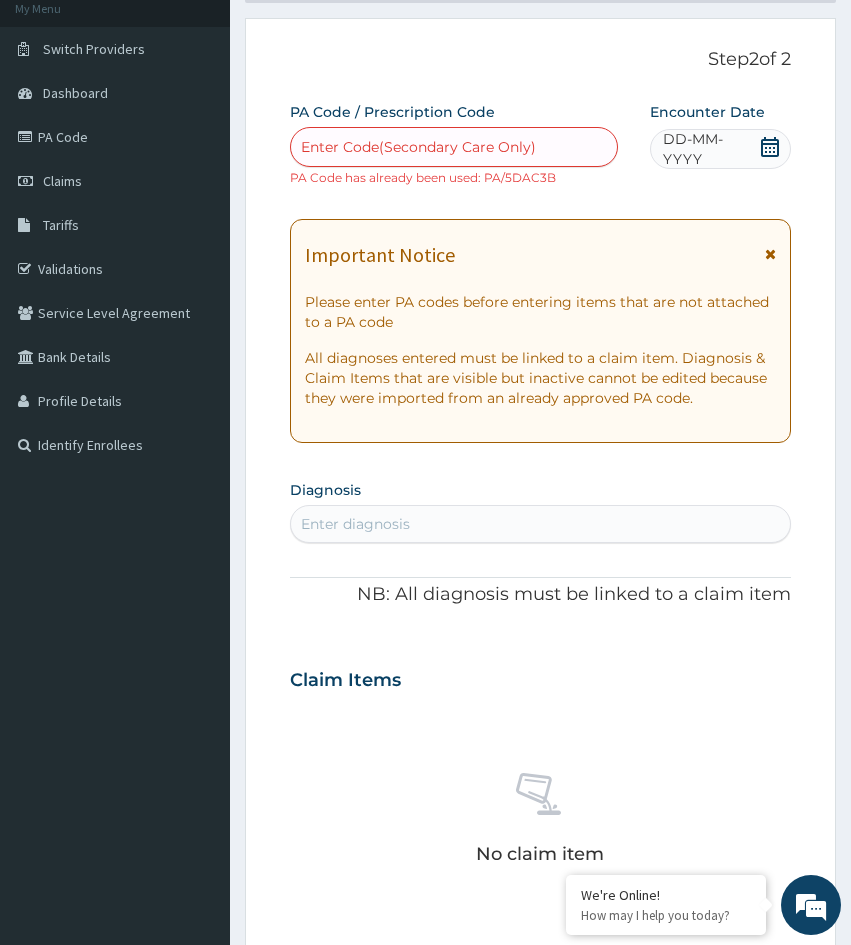 click on "No claim item" at bounding box center (540, 822) 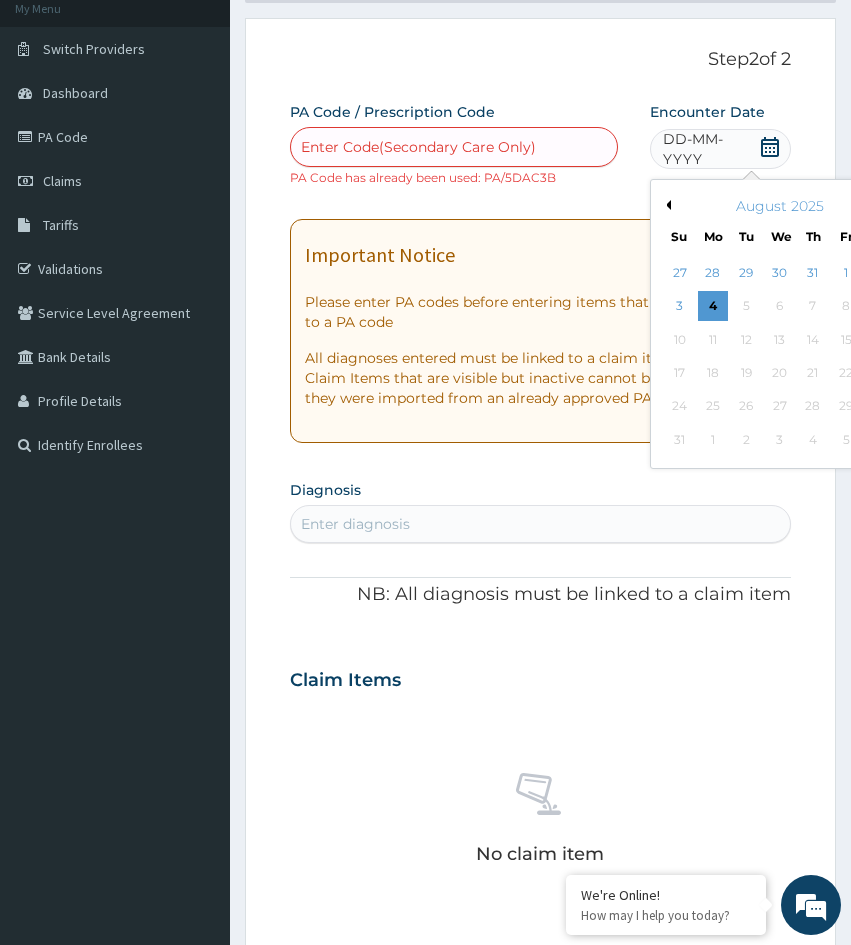 click on "August 2025" at bounding box center [779, 206] 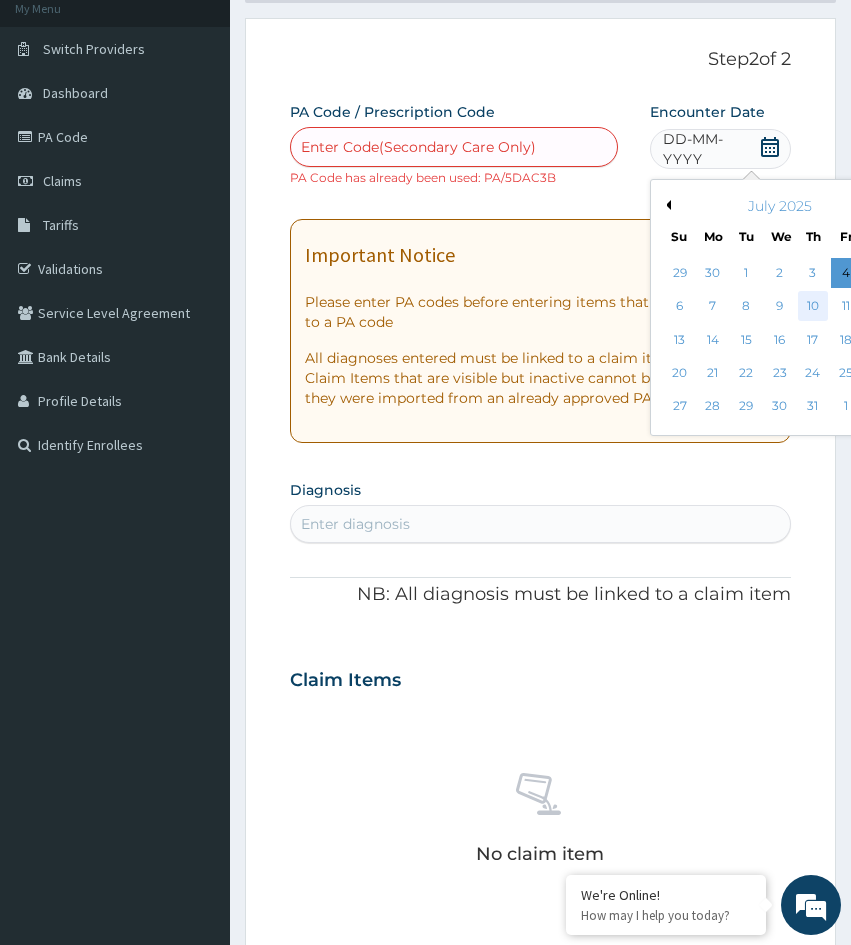 click on "10" at bounding box center [813, 307] 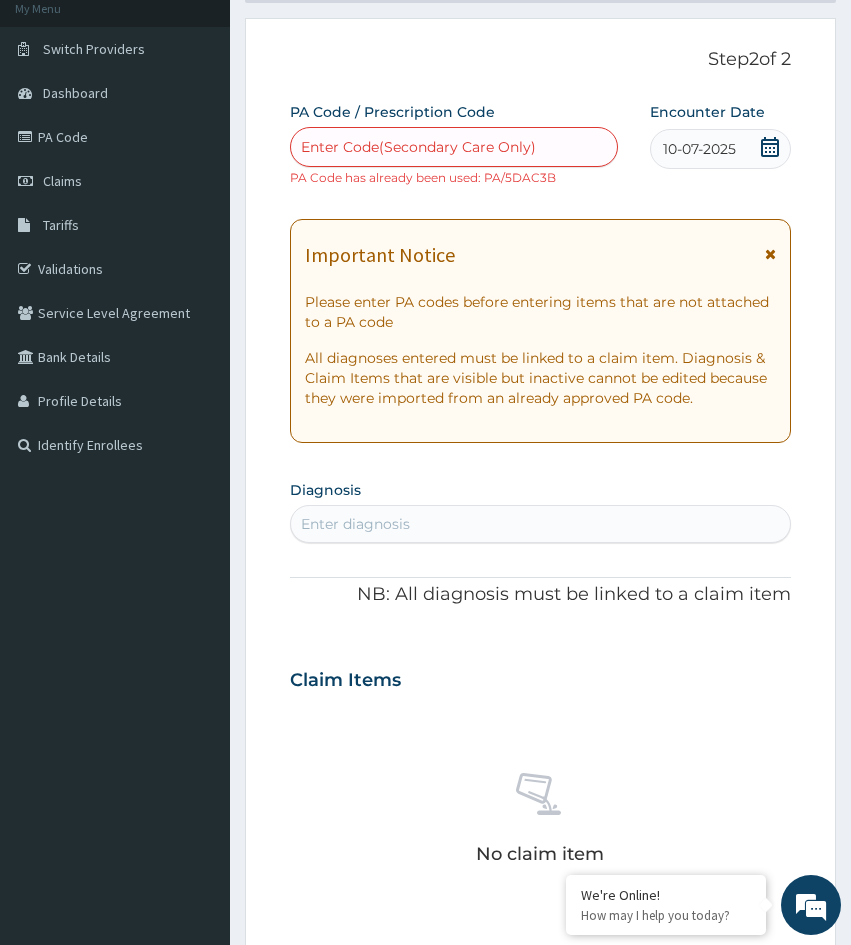 click on "Enter diagnosis" at bounding box center [540, 524] 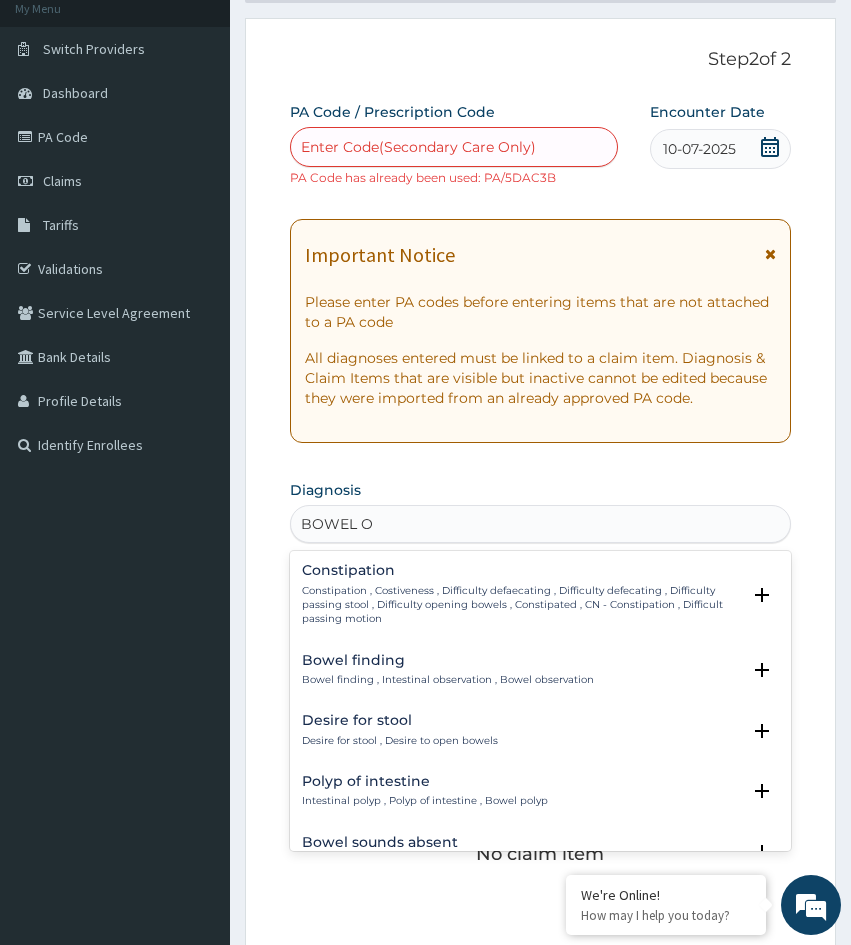 type on "BOWEL OB" 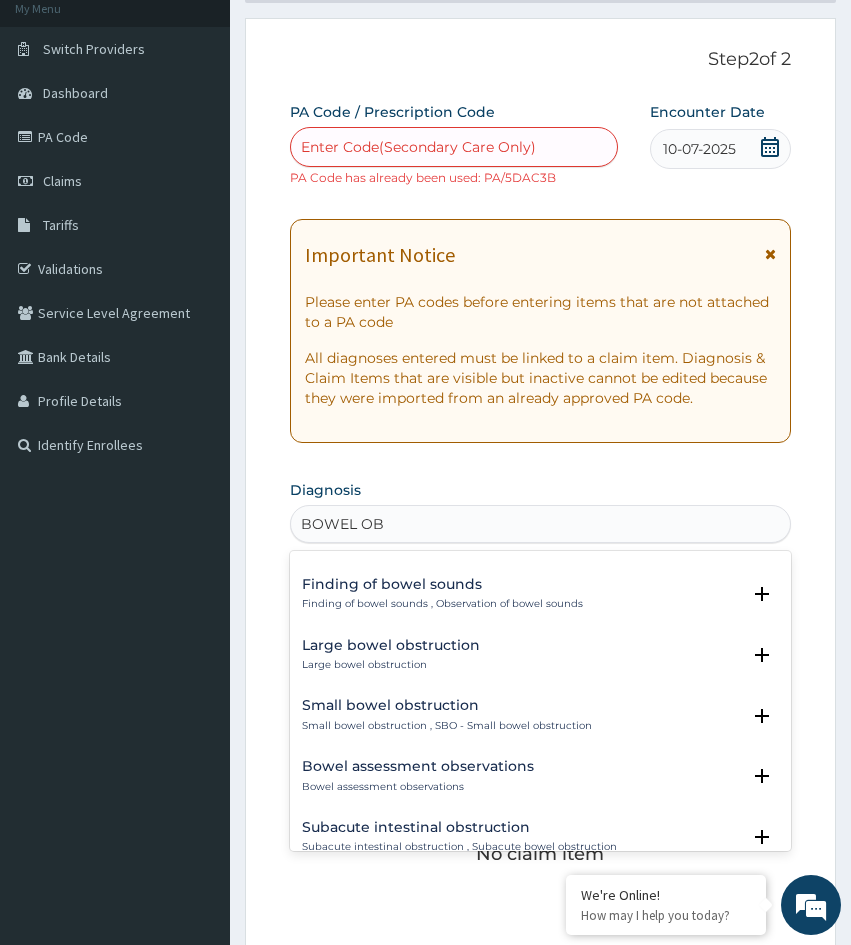 scroll, scrollTop: 0, scrollLeft: 0, axis: both 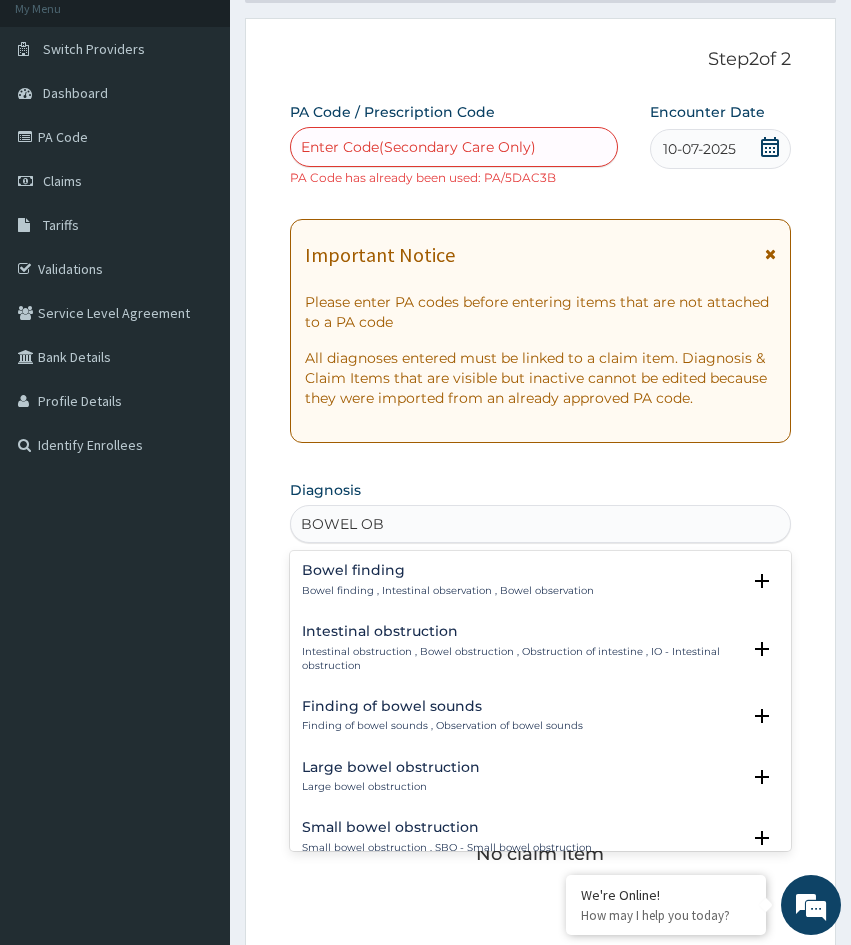 click on "Intestinal obstruction , Bowel obstruction , Obstruction of intestine , IO - Intestinal obstruction" at bounding box center (521, 659) 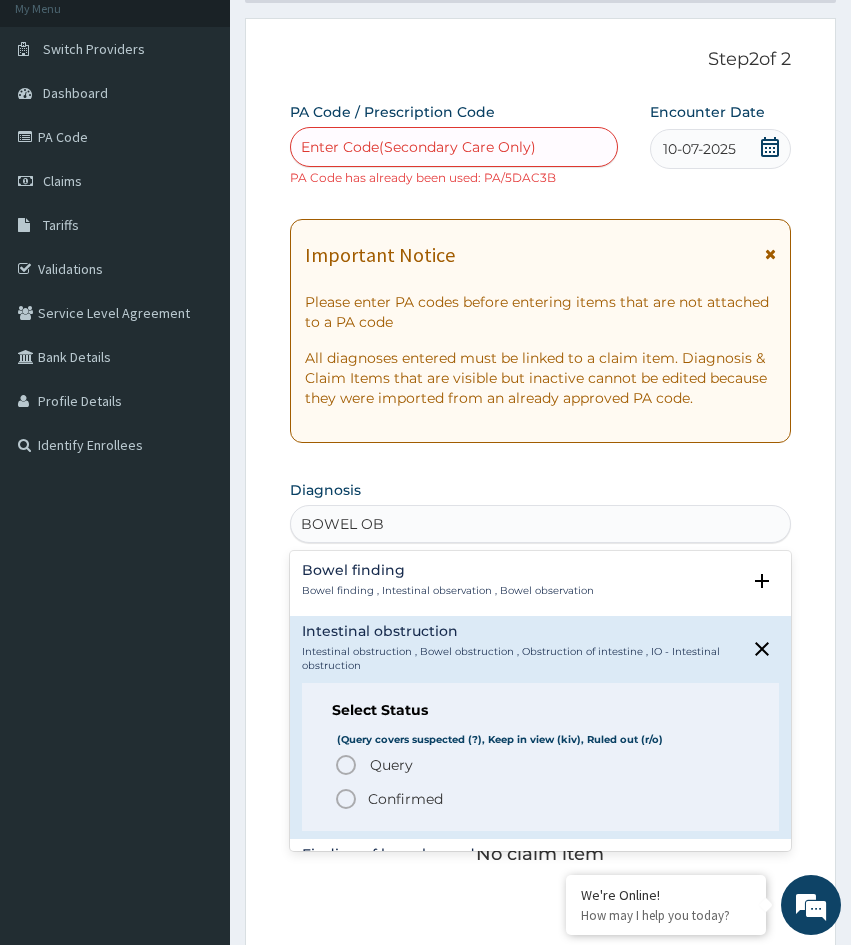 click on "Query" at bounding box center (391, 765) 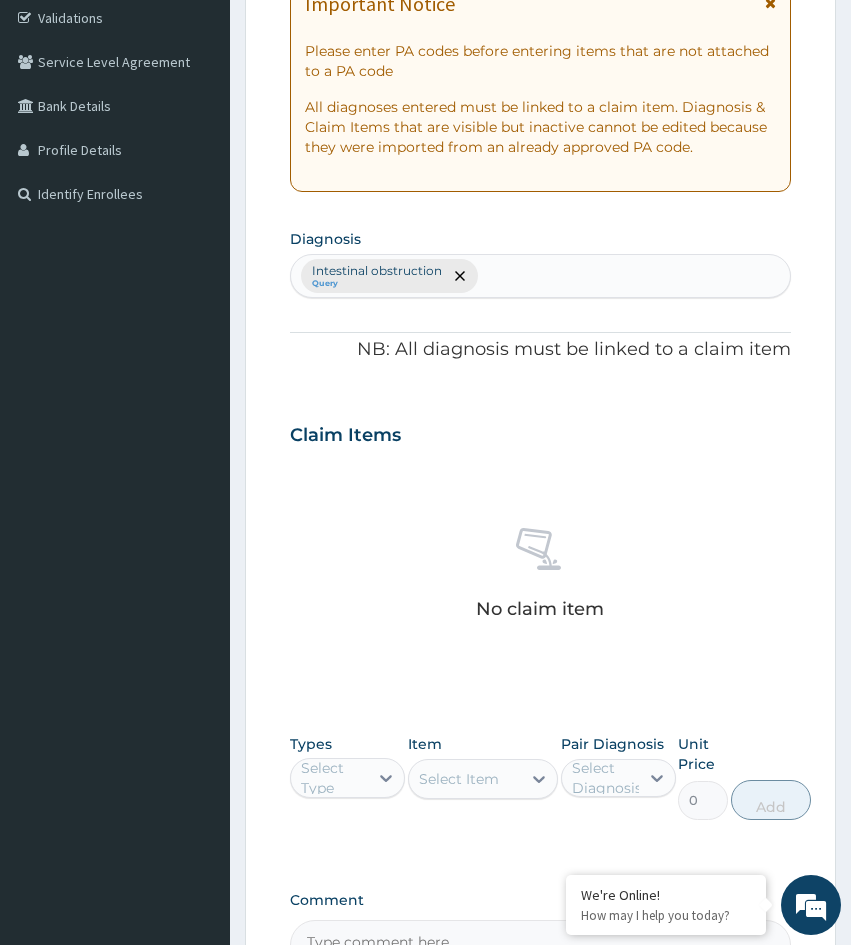 scroll, scrollTop: 425, scrollLeft: 0, axis: vertical 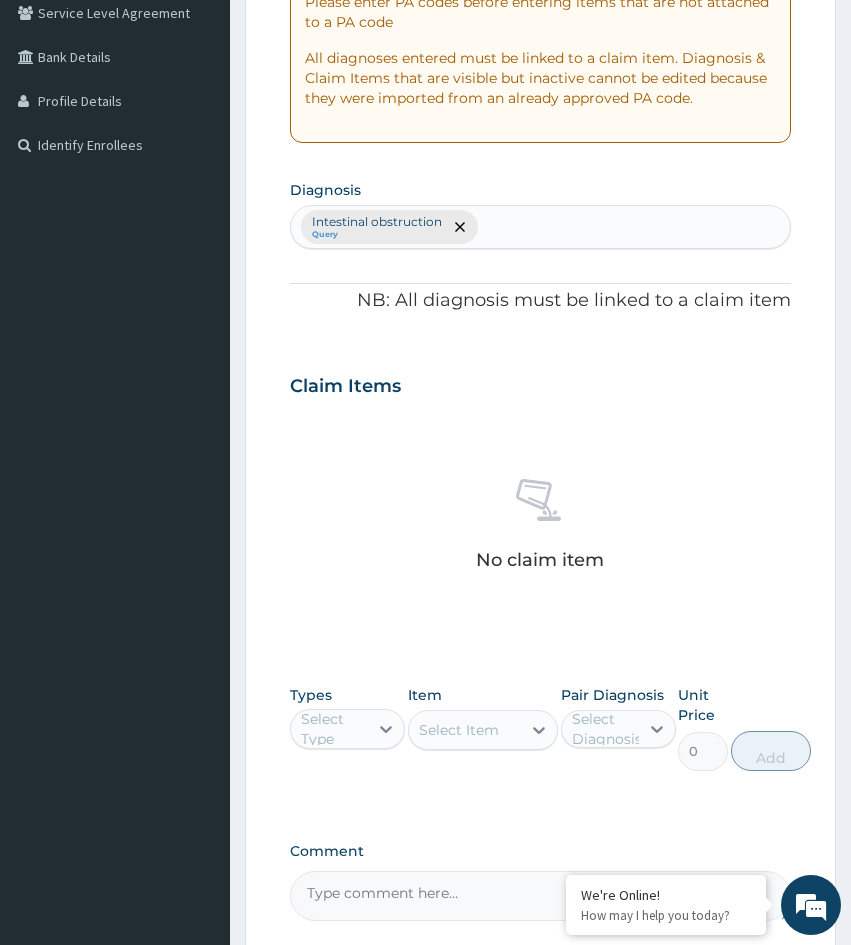 click on "No claim item" at bounding box center [540, 528] 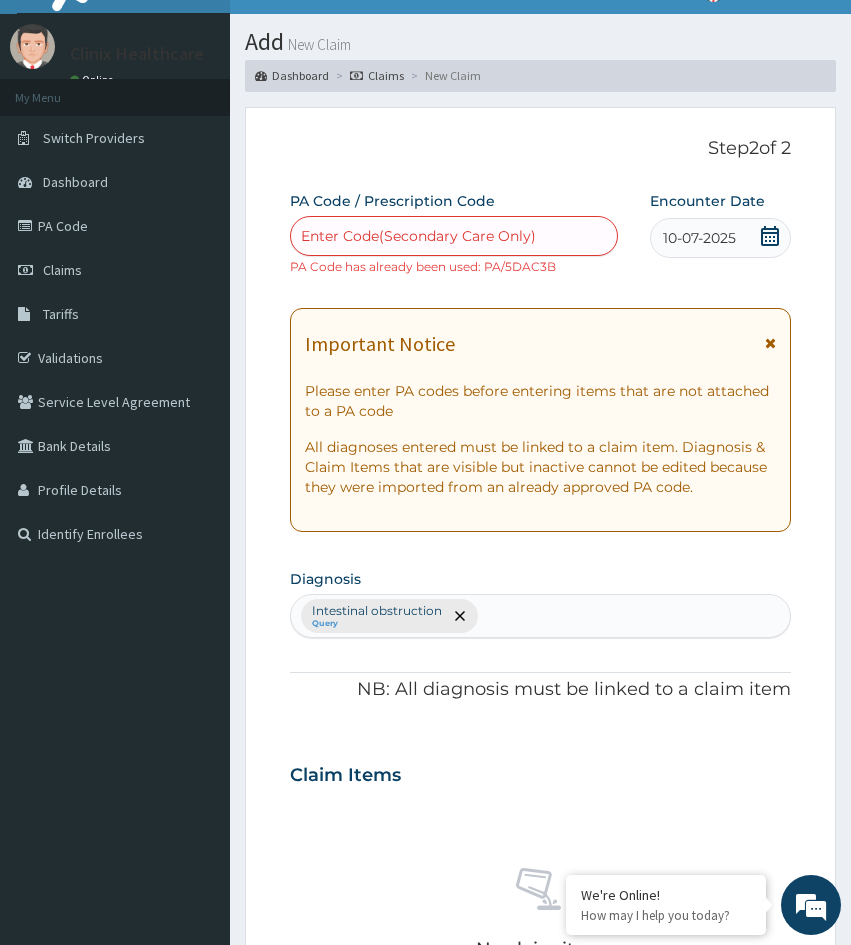 scroll, scrollTop: 25, scrollLeft: 0, axis: vertical 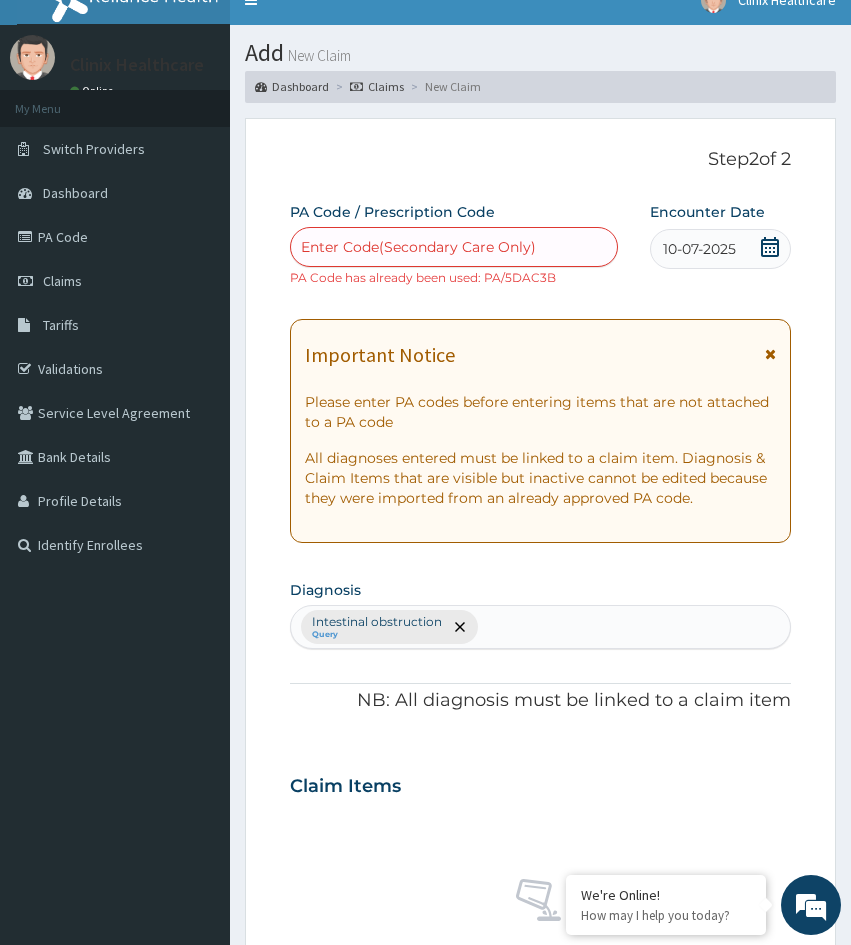 click on "No claim item" at bounding box center [540, 928] 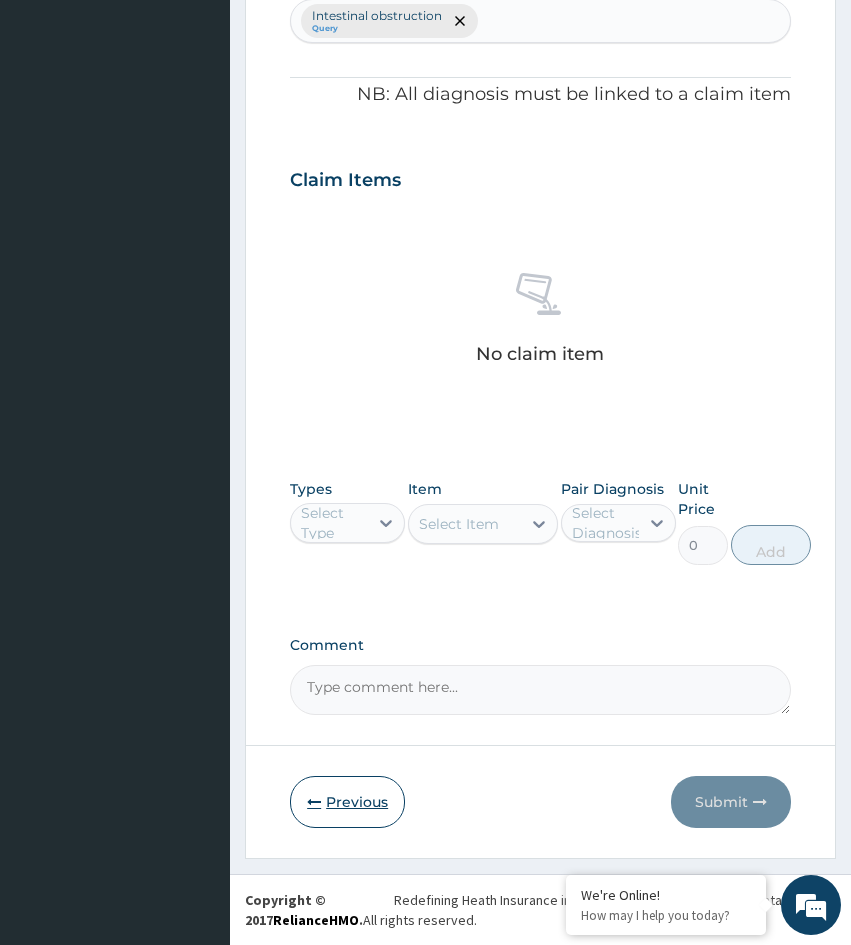 click on "Previous" at bounding box center [347, 802] 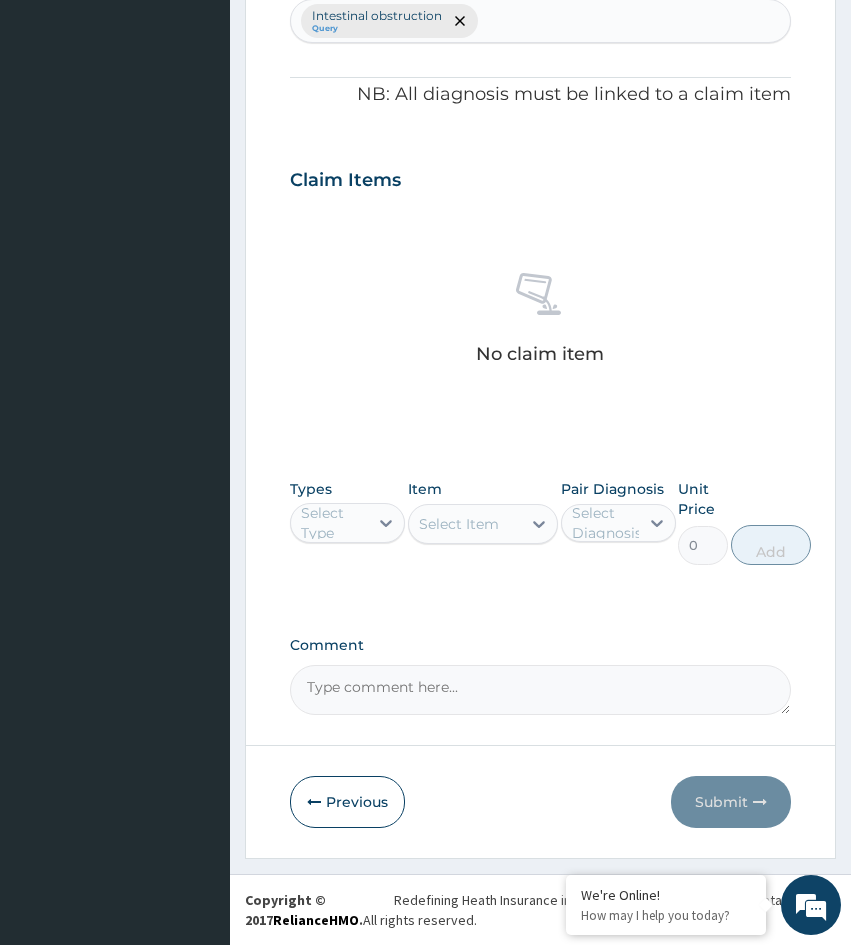 scroll, scrollTop: 167, scrollLeft: 0, axis: vertical 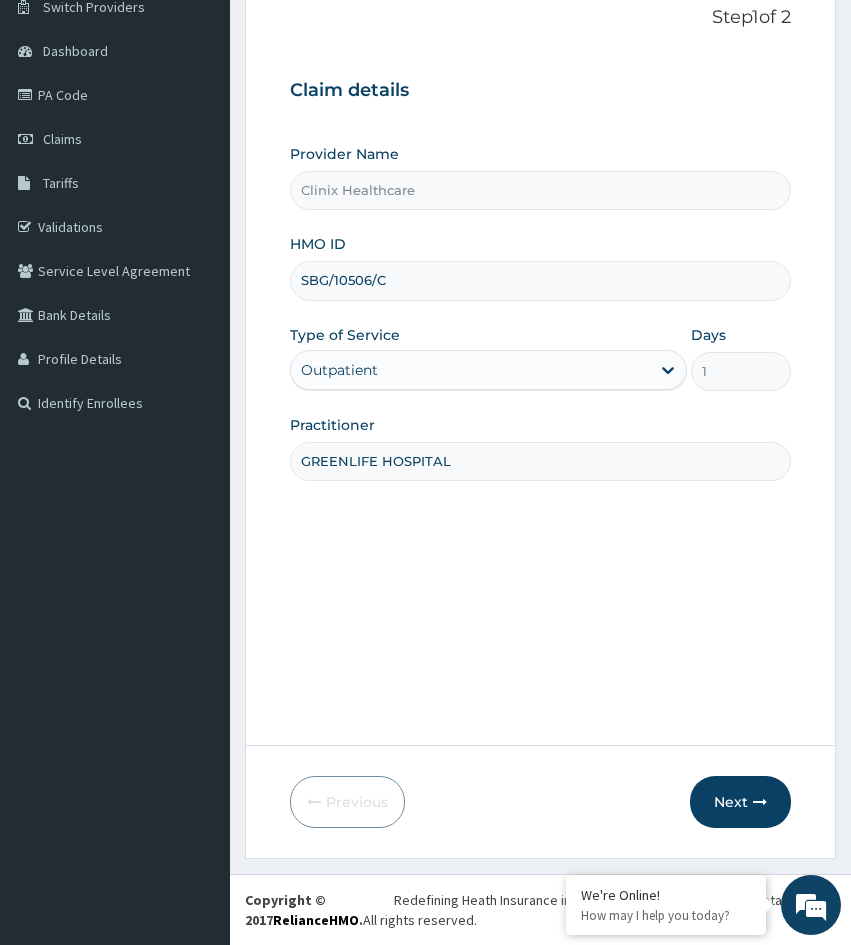 click on "Step  1  of 2 Claim details Provider Name Clinix Healthcare HMO ID SBG/10506/C Type of Service Outpatient Days 1 Practitioner GREENLIFE HOSPITAL     Previous   Next" at bounding box center [540, 418] 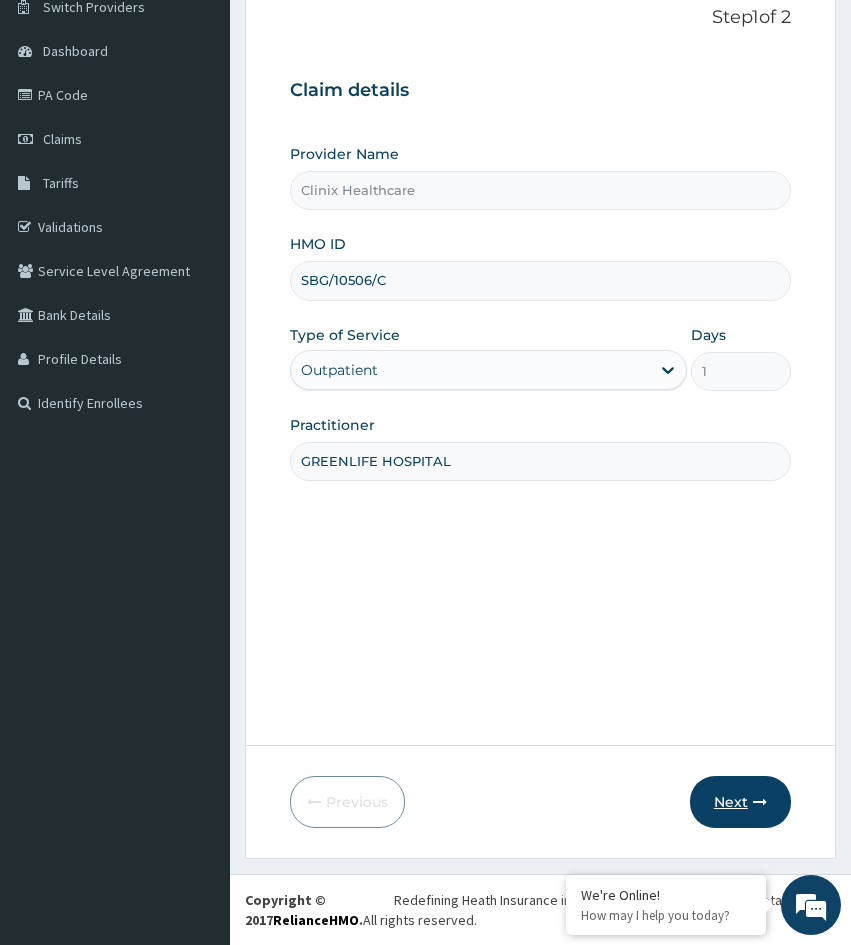 click on "Next" at bounding box center [740, 802] 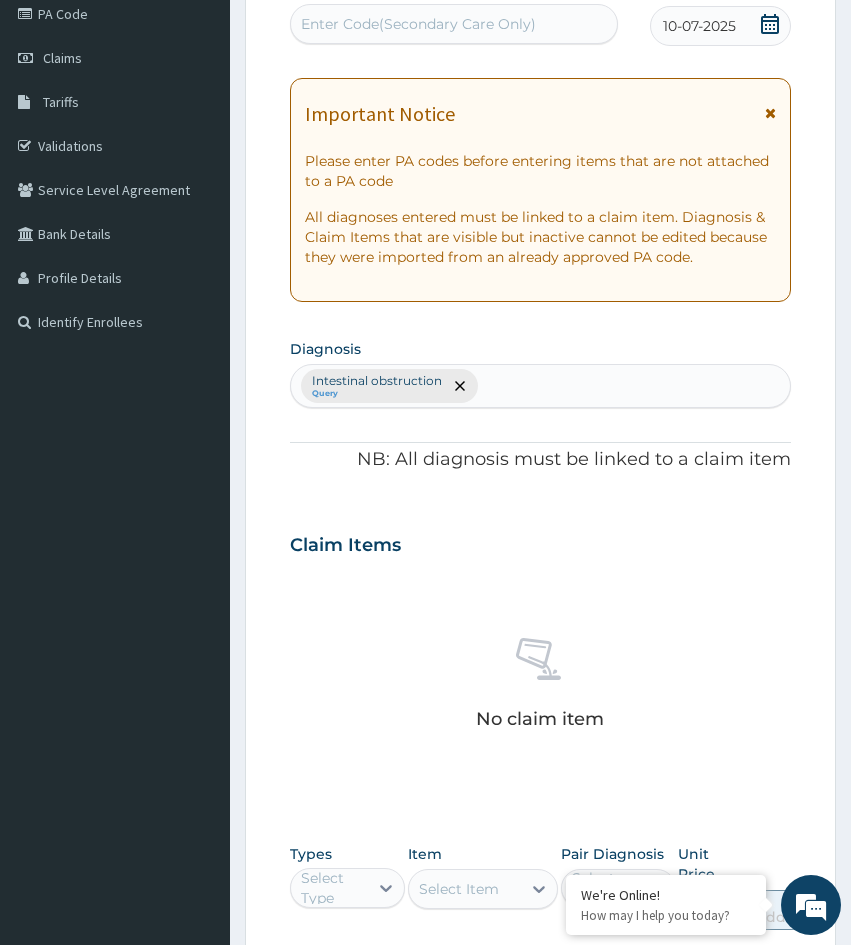 scroll, scrollTop: 567, scrollLeft: 0, axis: vertical 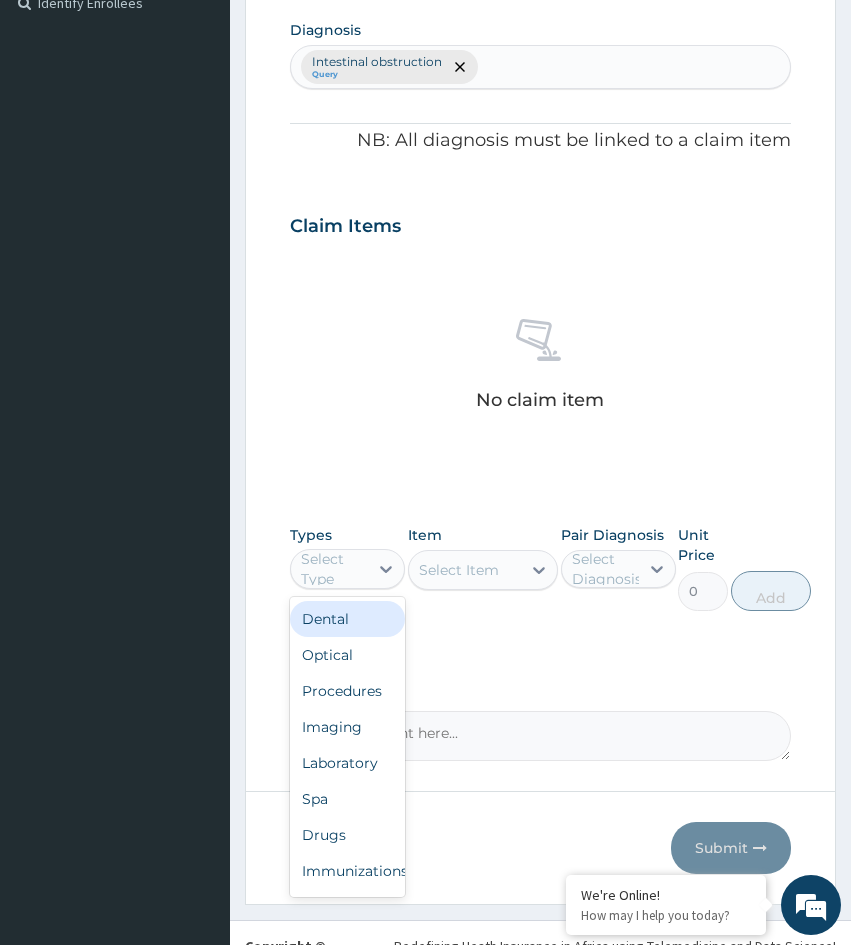 click on "Select Type" at bounding box center [333, 569] 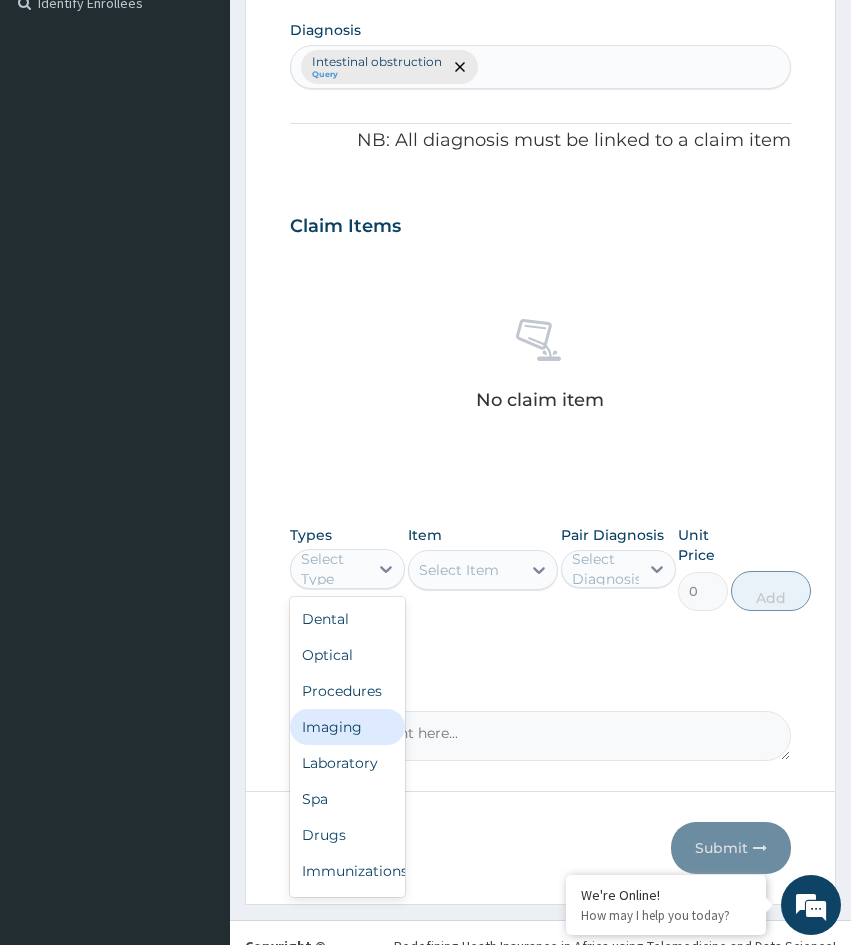 click on "Imaging" at bounding box center [347, 727] 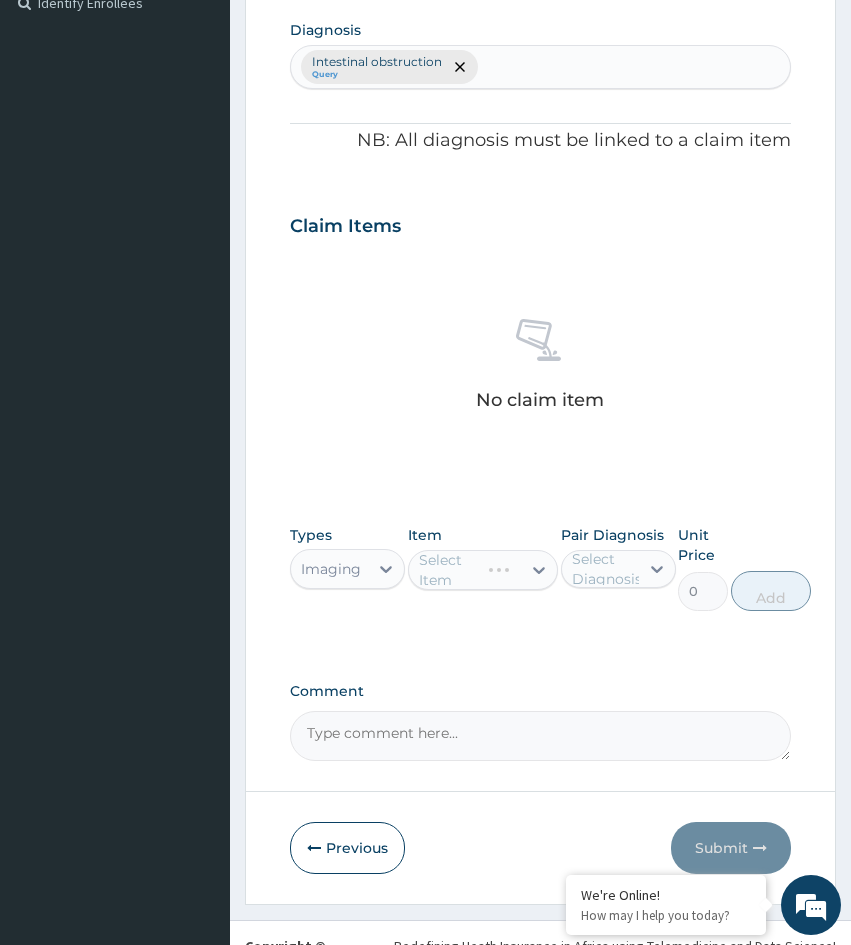 click on "Select Item" at bounding box center [483, 570] 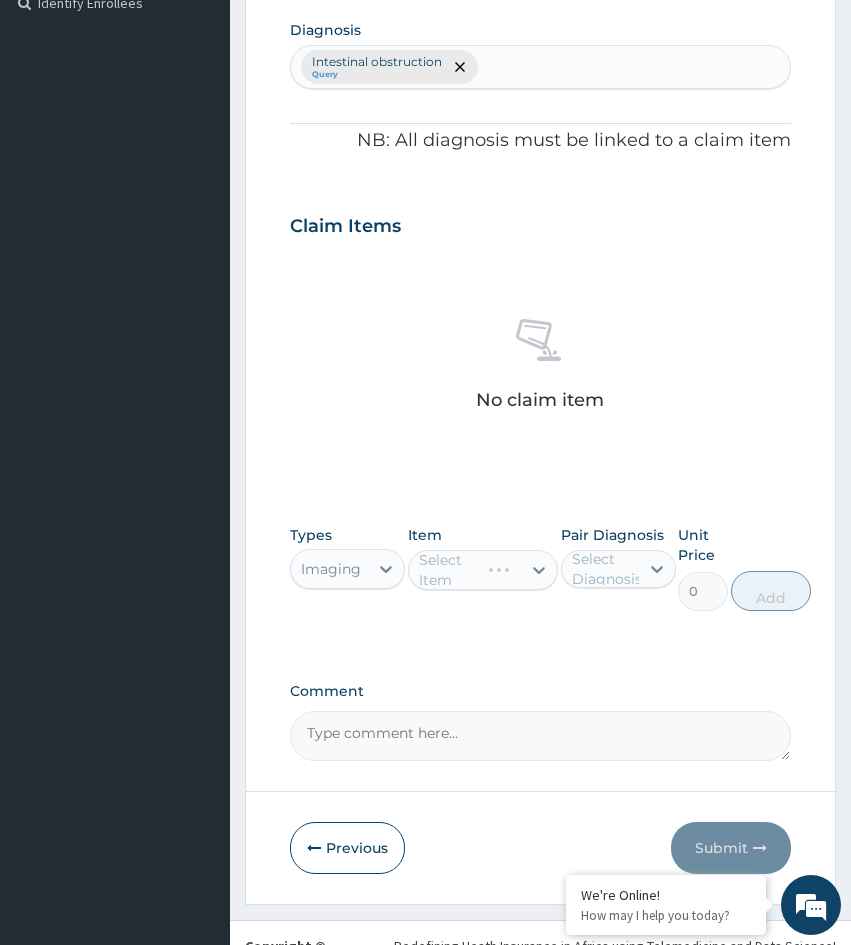 click on "Select Item" at bounding box center (483, 570) 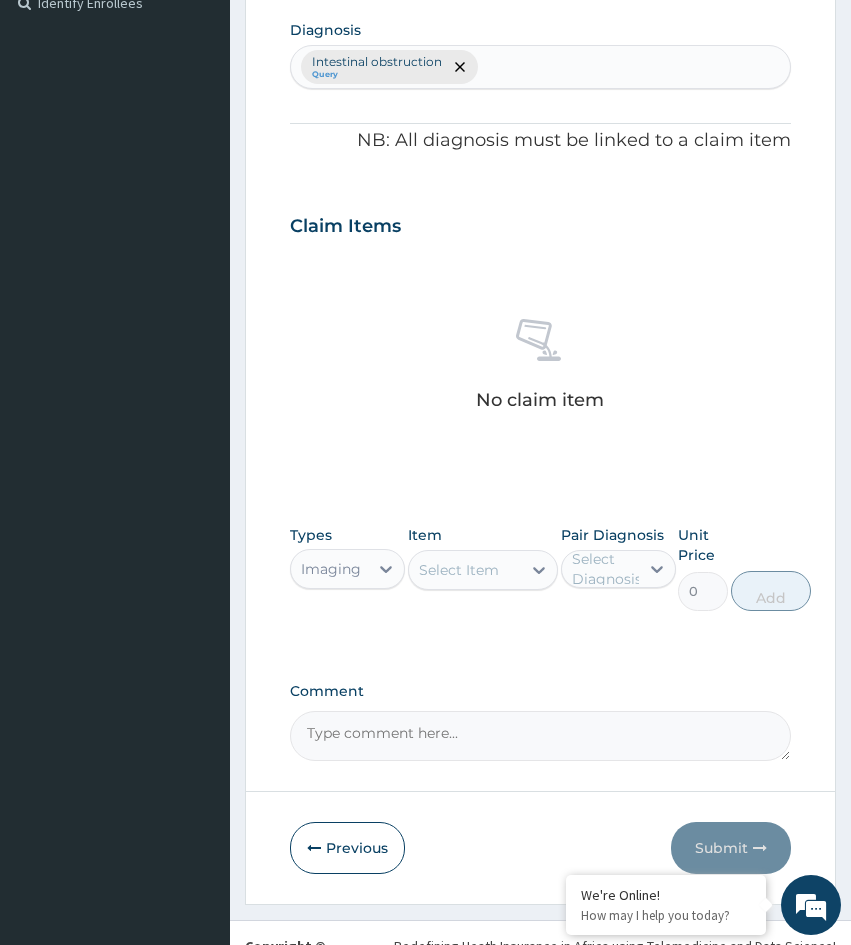 click on "Select Item" at bounding box center (459, 570) 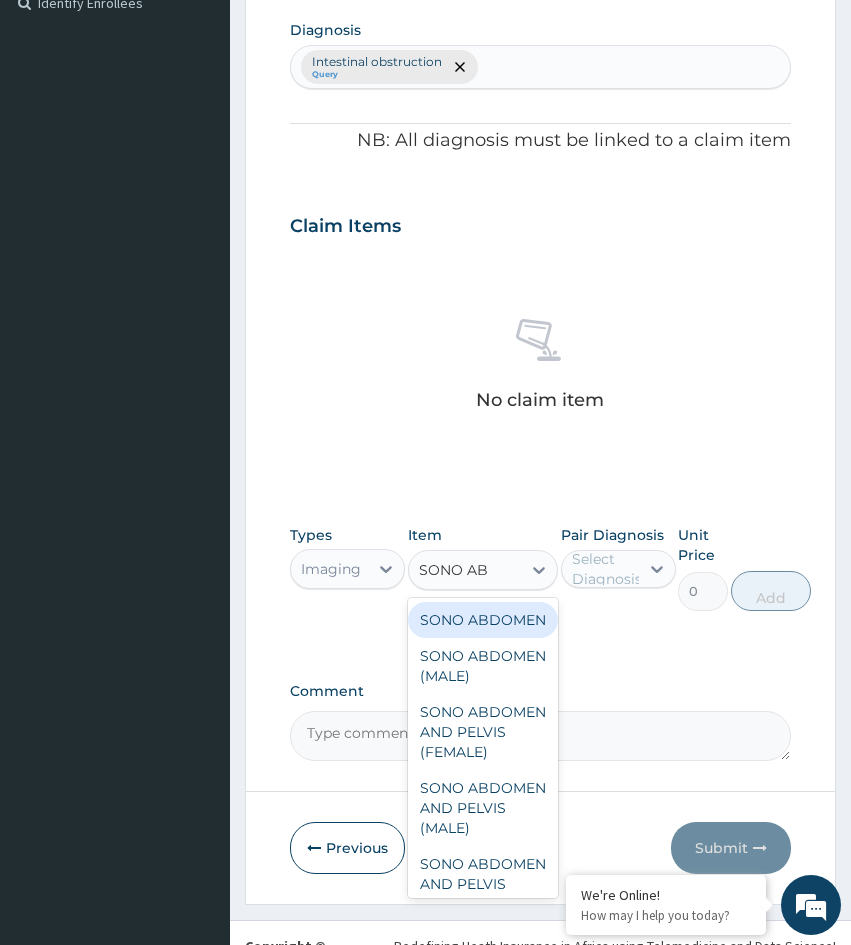 type on "SONO ABD" 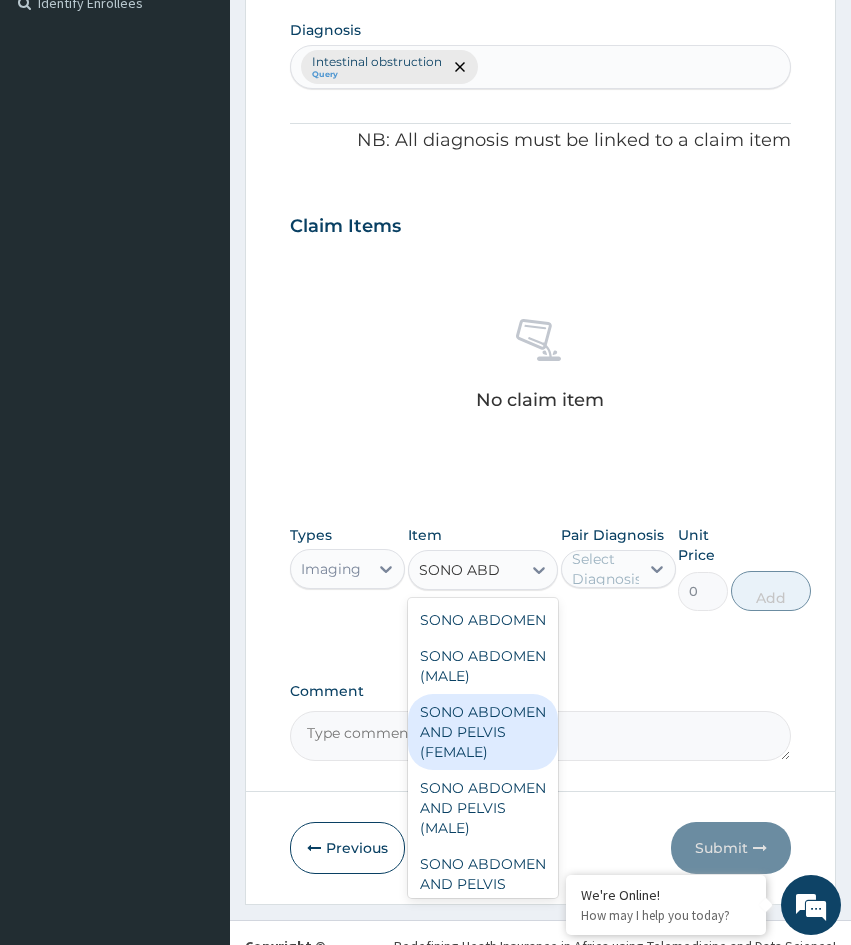 click on "SONO ABDOMEN AND PELVIS (FEMALE)" at bounding box center (483, 732) 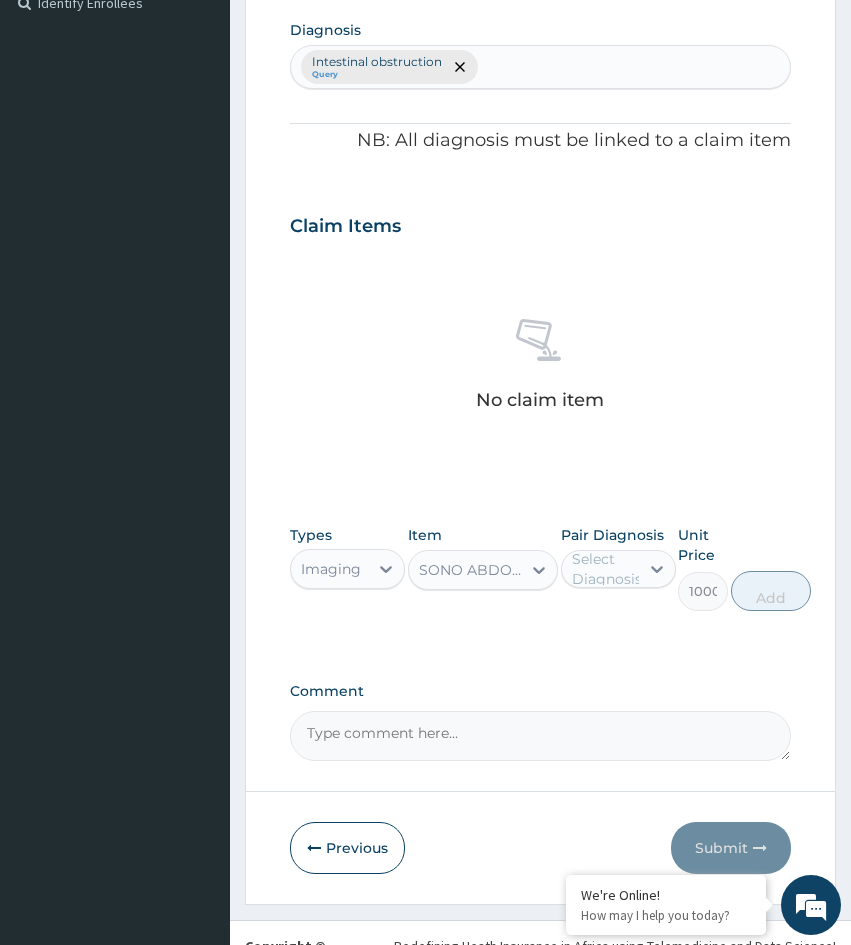 type 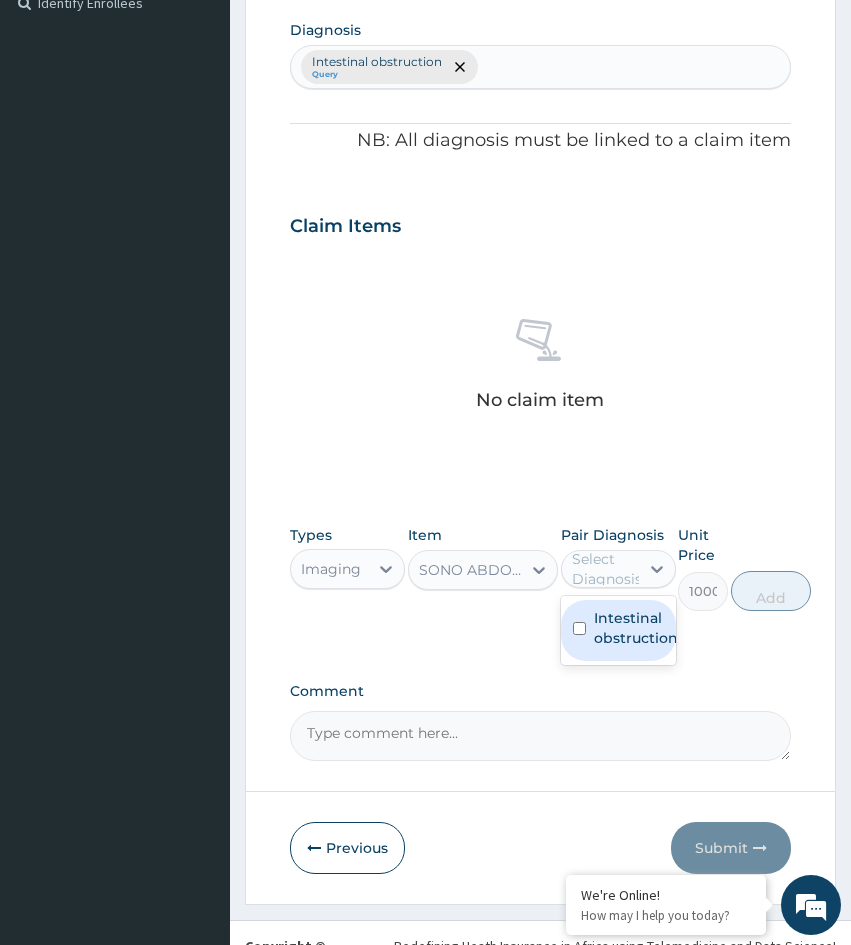 click on "Intestinal obstruction" at bounding box center (636, 628) 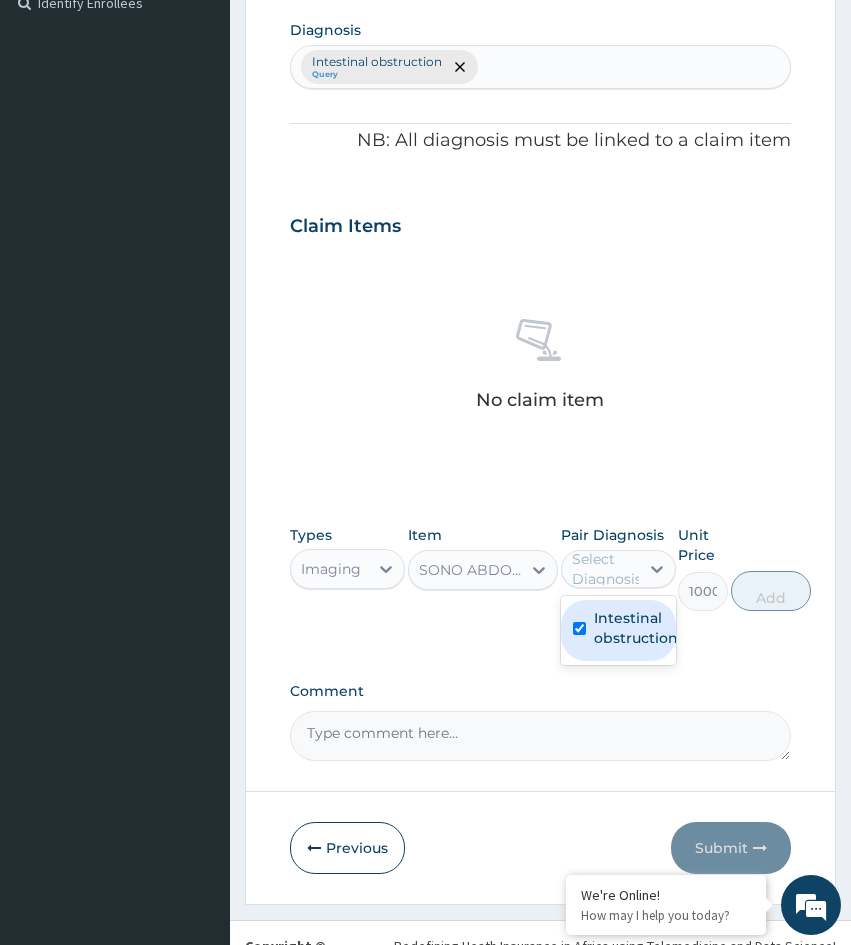 checkbox on "true" 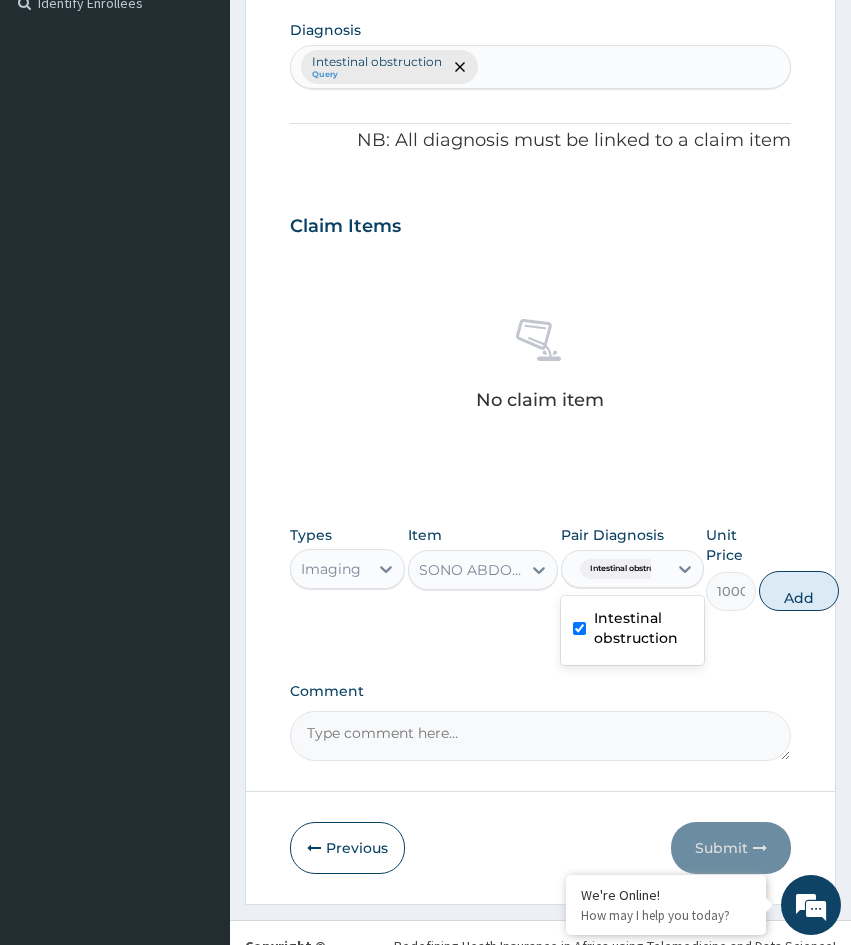 scroll, scrollTop: 613, scrollLeft: 0, axis: vertical 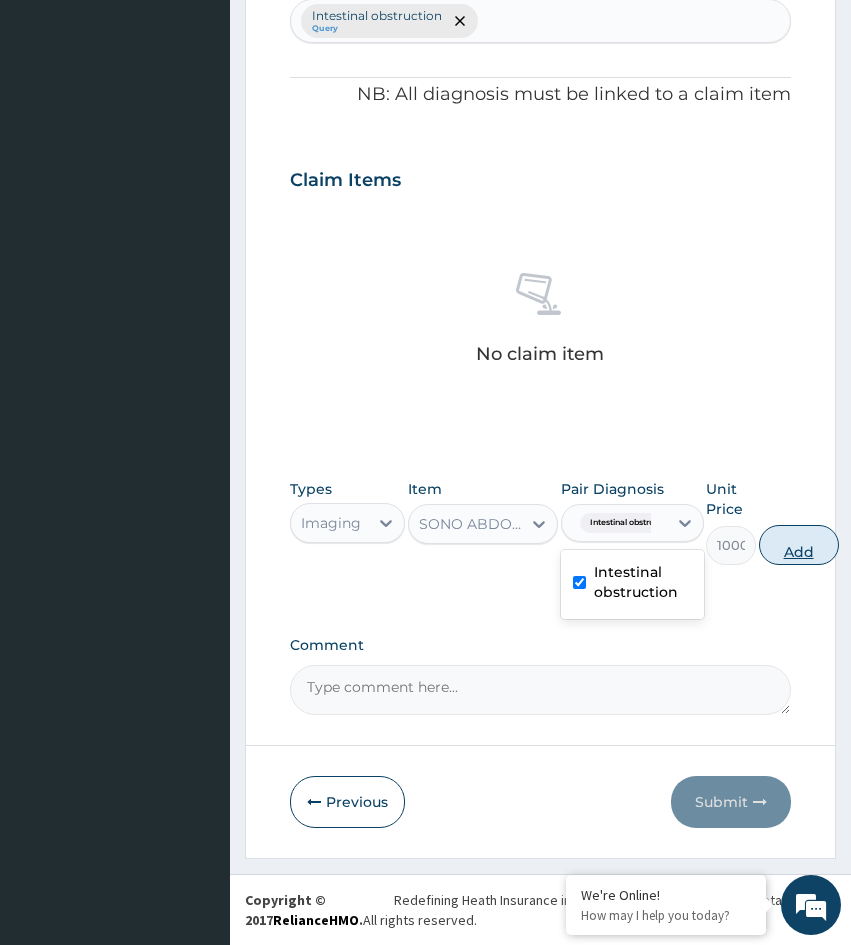 click on "Add" at bounding box center [799, 545] 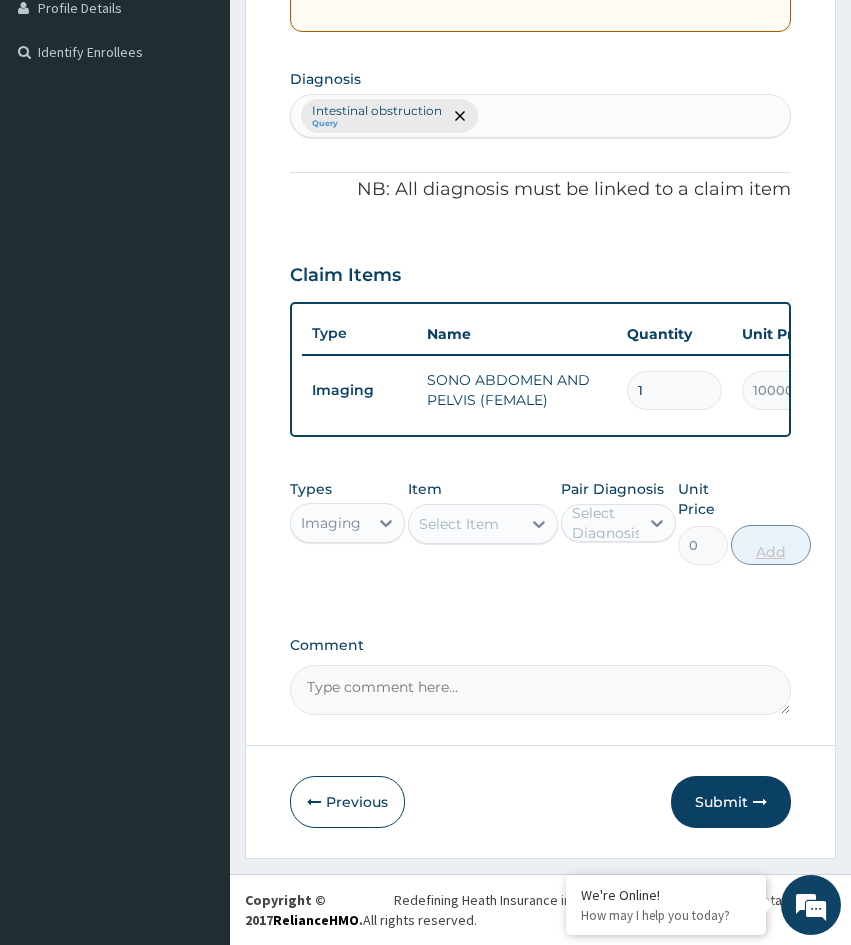 scroll, scrollTop: 533, scrollLeft: 0, axis: vertical 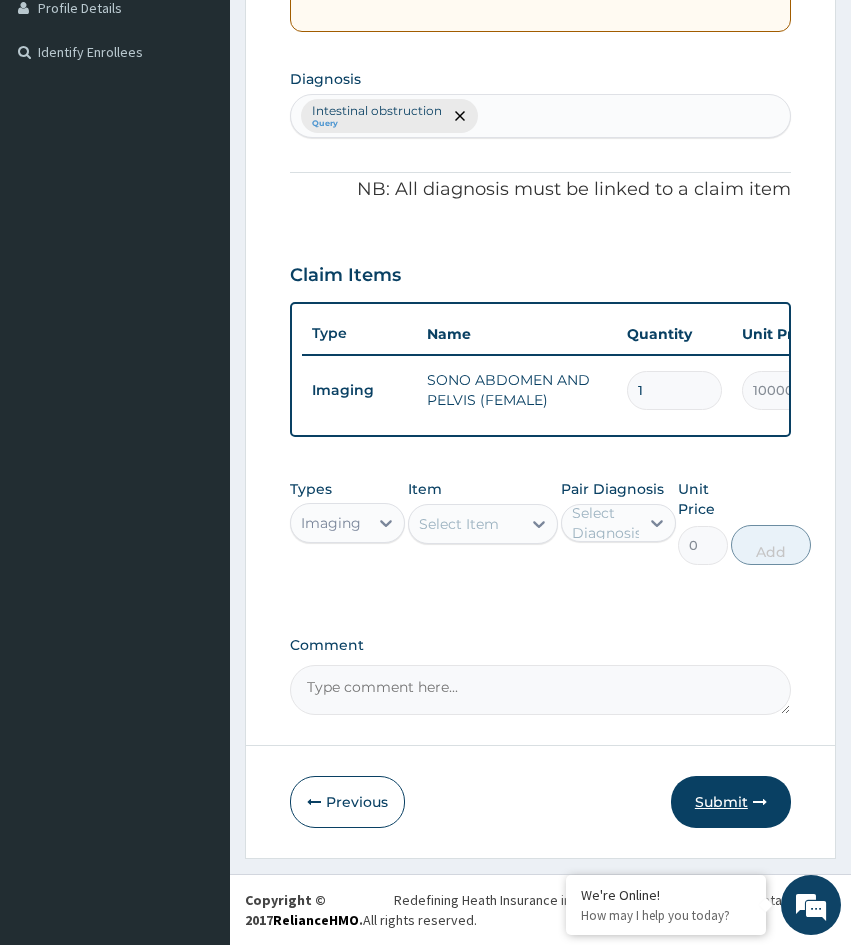 click on "Submit" at bounding box center (731, 802) 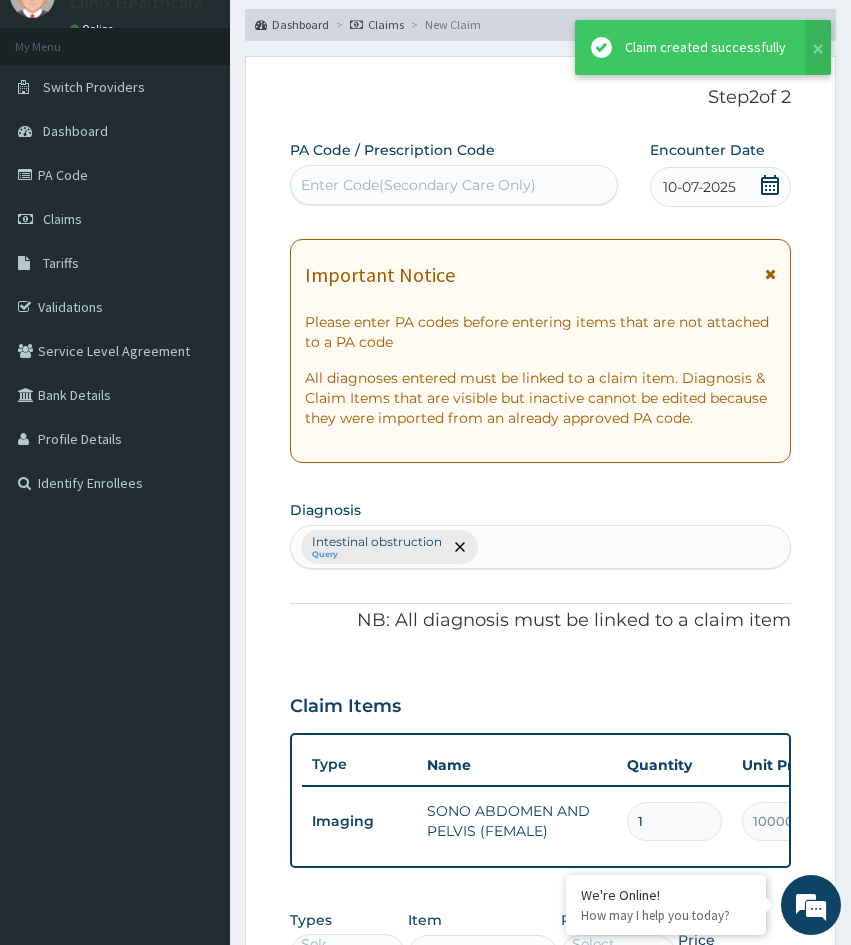 scroll, scrollTop: 533, scrollLeft: 0, axis: vertical 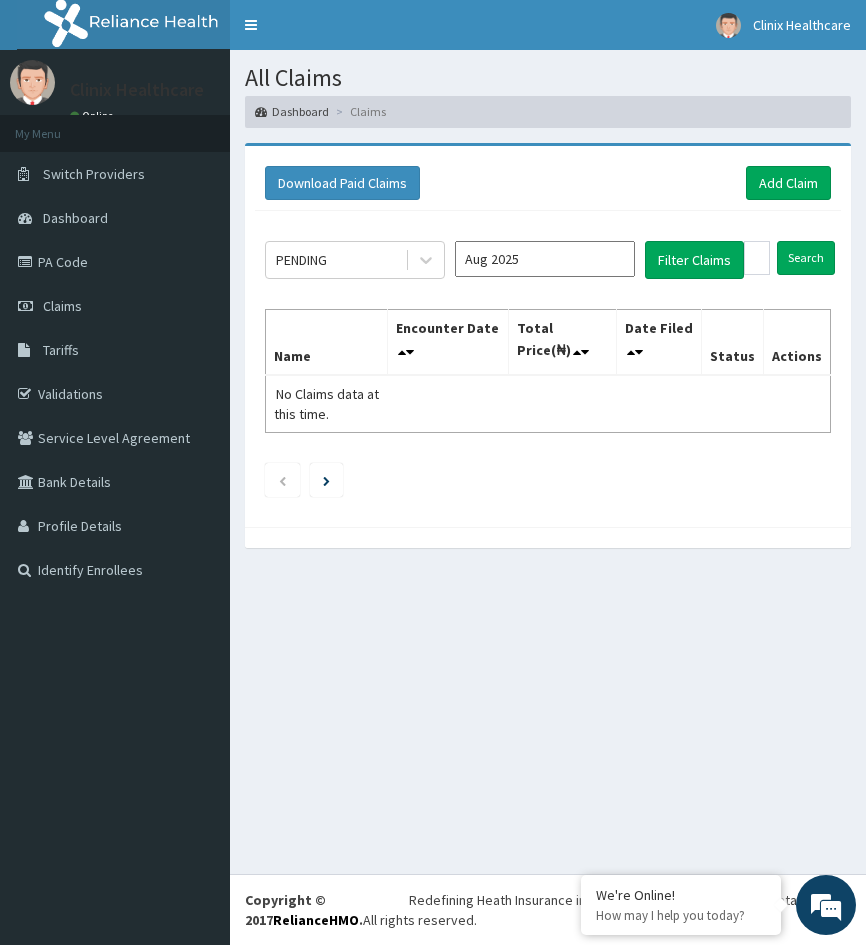 drag, startPoint x: 336, startPoint y: 697, endPoint x: 320, endPoint y: 653, distance: 46.818798 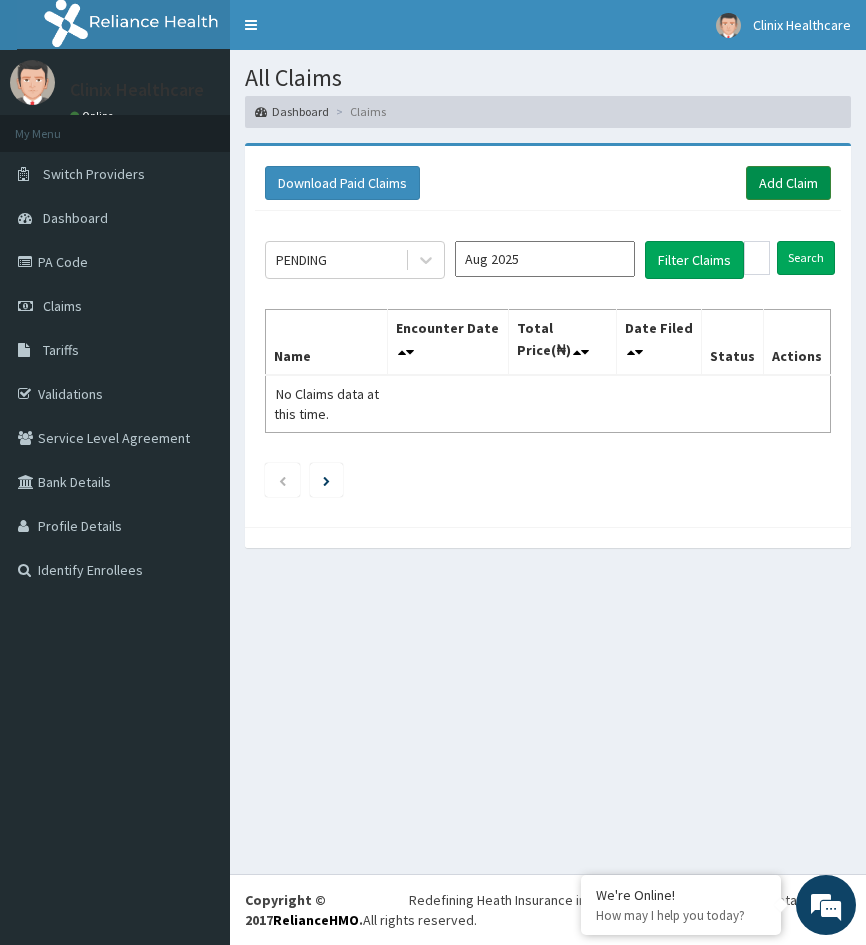 click on "Add Claim" at bounding box center (788, 183) 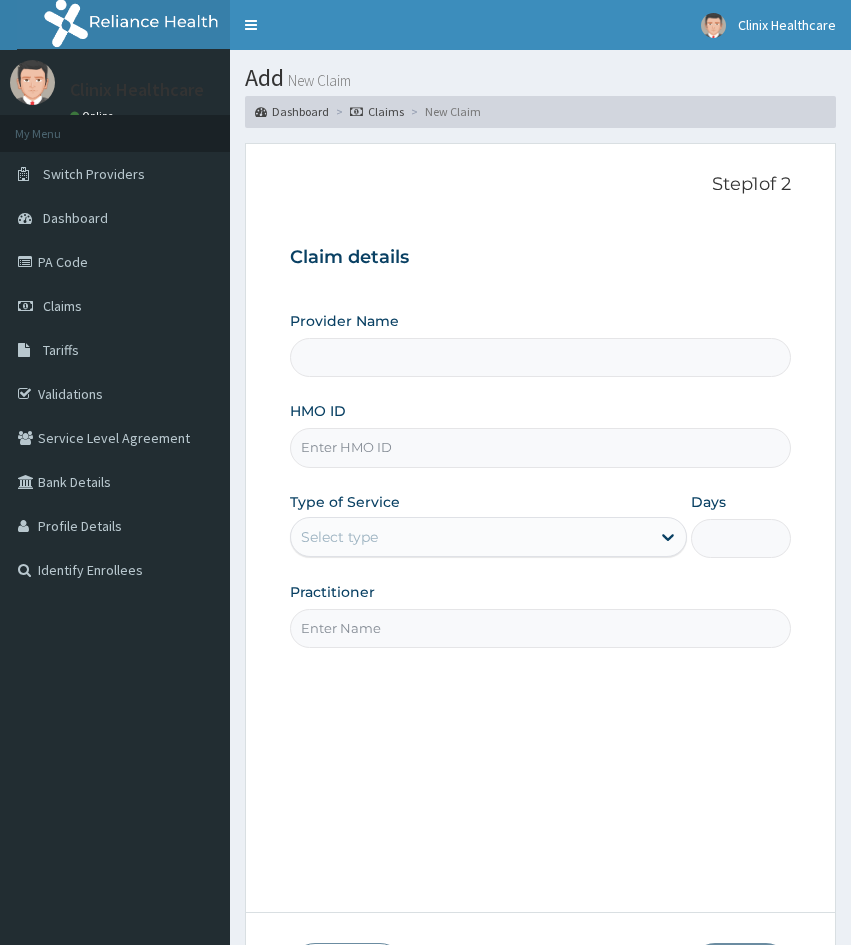 scroll, scrollTop: 0, scrollLeft: 0, axis: both 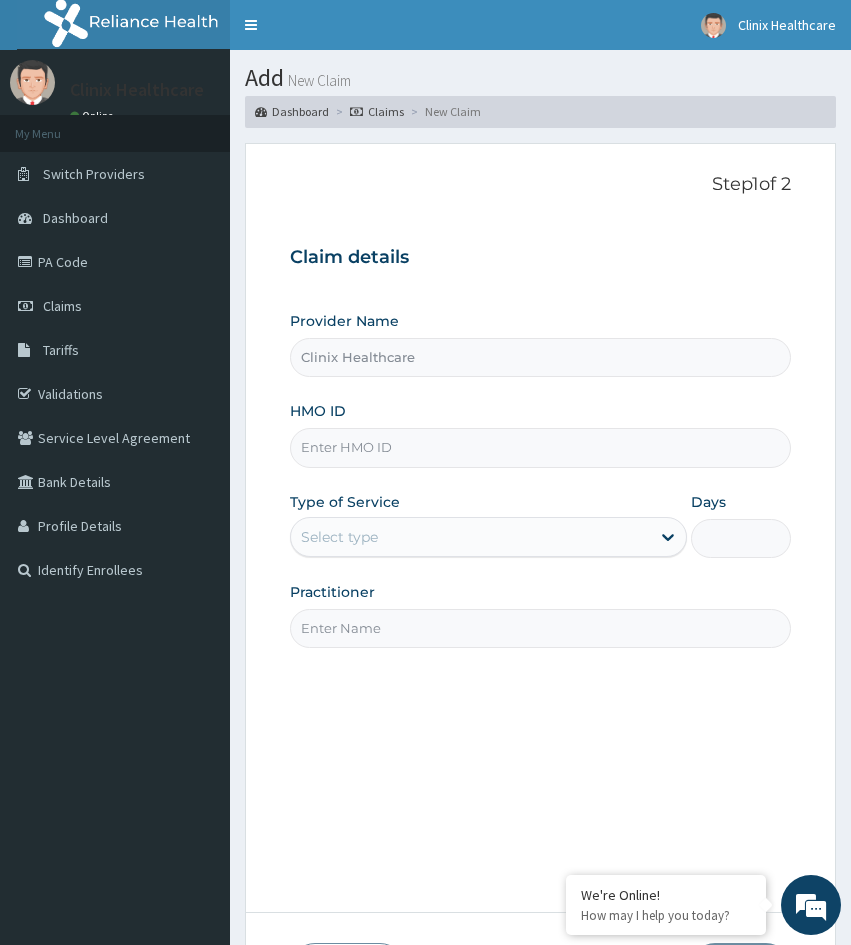 drag, startPoint x: 274, startPoint y: 767, endPoint x: 459, endPoint y: 483, distance: 338.941 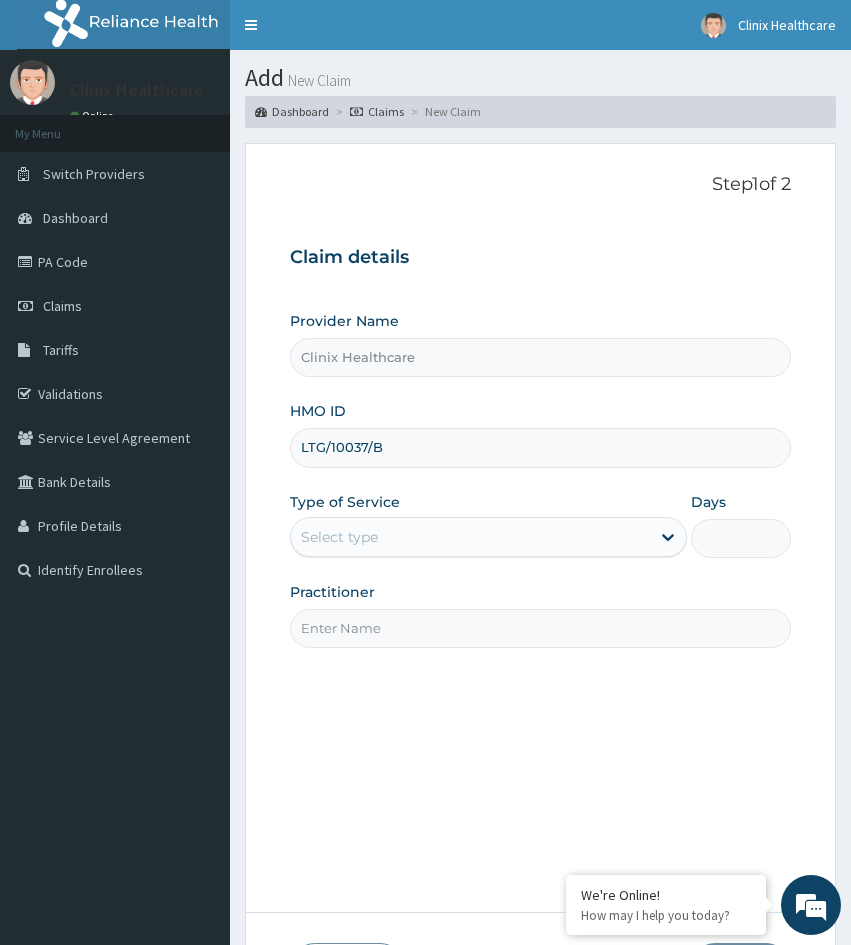 type on "LTG/10037/B" 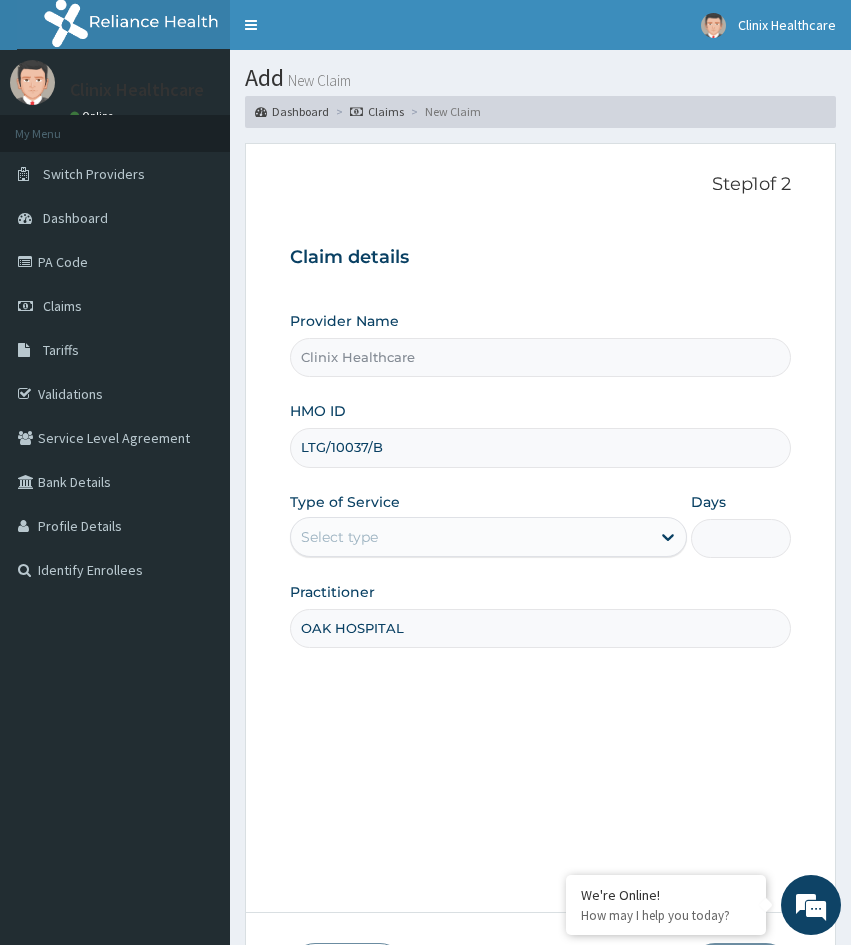 type on "OAK HOSPITAL" 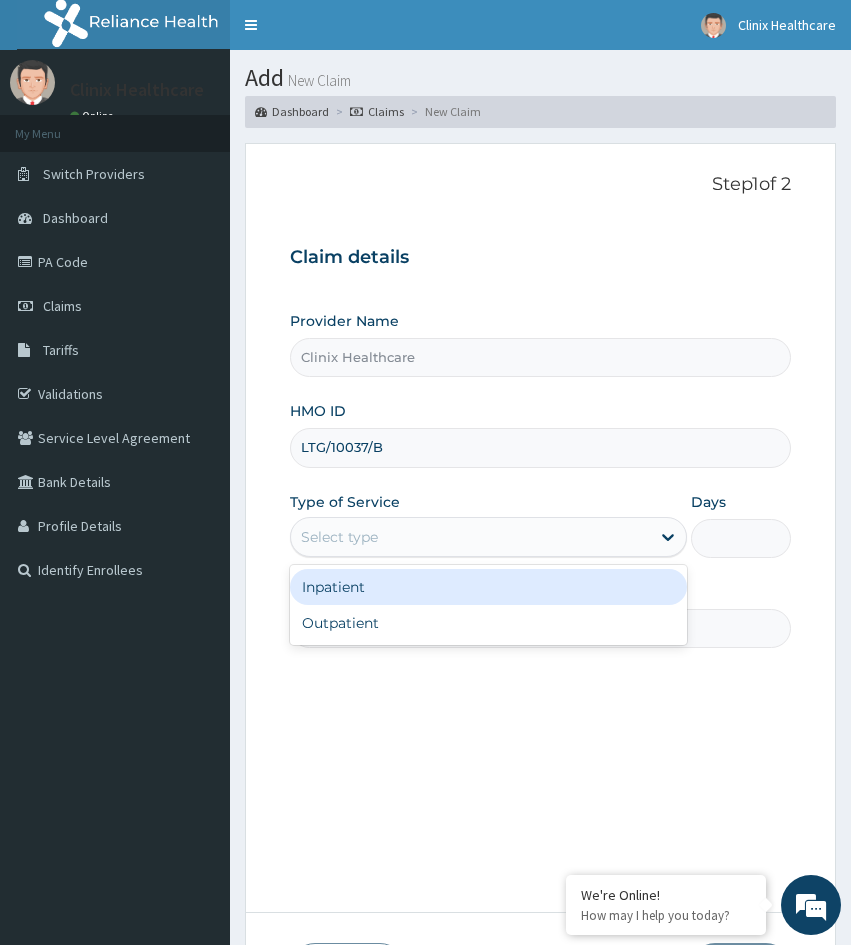 click on "Select type" at bounding box center (470, 537) 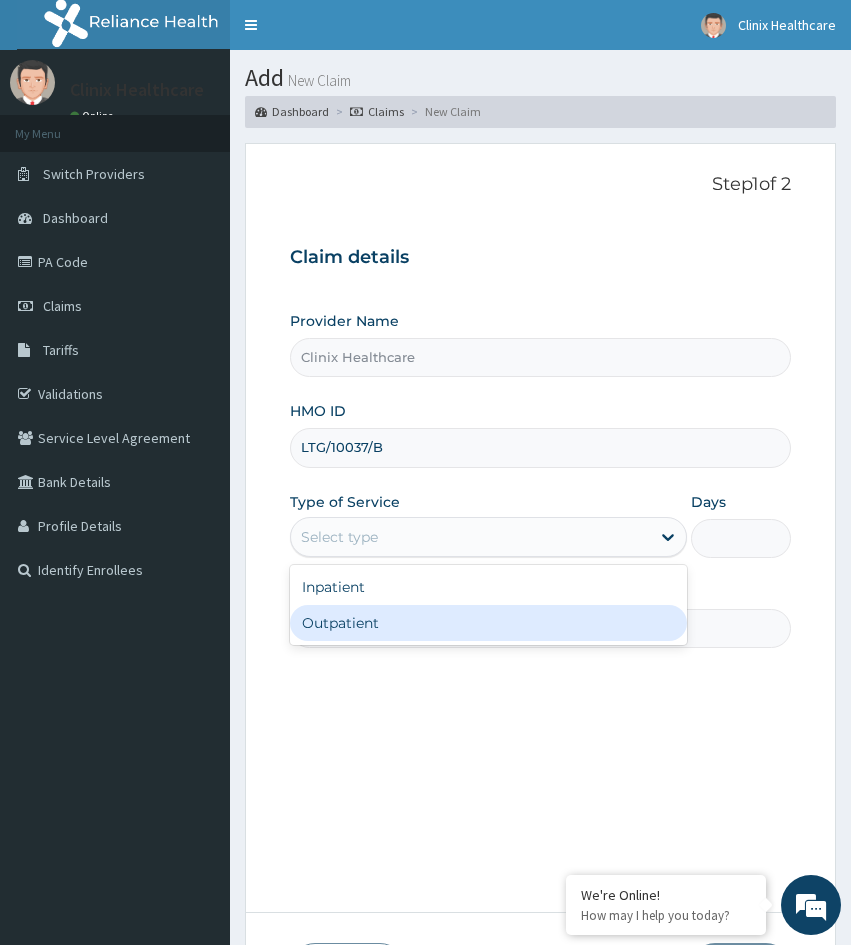 click on "Outpatient" at bounding box center (488, 623) 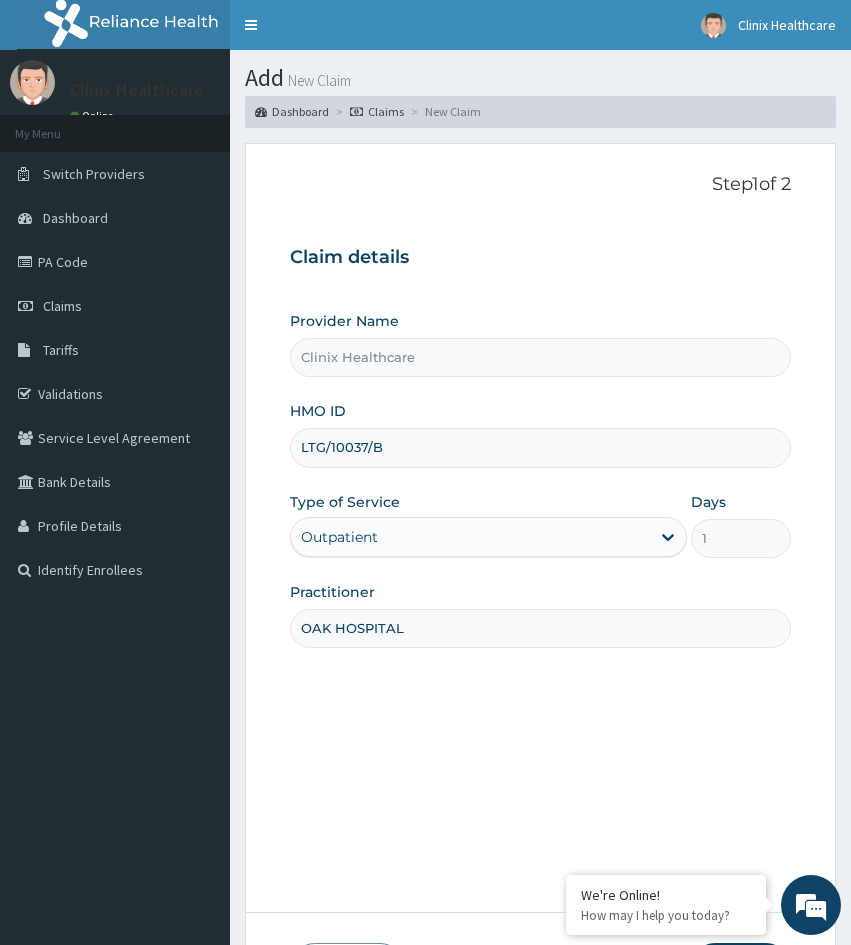 drag, startPoint x: 334, startPoint y: 751, endPoint x: 401, endPoint y: 754, distance: 67.06713 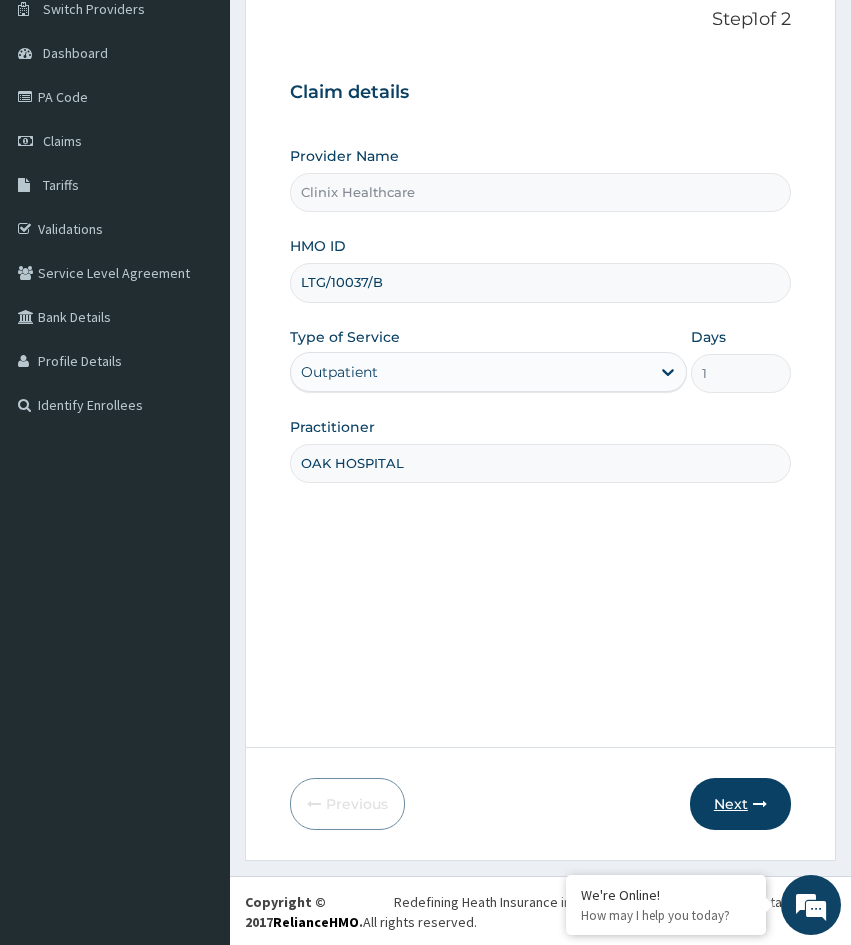scroll, scrollTop: 167, scrollLeft: 0, axis: vertical 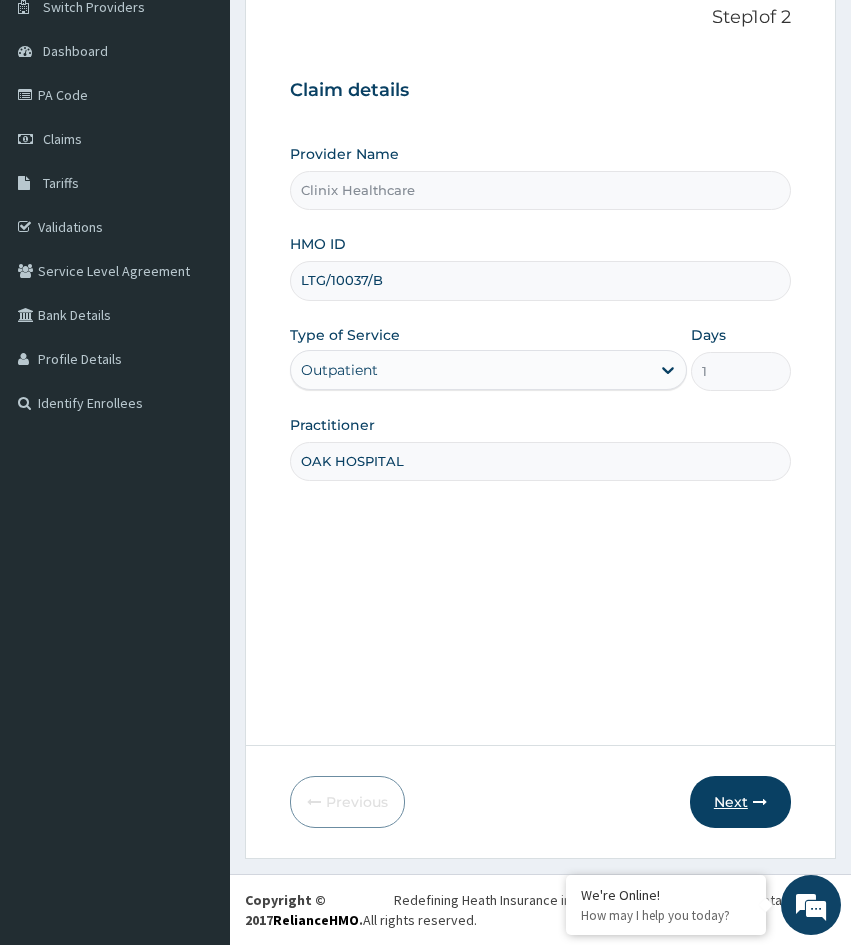 click on "Next" at bounding box center [740, 802] 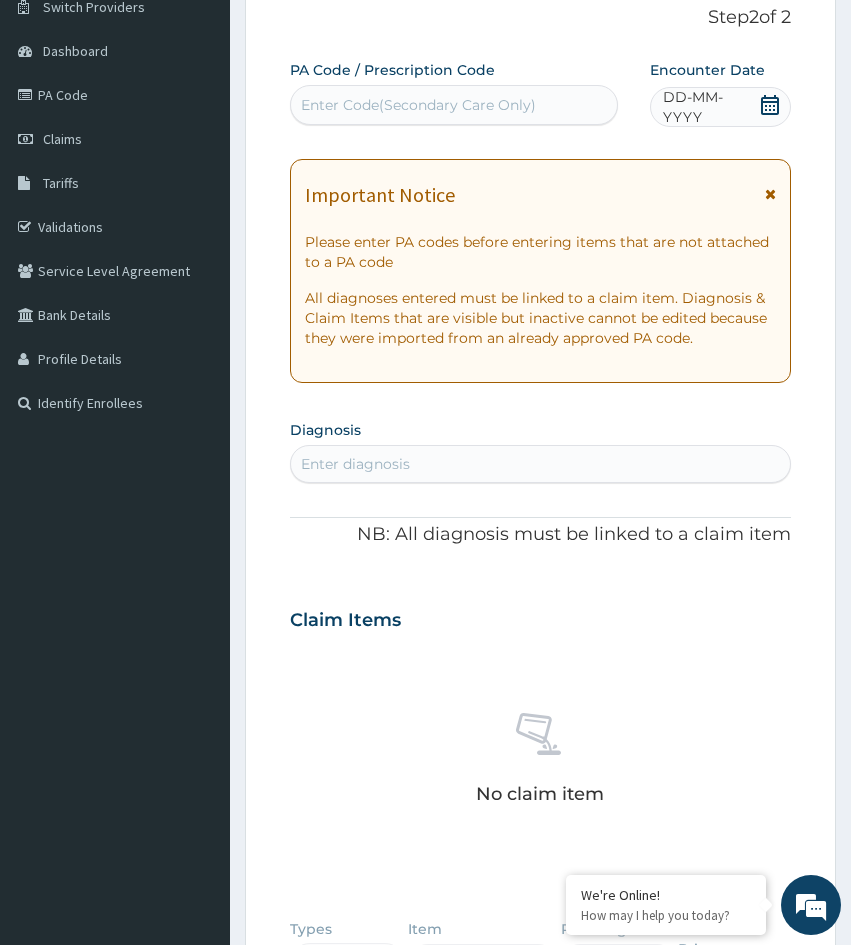 click on "Enter Code(Secondary Care Only)" at bounding box center [418, 105] 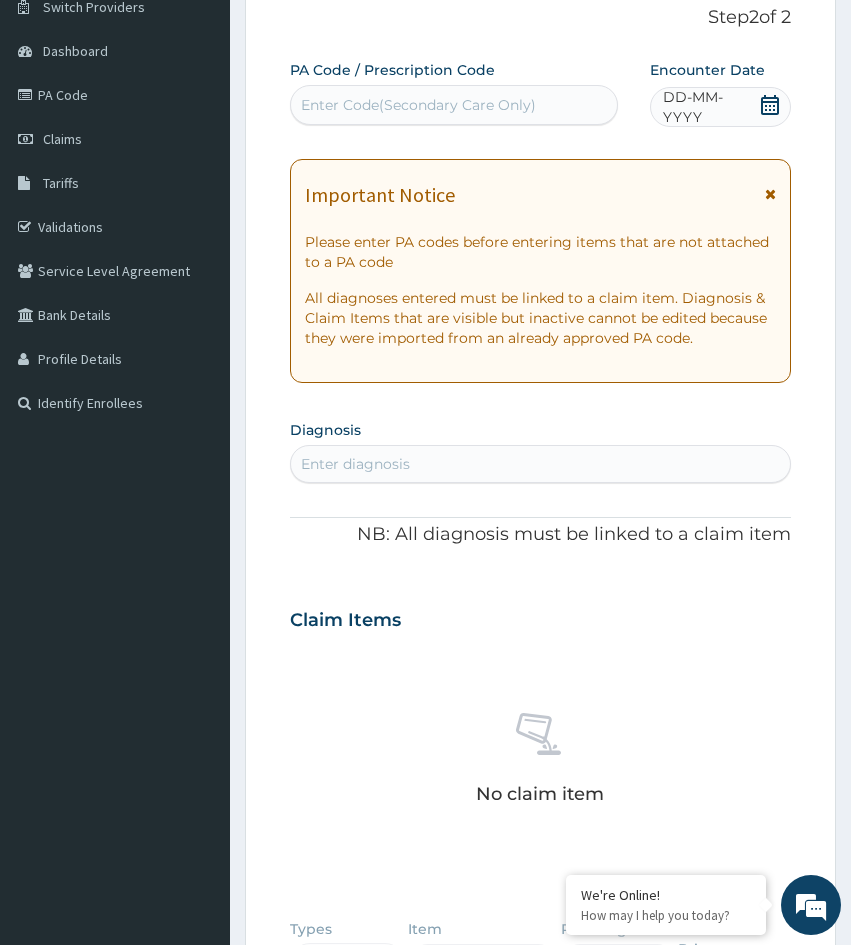 type on "PA/00FDF8" 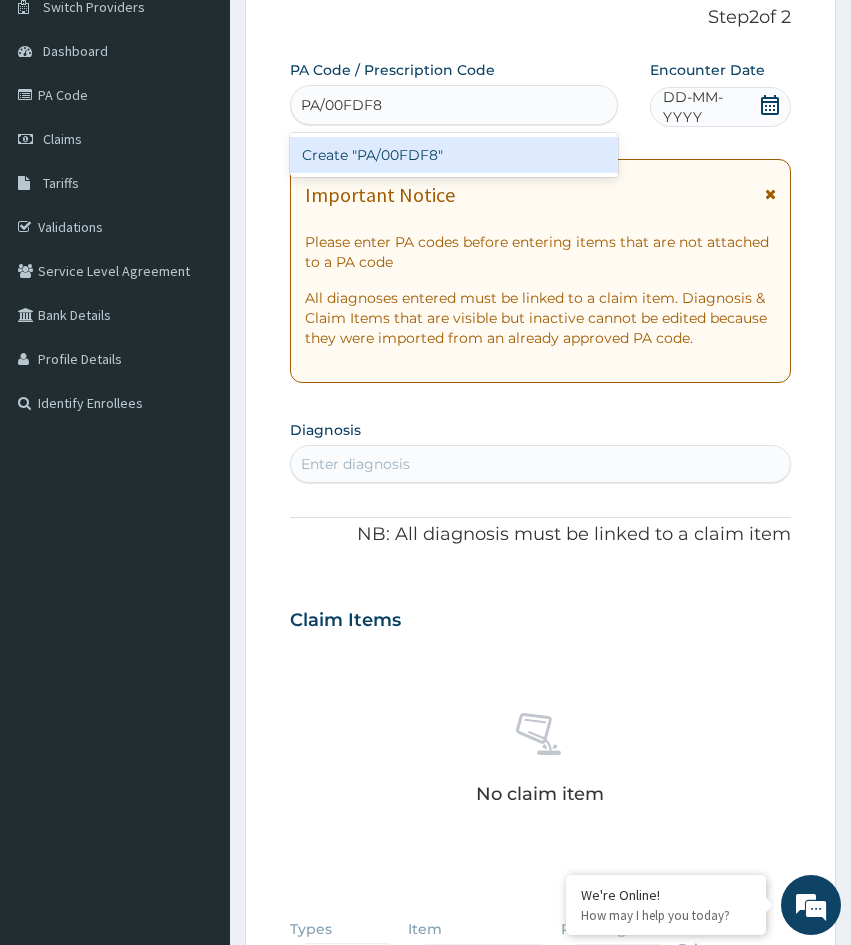 click on "Create "PA/00FDF8"" at bounding box center (454, 155) 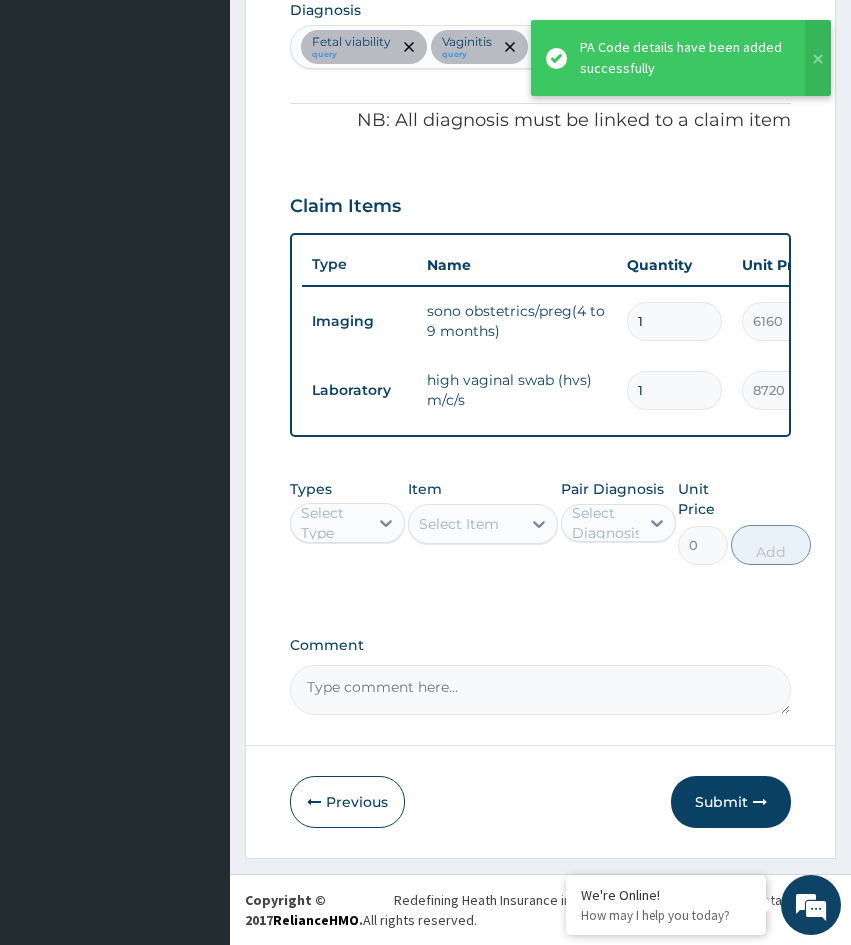 scroll, scrollTop: 602, scrollLeft: 0, axis: vertical 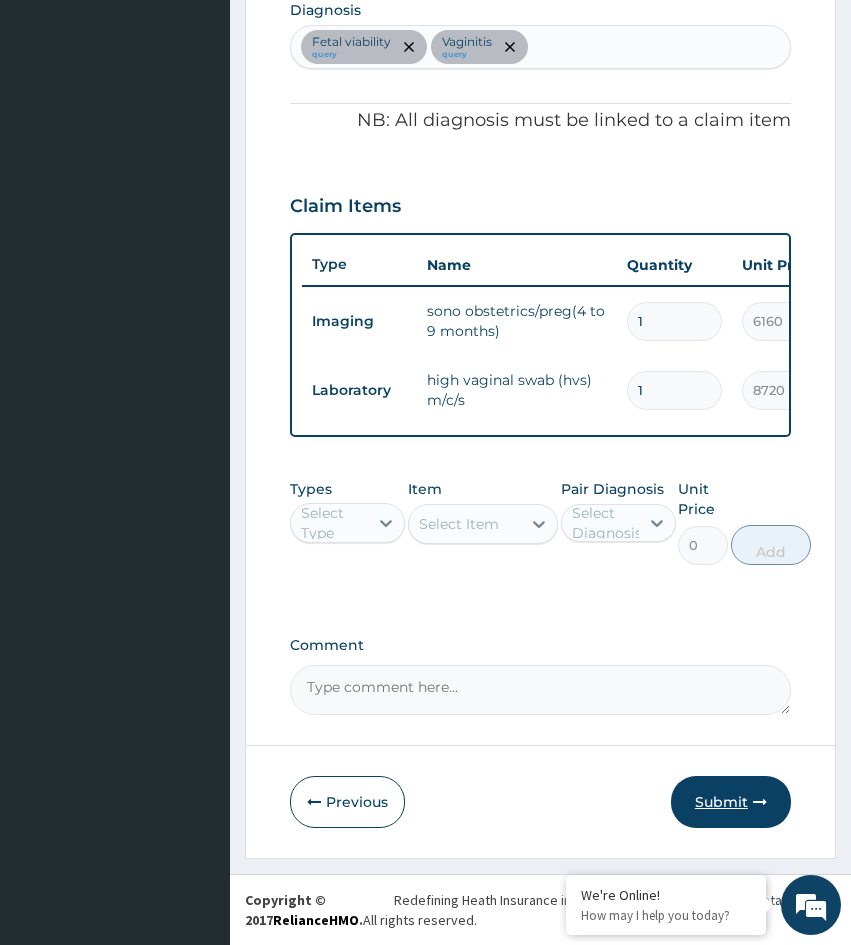 click on "Submit" at bounding box center [731, 802] 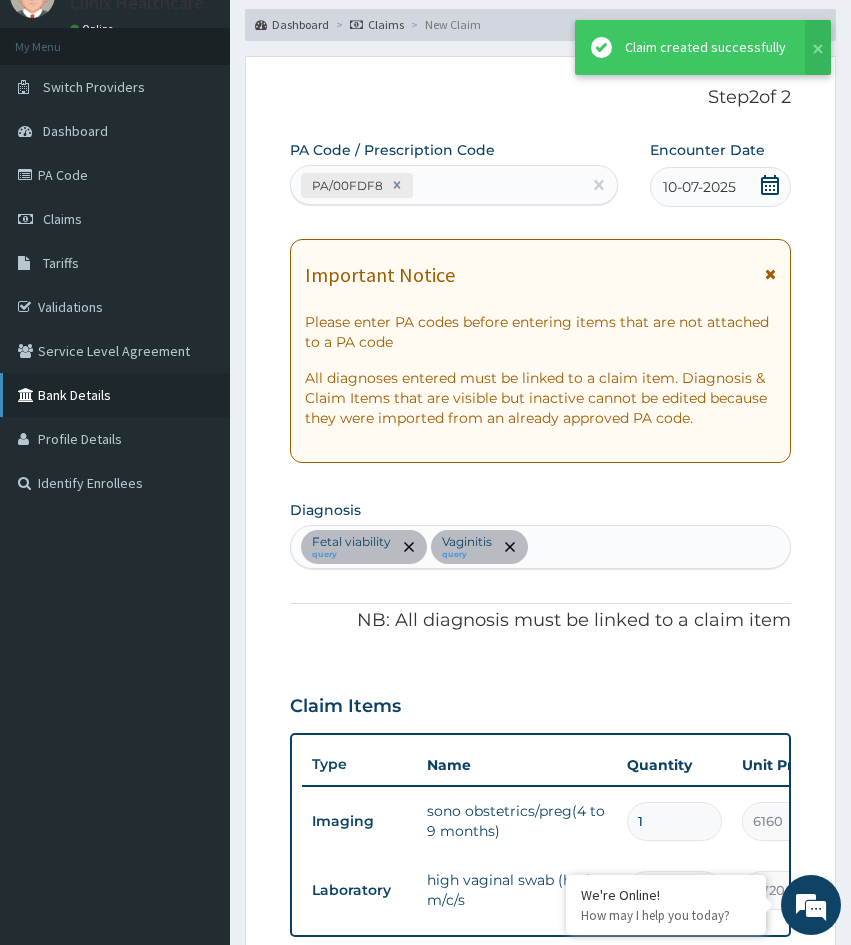 scroll, scrollTop: 602, scrollLeft: 0, axis: vertical 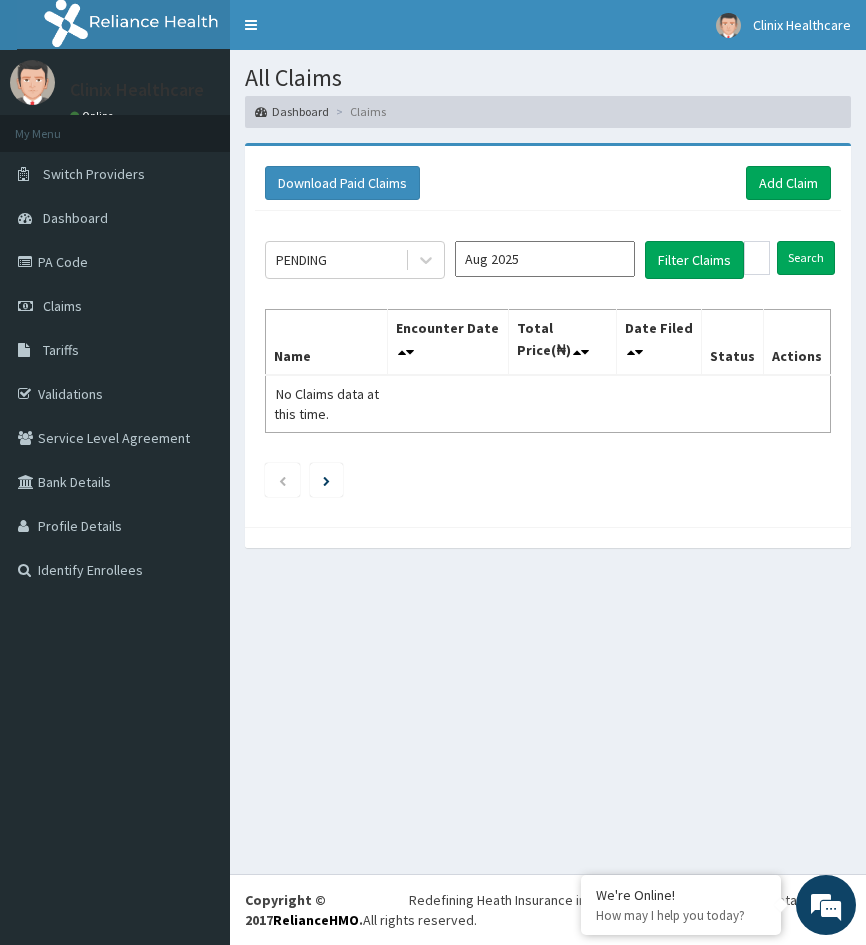 drag, startPoint x: 331, startPoint y: 672, endPoint x: 523, endPoint y: 392, distance: 339.50552 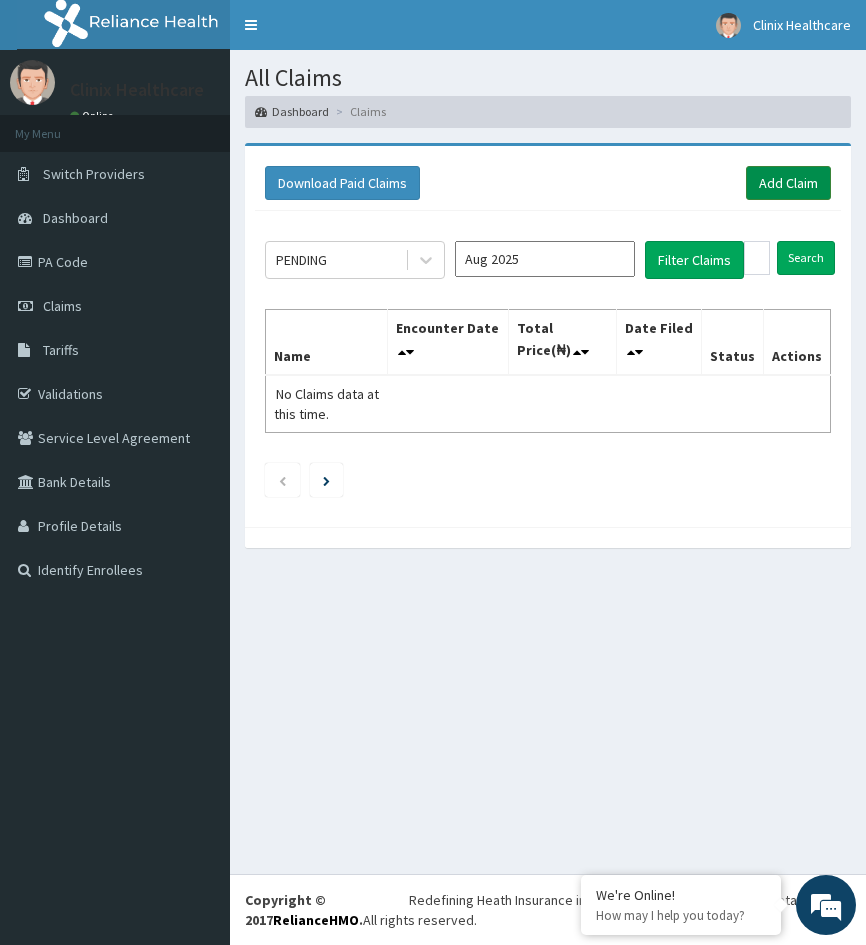 click on "Add Claim" at bounding box center (788, 183) 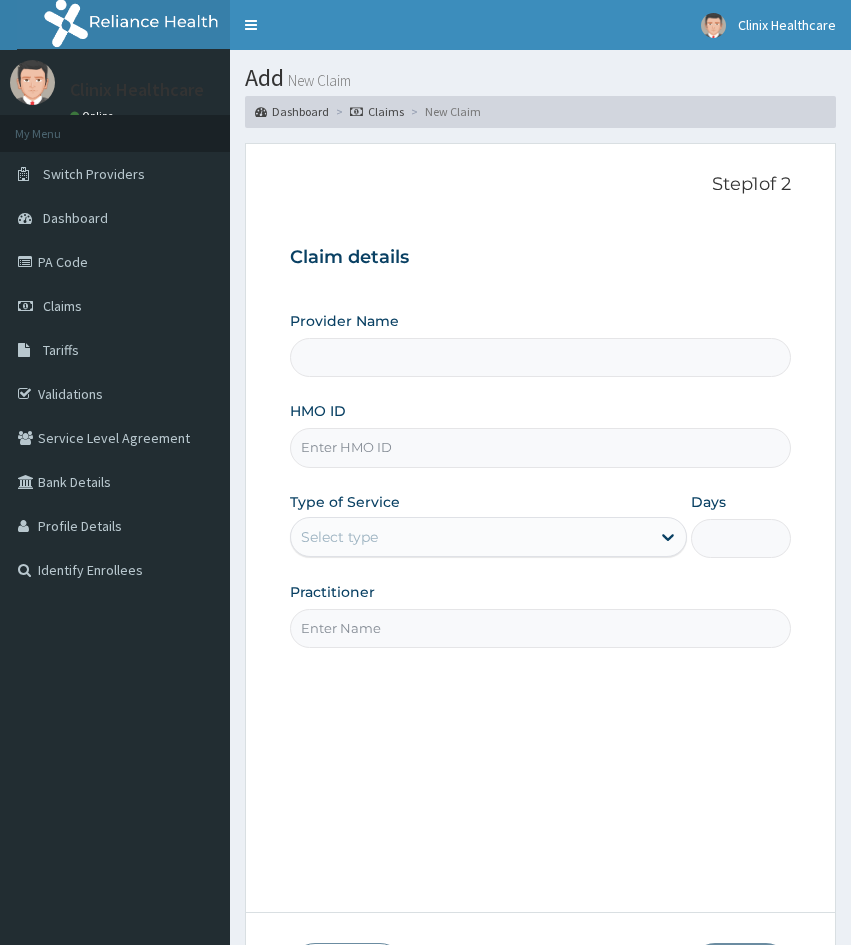 scroll, scrollTop: 0, scrollLeft: 0, axis: both 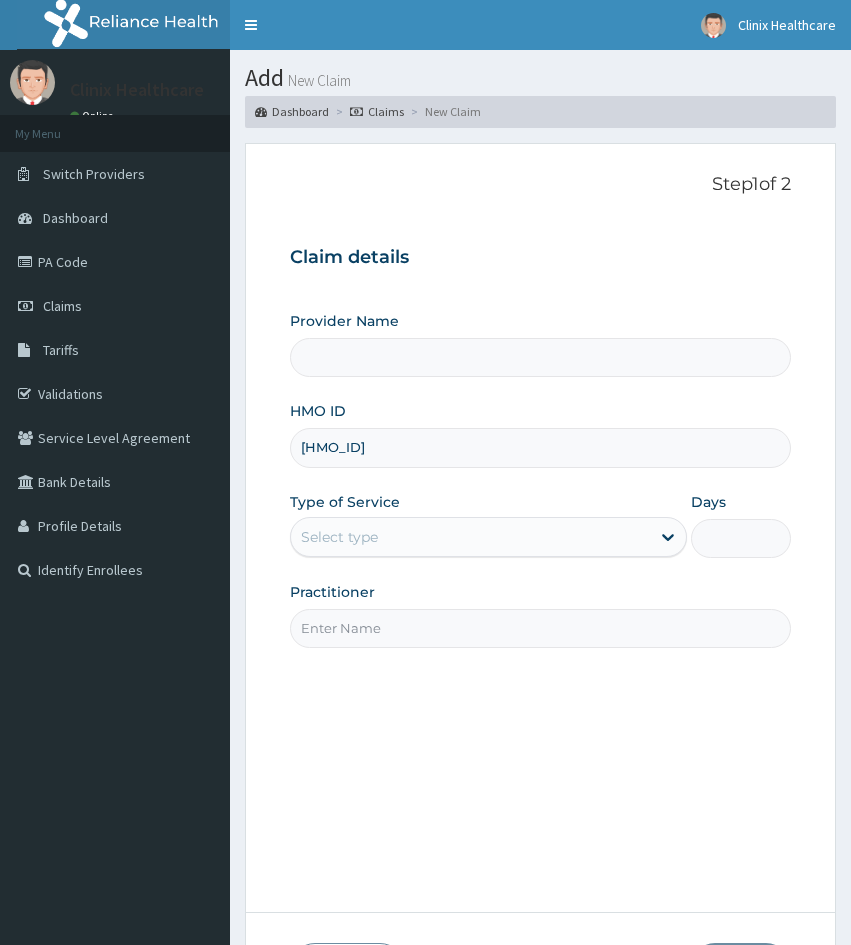 type on "Clinix Healthcare" 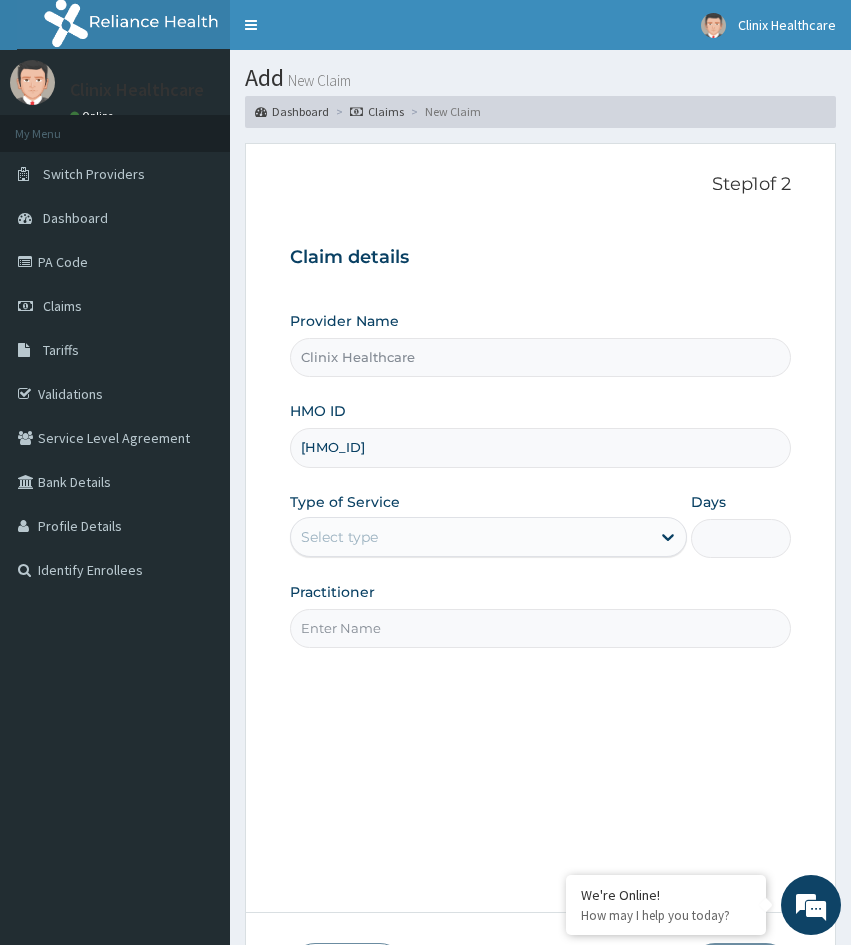 type on "[HMO_ID]" 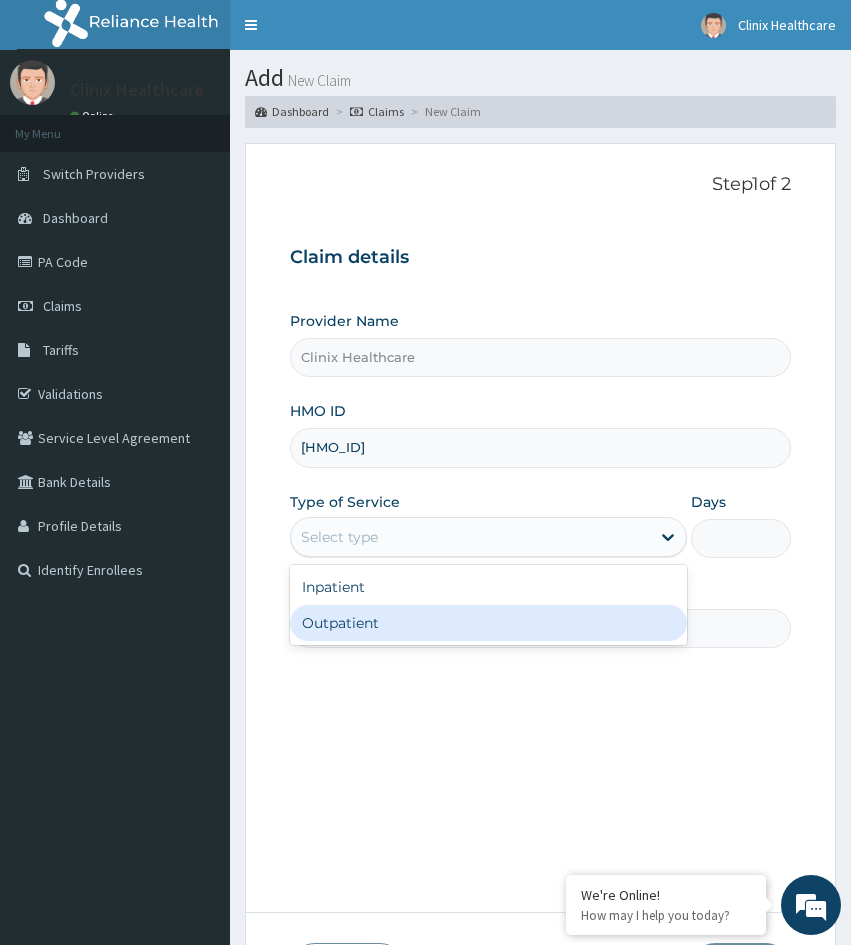 click on "Outpatient" at bounding box center (488, 623) 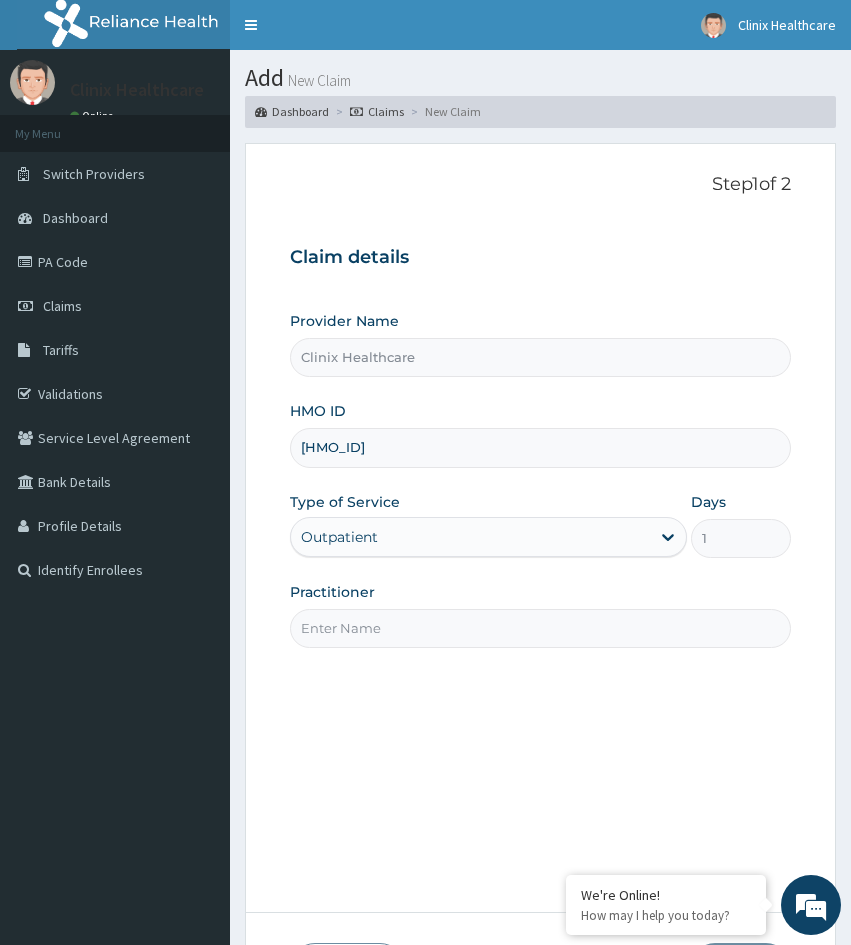 drag, startPoint x: 293, startPoint y: 734, endPoint x: 334, endPoint y: 638, distance: 104.388695 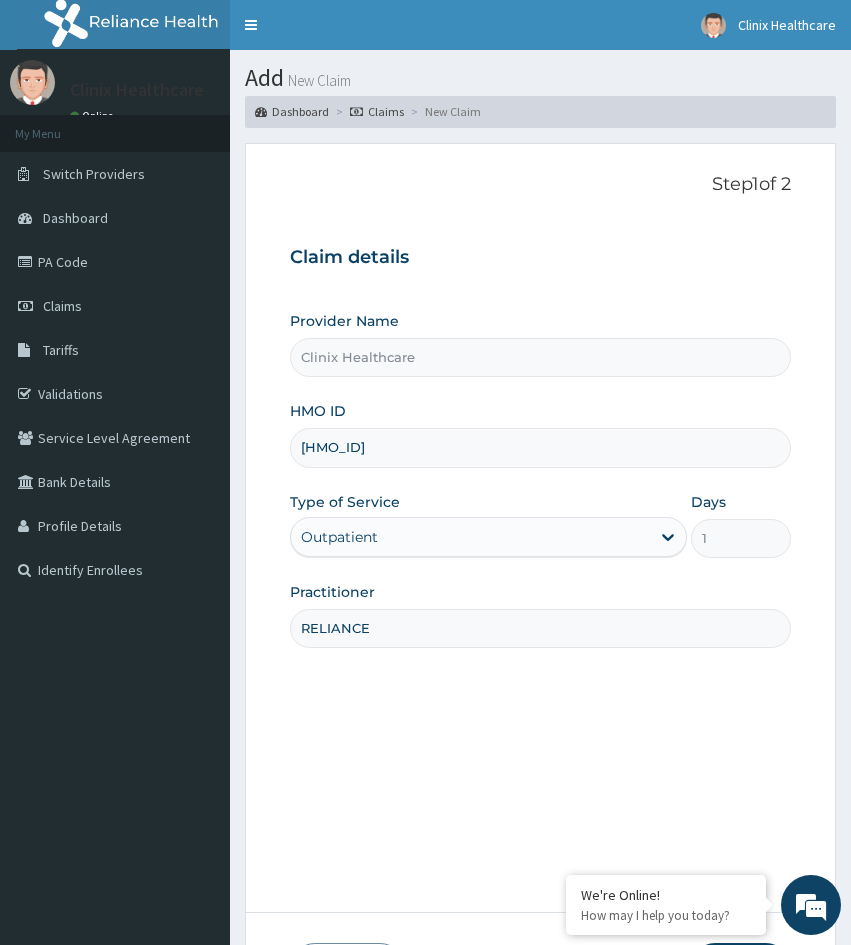 type on "RELIANCE" 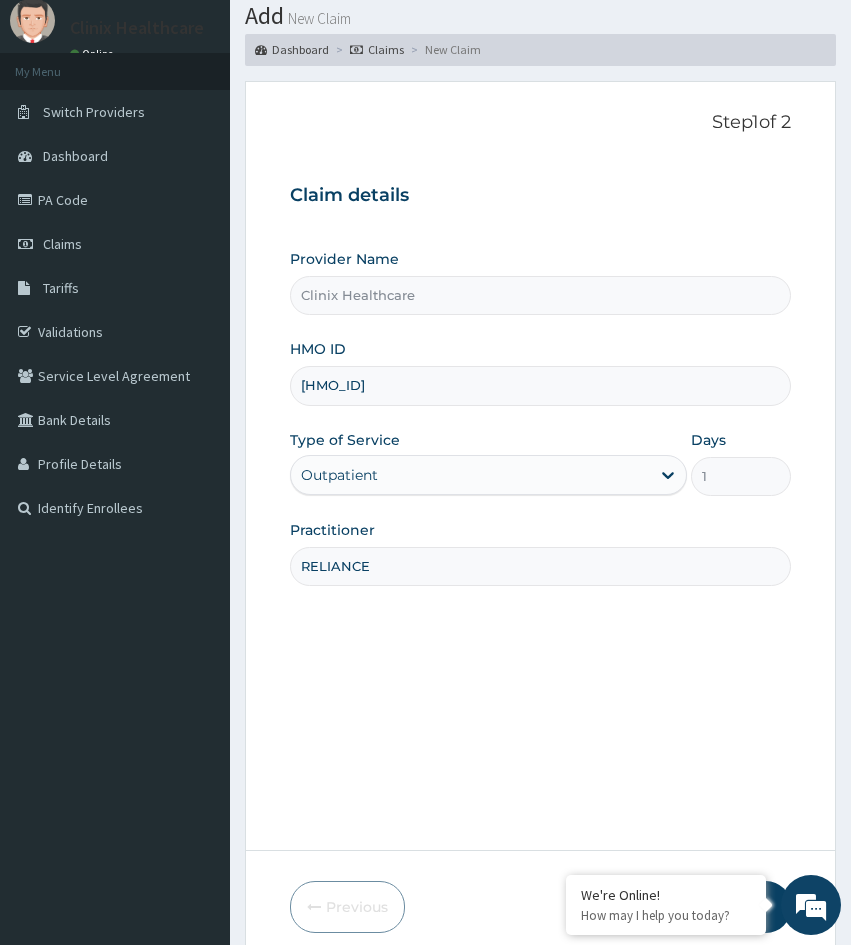 scroll, scrollTop: 167, scrollLeft: 0, axis: vertical 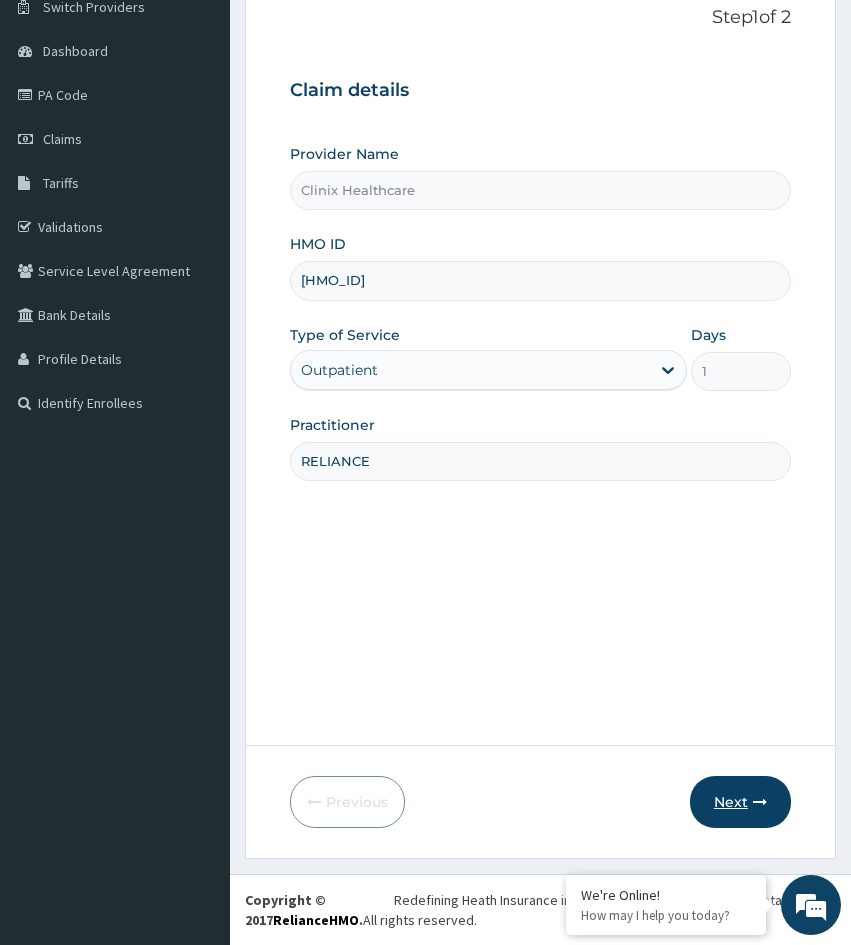 click on "Next" at bounding box center (740, 802) 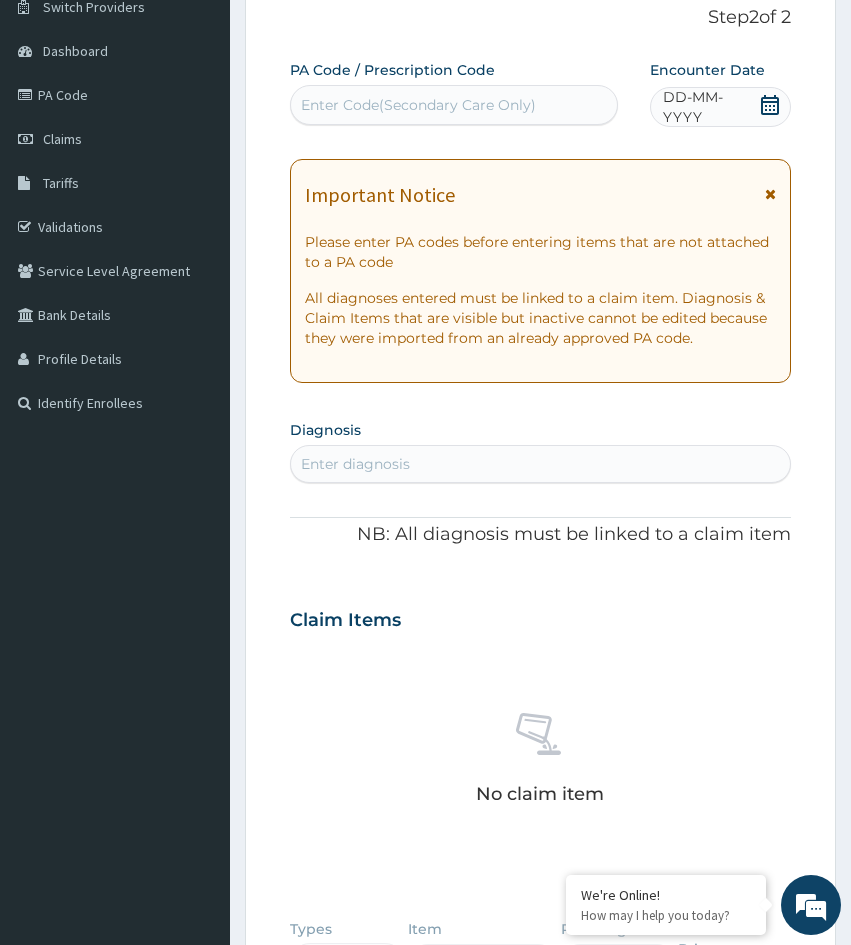 scroll, scrollTop: 0, scrollLeft: 0, axis: both 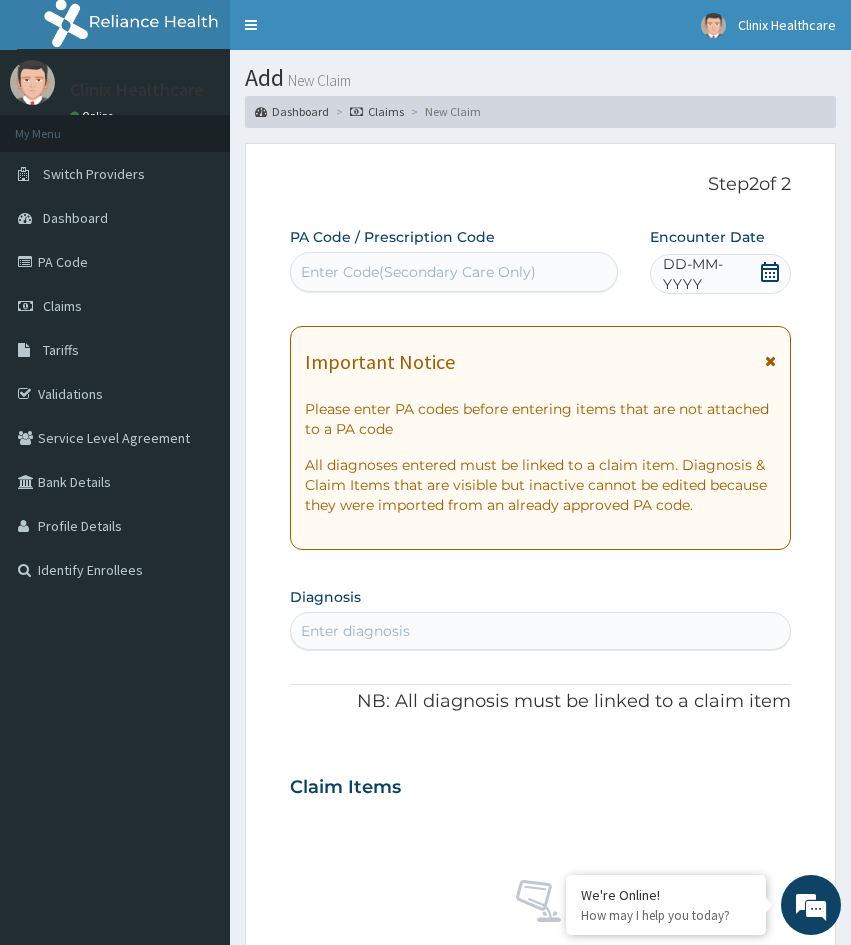click on "Enter Code(Secondary Care Only)" at bounding box center (418, 272) 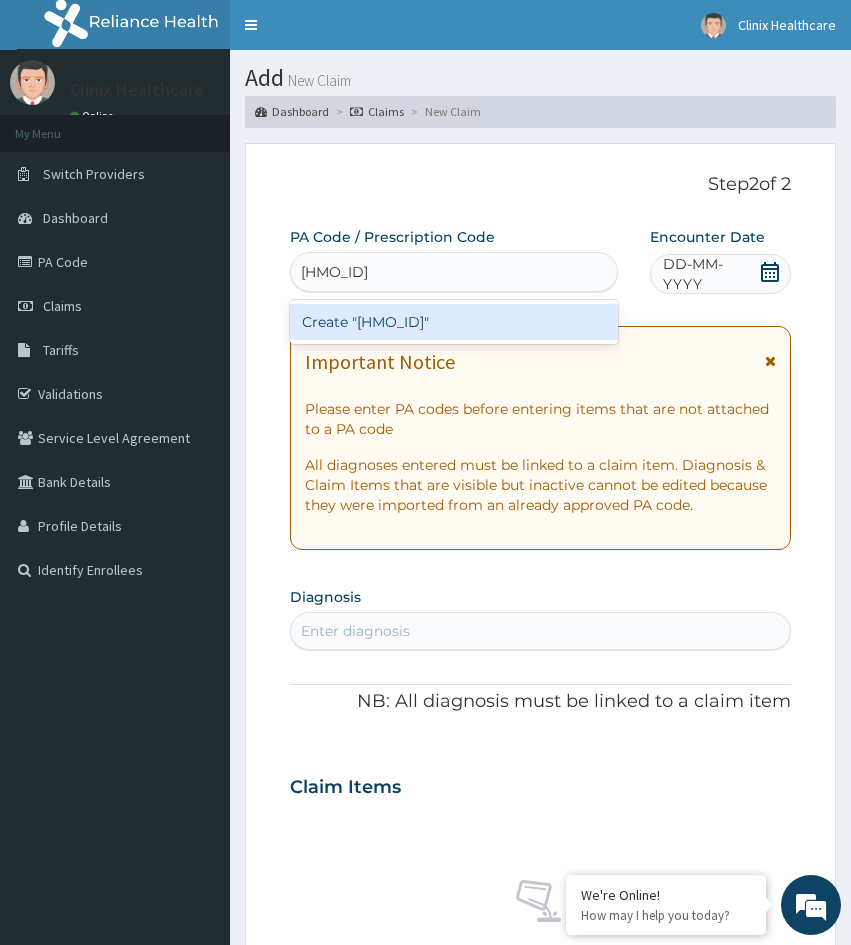 click on "Create "PA/583143"" at bounding box center (454, 322) 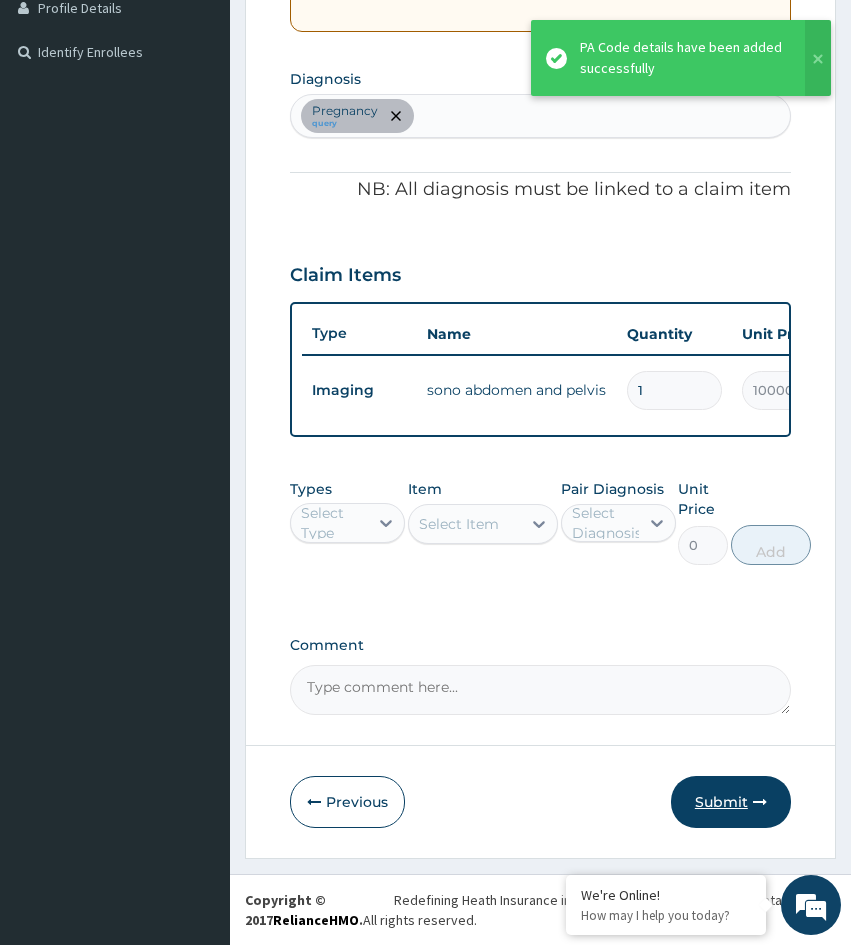 click on "Submit" at bounding box center (731, 802) 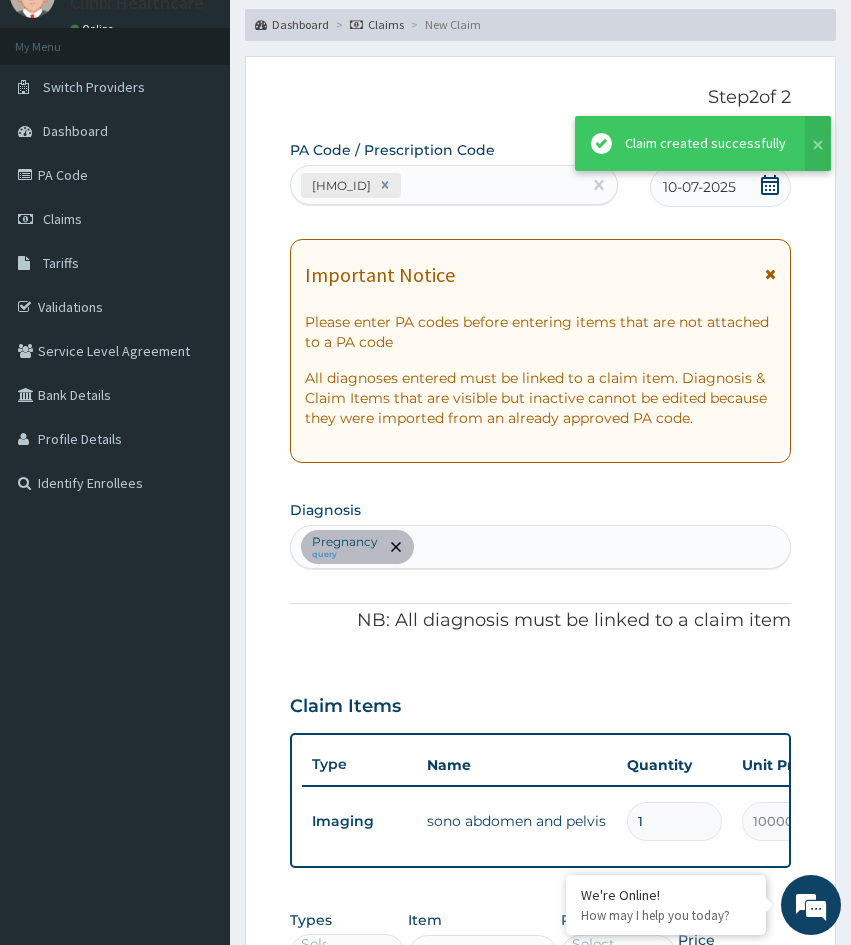 scroll, scrollTop: 533, scrollLeft: 0, axis: vertical 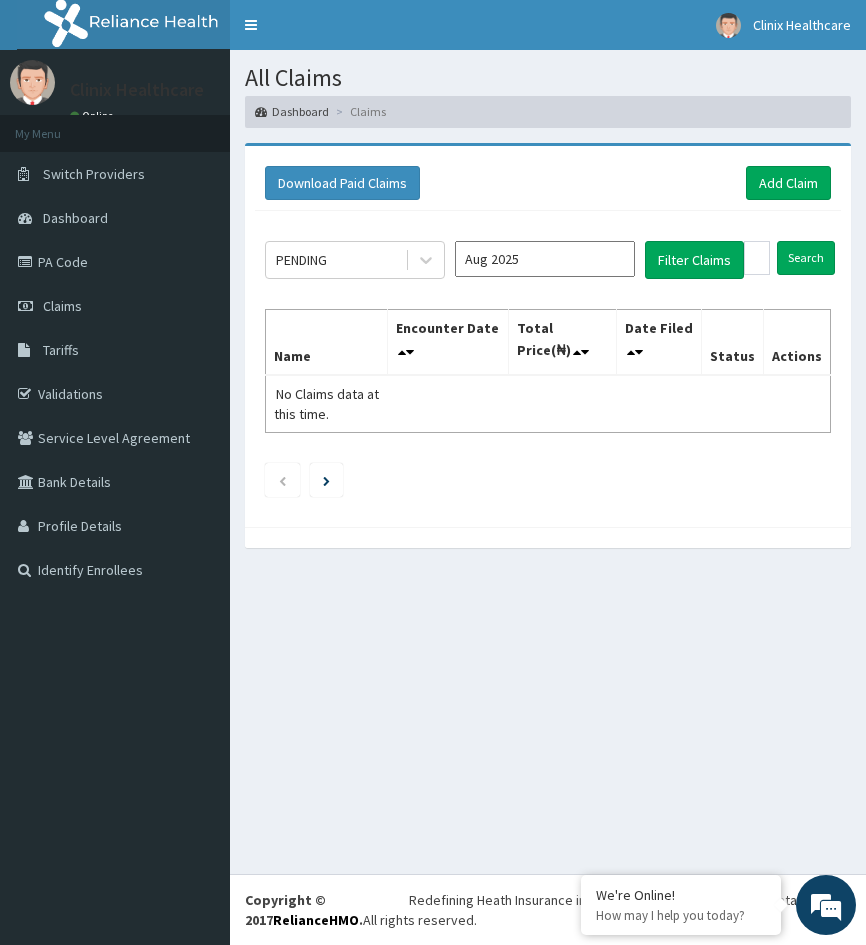 drag, startPoint x: 273, startPoint y: 699, endPoint x: 560, endPoint y: 348, distance: 453.3983 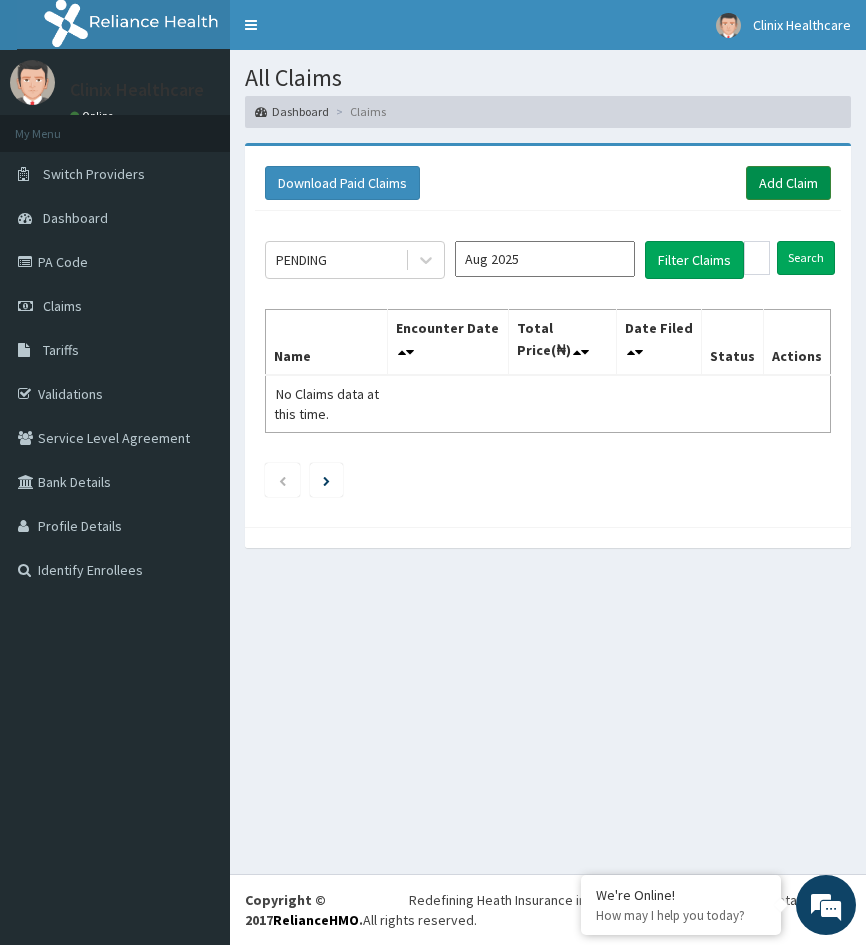 click on "Add Claim" at bounding box center (788, 183) 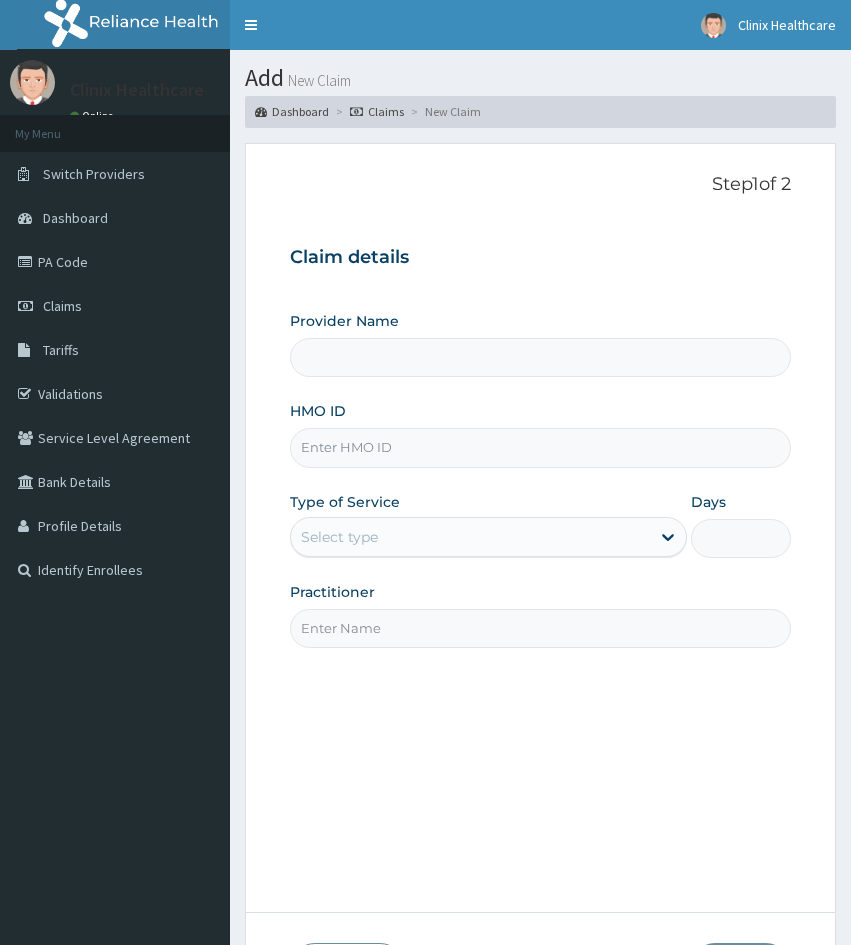 scroll, scrollTop: 0, scrollLeft: 0, axis: both 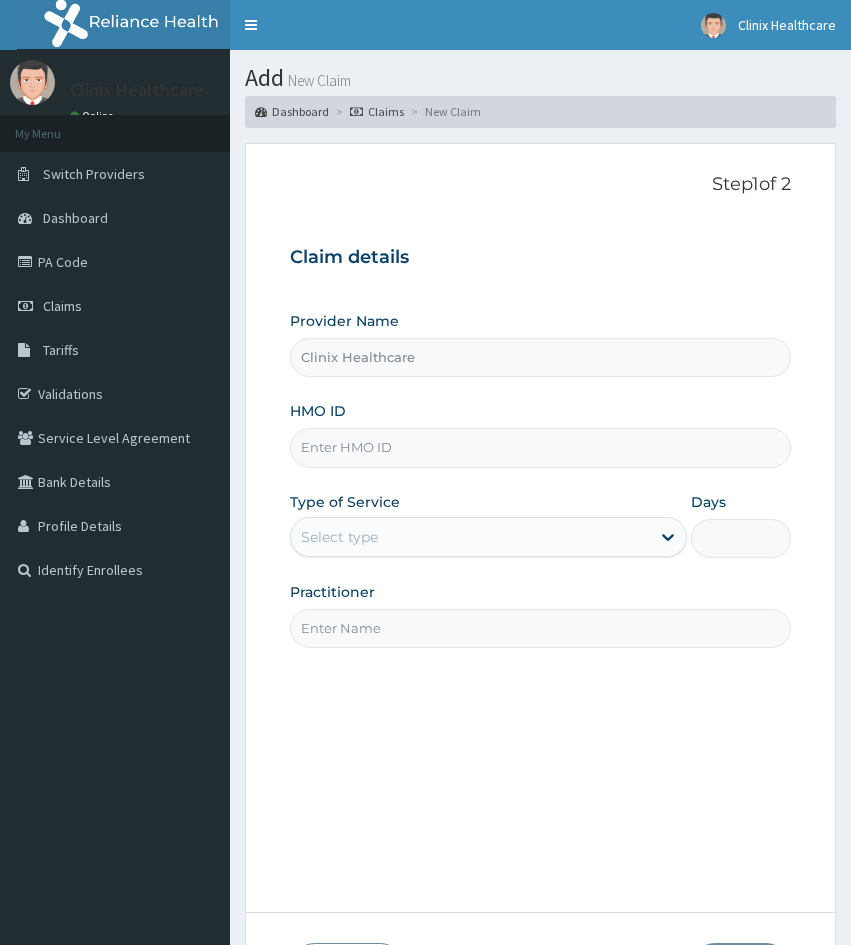 paste on "[HMO_ID]" 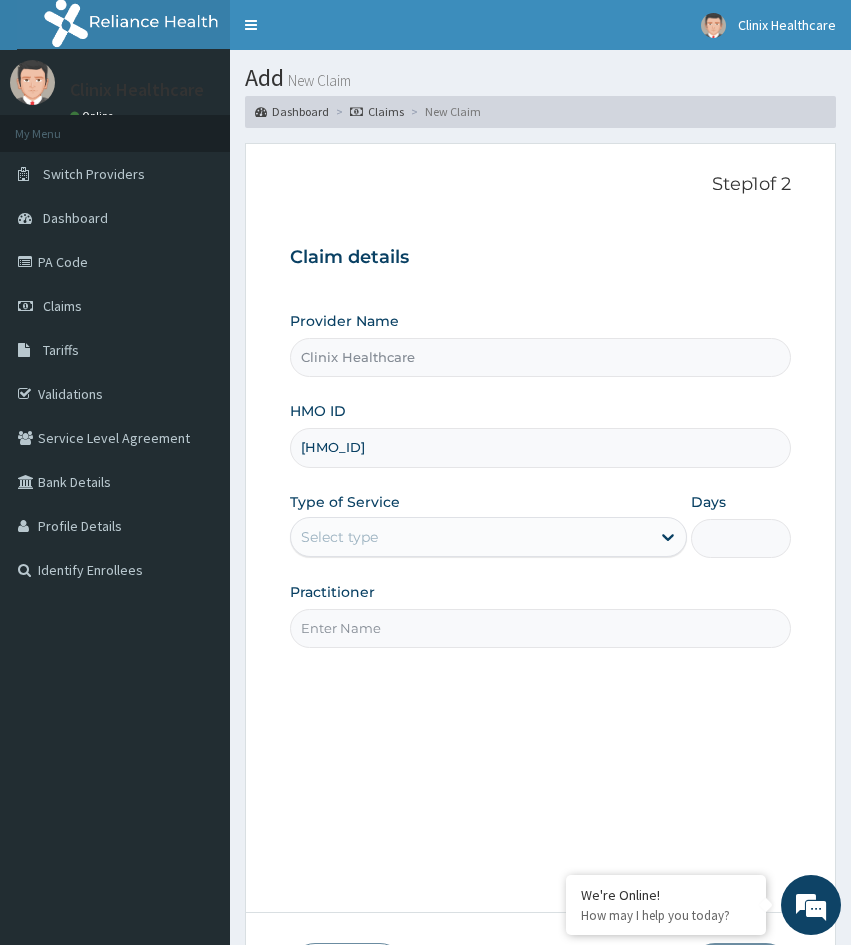 type on "[HMO_ID]" 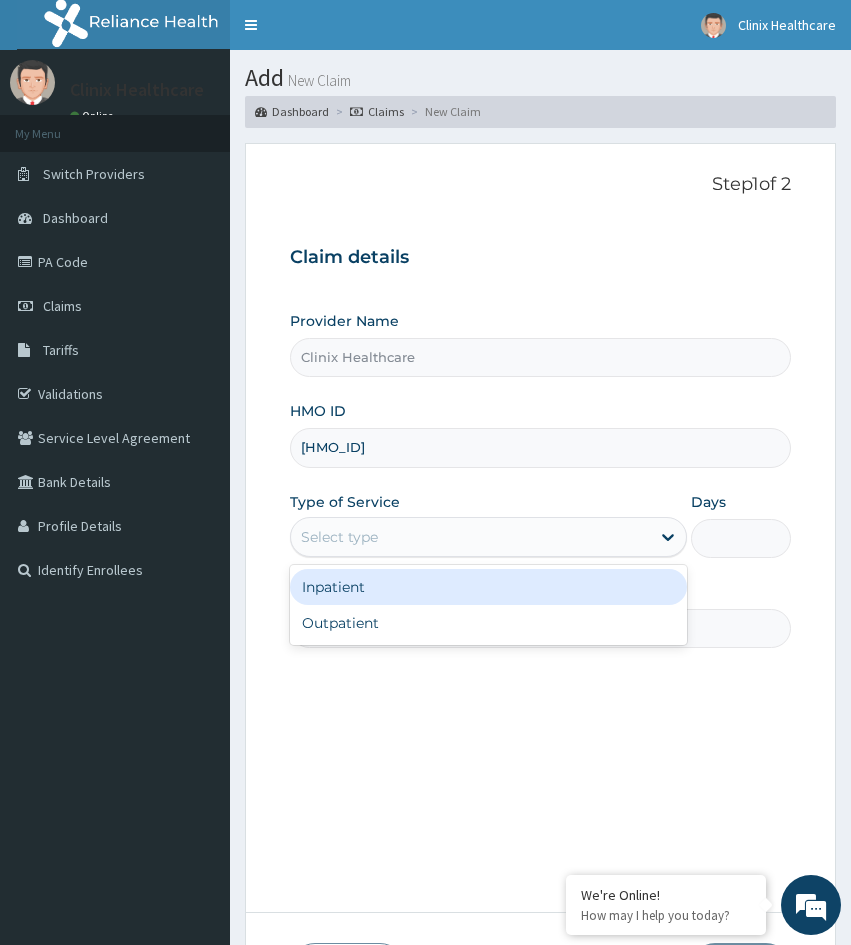 click on "Select type" at bounding box center [470, 537] 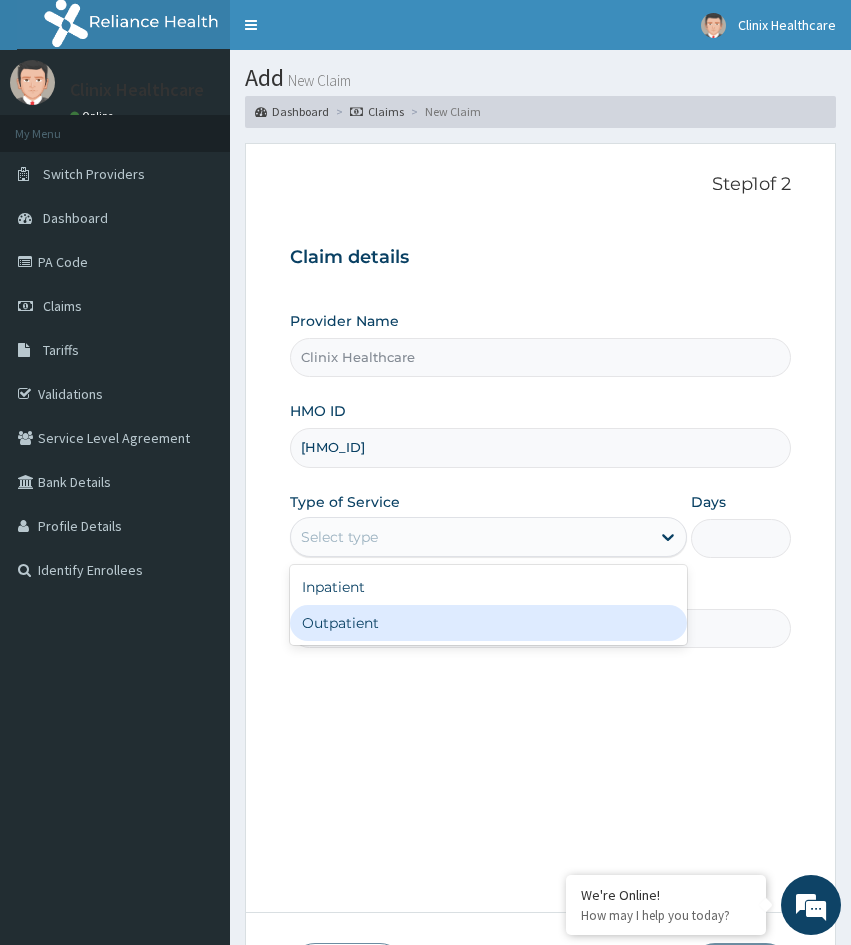 click on "Outpatient" at bounding box center (488, 623) 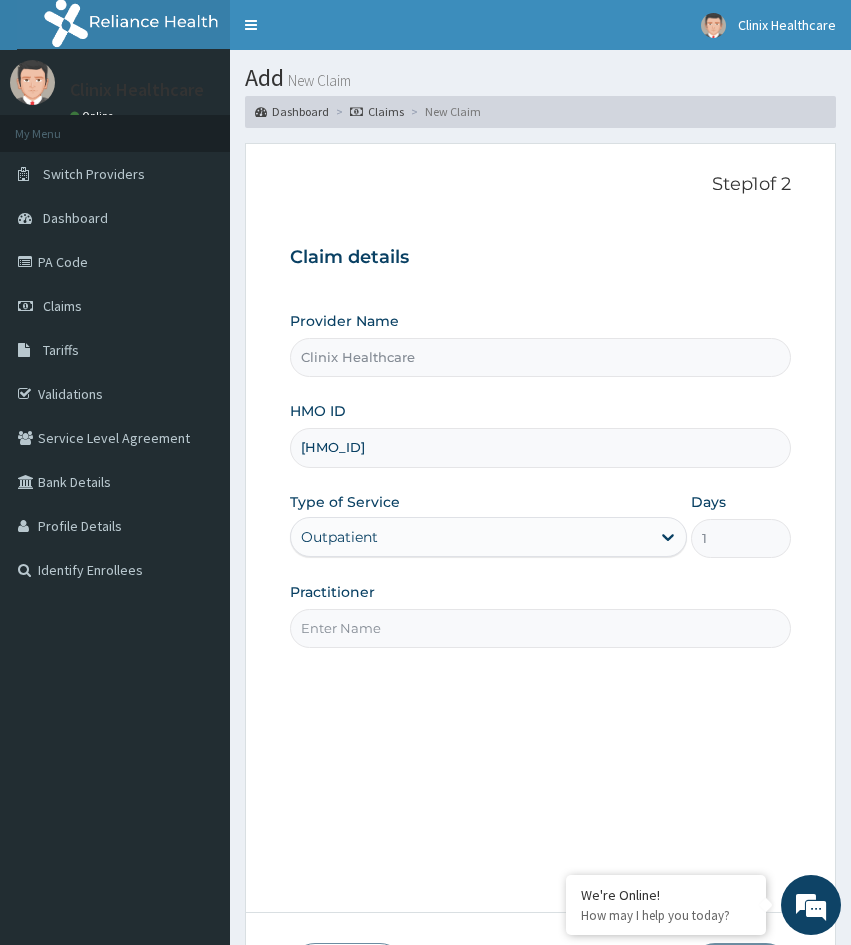 paste on "[HMO_ID]" 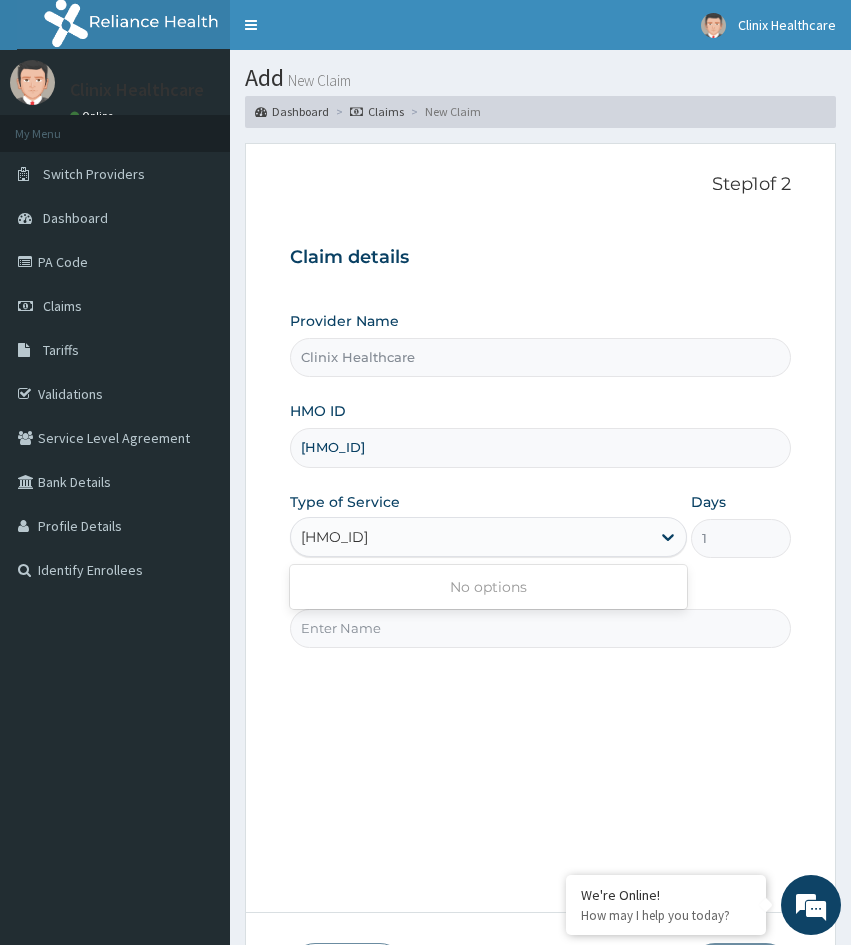type on "[HMO_ID]" 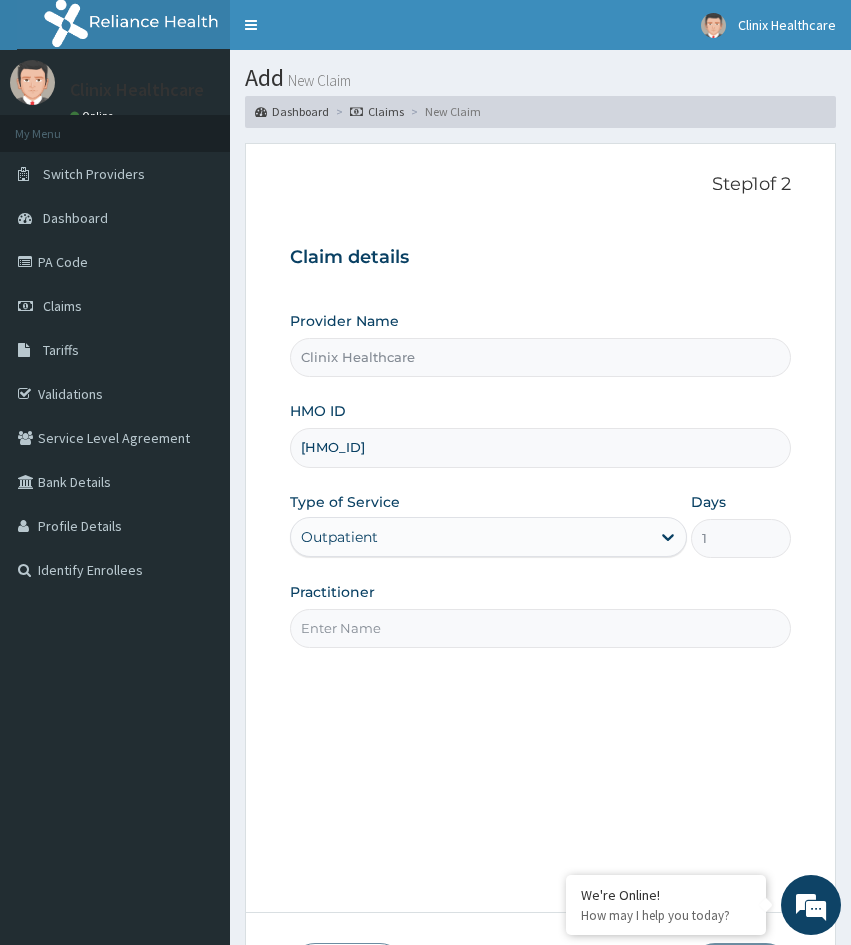click on "Step  1  of 2 Claim details Provider Name [ORGANIZATION] HMO ID [HMO_ID] Type of Service Outpatient Days 1 Practitioner" at bounding box center (540, 528) 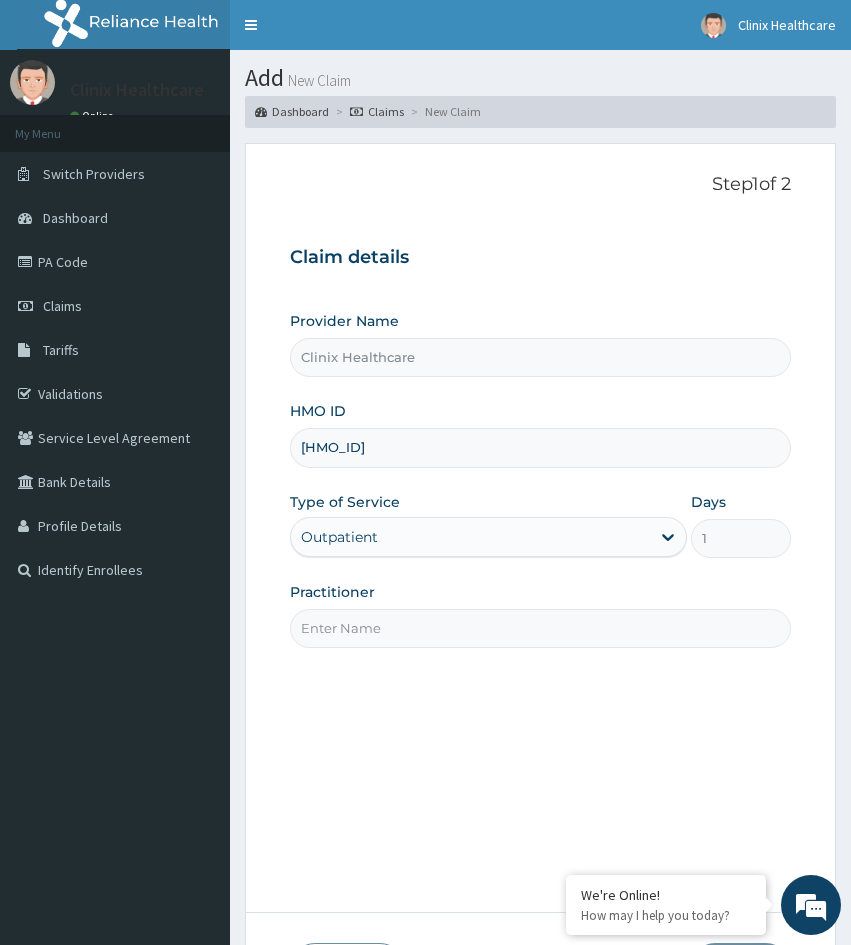 click on "Step  1  of 2 Claim details Provider Name [ORGANIZATION] HMO ID [HMO_ID] Type of Service Outpatient Days 1 Practitioner" at bounding box center (540, 528) 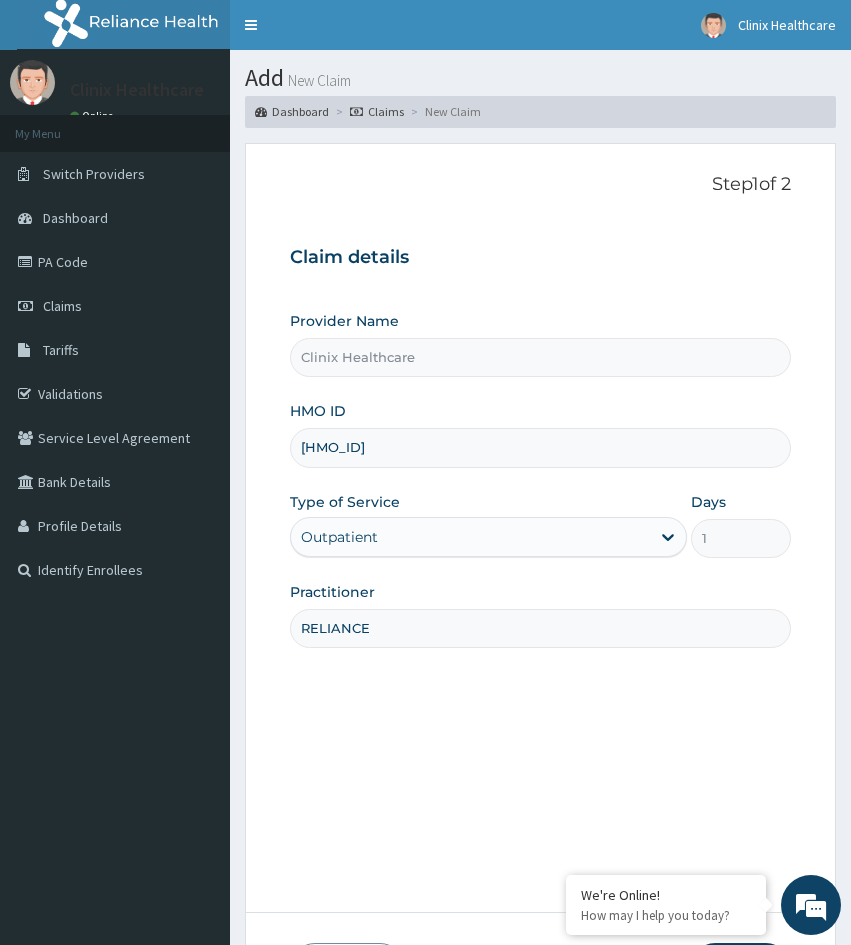 type on "RELIANCE" 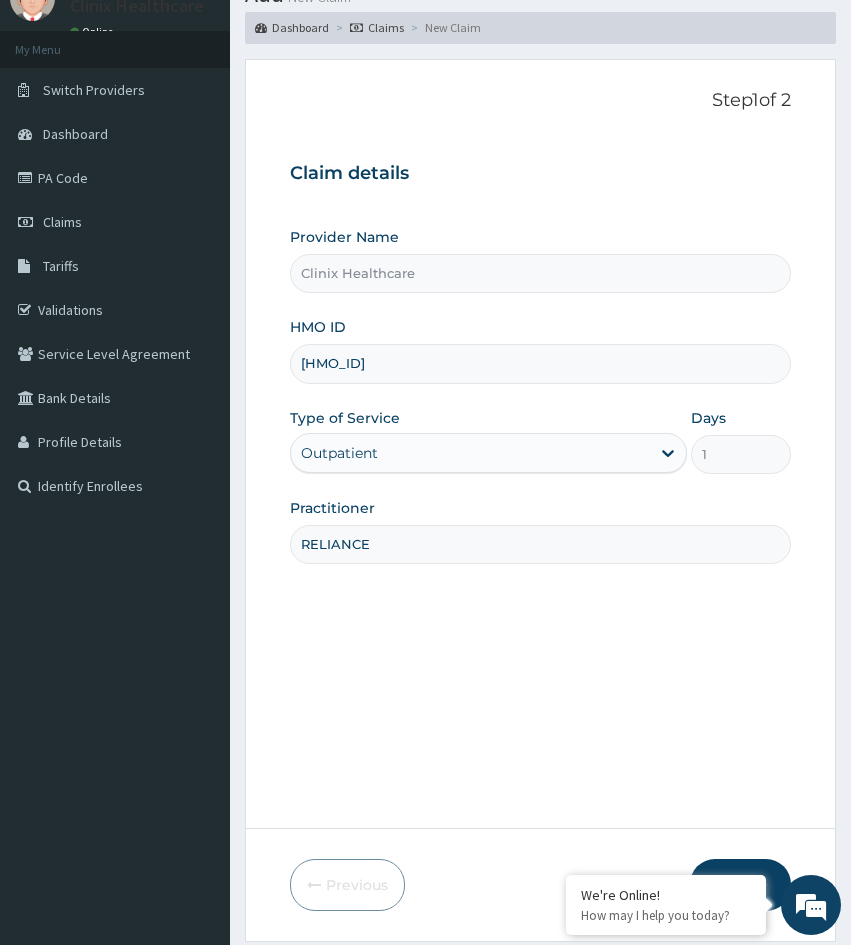 scroll, scrollTop: 167, scrollLeft: 0, axis: vertical 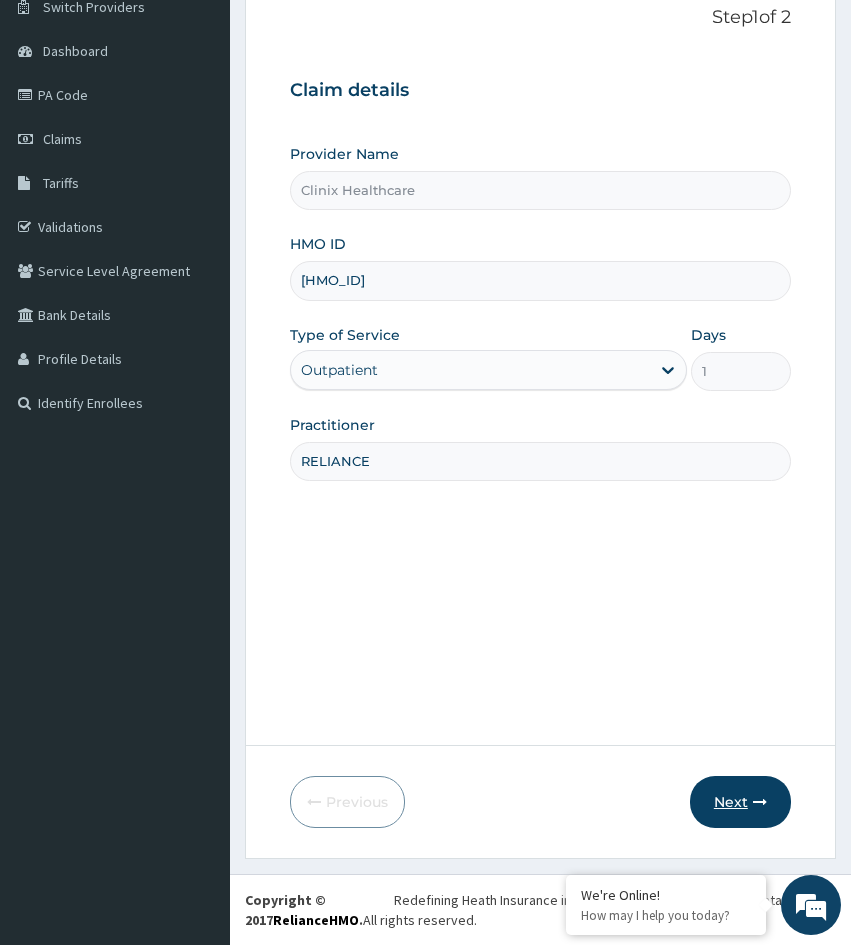 click on "Next" at bounding box center (740, 802) 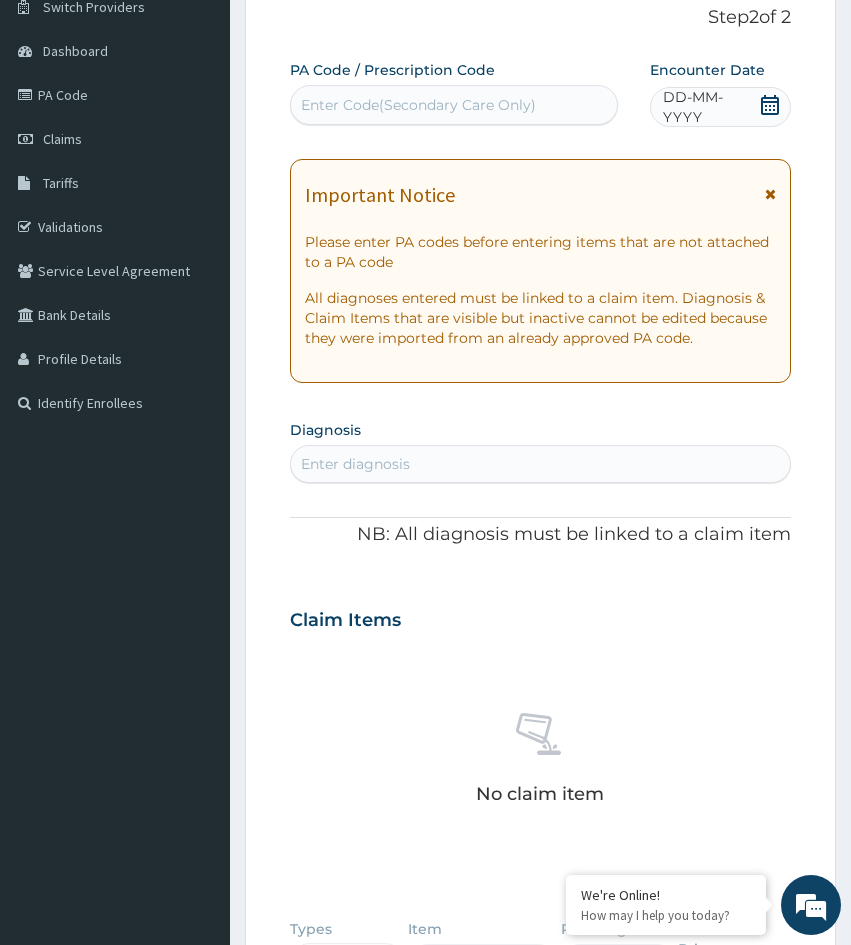 click on "Enter Code(Secondary Care Only)" at bounding box center (418, 105) 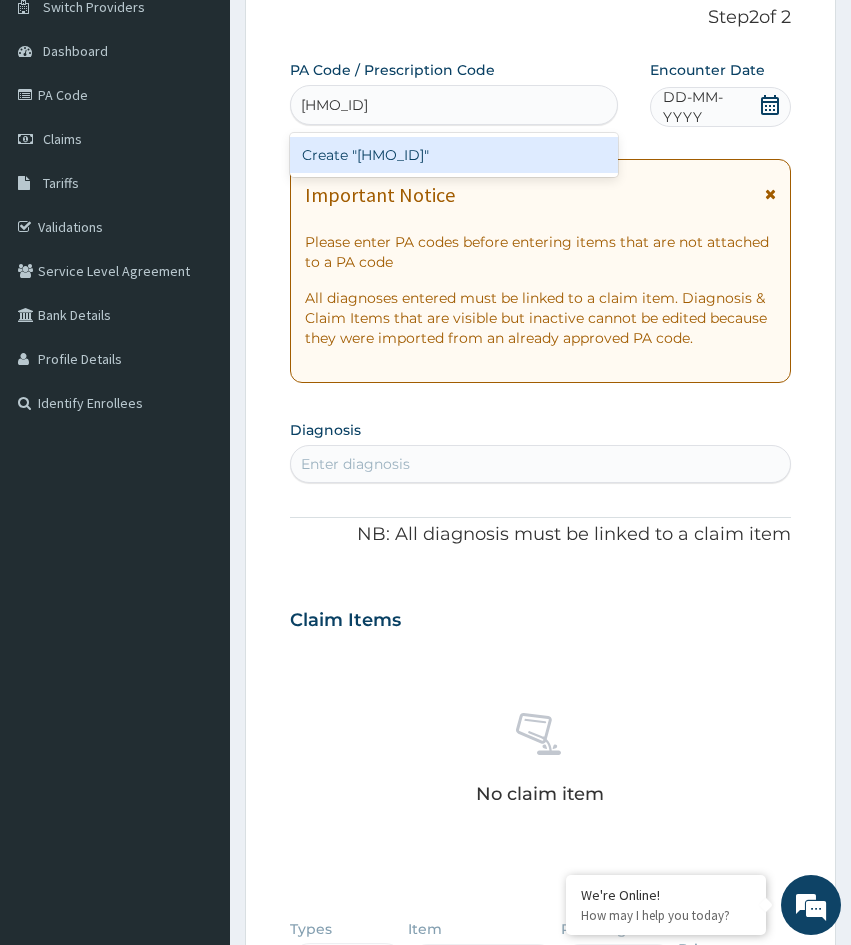 click on "Create "PA/546791"" at bounding box center [454, 155] 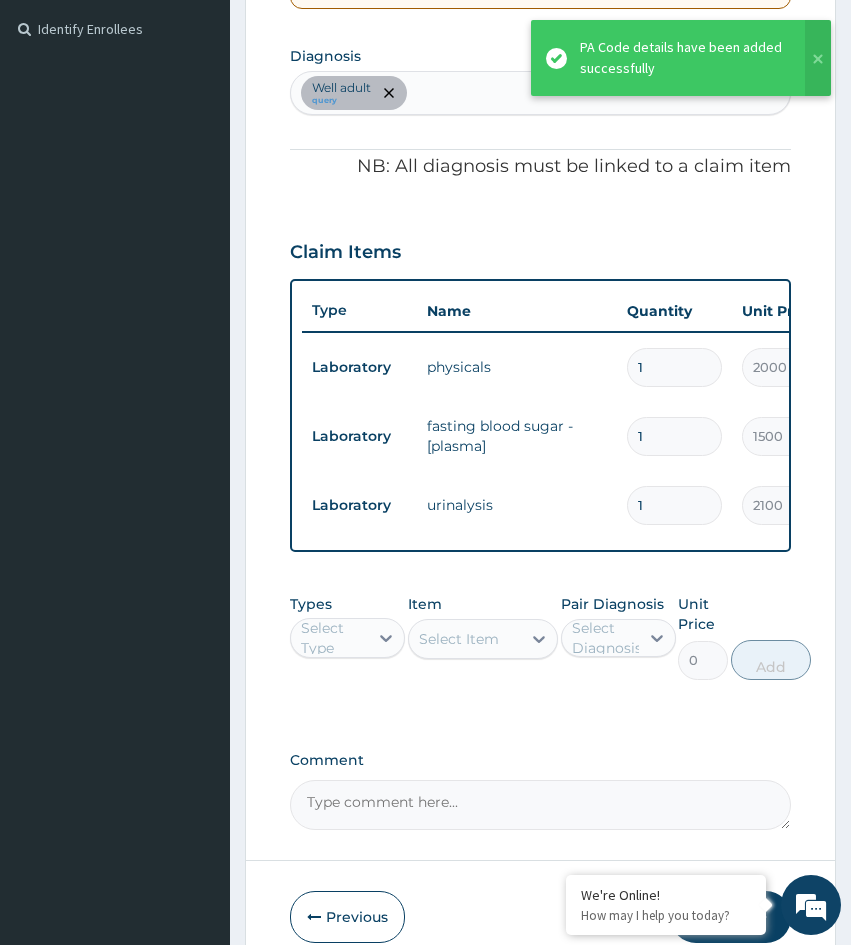 scroll, scrollTop: 671, scrollLeft: 0, axis: vertical 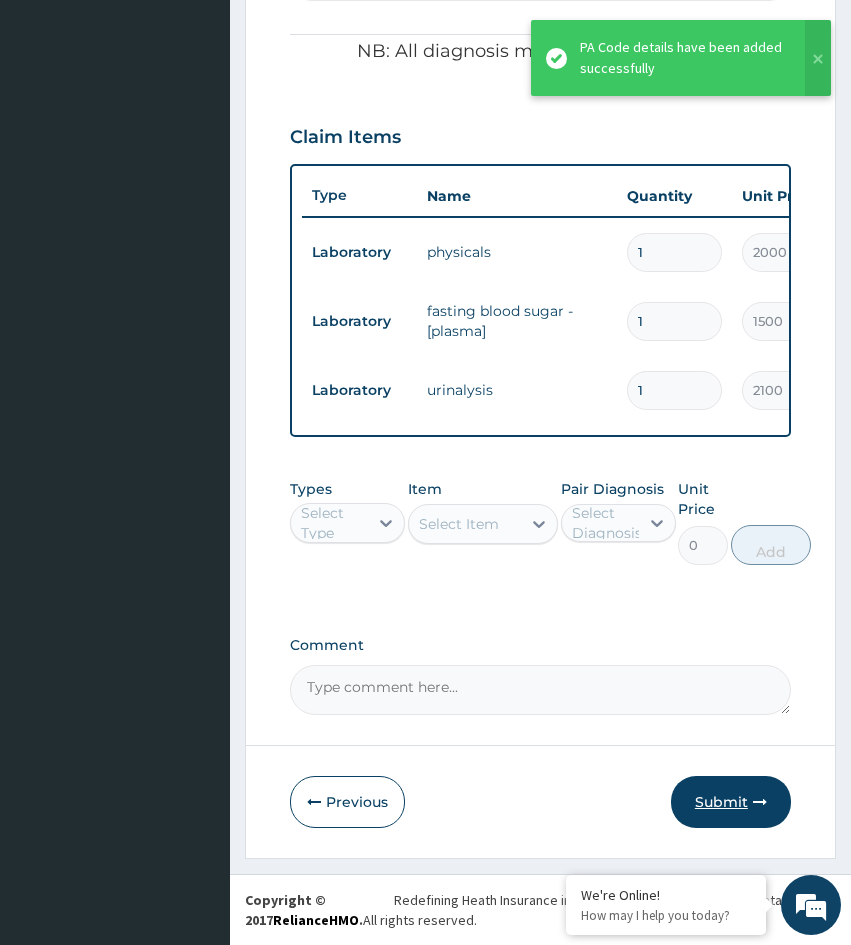 click on "Submit" at bounding box center [731, 802] 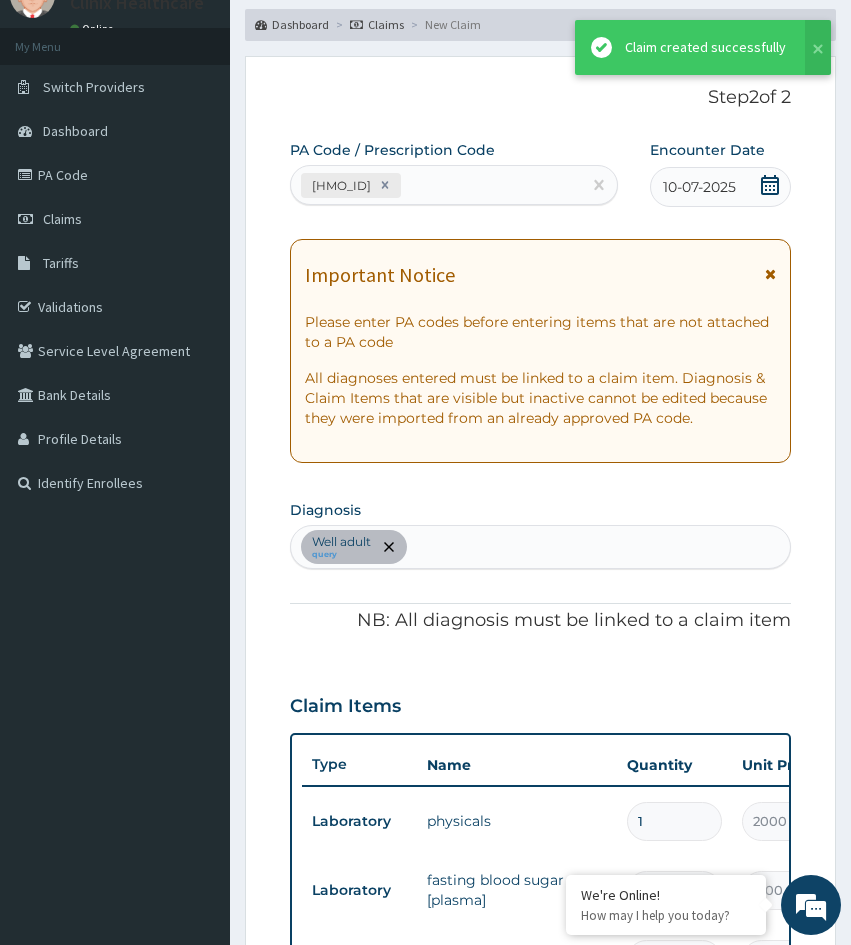 scroll, scrollTop: 671, scrollLeft: 0, axis: vertical 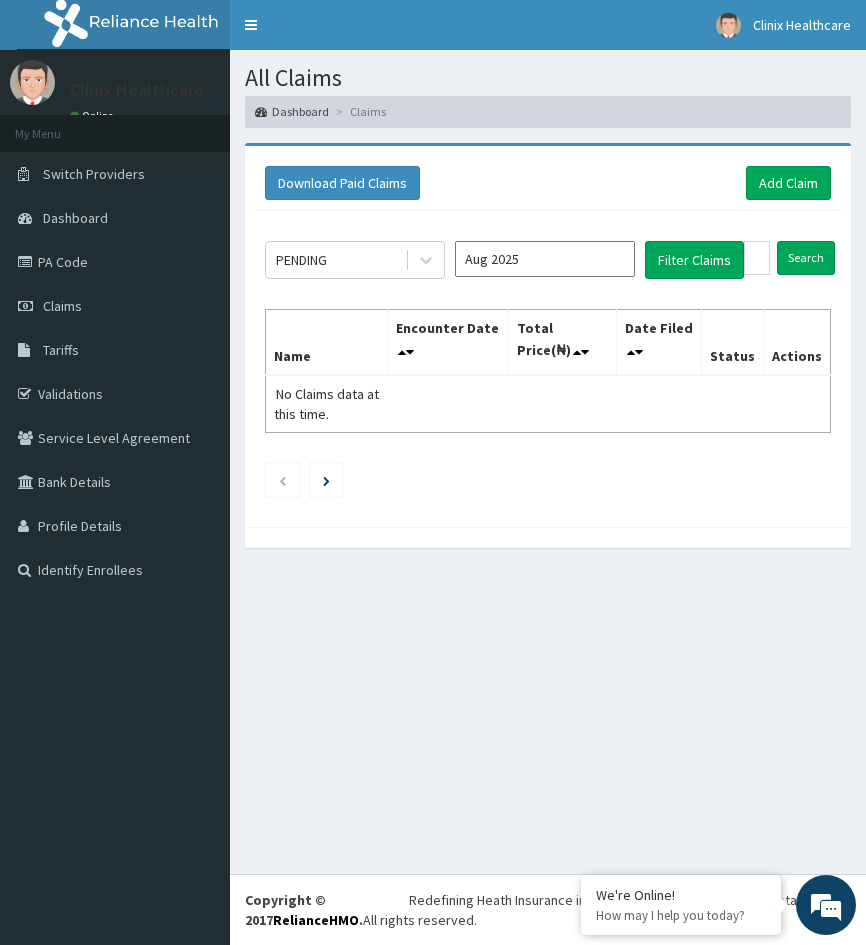 click on "All Claims
Dashboard
Claims
Download Paid Claims Add Claim × Note you can only download claims within a maximum of 1 year and the dates will auto-adjust when you select range that is greater than 1 year From 04-05-2025 To 04-08-2025 Close Download PENDING Aug 2025 Filter Claims Search Name Encounter Date Total Price(₦) Date Filed Status Actions No Claims data at this time." at bounding box center (548, 462) 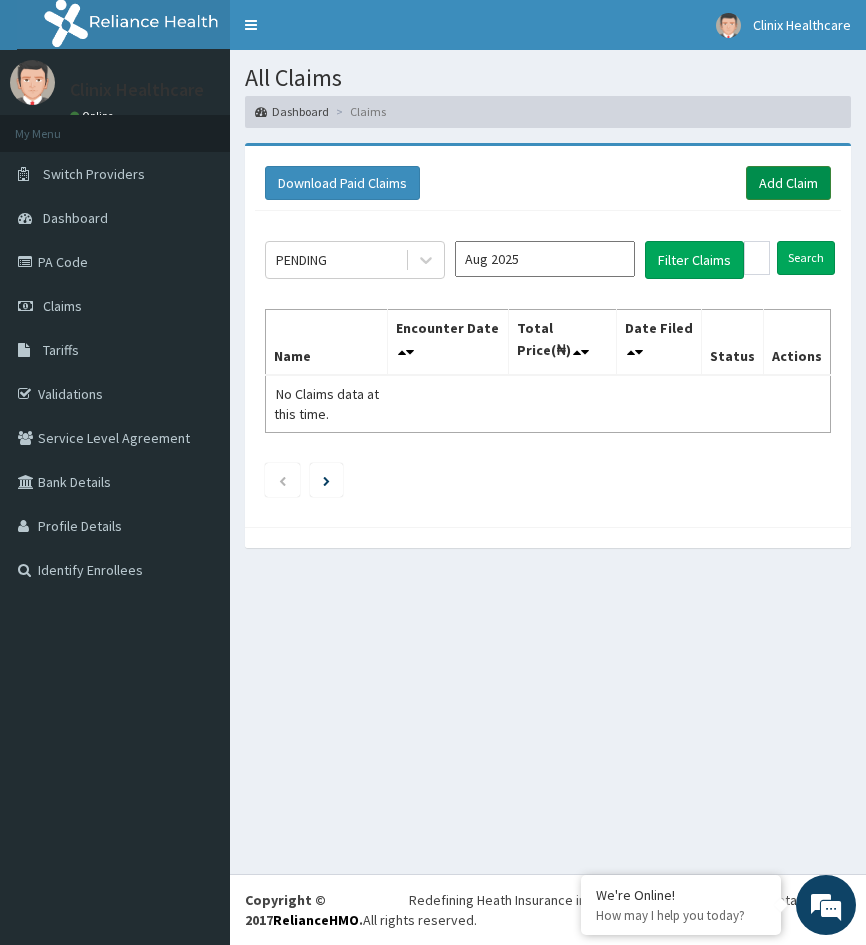 click on "Add Claim" at bounding box center (788, 183) 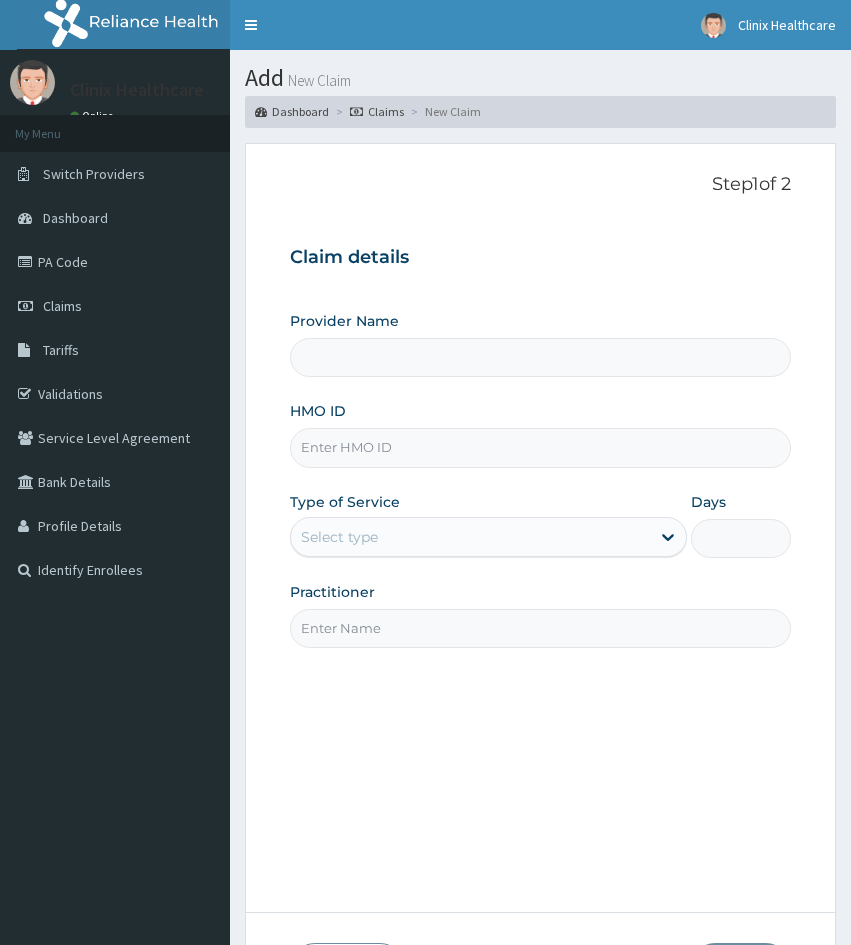 click on "HMO ID" at bounding box center (540, 447) 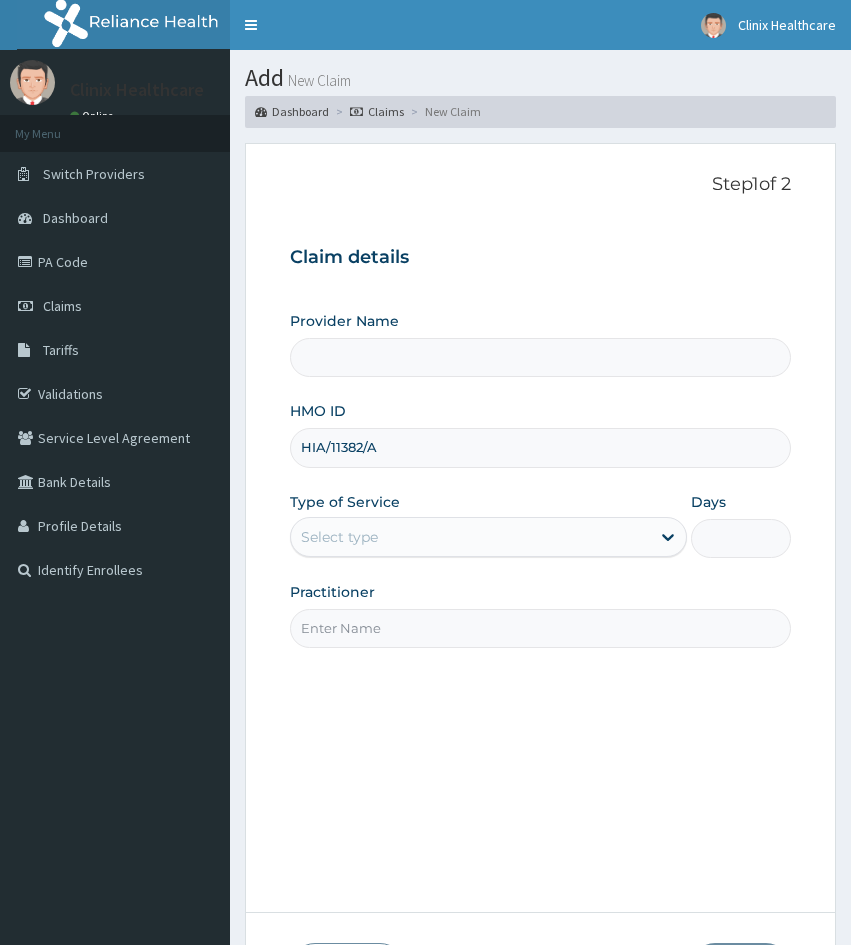 type on "Clinix Healthcare" 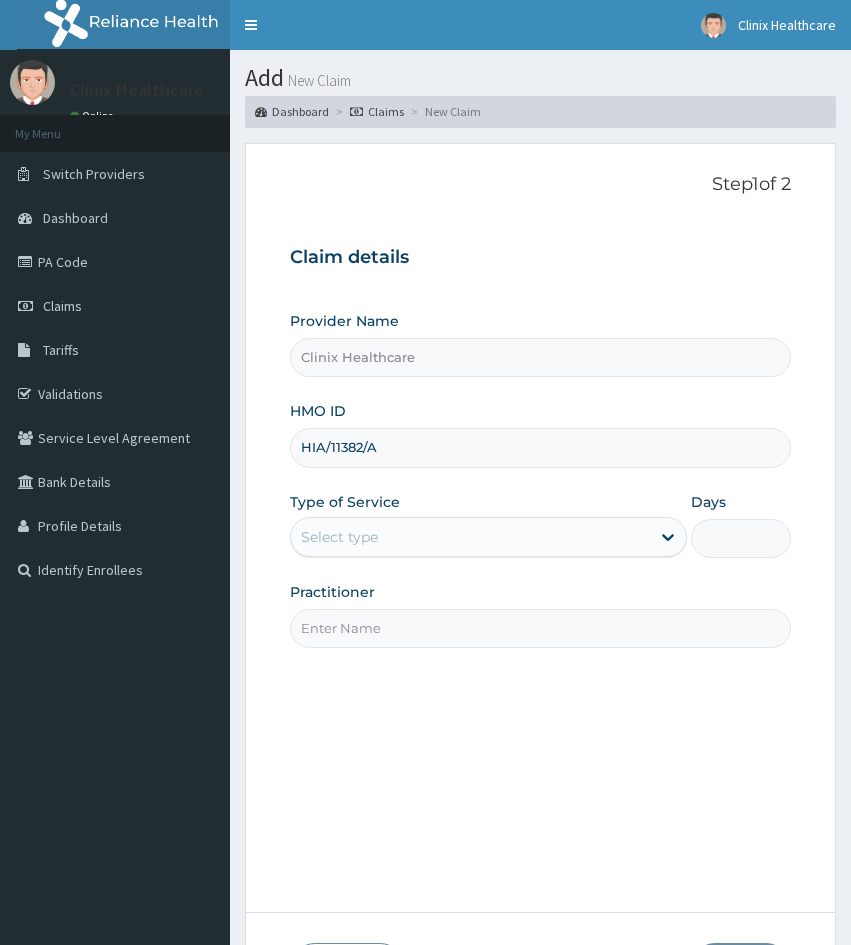 type on "HIA/11382/A" 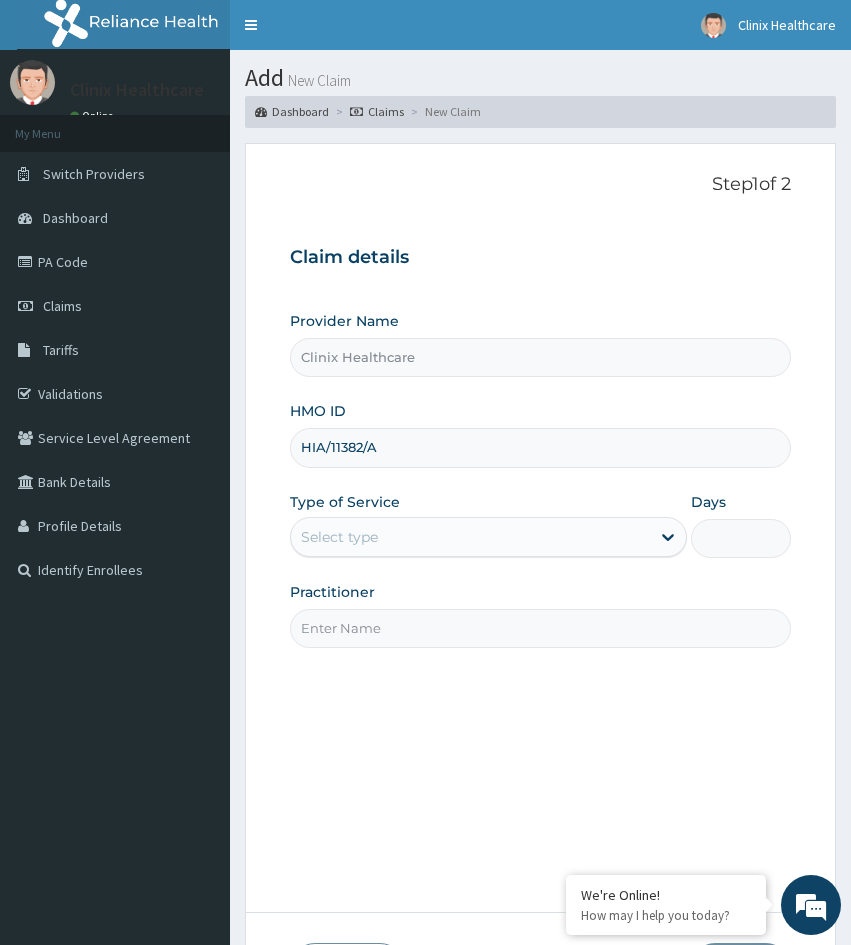 drag, startPoint x: 316, startPoint y: 741, endPoint x: 336, endPoint y: 677, distance: 67.052216 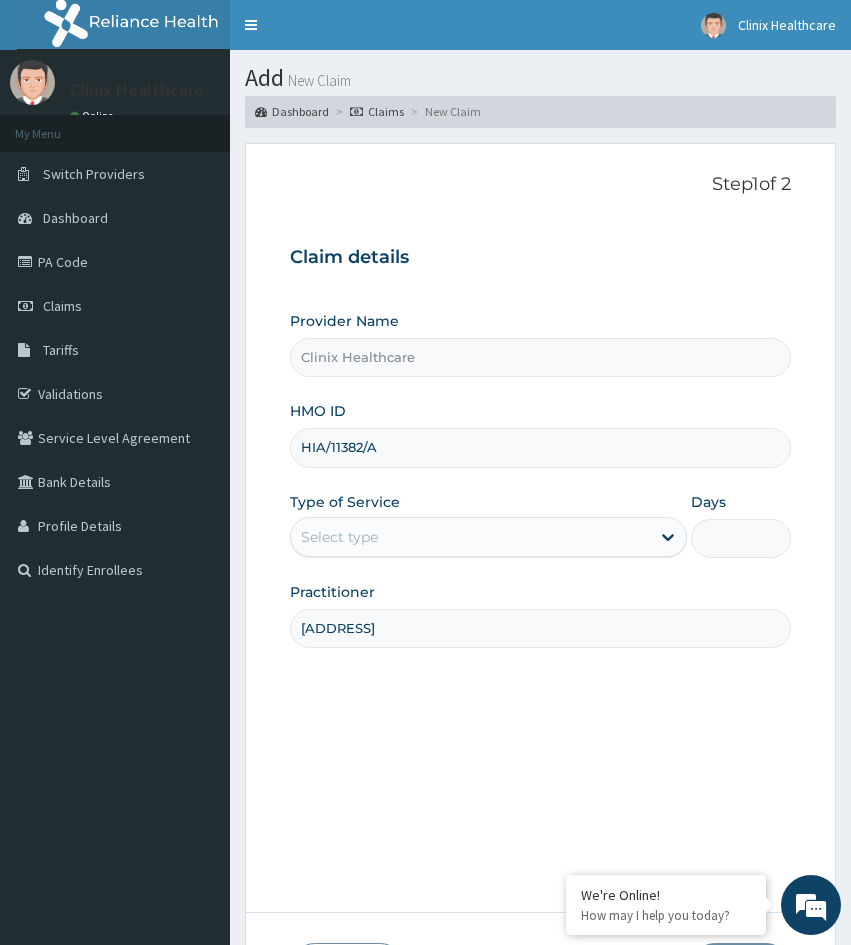 type on "[ADDRESS]" 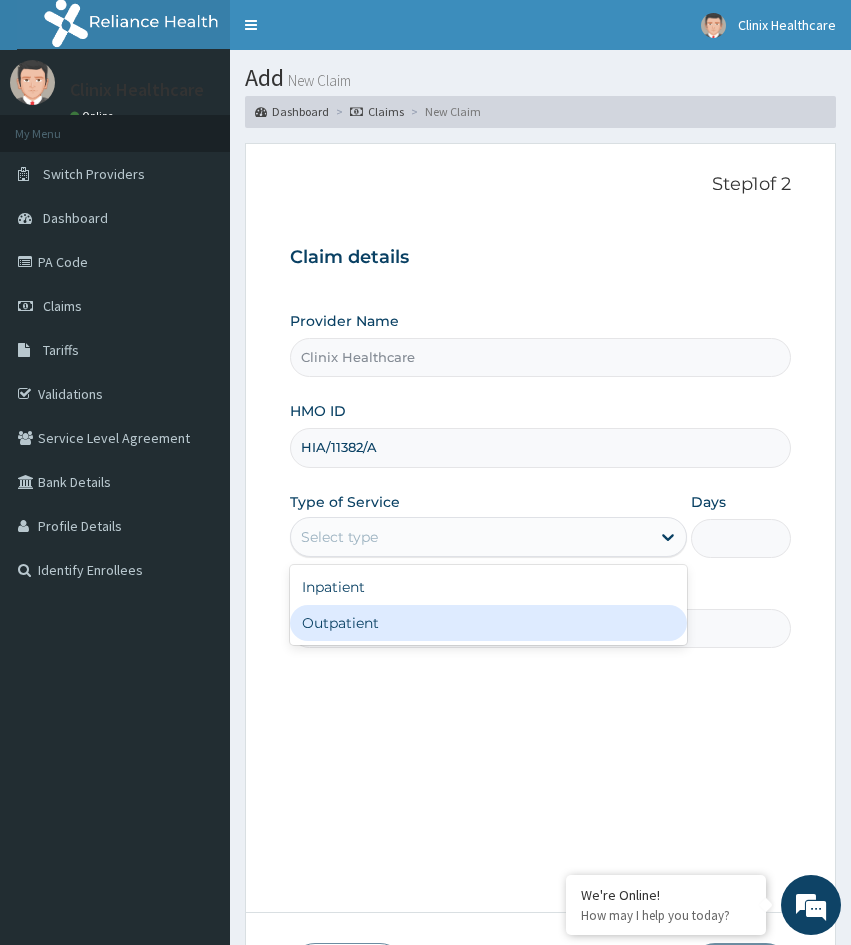 click on "Outpatient" at bounding box center [488, 623] 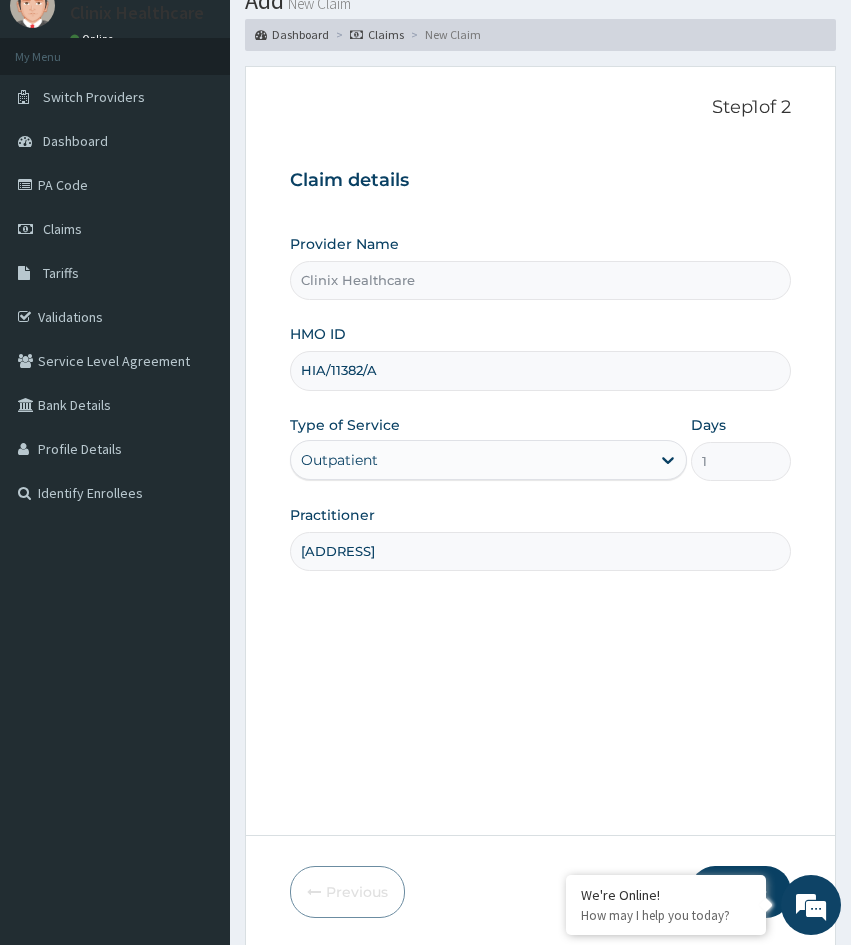 scroll, scrollTop: 167, scrollLeft: 0, axis: vertical 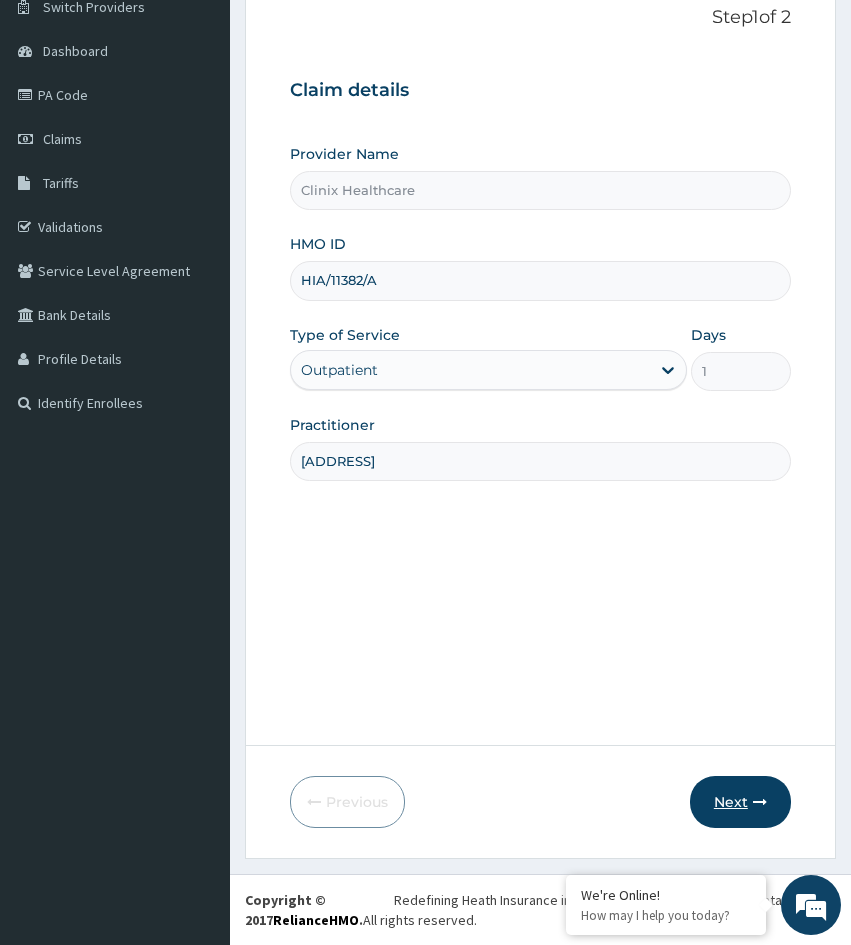 click on "Next" at bounding box center (740, 802) 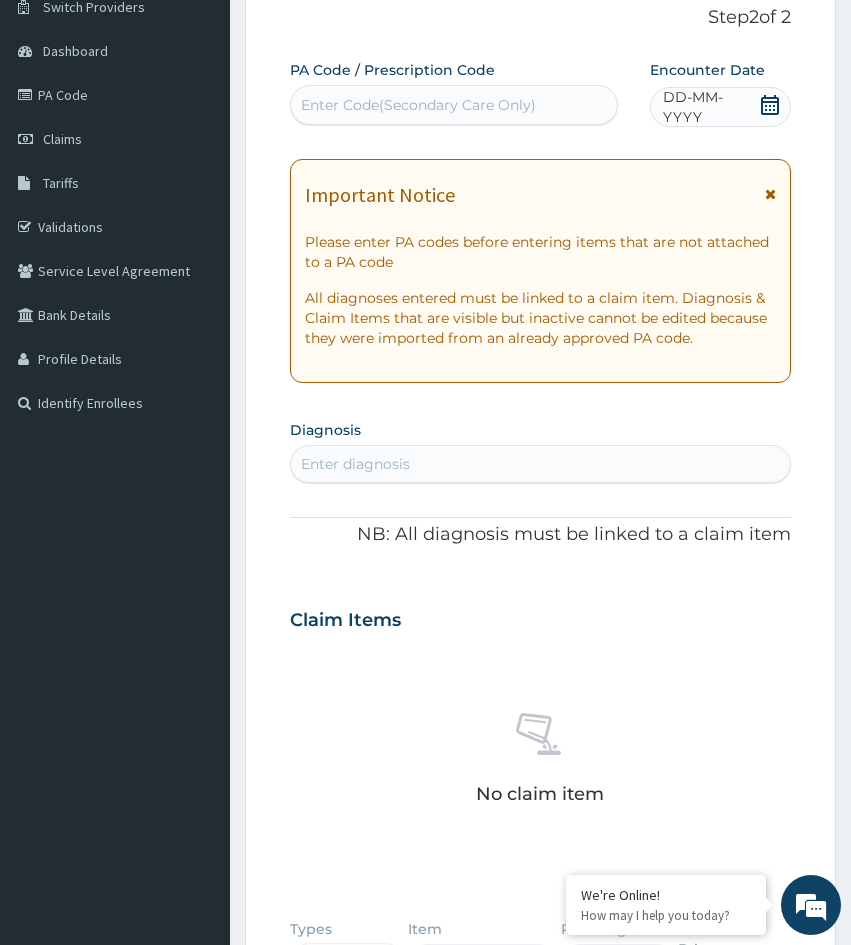 scroll, scrollTop: 0, scrollLeft: 0, axis: both 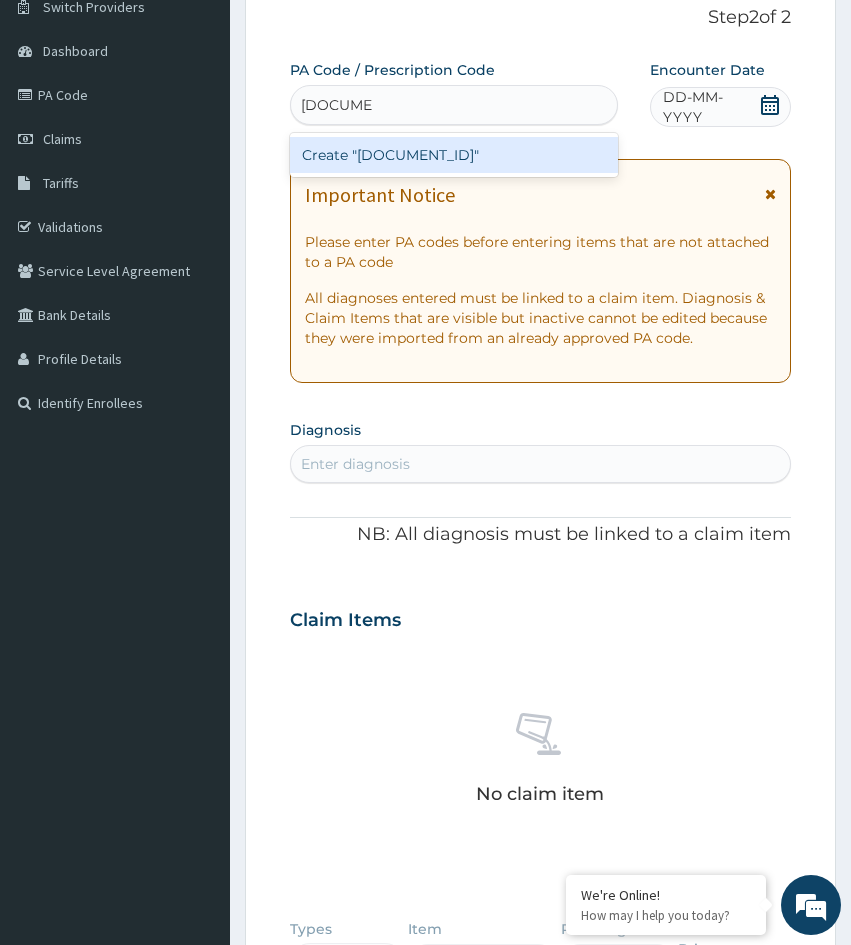 click on "Create "PA/395913"" at bounding box center [454, 155] 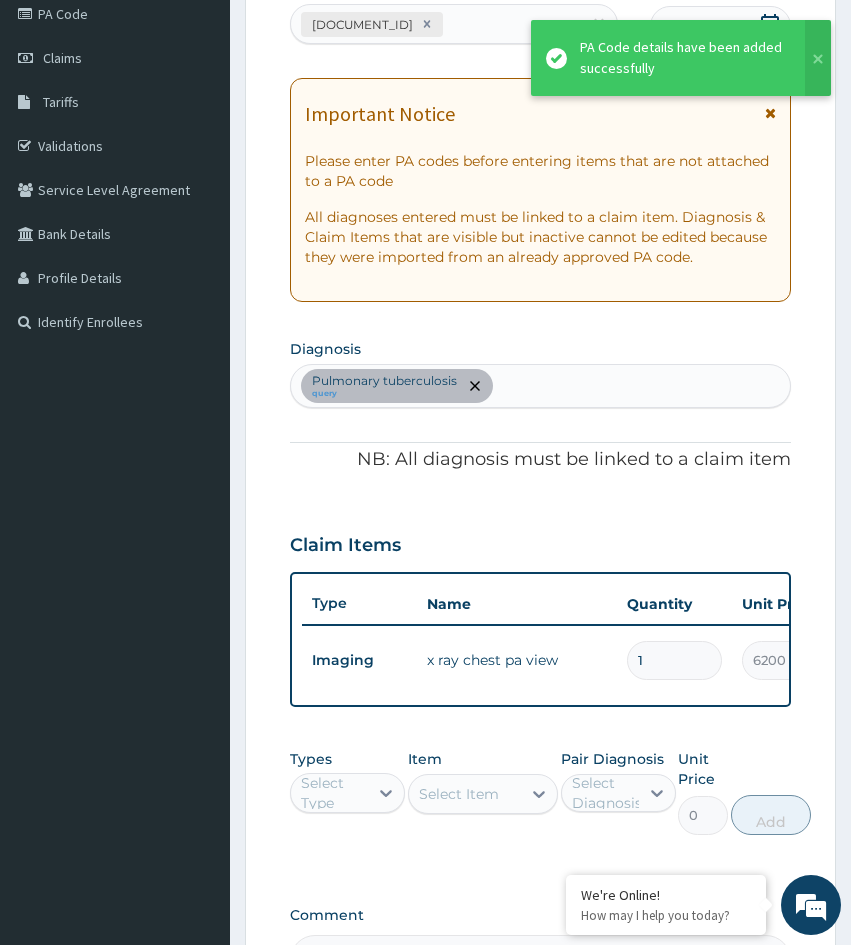scroll, scrollTop: 533, scrollLeft: 0, axis: vertical 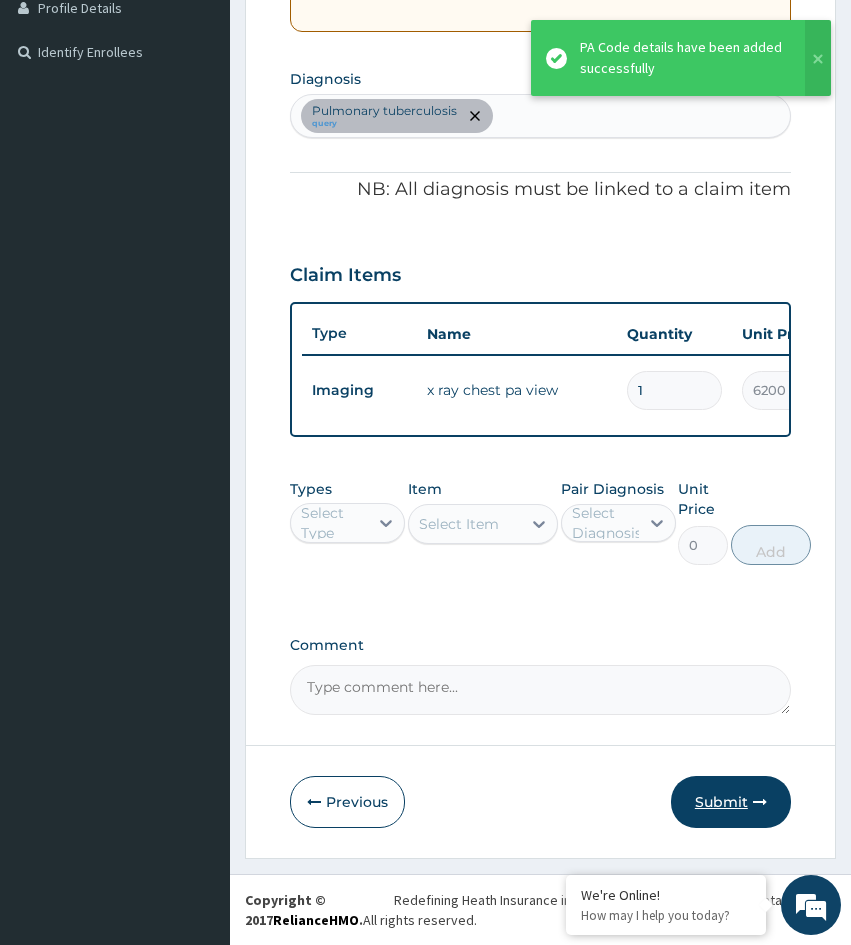 click on "Submit" at bounding box center [731, 802] 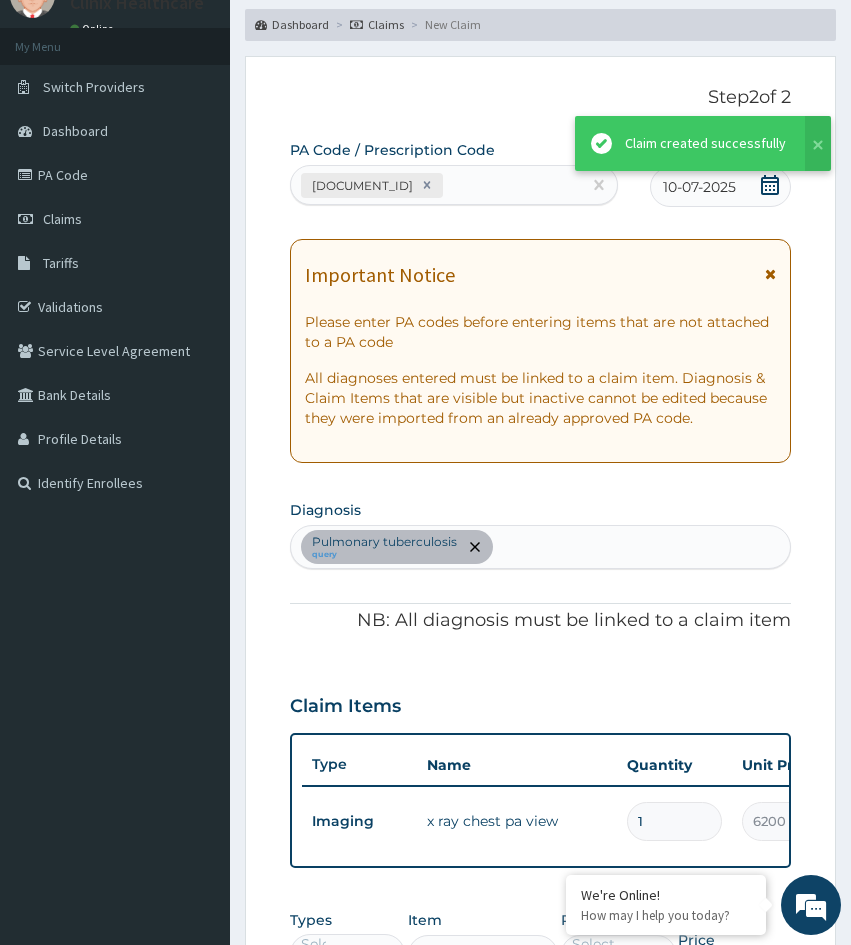 scroll, scrollTop: 533, scrollLeft: 0, axis: vertical 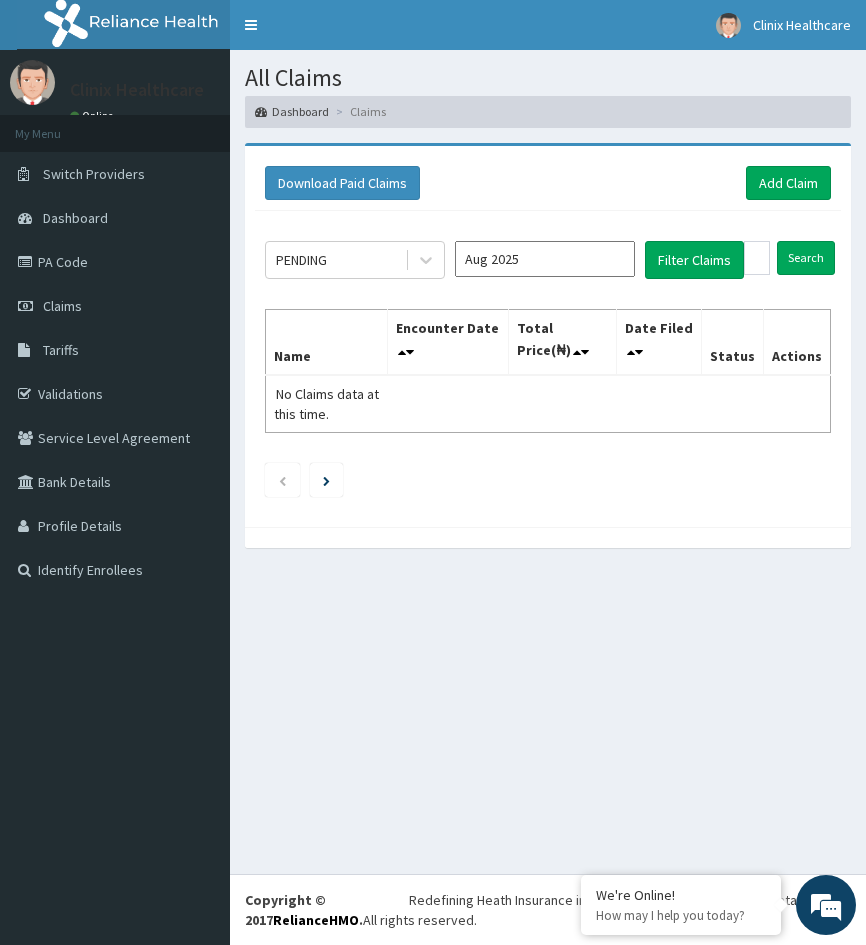drag, startPoint x: 310, startPoint y: 604, endPoint x: 449, endPoint y: 314, distance: 321.59137 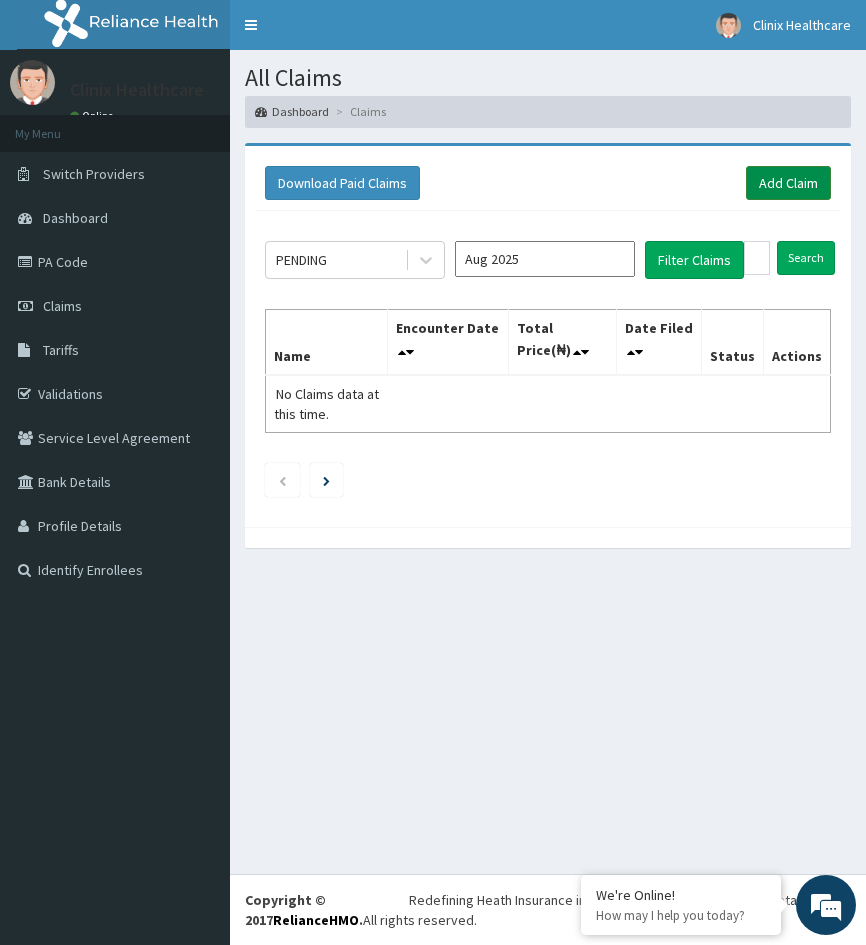 click on "Add Claim" at bounding box center (788, 183) 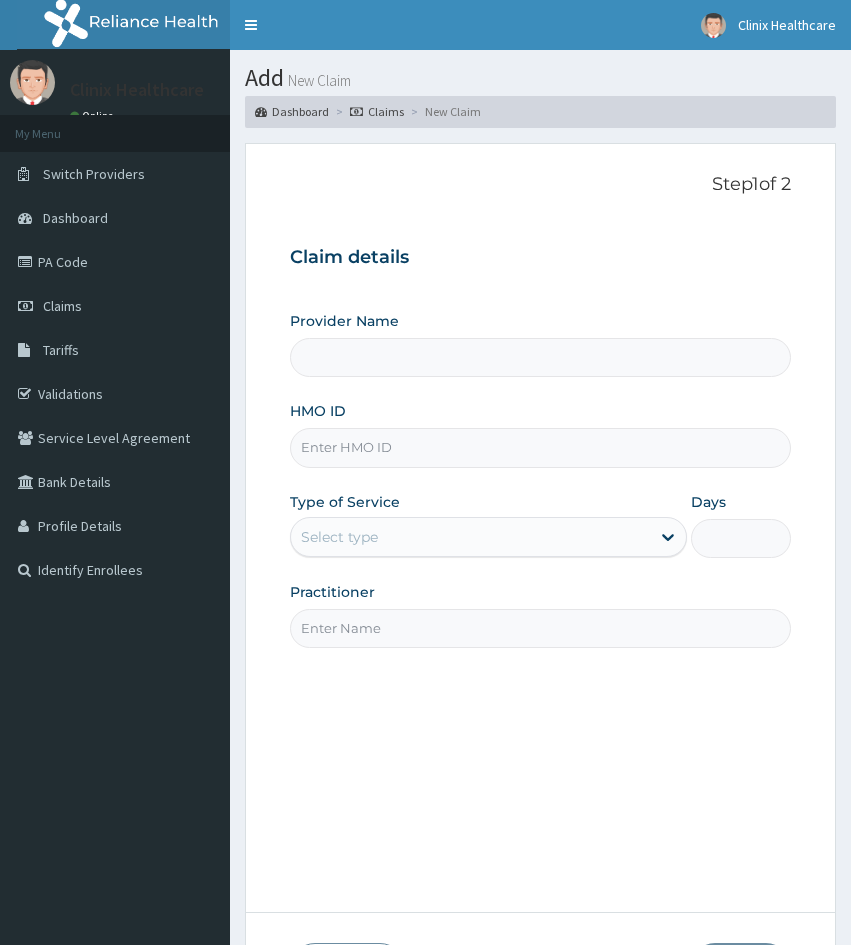 scroll, scrollTop: 0, scrollLeft: 0, axis: both 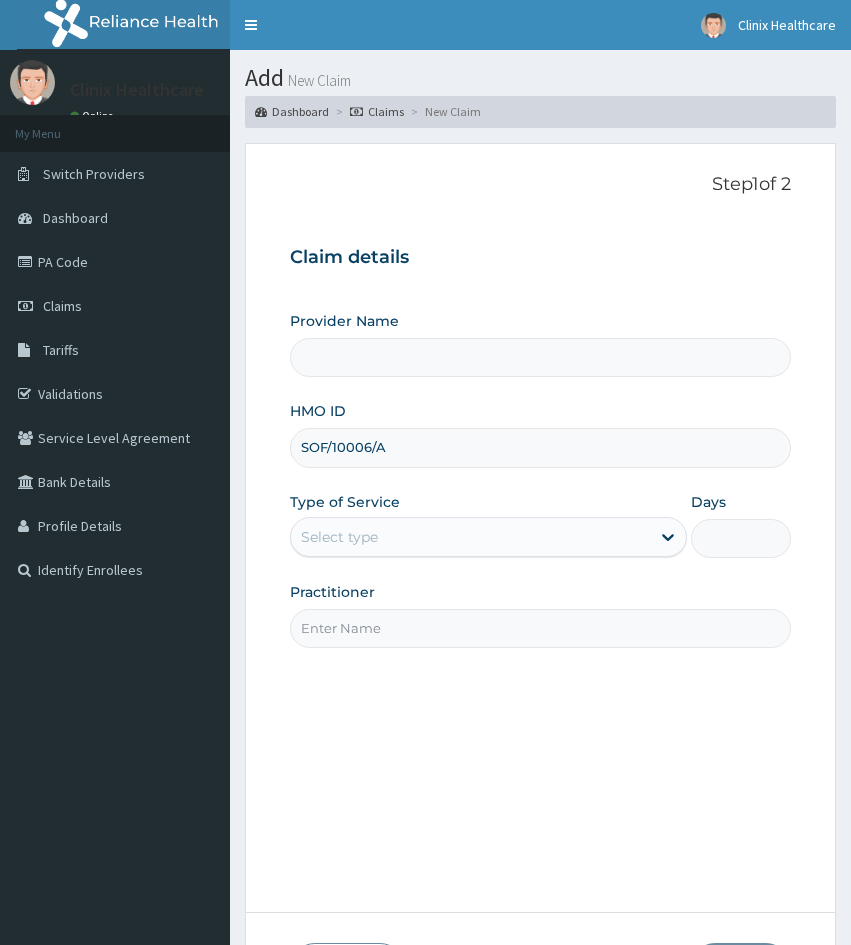 type on "Clinix Healthcare" 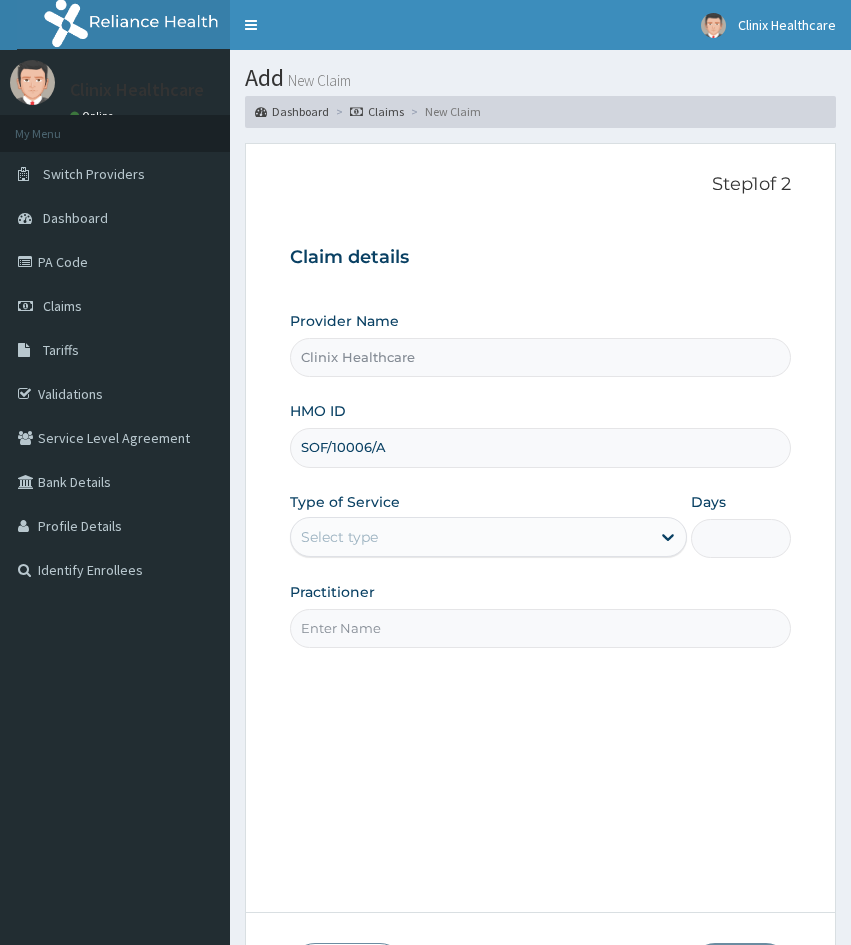 type on "SOF/10006/A" 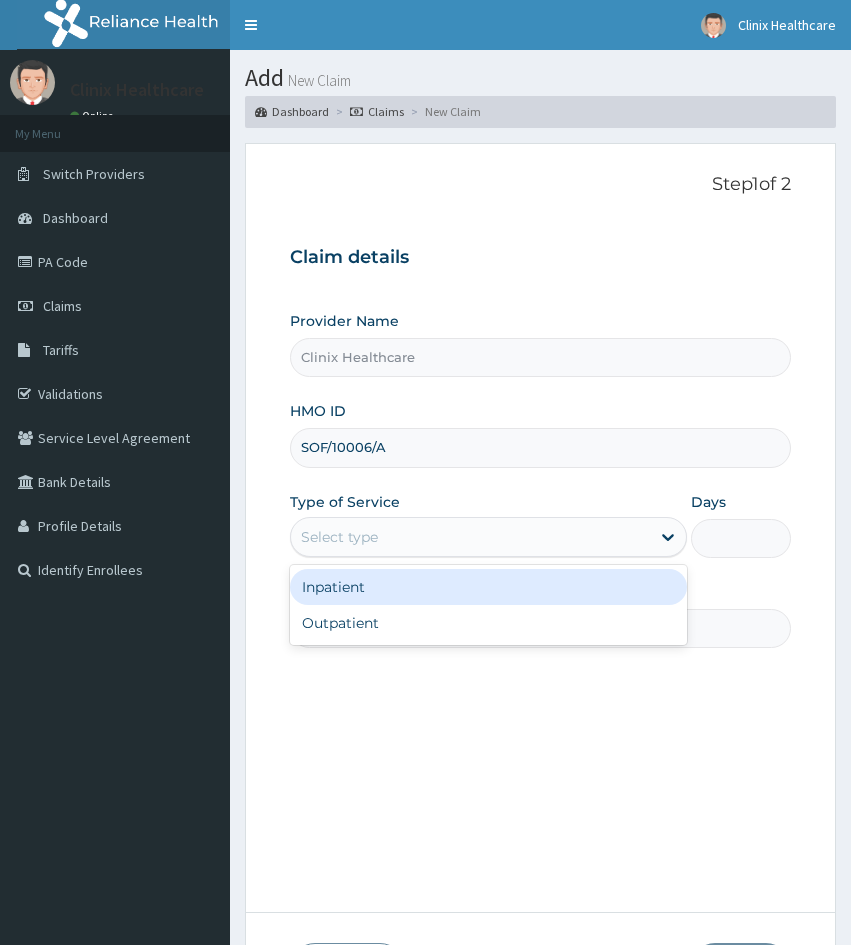 click on "Select type" at bounding box center [339, 537] 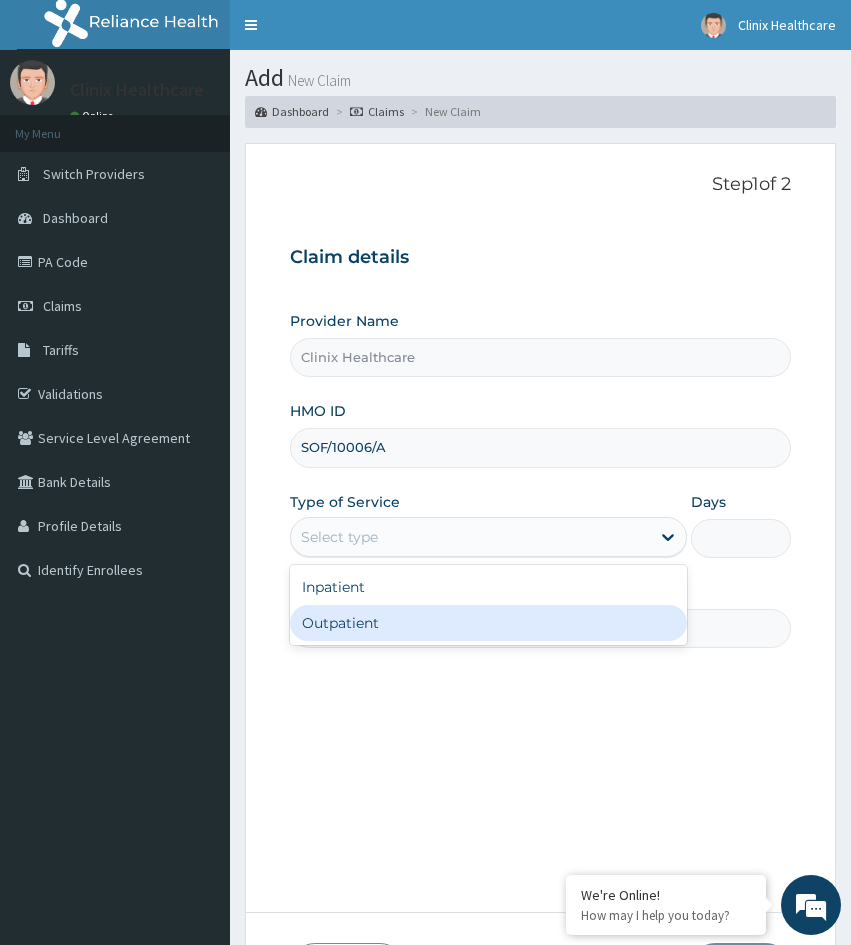 click on "Outpatient" at bounding box center [488, 623] 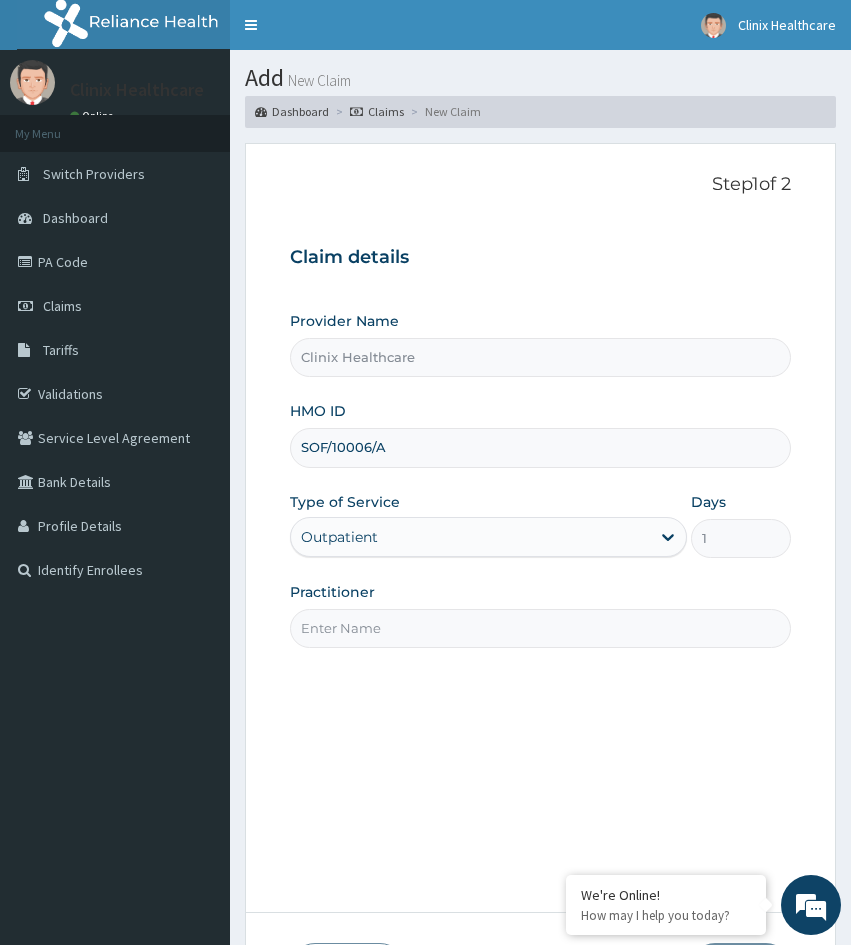 click on "Practitioner" at bounding box center (540, 628) 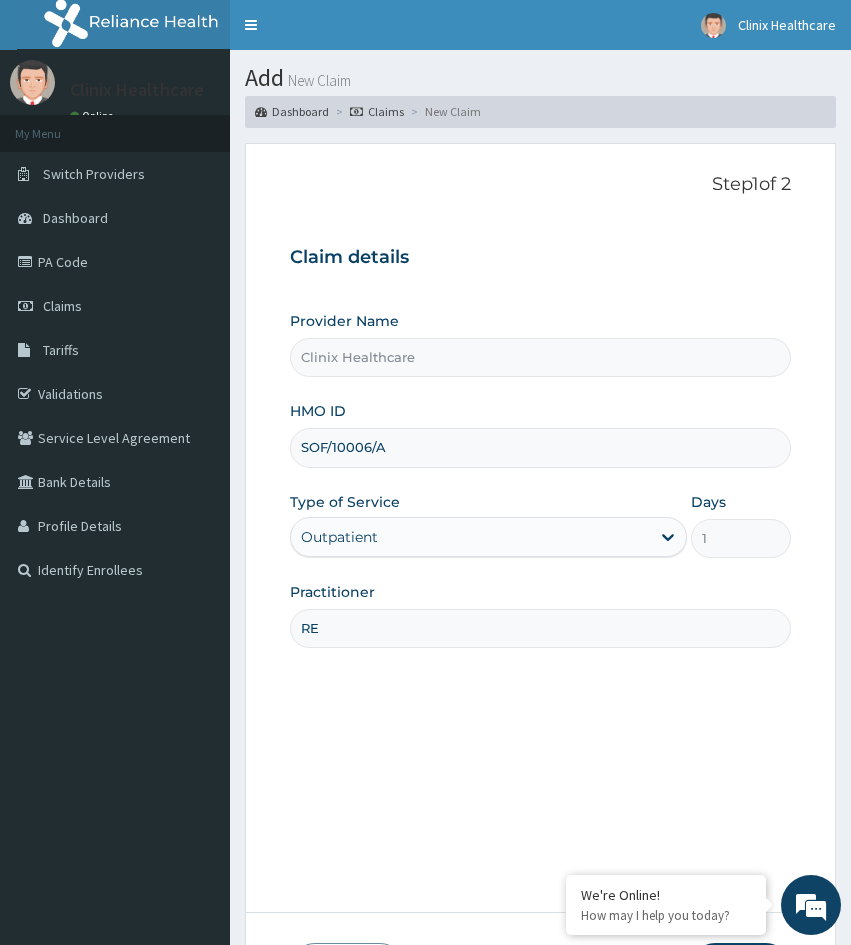 type on "RELIANCE" 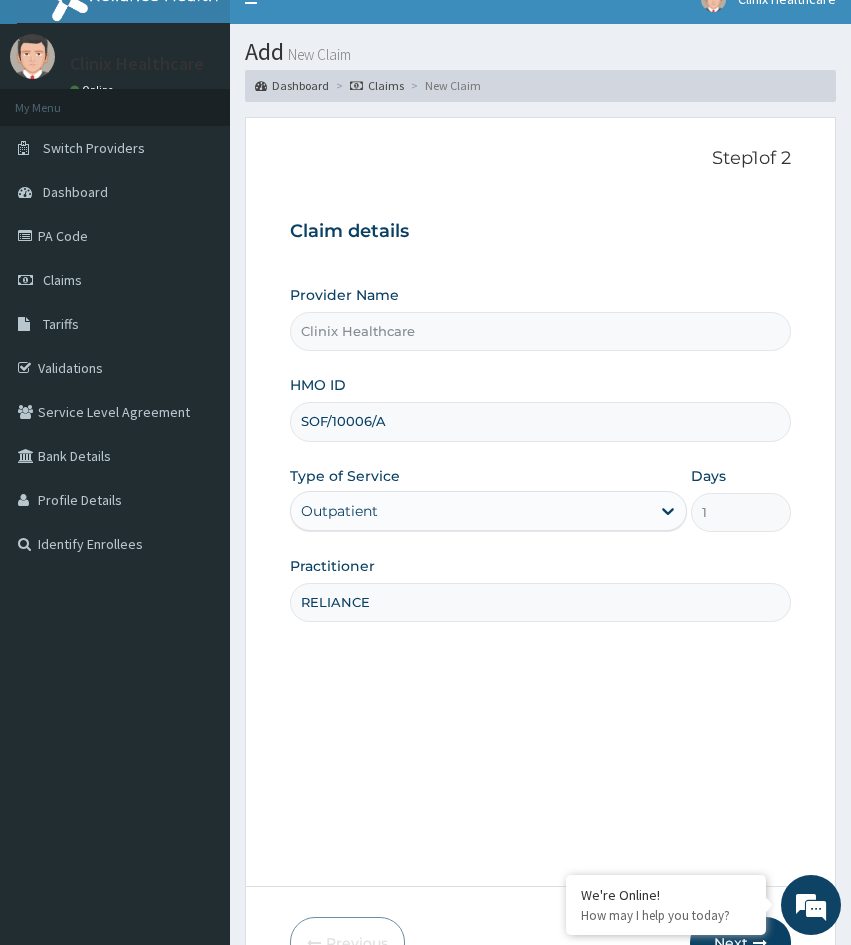 scroll, scrollTop: 167, scrollLeft: 0, axis: vertical 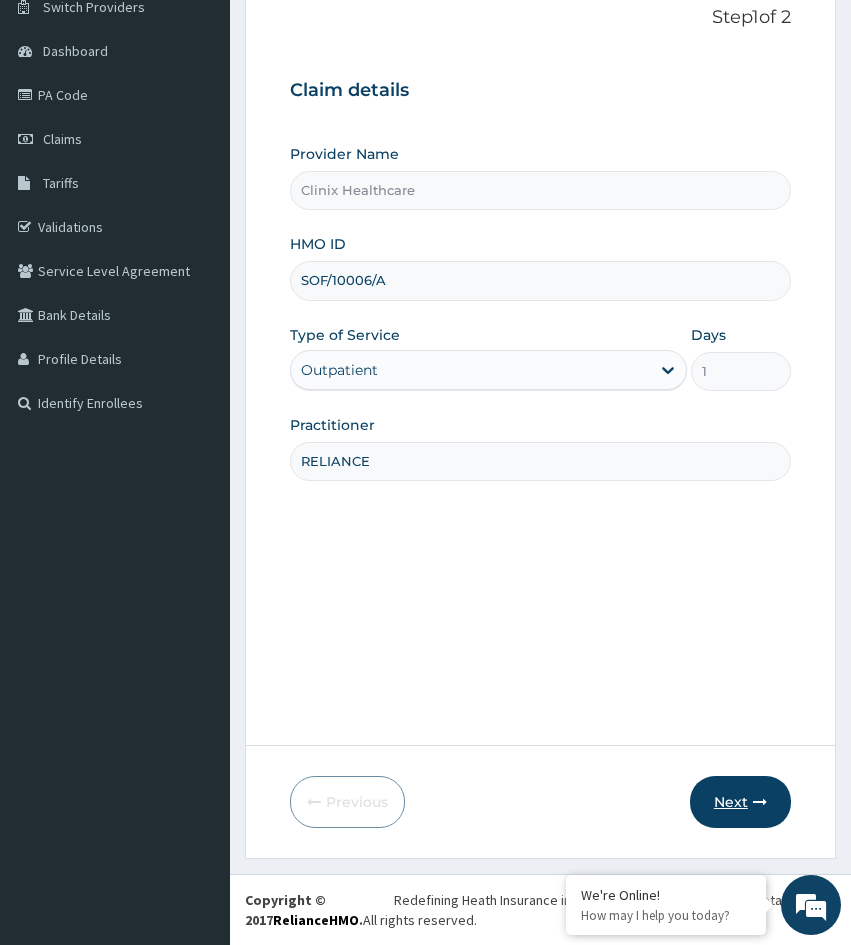 click on "Next" at bounding box center (740, 802) 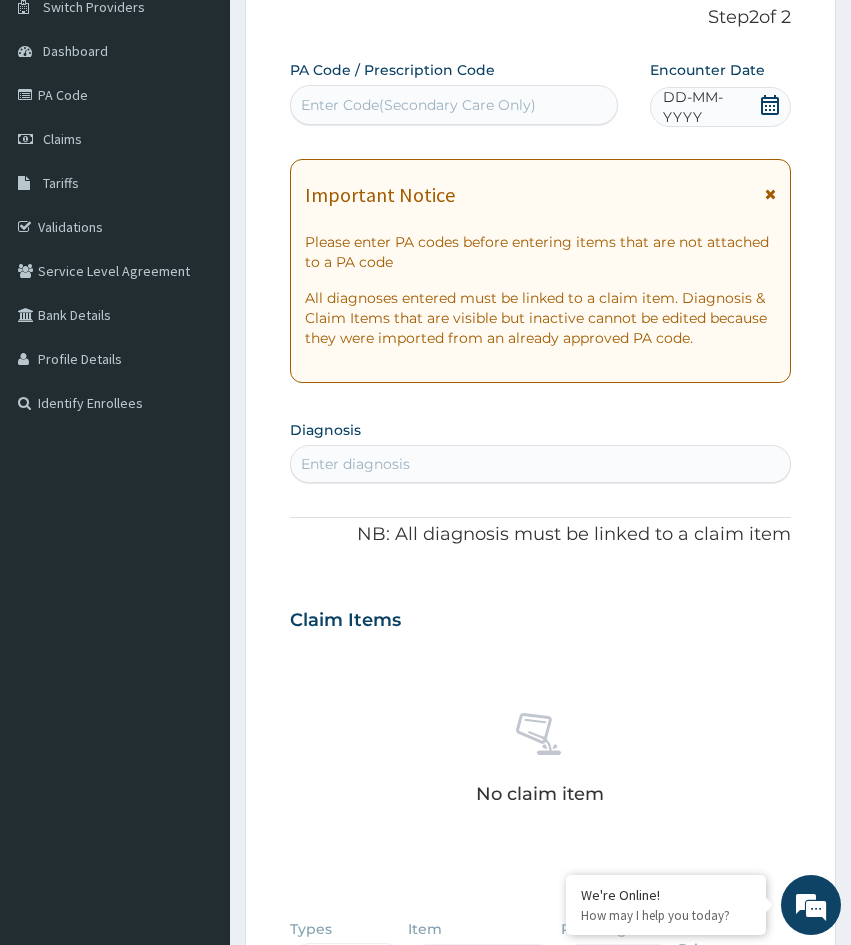 drag, startPoint x: 318, startPoint y: 723, endPoint x: 370, endPoint y: 655, distance: 85.60374 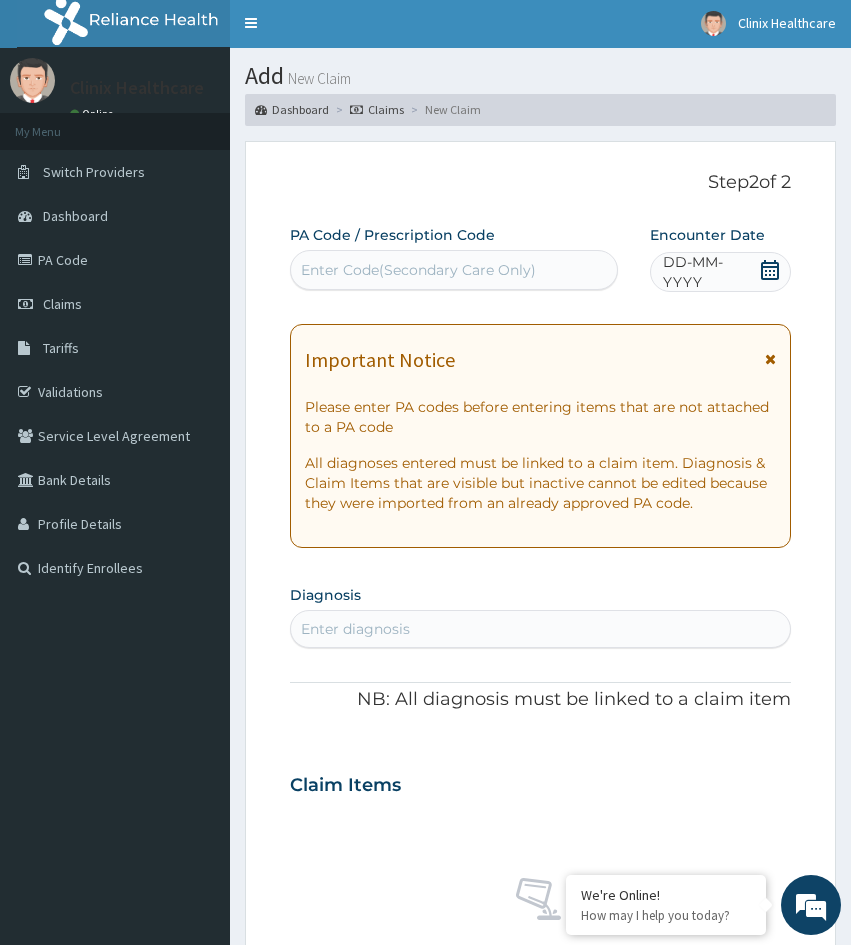 scroll, scrollTop: 0, scrollLeft: 0, axis: both 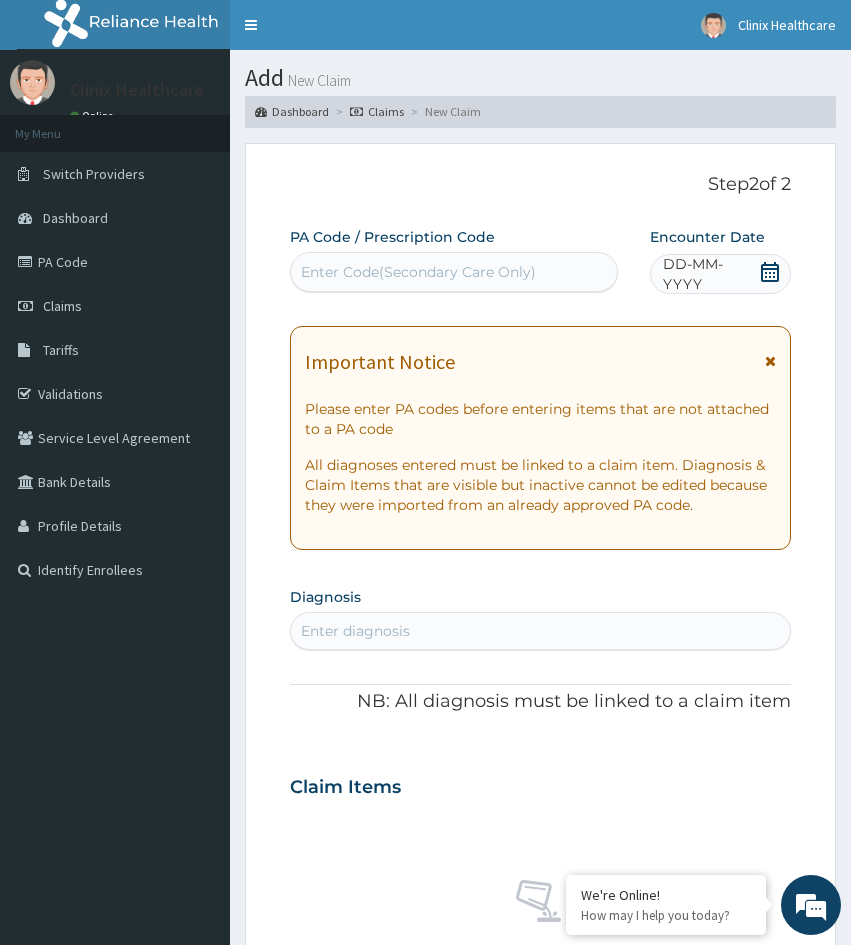 click on "Enter Code(Secondary Care Only)" at bounding box center (418, 272) 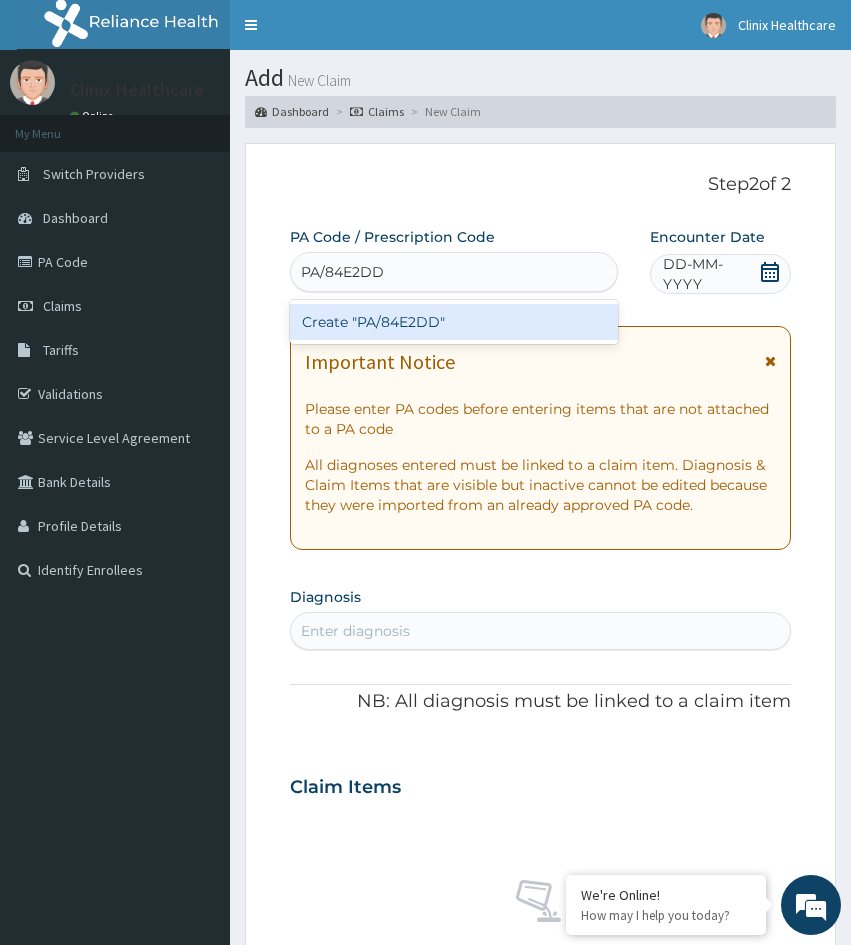 click on "Create "PA/84E2DD"" at bounding box center [454, 322] 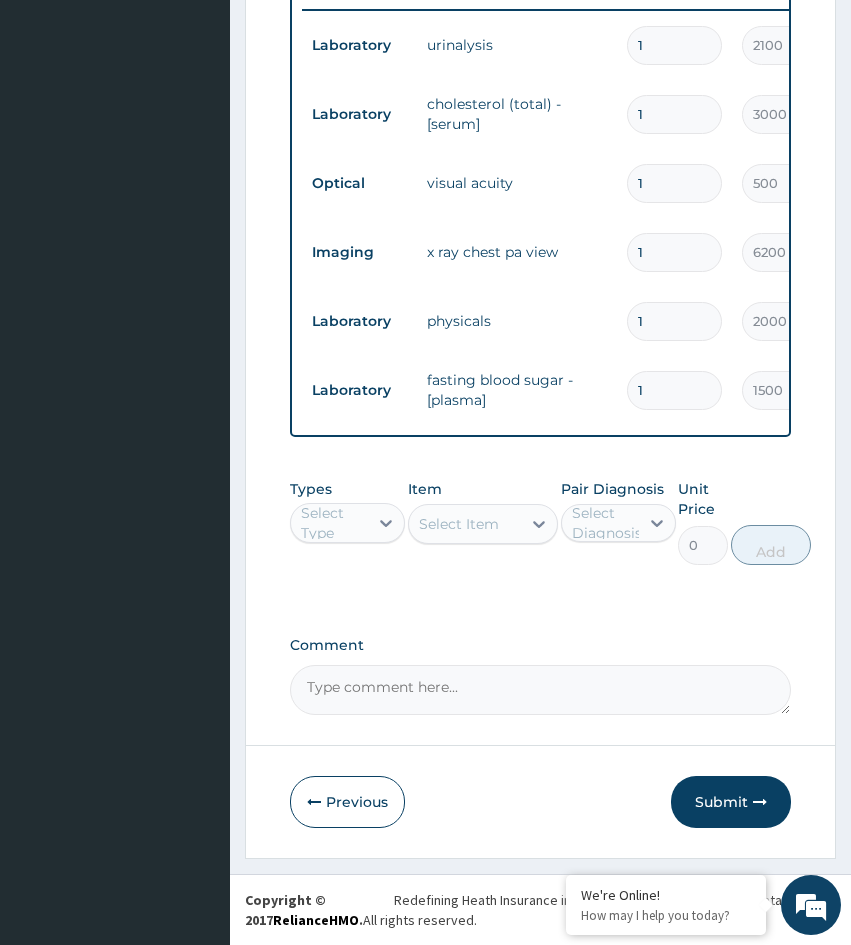 scroll, scrollTop: 878, scrollLeft: 0, axis: vertical 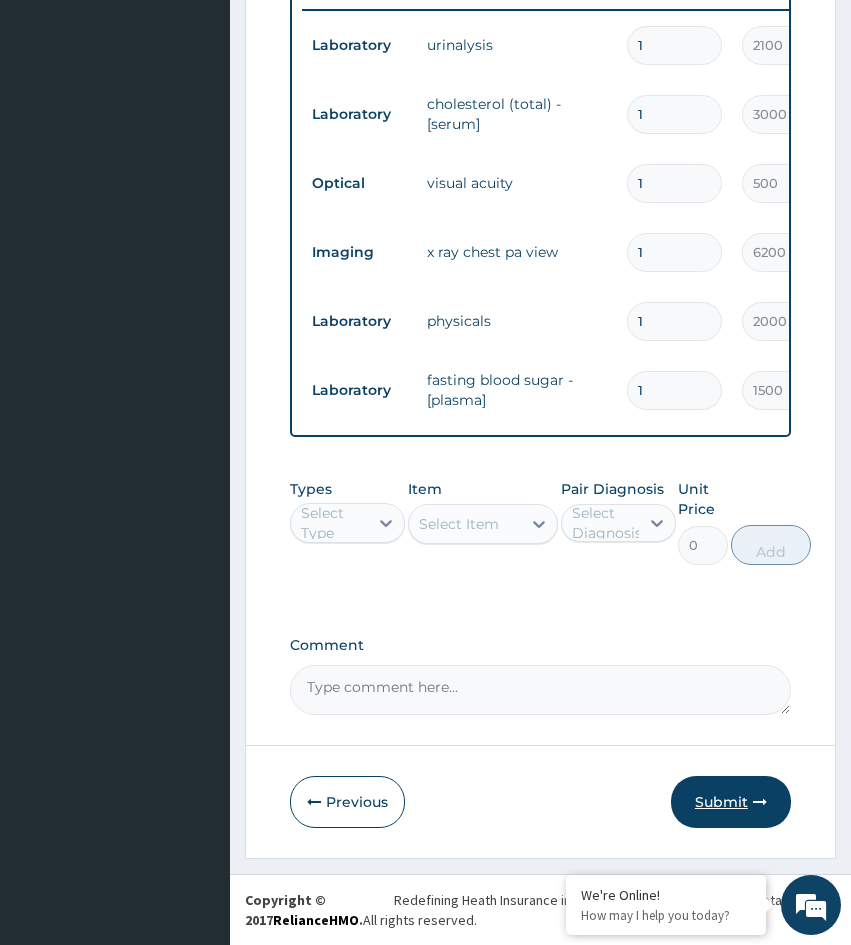 click on "Submit" at bounding box center [731, 802] 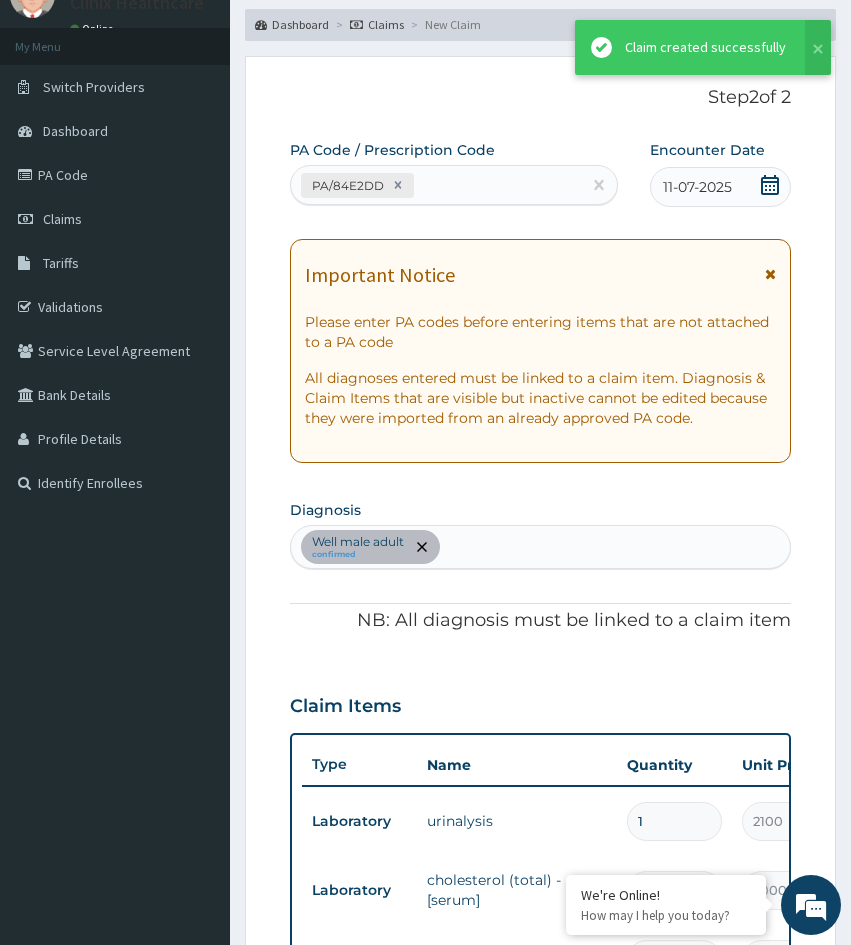 scroll, scrollTop: 878, scrollLeft: 0, axis: vertical 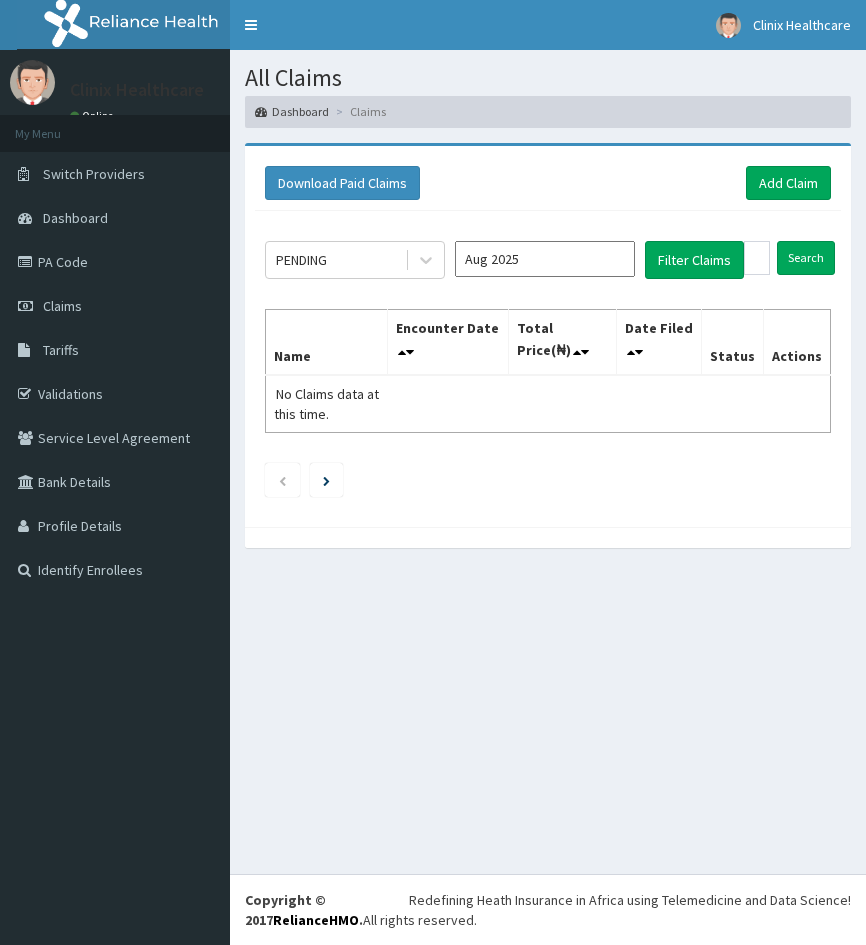drag, startPoint x: 438, startPoint y: 504, endPoint x: 507, endPoint y: 499, distance: 69.18092 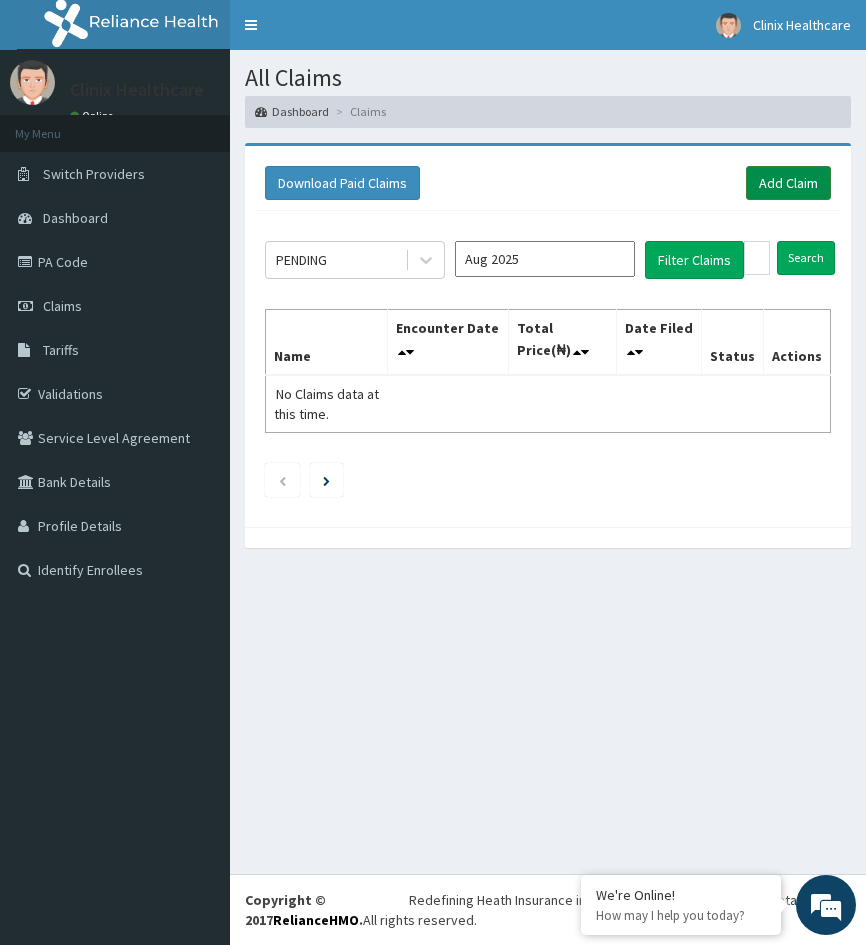 click on "Add Claim" at bounding box center [788, 183] 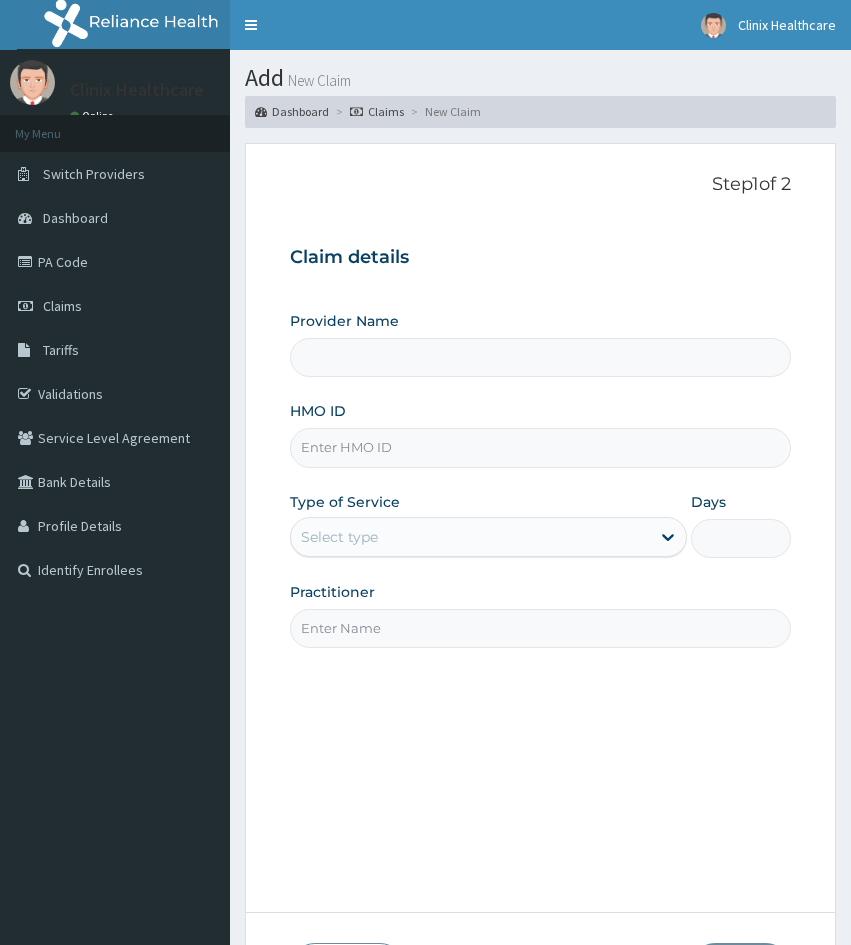 scroll, scrollTop: 0, scrollLeft: 0, axis: both 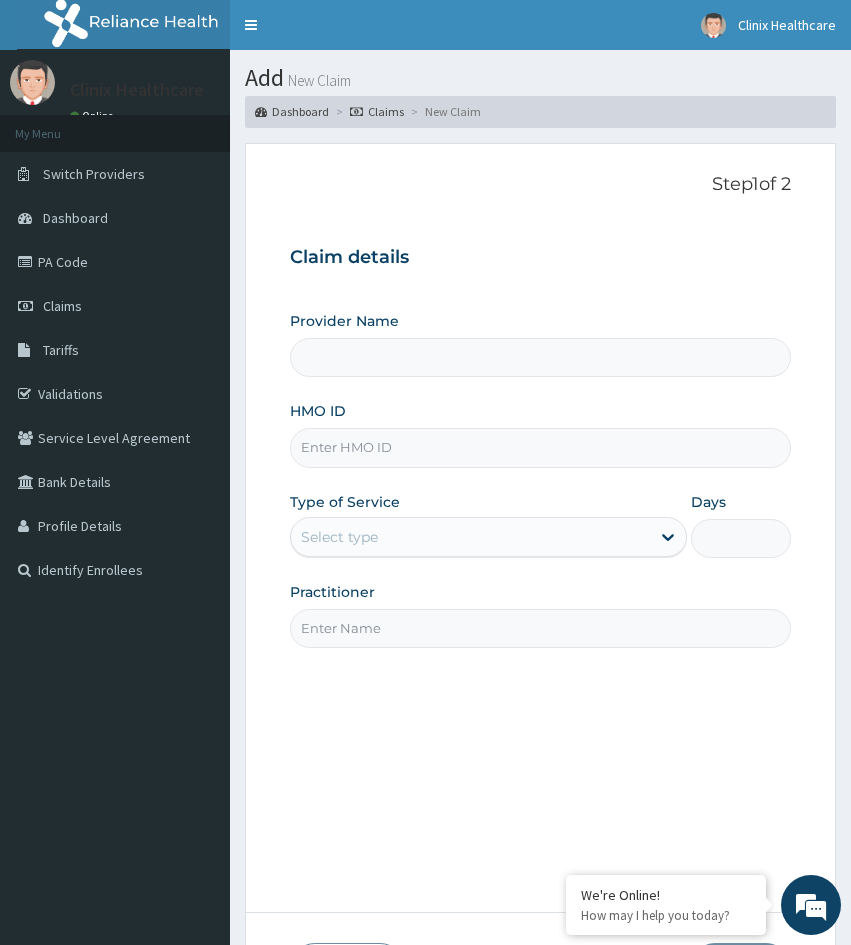 type on "Clinix Healthcare" 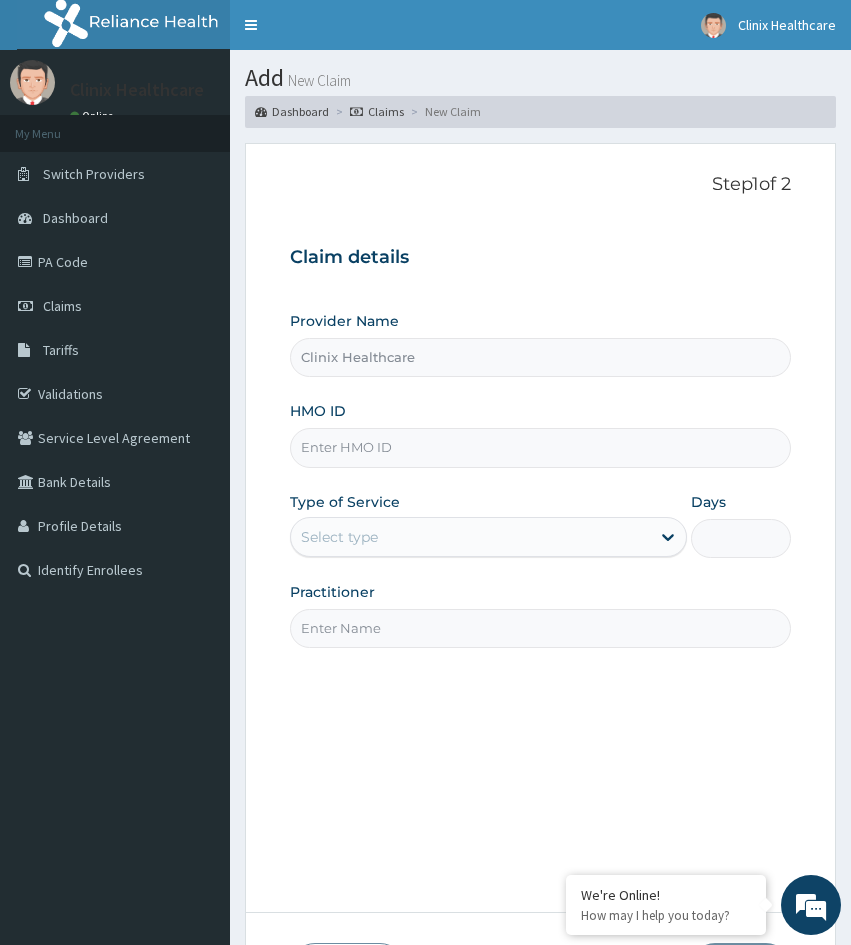 scroll, scrollTop: 0, scrollLeft: 0, axis: both 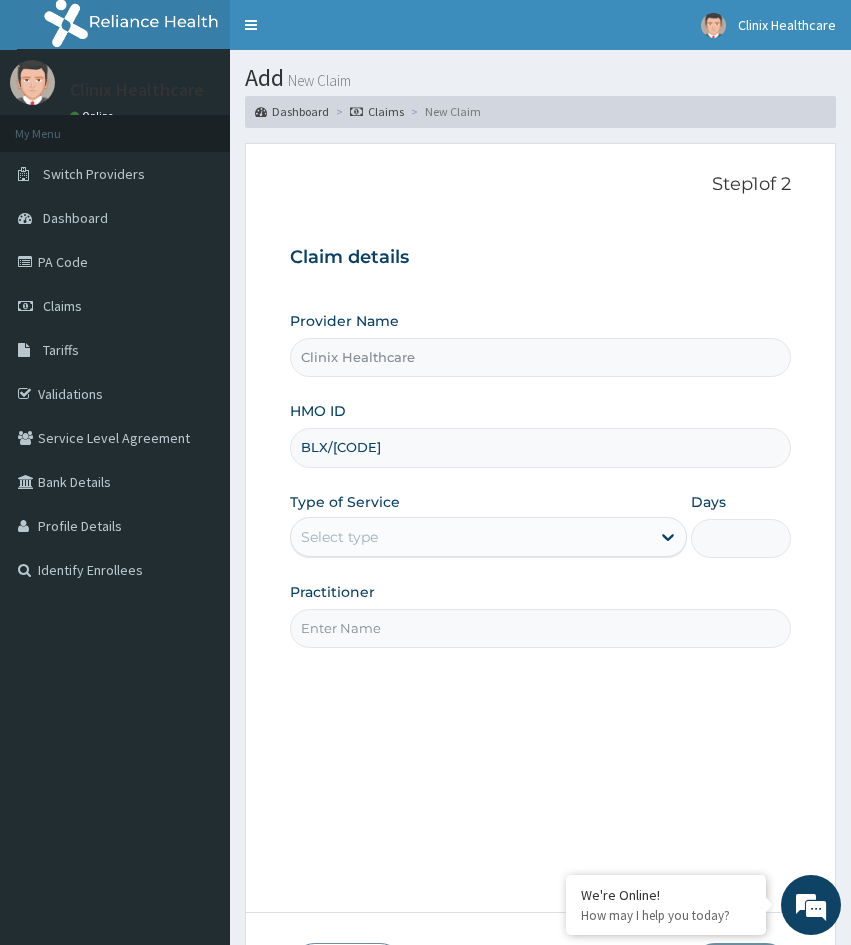 type on "BLX/10112/B" 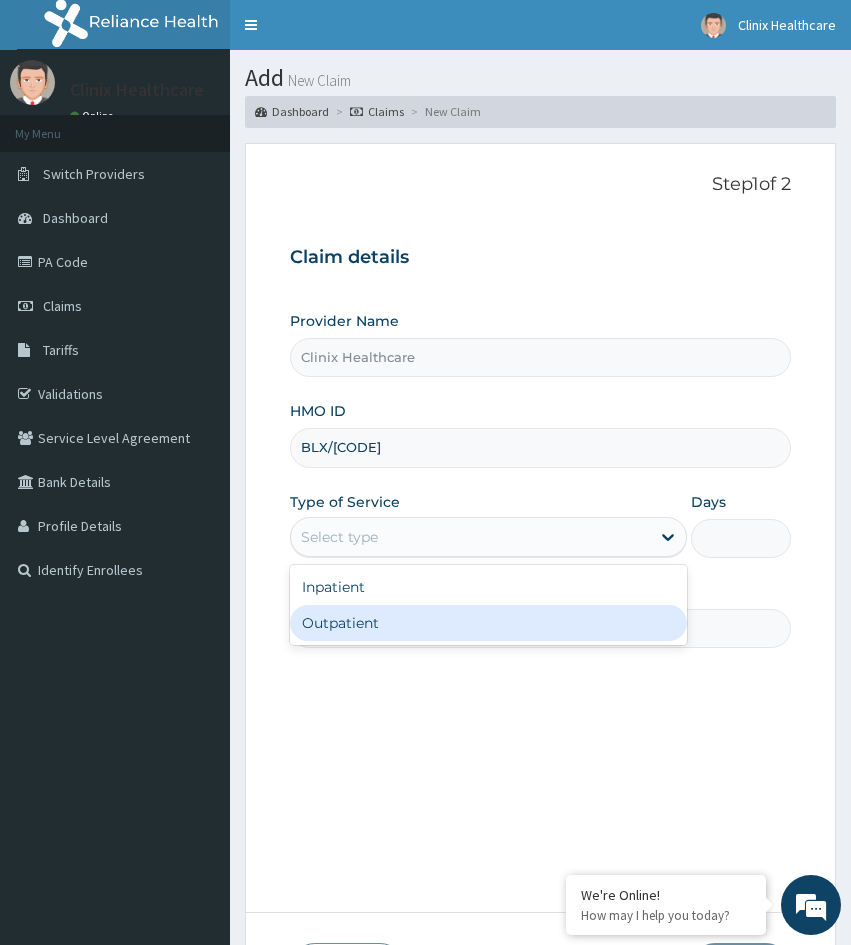 click on "Outpatient" at bounding box center [488, 623] 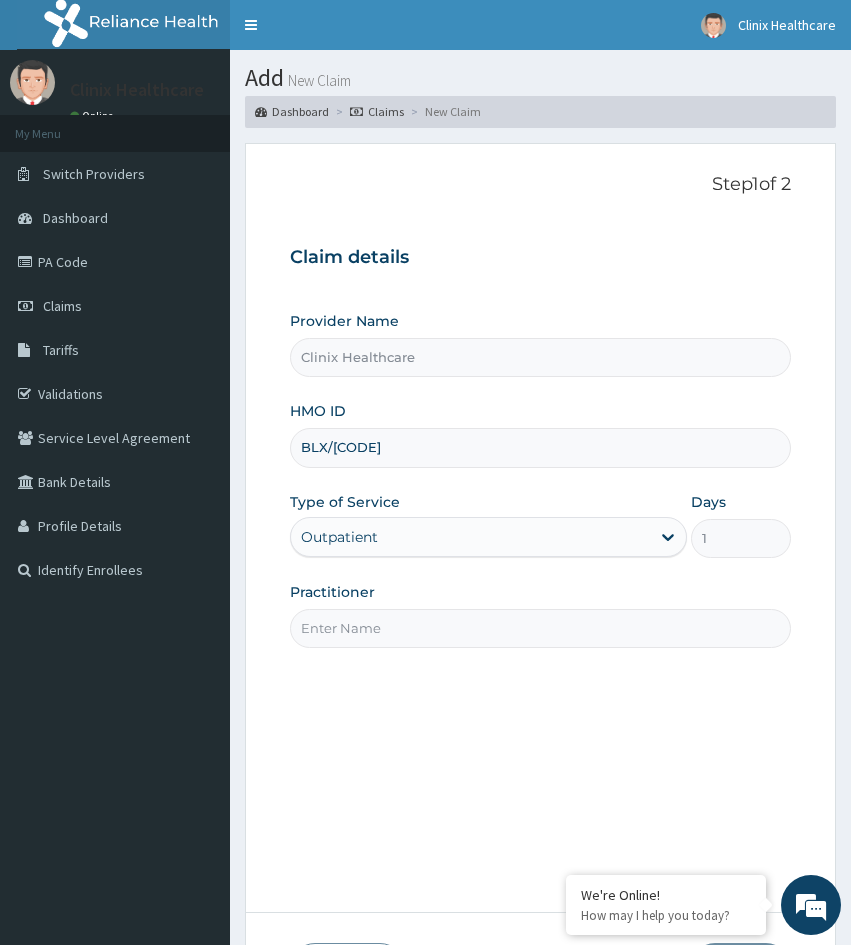 drag, startPoint x: 361, startPoint y: 660, endPoint x: 336, endPoint y: 648, distance: 27.730848 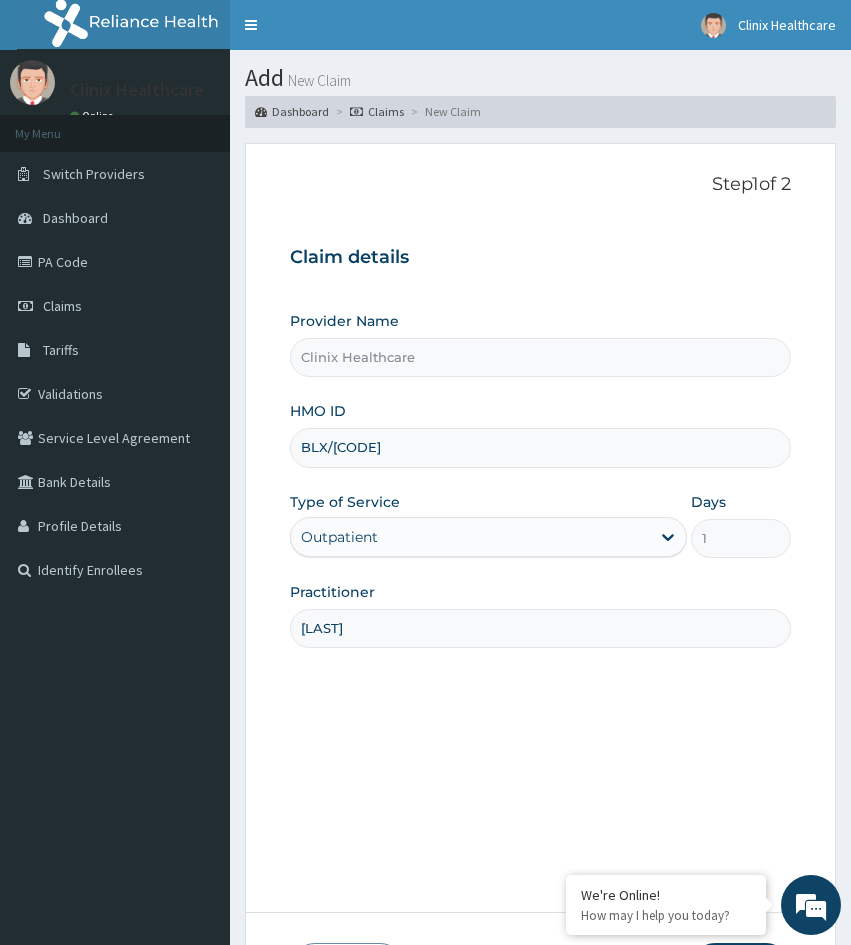 type on "ADEMOLA" 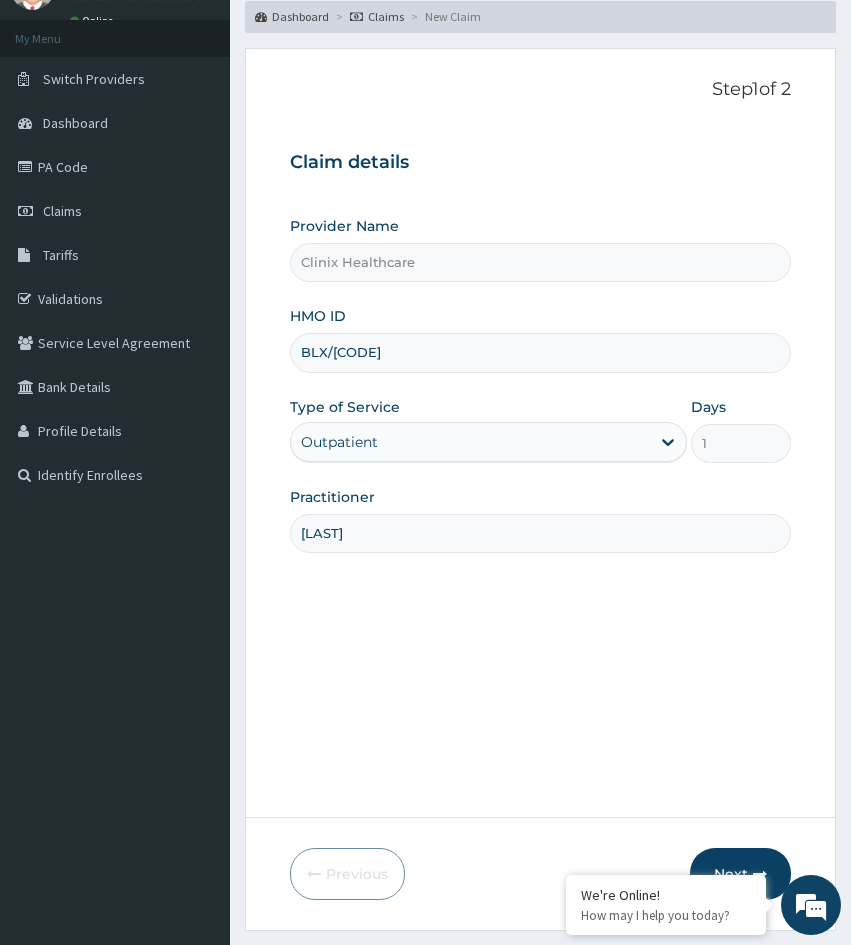 scroll, scrollTop: 167, scrollLeft: 0, axis: vertical 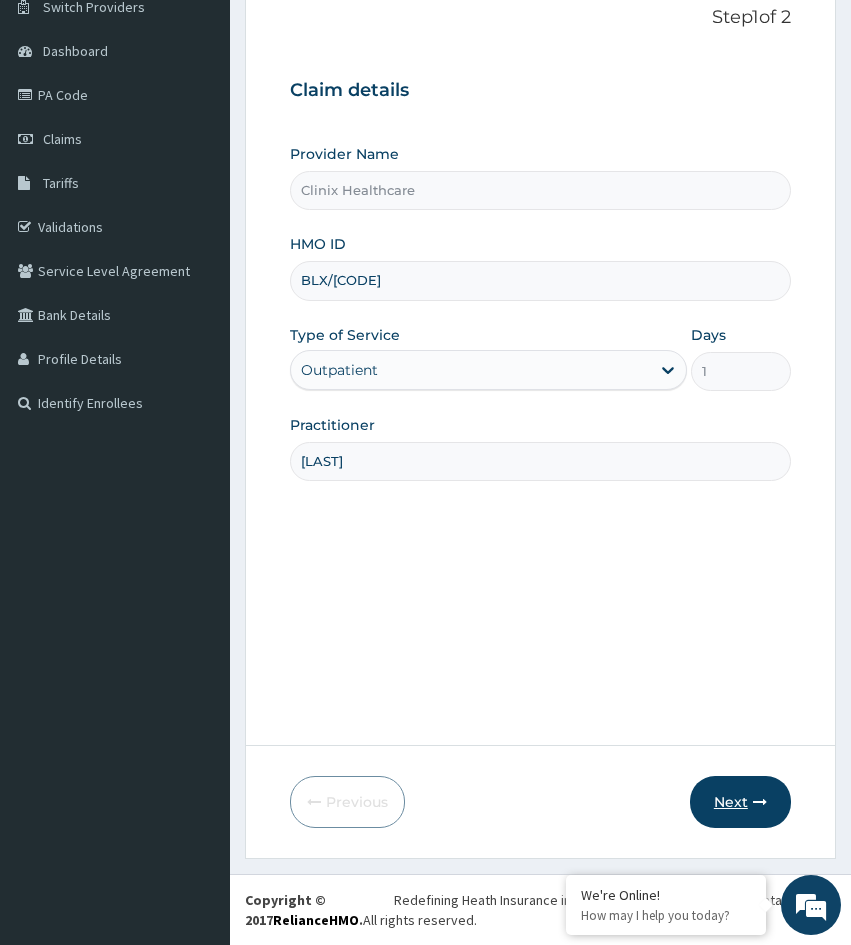 click on "Next" at bounding box center (740, 802) 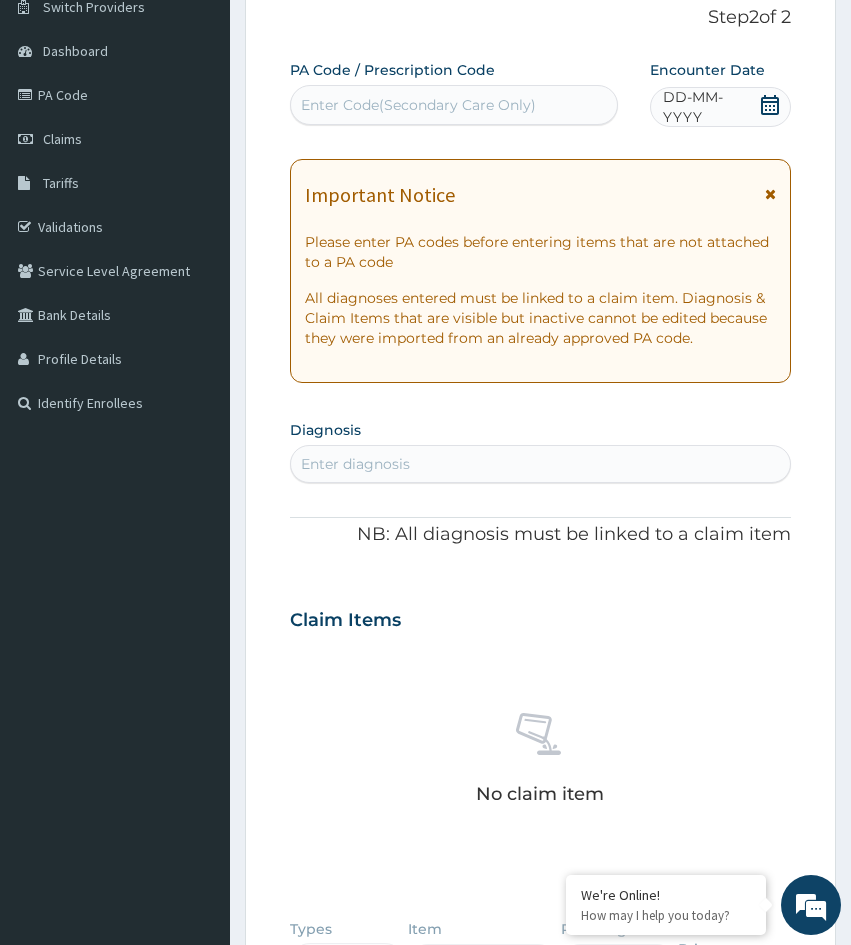 drag, startPoint x: 336, startPoint y: 712, endPoint x: 350, endPoint y: 646, distance: 67.46851 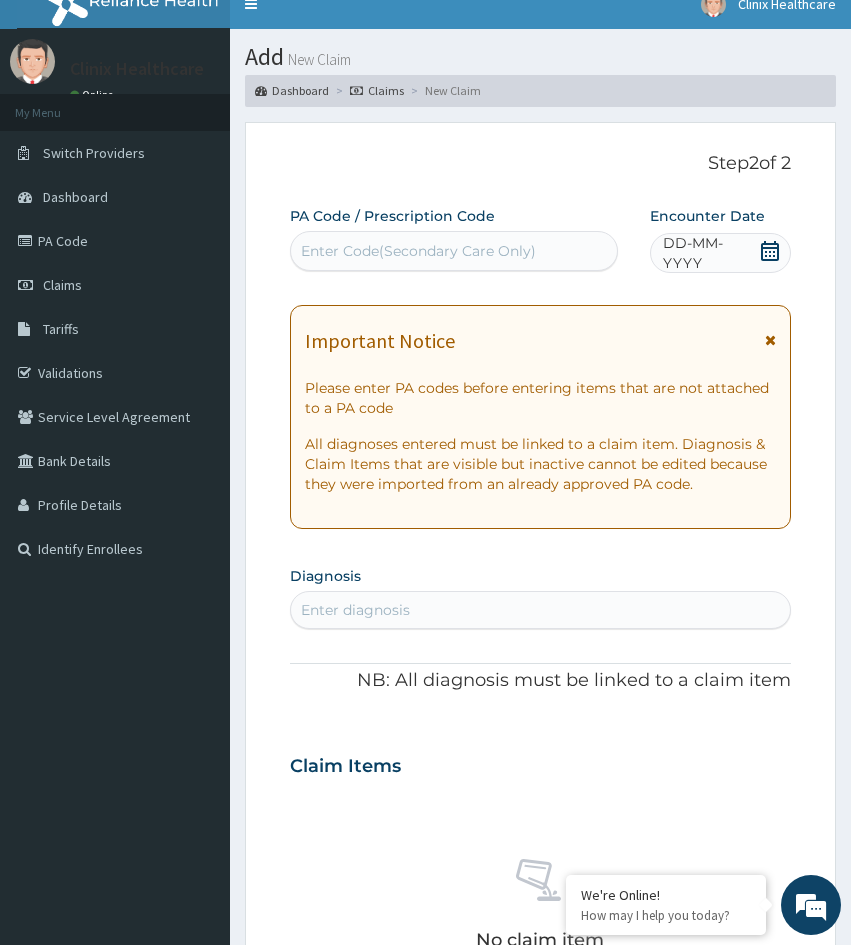 scroll, scrollTop: 0, scrollLeft: 0, axis: both 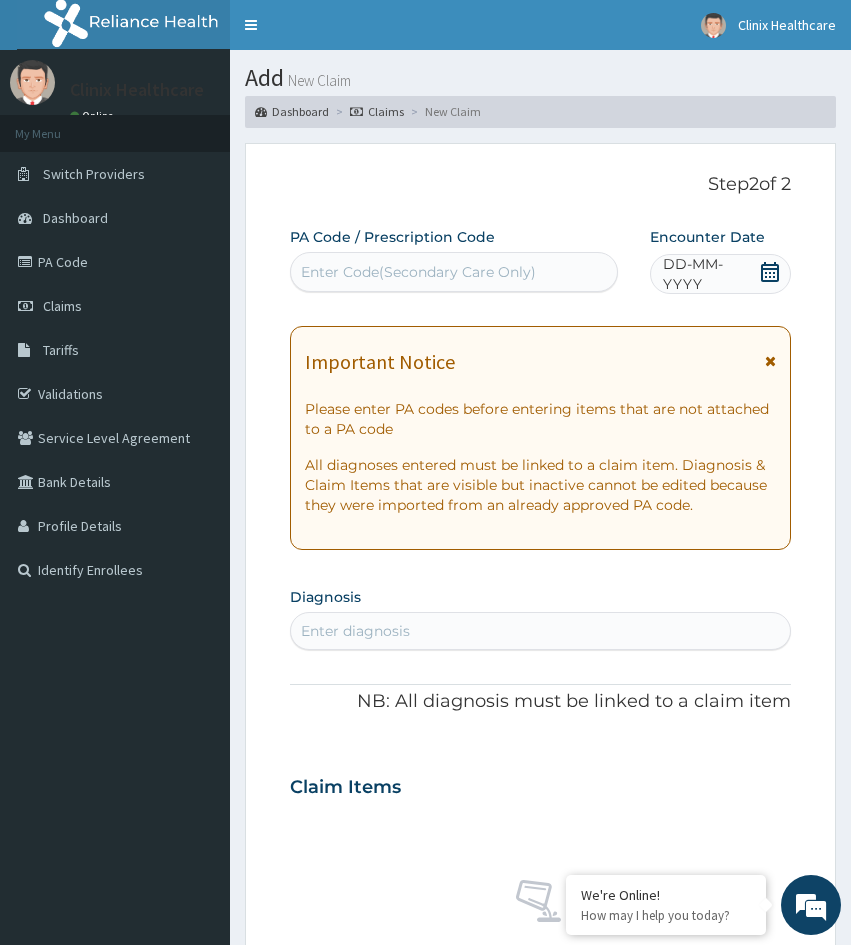click on "Enter Code(Secondary Care Only)" at bounding box center [418, 272] 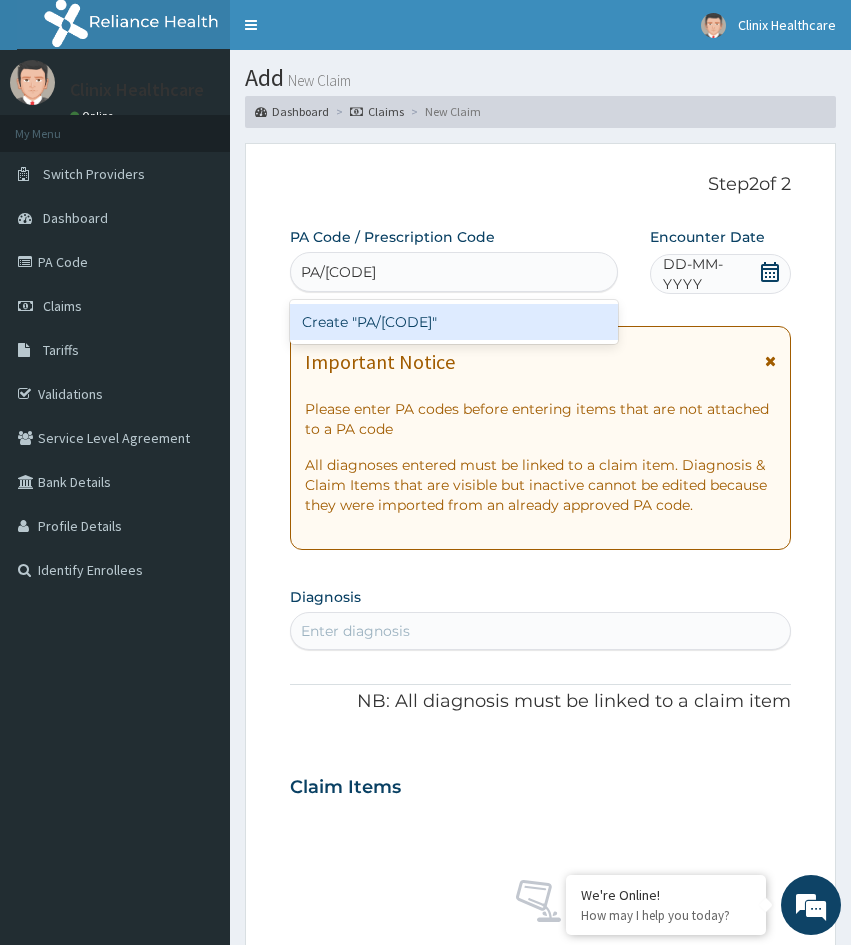 click on "Create "PA/2529F9"" at bounding box center [454, 322] 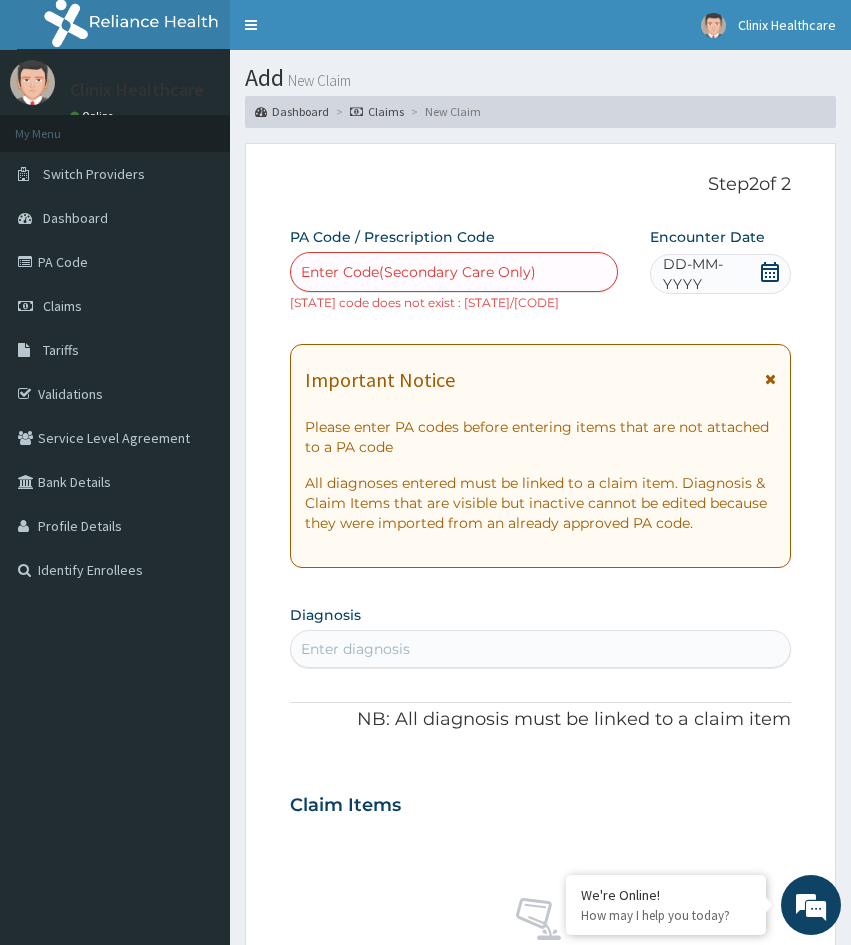 click 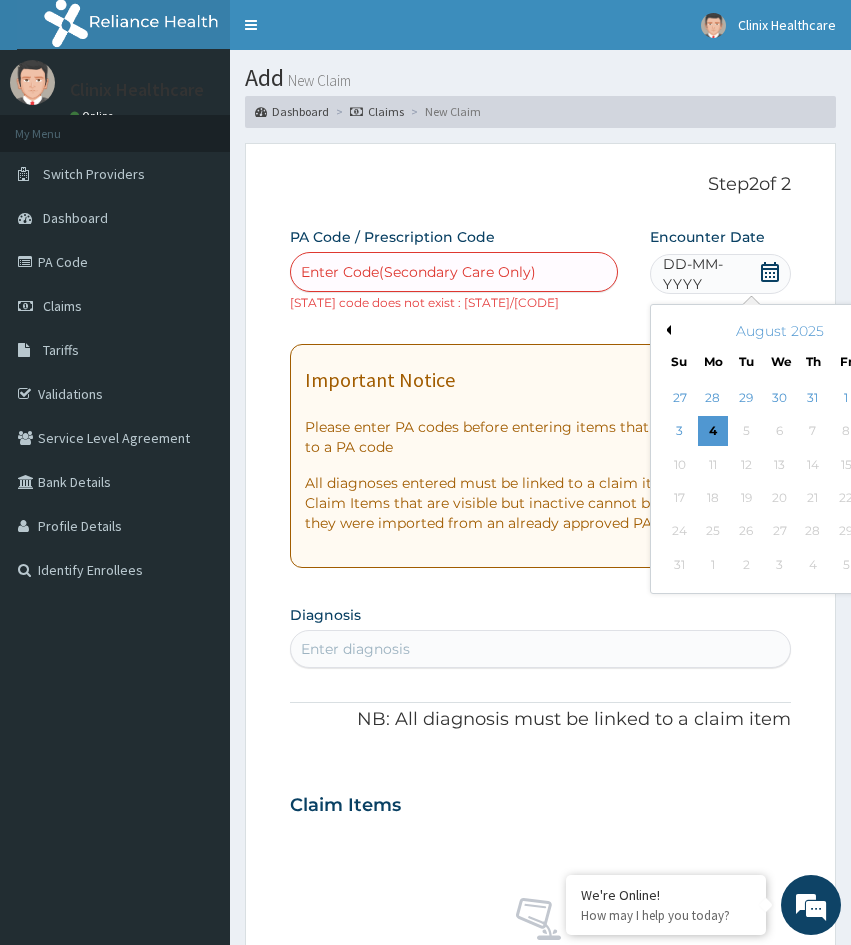 click on "Previous Month" at bounding box center (666, 330) 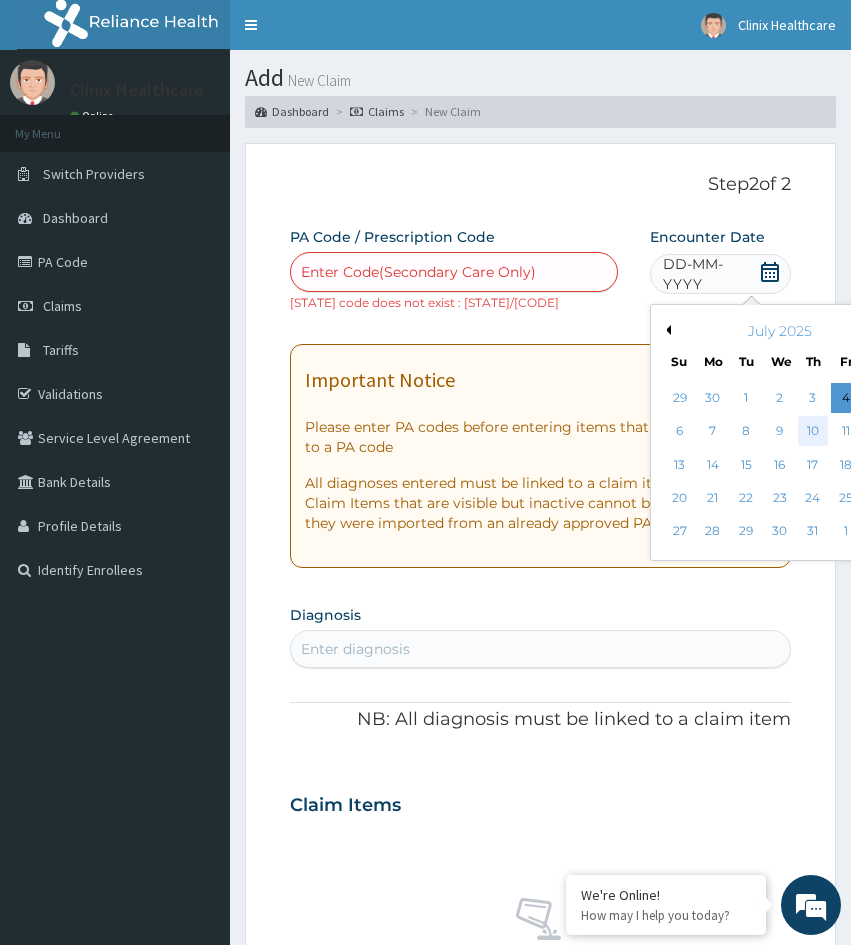 click on "10" at bounding box center (813, 432) 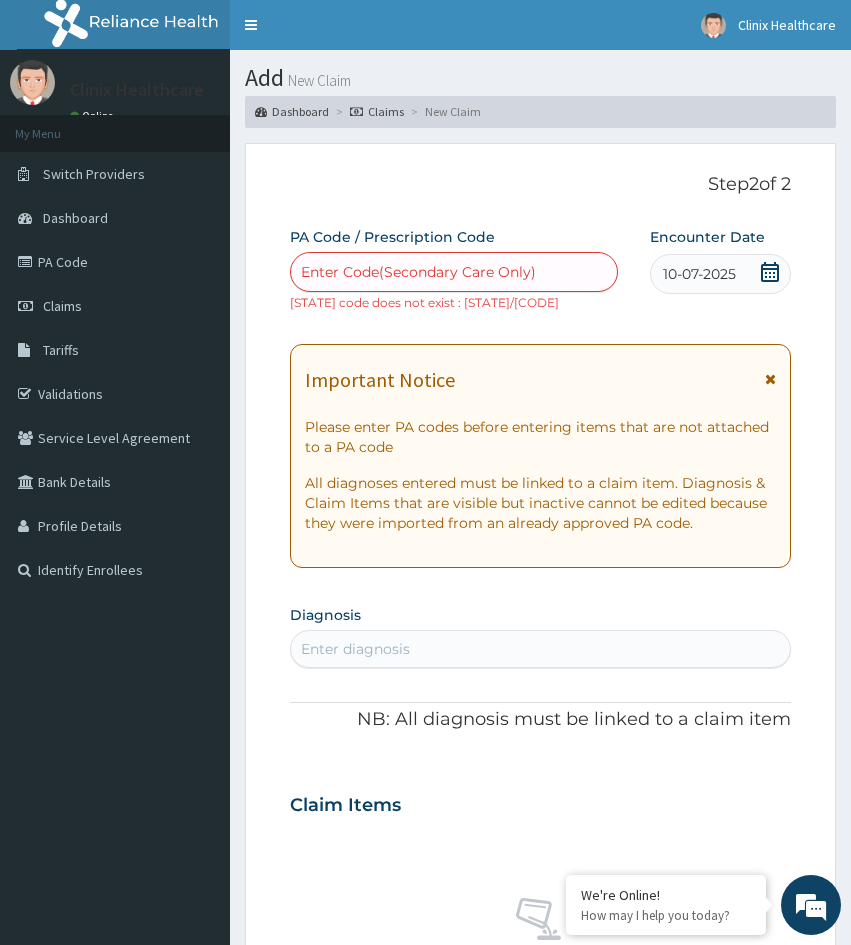 click on "Enter diagnosis" at bounding box center [355, 649] 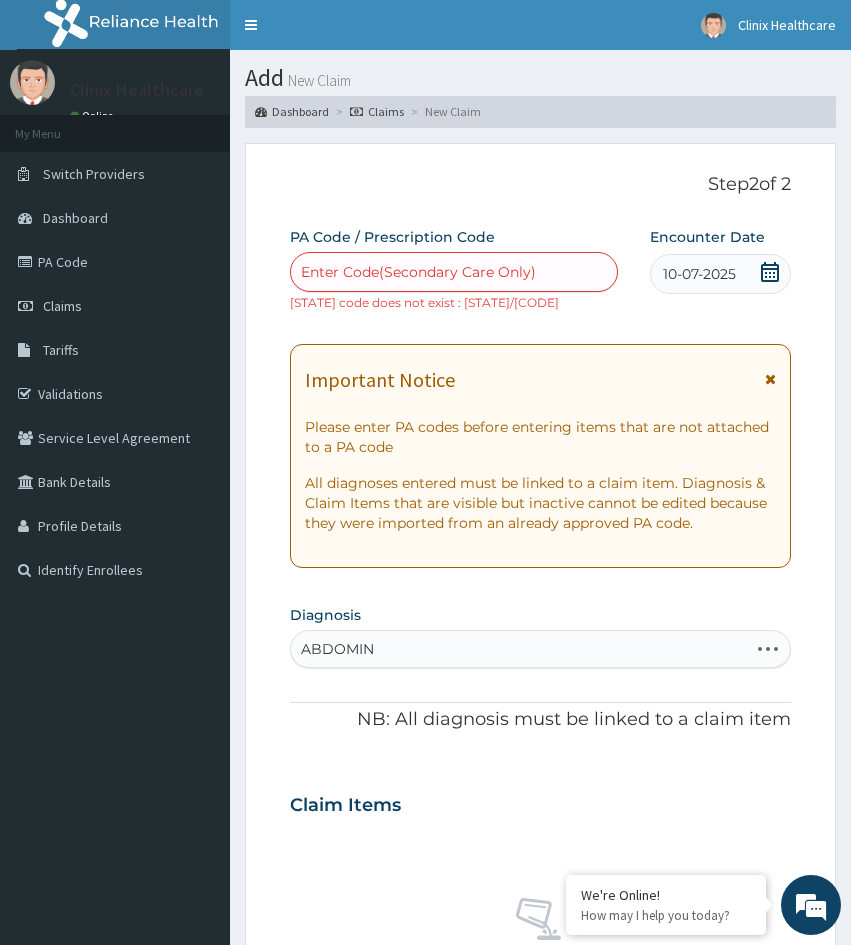 type on "ABDOMINA" 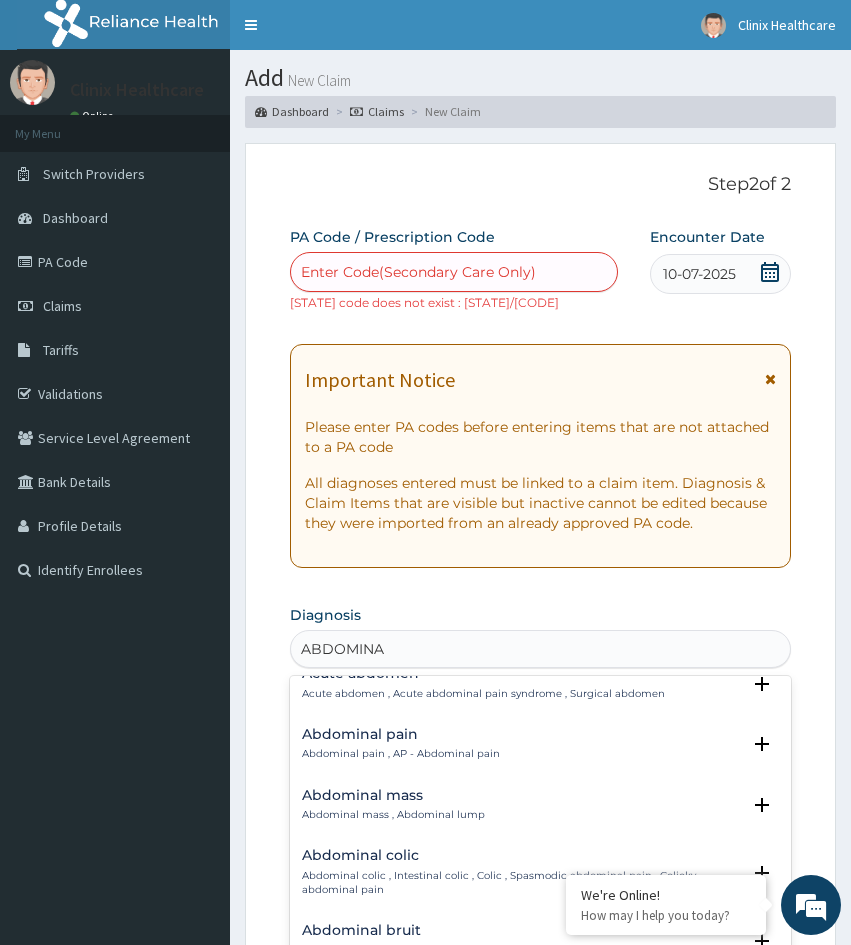 scroll, scrollTop: 0, scrollLeft: 0, axis: both 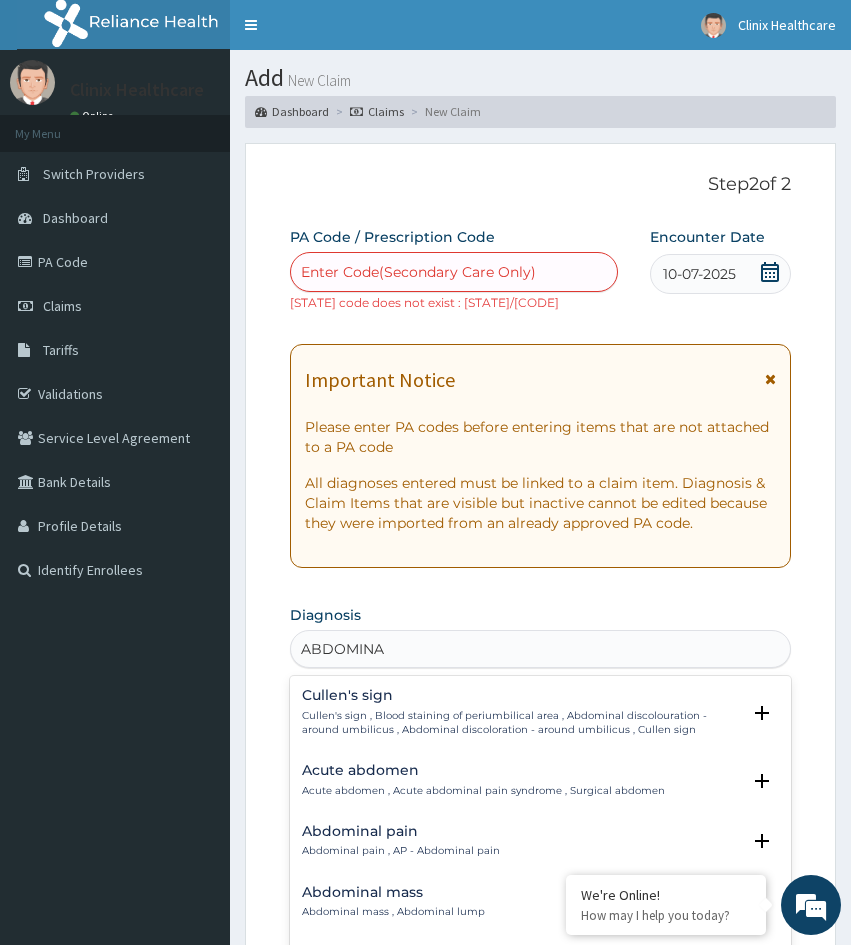 click on "Acute abdomen Acute abdomen , Acute abdominal pain syndrome , Surgical abdomen" at bounding box center [483, 780] 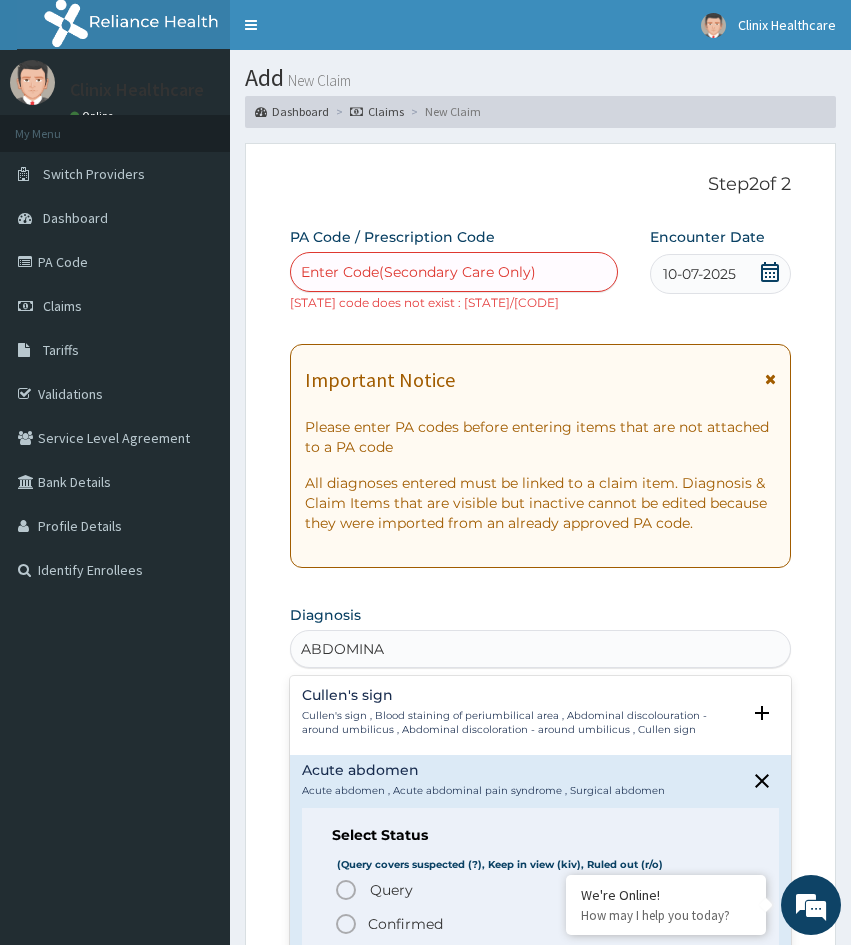 click on "Query" at bounding box center [391, 890] 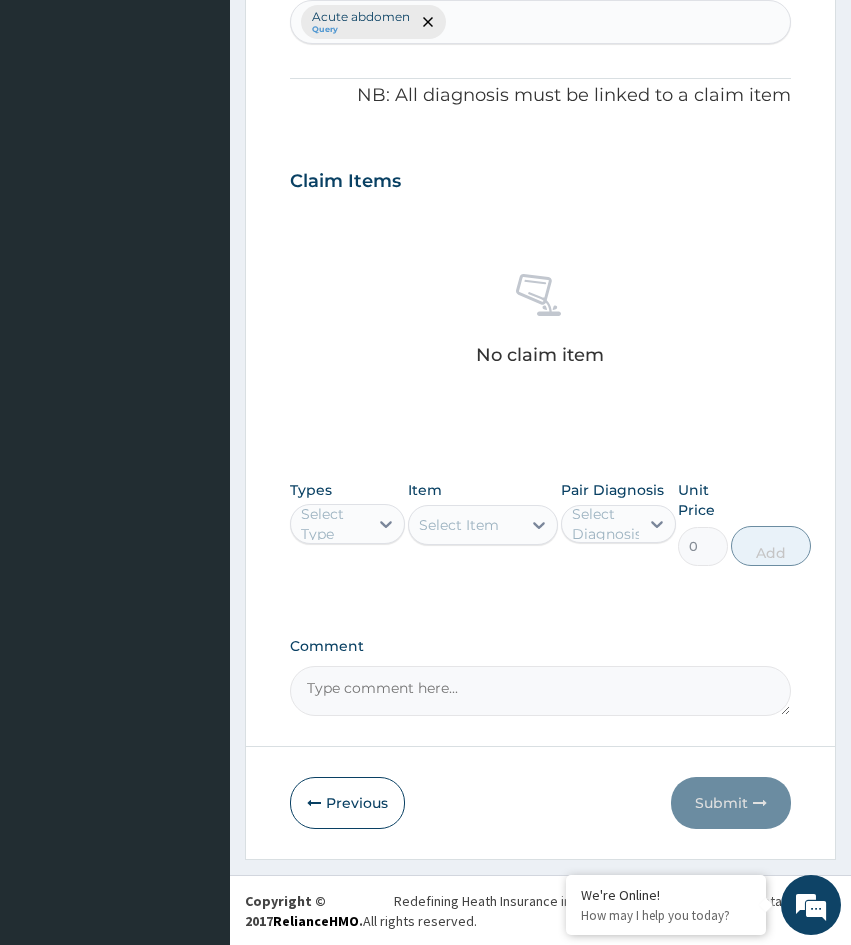 scroll, scrollTop: 631, scrollLeft: 0, axis: vertical 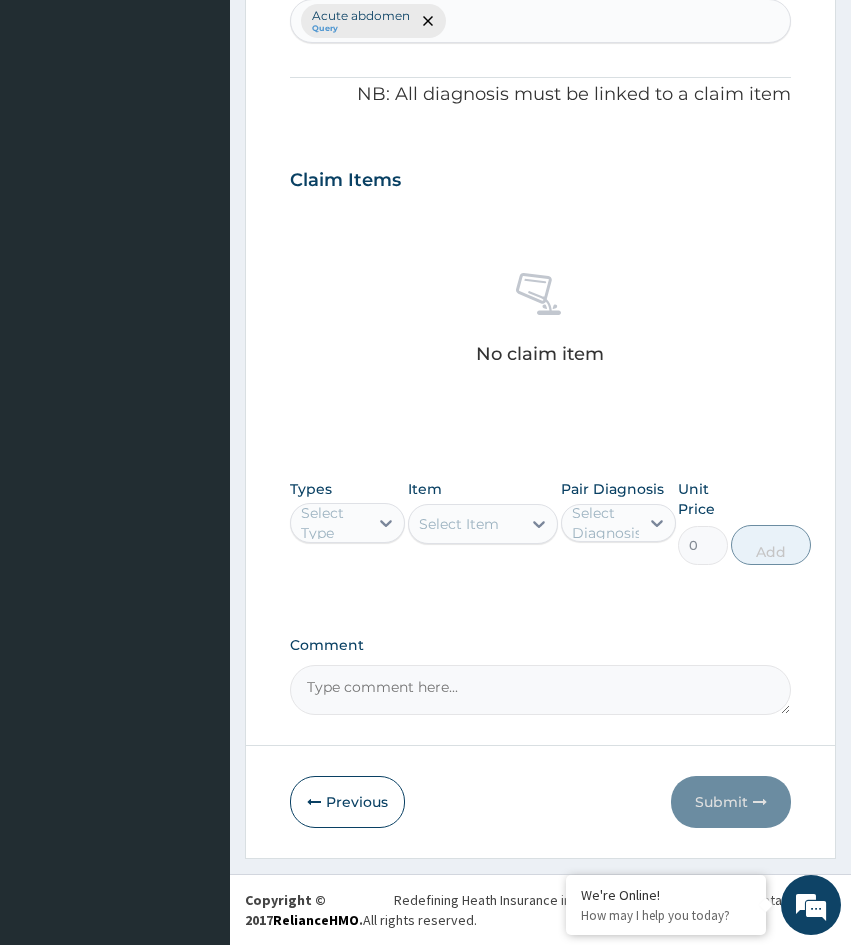 click on "Select Type" at bounding box center (333, 523) 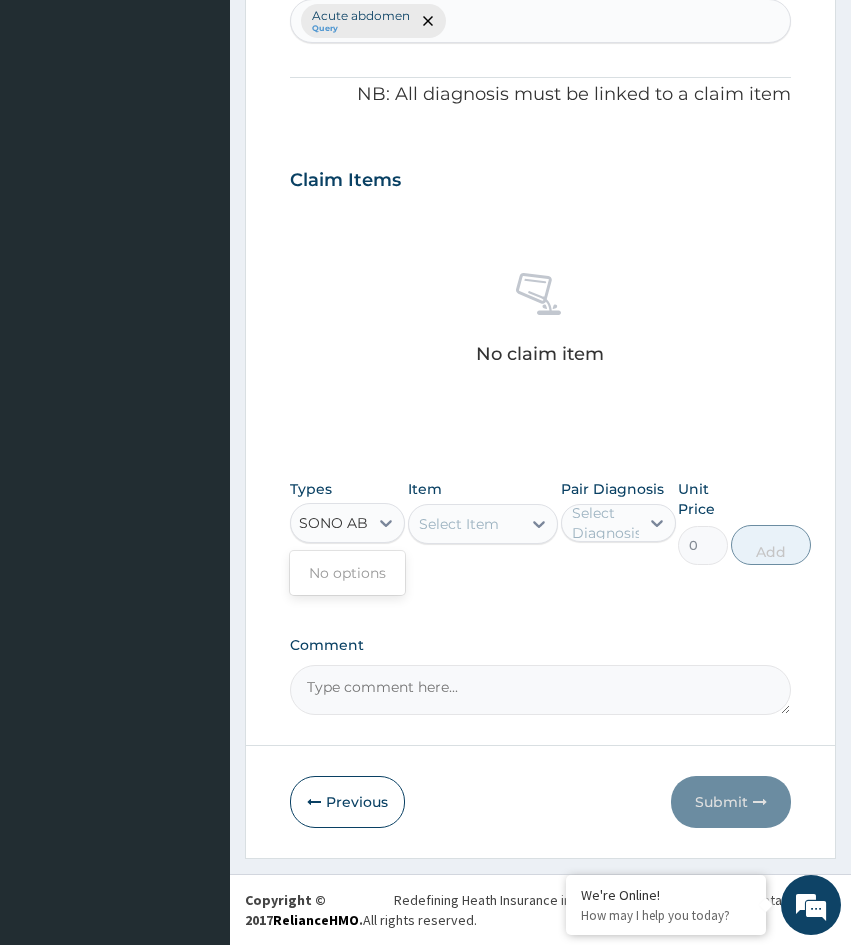 type on "SONO ABD" 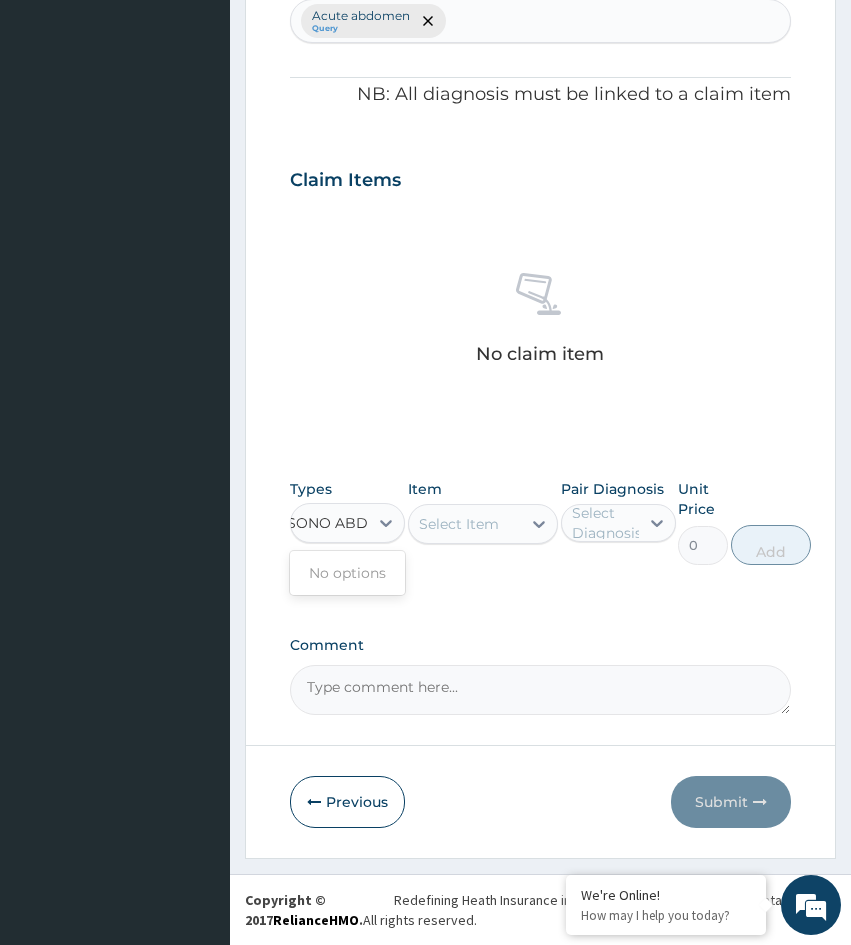 click on "SONO ABD" at bounding box center (327, 523) 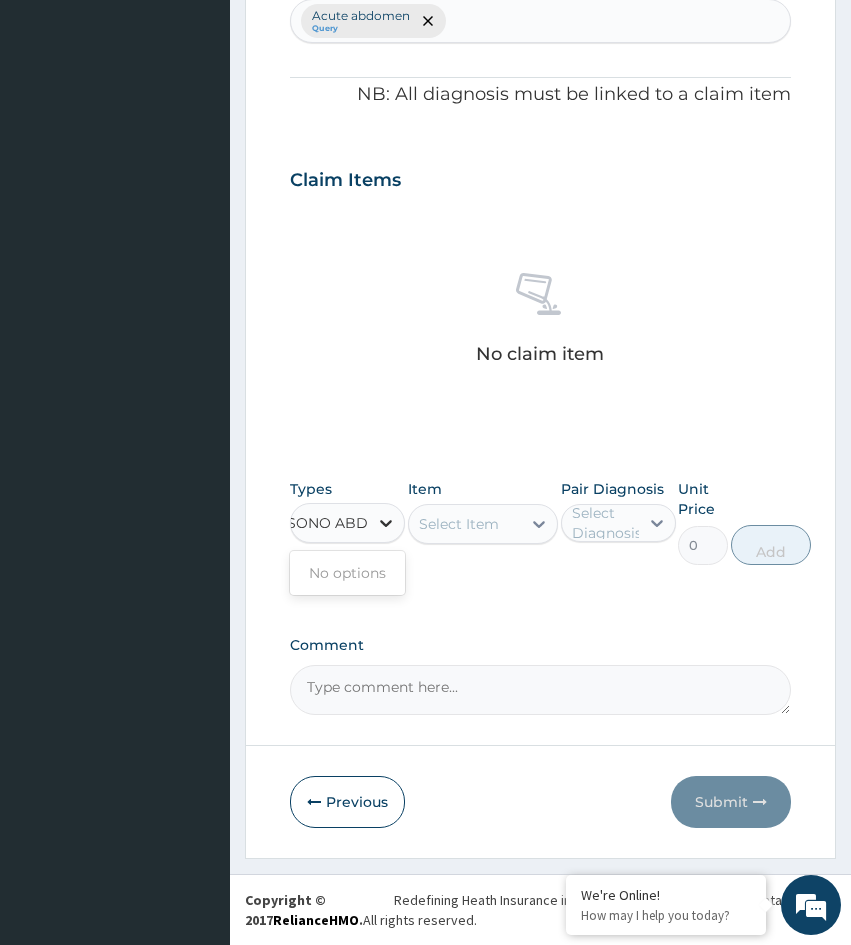 type 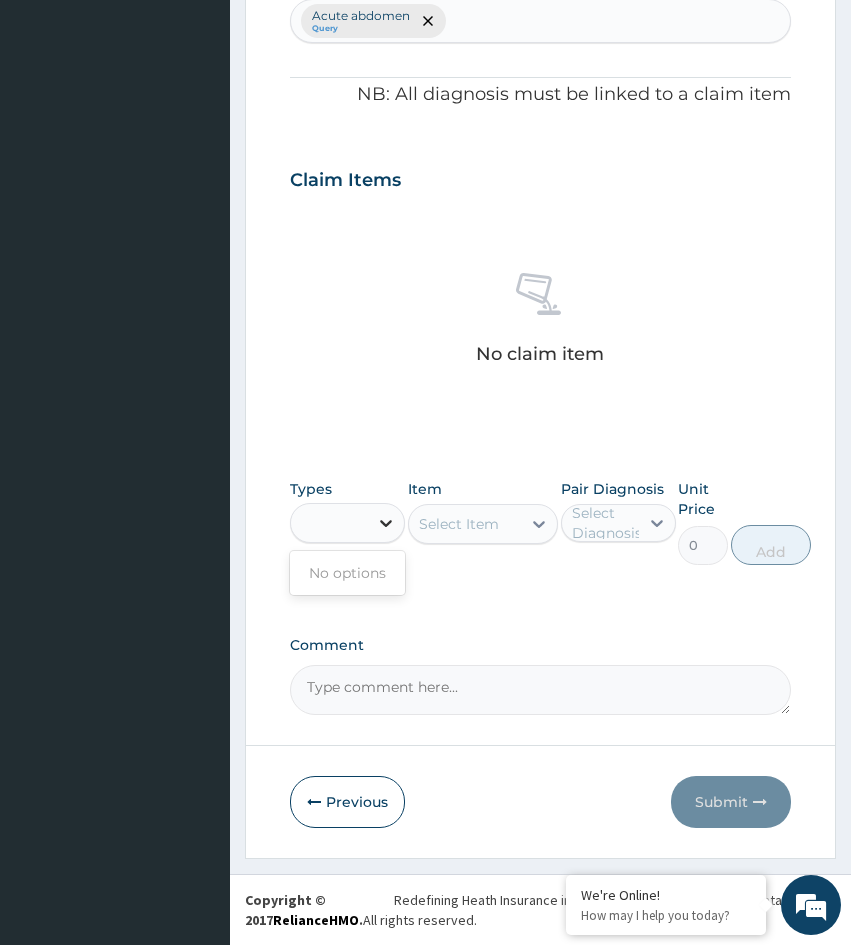 scroll, scrollTop: 0, scrollLeft: 0, axis: both 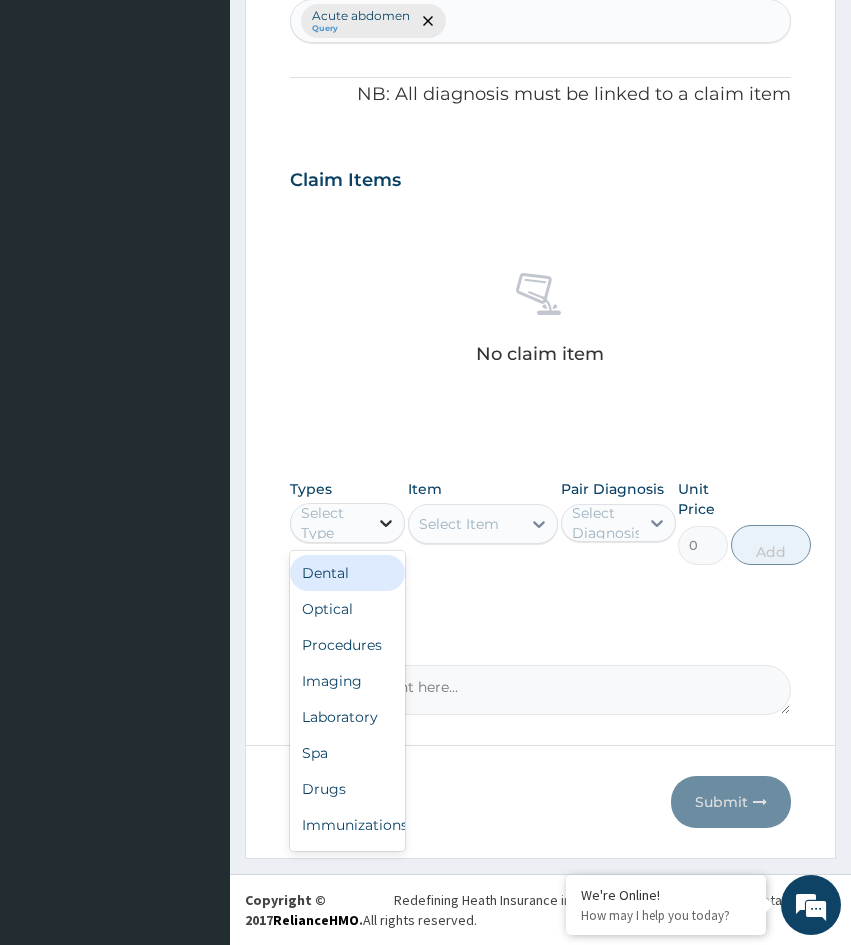 click 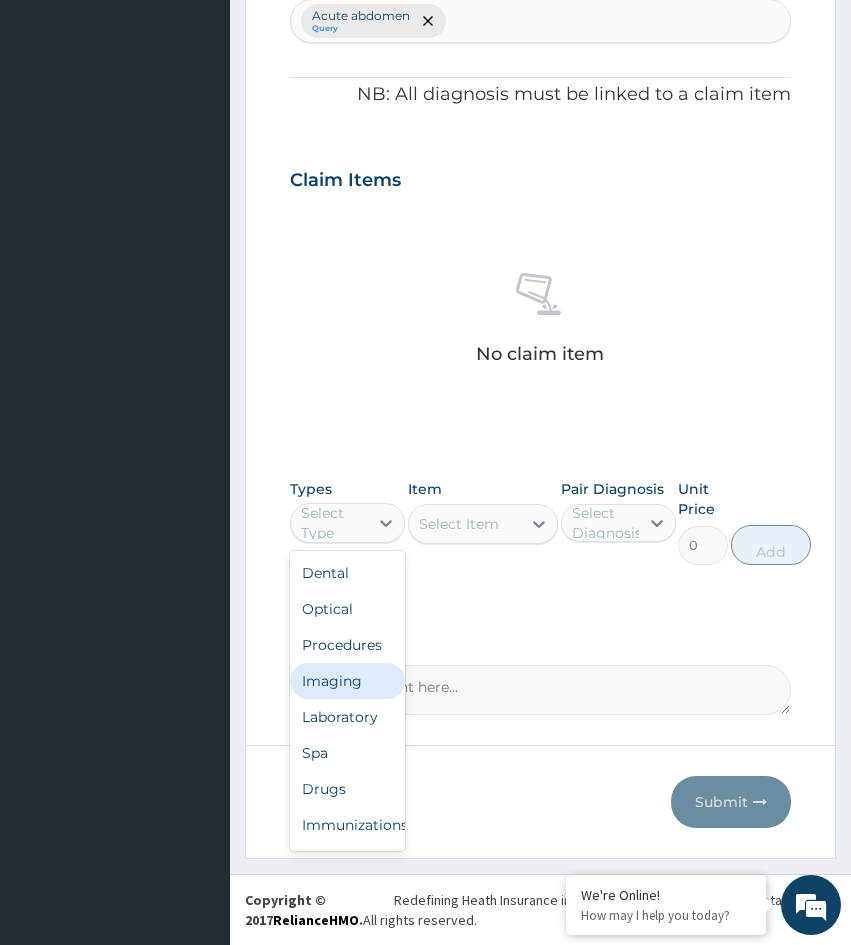 click on "Imaging" at bounding box center (347, 681) 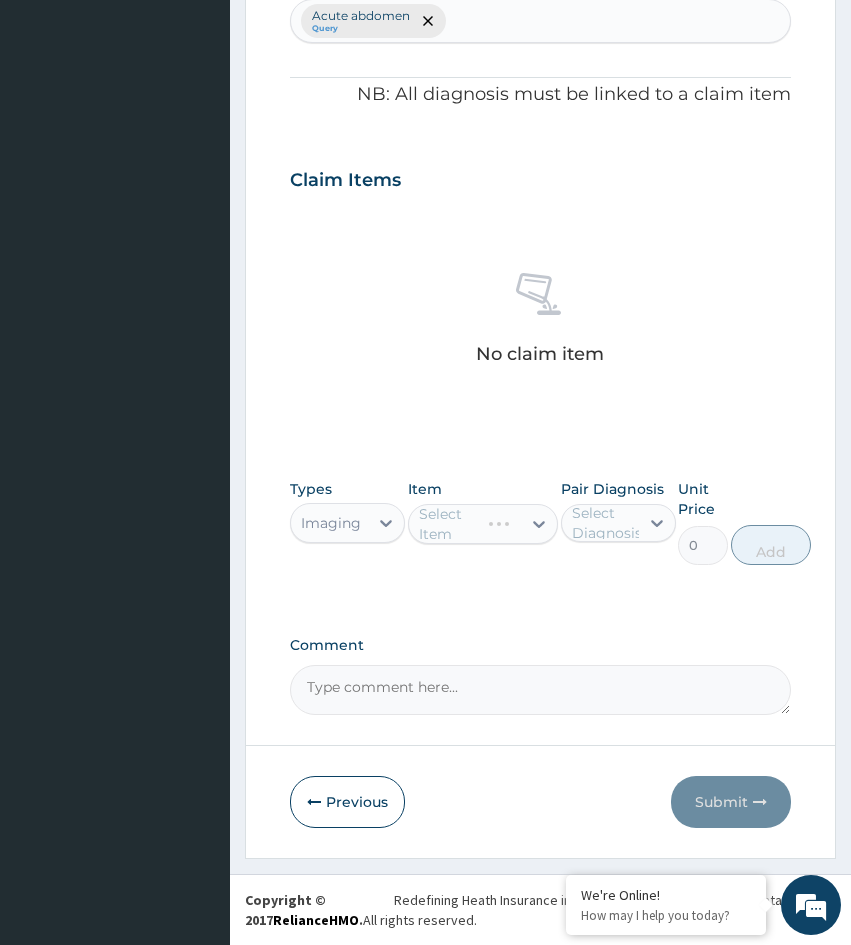 click on "Select Item" at bounding box center (483, 524) 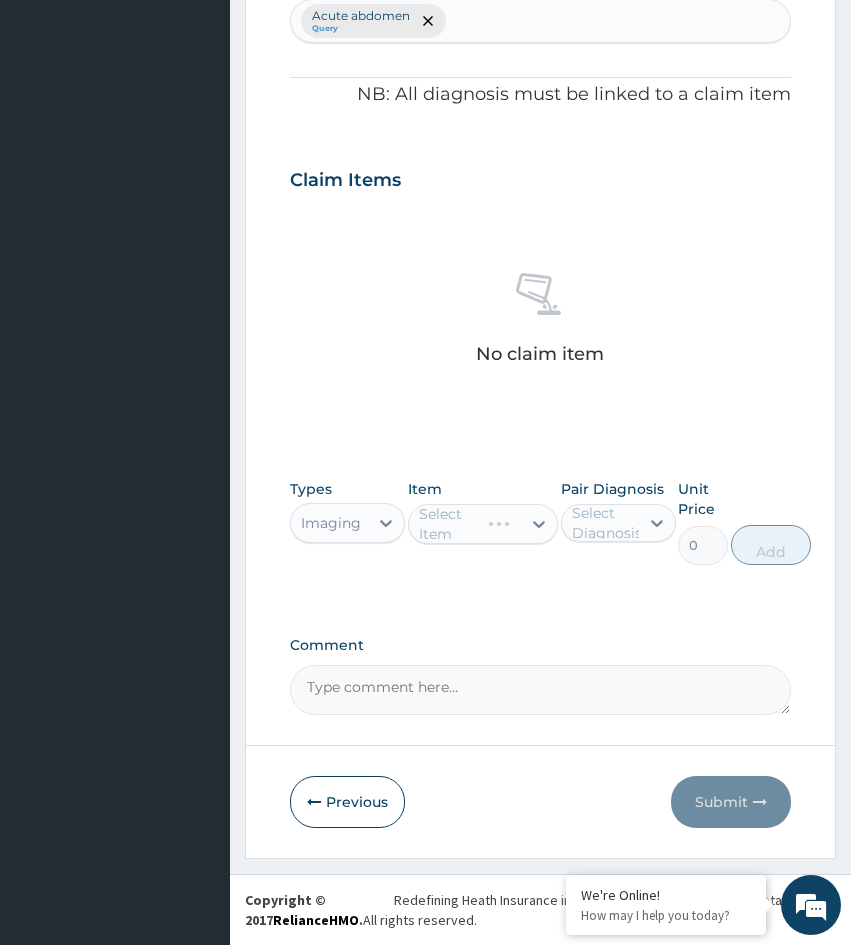 click on "Select Item" at bounding box center [483, 524] 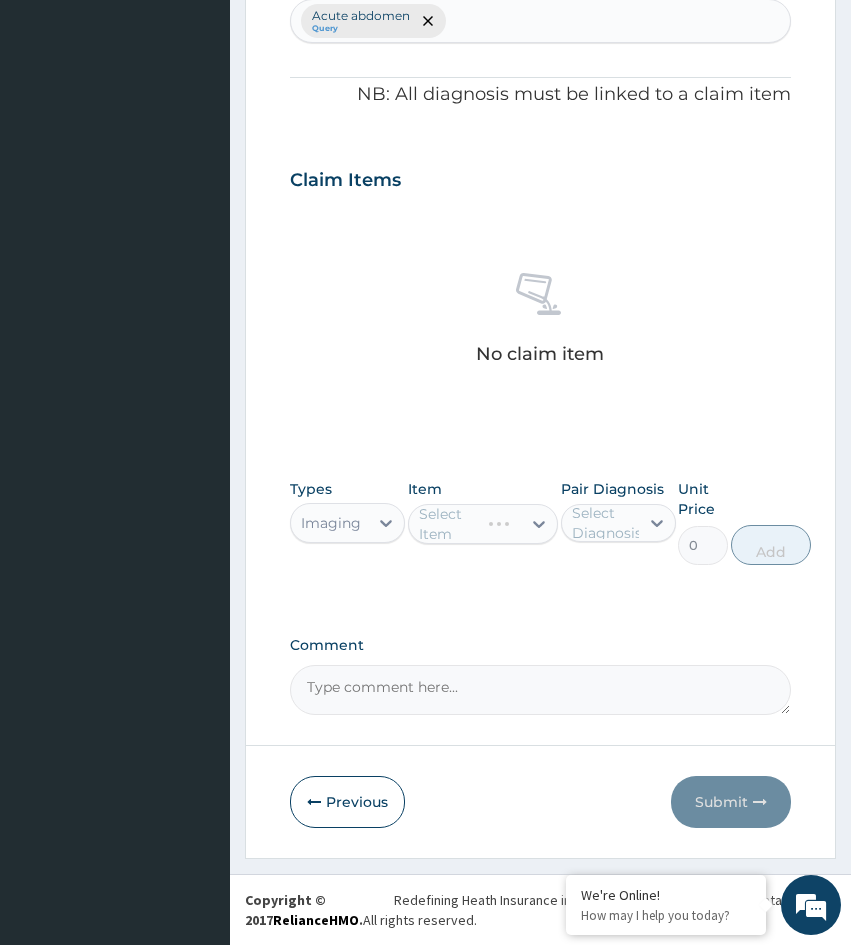 click on "Select Item" at bounding box center (483, 524) 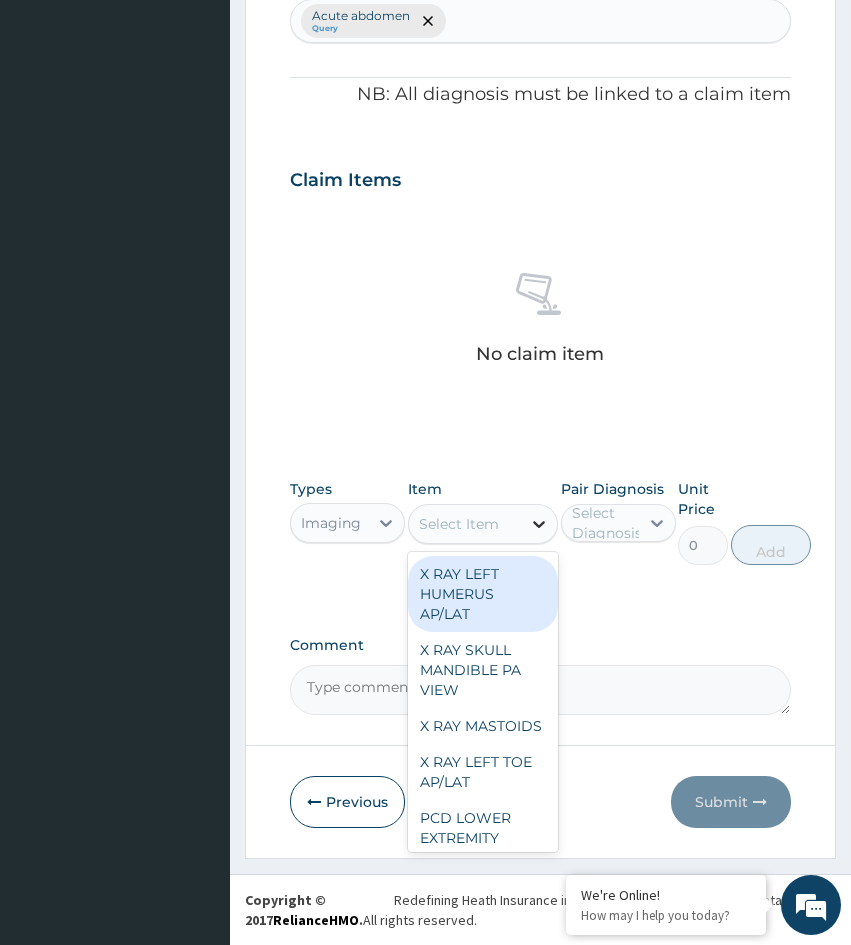 click 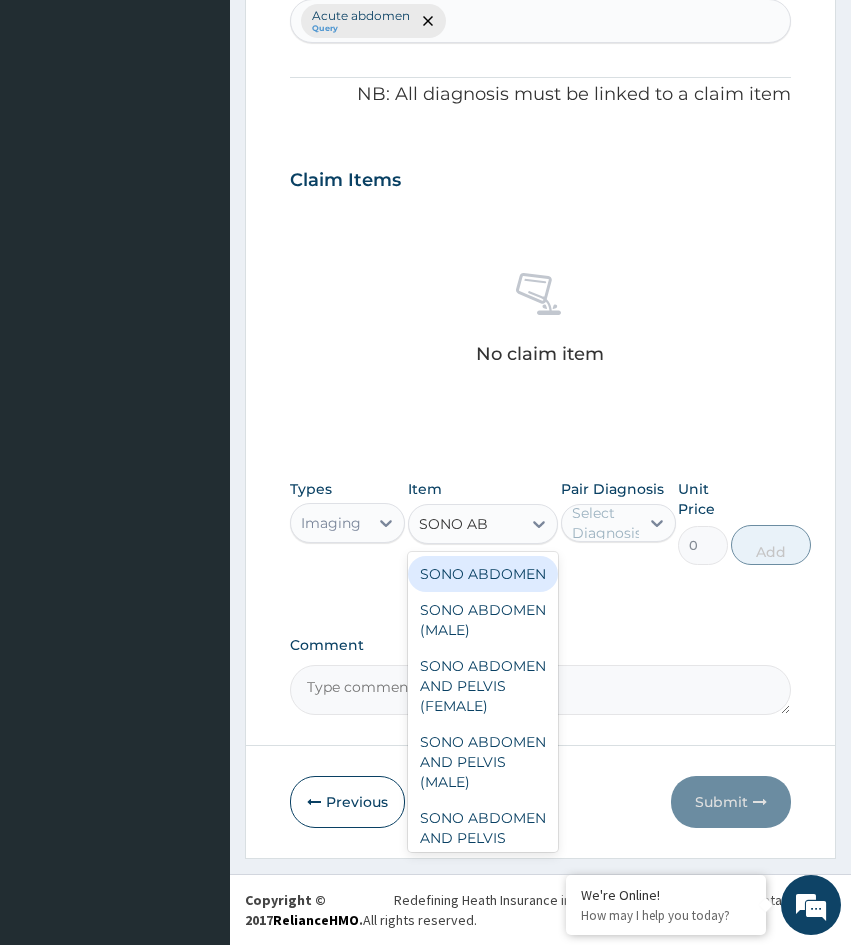 type on "SONO ABD" 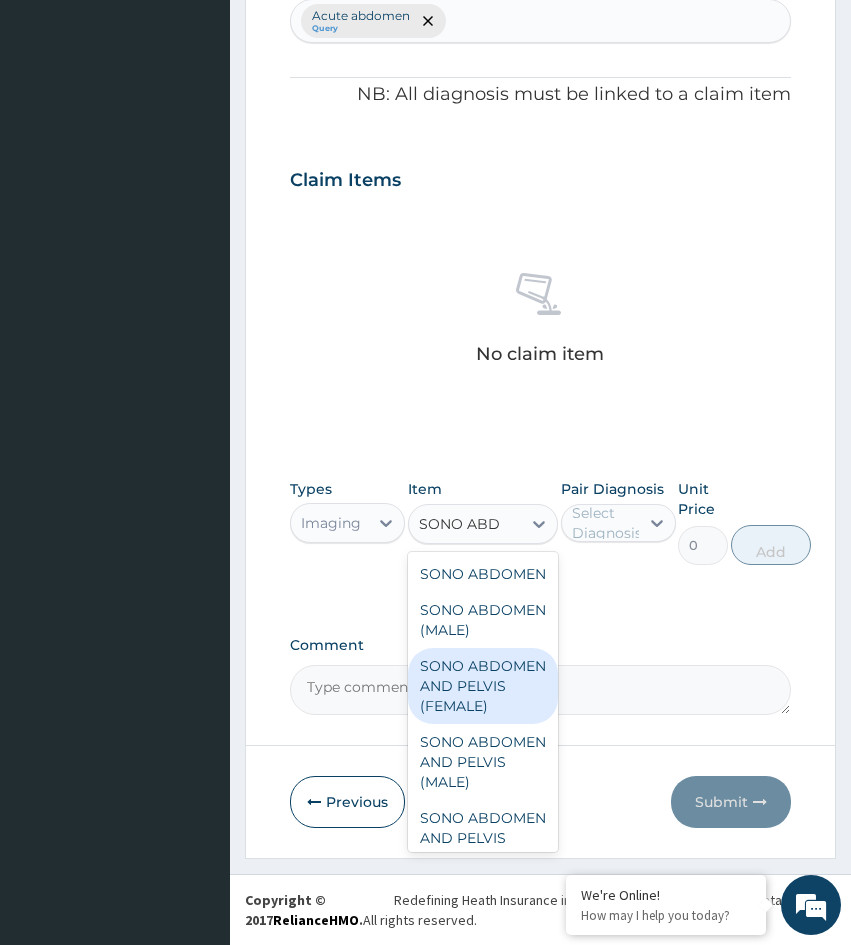 scroll, scrollTop: 108, scrollLeft: 0, axis: vertical 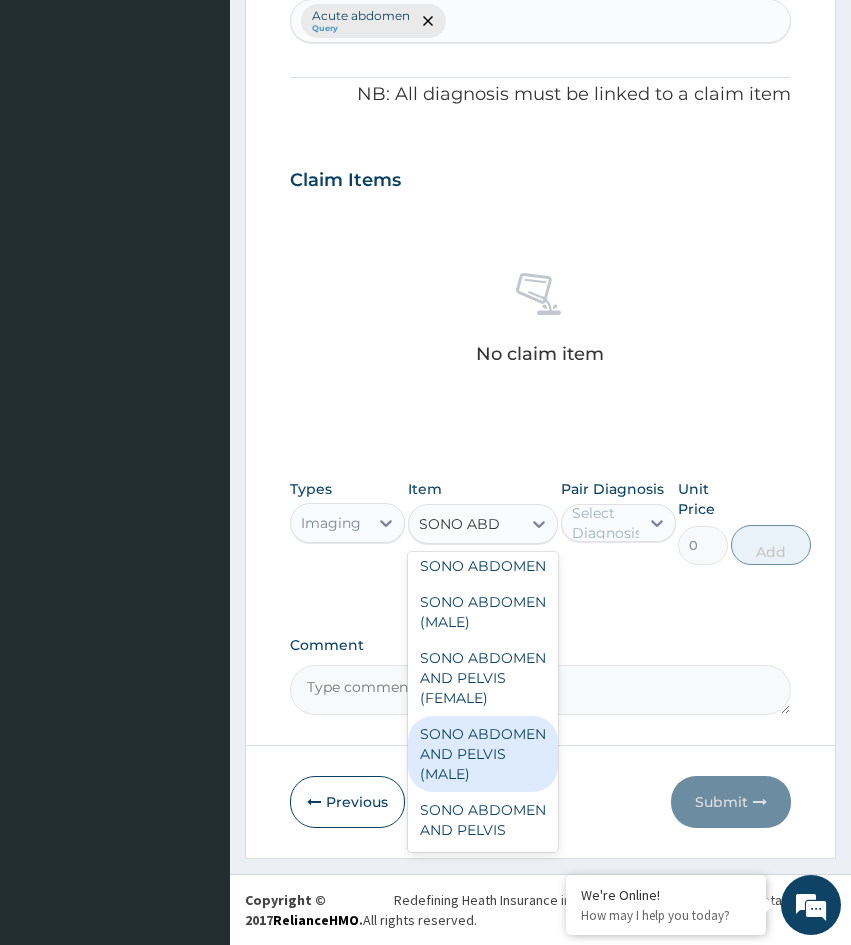 click on "SONO ABDOMEN AND PELVIS (MALE)" at bounding box center [483, 754] 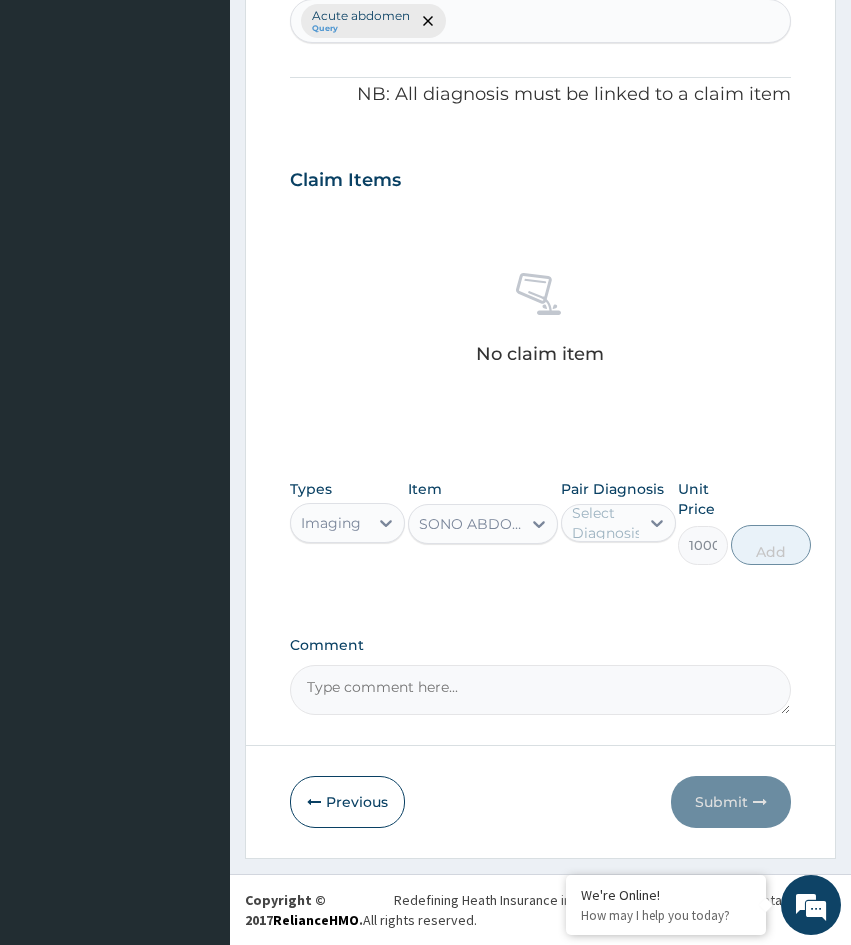 click on "Select Diagnosis" at bounding box center (607, 523) 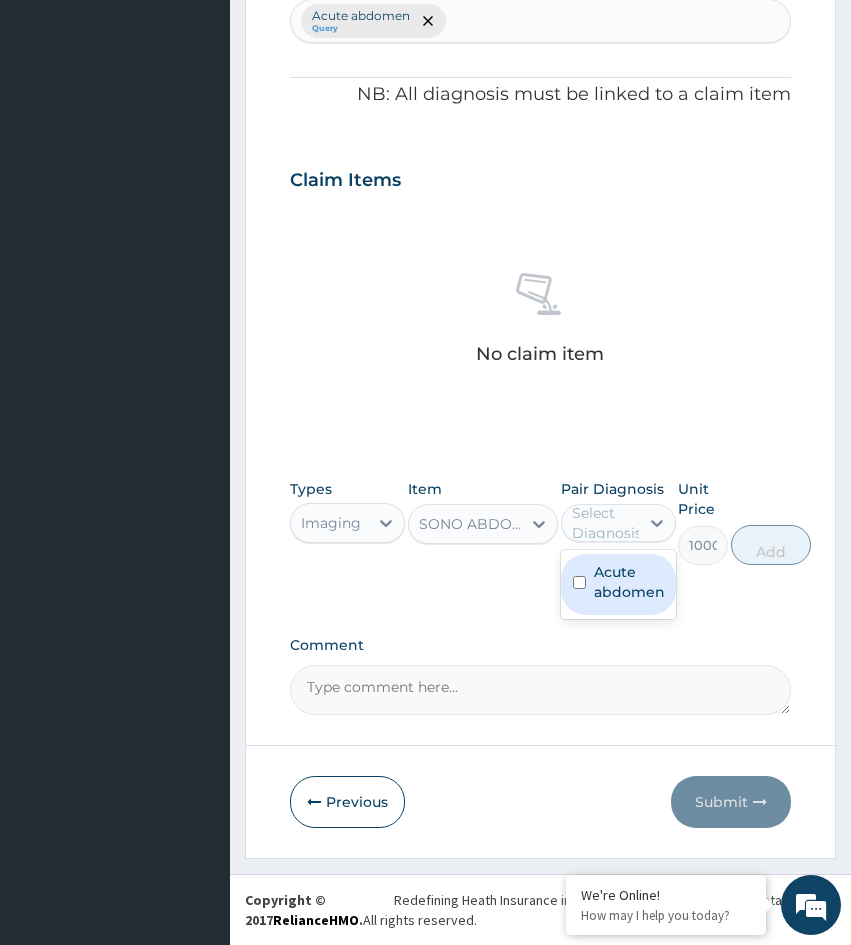 click on "Acute abdomen" at bounding box center [629, 582] 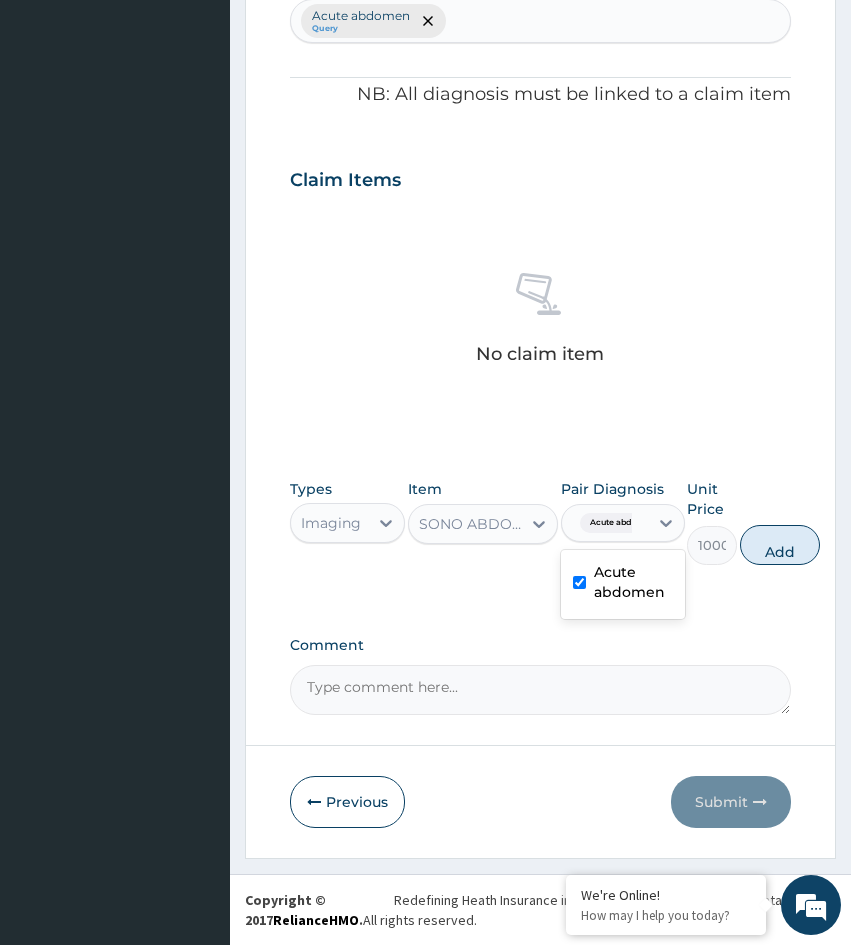 click at bounding box center (579, 582) 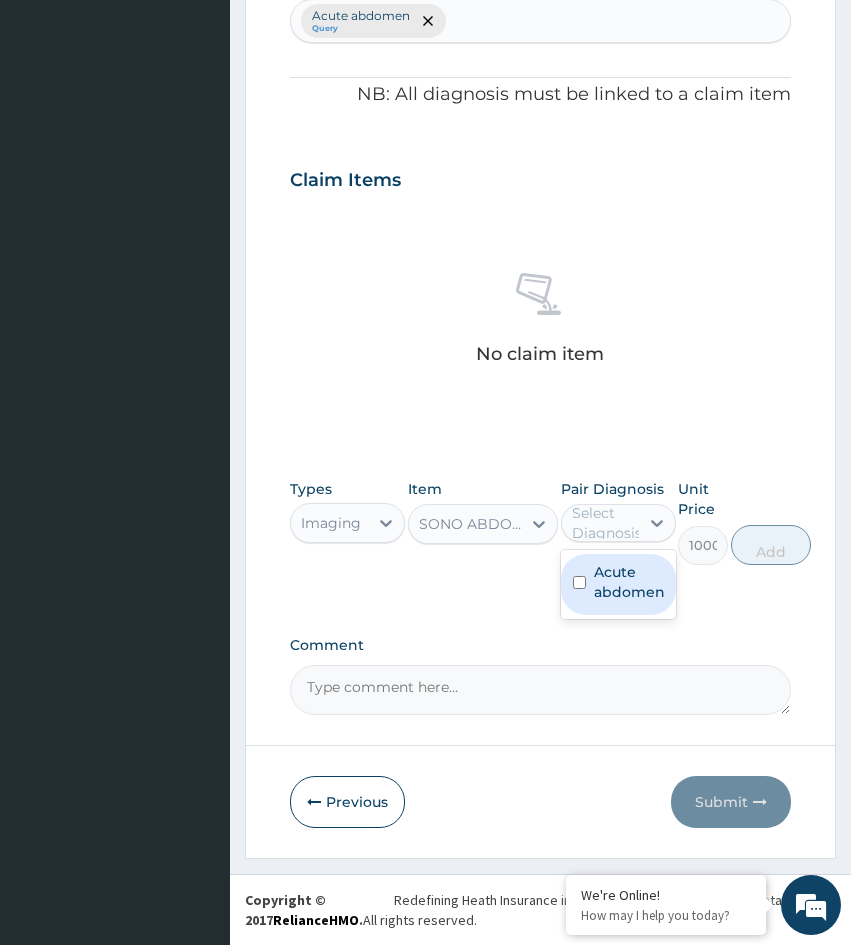 click at bounding box center [579, 582] 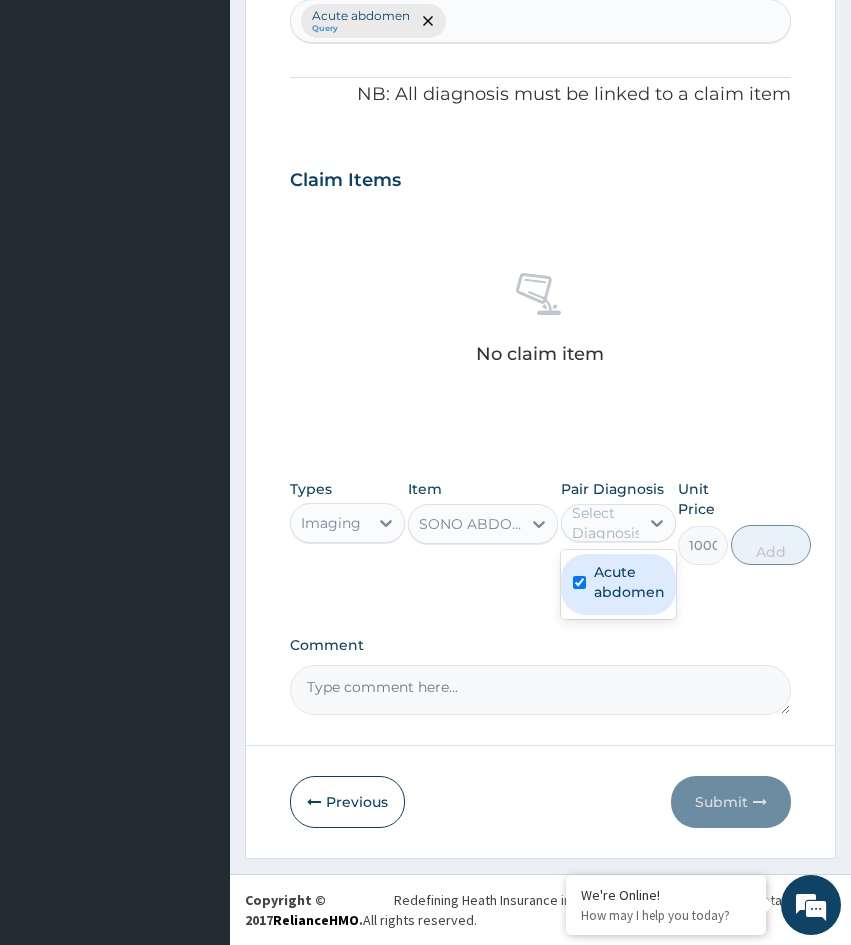 checkbox on "true" 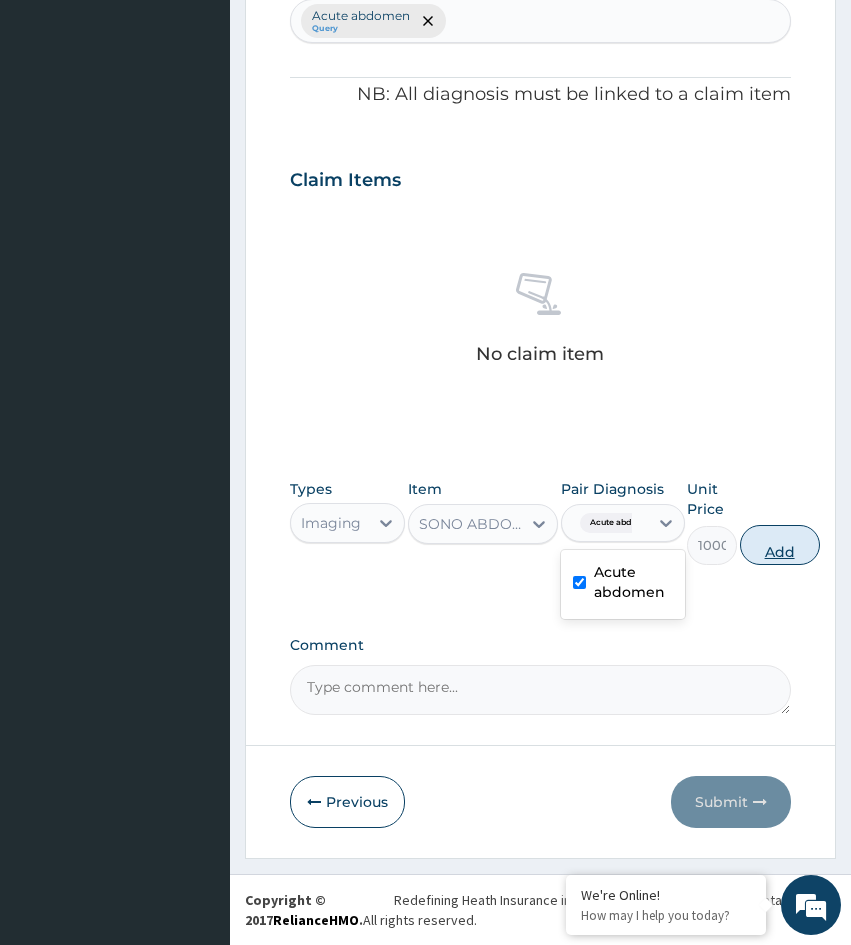 click on "Add" at bounding box center (780, 545) 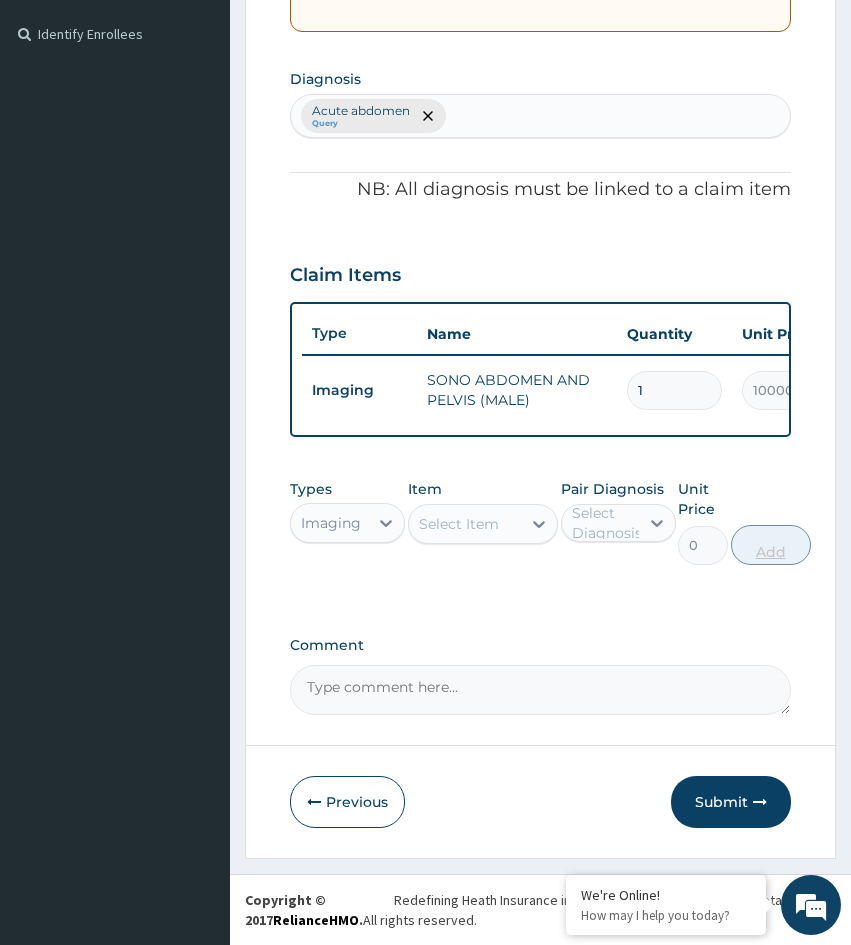 scroll, scrollTop: 551, scrollLeft: 0, axis: vertical 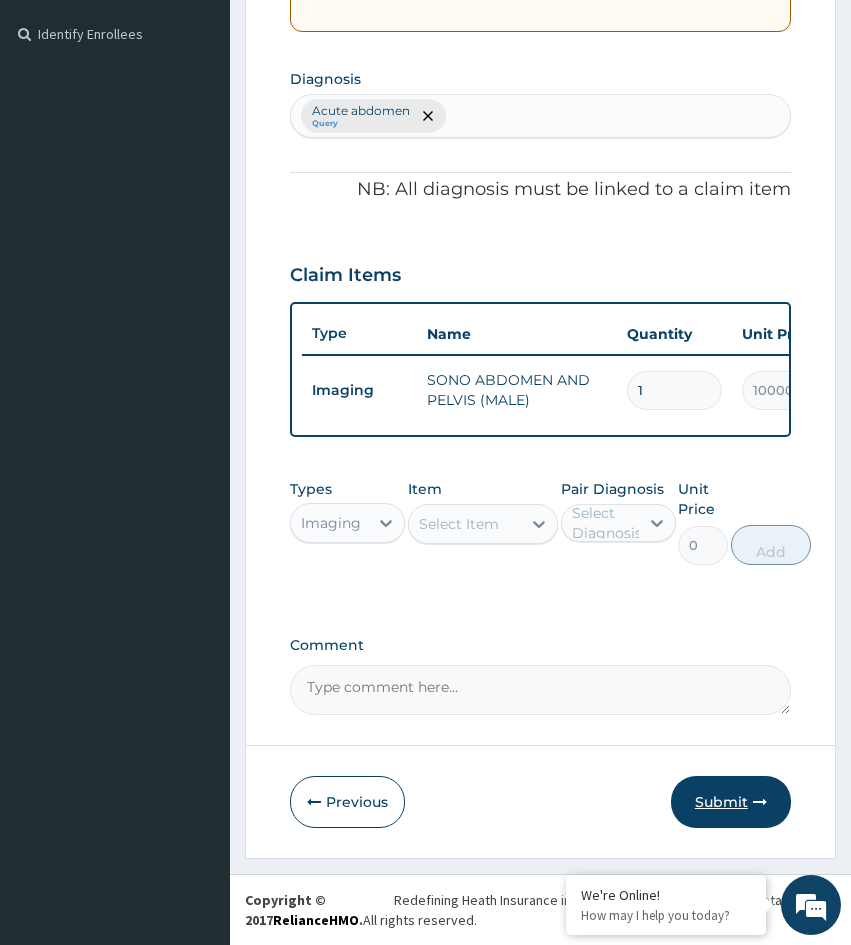 click on "Submit" at bounding box center (731, 802) 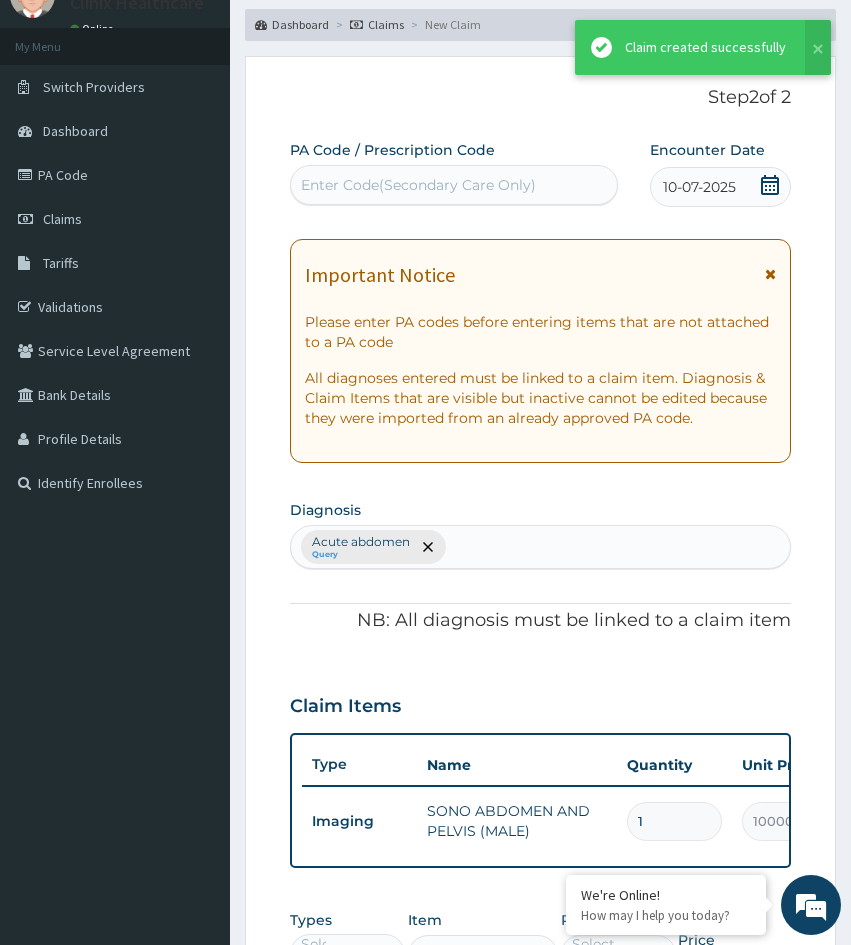 scroll, scrollTop: 533, scrollLeft: 0, axis: vertical 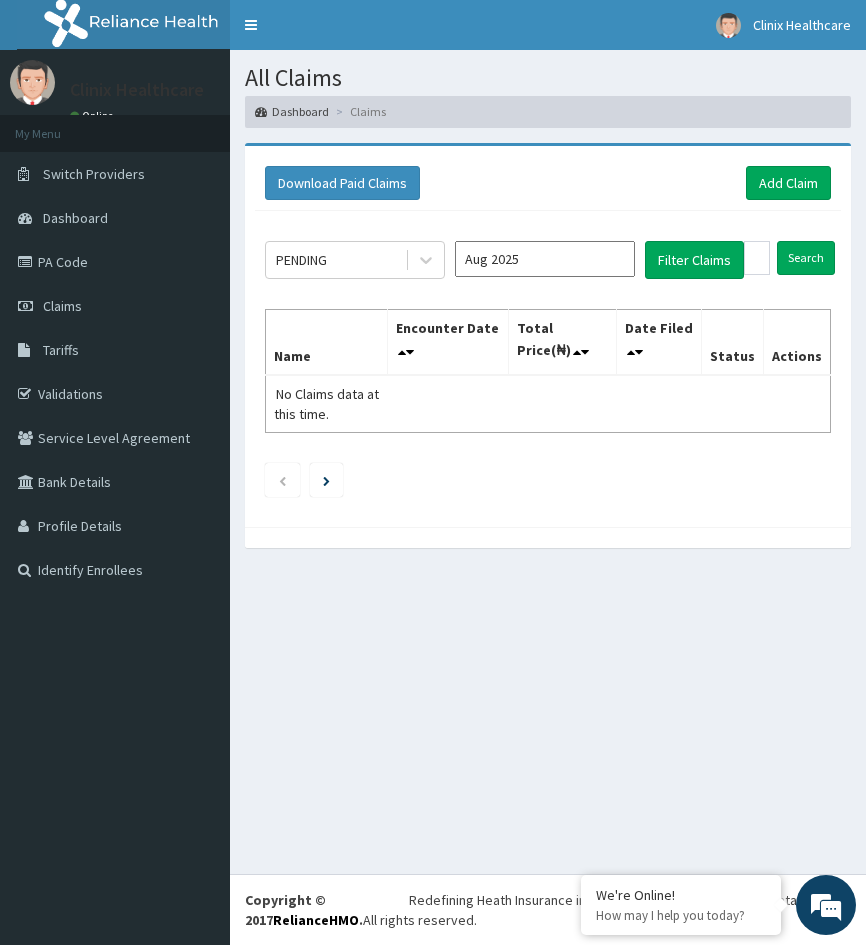drag, startPoint x: 299, startPoint y: 634, endPoint x: 347, endPoint y: 579, distance: 73 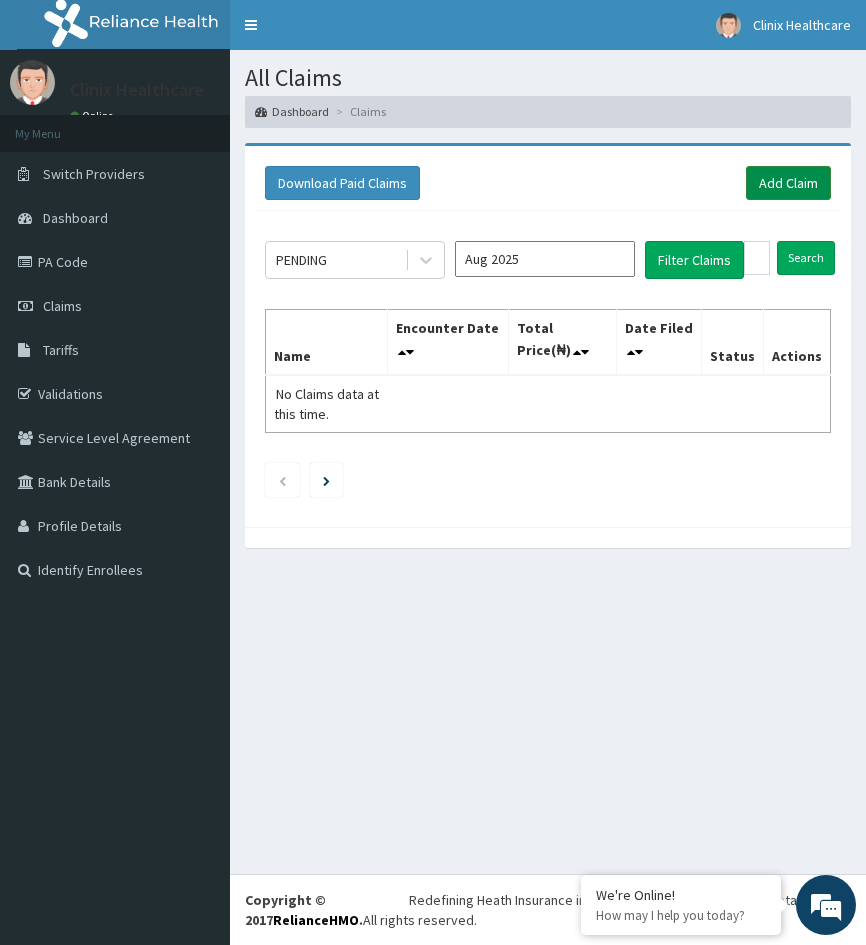 click on "Add Claim" at bounding box center [788, 183] 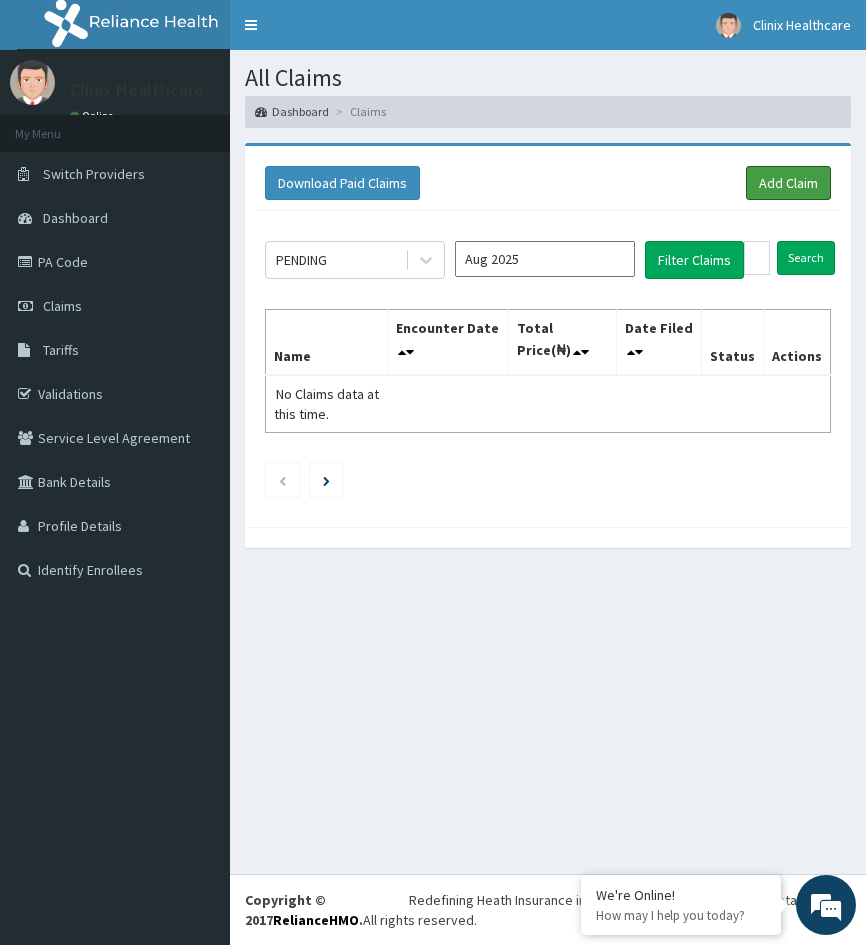 scroll, scrollTop: 0, scrollLeft: 0, axis: both 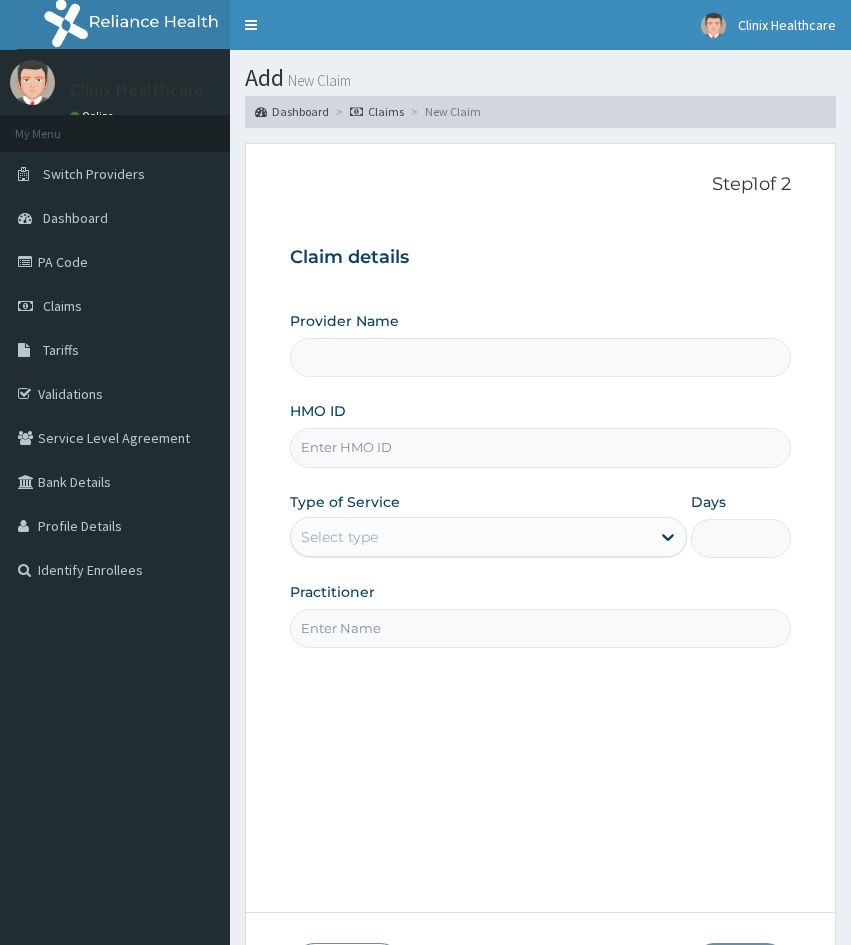 drag, startPoint x: 0, startPoint y: 0, endPoint x: 384, endPoint y: 457, distance: 596.9129 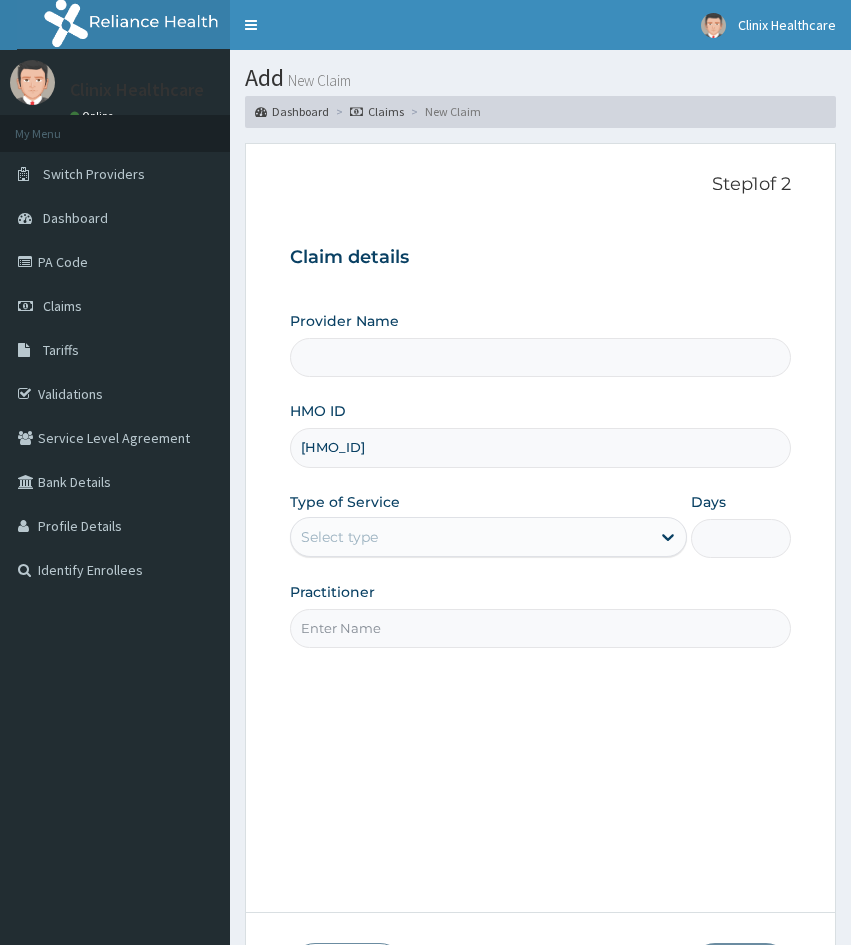 type on "Clinix Healthcare" 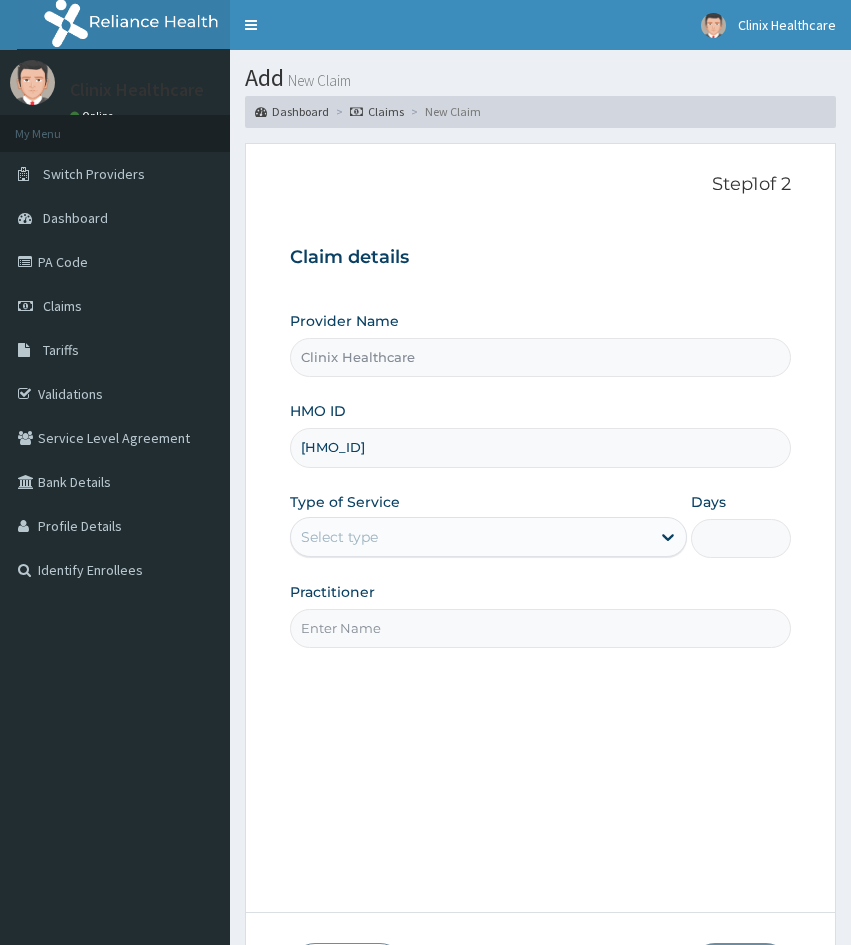 type on "PRS/10374/A" 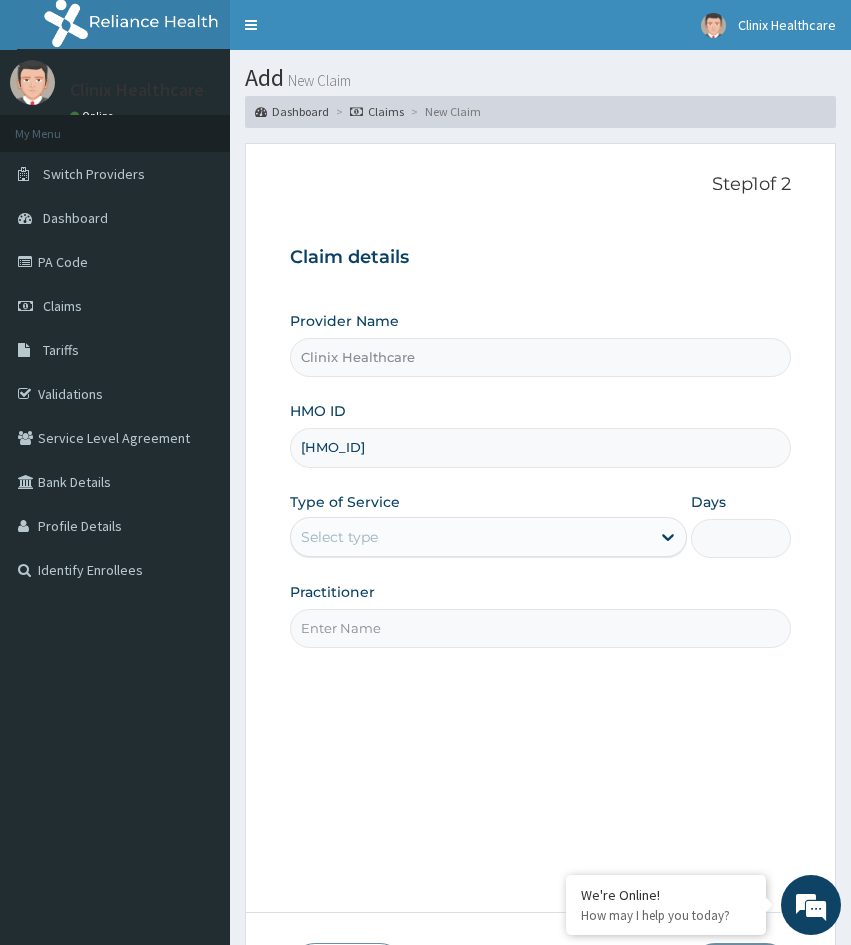 drag, startPoint x: 286, startPoint y: 728, endPoint x: 345, endPoint y: 663, distance: 87.78383 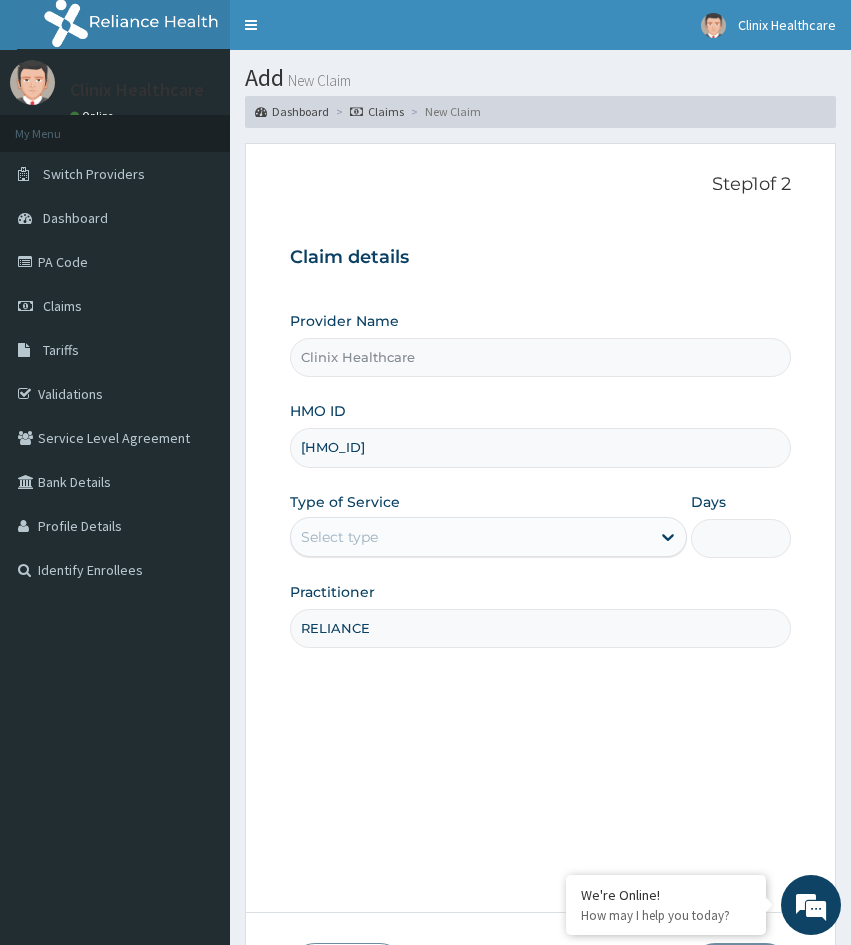 type on "RELIANCE" 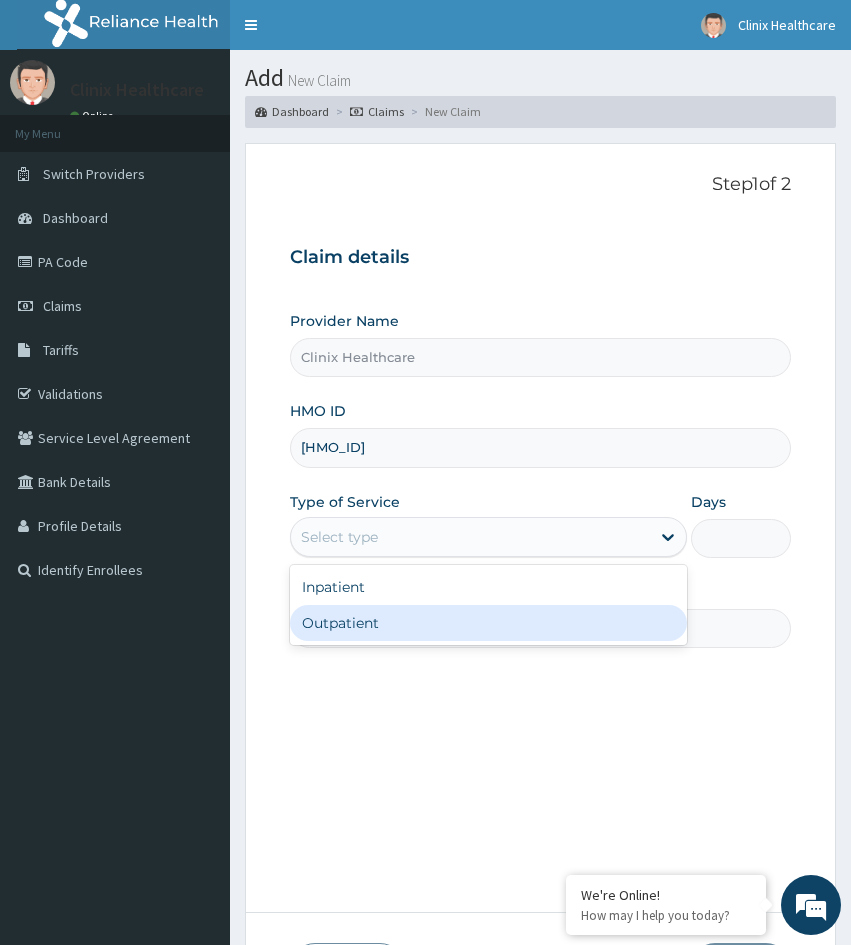 click on "Outpatient" at bounding box center (488, 623) 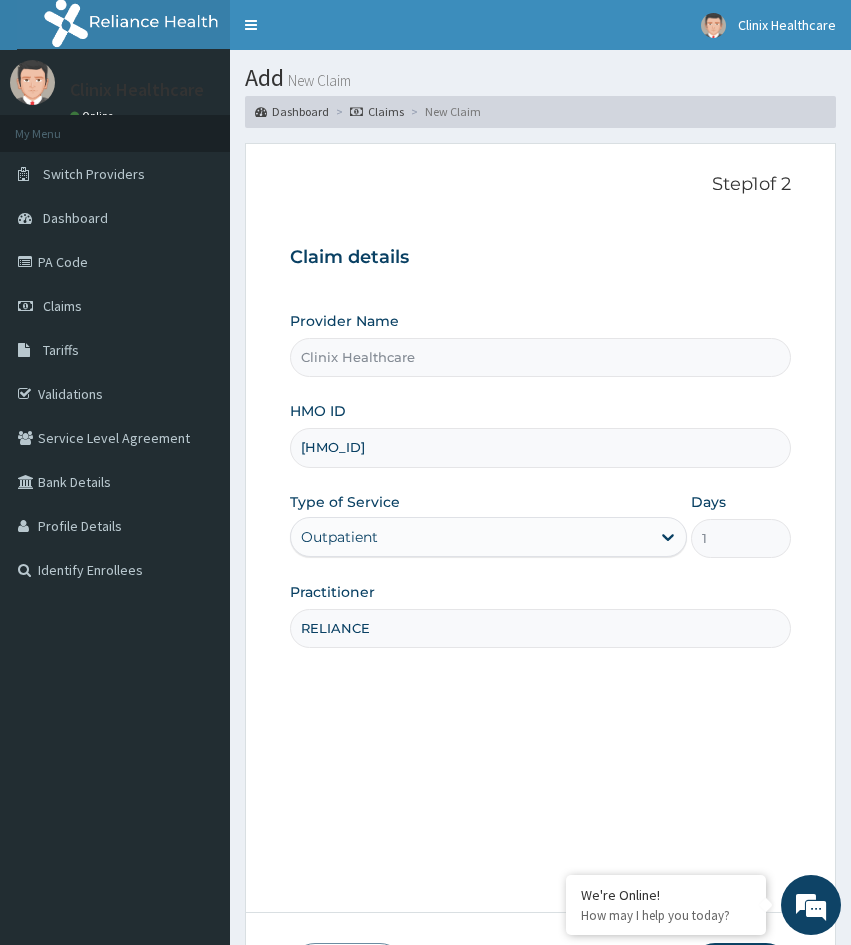 drag, startPoint x: 260, startPoint y: 778, endPoint x: 302, endPoint y: 772, distance: 42.426407 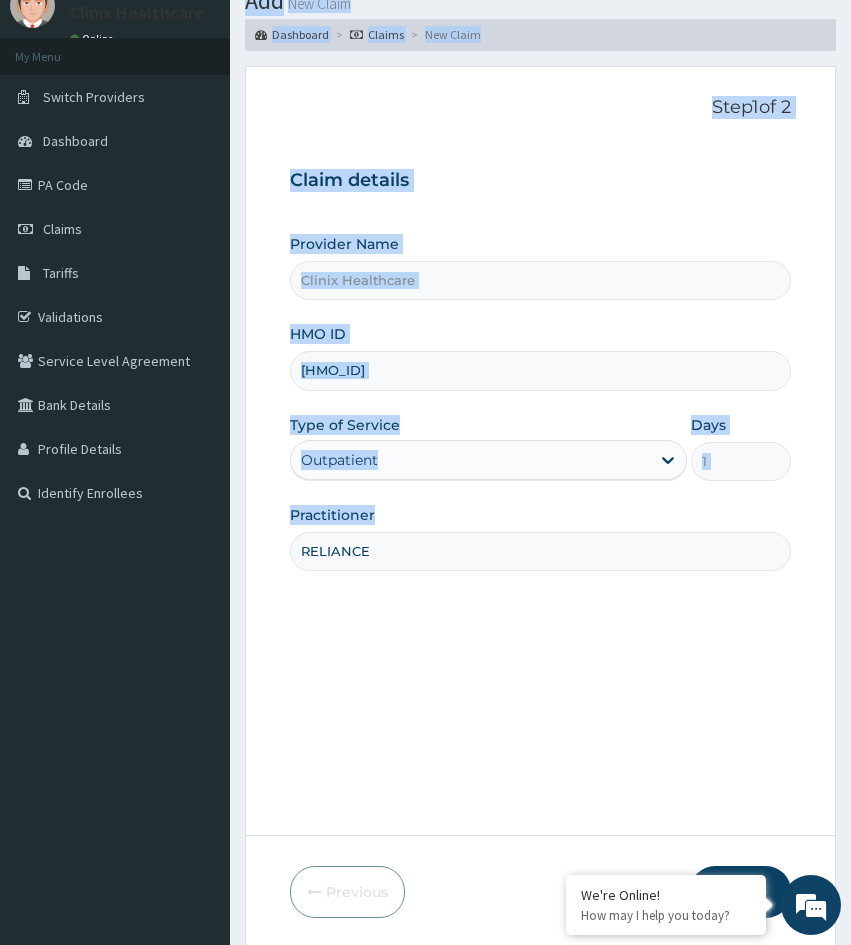 scroll, scrollTop: 167, scrollLeft: 0, axis: vertical 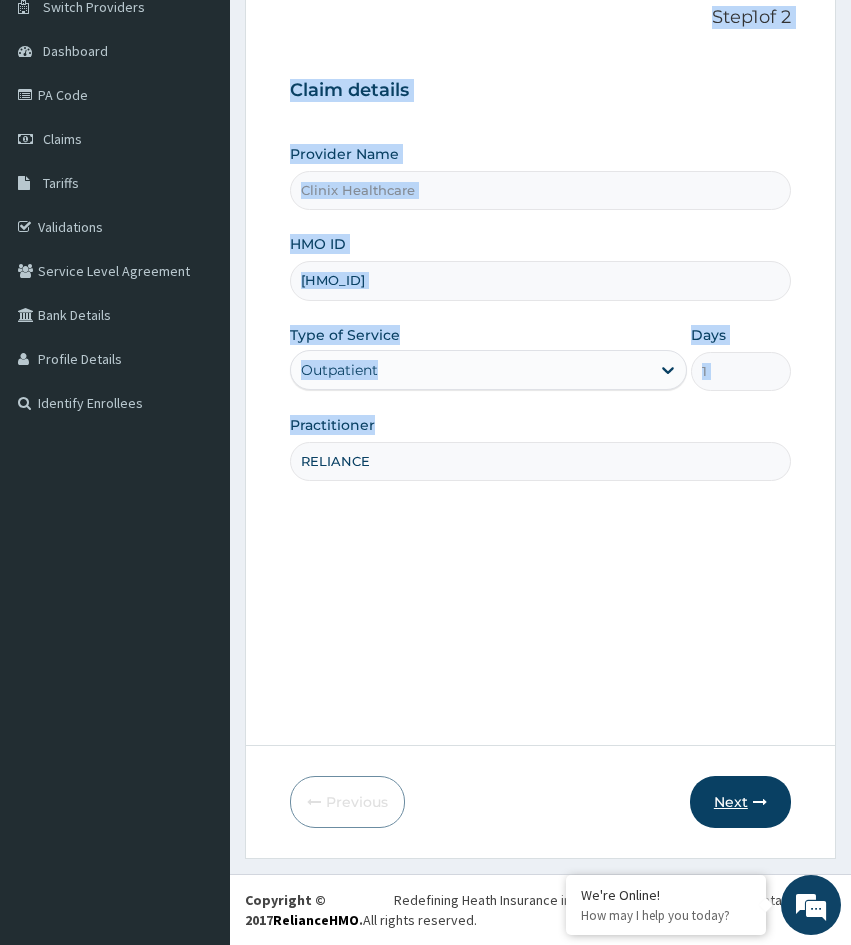click on "Next" at bounding box center [740, 802] 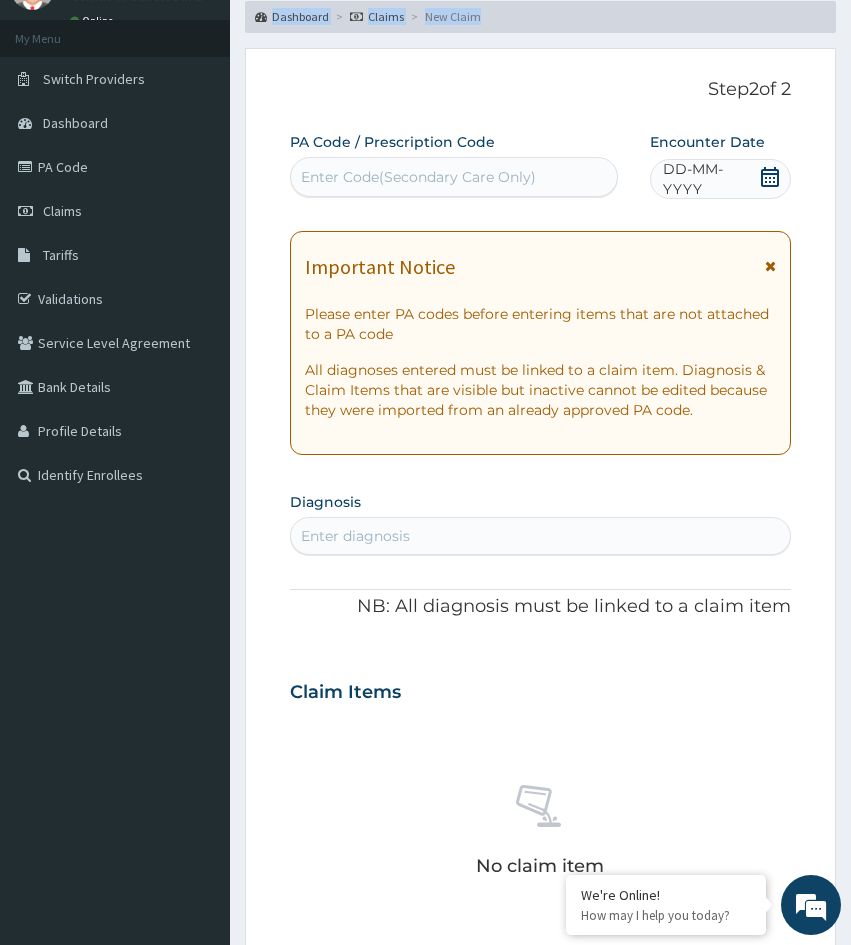 scroll, scrollTop: 0, scrollLeft: 0, axis: both 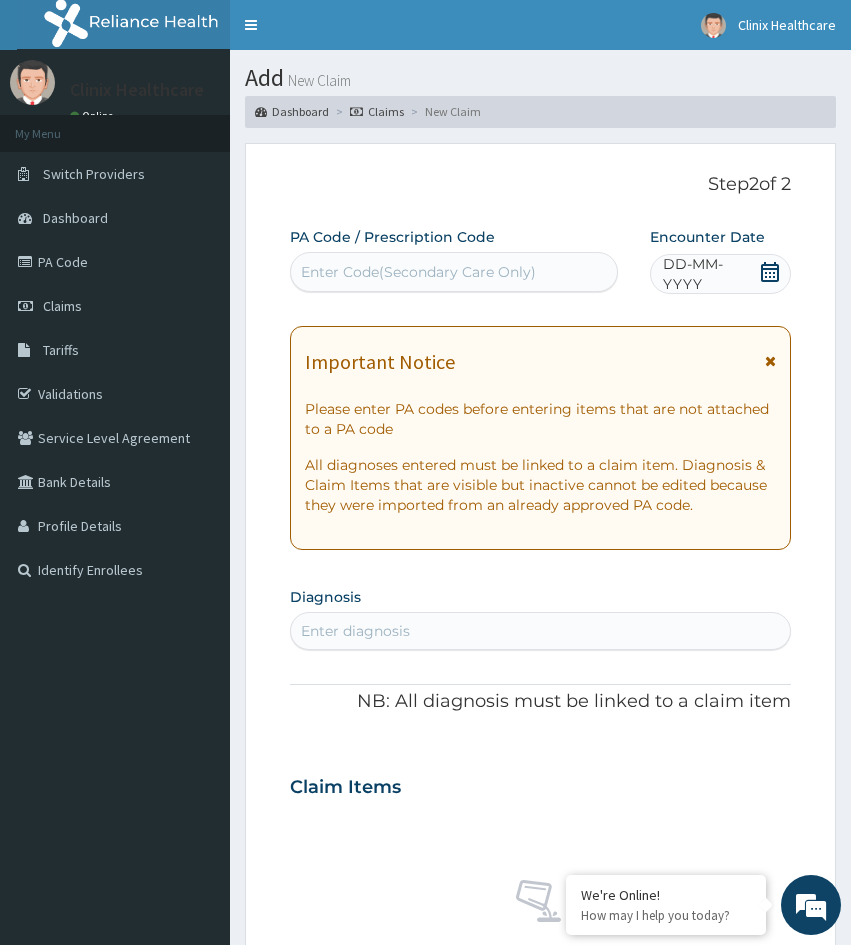 click on "Enter Code(Secondary Care Only)" at bounding box center [454, 272] 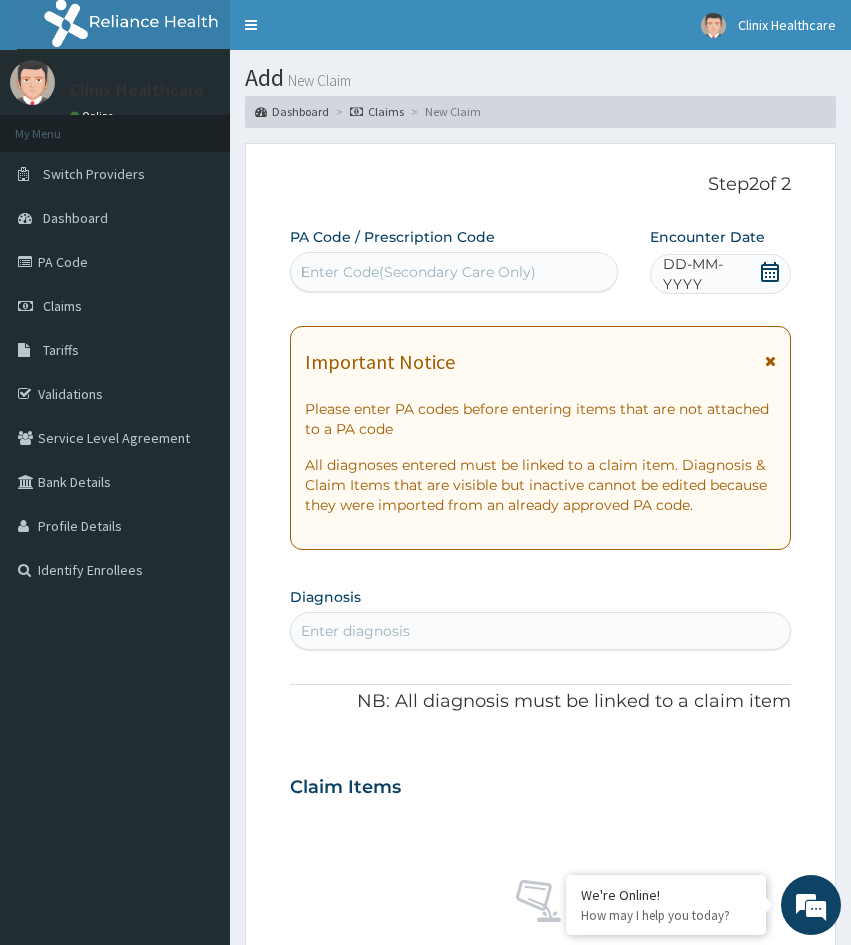 scroll, scrollTop: 0, scrollLeft: 0, axis: both 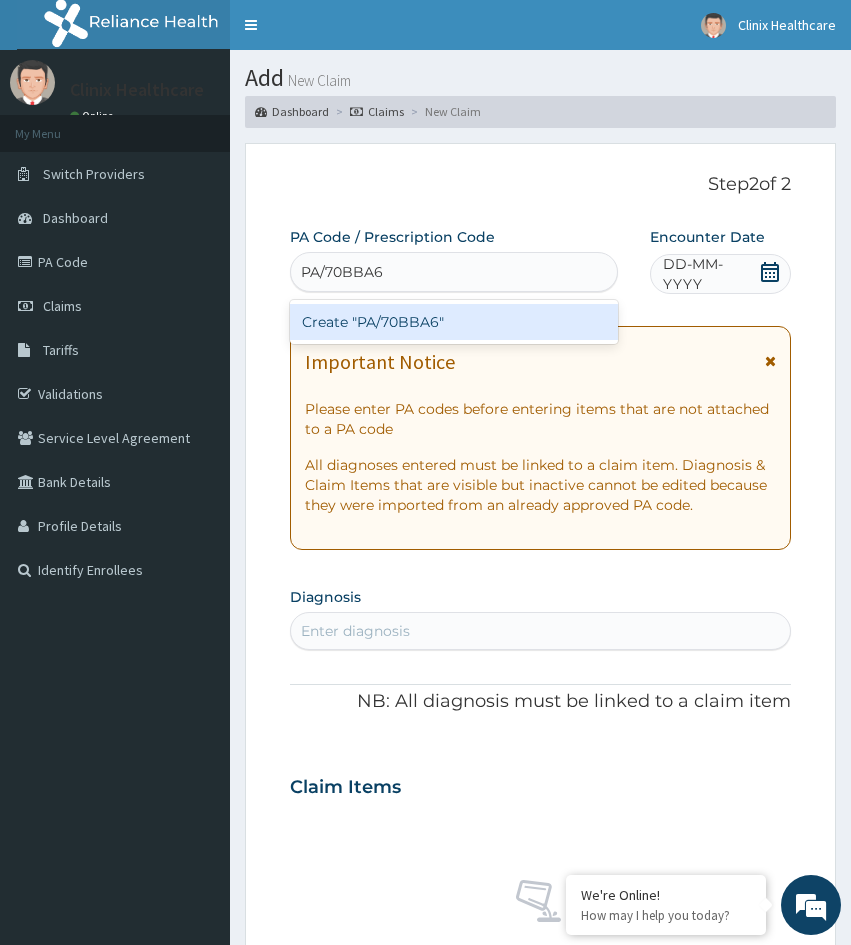 click on "Create "PA/70BBA6"" at bounding box center (454, 322) 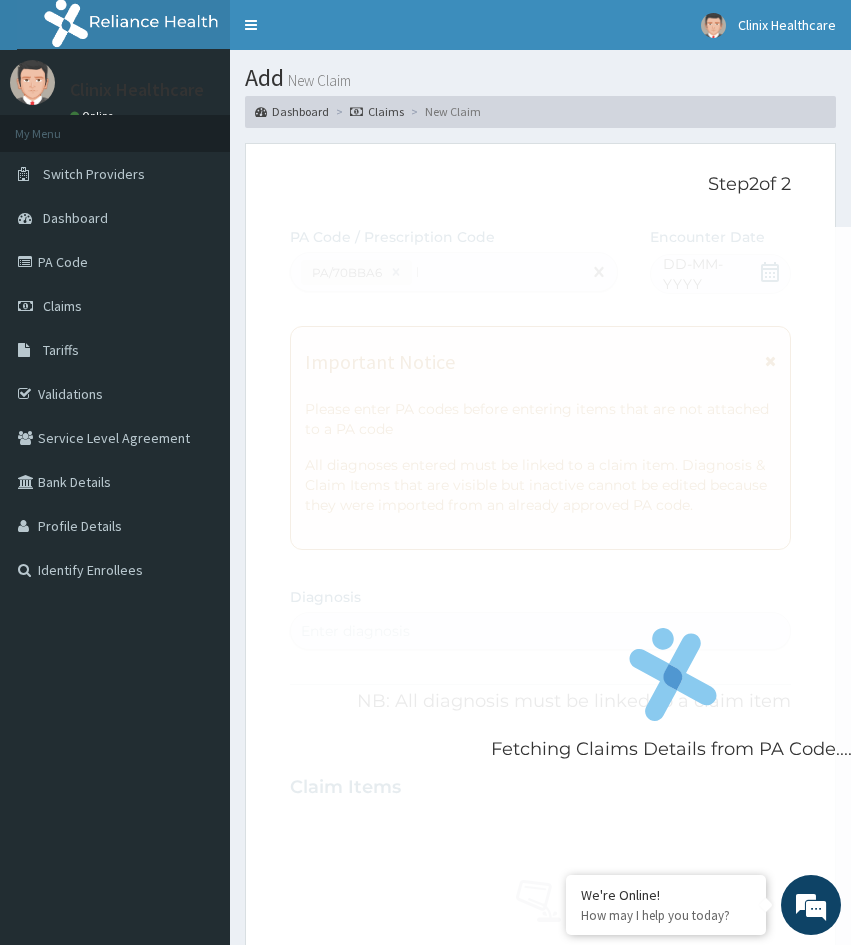 type 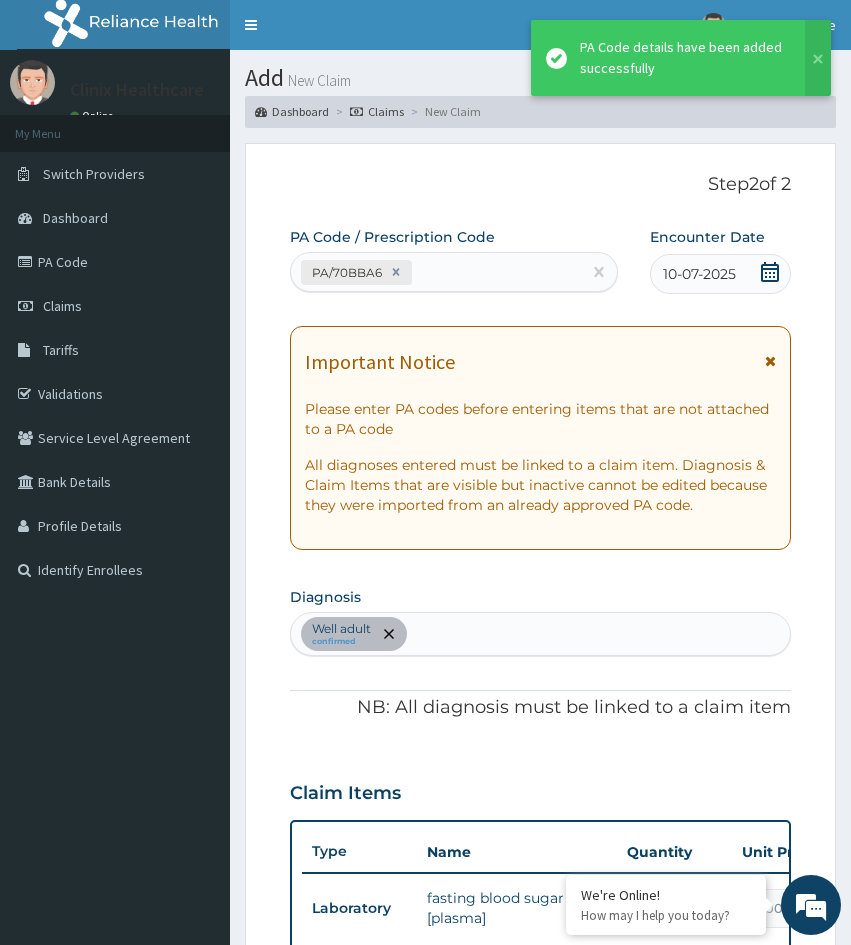 click on "PA Code / Prescription Code PA/70BBA6 Encounter Date 10-07-2025 Important Notice Please enter PA codes before entering items that are not attached to a PA code   All diagnoses entered must be linked to a claim item. Diagnosis & Claim Items that are visible but inactive cannot be edited because they were imported from an already approved PA code. Diagnosis Well adult confirmed NB: All diagnosis must be linked to a claim item Claim Items Type Name Quantity Unit Price Total Price Pair Diagnosis Actions Laboratory fasting blood sugar -[plasma] 1 1500 1500.00 Well adult Delete Types Select Type Item Select Item Pair Diagnosis Select Diagnosis Unit Price 0 Add Comment" at bounding box center [540, 730] 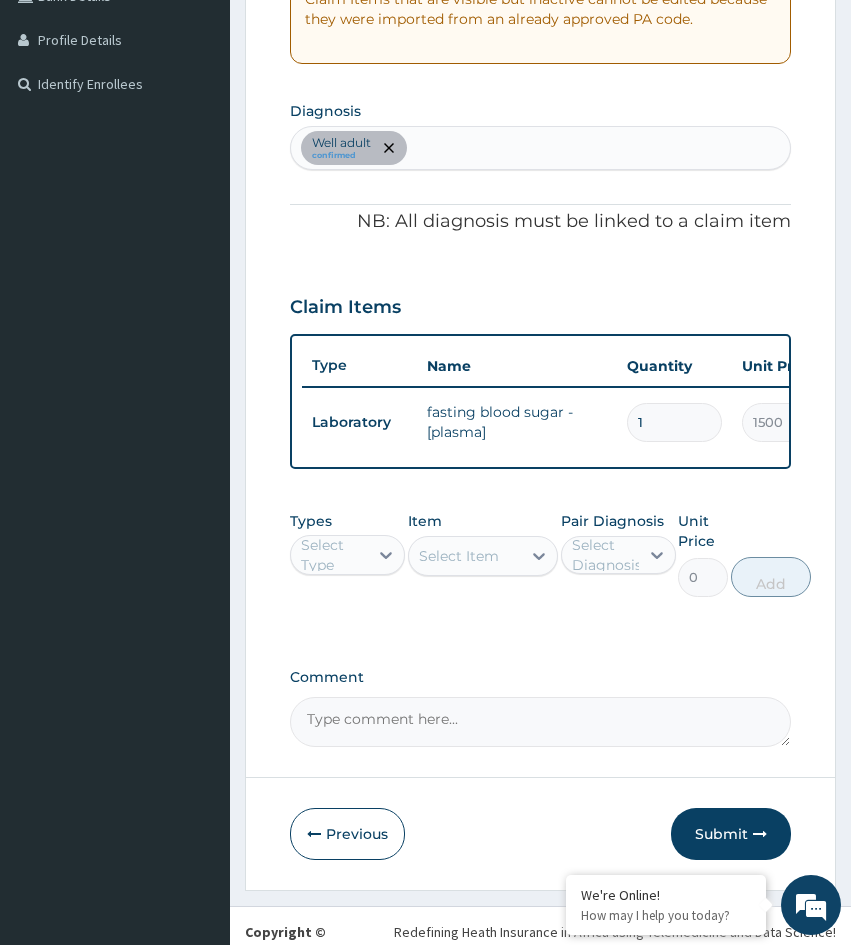 scroll, scrollTop: 500, scrollLeft: 0, axis: vertical 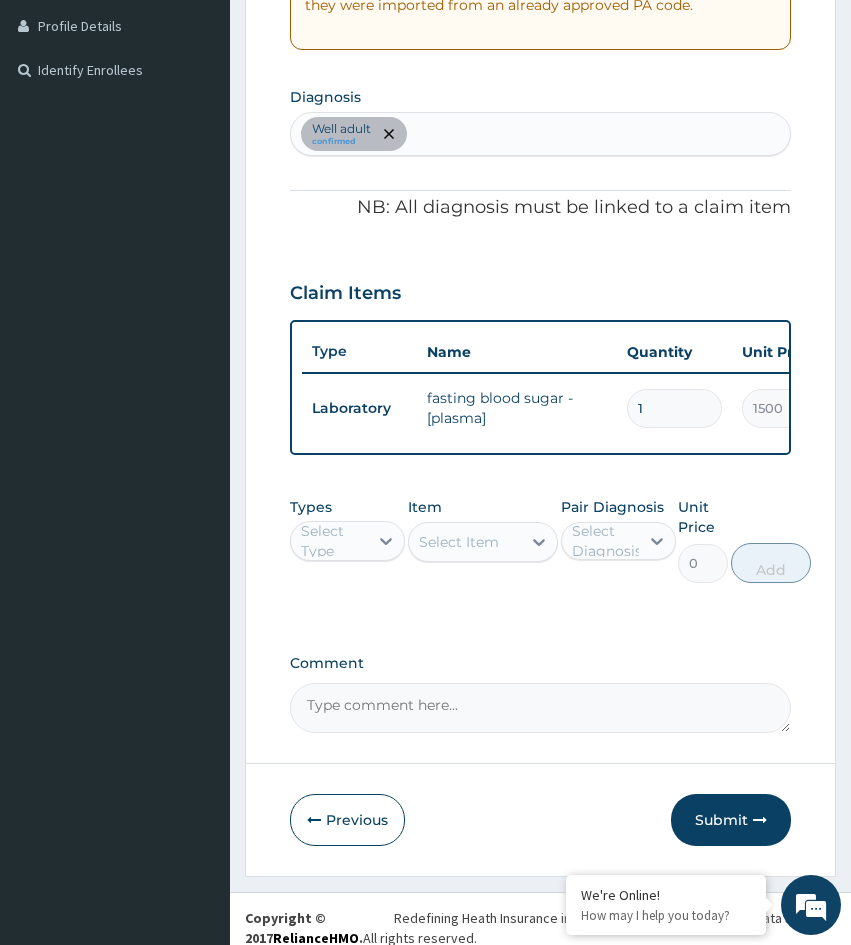click on "Step  2  of 2 PA Code / Prescription Code PA/70BBA6 Encounter Date 10-07-2025 Important Notice Please enter PA codes before entering items that are not attached to a PA code   All diagnoses entered must be linked to a claim item. Diagnosis & Claim Items that are visible but inactive cannot be edited because they were imported from an already approved PA code. Diagnosis Well adult confirmed NB: All diagnosis must be linked to a claim item Claim Items Type Name Quantity Unit Price Total Price Pair Diagnosis Actions Laboratory fasting blood sugar -[plasma] 1 1500 1500.00 Well adult Delete Types Select Type Item Select Item Pair Diagnosis Select Diagnosis Unit Price 0 Add Comment     Previous   Submit" at bounding box center [540, 260] 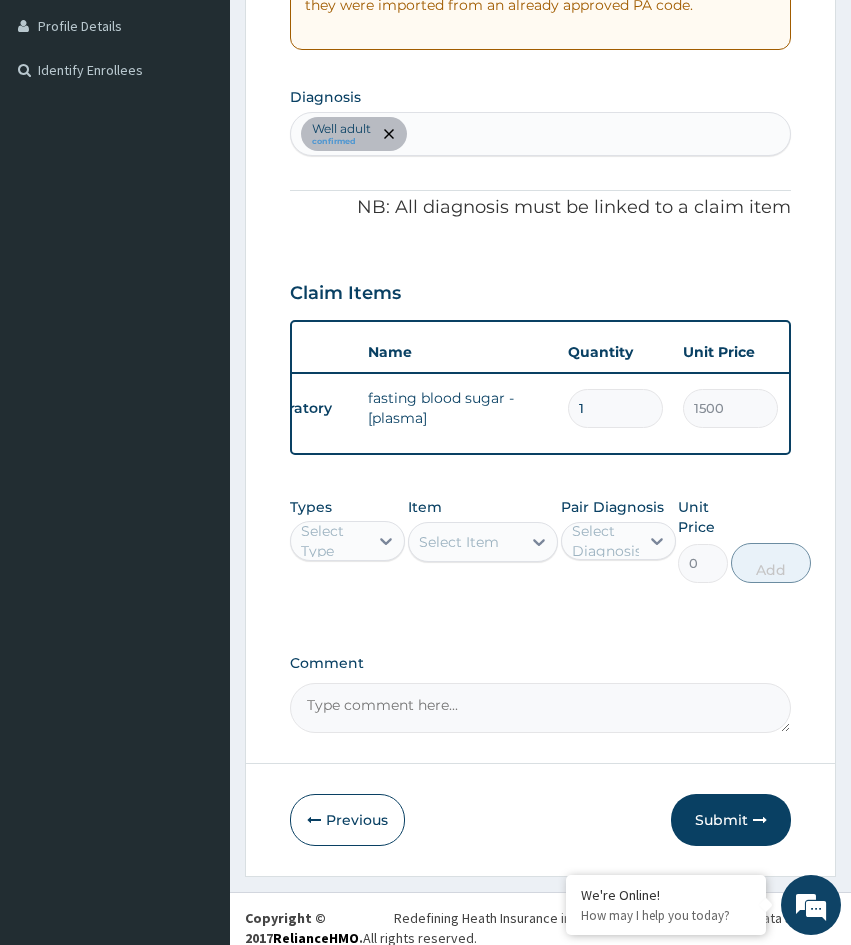 scroll, scrollTop: 0, scrollLeft: 0, axis: both 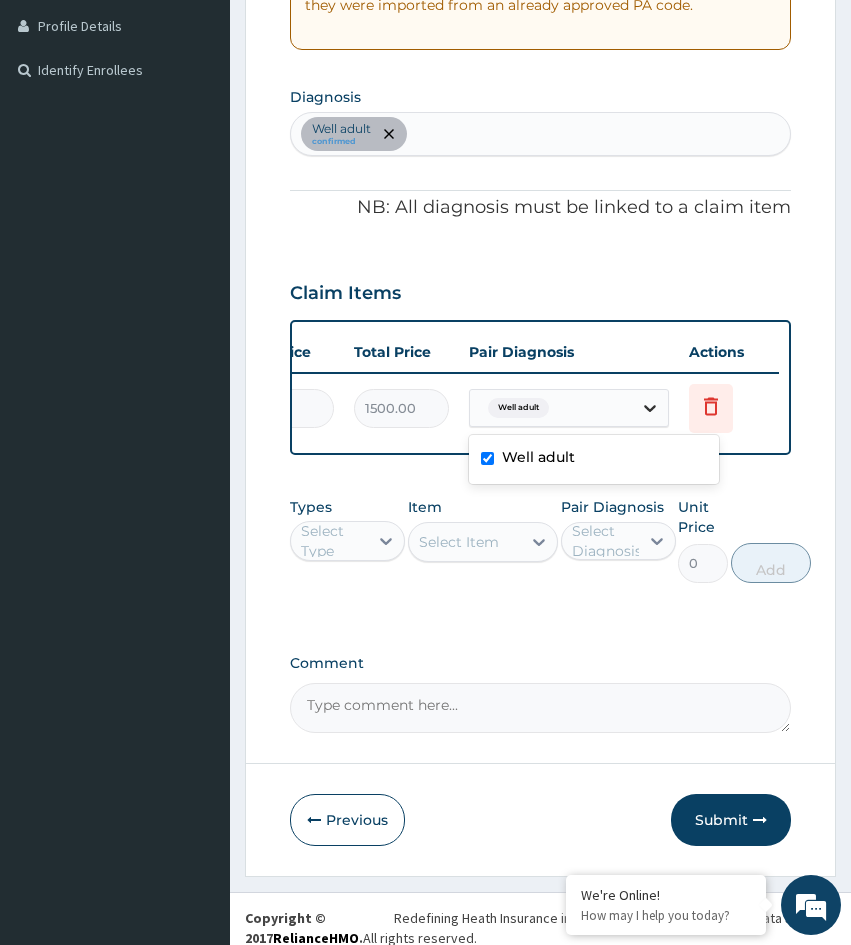 click 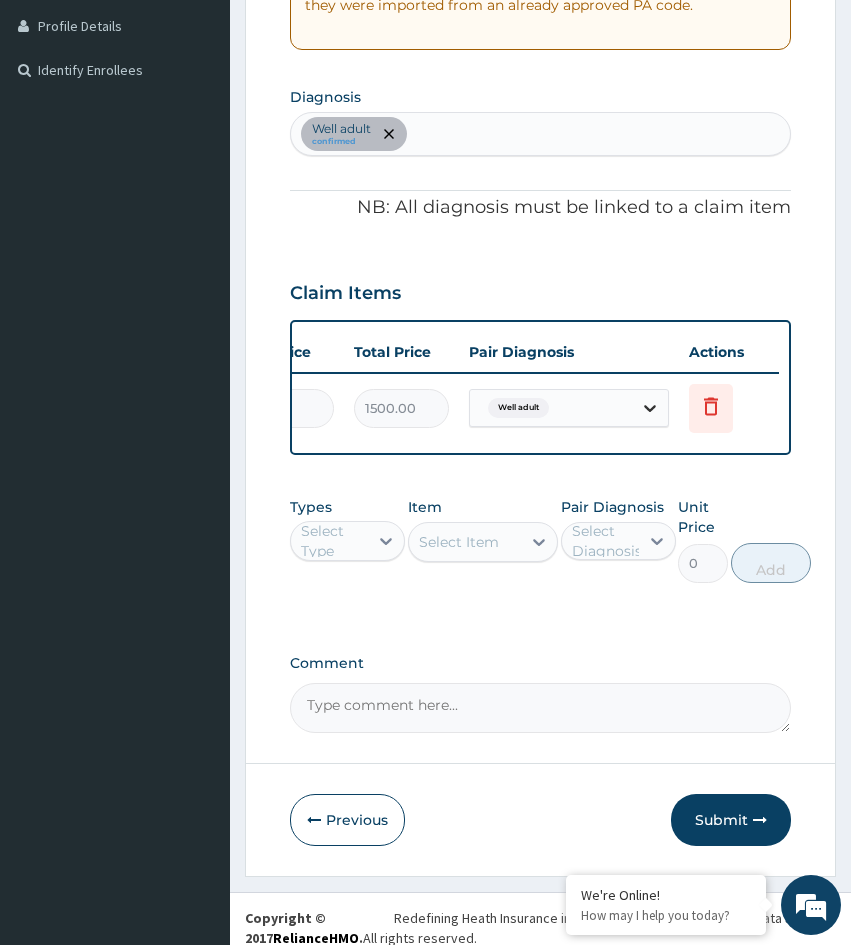 click 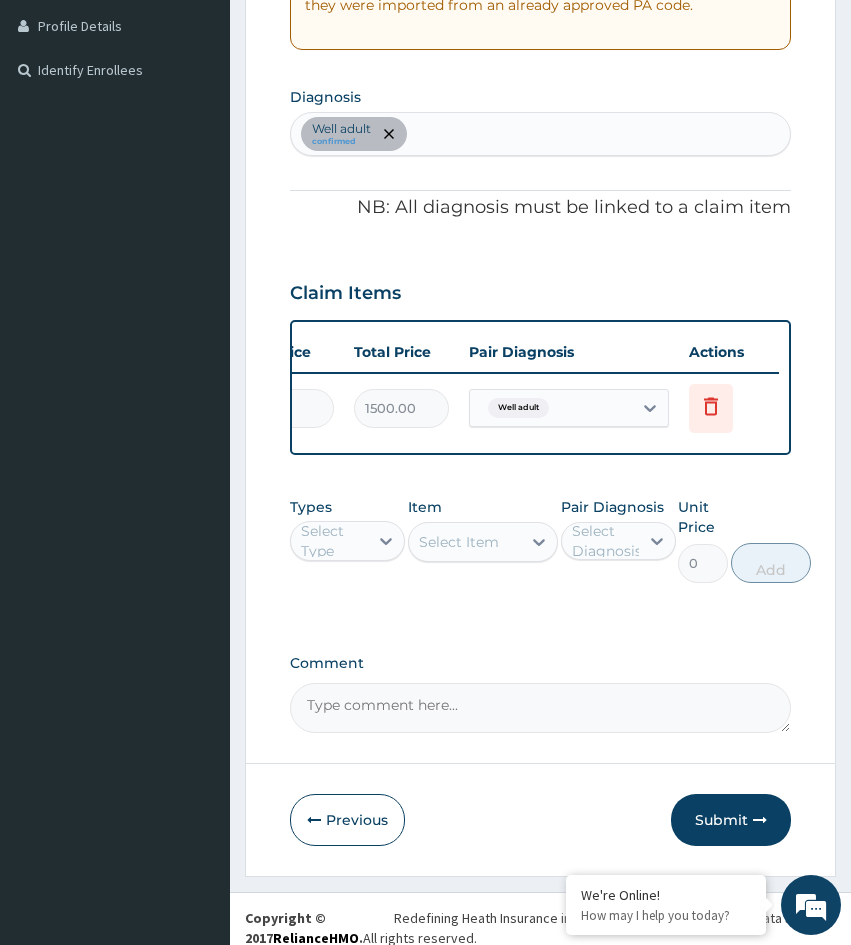 scroll, scrollTop: 0, scrollLeft: 0, axis: both 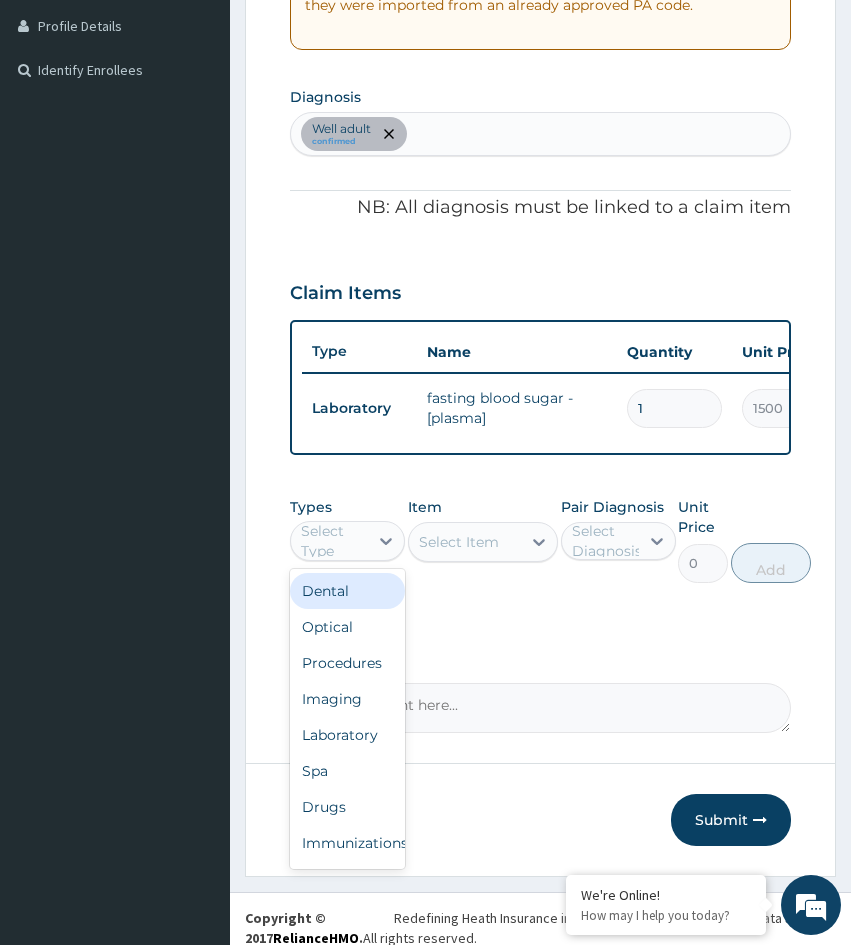 click on "Select Type" at bounding box center [333, 541] 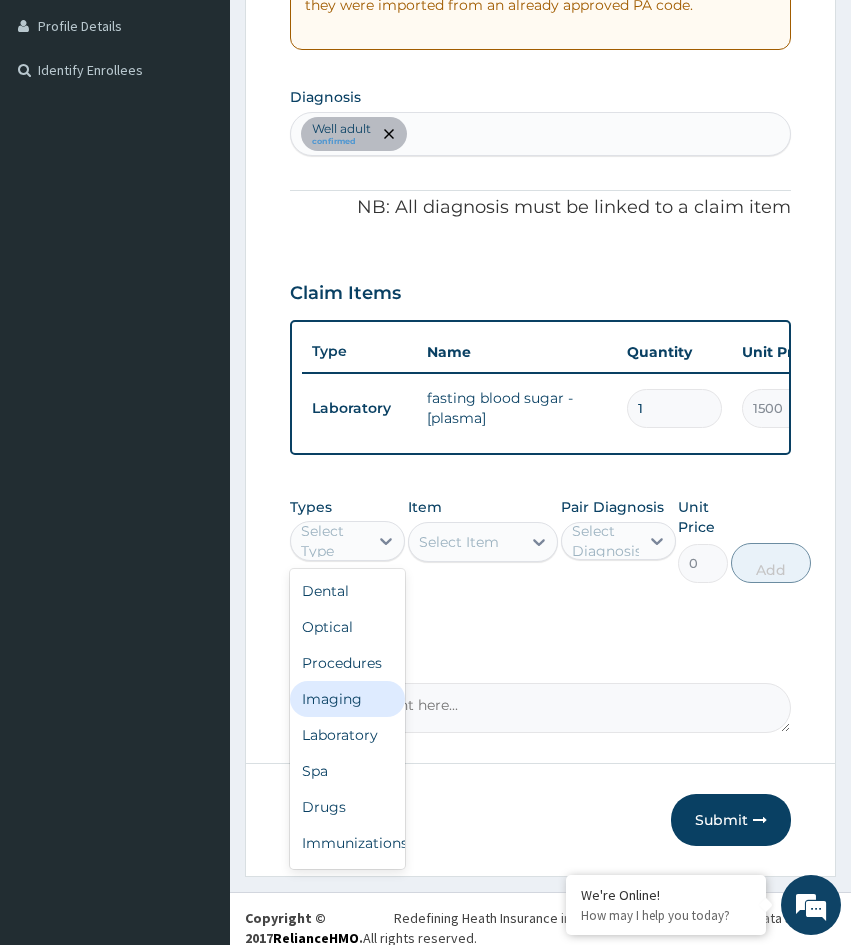 click on "Imaging" at bounding box center (347, 699) 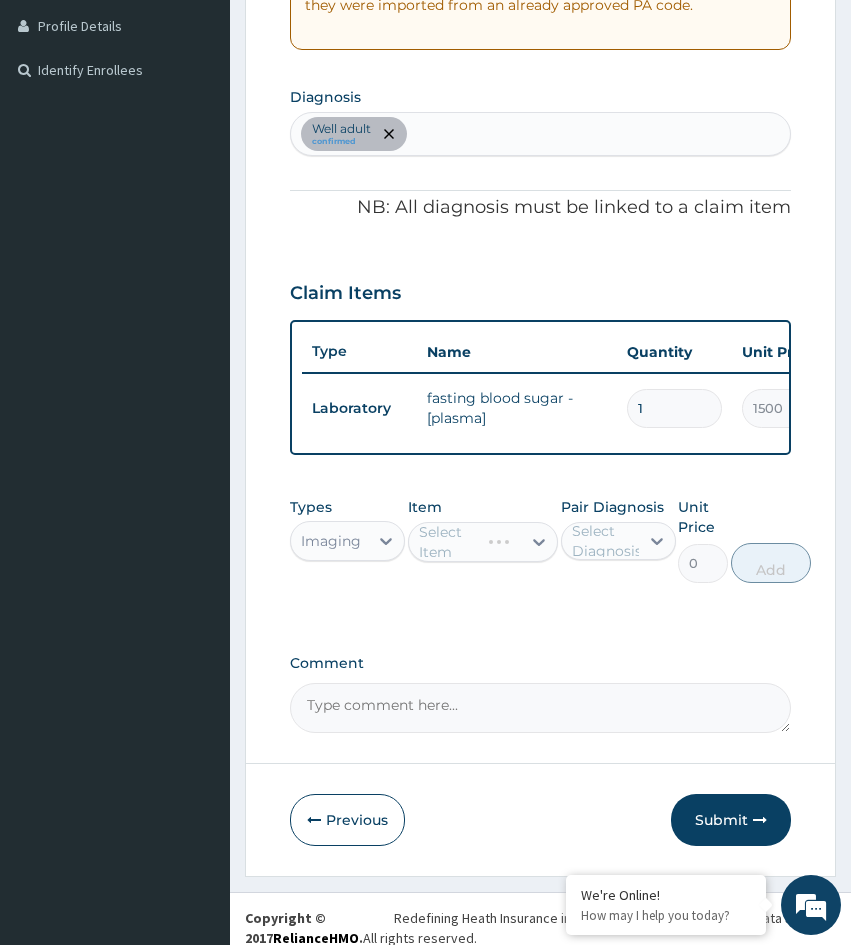 click on "Select Item" at bounding box center [483, 542] 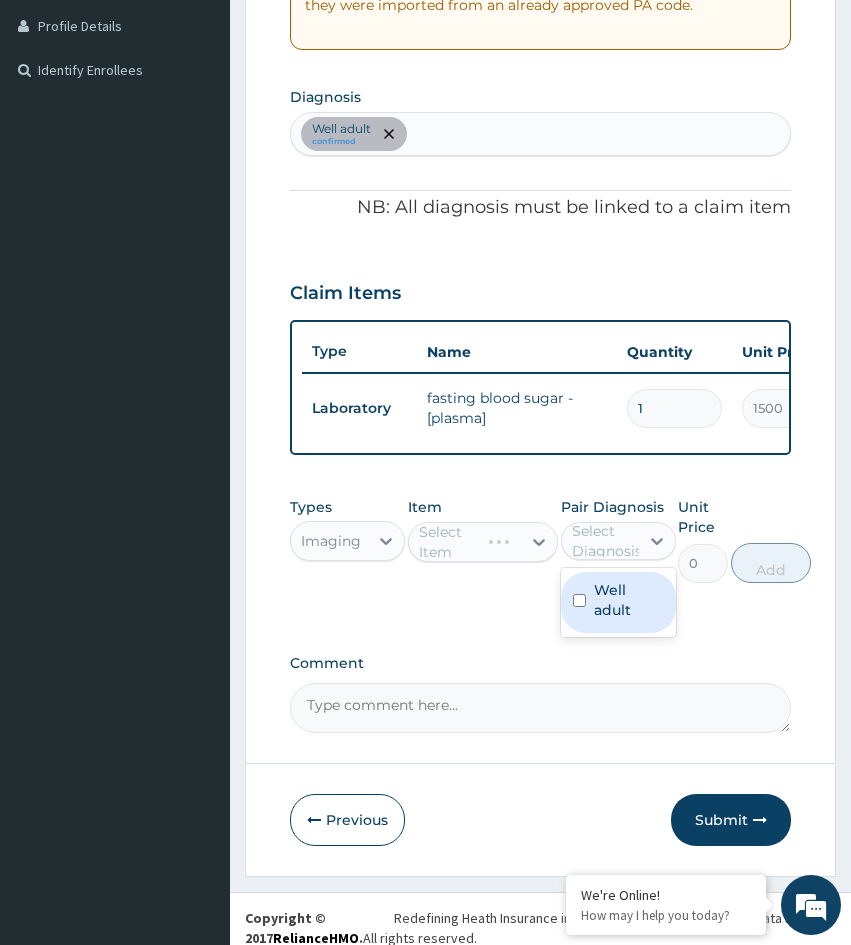 click on "Select Diagnosis" at bounding box center [607, 541] 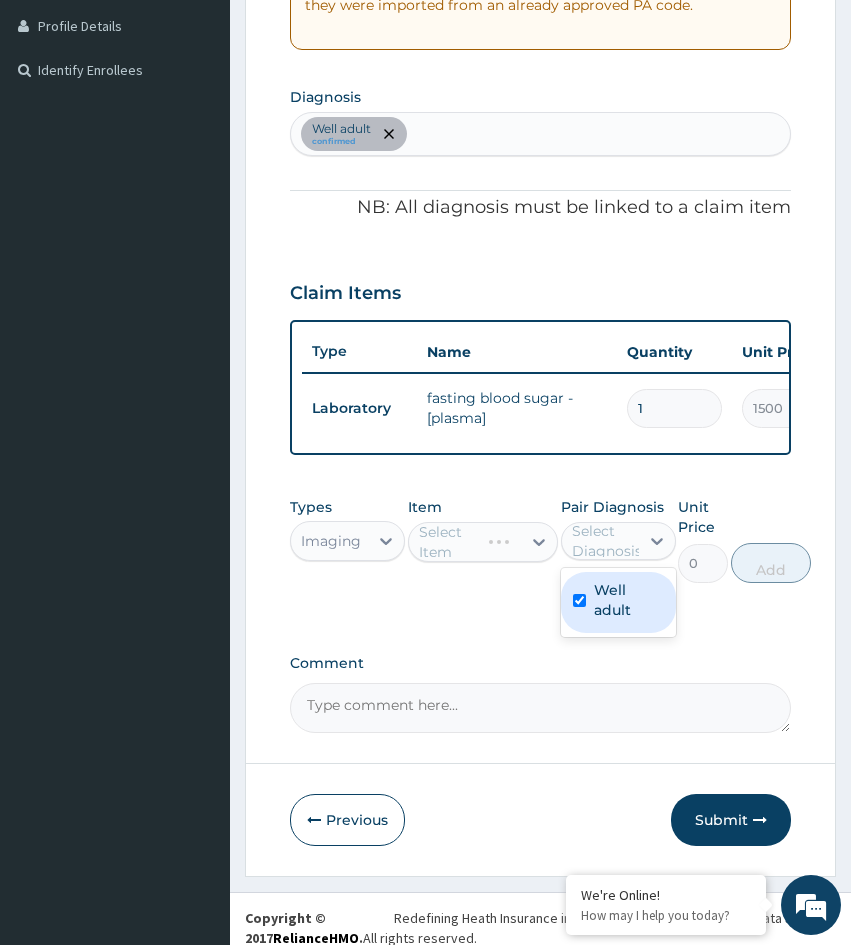 checkbox on "true" 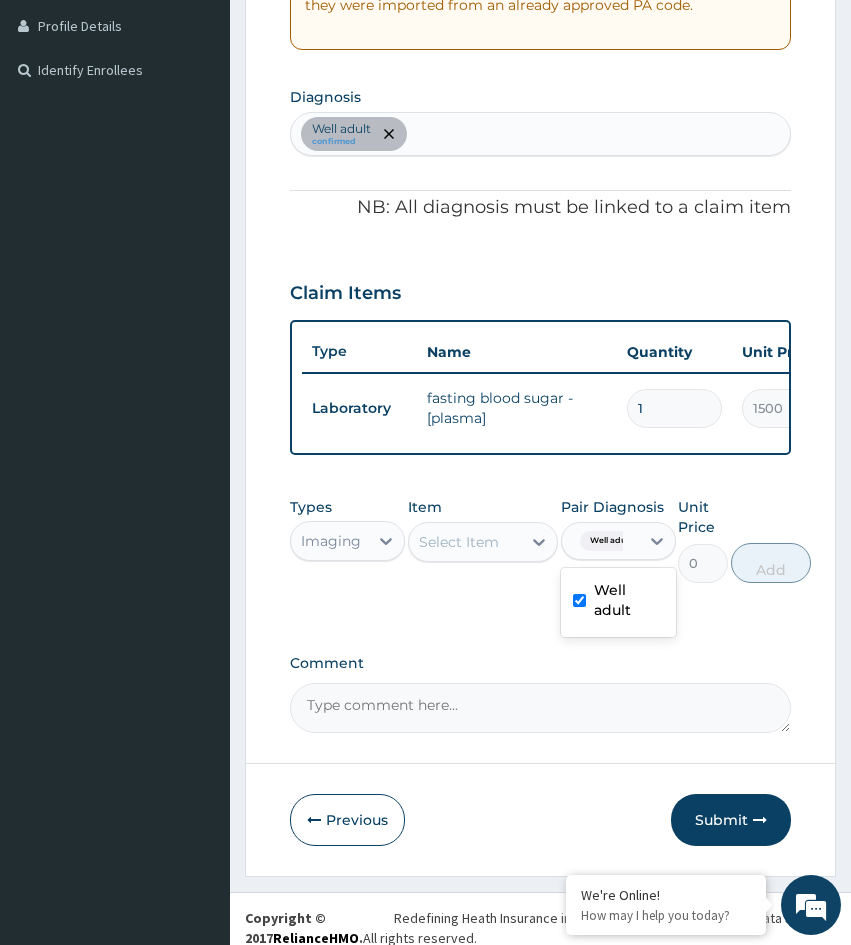 click on "Select Item" at bounding box center [465, 542] 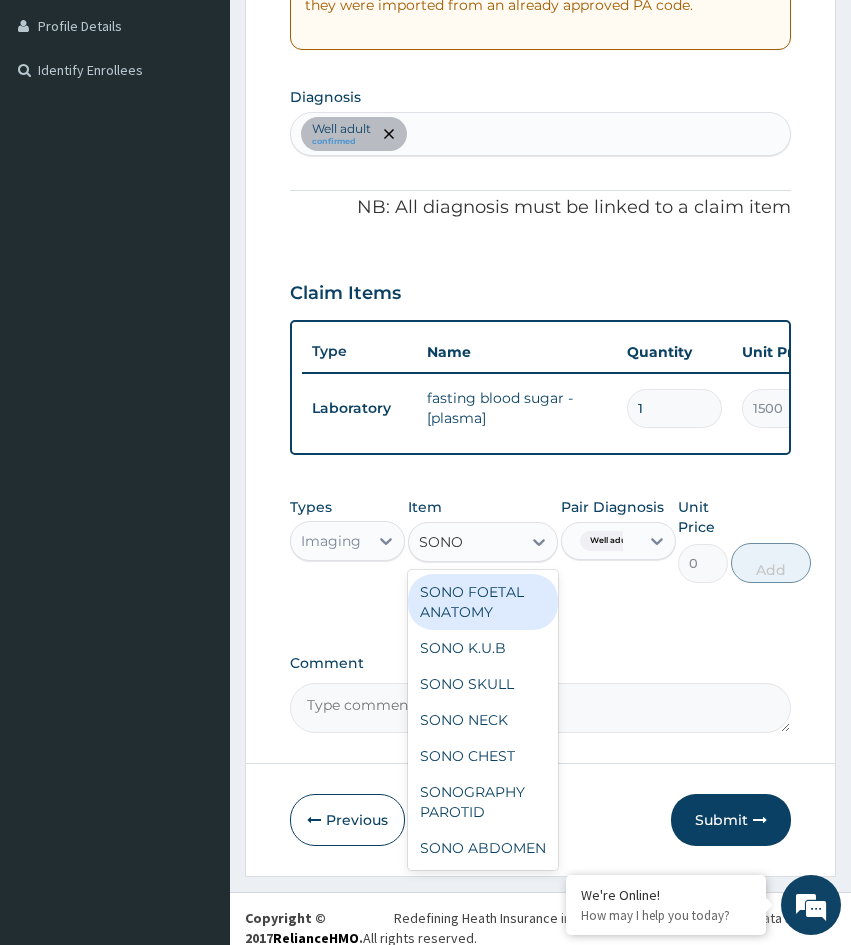 type on "SONO B" 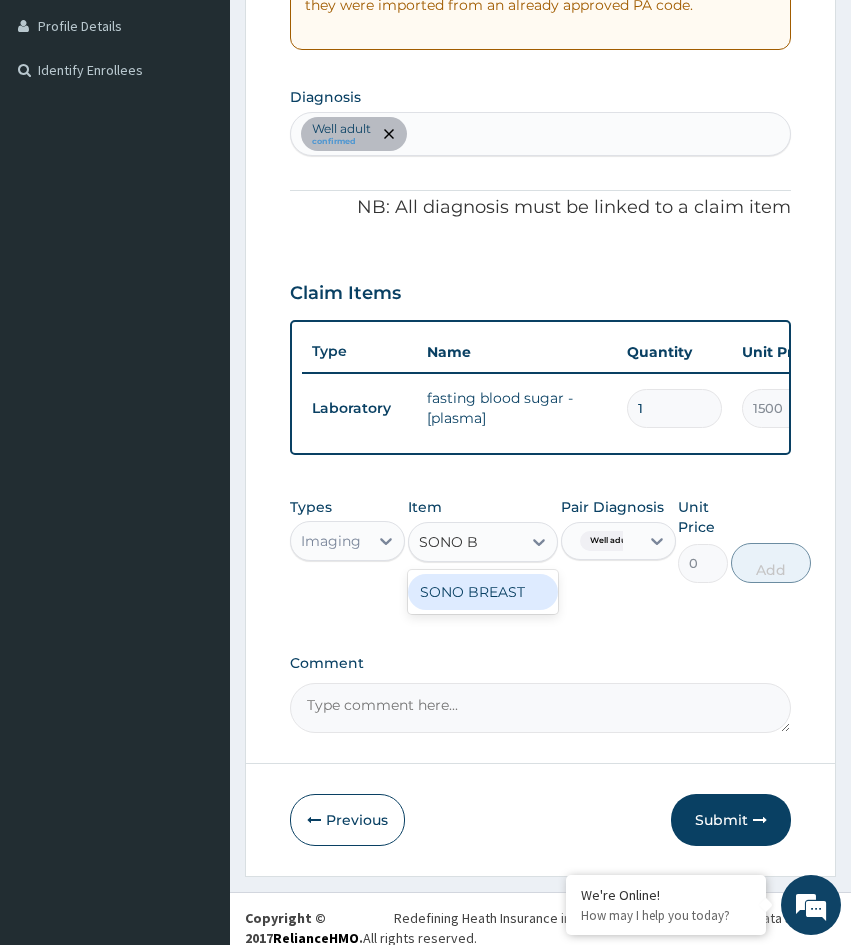 click on "SONO BREAST" at bounding box center [483, 592] 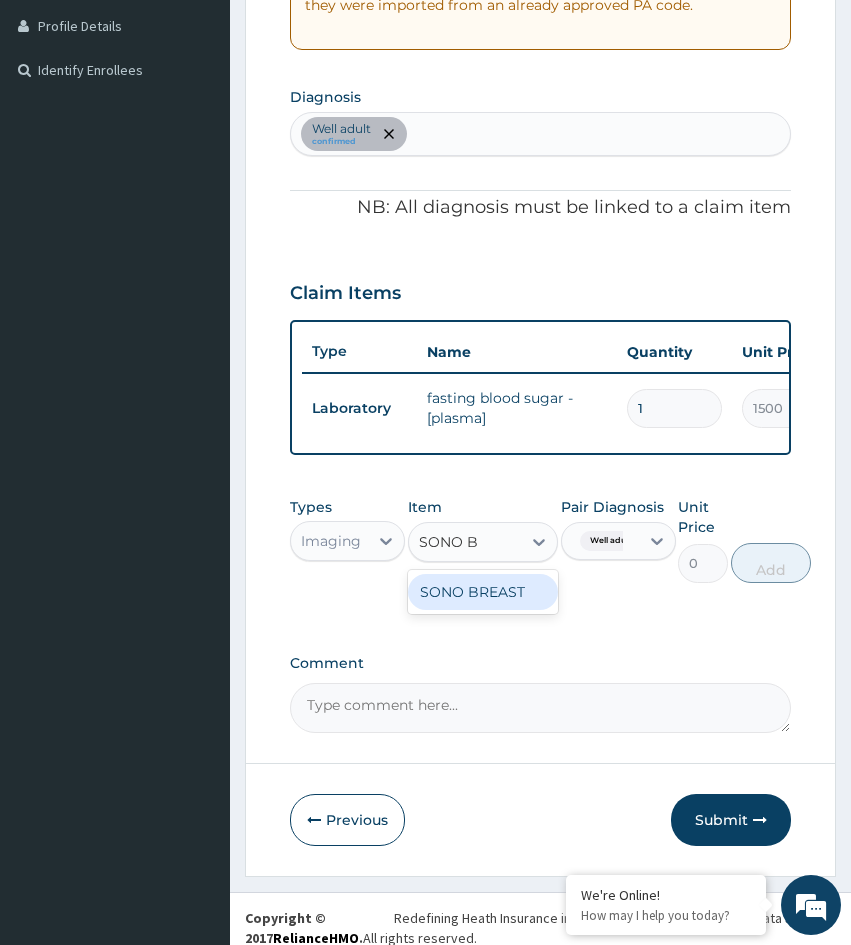 type 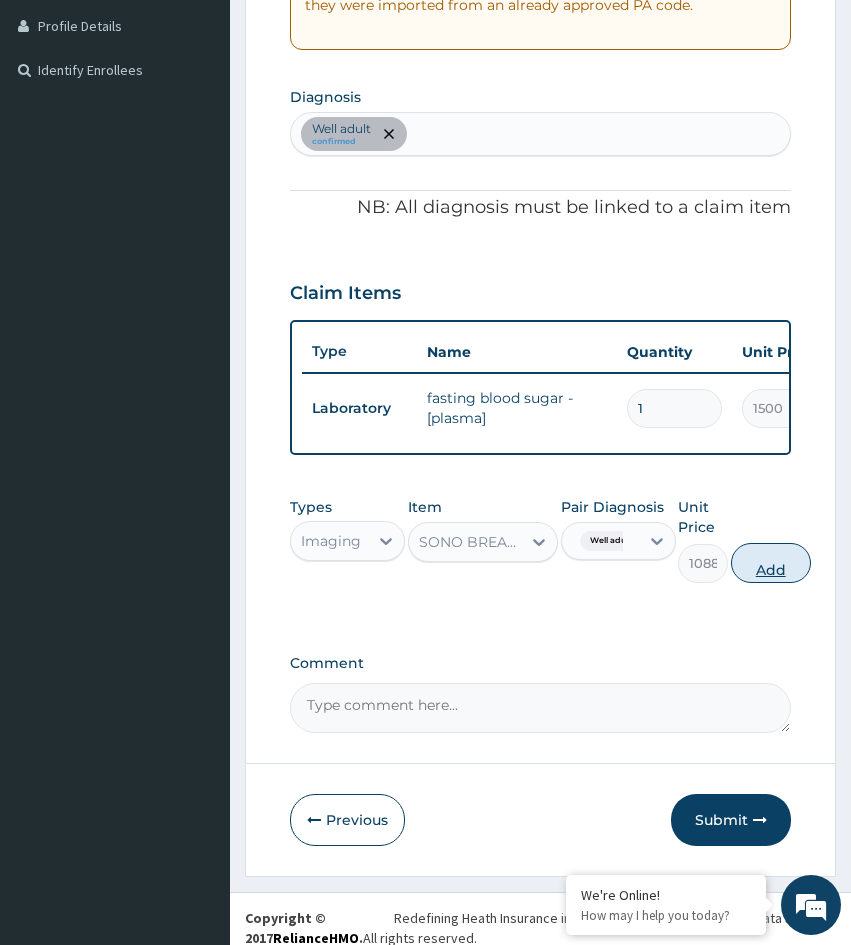 click on "Add" at bounding box center [771, 563] 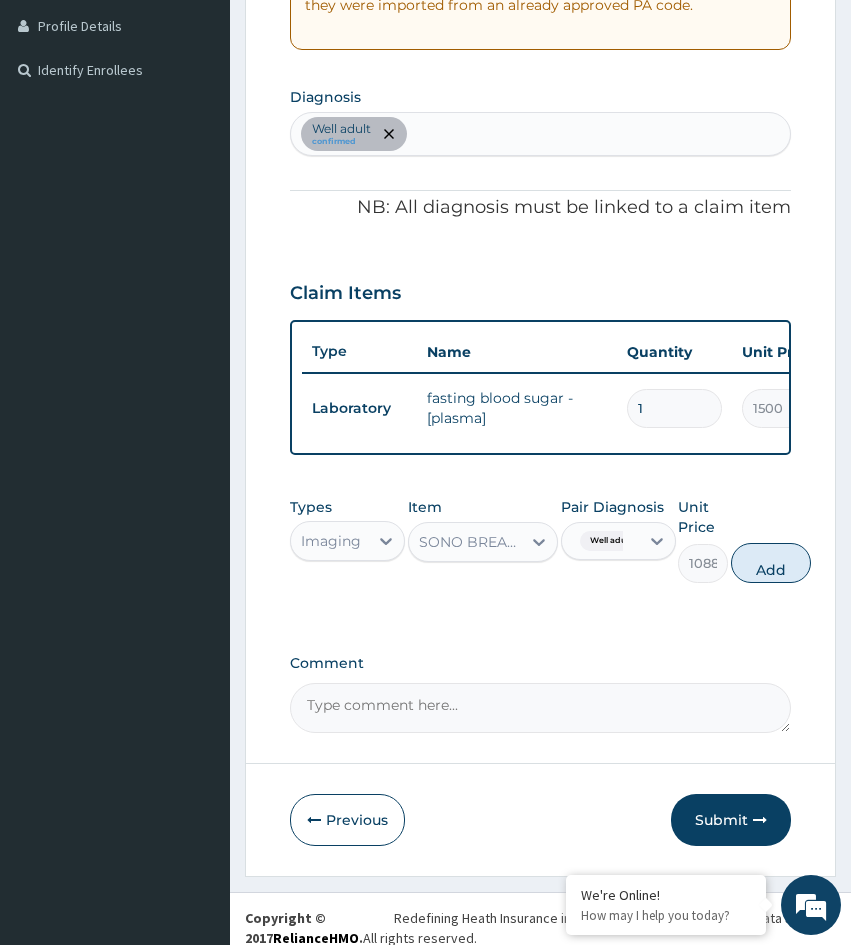 type on "0" 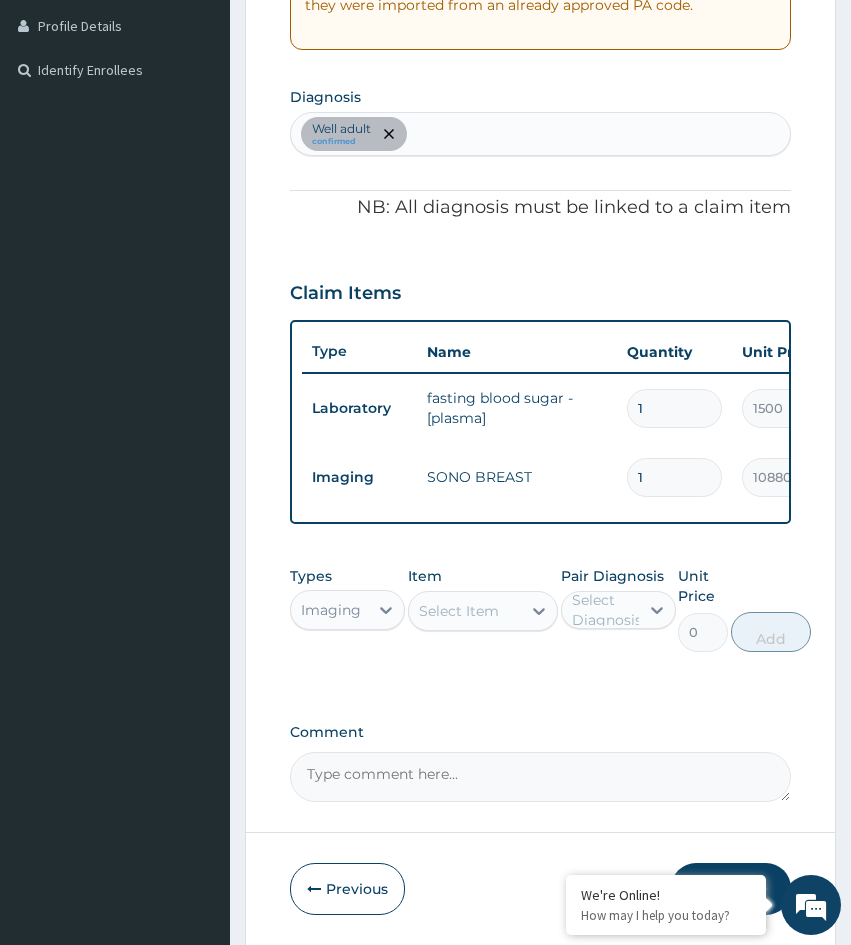 click on "Imaging" at bounding box center [329, 610] 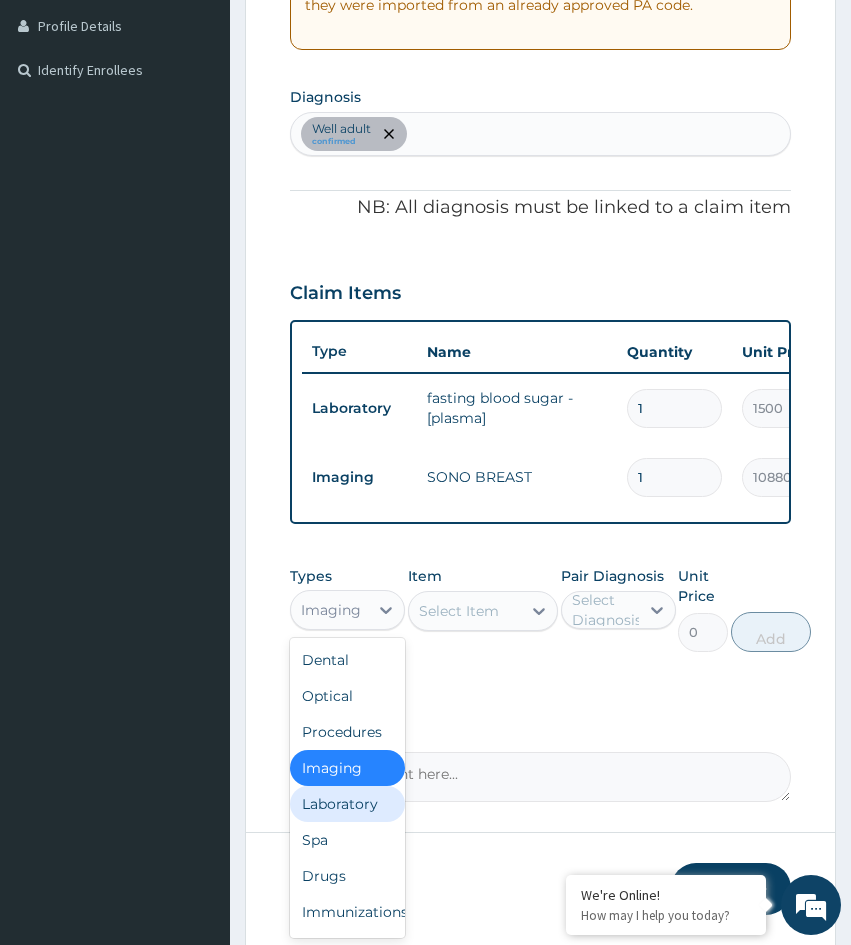 drag, startPoint x: 338, startPoint y: 817, endPoint x: 392, endPoint y: 759, distance: 79.24645 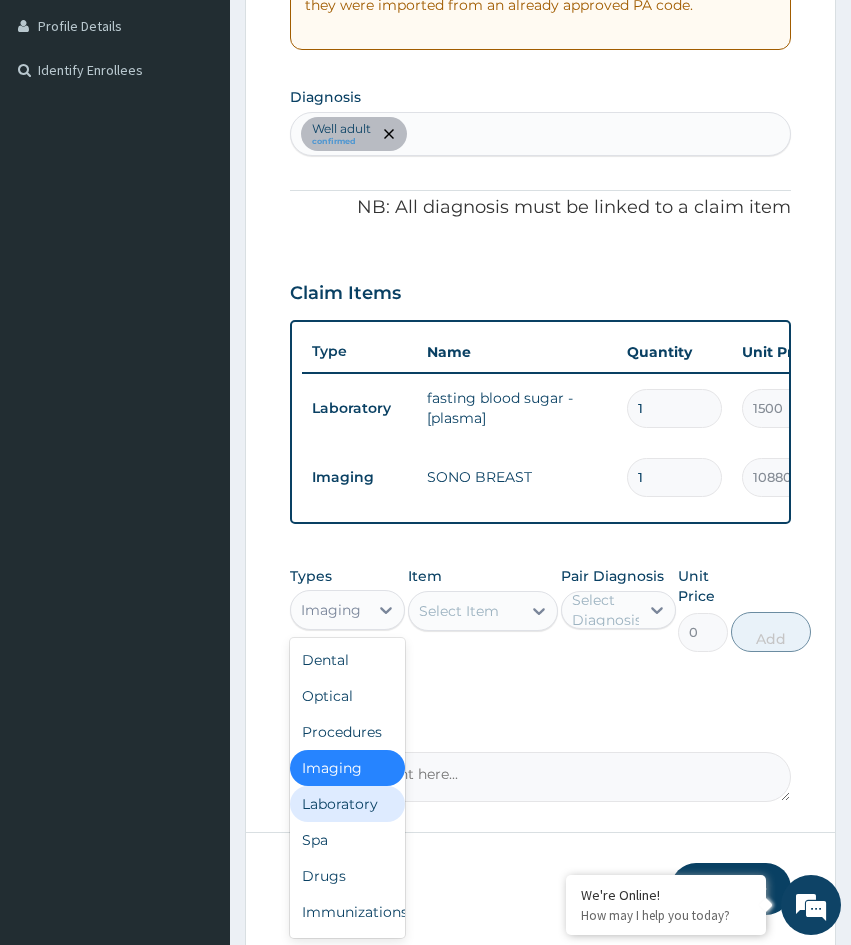 click on "Laboratory" at bounding box center (347, 804) 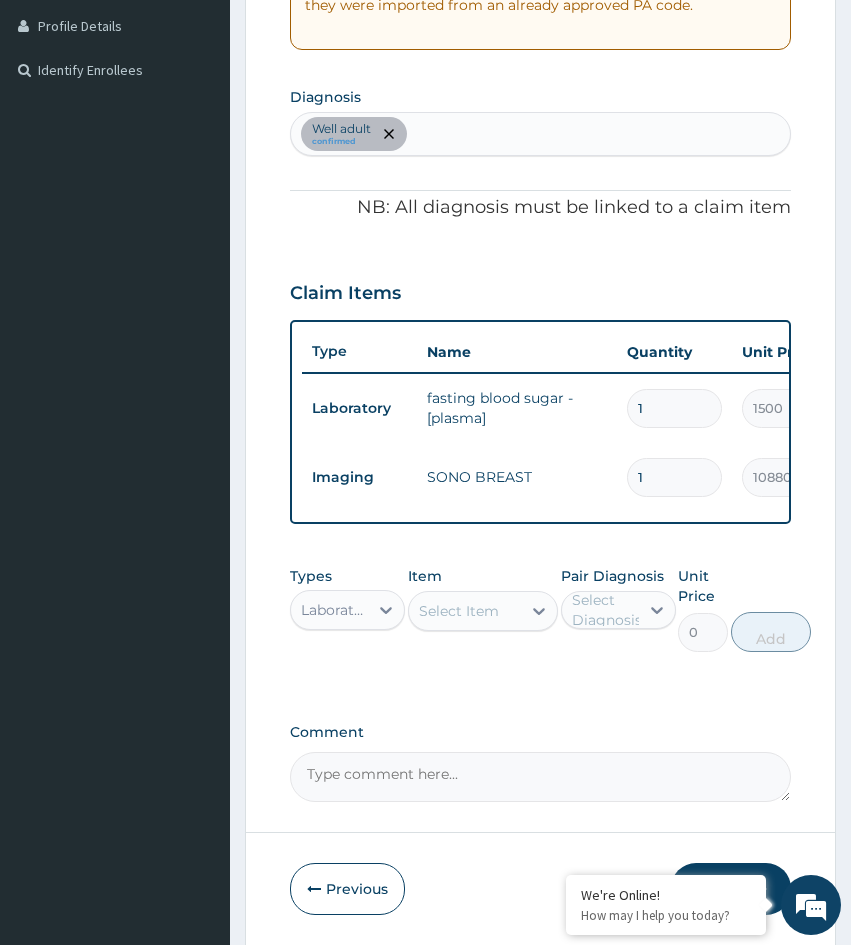click on "Select Item" at bounding box center (459, 611) 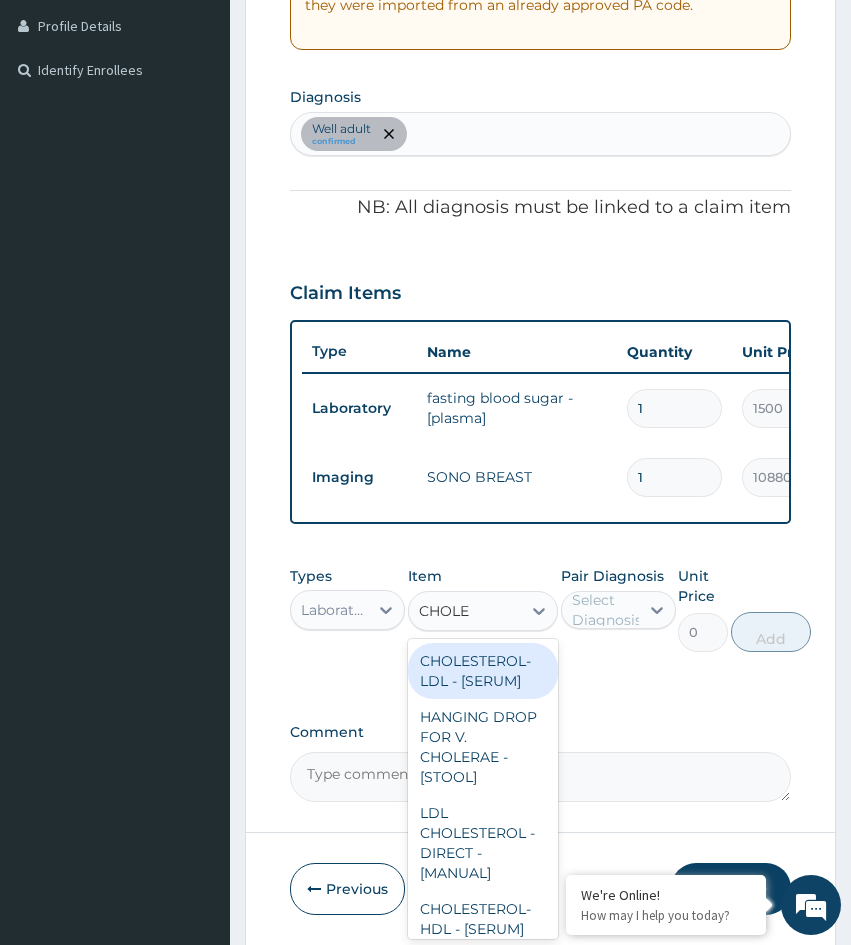 type on "CHOLES" 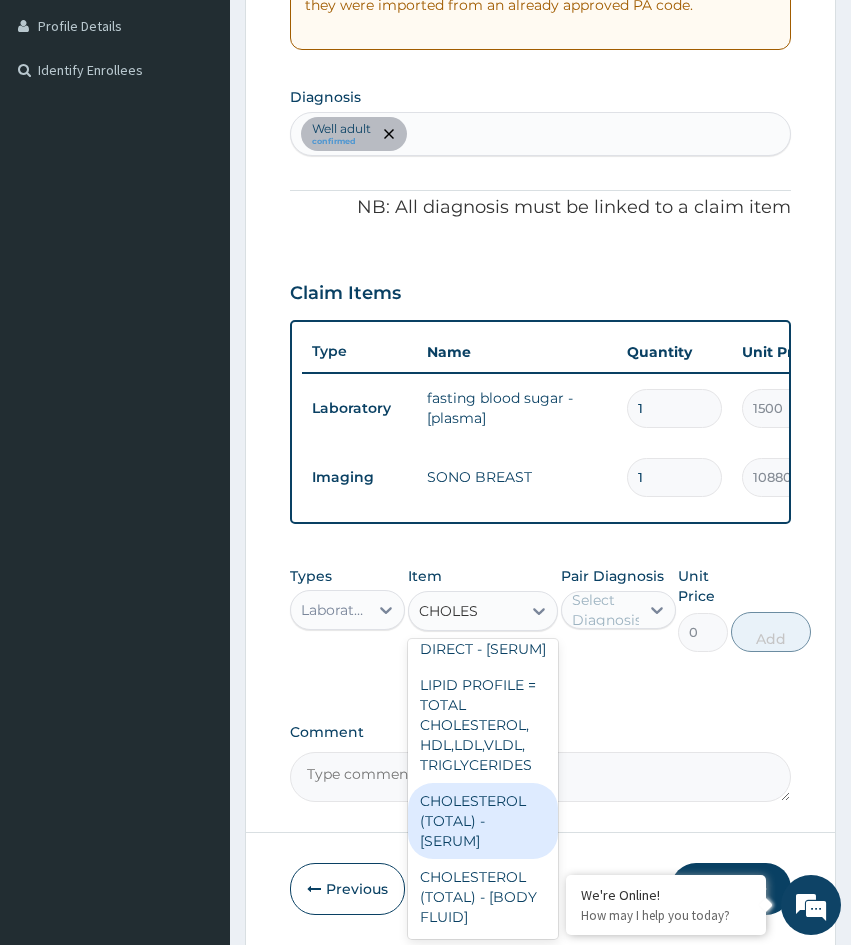 scroll, scrollTop: 412, scrollLeft: 0, axis: vertical 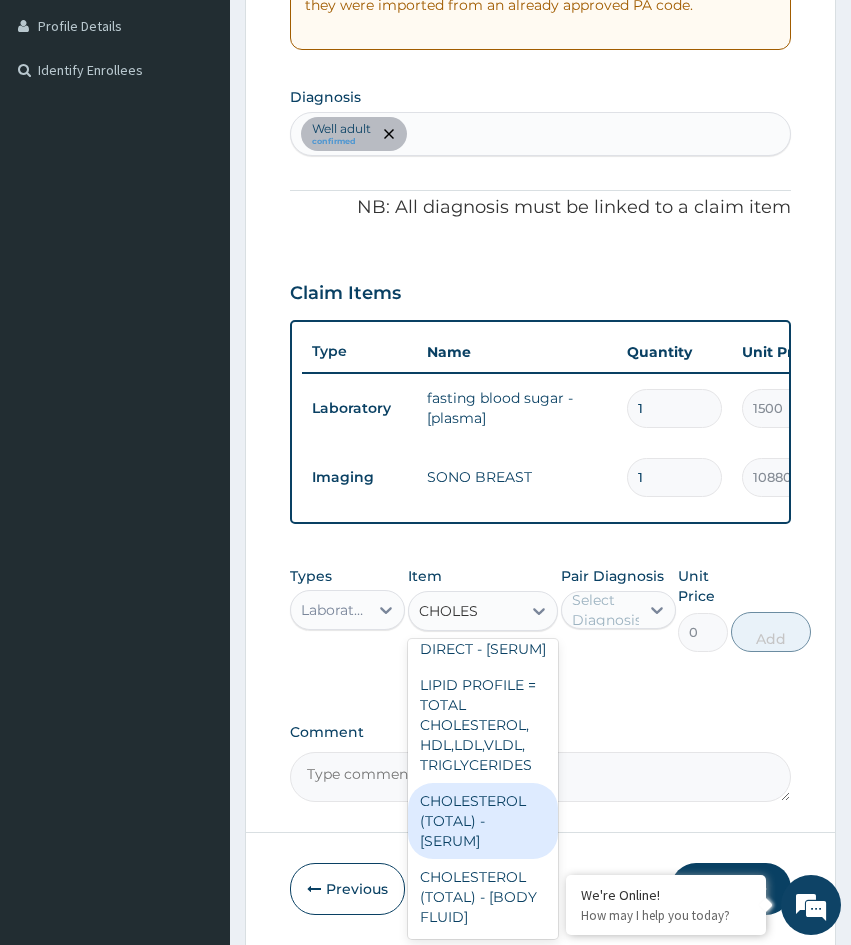 click on "CHOLESTEROL (TOTAL) - [SERUM]" at bounding box center [483, 821] 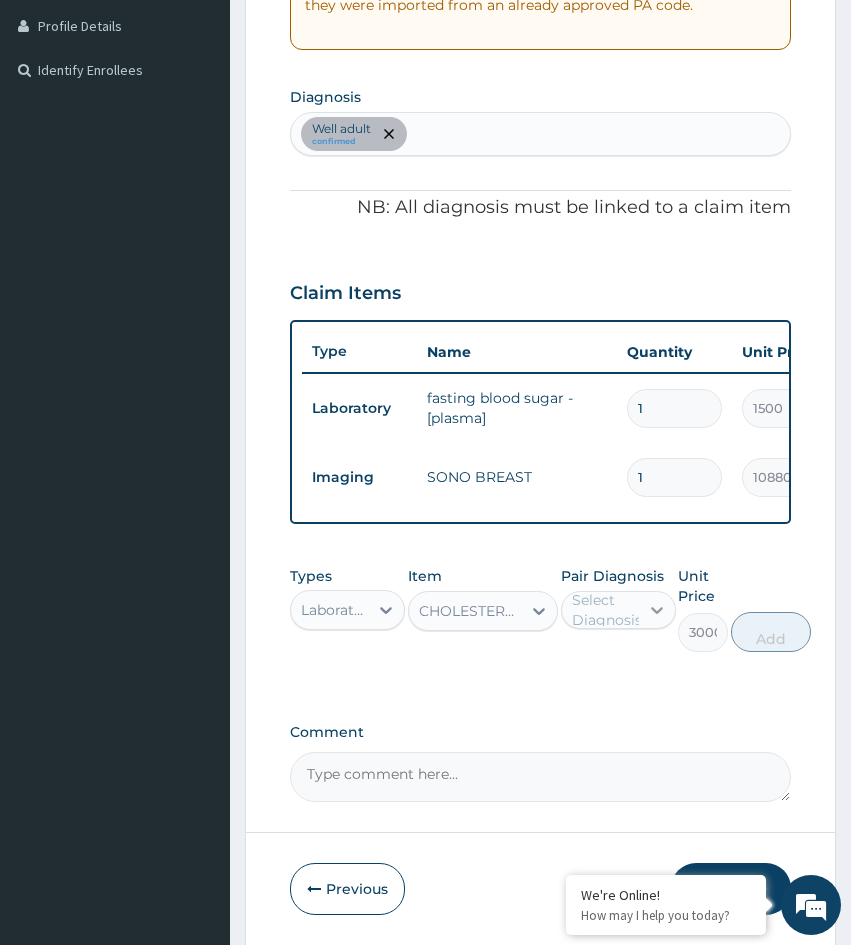 click 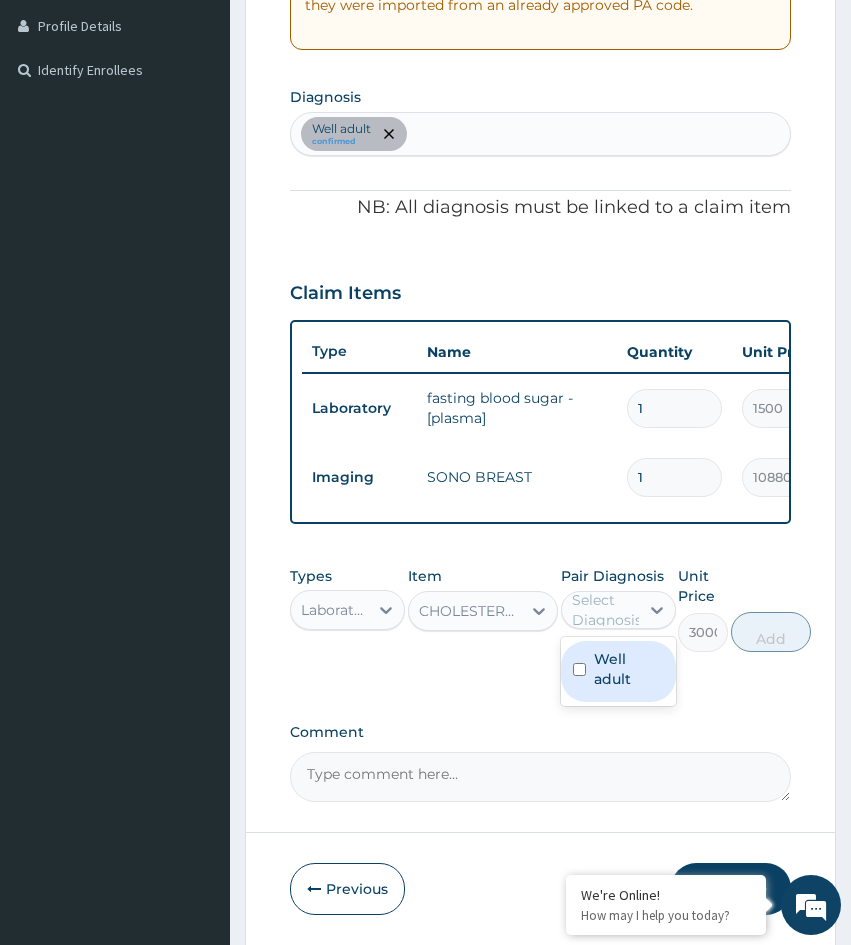 click on "Well adult" at bounding box center (629, 669) 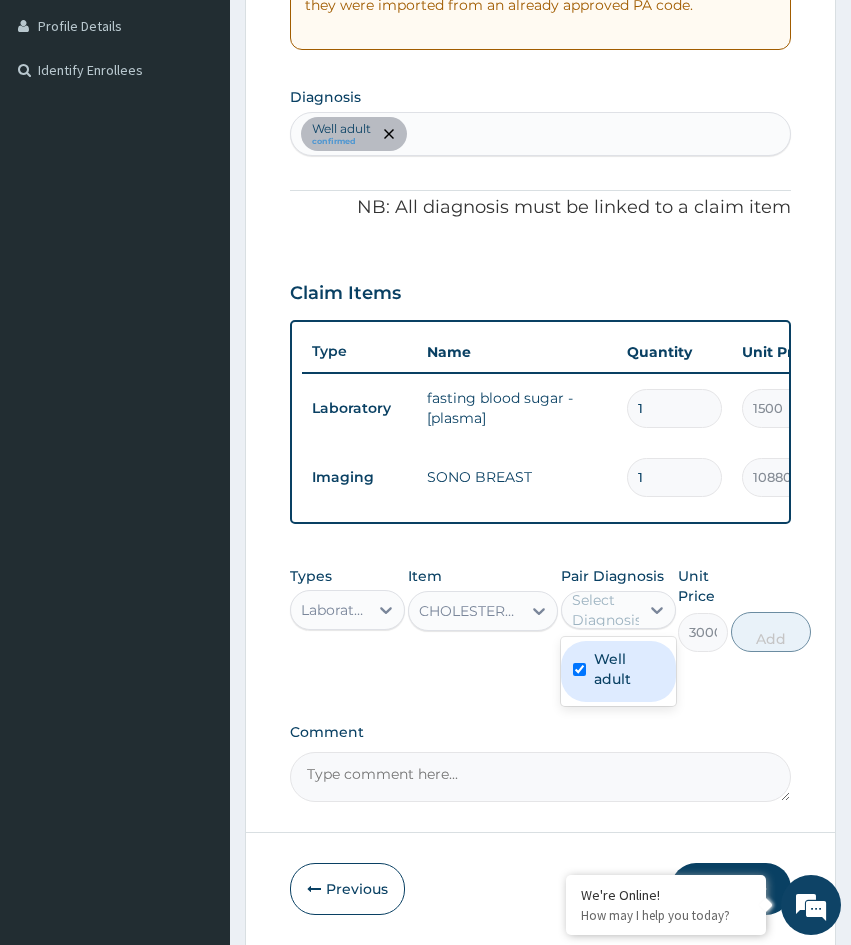 checkbox on "true" 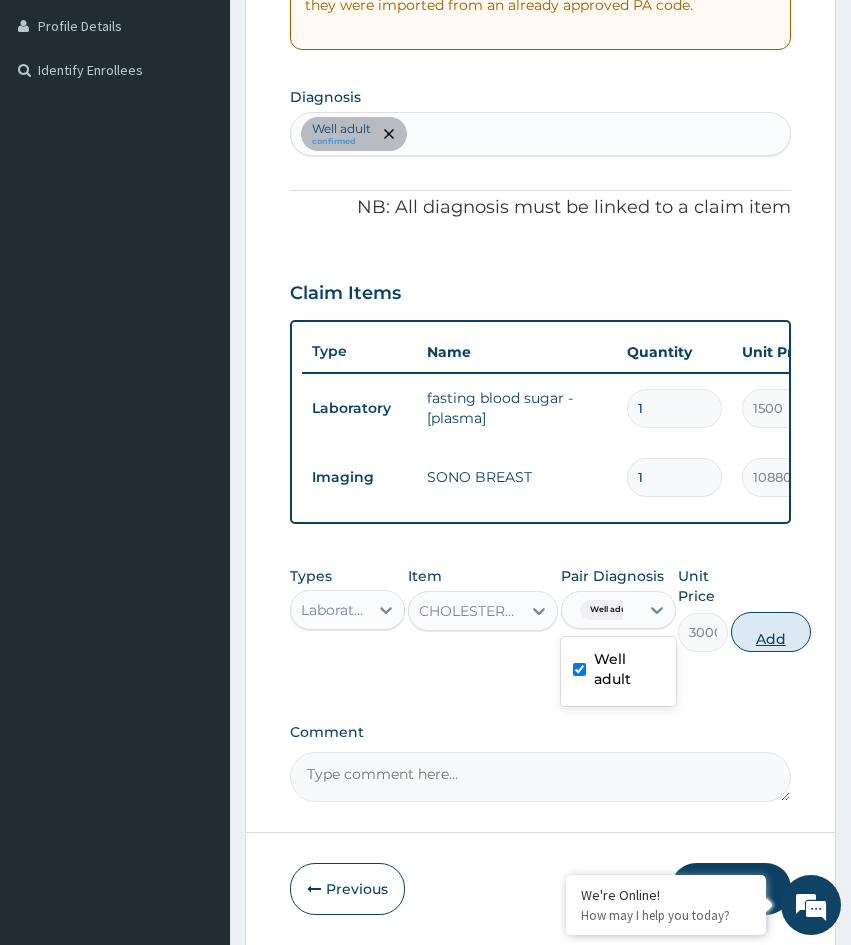 click on "Add" at bounding box center [771, 632] 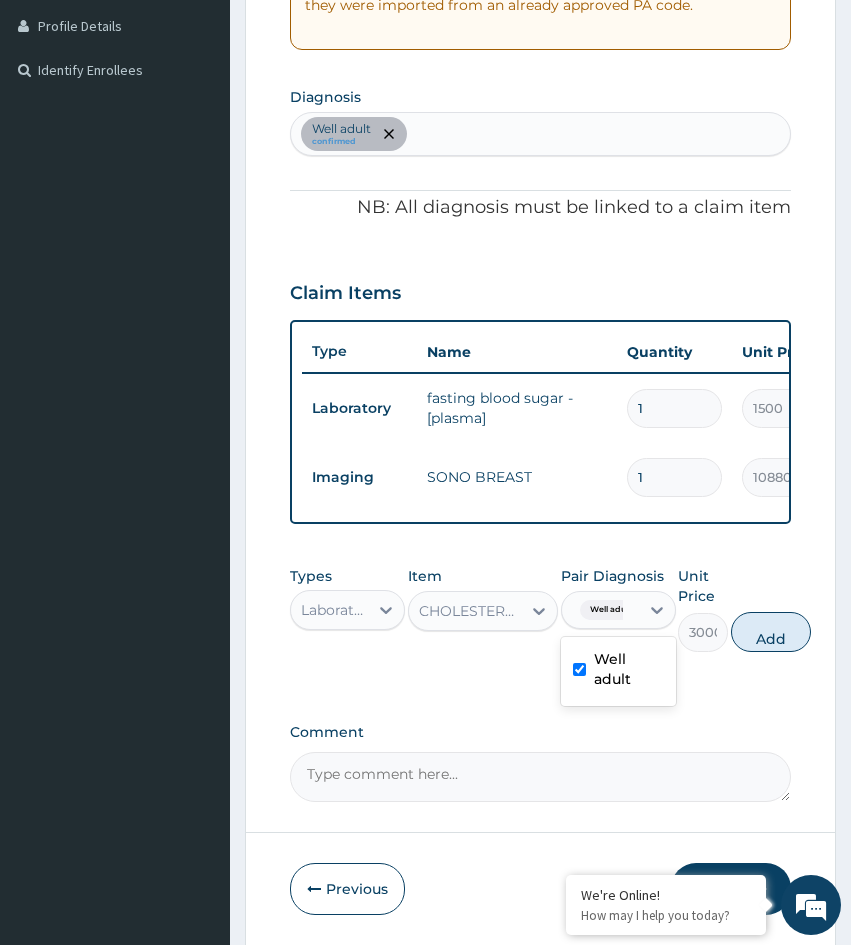 type on "0" 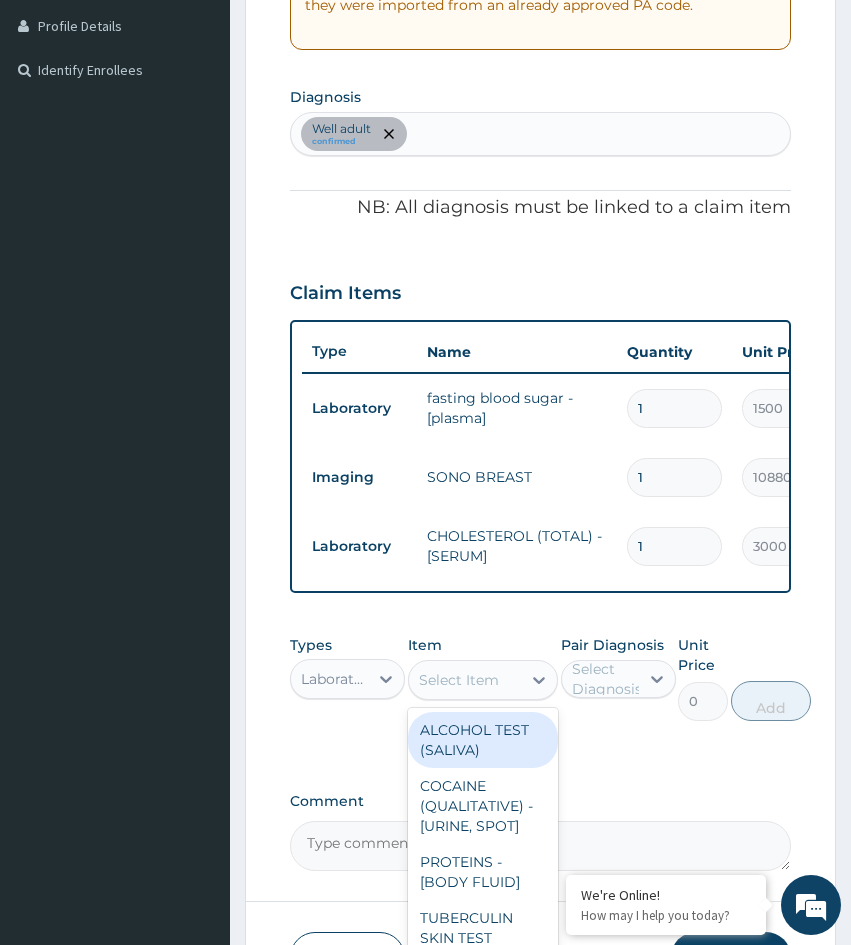 click on "Select Item" at bounding box center [459, 680] 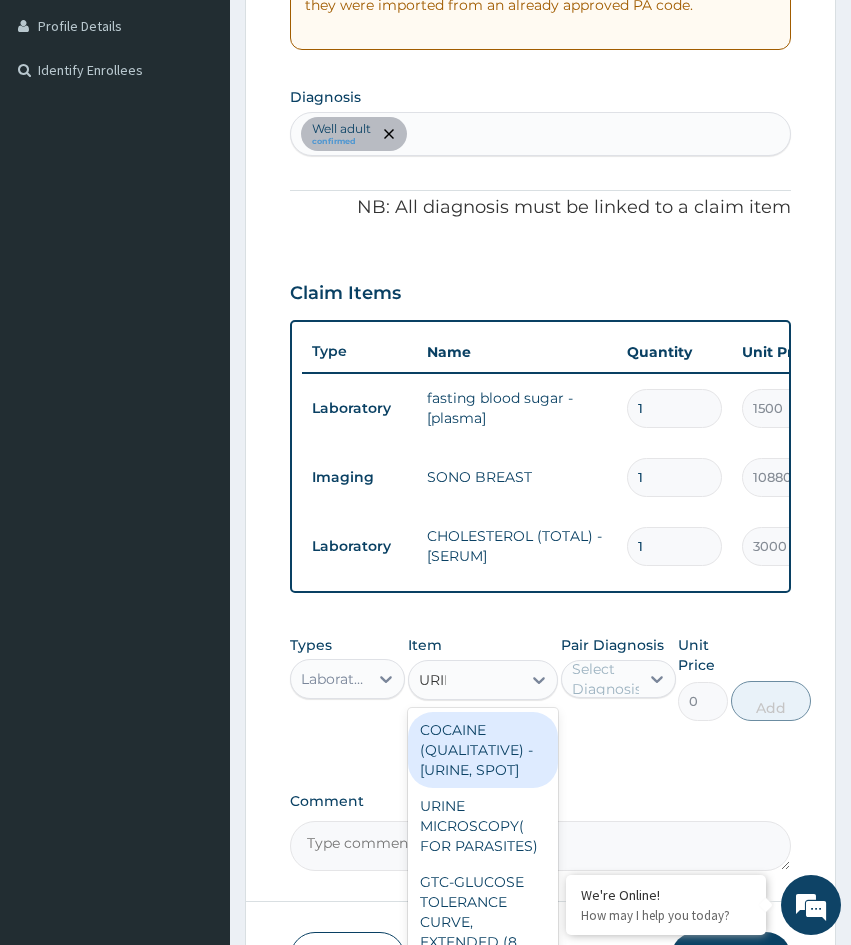type on "URINAL" 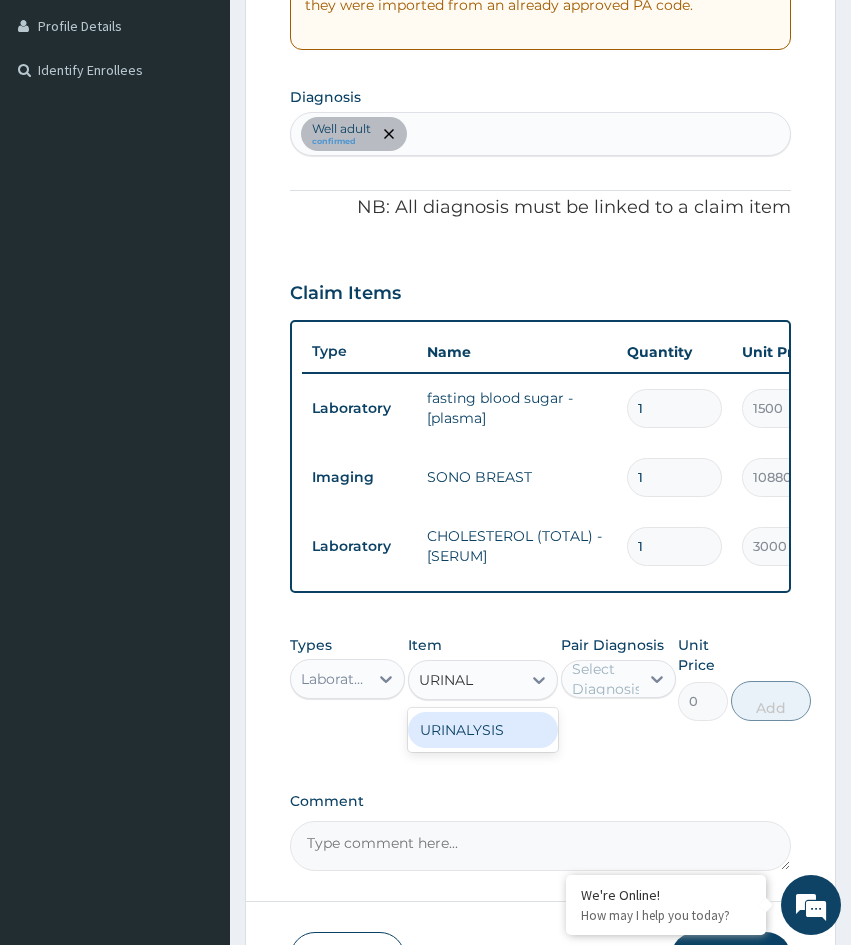 click on "URINALYSIS" at bounding box center [483, 730] 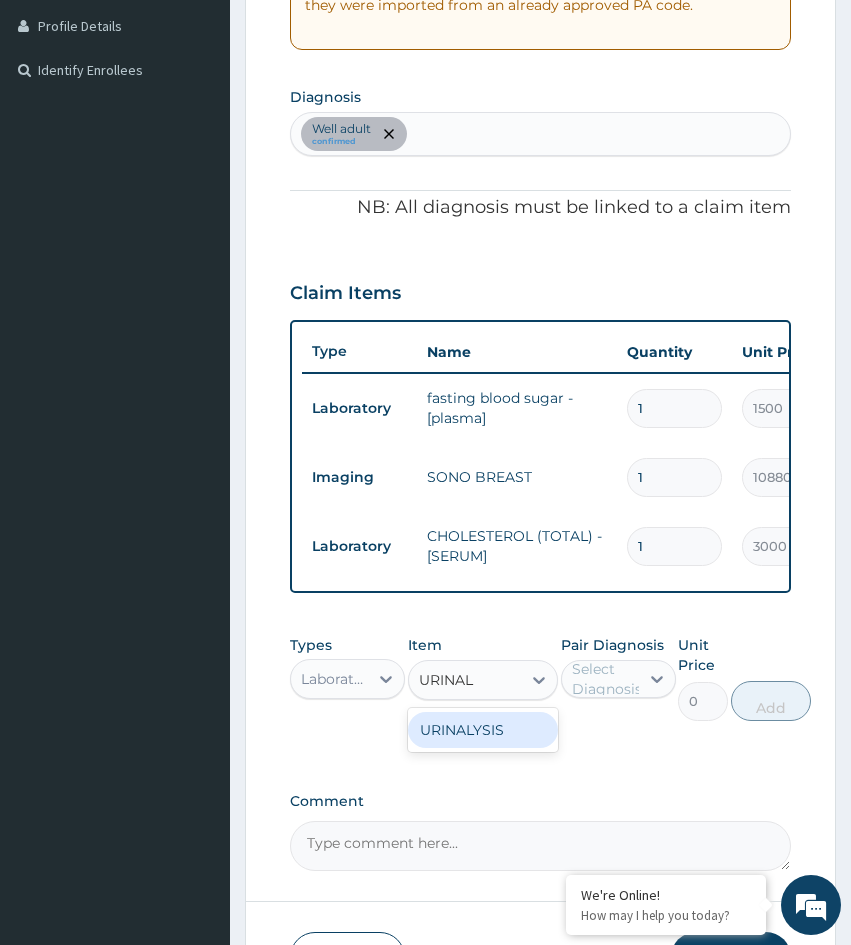 type 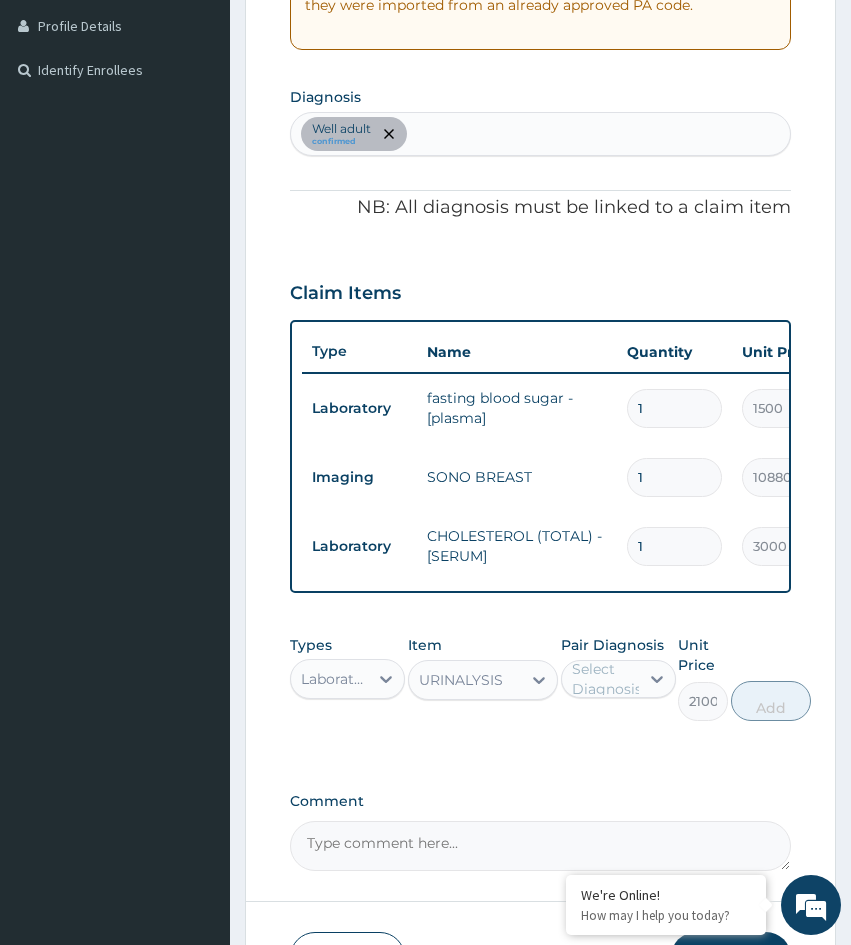 click on "Select Diagnosis" at bounding box center (607, 679) 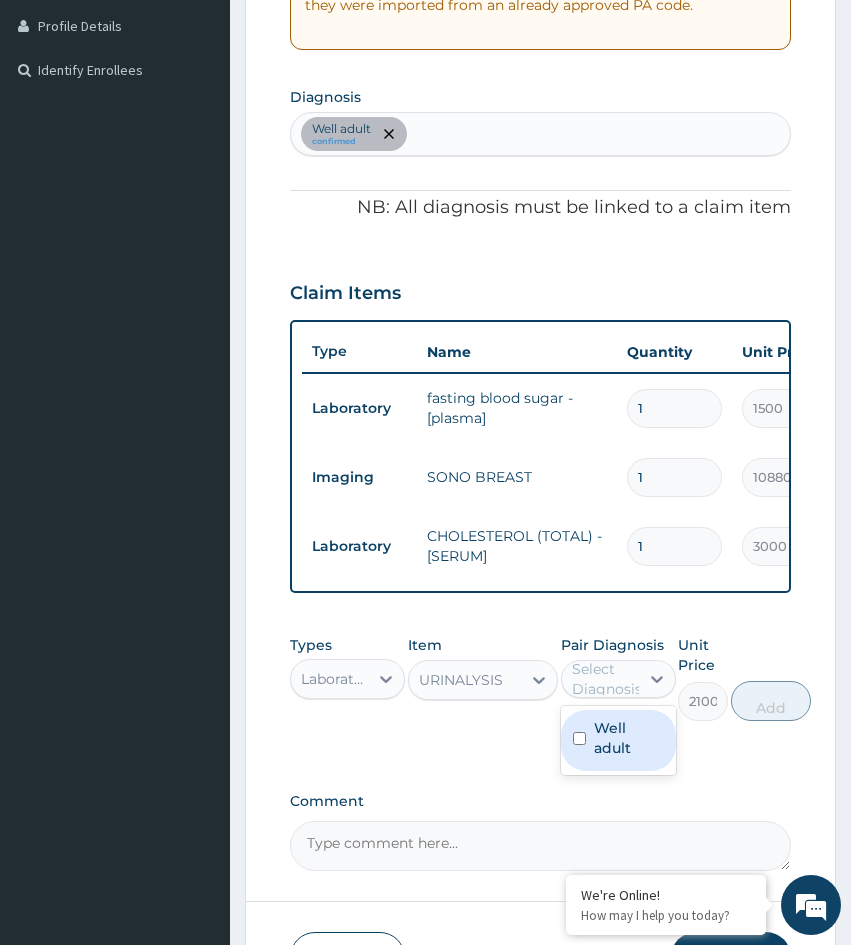 click on "Well adult" at bounding box center [629, 738] 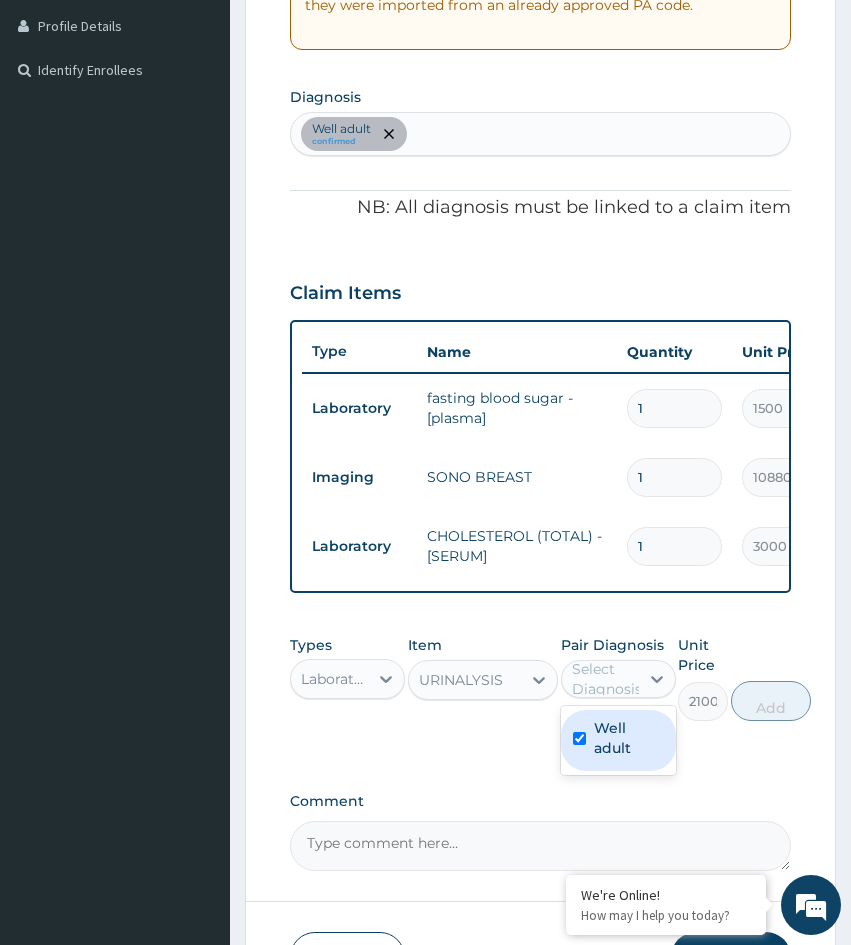 checkbox on "true" 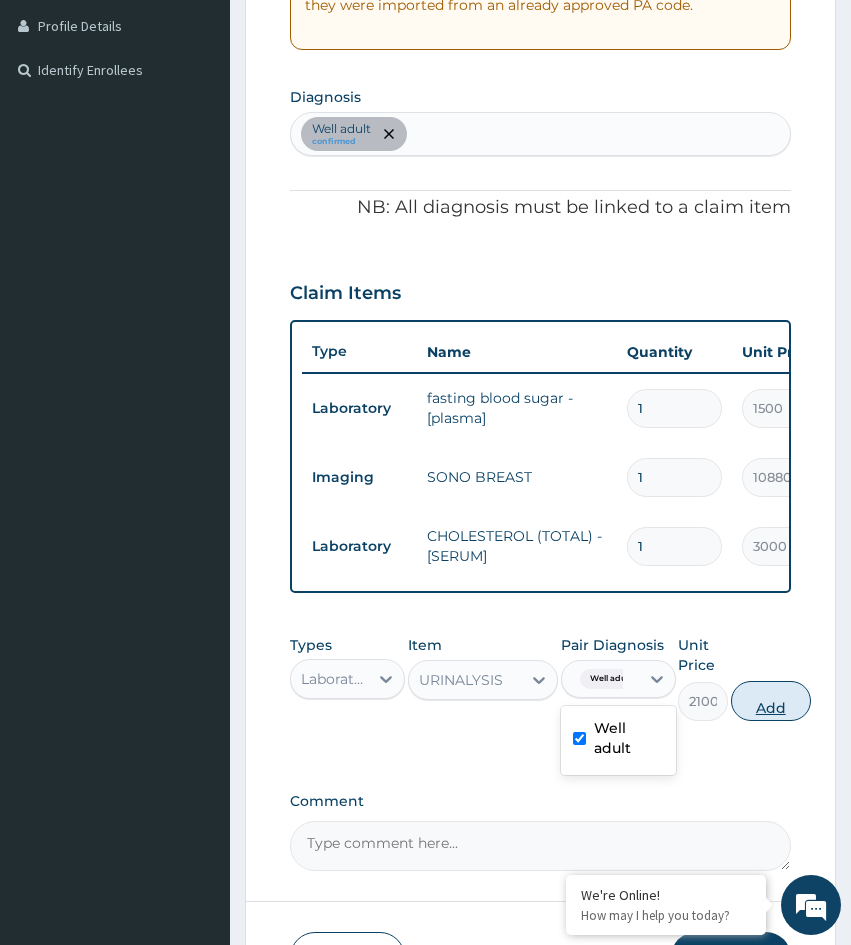 click on "Add" at bounding box center (771, 701) 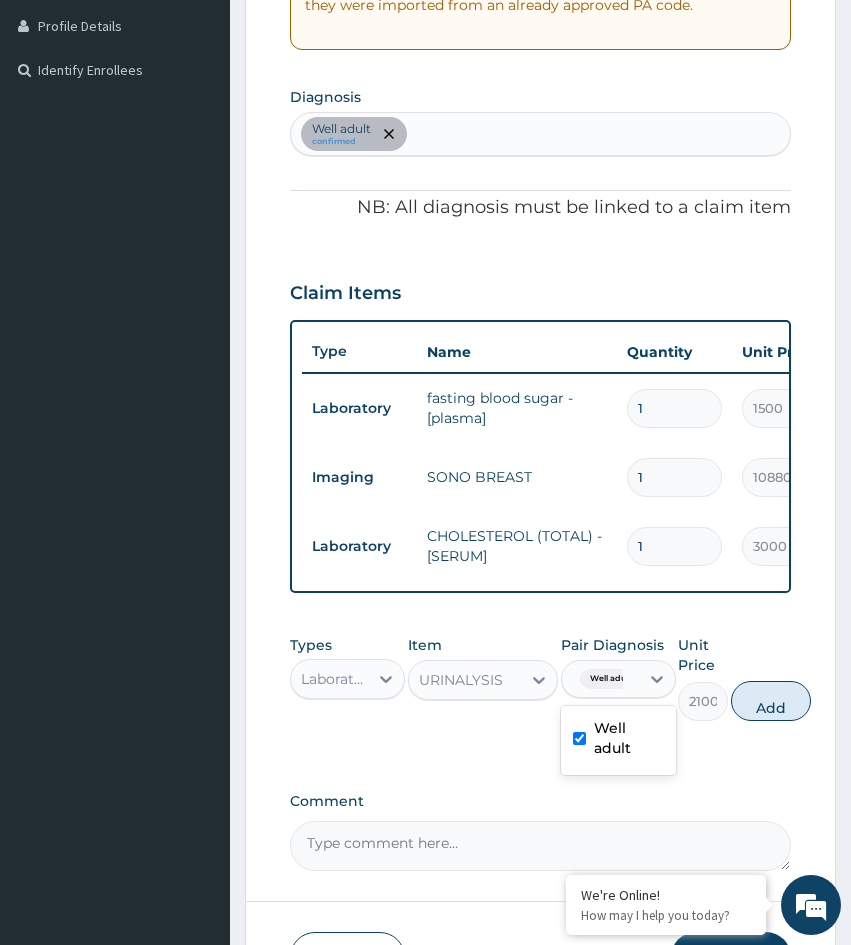 type on "0" 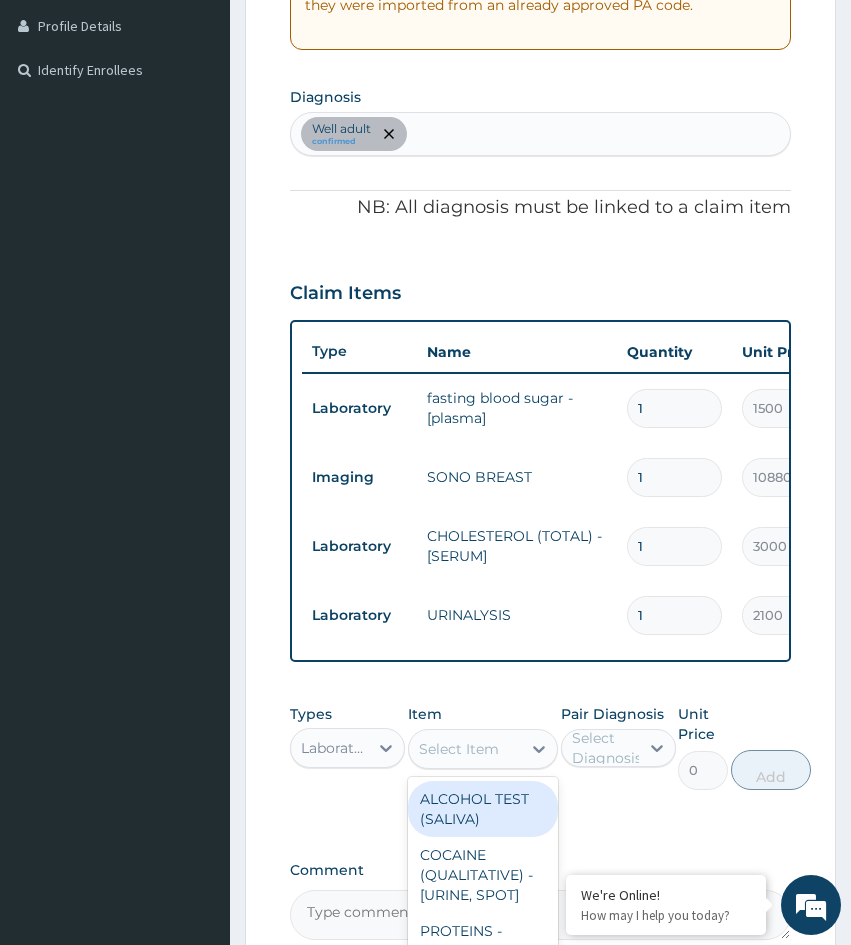 click on "Select Item" at bounding box center (459, 749) 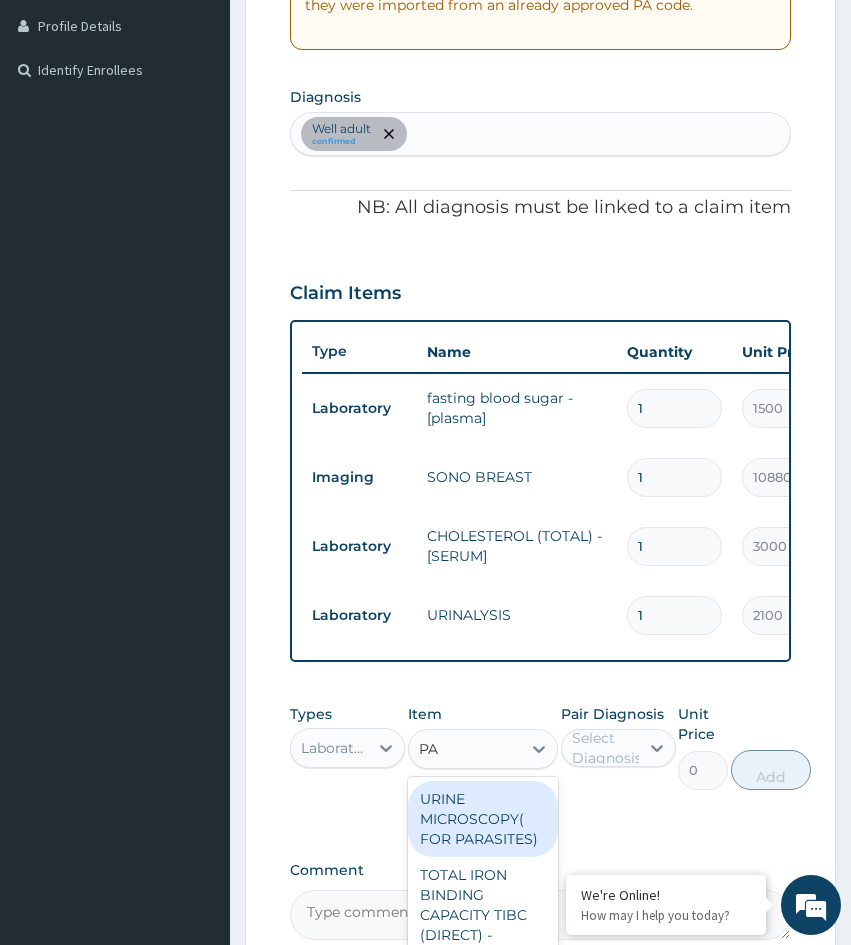 type on "PAP" 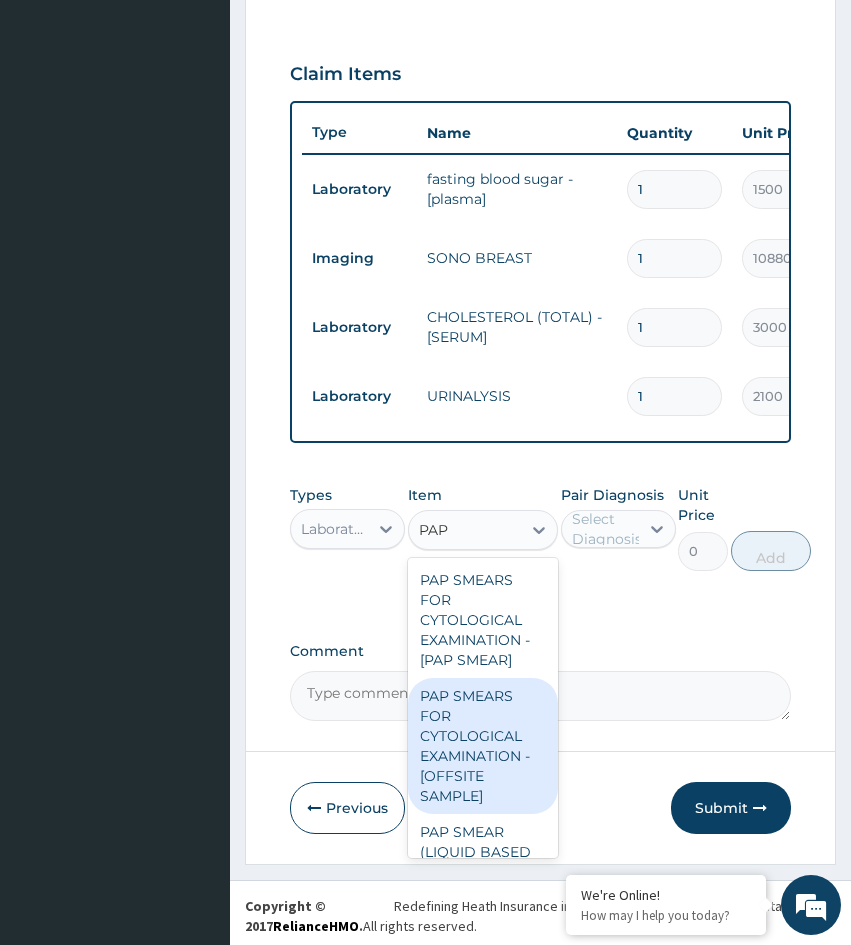 scroll, scrollTop: 740, scrollLeft: 0, axis: vertical 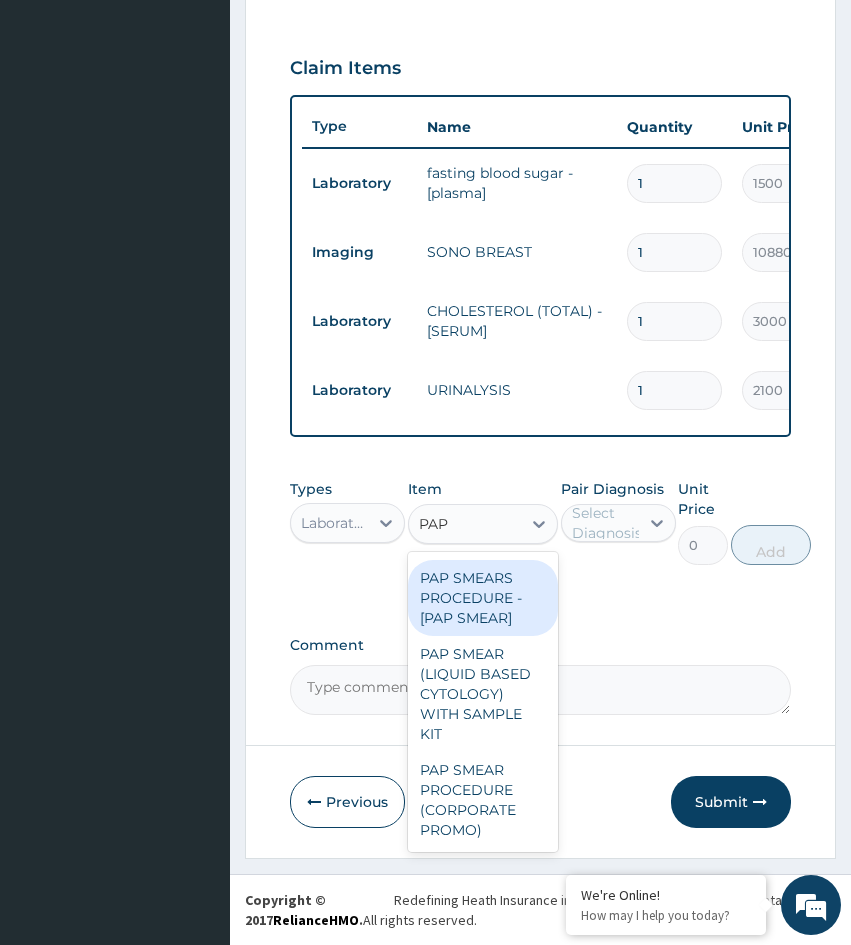 click on "PAP SMEARS PROCEDURE - [PAP SMEAR]" at bounding box center (483, 598) 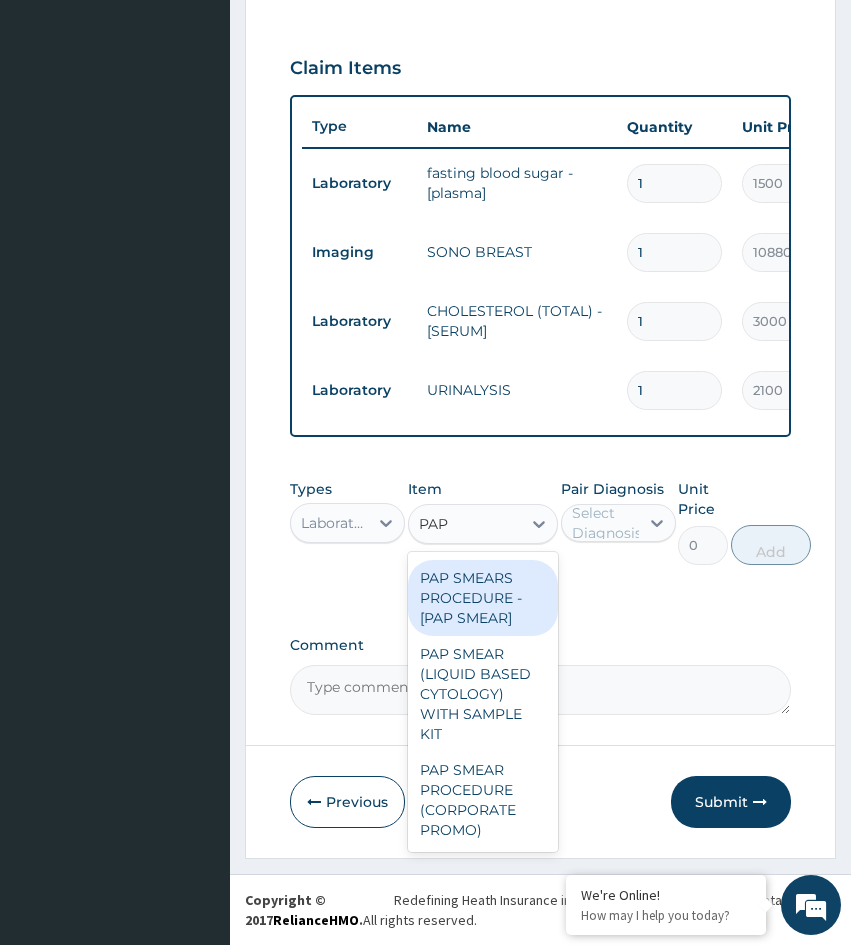type 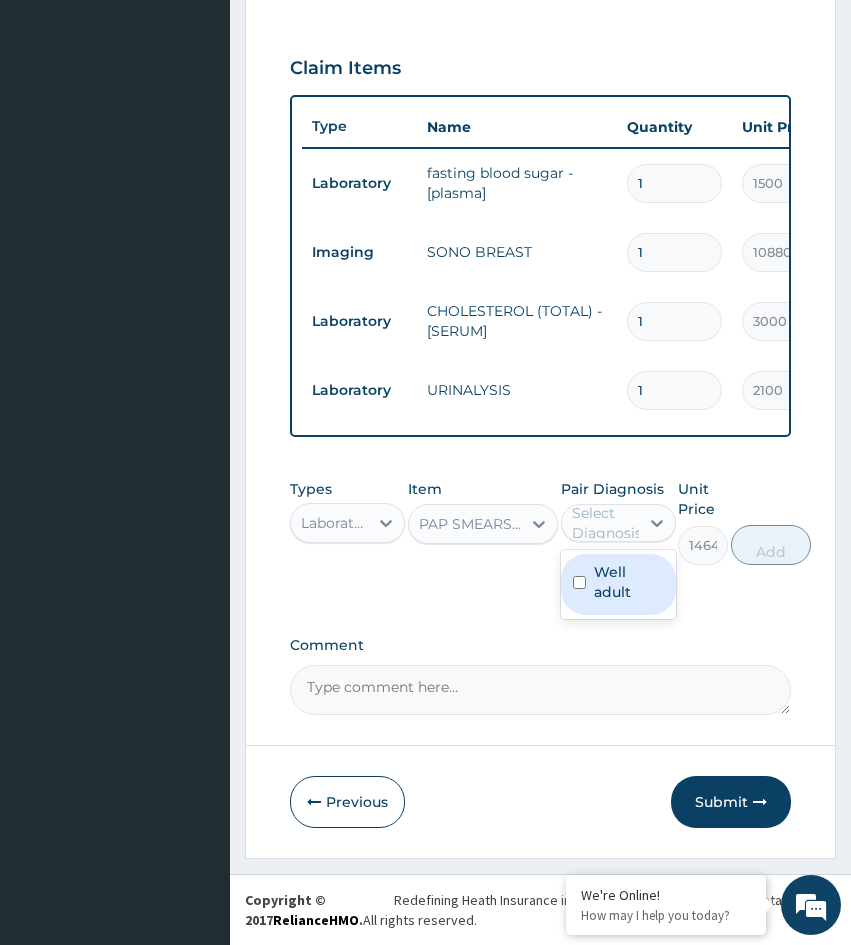 click on "Select Diagnosis" at bounding box center (607, 523) 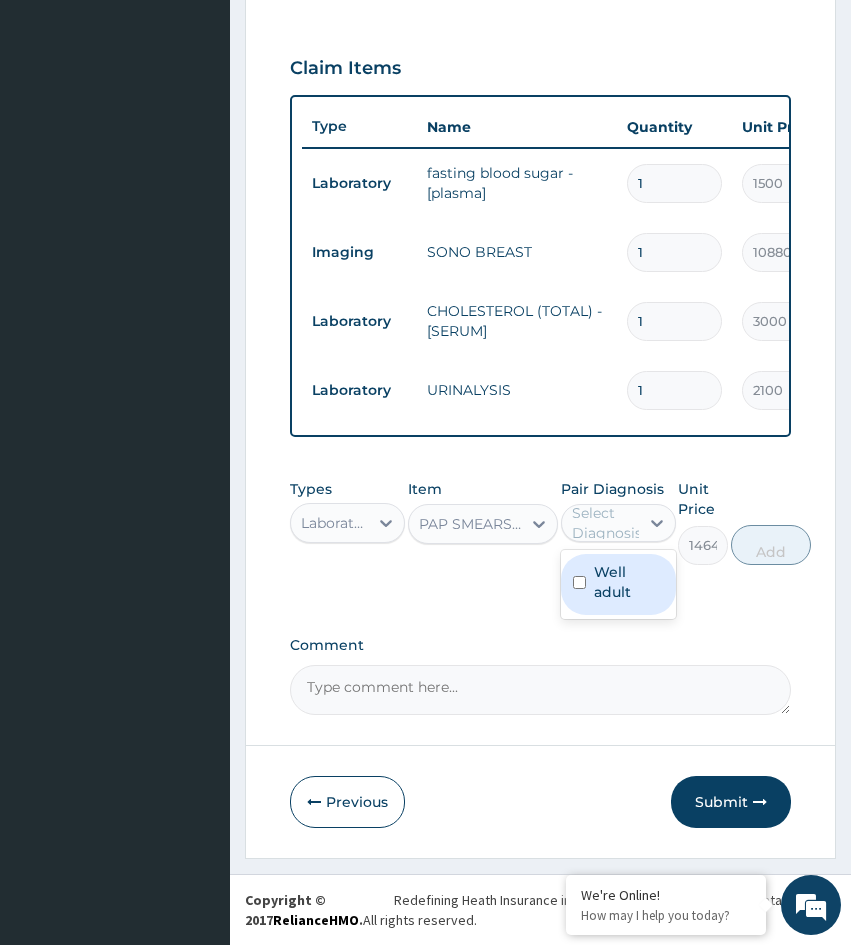 click on "Well adult" at bounding box center (629, 582) 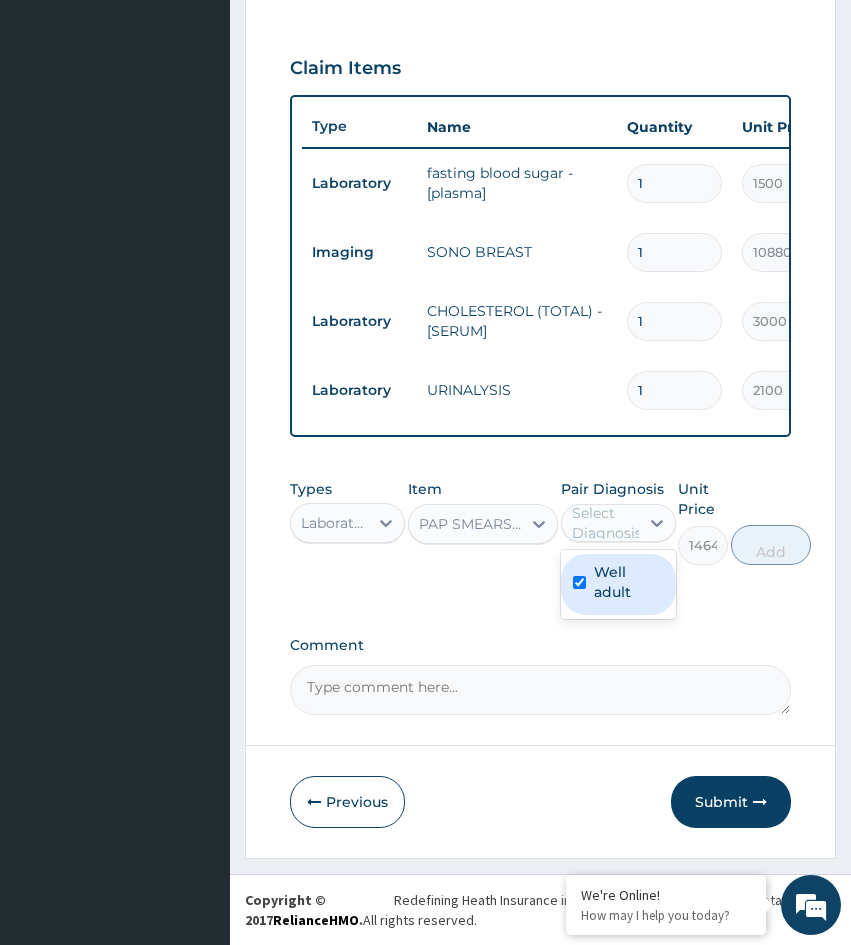 checkbox on "true" 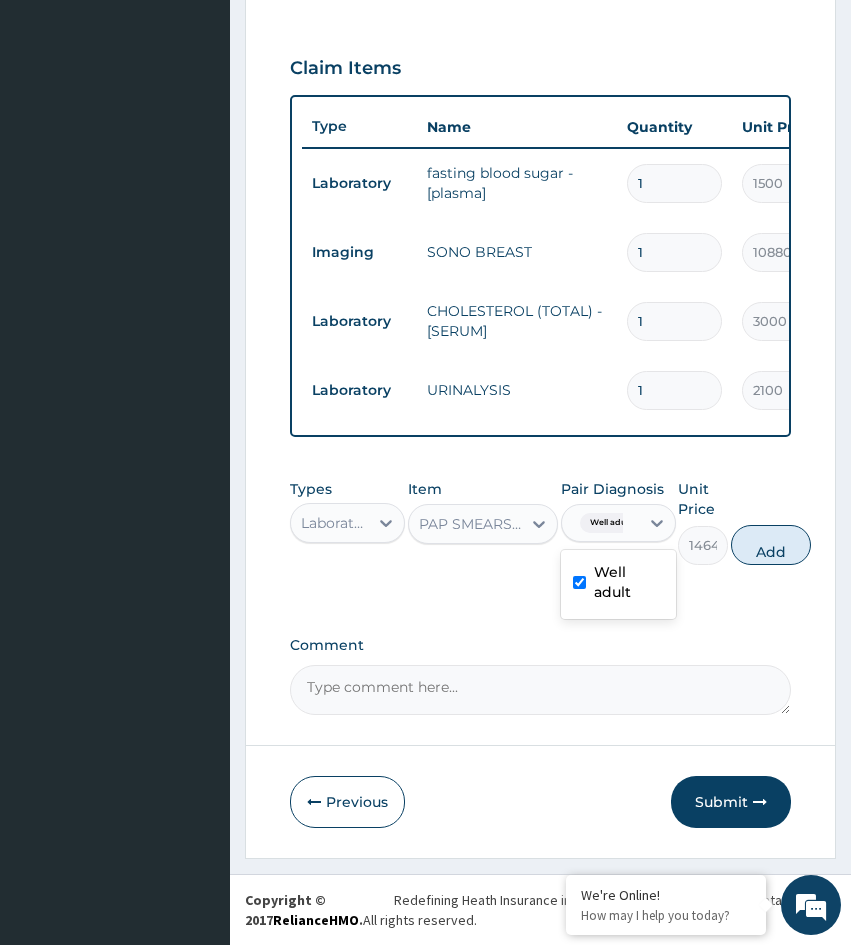 click on "Add" at bounding box center (771, 545) 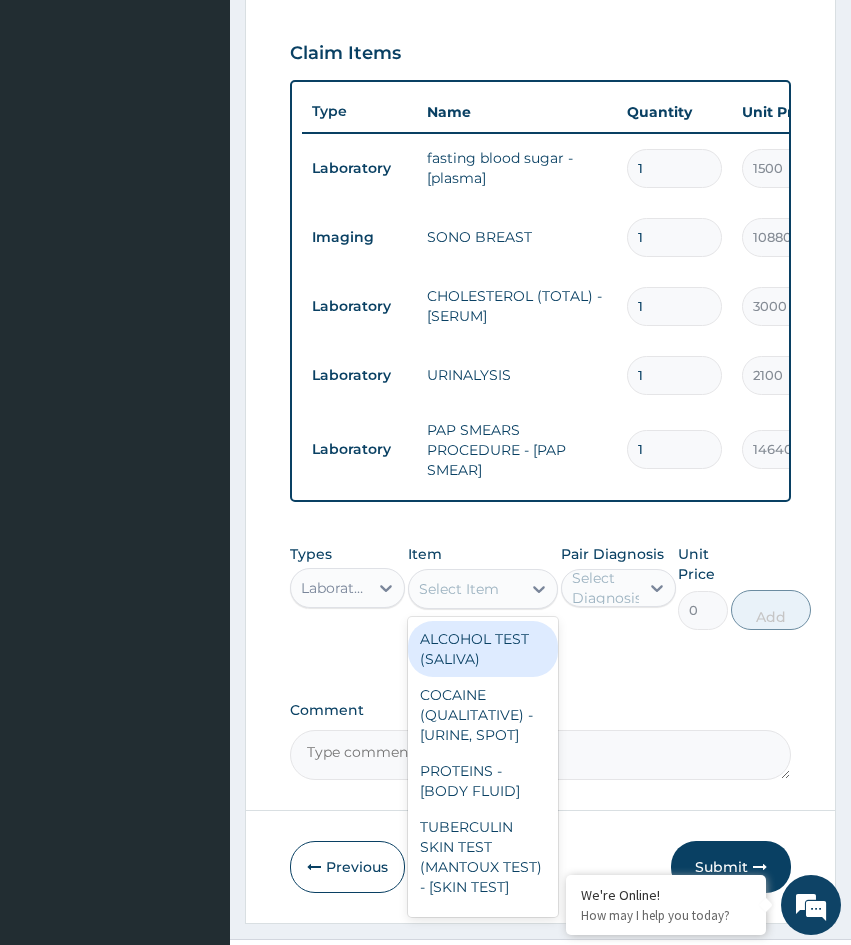 click on "Select Item" at bounding box center (459, 589) 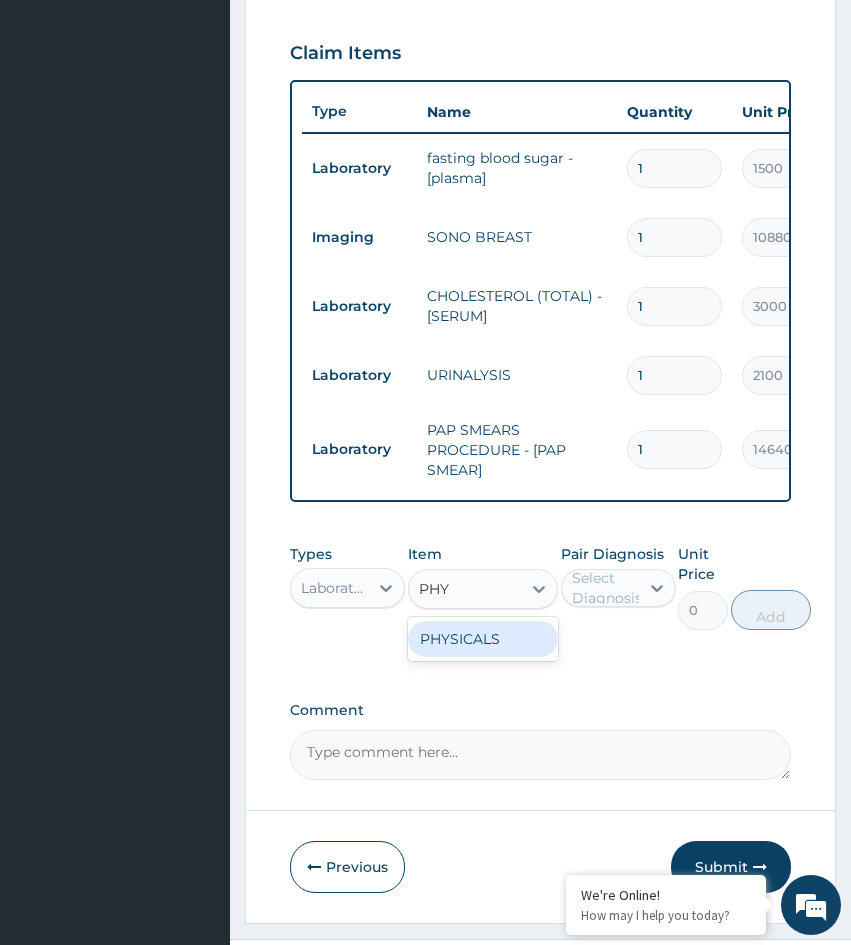 type on "PHYS" 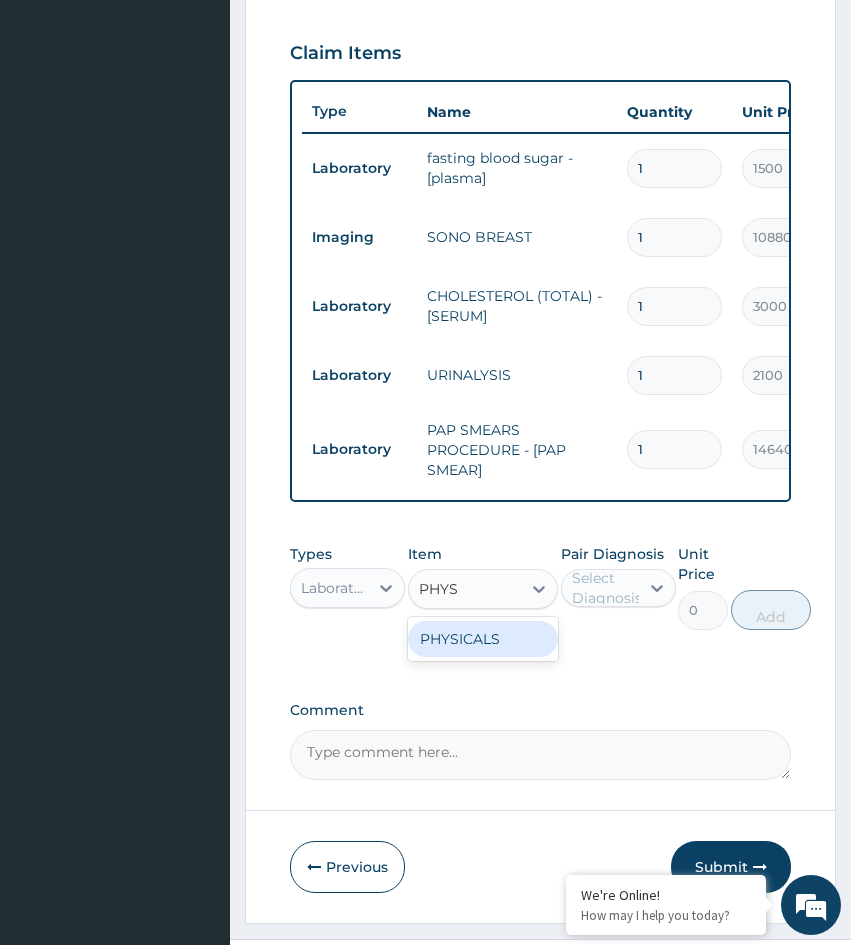 click on "PHYSICALS" at bounding box center (483, 639) 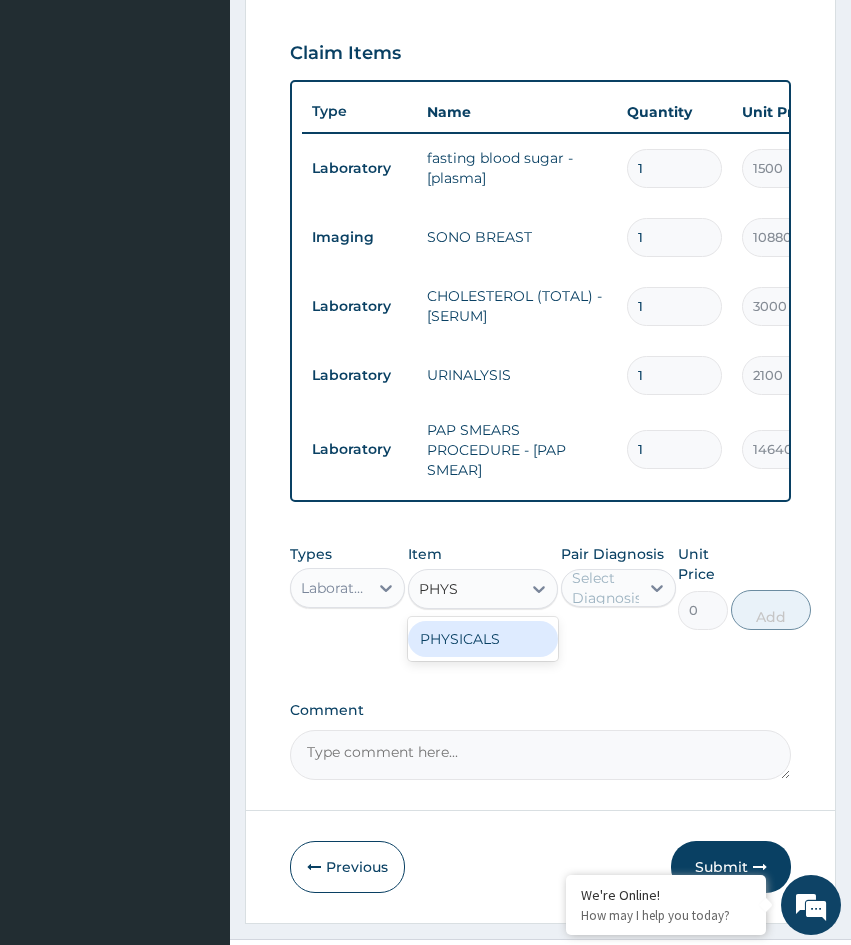 type 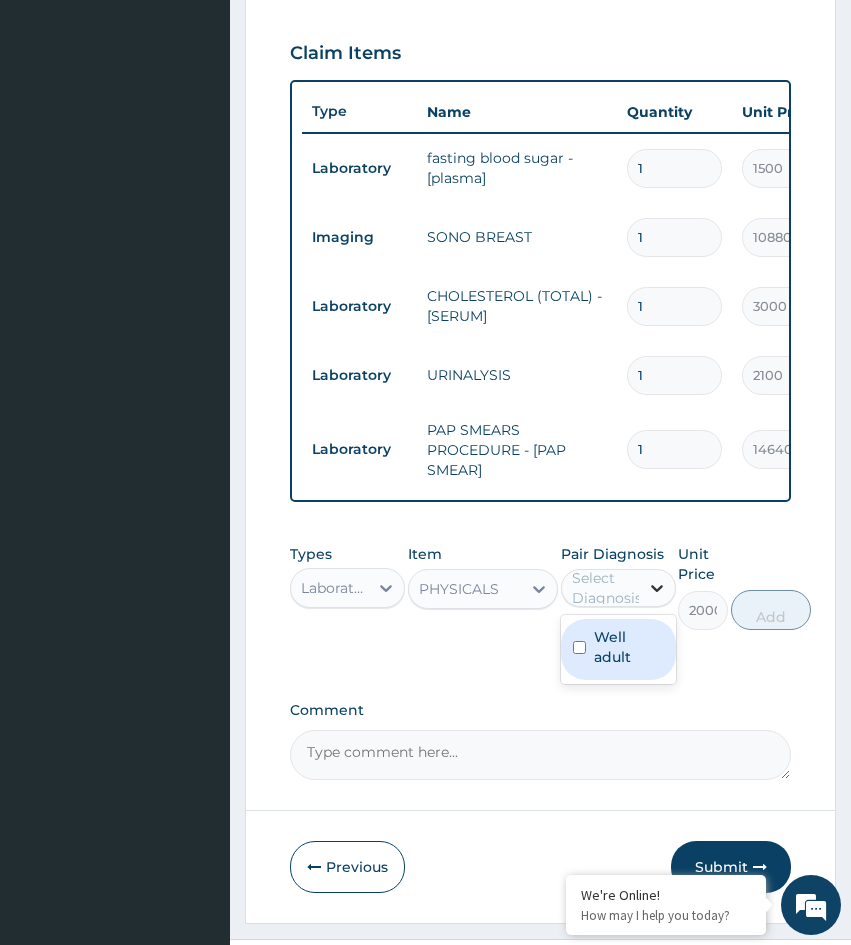 click at bounding box center [657, 588] 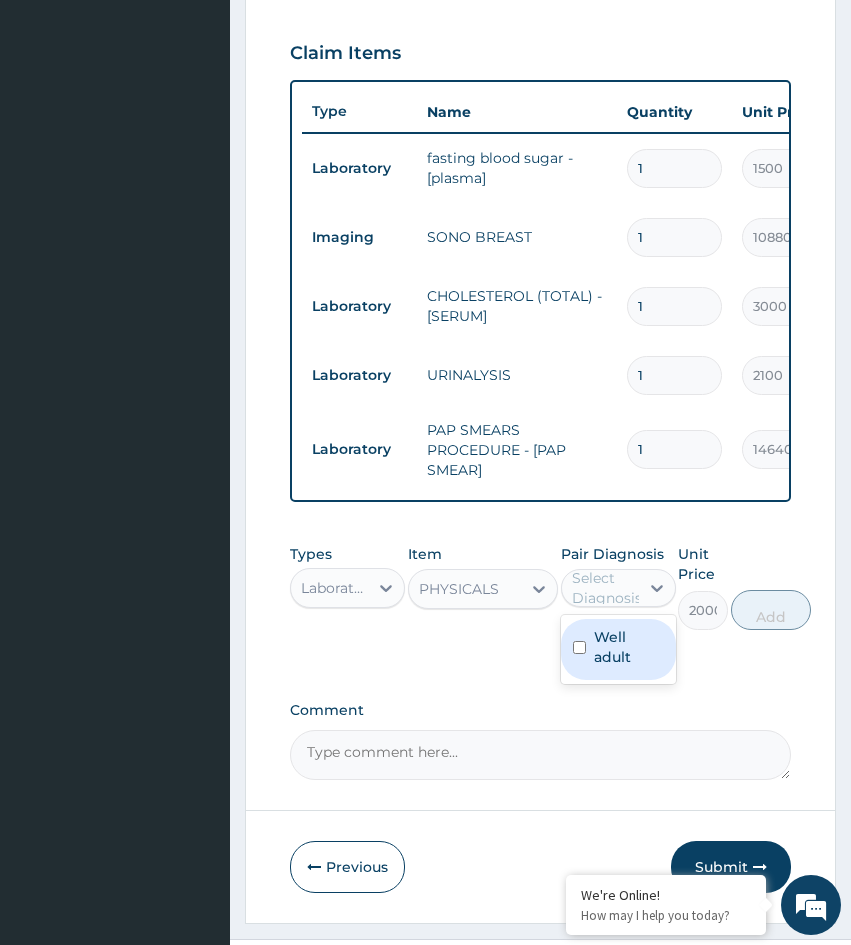 click on "Well adult" at bounding box center [629, 647] 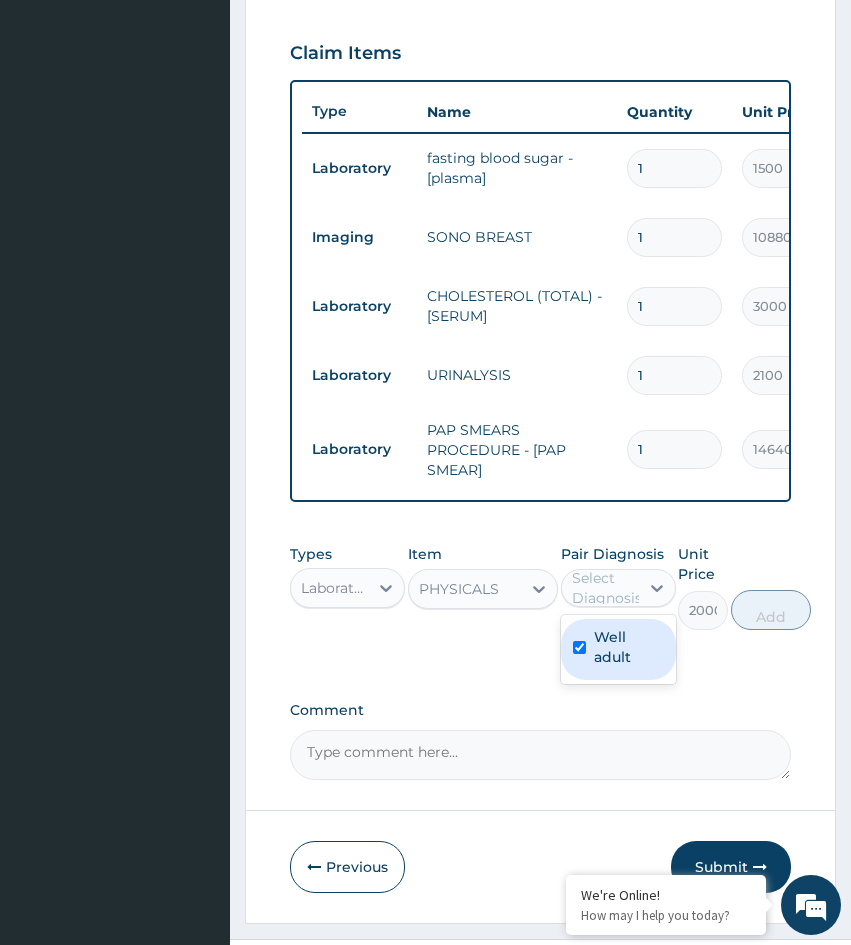 checkbox on "true" 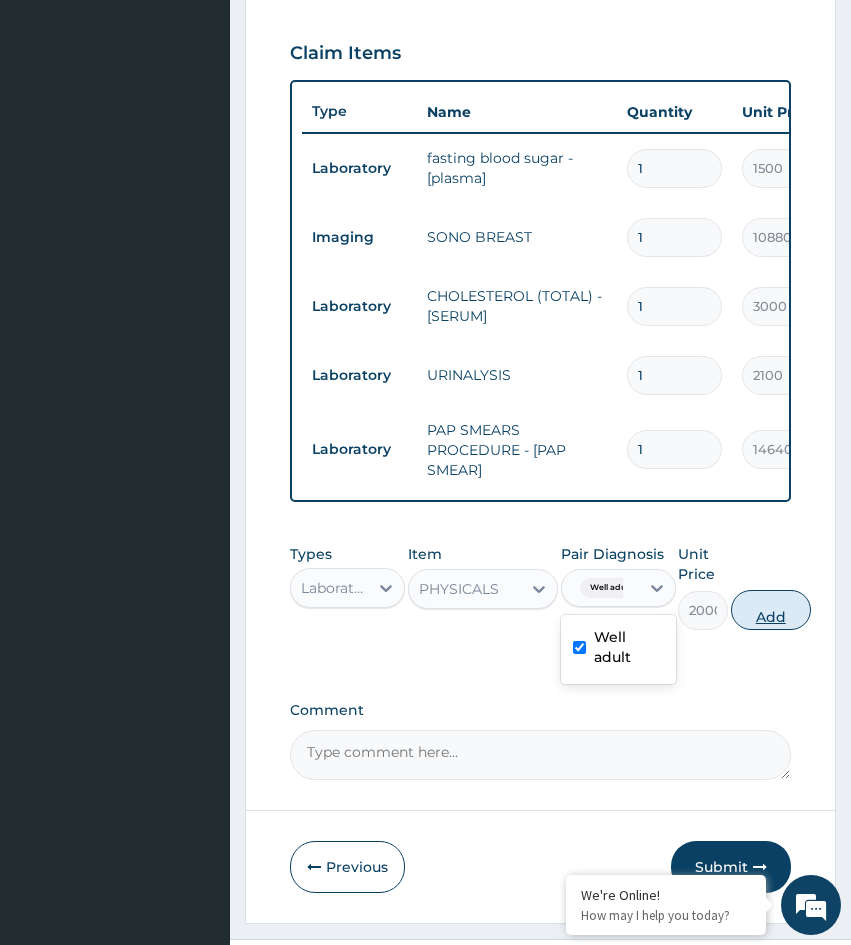 click on "Add" at bounding box center [771, 610] 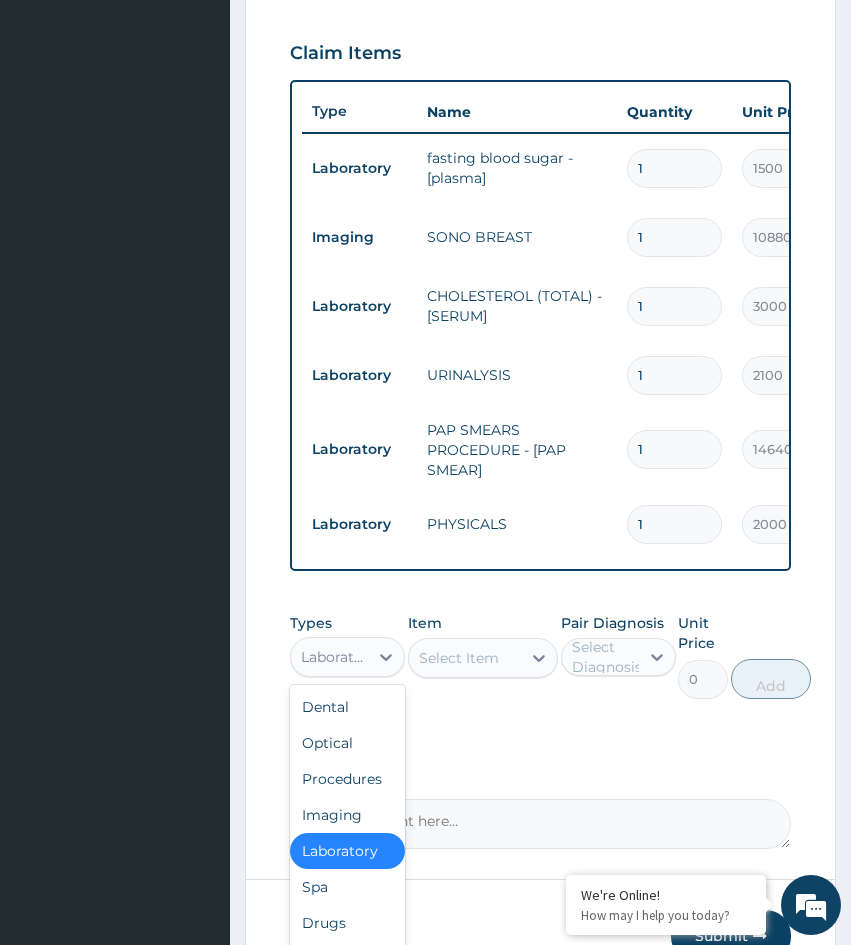 click on "Laboratory" at bounding box center (335, 657) 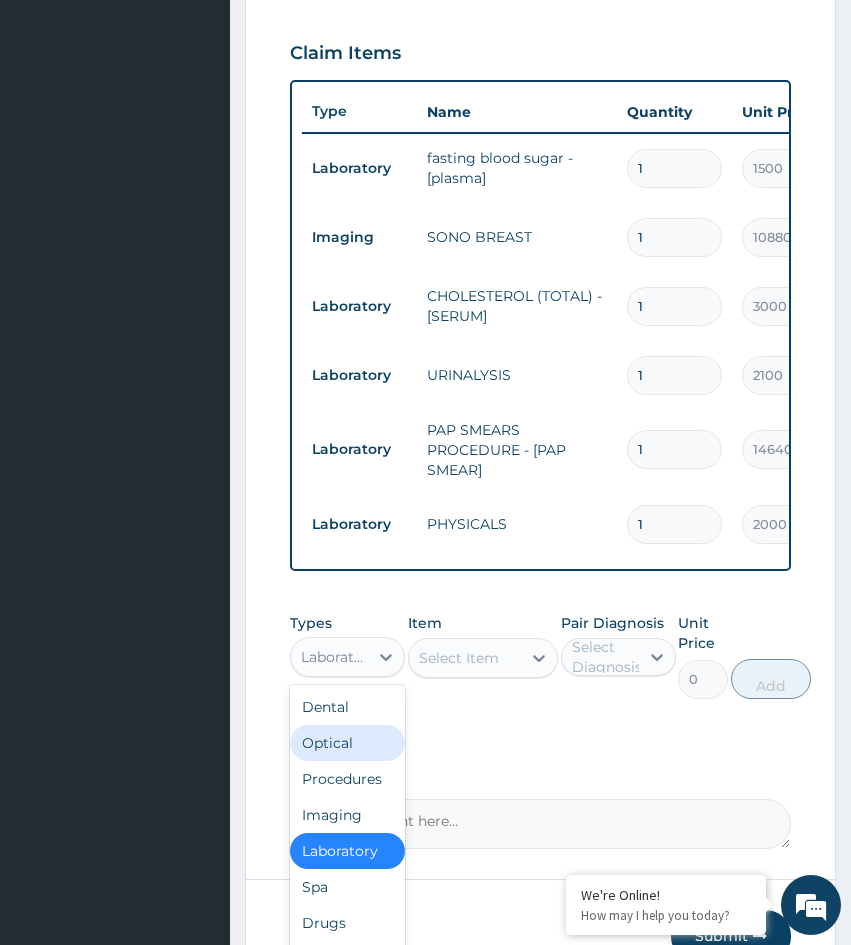 click on "Optical" at bounding box center [347, 743] 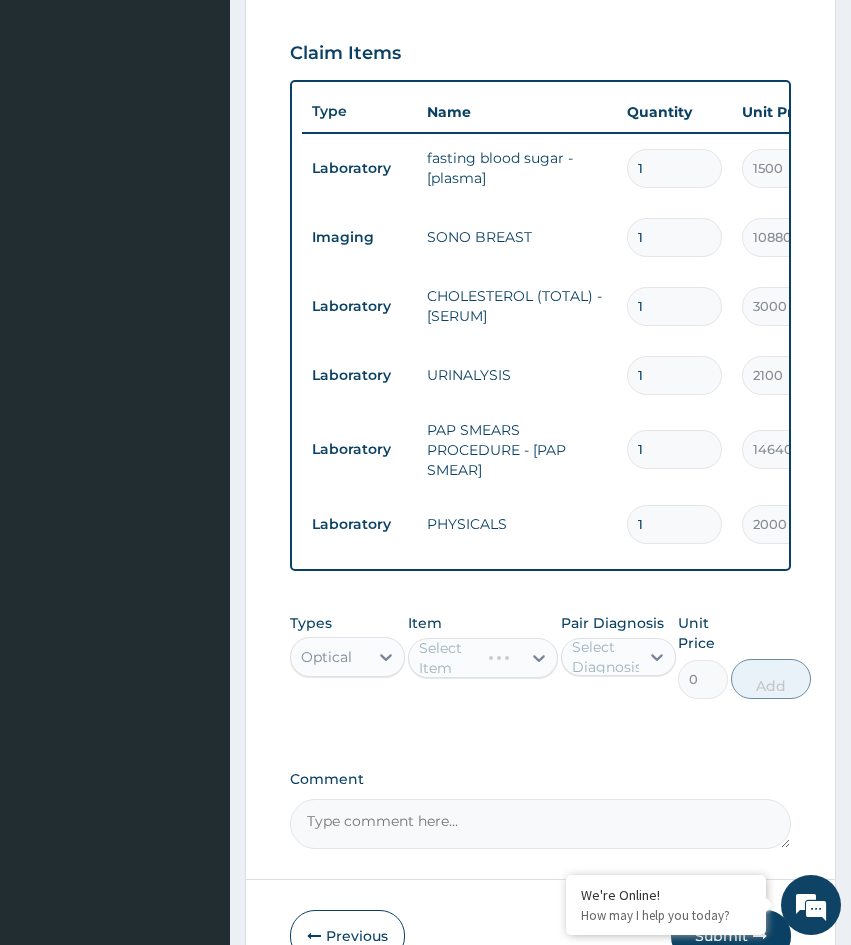 click on "Select Item" at bounding box center (483, 658) 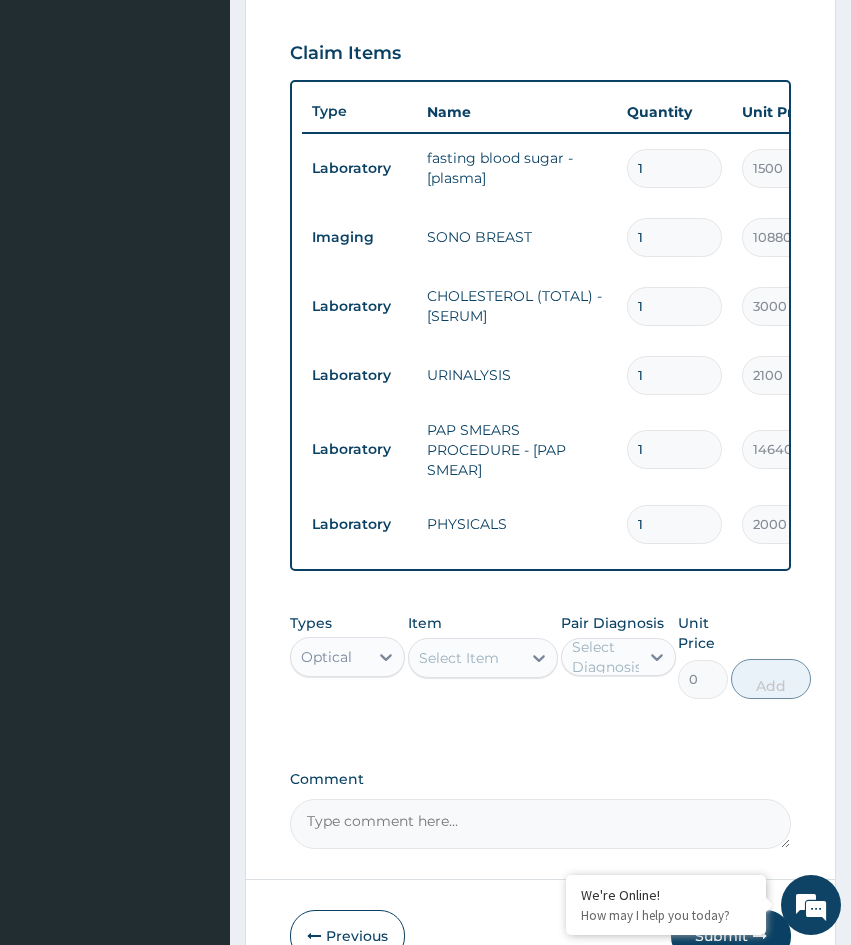 click on "Select Item" at bounding box center [459, 658] 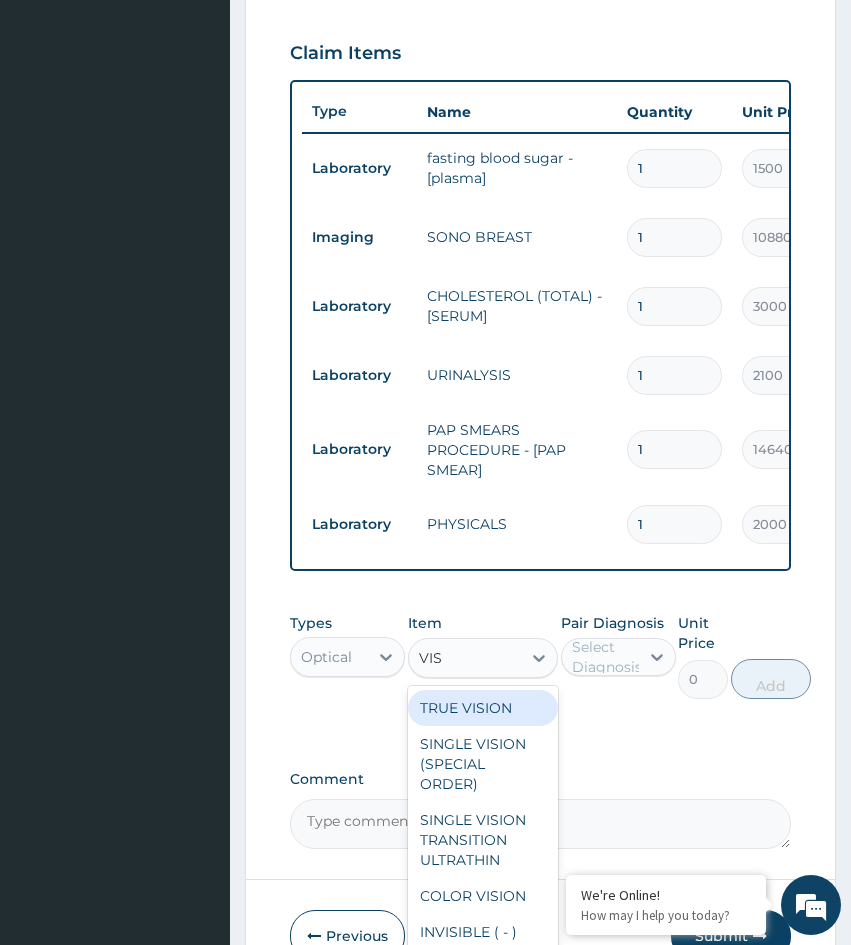 type on "VISUA" 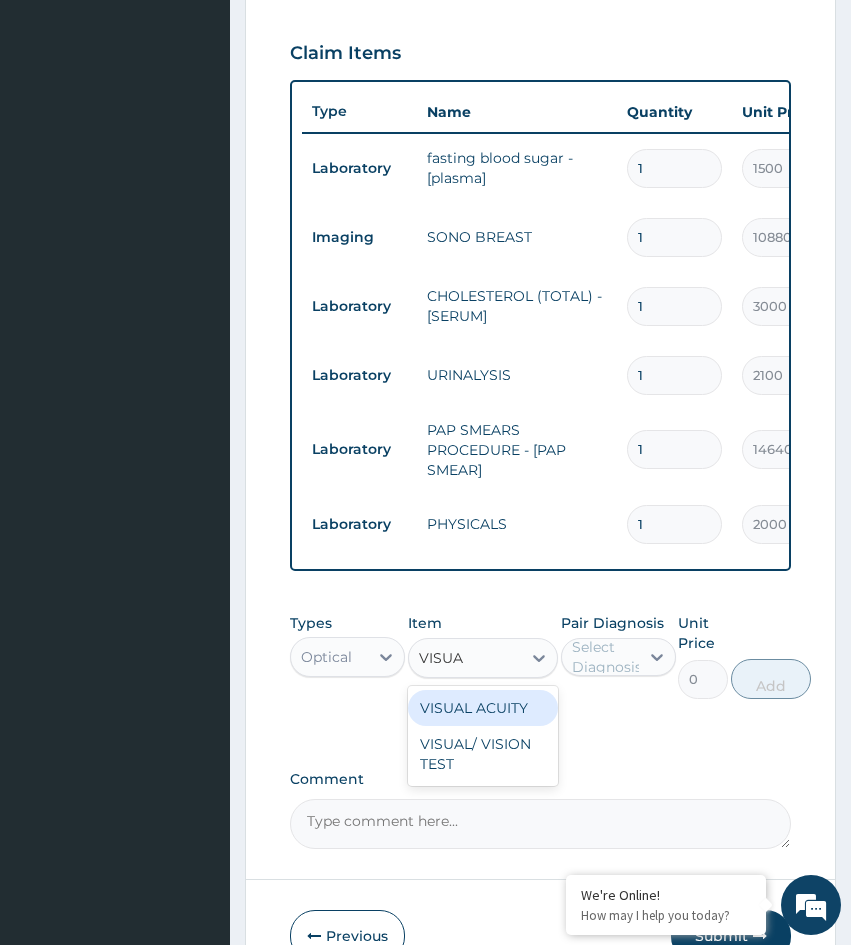 click on "VISUAL ACUITY" at bounding box center (483, 708) 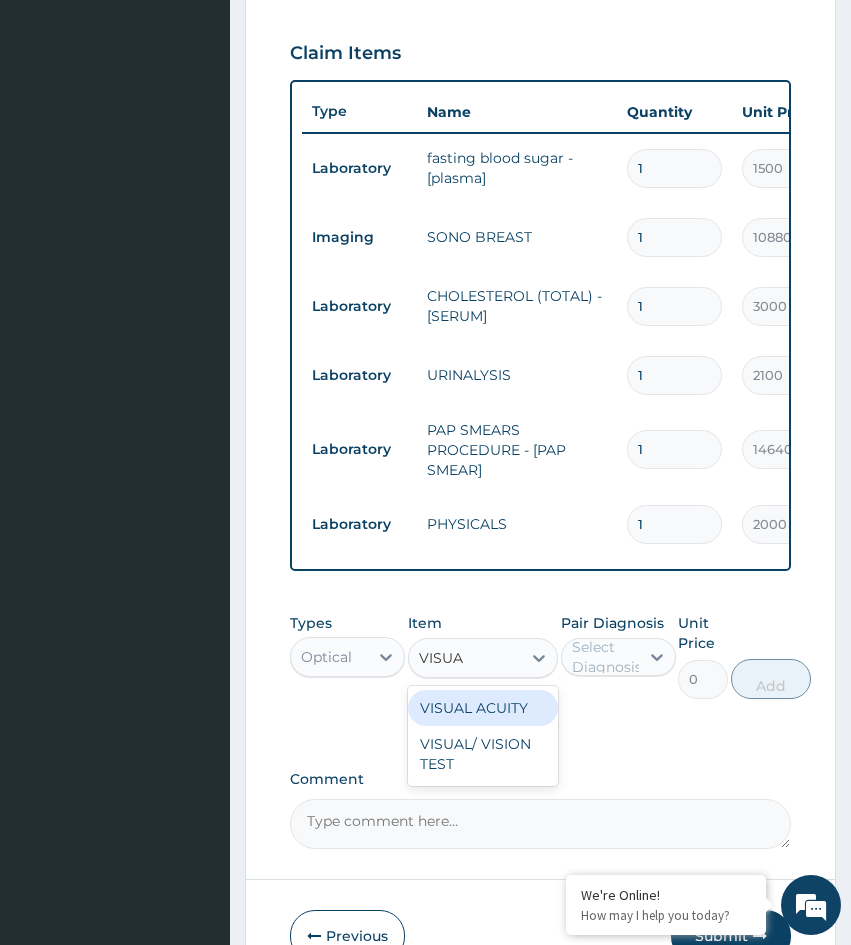 type 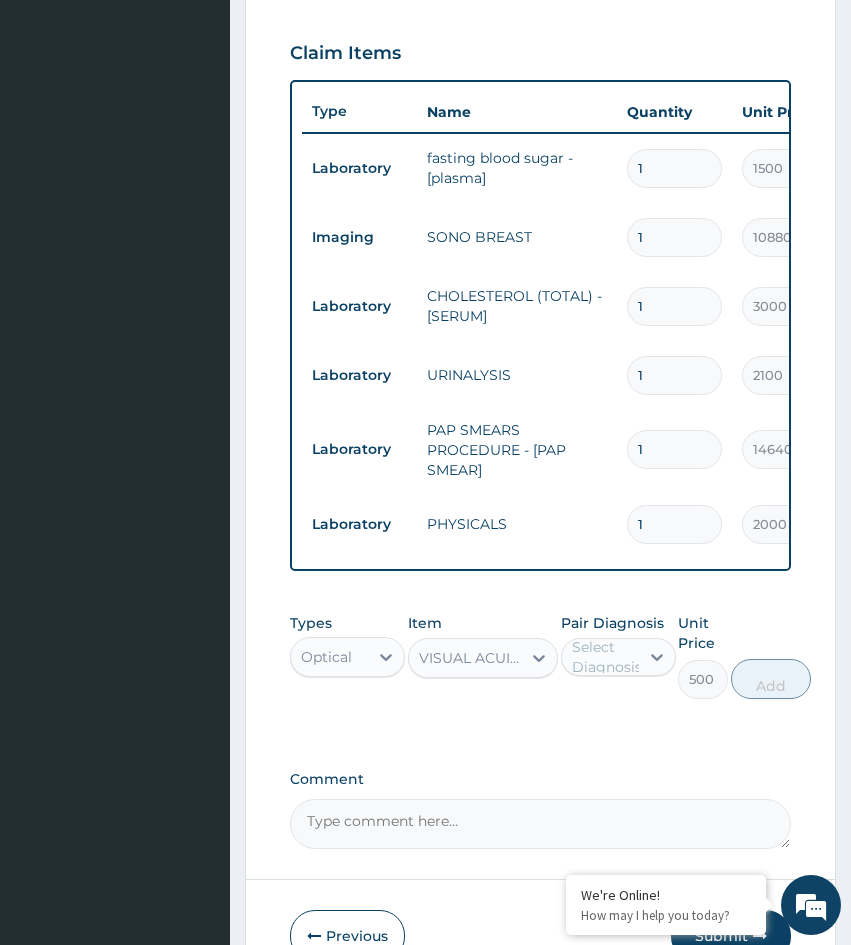 click on "Select Diagnosis" at bounding box center [600, 657] 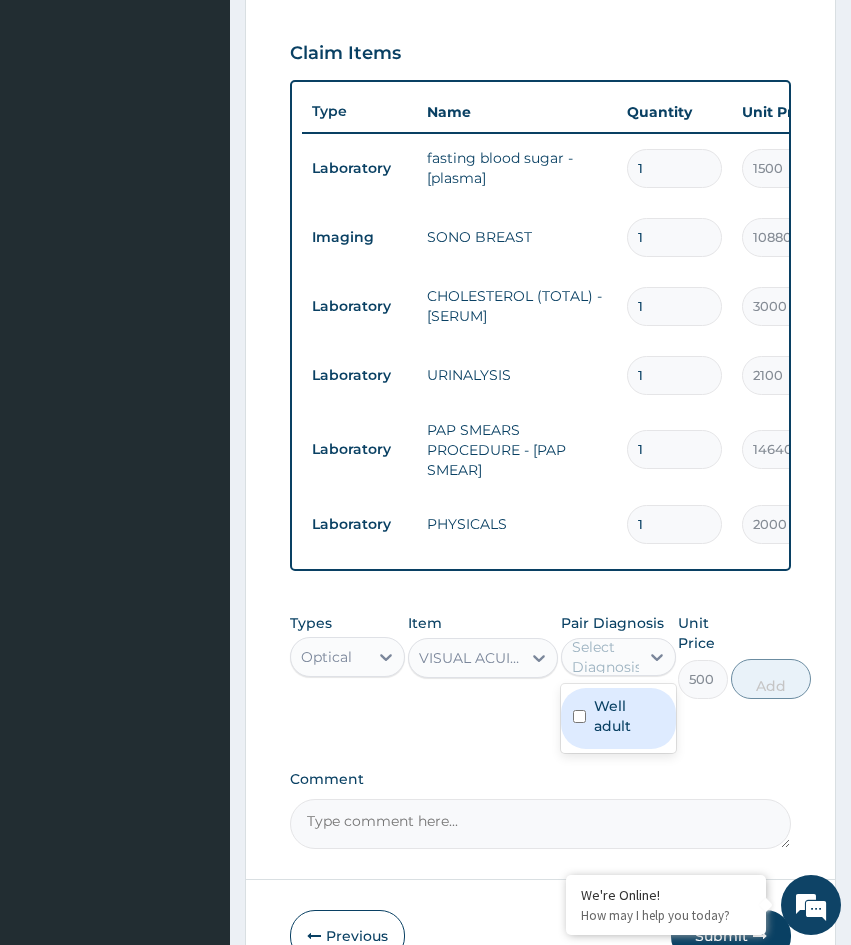 click on "Well adult" at bounding box center [629, 716] 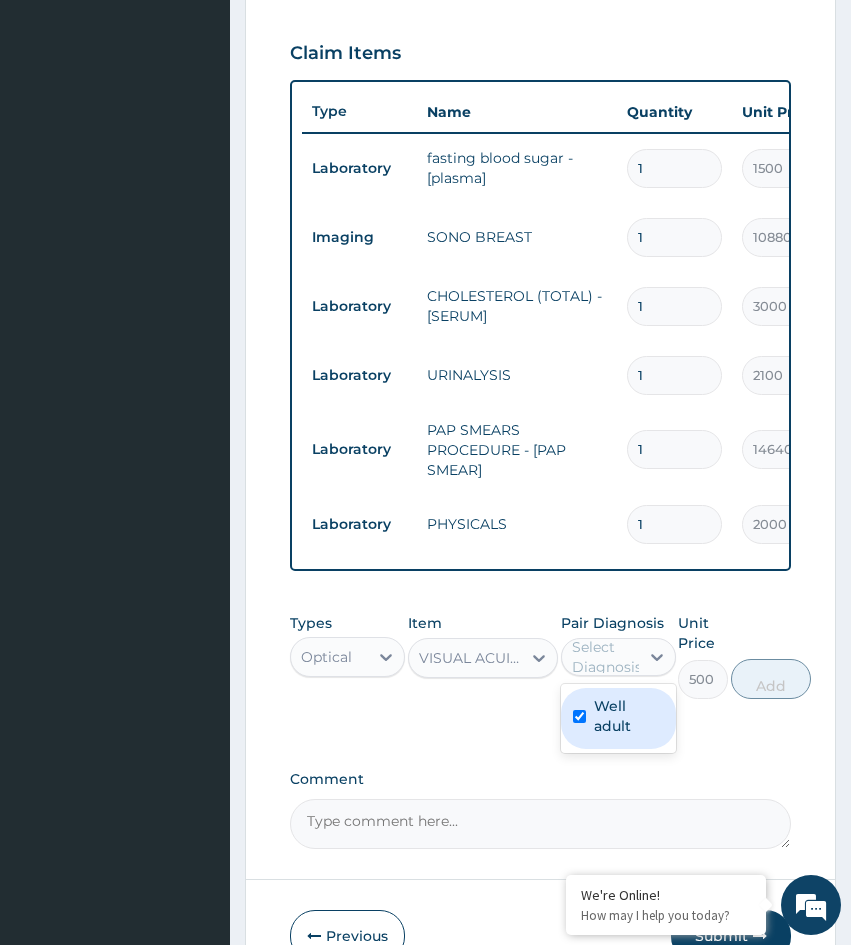 checkbox on "true" 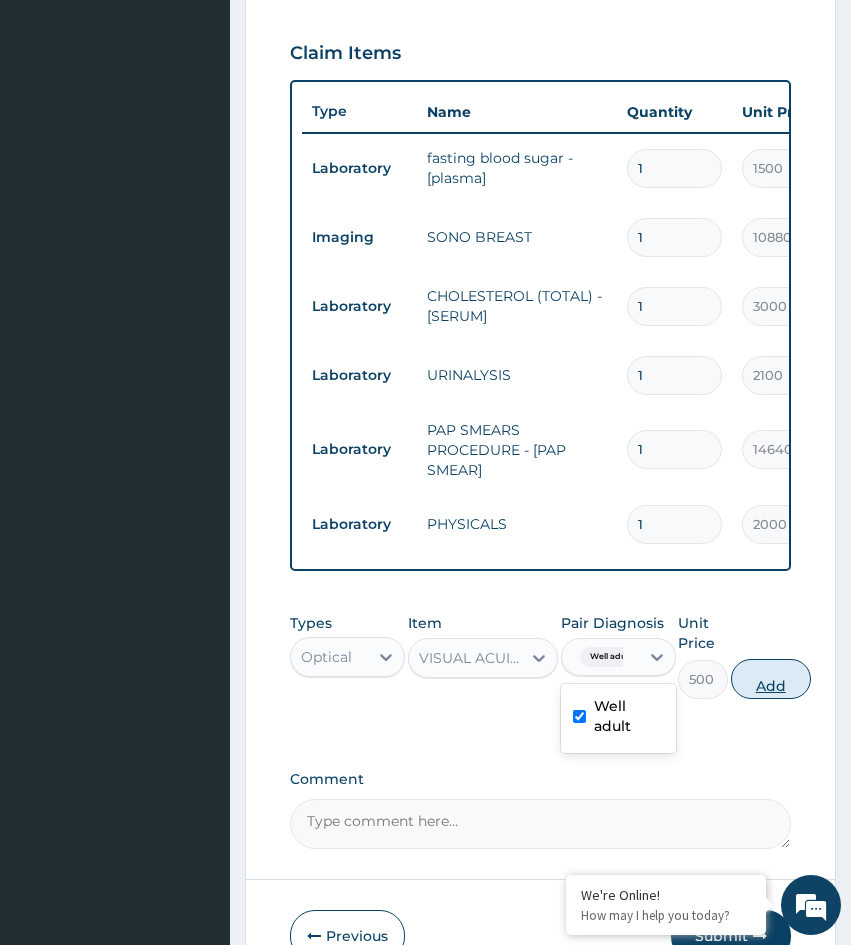 click on "Add" at bounding box center [771, 679] 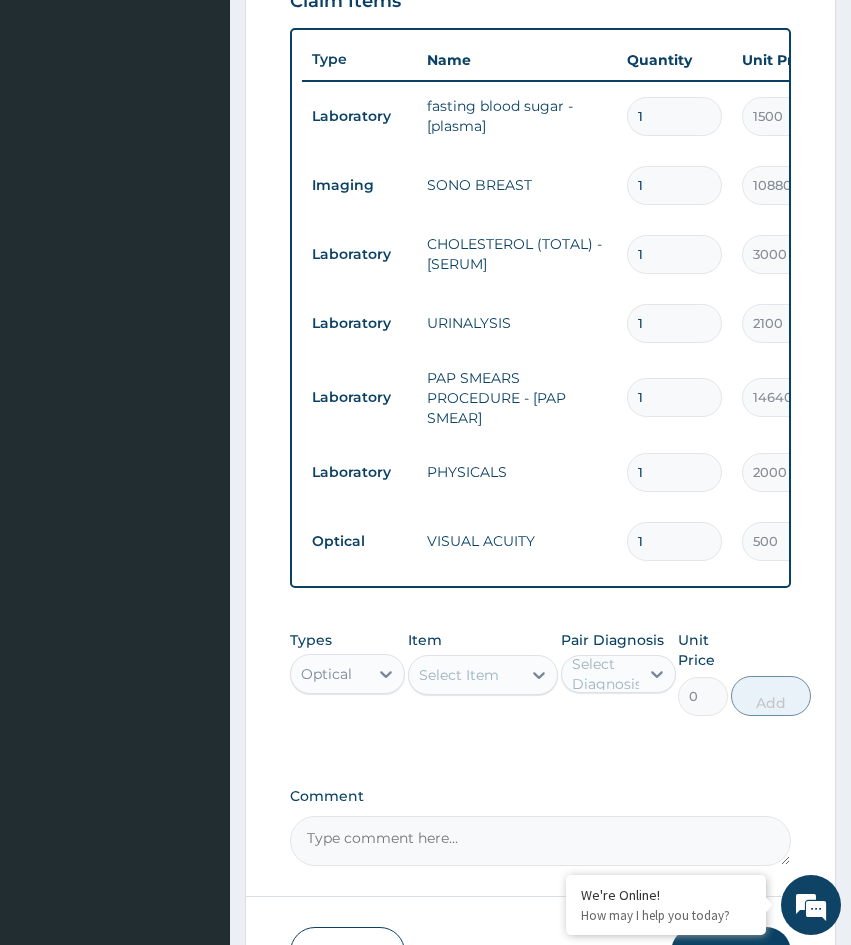 scroll, scrollTop: 840, scrollLeft: 0, axis: vertical 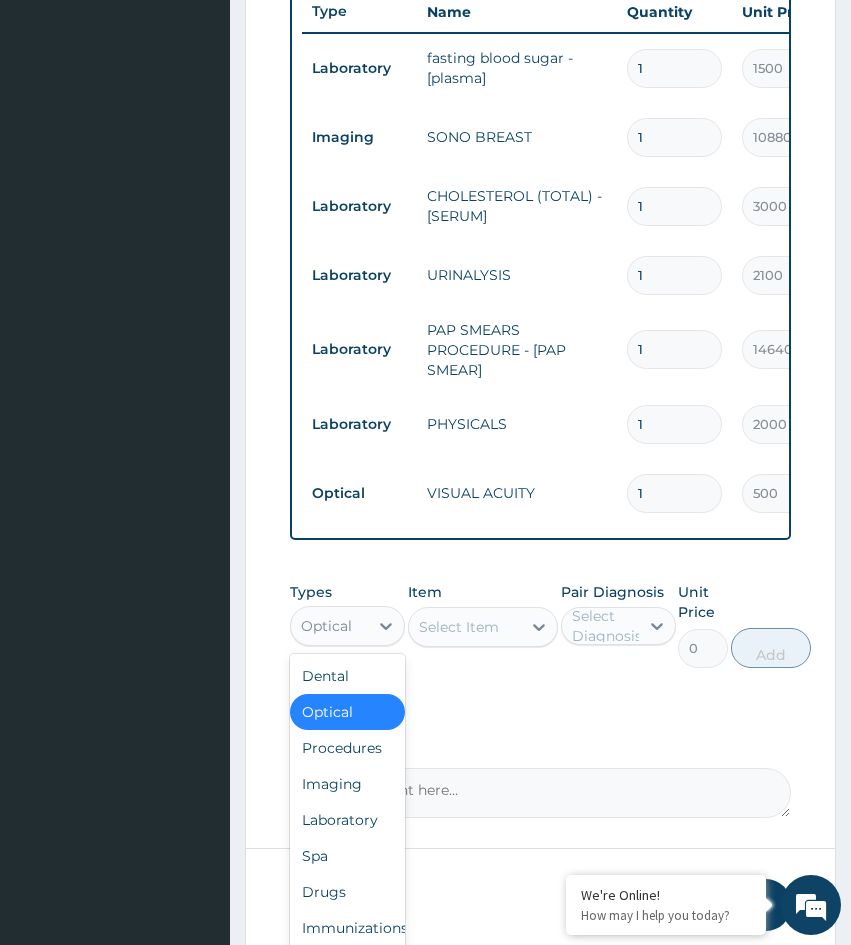 click on "Optical" at bounding box center (326, 626) 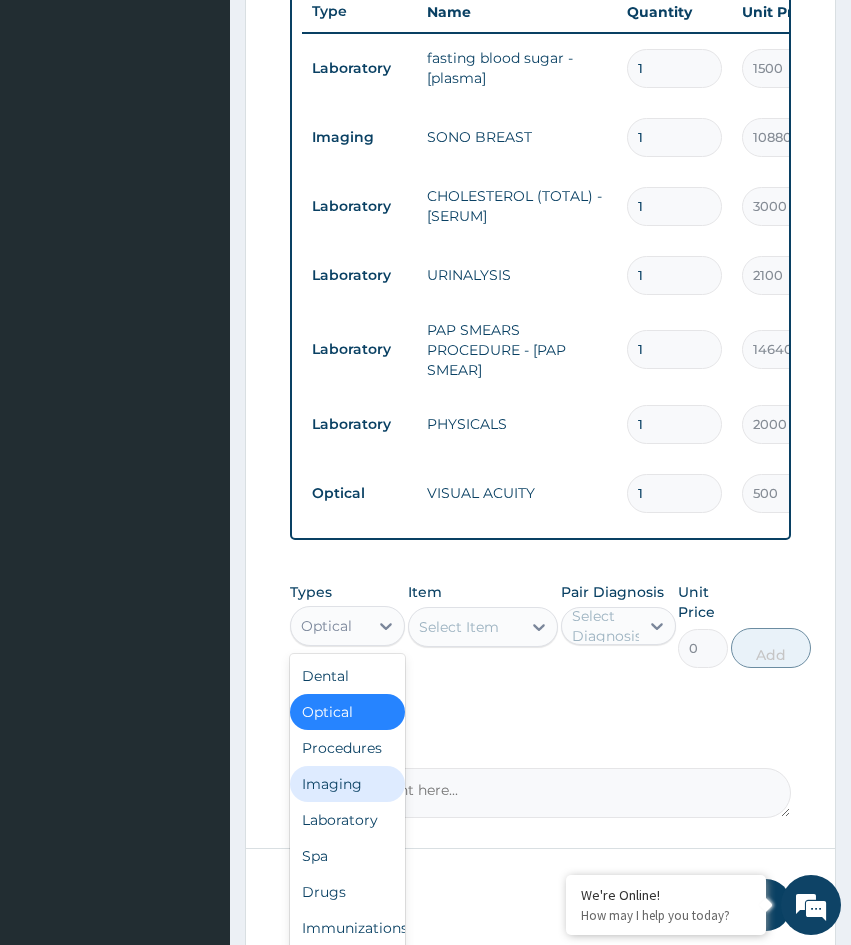 click on "Imaging" at bounding box center (347, 784) 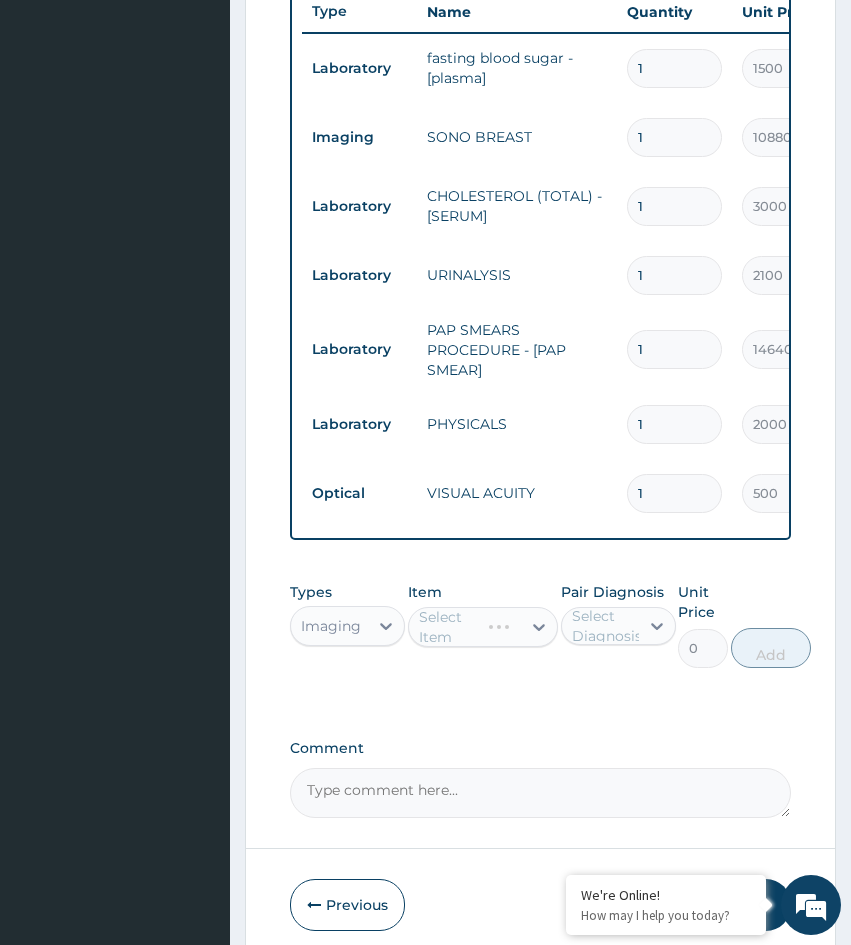 click on "Select Item" at bounding box center (483, 627) 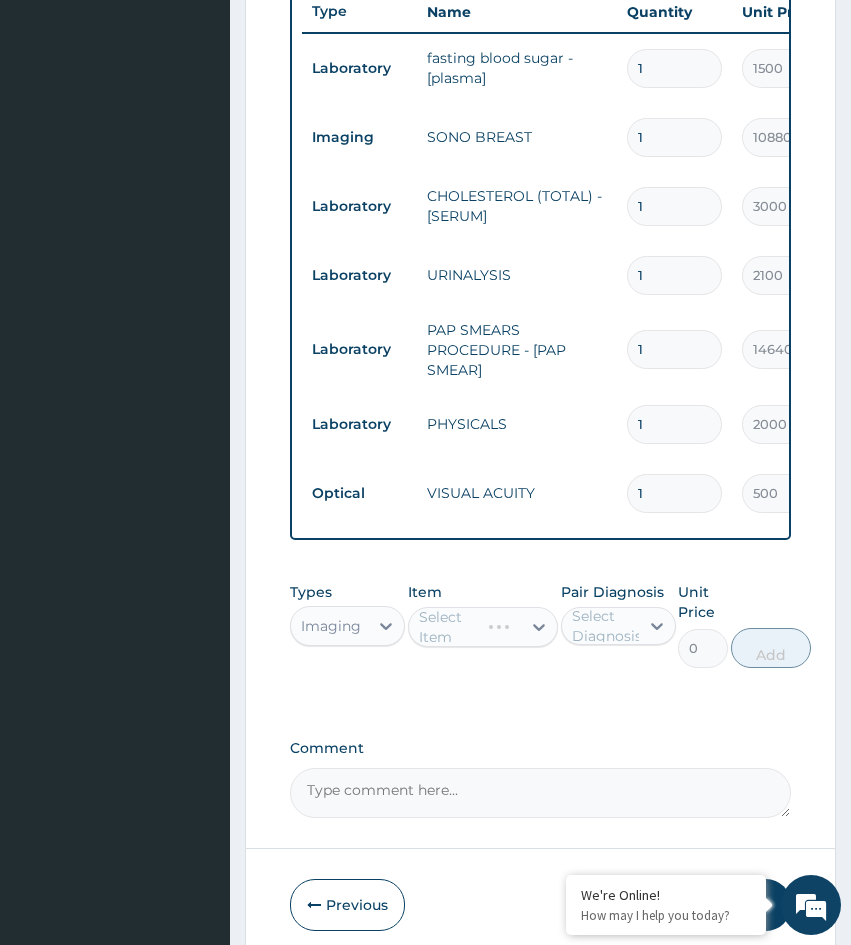 click on "Select Item" at bounding box center [483, 627] 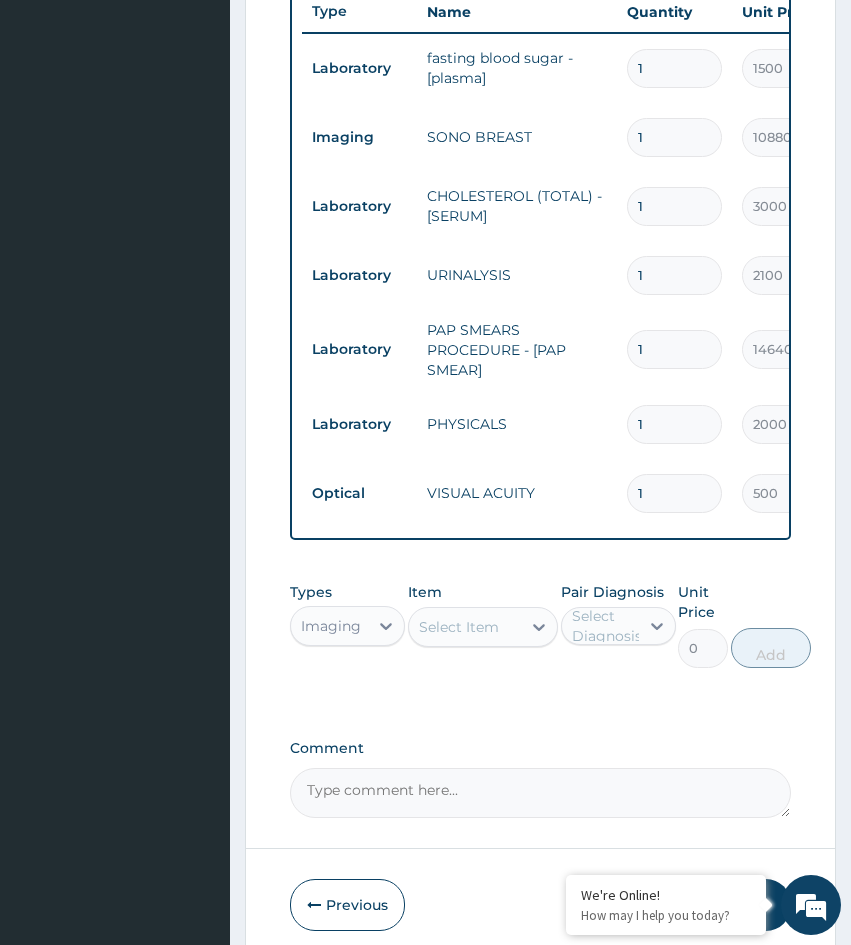 click on "Select Item" at bounding box center [459, 627] 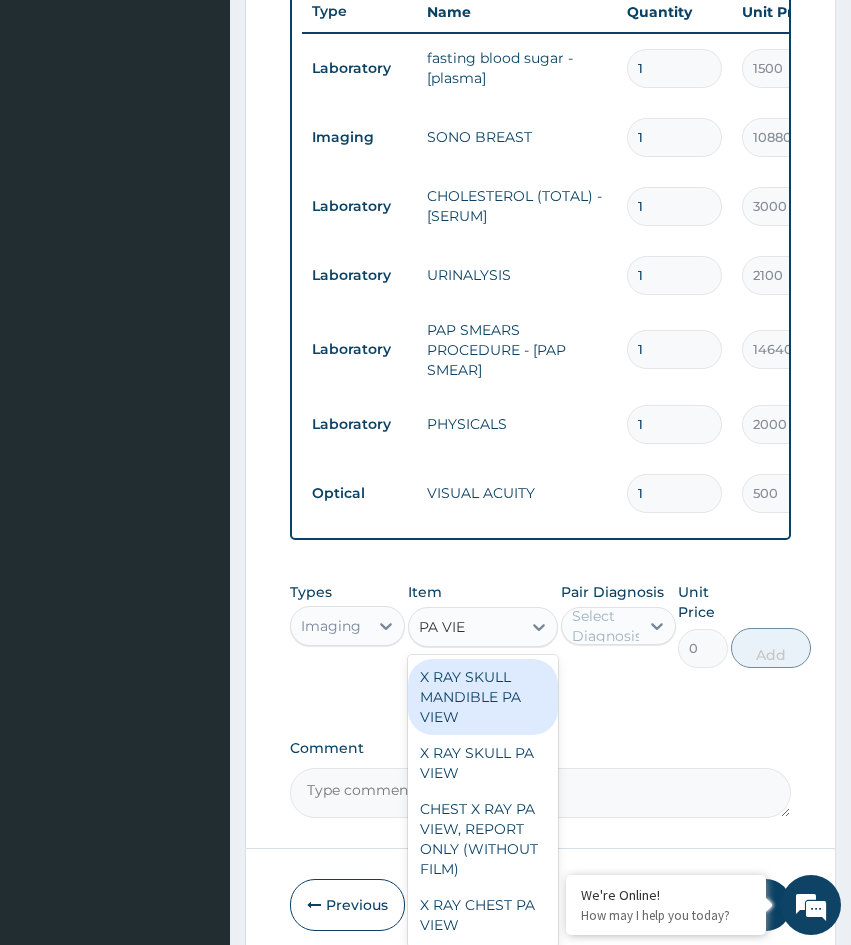 type on "PA VIEW" 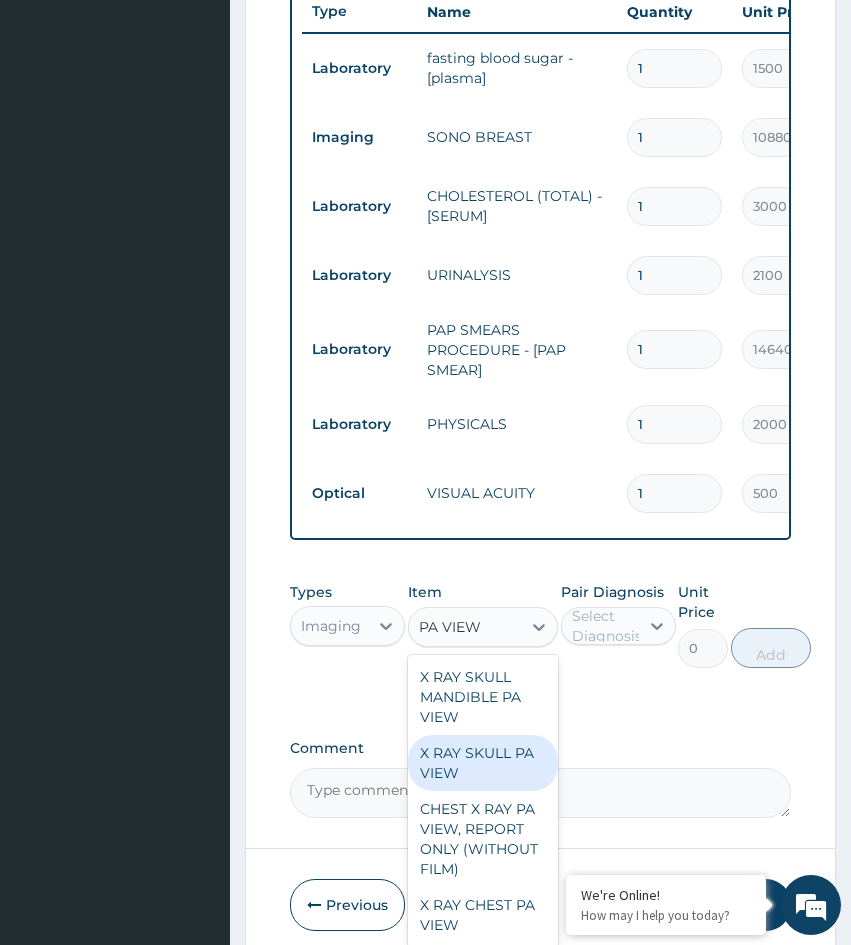 scroll, scrollTop: 12, scrollLeft: 0, axis: vertical 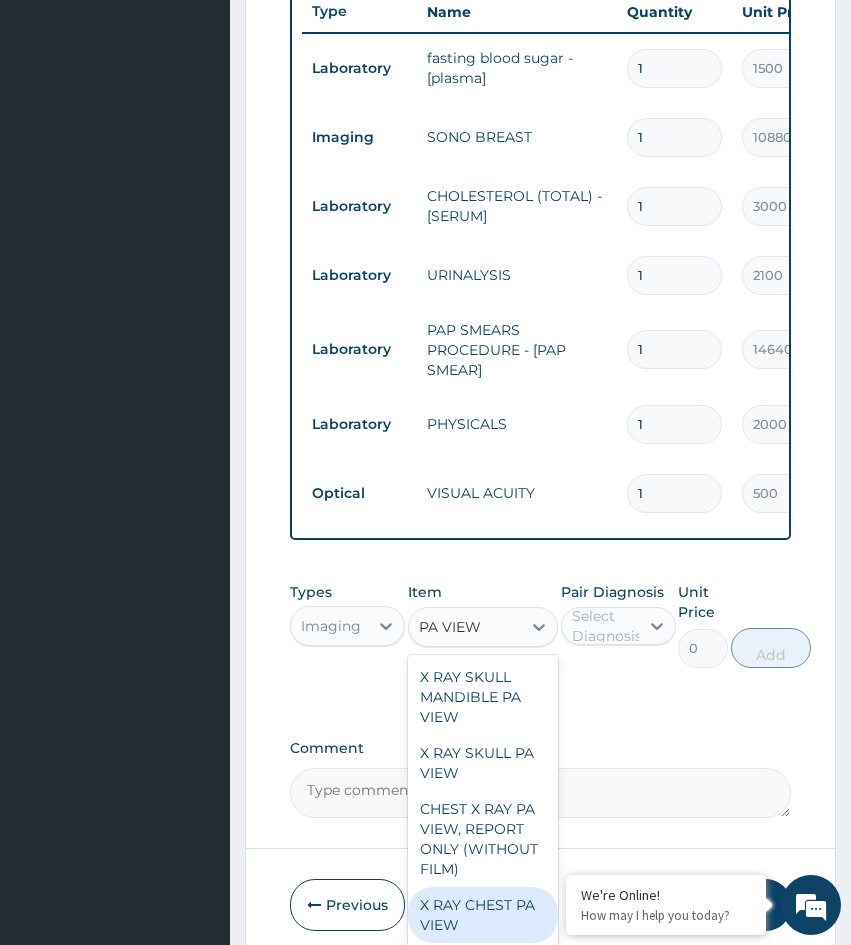 click on "X RAY CHEST PA VIEW" at bounding box center (483, 915) 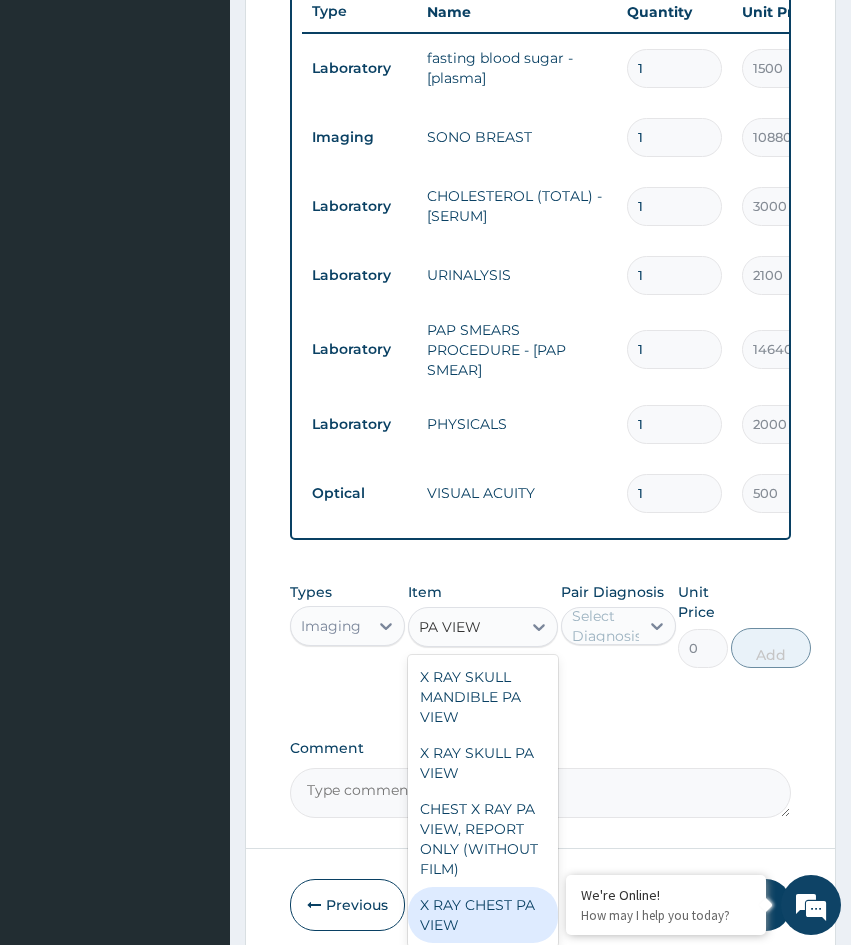 type 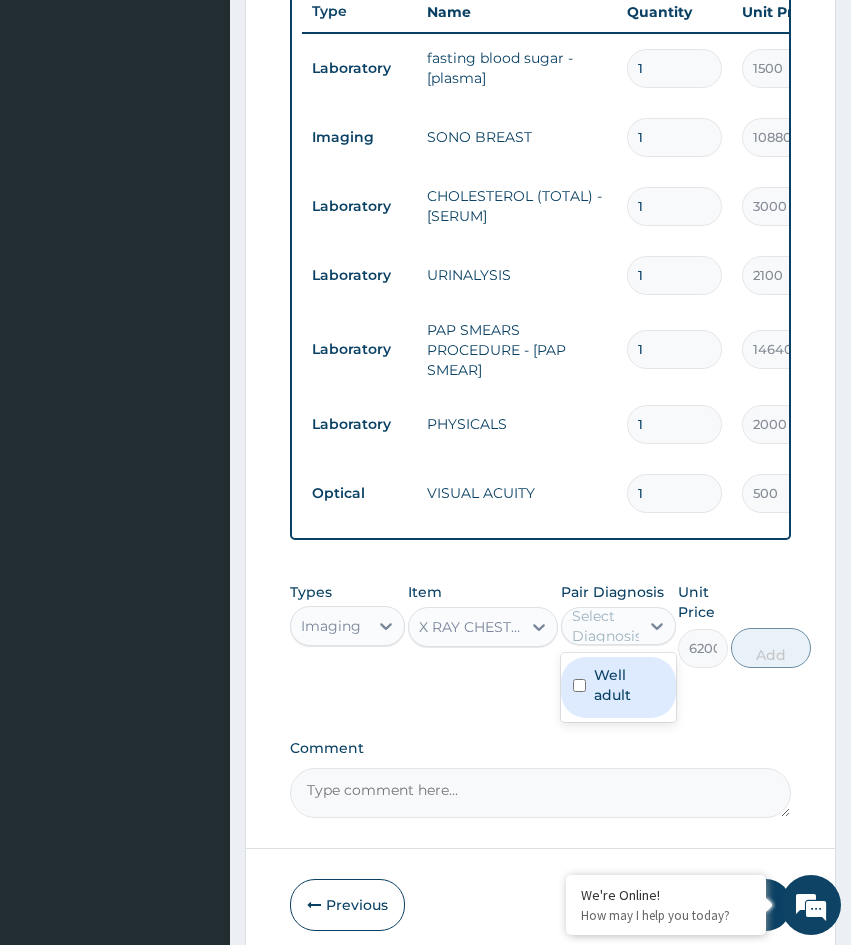 click on "Select Diagnosis" at bounding box center (607, 626) 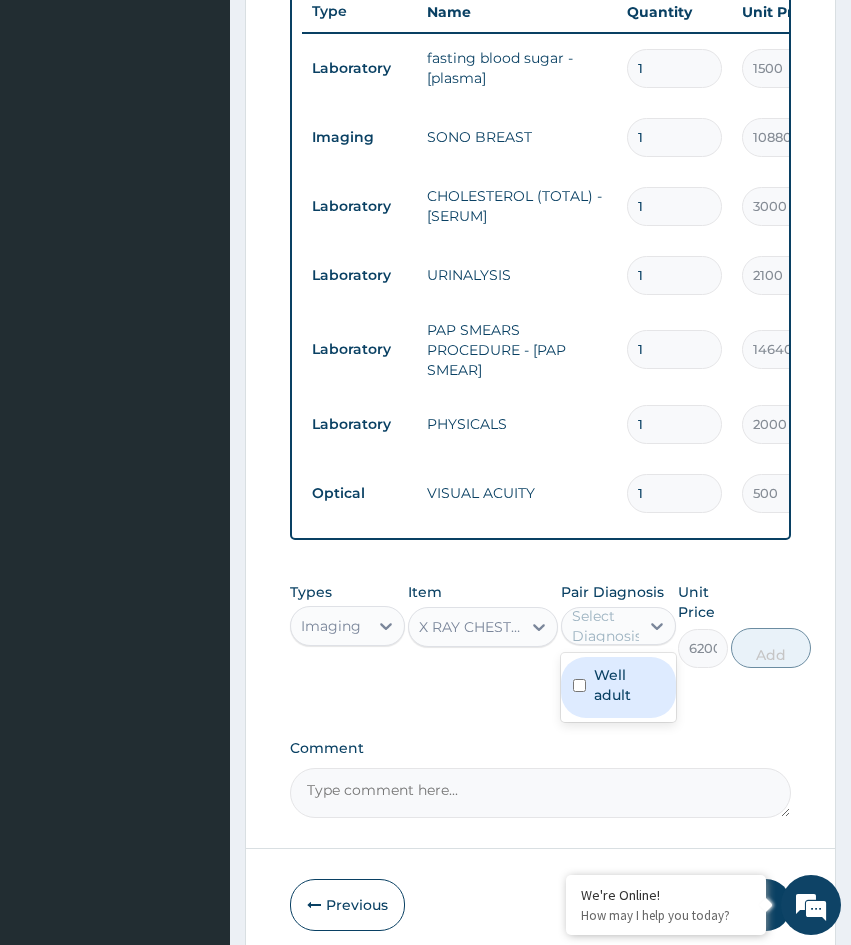 click on "Well adult" at bounding box center (629, 685) 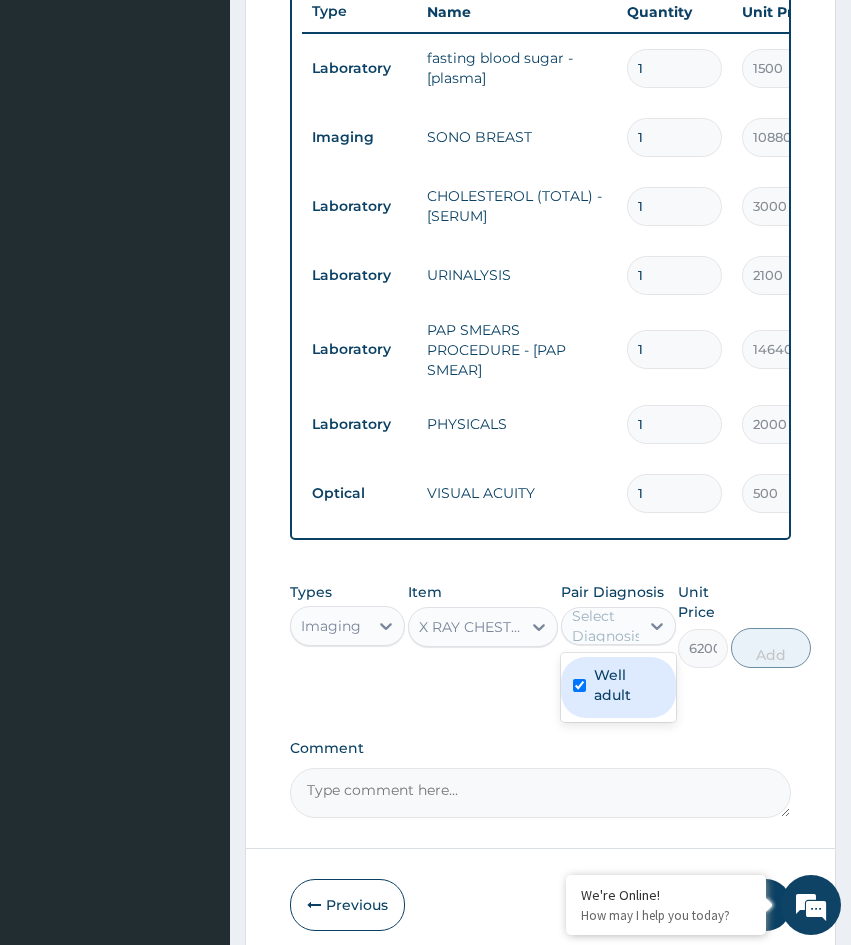 checkbox on "true" 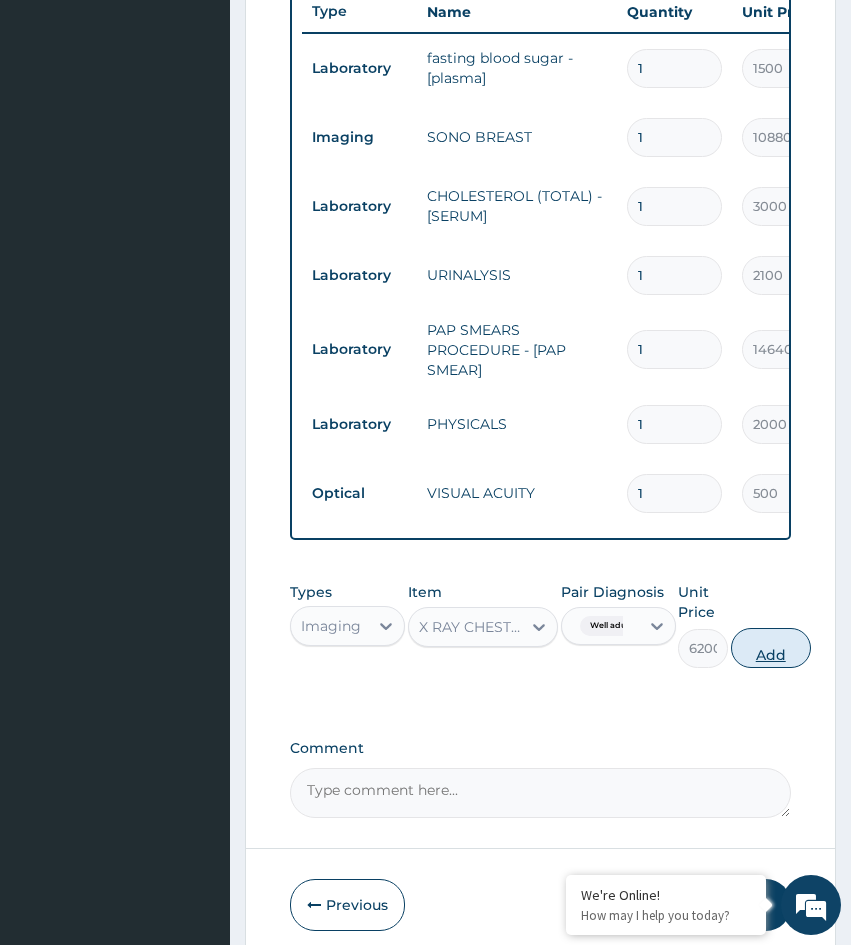 click on "Add" at bounding box center (771, 648) 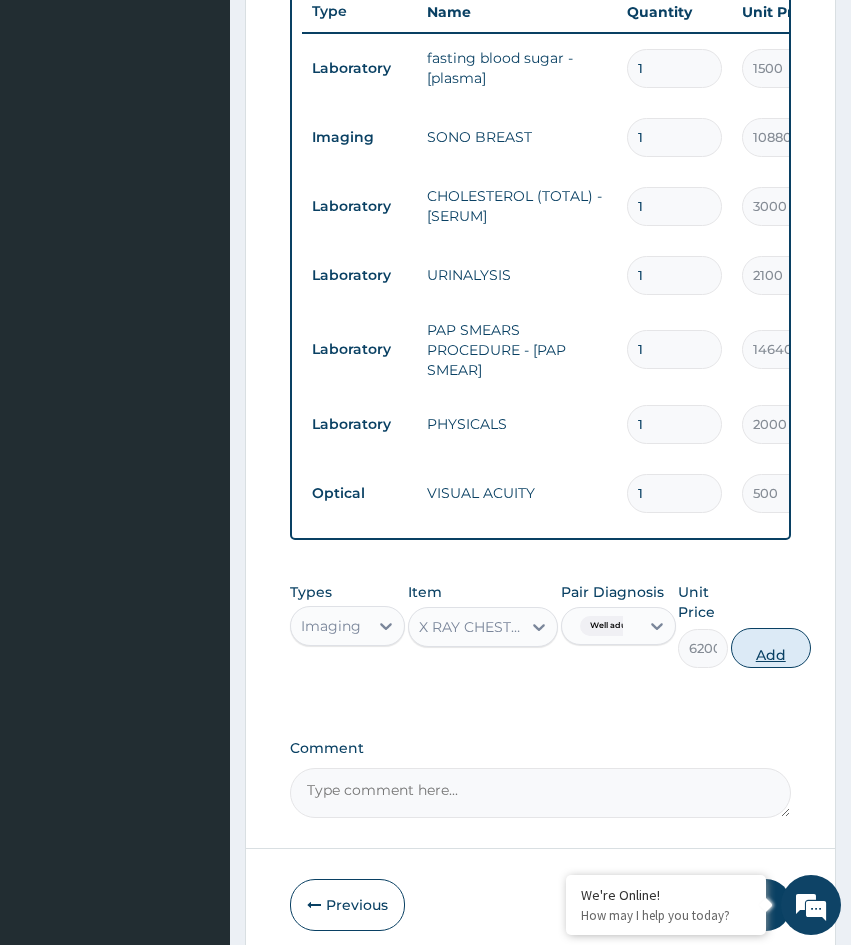 type on "0" 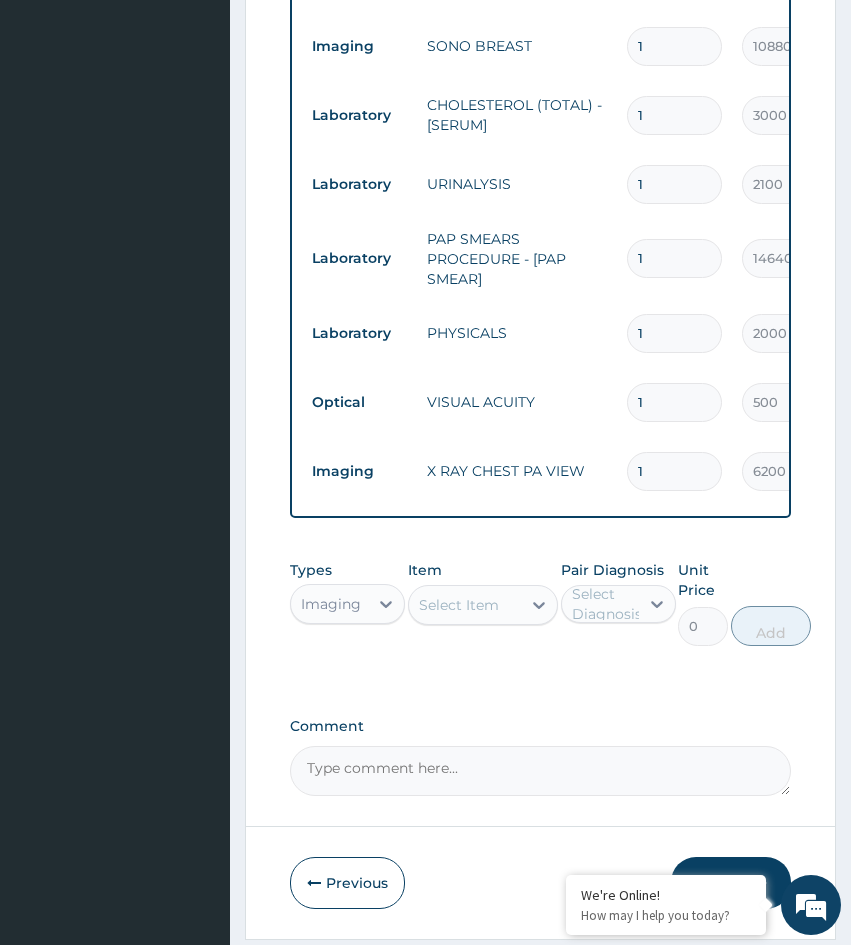 scroll, scrollTop: 1027, scrollLeft: 0, axis: vertical 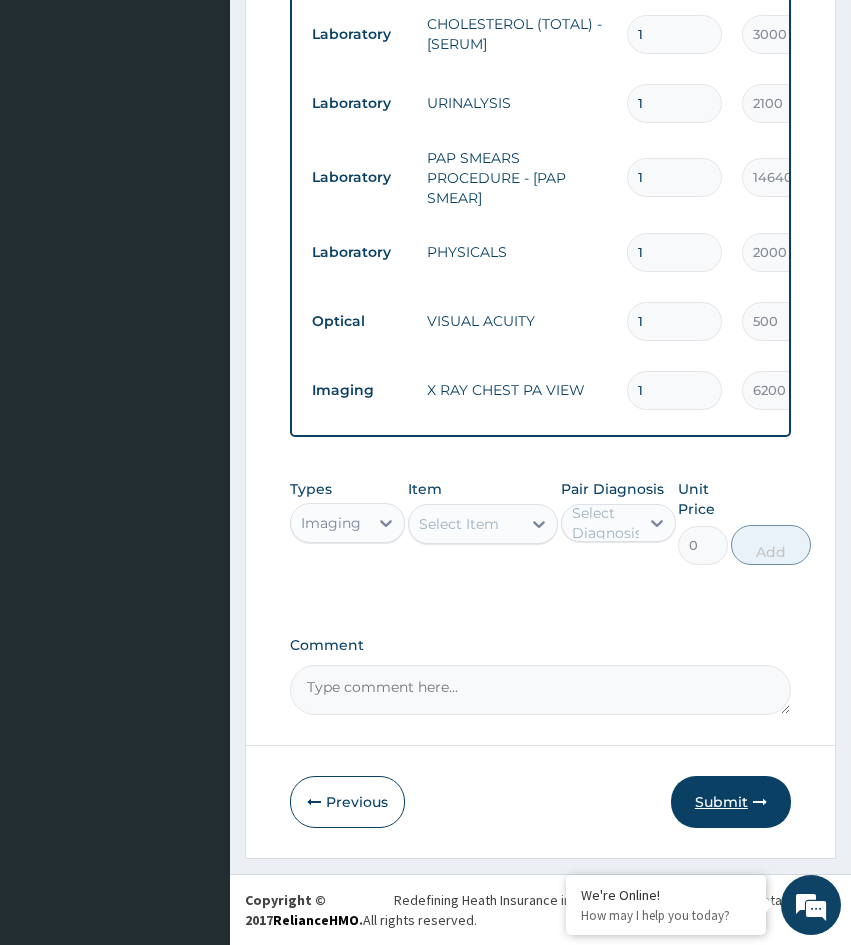 drag, startPoint x: 712, startPoint y: 791, endPoint x: 604, endPoint y: 758, distance: 112.929184 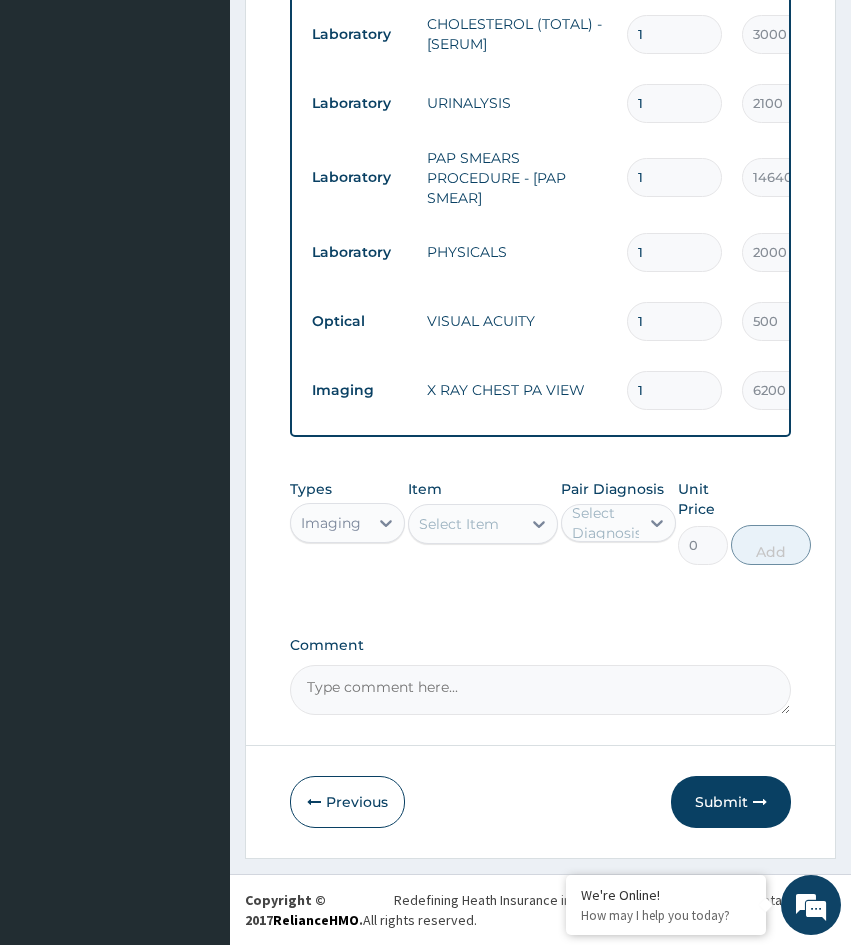 click on "Submit" at bounding box center [731, 802] 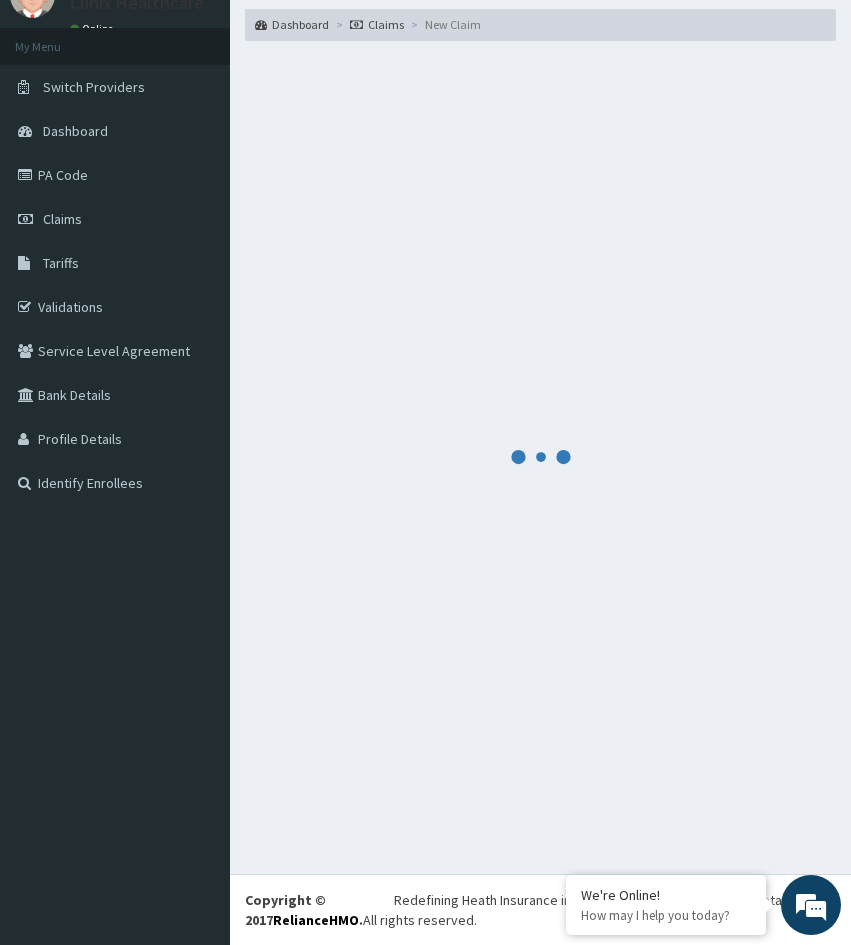 scroll, scrollTop: 1027, scrollLeft: 0, axis: vertical 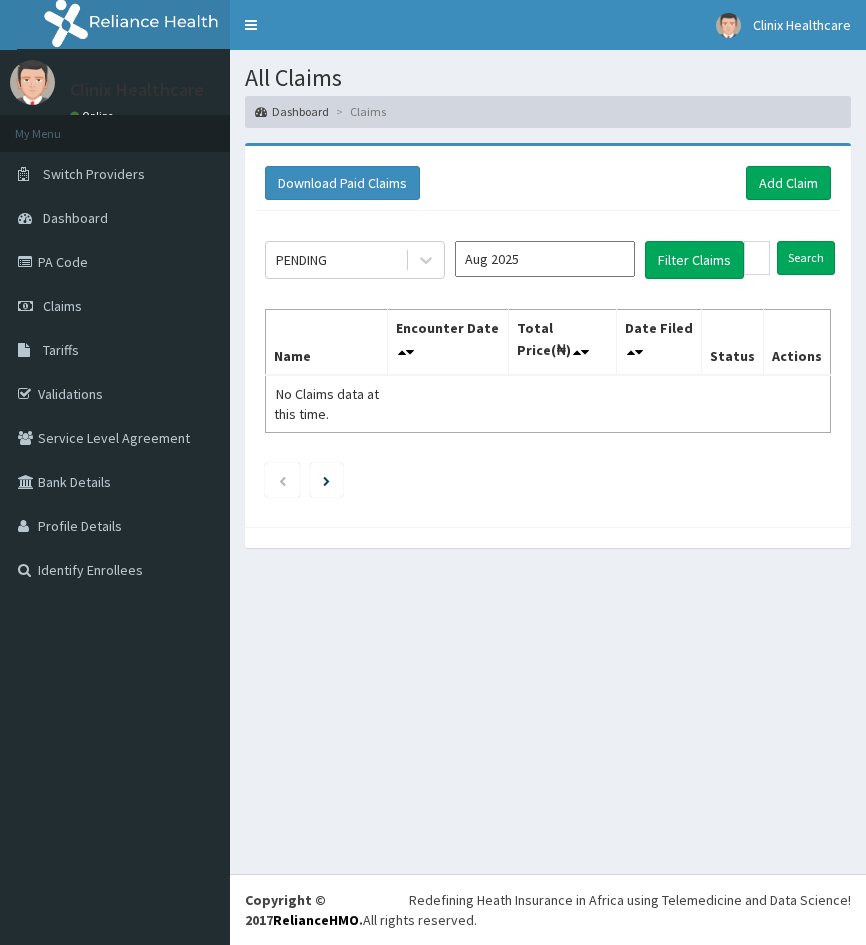 drag, startPoint x: 295, startPoint y: 716, endPoint x: 440, endPoint y: 454, distance: 299.4478 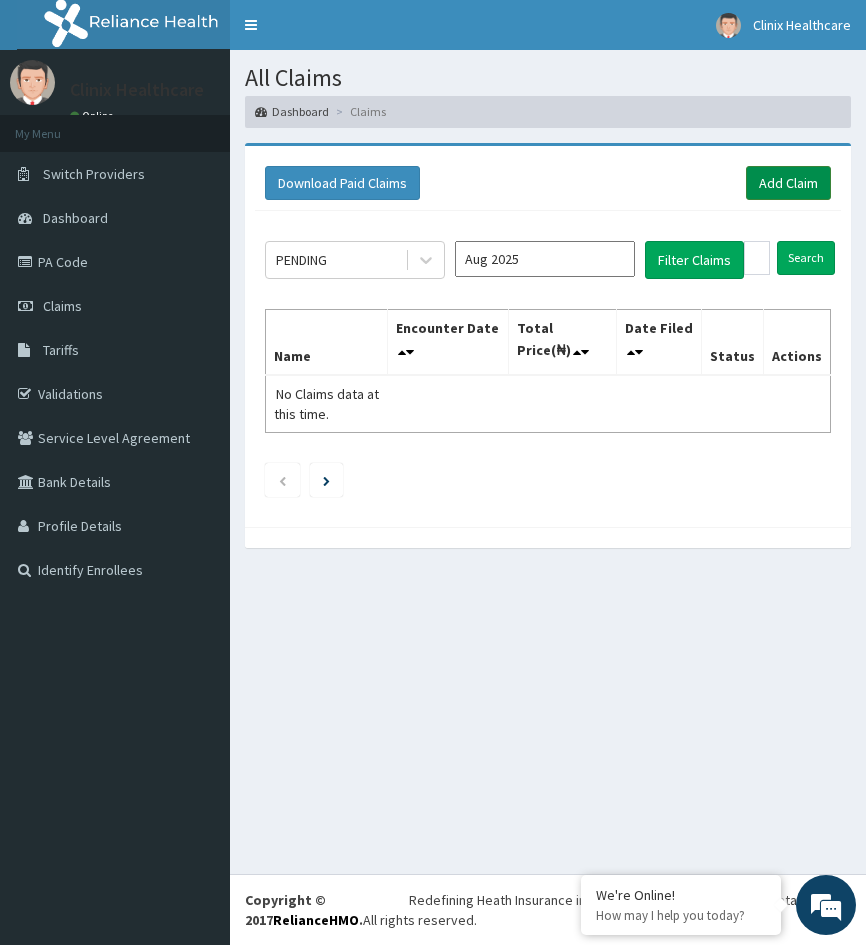 click on "Add Claim" at bounding box center (788, 183) 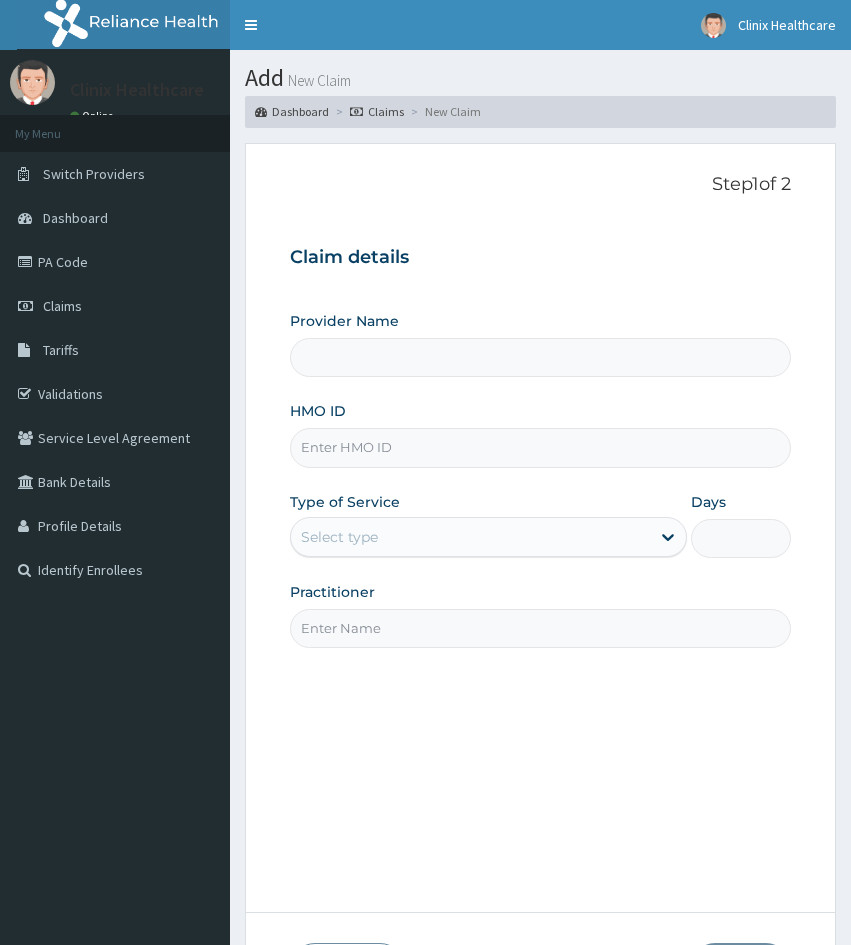 scroll, scrollTop: 0, scrollLeft: 0, axis: both 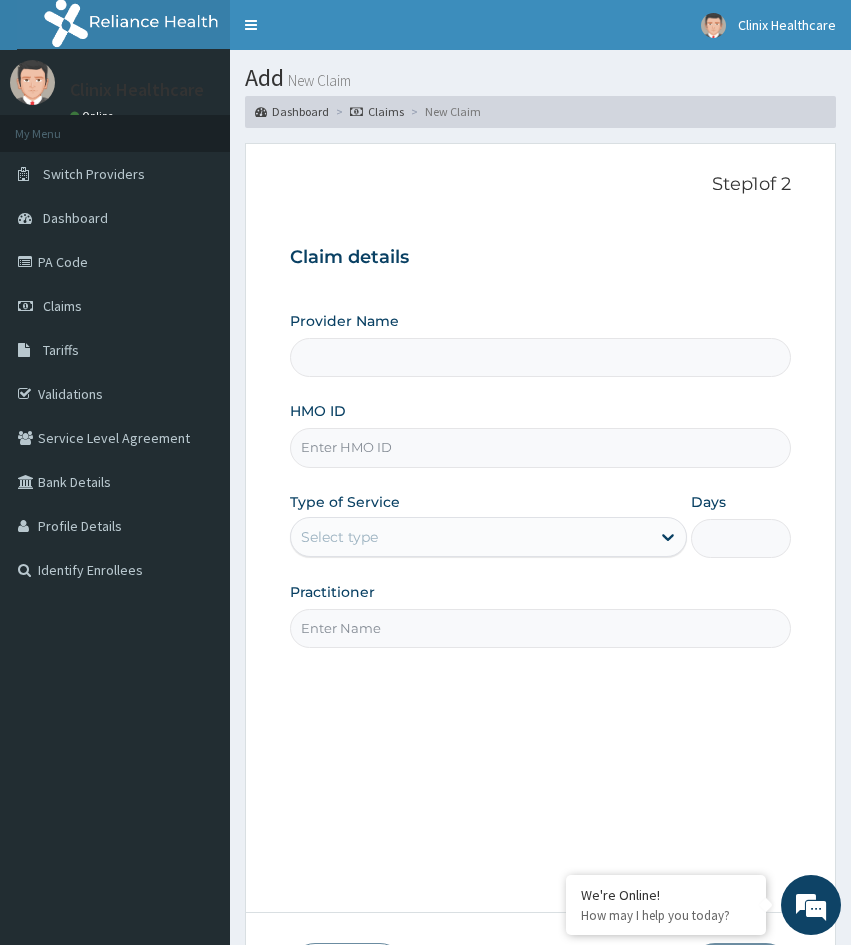 click on "HMO ID" at bounding box center (540, 447) 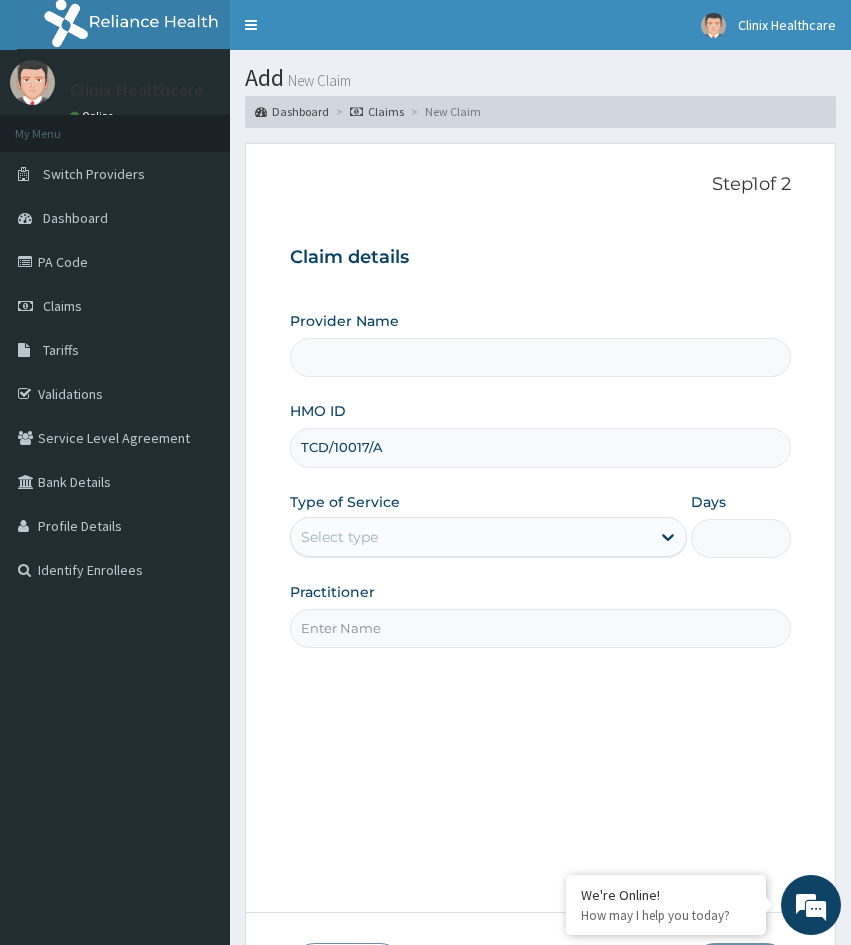 type on "Clinix Healthcare" 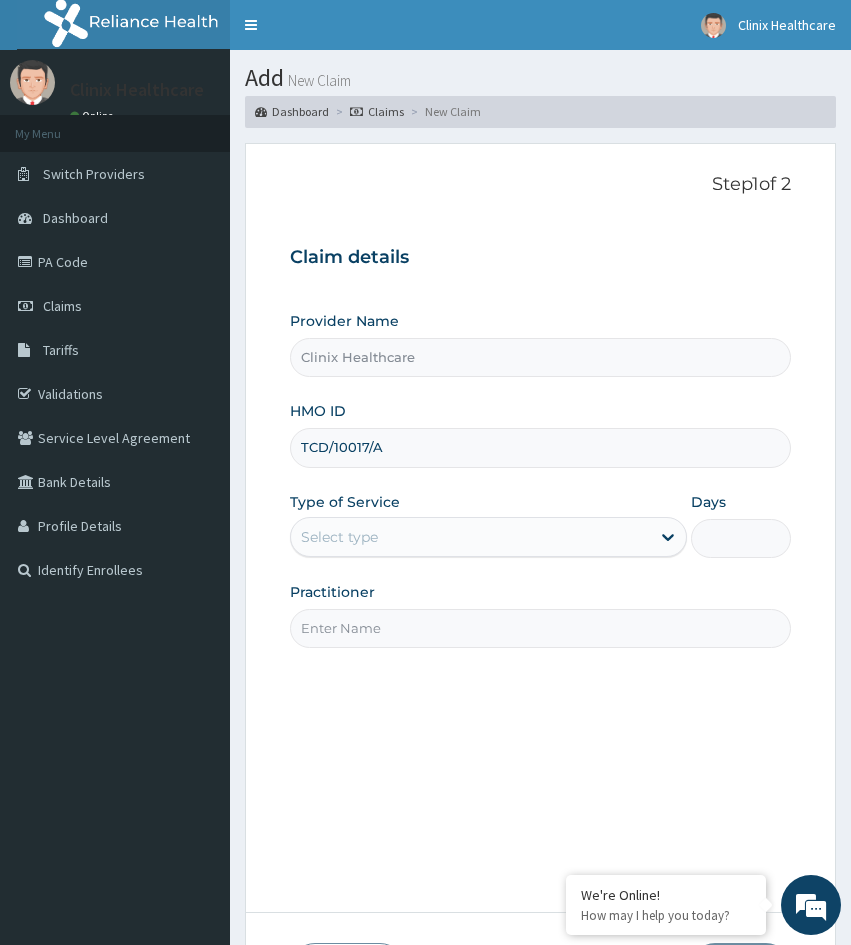 type on "TCD/10017/A" 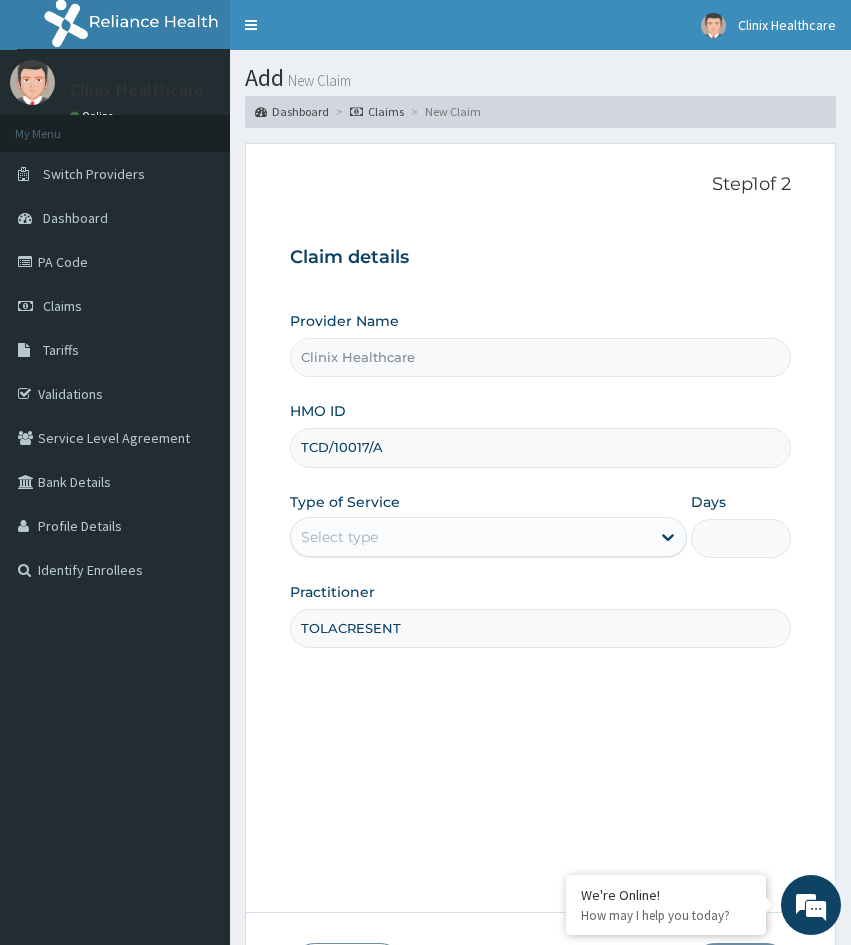type on "TOLACRESENT" 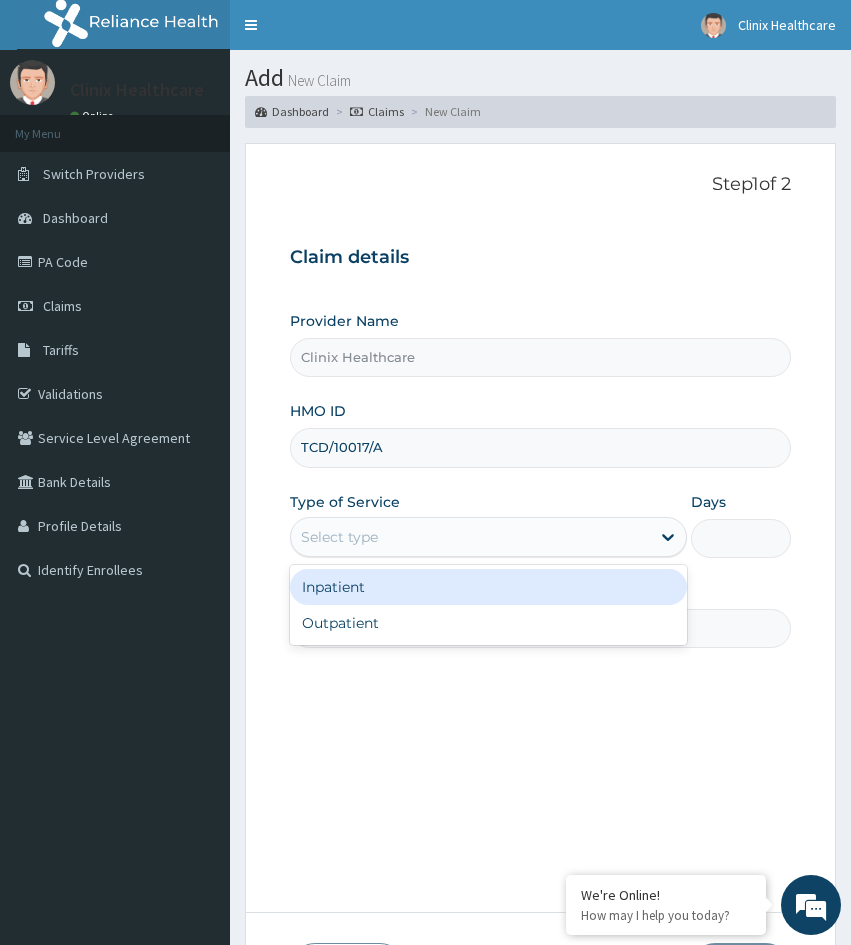 click on "Select type" at bounding box center (339, 537) 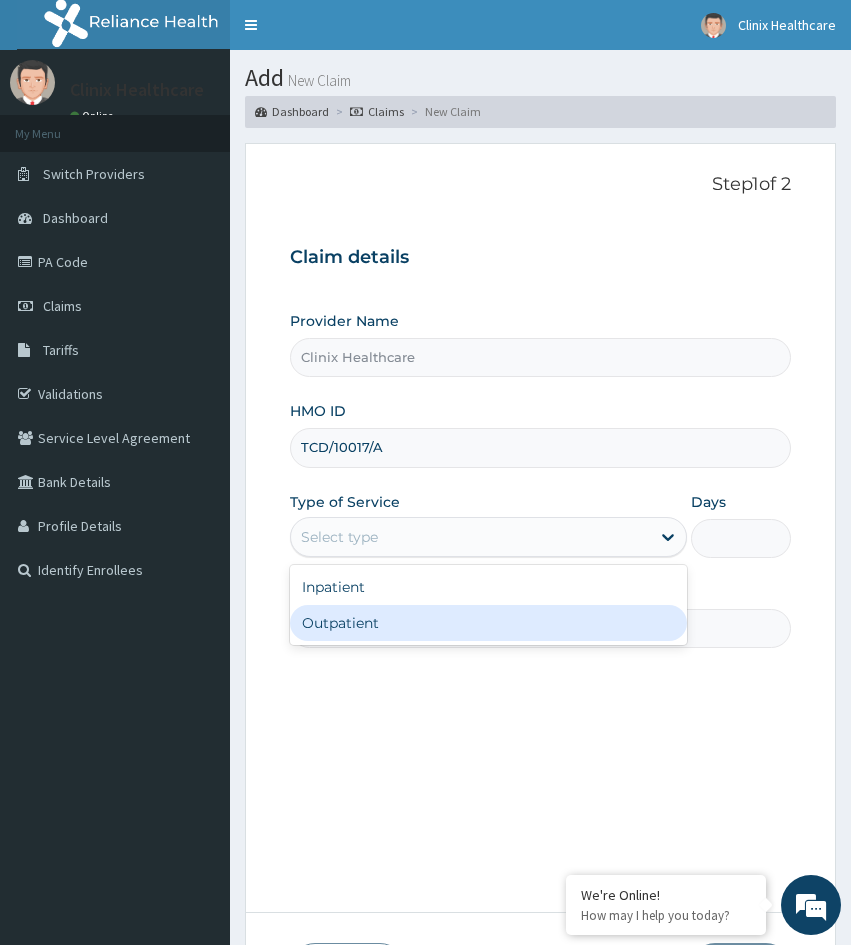 click on "Outpatient" at bounding box center (488, 623) 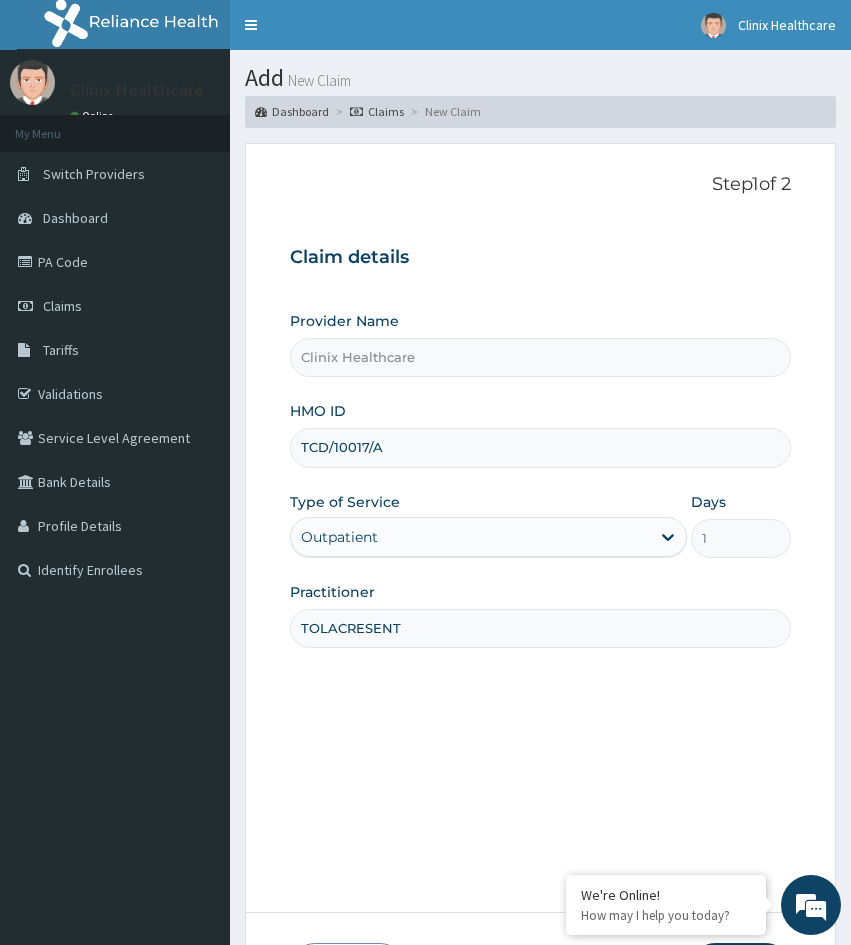 drag, startPoint x: 326, startPoint y: 719, endPoint x: 463, endPoint y: 742, distance: 138.91724 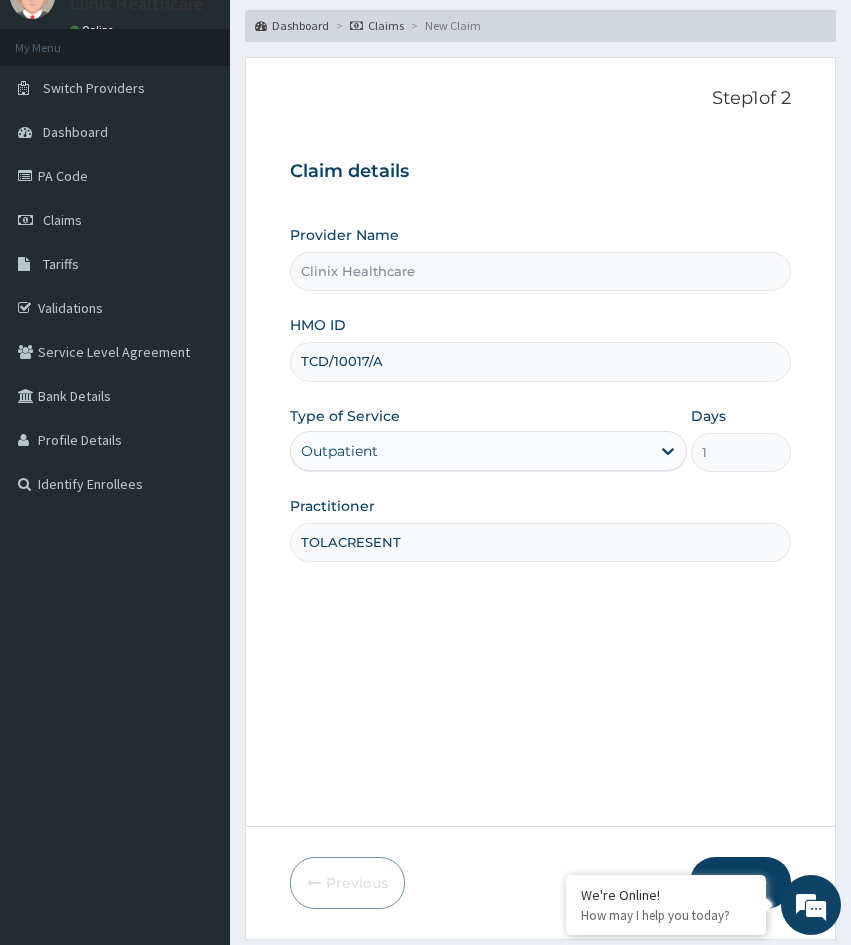 scroll, scrollTop: 167, scrollLeft: 0, axis: vertical 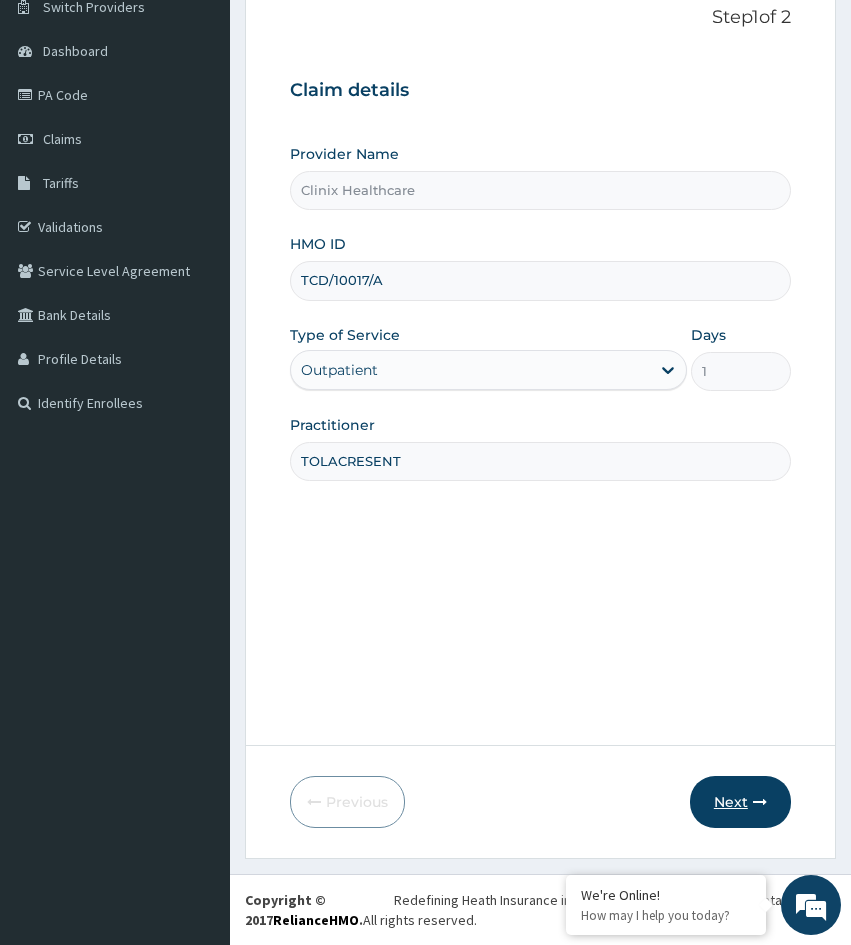 click on "Next" at bounding box center [740, 802] 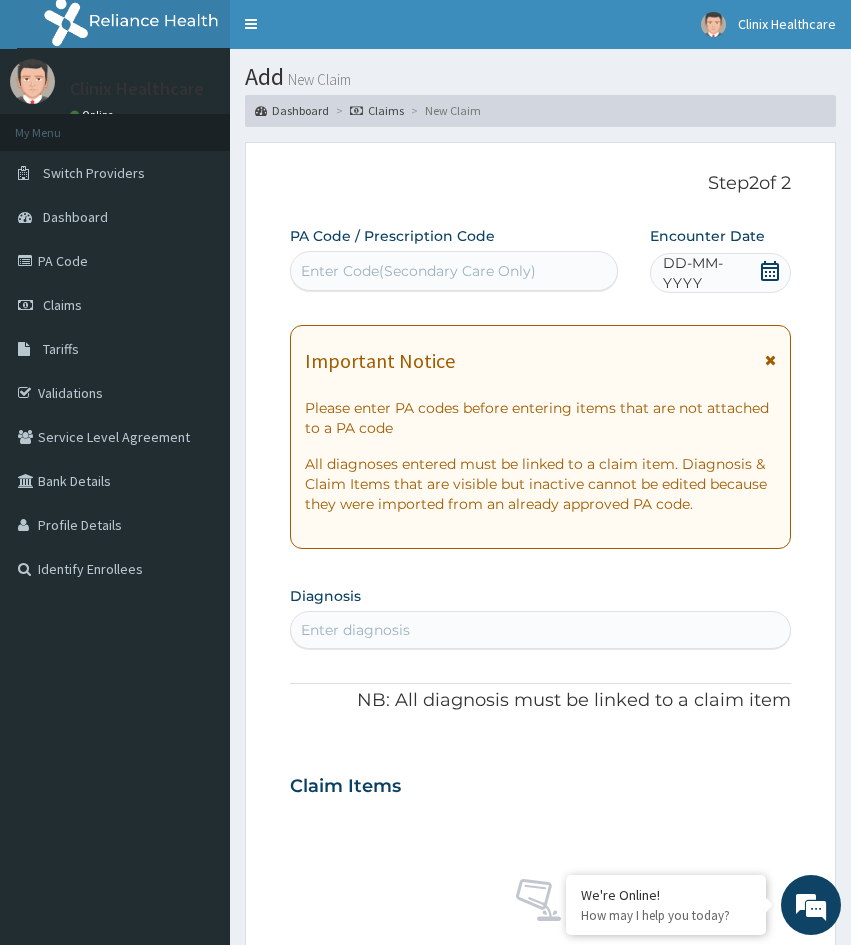 scroll, scrollTop: 0, scrollLeft: 0, axis: both 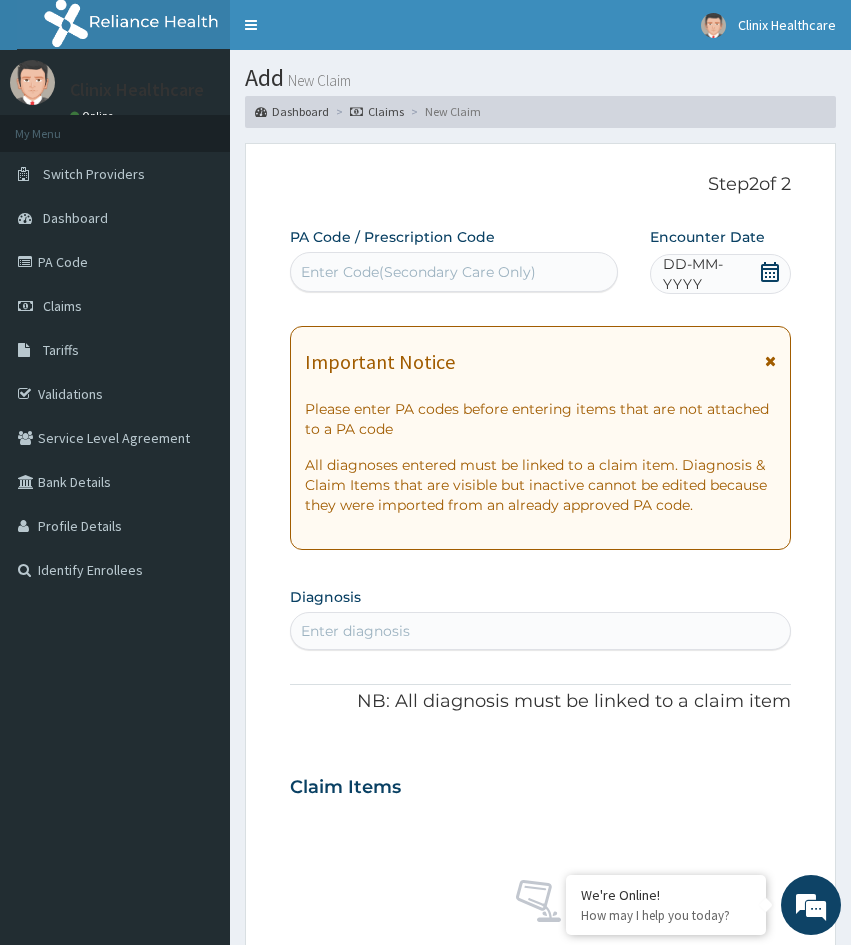 click on "Enter Code(Secondary Care Only)" at bounding box center (418, 272) 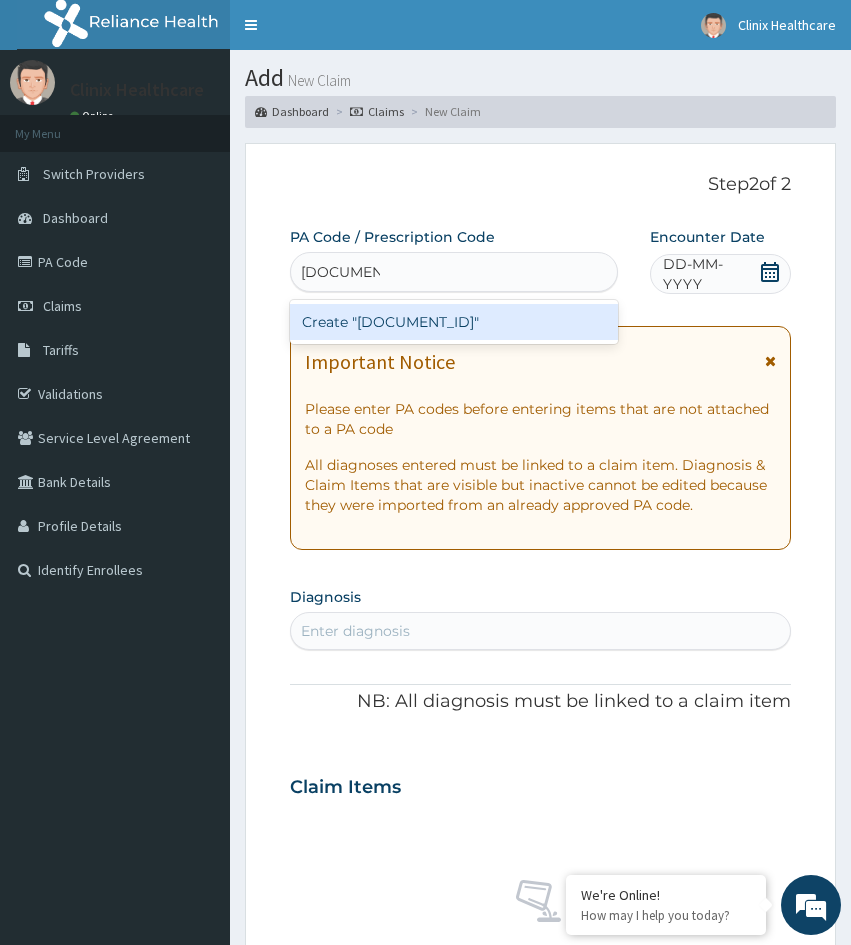 click on "Create "[DOCUMENT_ID]"" at bounding box center (454, 322) 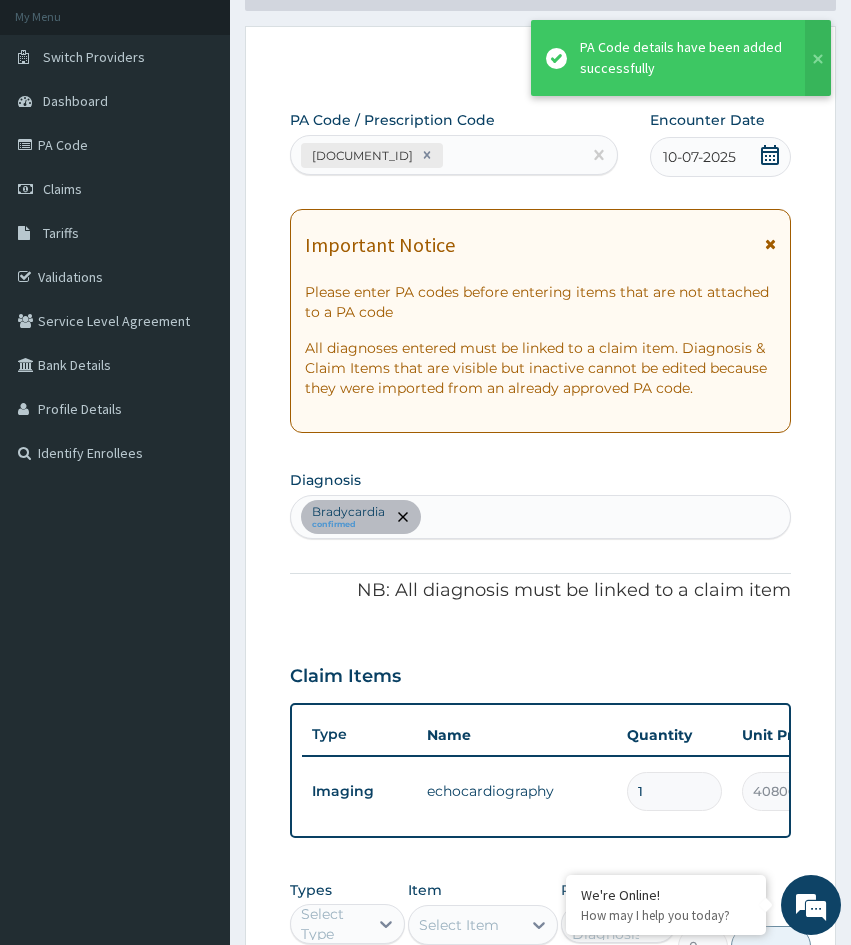 scroll, scrollTop: 100, scrollLeft: 0, axis: vertical 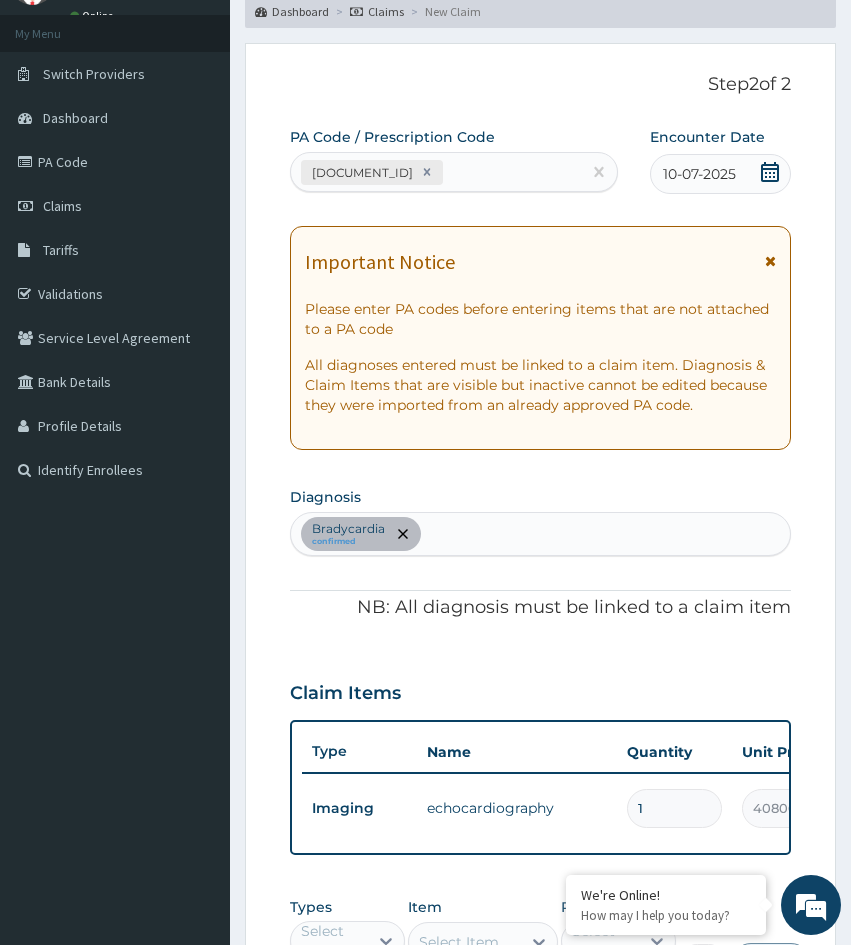 drag, startPoint x: 298, startPoint y: 608, endPoint x: 395, endPoint y: 404, distance: 225.88715 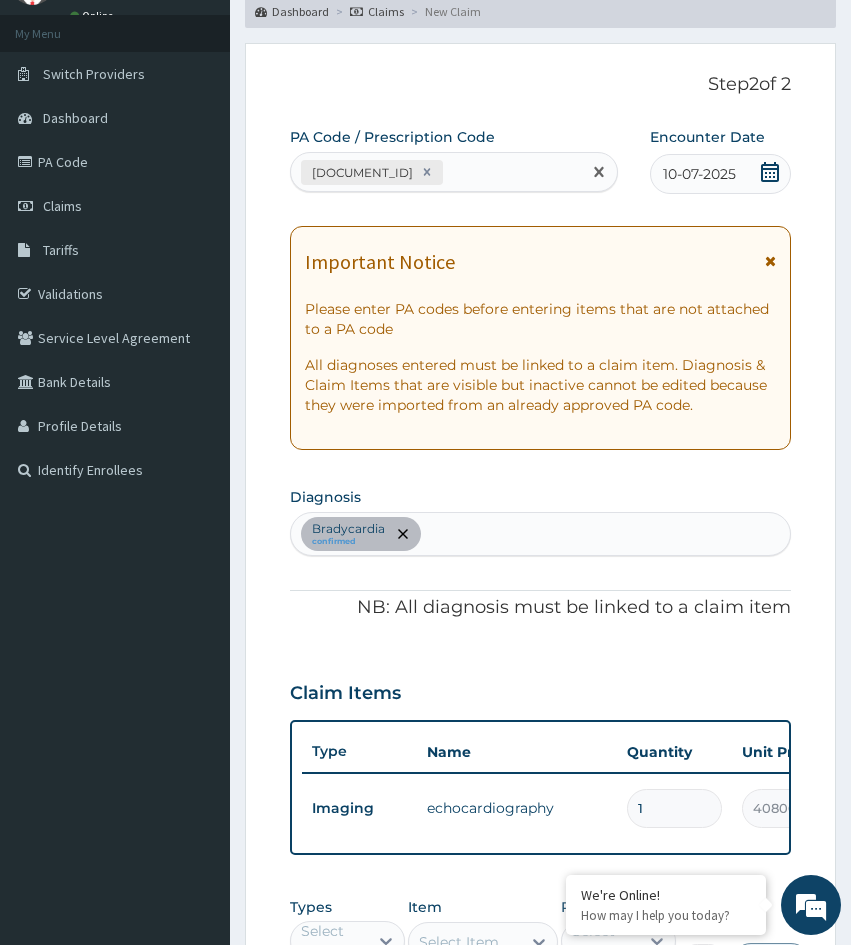 click on "PA/A15BAA" at bounding box center (436, 172) 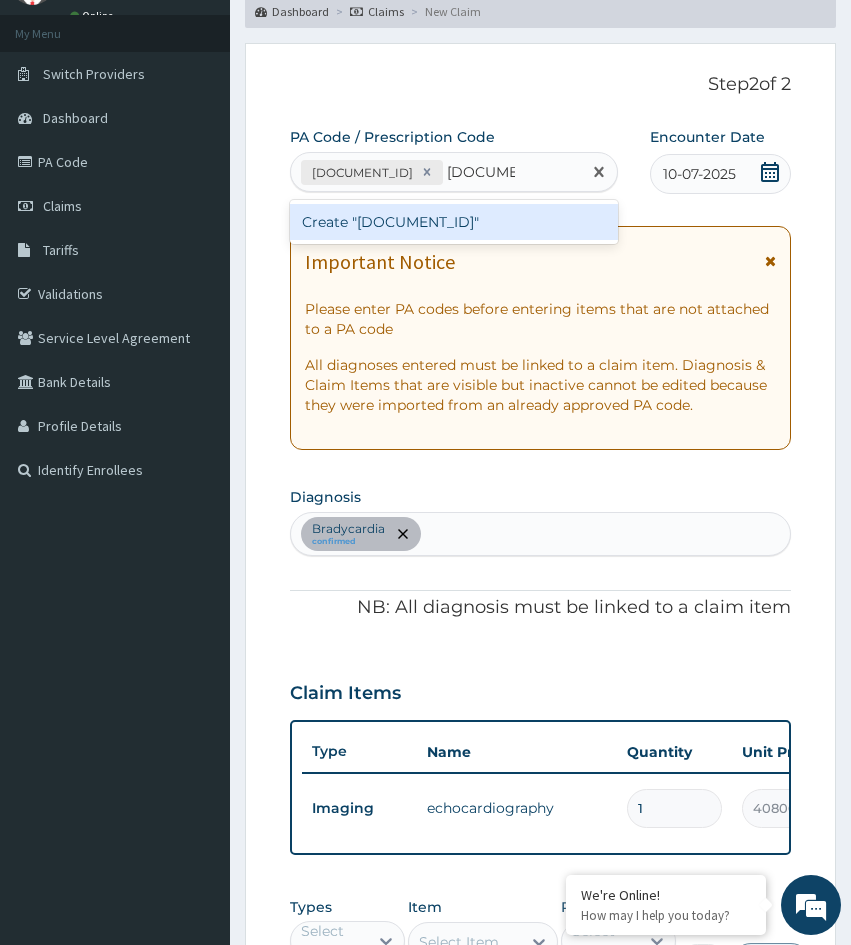 click on "Create "PA/F11130"" at bounding box center (454, 222) 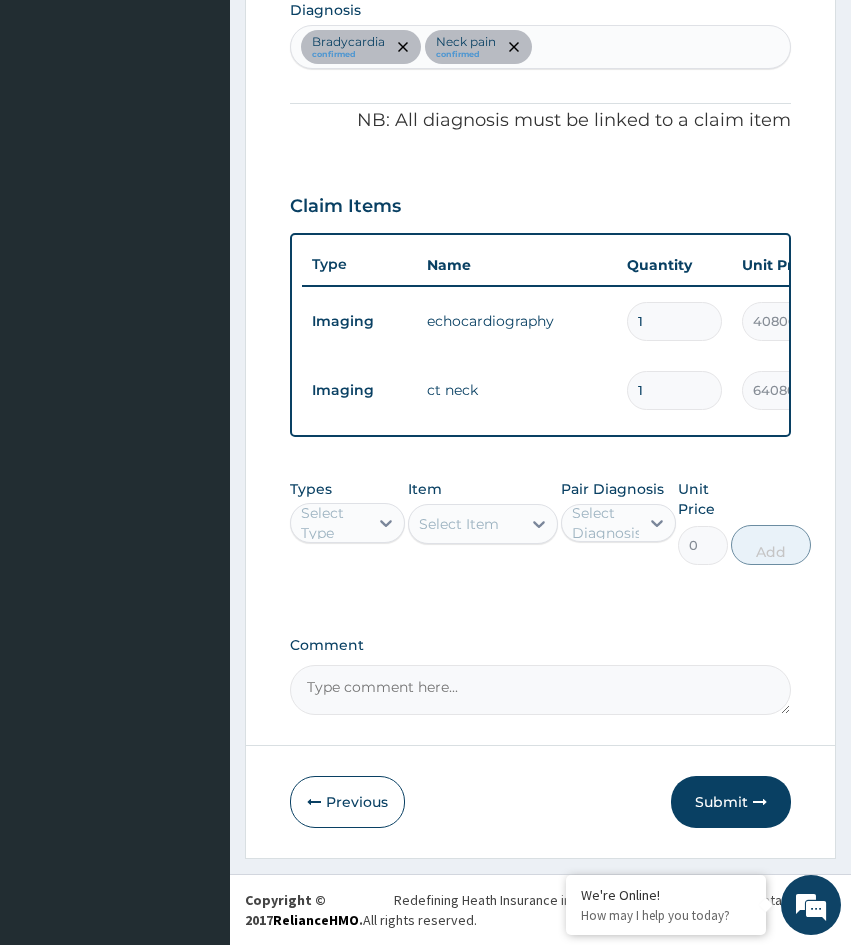 scroll, scrollTop: 602, scrollLeft: 0, axis: vertical 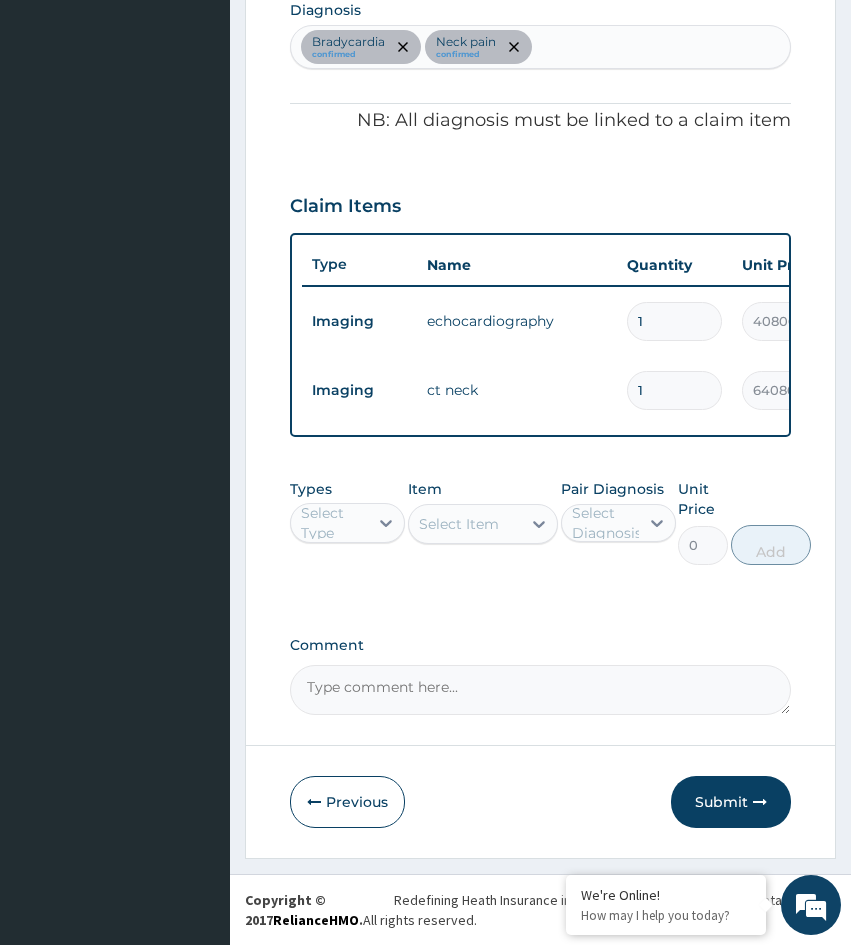 drag, startPoint x: 715, startPoint y: 804, endPoint x: 1, endPoint y: 566, distance: 752.6221 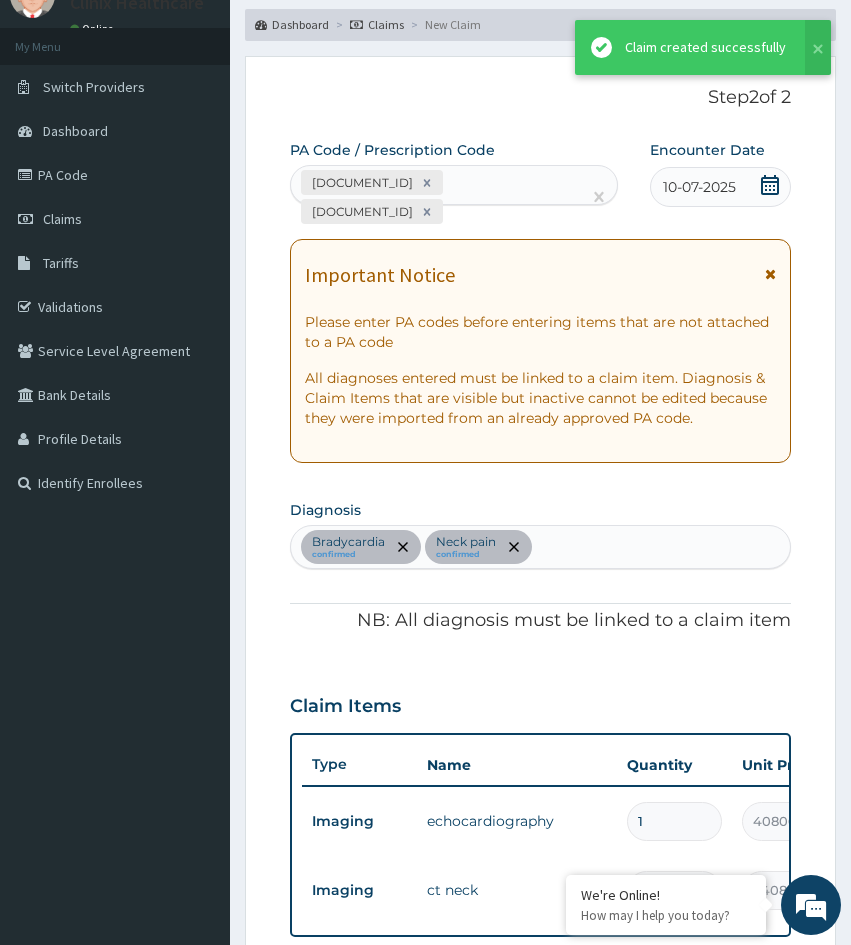 scroll, scrollTop: 602, scrollLeft: 0, axis: vertical 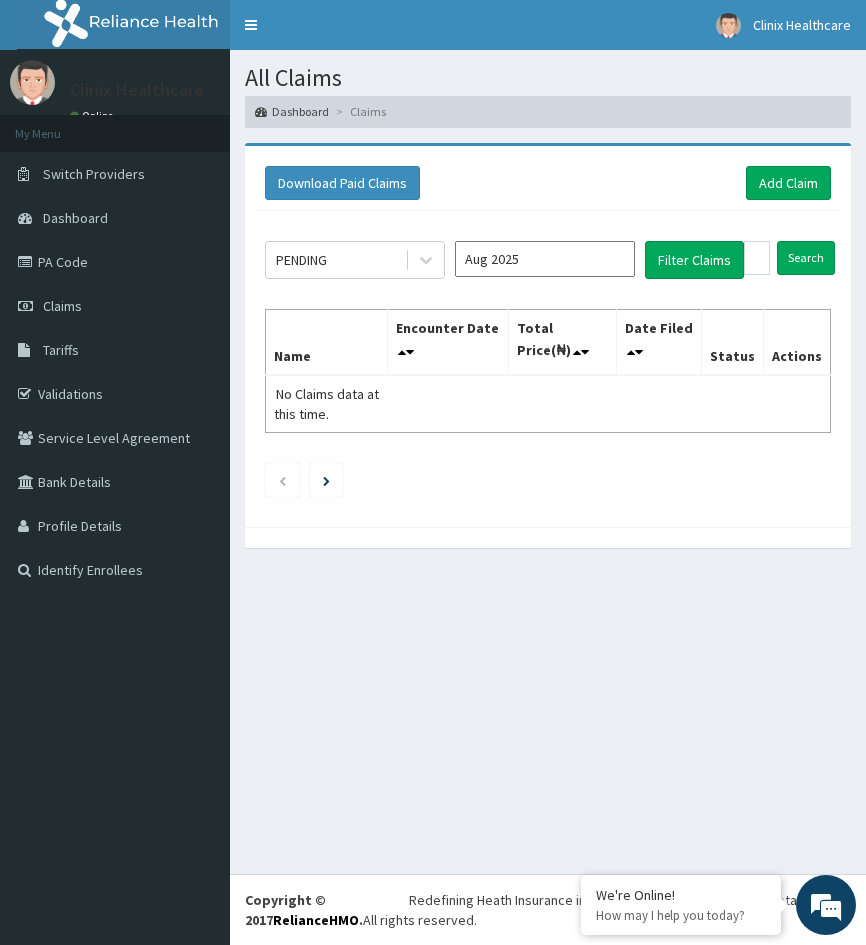 drag, startPoint x: 346, startPoint y: 638, endPoint x: 455, endPoint y: 332, distance: 324.8338 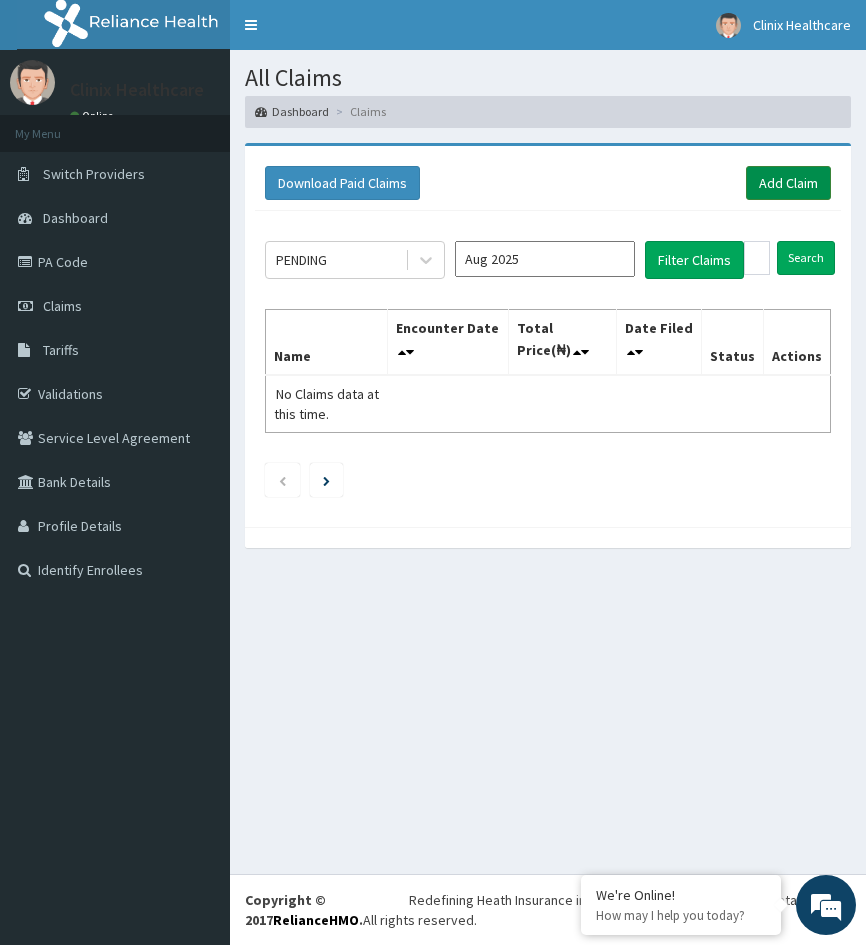 click on "Add Claim" at bounding box center (788, 183) 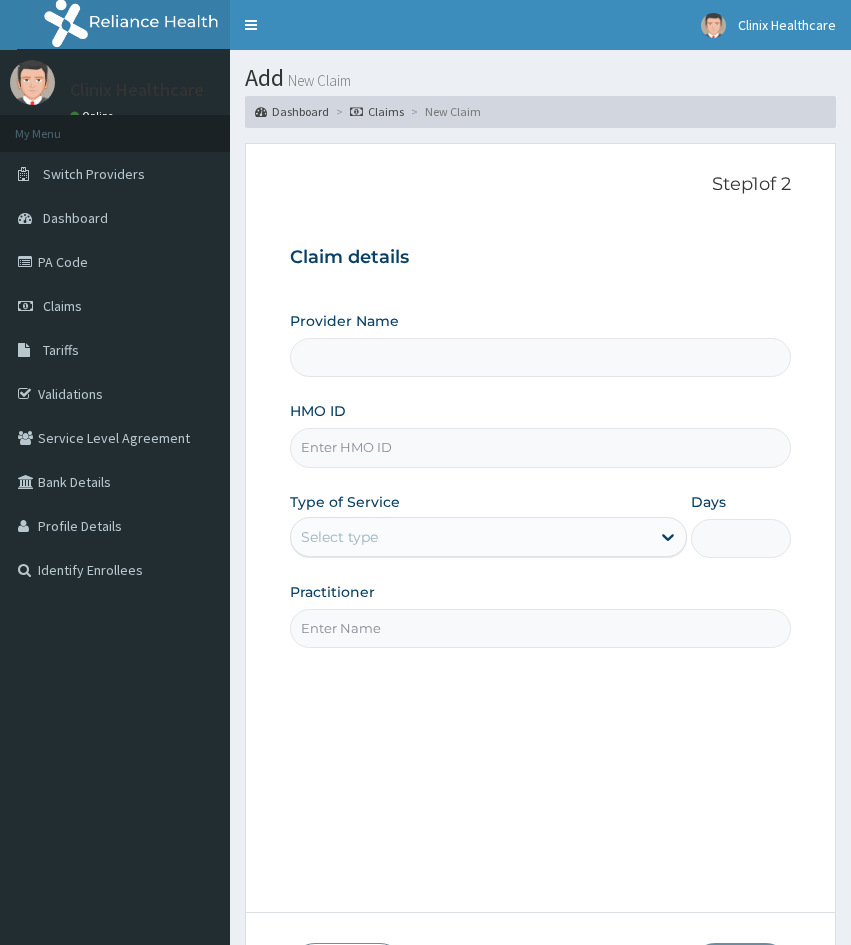scroll, scrollTop: 0, scrollLeft: 0, axis: both 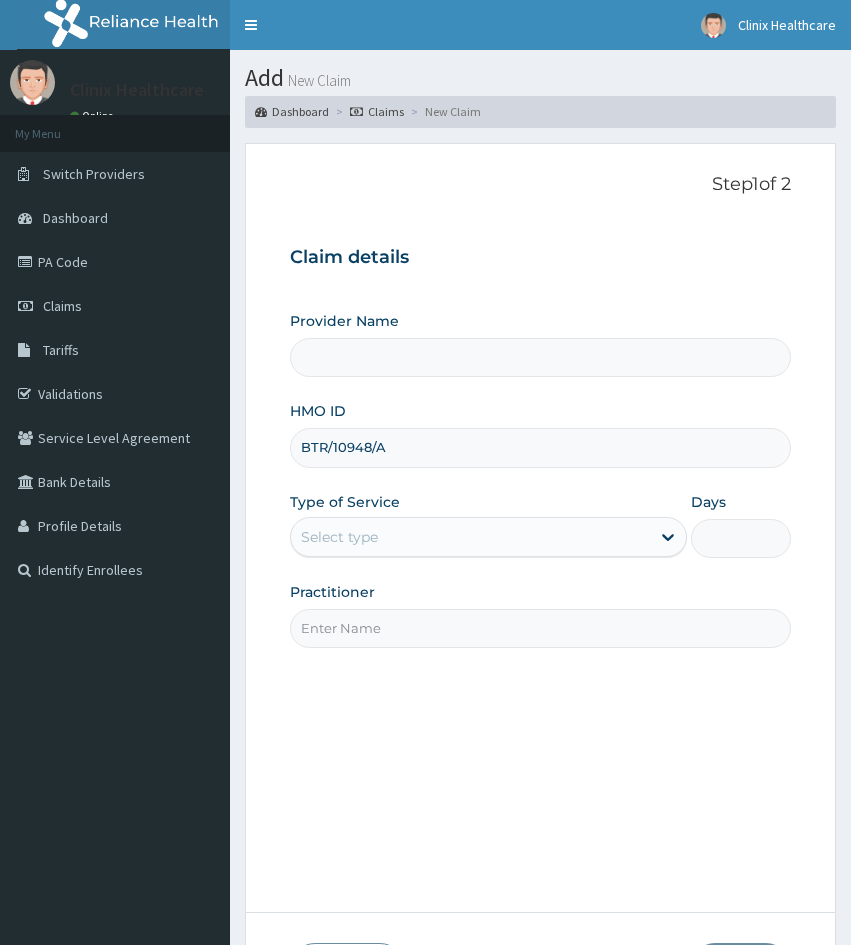 type on "Clinix Healthcare" 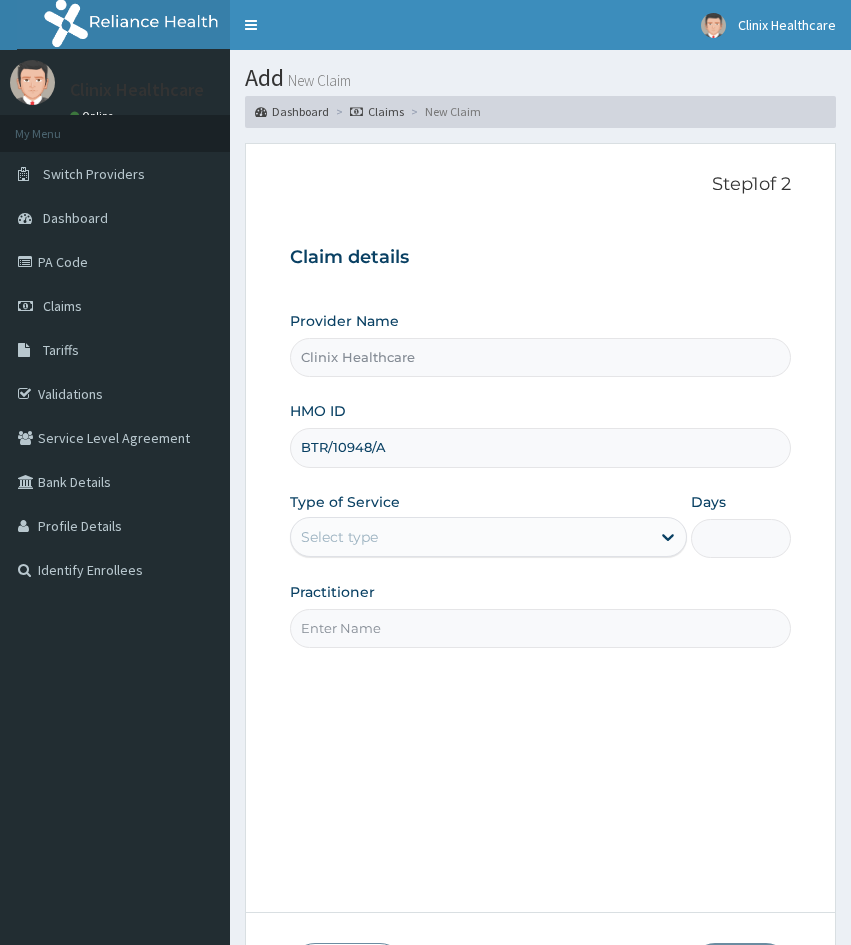 type on "BTR/10948/A" 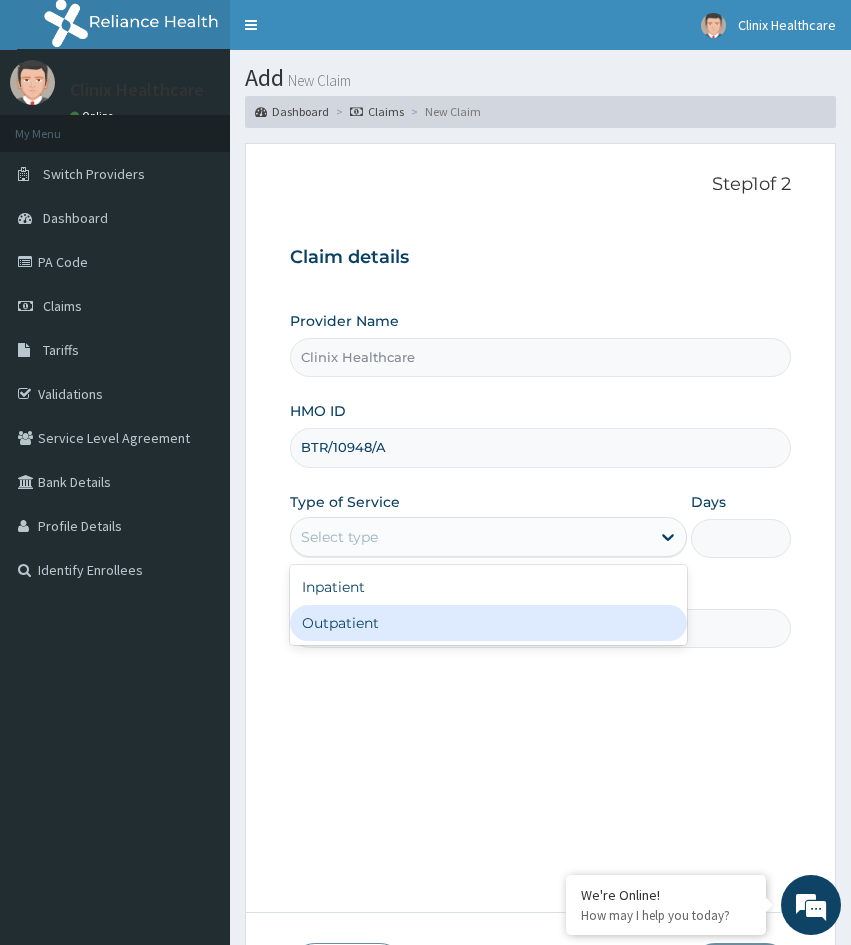 click on "Outpatient" at bounding box center (488, 623) 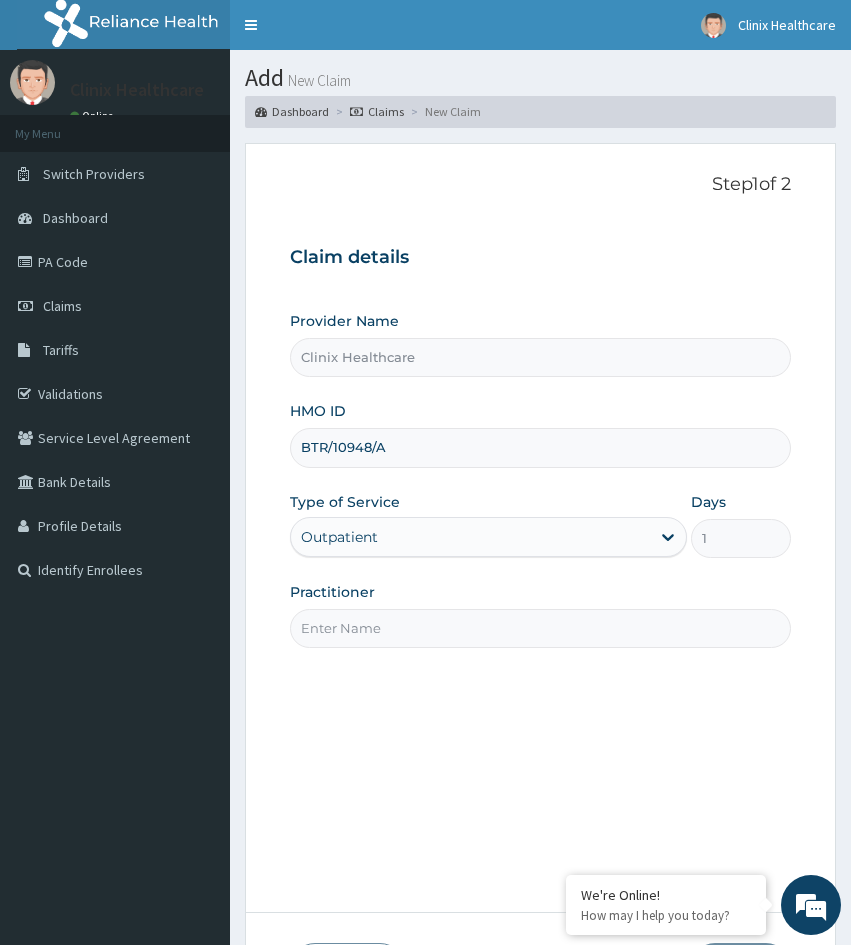 click on "Step  1  of 2 Claim details Provider Name Clinix Healthcare HMO ID BTR/10948/A Type of Service Outpatient Days 1 Practitioner" at bounding box center [540, 528] 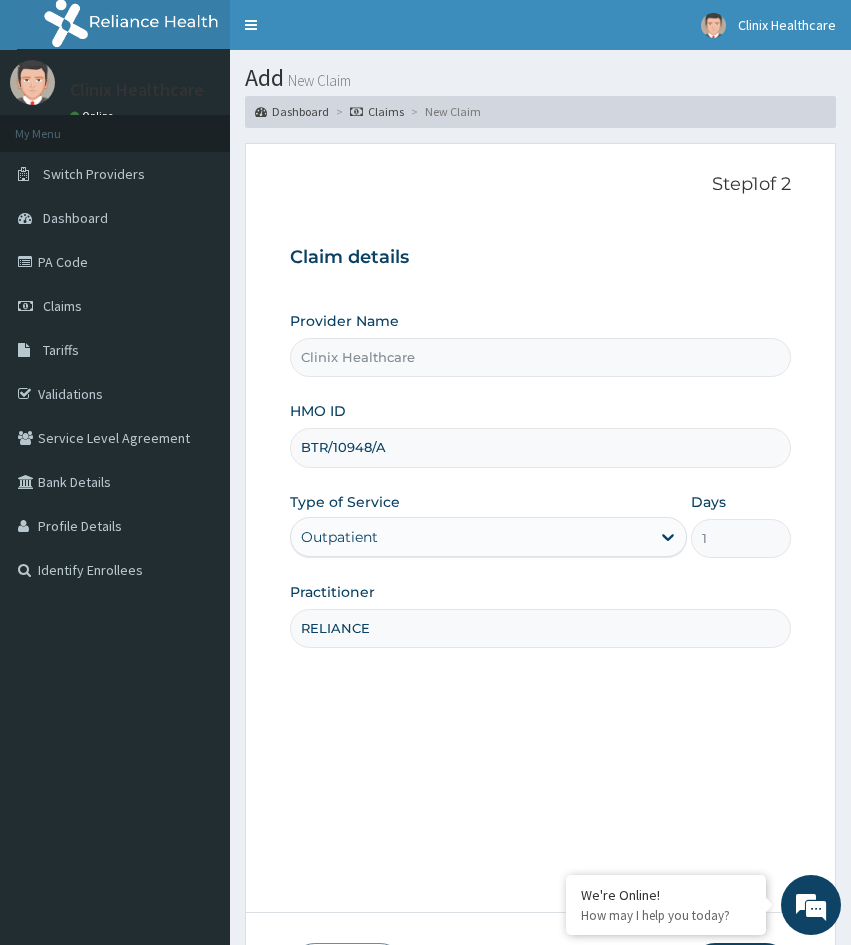 type on "RELIANCE" 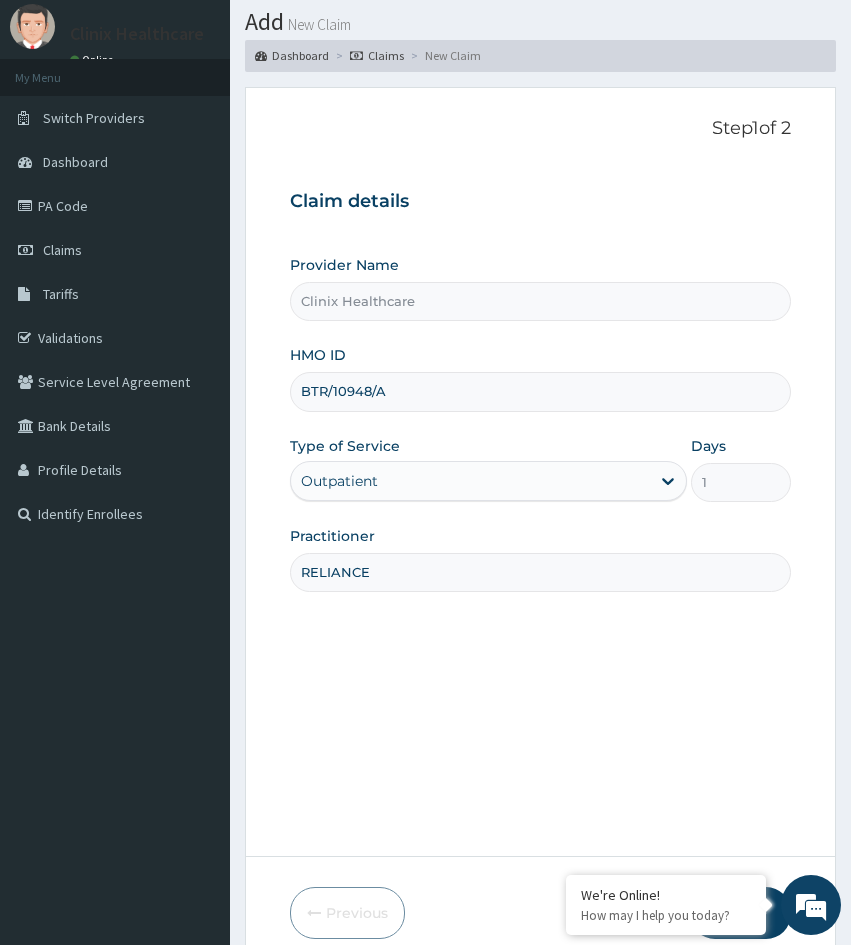 scroll, scrollTop: 167, scrollLeft: 0, axis: vertical 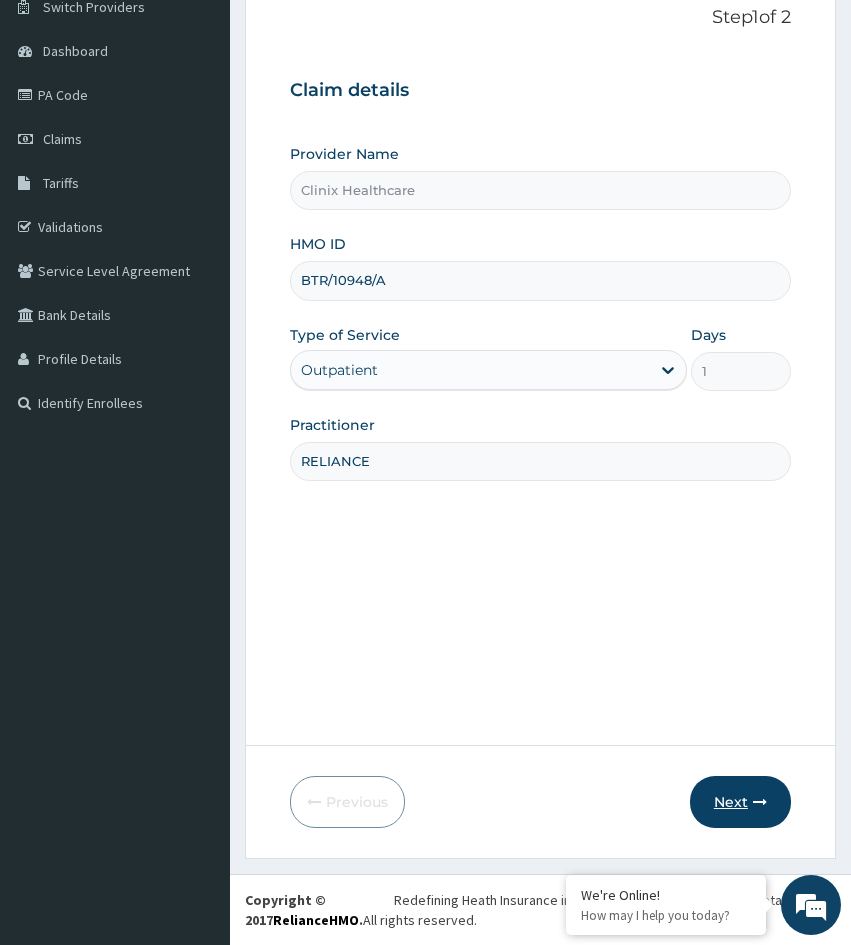 click on "Next" at bounding box center (740, 802) 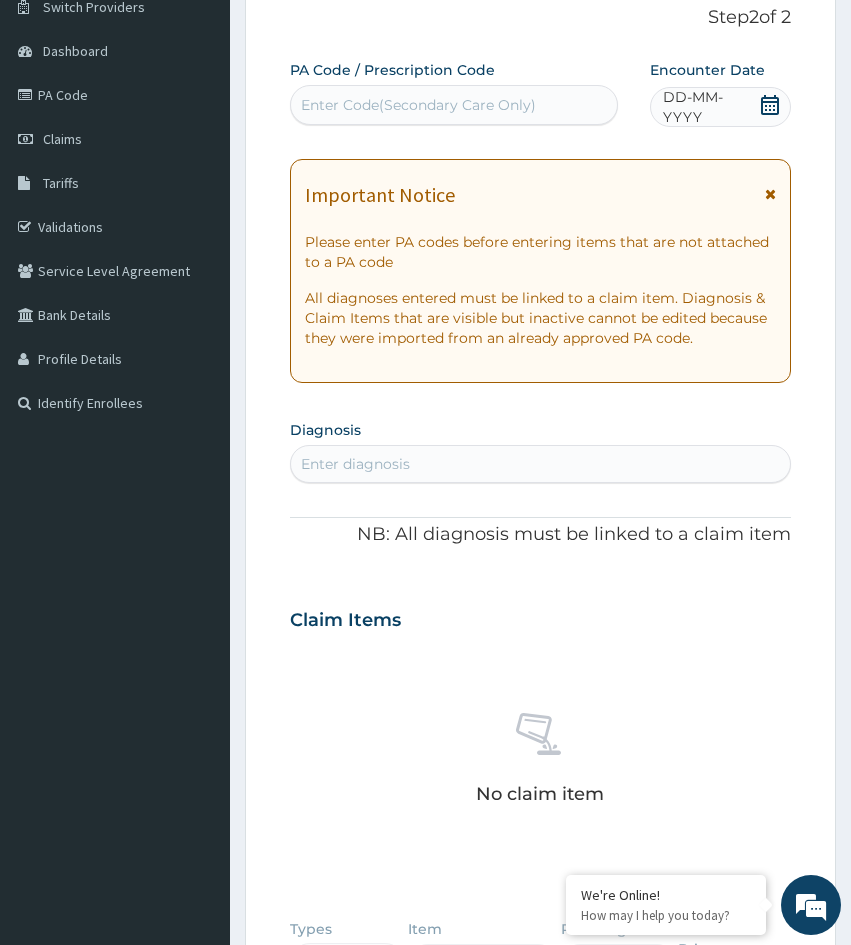 click on "Step  2  of 2 PA Code / Prescription Code Enter Code(Secondary Care Only) Encounter Date DD-MM-YYYY Important Notice Please enter PA codes before entering items that are not attached to a PA code   All diagnoses entered must be linked to a claim item. Diagnosis & Claim Items that are visible but inactive cannot be edited because they were imported from an already approved PA code. Diagnosis Enter diagnosis NB: All diagnosis must be linked to a claim item Claim Items No claim item Types Select Type Item Select Item Pair Diagnosis Select Diagnosis Unit Price 0 Add Comment     Previous   Submit" at bounding box center (540, 638) 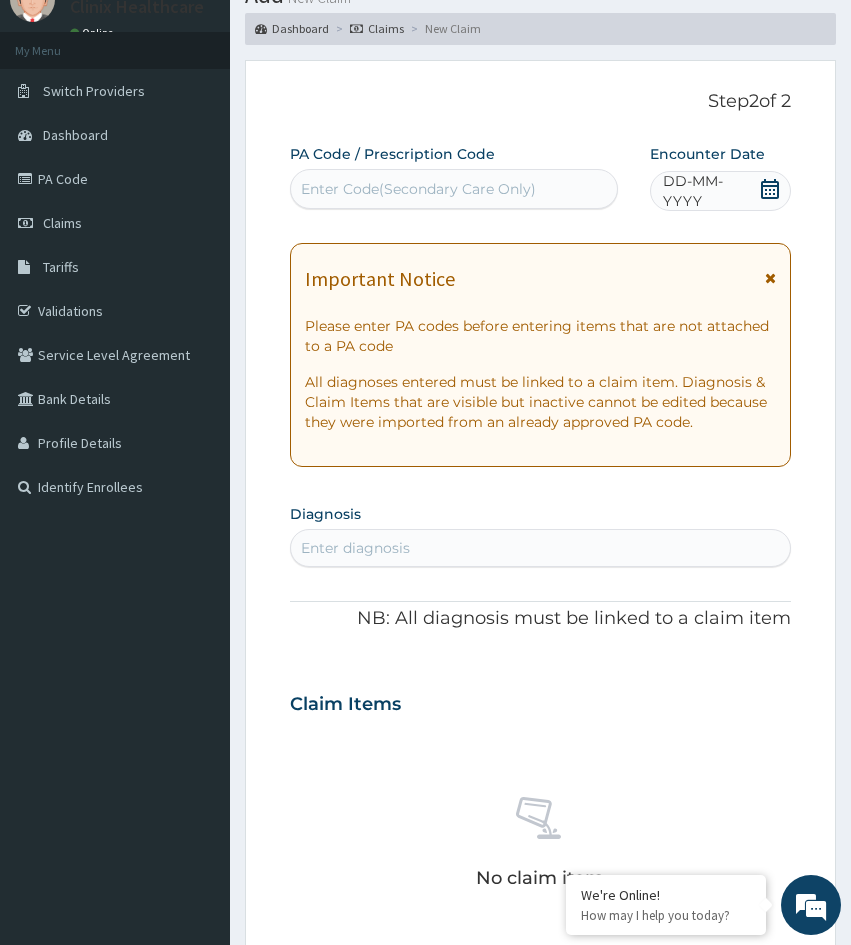 scroll, scrollTop: 0, scrollLeft: 0, axis: both 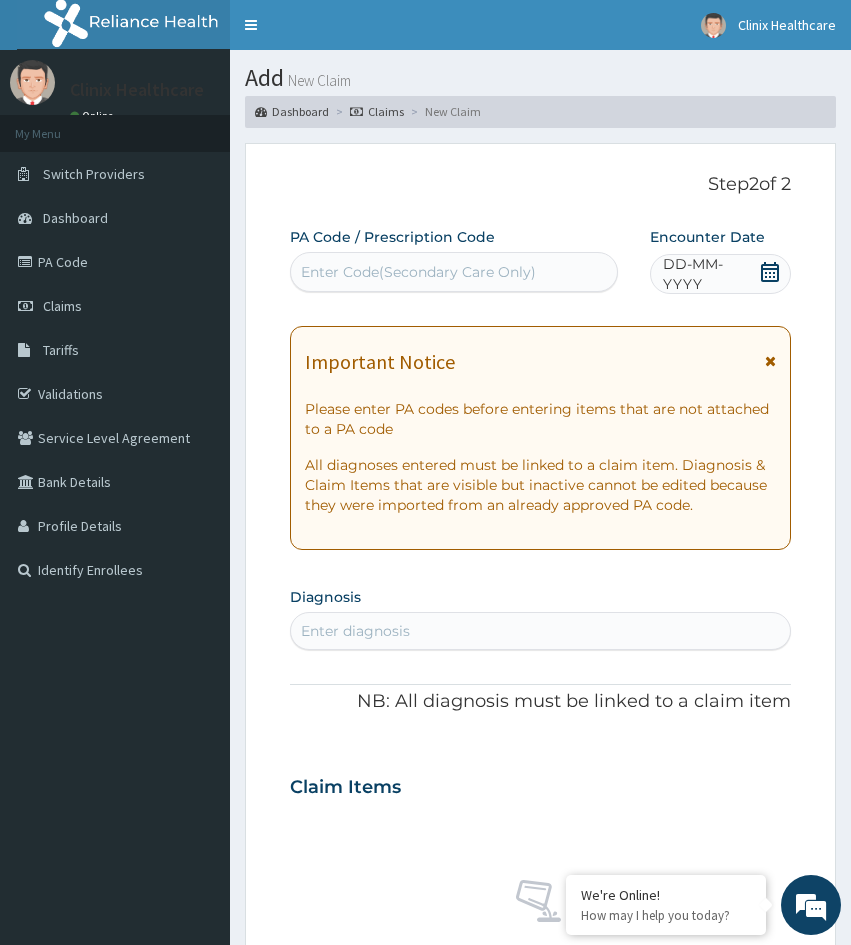 click on "Enter Code(Secondary Care Only)" at bounding box center (418, 272) 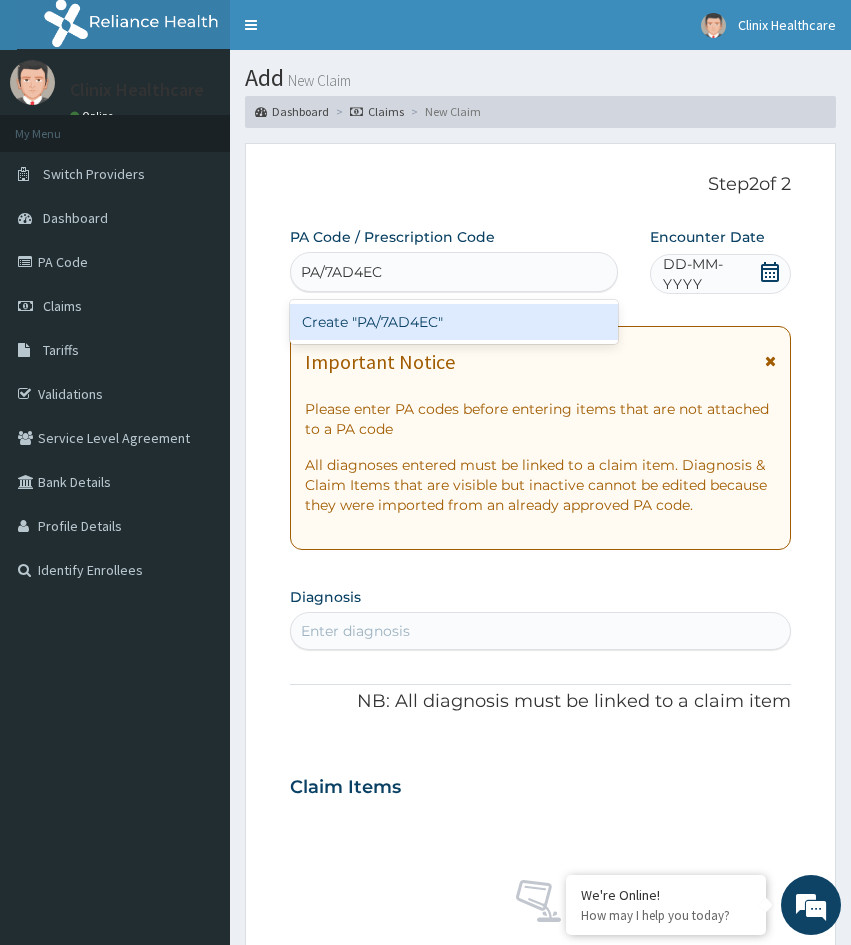 click on "Create "PA/7AD4EC"" at bounding box center [454, 322] 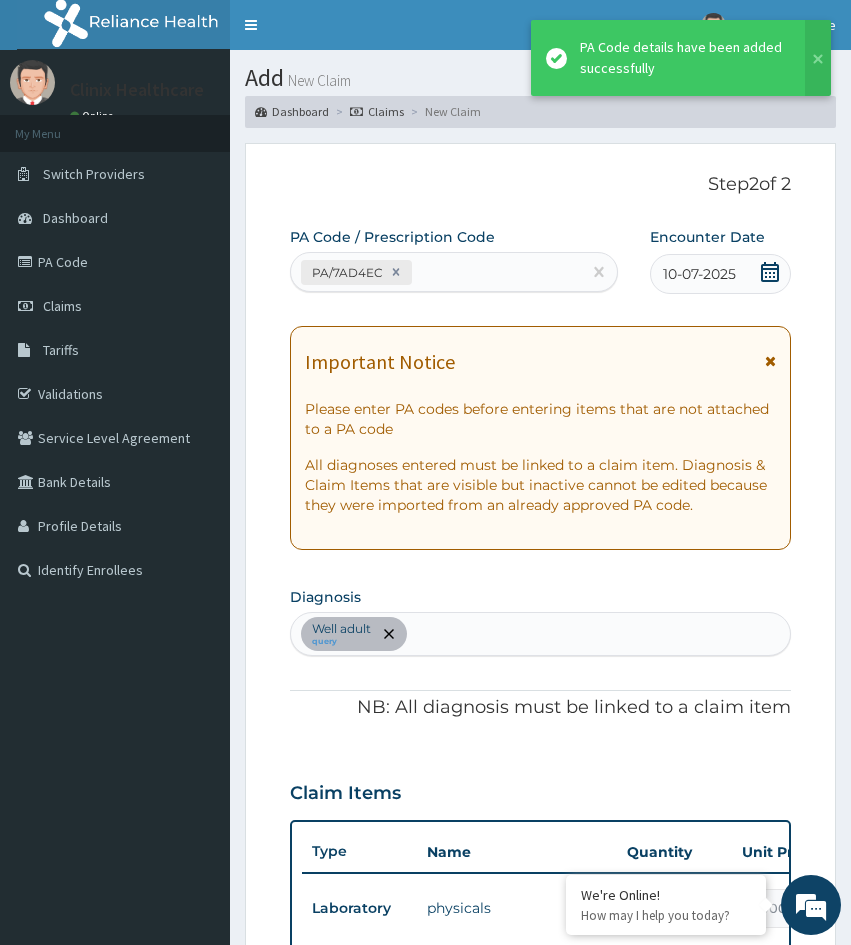 scroll, scrollTop: 574, scrollLeft: 0, axis: vertical 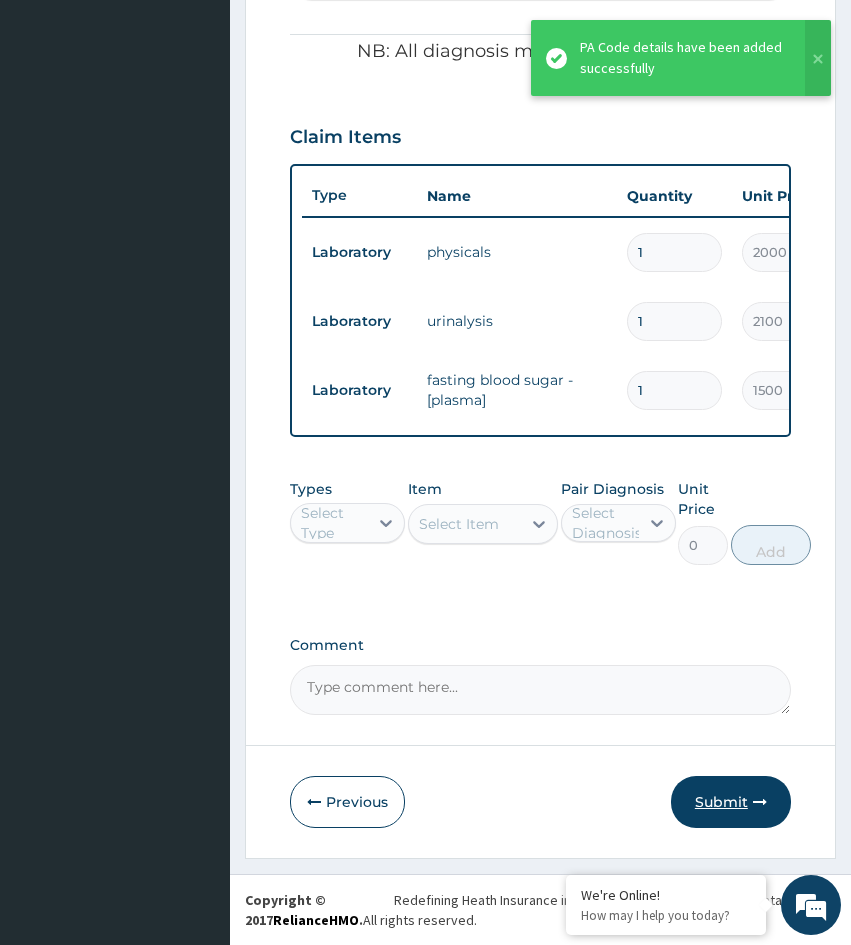 click on "Submit" at bounding box center [731, 802] 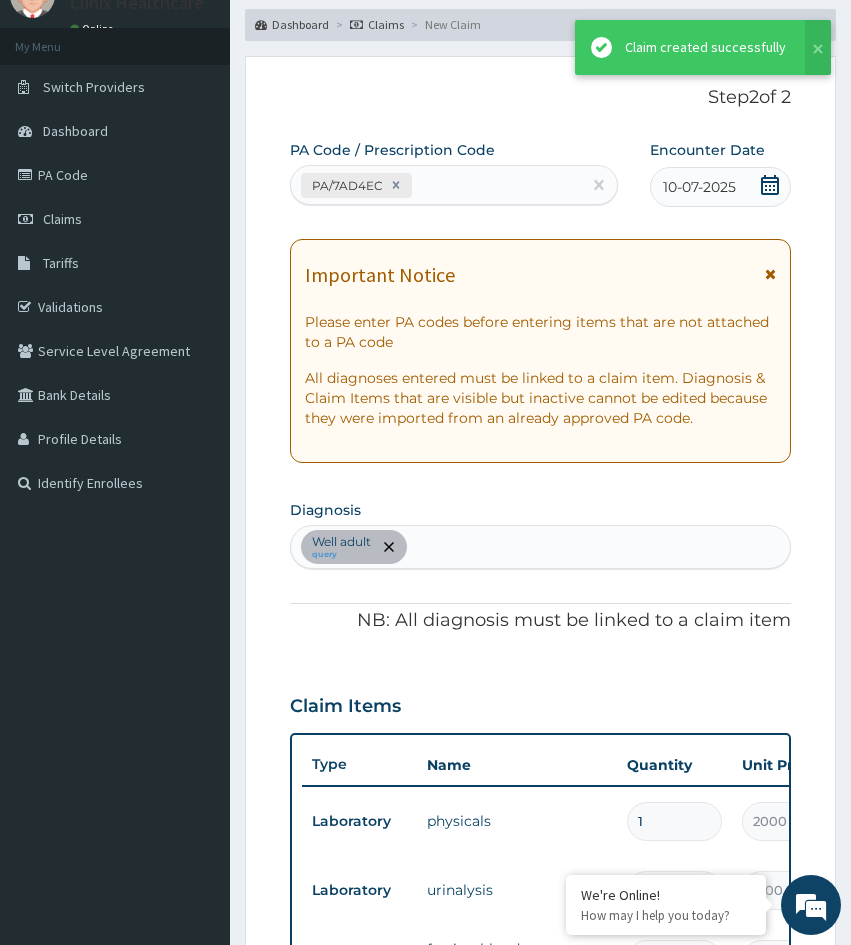 scroll, scrollTop: 671, scrollLeft: 0, axis: vertical 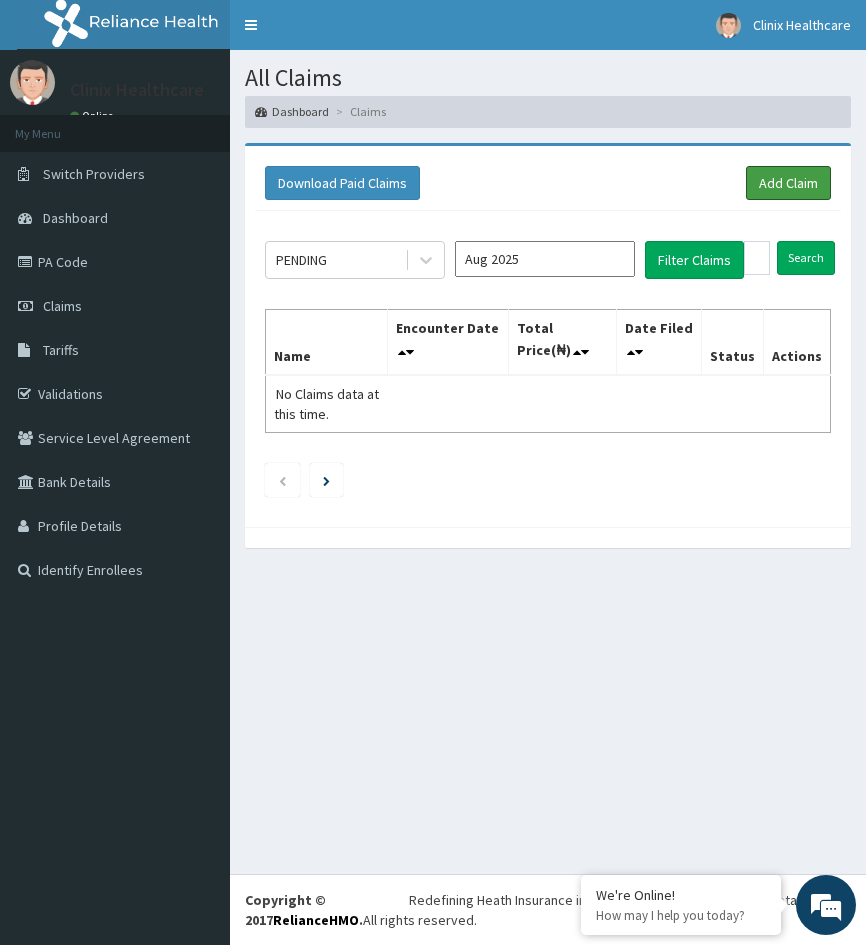 drag, startPoint x: 771, startPoint y: 184, endPoint x: 861, endPoint y: 335, distance: 175.7868 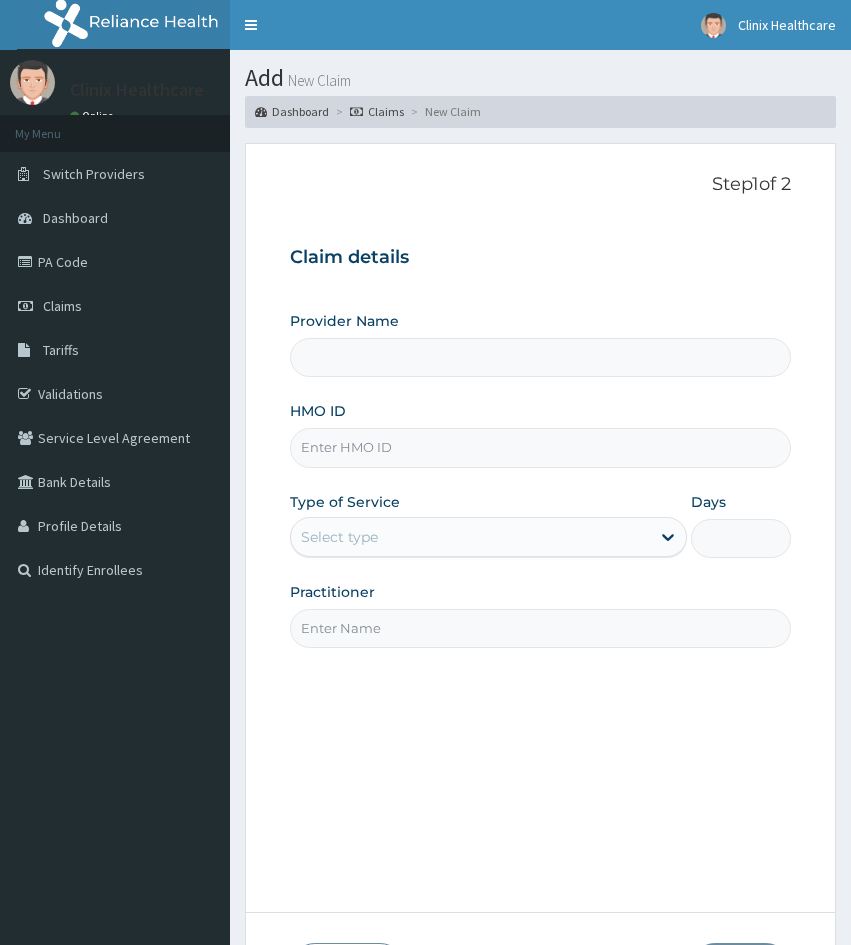 scroll, scrollTop: 0, scrollLeft: 0, axis: both 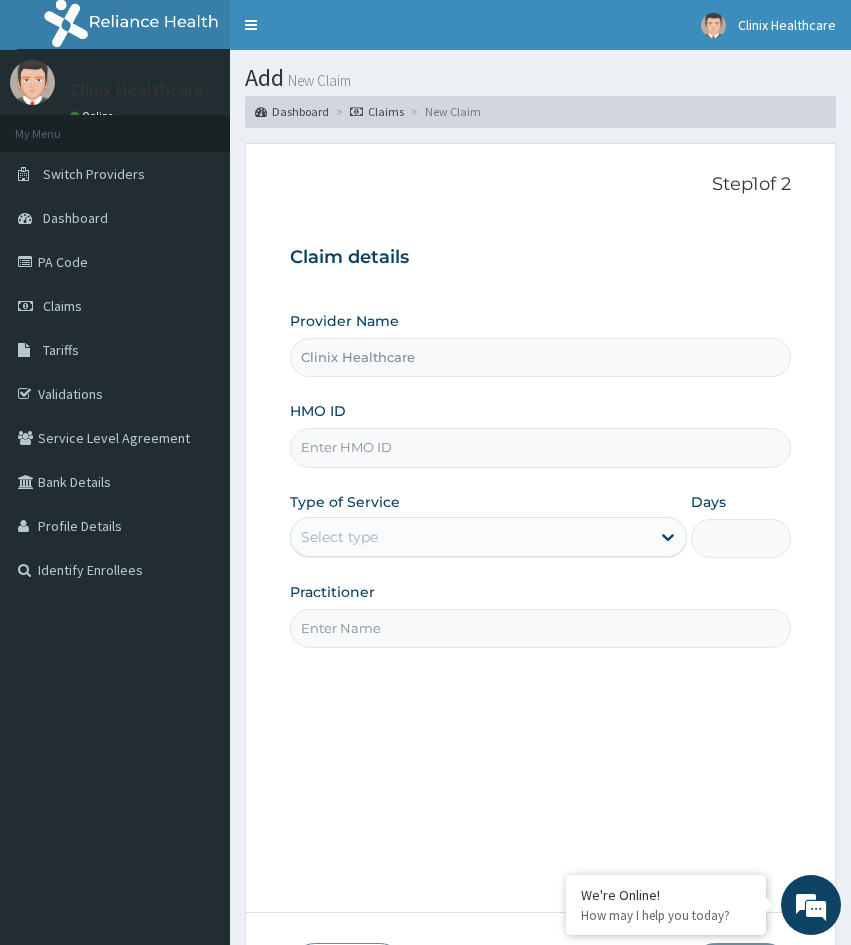 drag, startPoint x: 342, startPoint y: 744, endPoint x: 404, endPoint y: 666, distance: 99.63935 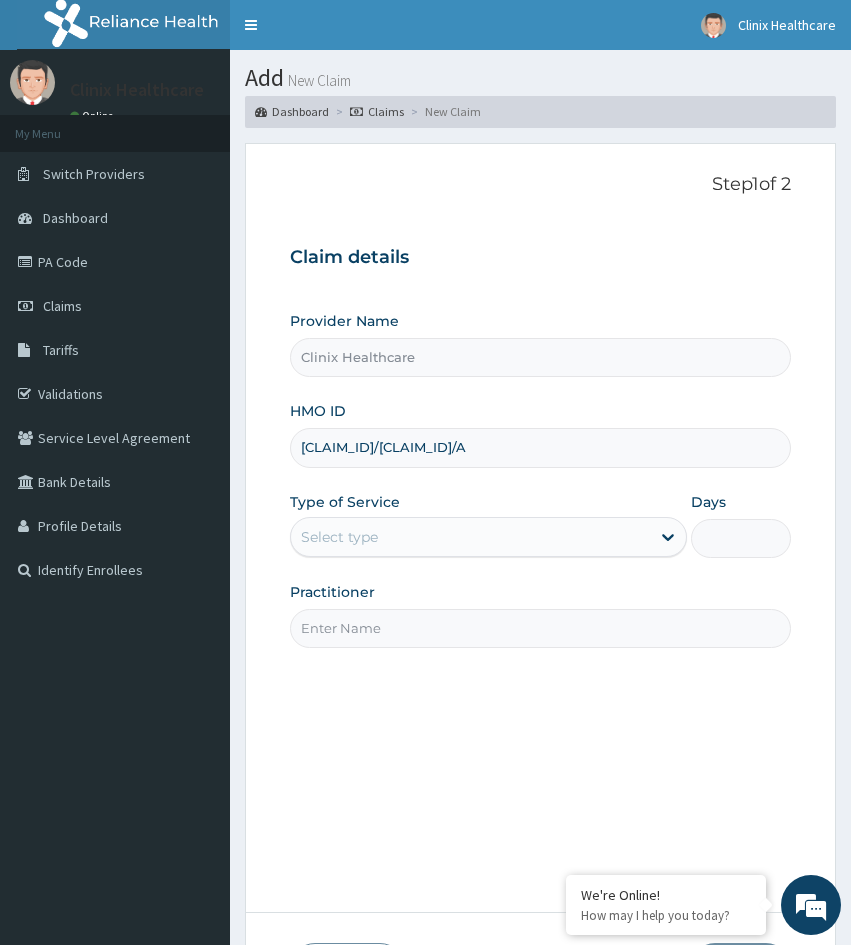 click on "E1A/10116/A" at bounding box center [540, 447] 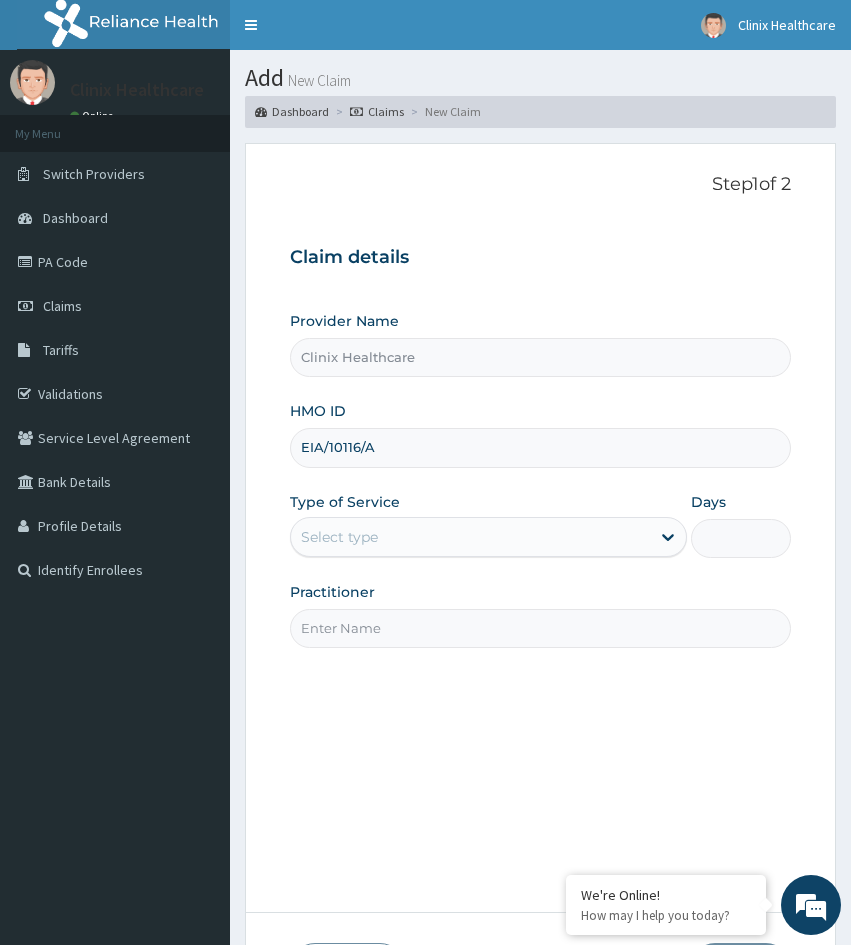 type on "EIA/10116/A" 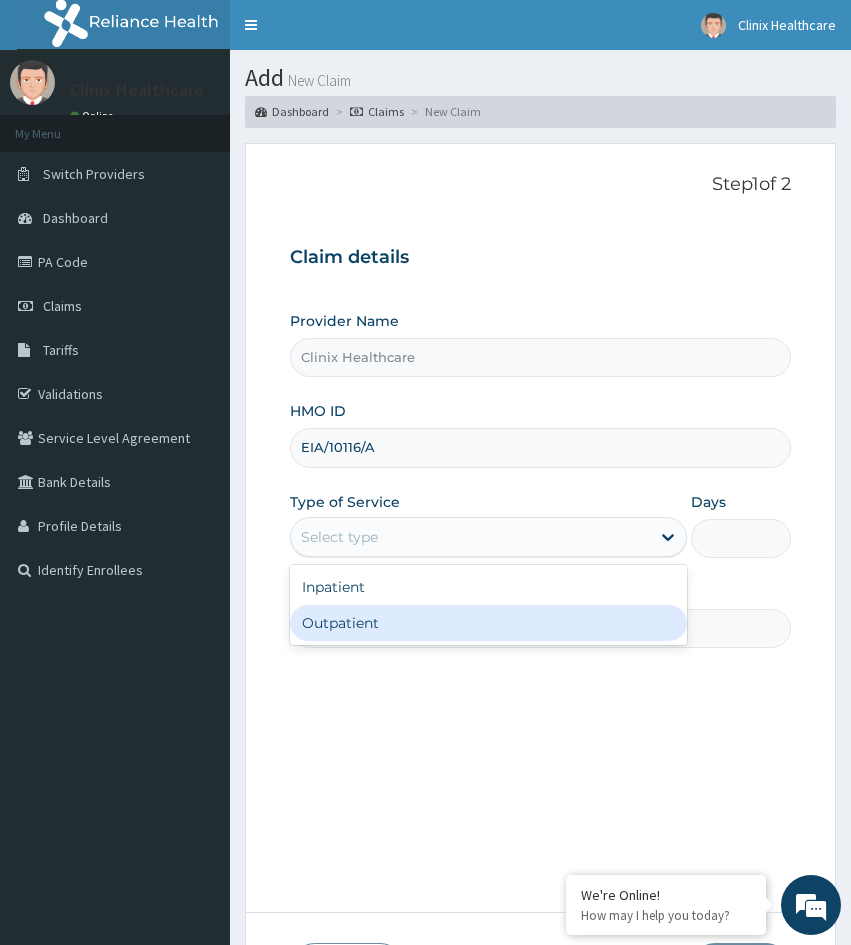 click on "Outpatient" at bounding box center (488, 623) 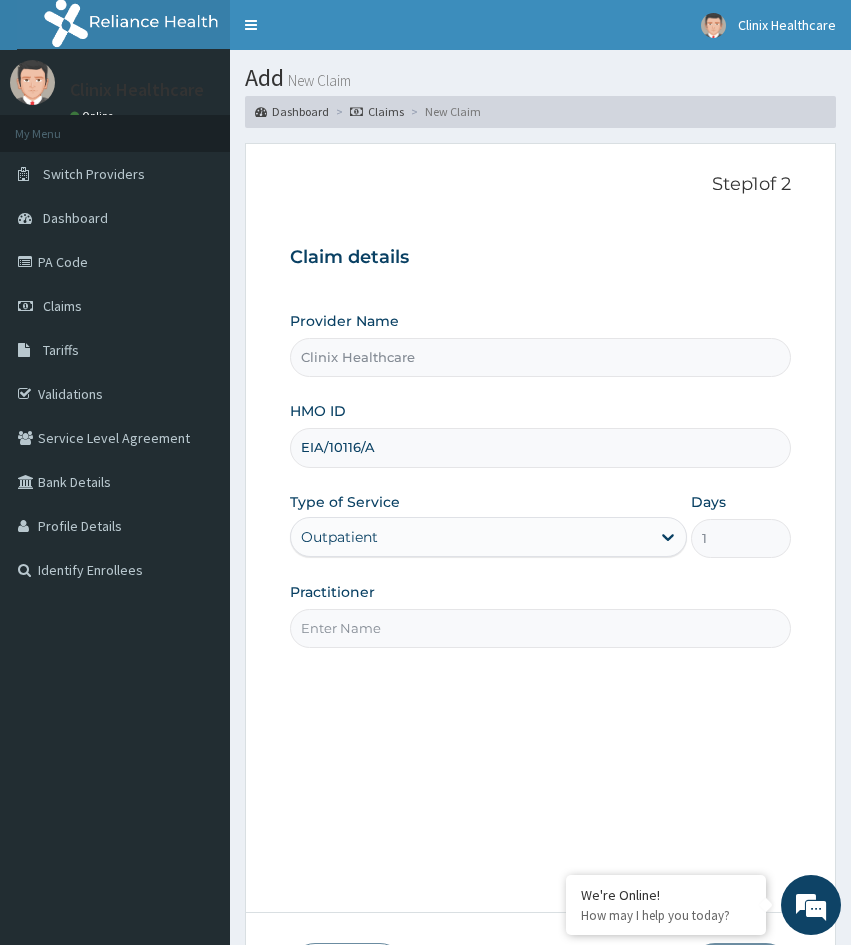drag, startPoint x: 321, startPoint y: 697, endPoint x: 331, endPoint y: 681, distance: 18.867962 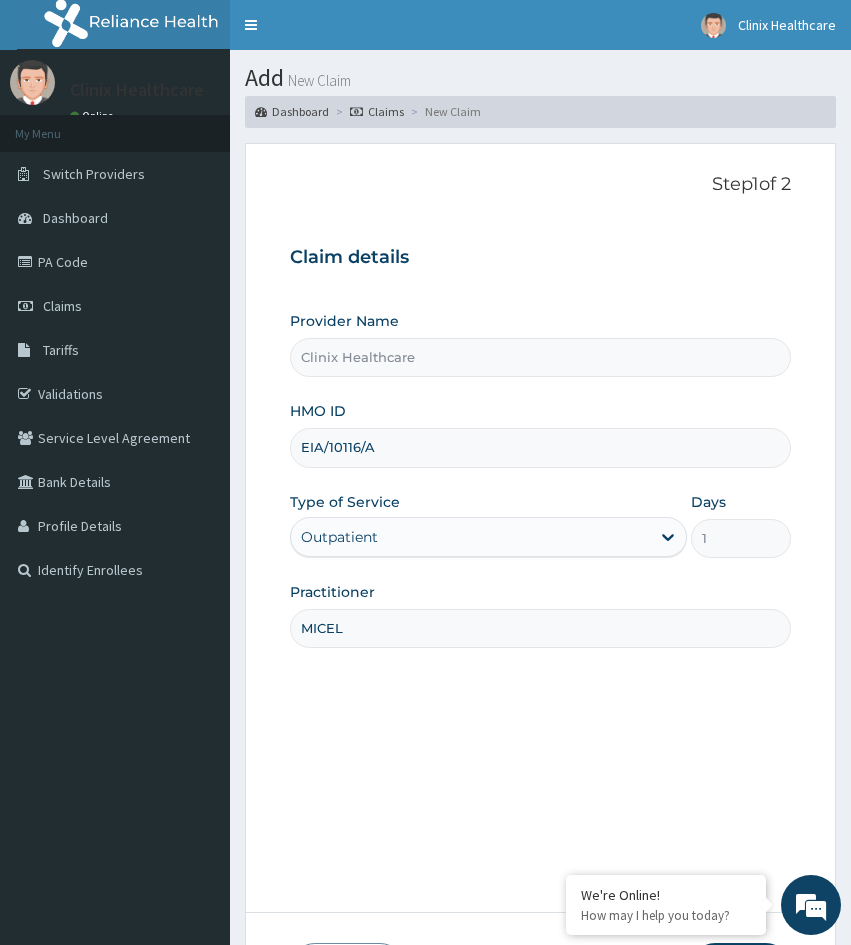 type on "MICEL" 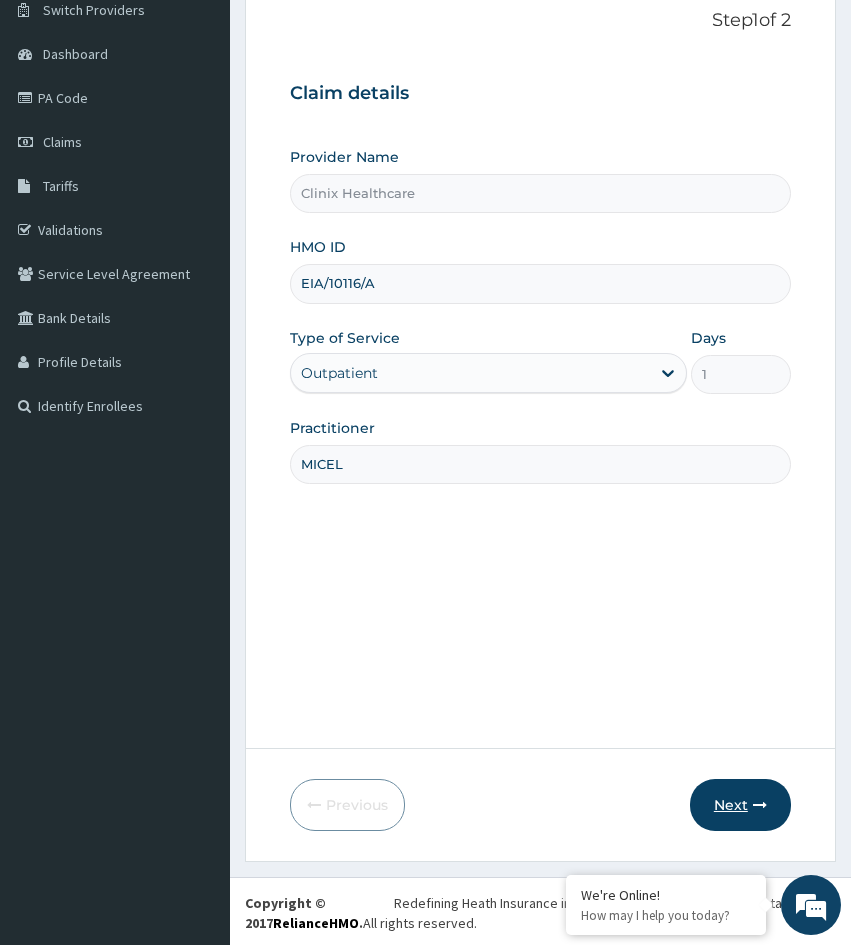 scroll, scrollTop: 167, scrollLeft: 0, axis: vertical 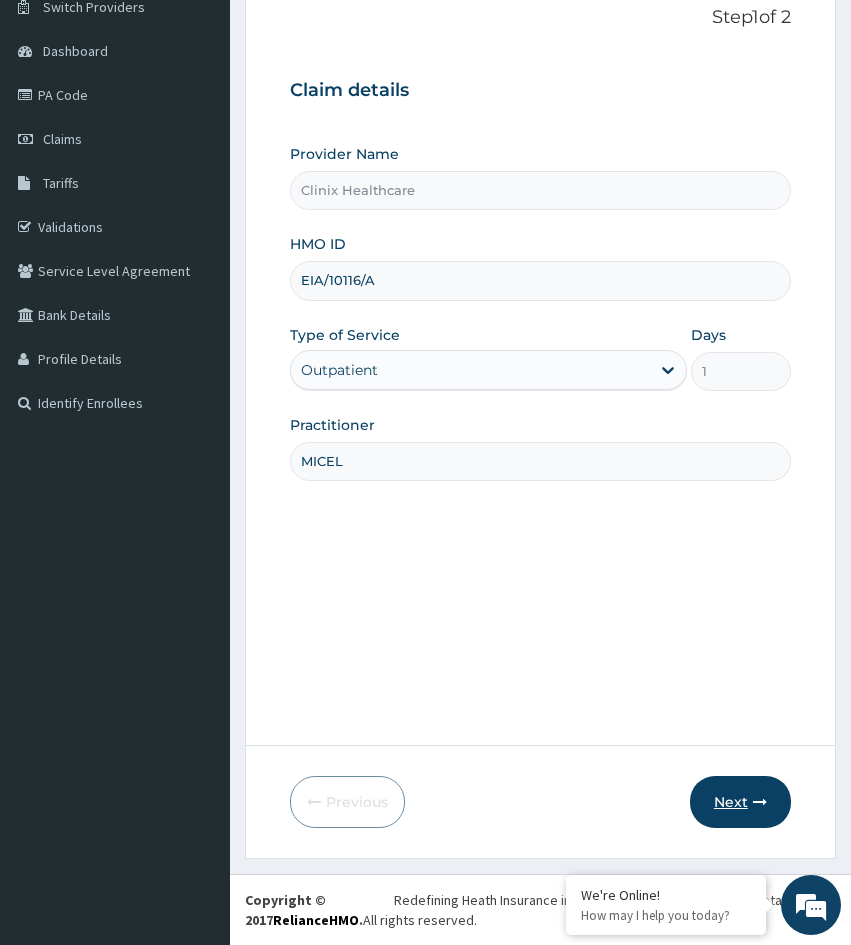click on "Next" at bounding box center [740, 802] 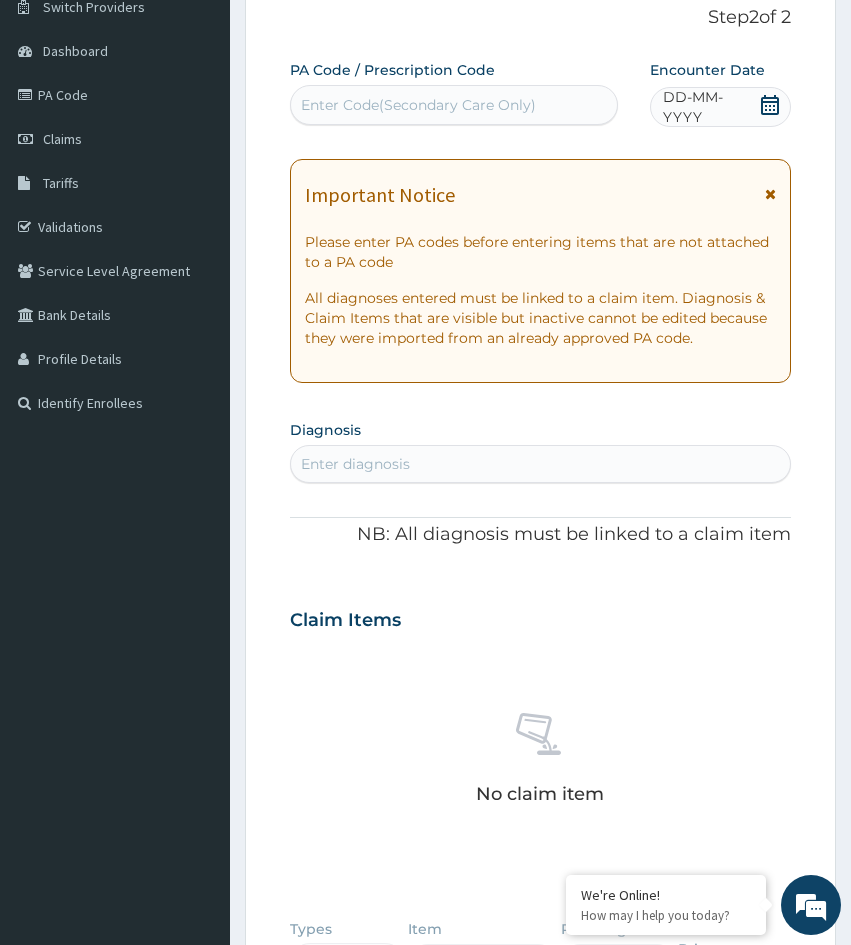 click on "Enter Code(Secondary Care Only)" at bounding box center [418, 105] 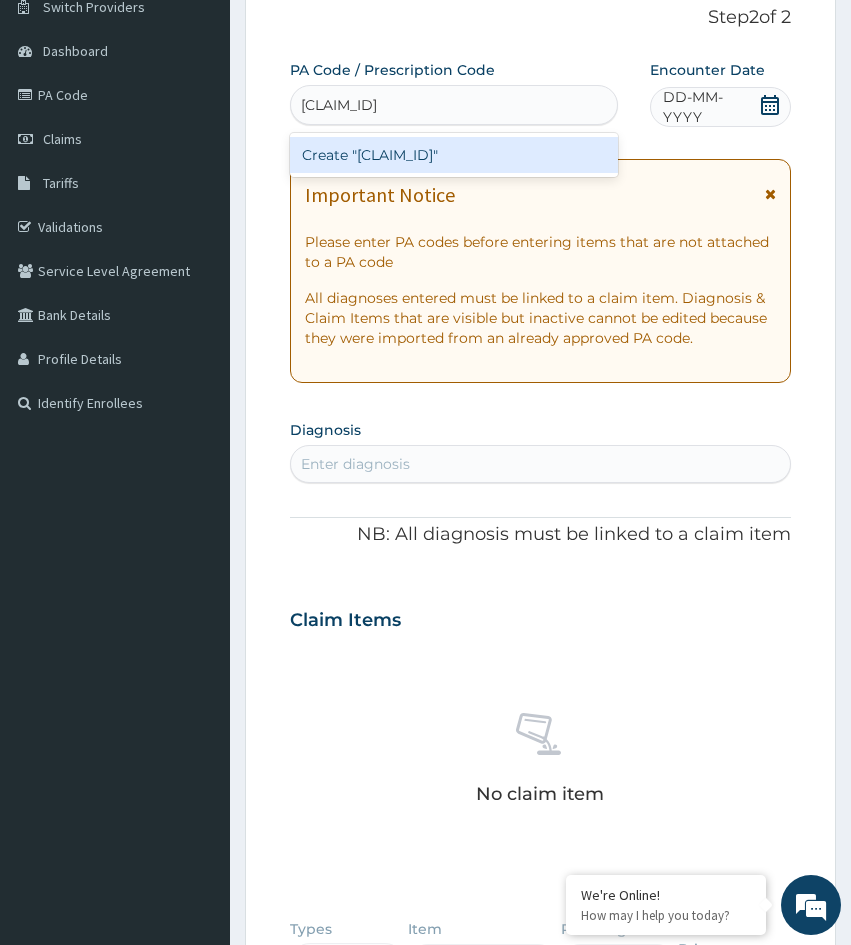 click on "Create "PA/73E78E"" at bounding box center [454, 155] 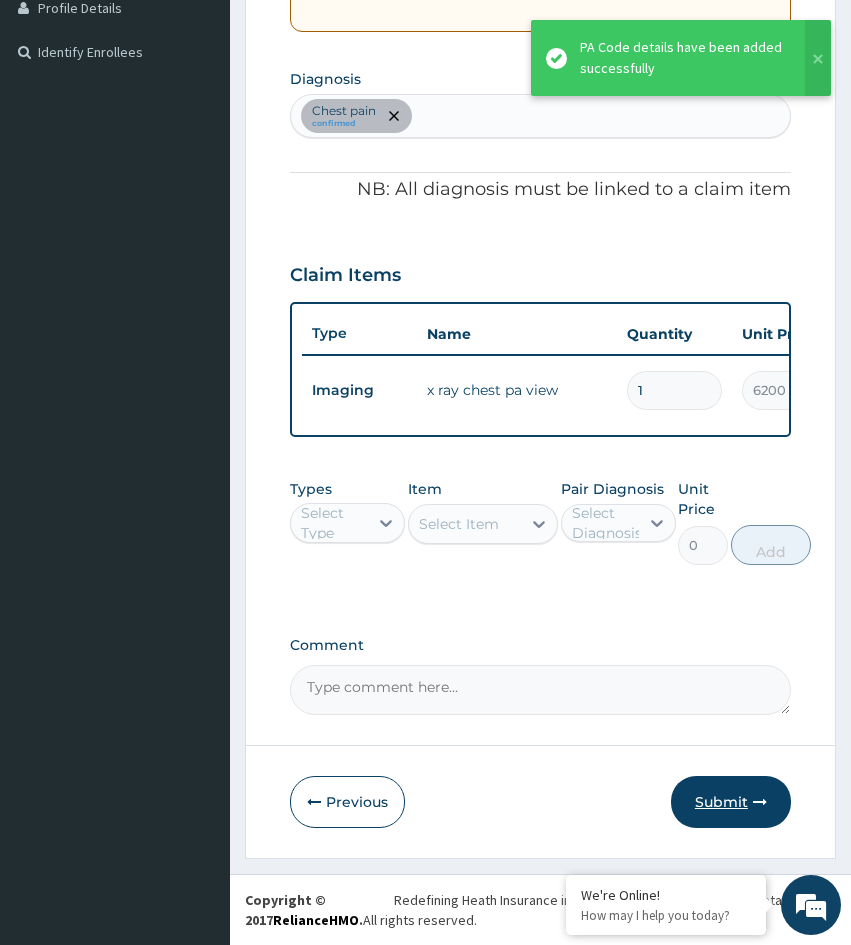 click on "Submit" at bounding box center [731, 802] 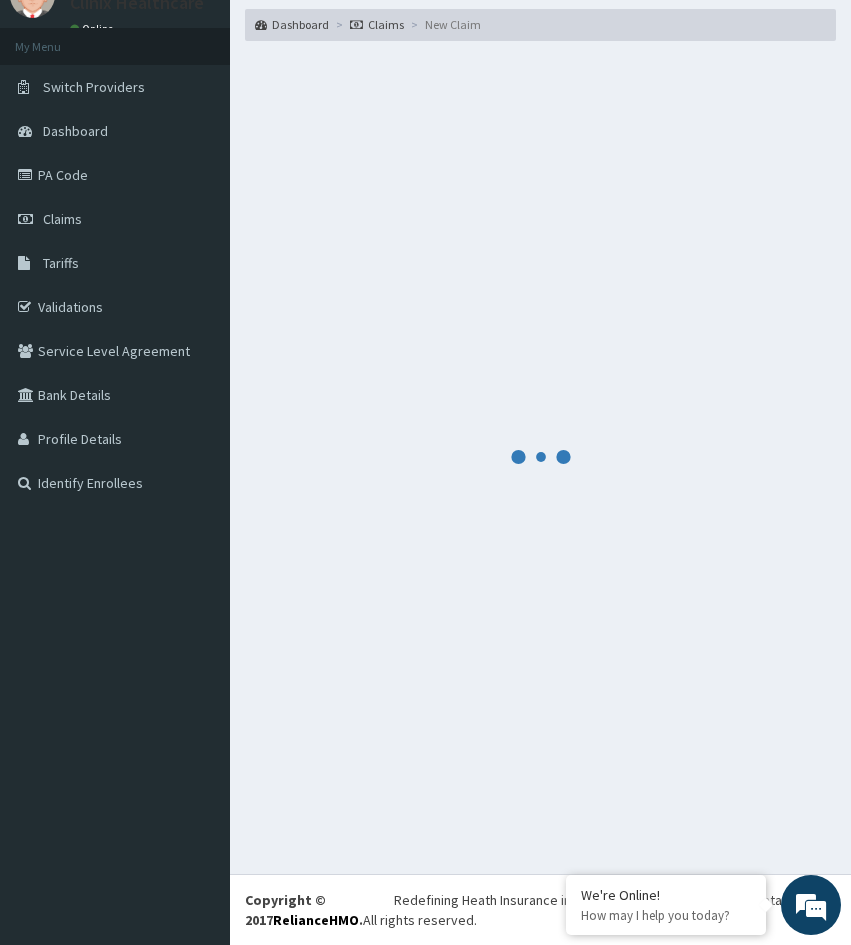 scroll, scrollTop: 533, scrollLeft: 0, axis: vertical 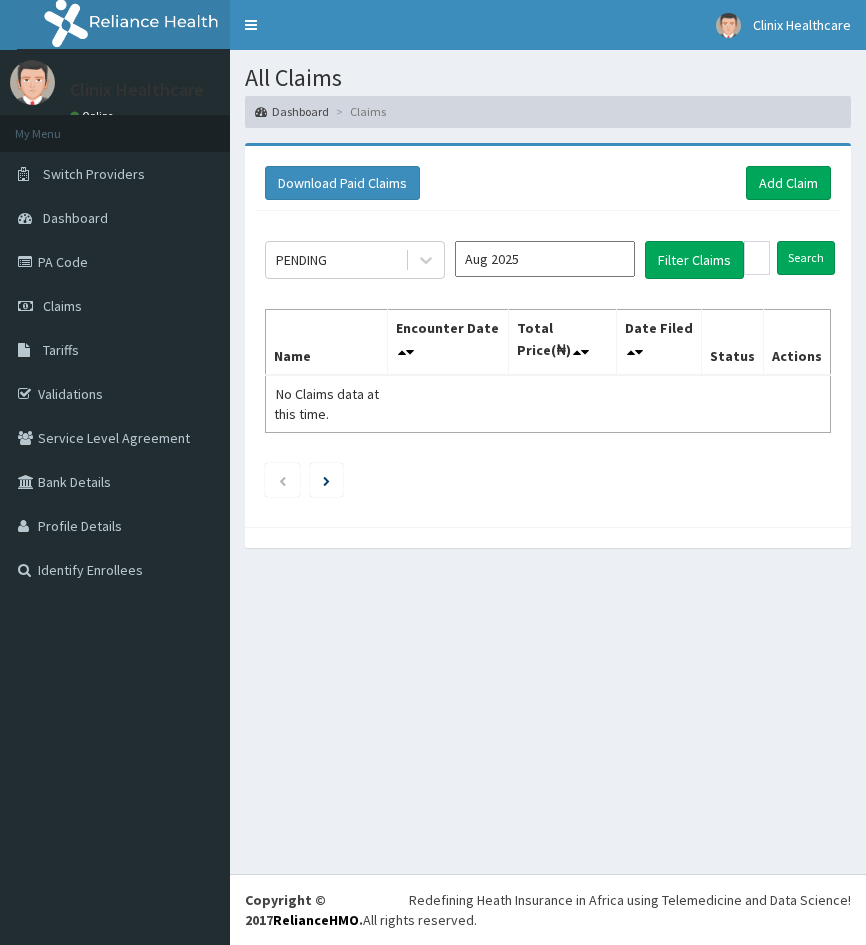 drag, startPoint x: 298, startPoint y: 610, endPoint x: 530, endPoint y: 419, distance: 300.5079 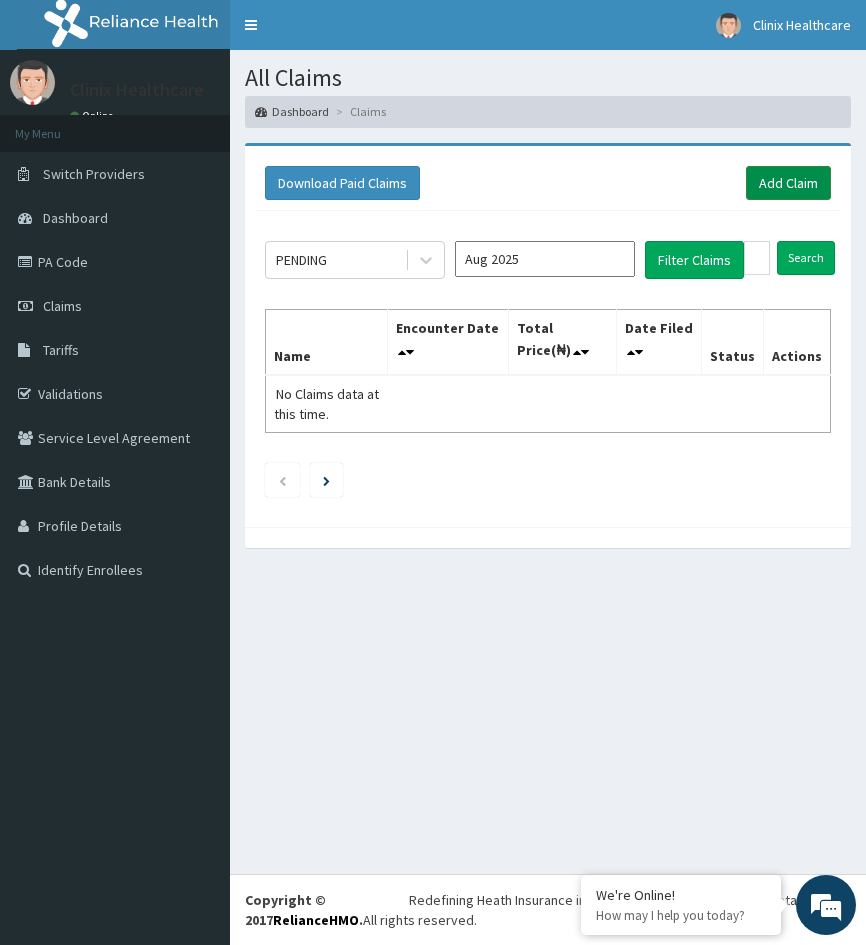 click on "Add Claim" at bounding box center [788, 183] 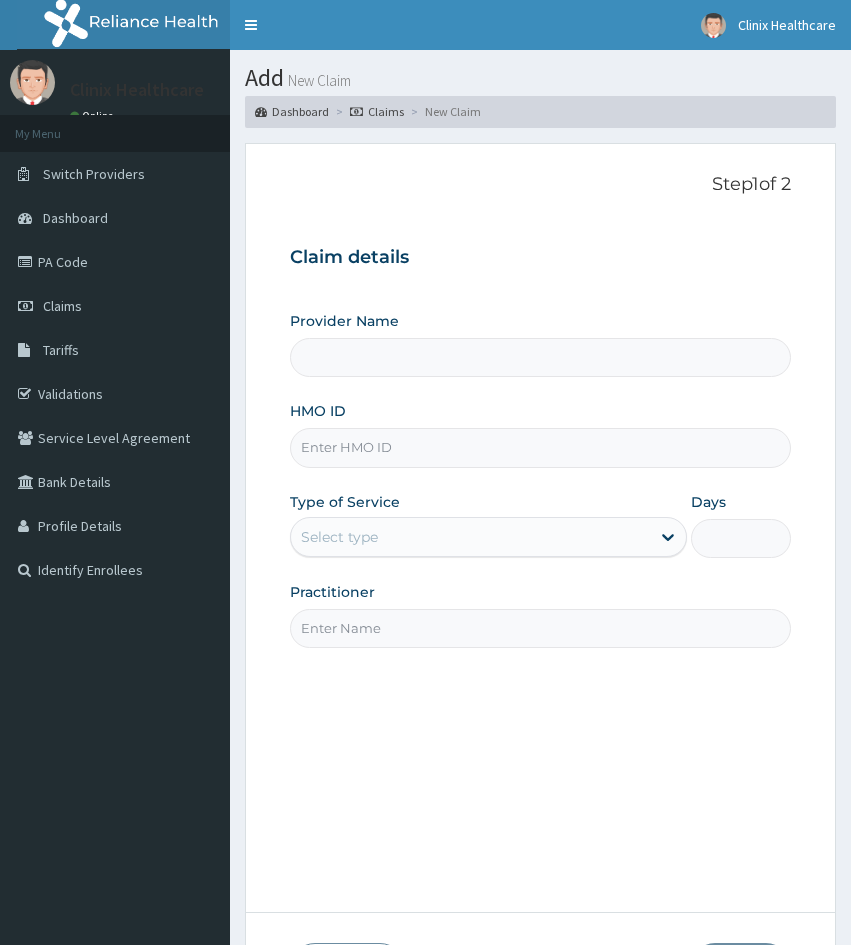 scroll, scrollTop: 0, scrollLeft: 0, axis: both 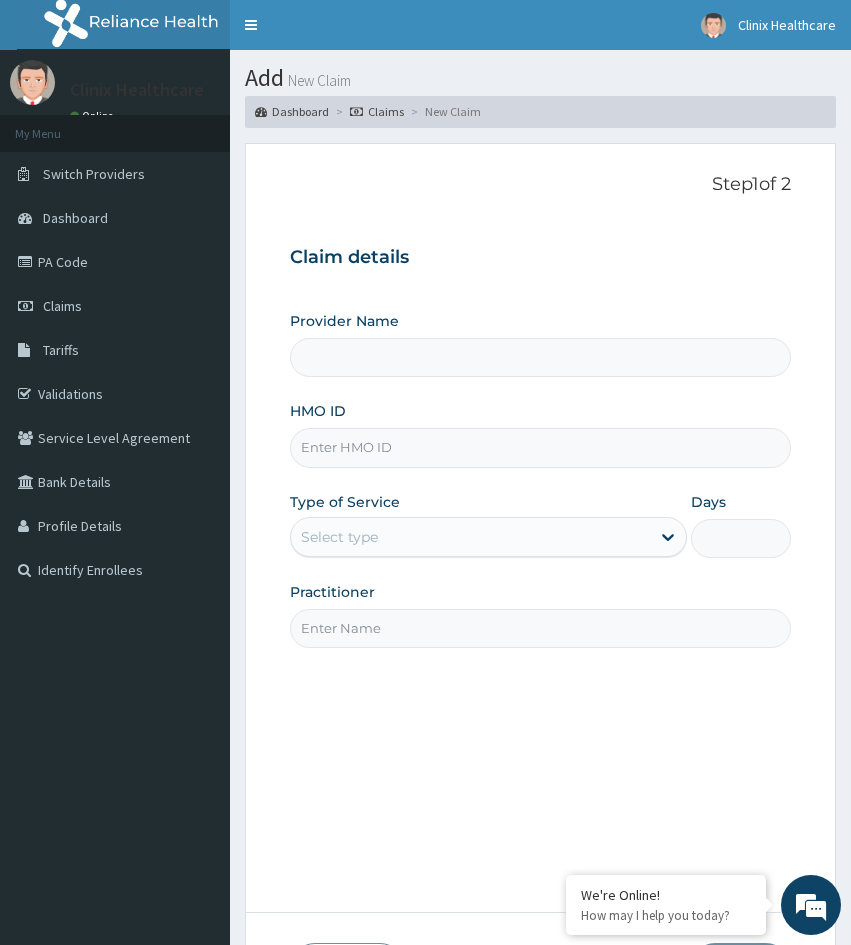 paste on "[HMO_ID]" 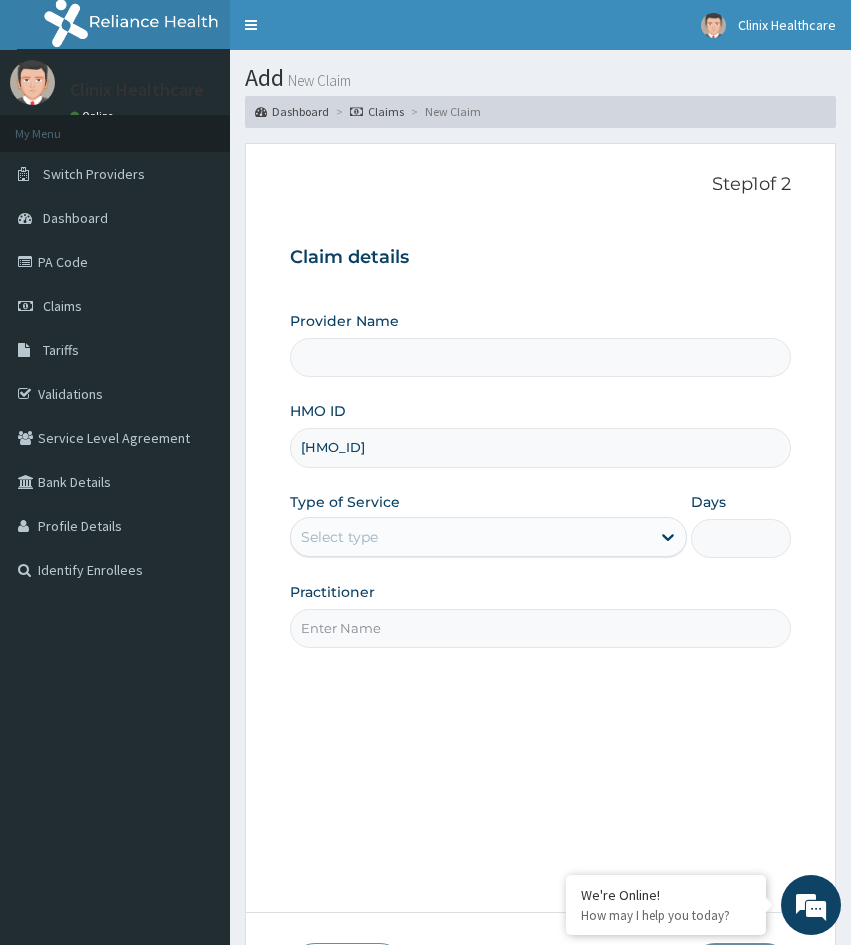 type on "Clinix Healthcare" 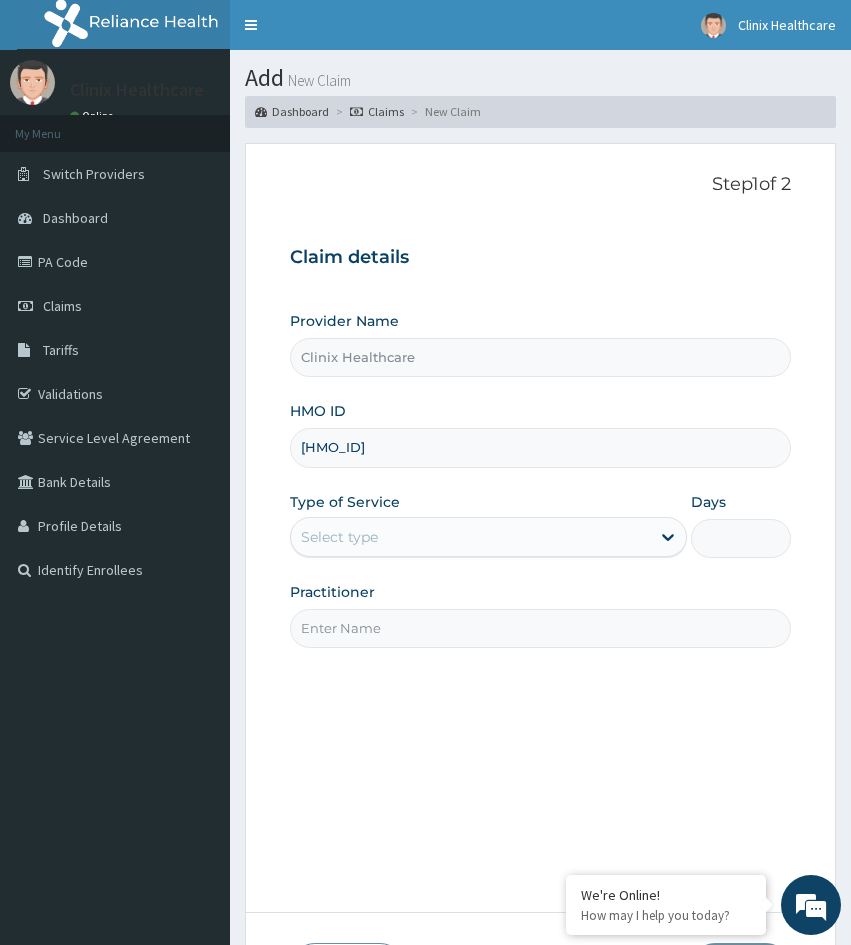 type on "[HMO_ID]" 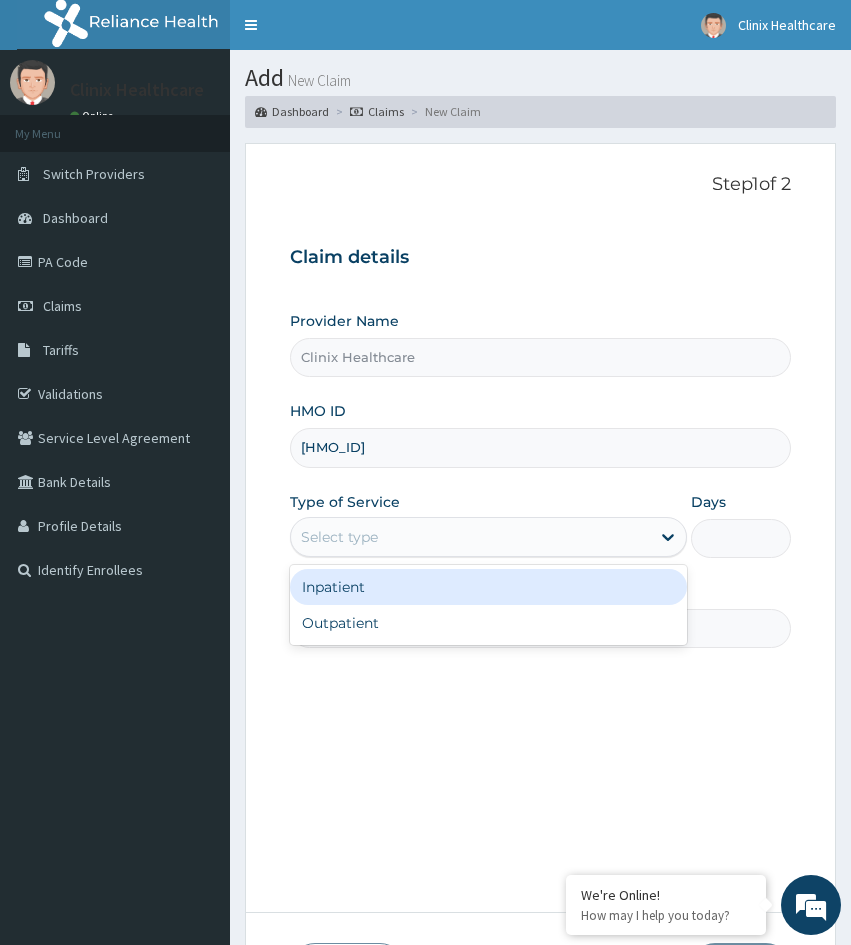 click on "Select type" at bounding box center (470, 537) 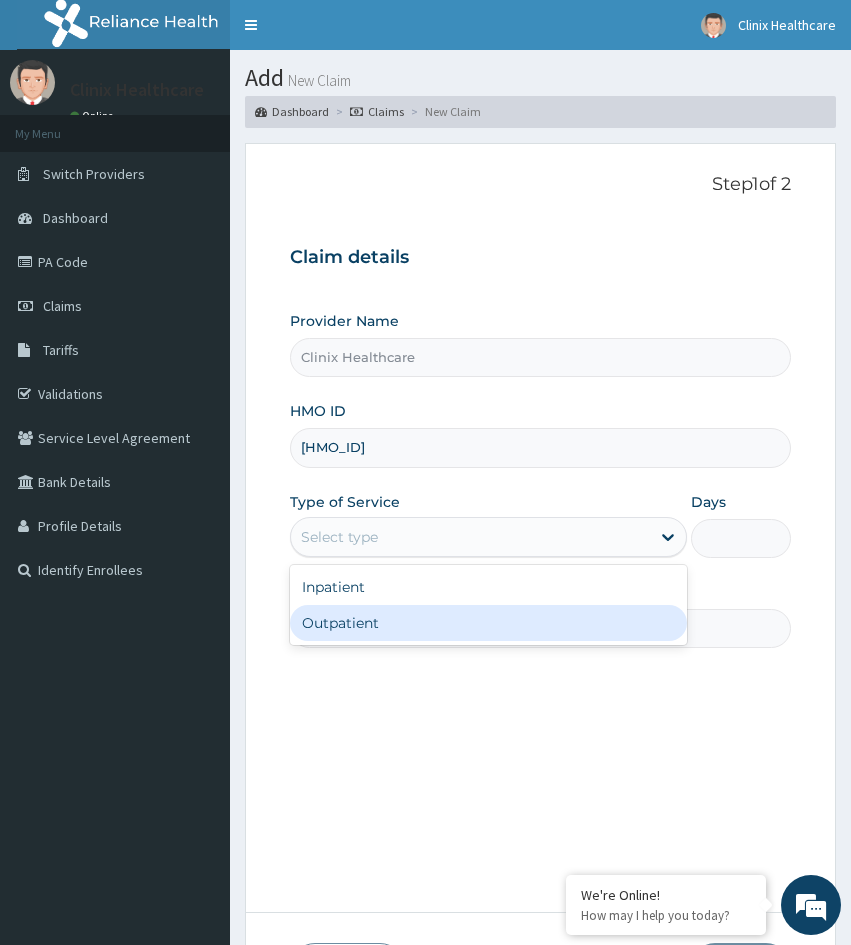 click on "Outpatient" at bounding box center [488, 623] 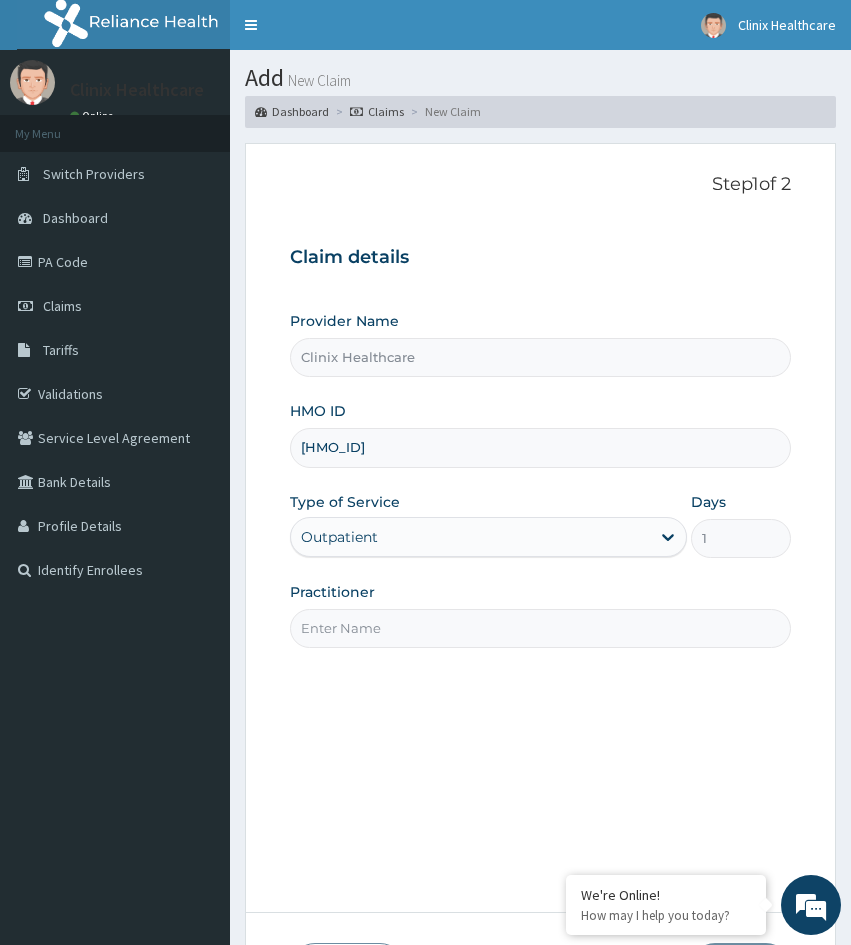 click on "Practitioner" at bounding box center (540, 628) 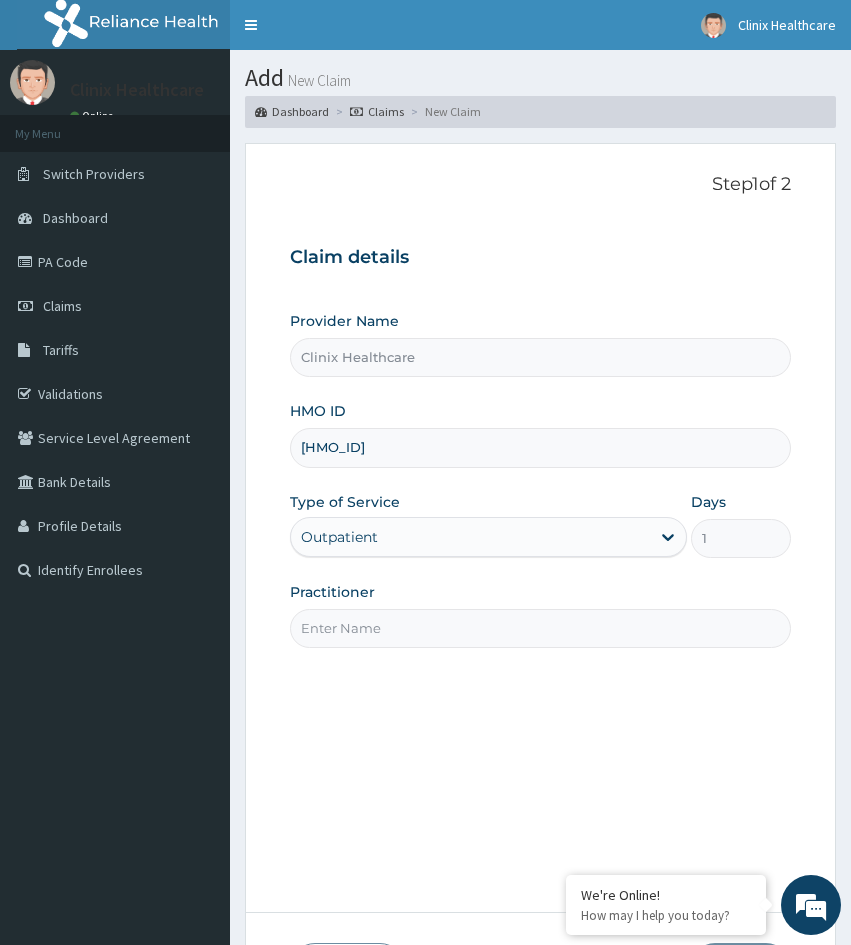 click on "Step  1  of 2 Claim details Provider Name Clinix Healthcare HMO ID [HMO_ID] Type of Service Outpatient Days 1 Practitioner" at bounding box center [540, 528] 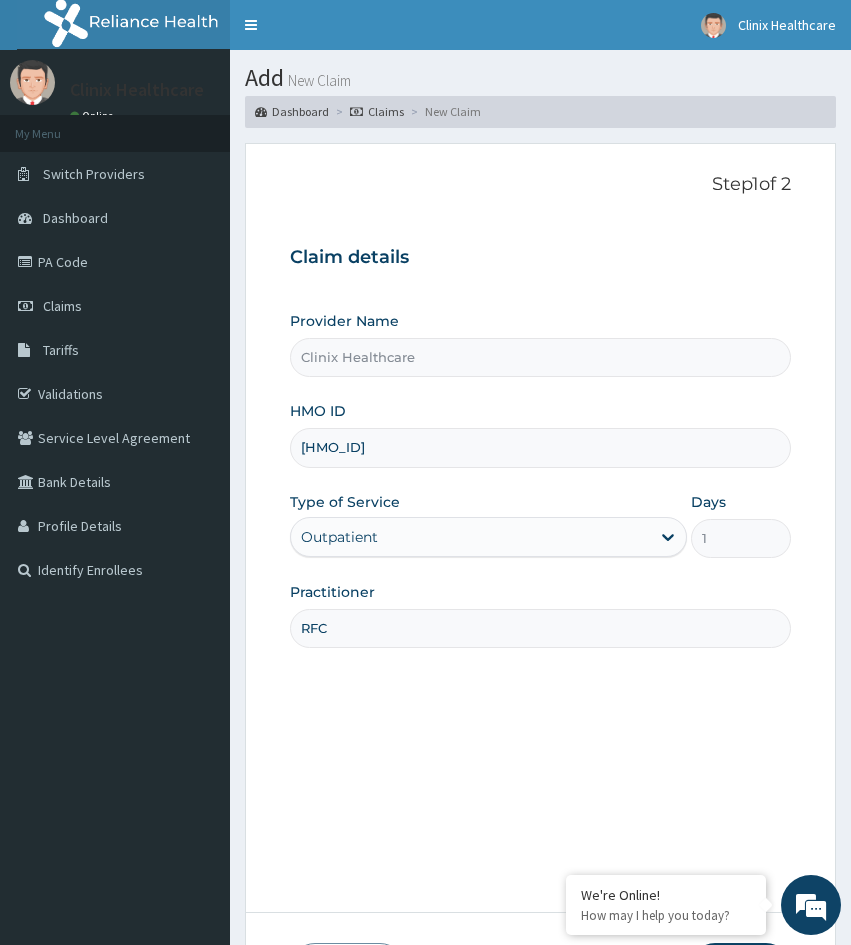 type on "RFC" 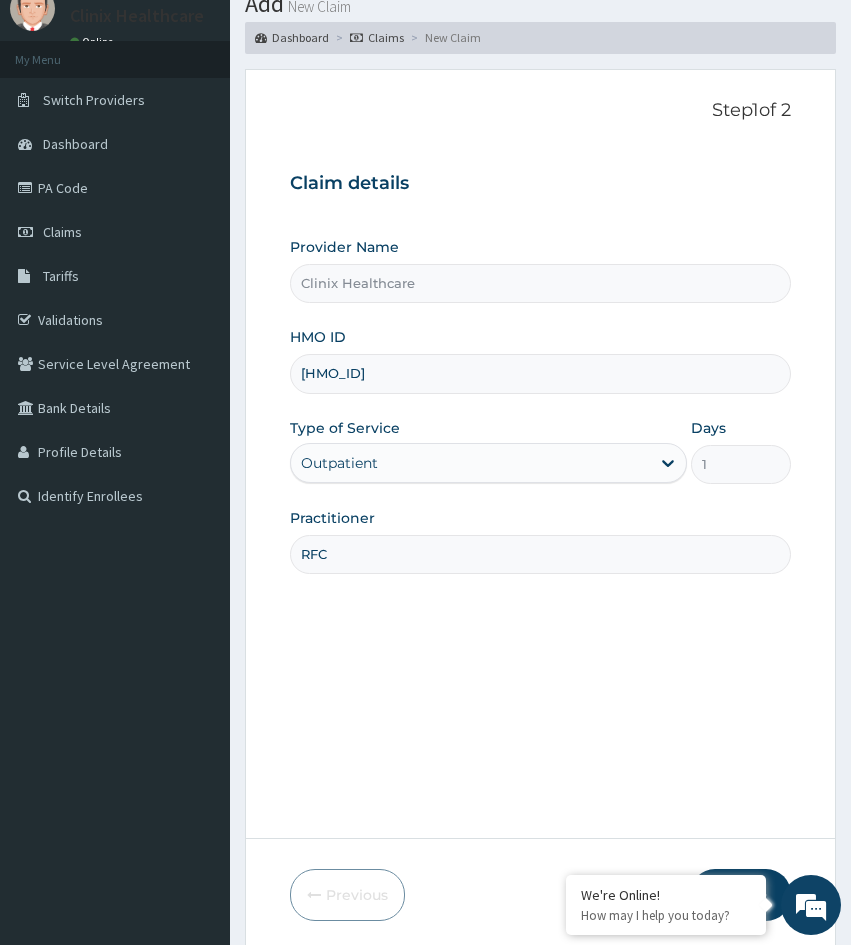 scroll, scrollTop: 167, scrollLeft: 0, axis: vertical 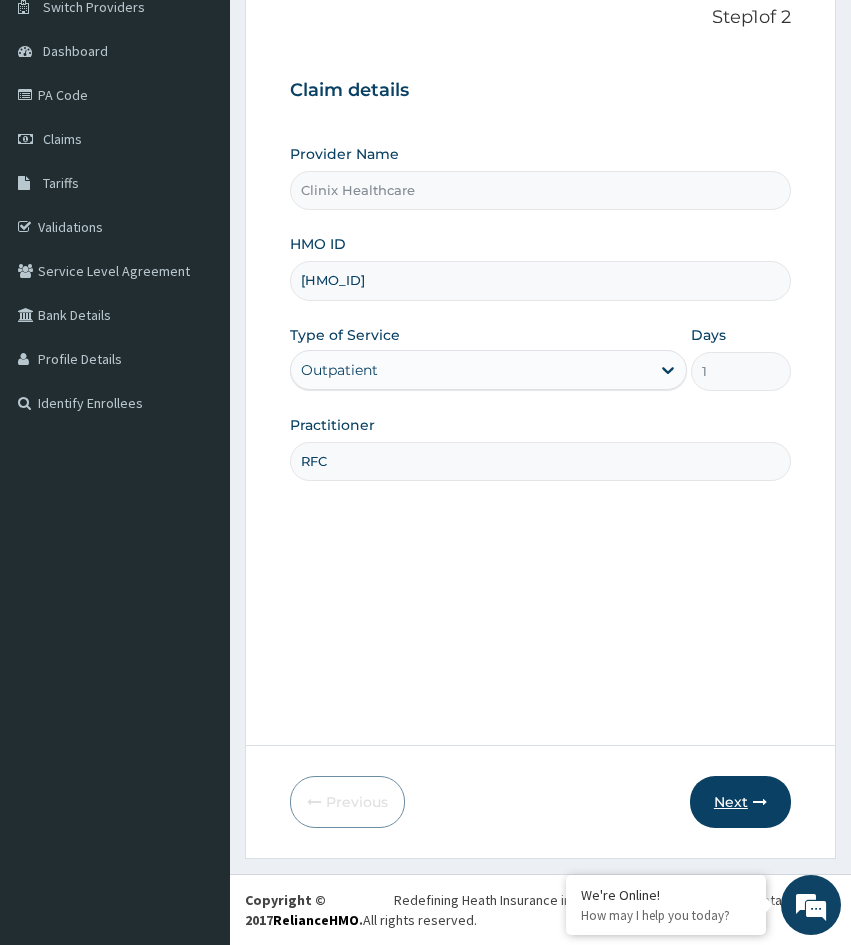 click on "Next" at bounding box center [740, 802] 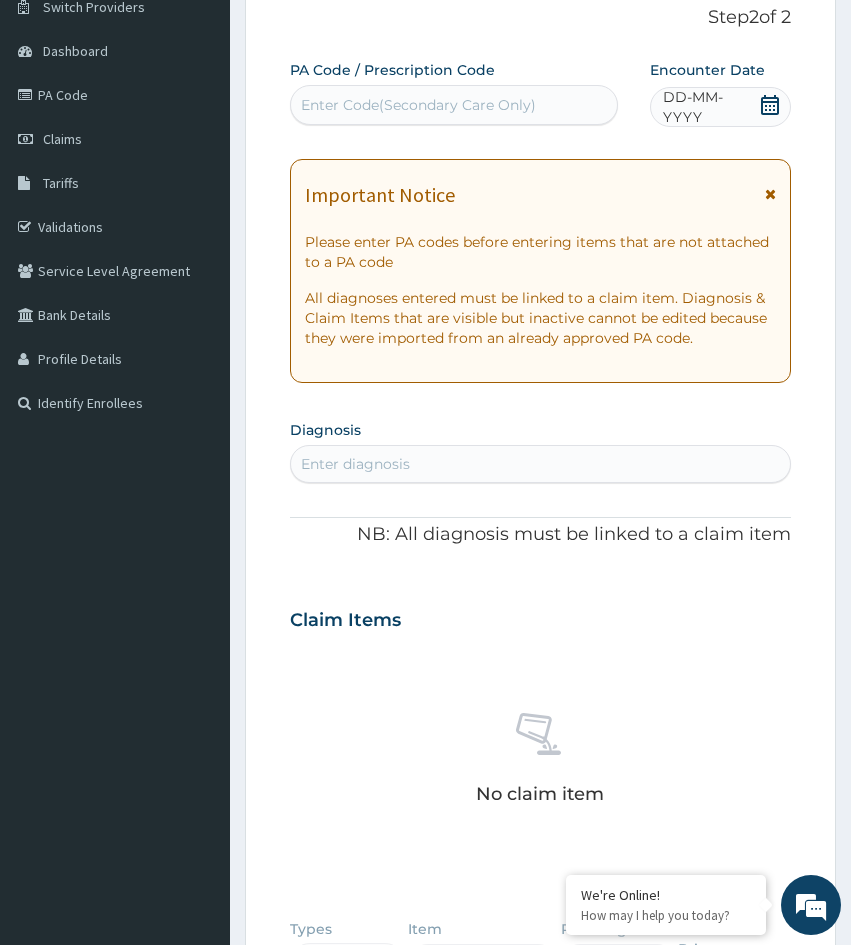 drag, startPoint x: 291, startPoint y: 754, endPoint x: 328, endPoint y: 705, distance: 61.400326 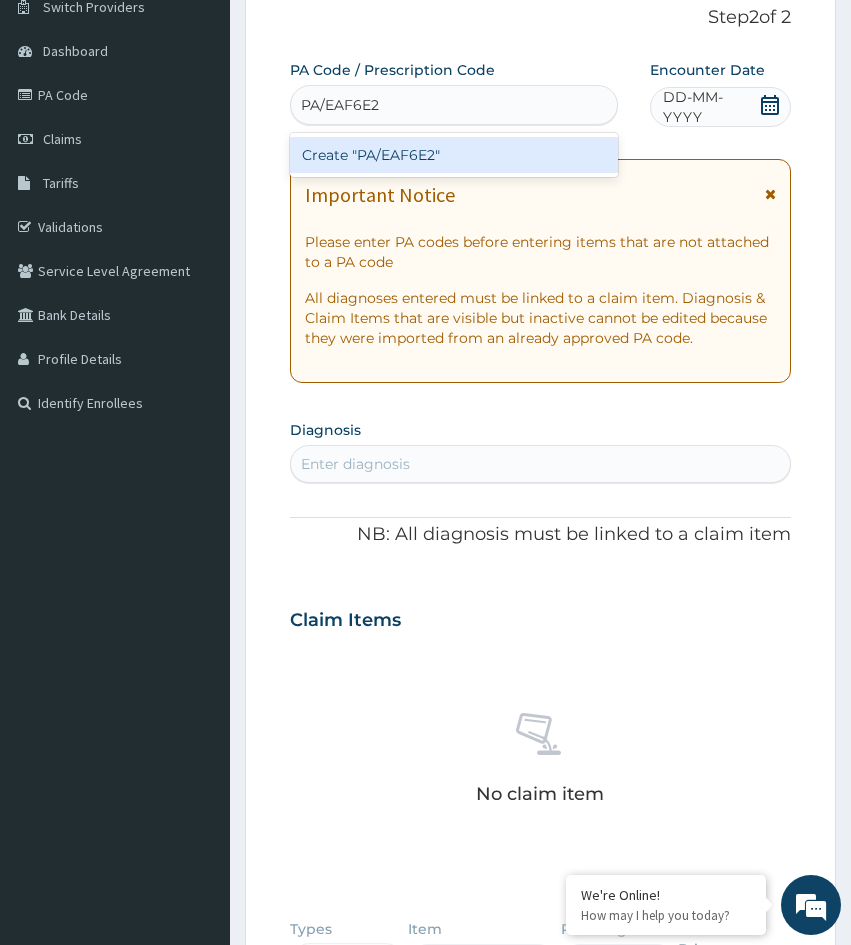 click on "Create "PA/EAF6E2"" at bounding box center (454, 155) 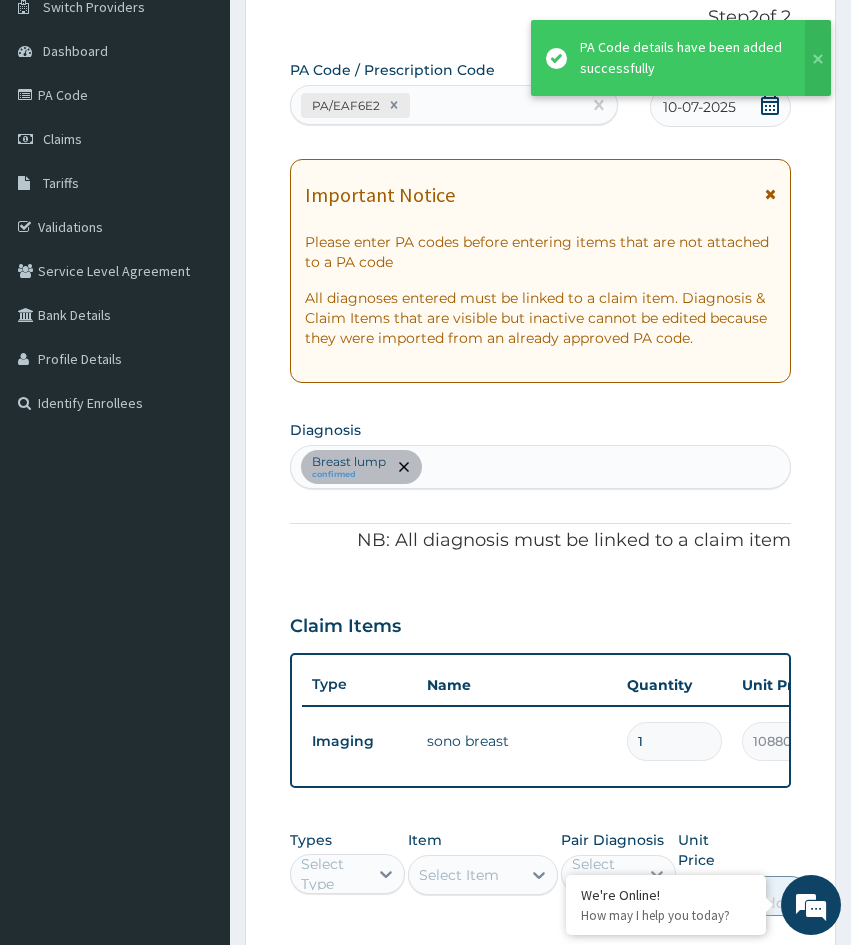 type on "0" 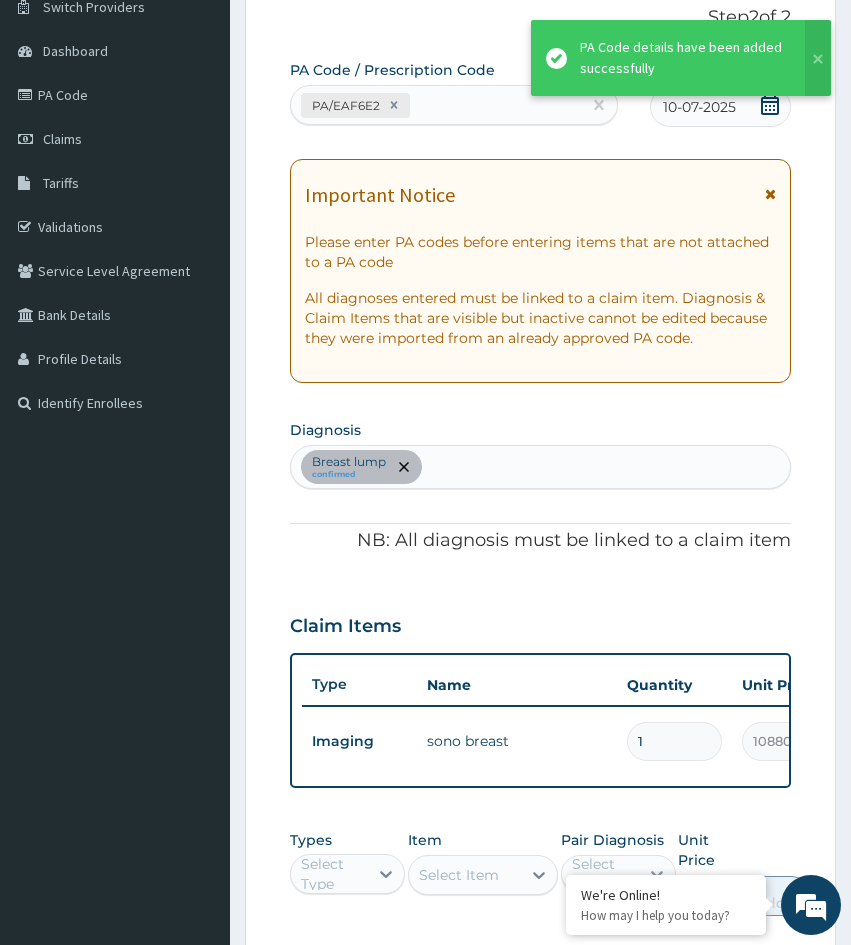 type on "0.00" 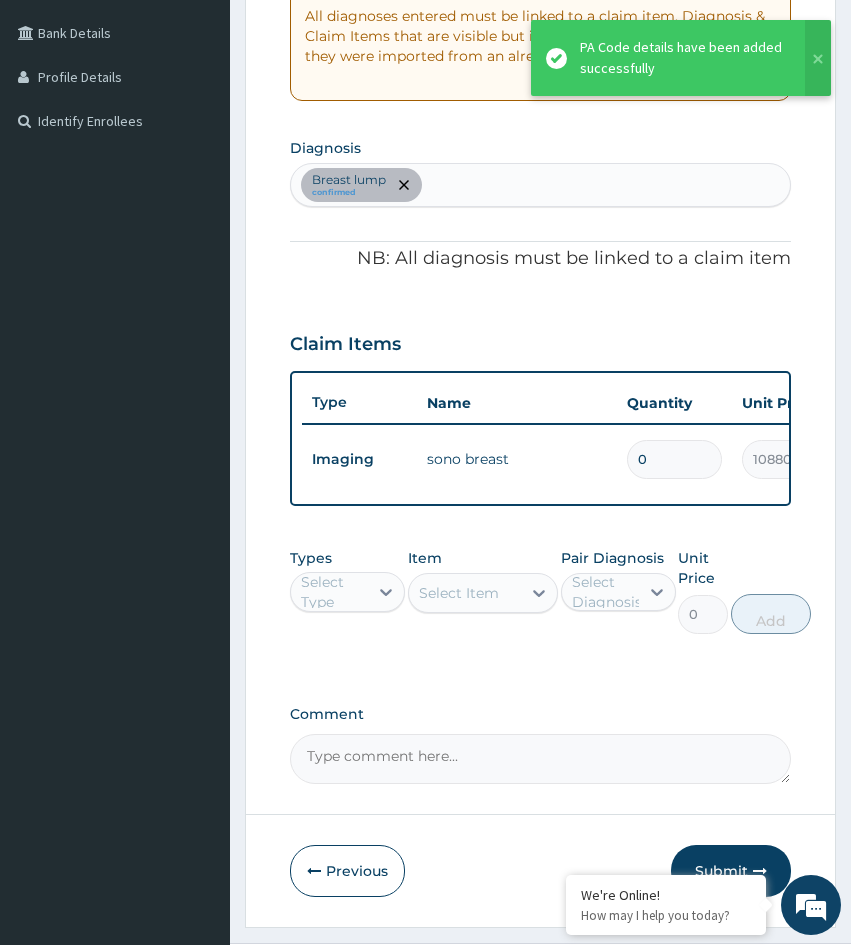 scroll, scrollTop: 533, scrollLeft: 0, axis: vertical 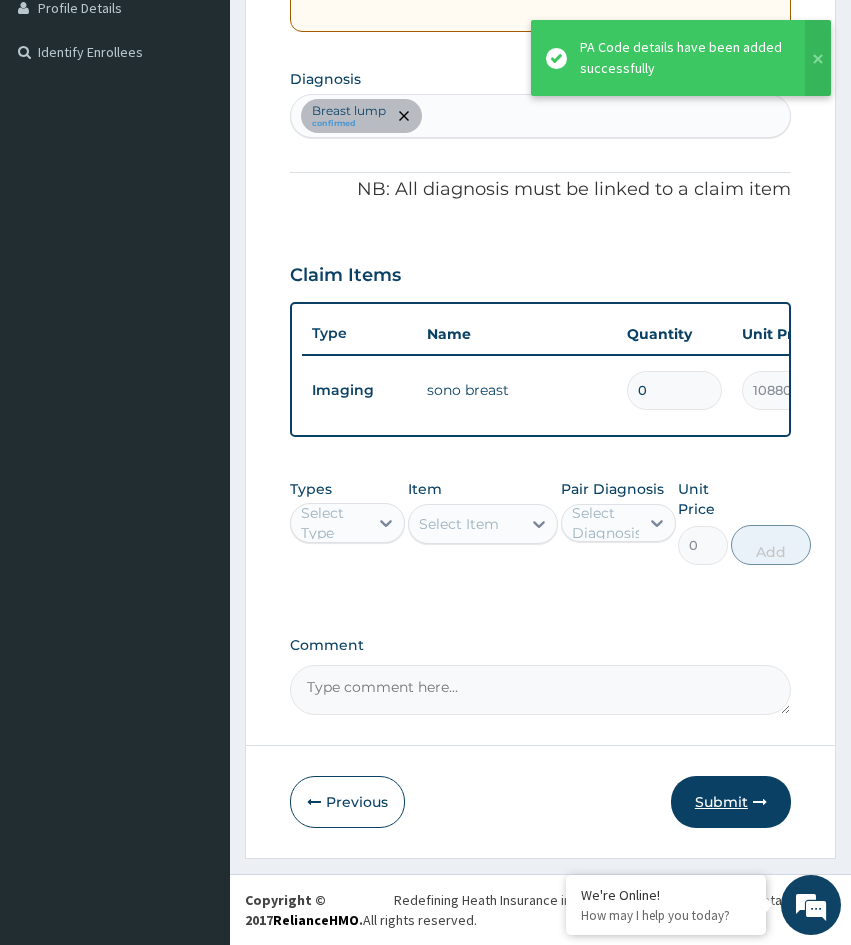 click on "Submit" at bounding box center [731, 802] 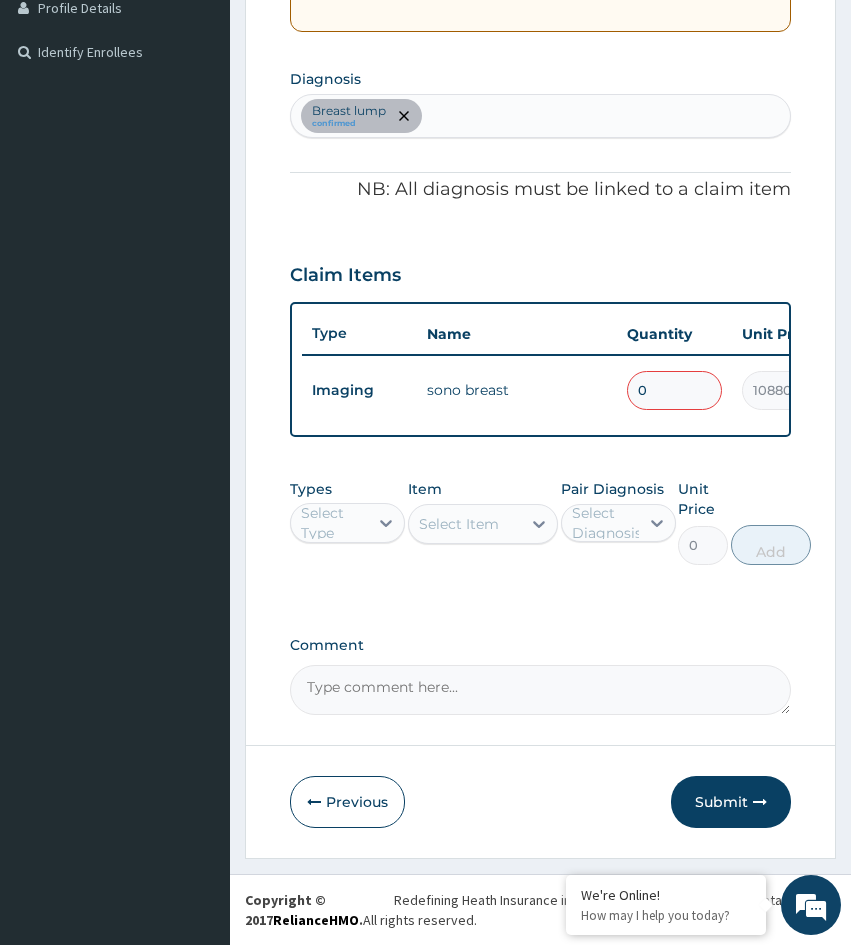 drag, startPoint x: 662, startPoint y: 371, endPoint x: 575, endPoint y: 372, distance: 87.005745 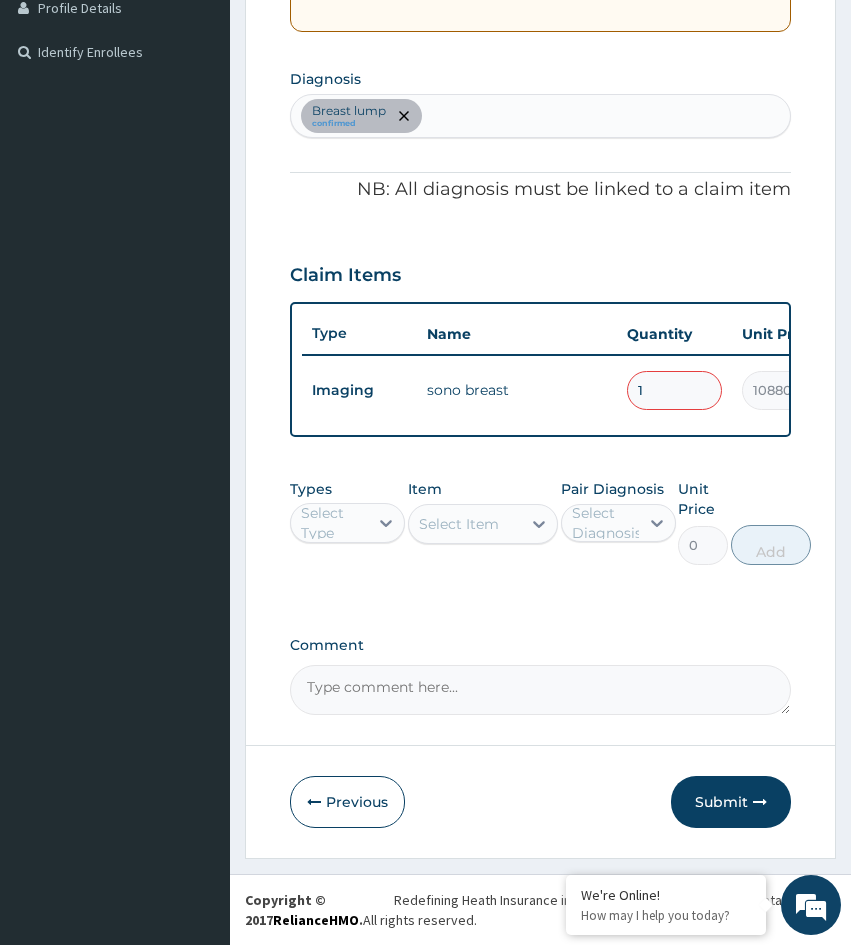 type on "10880.00" 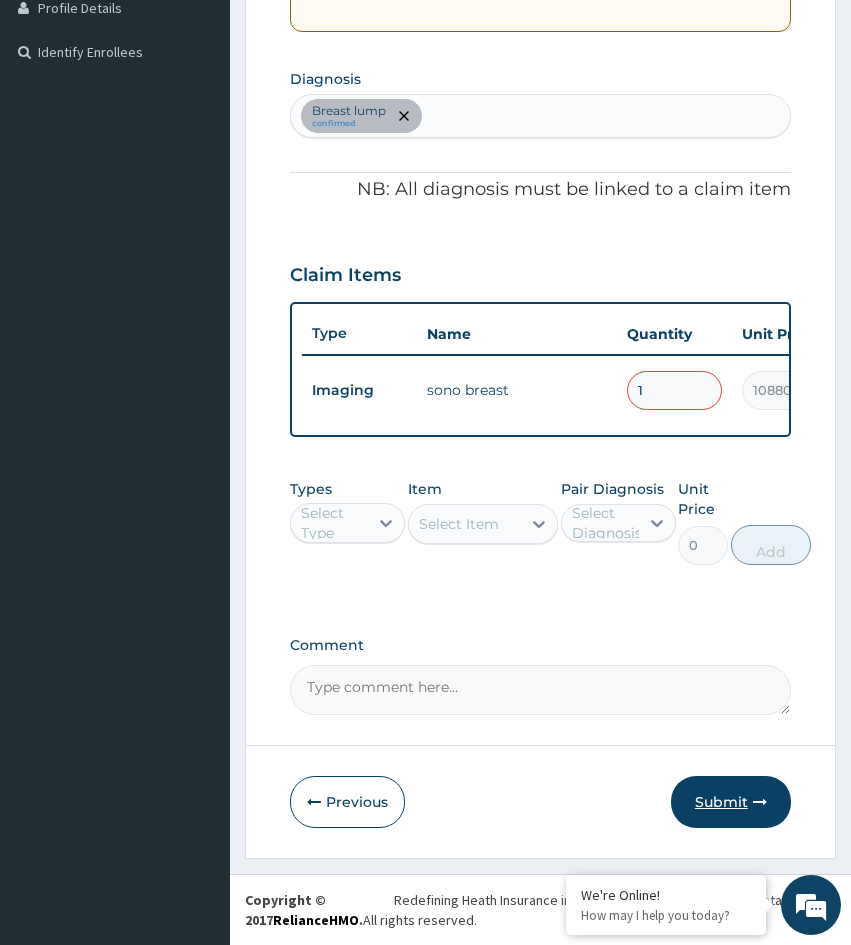 type on "1" 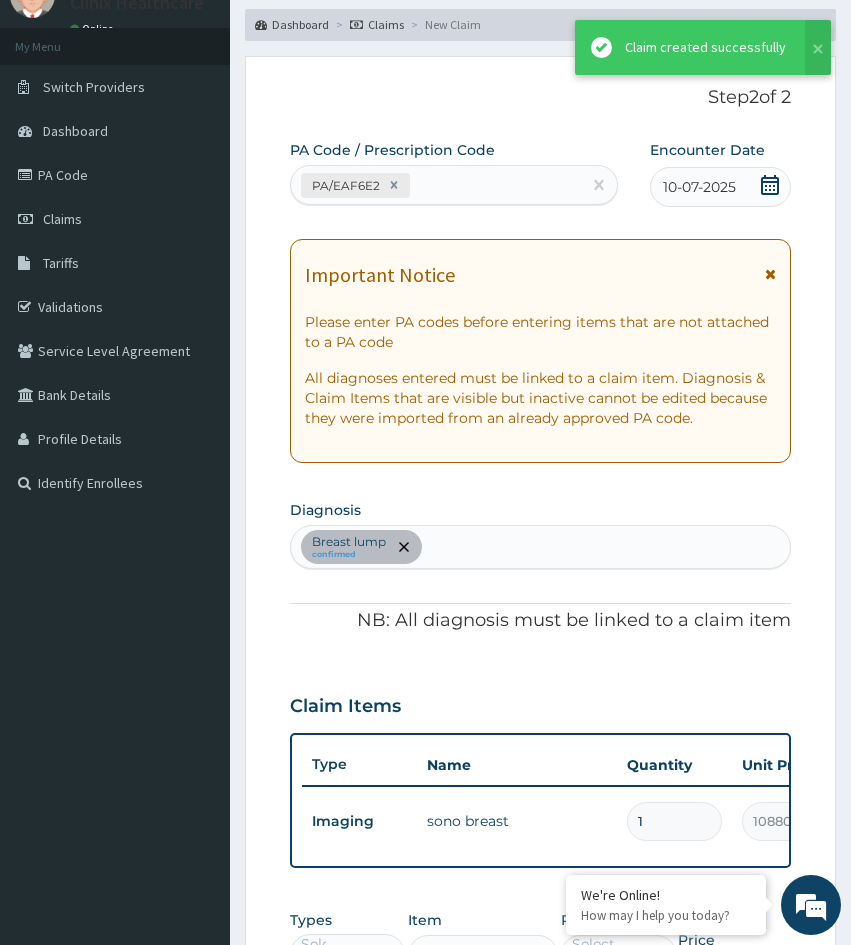 scroll, scrollTop: 533, scrollLeft: 0, axis: vertical 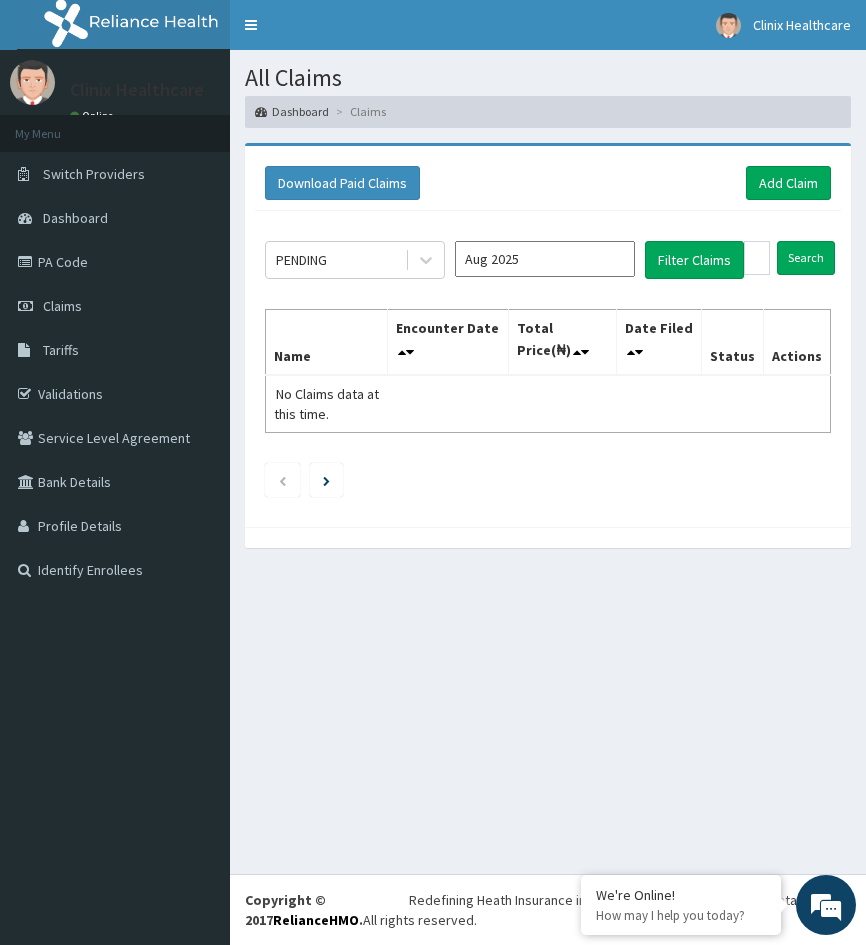 drag, startPoint x: 284, startPoint y: 704, endPoint x: 312, endPoint y: 657, distance: 54.708317 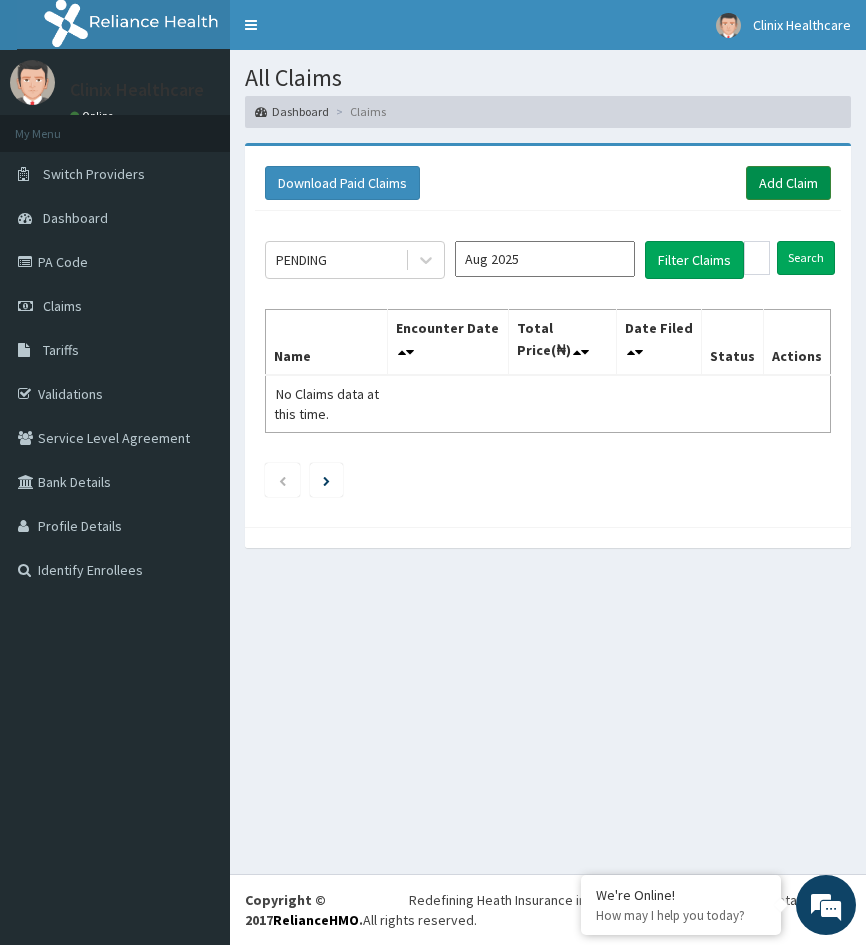 click on "Add Claim" at bounding box center (788, 183) 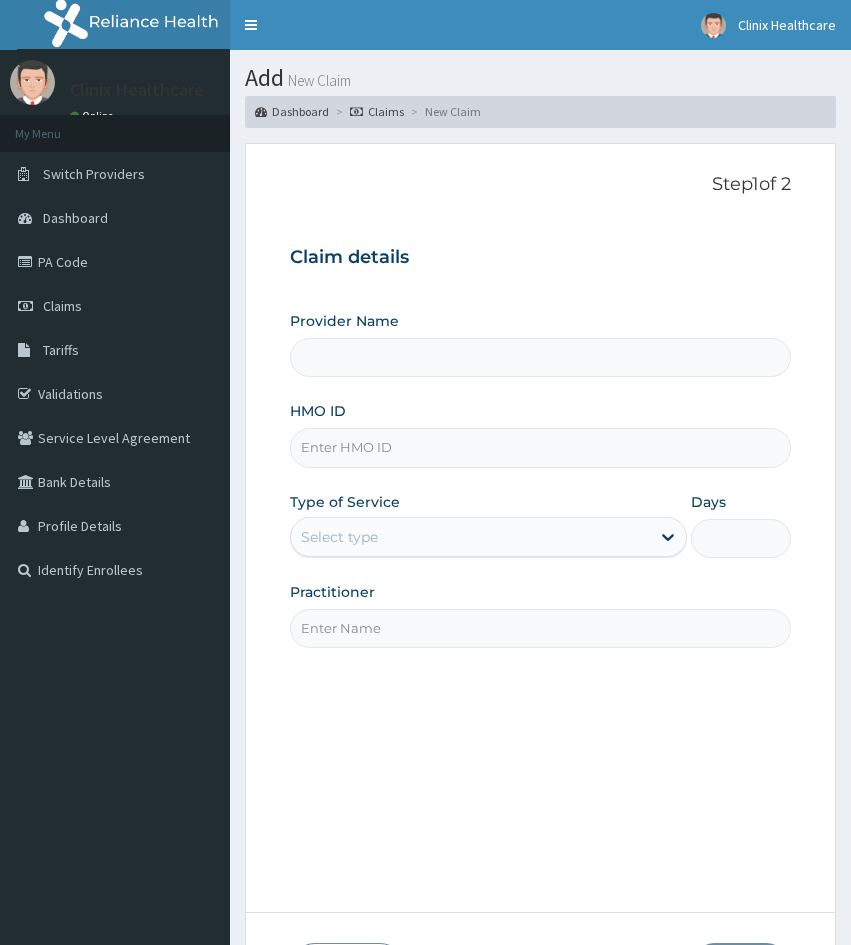 scroll, scrollTop: 0, scrollLeft: 0, axis: both 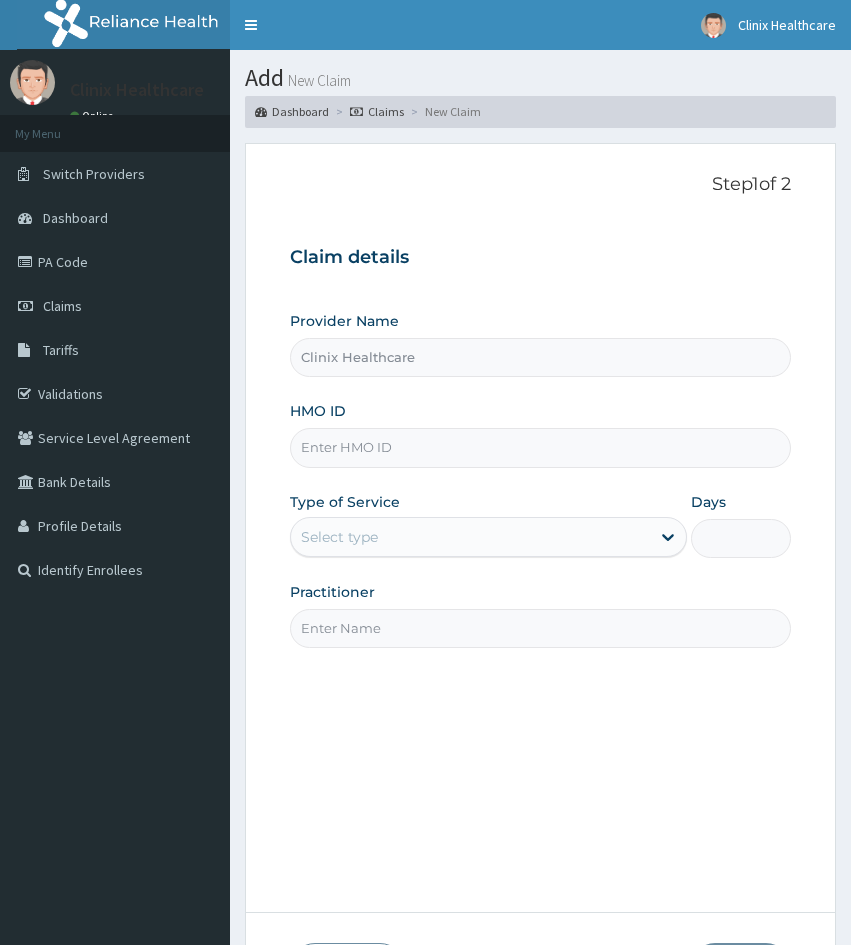 click on "HMO ID" at bounding box center (540, 447) 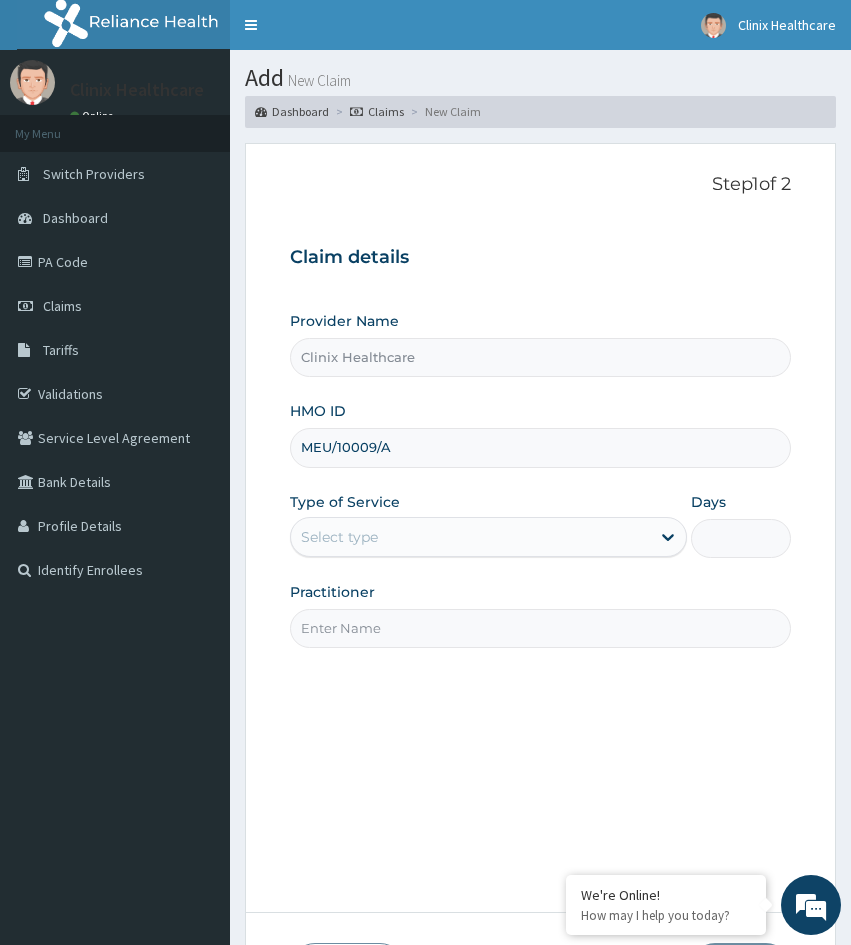 type on "MEU/10009/A" 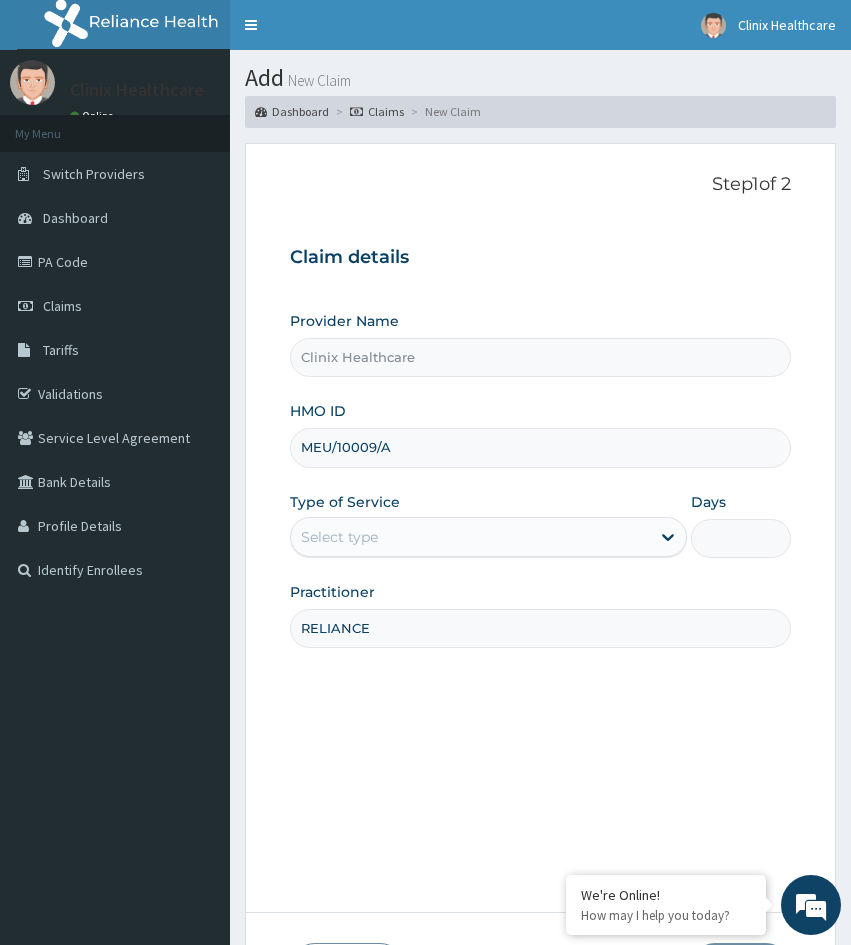 type on "RELIANCE" 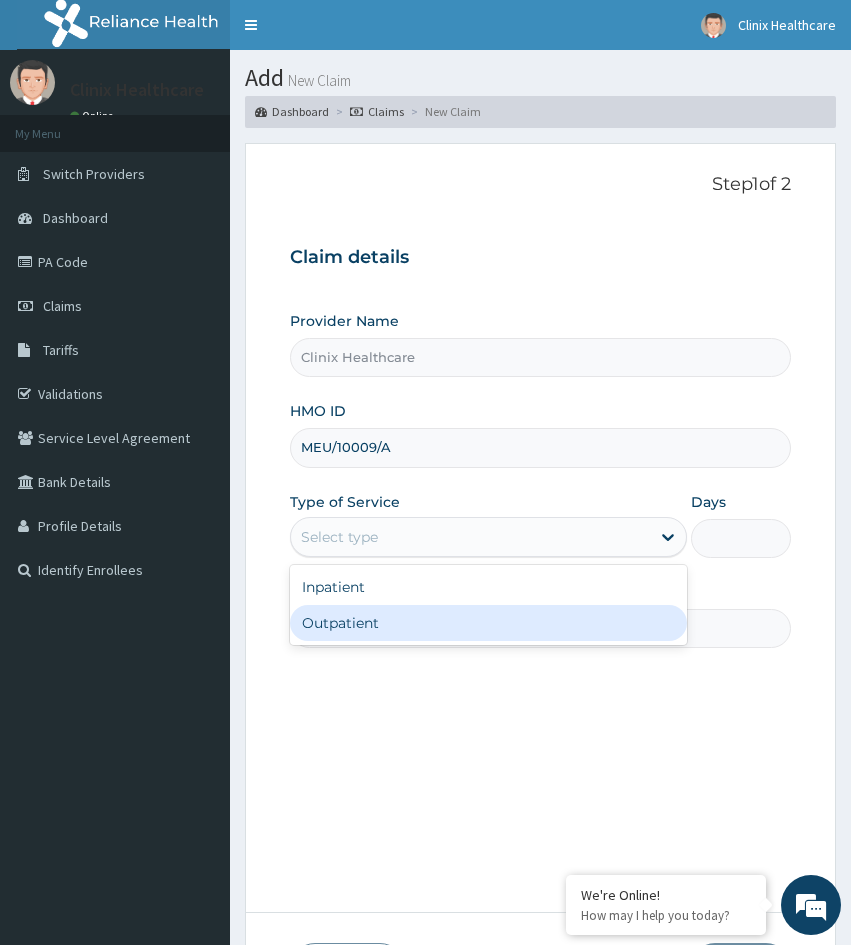 click on "Outpatient" at bounding box center (488, 623) 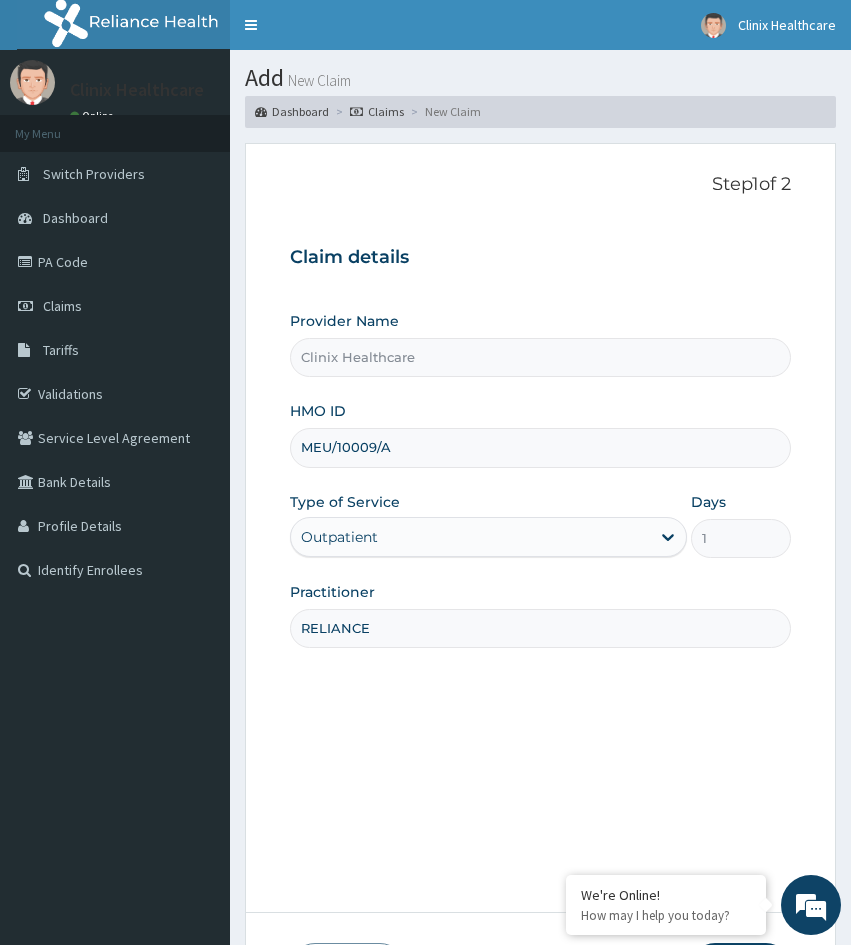 drag, startPoint x: 324, startPoint y: 713, endPoint x: 464, endPoint y: 736, distance: 141.87671 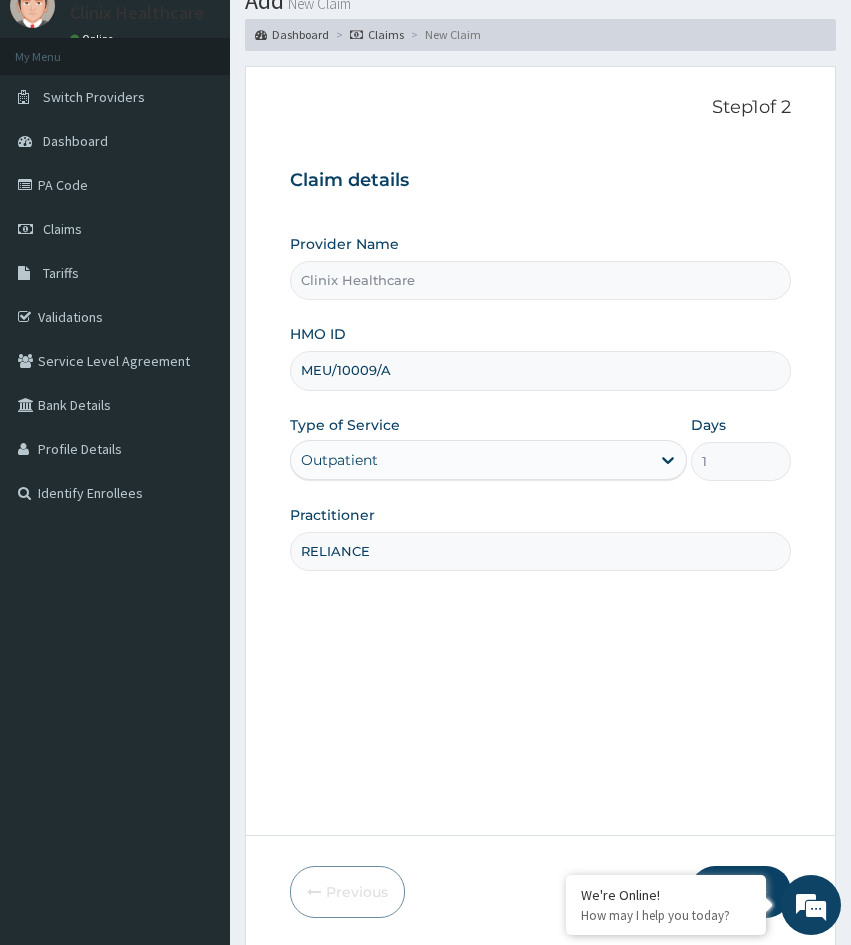 scroll, scrollTop: 167, scrollLeft: 0, axis: vertical 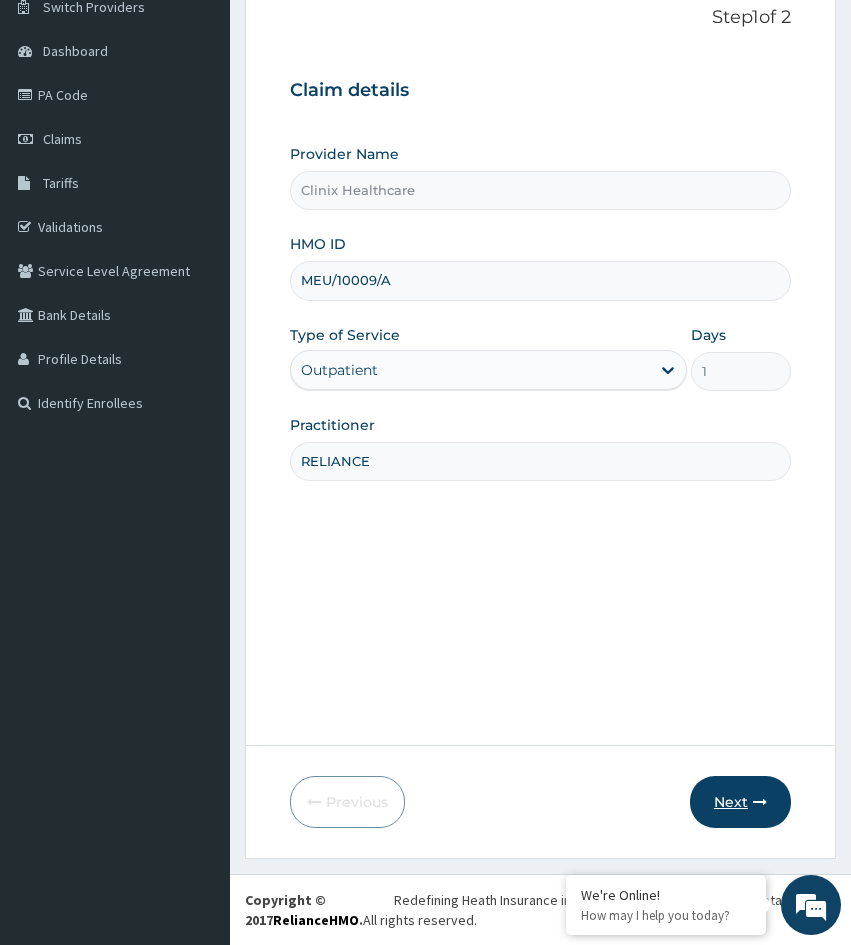 click on "Next" at bounding box center (740, 802) 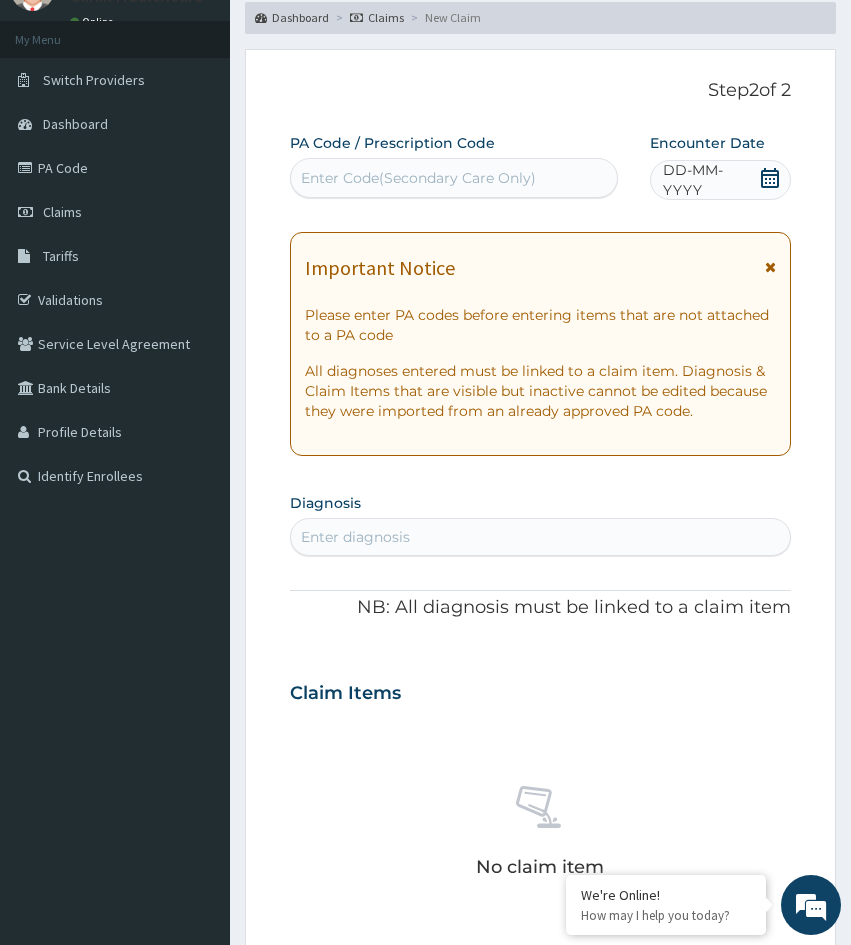scroll, scrollTop: 0, scrollLeft: 0, axis: both 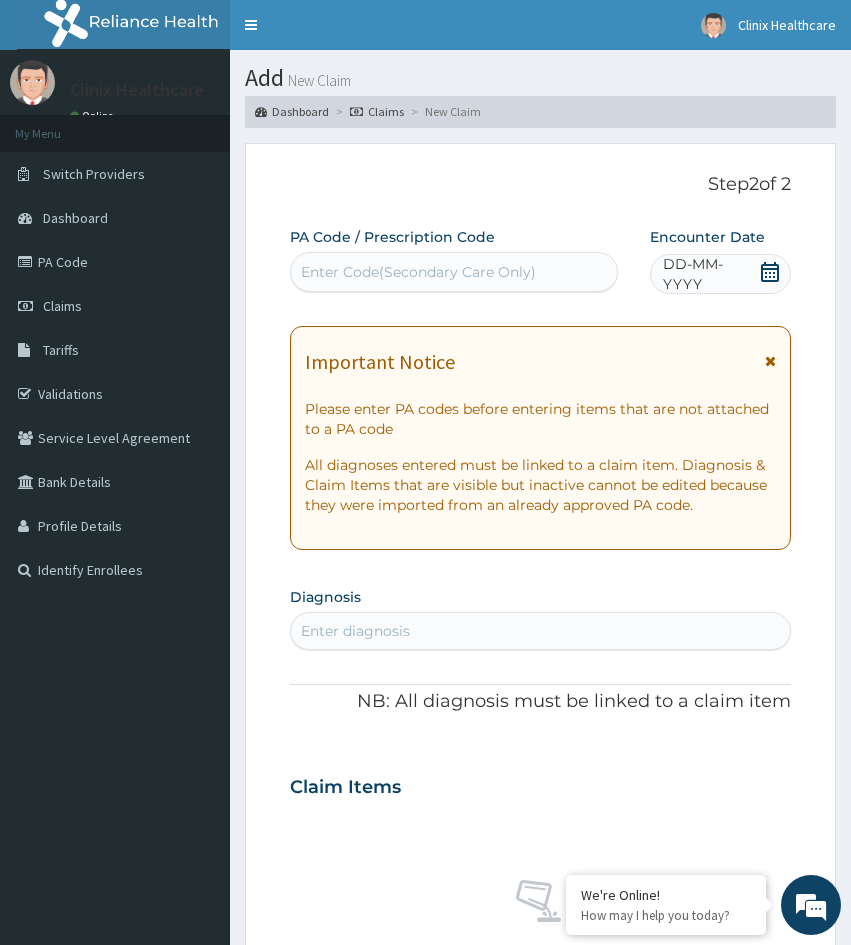 click on "Enter Code(Secondary Care Only)" at bounding box center (418, 272) 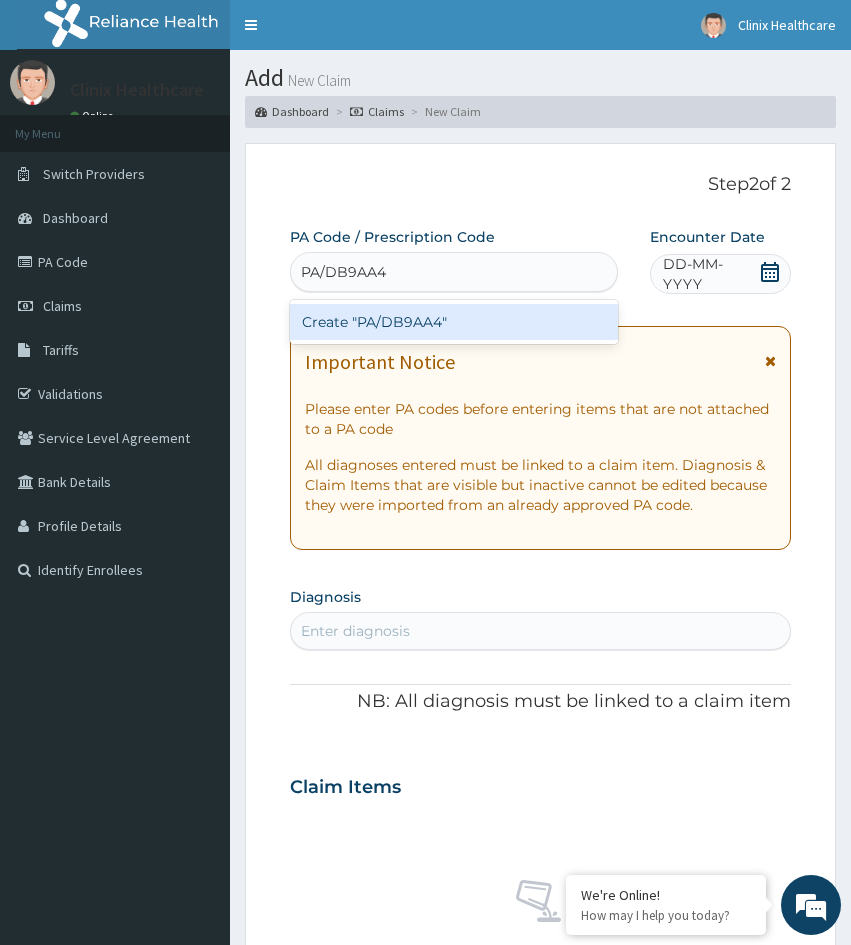 scroll, scrollTop: 0, scrollLeft: 0, axis: both 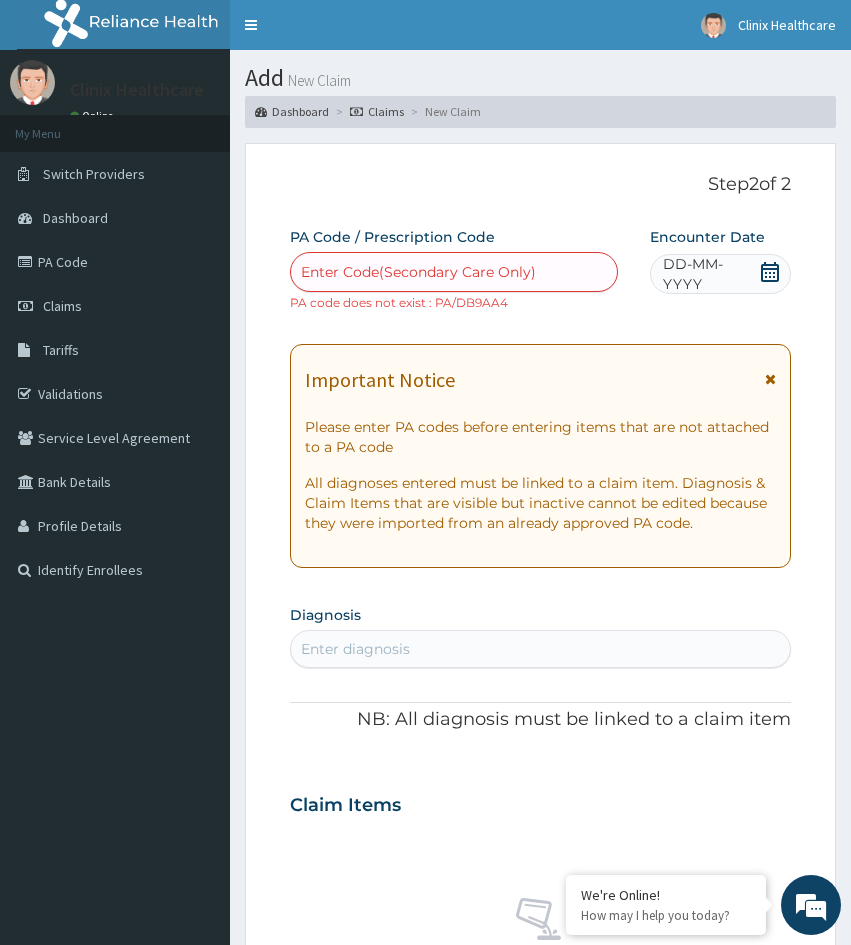 click 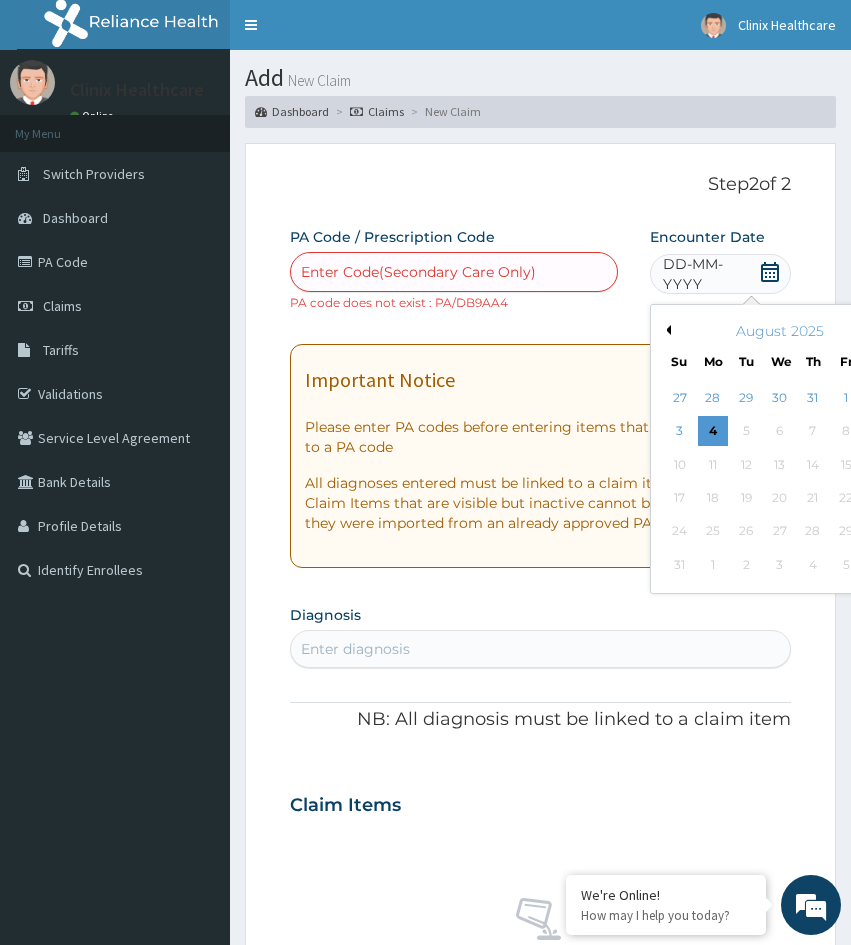 click on "Previous Month" at bounding box center [666, 330] 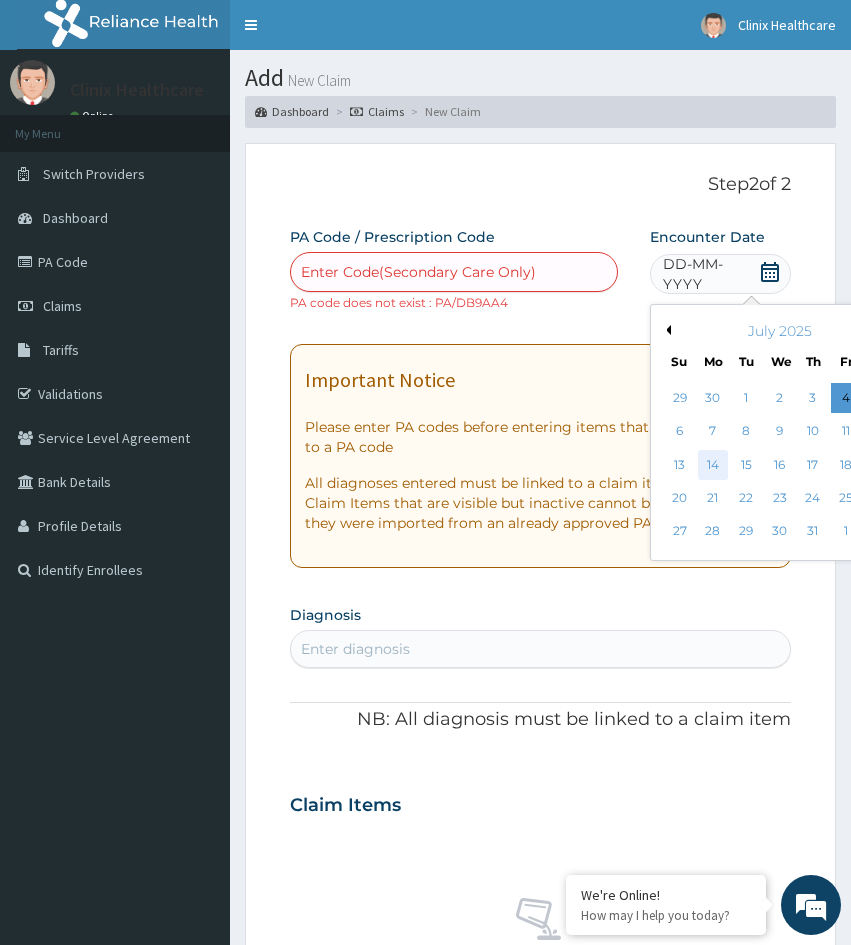 click on "14" at bounding box center (713, 465) 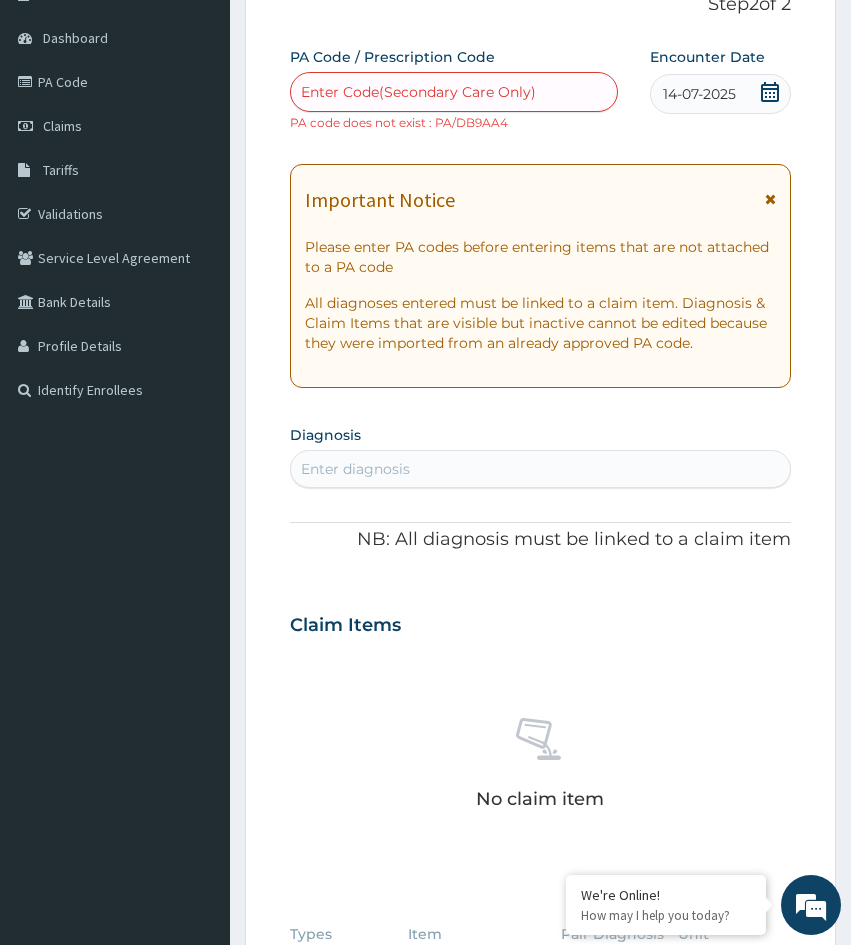 scroll, scrollTop: 200, scrollLeft: 0, axis: vertical 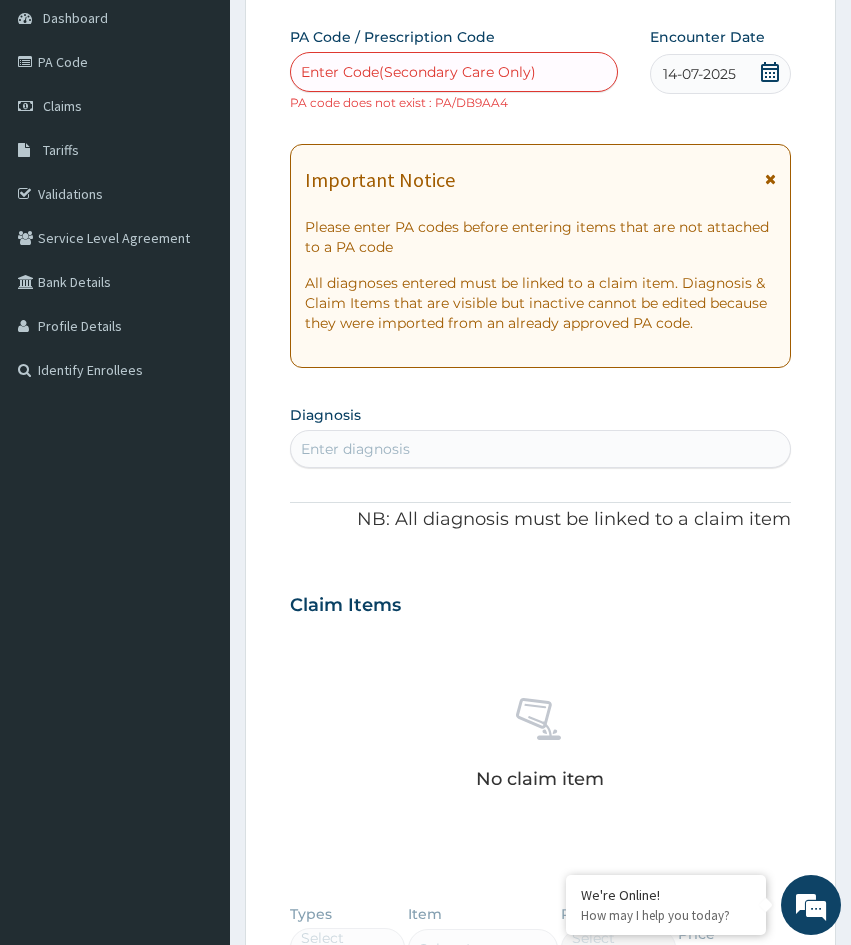 click on "Enter diagnosis" at bounding box center [540, 449] 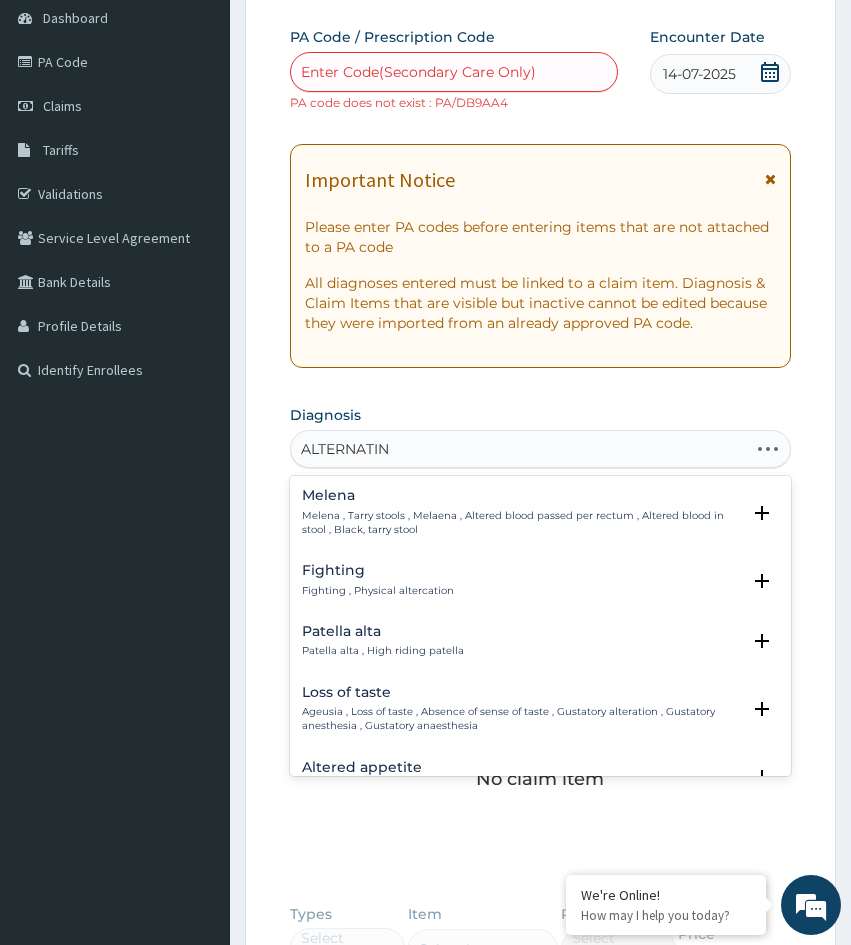 type on "ALTERNATING" 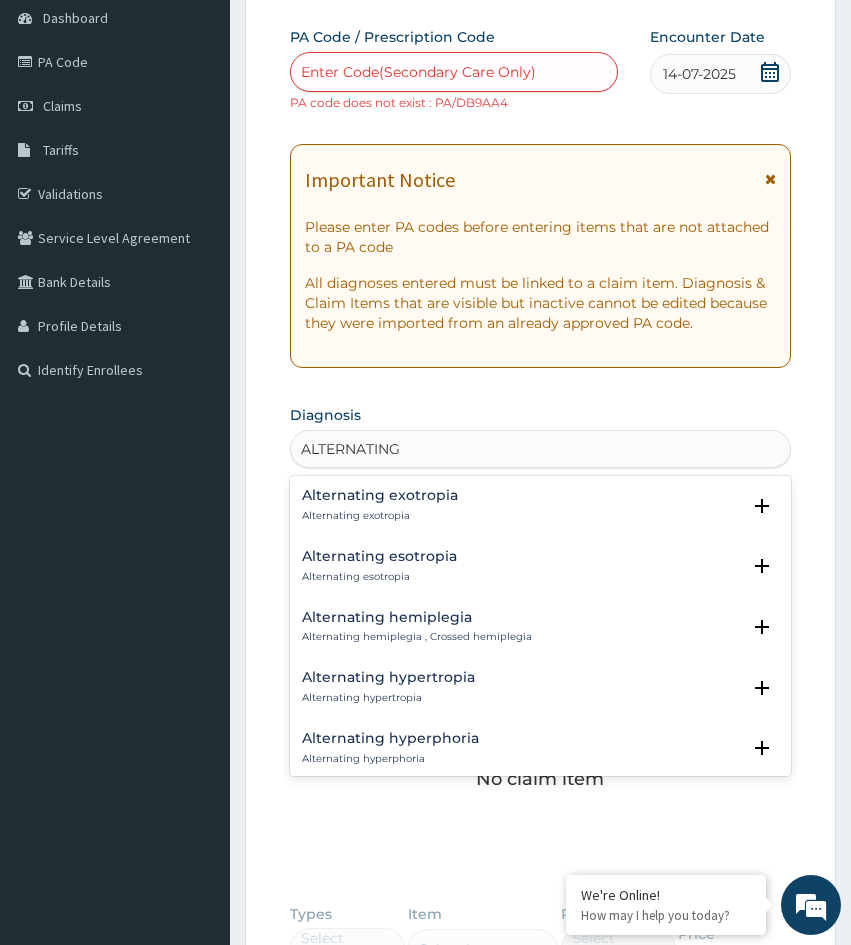 click on "Alternating hemiplegia" at bounding box center [417, 617] 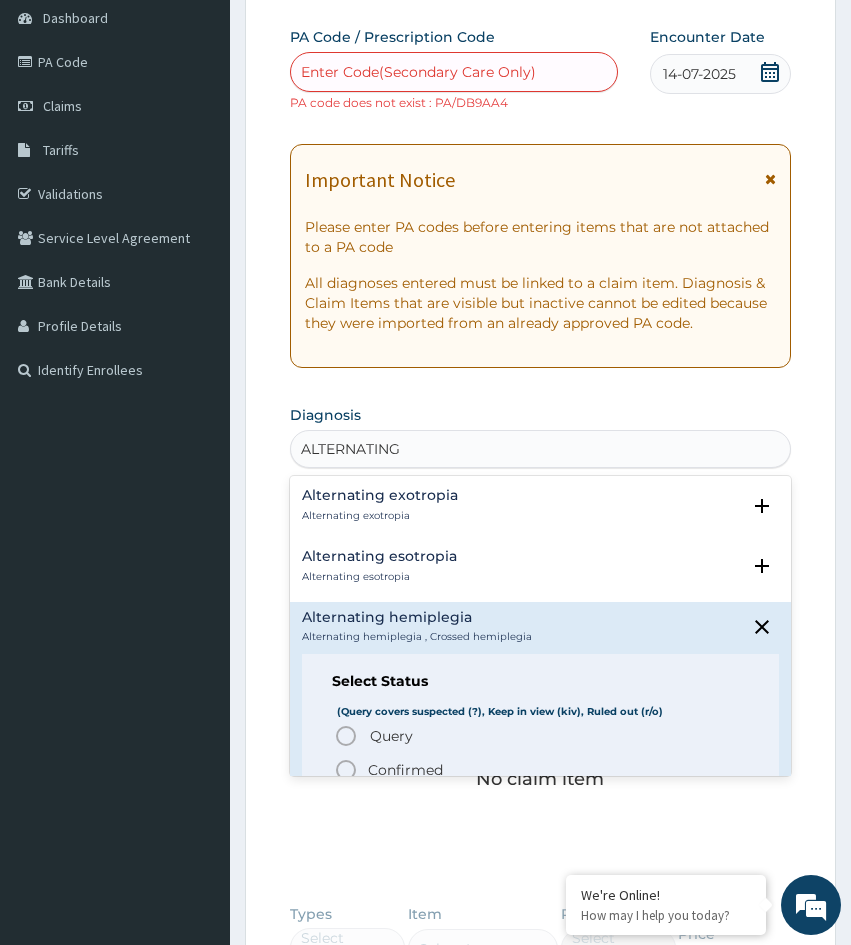 click on "Query" at bounding box center [391, 736] 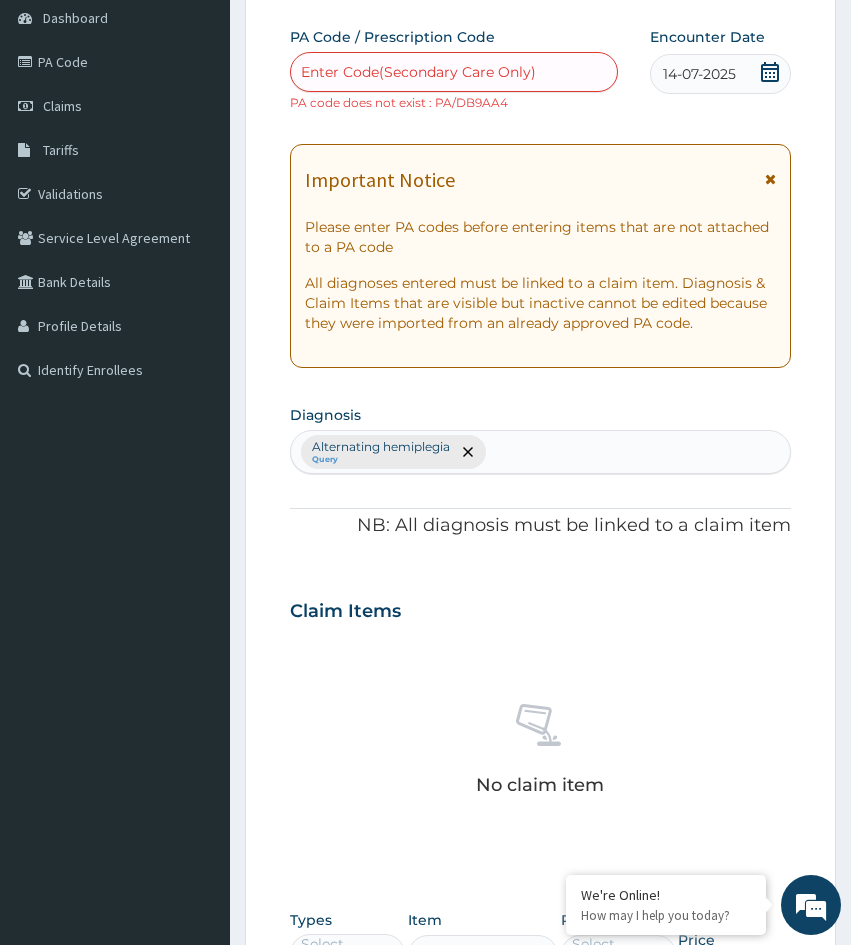 click on "No claim item" at bounding box center (540, 753) 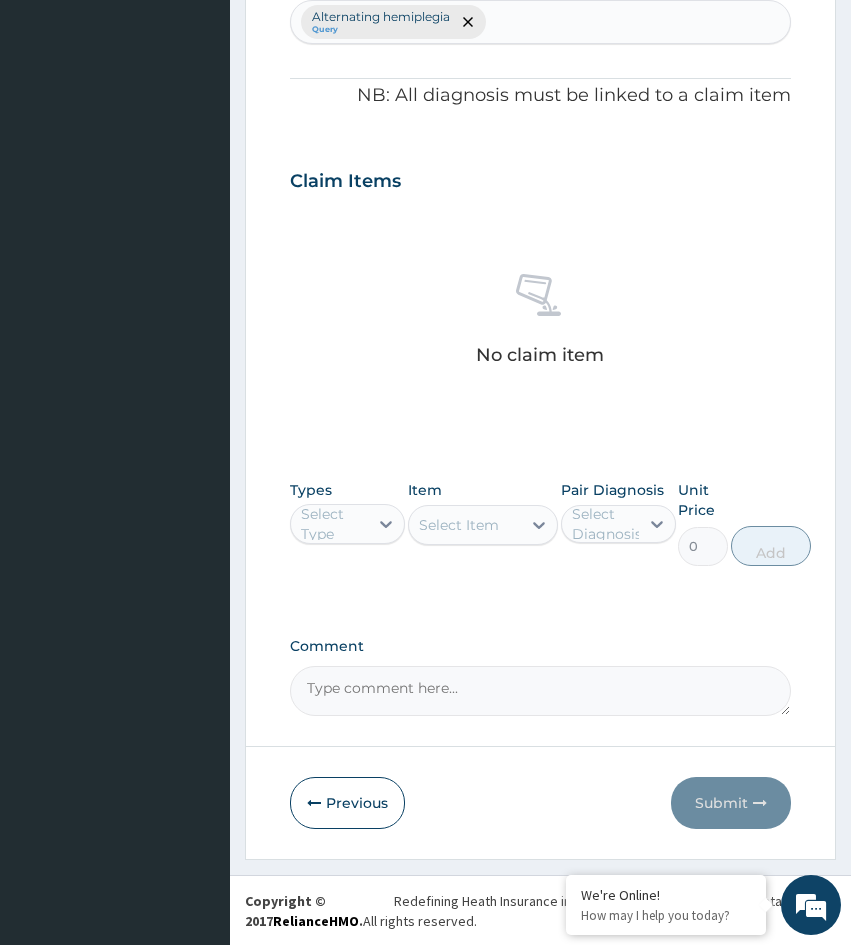 scroll, scrollTop: 631, scrollLeft: 0, axis: vertical 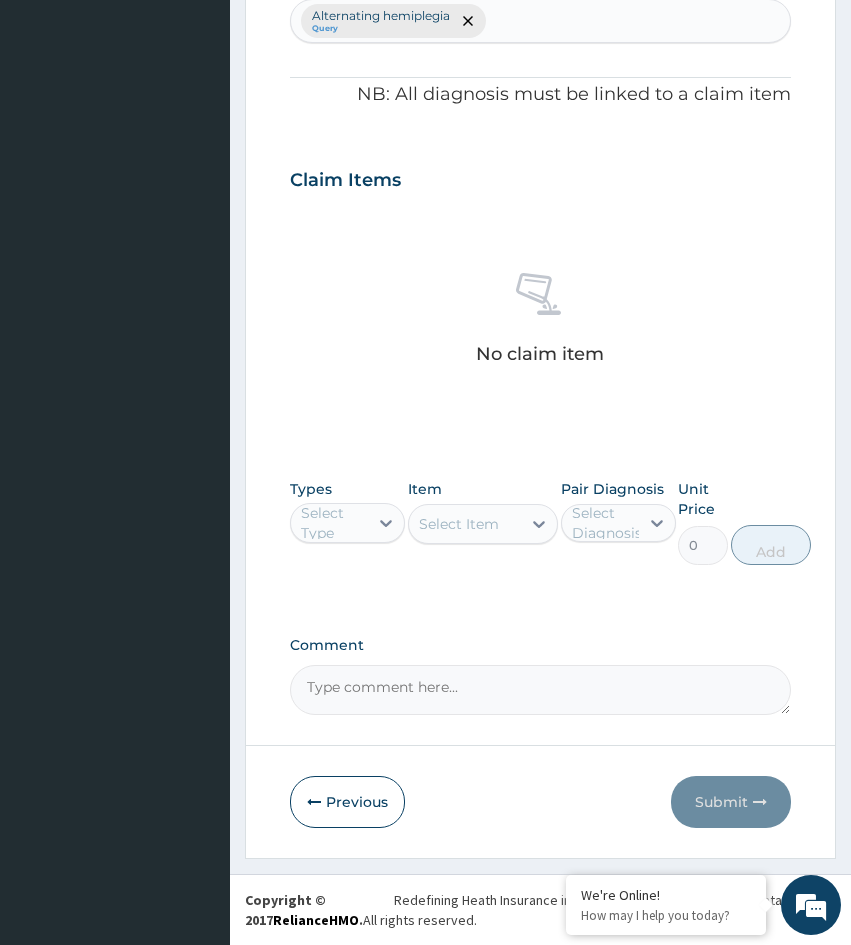 click on "Comment" at bounding box center (540, 690) 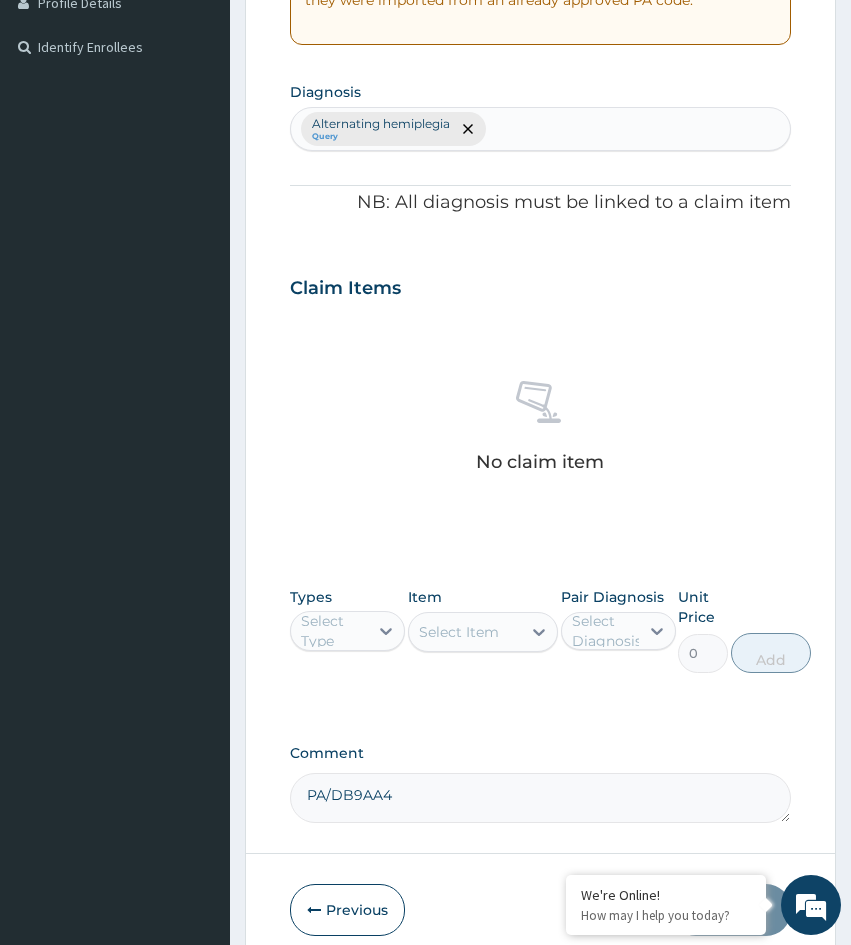 scroll, scrollTop: 531, scrollLeft: 0, axis: vertical 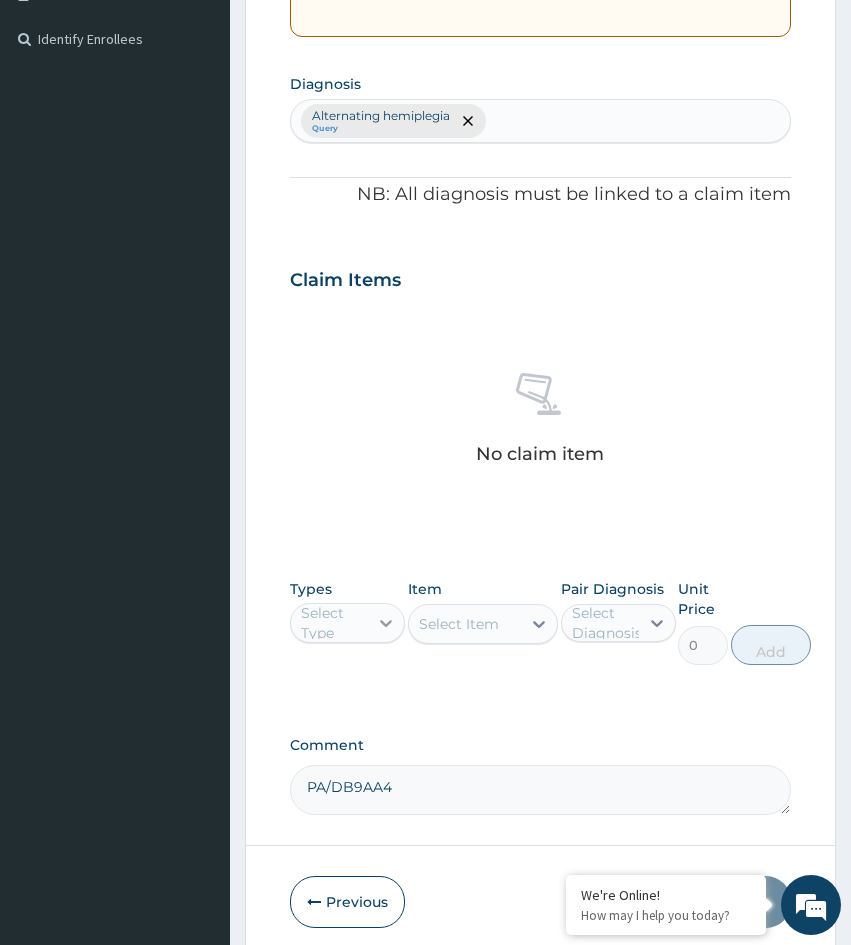 type on "PA/DB9AA4" 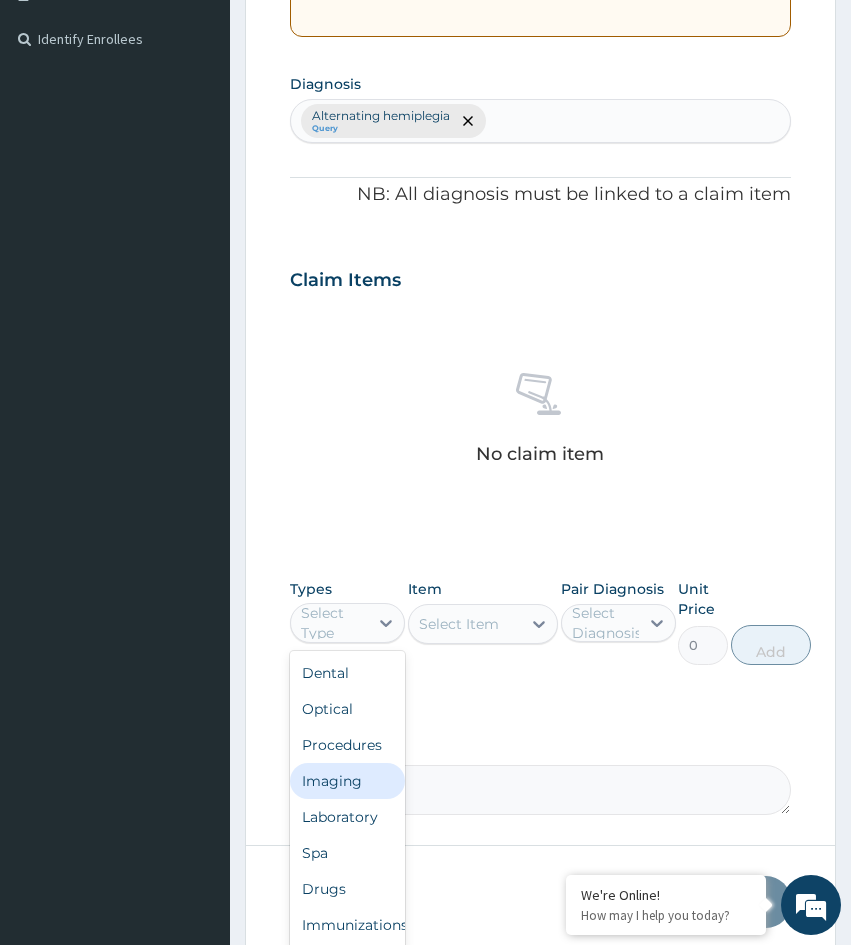 click on "Imaging" at bounding box center [347, 781] 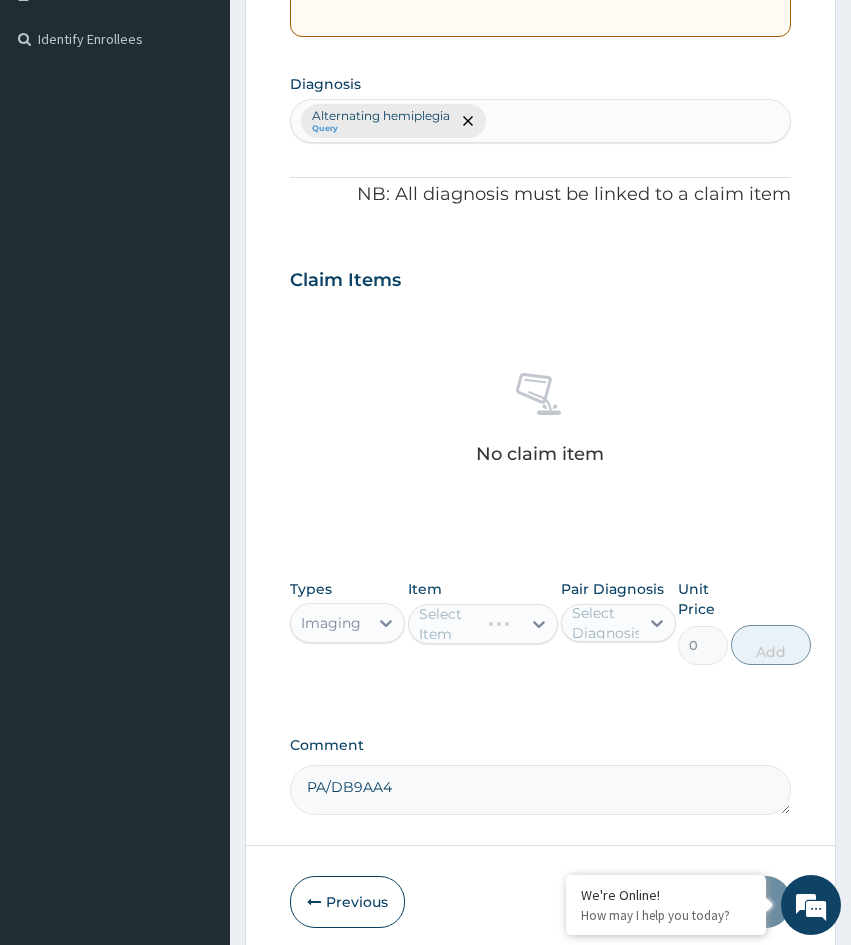 click on "Select Item" at bounding box center (483, 624) 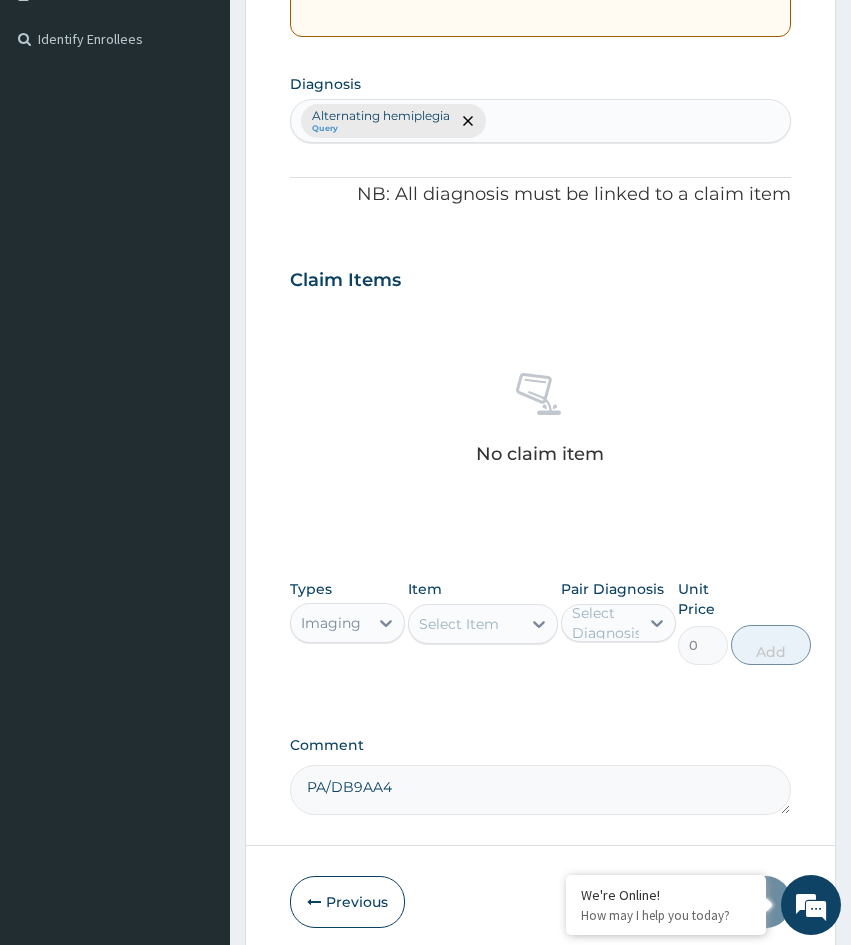 click on "Select Item" at bounding box center [465, 624] 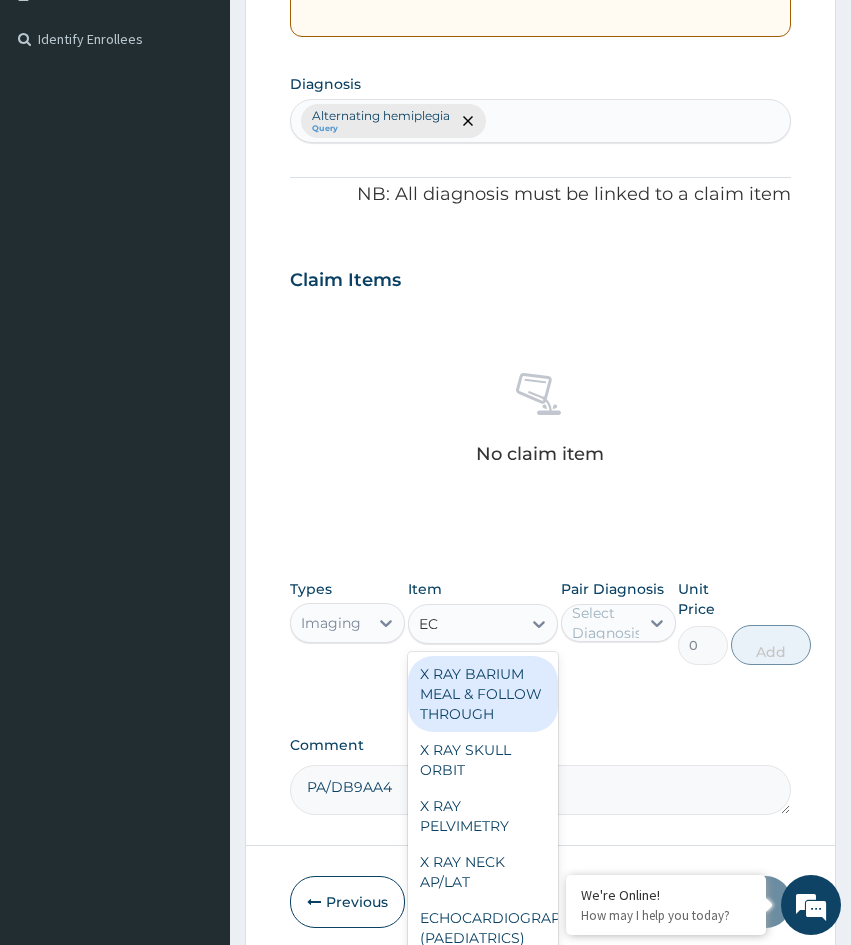 type on "ECG" 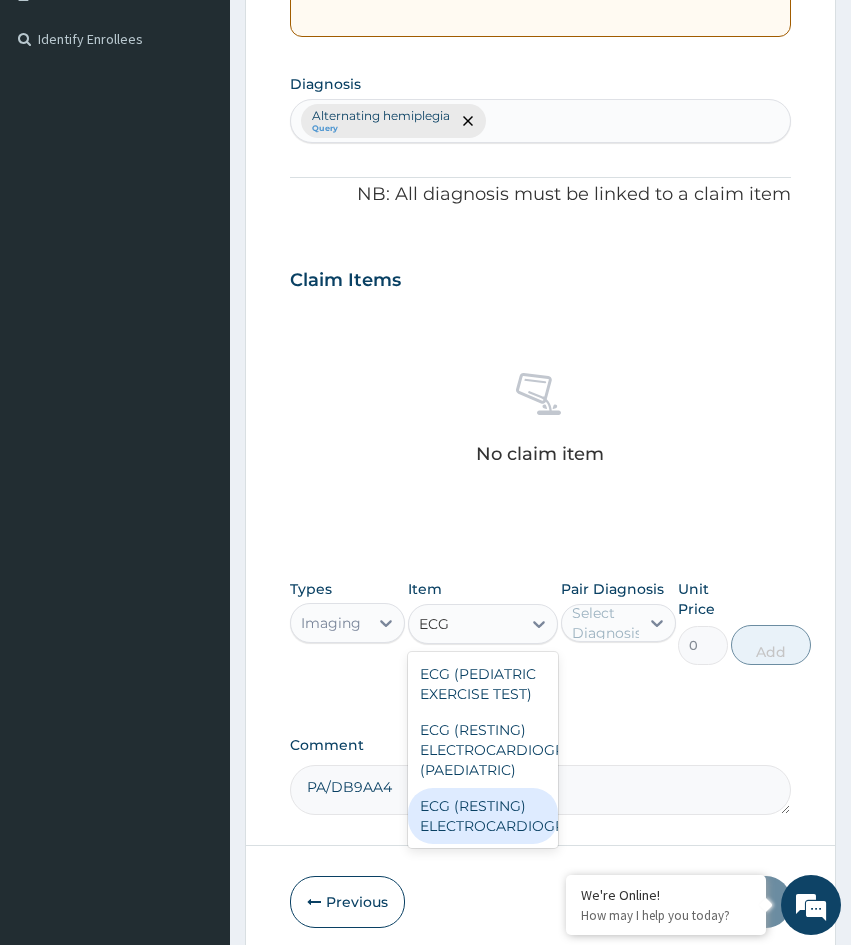 click on "ECG (RESTING) ELECTROCARDIOGRAPHY" at bounding box center [483, 816] 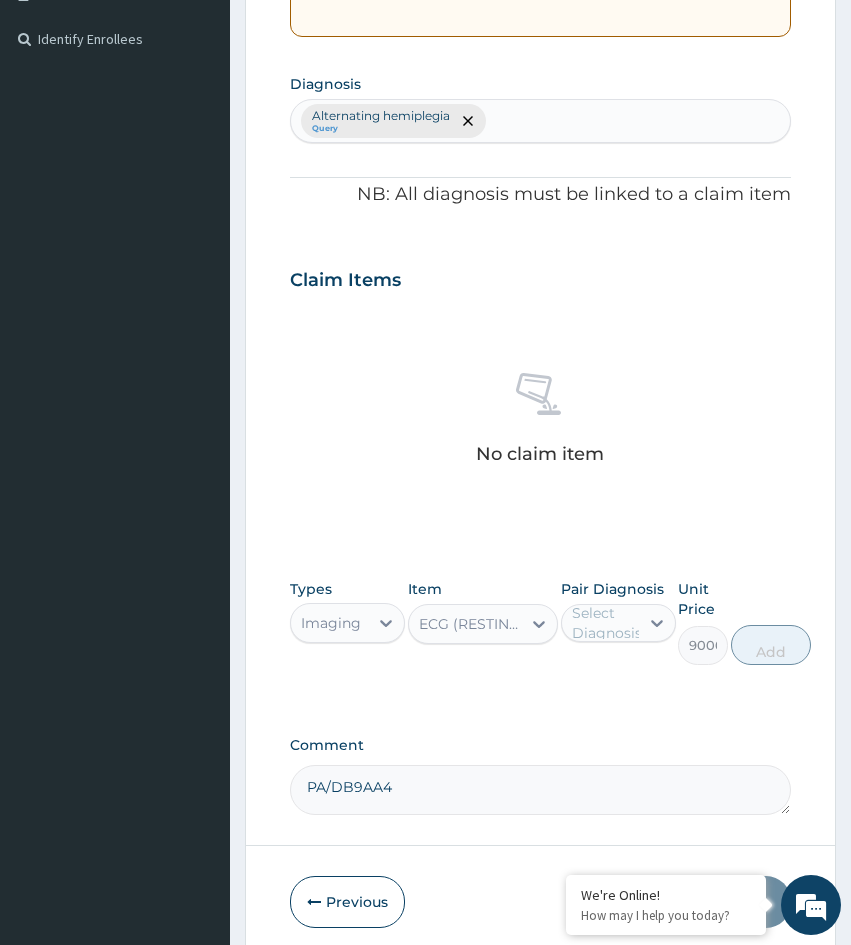 type 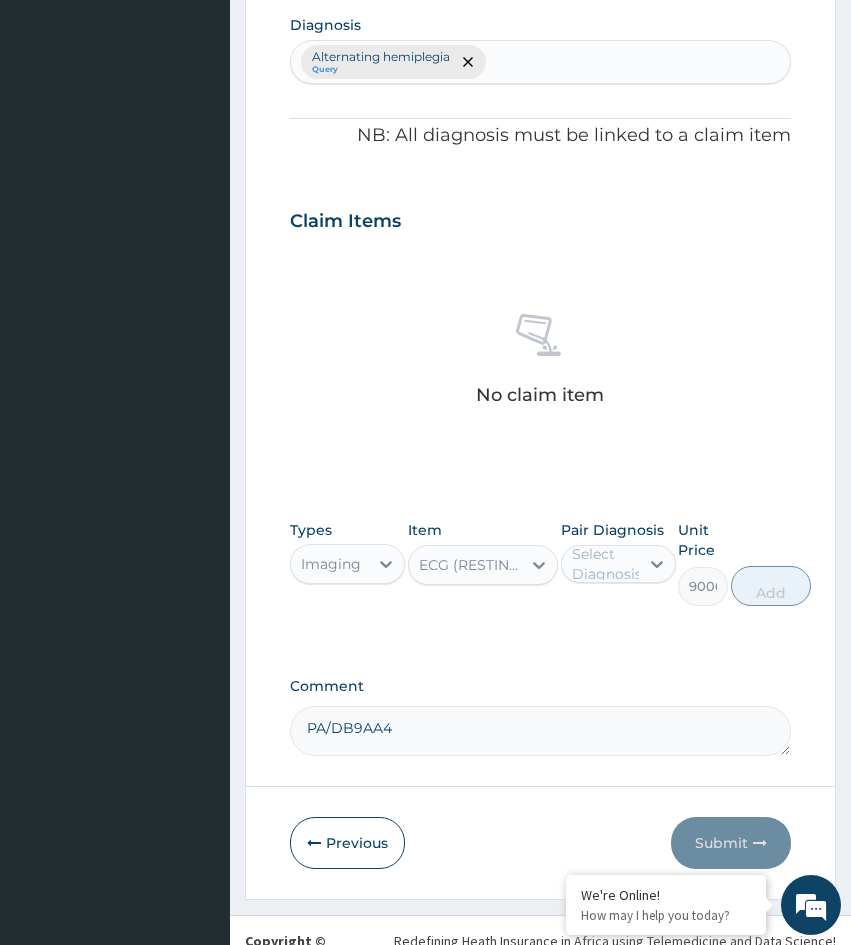 scroll, scrollTop: 631, scrollLeft: 0, axis: vertical 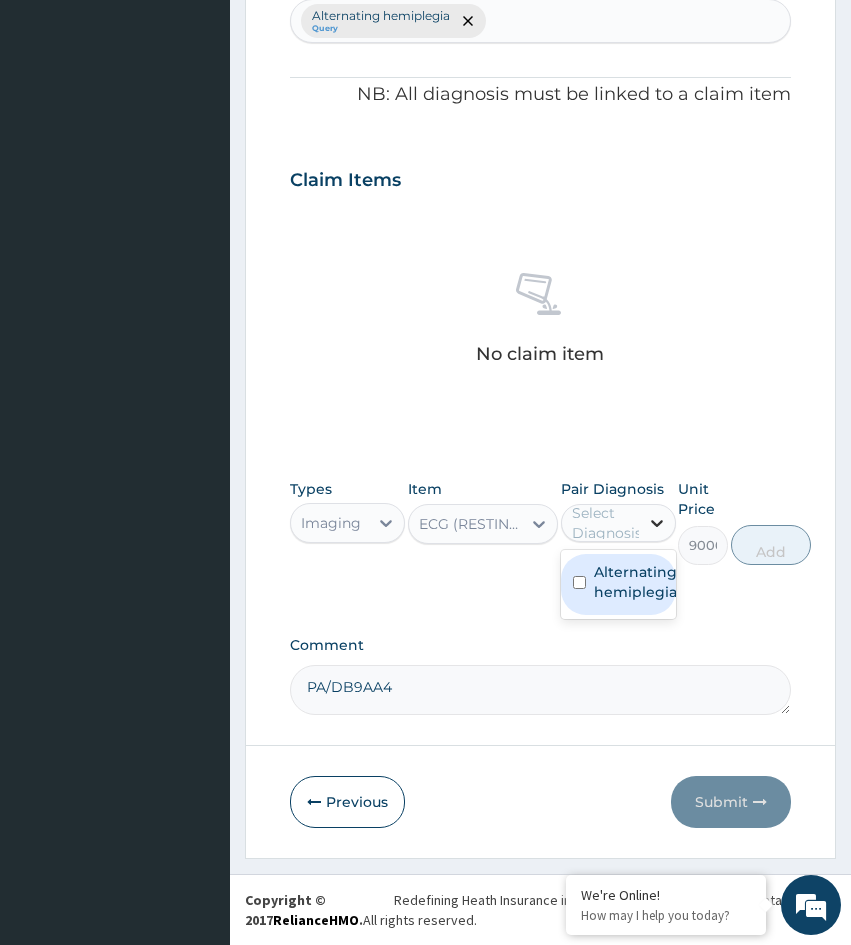 click 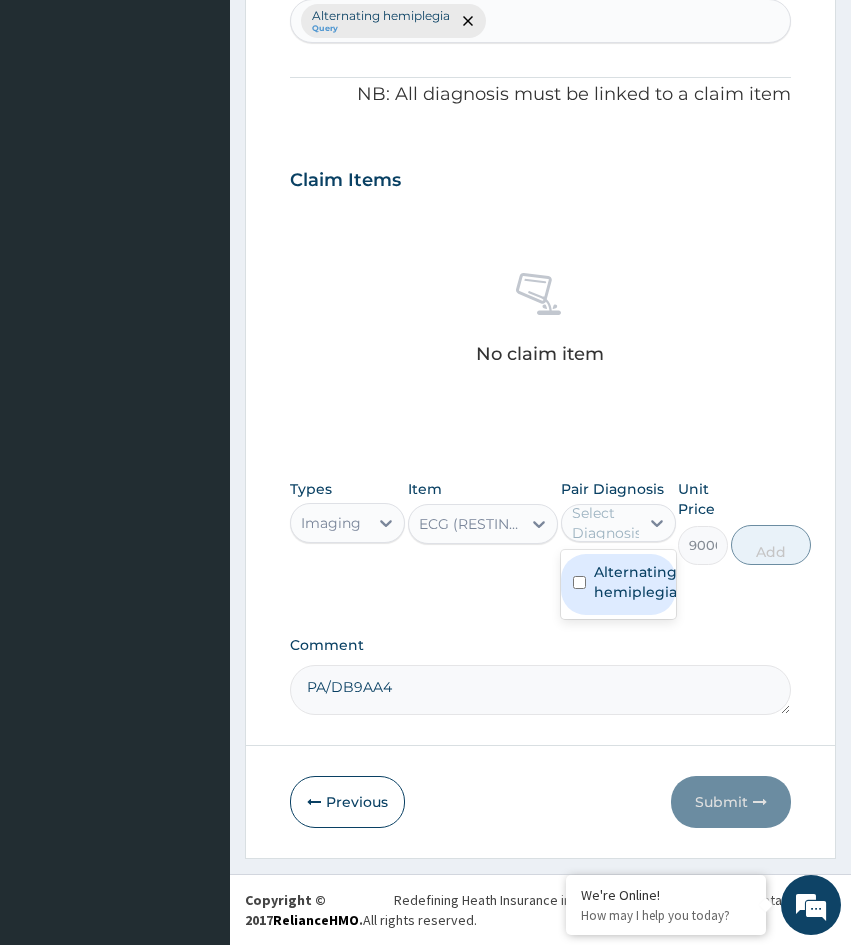 click at bounding box center (579, 582) 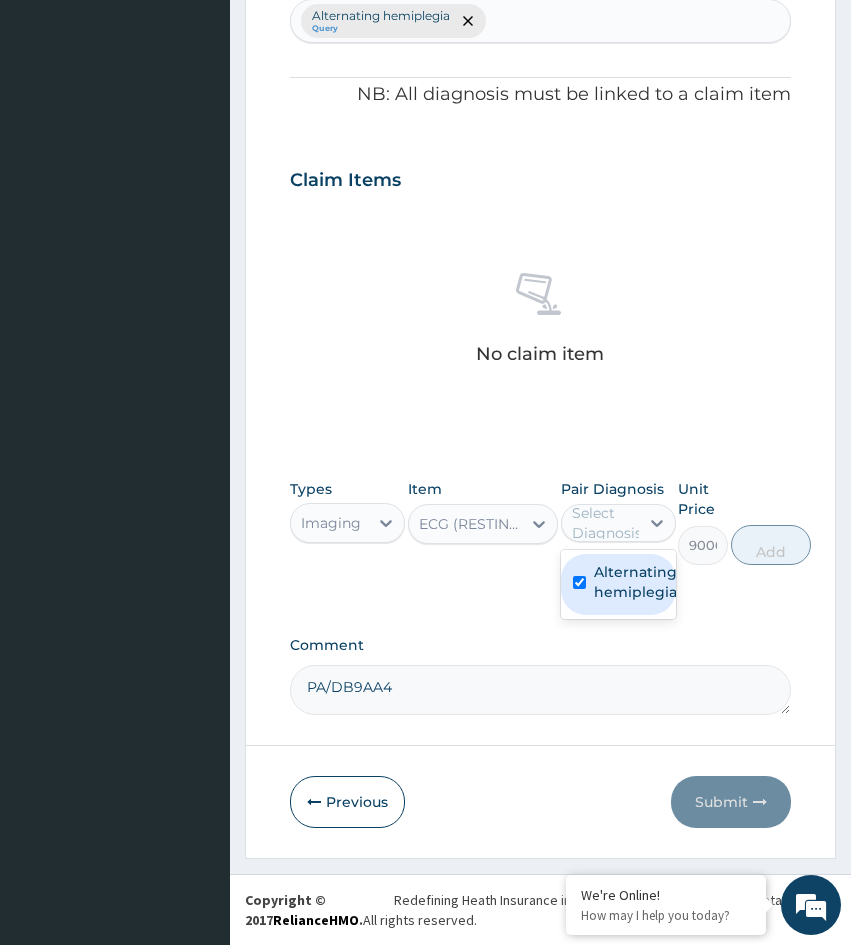 checkbox on "true" 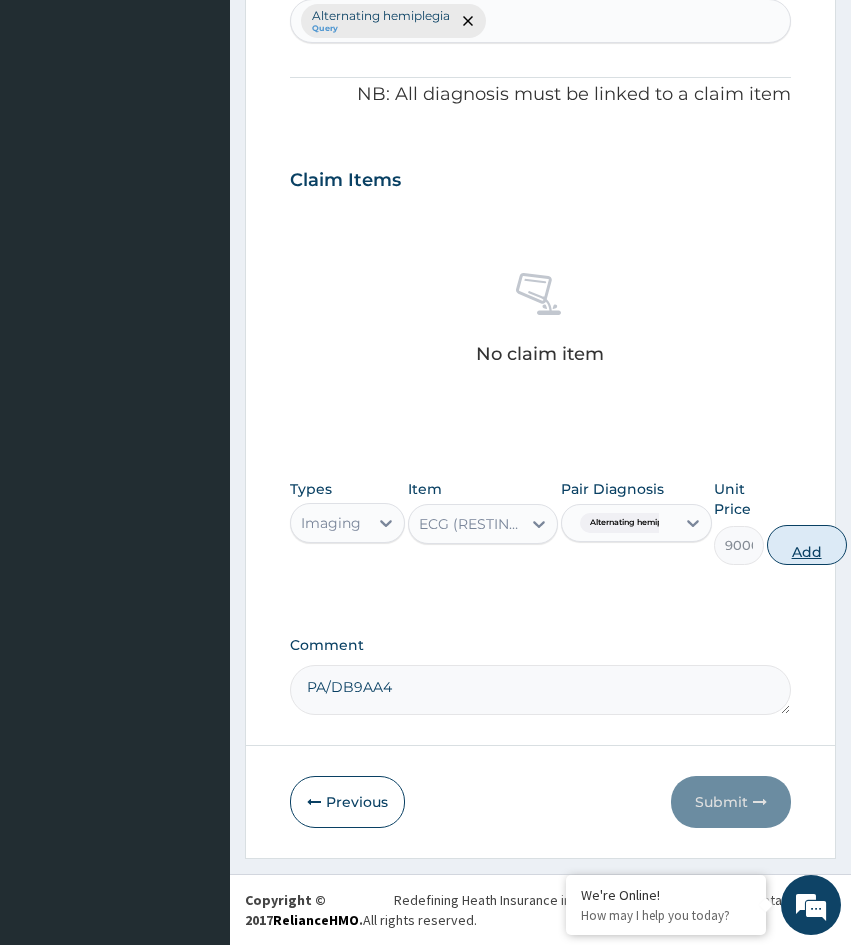 click on "Add" at bounding box center (807, 545) 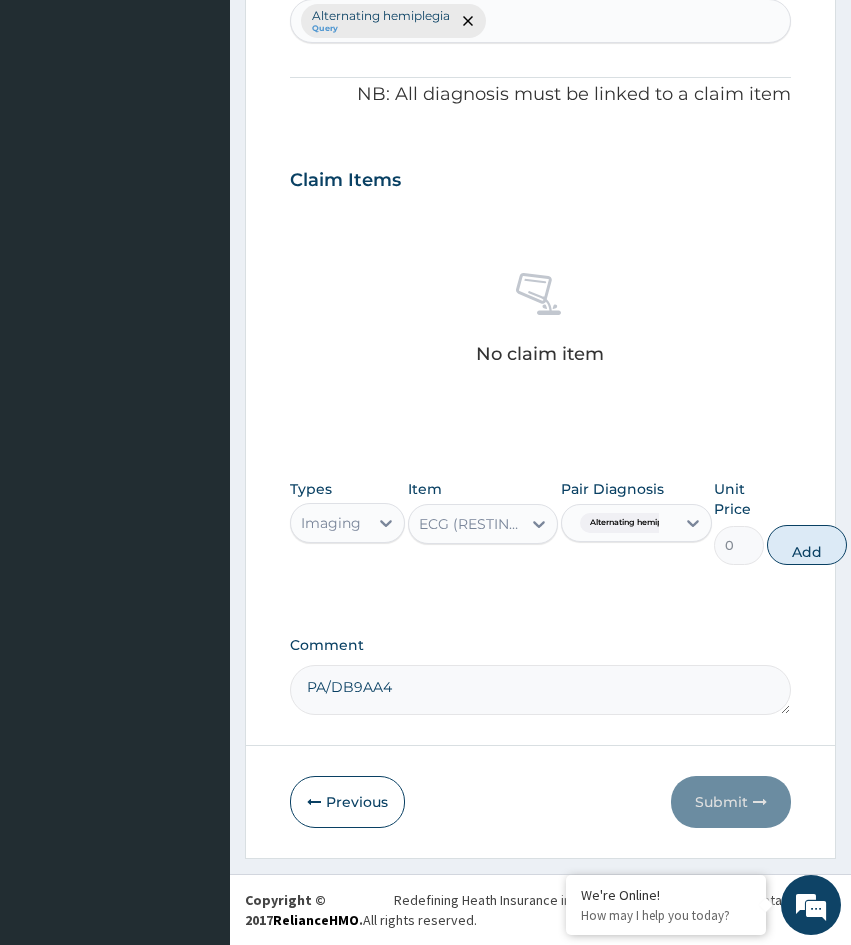scroll, scrollTop: 562, scrollLeft: 0, axis: vertical 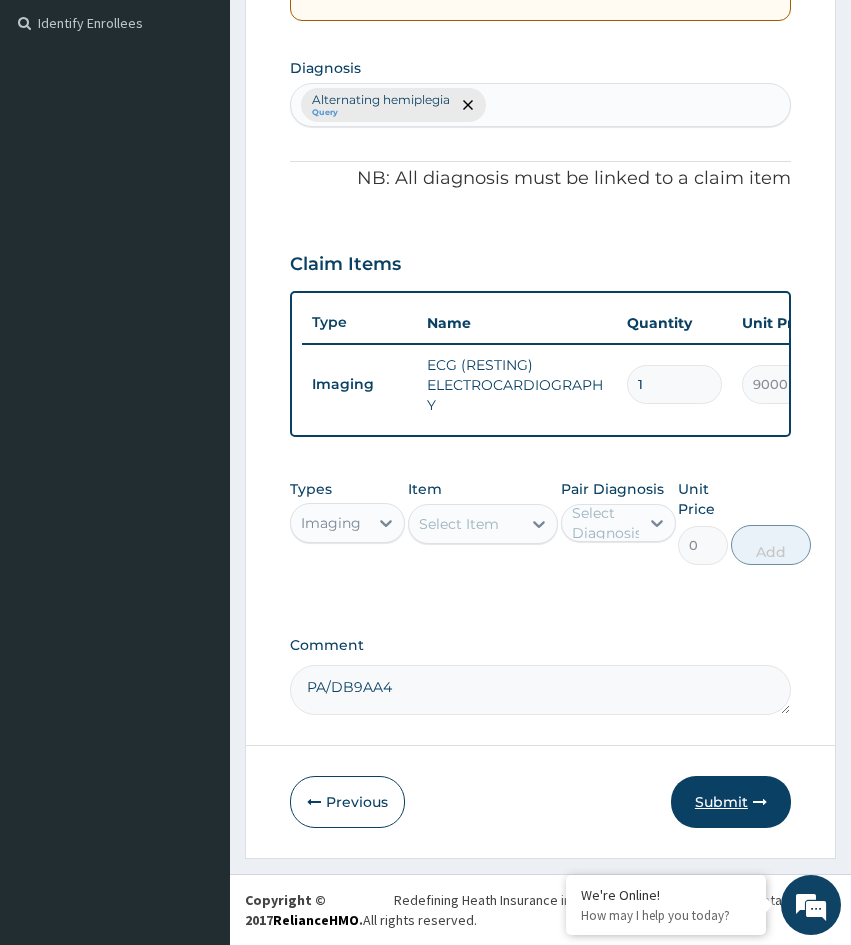 click on "Submit" at bounding box center (731, 802) 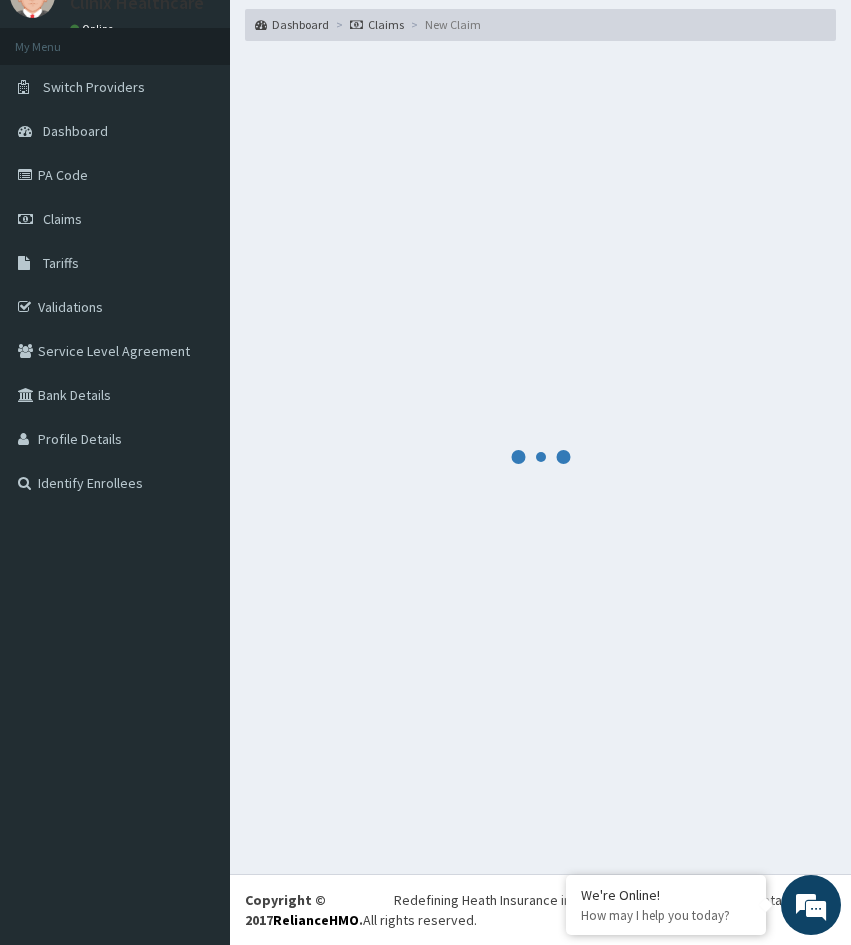 scroll, scrollTop: 544, scrollLeft: 0, axis: vertical 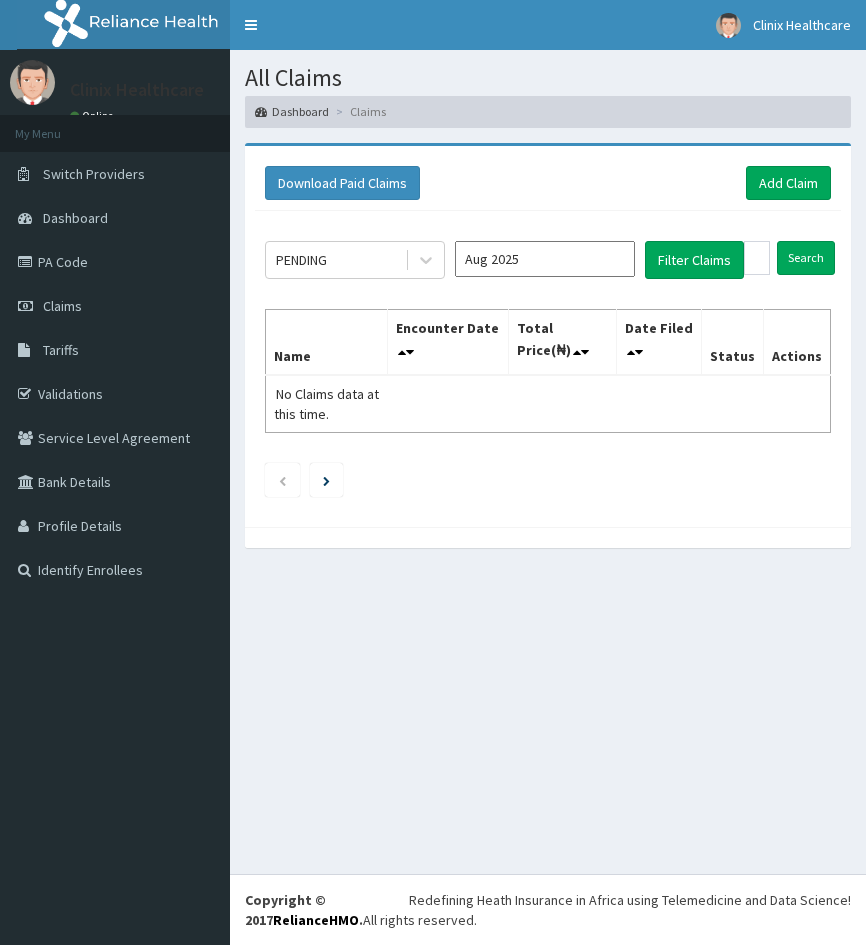 click on "All Claims
Dashboard
Claims
Download Paid Claims Add Claim × Note you can only download claims within a maximum of 1 year and the dates will auto-adjust when you select range that is greater than 1 year From 04-05-2025 To 04-08-2025 Close Download PENDING Aug 2025 Filter Claims Search Name Encounter Date Total Price(₦) Date Filed Status Actions No Claims data at this time." at bounding box center (548, 462) 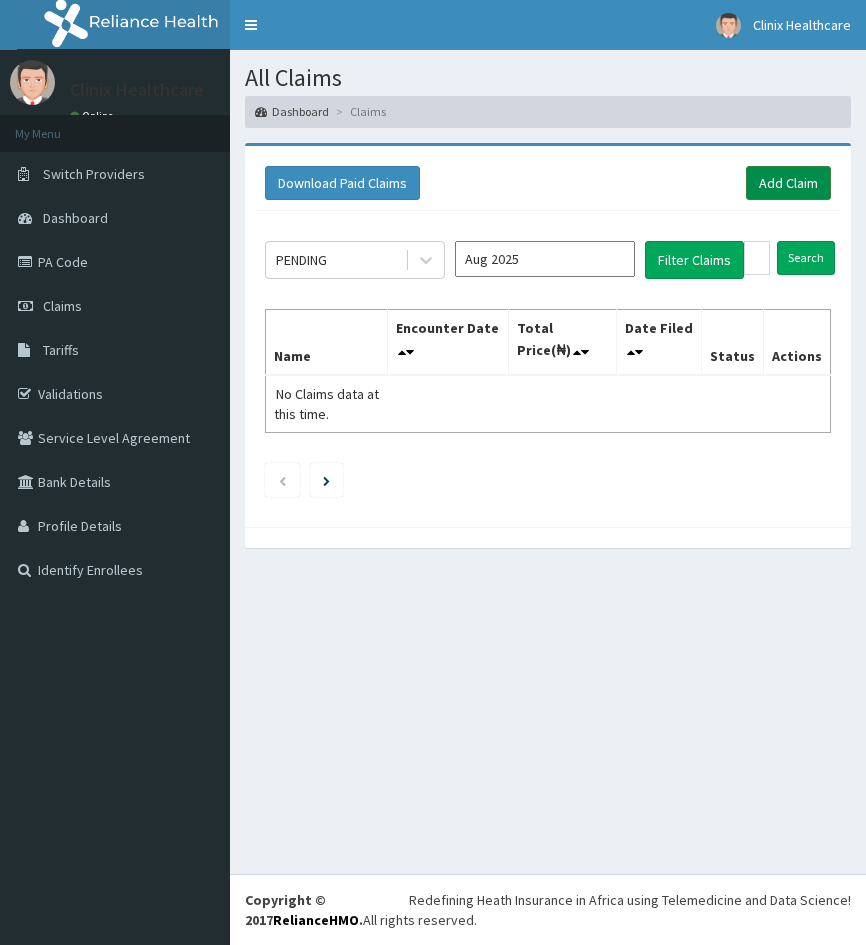 click on "Add Claim" at bounding box center [788, 183] 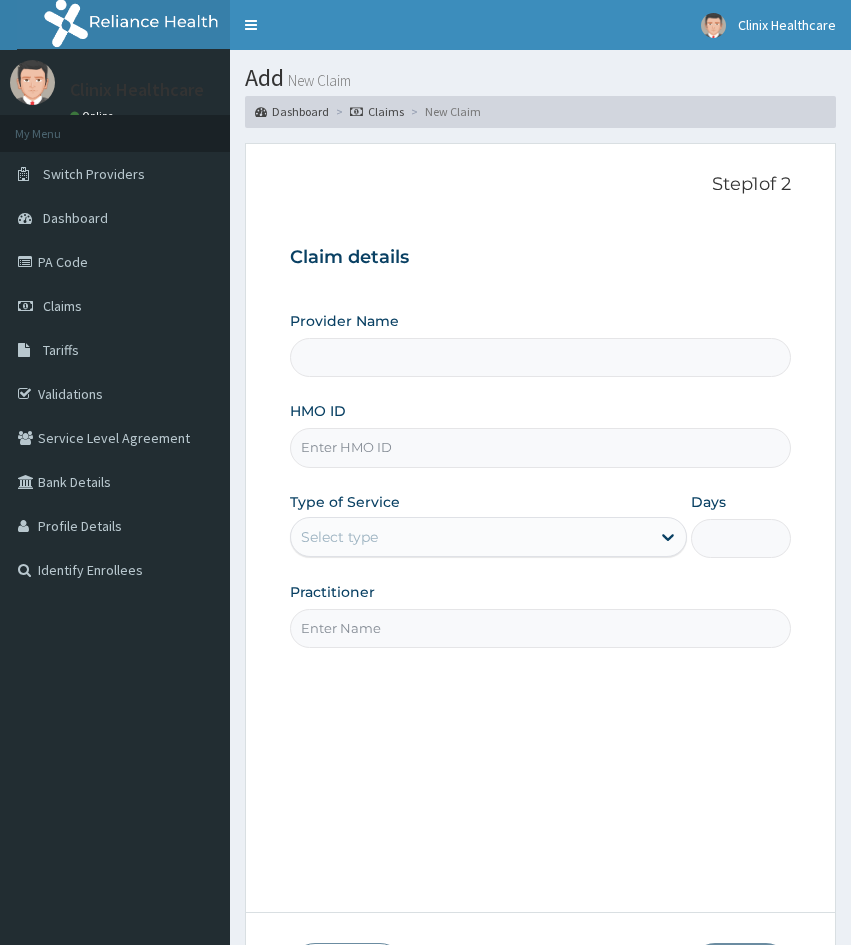 scroll, scrollTop: 0, scrollLeft: 0, axis: both 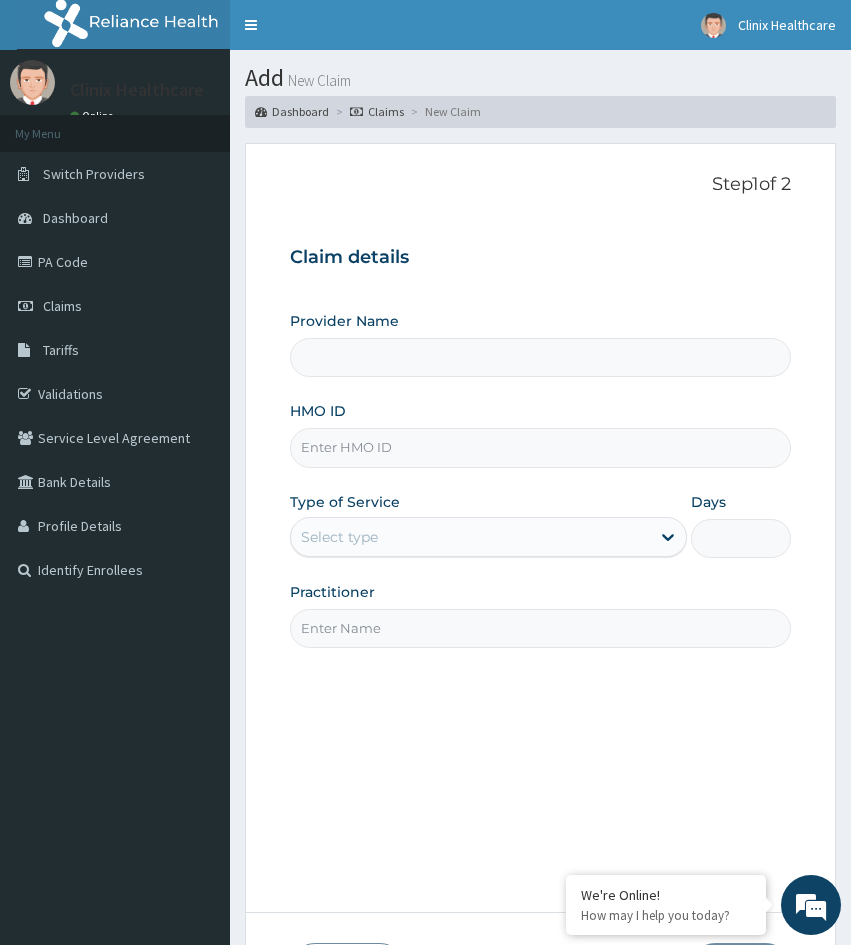 click on "HMO ID" at bounding box center [540, 447] 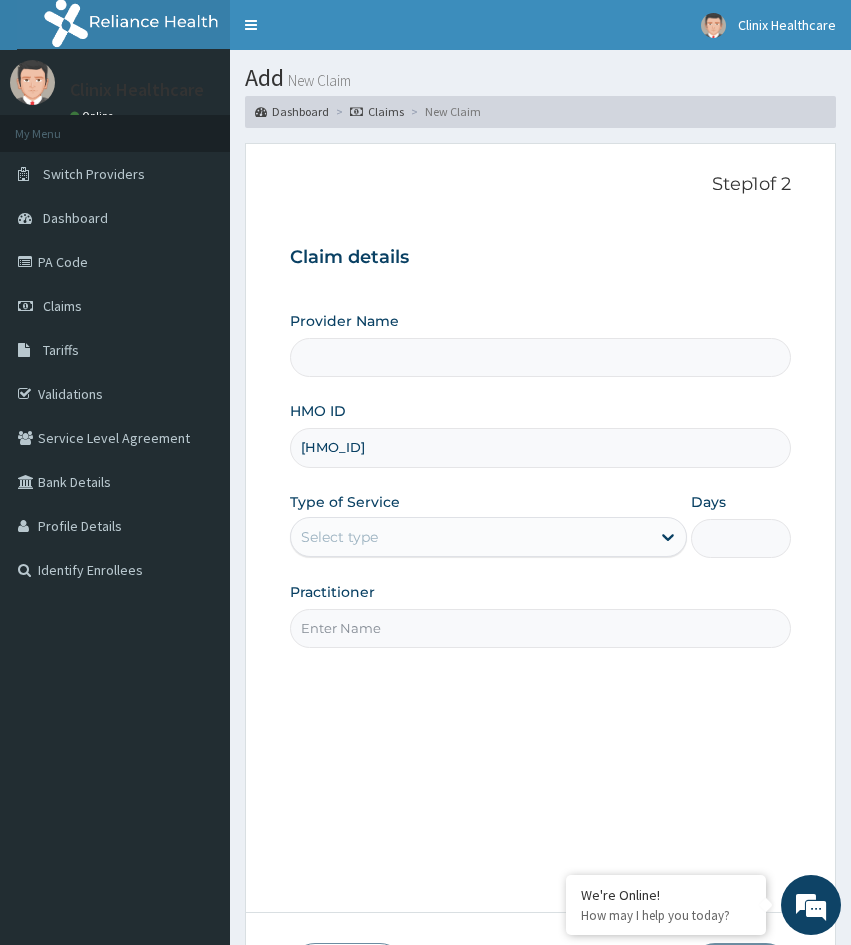 type on "PRC/10021/A" 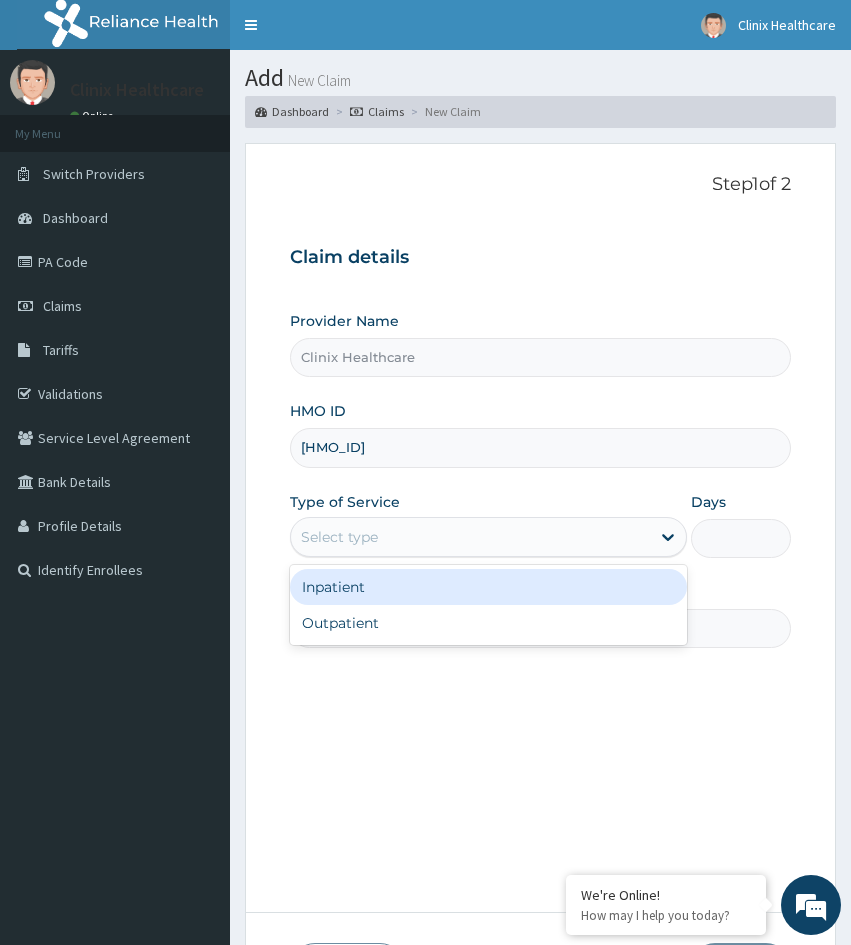 type on "Clinix Healthcare" 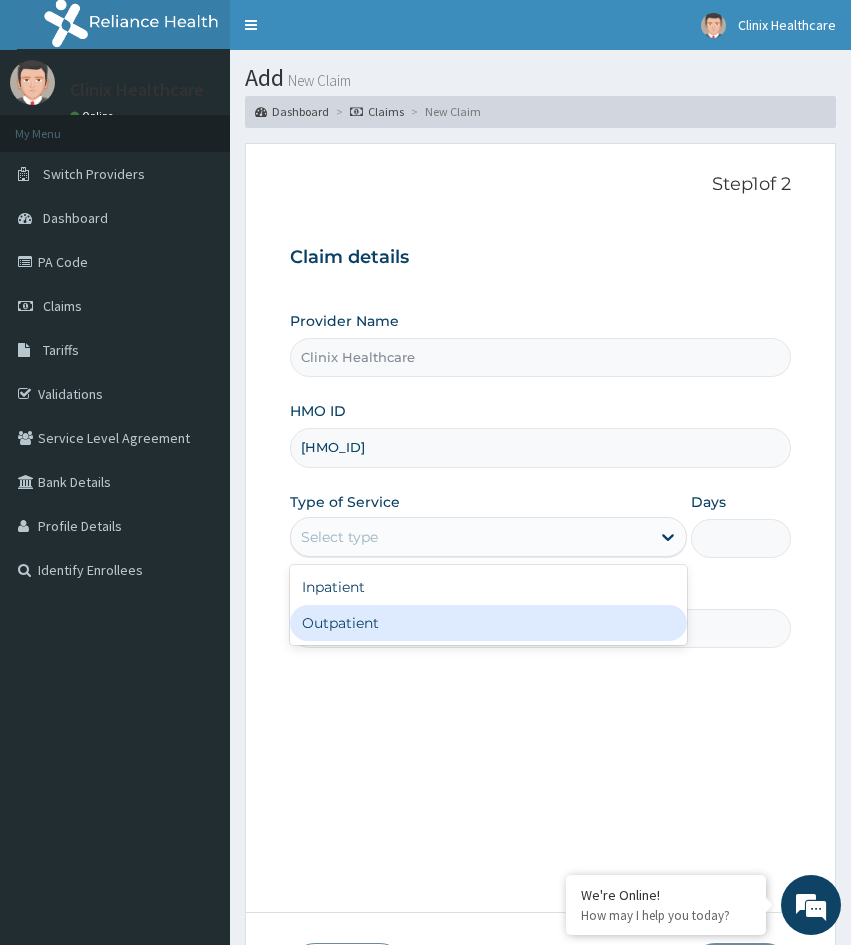 click on "Outpatient" at bounding box center [488, 623] 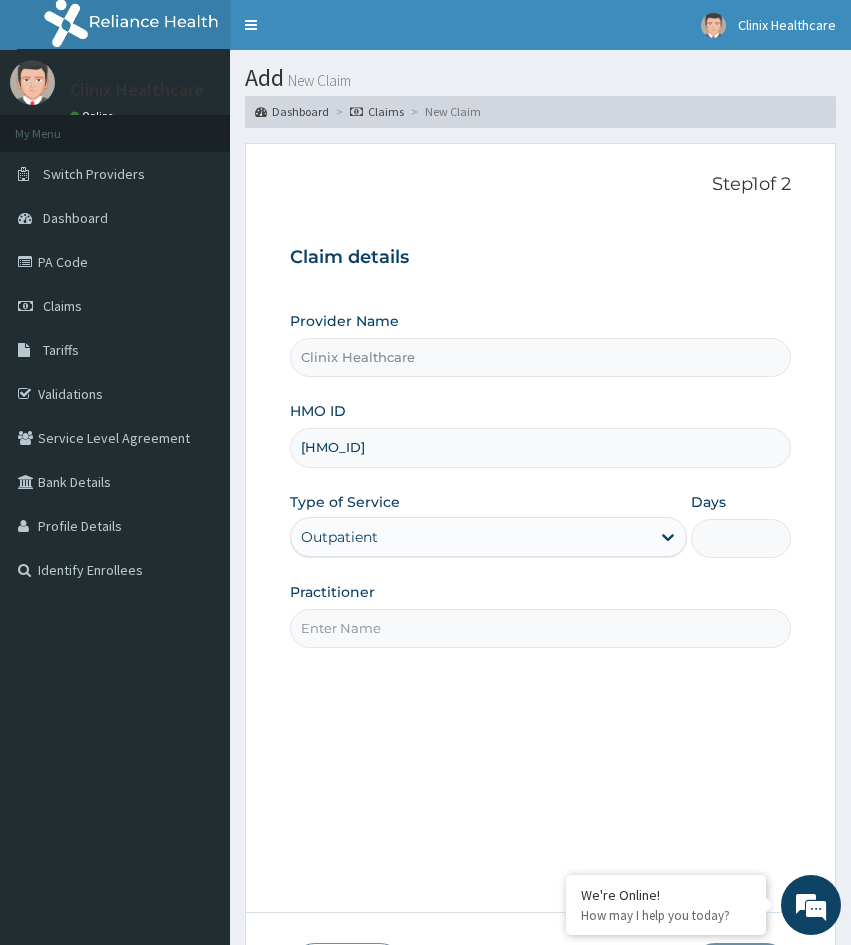 type on "1" 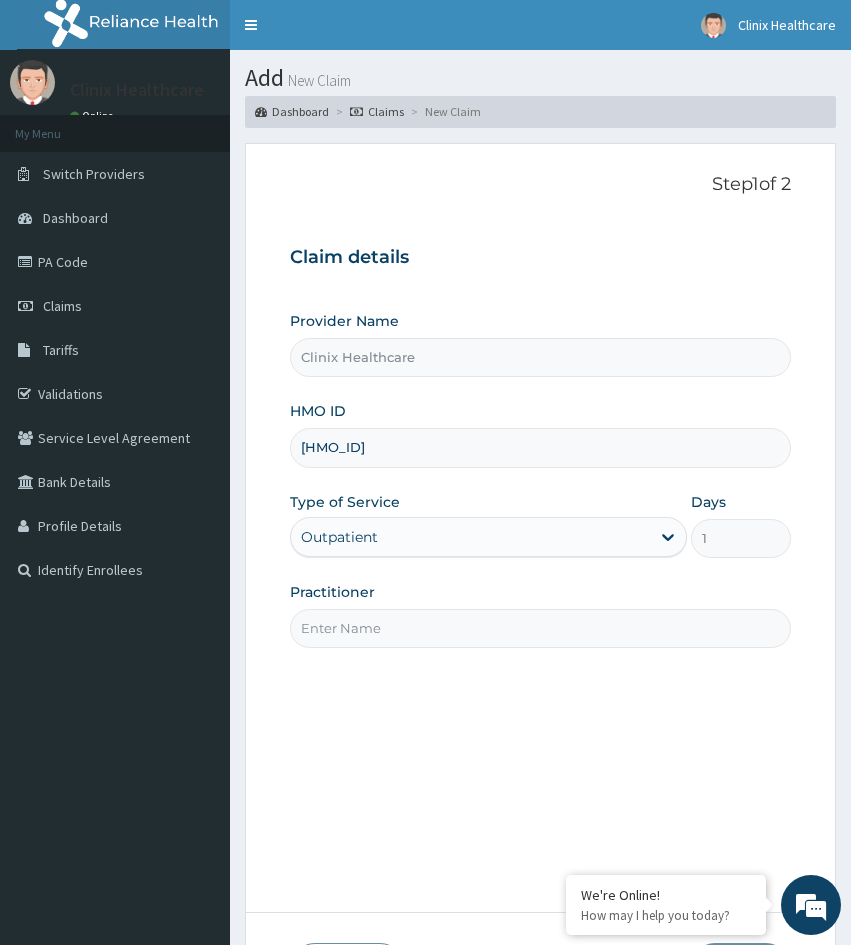 drag, startPoint x: 322, startPoint y: 745, endPoint x: 344, endPoint y: 698, distance: 51.894123 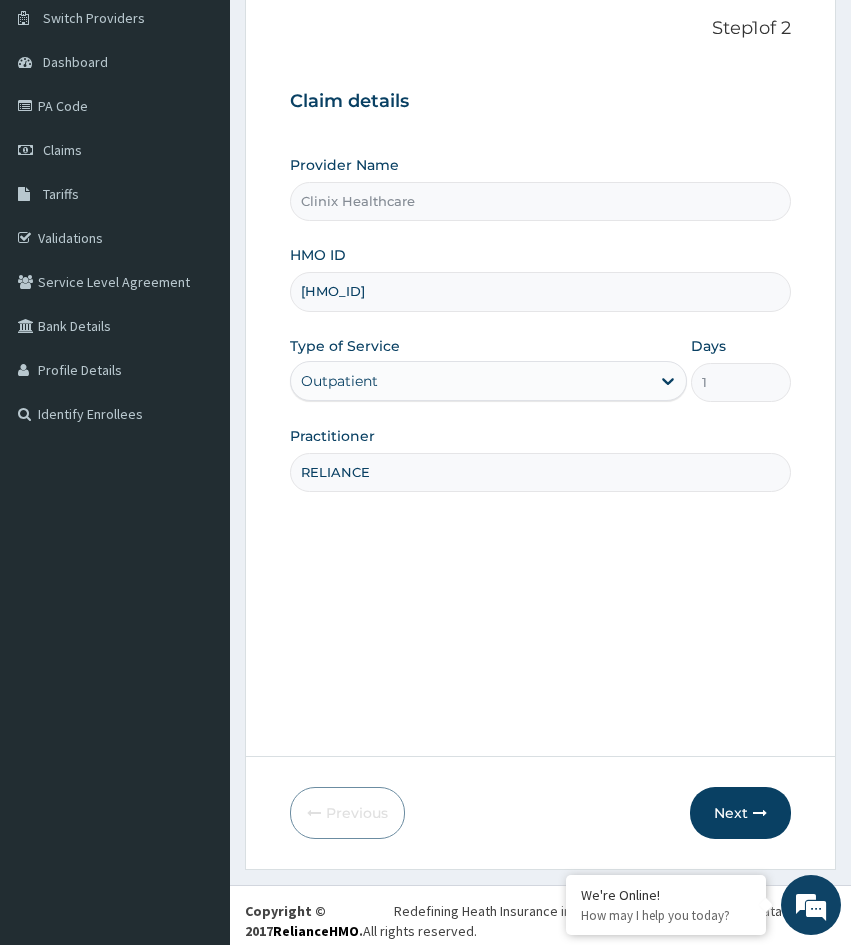 scroll, scrollTop: 167, scrollLeft: 0, axis: vertical 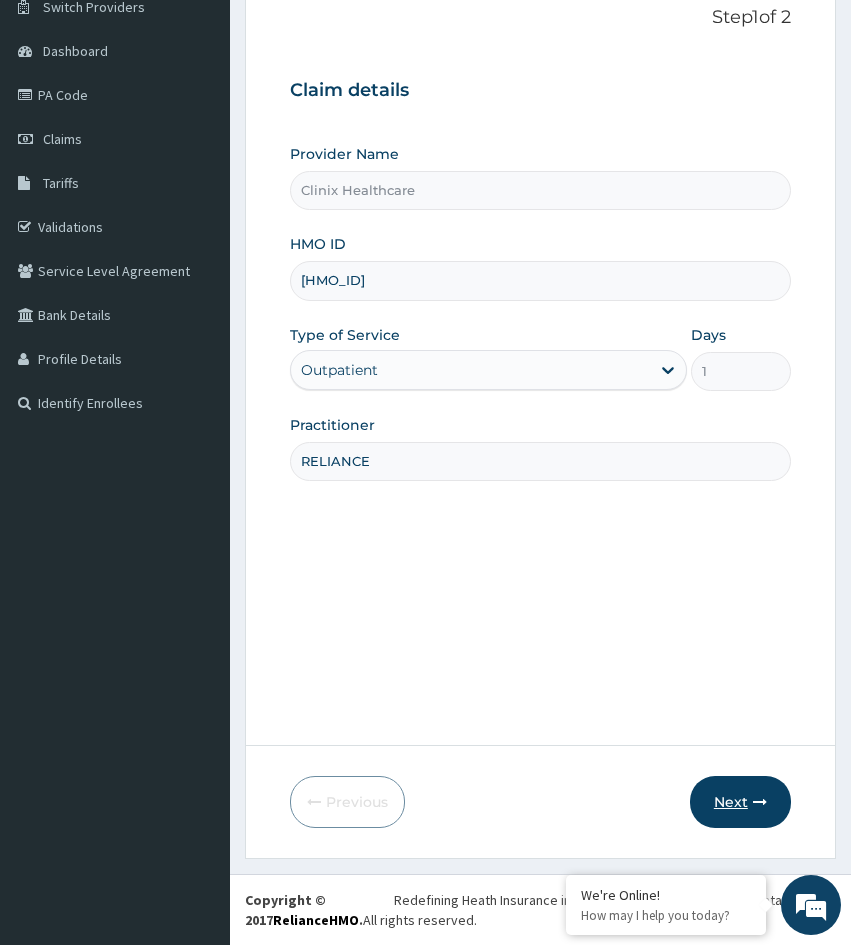 type on "RELIANCE" 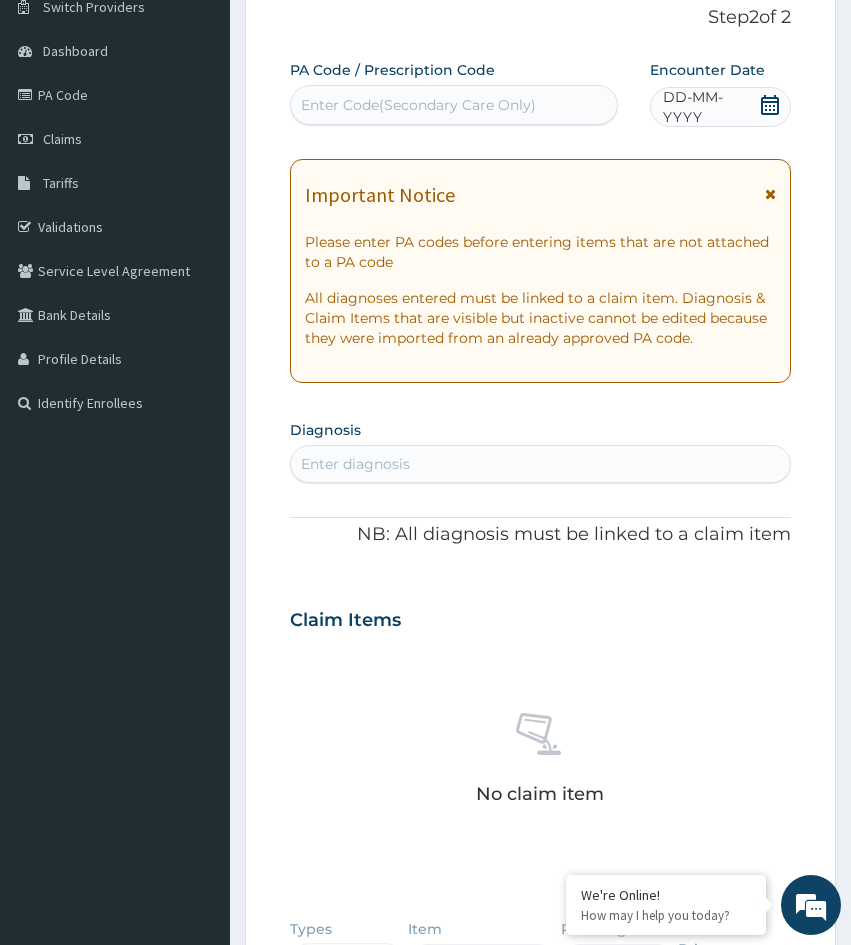 drag, startPoint x: 279, startPoint y: 753, endPoint x: 310, endPoint y: 732, distance: 37.44329 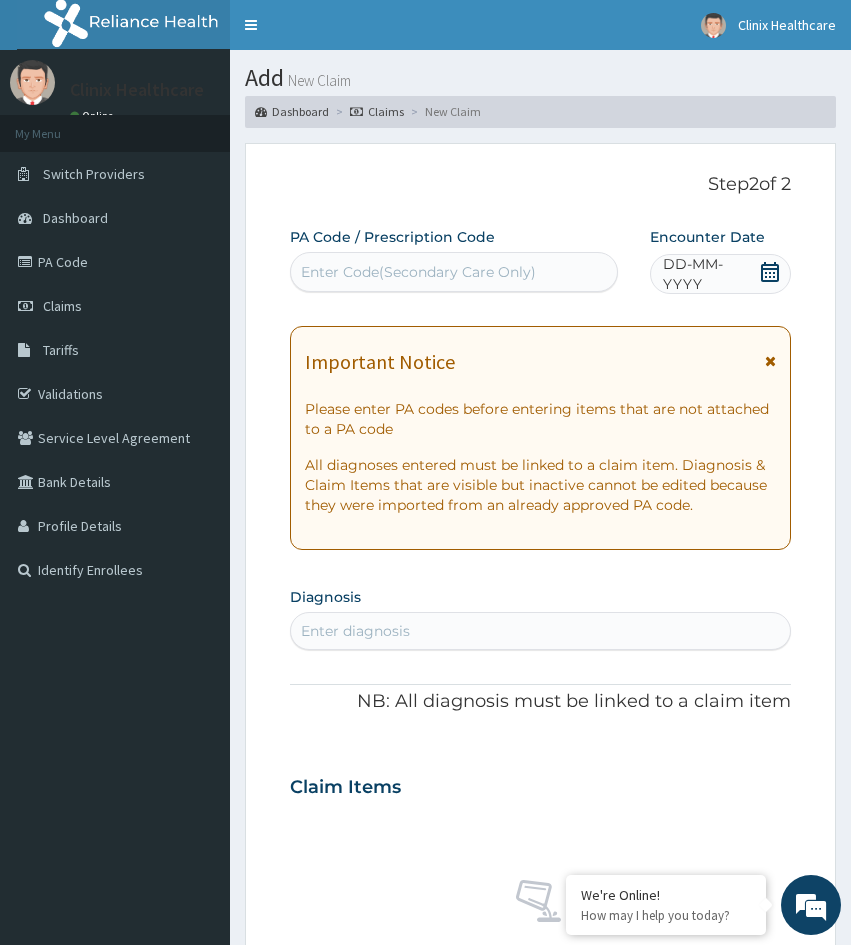 click on "Enter Code(Secondary Care Only)" at bounding box center [418, 272] 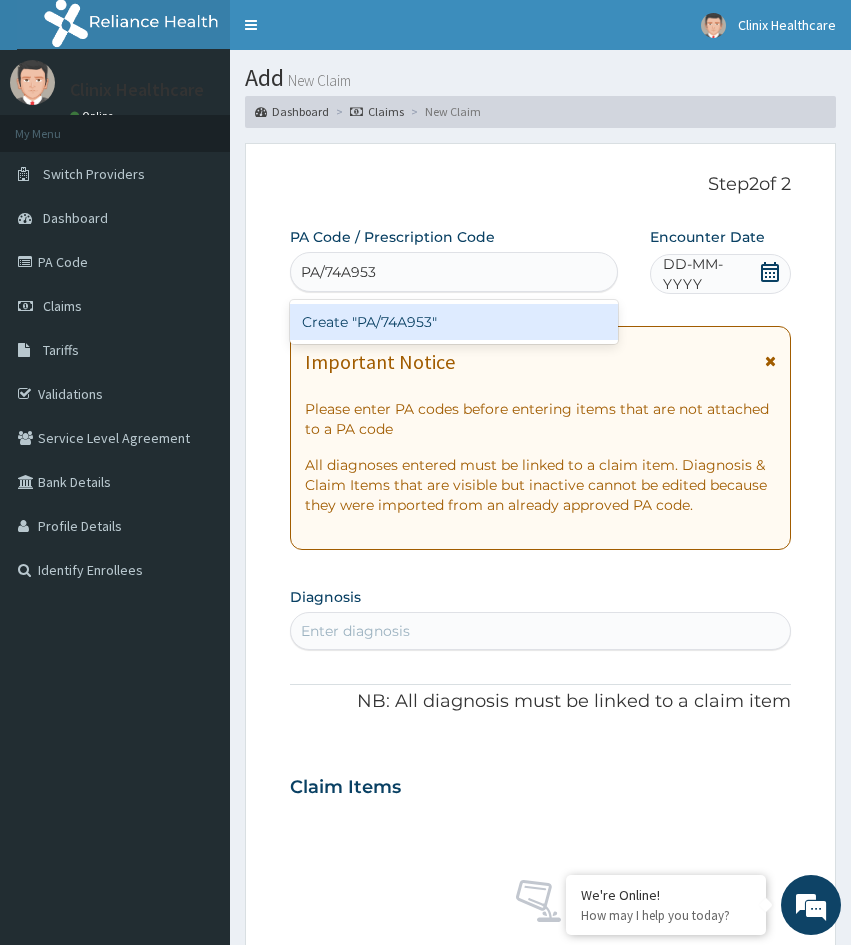 click on "Create "PA/74A953"" at bounding box center [454, 322] 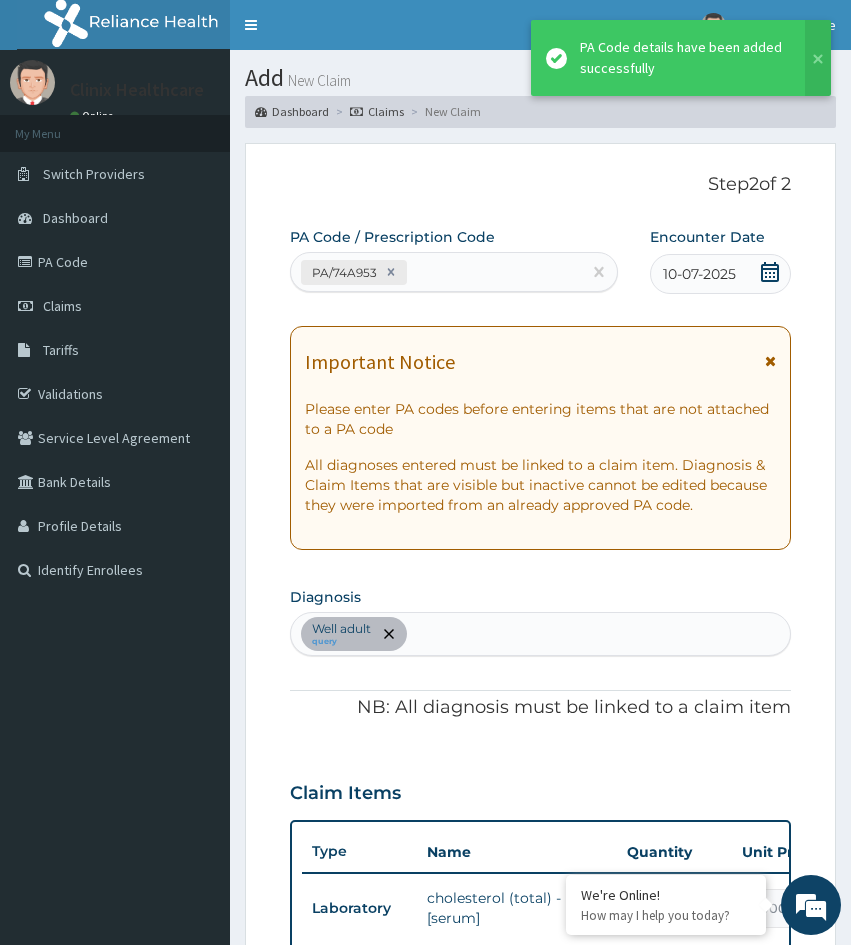 scroll, scrollTop: 781, scrollLeft: 0, axis: vertical 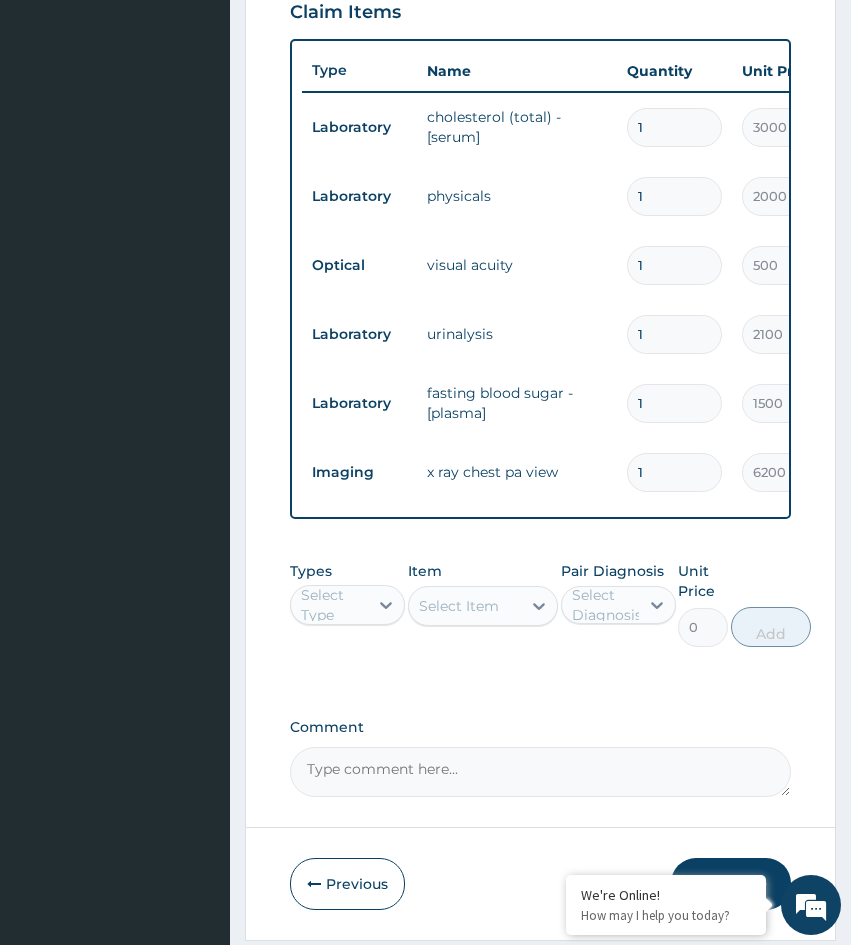 click on "PA Code / Prescription Code PA/74A953 Encounter Date 10-07-2025 Important Notice Please enter PA codes before entering items that are not attached to a PA code   All diagnoses entered must be linked to a claim item. Diagnosis & Claim Items that are visible but inactive cannot be edited because they were imported from an already approved PA code. Diagnosis Well adult query NB: All diagnosis must be linked to a claim item Claim Items Type Name Quantity Unit Price Total Price Pair Diagnosis Actions Laboratory cholesterol (total) - [serum] 1 3000 3000.00 Well adult Delete Laboratory physicals 1 2000 2000.00 Well adult Delete Optical visual acuity 1 500 500.00 Well adult Delete Laboratory urinalysis 1 2100 2100.00 Well adult Delete Laboratory fasting blood sugar -[plasma] 1 1500 1500.00 Well adult Delete Imaging x ray chest pa view 1 6200 6200.00 Well adult Delete Types Select Type Item Select Item Pair Diagnosis Select Diagnosis Unit Price 0 Add Comment" at bounding box center (540, 121) 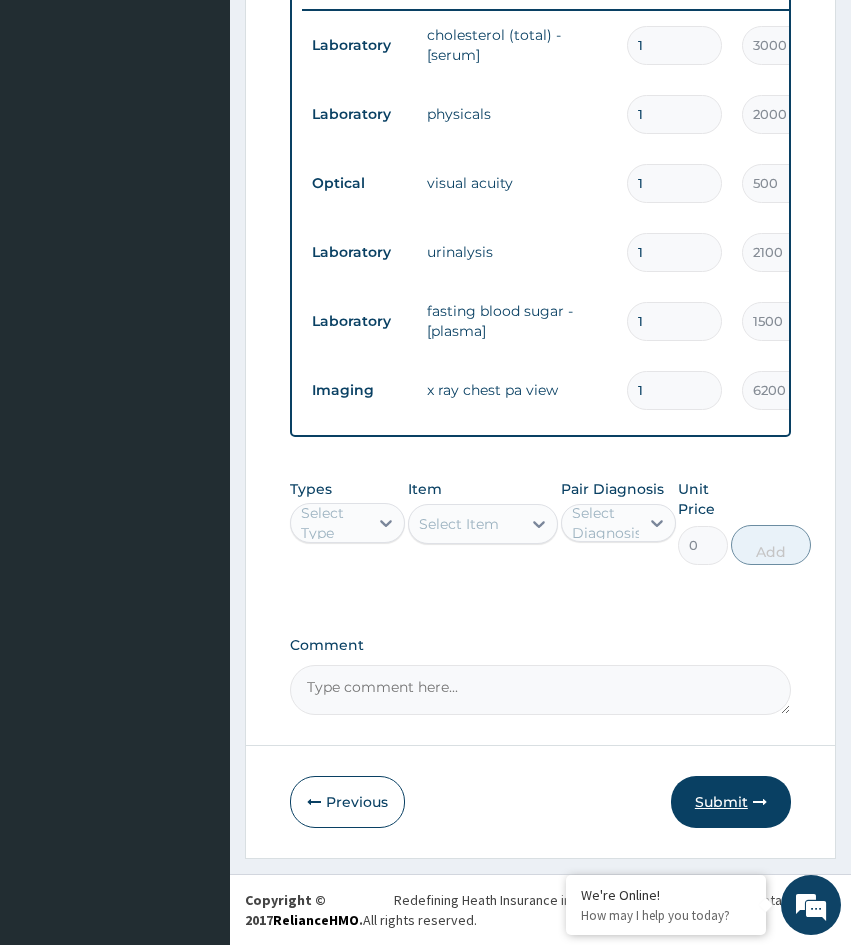 click on "Submit" at bounding box center (731, 802) 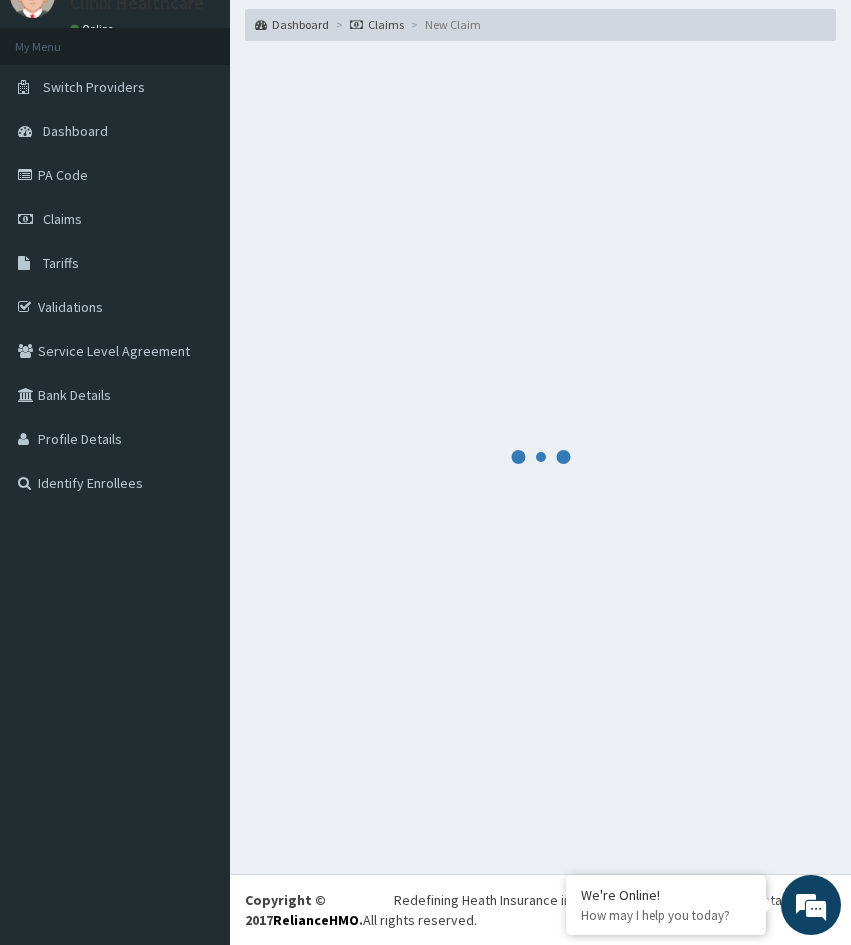 scroll, scrollTop: 878, scrollLeft: 0, axis: vertical 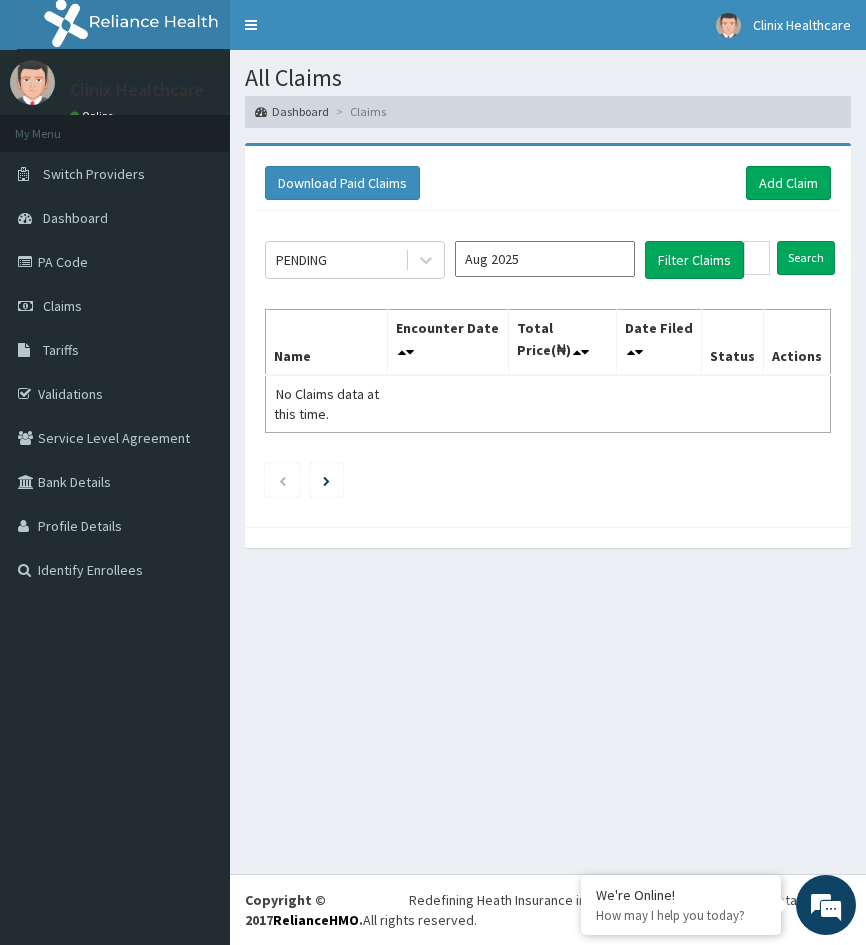 click on "All Claims
Dashboard
Claims
Download Paid Claims Add Claim × Note you can only download claims within a maximum of 1 year and the dates will auto-adjust when you select range that is greater than 1 year From 04-05-2025 To 04-08-2025 Close Download PENDING Aug 2025 Filter Claims Search Name Encounter Date Total Price(₦) Date Filed Status Actions No Claims data at this time." at bounding box center [548, 462] 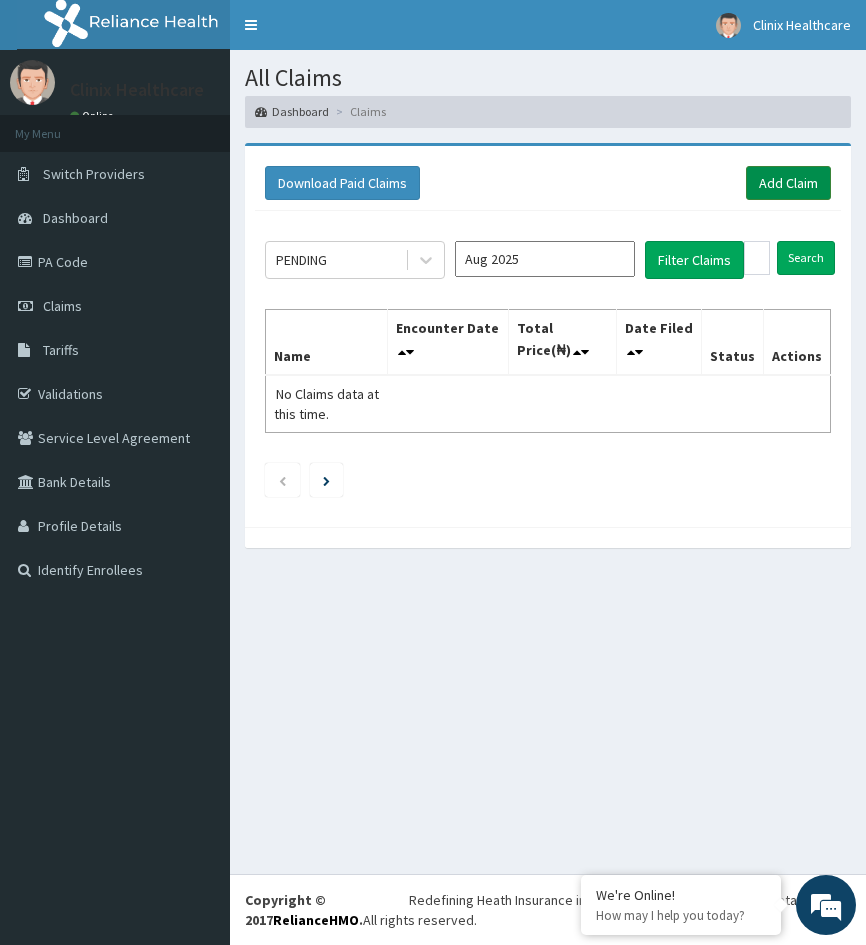 click on "Add Claim" at bounding box center [788, 183] 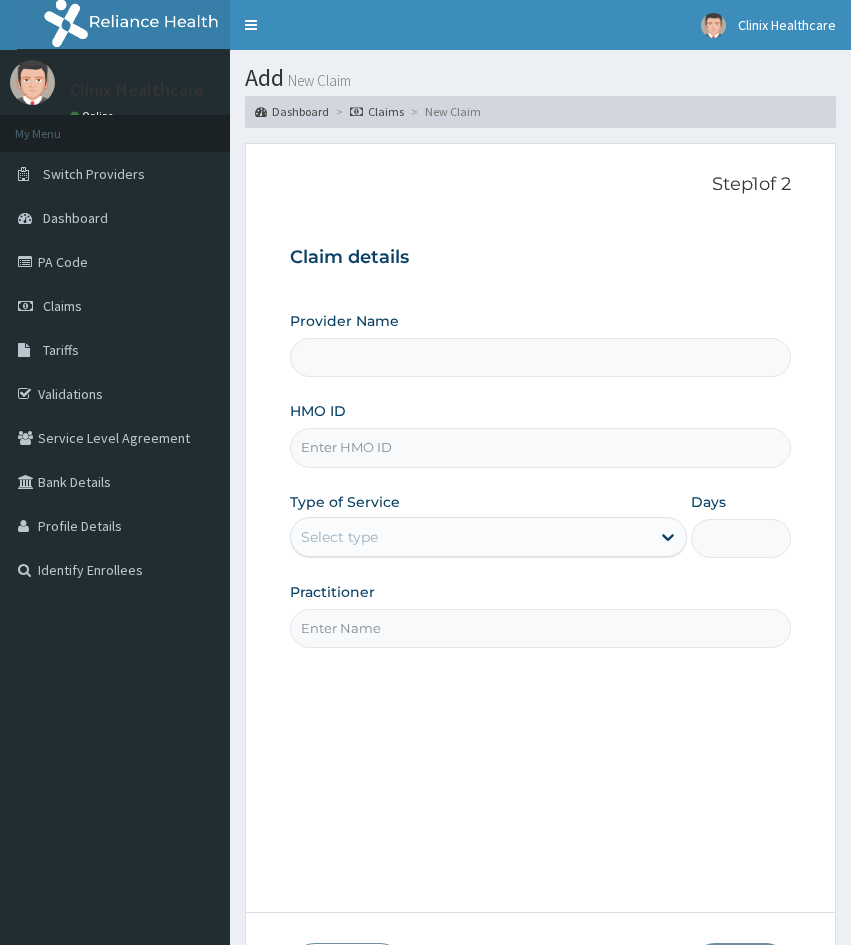 scroll, scrollTop: 0, scrollLeft: 0, axis: both 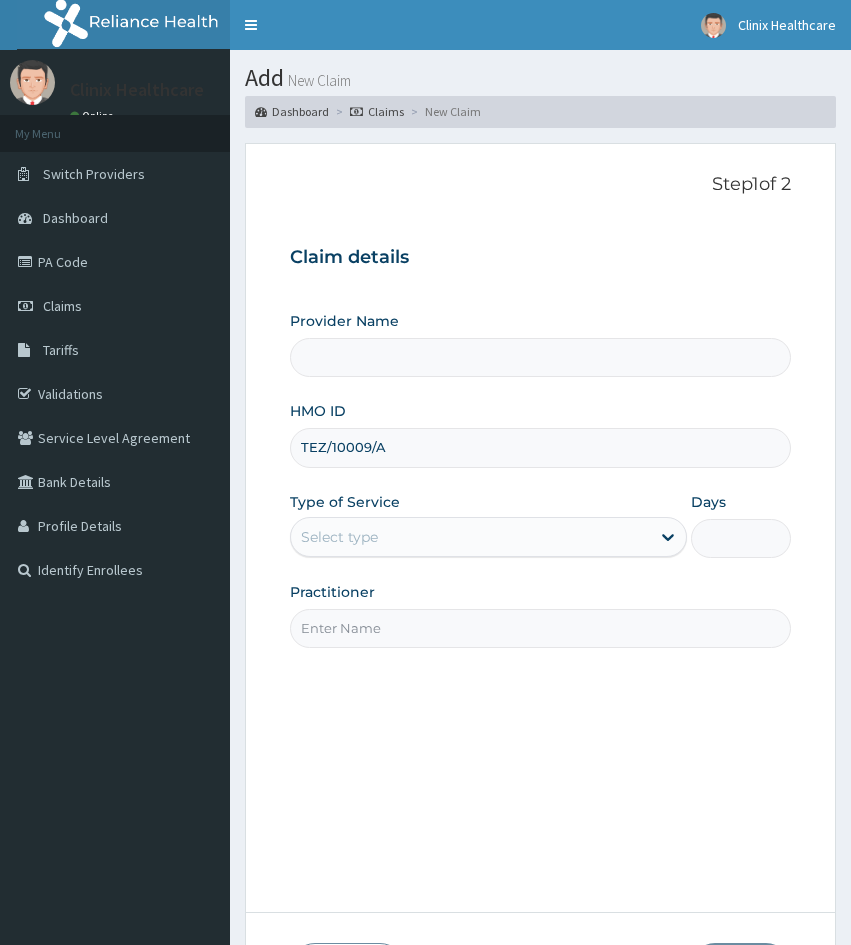 type on "Clinix Healthcare" 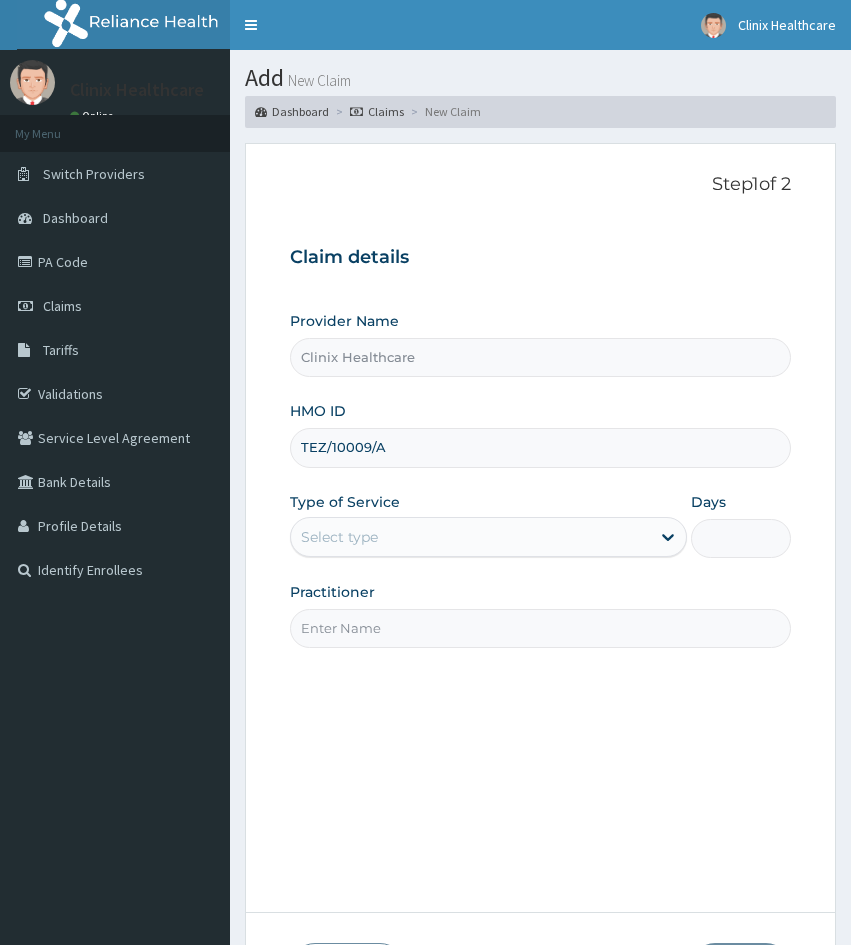 type on "TEZ/10009/A" 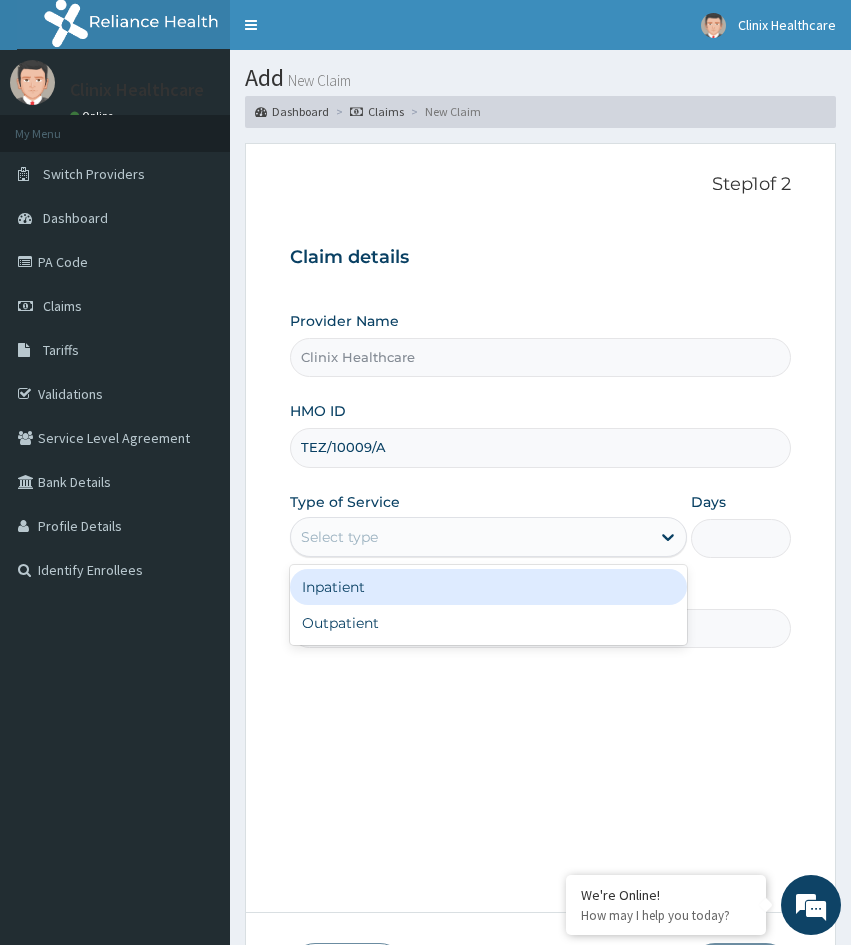 click on "Select type" at bounding box center [339, 537] 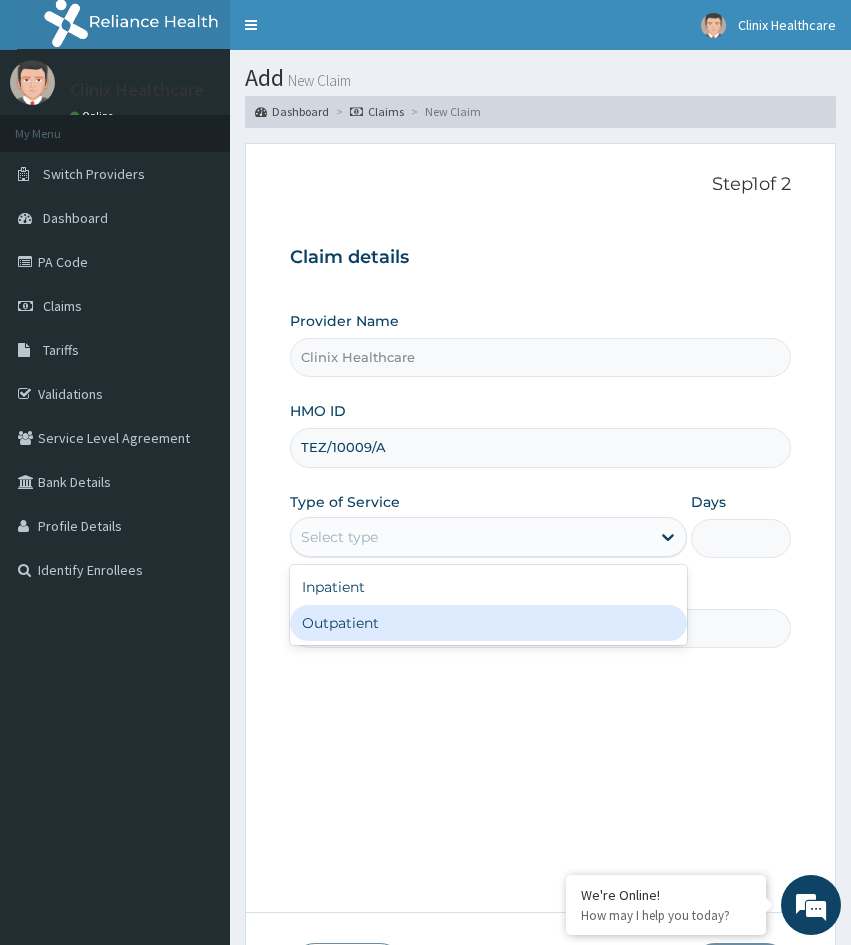 click on "Outpatient" at bounding box center [488, 623] 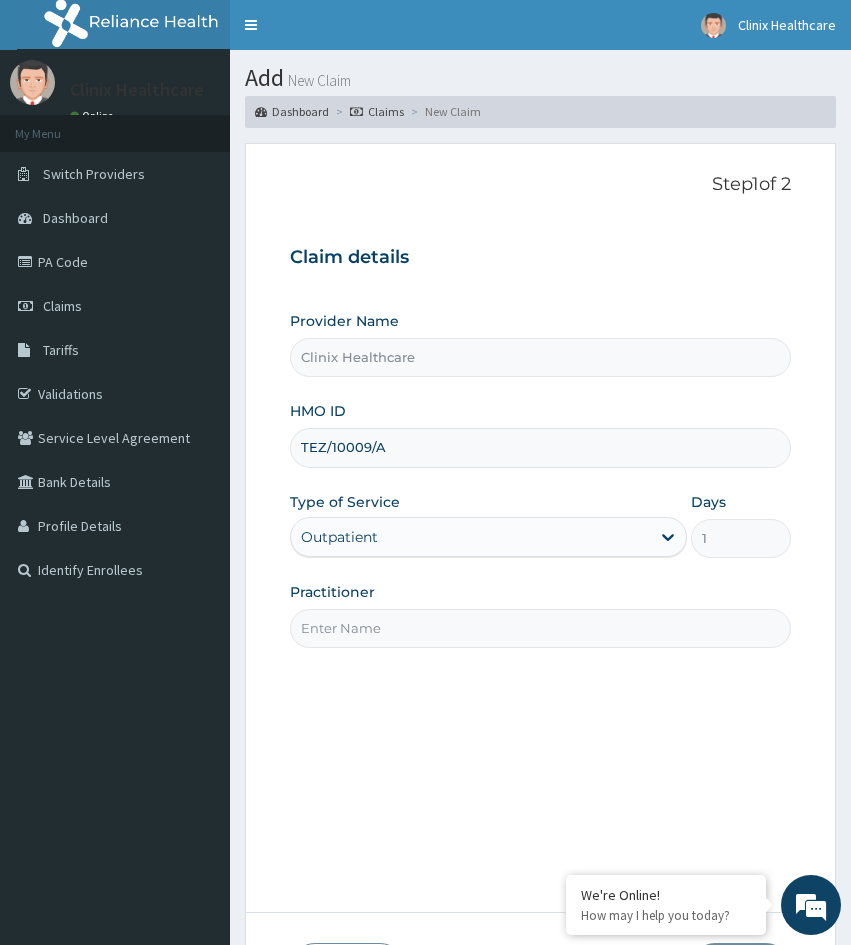 click on "Practitioner" at bounding box center (540, 628) 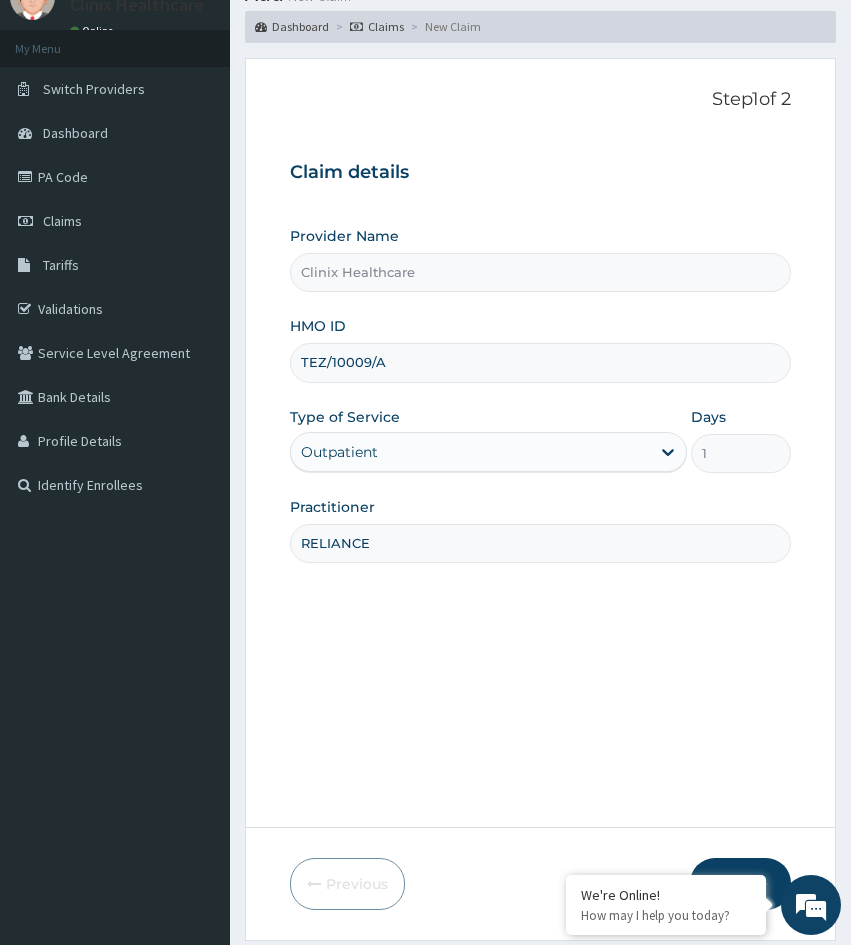scroll, scrollTop: 167, scrollLeft: 0, axis: vertical 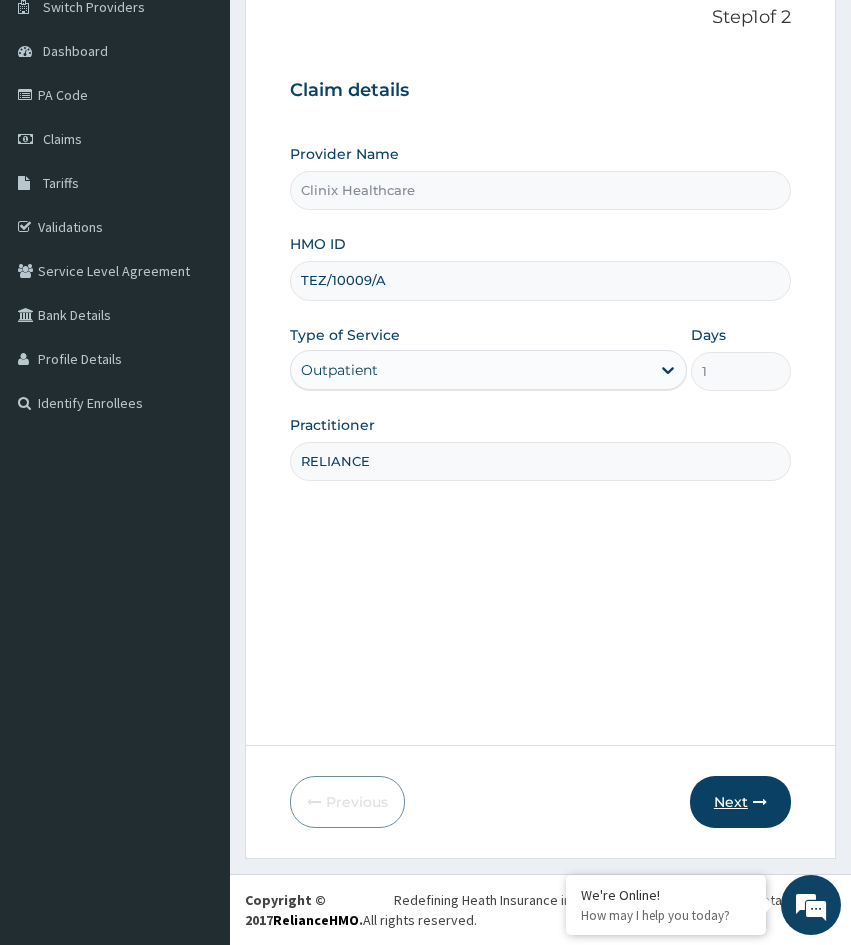 type on "RELIANCE" 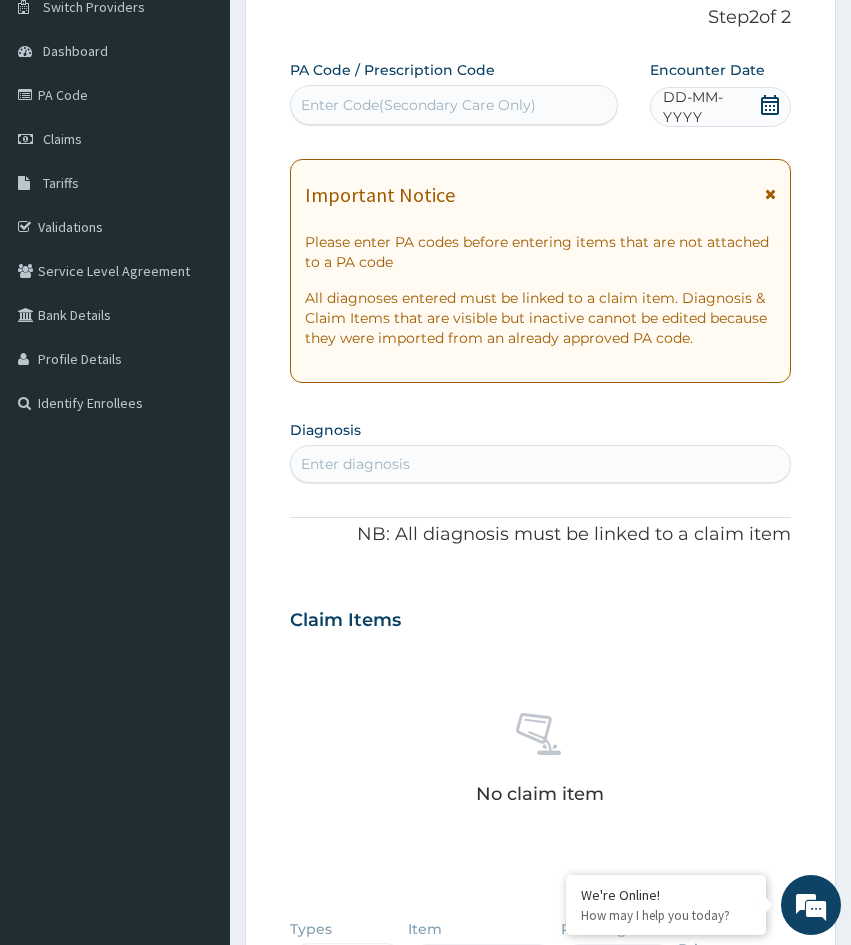 drag, startPoint x: 303, startPoint y: 729, endPoint x: 322, endPoint y: 707, distance: 29.068884 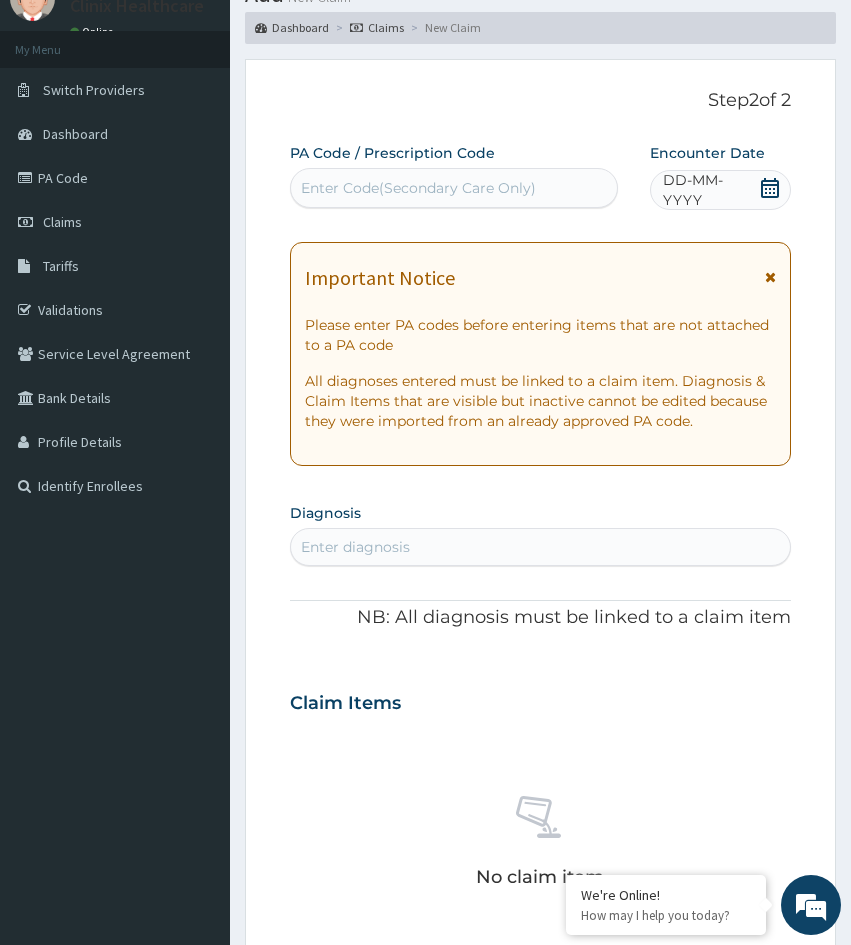 scroll, scrollTop: 0, scrollLeft: 0, axis: both 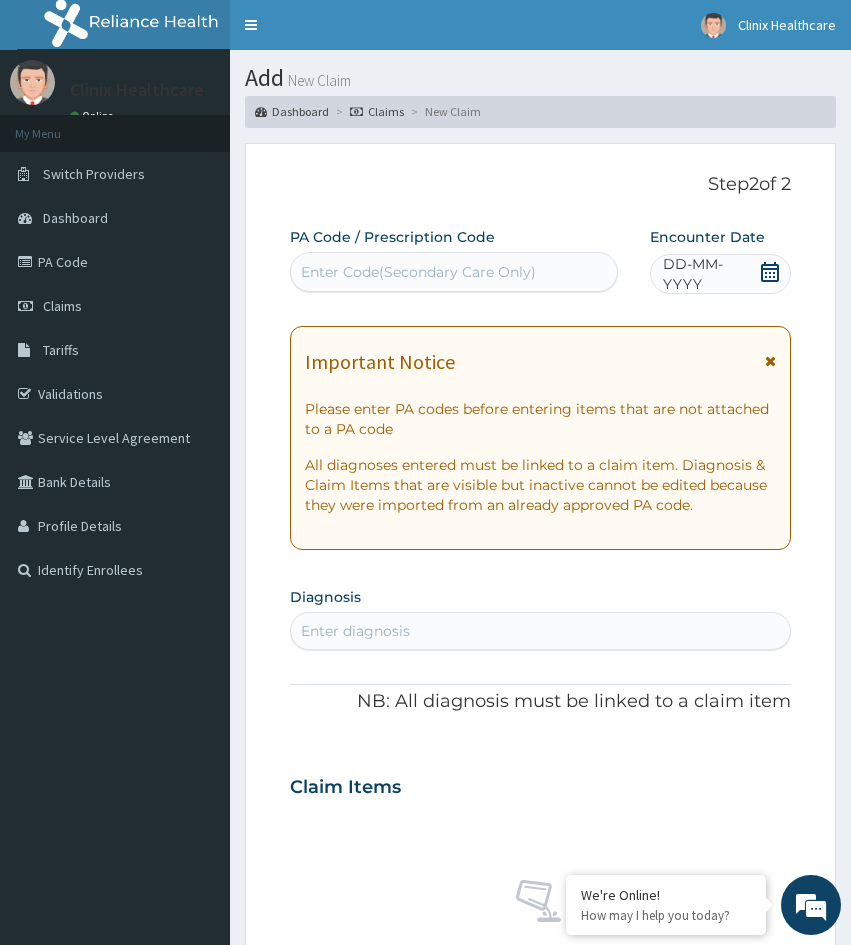 click on "Enter Code(Secondary Care Only)" at bounding box center [418, 272] 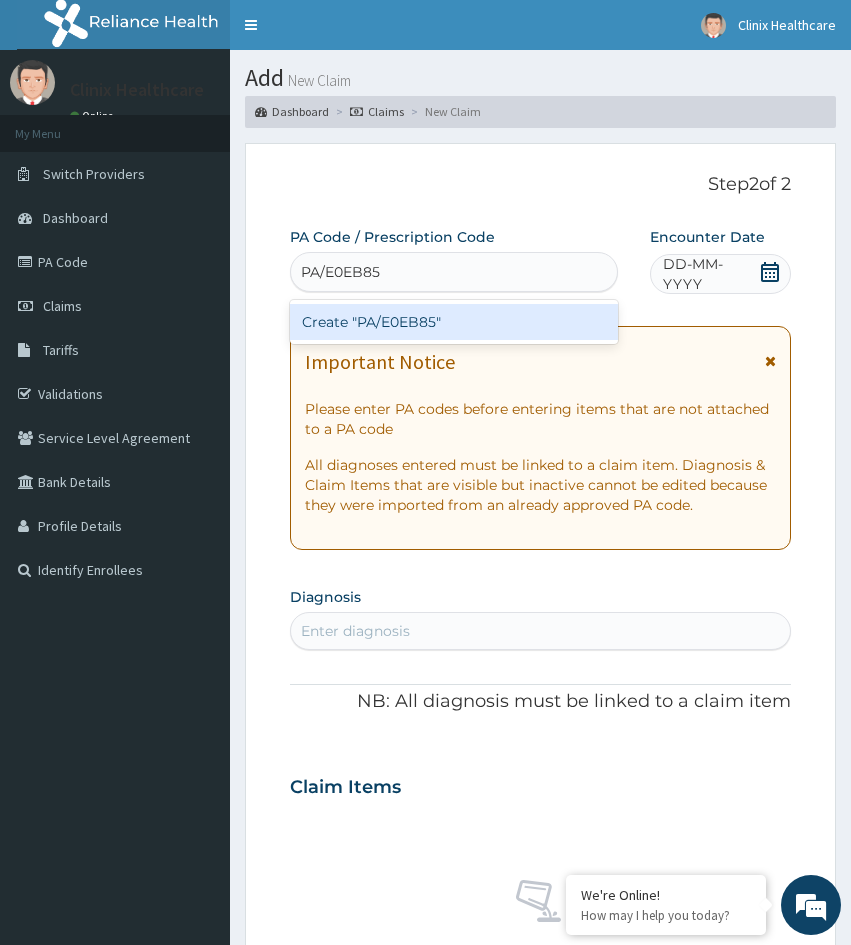 click on "Create "PA/E0EB85"" at bounding box center (454, 322) 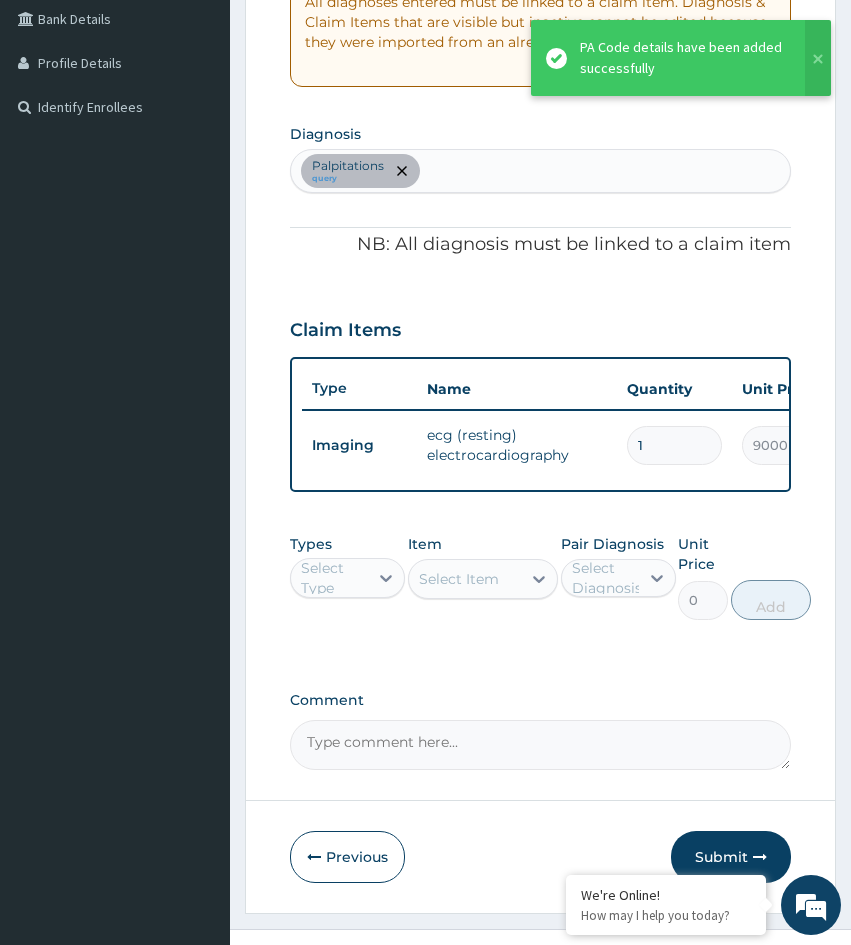 scroll, scrollTop: 533, scrollLeft: 0, axis: vertical 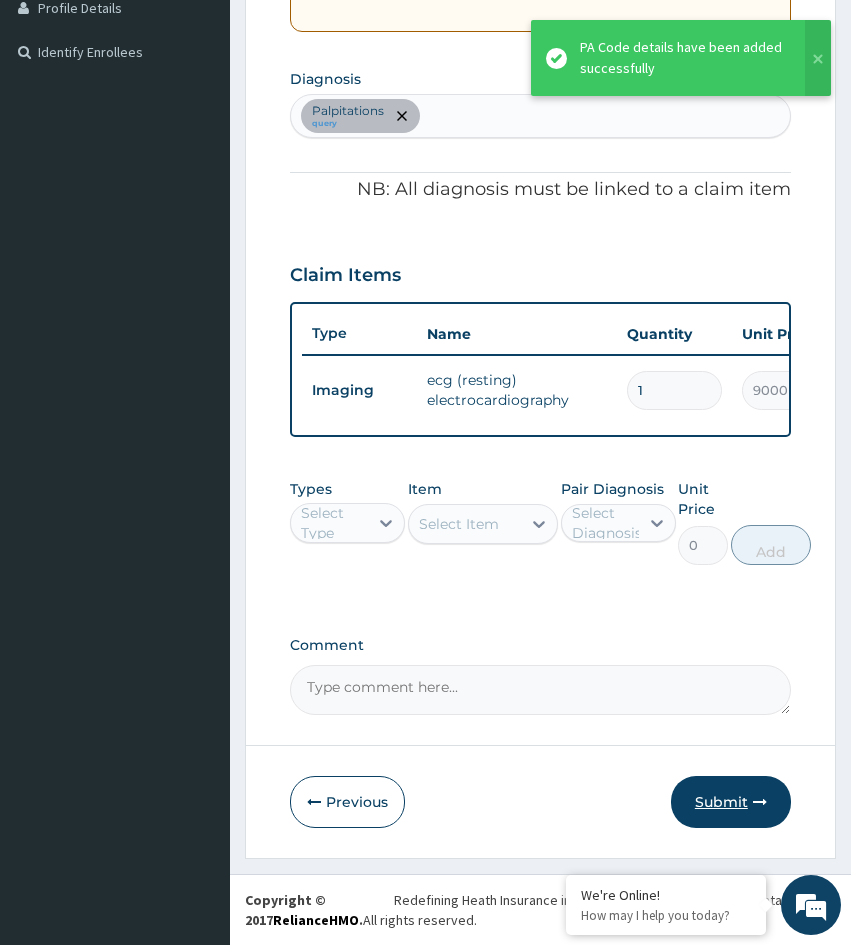 click on "Submit" at bounding box center [731, 802] 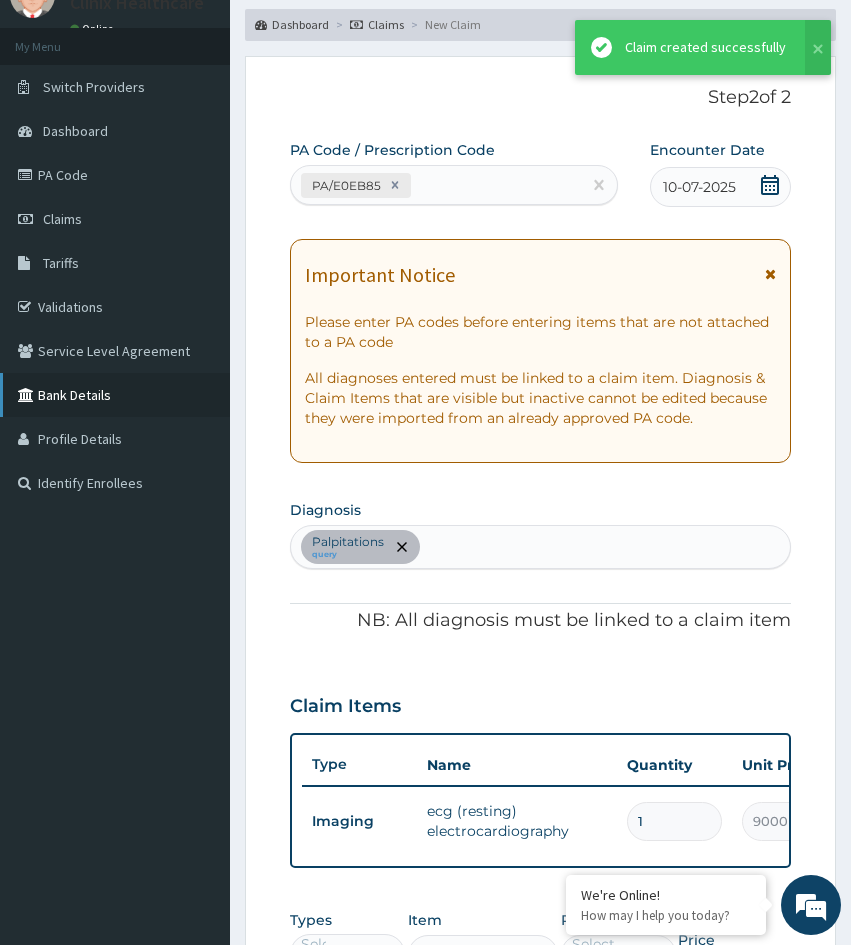 scroll, scrollTop: 533, scrollLeft: 0, axis: vertical 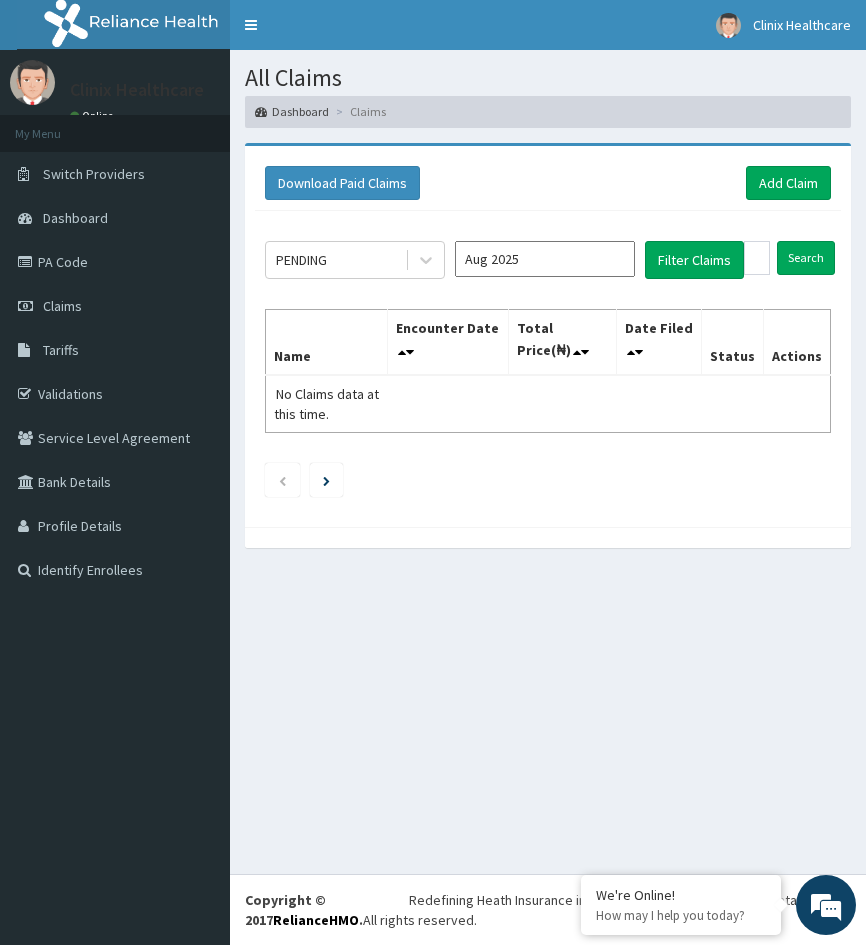 drag, startPoint x: 274, startPoint y: 712, endPoint x: 404, endPoint y: 506, distance: 243.58981 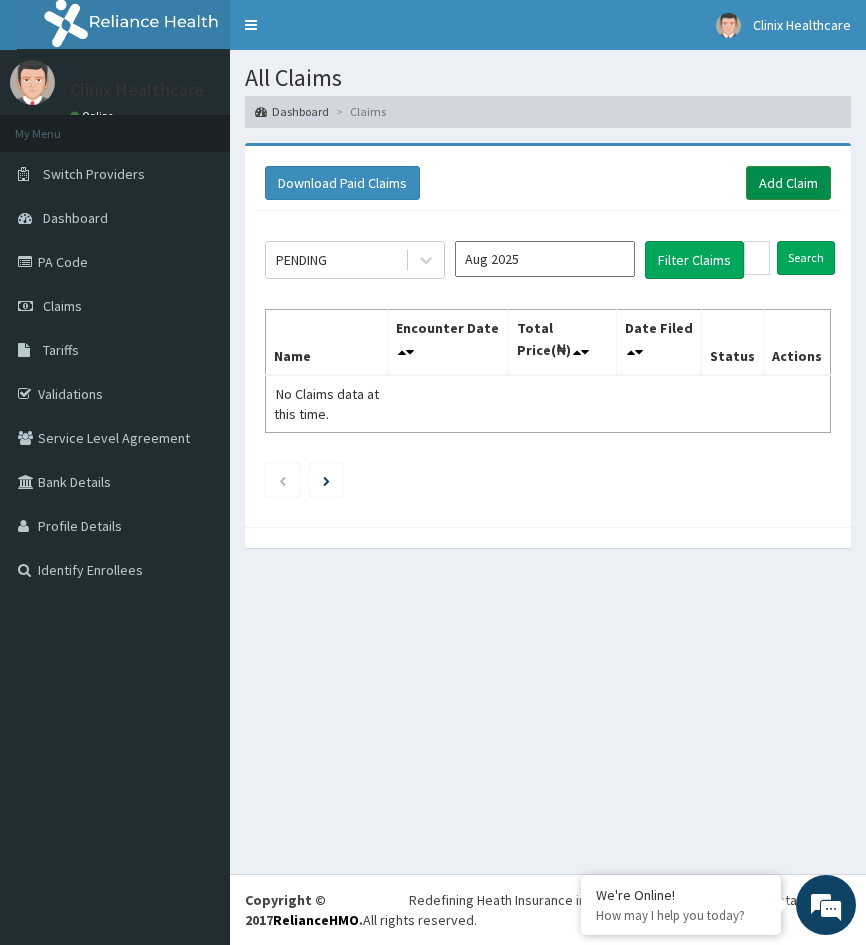 click on "Add Claim" at bounding box center (788, 183) 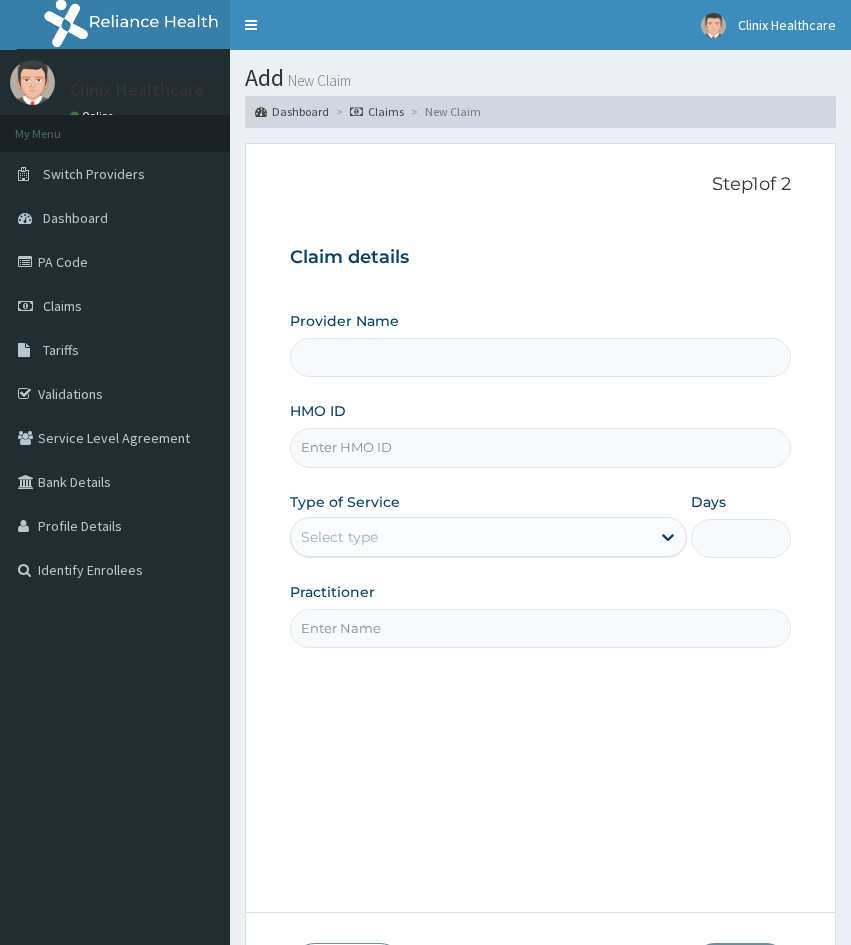 scroll, scrollTop: 0, scrollLeft: 0, axis: both 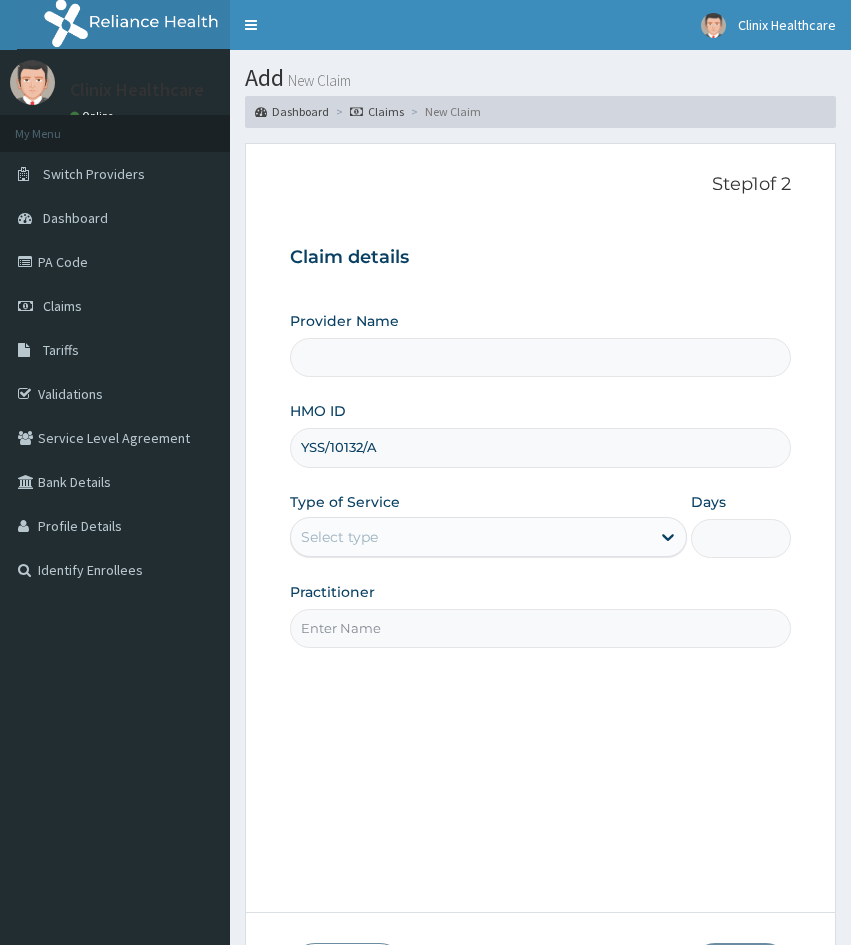 type on "Clinix Healthcare" 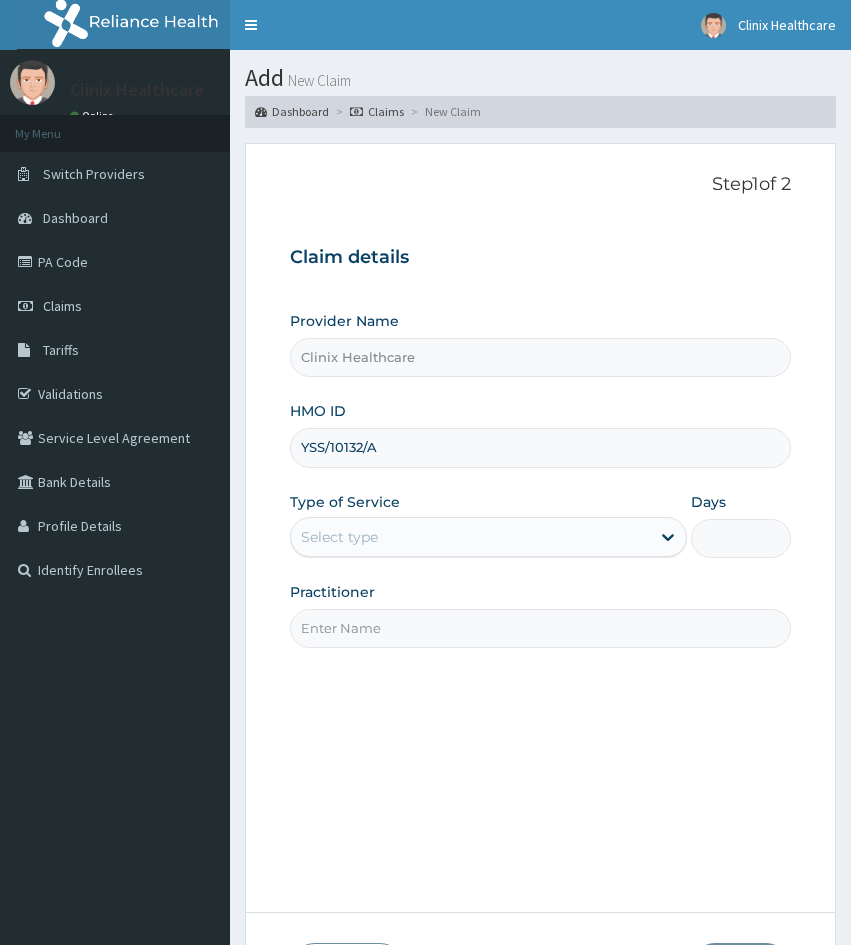 type on "YSS/10132/A" 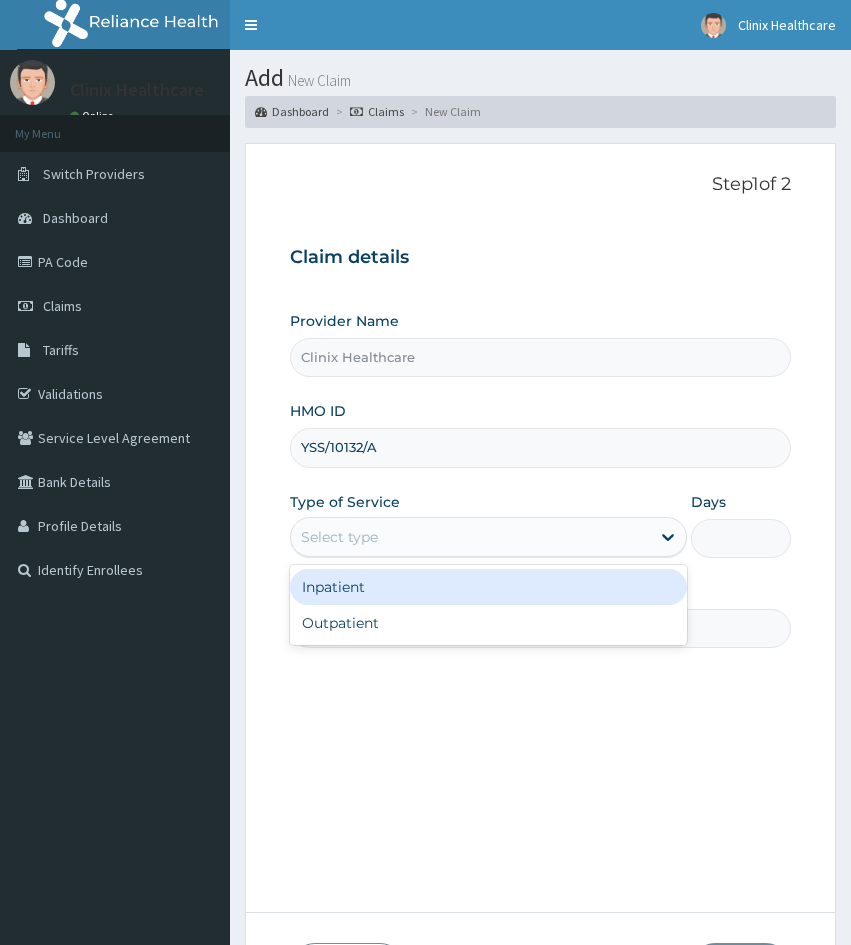 click on "Select type" at bounding box center [339, 537] 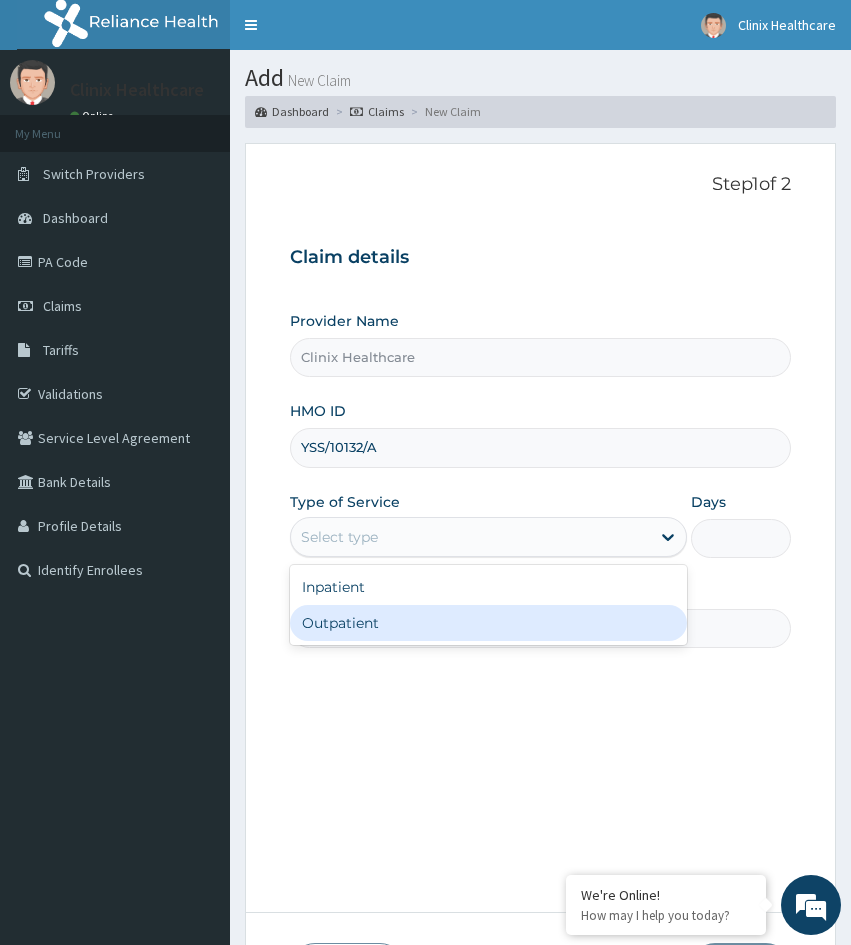 click on "Outpatient" at bounding box center (488, 623) 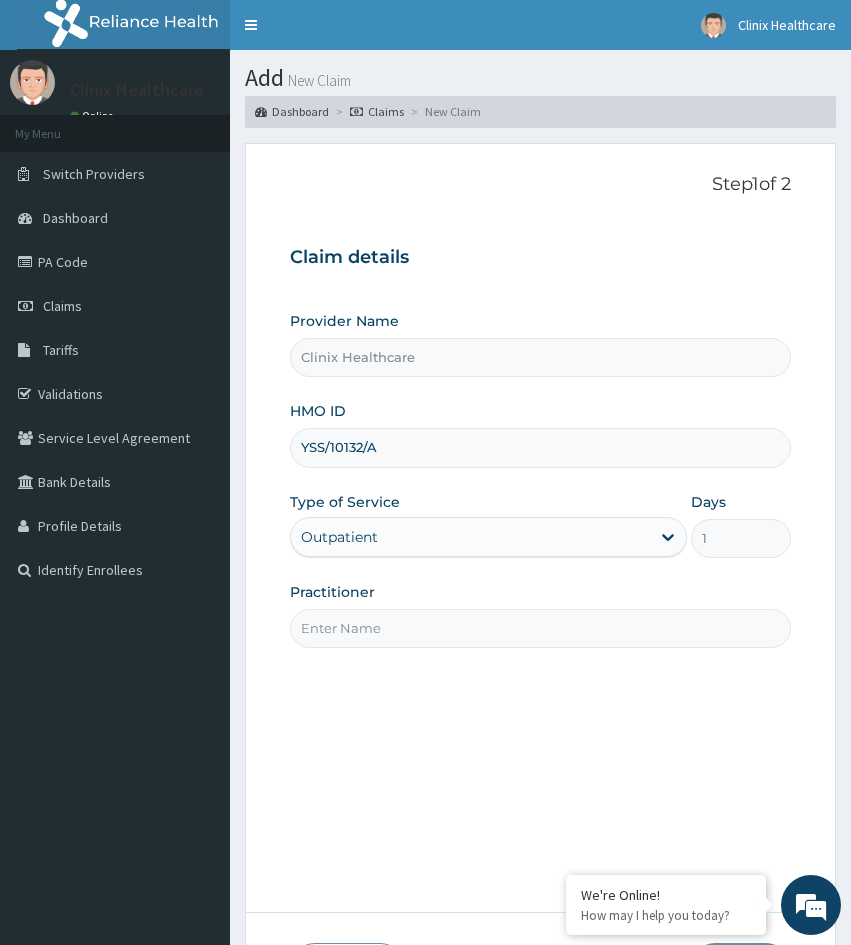 click on "Practitioner" at bounding box center [540, 628] 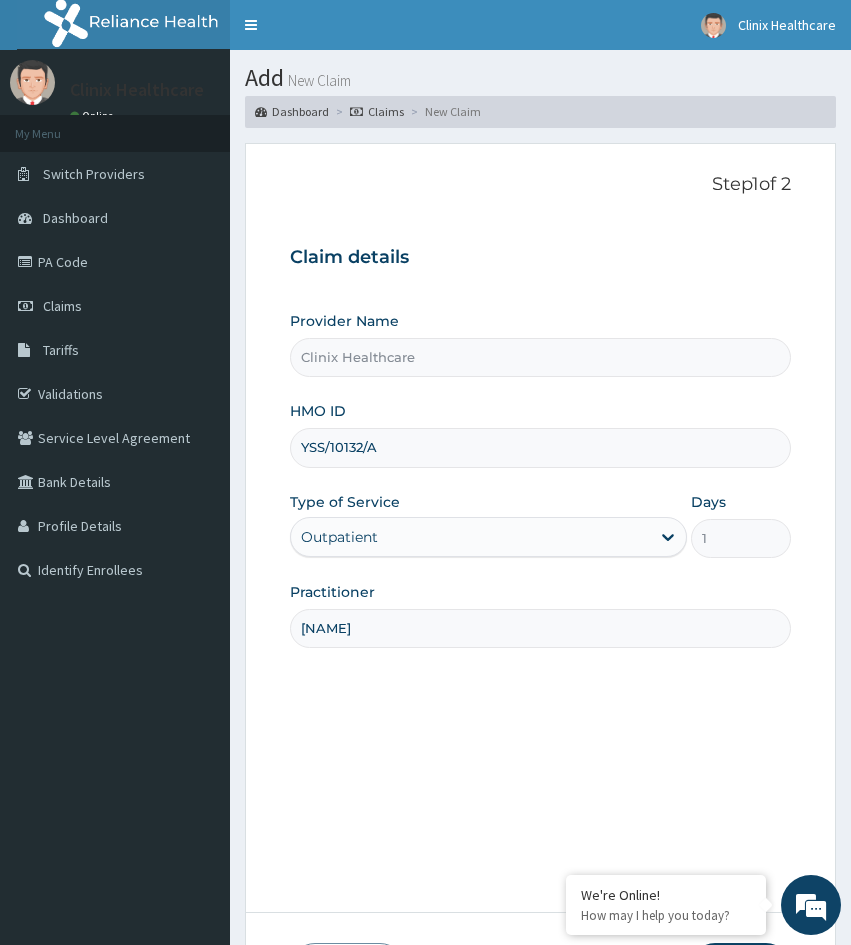 type on "[NAME]" 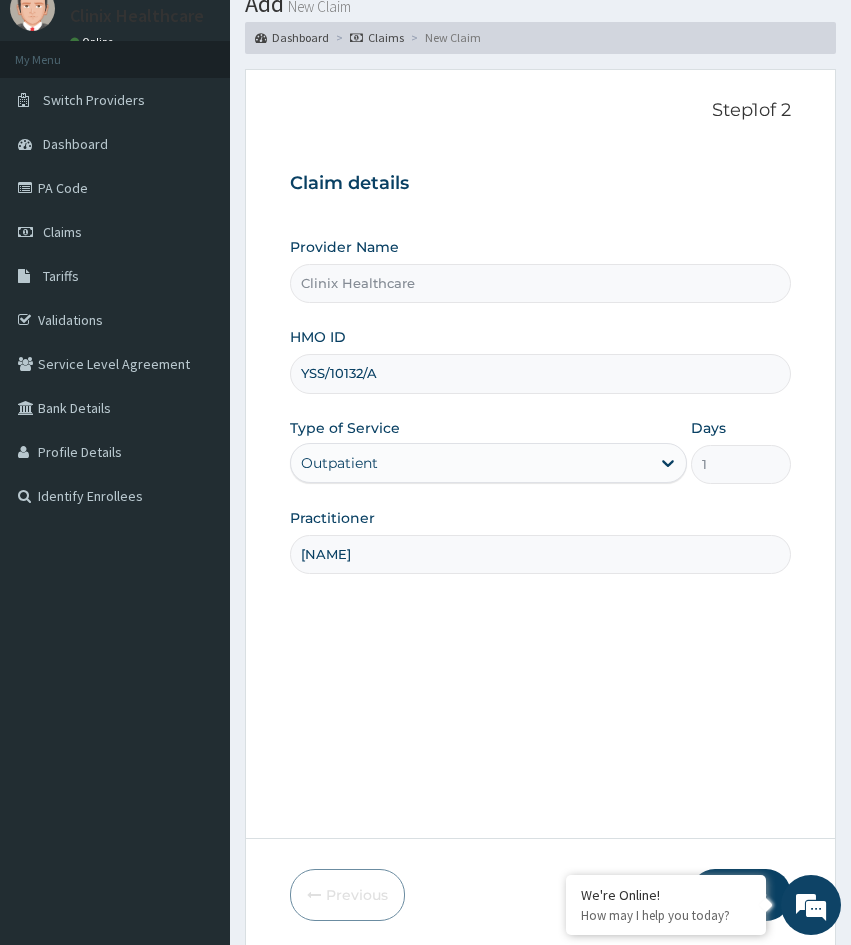 scroll, scrollTop: 167, scrollLeft: 0, axis: vertical 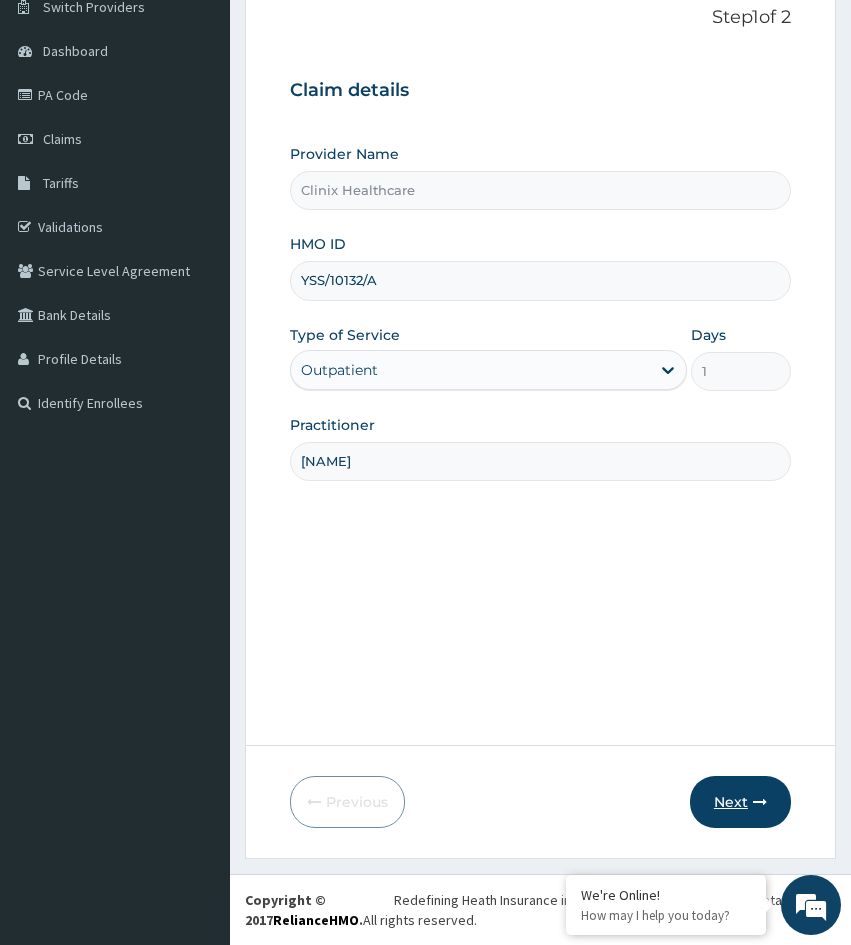click on "Next" at bounding box center (740, 802) 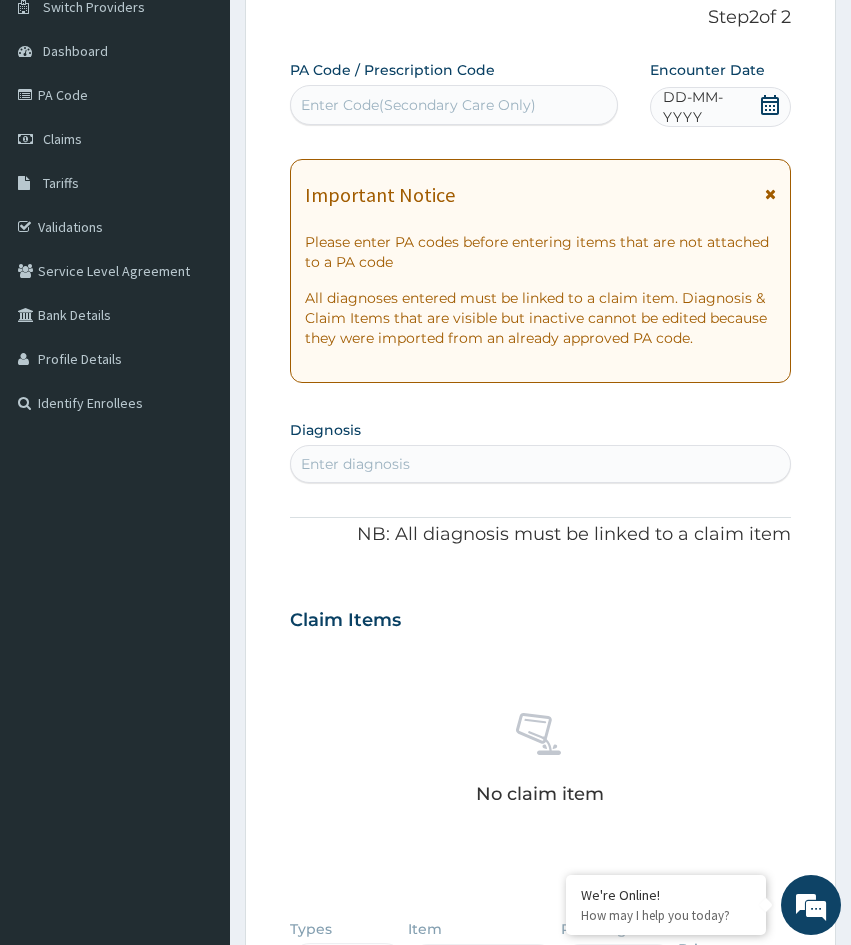 drag, startPoint x: 310, startPoint y: 768, endPoint x: 355, endPoint y: 667, distance: 110.57124 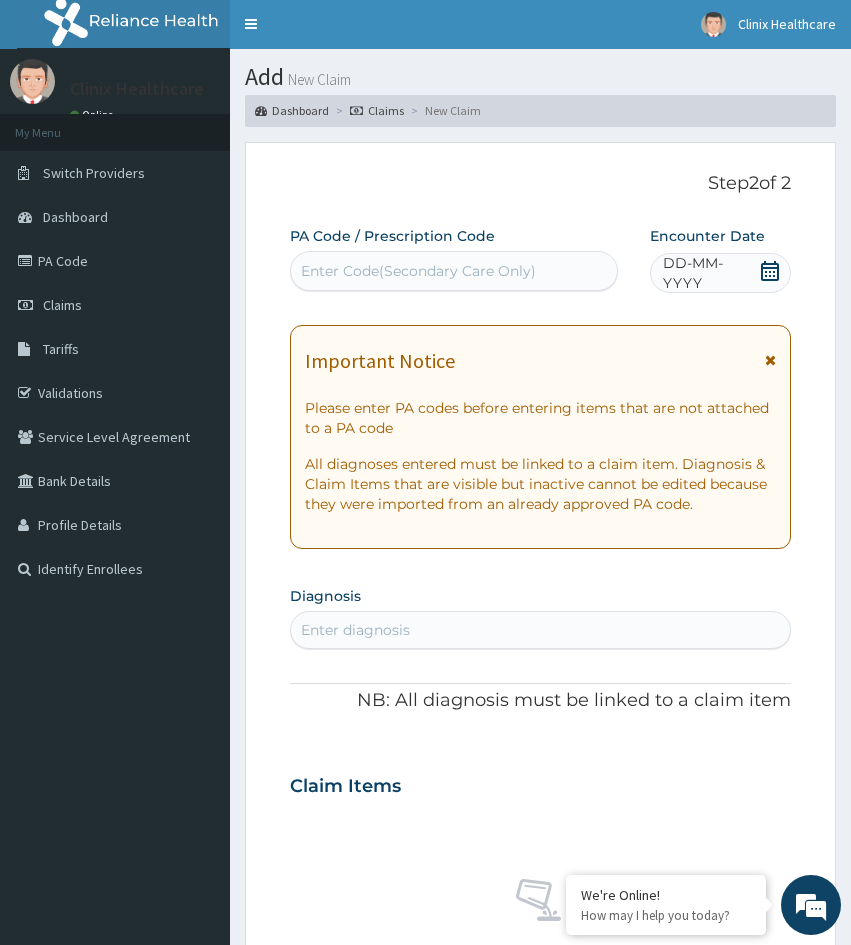 scroll, scrollTop: 0, scrollLeft: 0, axis: both 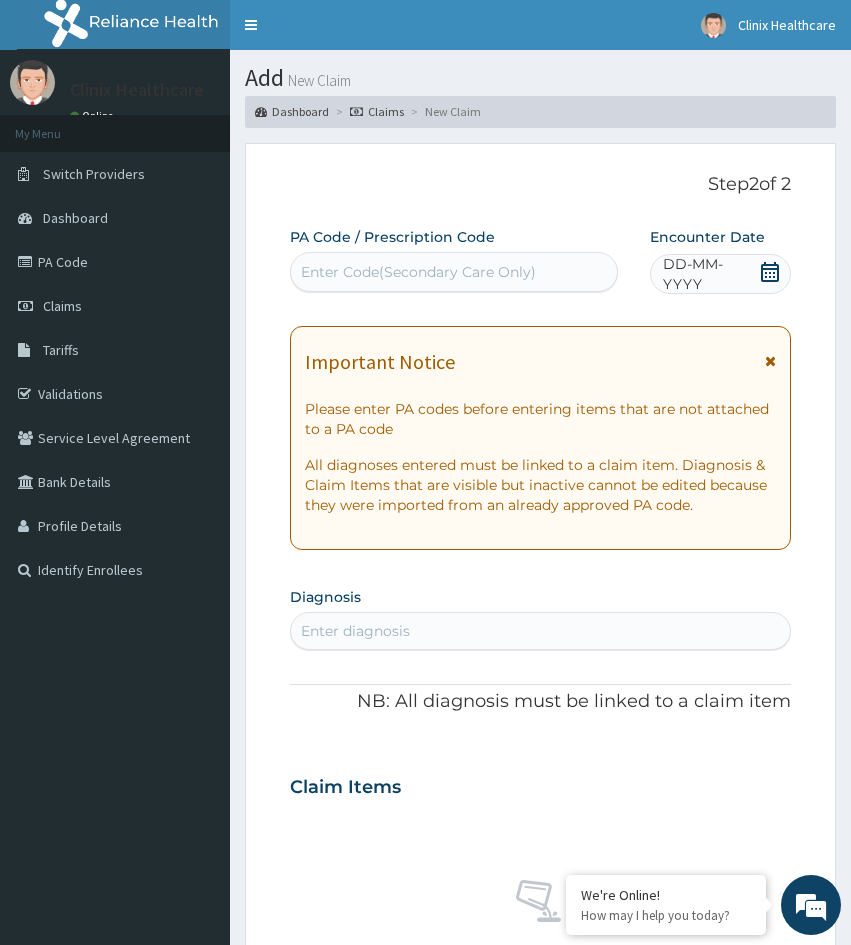click on "Enter Code(Secondary Care Only)" at bounding box center (418, 272) 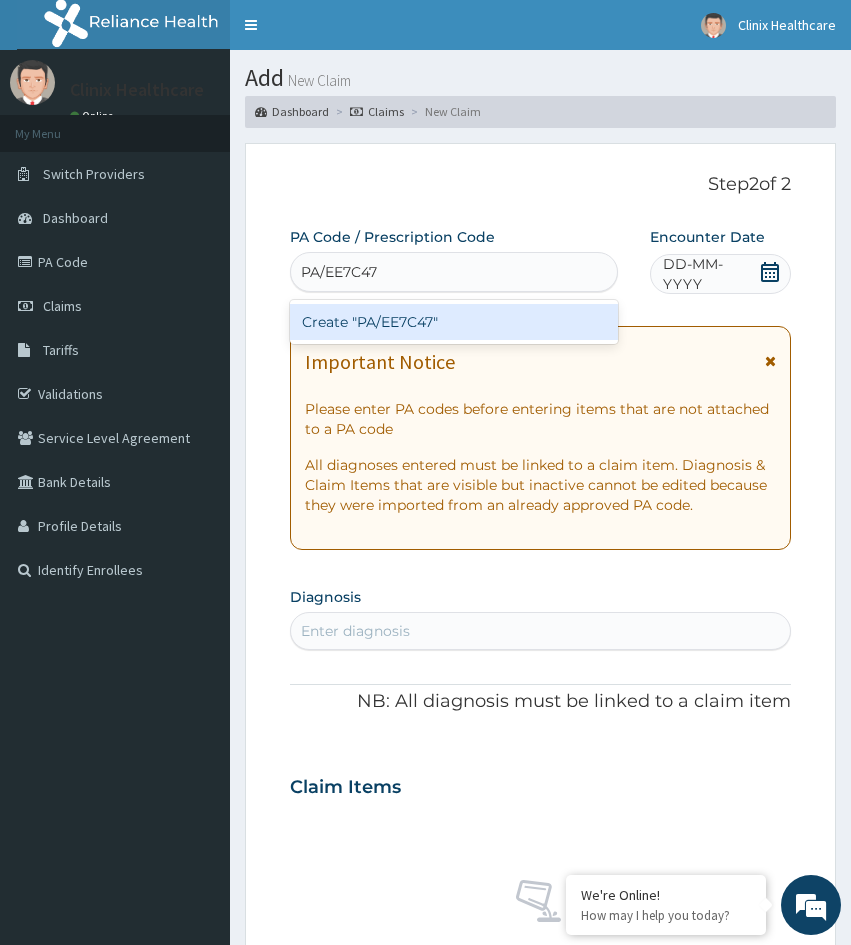 click on "Create "PA/EE7C47"" at bounding box center [454, 322] 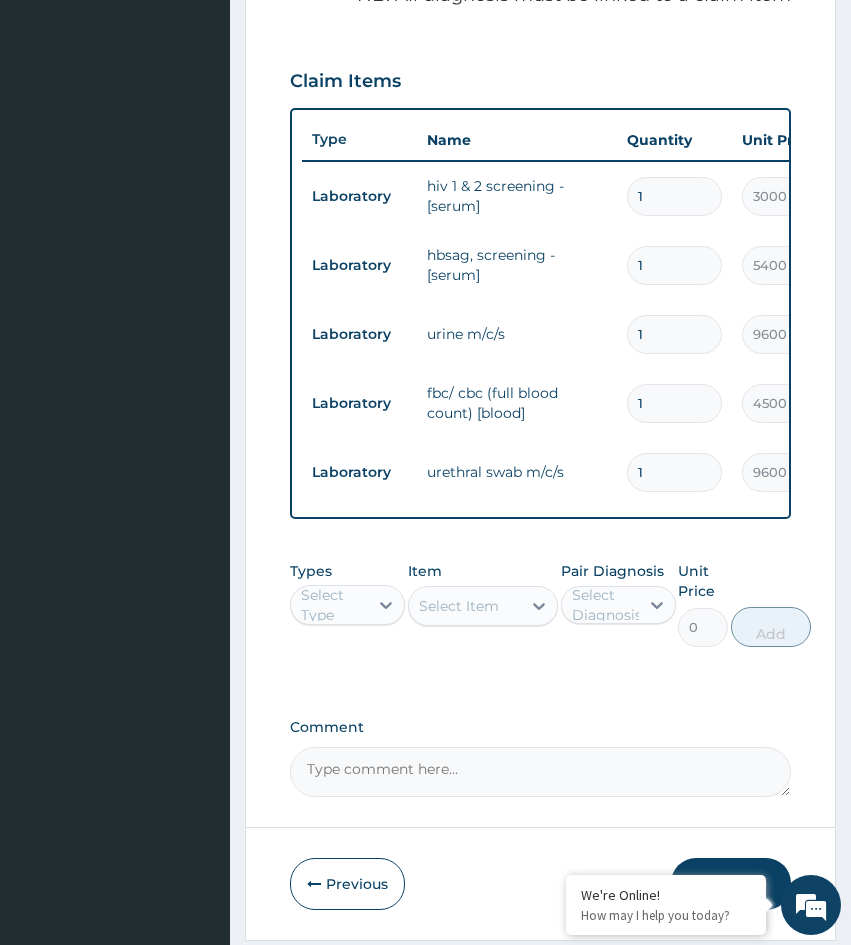 scroll, scrollTop: 809, scrollLeft: 0, axis: vertical 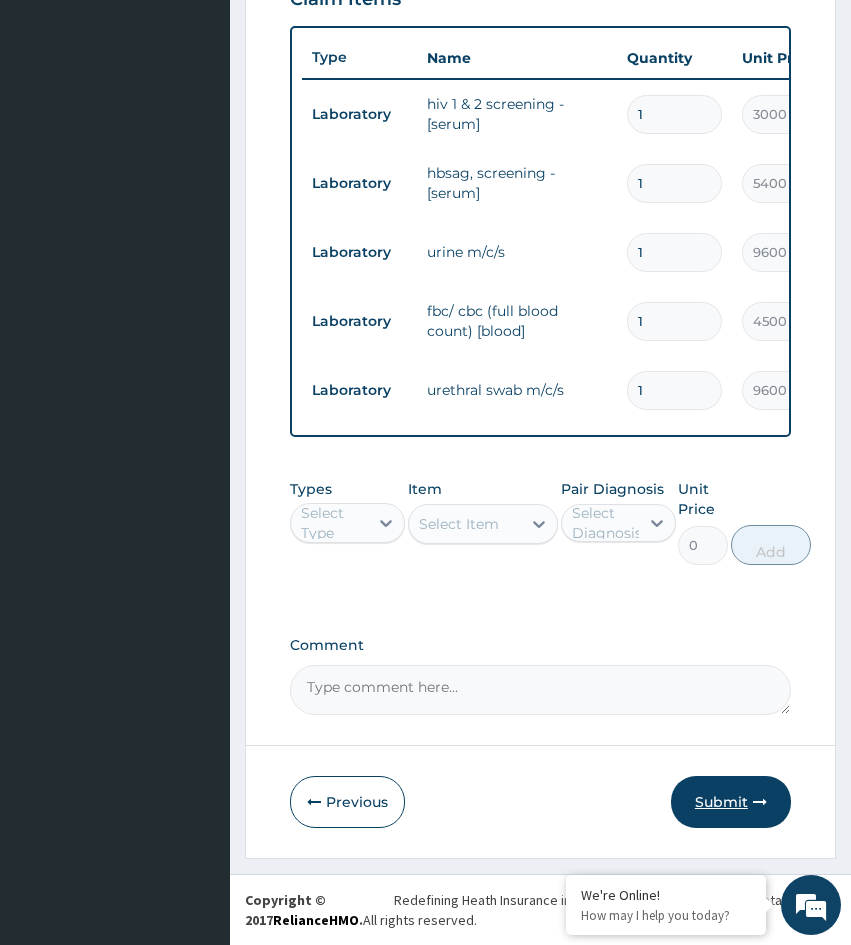 click on "Submit" at bounding box center (731, 802) 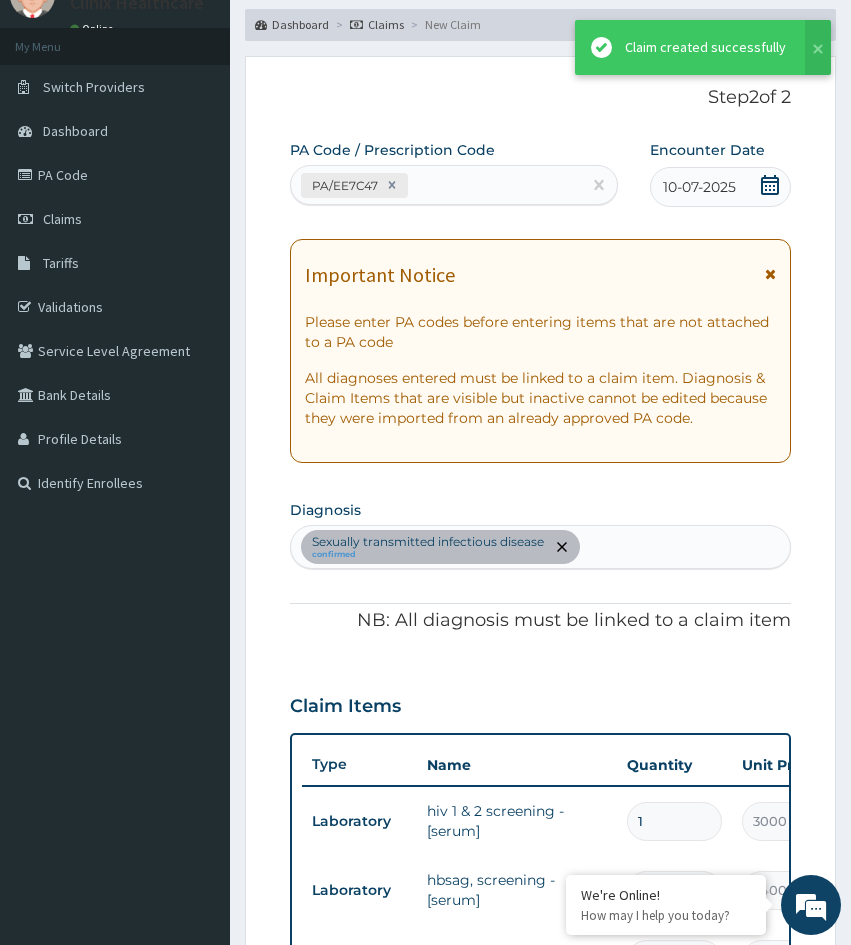 scroll, scrollTop: 809, scrollLeft: 0, axis: vertical 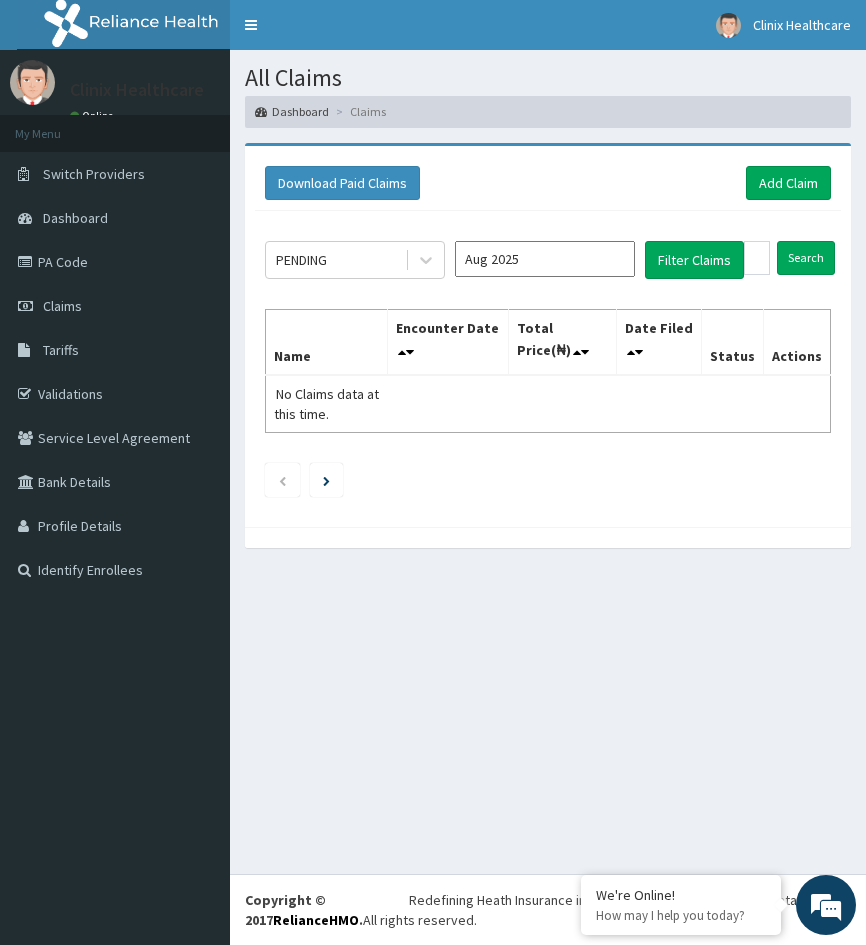 click at bounding box center [548, 480] 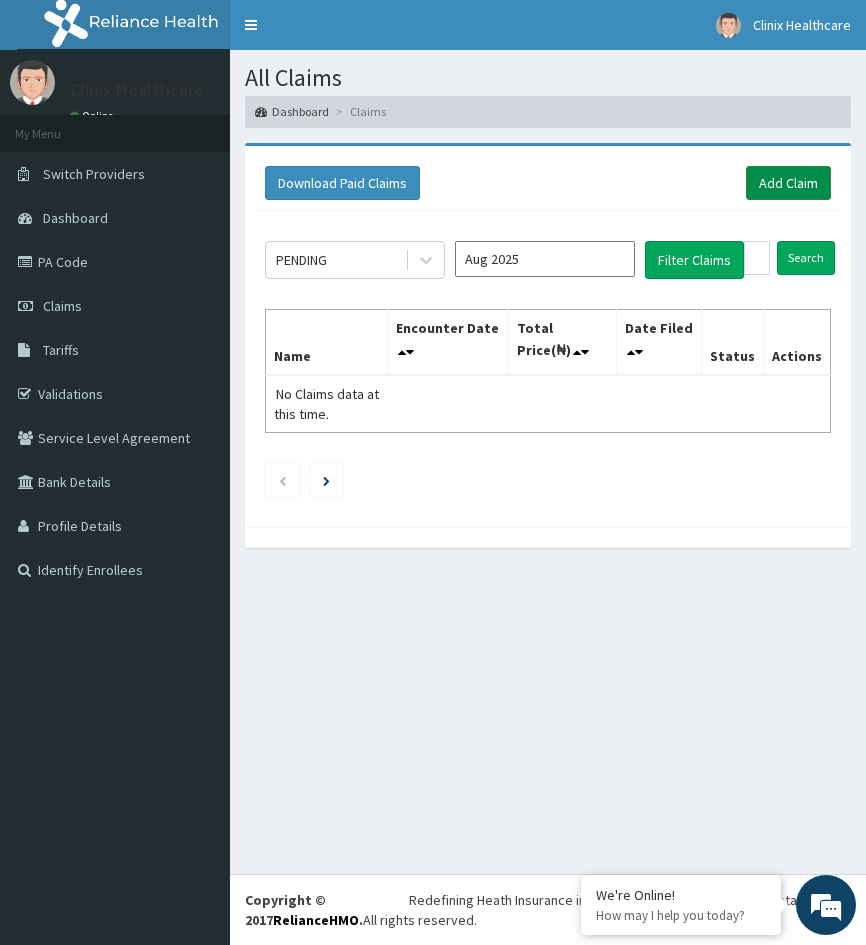 click on "Add Claim" at bounding box center (788, 183) 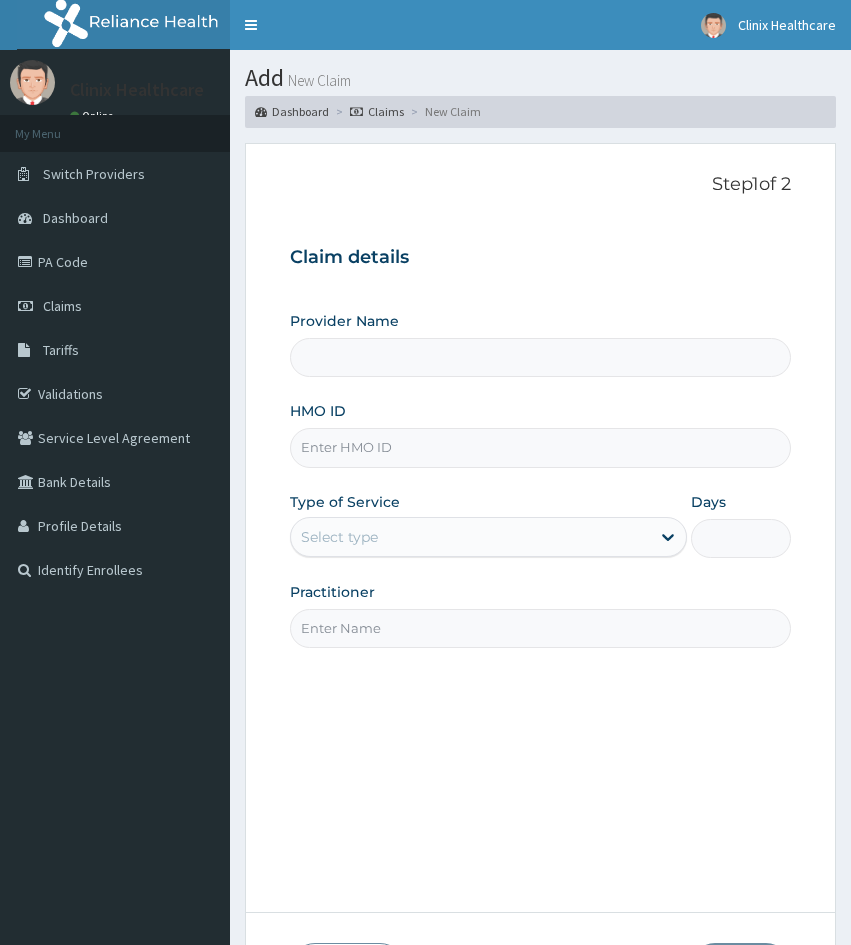 scroll, scrollTop: 0, scrollLeft: 0, axis: both 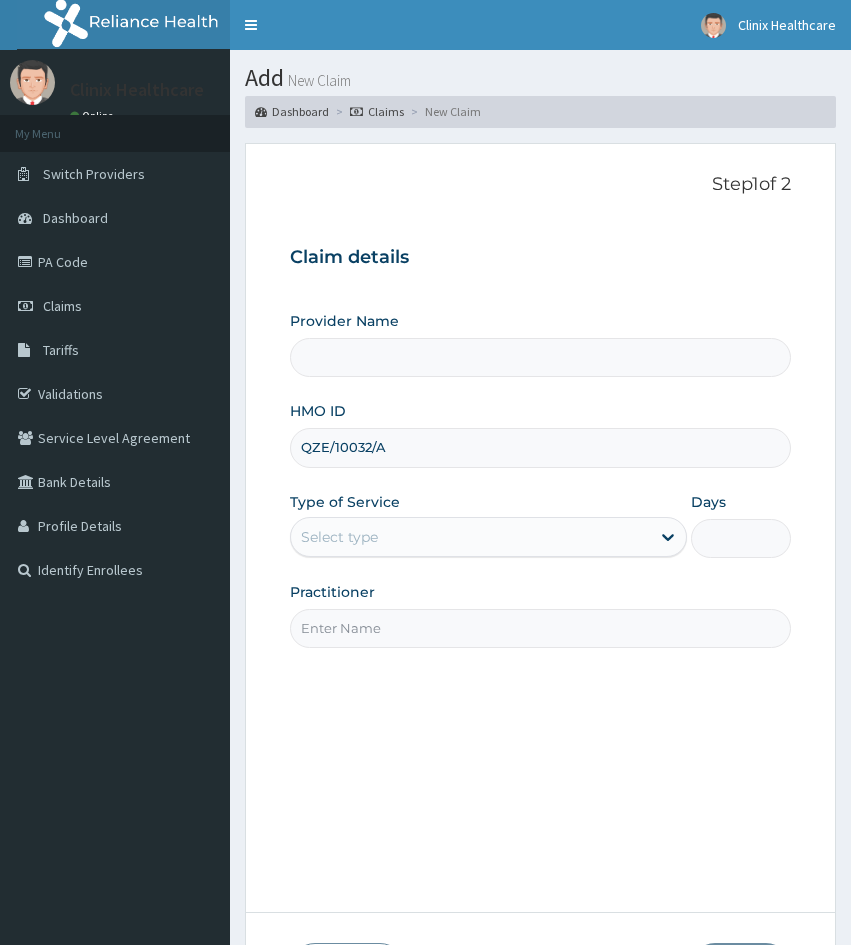 type on "QZE/10032/A" 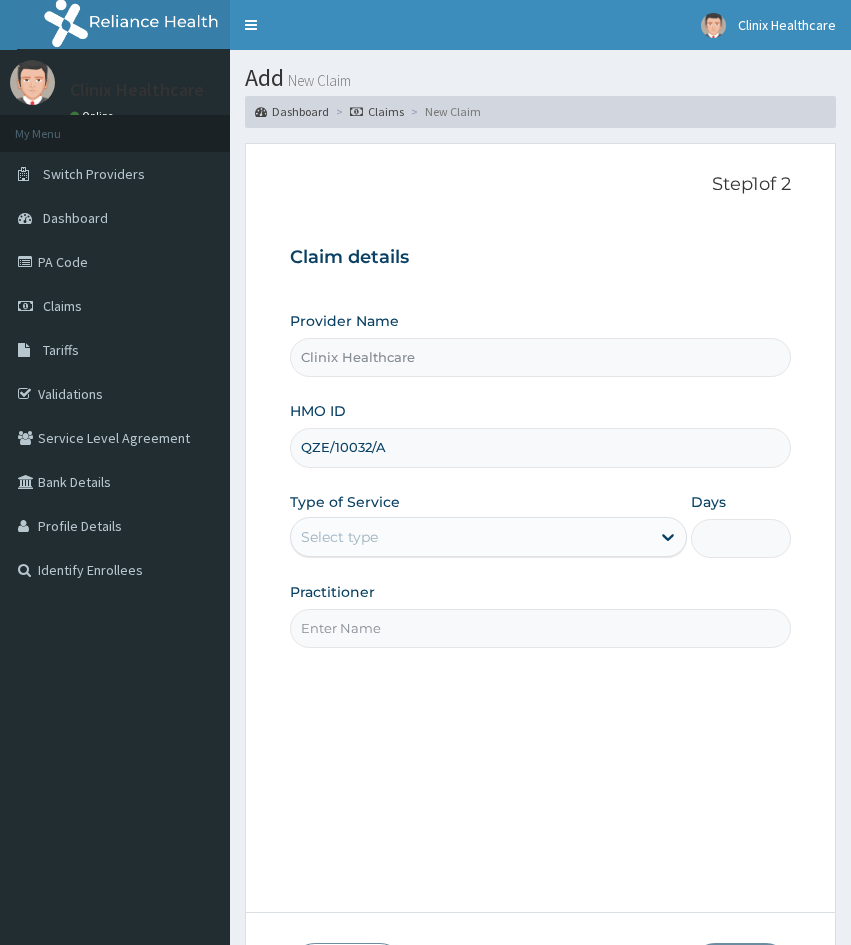 click on "Select type" at bounding box center [339, 537] 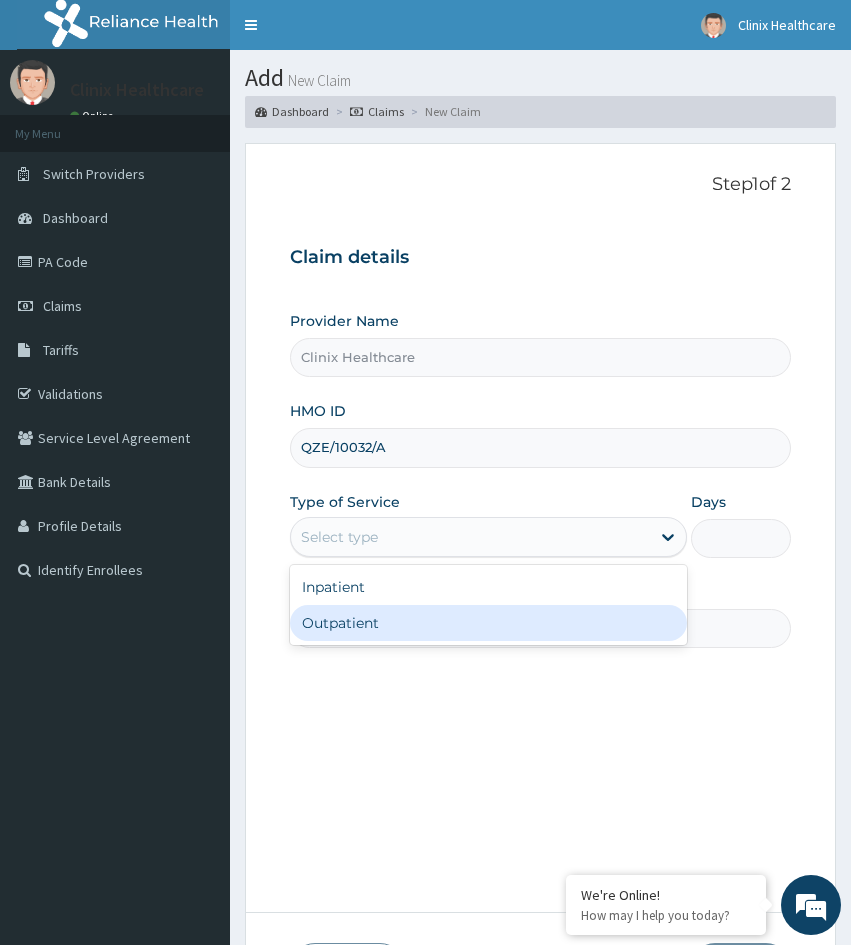 click on "Outpatient" at bounding box center [488, 623] 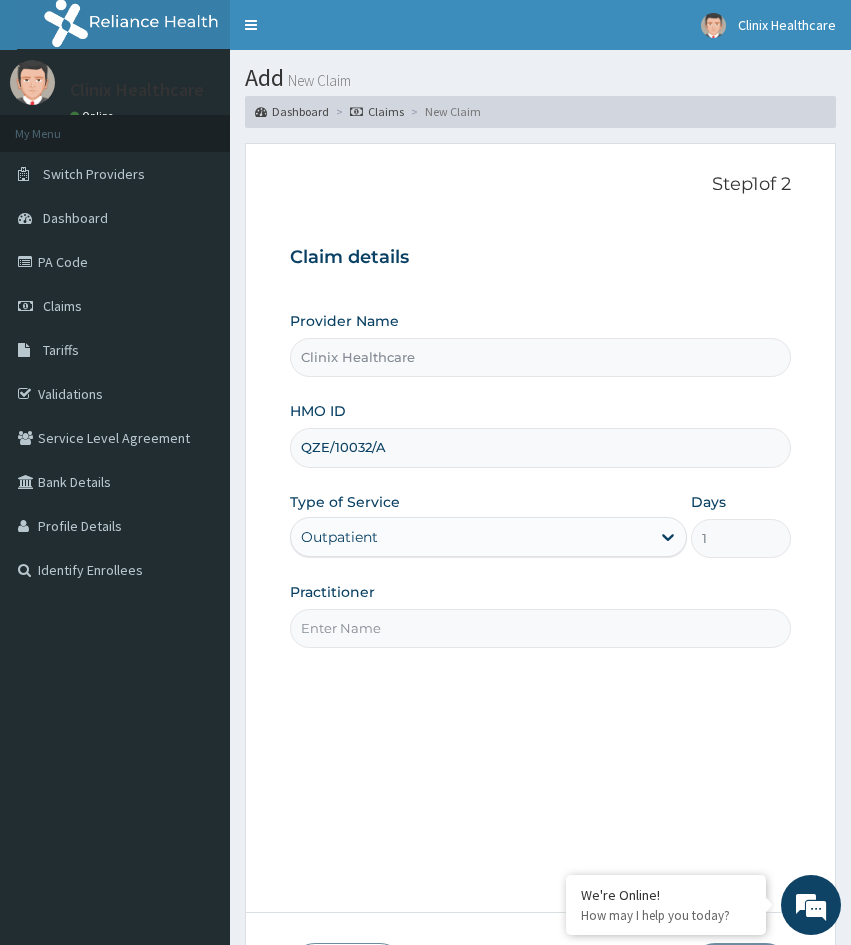 click on "Practitioner" at bounding box center (540, 628) 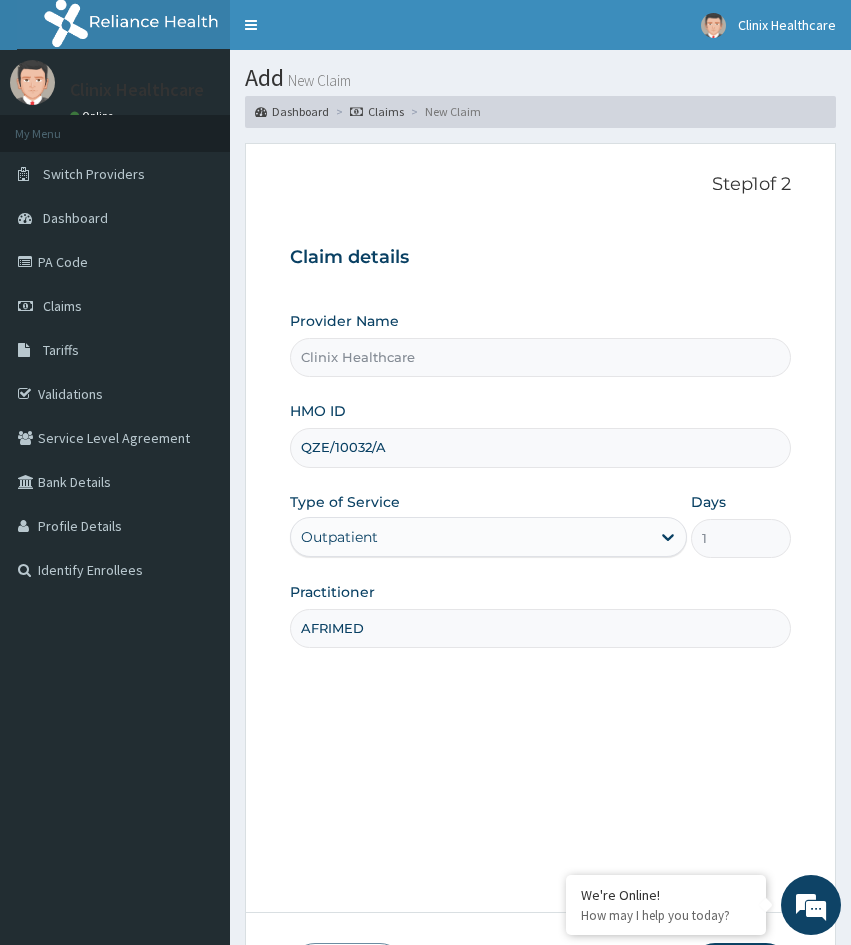 type on "AFRIMED" 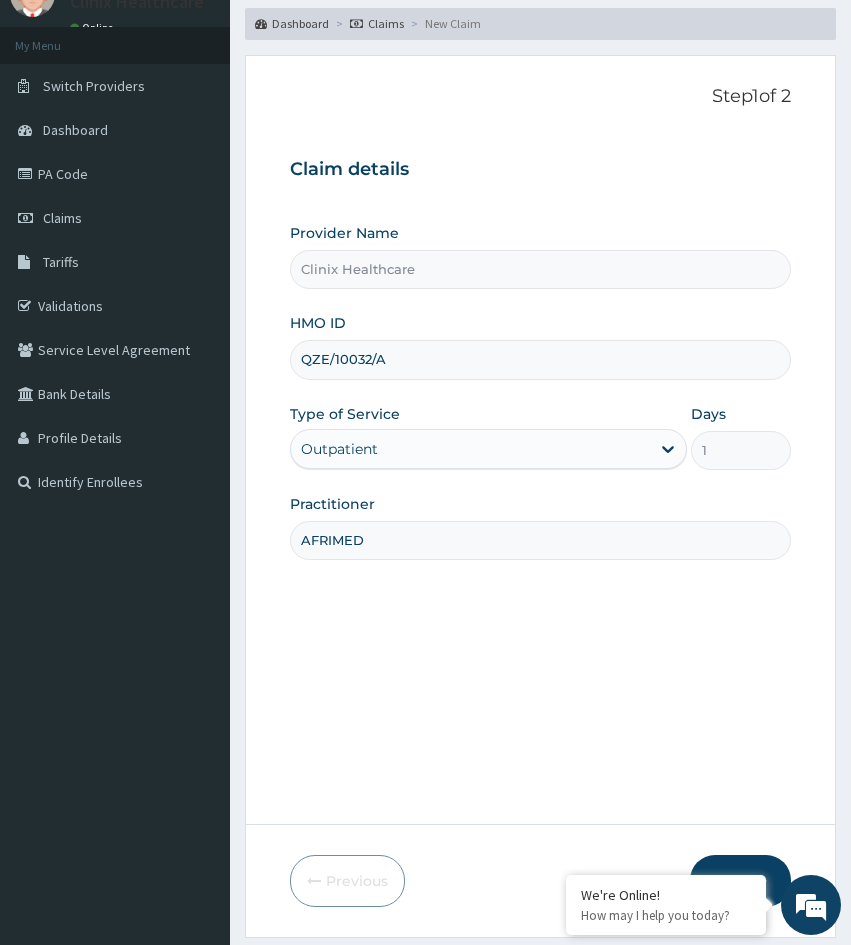 scroll, scrollTop: 167, scrollLeft: 0, axis: vertical 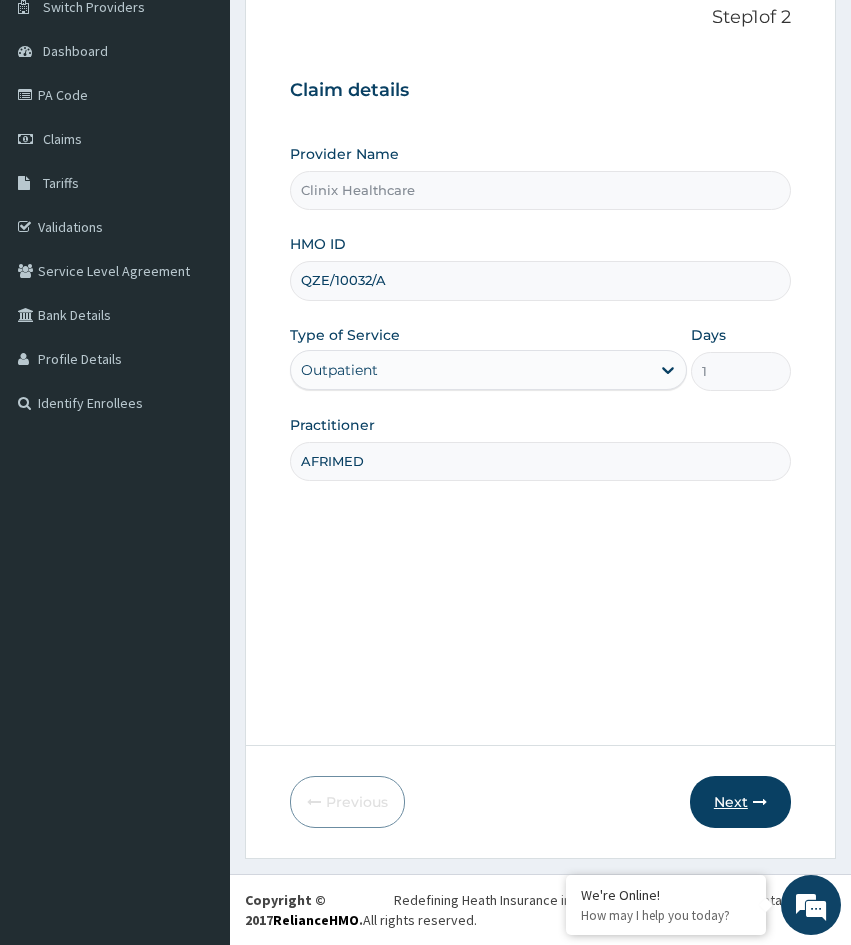 click on "Next" at bounding box center (740, 802) 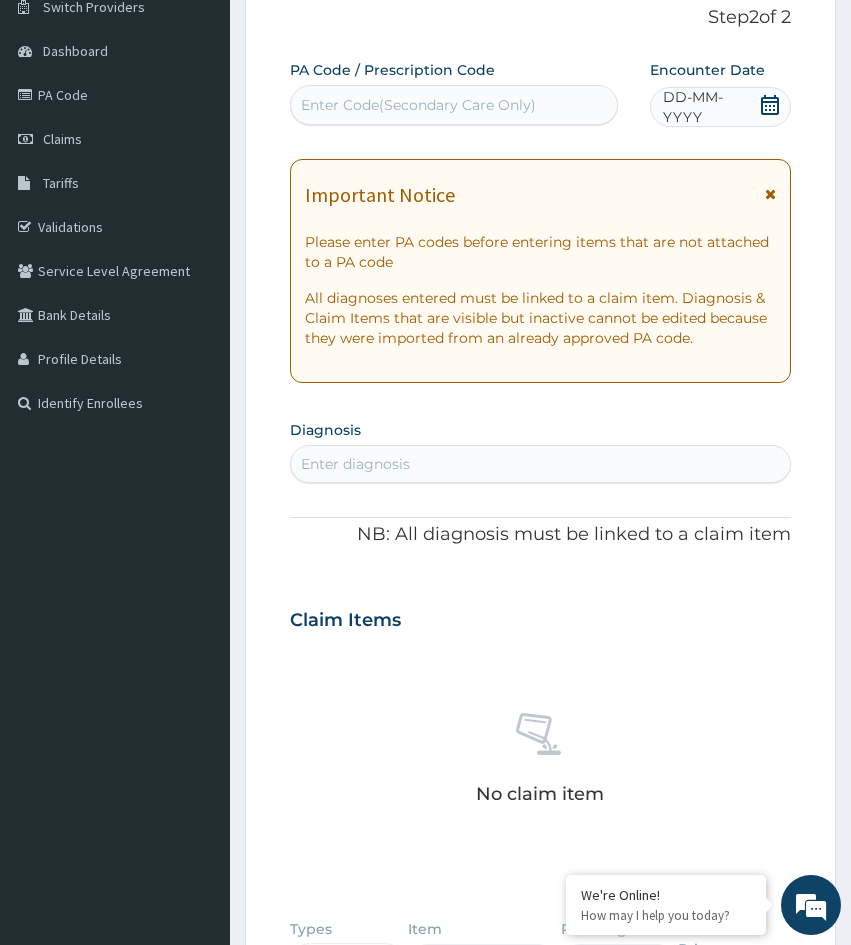 scroll, scrollTop: 0, scrollLeft: 0, axis: both 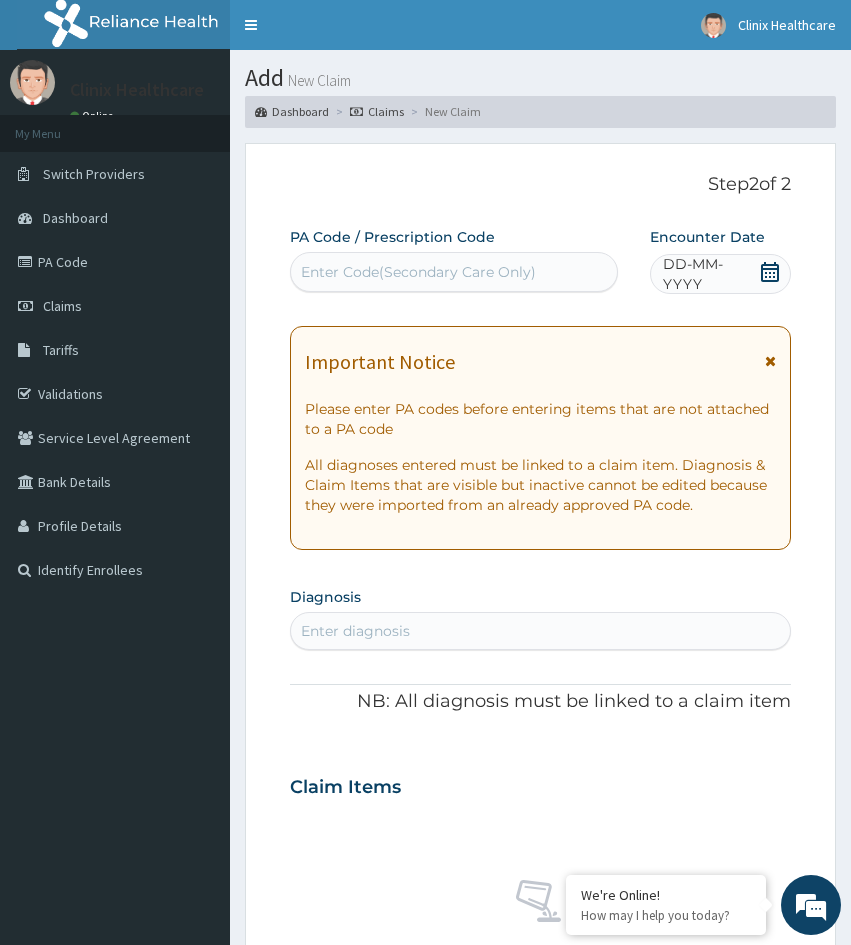 click on "Enter Code(Secondary Care Only)" at bounding box center [418, 272] 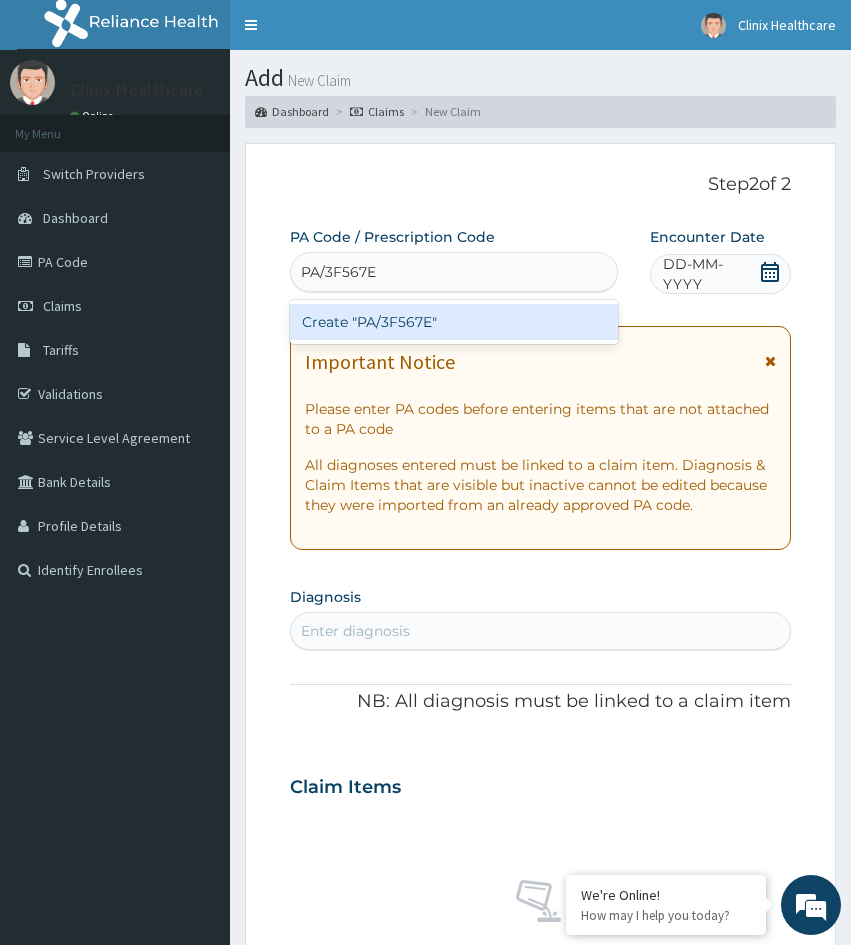 click on "Create "PA/3F567E"" at bounding box center [454, 322] 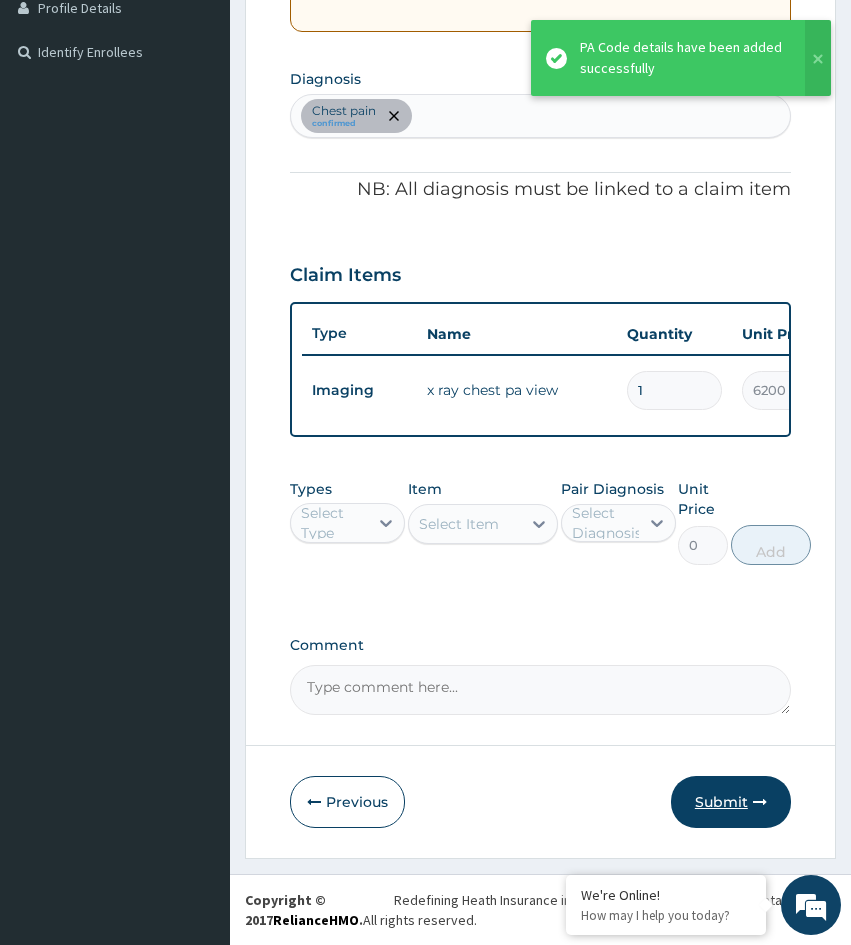 click on "Submit" at bounding box center [731, 802] 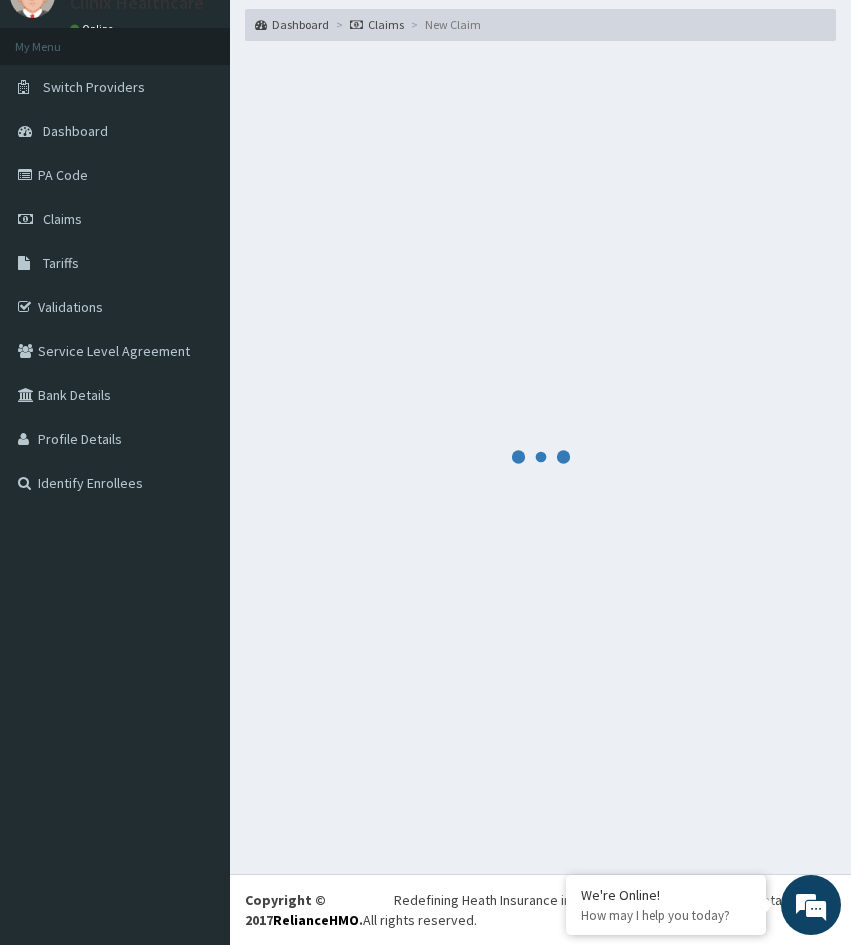 scroll, scrollTop: 533, scrollLeft: 0, axis: vertical 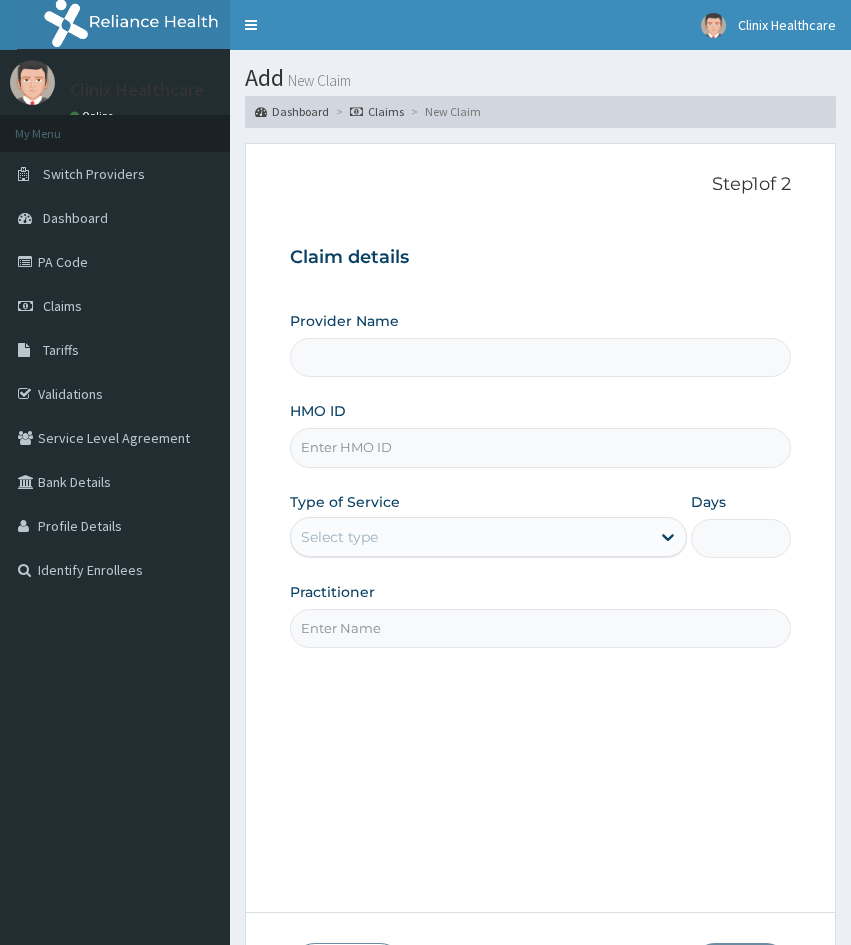 click on "HMO ID" at bounding box center (540, 447) 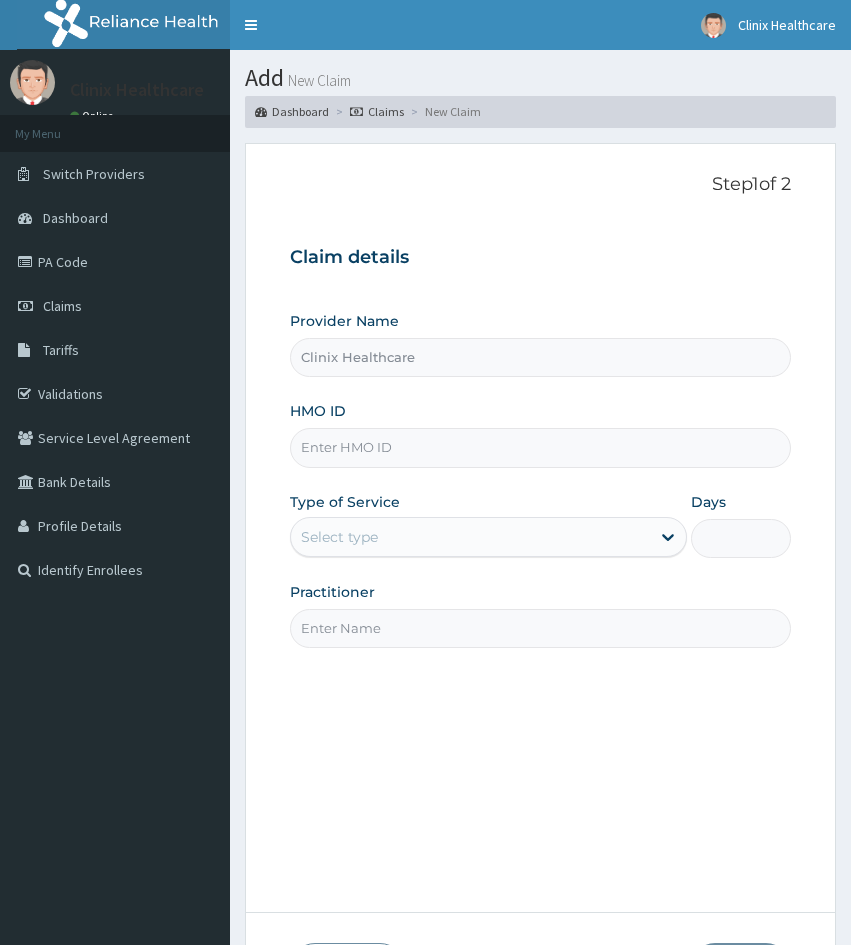paste on "RET/46396/A" 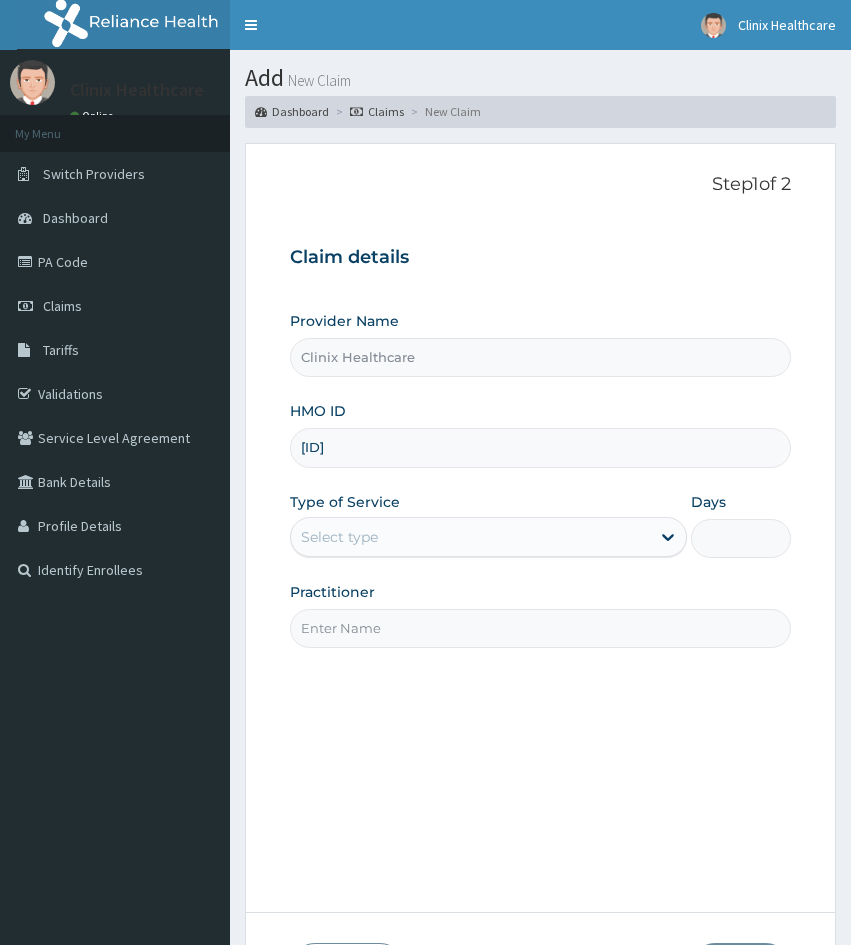 type on "RET/46396/A" 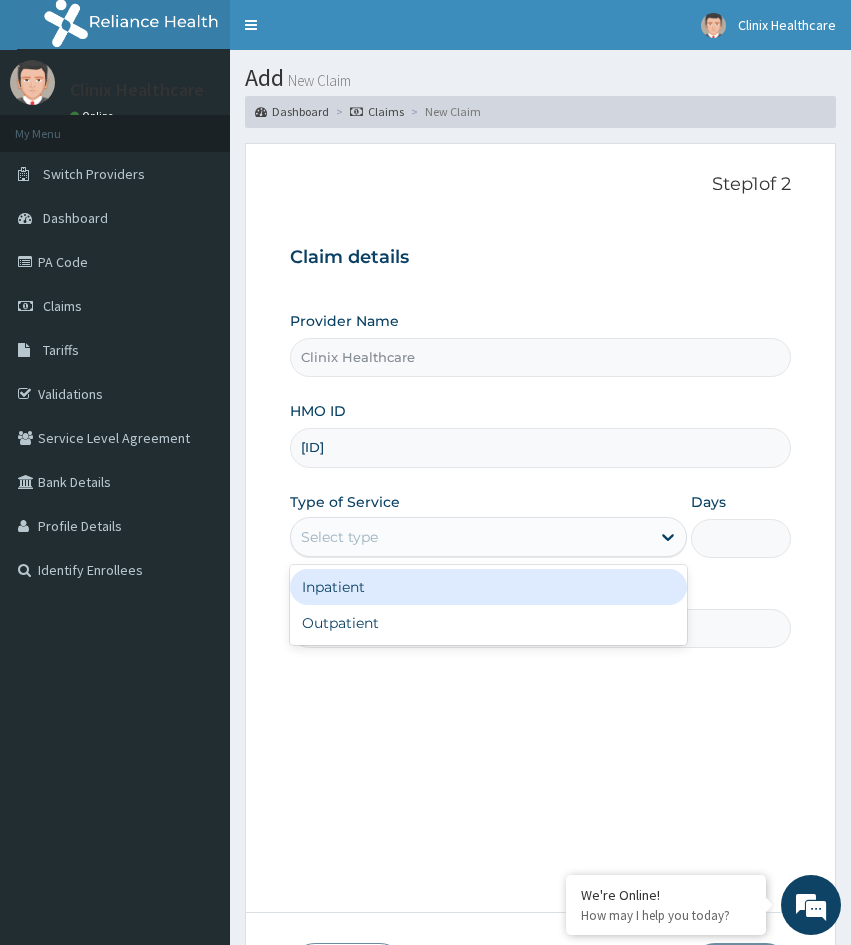click on "Select type" at bounding box center (470, 537) 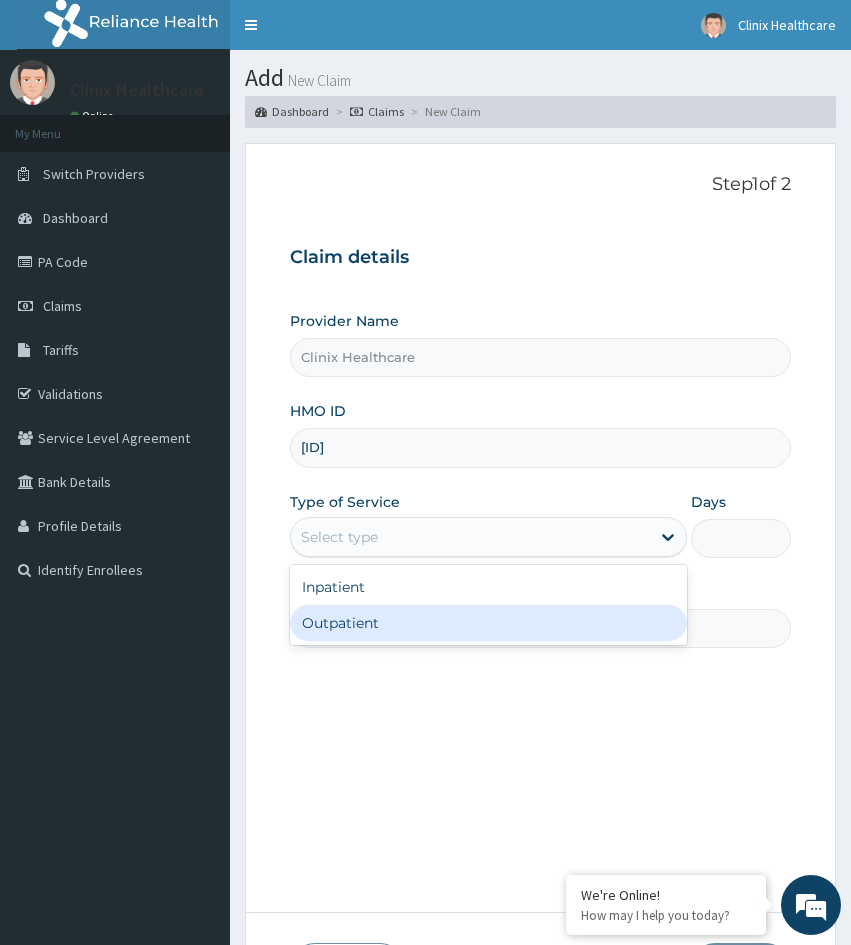 click on "Outpatient" at bounding box center [488, 623] 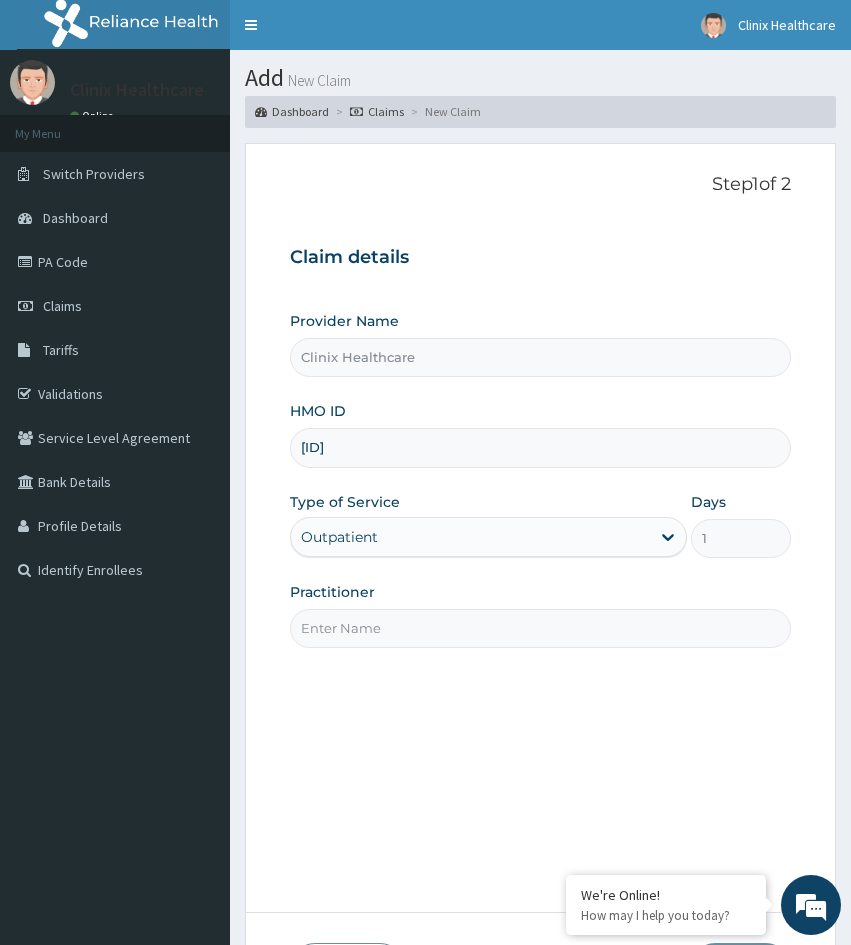 drag, startPoint x: 332, startPoint y: 616, endPoint x: 337, endPoint y: 630, distance: 14.866069 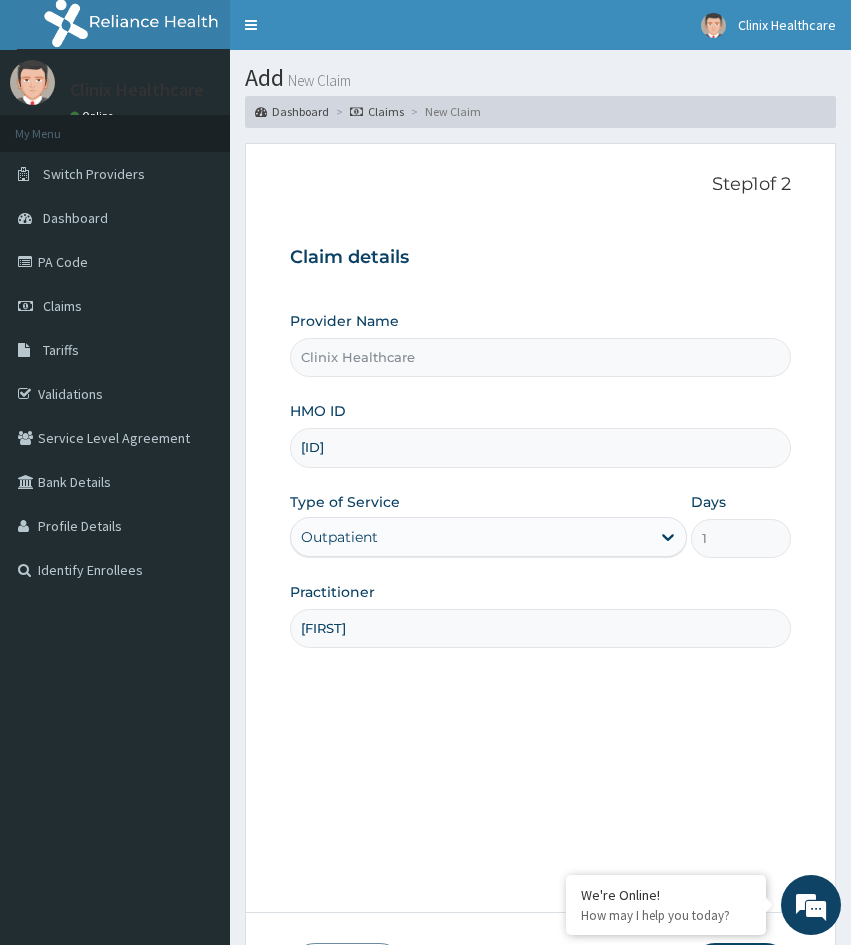 type on "PRIMROSE" 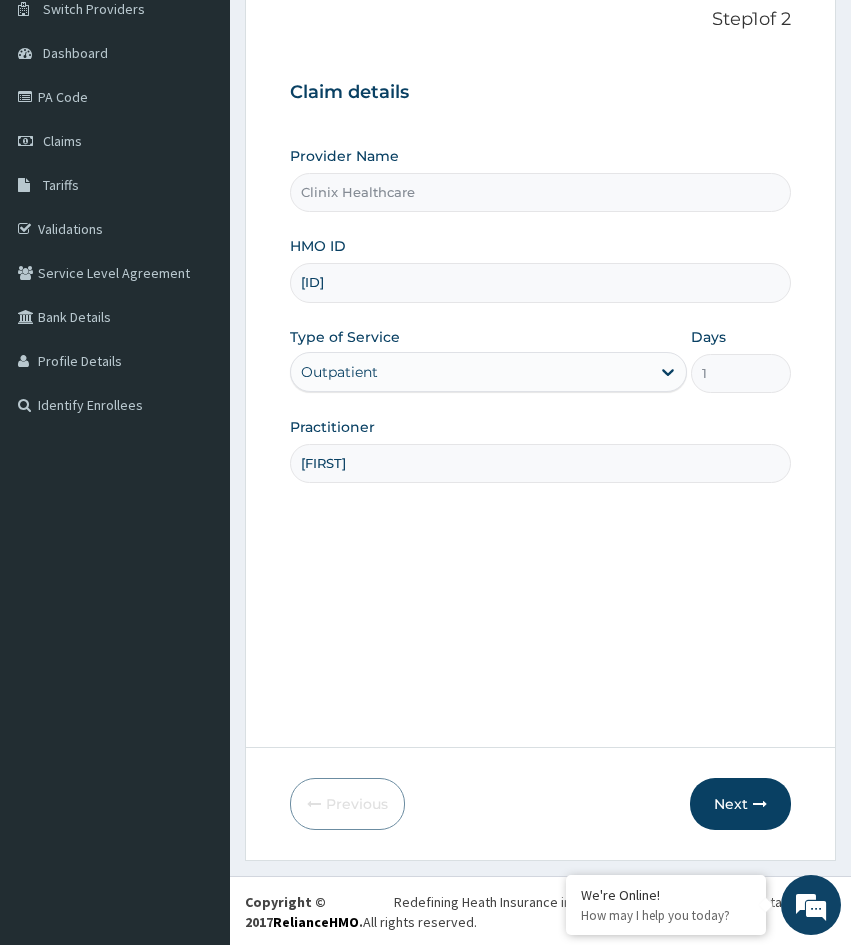 scroll, scrollTop: 167, scrollLeft: 0, axis: vertical 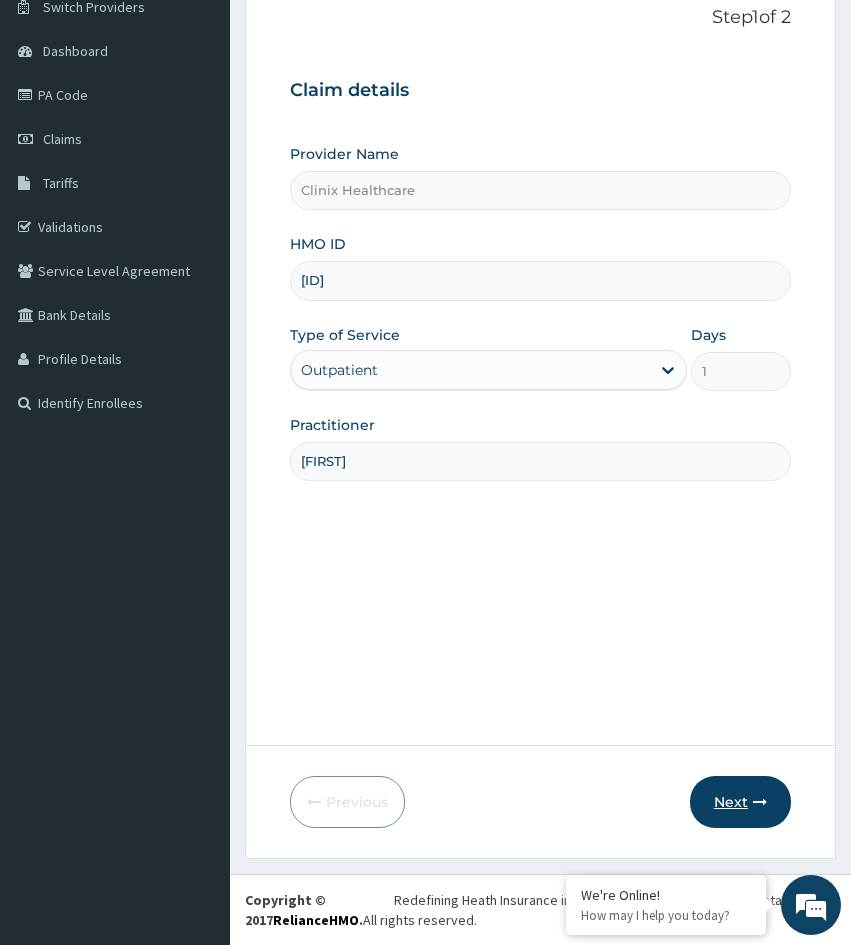 click on "Next" at bounding box center (740, 802) 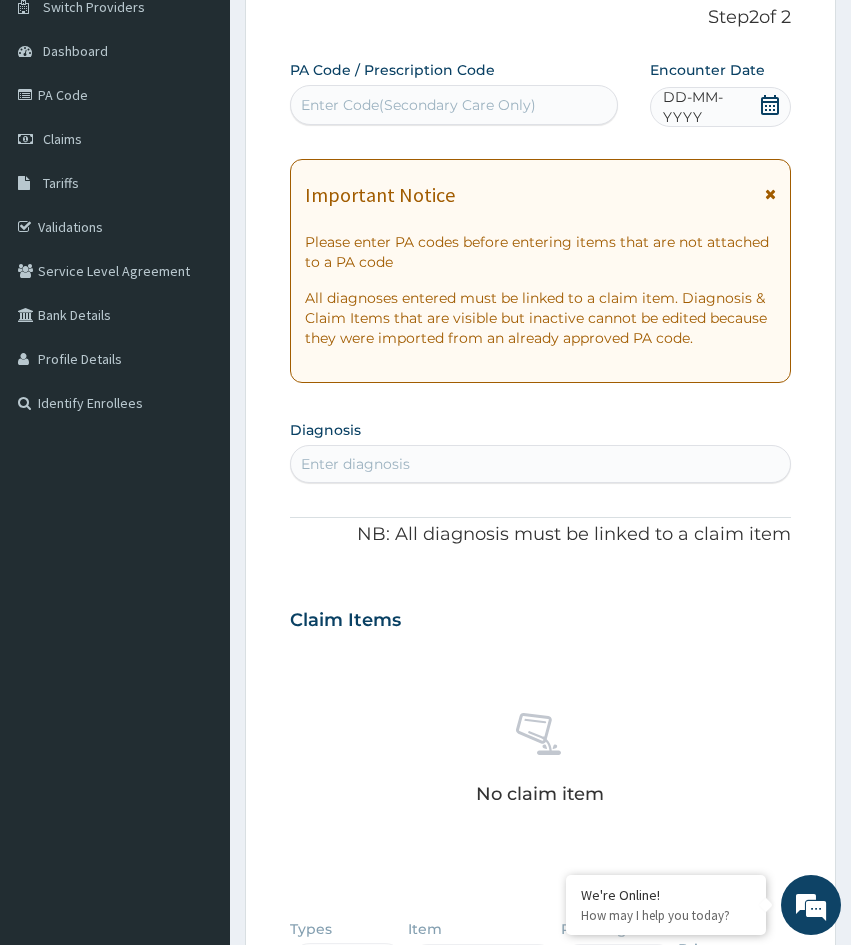 drag, startPoint x: 294, startPoint y: 741, endPoint x: 324, endPoint y: 709, distance: 43.863426 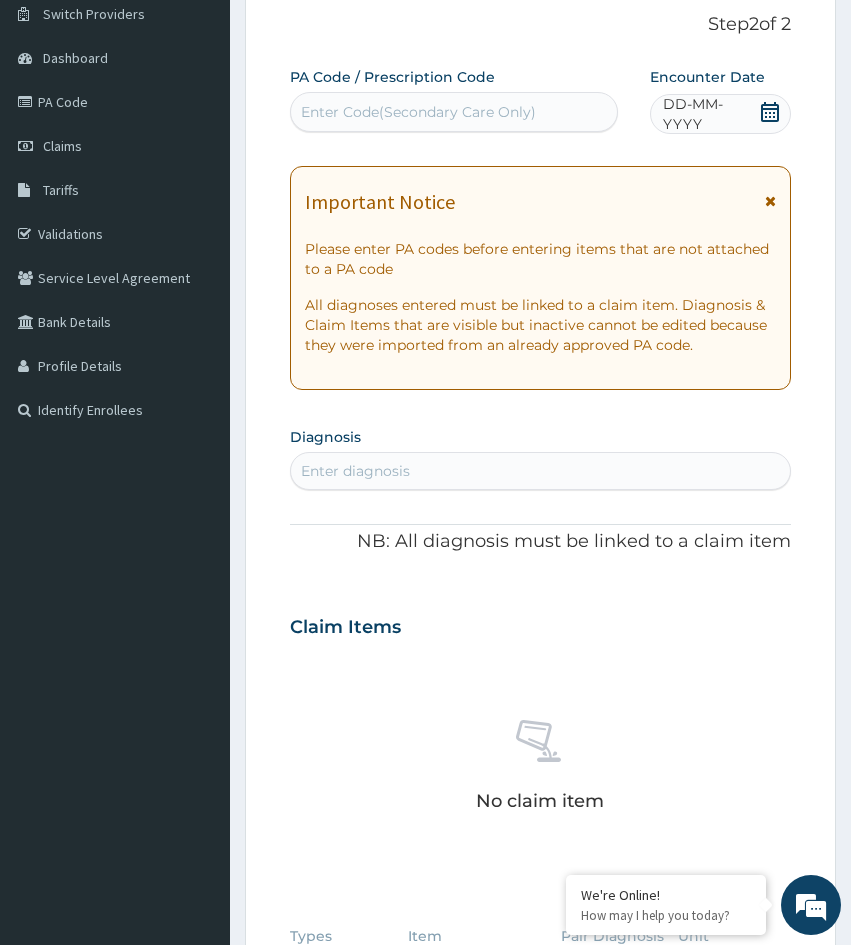 scroll, scrollTop: 0, scrollLeft: 0, axis: both 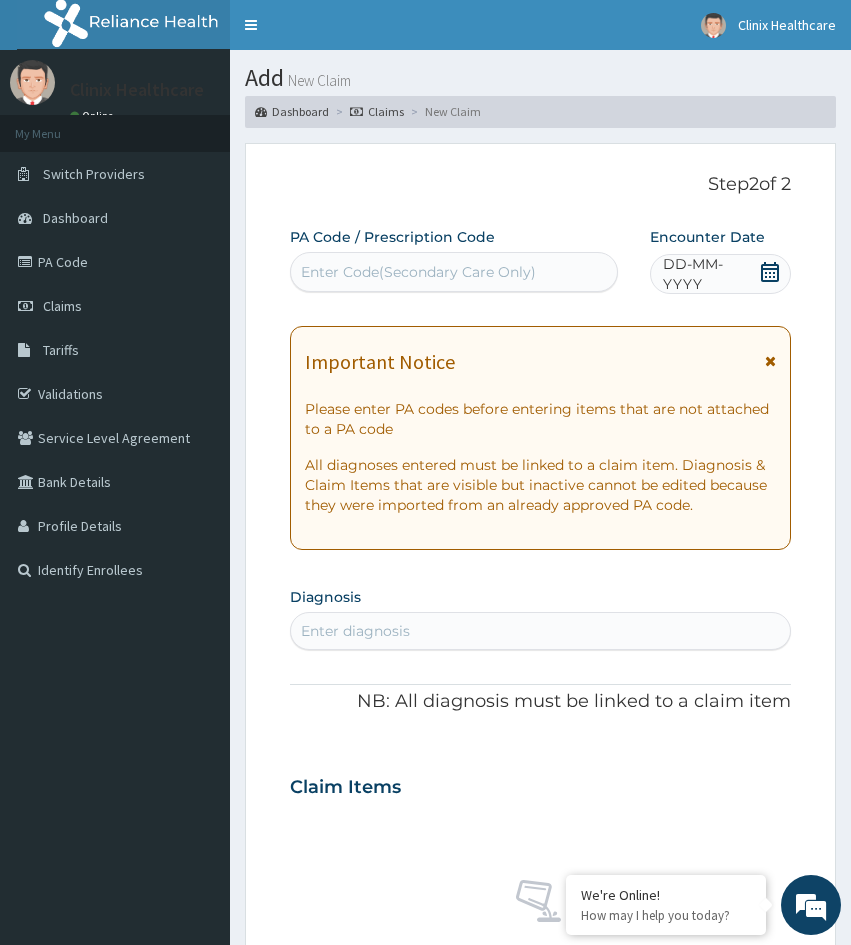 click on "Enter Code(Secondary Care Only)" at bounding box center (454, 272) 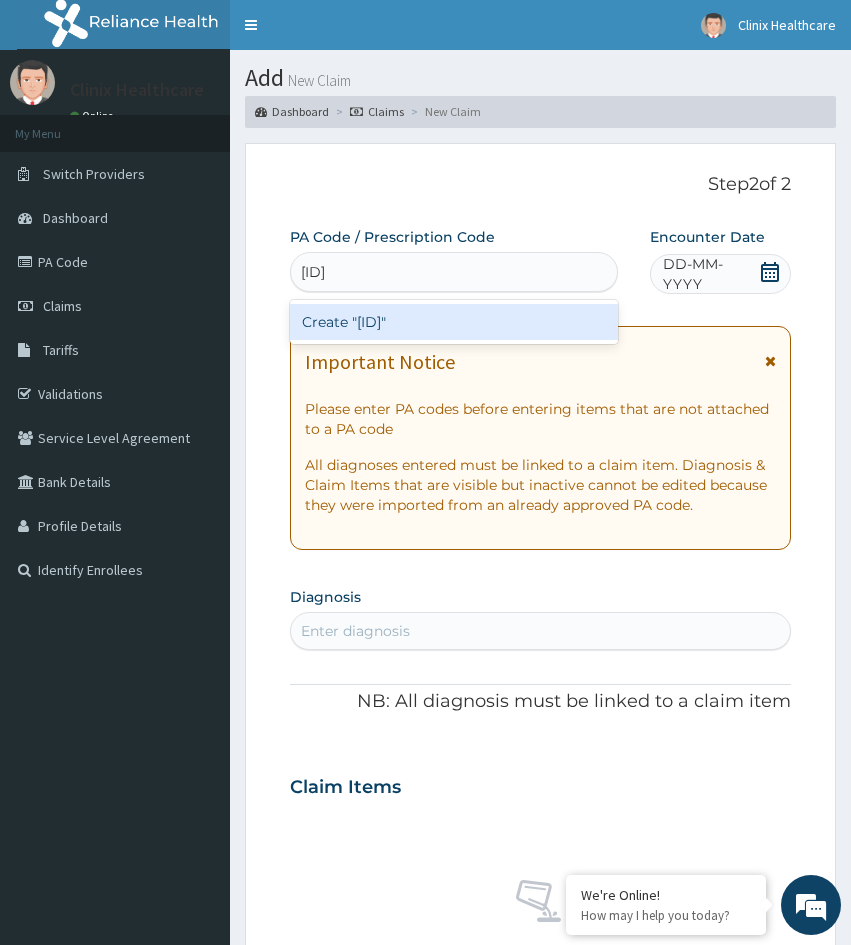 click on "Create "PA/359385"" at bounding box center [454, 322] 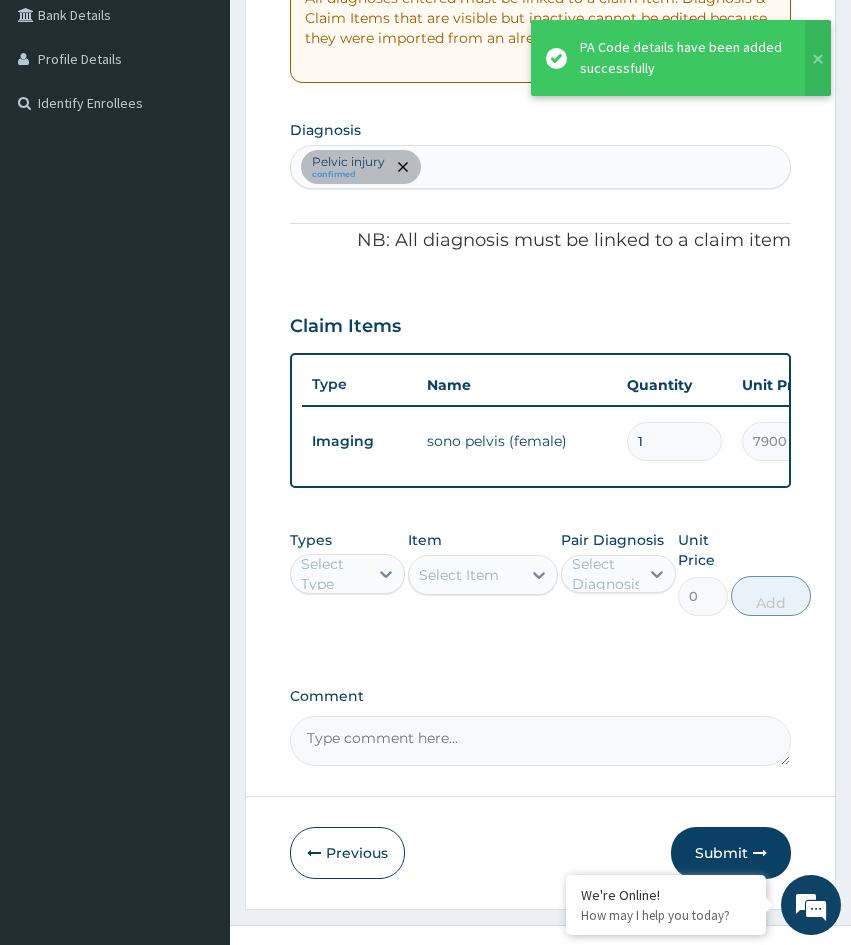 scroll, scrollTop: 533, scrollLeft: 0, axis: vertical 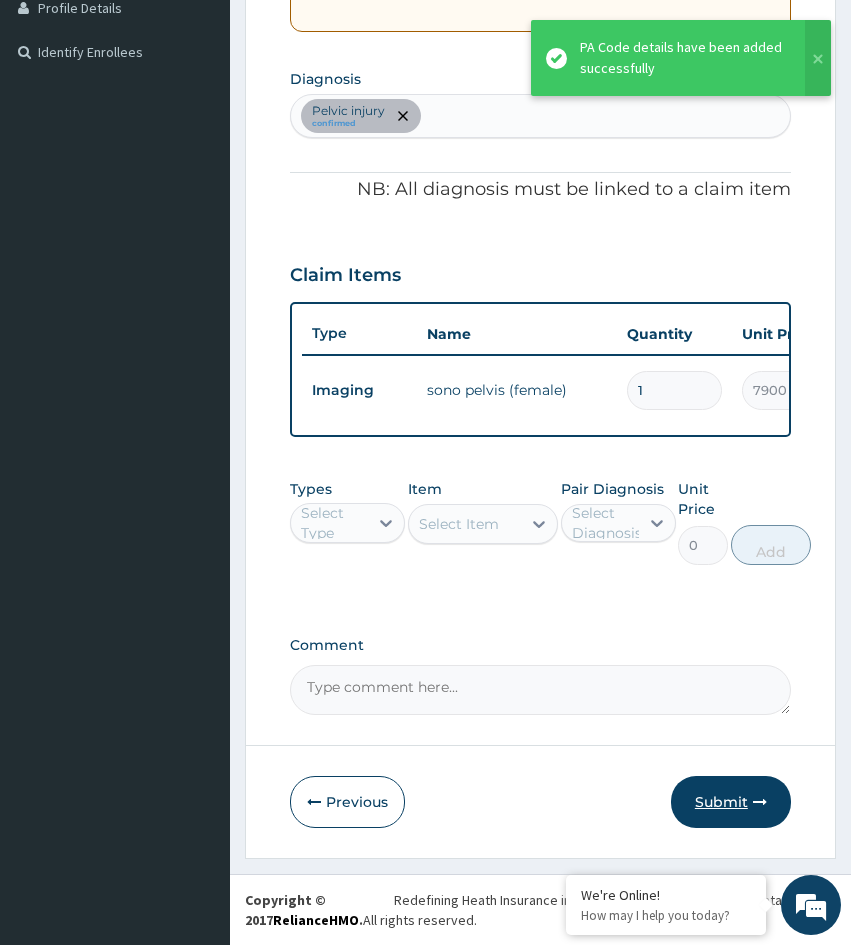 click on "Submit" at bounding box center [731, 802] 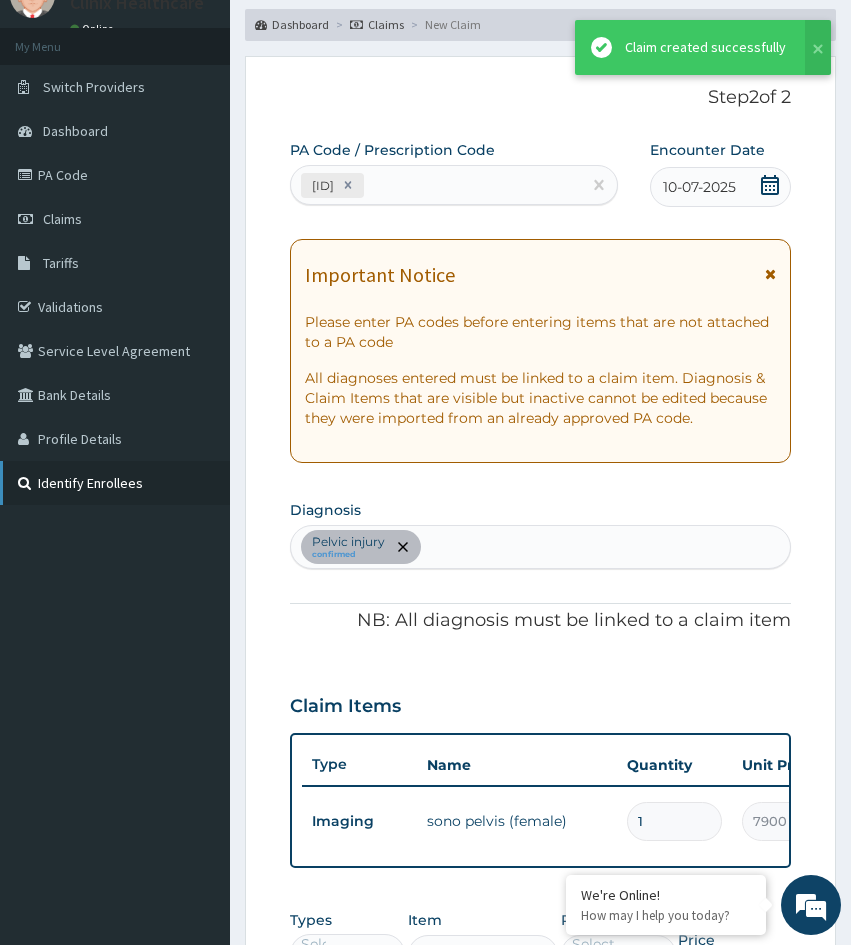 scroll, scrollTop: 533, scrollLeft: 0, axis: vertical 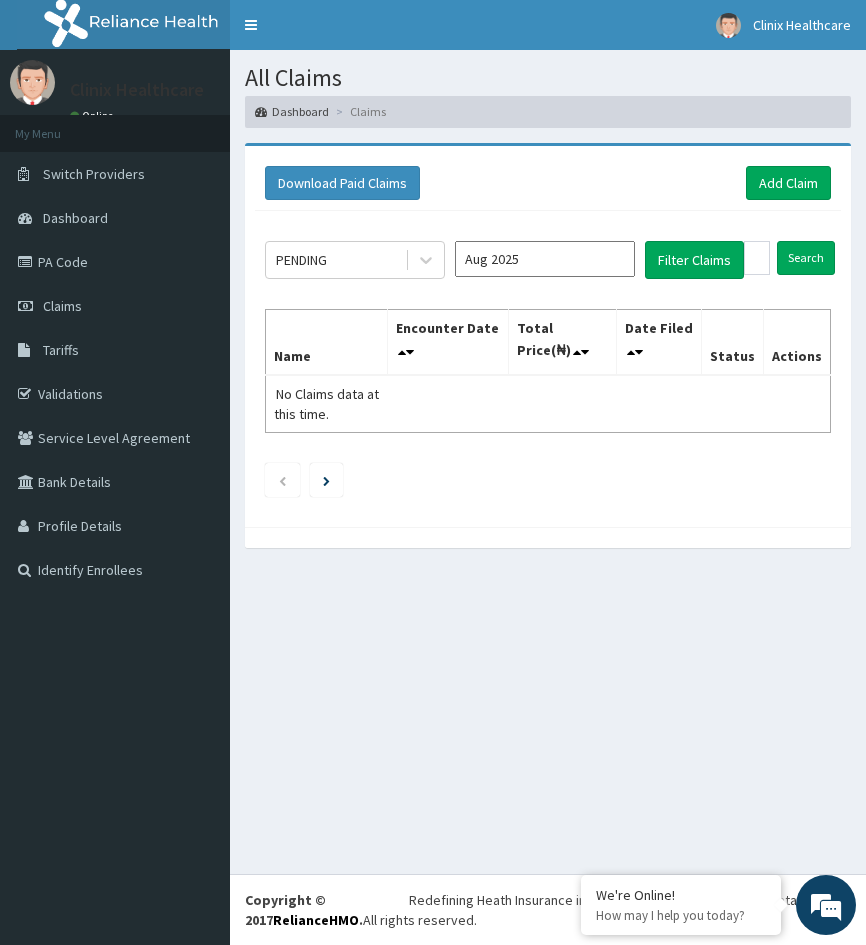 drag, startPoint x: 312, startPoint y: 662, endPoint x: 345, endPoint y: 608, distance: 63.28507 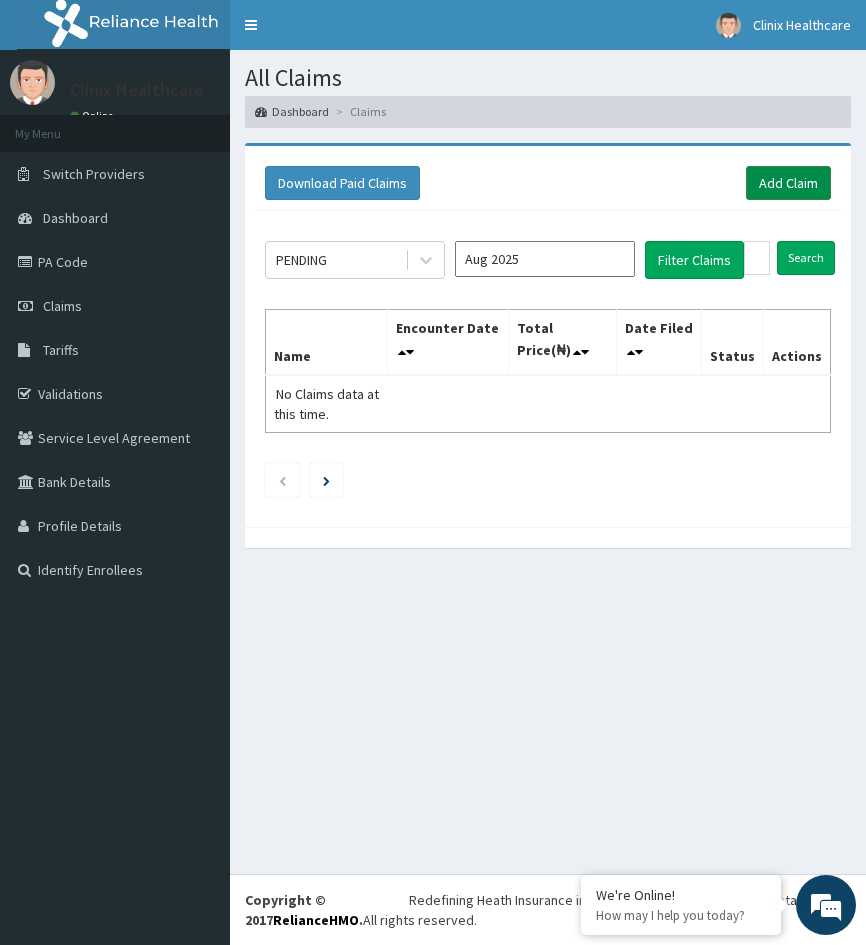 click on "Add Claim" at bounding box center [788, 183] 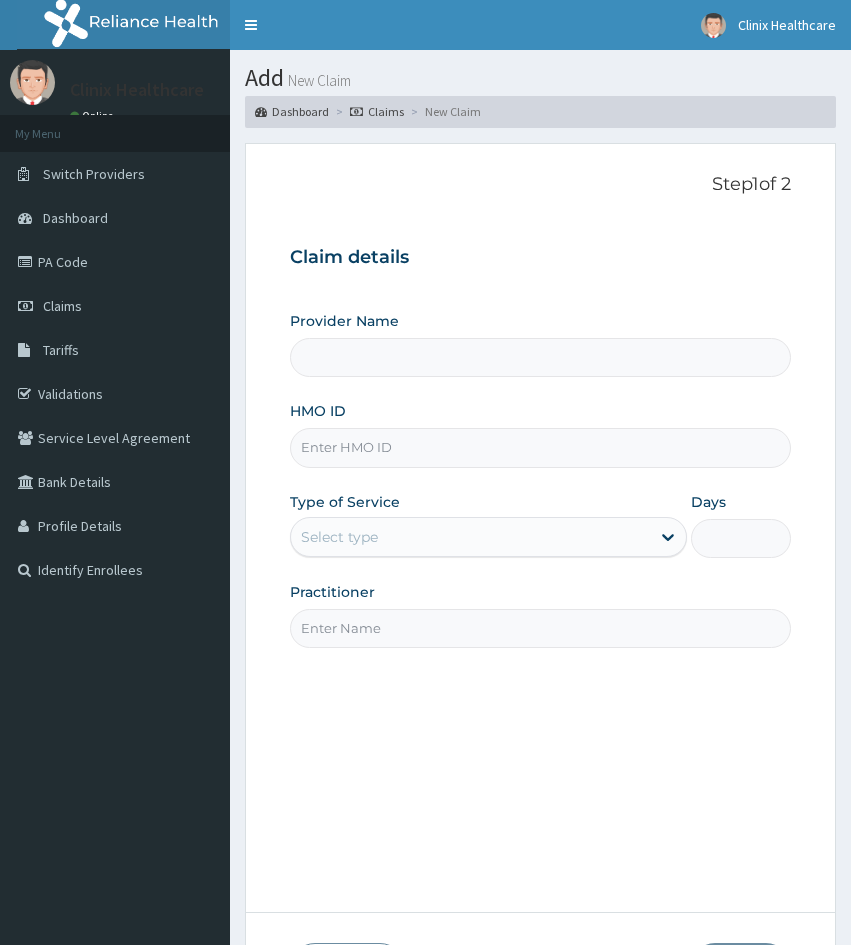 scroll, scrollTop: 0, scrollLeft: 0, axis: both 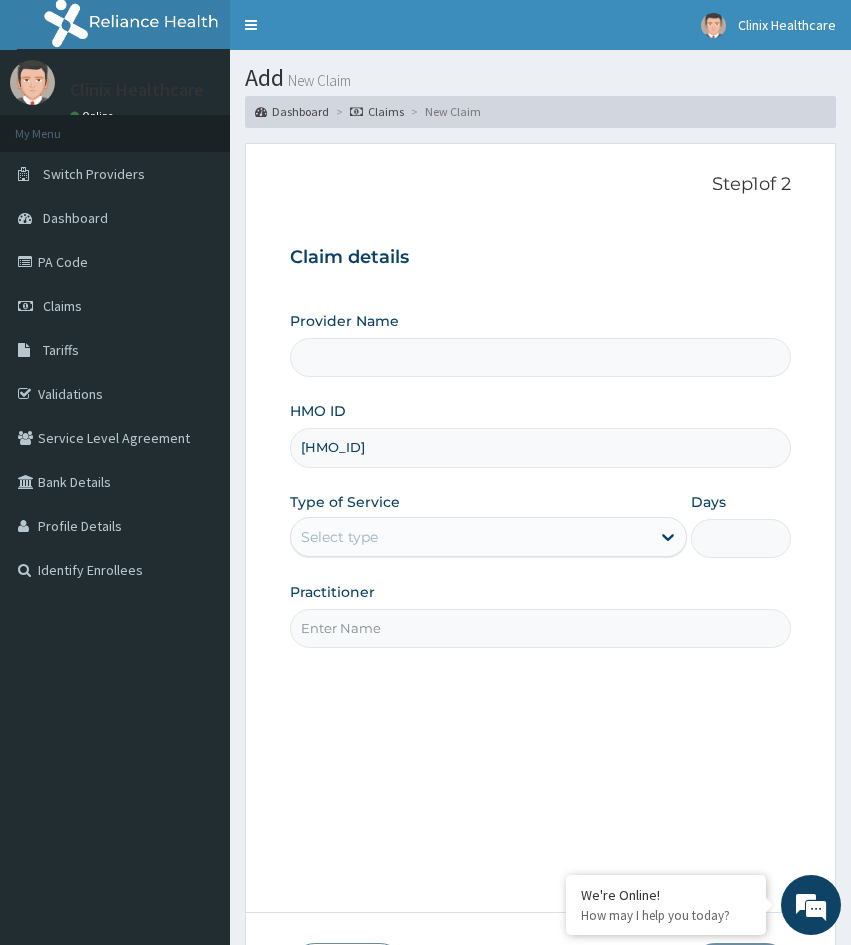type on "Clinix Healthcare" 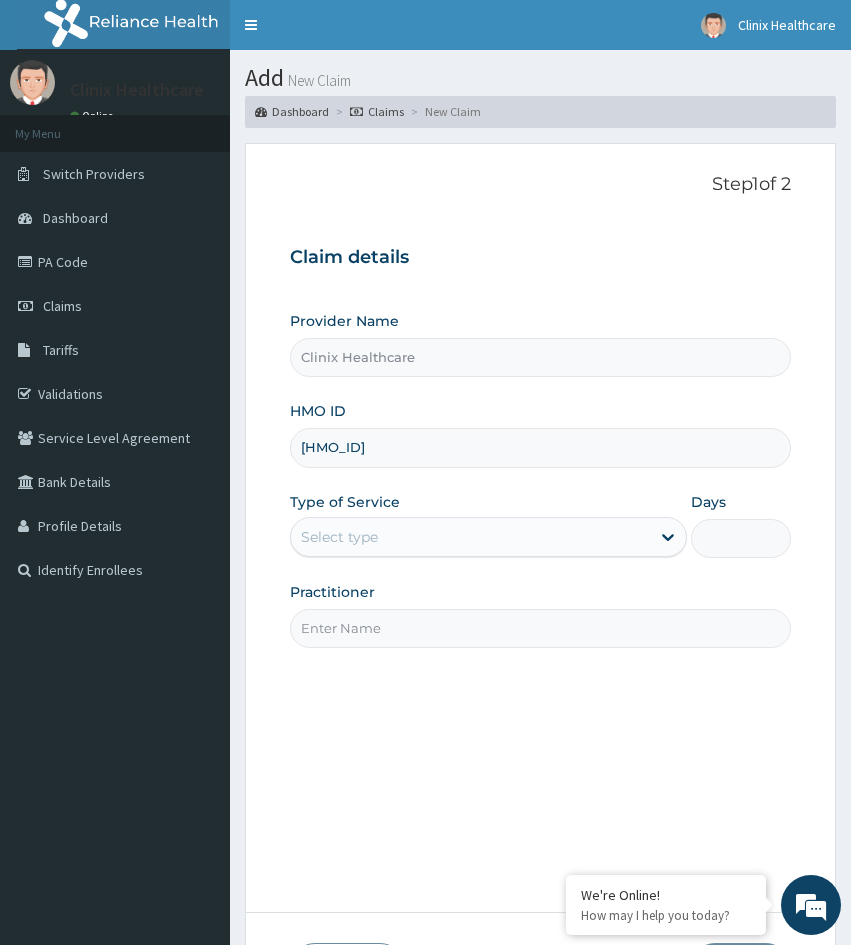 type on "[HMO_ID]" 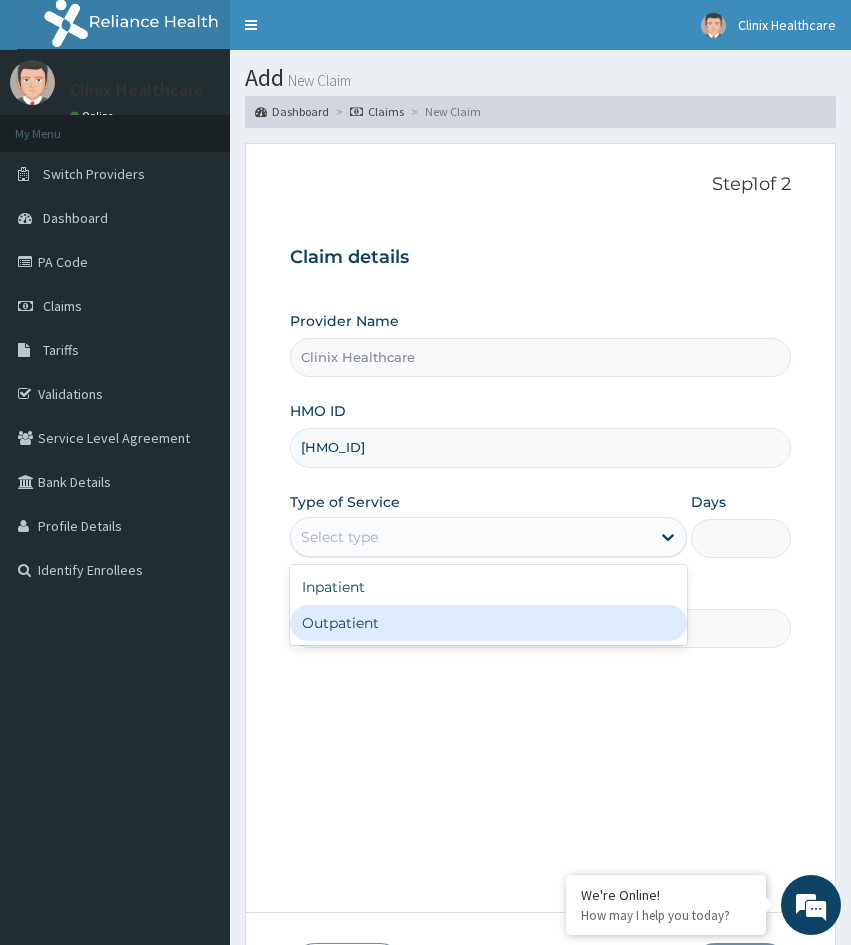 click on "Outpatient" at bounding box center (488, 623) 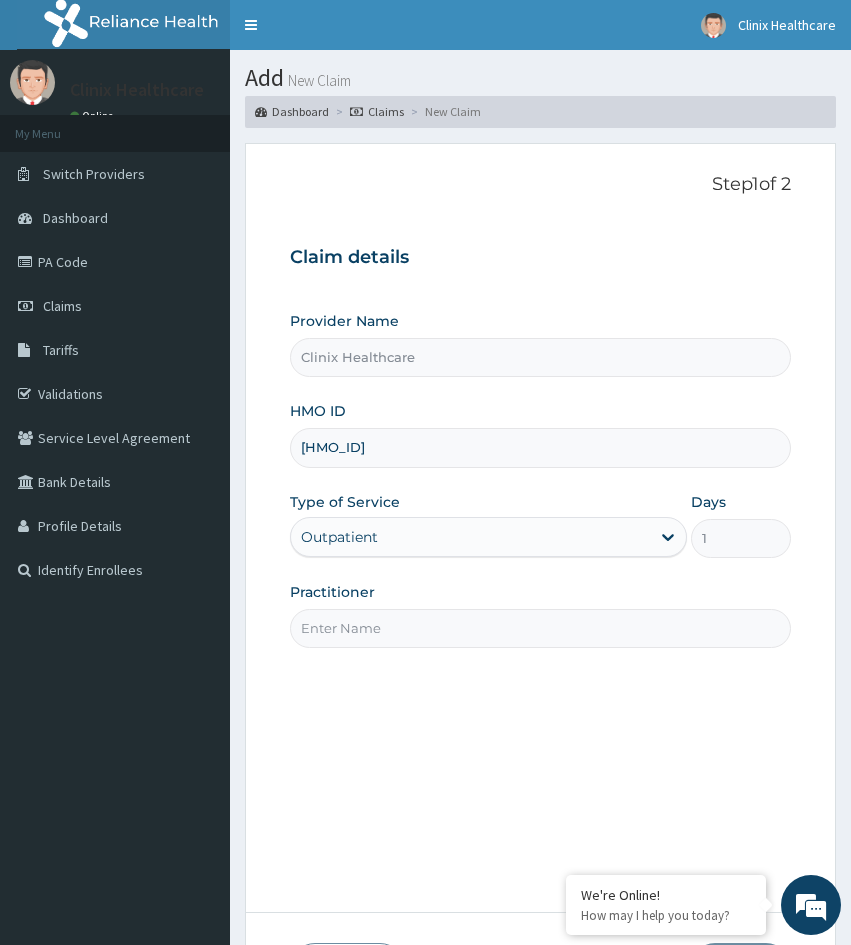 drag, startPoint x: 413, startPoint y: 634, endPoint x: 473, endPoint y: 638, distance: 60.133186 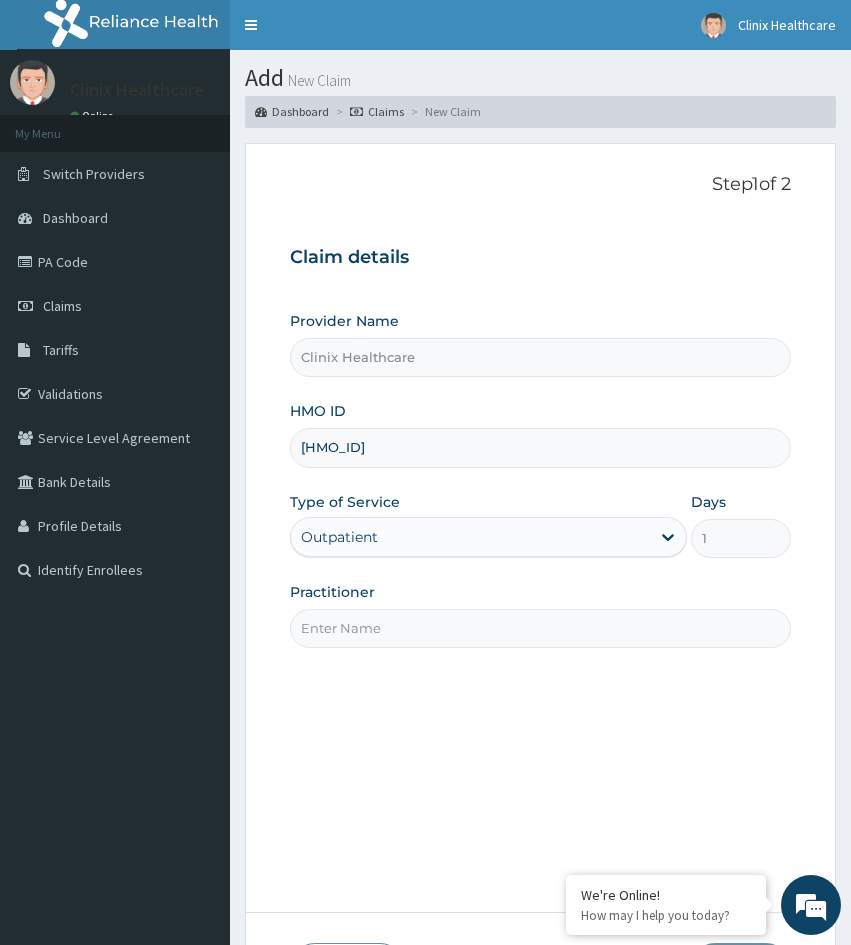 click on "Practitioner" at bounding box center [540, 628] 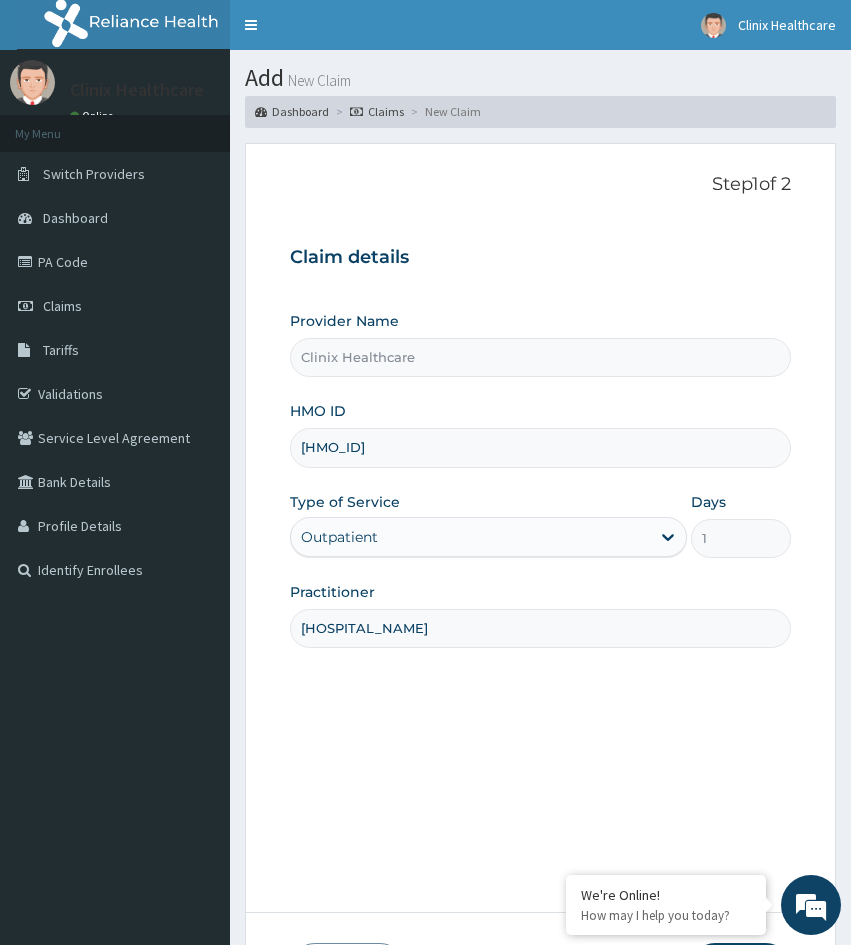 type on "VETA HOSPITAL" 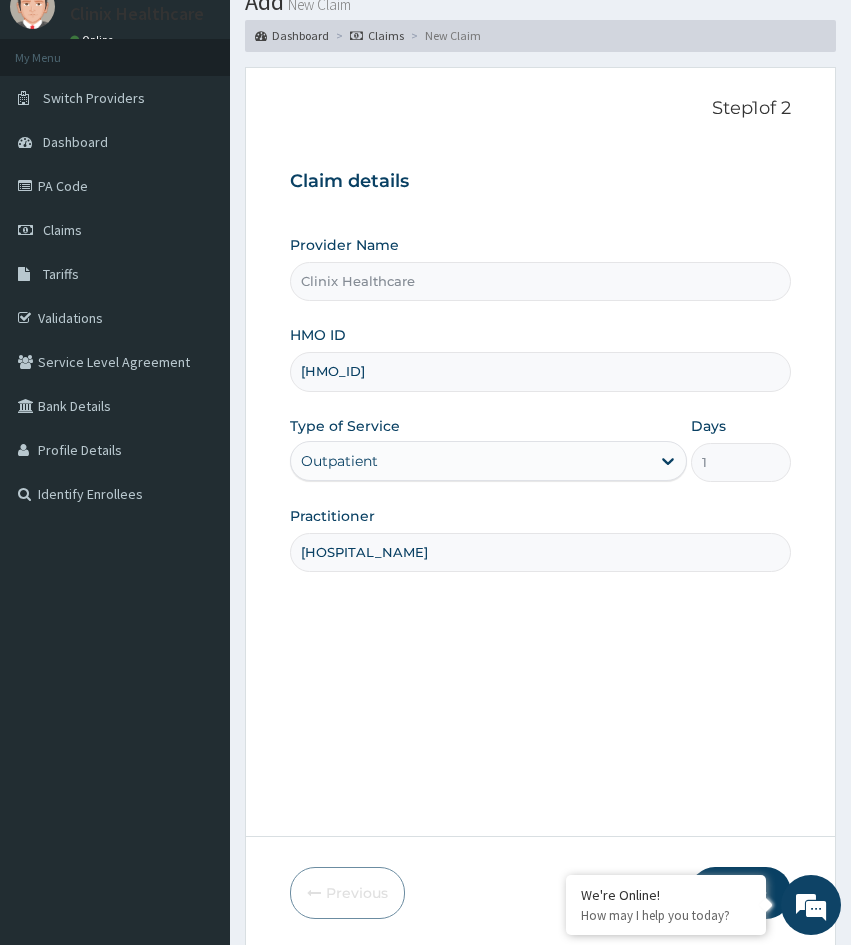 scroll, scrollTop: 167, scrollLeft: 0, axis: vertical 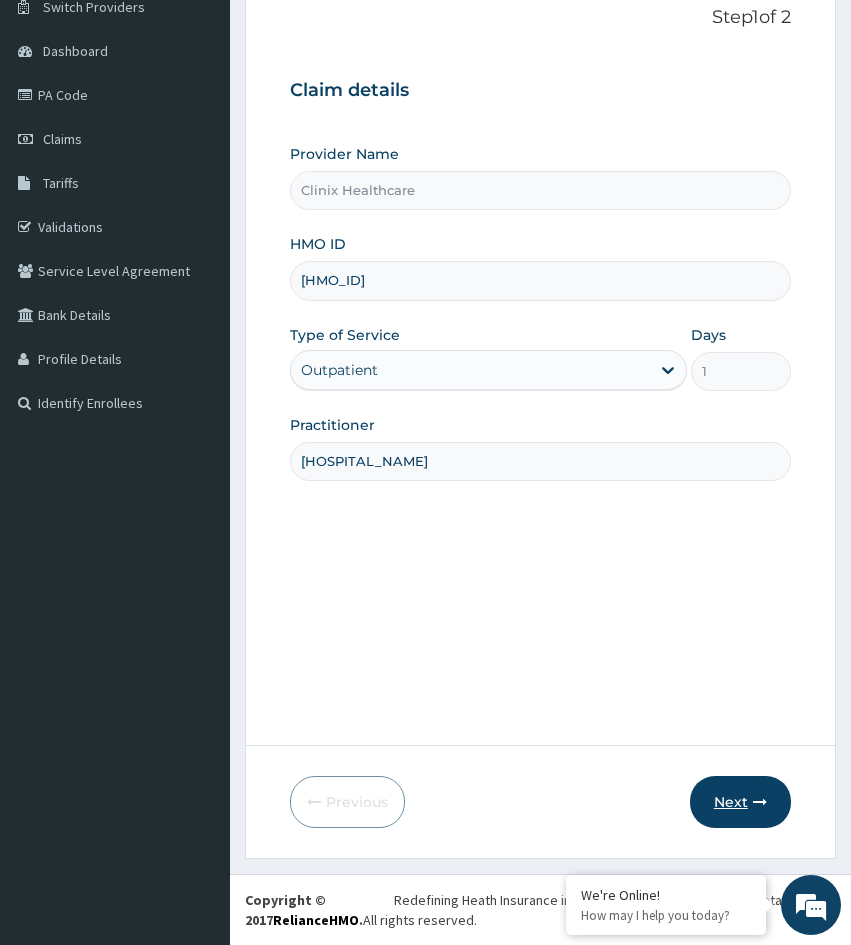 click on "Next" at bounding box center (740, 802) 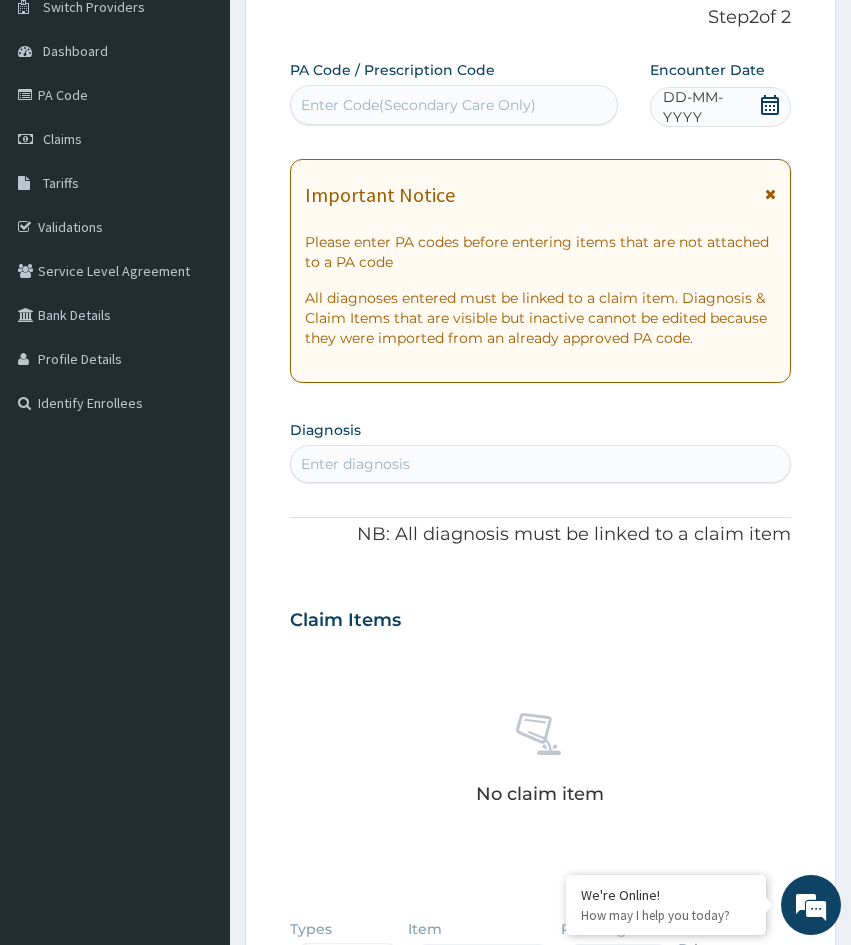 scroll, scrollTop: 0, scrollLeft: 0, axis: both 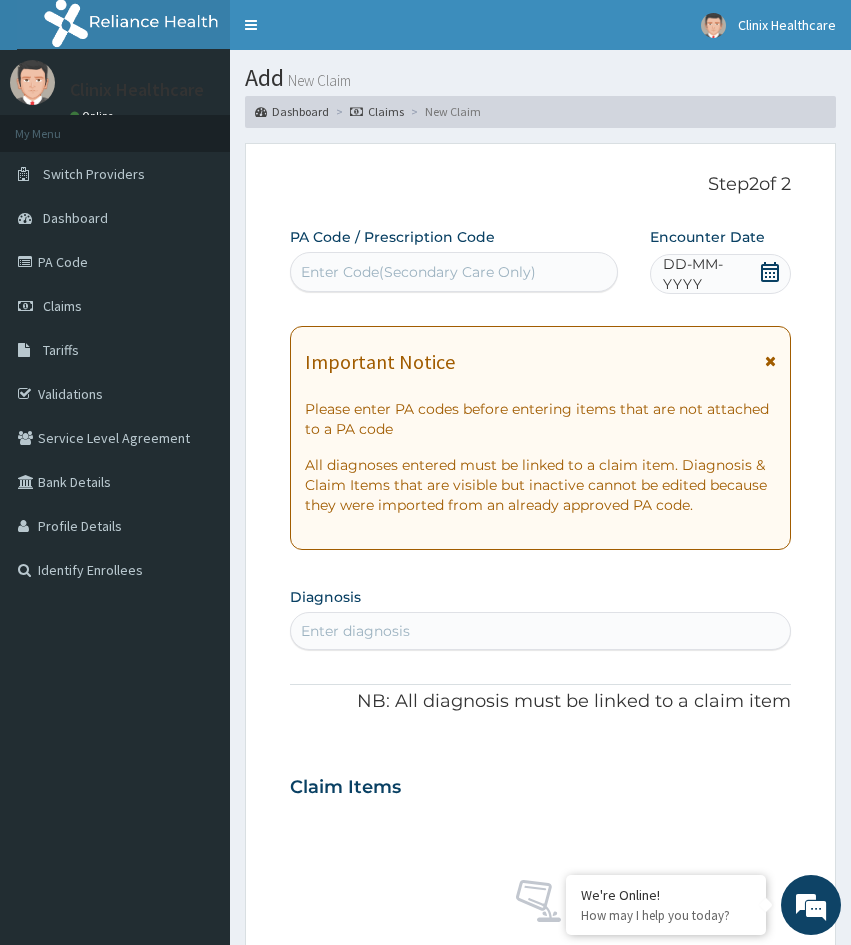 click on "Enter Code(Secondary Care Only)" at bounding box center (454, 272) 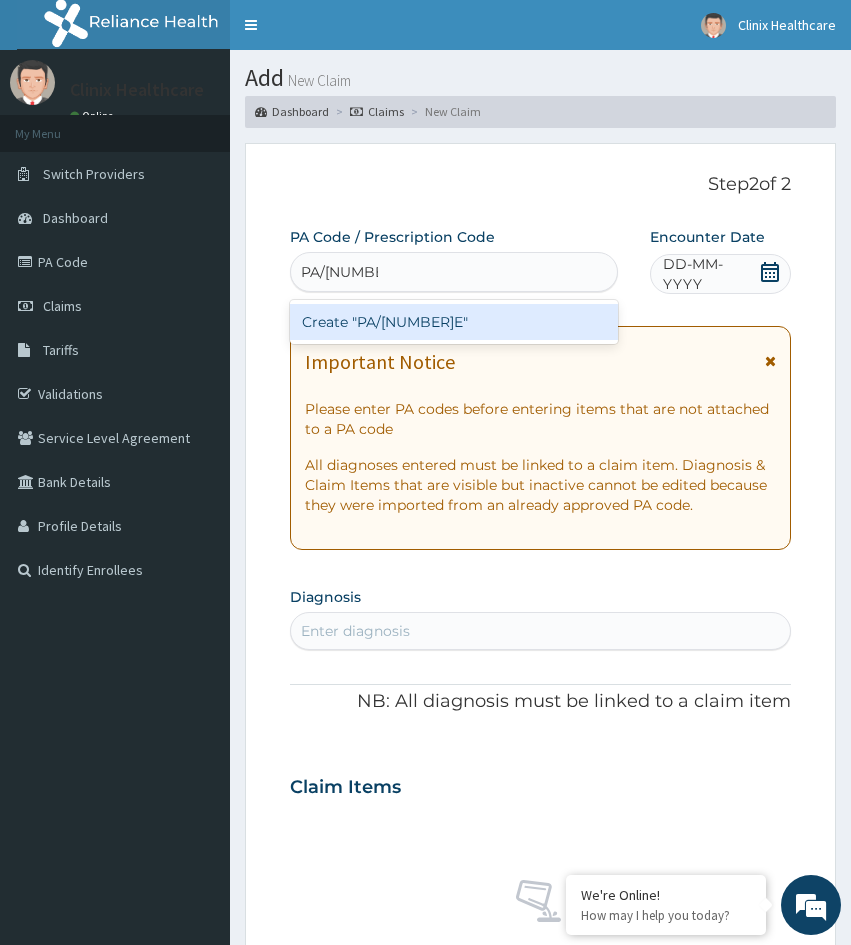 click on "Create "PA/81404E"" at bounding box center (454, 322) 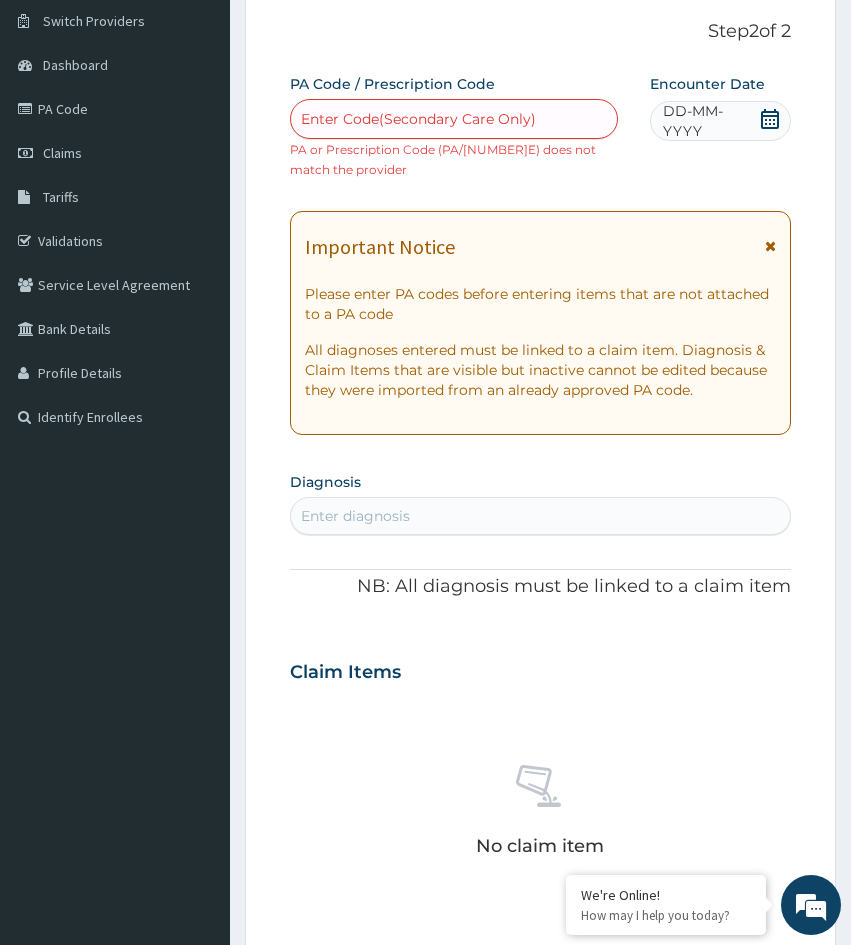 scroll, scrollTop: 100, scrollLeft: 0, axis: vertical 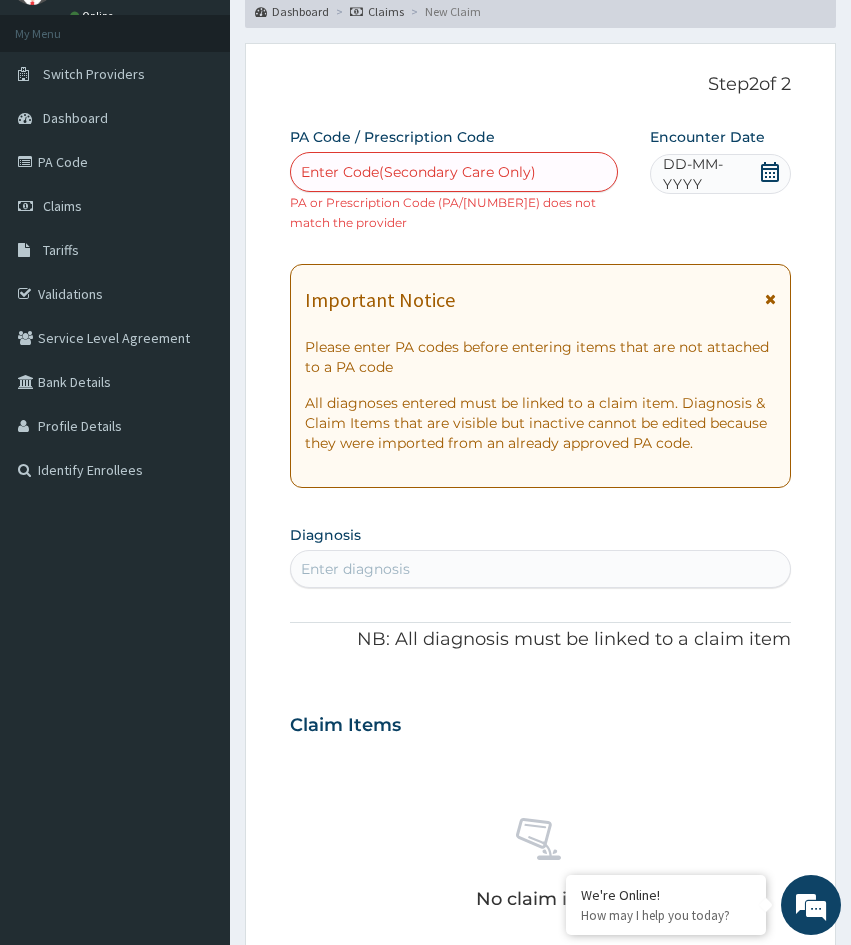 click 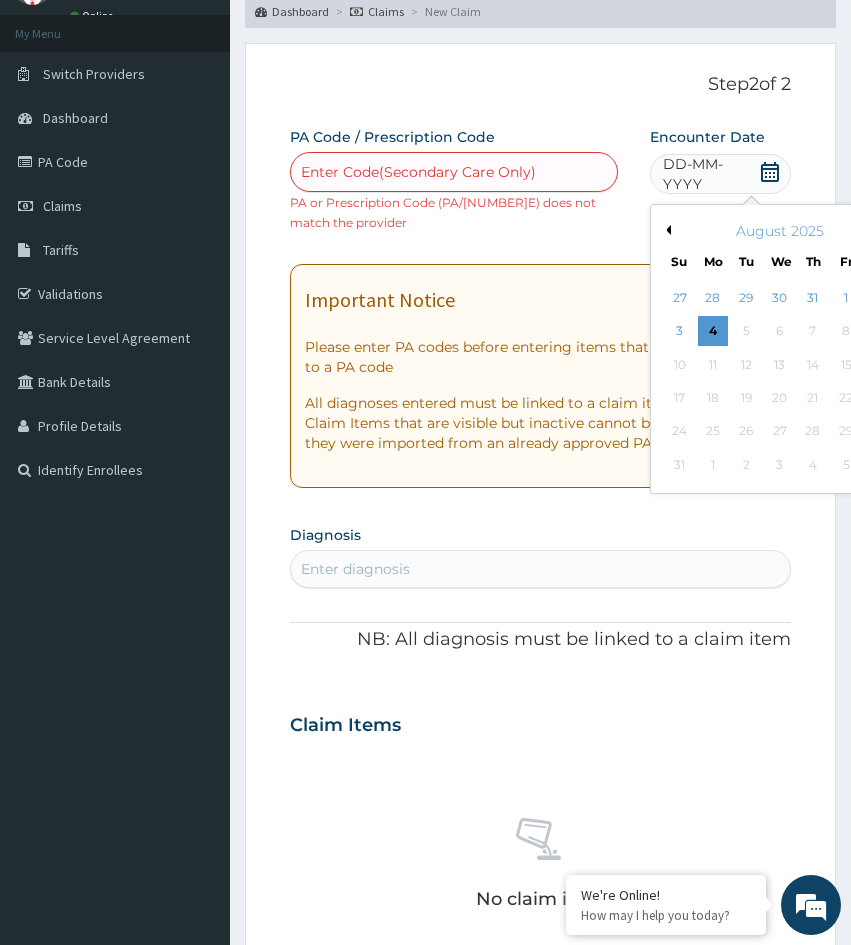 click on "August 2025" at bounding box center [779, 231] 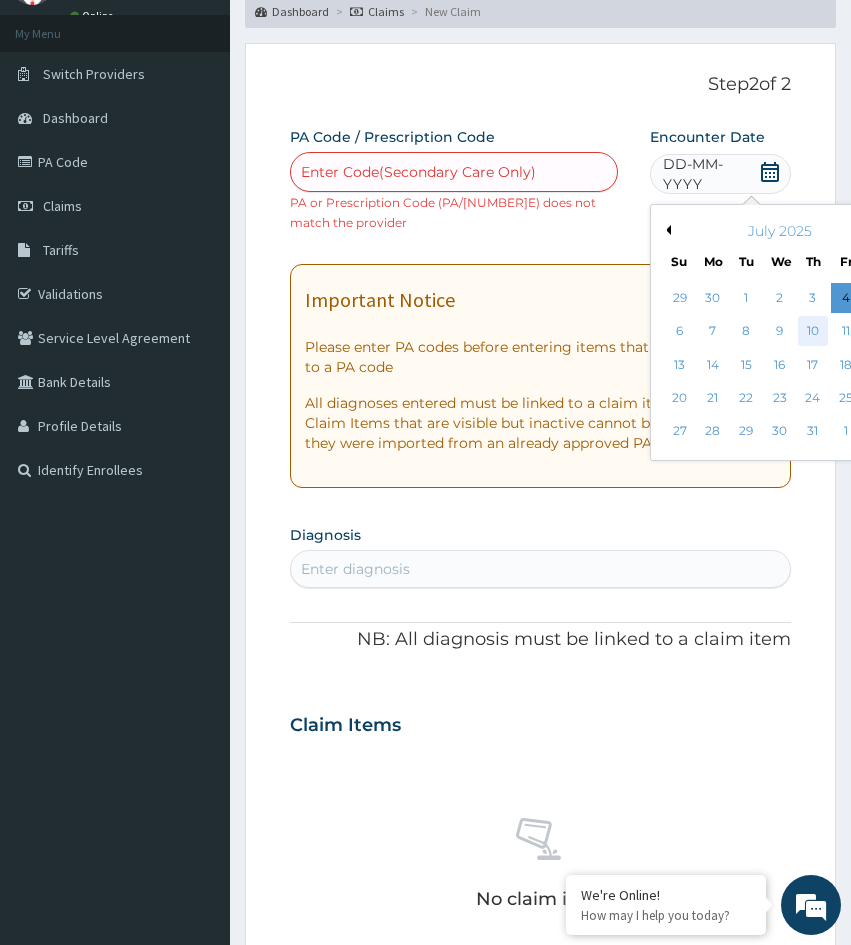 click on "10" at bounding box center (813, 332) 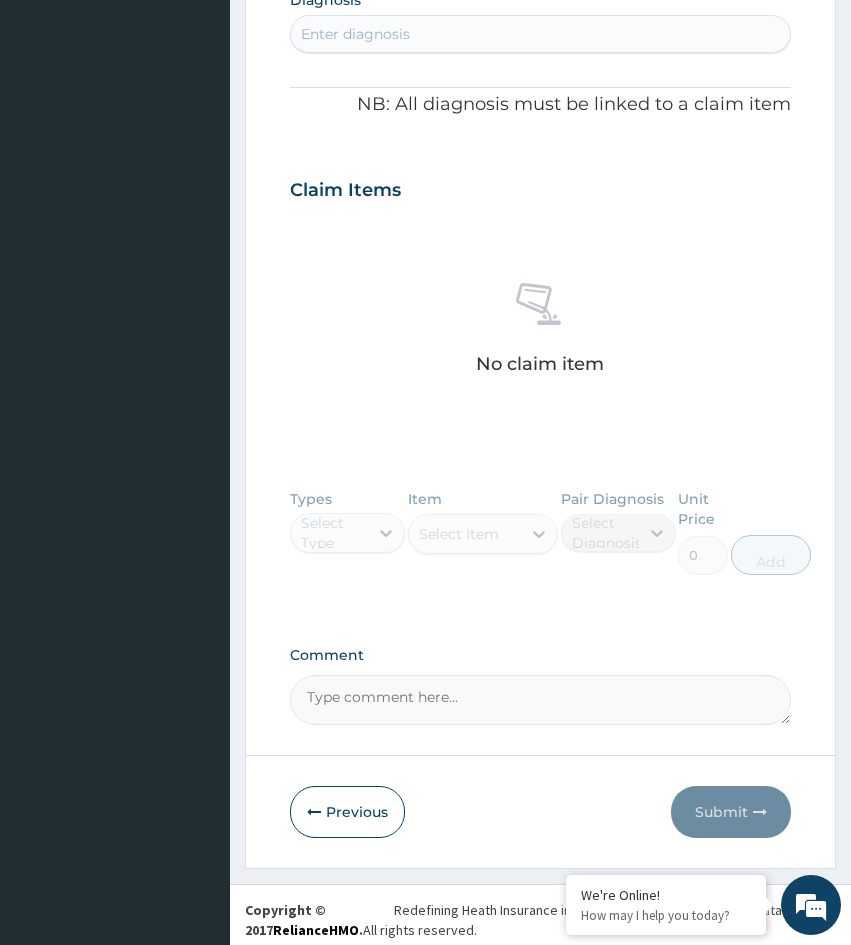scroll, scrollTop: 645, scrollLeft: 0, axis: vertical 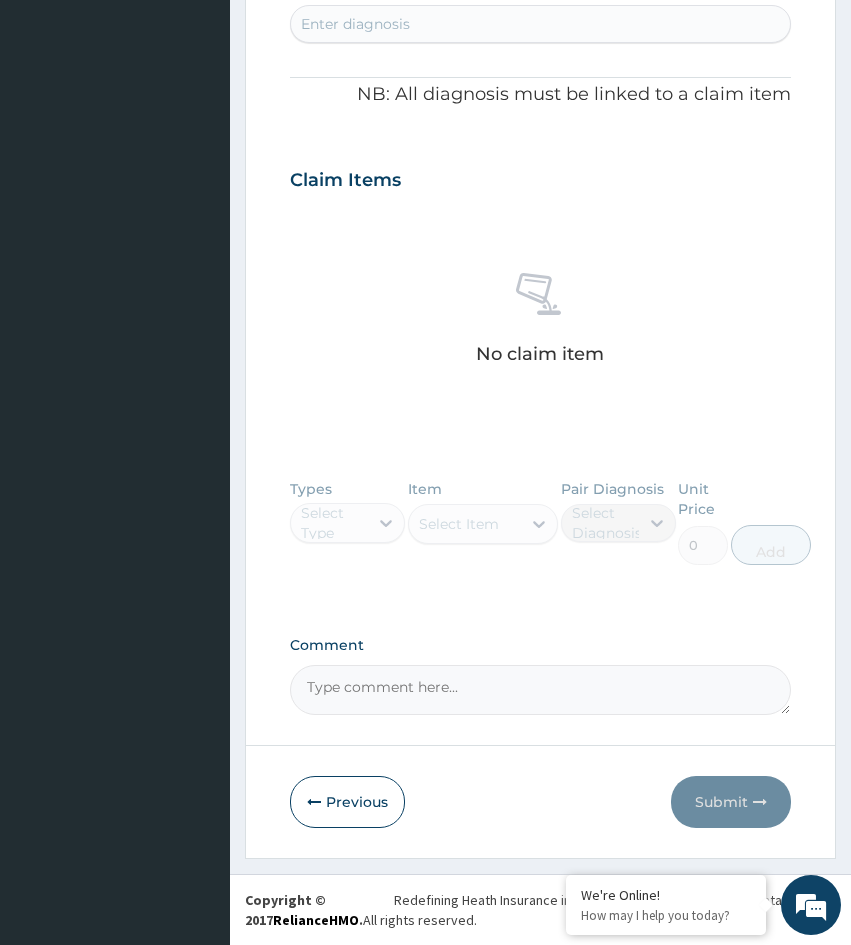 click on "Types Select Type Item Select Item Pair Diagnosis Select Diagnosis Unit Price 0 Add" at bounding box center [540, 537] 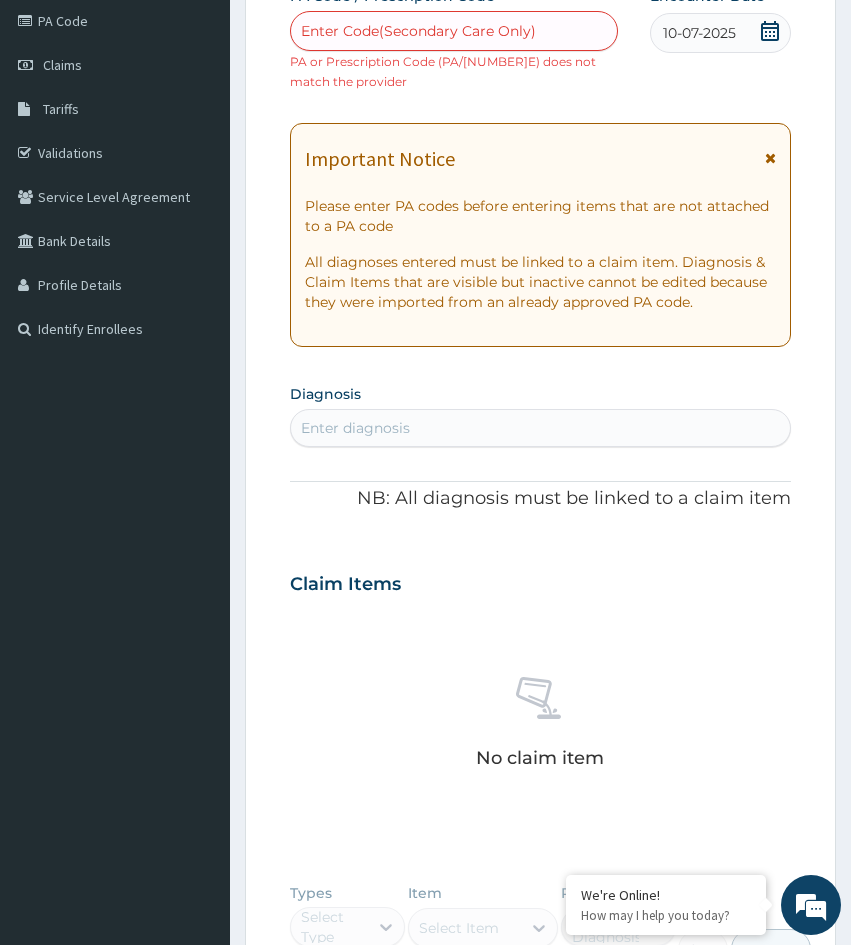 scroll, scrollTop: 245, scrollLeft: 0, axis: vertical 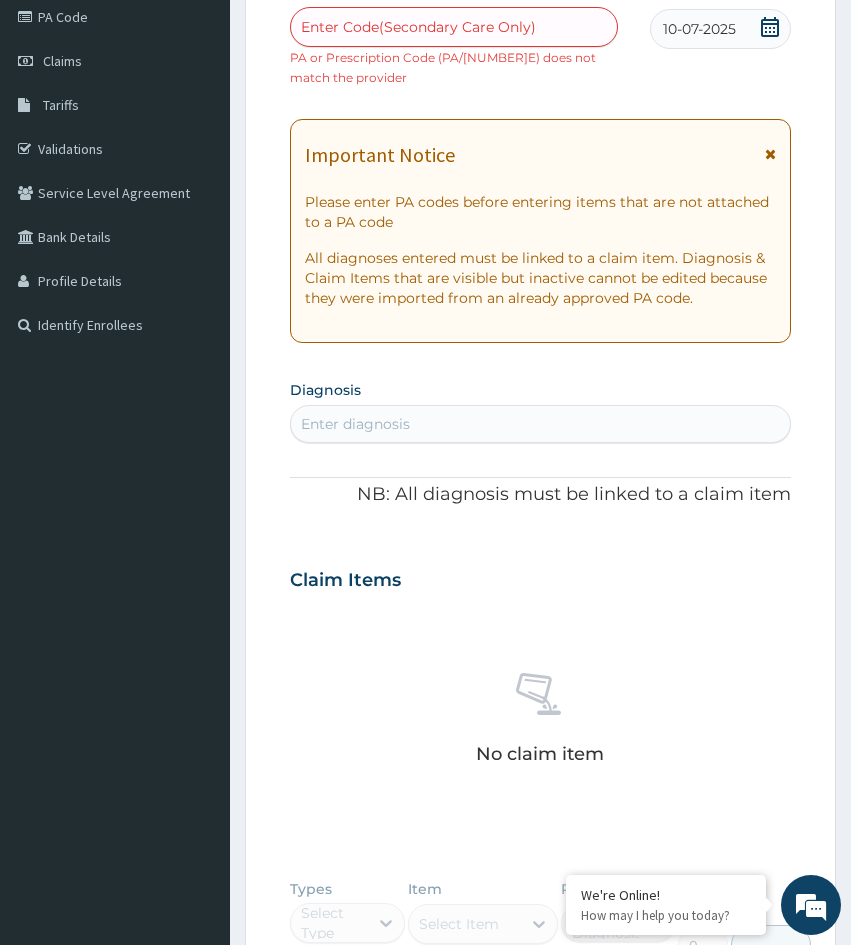 click on "Enter diagnosis" at bounding box center [540, 424] 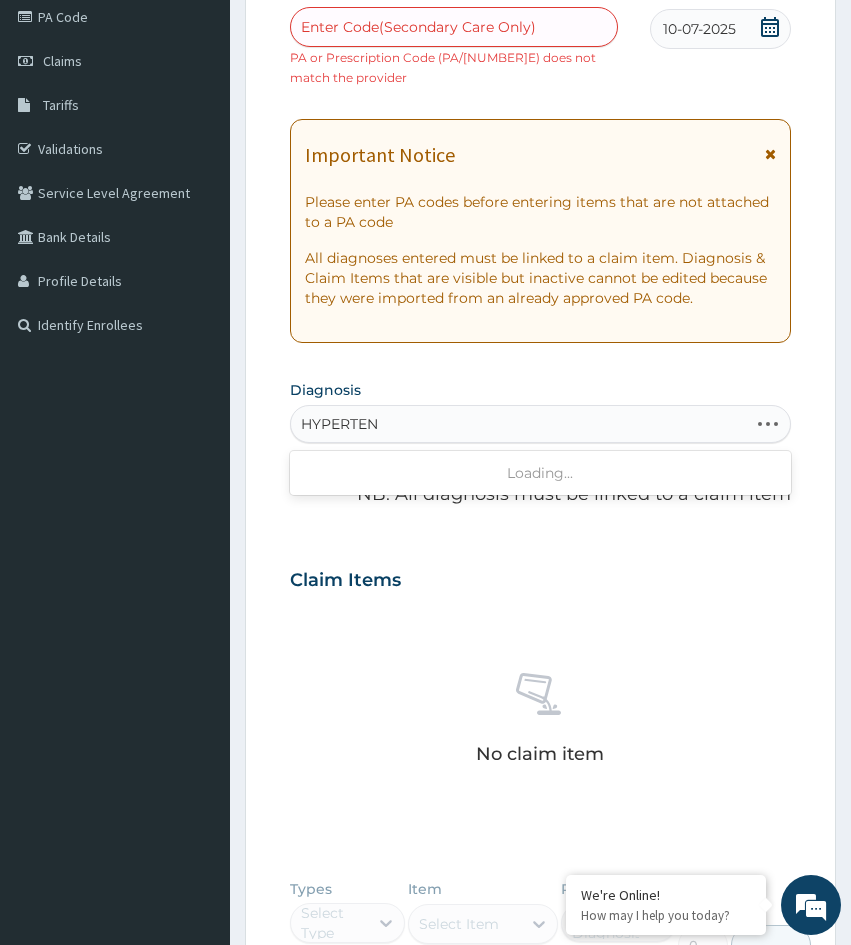 type on "HYPERTENS" 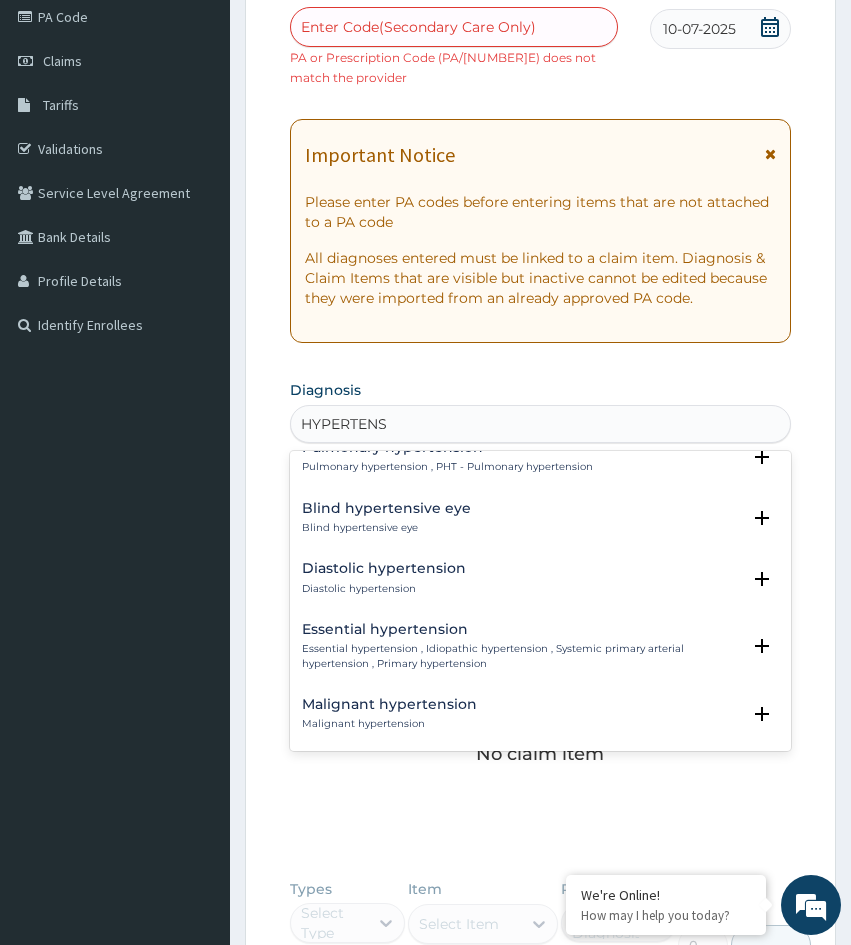 scroll, scrollTop: 1900, scrollLeft: 0, axis: vertical 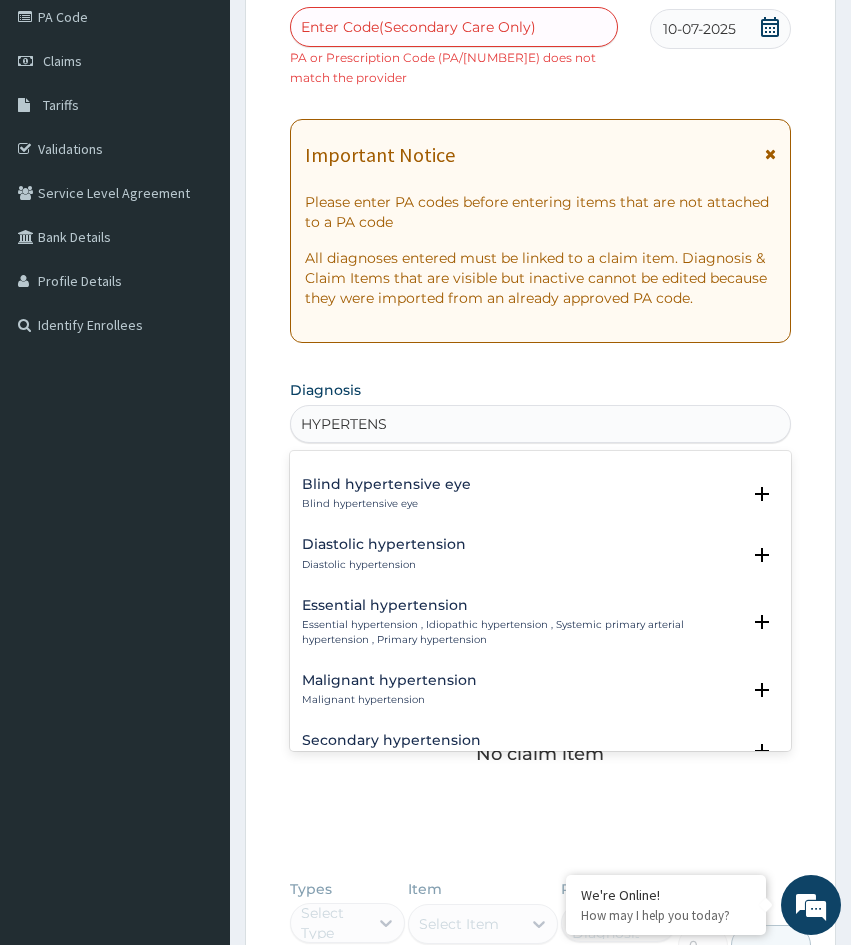 click on "Essential hypertension" at bounding box center [521, 605] 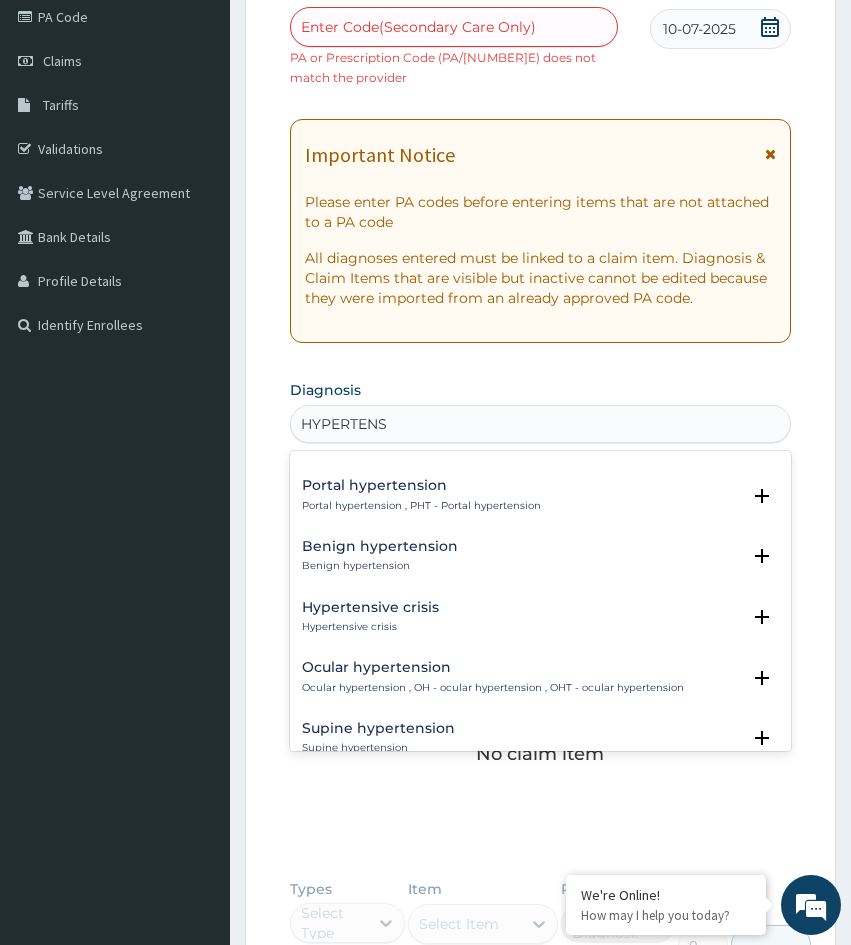 scroll, scrollTop: 600, scrollLeft: 0, axis: vertical 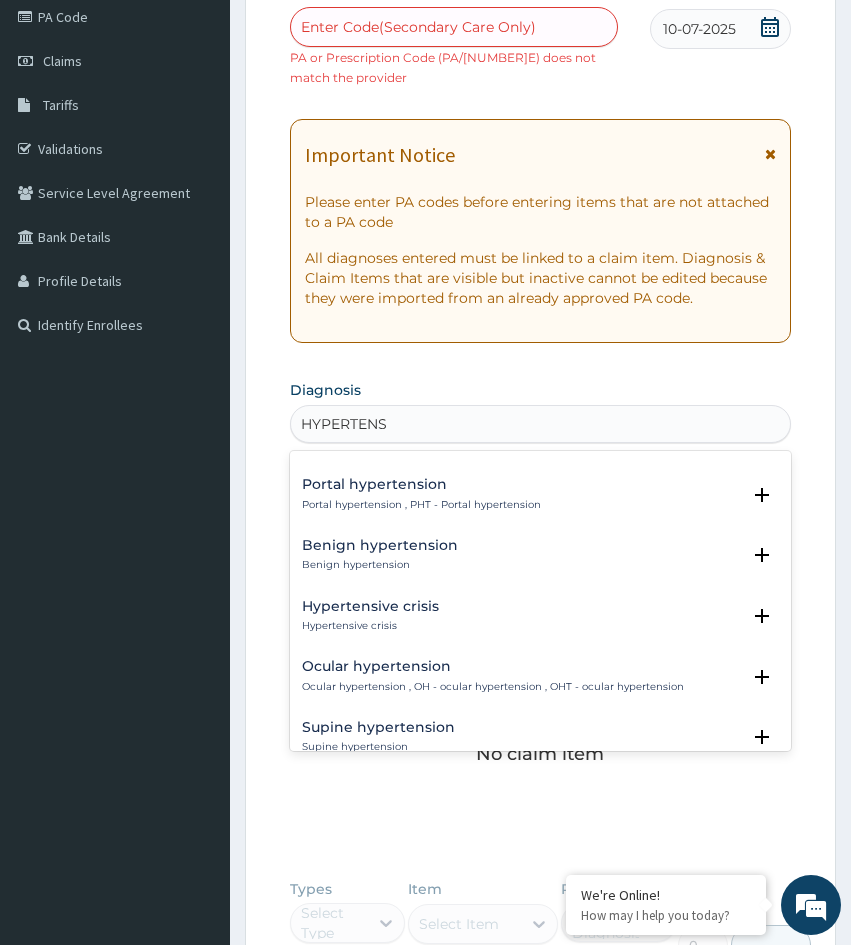 click on "Hypertensive crisis" at bounding box center [370, 606] 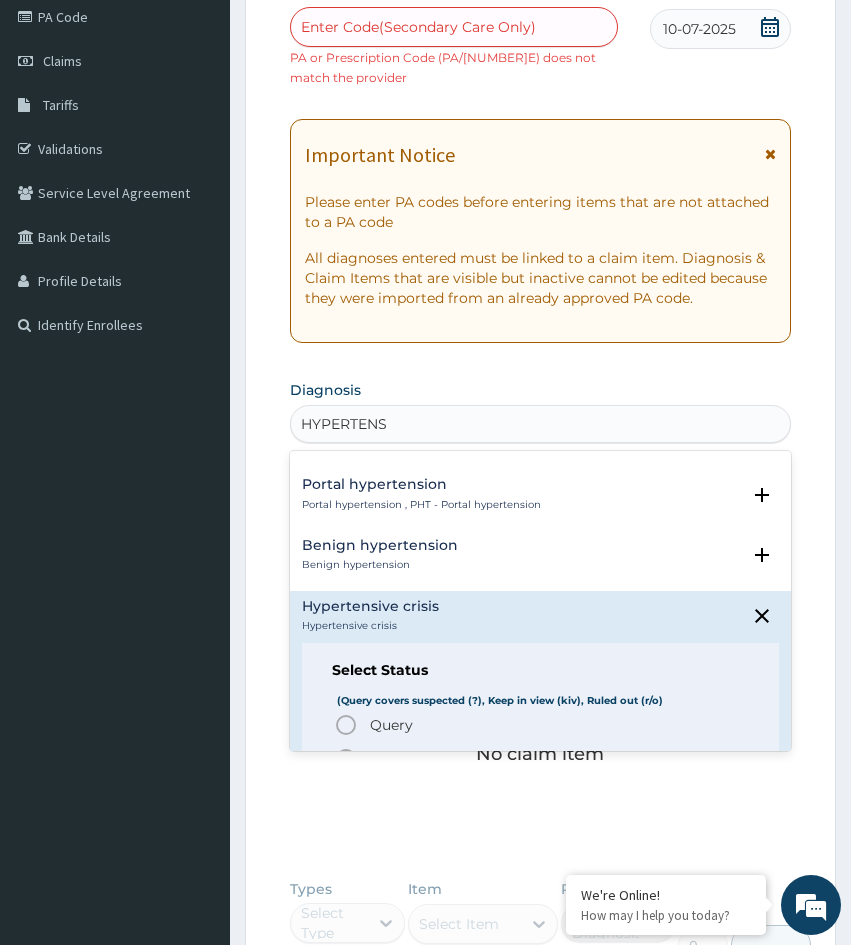 click on "Query" at bounding box center [391, 725] 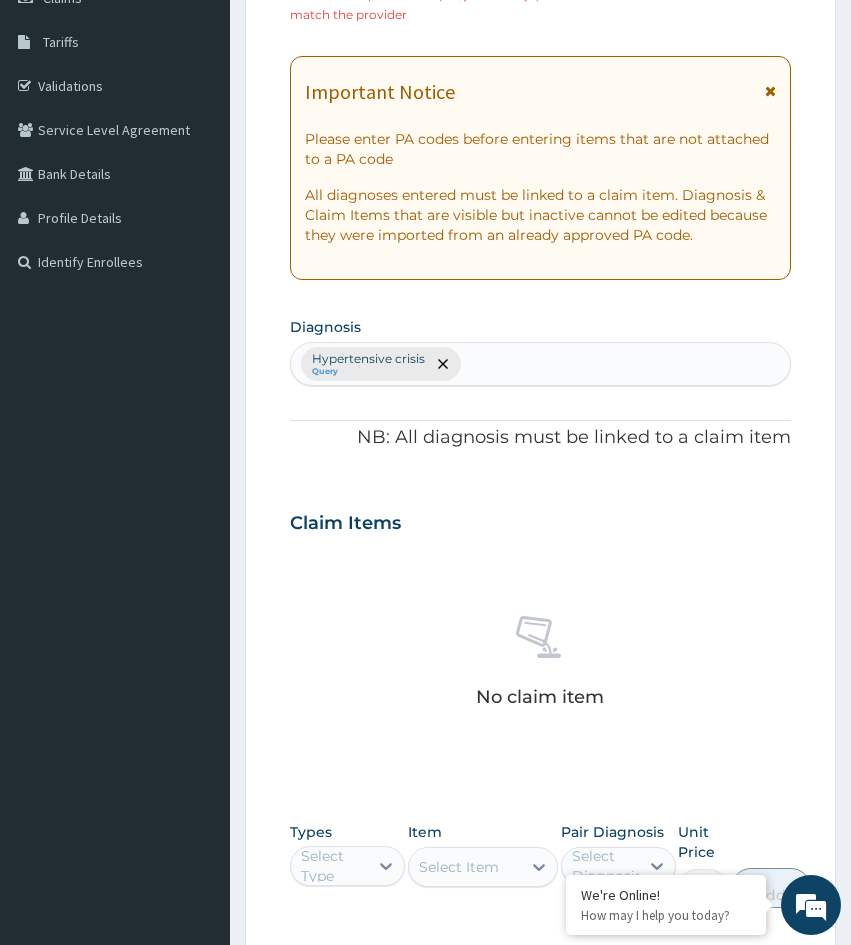 scroll, scrollTop: 645, scrollLeft: 0, axis: vertical 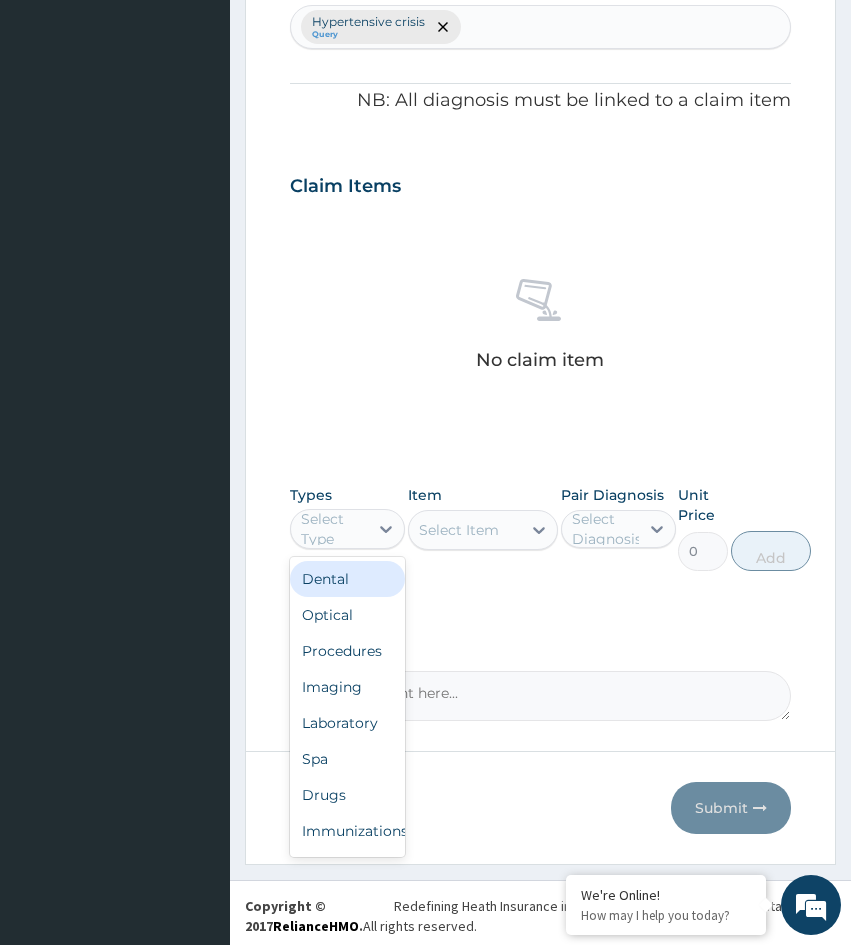 click on "Select Type" at bounding box center (333, 529) 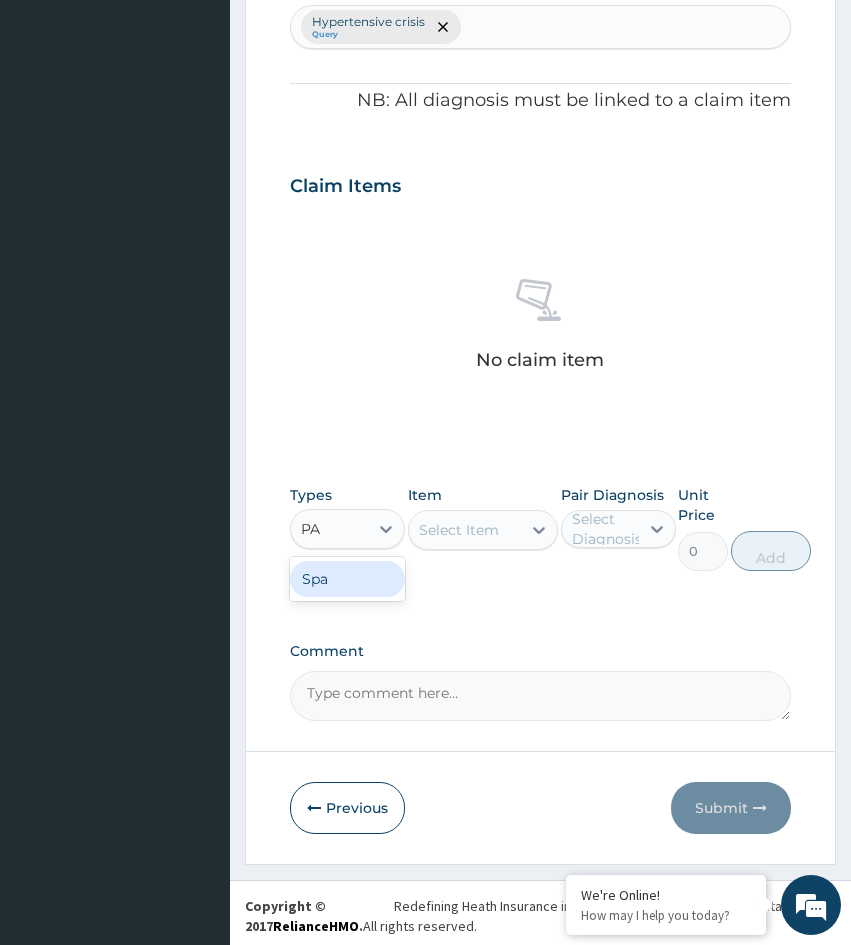 type on "P" 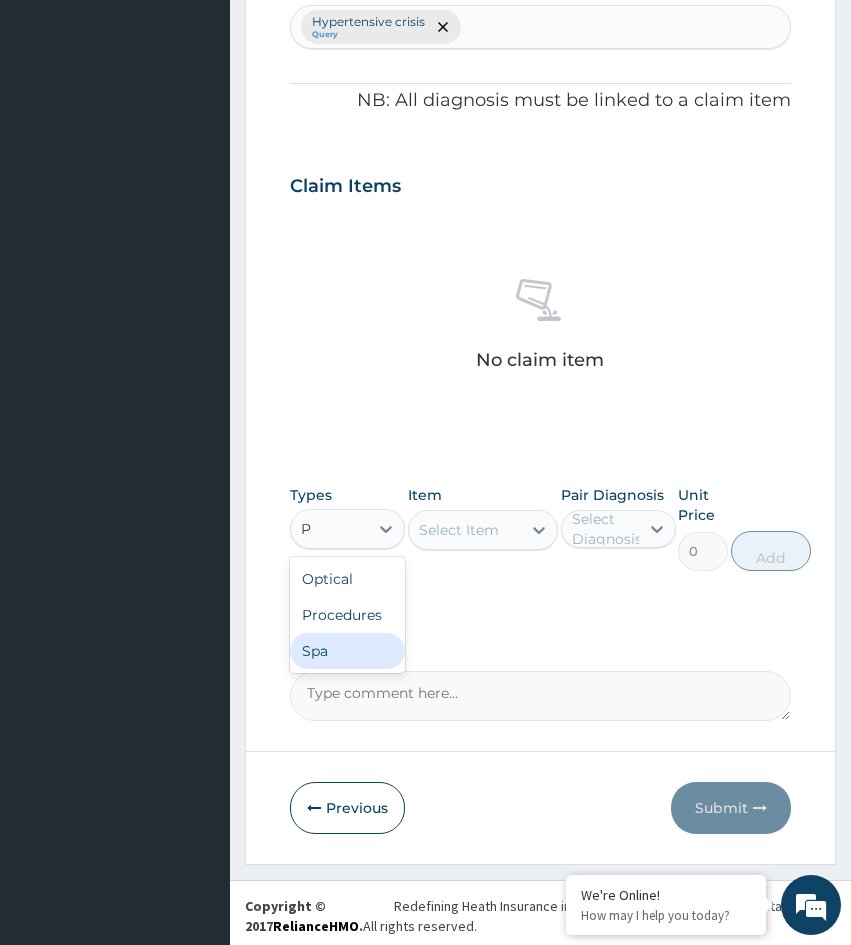 type 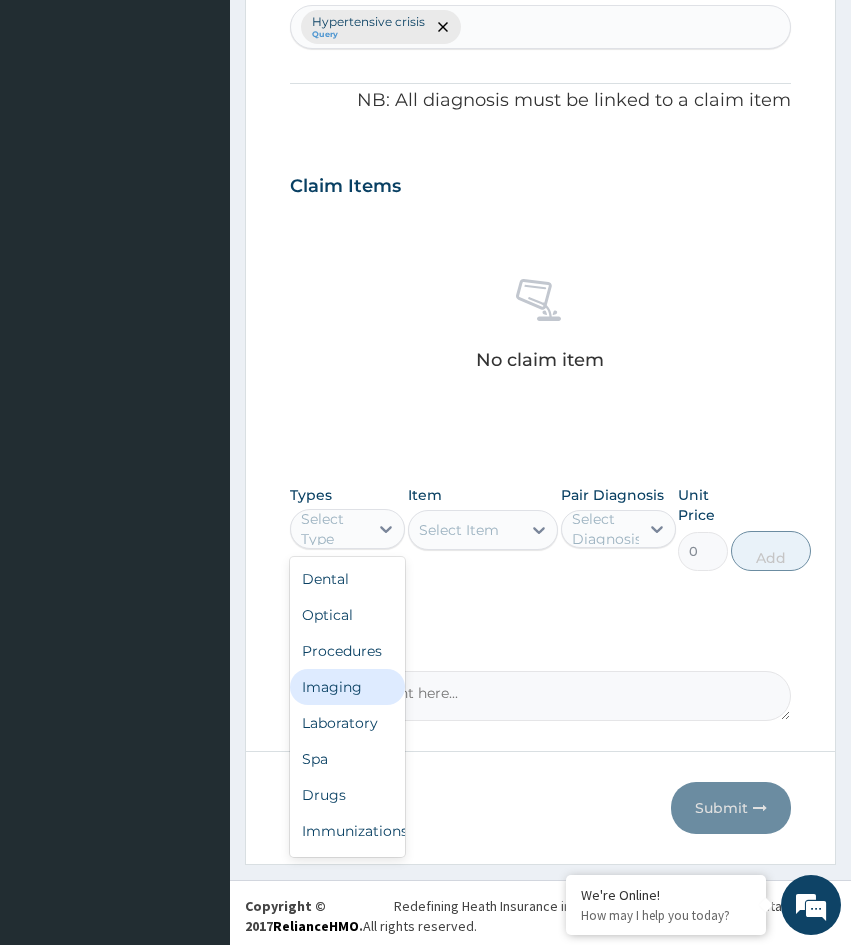 click on "Imaging" at bounding box center (347, 687) 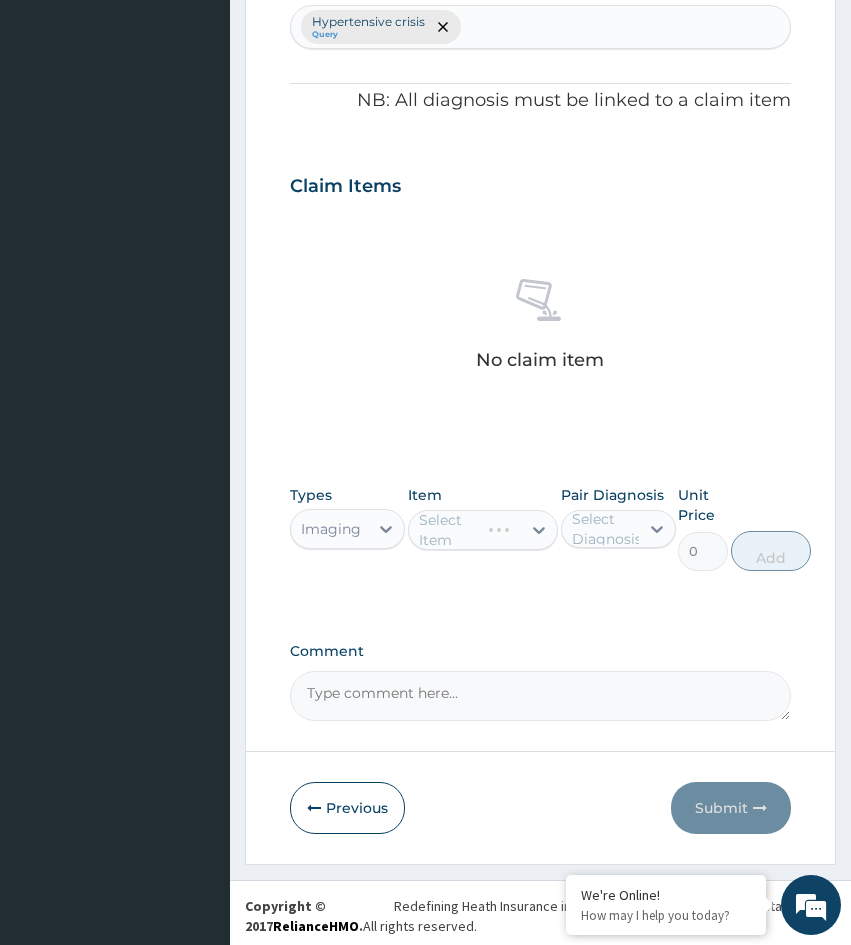 click on "Select Item" at bounding box center [483, 530] 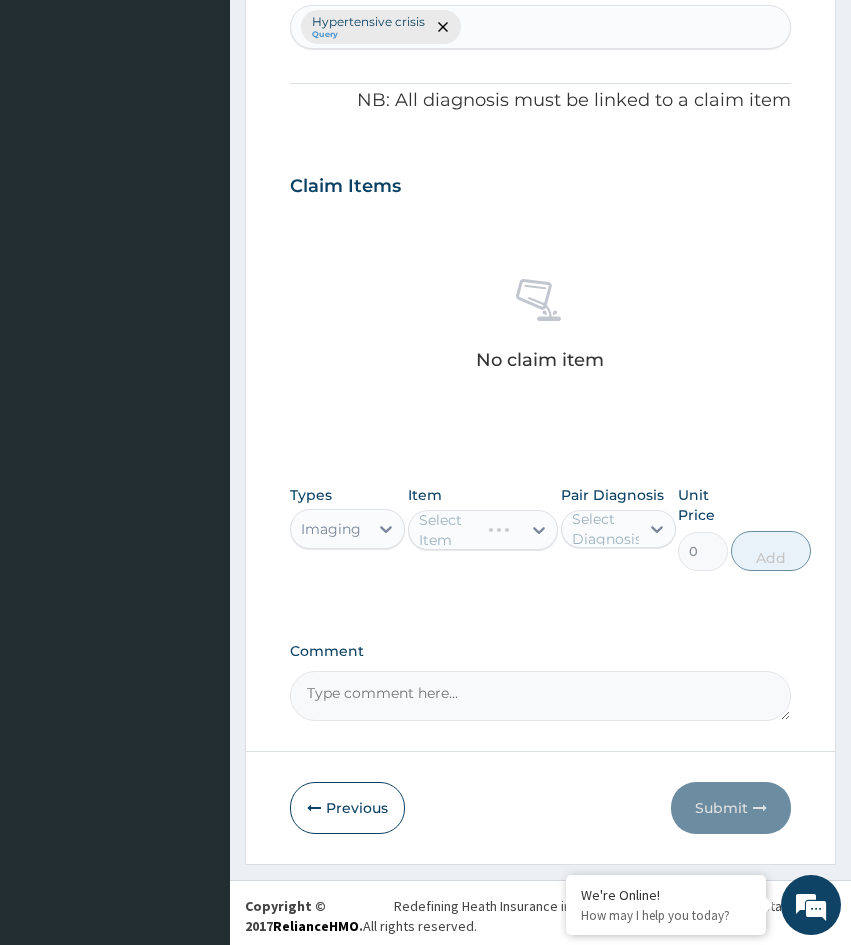 click on "Select Item" at bounding box center (483, 530) 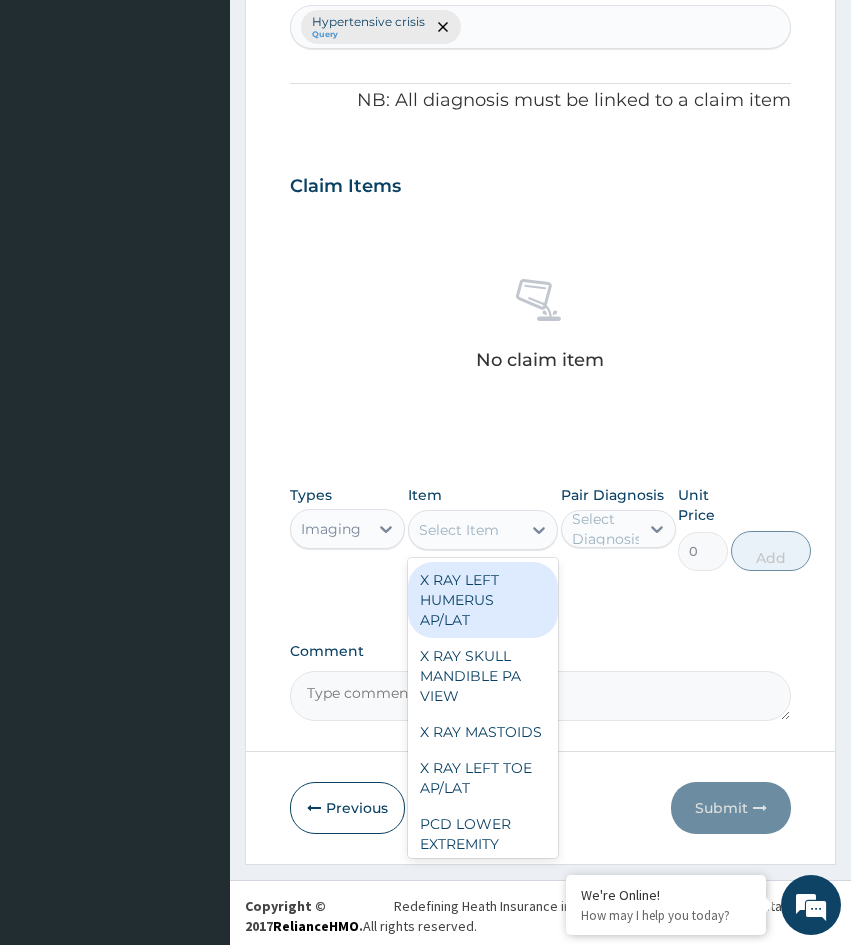 click on "Select Item" at bounding box center [459, 530] 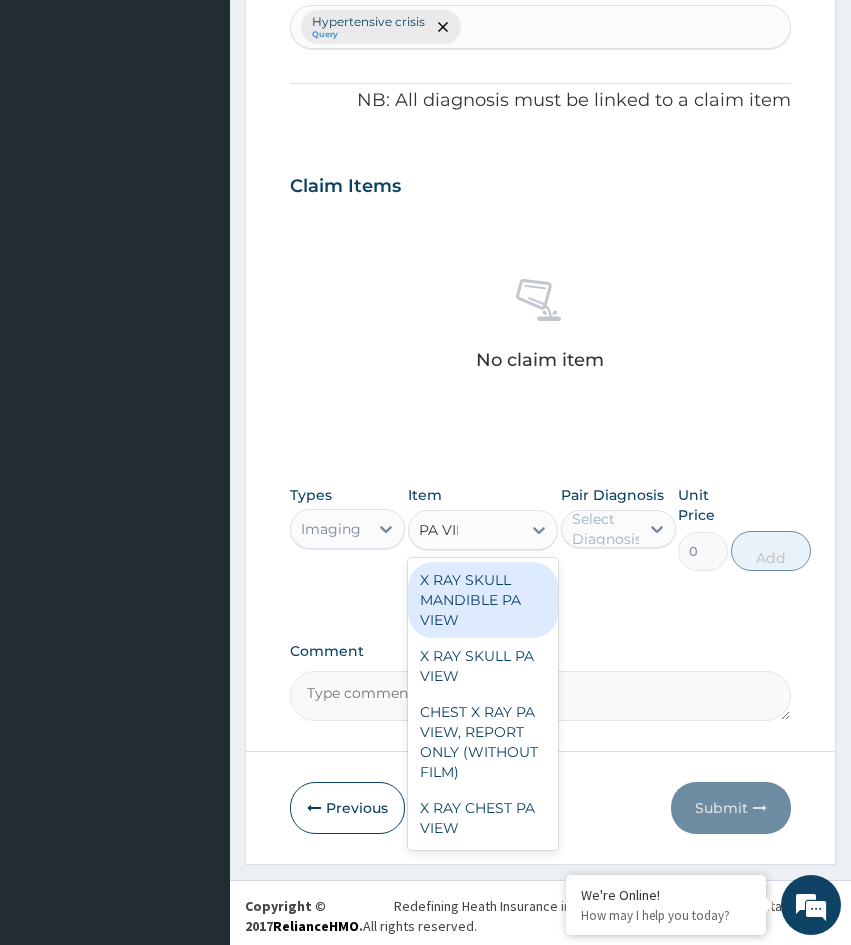 type on "PA VIEW" 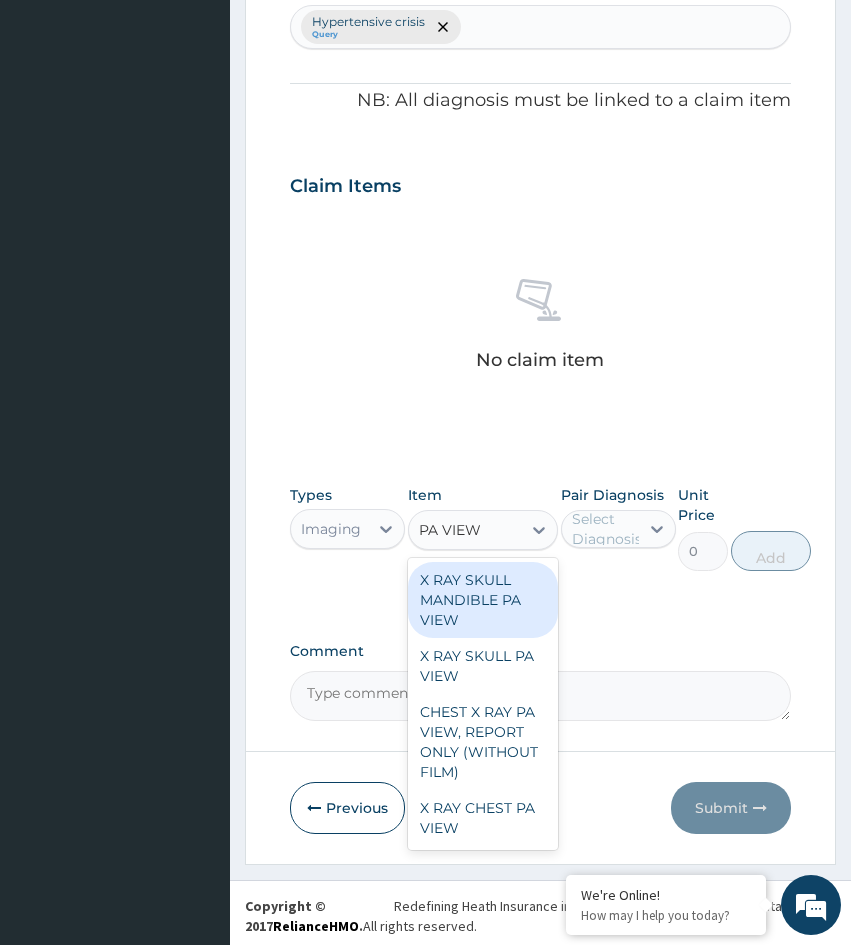 scroll, scrollTop: 12, scrollLeft: 0, axis: vertical 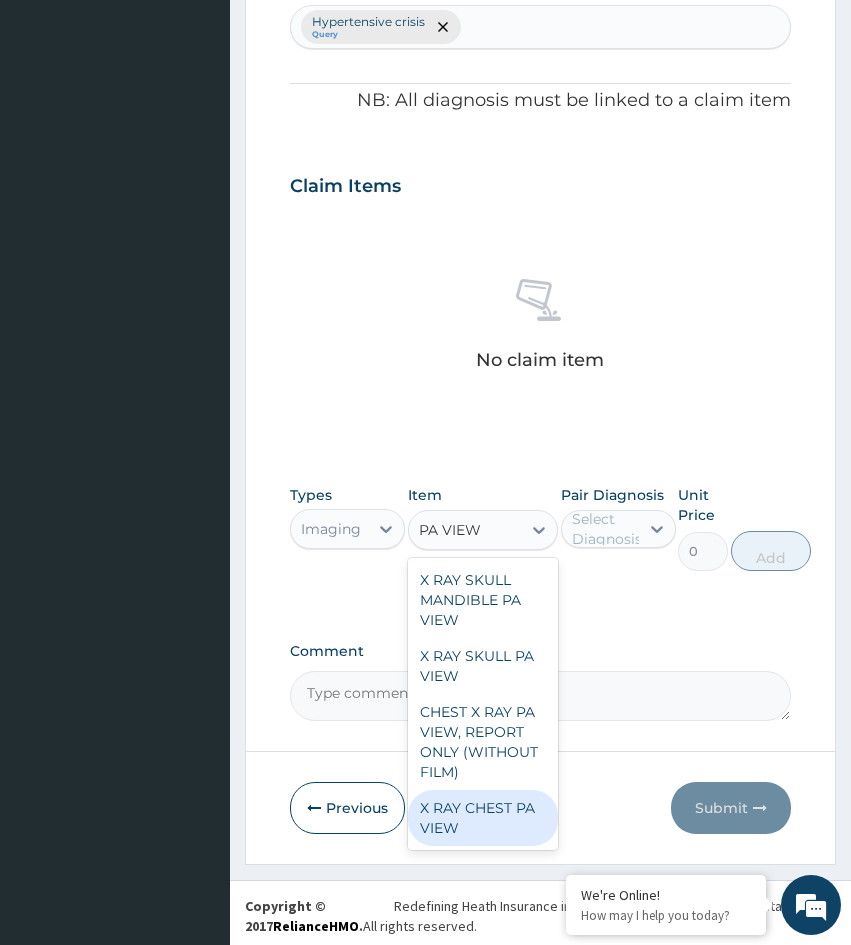 click on "X RAY CHEST PA VIEW" at bounding box center (483, 818) 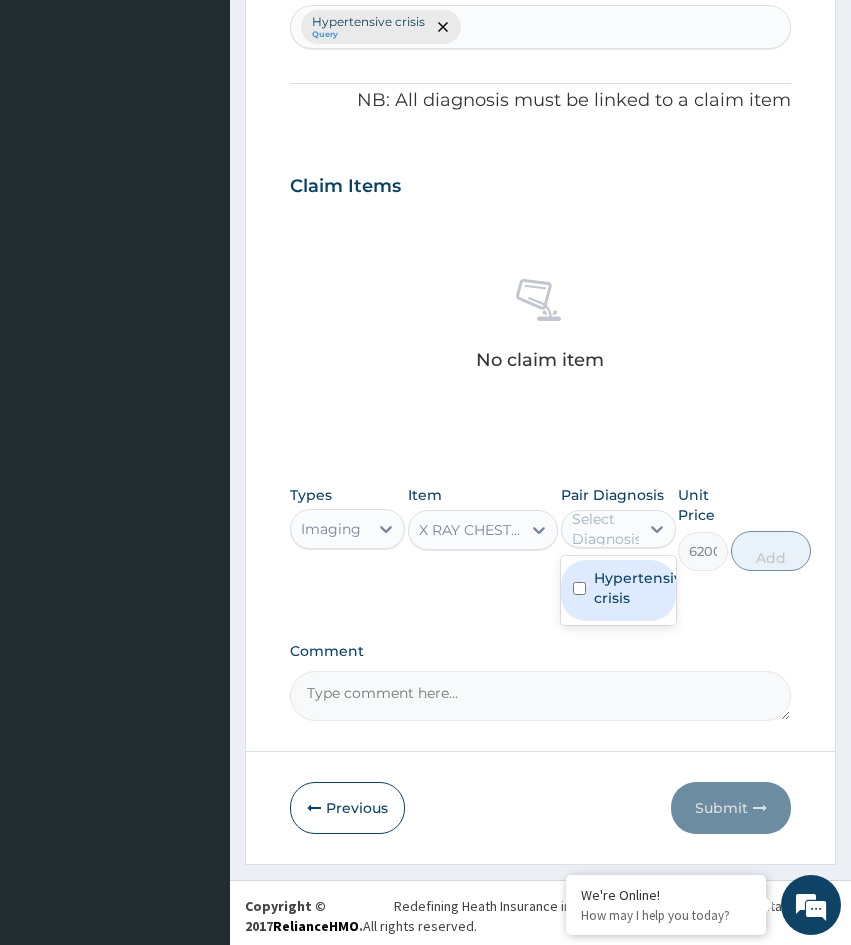 click on "Select Diagnosis" at bounding box center (607, 529) 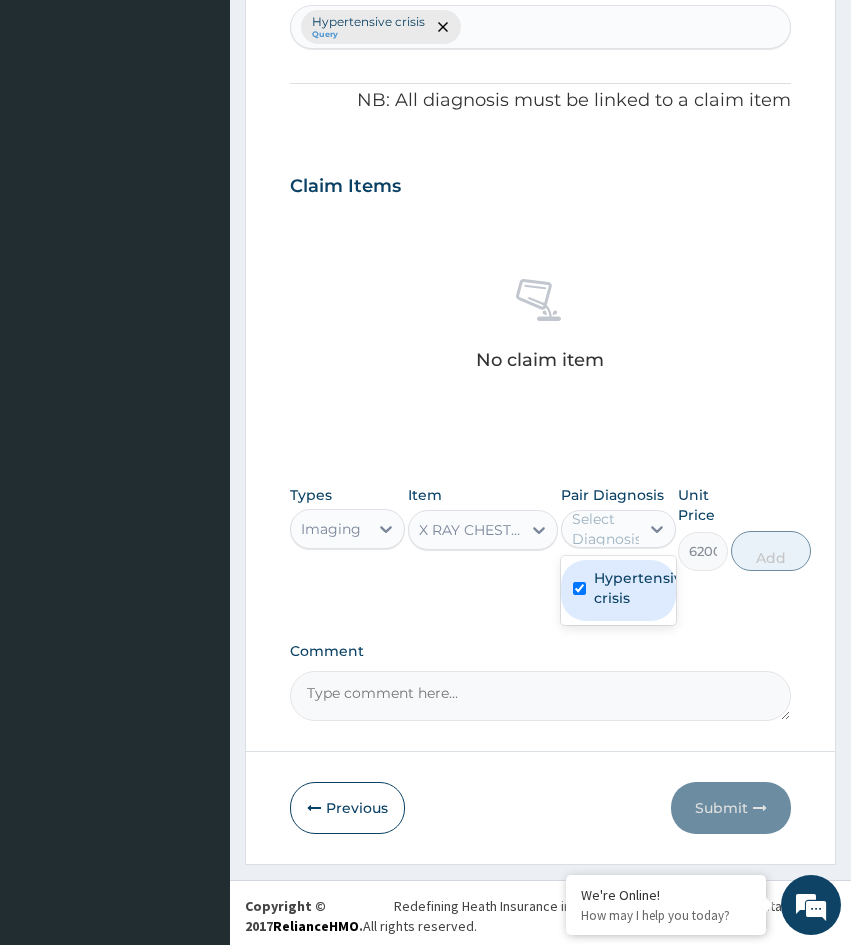 checkbox on "true" 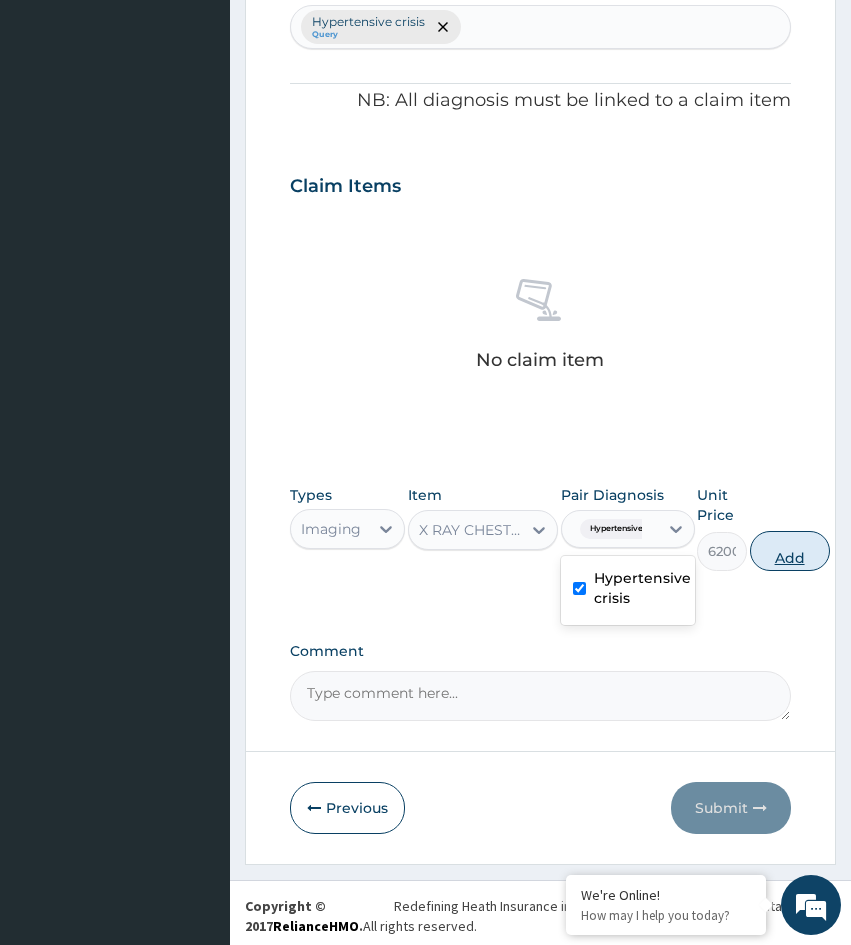 click on "Add" at bounding box center [790, 551] 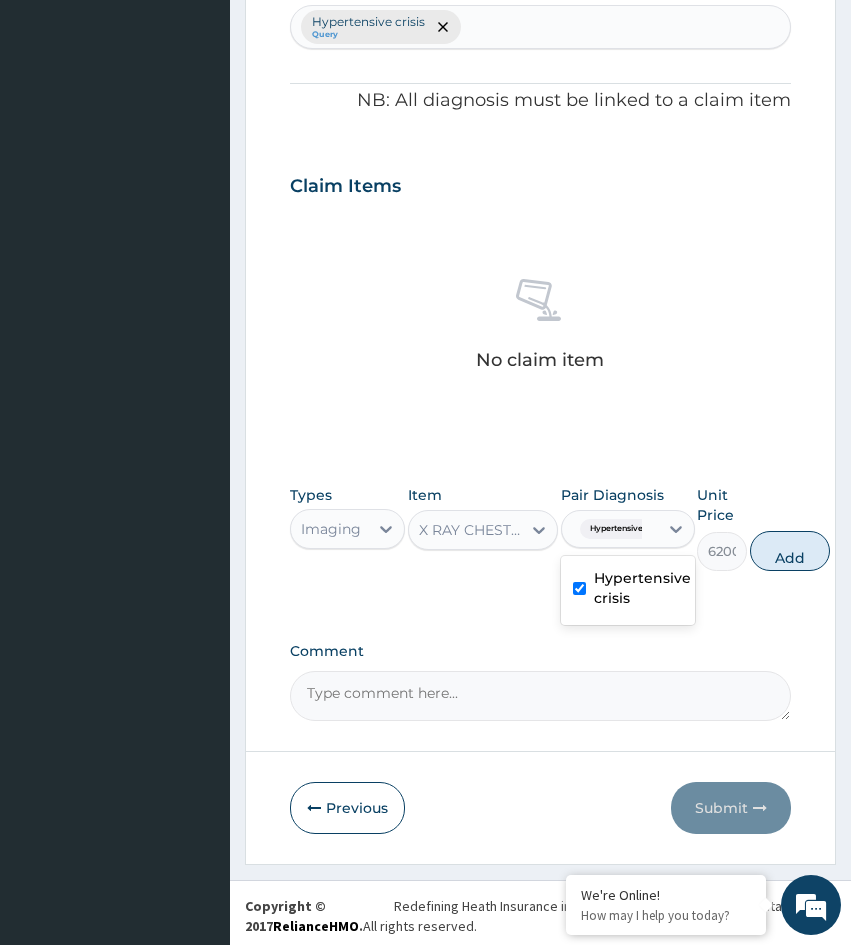 type on "0" 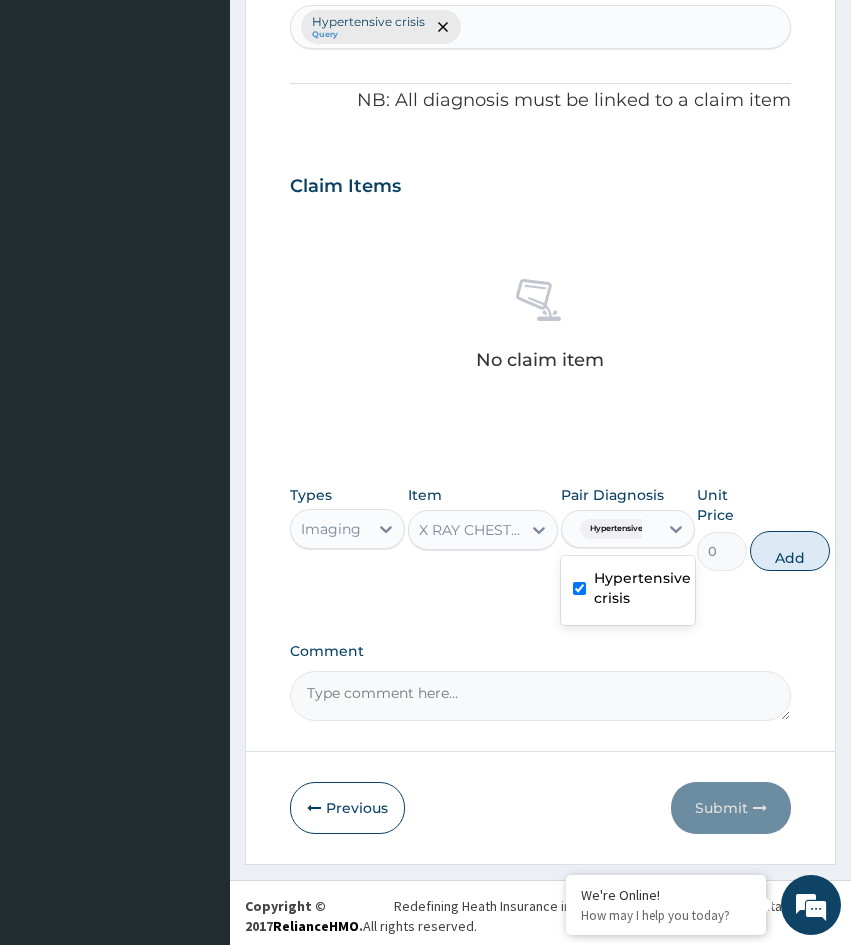 scroll, scrollTop: 571, scrollLeft: 0, axis: vertical 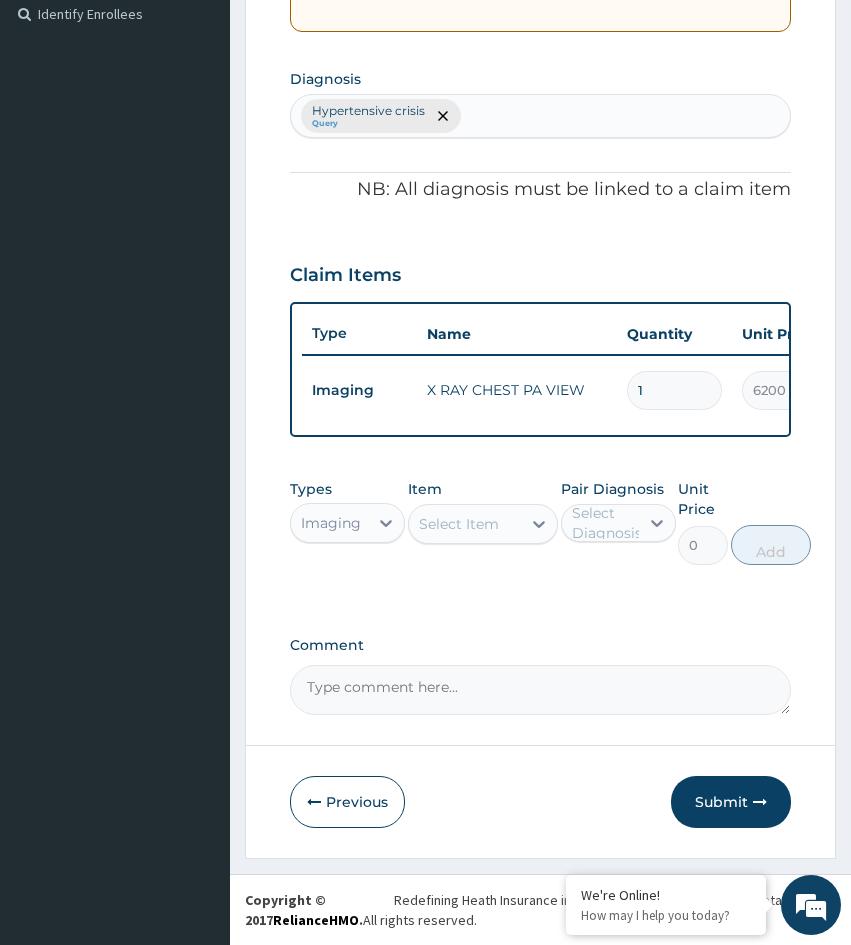 click on "Select Item" at bounding box center (459, 524) 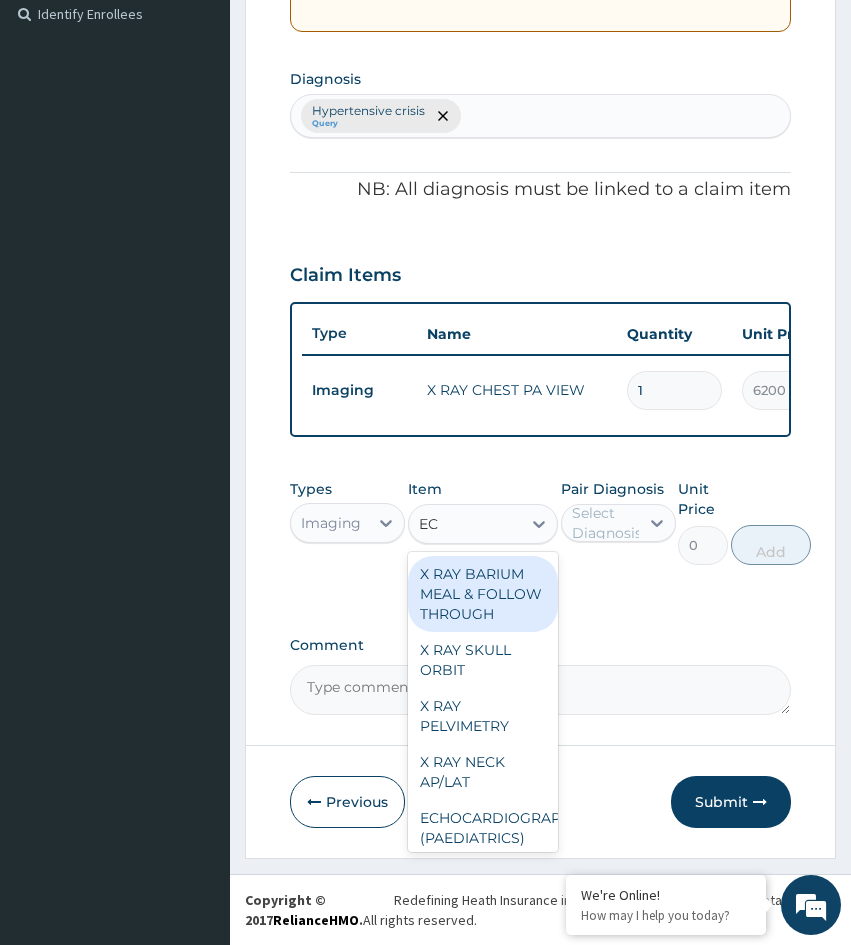 type on "ECG" 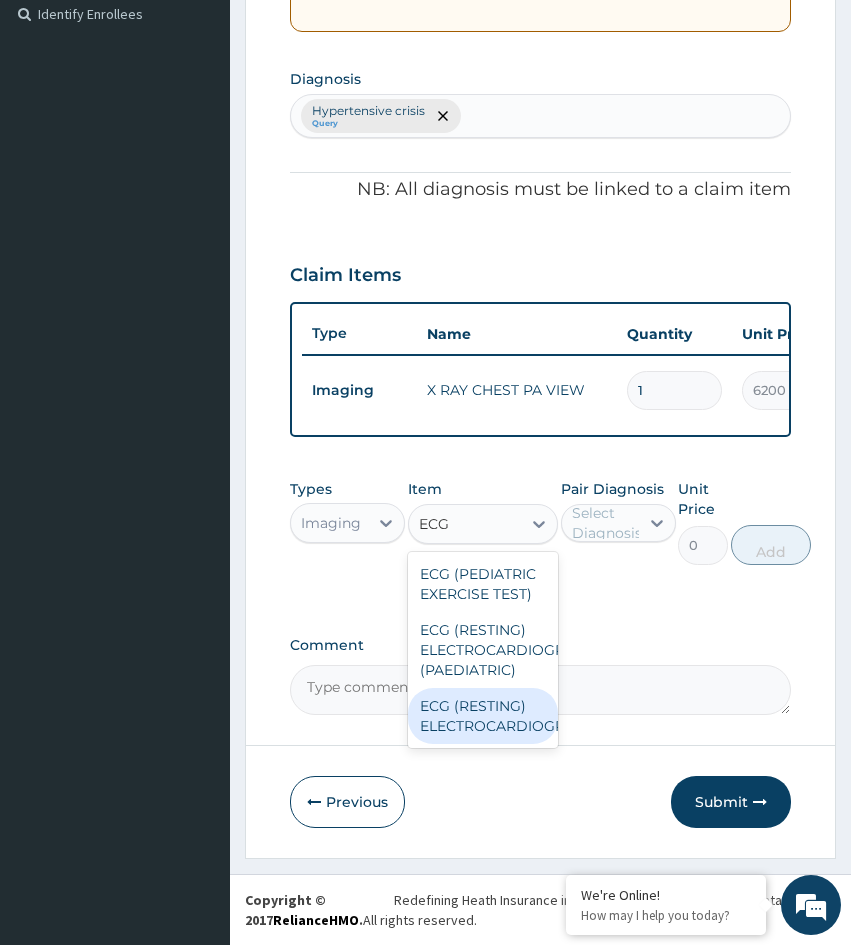 click on "ECG (RESTING) ELECTROCARDIOGRAPHY" at bounding box center [483, 716] 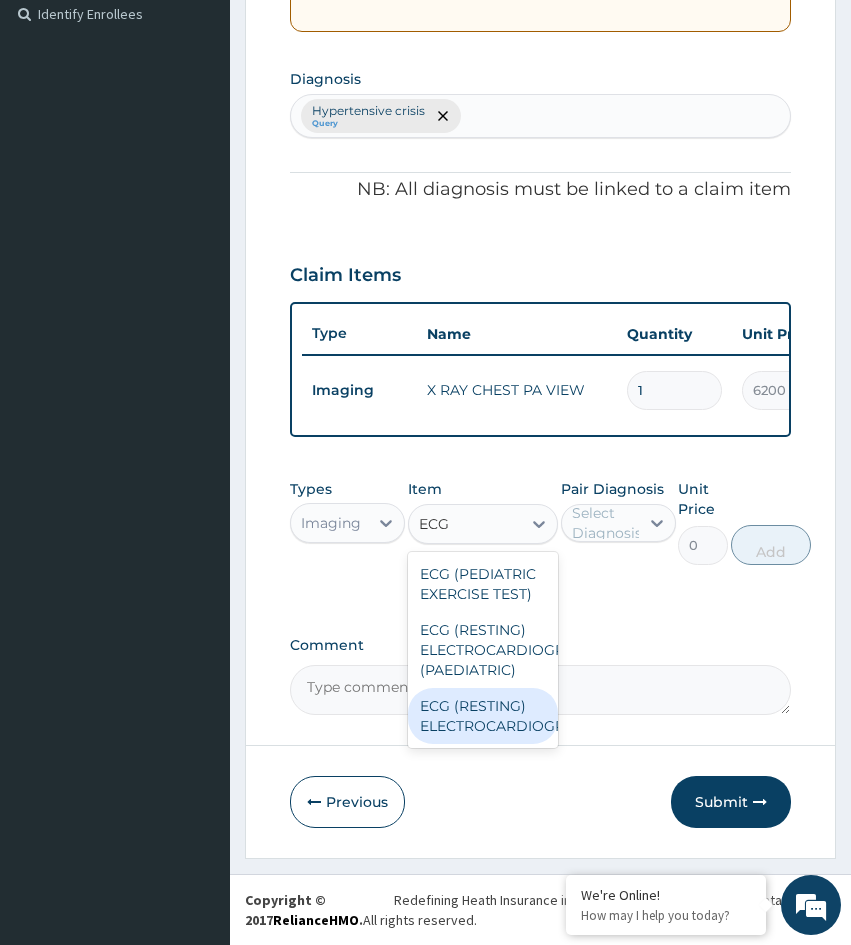 type 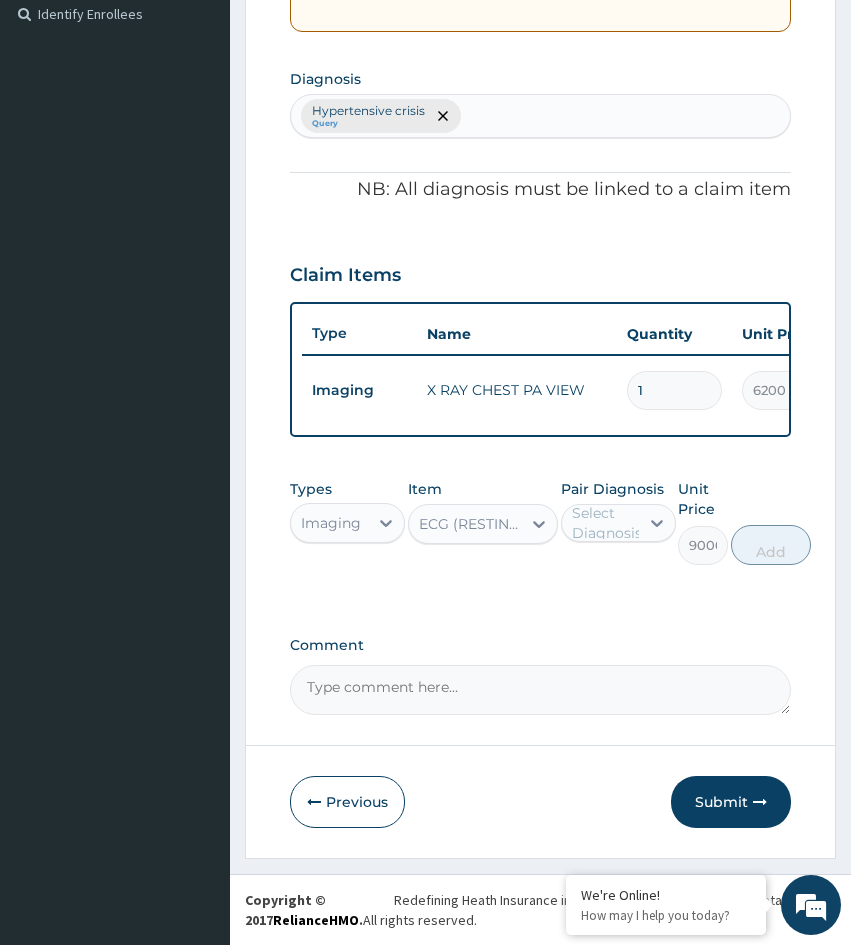 click on "Select Diagnosis" at bounding box center [607, 523] 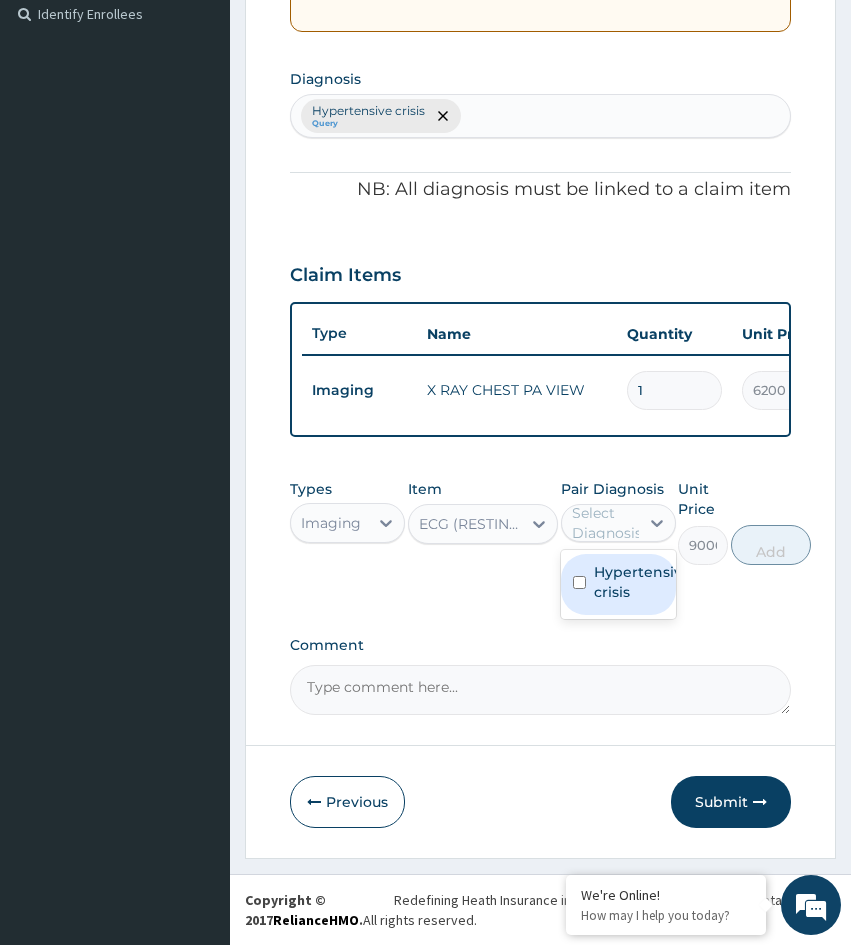 click on "Hypertensive crisis" at bounding box center [639, 582] 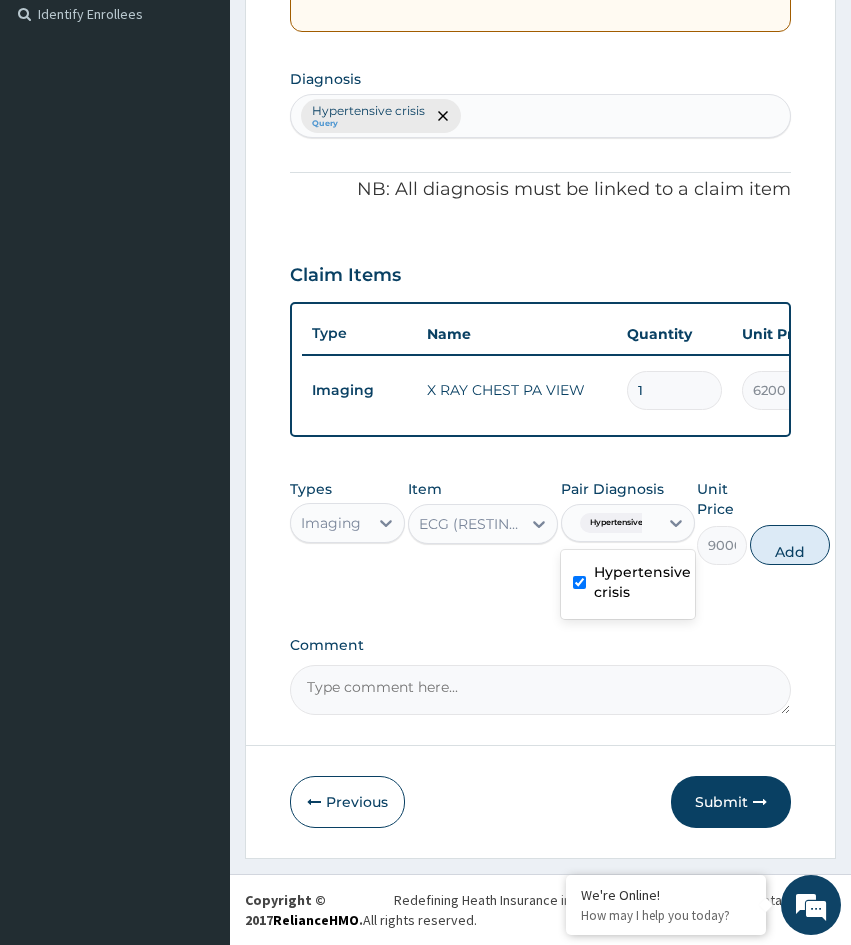 checkbox on "true" 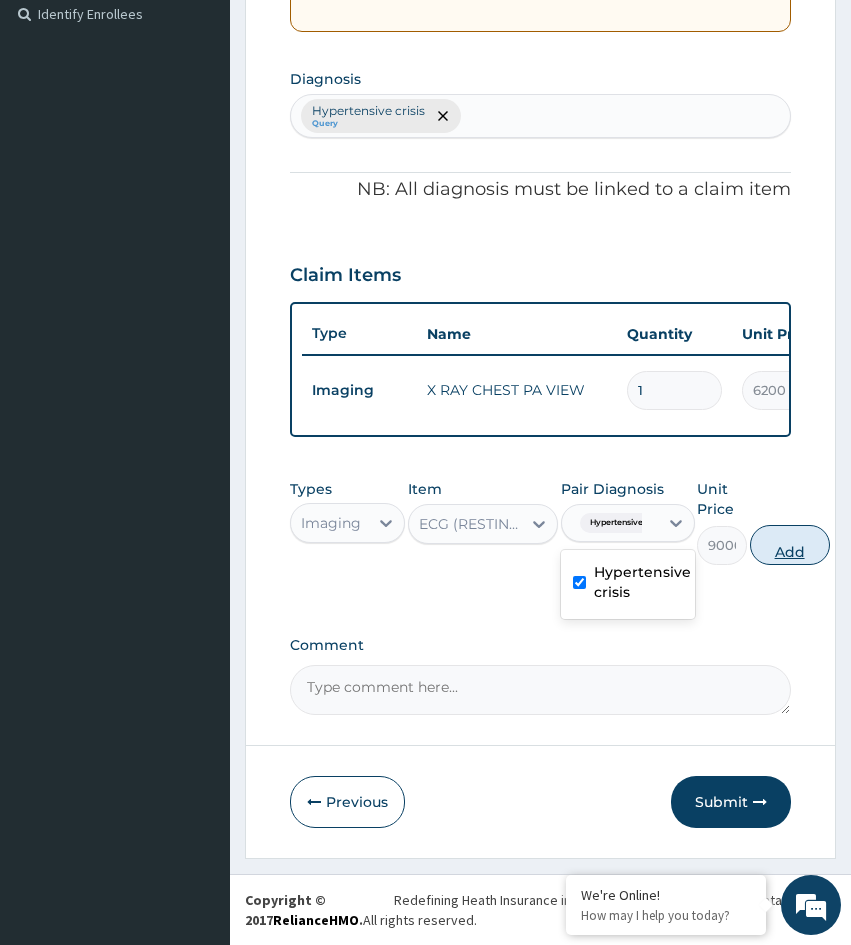 click on "Add" at bounding box center (790, 545) 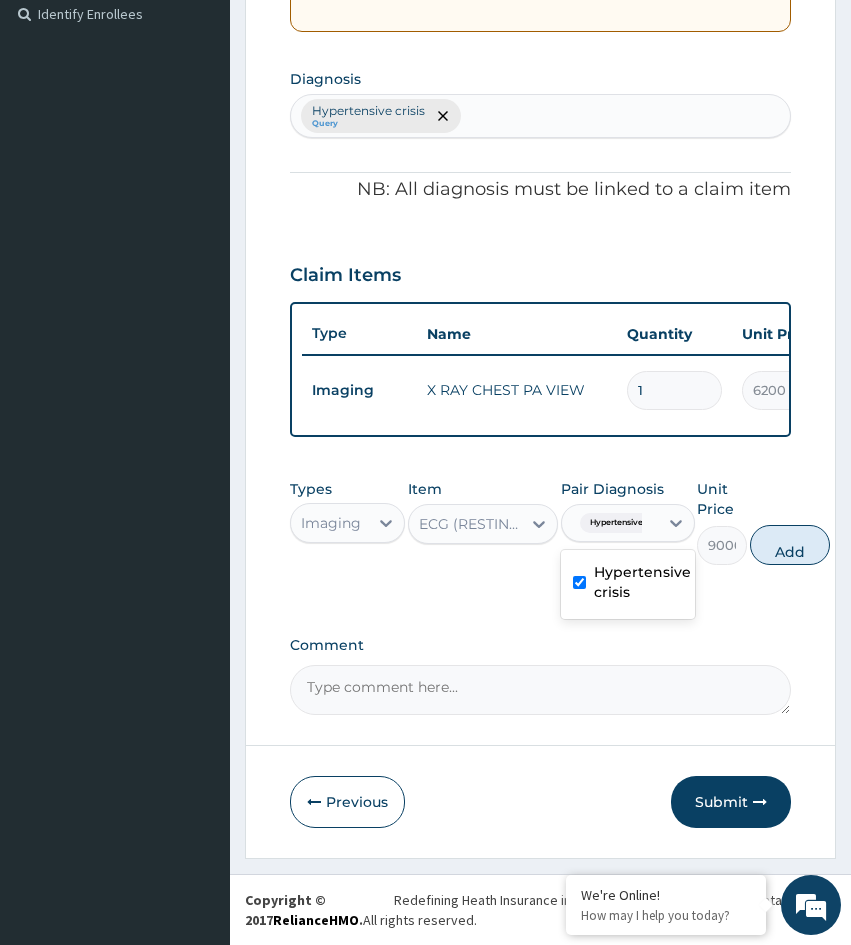 type on "0" 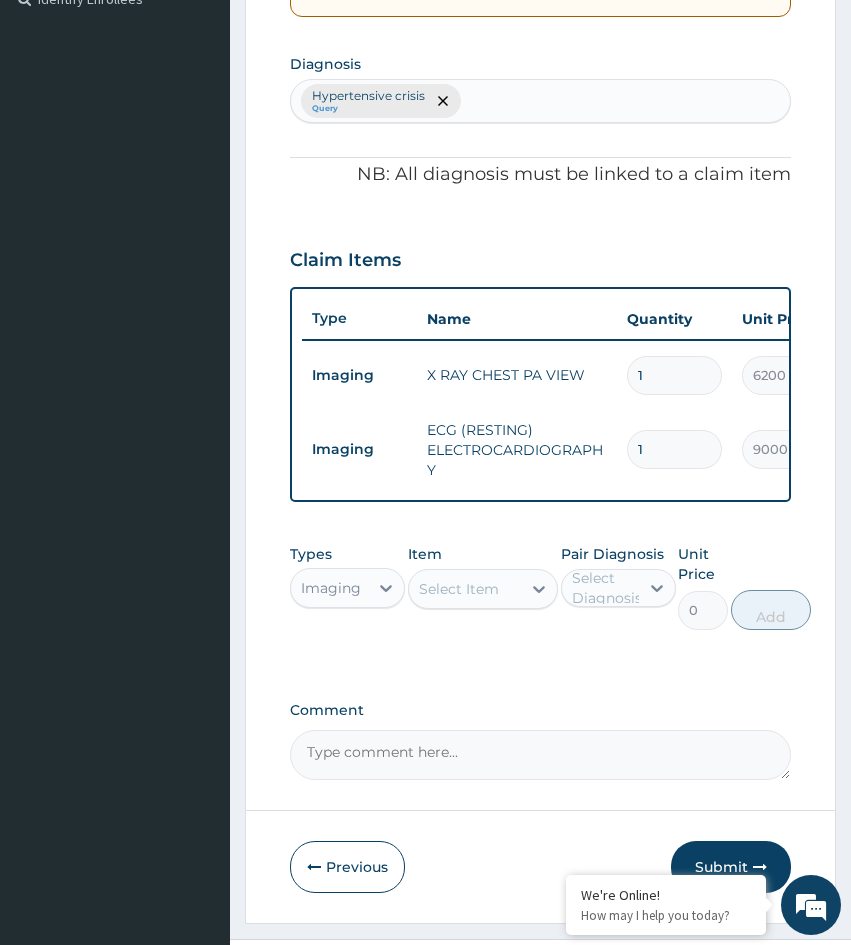 click on "Imaging" at bounding box center (331, 588) 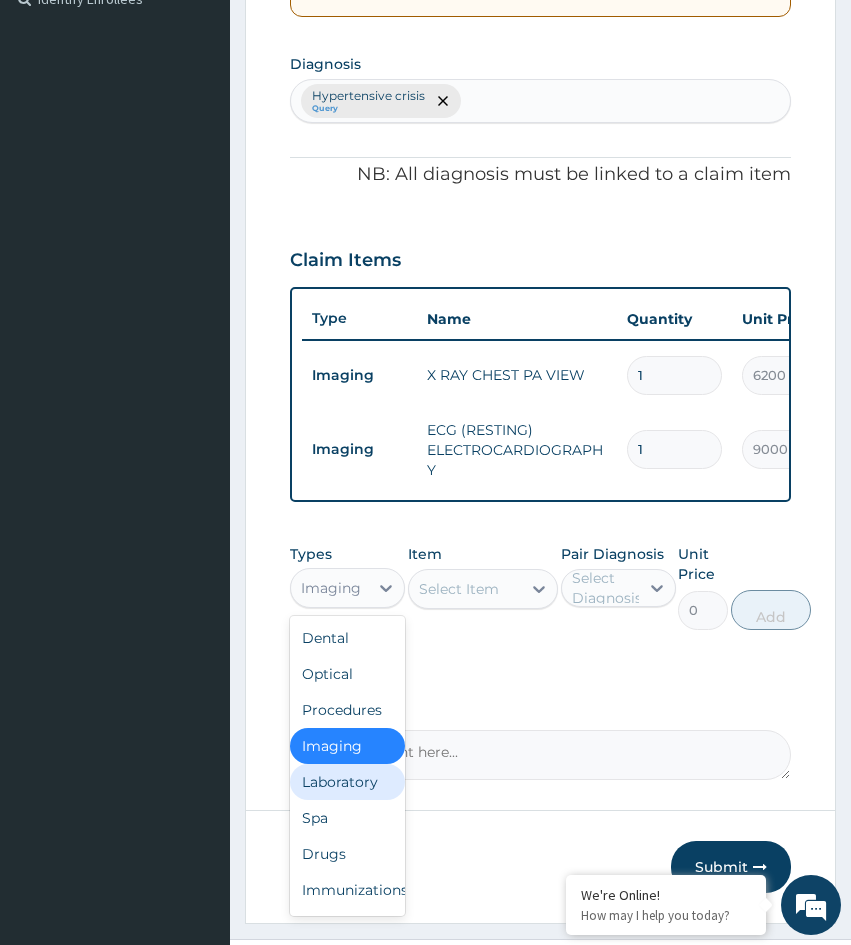 click on "Laboratory" at bounding box center [347, 782] 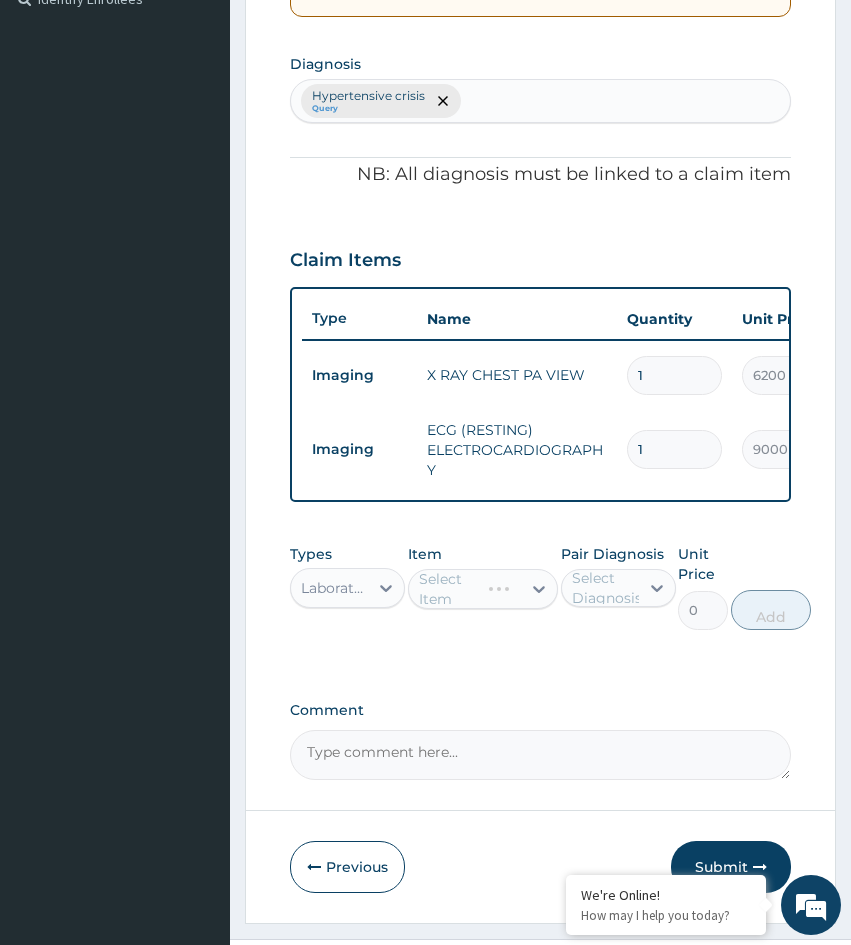 click on "Select Item" at bounding box center [483, 589] 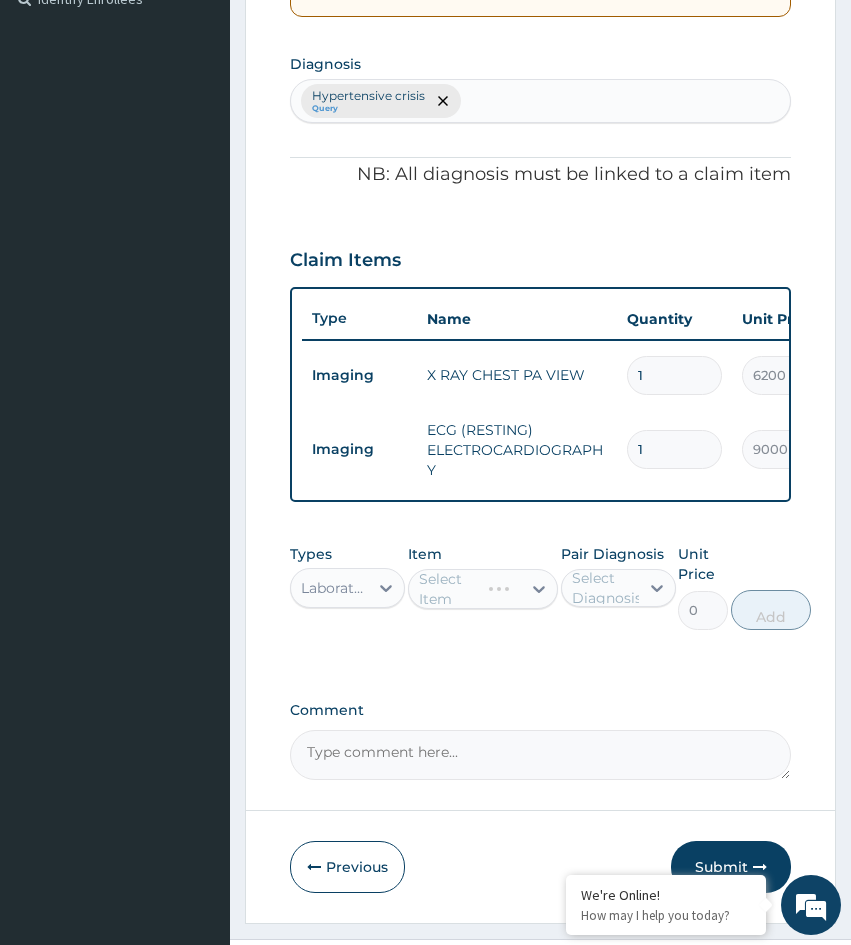 click on "Select Item" at bounding box center (483, 589) 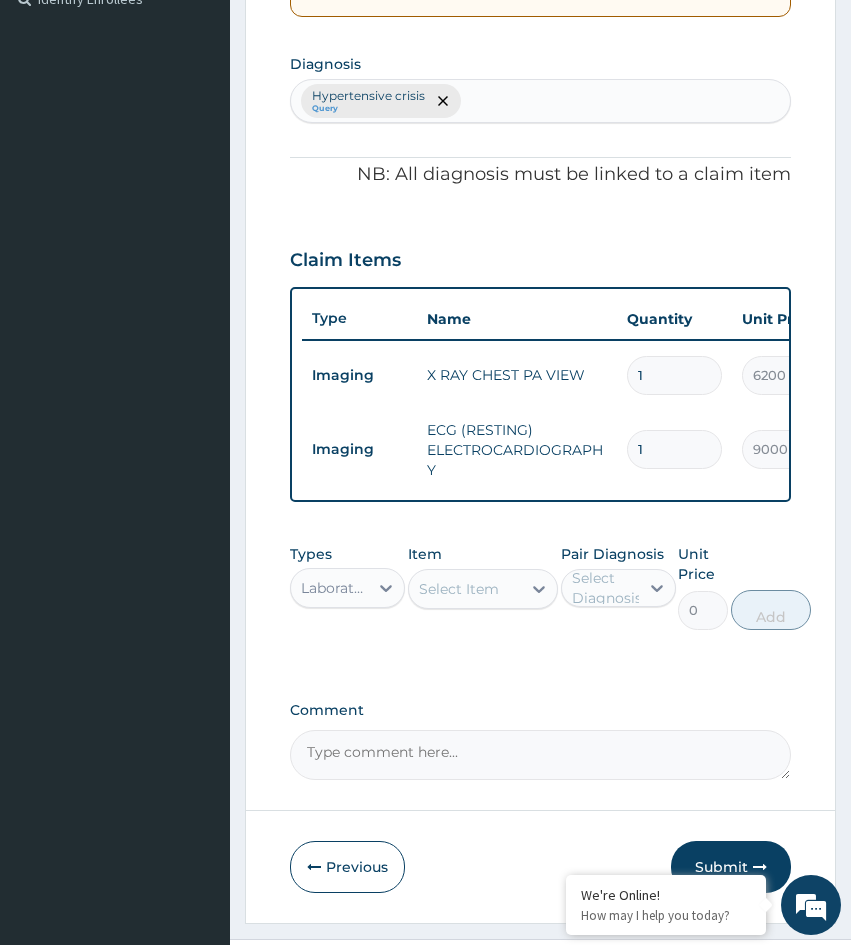 click on "Select Item" at bounding box center [459, 589] 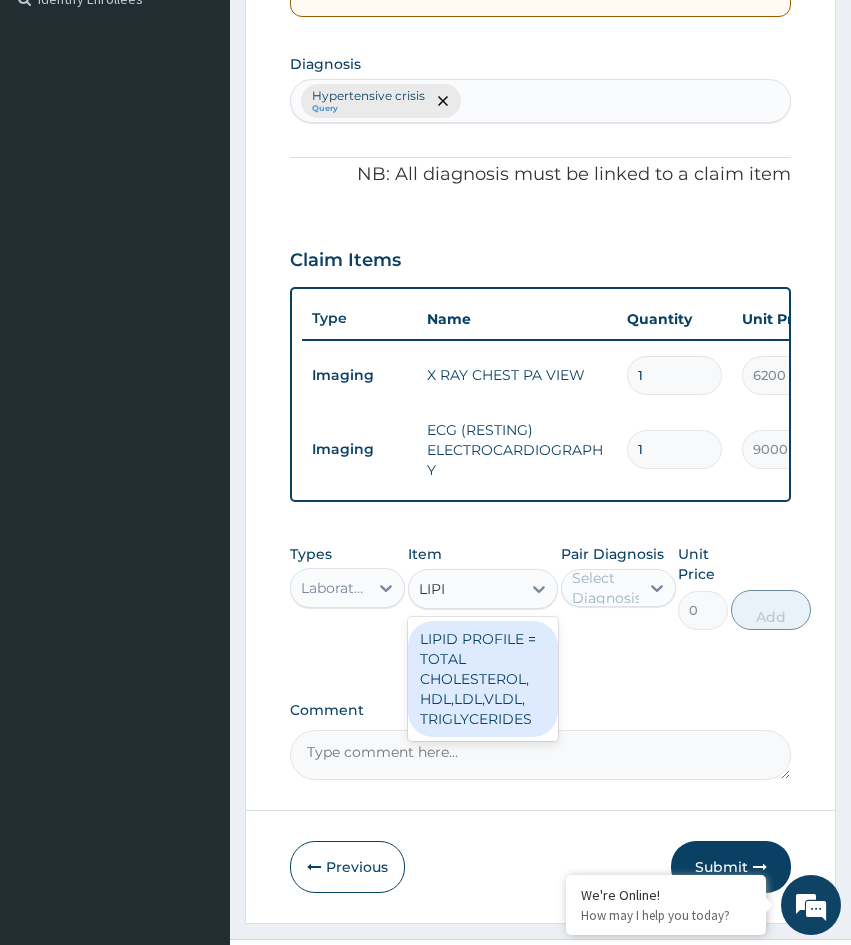 type on "LIPID" 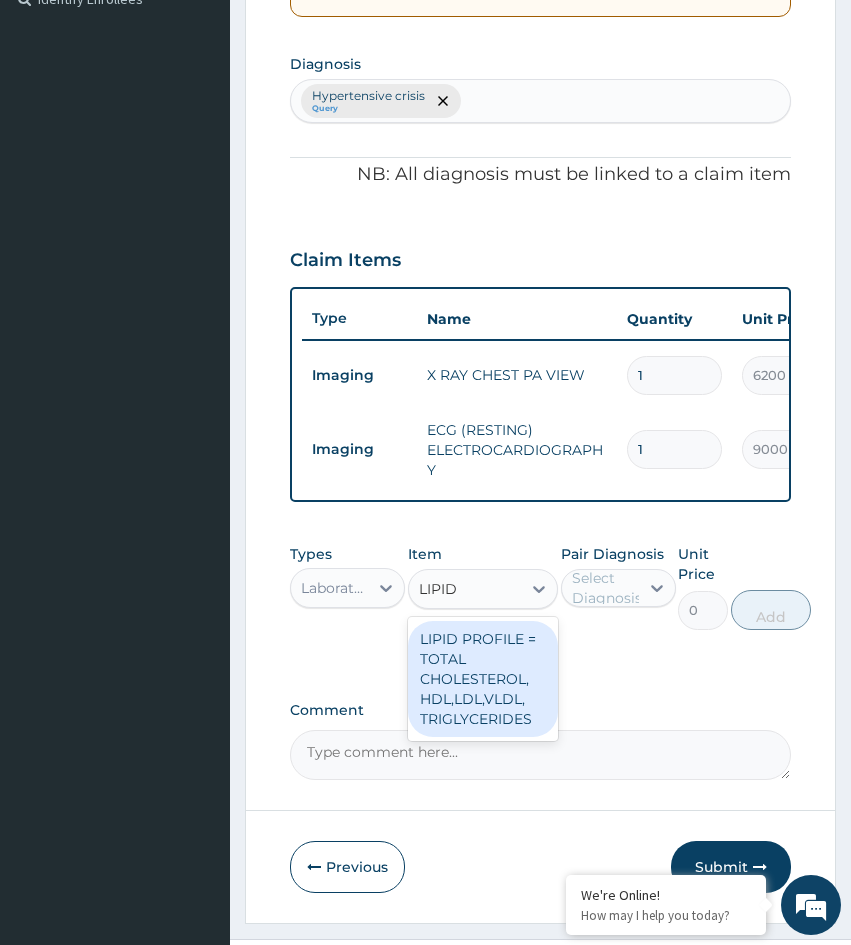 drag, startPoint x: 504, startPoint y: 684, endPoint x: 595, endPoint y: 617, distance: 113.004425 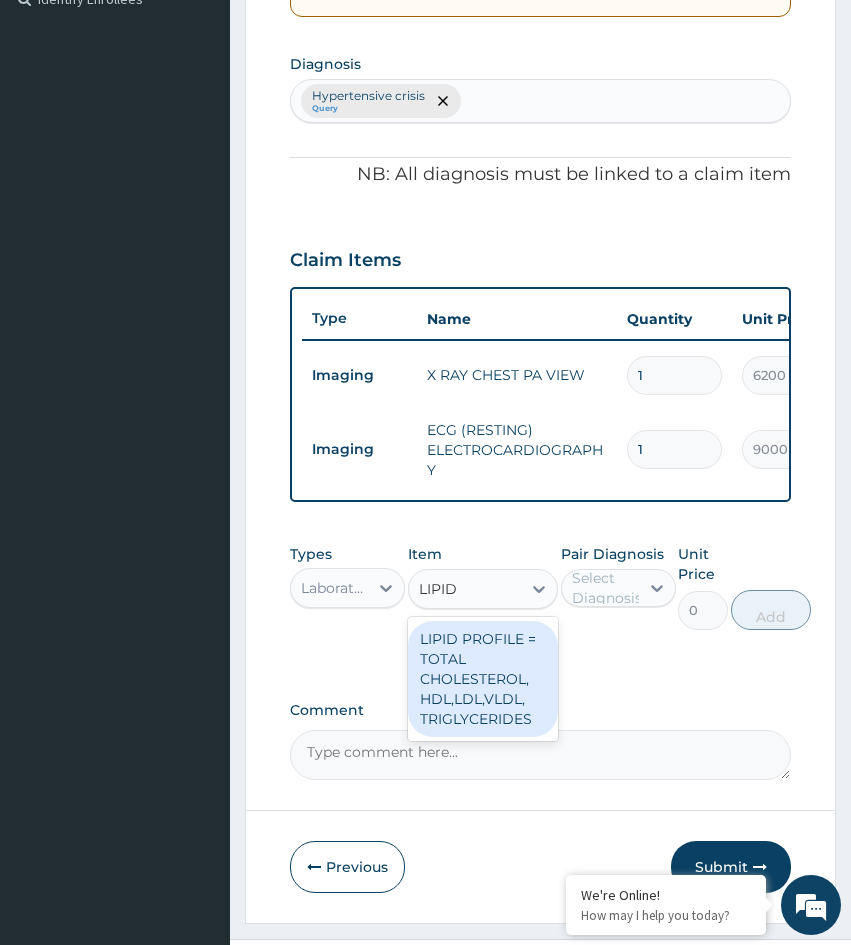 click on "LIPID PROFILE = TOTAL CHOLESTEROL, HDL,LDL,VLDL, TRIGLYCERIDES" at bounding box center [483, 679] 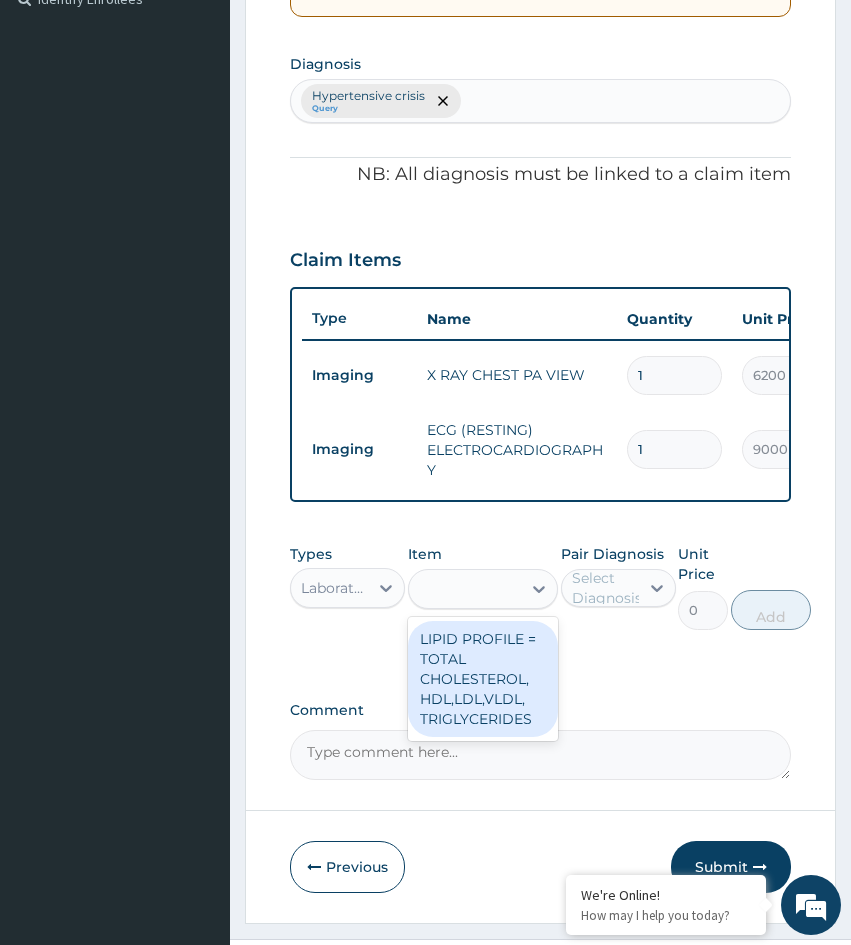 type on "8670" 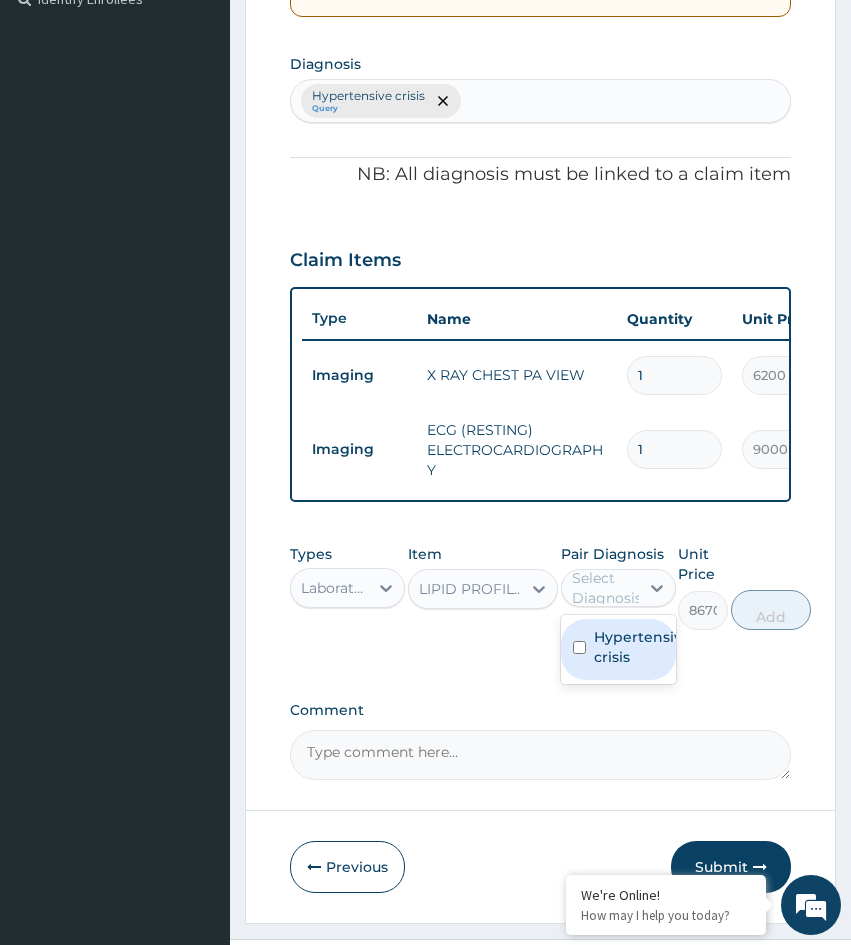 click on "Select Diagnosis" at bounding box center [607, 588] 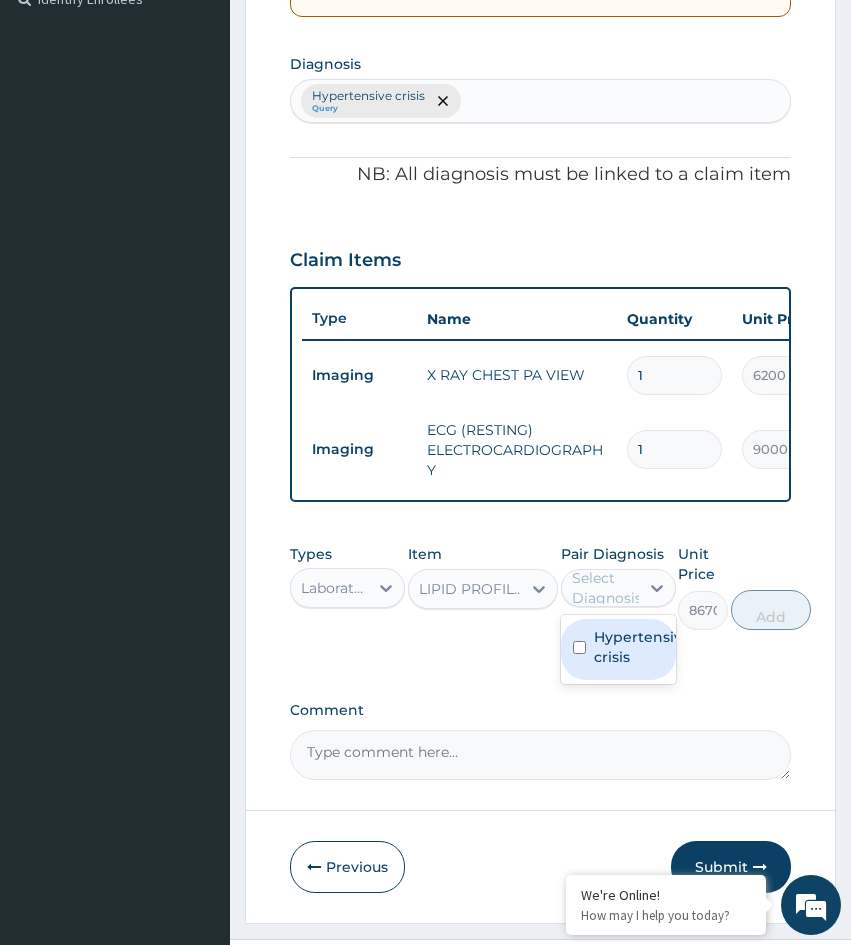click on "Hypertensive crisis" at bounding box center [639, 647] 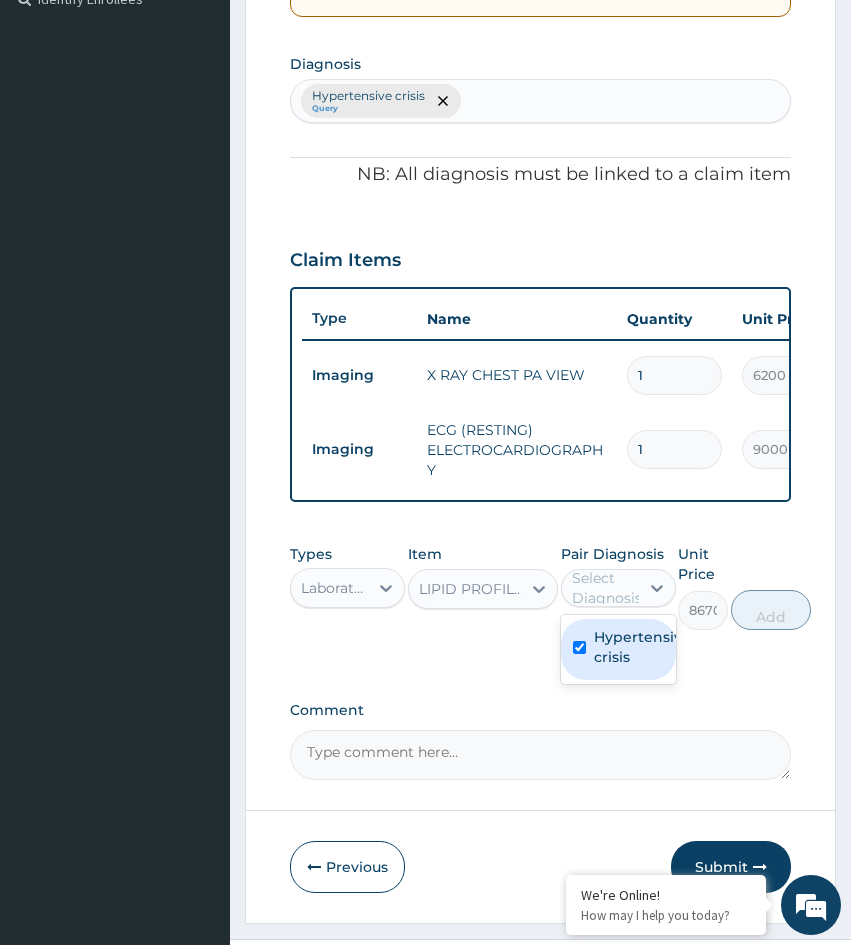 checkbox on "true" 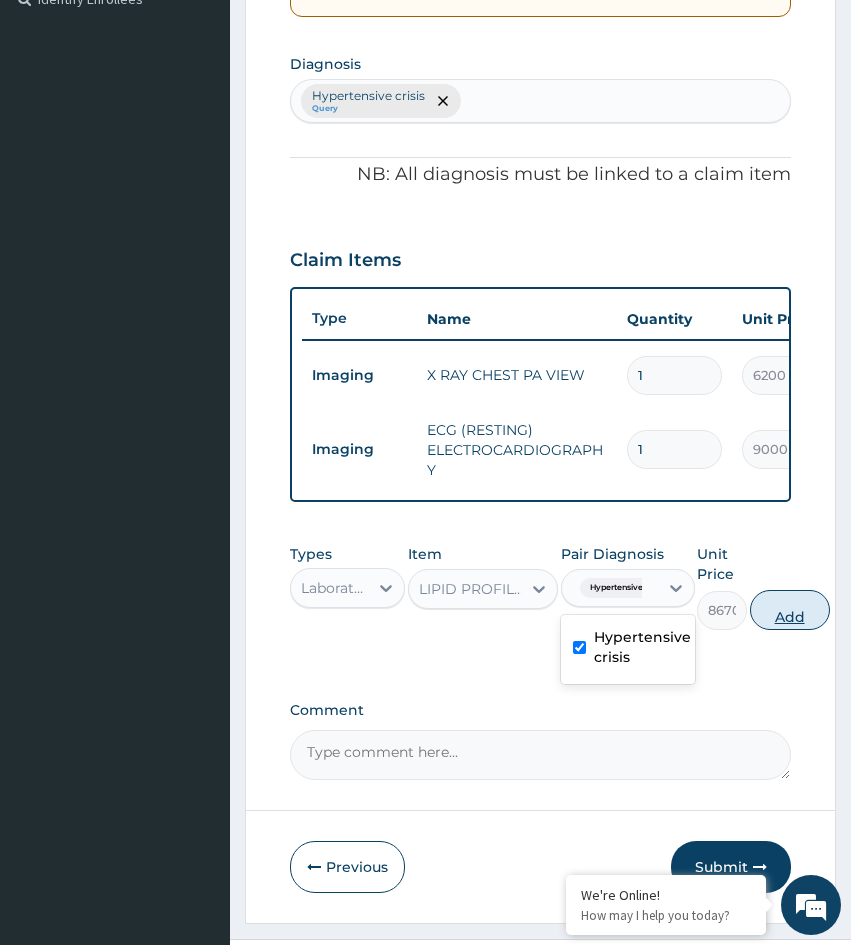 click on "Add" at bounding box center (790, 610) 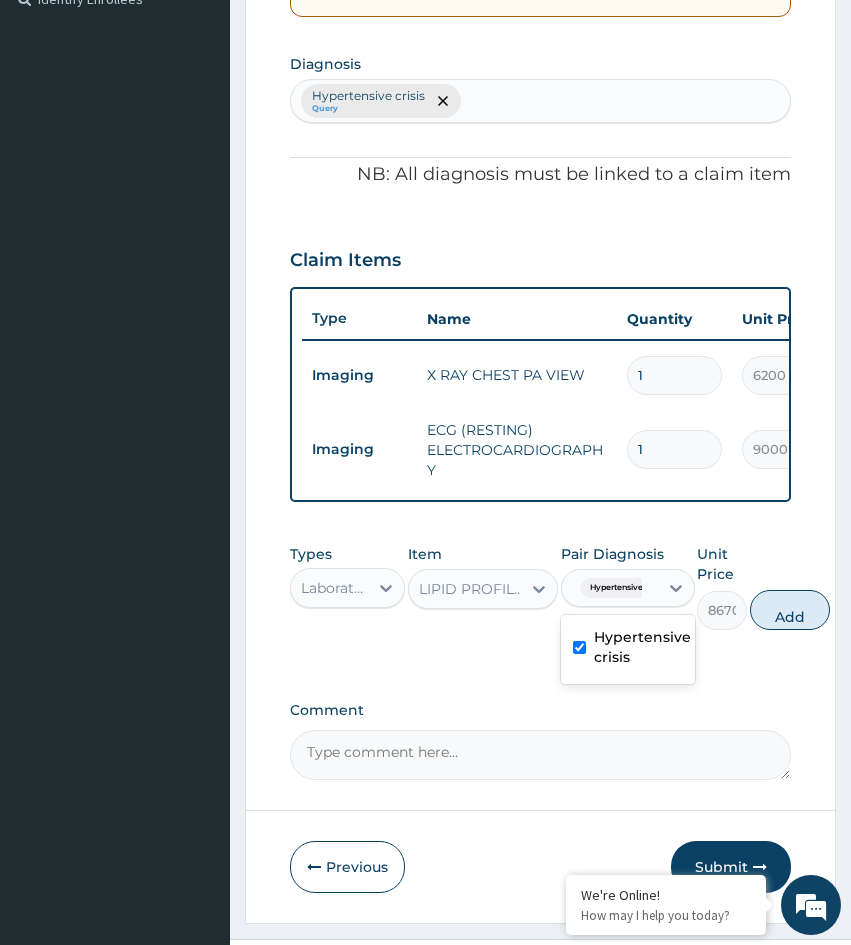 type on "0" 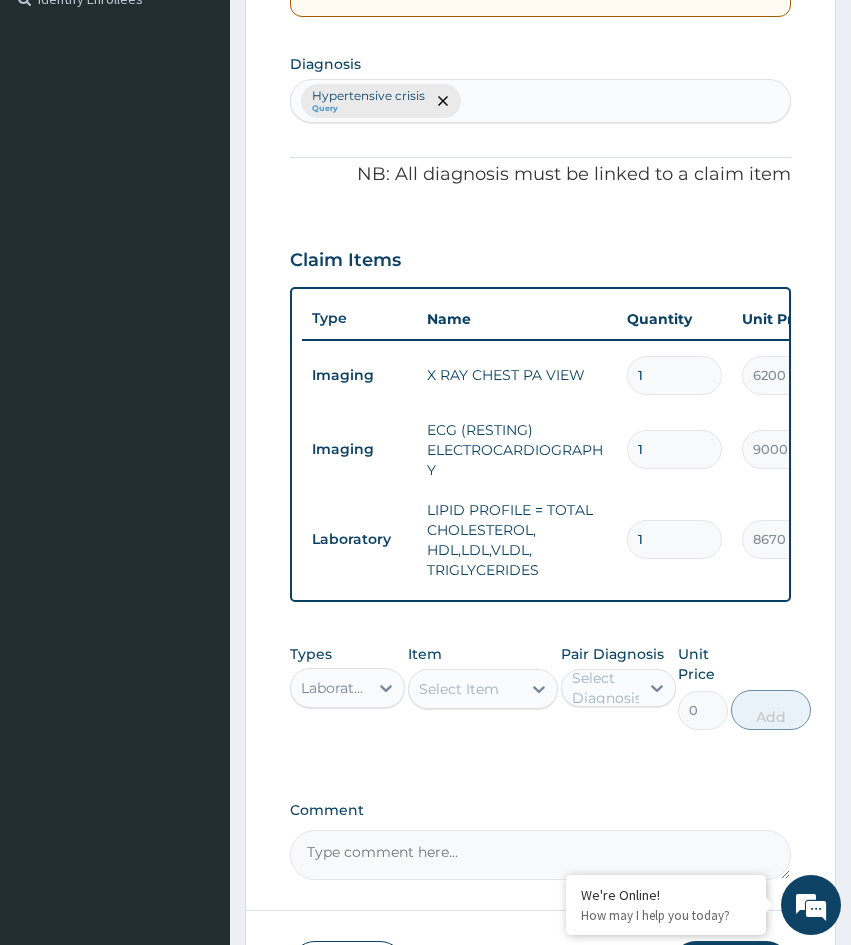 click on "Select Item" at bounding box center (459, 689) 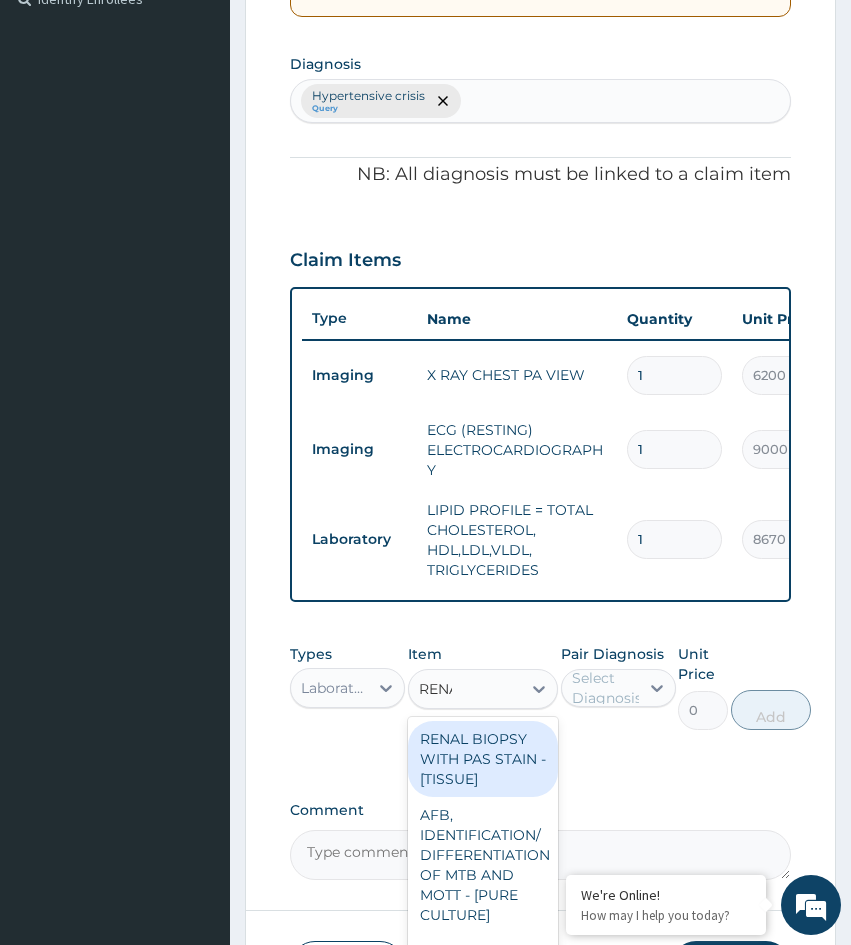 type on "RENAL" 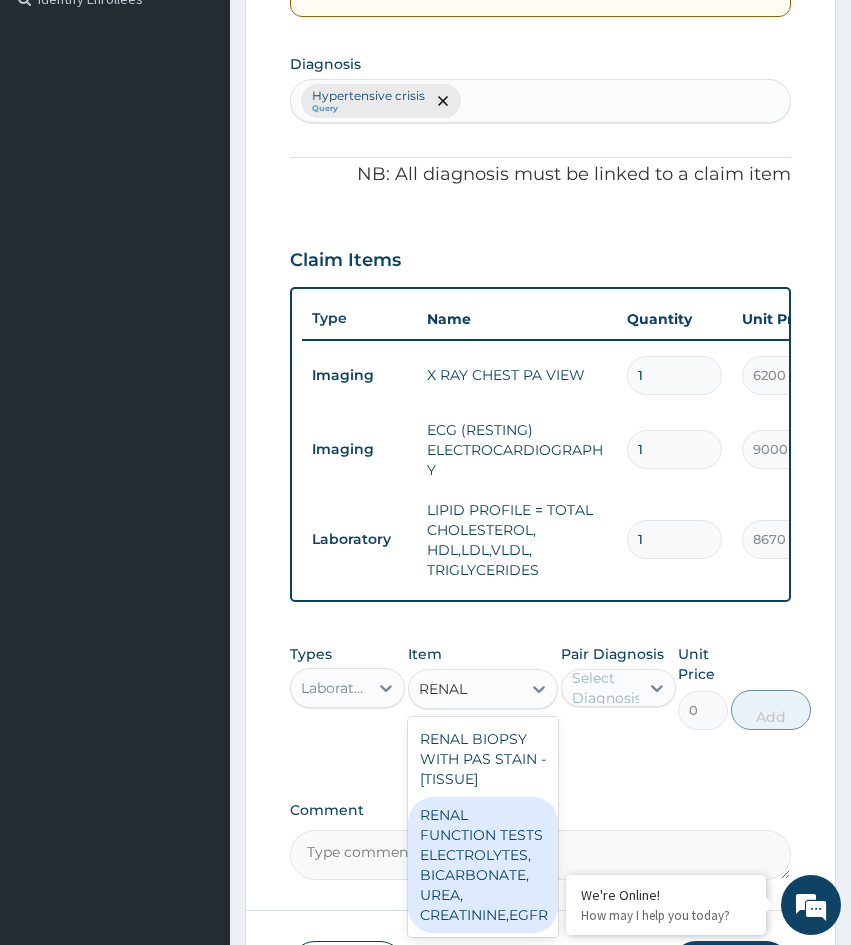 click on "RENAL FUNCTION TESTS ELECTROLYTES, BICARBONATE, UREA, CREATININE,EGFR" at bounding box center [483, 865] 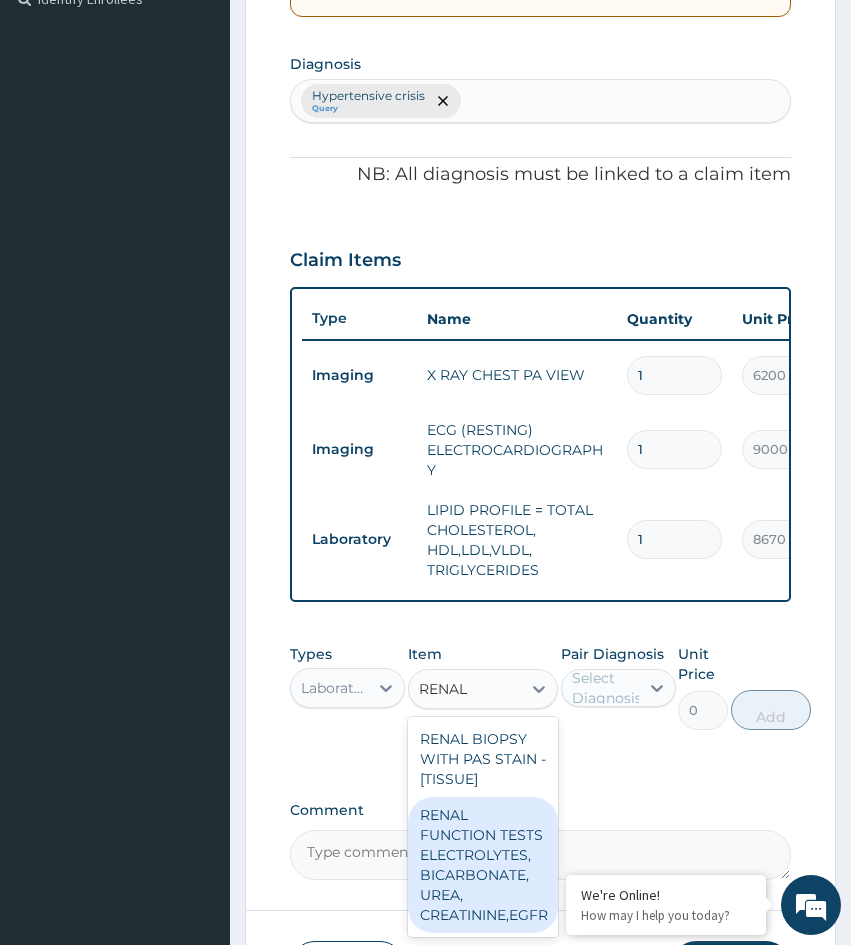 type 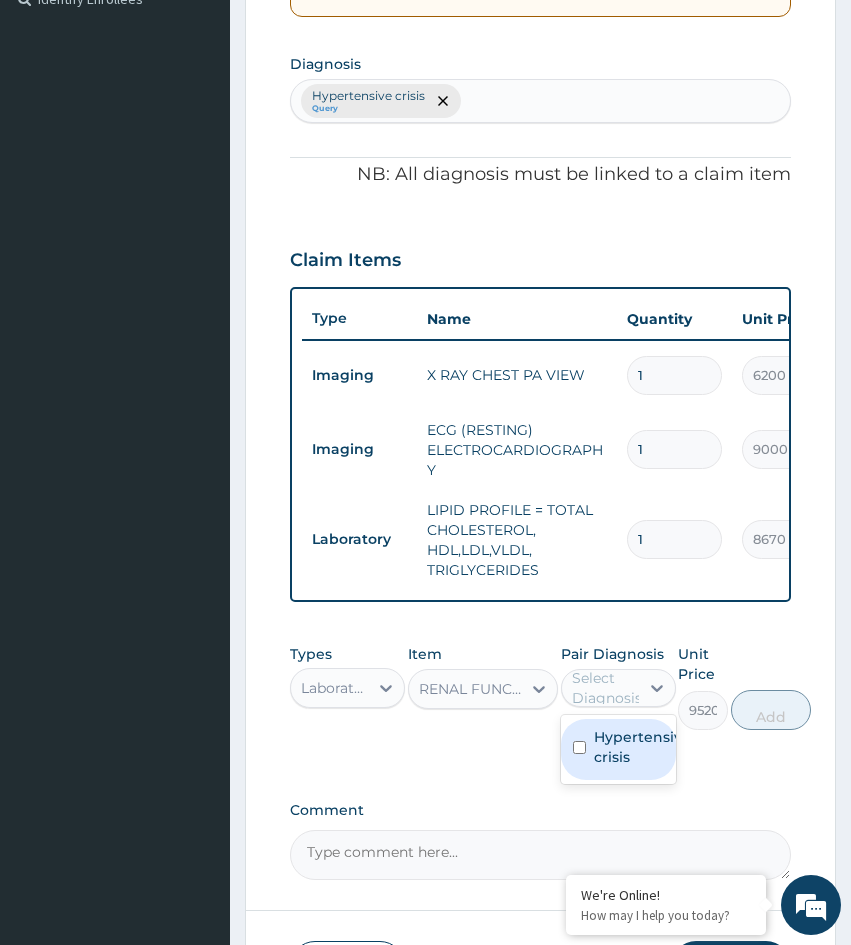 click on "Select Diagnosis" at bounding box center (607, 688) 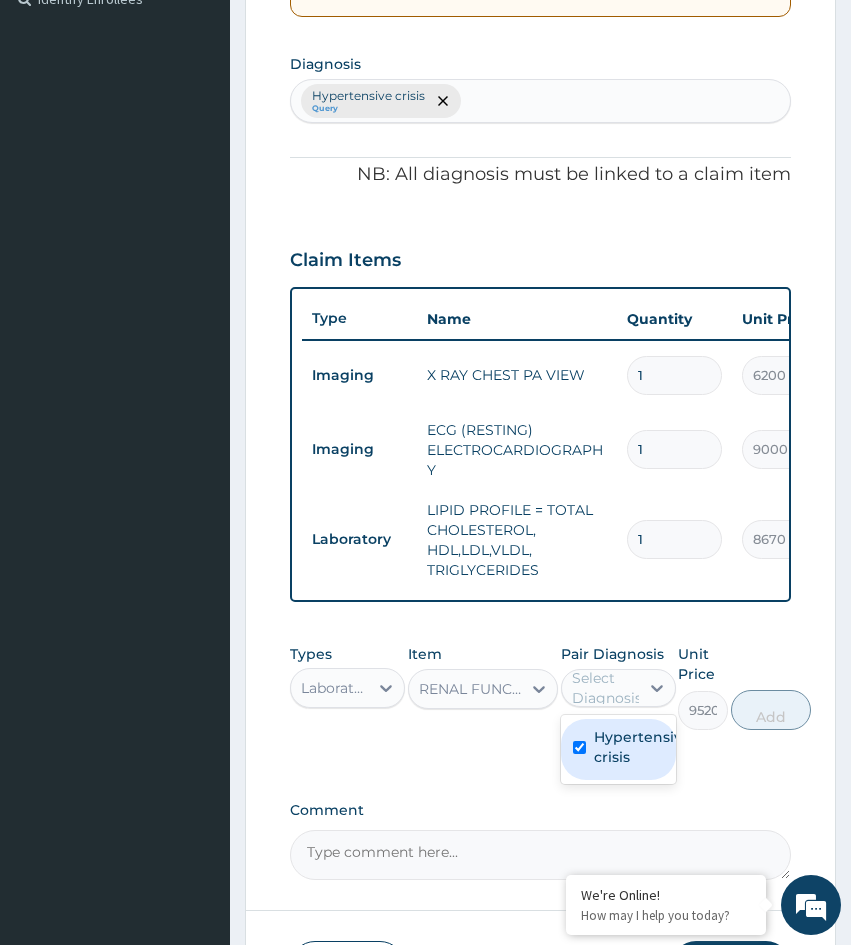 checkbox on "true" 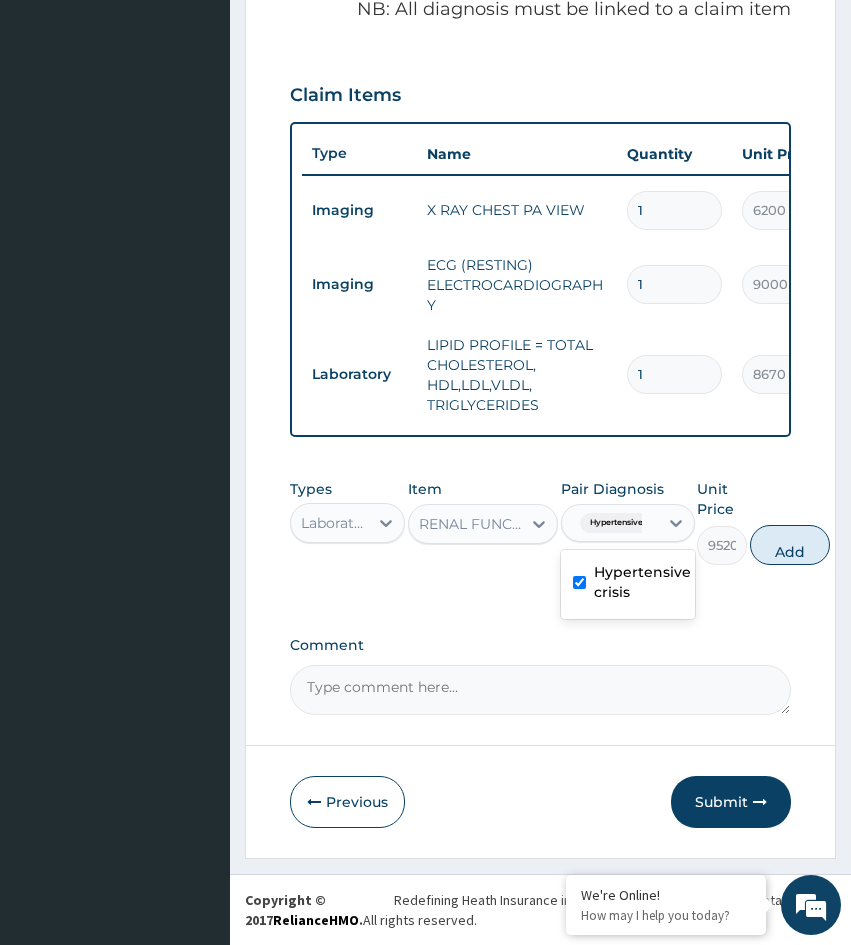 scroll, scrollTop: 751, scrollLeft: 0, axis: vertical 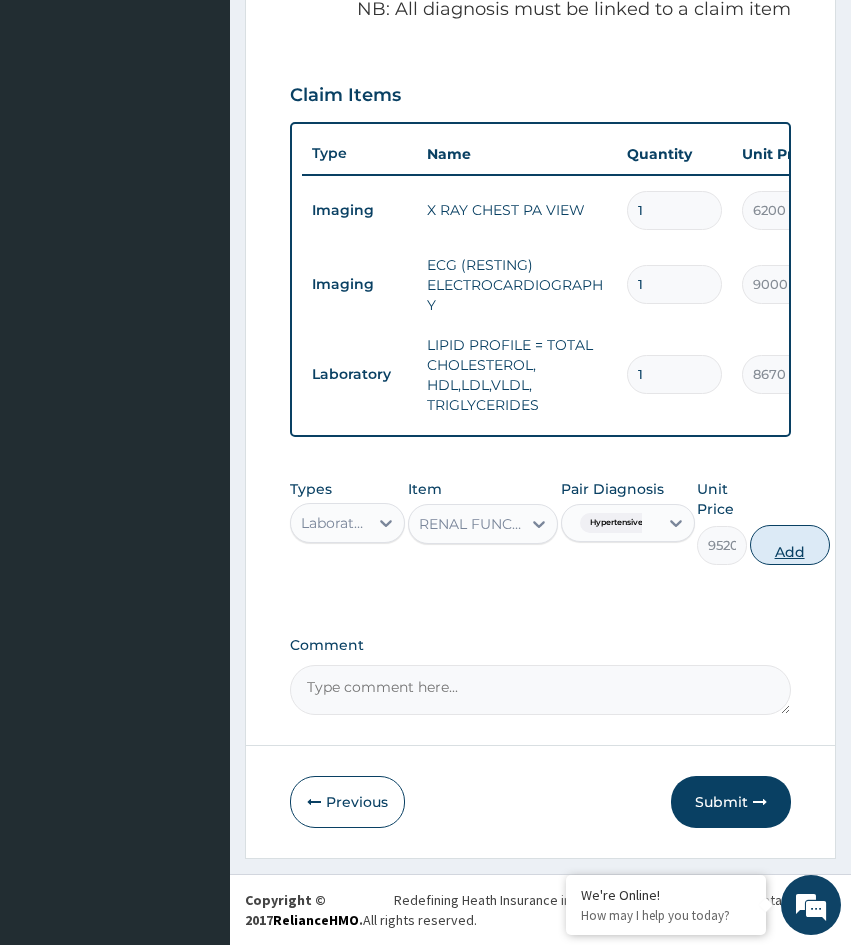 click on "Add" at bounding box center [790, 545] 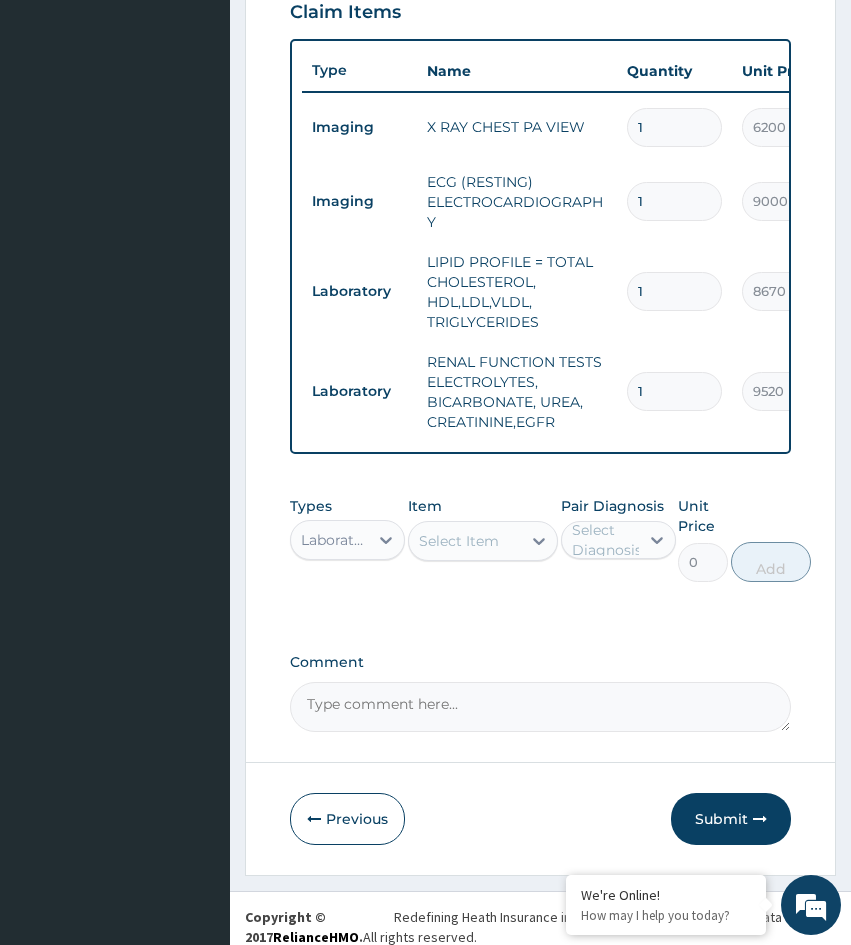 scroll, scrollTop: 851, scrollLeft: 0, axis: vertical 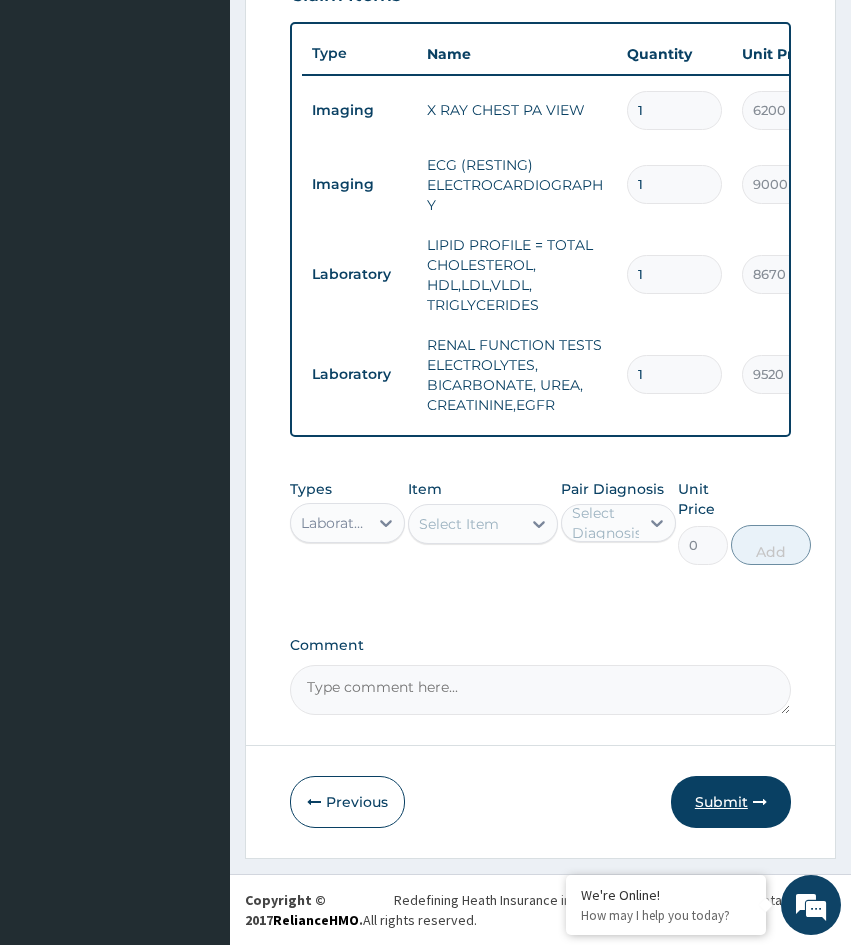 click on "Submit" at bounding box center [731, 802] 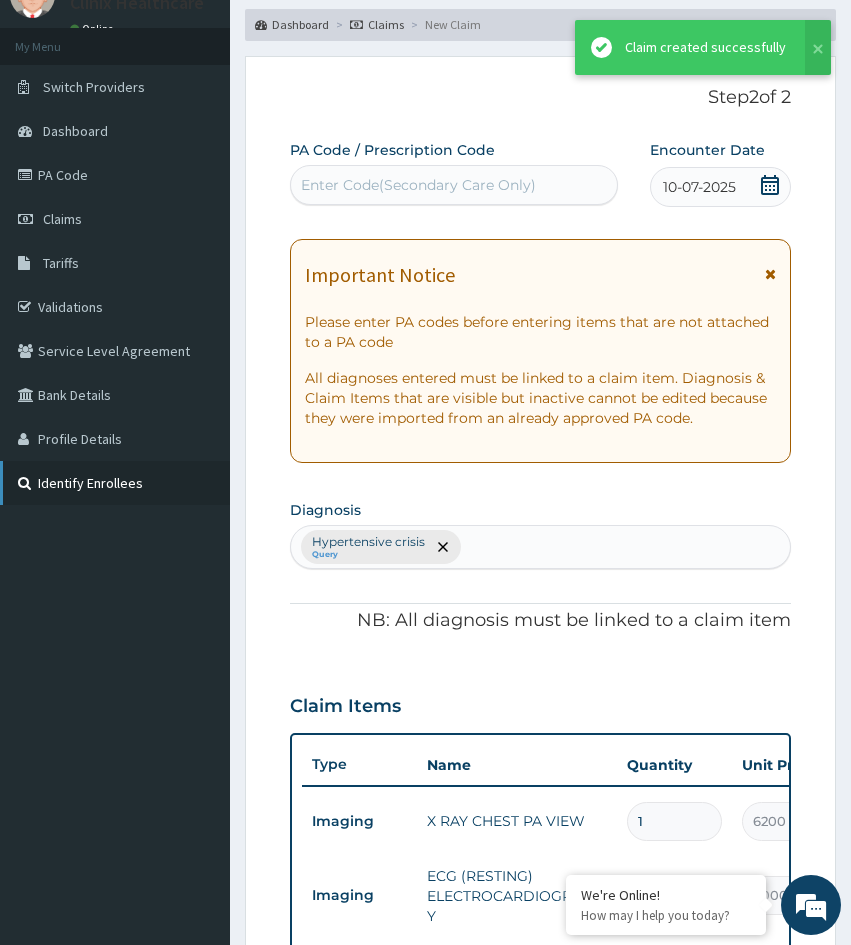 scroll, scrollTop: 813, scrollLeft: 0, axis: vertical 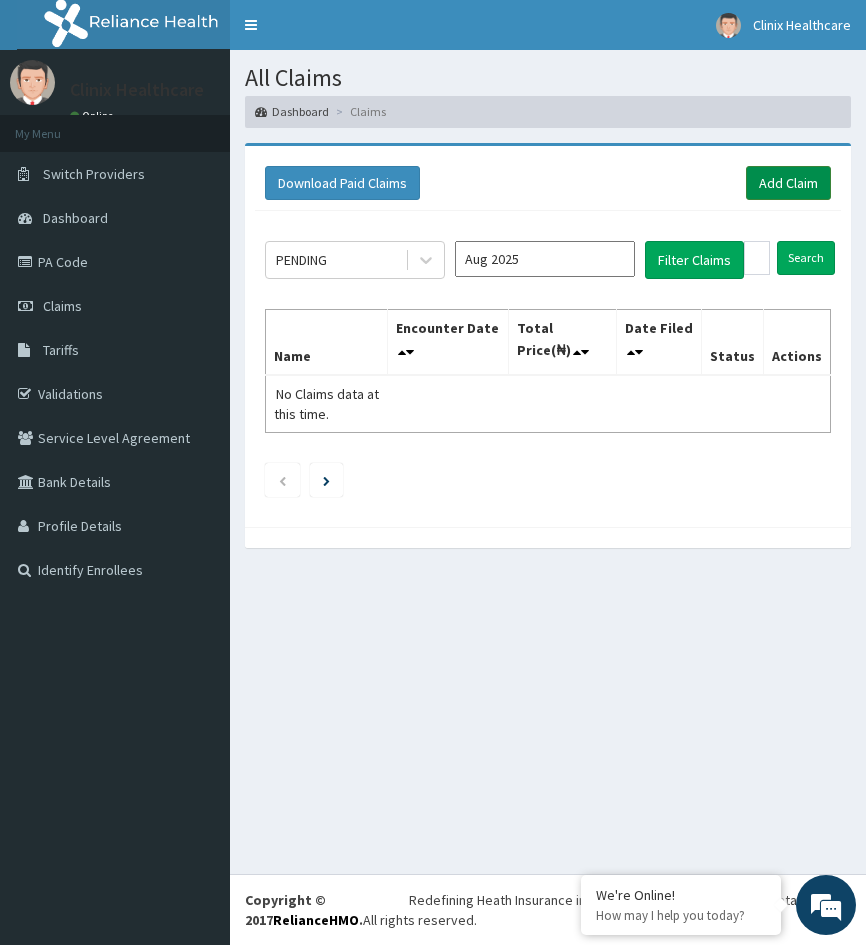 click on "Add Claim" at bounding box center [788, 183] 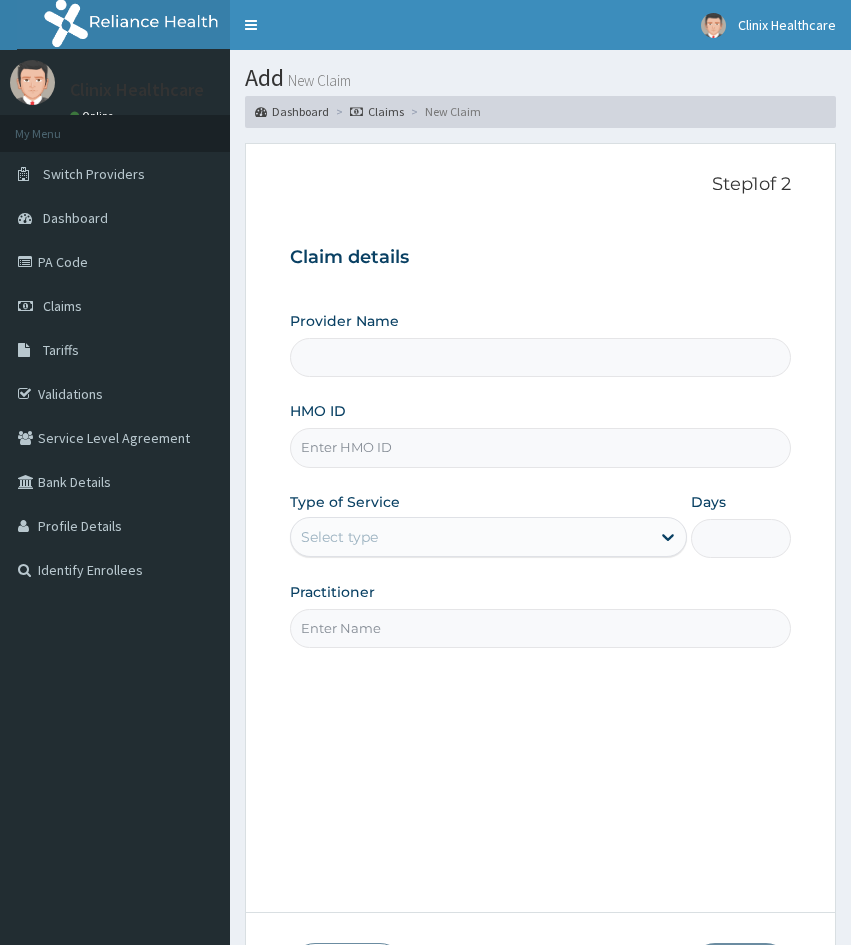 scroll, scrollTop: 0, scrollLeft: 0, axis: both 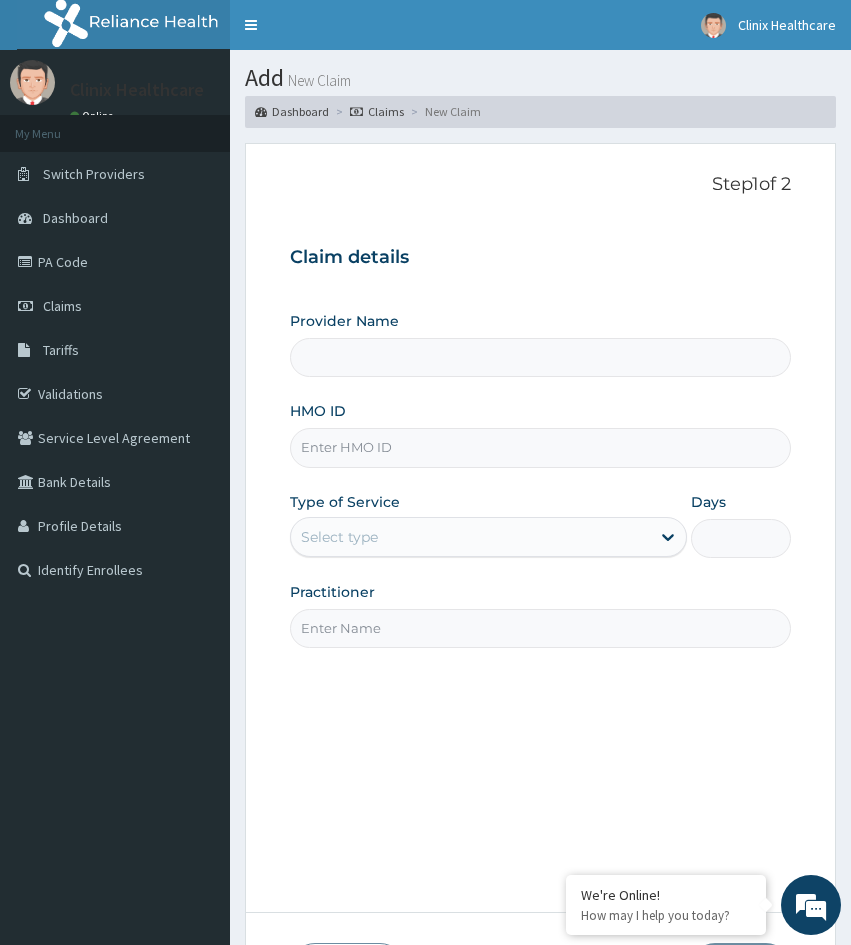 type on "Clinix Healthcare" 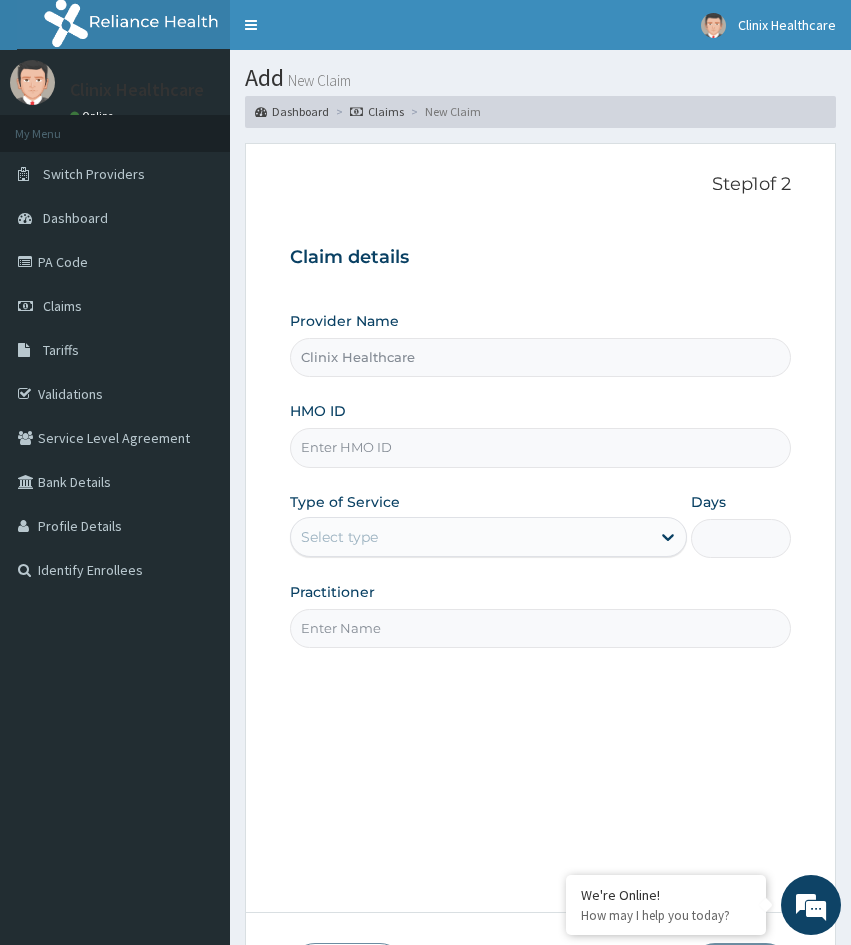 drag, startPoint x: 319, startPoint y: 723, endPoint x: 468, endPoint y: 504, distance: 264.8811 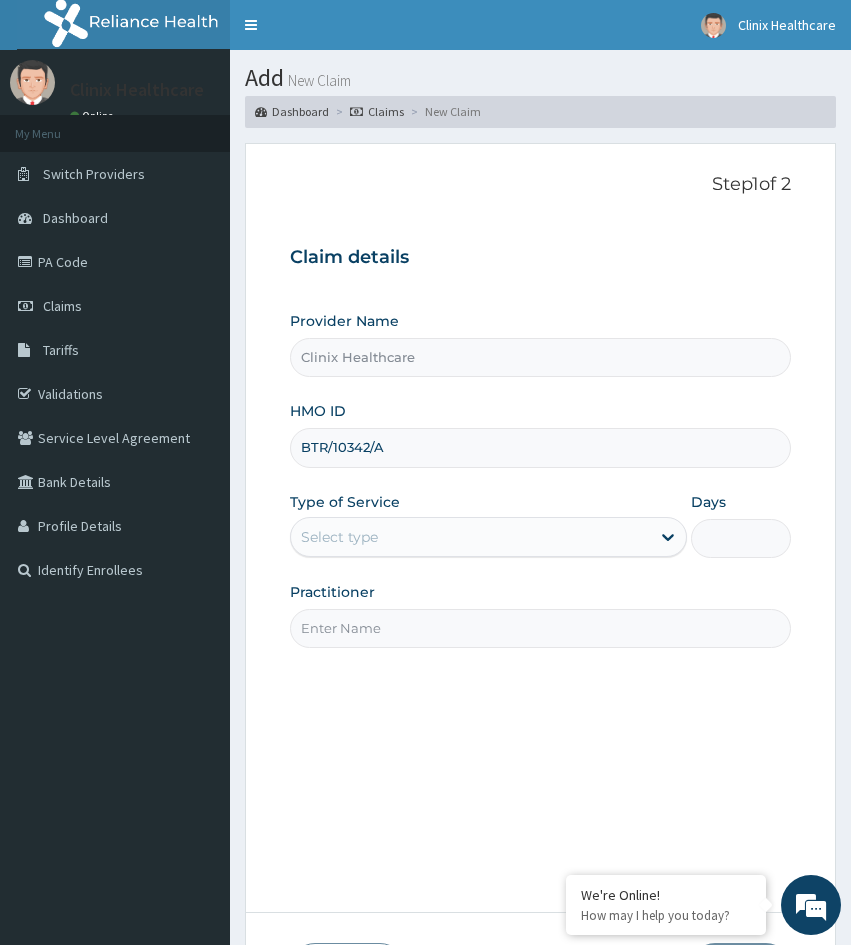 scroll, scrollTop: 0, scrollLeft: 0, axis: both 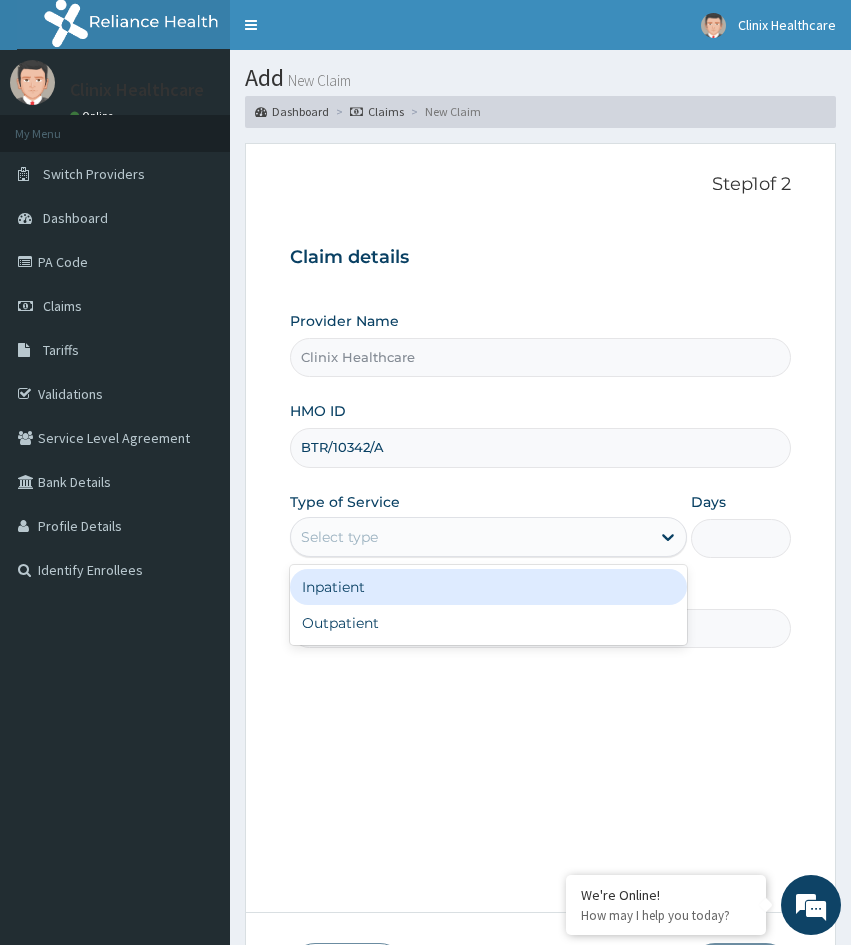 click on "Select type" at bounding box center [339, 537] 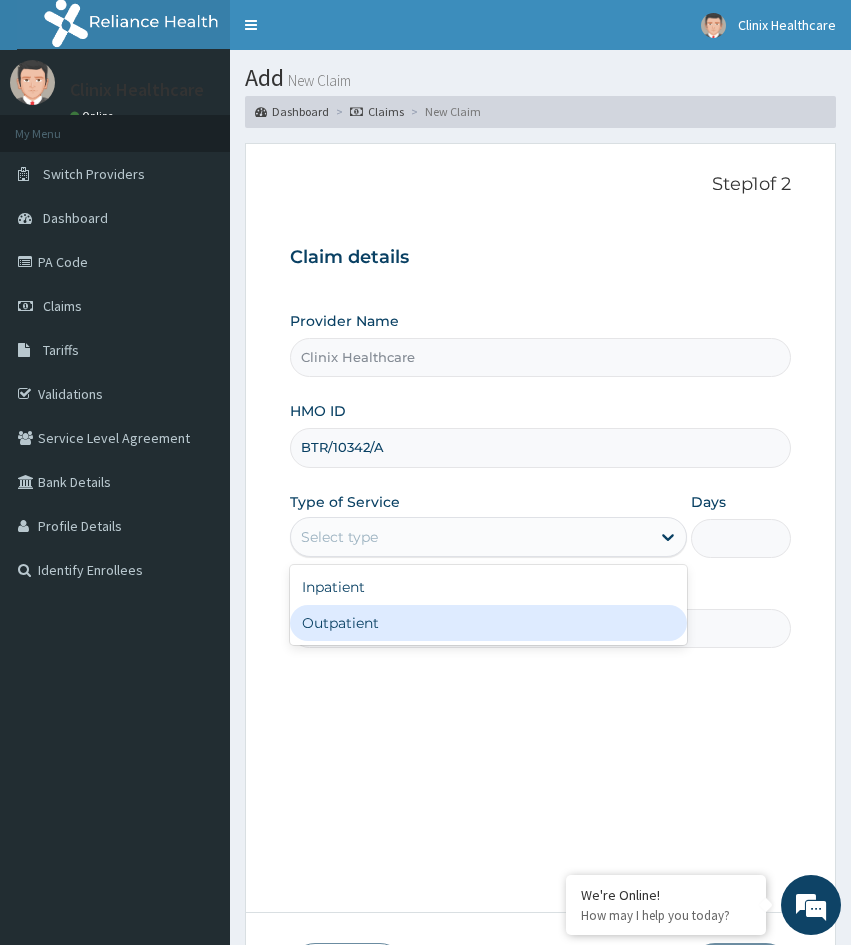click on "Outpatient" at bounding box center (488, 623) 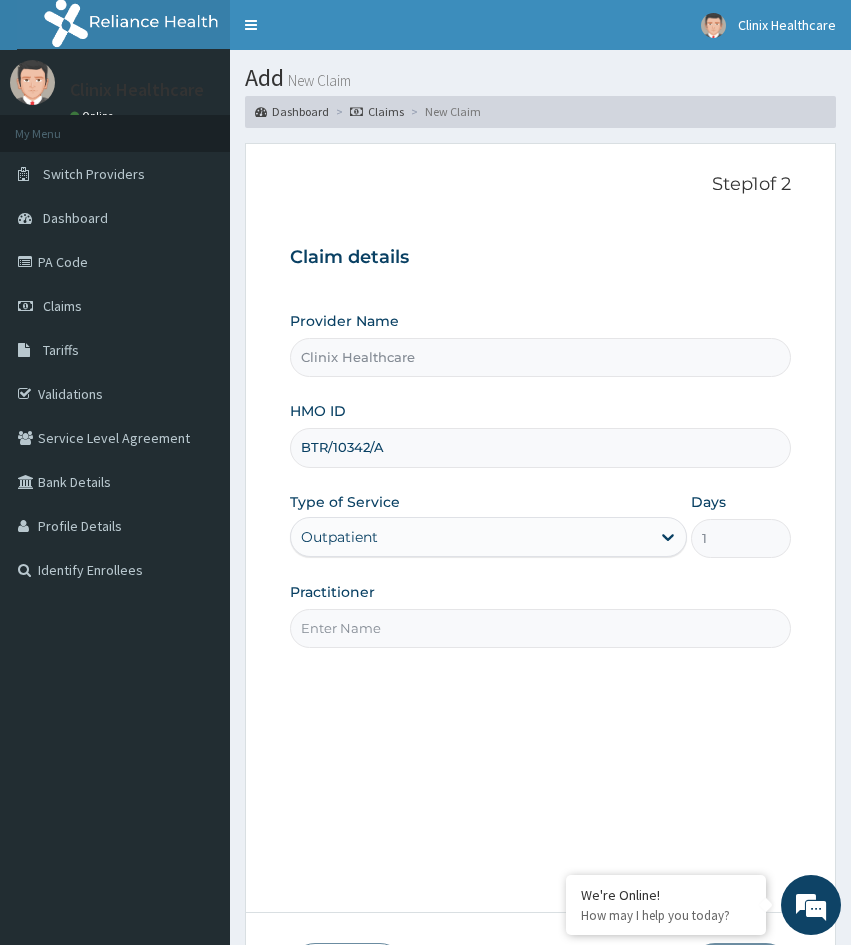 drag, startPoint x: 328, startPoint y: 685, endPoint x: 343, endPoint y: 643, distance: 44.598206 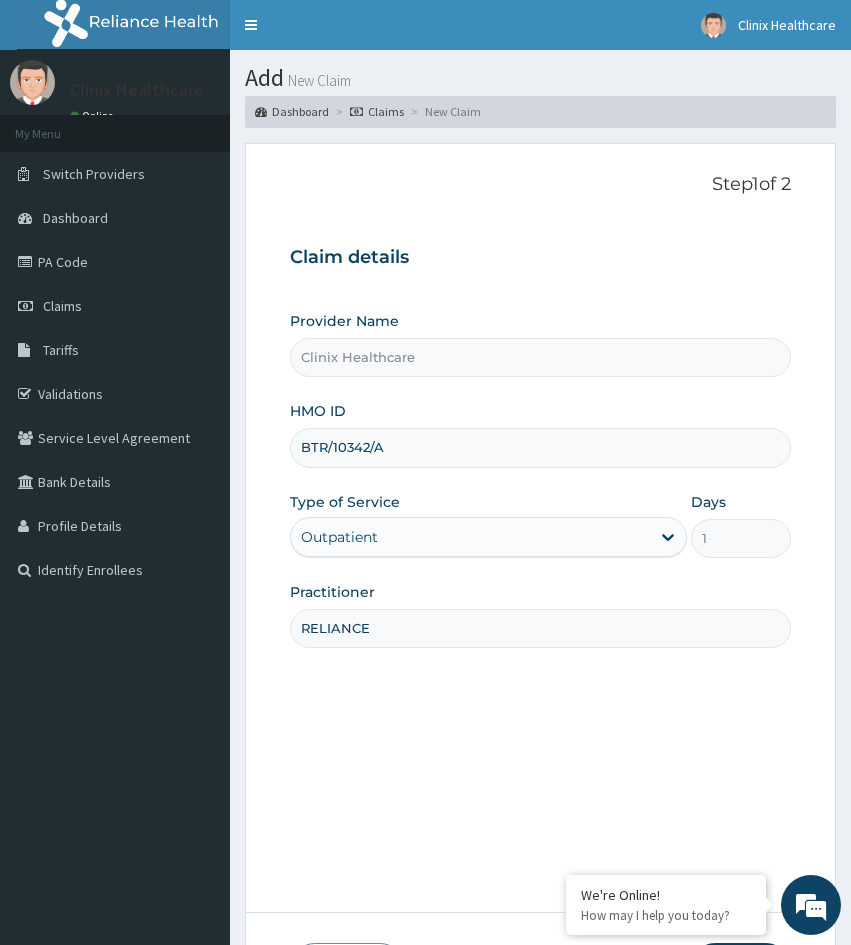 type on "RELIANCE" 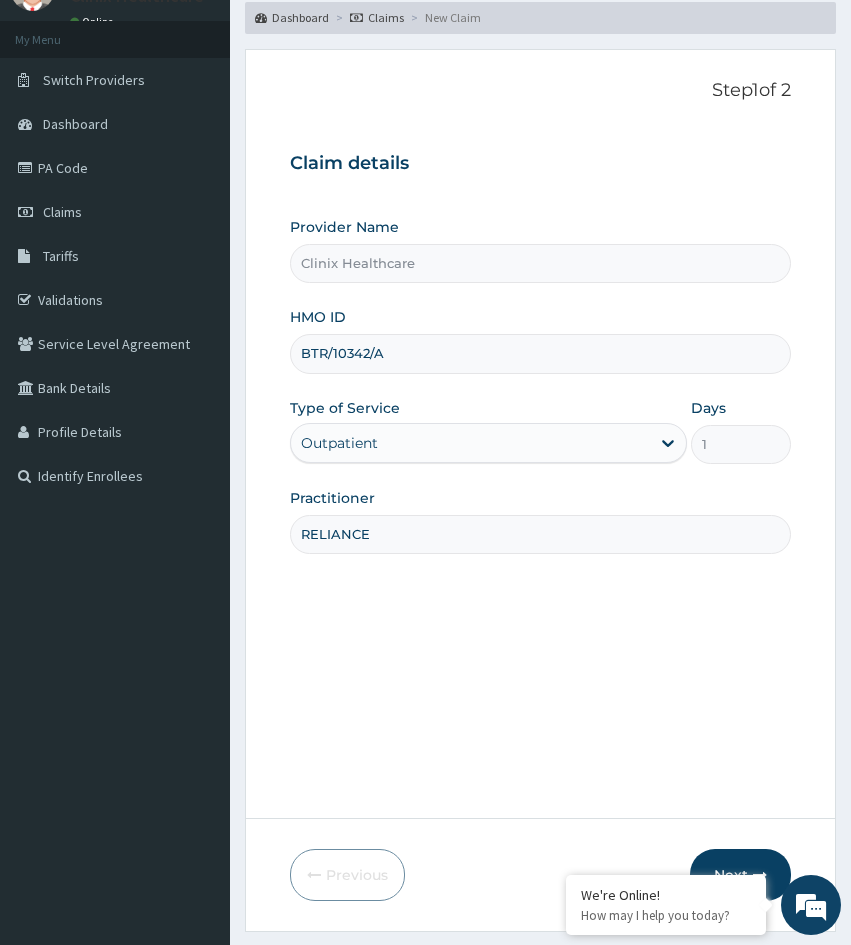 scroll, scrollTop: 167, scrollLeft: 0, axis: vertical 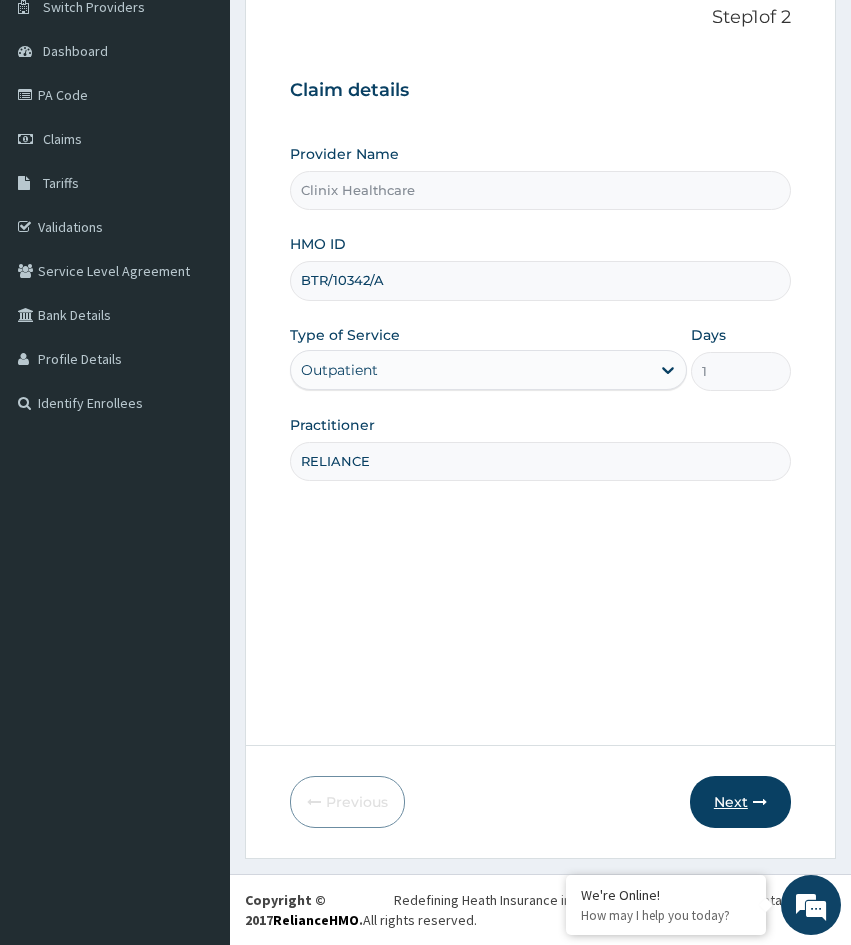 click on "Next" at bounding box center [740, 802] 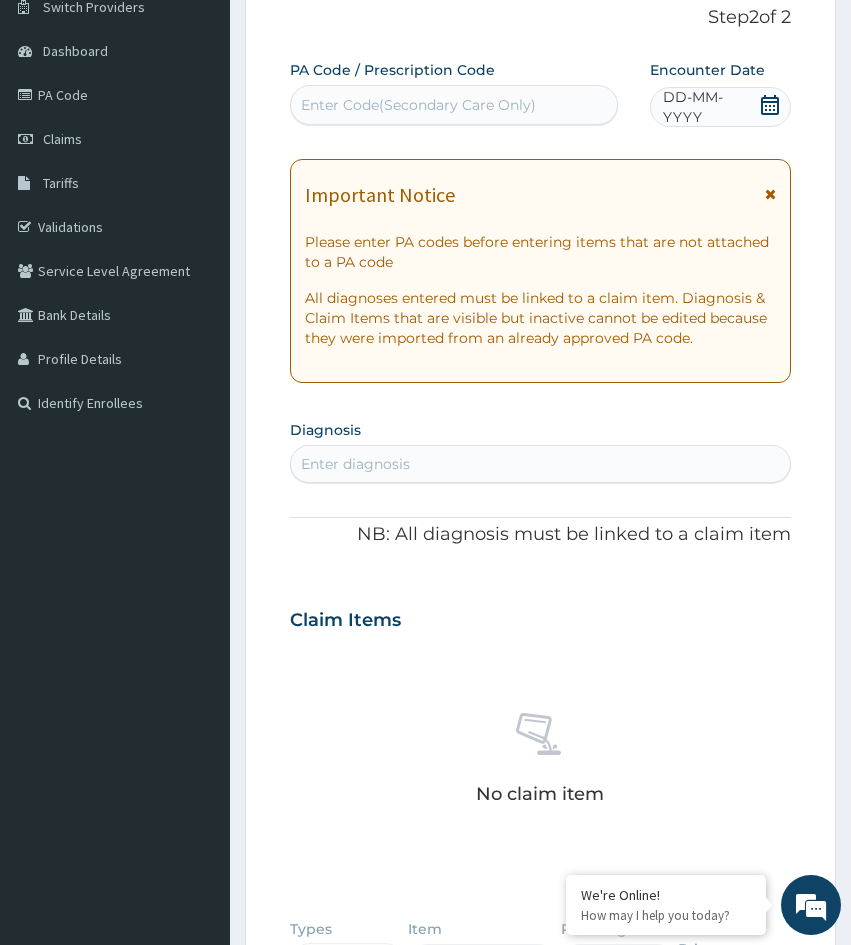 click on "No claim item" at bounding box center (540, 762) 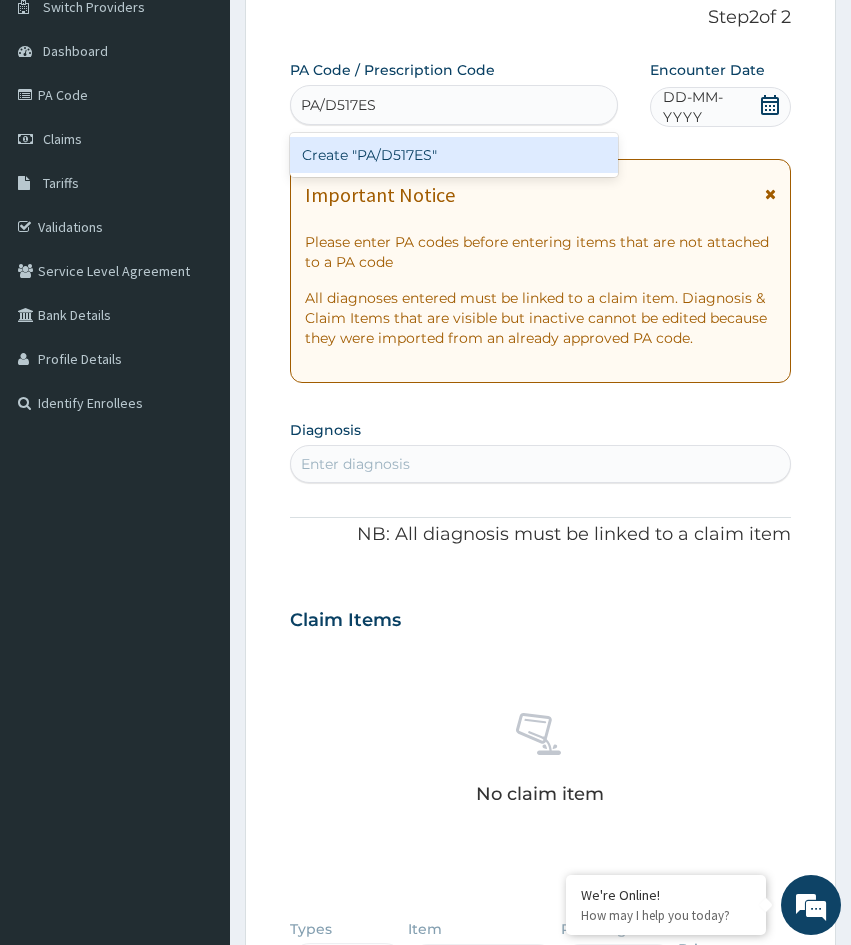 click on "Create "PA/D517ES"" at bounding box center (454, 155) 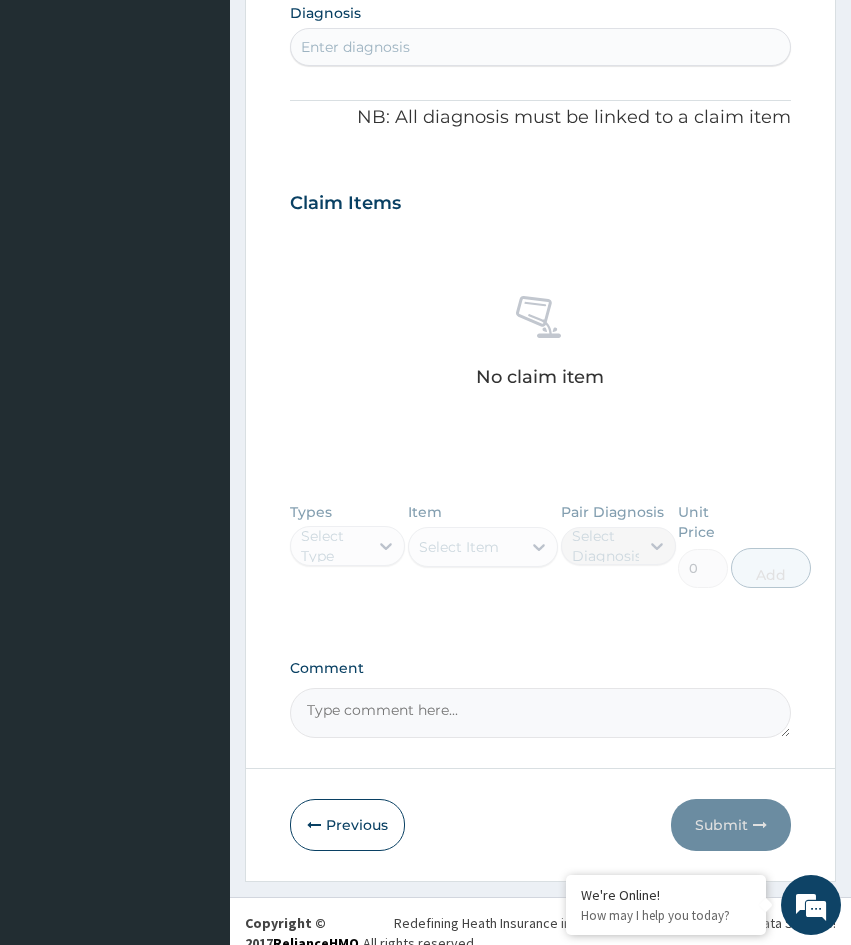 scroll, scrollTop: 625, scrollLeft: 0, axis: vertical 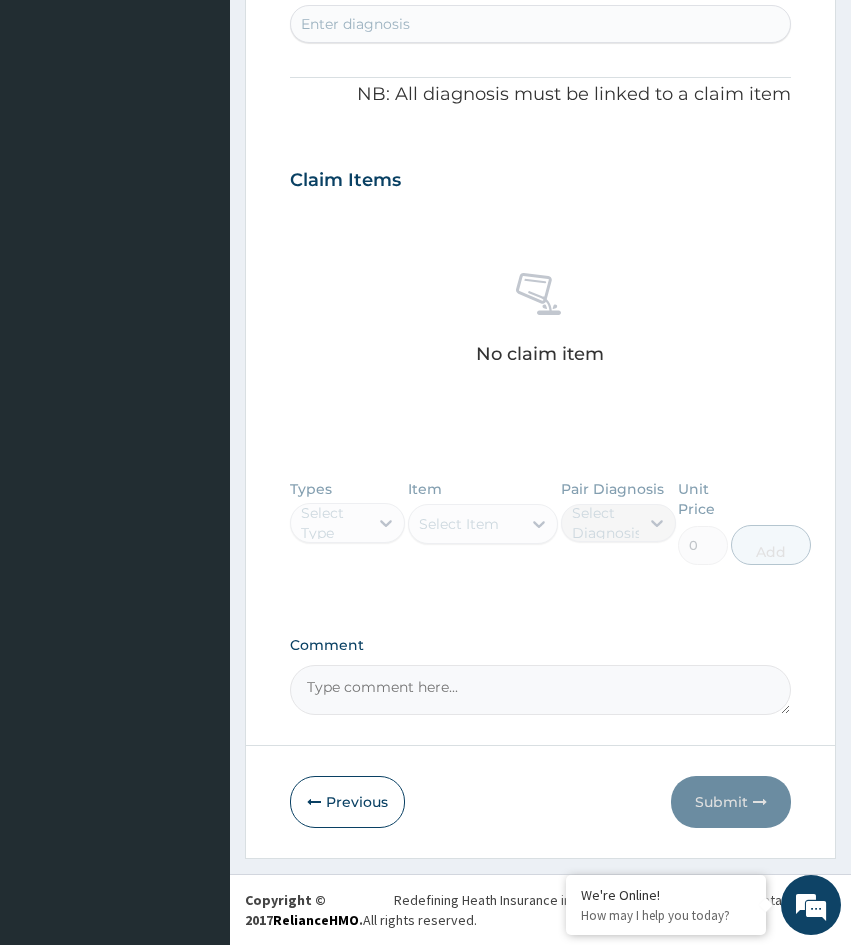 click on "Comment" at bounding box center (540, 690) 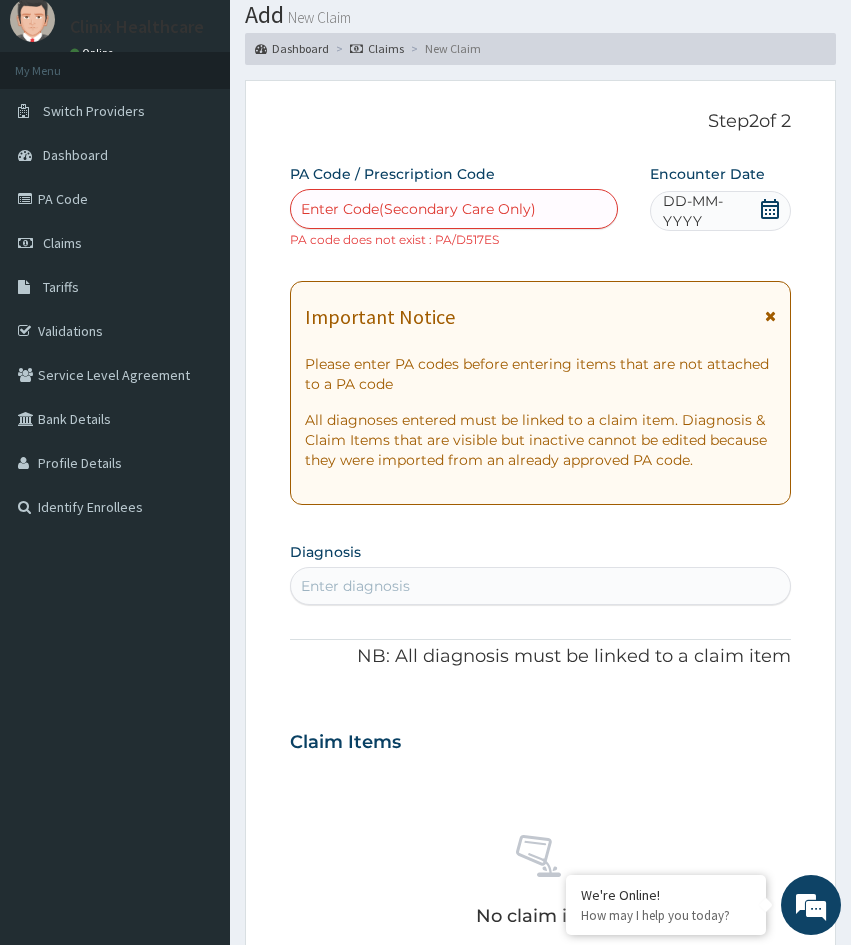 scroll, scrollTop: 0, scrollLeft: 0, axis: both 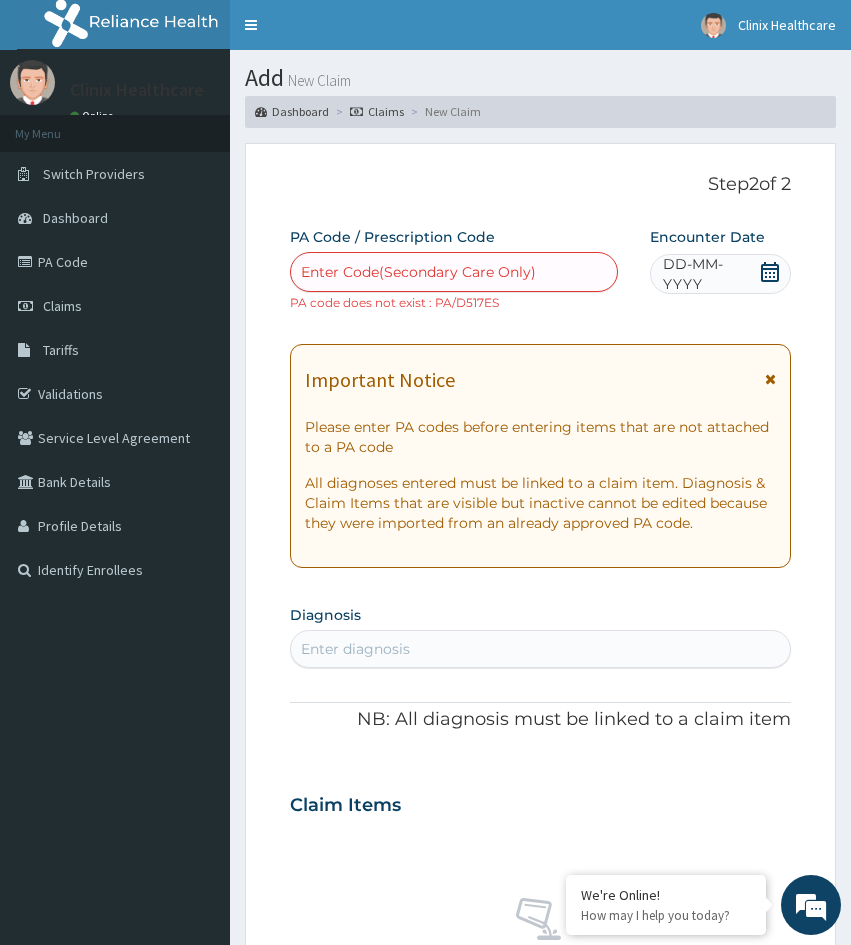 type on "PA/D517ES" 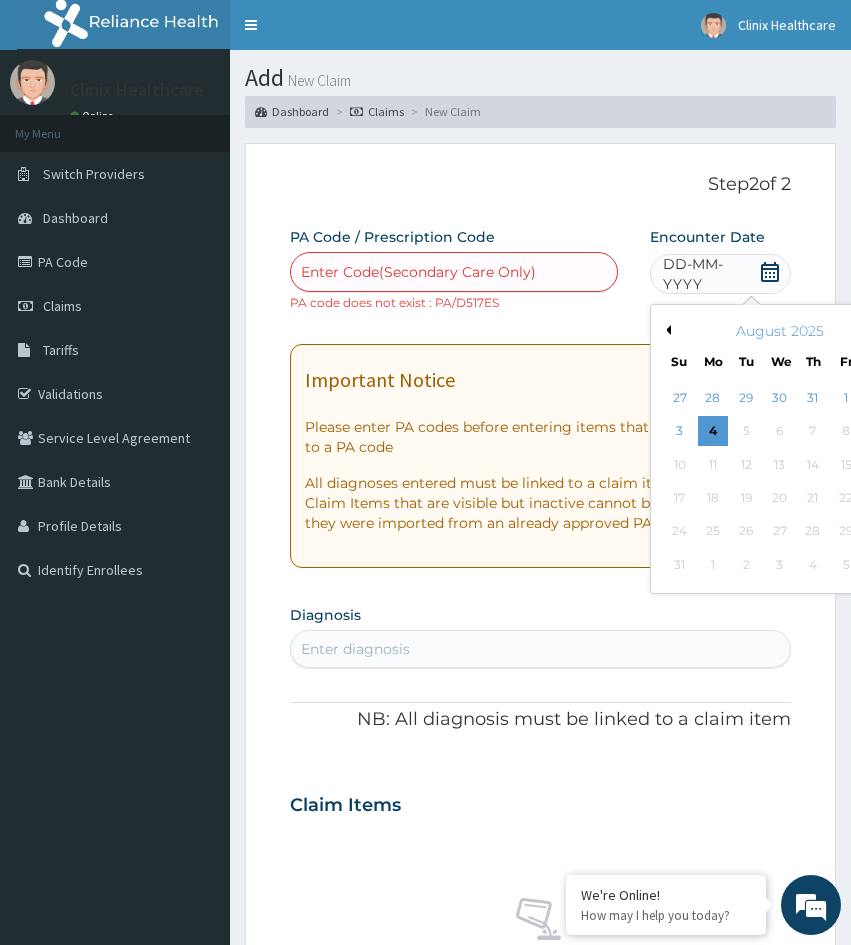 click on "Previous Month" at bounding box center (666, 330) 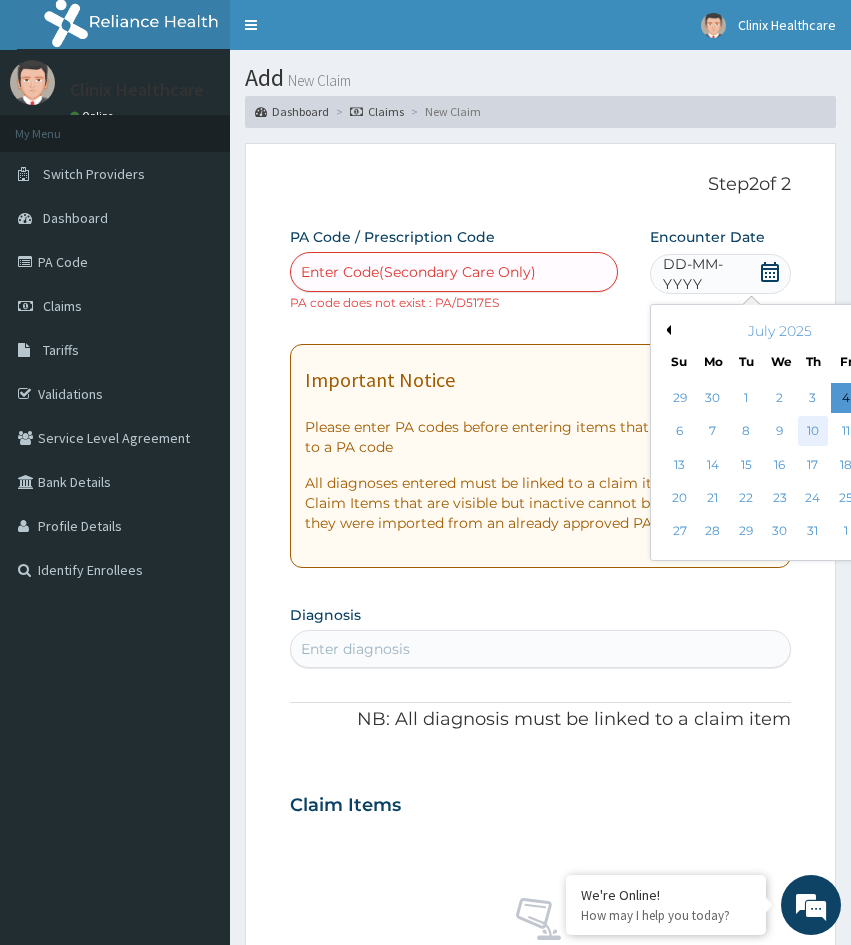 click on "10" at bounding box center [813, 432] 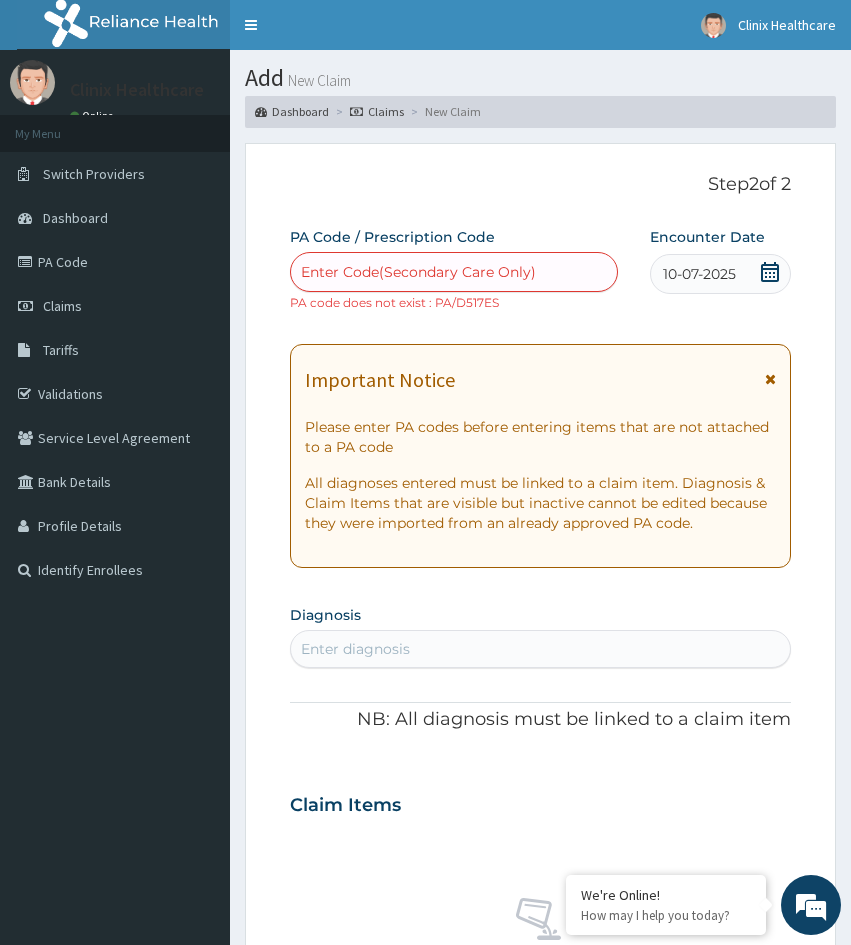 click on "Enter diagnosis" at bounding box center [540, 649] 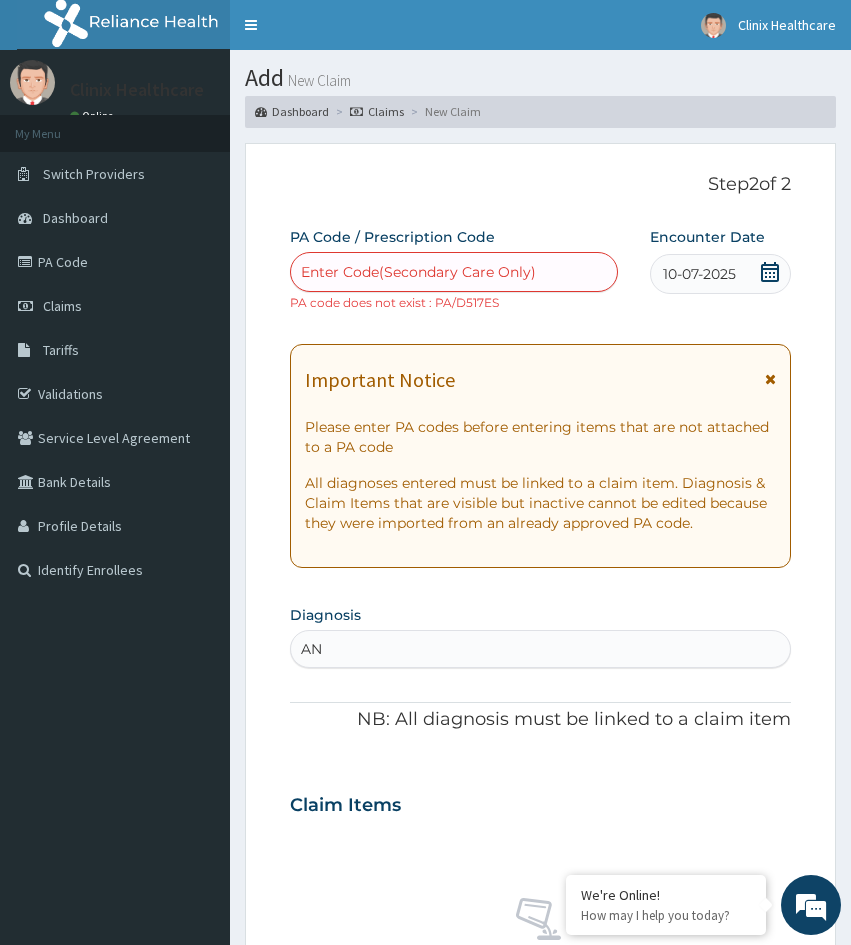 type on "A" 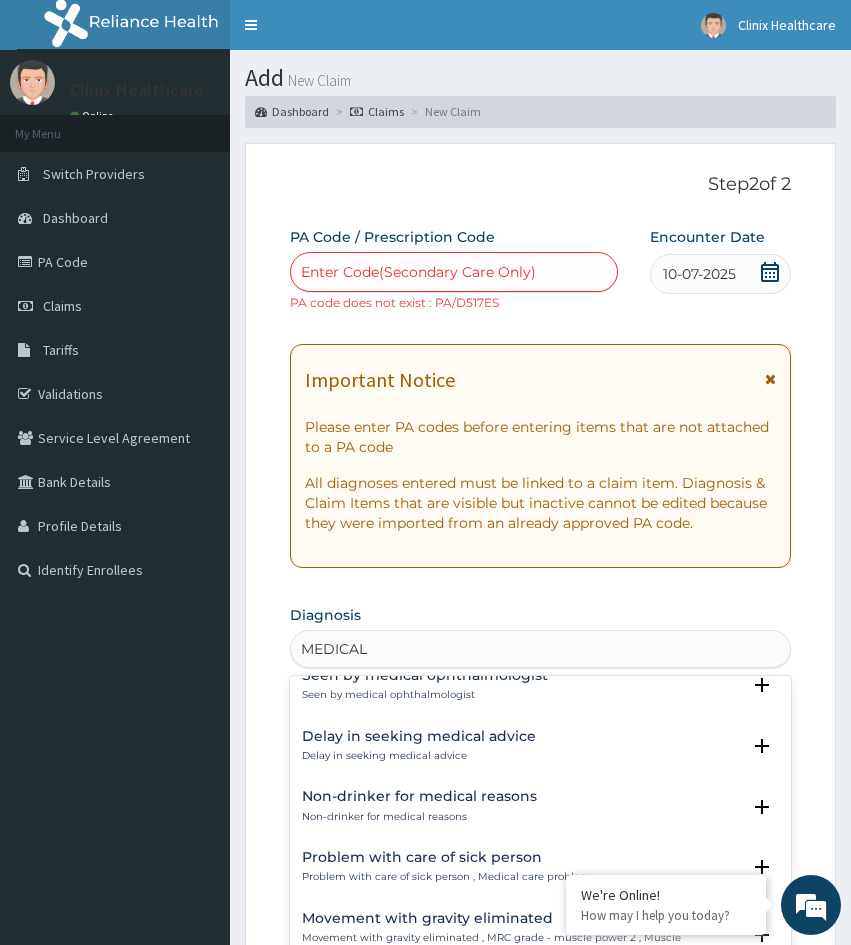 scroll, scrollTop: 2400, scrollLeft: 0, axis: vertical 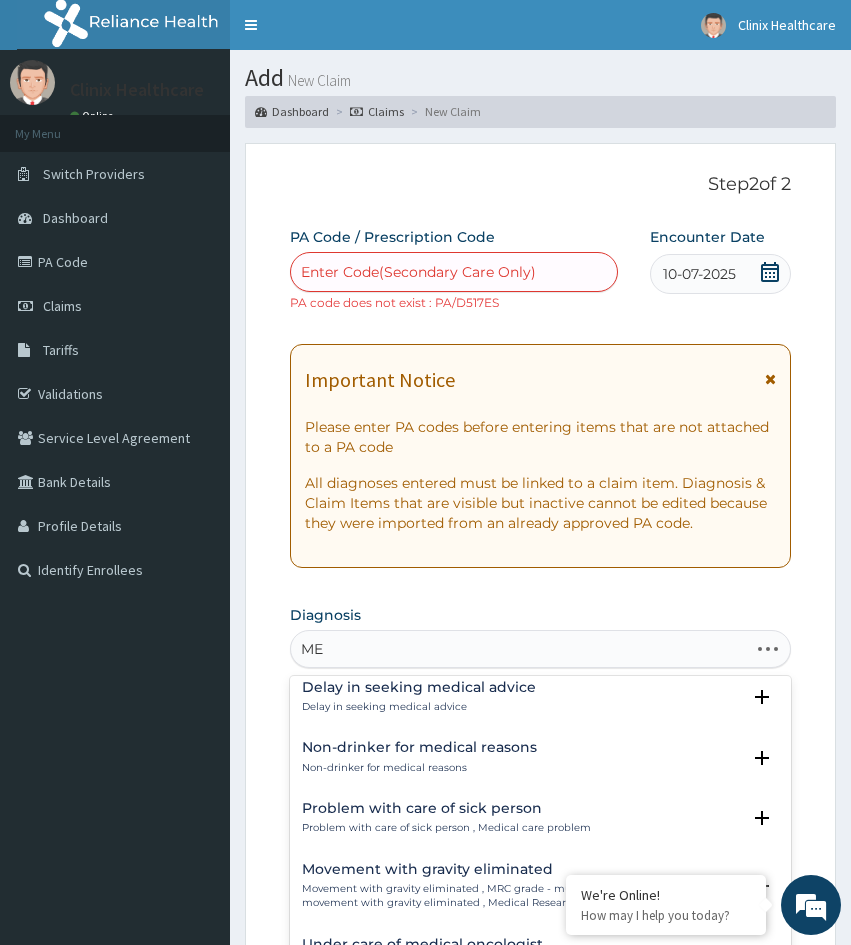 type on "M" 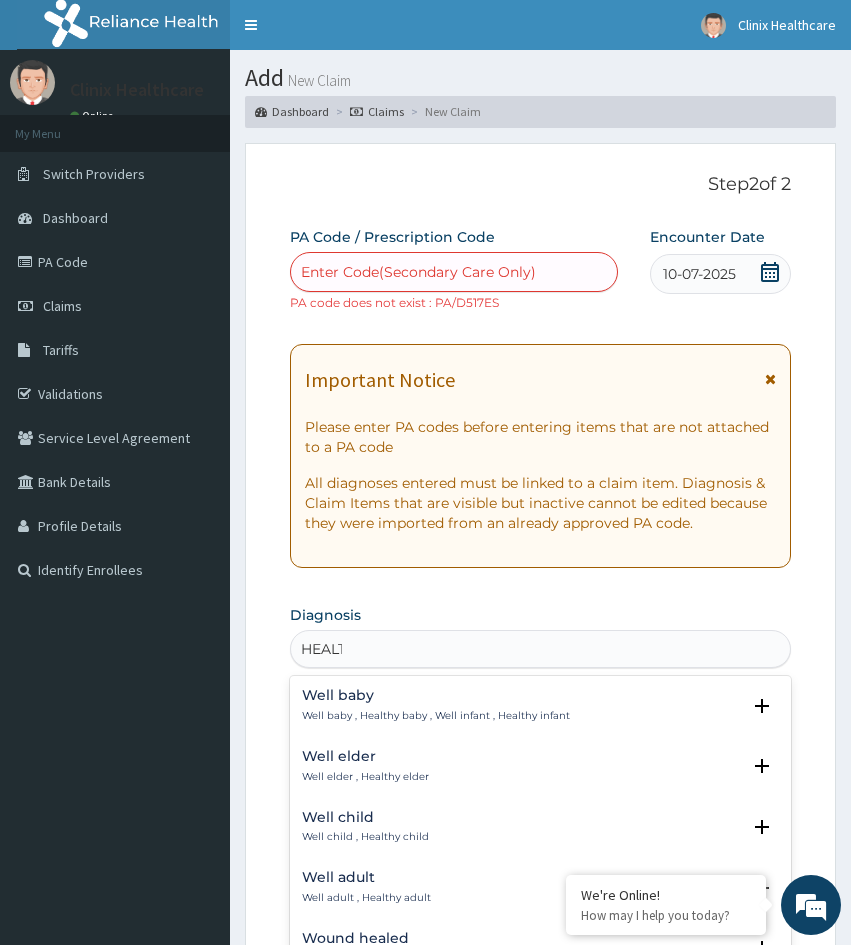 type on "HEALTH" 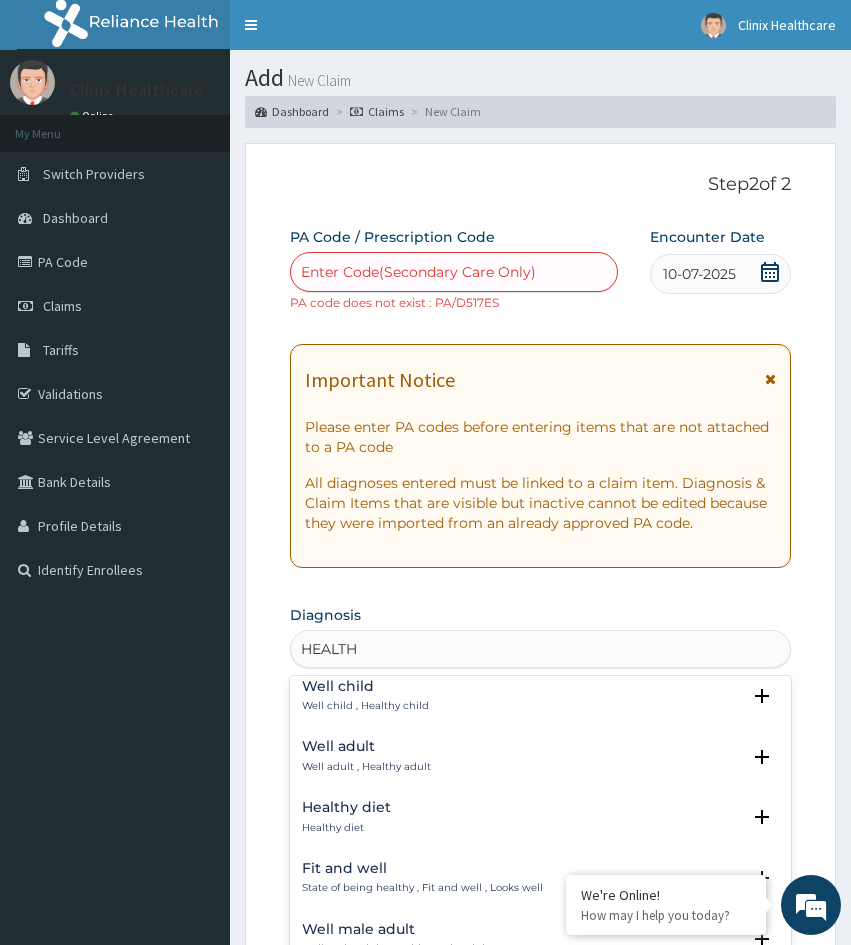 scroll, scrollTop: 100, scrollLeft: 0, axis: vertical 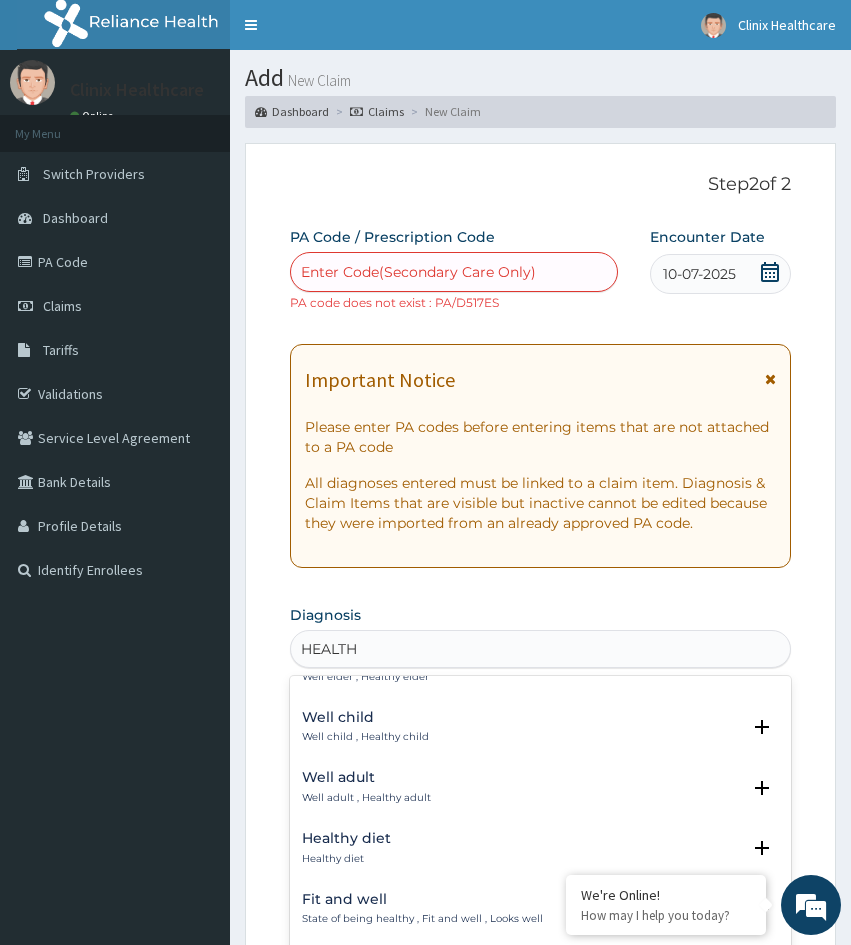 click on "Well adult" at bounding box center (366, 777) 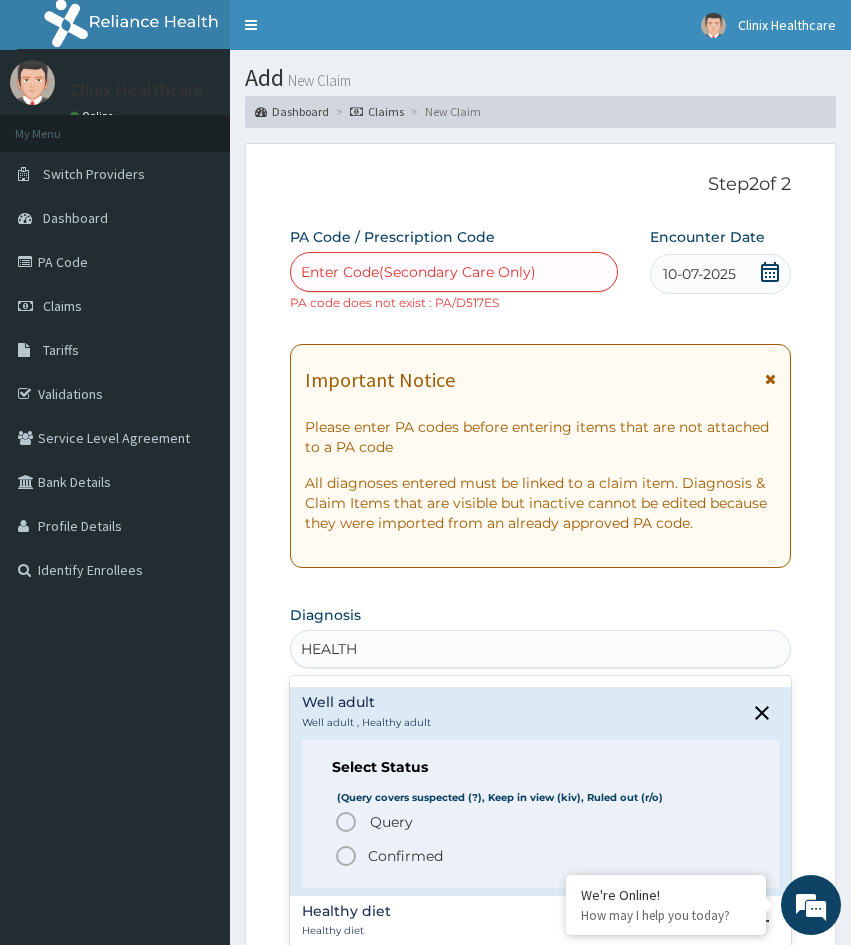 scroll, scrollTop: 300, scrollLeft: 0, axis: vertical 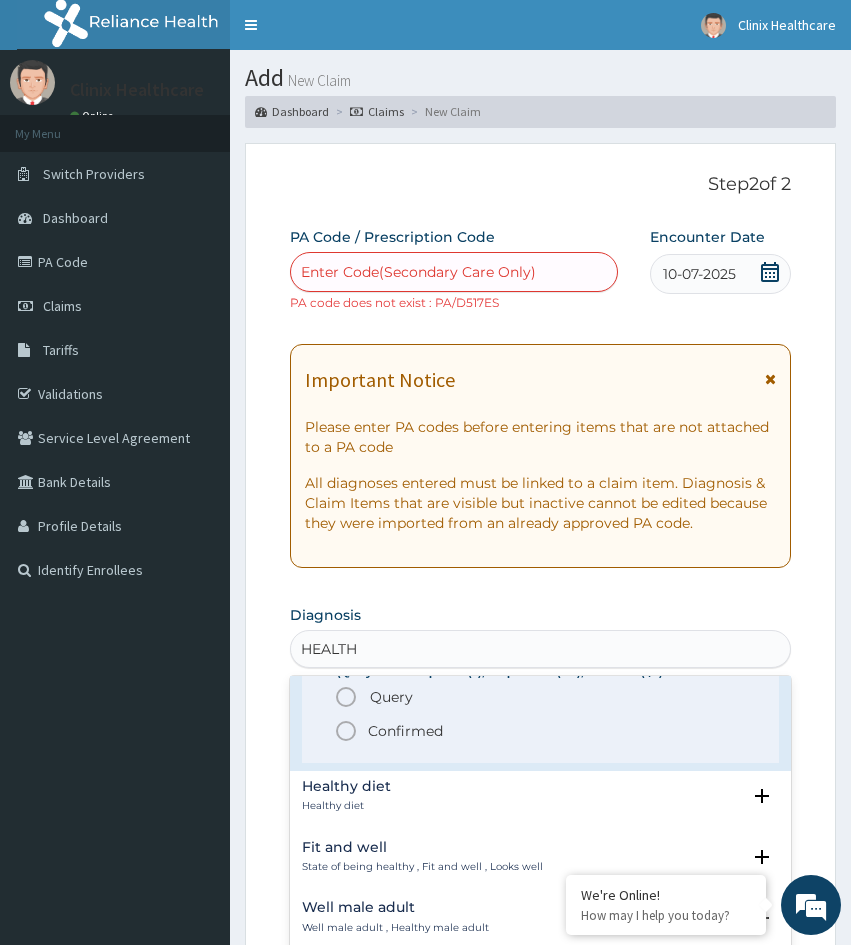 click on "Query" at bounding box center (391, 697) 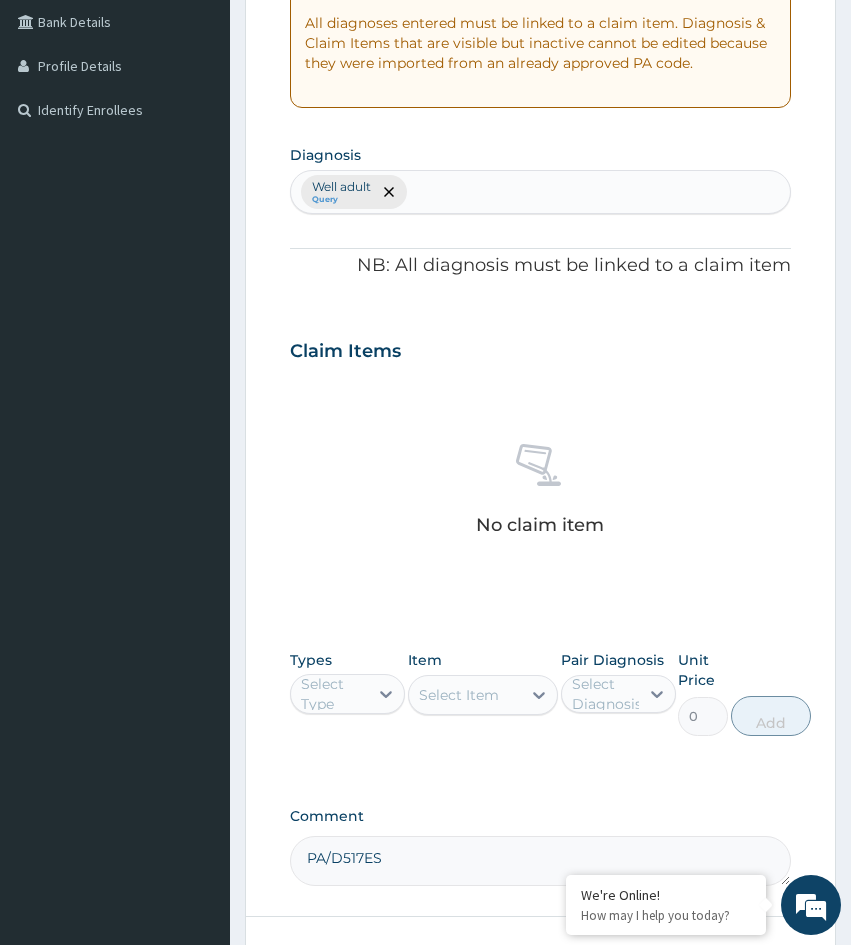 scroll, scrollTop: 500, scrollLeft: 0, axis: vertical 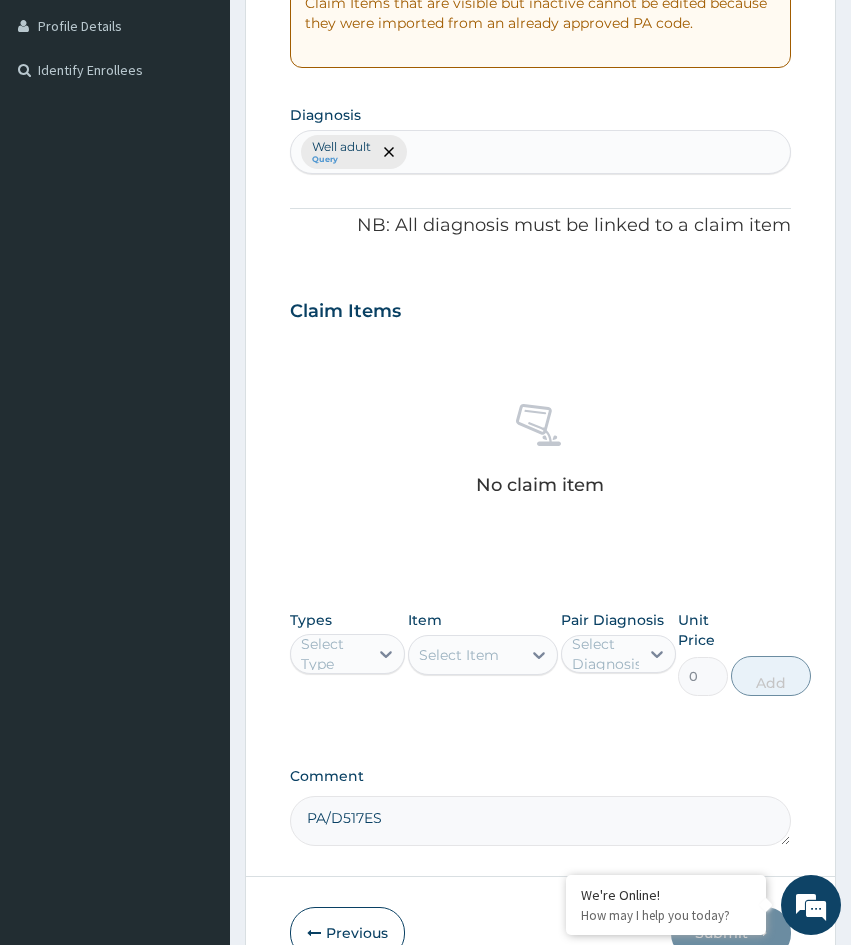 click on "Select Type" at bounding box center [333, 654] 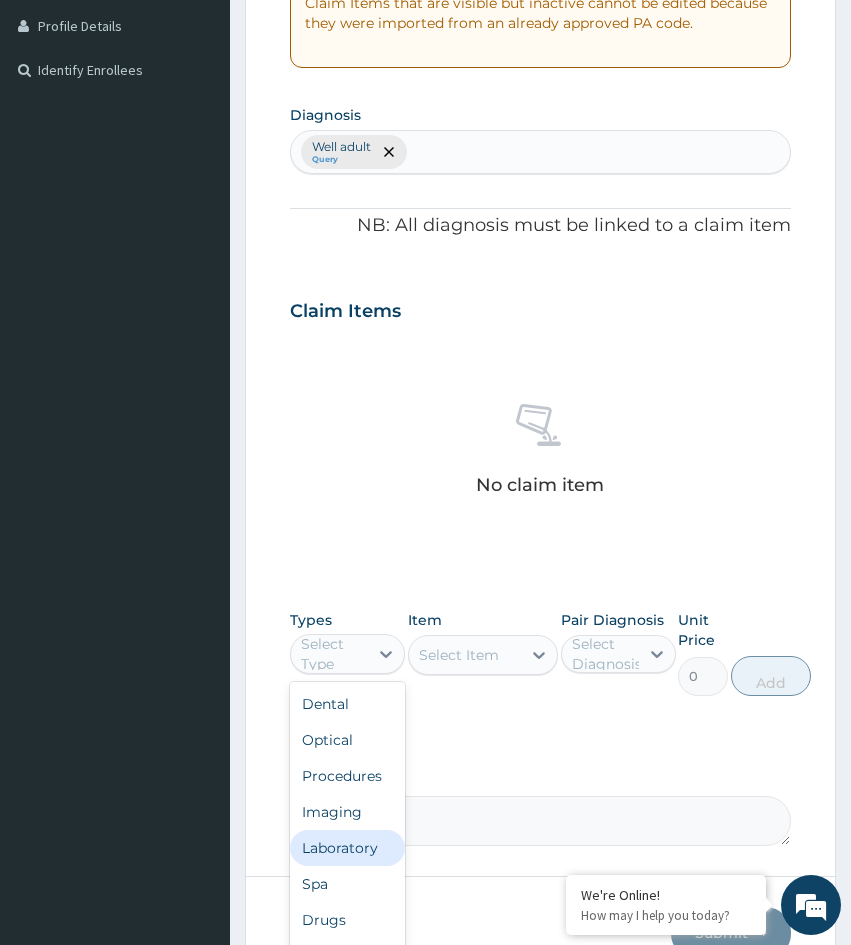 click on "Laboratory" at bounding box center [347, 848] 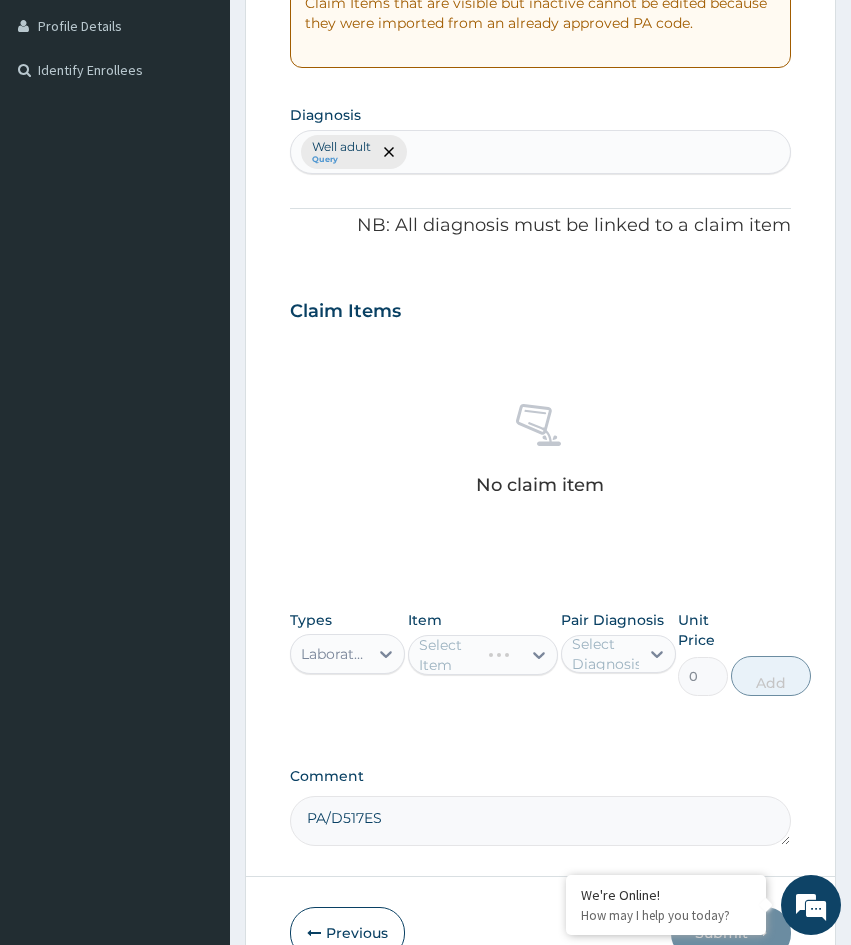 click on "Select Item" at bounding box center [483, 655] 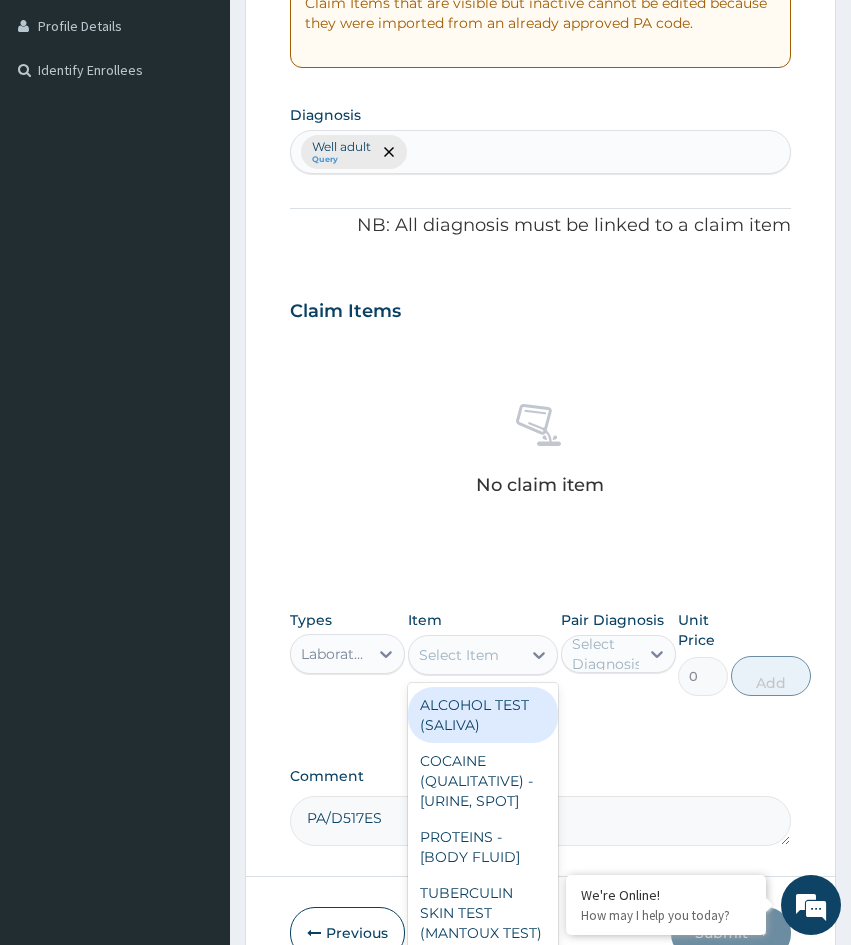 click on "Select Item" at bounding box center [459, 655] 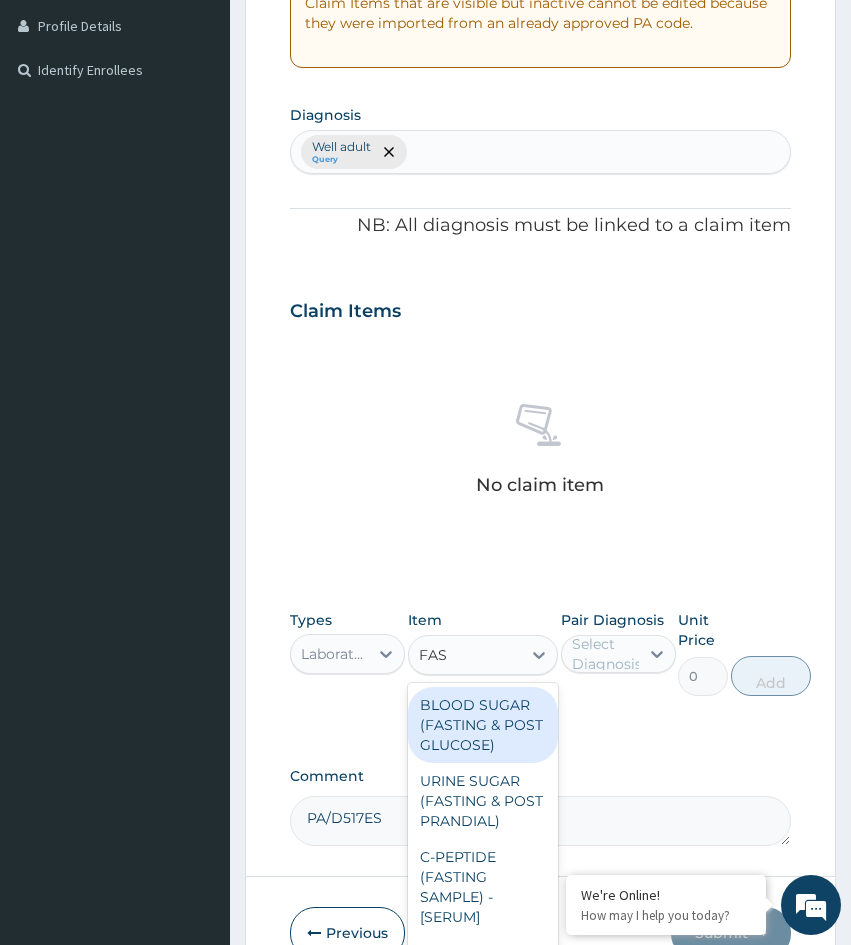 type on "FAST" 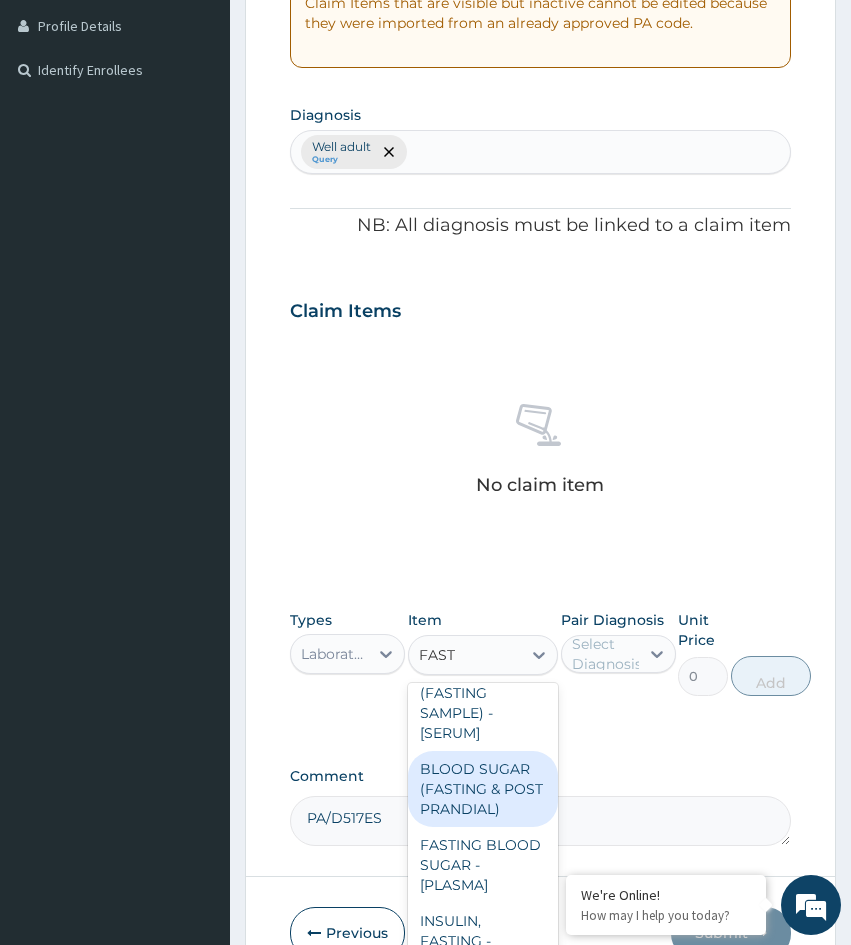 scroll, scrollTop: 244, scrollLeft: 0, axis: vertical 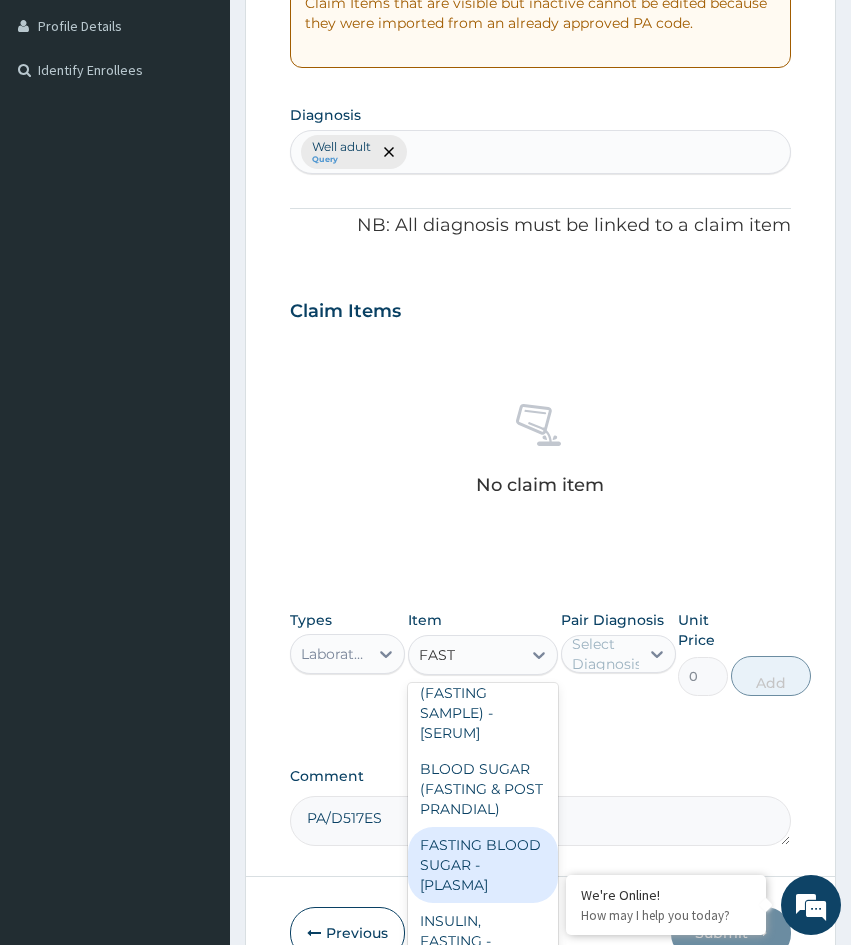 click on "FASTING BLOOD SUGAR -[PLASMA]" at bounding box center (483, 865) 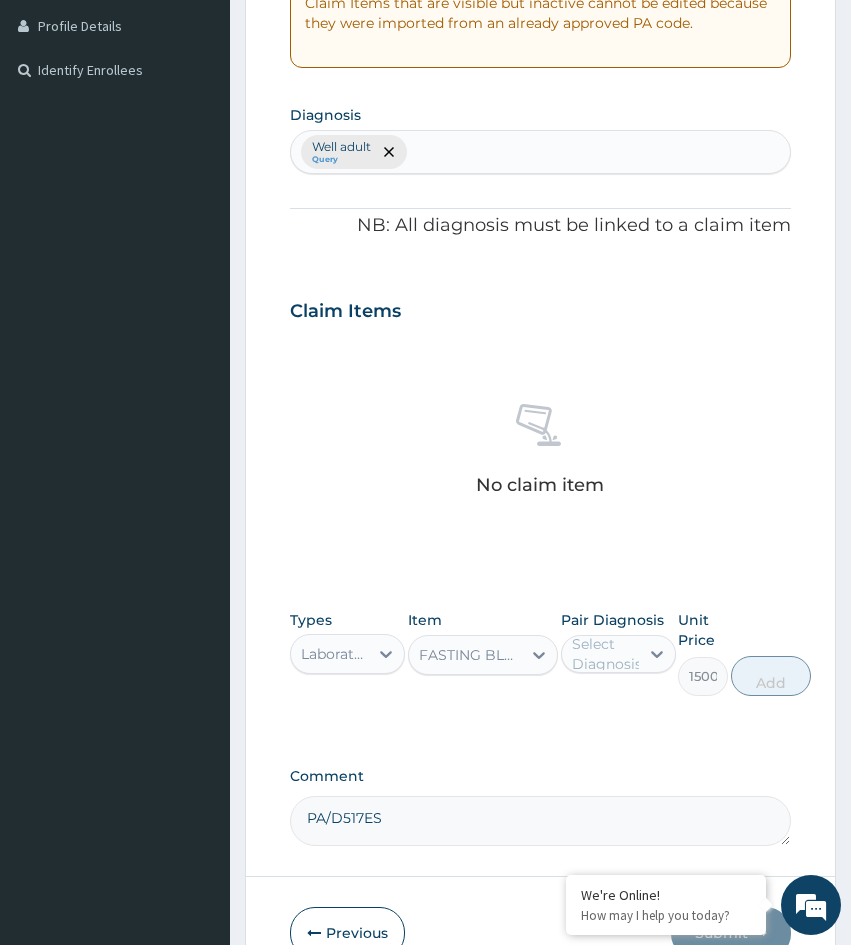 click on "Select Diagnosis" at bounding box center [607, 654] 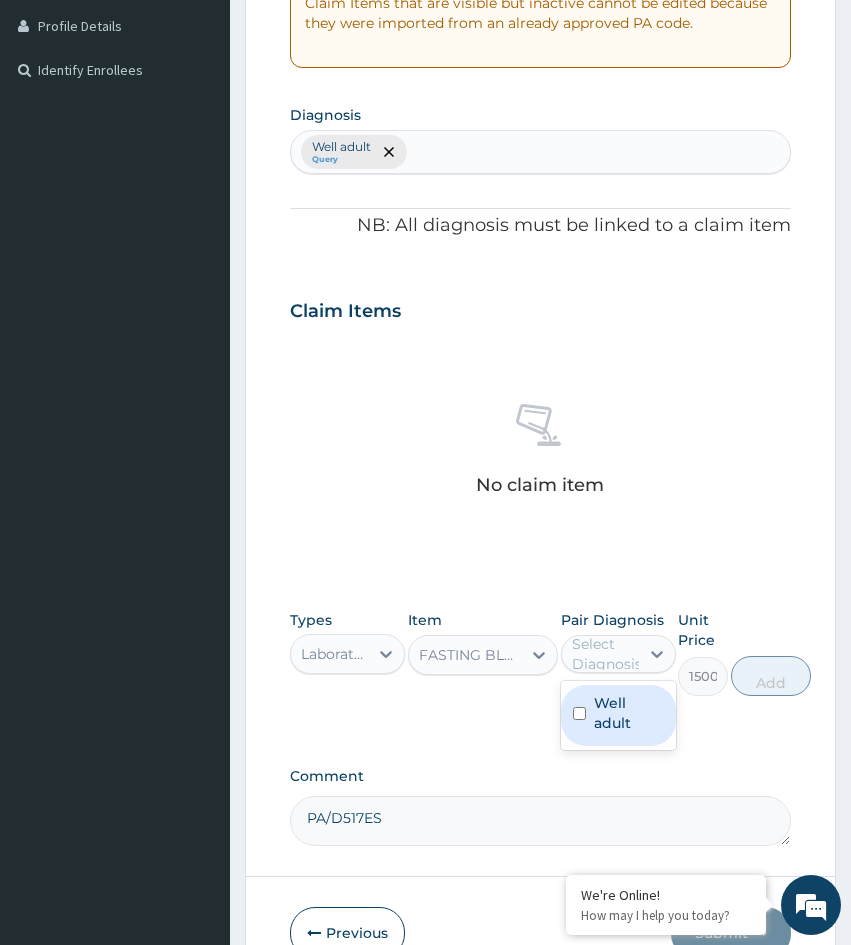 click on "Well adult" at bounding box center [629, 713] 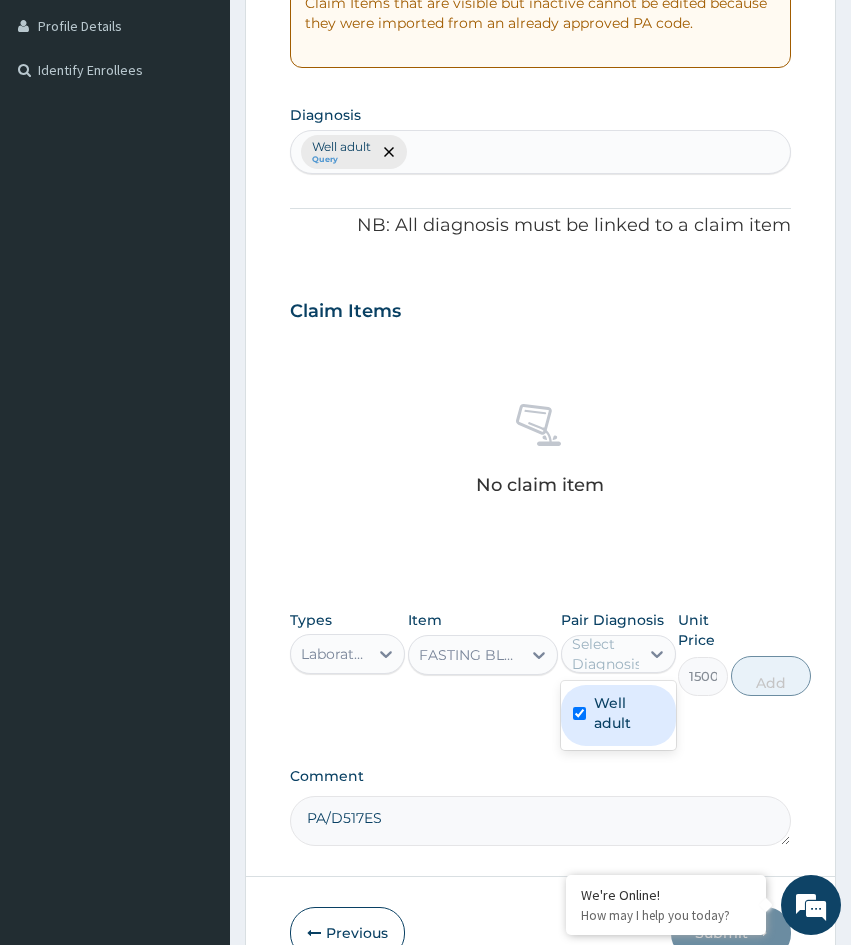 checkbox on "true" 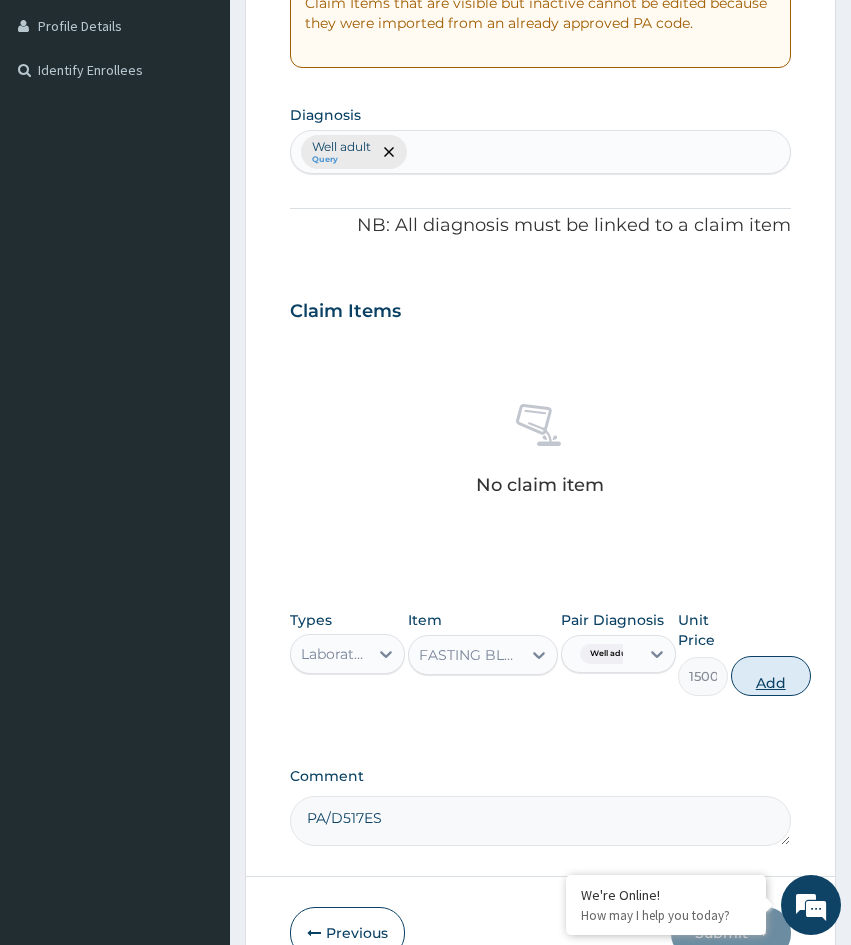 click on "Add" at bounding box center [771, 676] 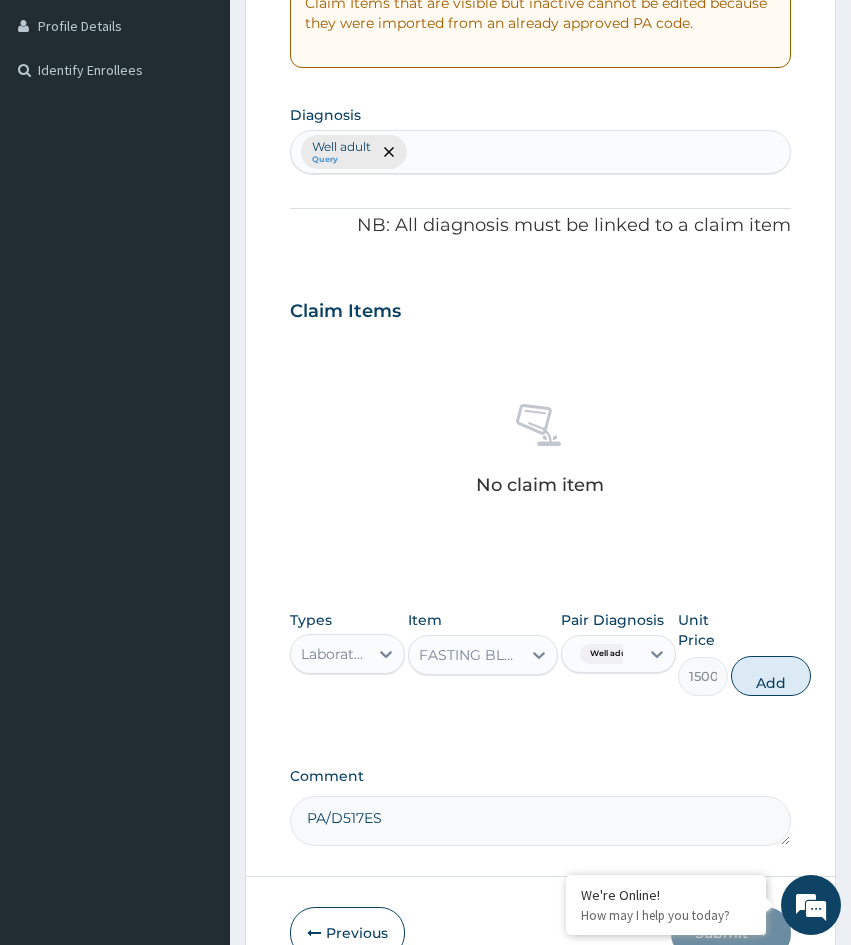 type on "0" 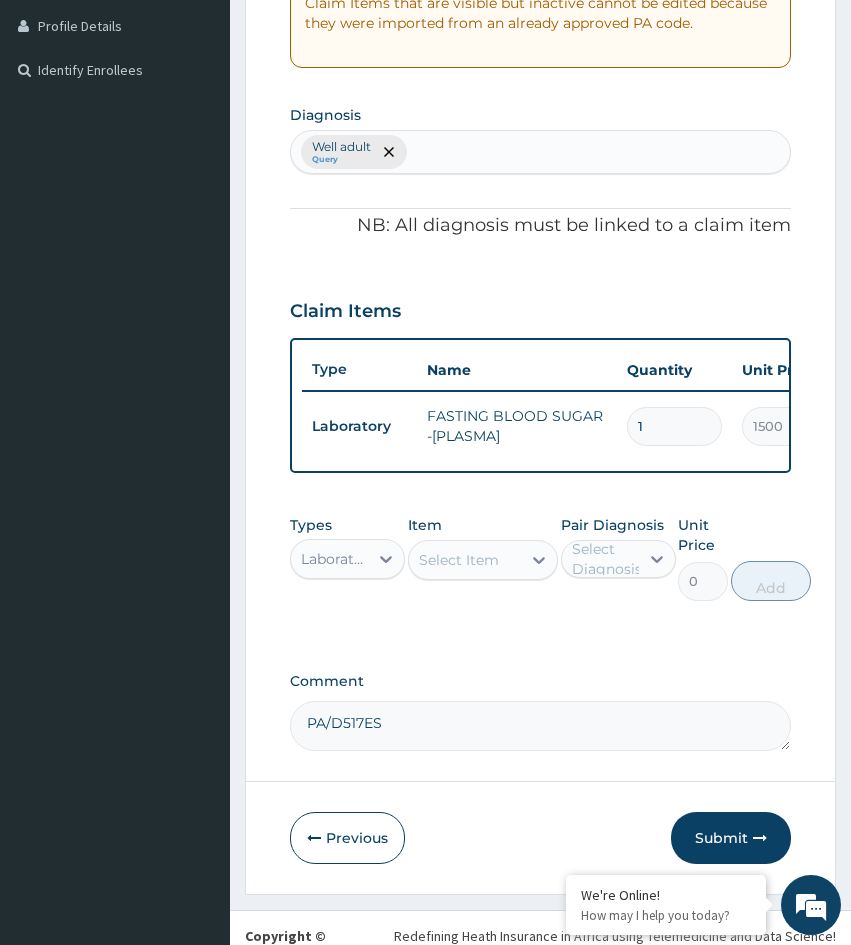 click on "Select Item" at bounding box center [459, 560] 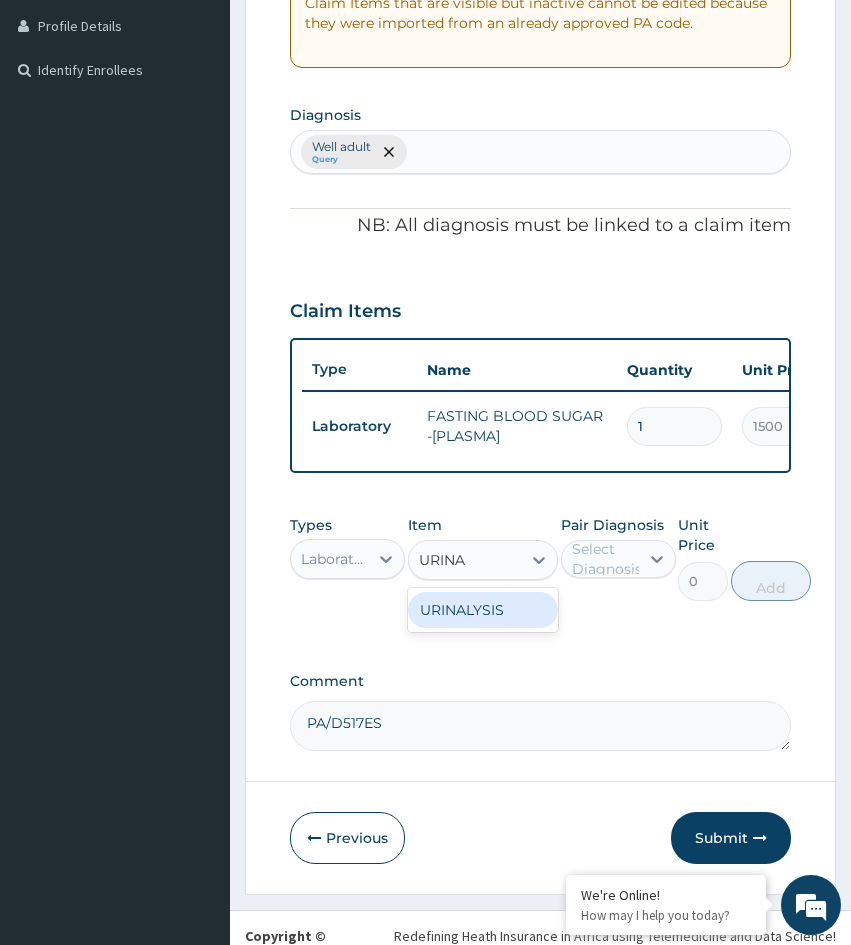 type on "URINAL" 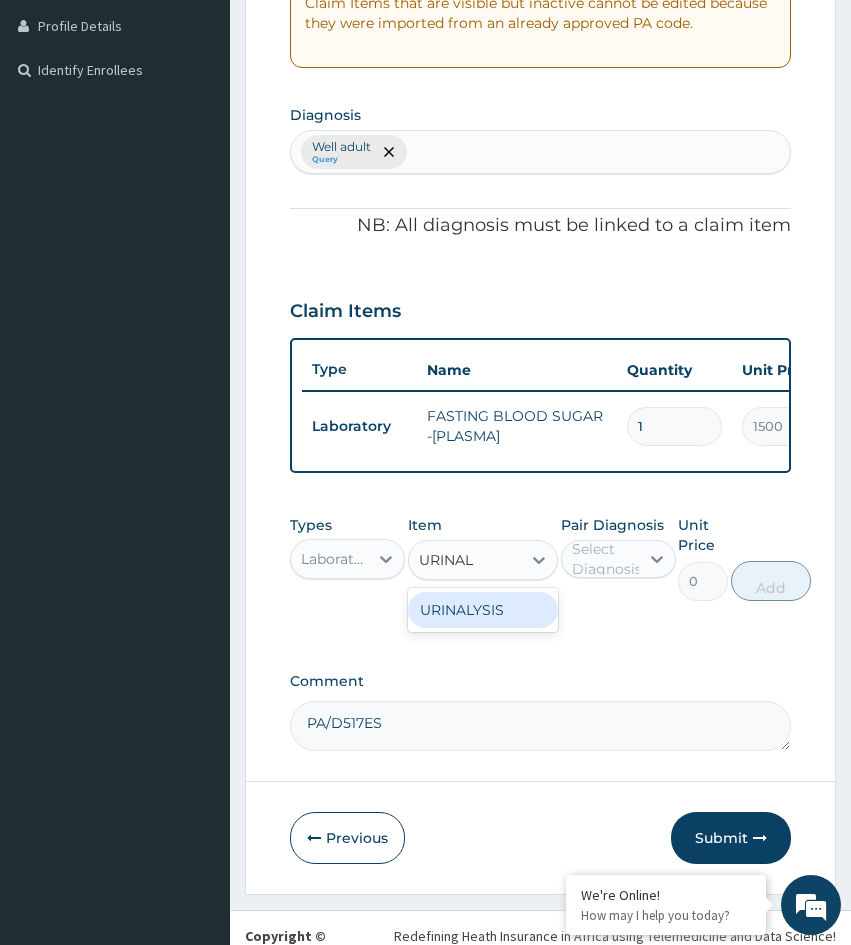 click on "URINALYSIS" at bounding box center (483, 610) 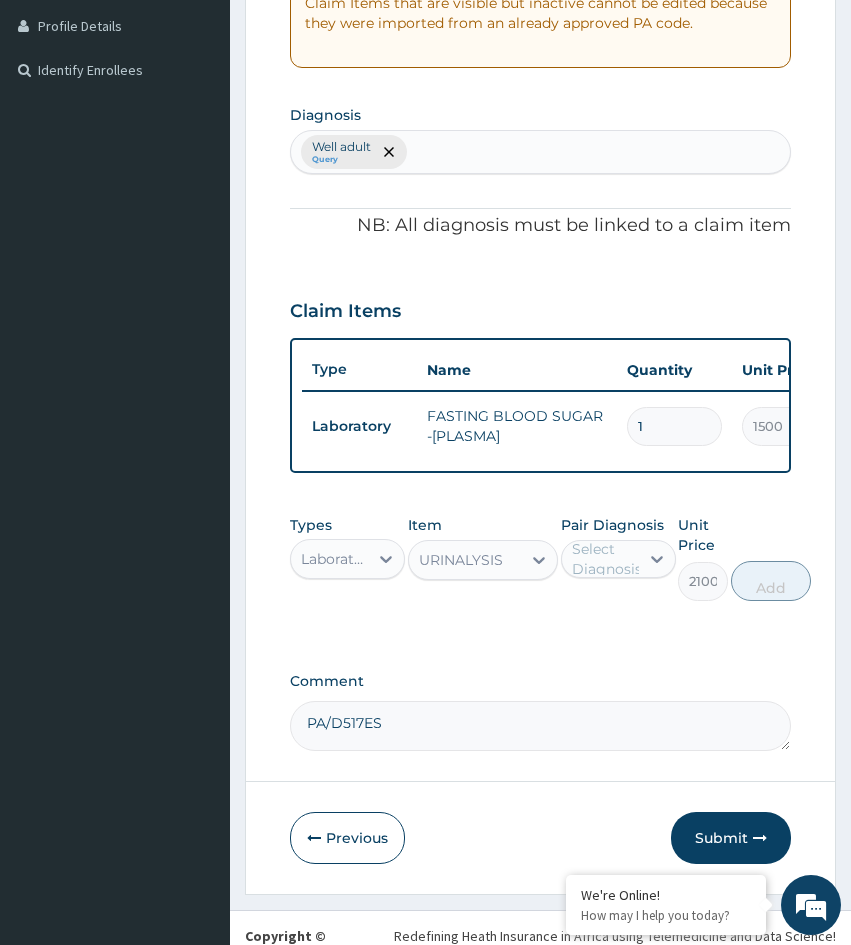 click on "Select Diagnosis" at bounding box center [607, 559] 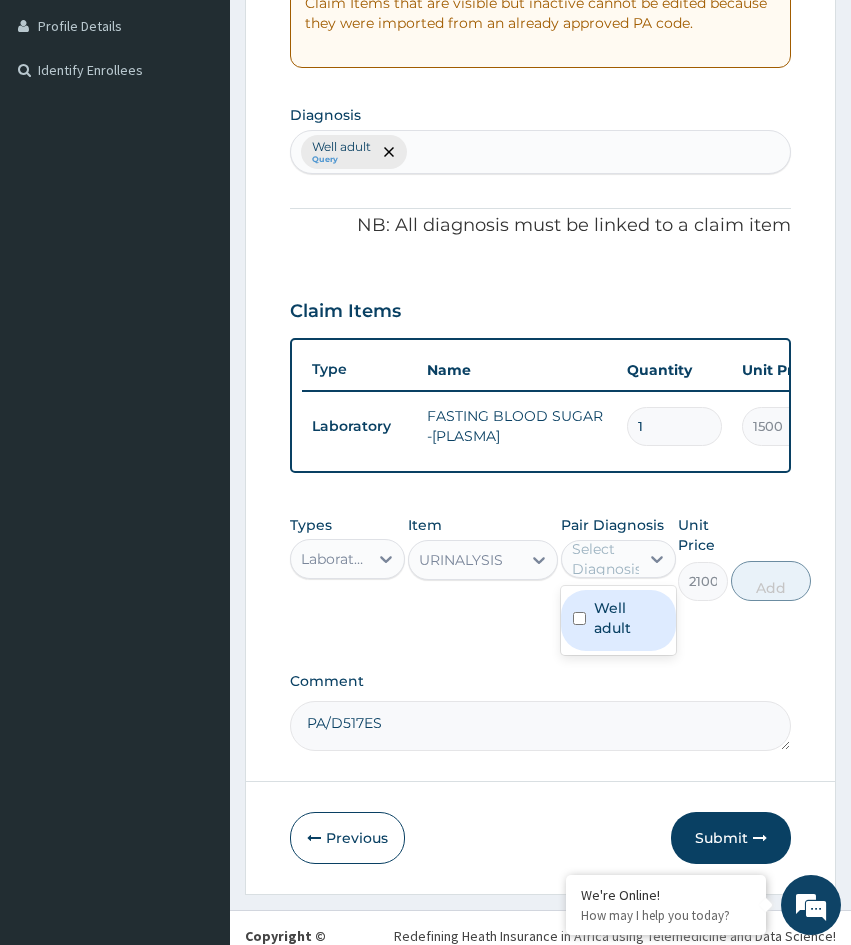 click on "Well adult" at bounding box center (629, 618) 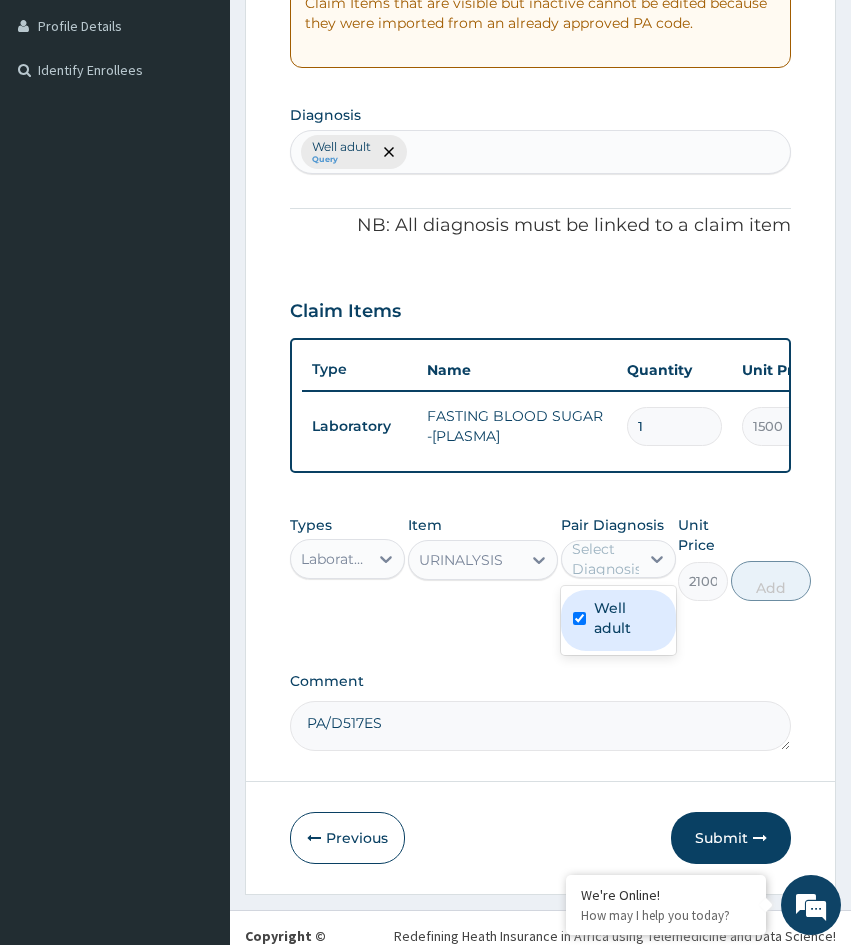 checkbox on "true" 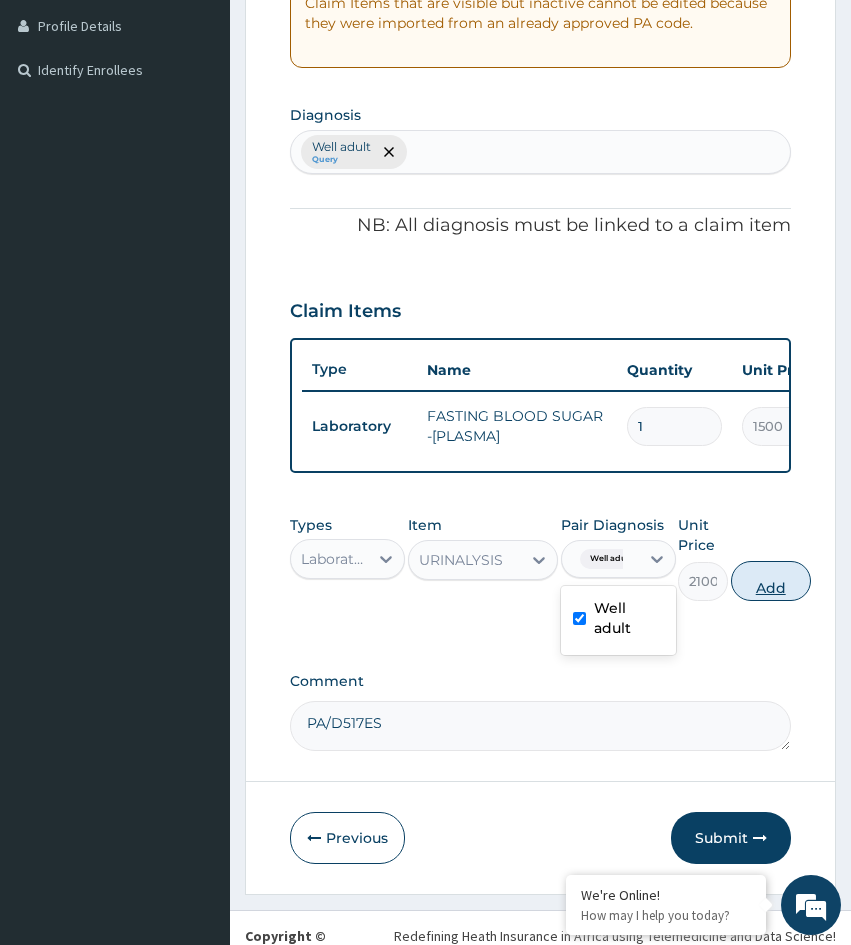 click on "Add" at bounding box center (771, 581) 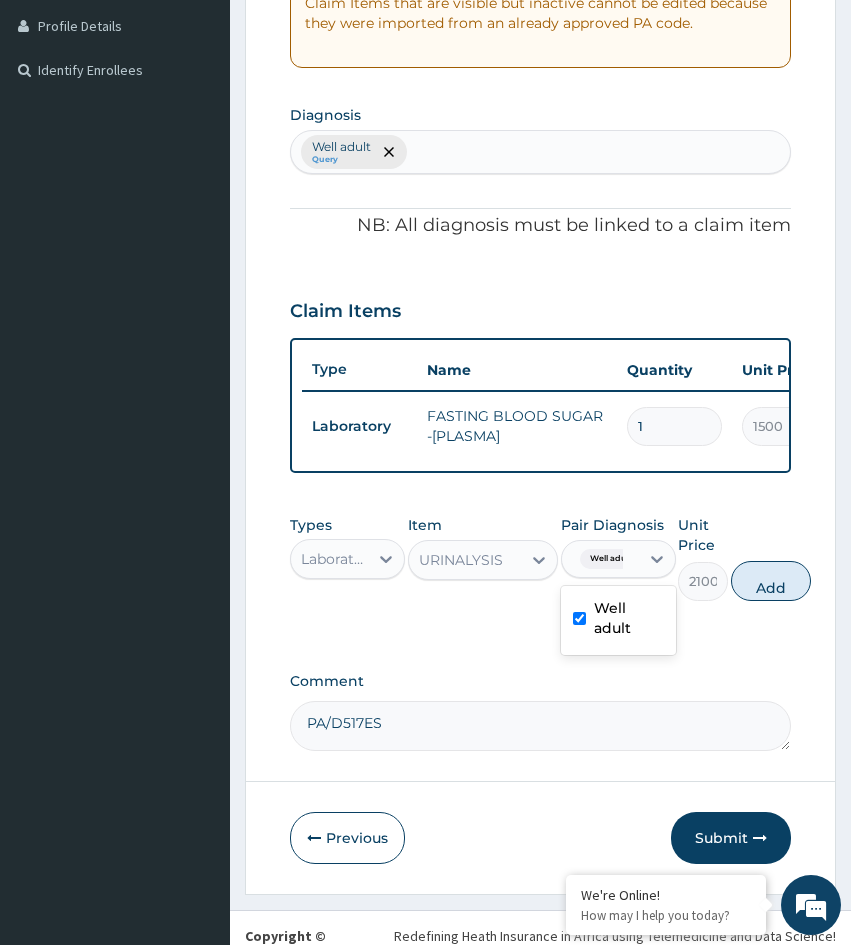 type on "0" 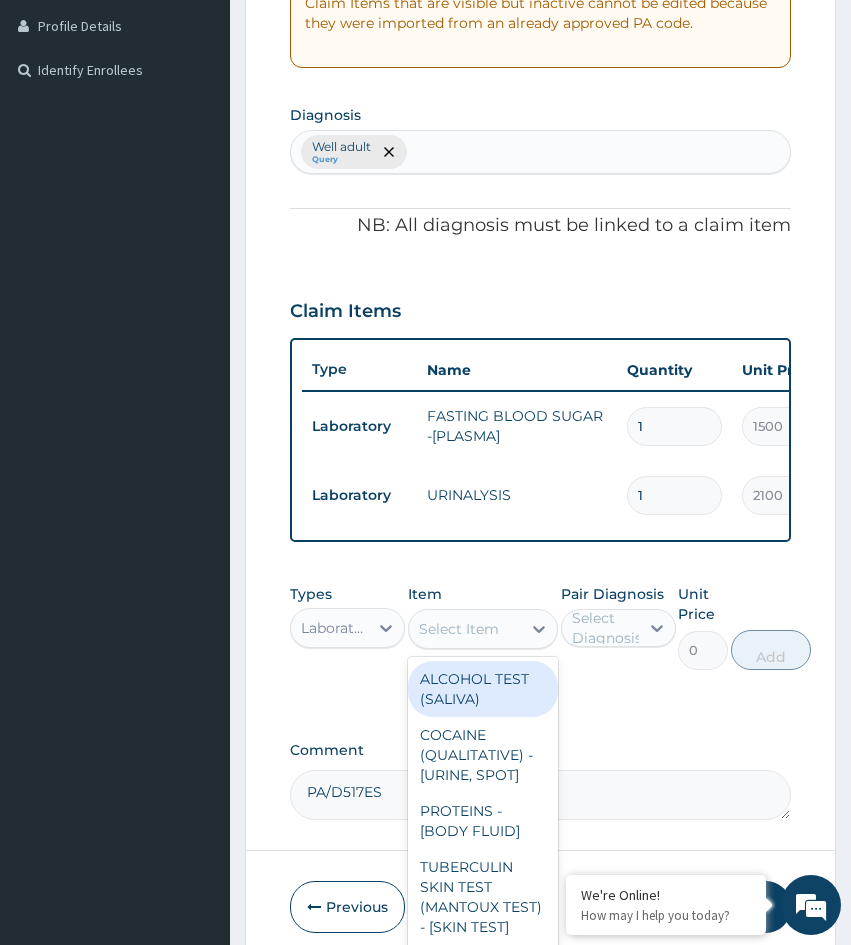click on "Select Item" at bounding box center (459, 629) 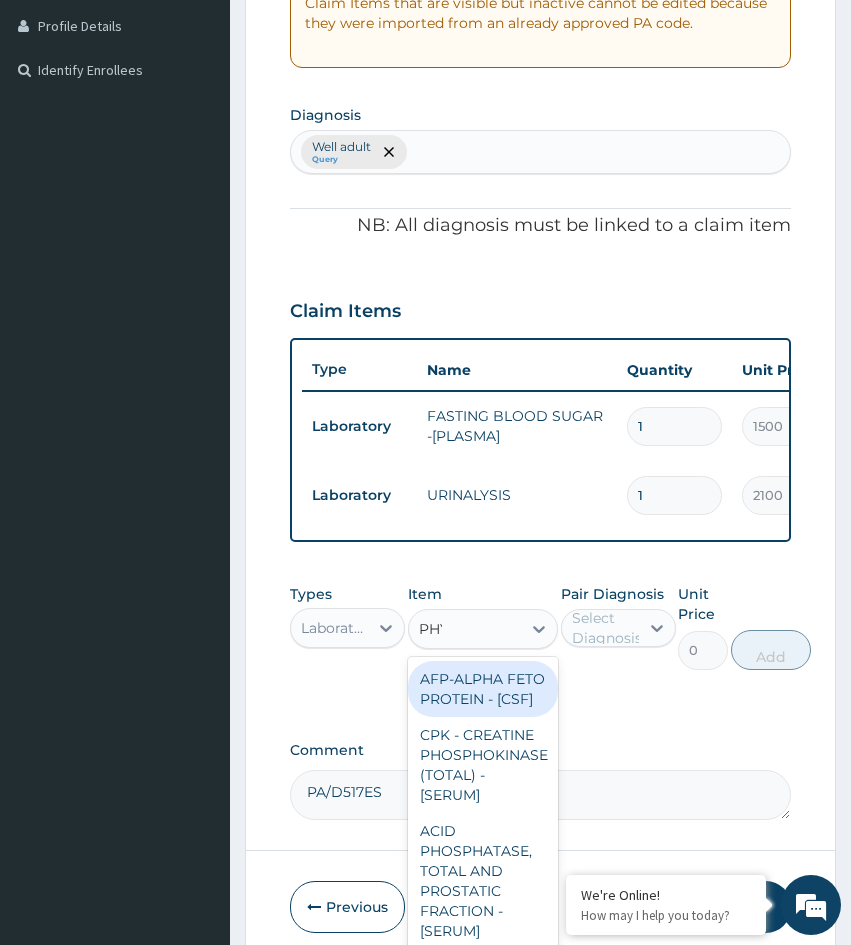 type on "PHYS" 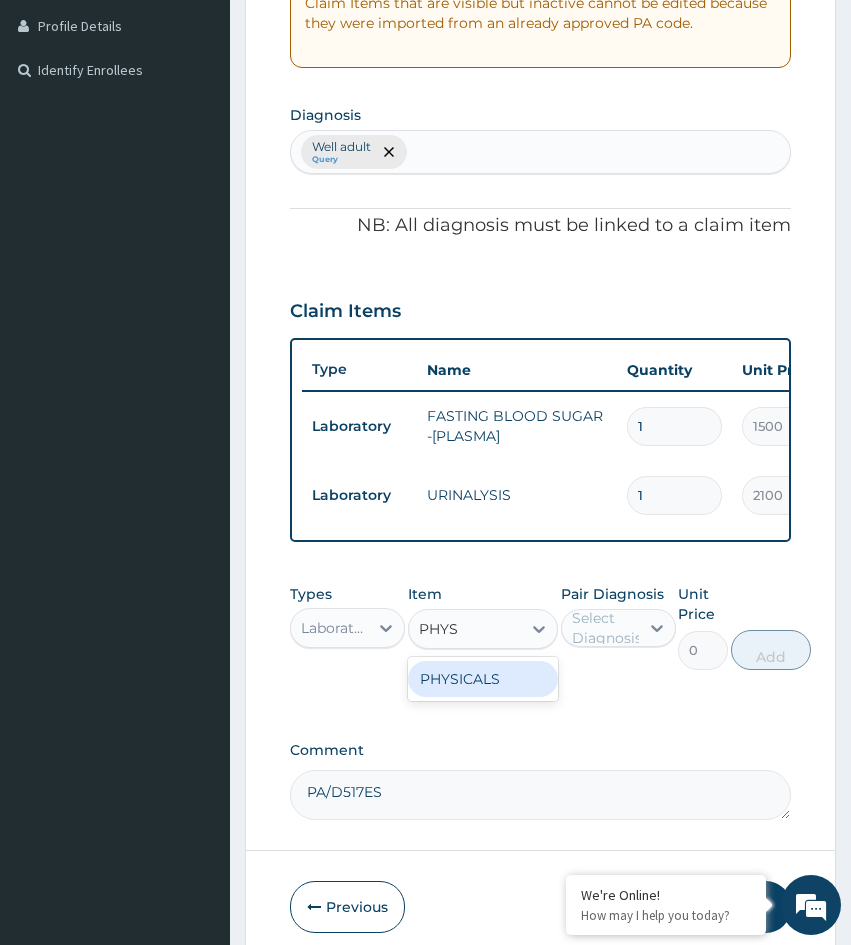 click on "PHYSICALS" at bounding box center [483, 679] 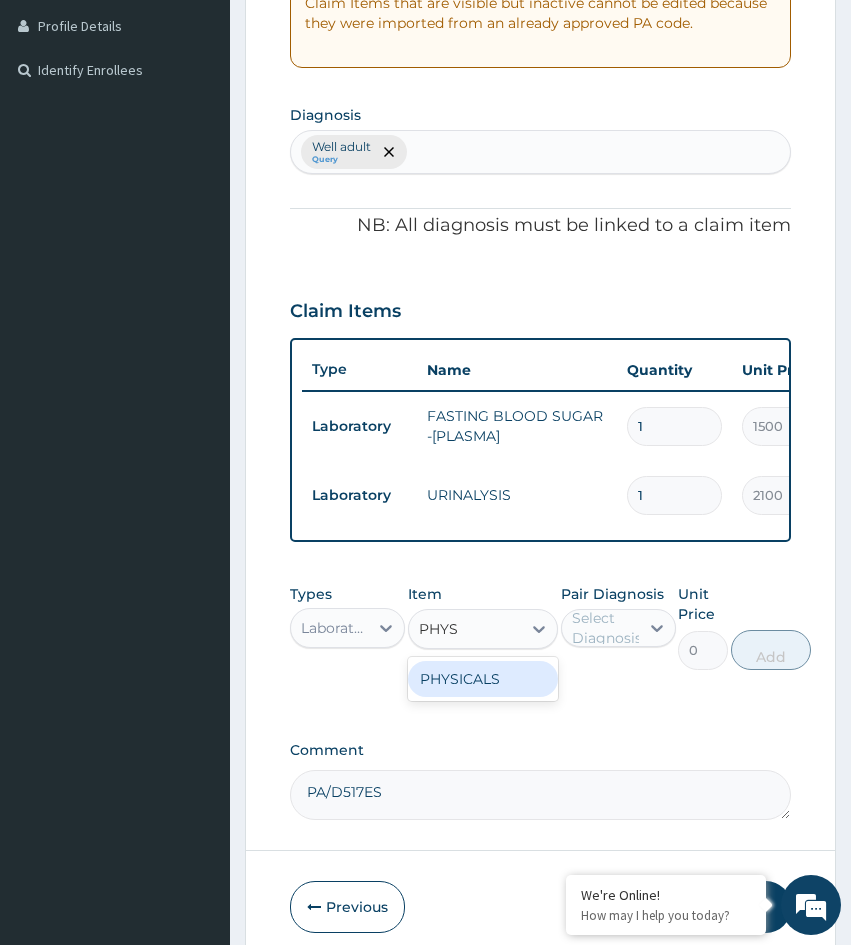 type 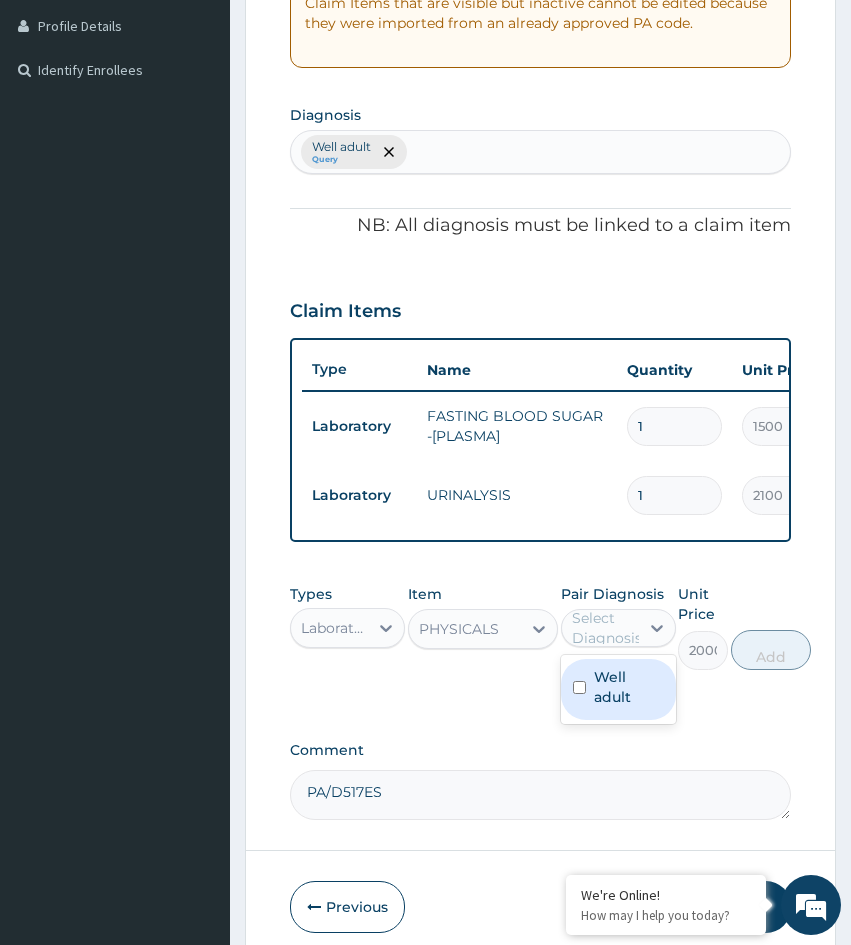 click on "Select Diagnosis" at bounding box center (607, 628) 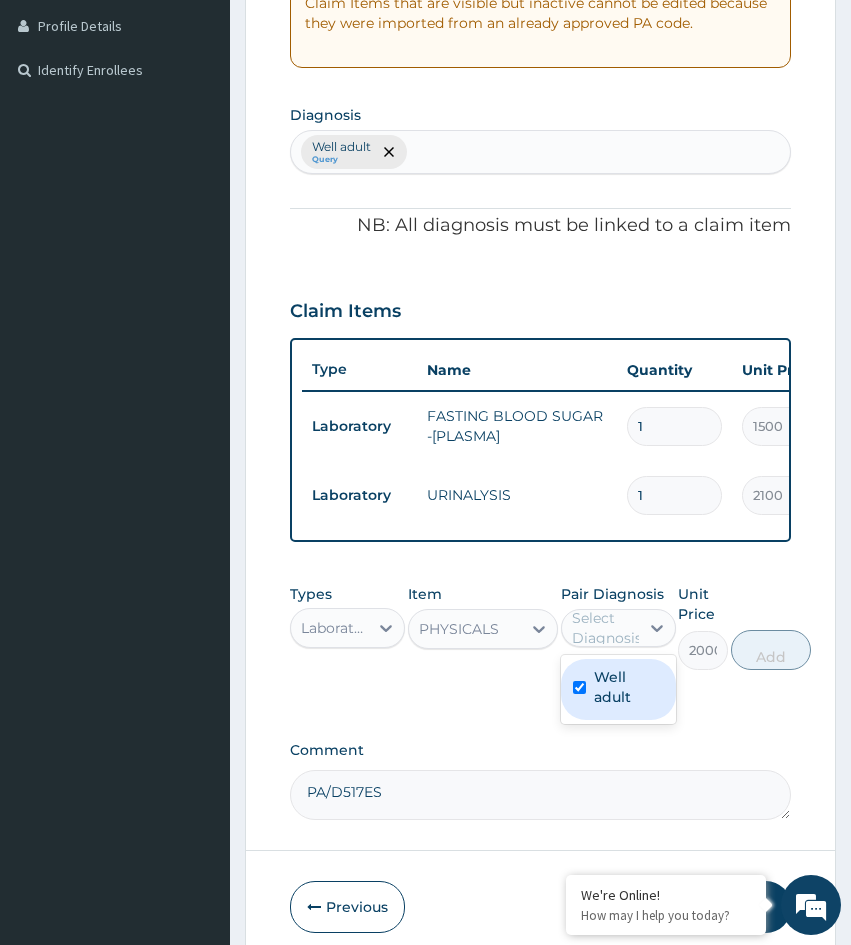 checkbox on "true" 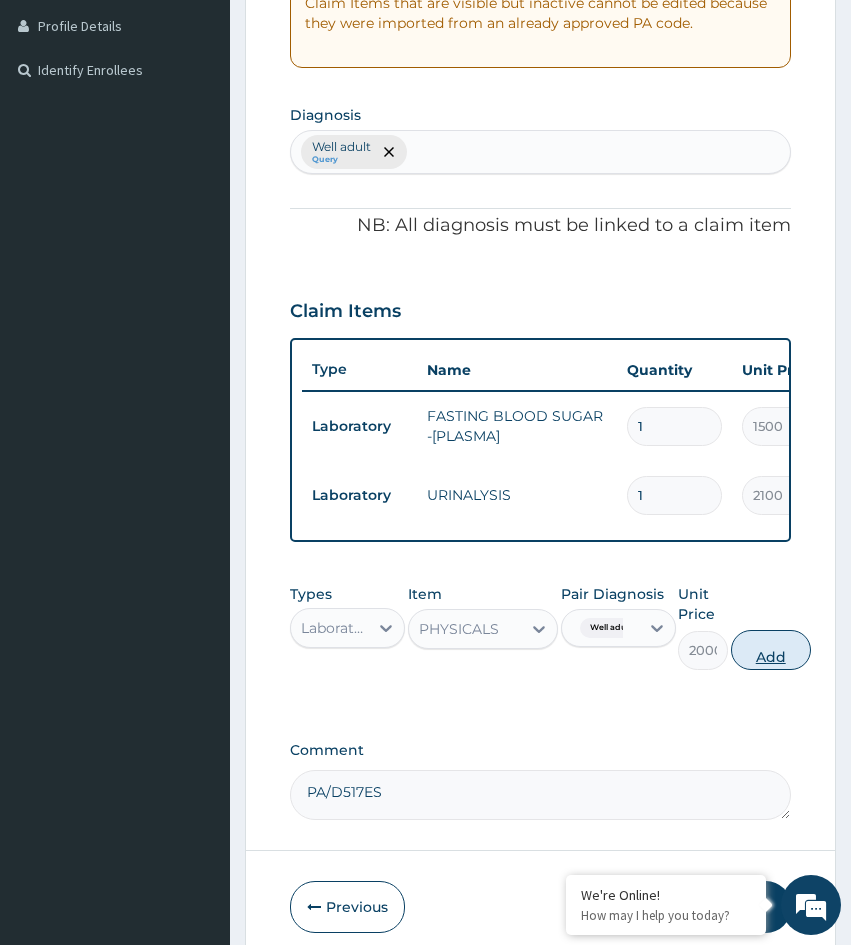 click on "Add" at bounding box center [771, 650] 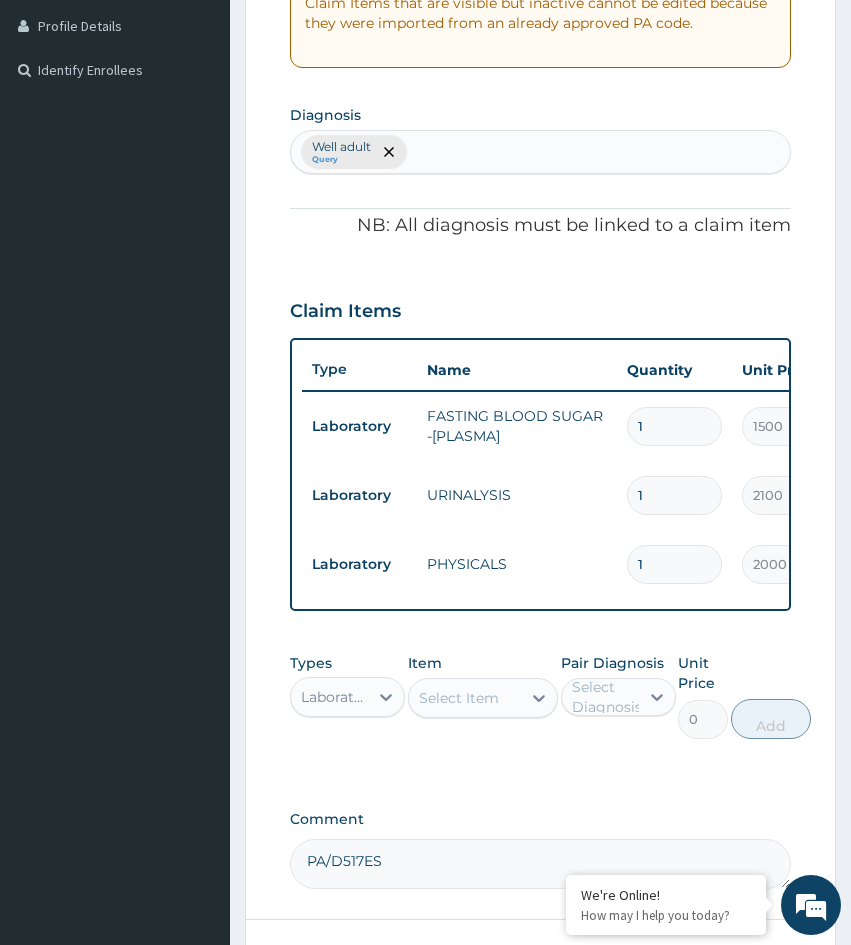 scroll, scrollTop: 689, scrollLeft: 0, axis: vertical 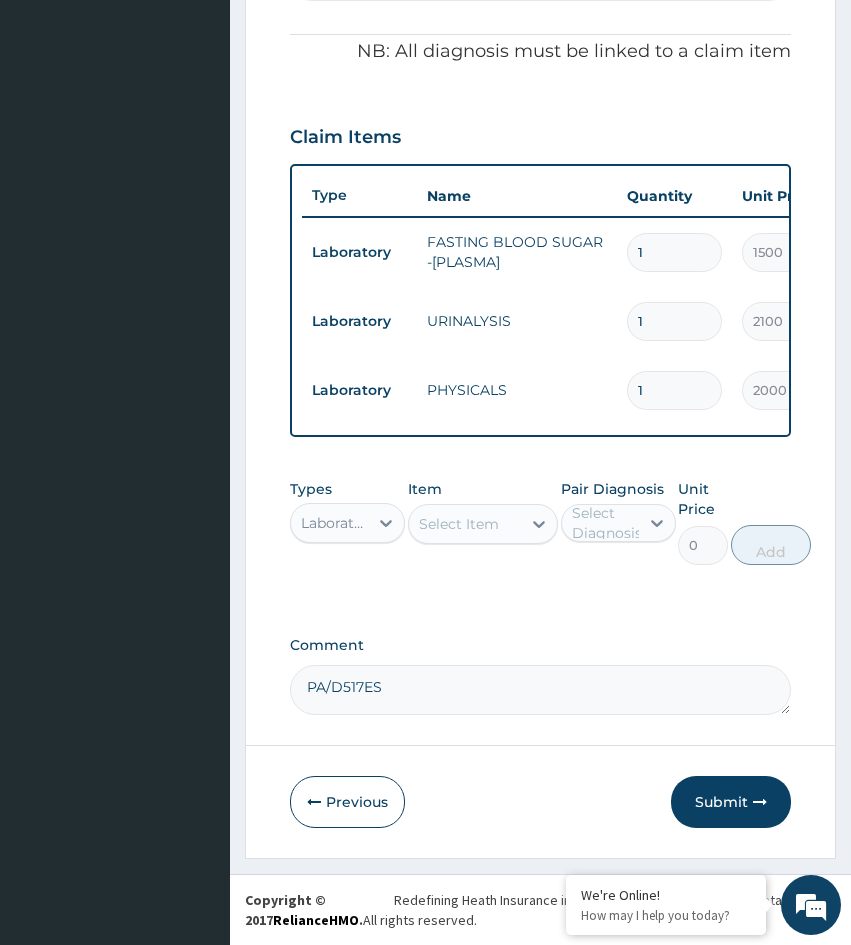 drag, startPoint x: 263, startPoint y: 820, endPoint x: 285, endPoint y: 819, distance: 22.022715 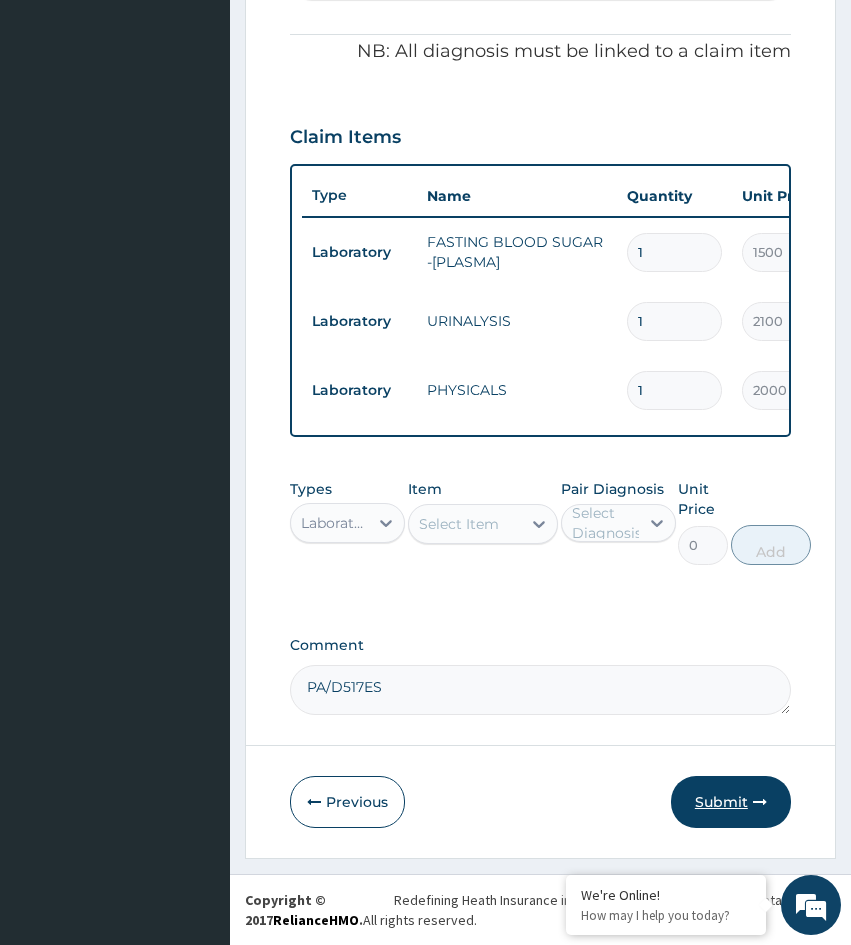 click on "Submit" at bounding box center [731, 802] 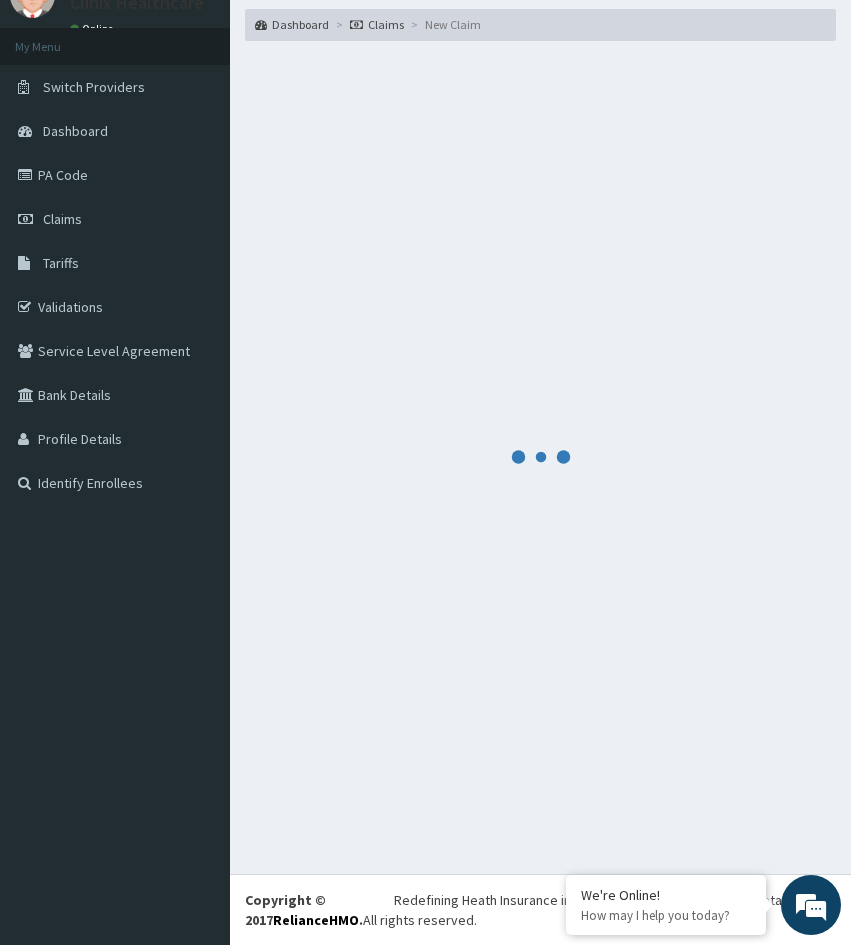 scroll, scrollTop: 671, scrollLeft: 0, axis: vertical 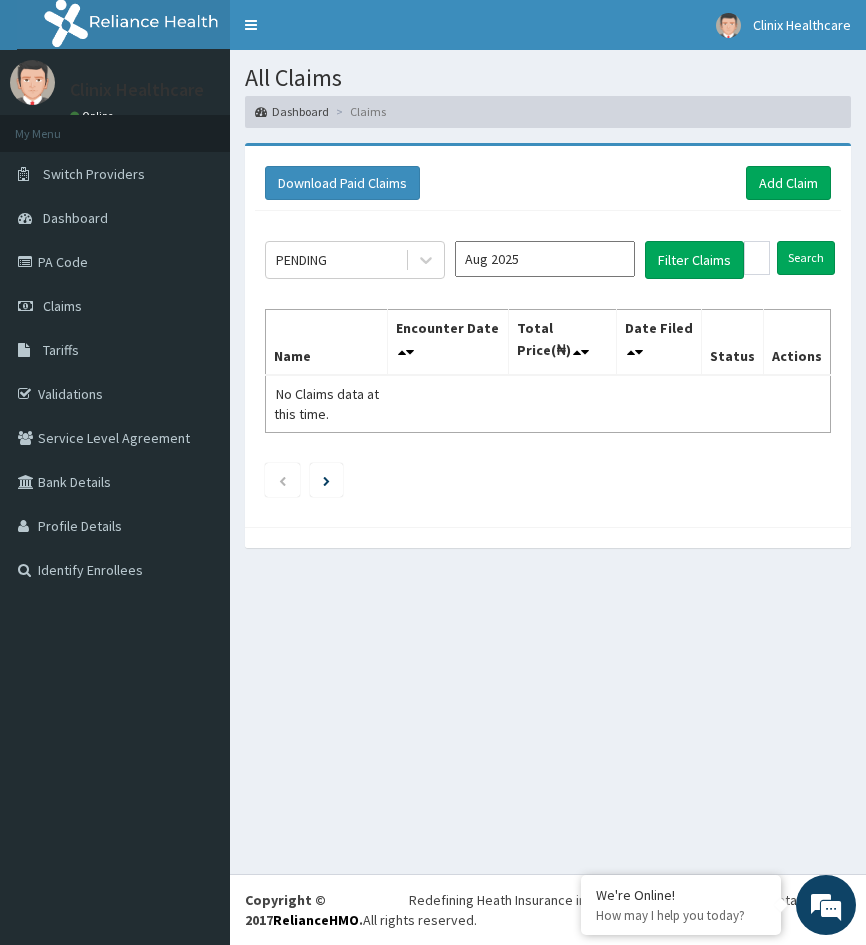 click on "All Claims
Dashboard
Claims
Download Paid Claims Add Claim × Note you can only download claims within a maximum of 1 year and the dates will auto-adjust when you select range that is greater than 1 year From 04-05-2025 To 04-08-2025 Close Download PENDING Aug 2025 Filter Claims Search Name Encounter Date Total Price(₦) Date Filed Status Actions No Claims data at this time." at bounding box center [548, 462] 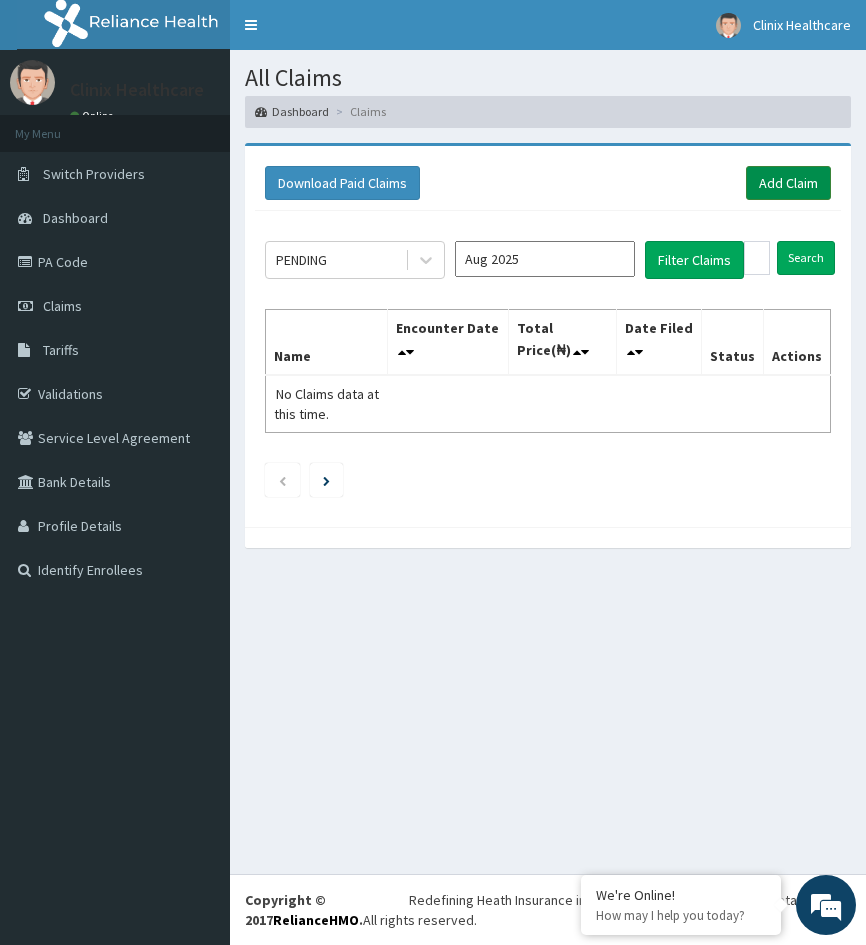 click on "Add Claim" at bounding box center (788, 183) 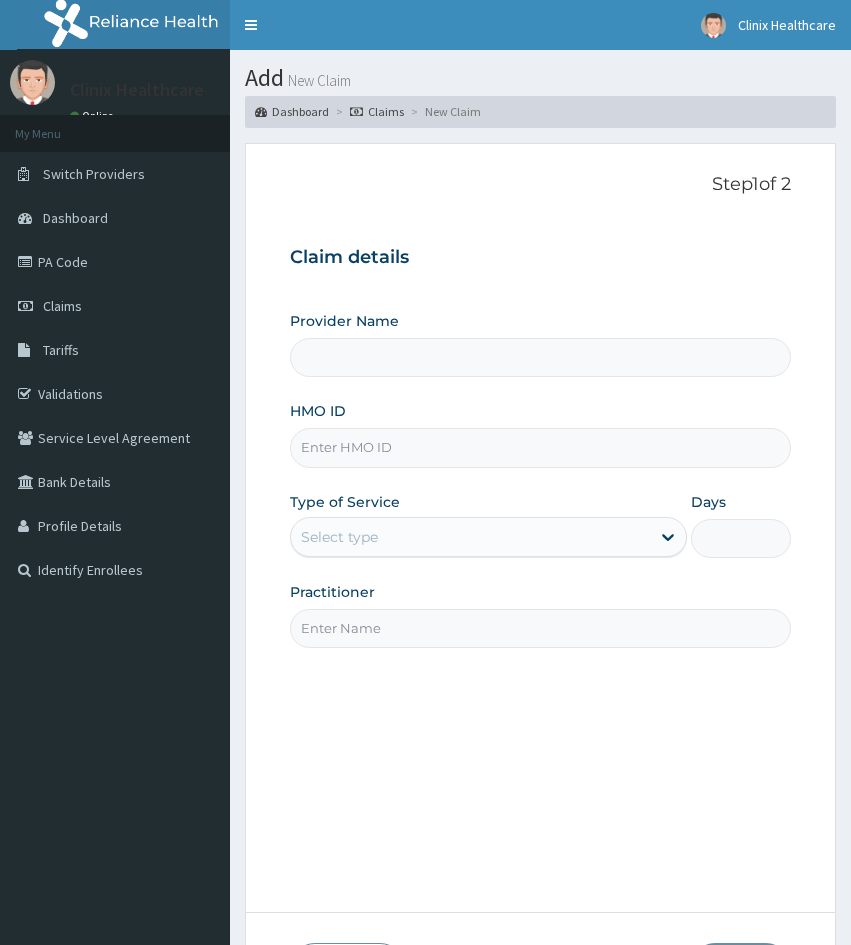 scroll, scrollTop: 0, scrollLeft: 0, axis: both 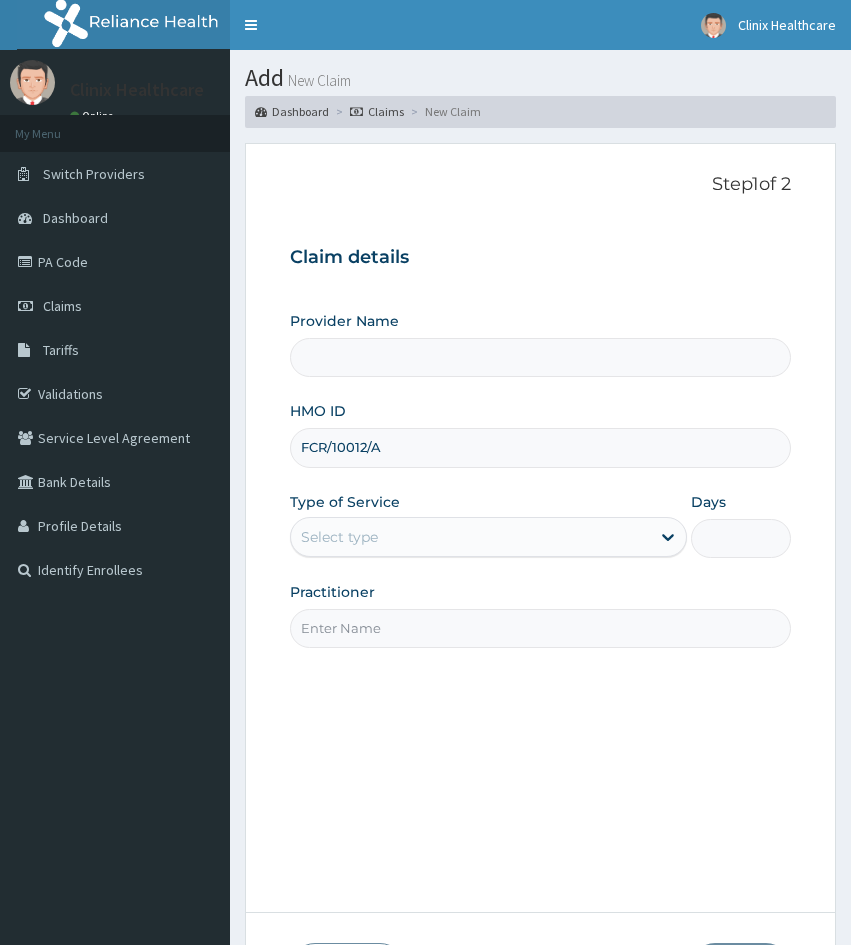 type on "FCR/10012/A" 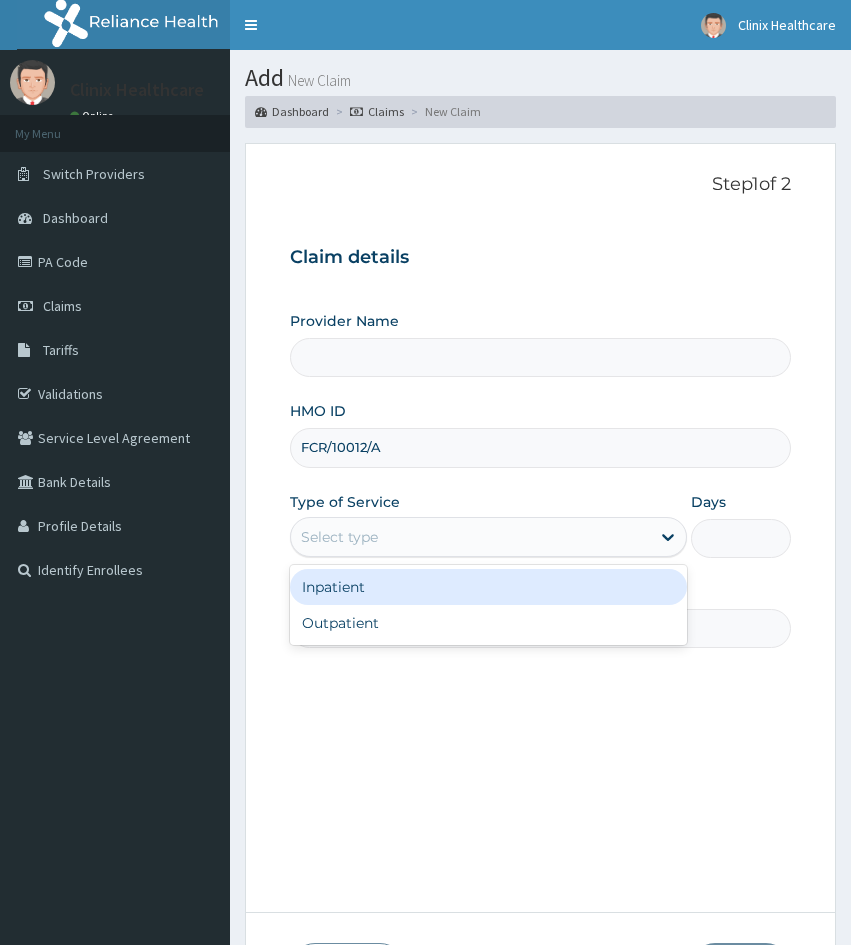 type on "Clinix Healthcare" 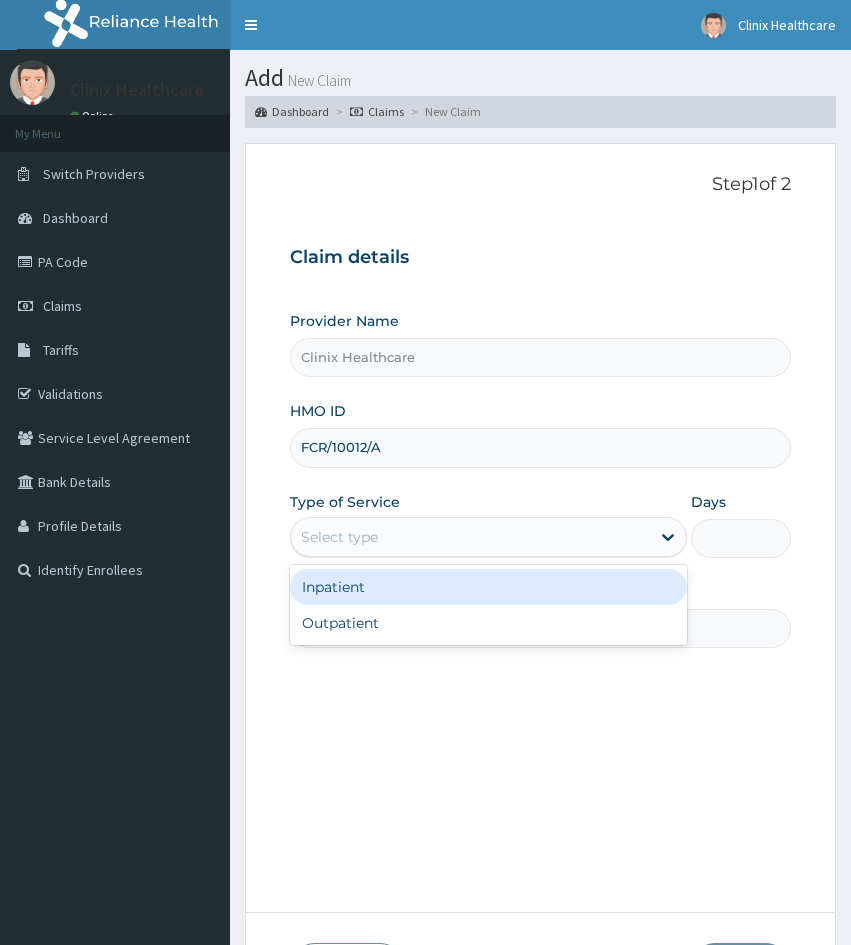 click on "Select type" at bounding box center (339, 537) 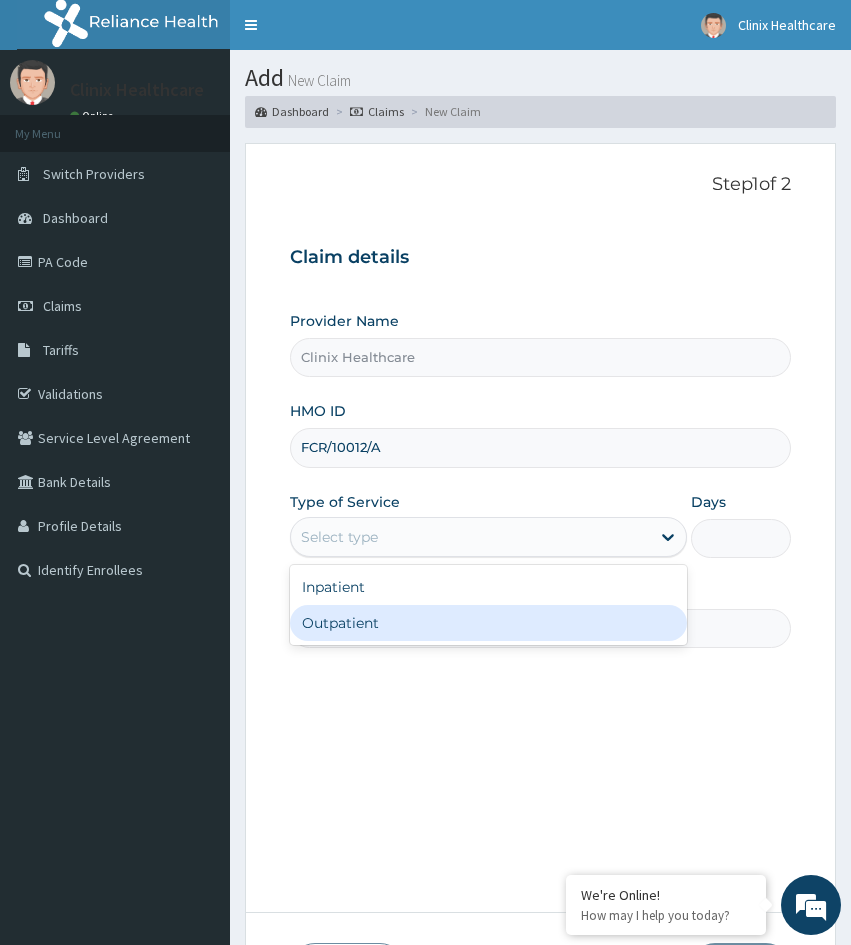 click on "Outpatient" at bounding box center [488, 623] 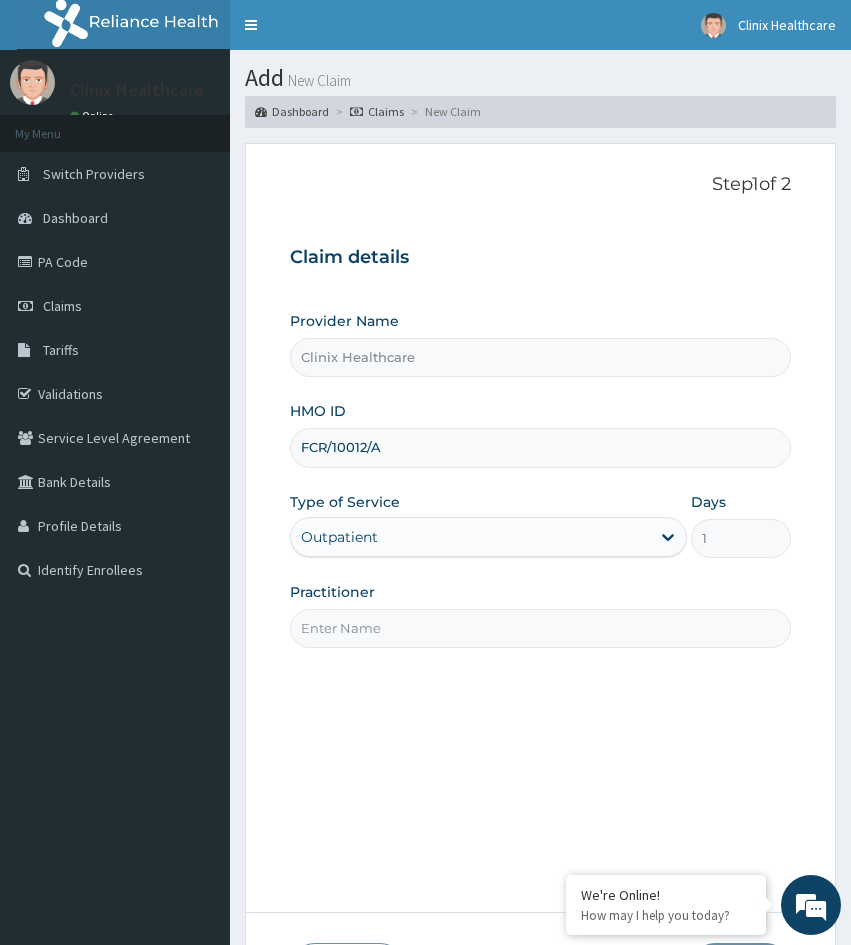 click on "Practitioner" at bounding box center (540, 628) 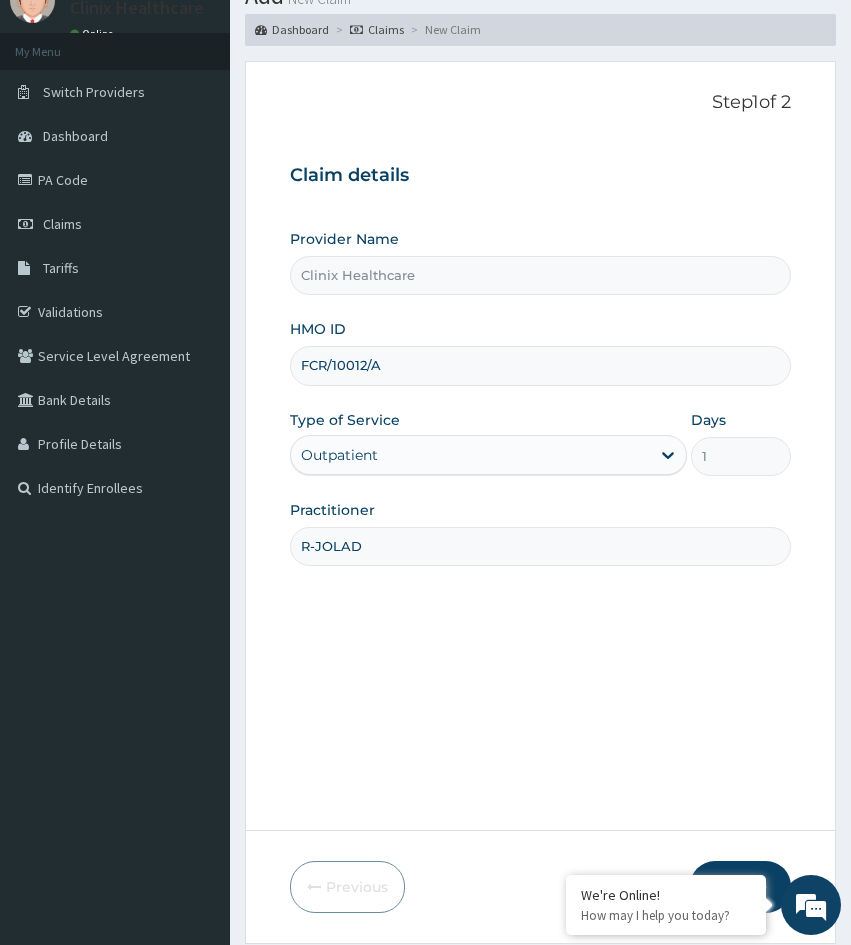 scroll, scrollTop: 167, scrollLeft: 0, axis: vertical 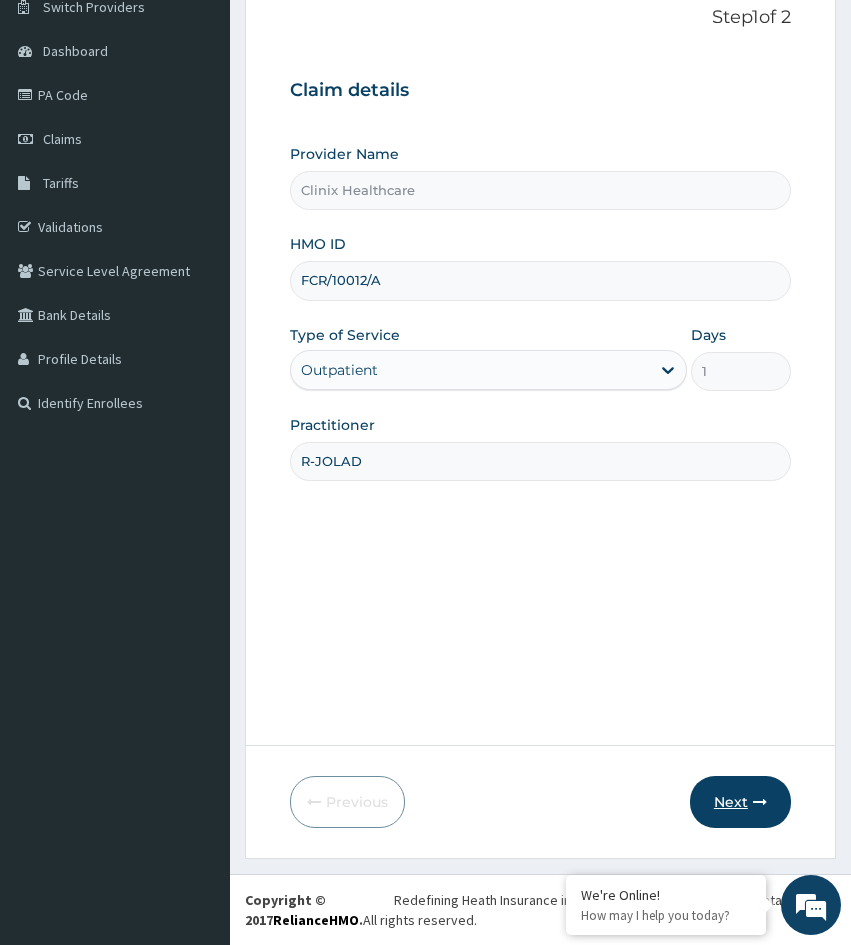 type on "R-JOLAD" 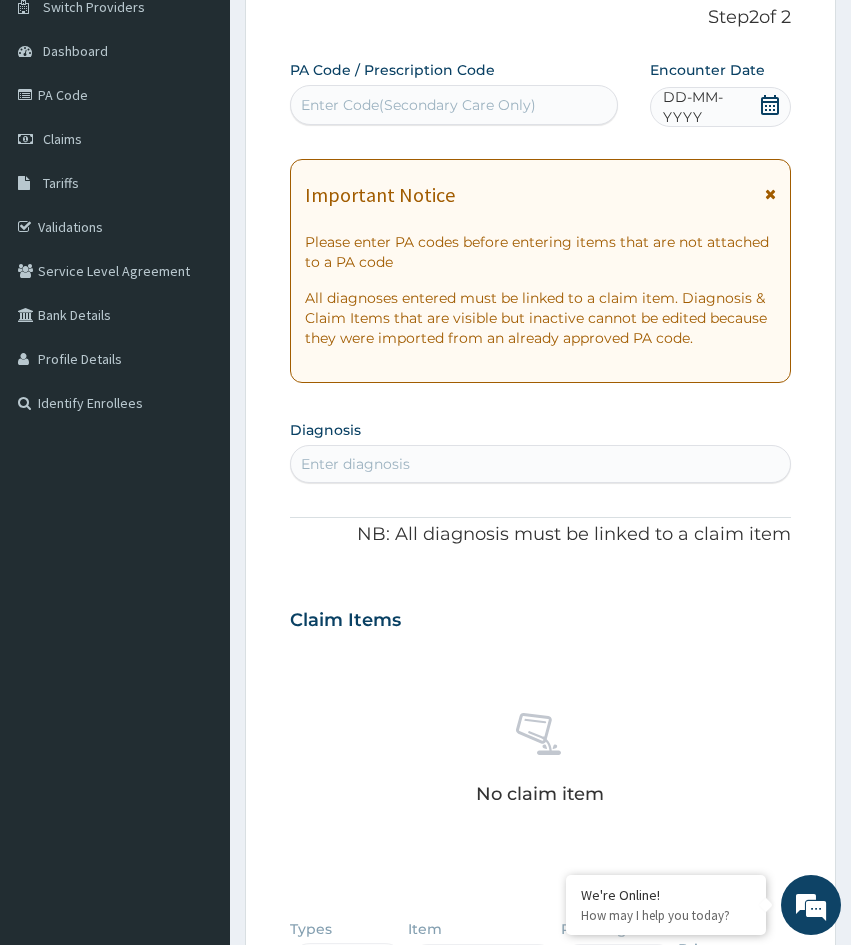 drag, startPoint x: 291, startPoint y: 769, endPoint x: 408, endPoint y: 433, distance: 355.78787 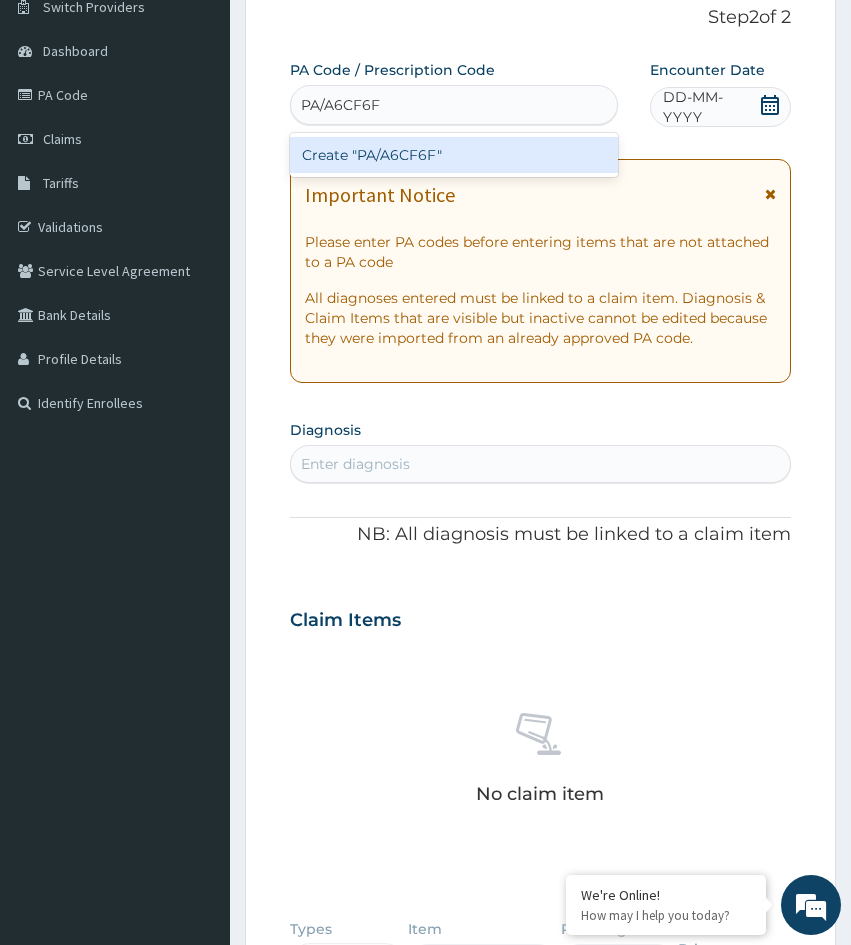 click on "Create "PA/A6CF6F"" at bounding box center (454, 155) 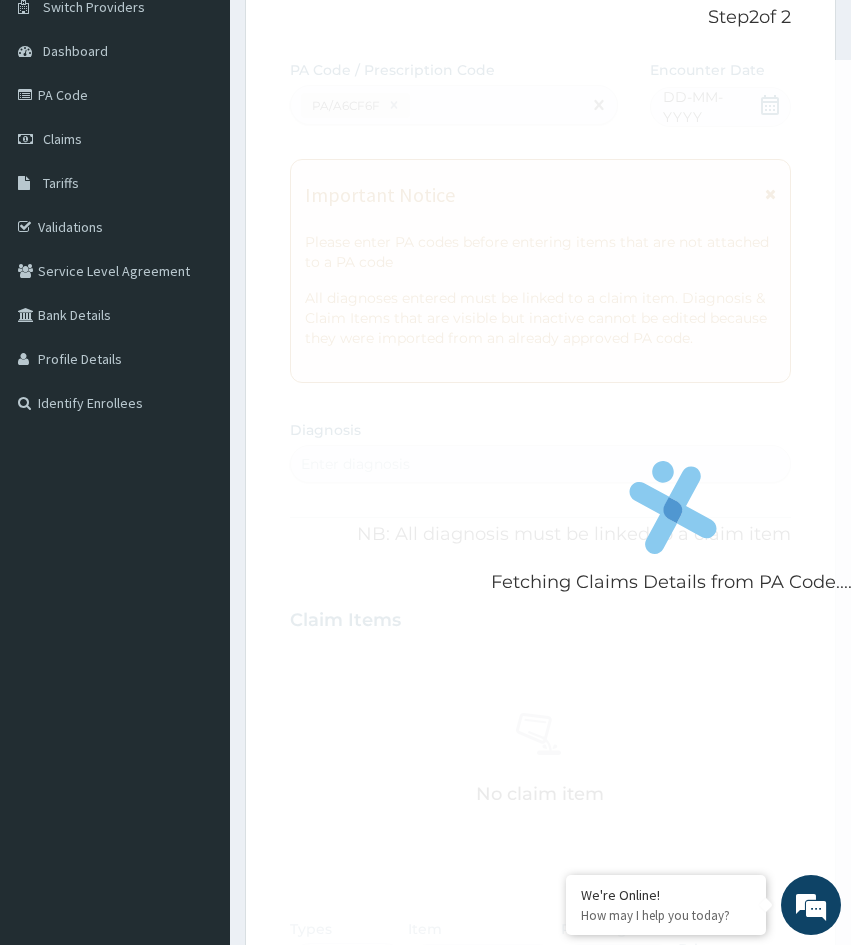 scroll, scrollTop: 0, scrollLeft: 0, axis: both 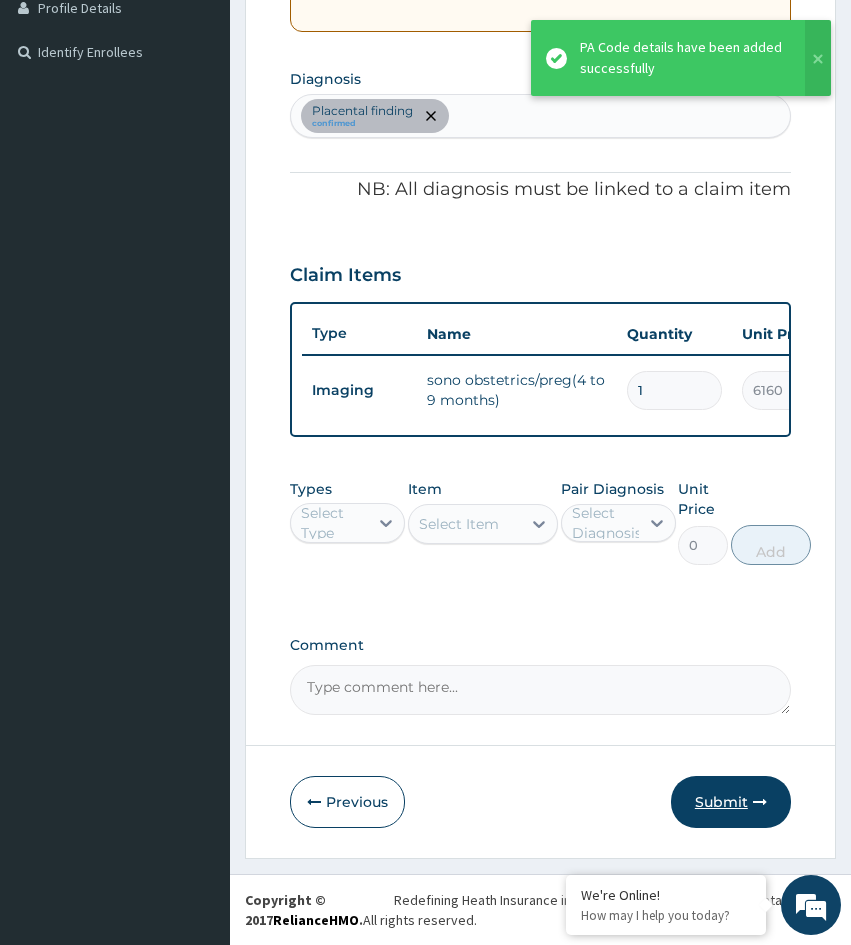 drag, startPoint x: 719, startPoint y: 794, endPoint x: 1, endPoint y: 487, distance: 780.87964 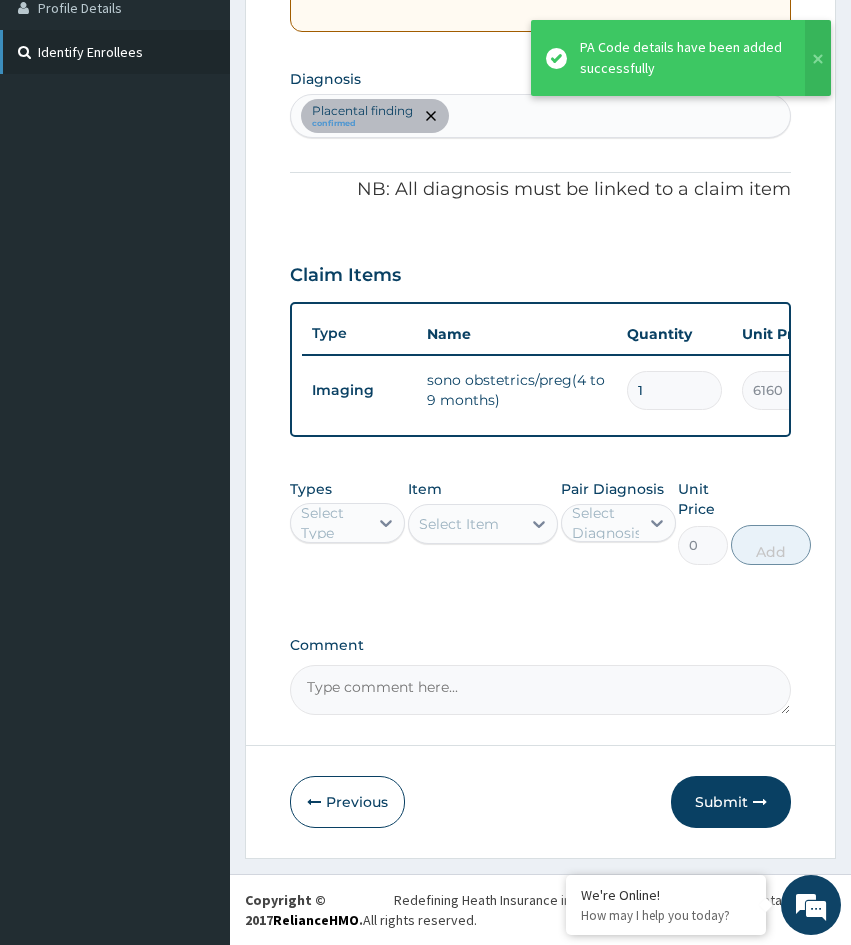 click on "Submit" at bounding box center (731, 802) 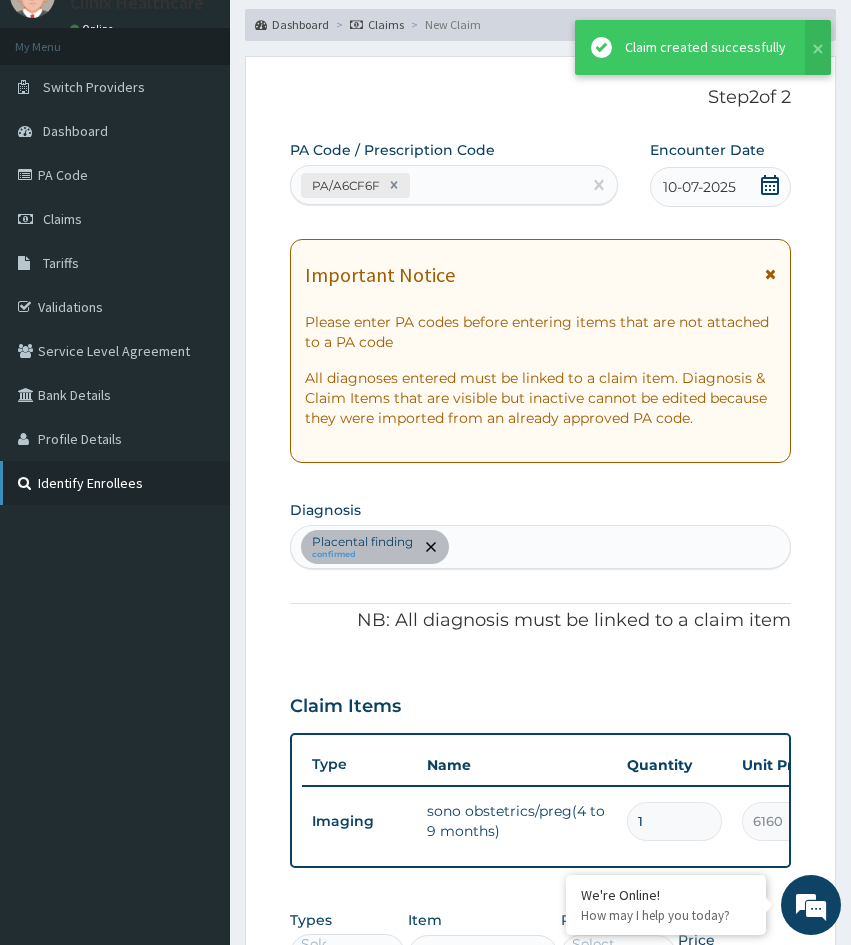 scroll, scrollTop: 533, scrollLeft: 0, axis: vertical 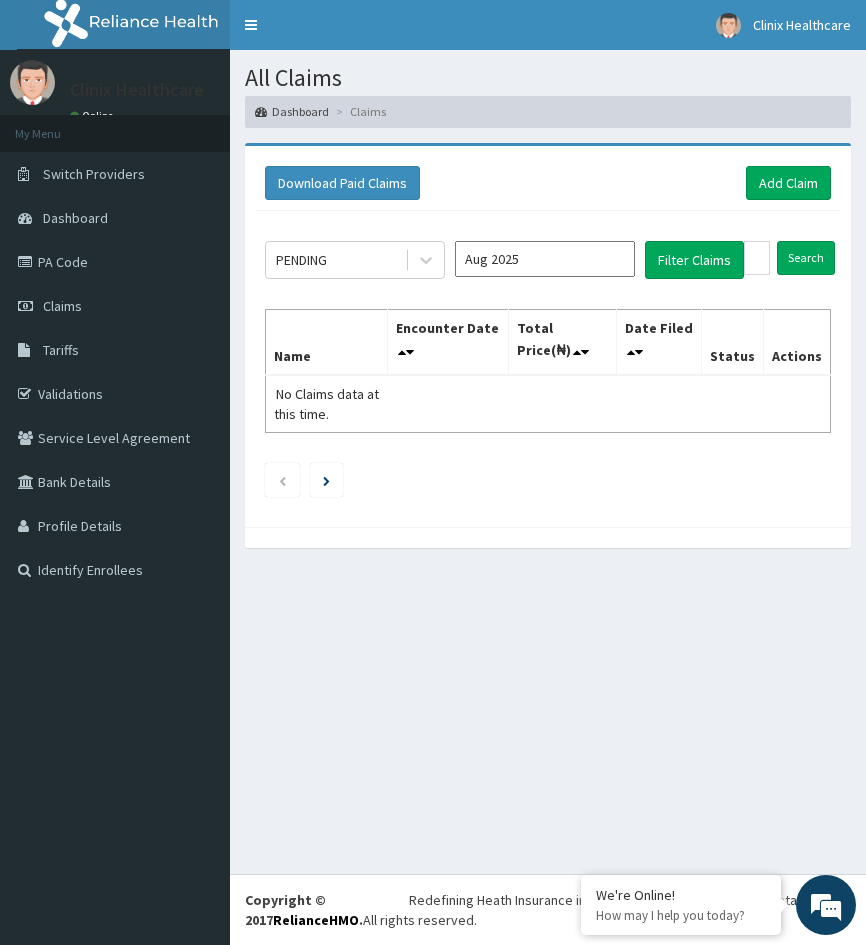 click on "All Claims
Dashboard
Claims
Download Paid Claims Add Claim × Note you can only download claims within a maximum of 1 year and the dates will auto-adjust when you select range that is greater than 1 year From 04-05-2025 To 04-08-2025 Close Download PENDING Aug 2025 Filter Claims Search Name Encounter Date Total Price(₦) Date Filed Status Actions No Claims data at this time." at bounding box center (548, 462) 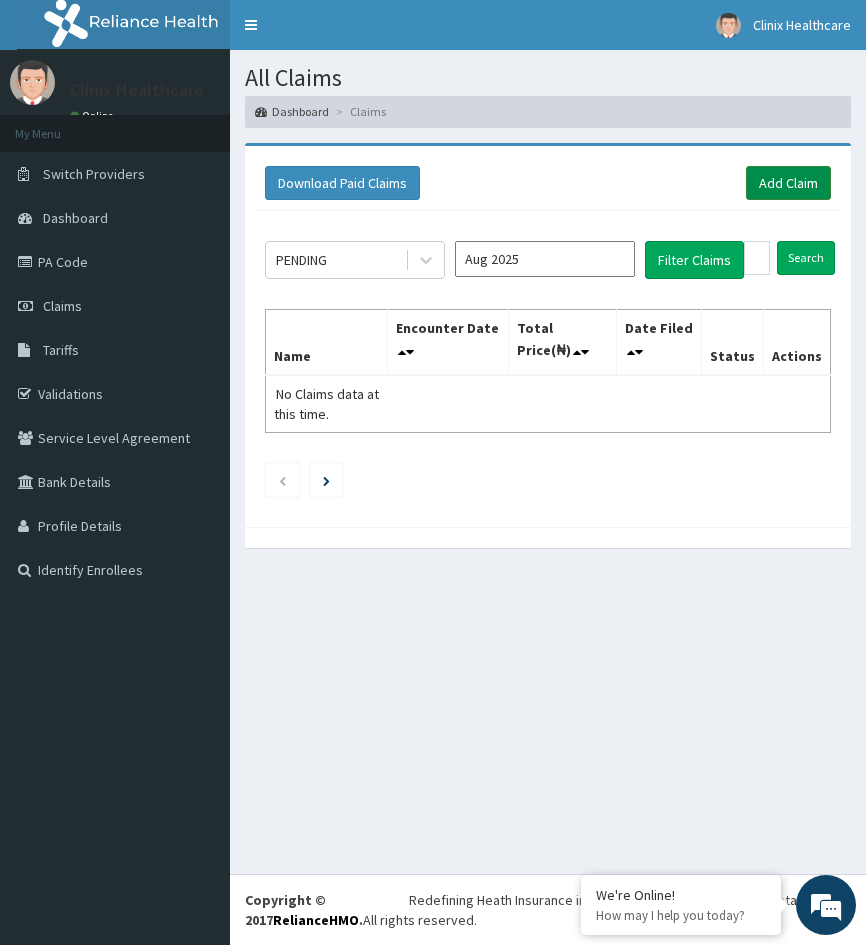 click on "Add Claim" at bounding box center (788, 183) 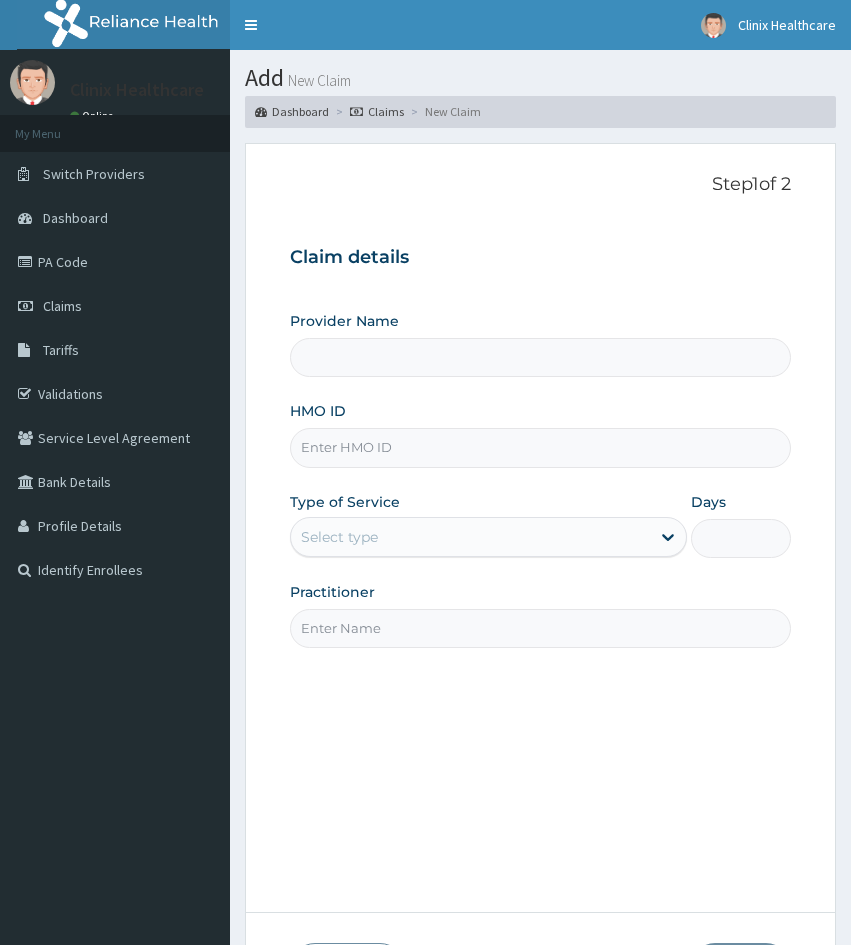 scroll, scrollTop: 0, scrollLeft: 0, axis: both 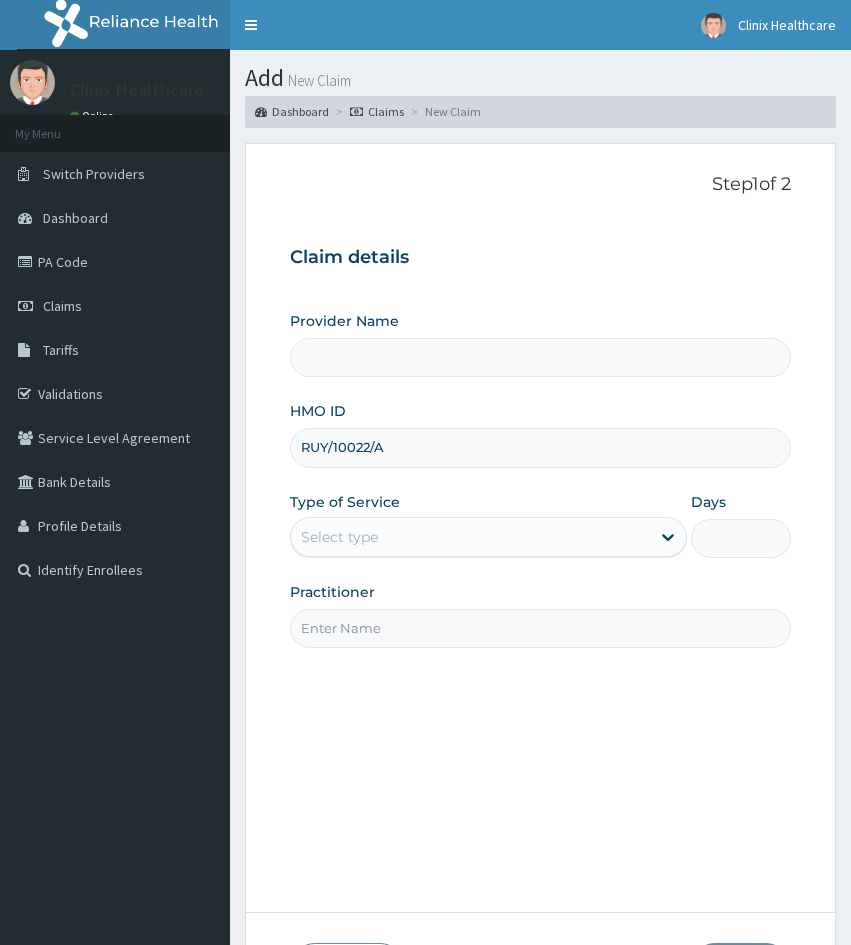 type on "RUY/10022/A" 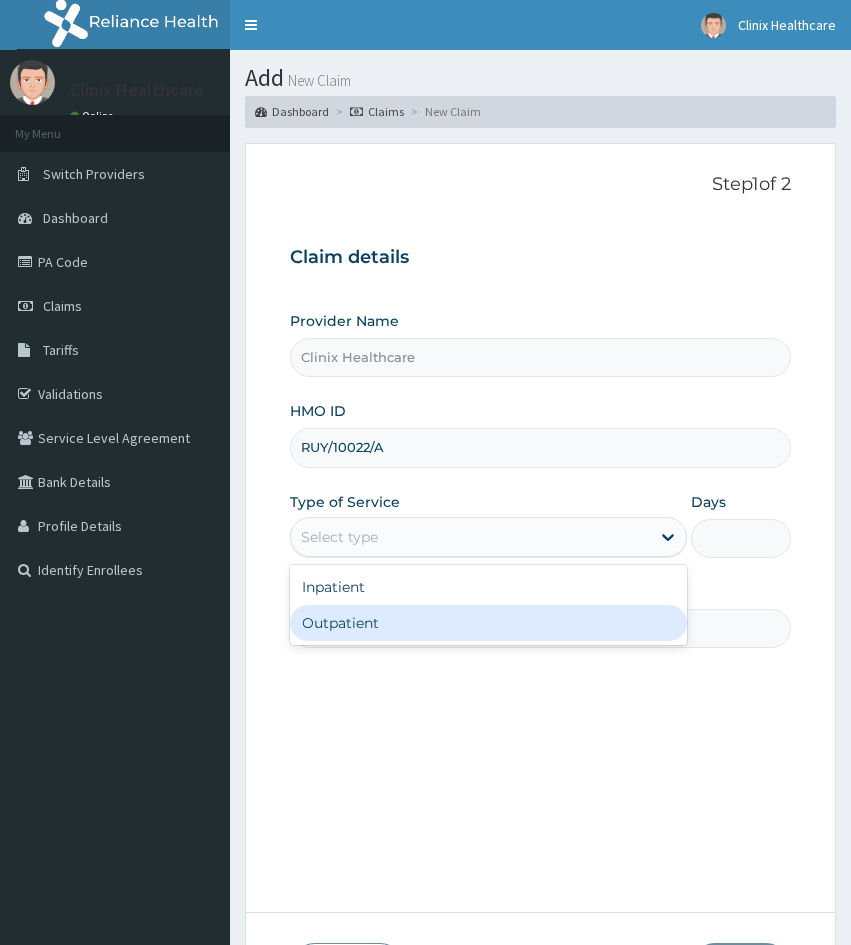 click on "Outpatient" at bounding box center [488, 623] 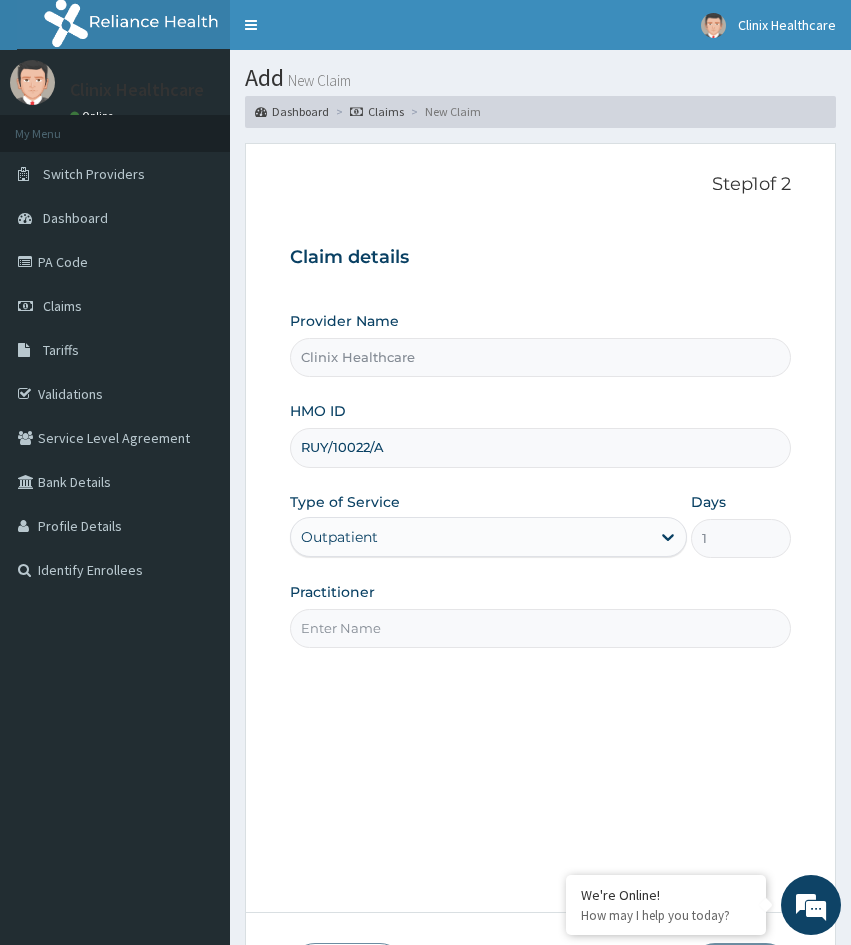 drag, startPoint x: 316, startPoint y: 679, endPoint x: 373, endPoint y: 606, distance: 92.61749 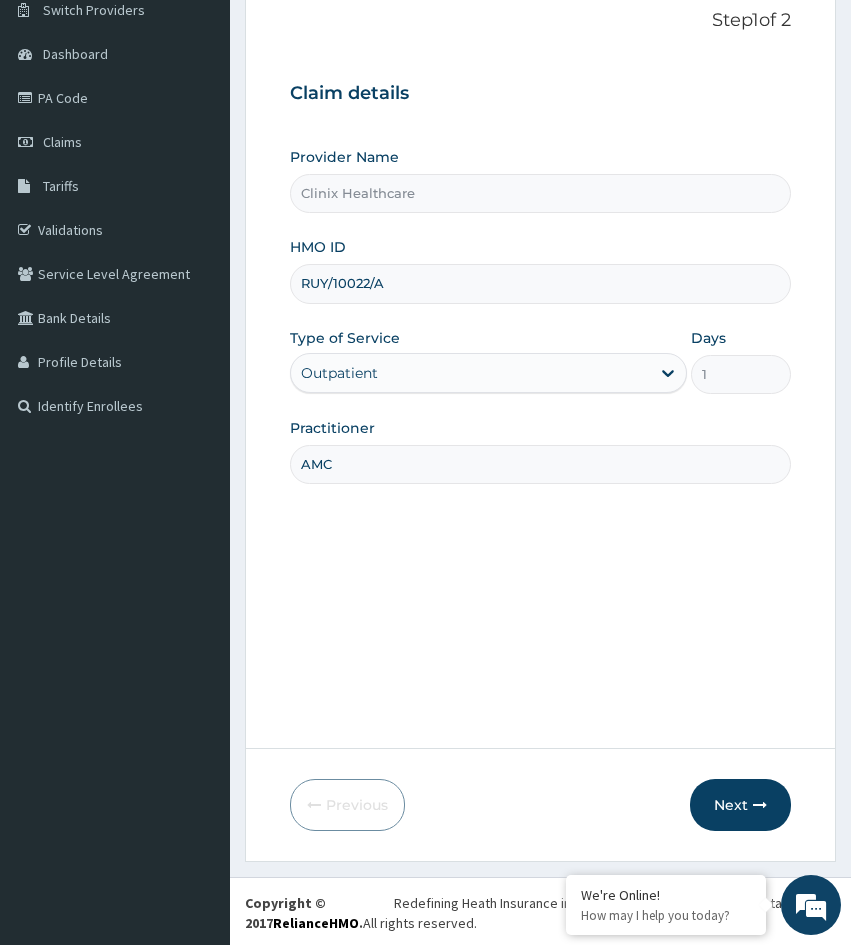 scroll, scrollTop: 167, scrollLeft: 0, axis: vertical 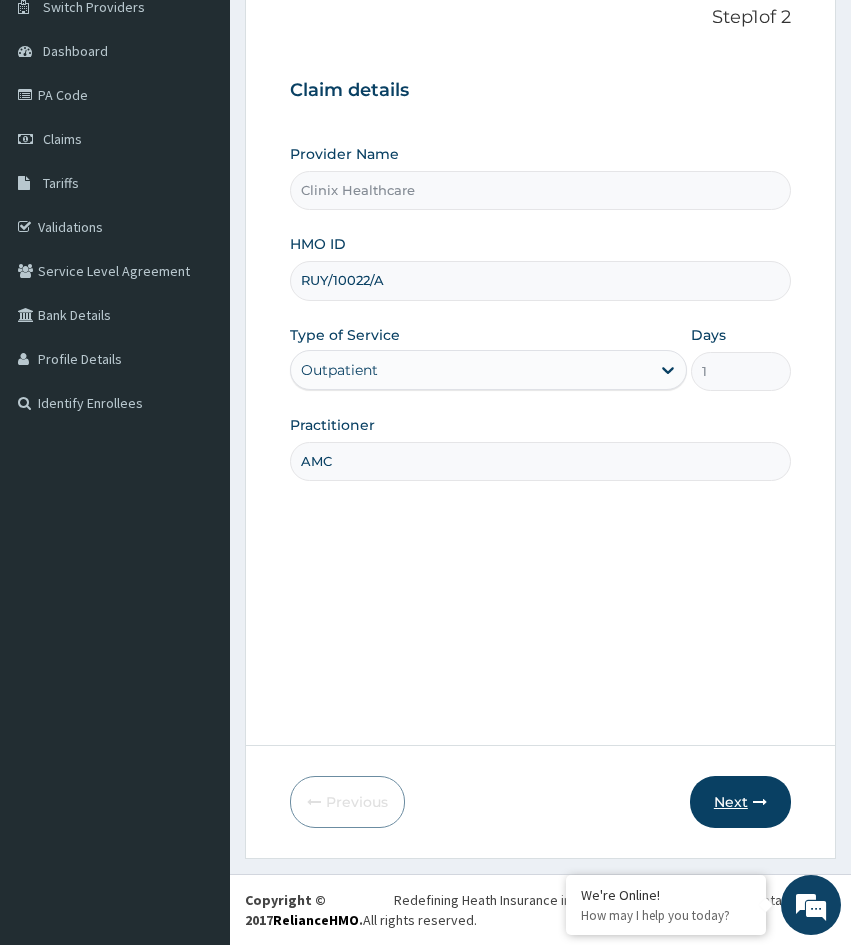 type on "AMC" 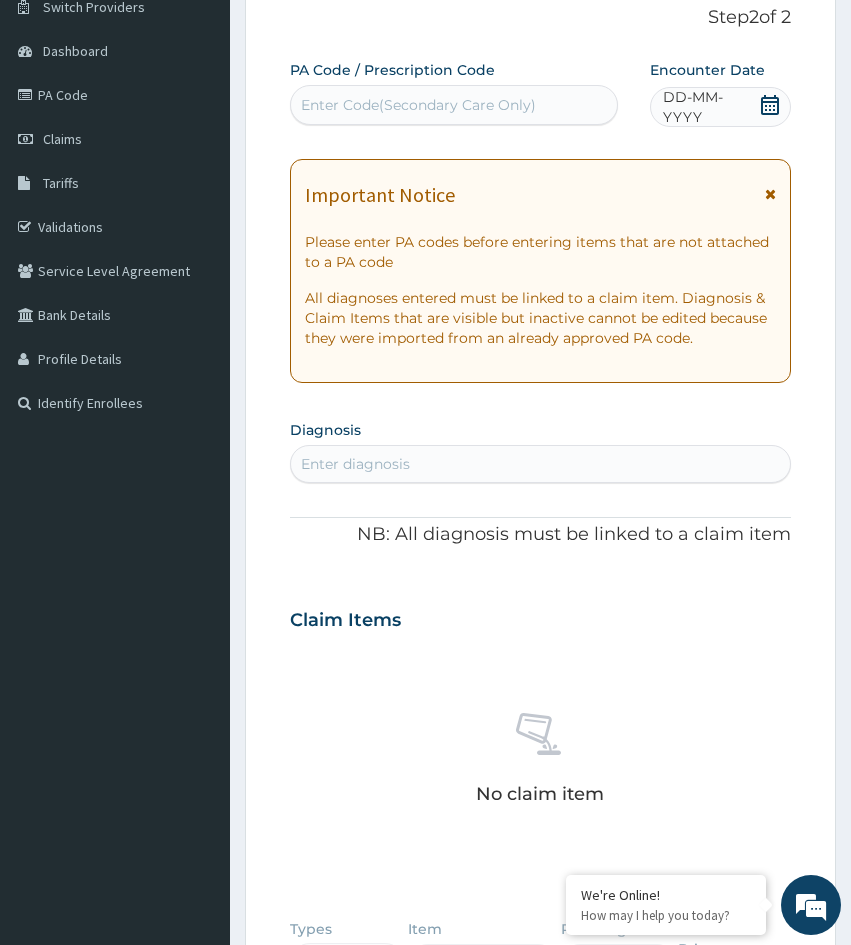 drag, startPoint x: 278, startPoint y: 593, endPoint x: 291, endPoint y: 570, distance: 26.41969 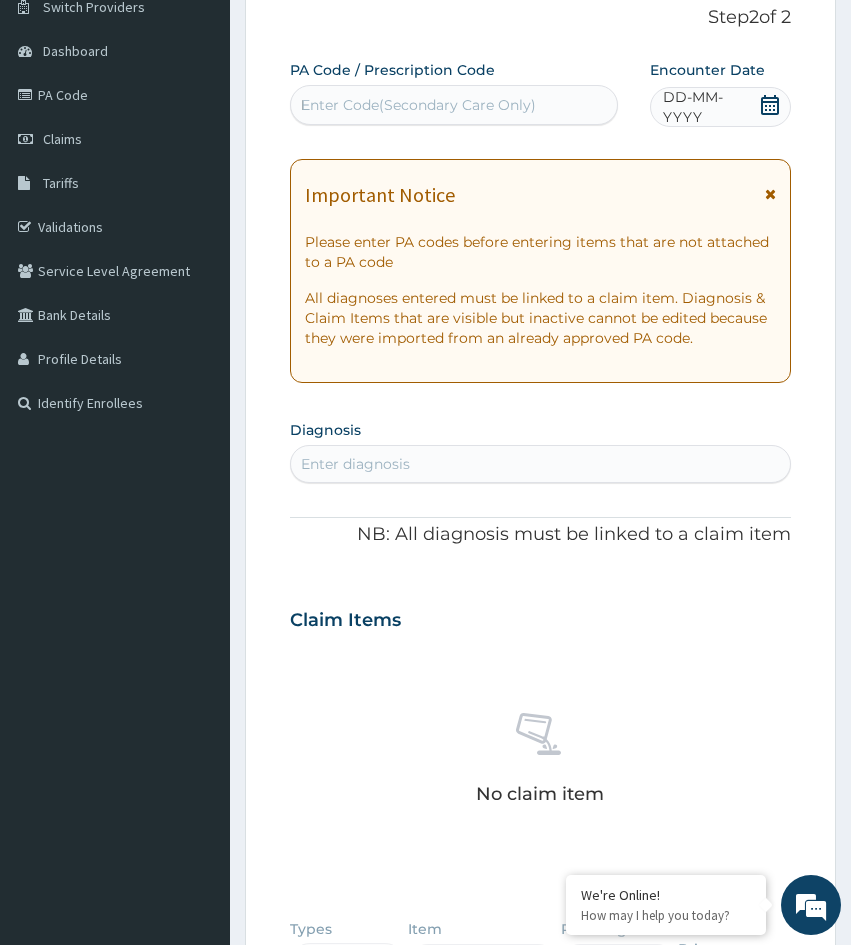 scroll, scrollTop: 0, scrollLeft: 0, axis: both 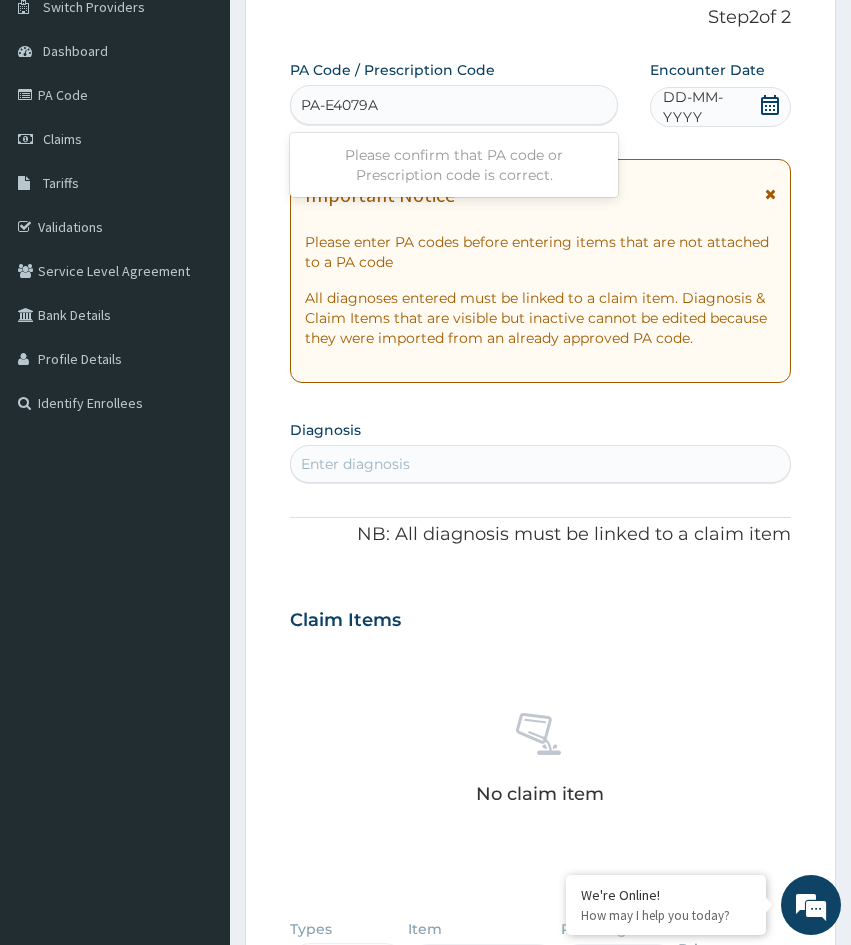 click on "PA-E4079A" at bounding box center (341, 105) 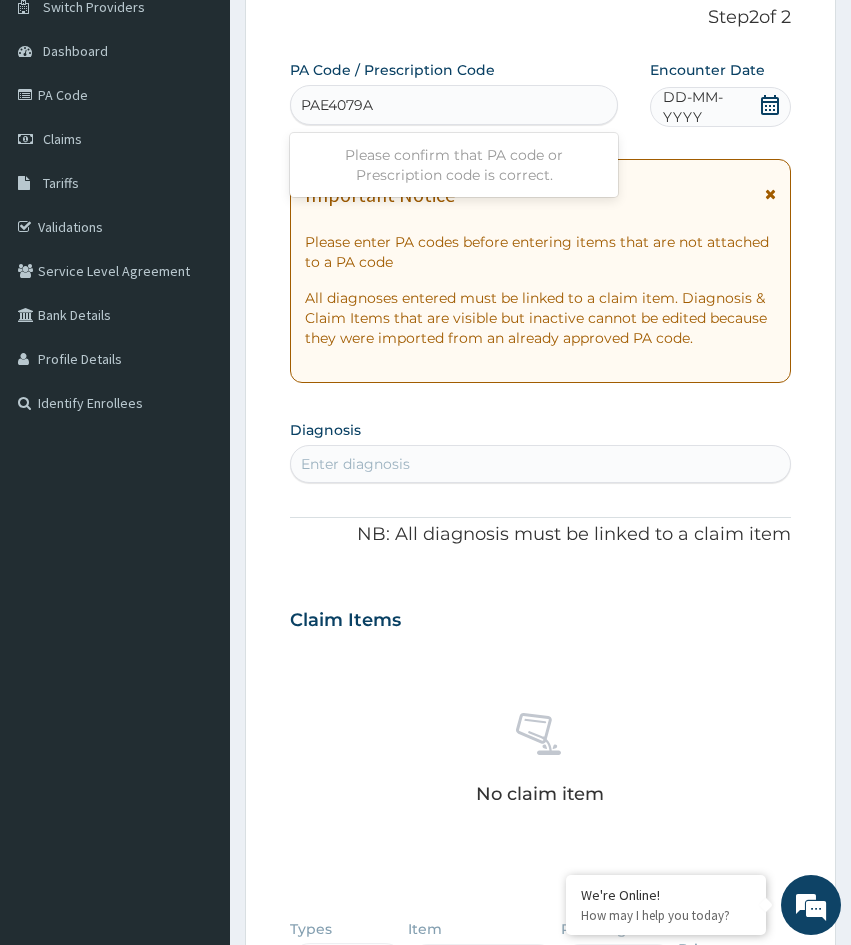 type on "PA/E4079A" 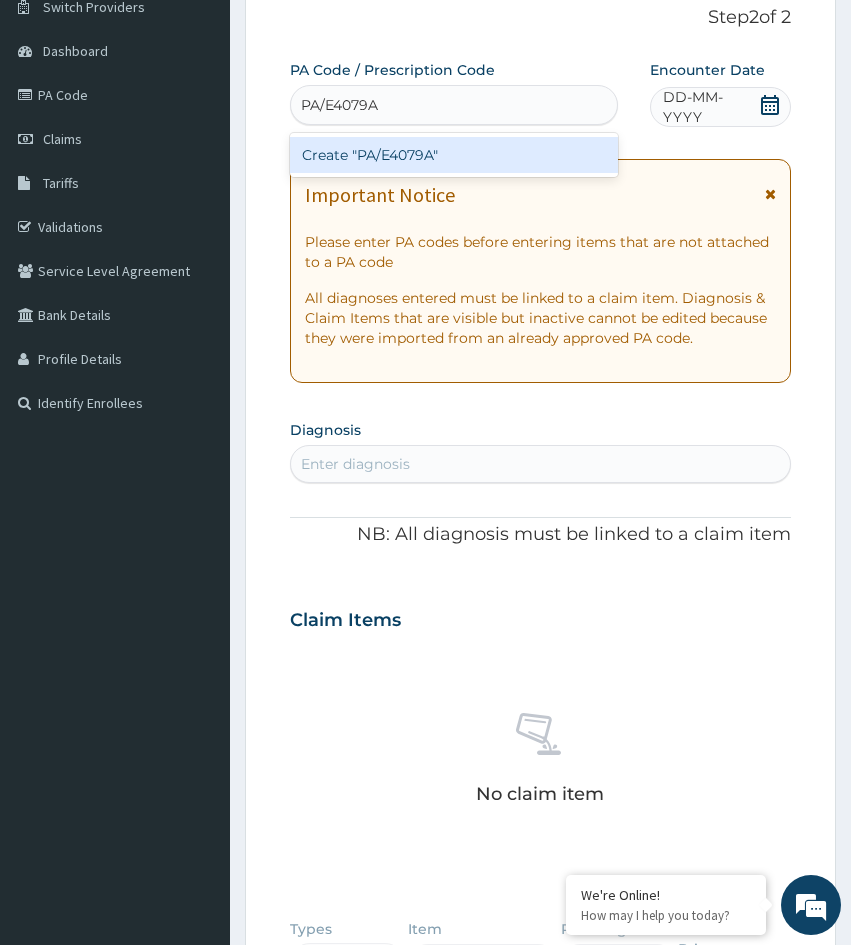 click on "Create "PA/E4079A"" at bounding box center [454, 155] 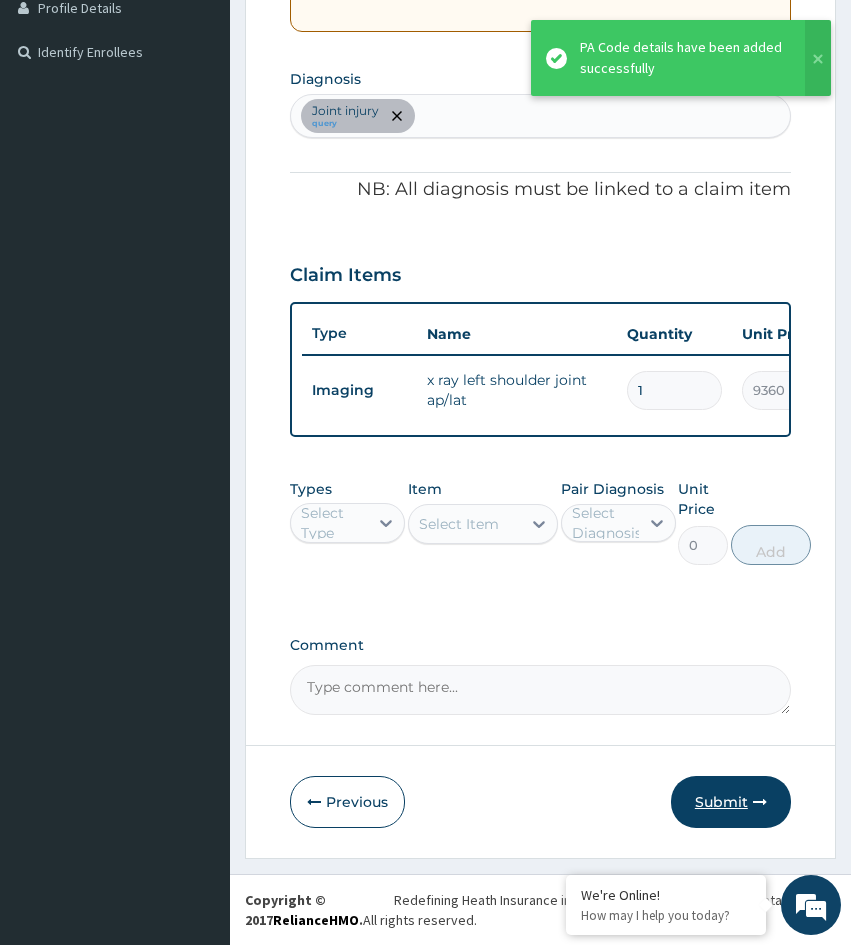 click on "Submit" at bounding box center [731, 802] 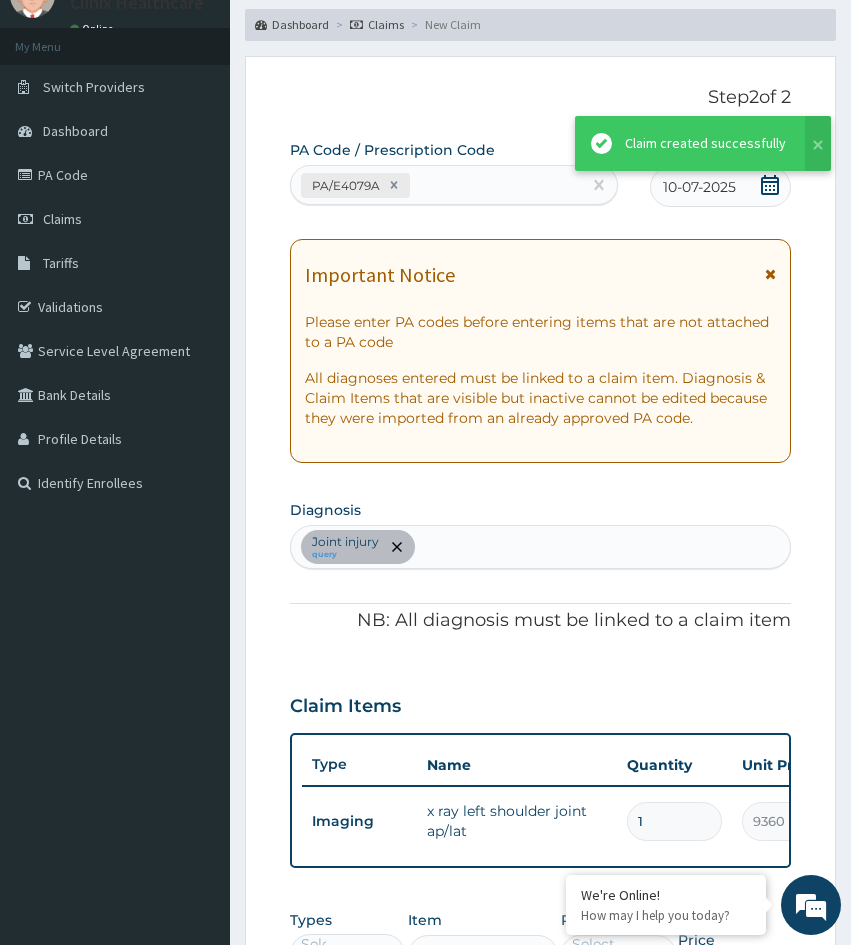scroll, scrollTop: 533, scrollLeft: 0, axis: vertical 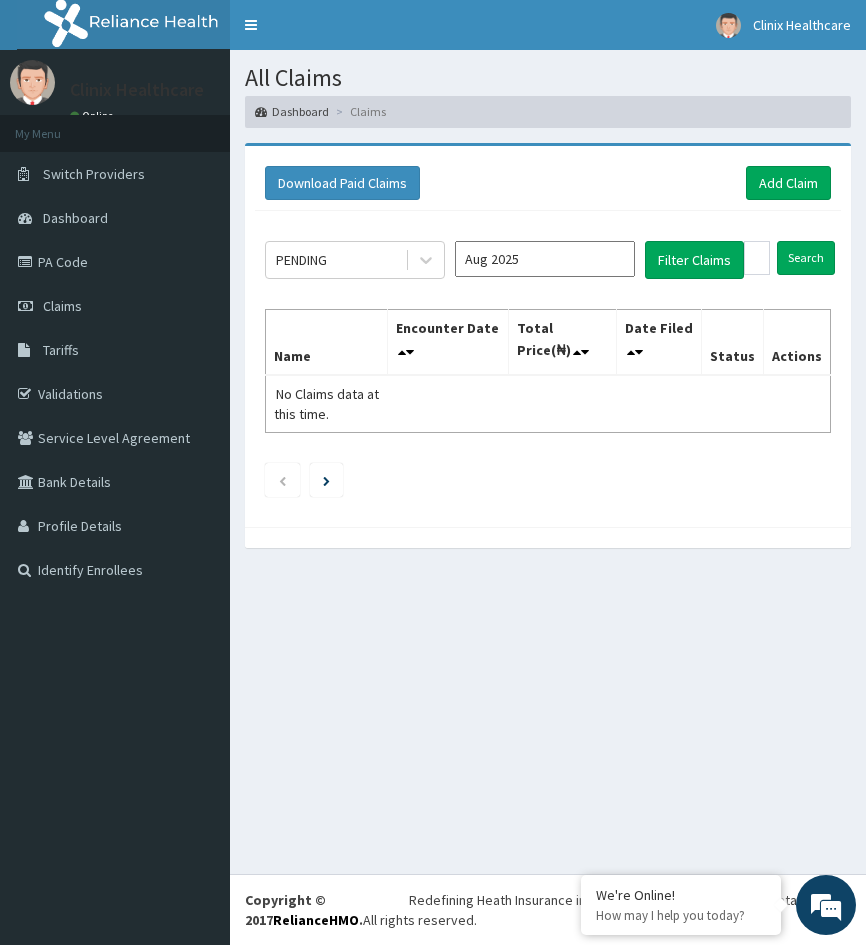 drag, startPoint x: 298, startPoint y: 677, endPoint x: 499, endPoint y: 292, distance: 434.31094 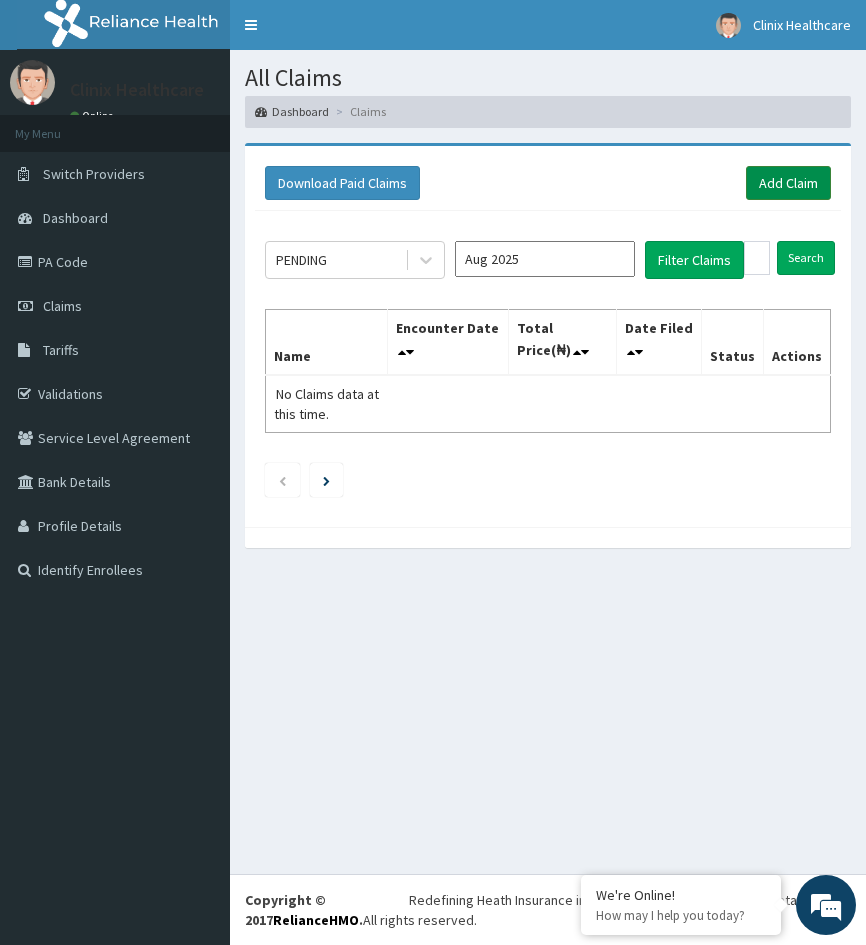 click on "Add Claim" at bounding box center [788, 183] 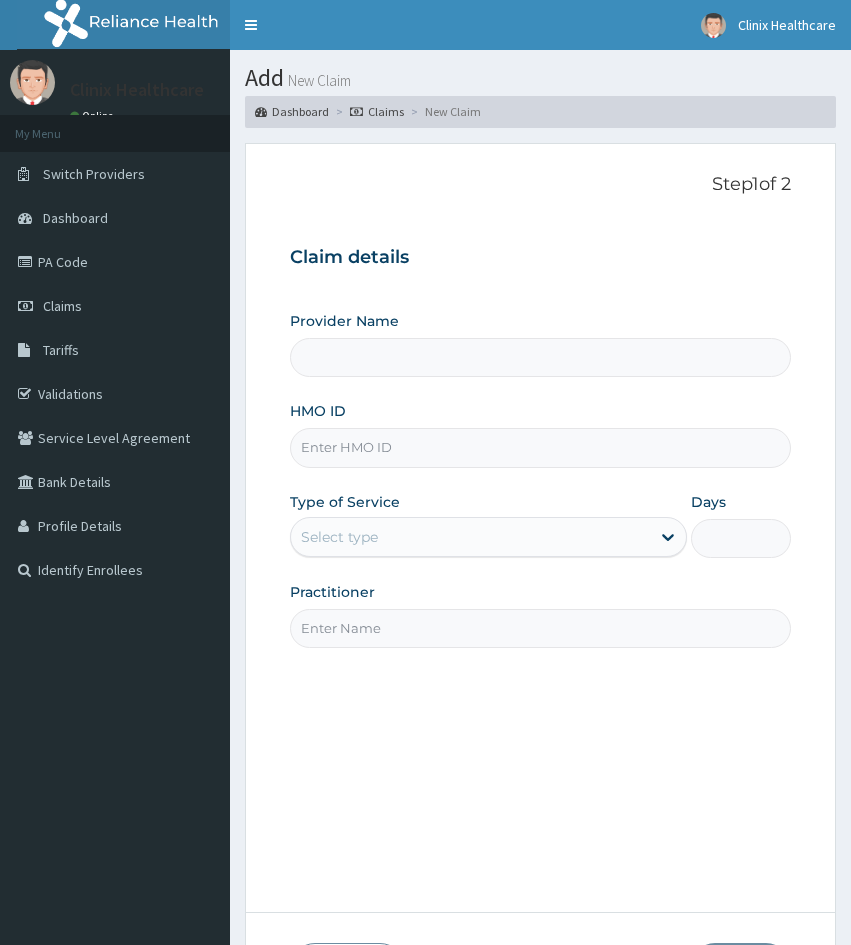scroll, scrollTop: 0, scrollLeft: 0, axis: both 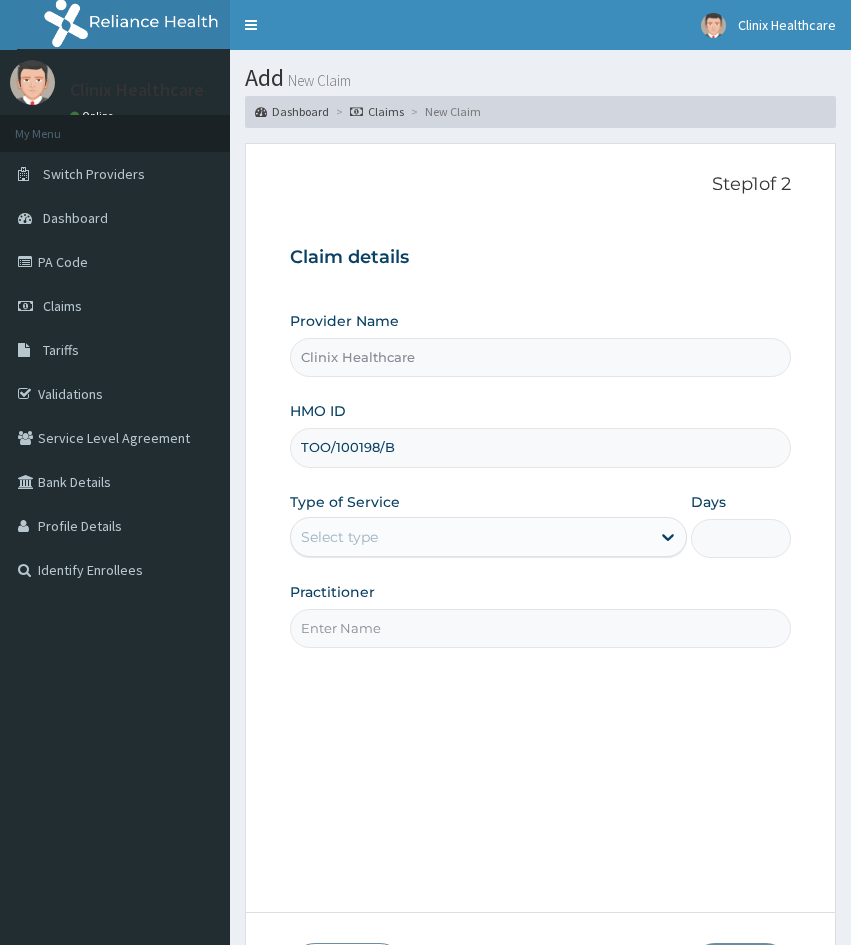 type on "Clinix Healthcare" 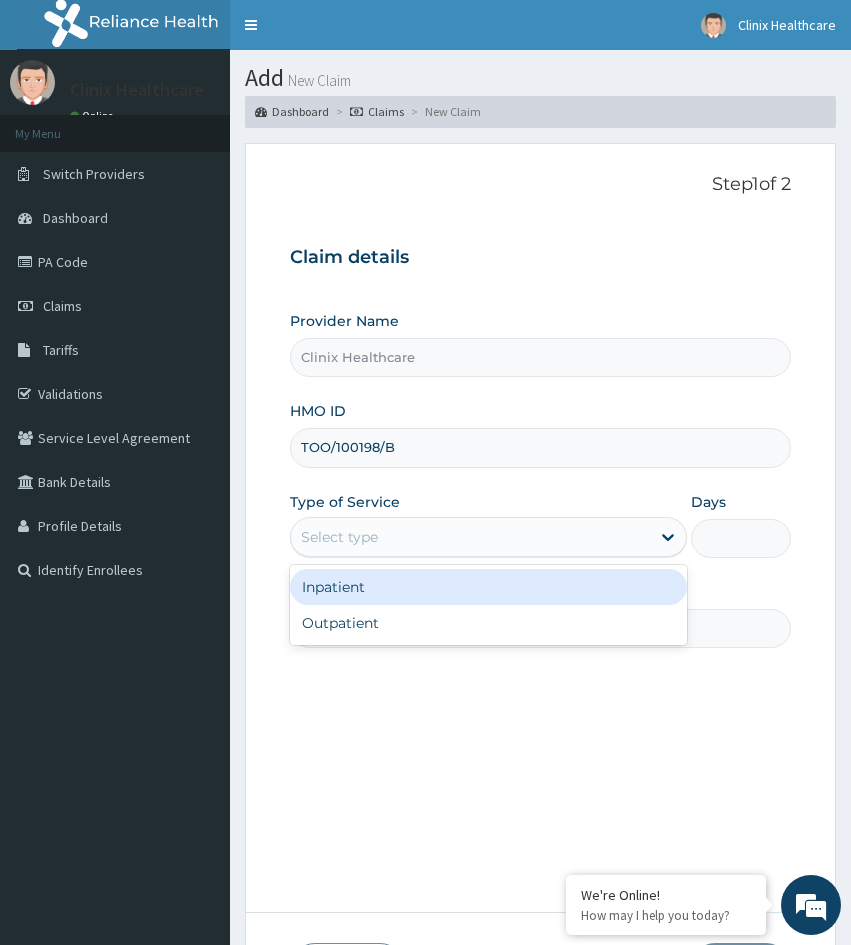 click on "Select type" at bounding box center [470, 537] 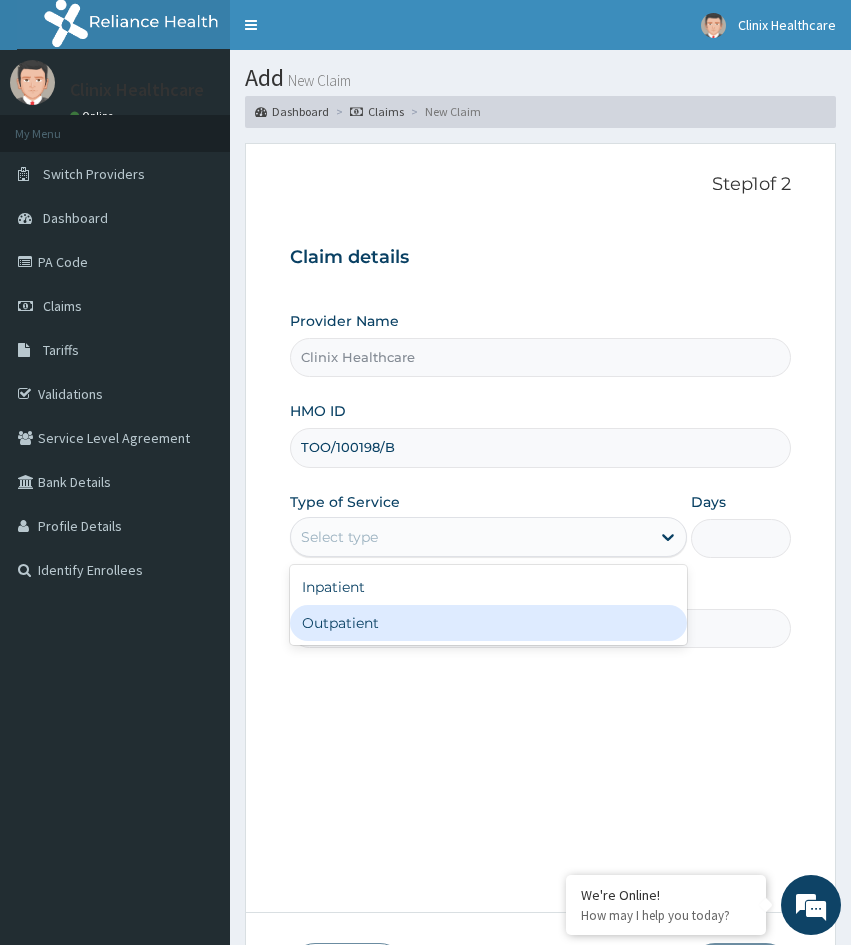 click on "Outpatient" at bounding box center [488, 623] 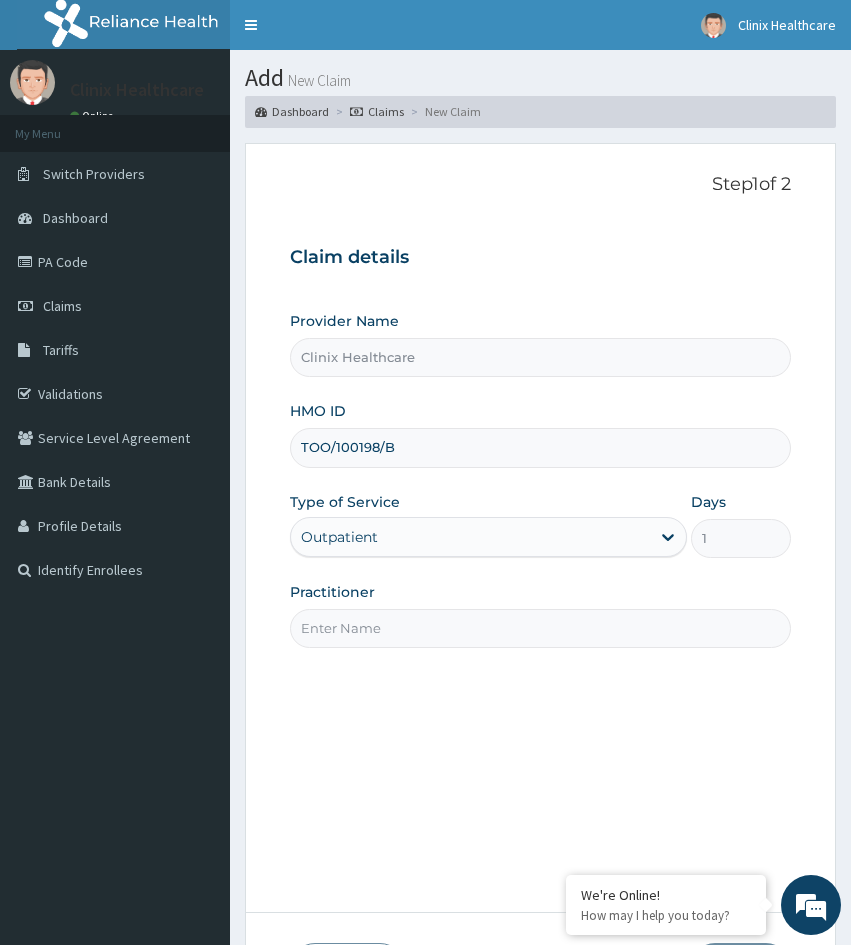 click on "Practitioner" at bounding box center (540, 628) 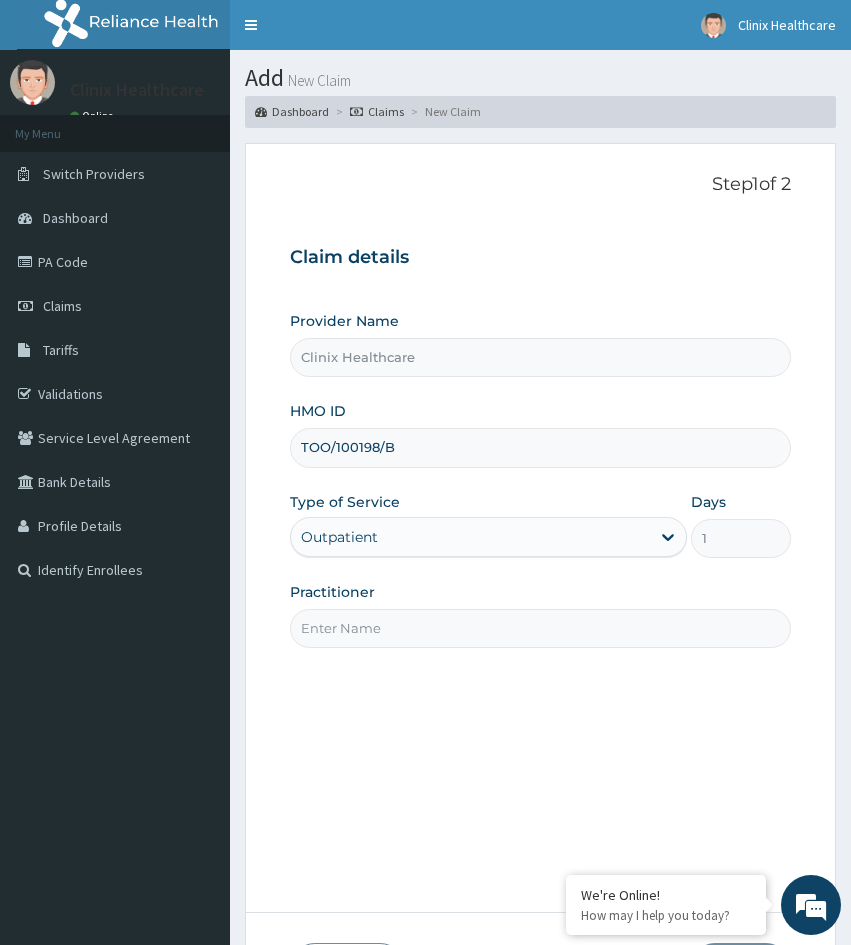 drag, startPoint x: 334, startPoint y: 779, endPoint x: 340, endPoint y: 759, distance: 20.880613 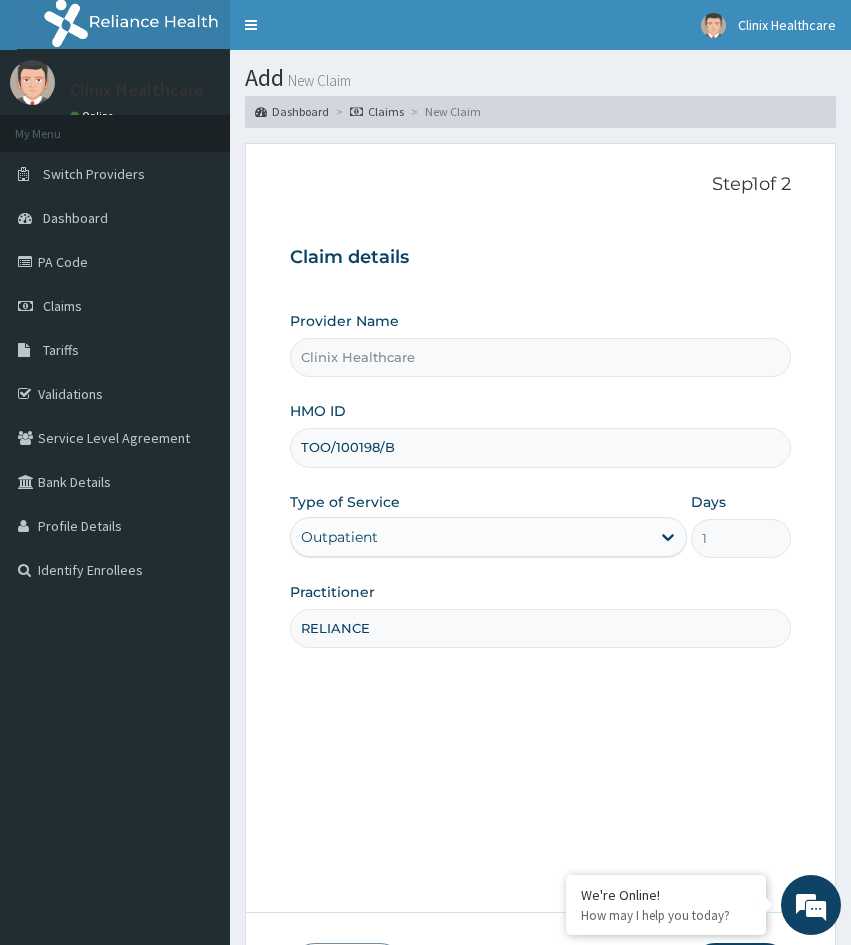 type on "RELIANCE" 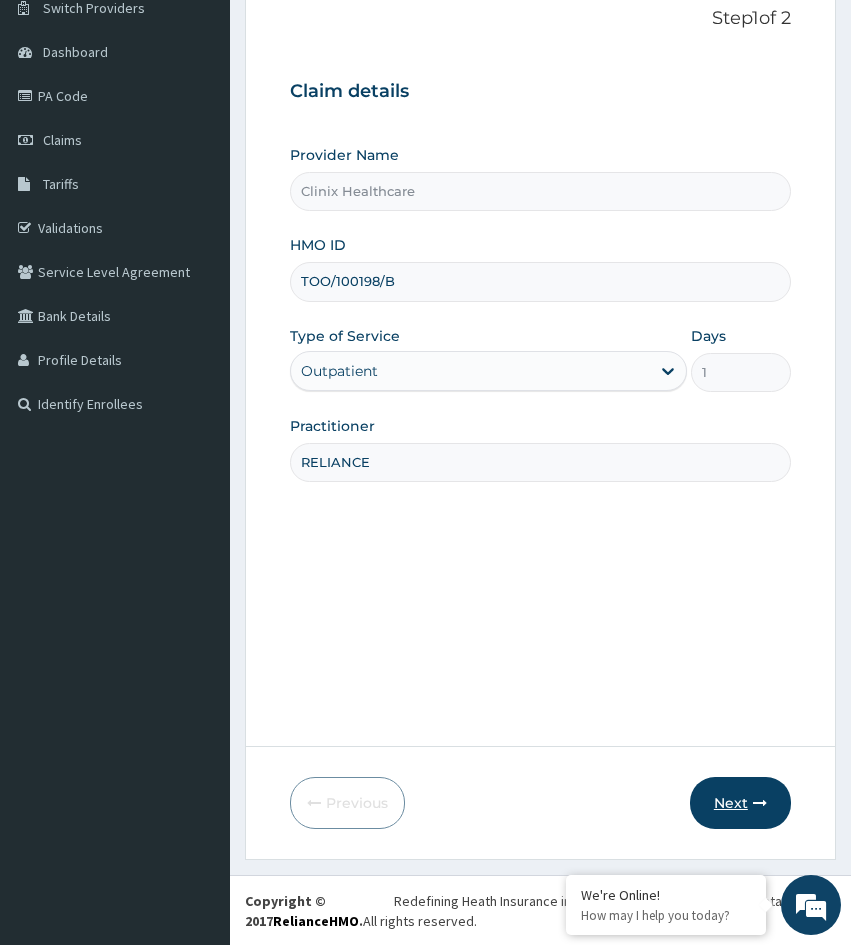 scroll, scrollTop: 167, scrollLeft: 0, axis: vertical 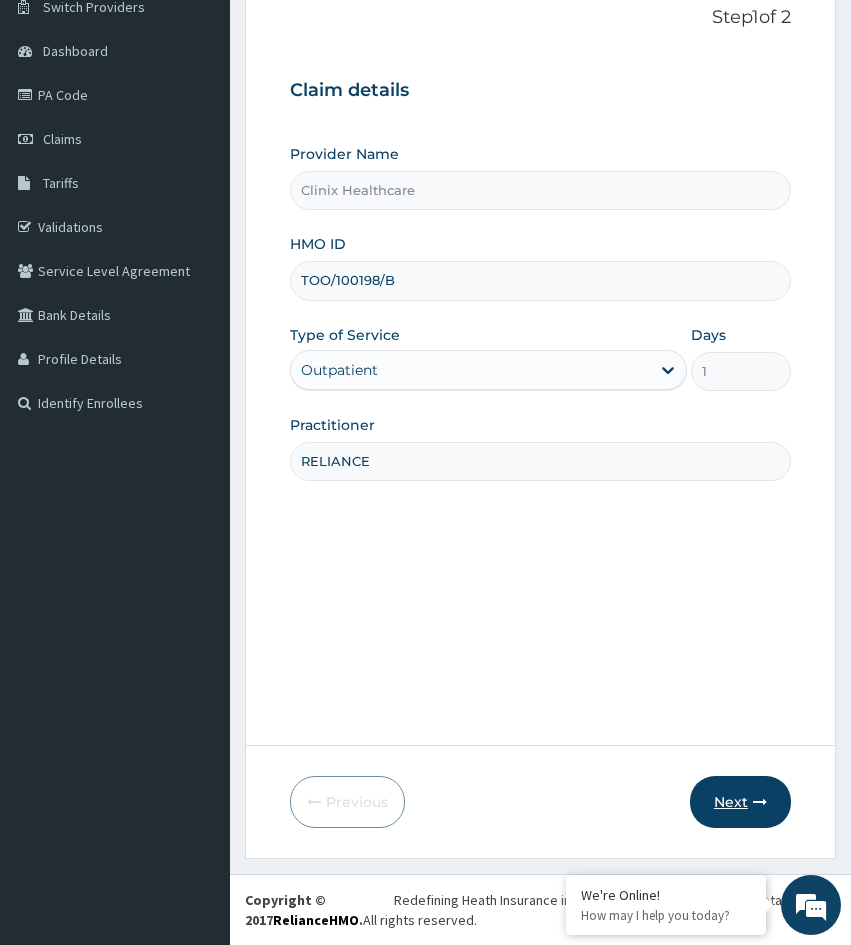 click on "Next" at bounding box center [740, 802] 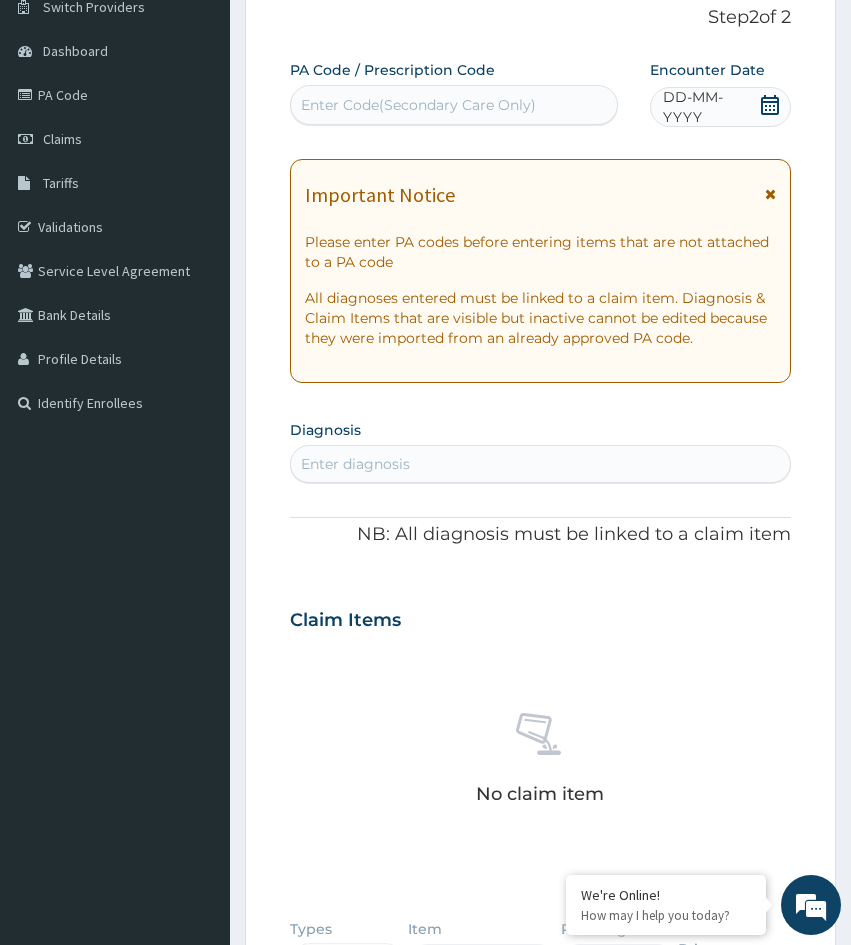 drag, startPoint x: 319, startPoint y: 731, endPoint x: 405, endPoint y: 480, distance: 265.32434 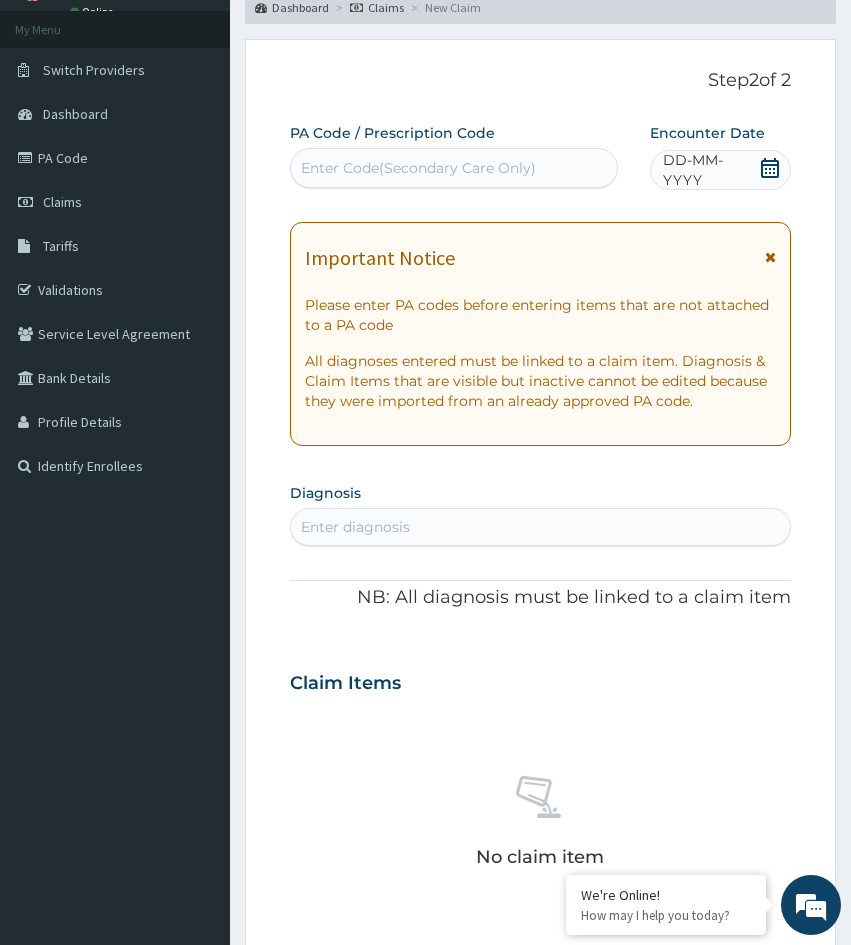 scroll, scrollTop: 0, scrollLeft: 0, axis: both 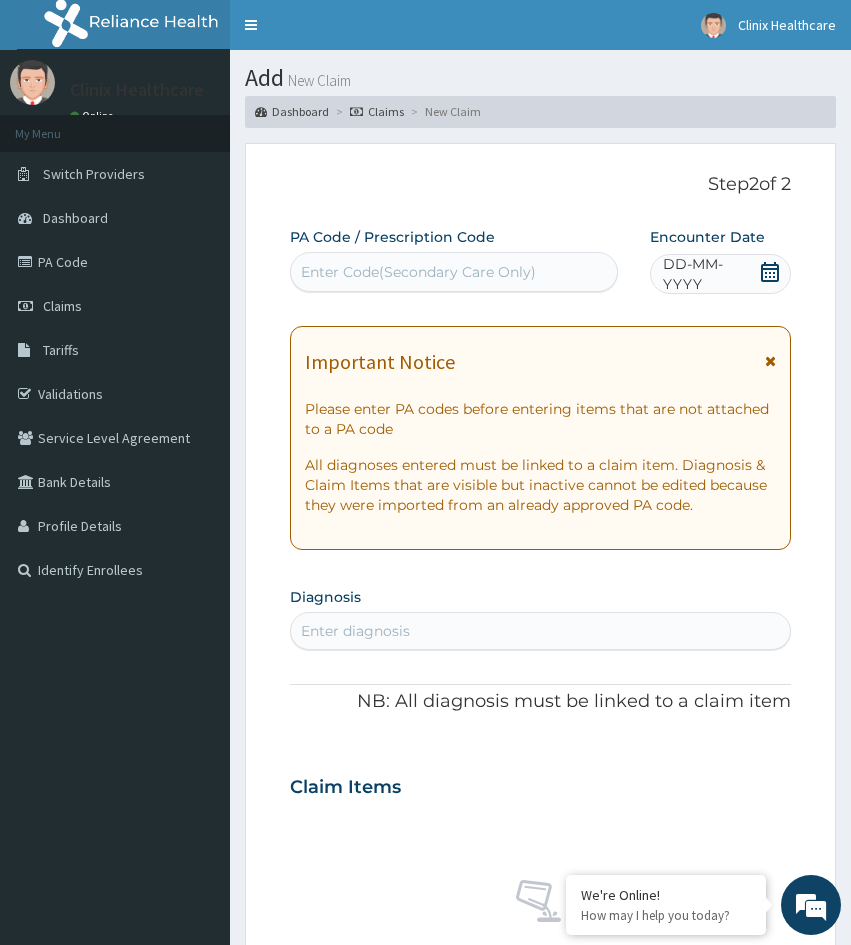 click on "Enter Code(Secondary Care Only)" at bounding box center [454, 272] 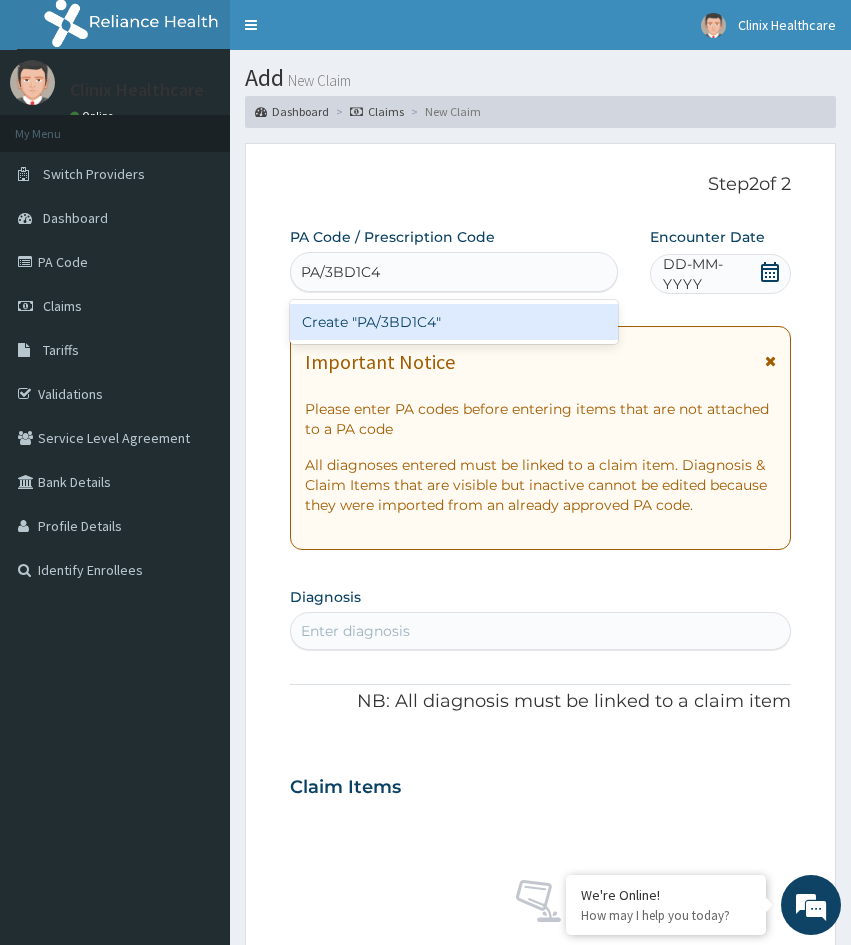 scroll, scrollTop: 0, scrollLeft: 0, axis: both 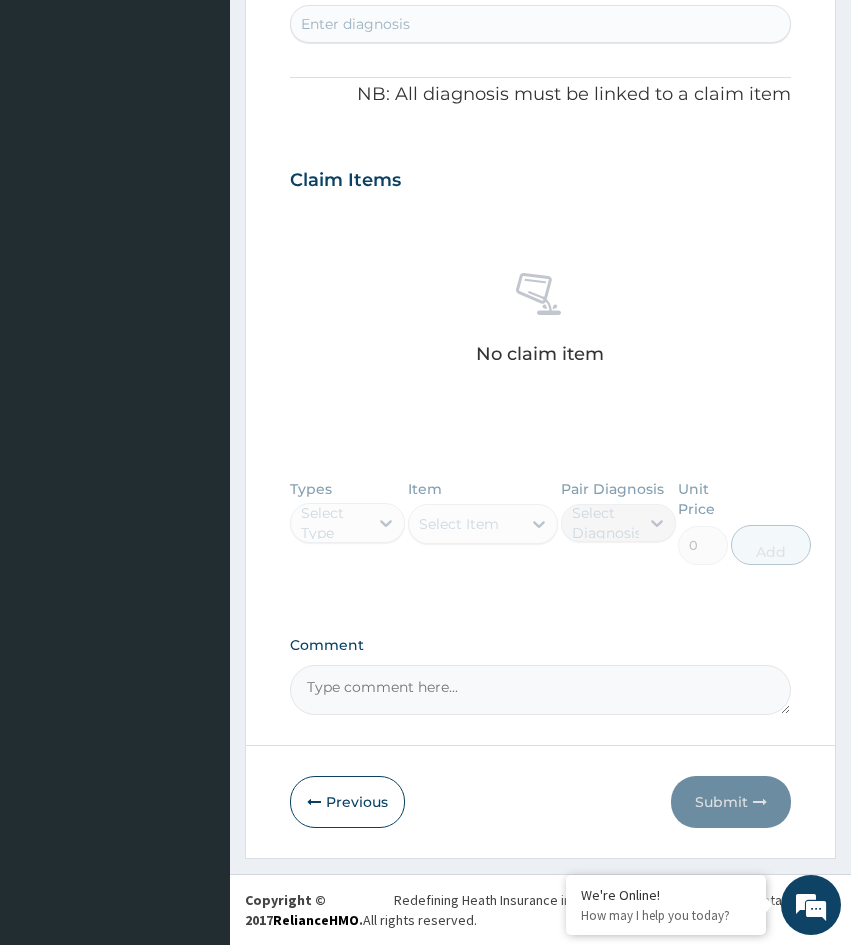 click on "Comment" at bounding box center [540, 690] 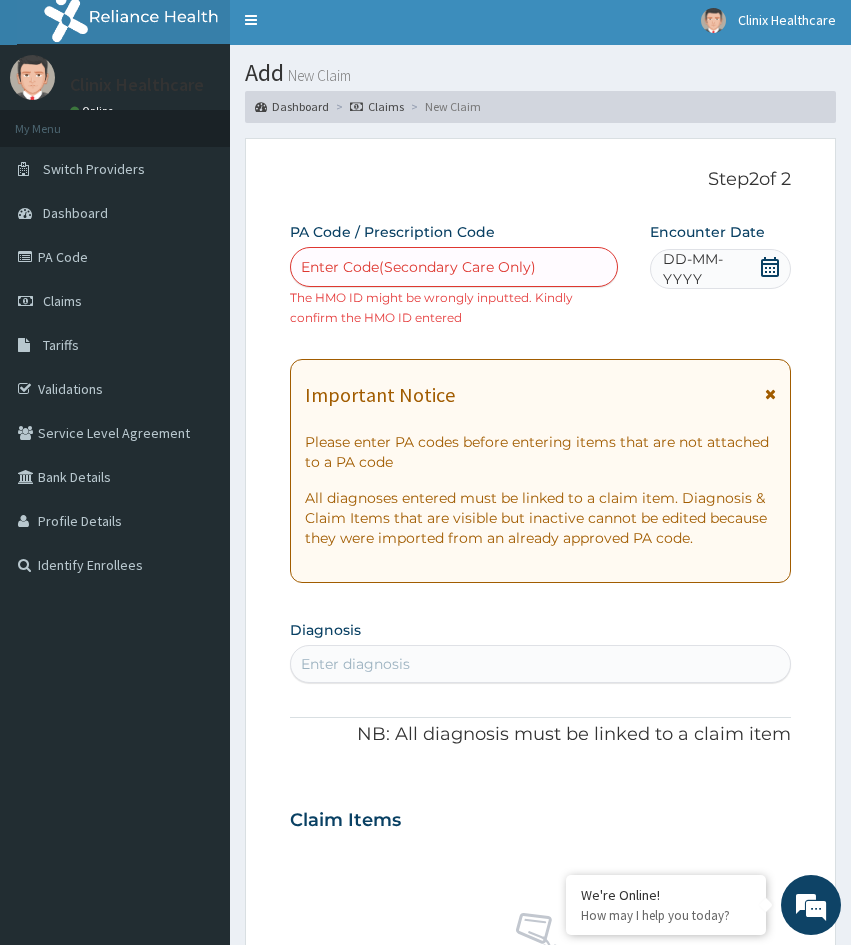 scroll, scrollTop: 0, scrollLeft: 0, axis: both 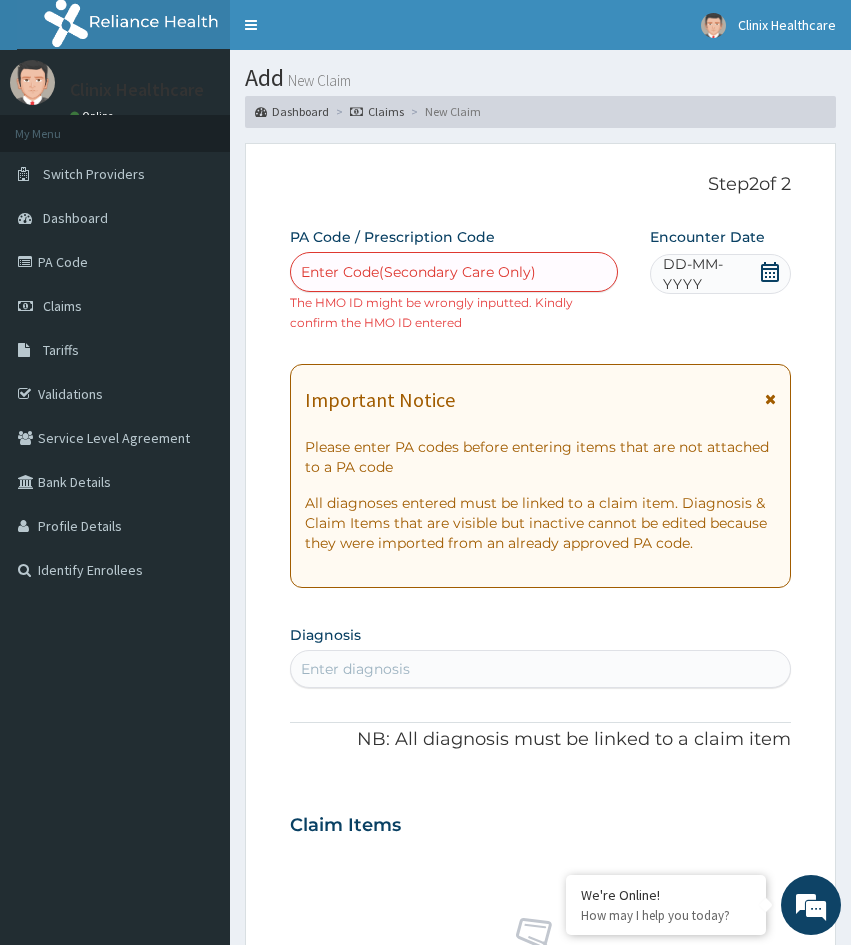 type on "PA/3BD1C4" 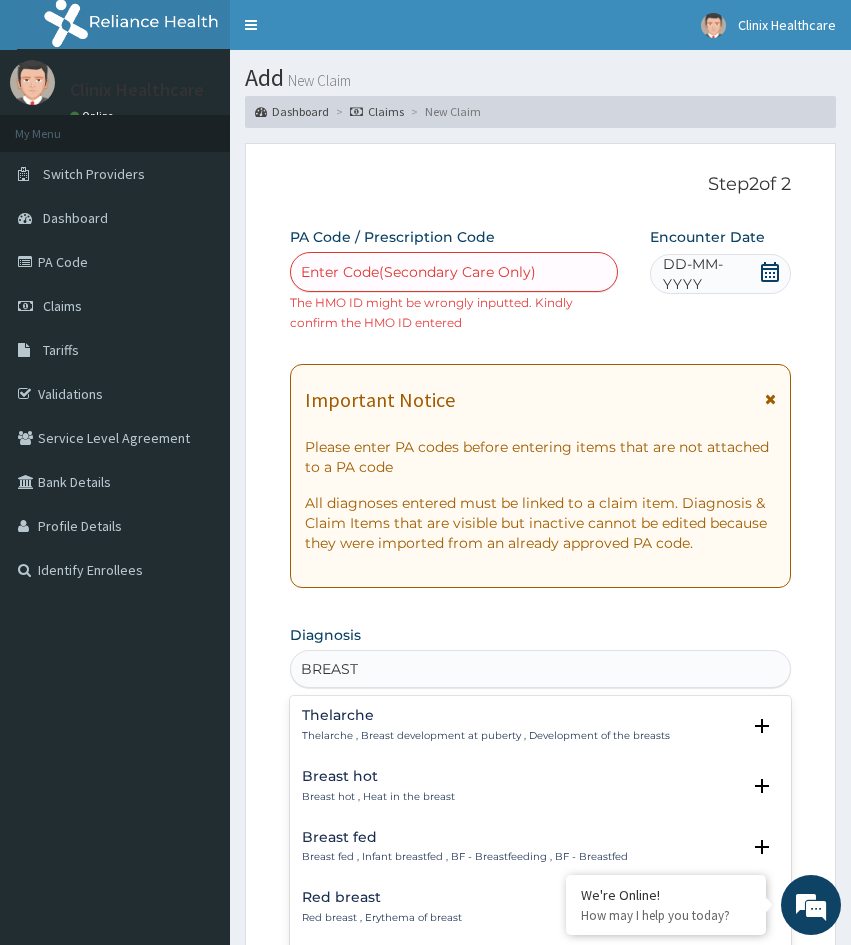 type on "BREAST MA" 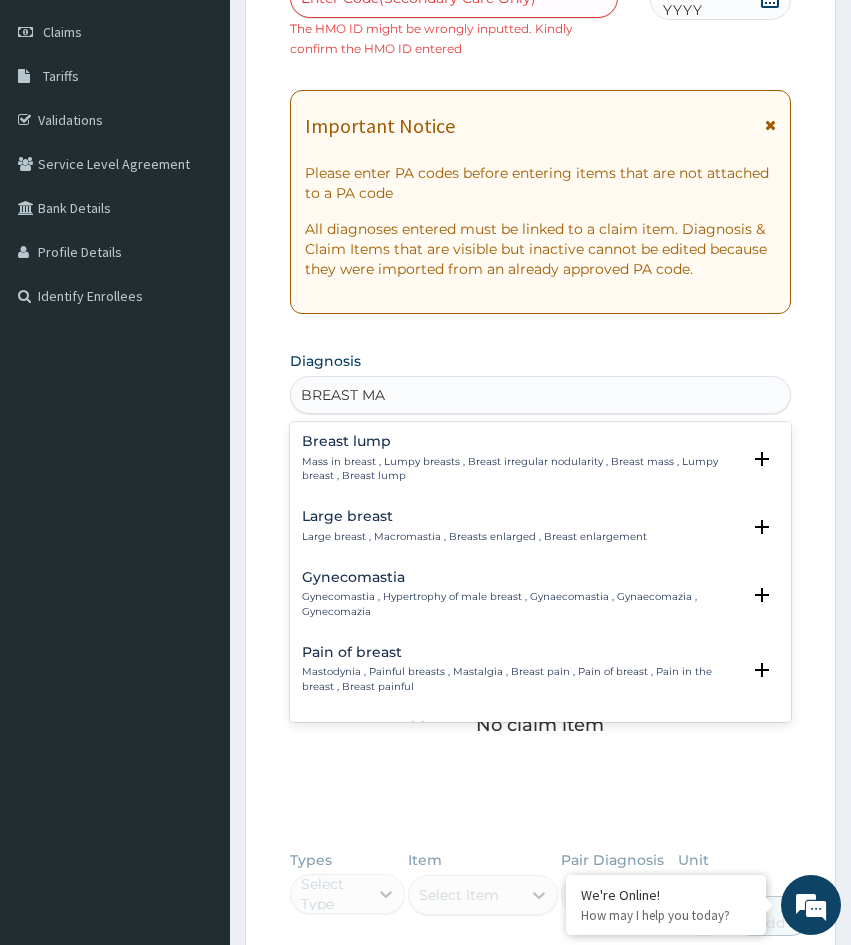 scroll, scrollTop: 300, scrollLeft: 0, axis: vertical 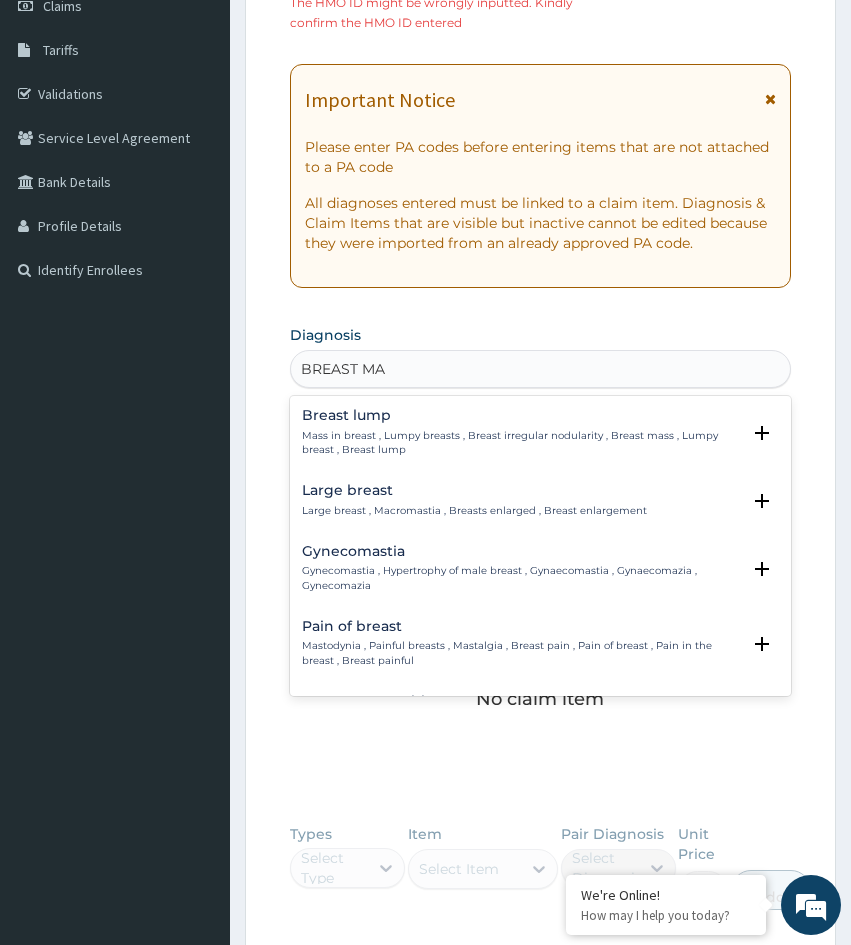 click on "Mass in breast , Lumpy breasts , Breast irregular nodularity , Breast mass , Lumpy breast , Breast lump" at bounding box center (521, 443) 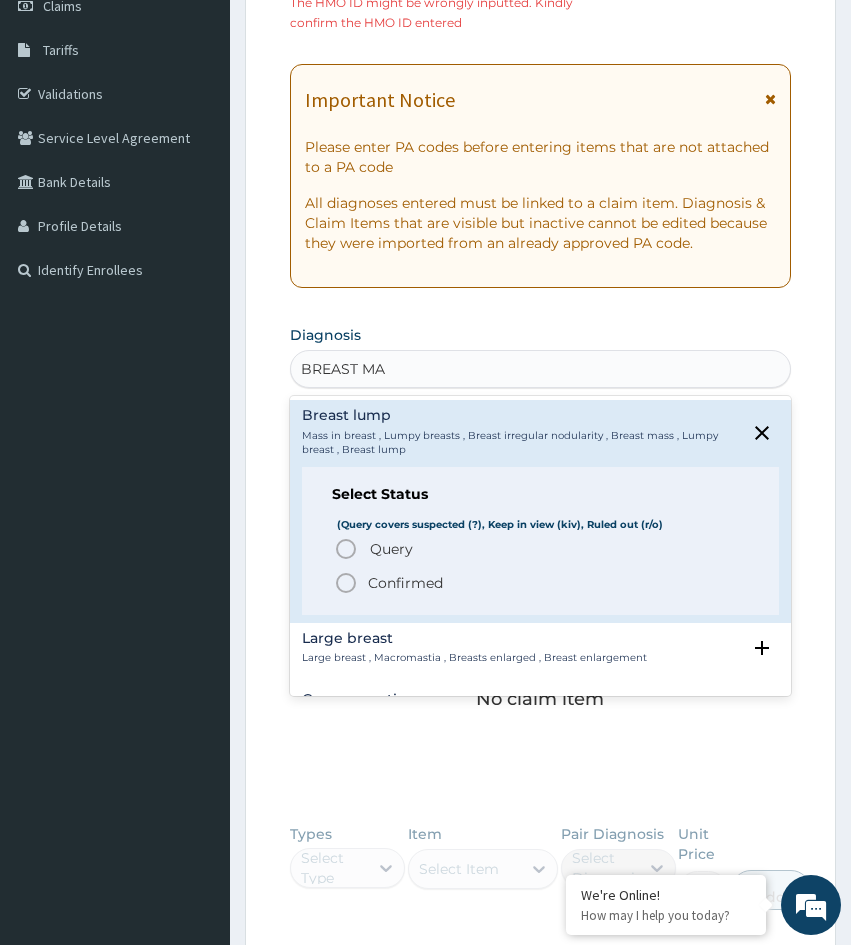 click on "Query" at bounding box center [391, 549] 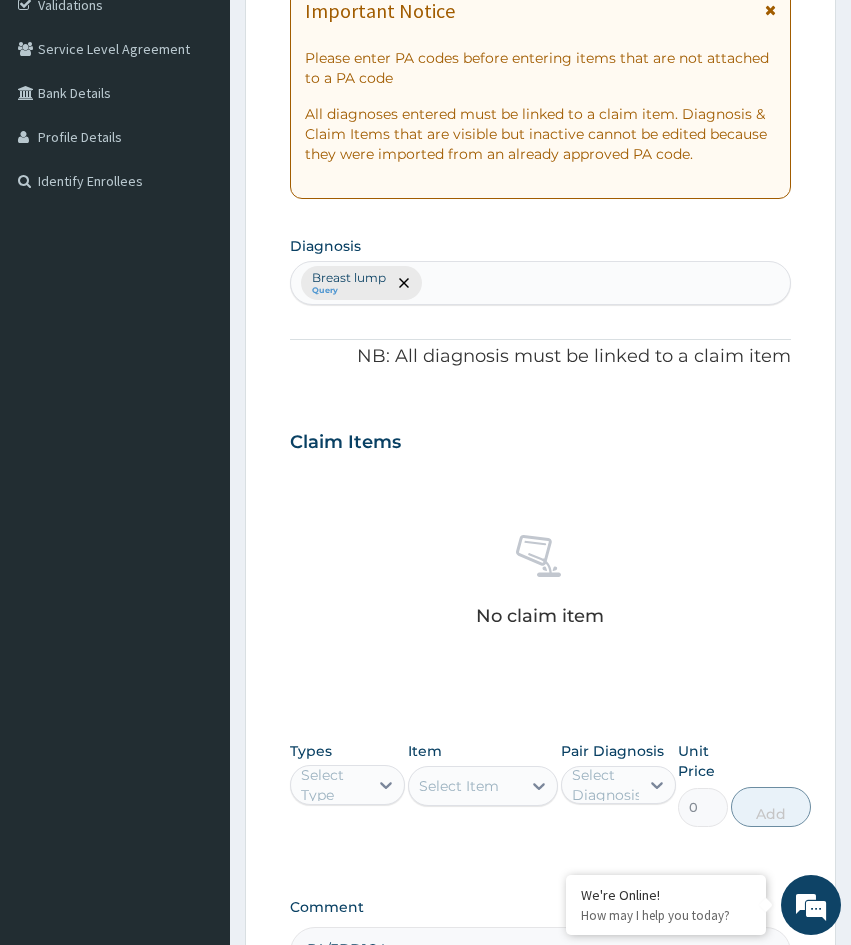 scroll, scrollTop: 651, scrollLeft: 0, axis: vertical 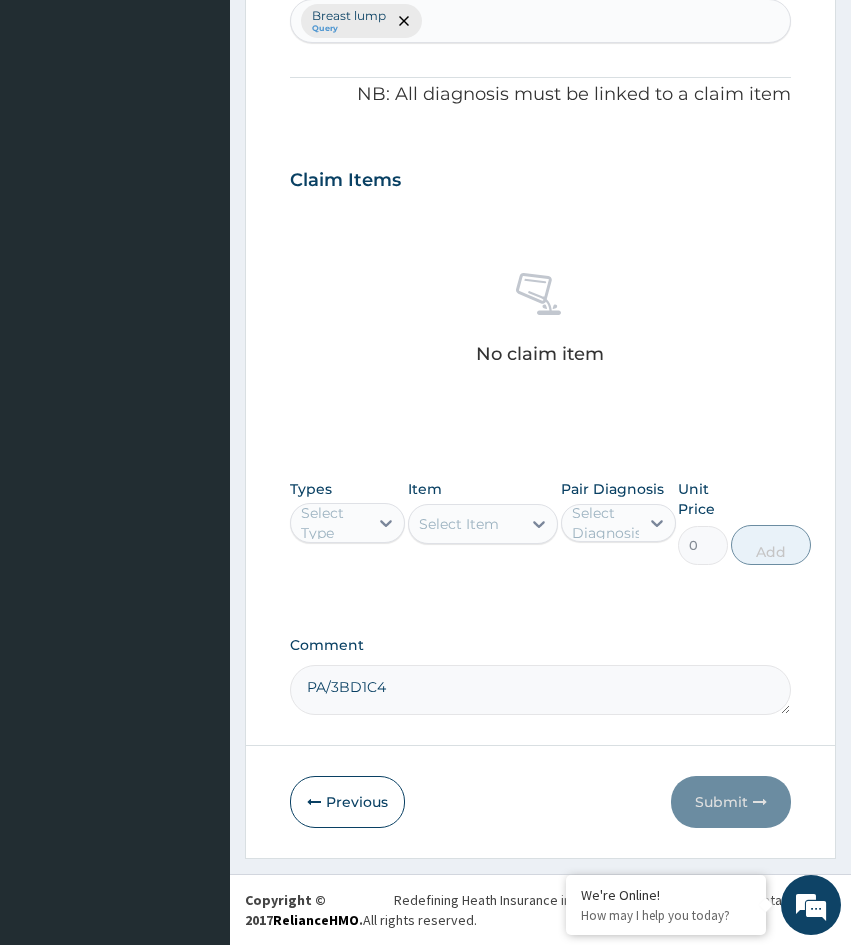 click on "PA Code / Prescription Code Enter Code(Secondary Care Only) The HMO ID might be wrongly inputted. Kindly confirm the HMO ID entered Encounter Date DD-MM-YYYY Important Notice Please enter PA codes before entering items that are not attached to a PA code   All diagnoses entered must be linked to a claim item. Diagnosis & Claim Items that are visible but inactive cannot be edited because they were imported from an already approved PA code. Diagnosis Breast lump Query NB: All diagnosis must be linked to a claim item Claim Items No claim item Types Select Type Item Select Item Pair Diagnosis Select Diagnosis Unit Price 0 Add Comment PA/3BD1C4" at bounding box center [540, 145] 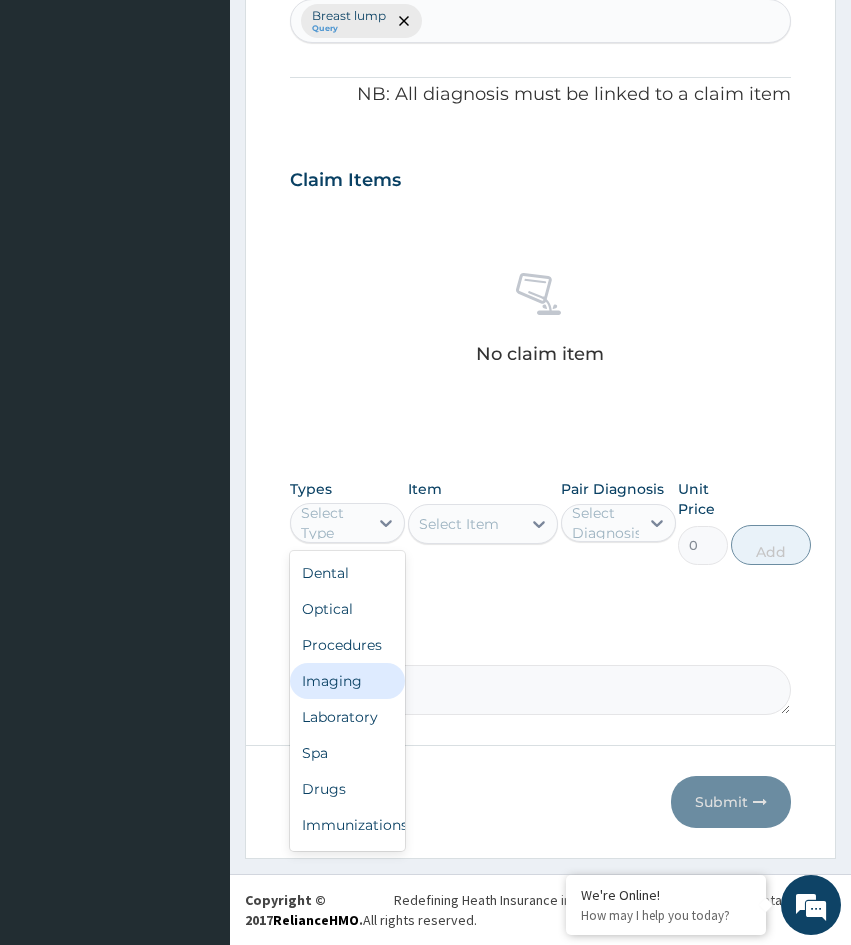 click on "Imaging" at bounding box center [347, 681] 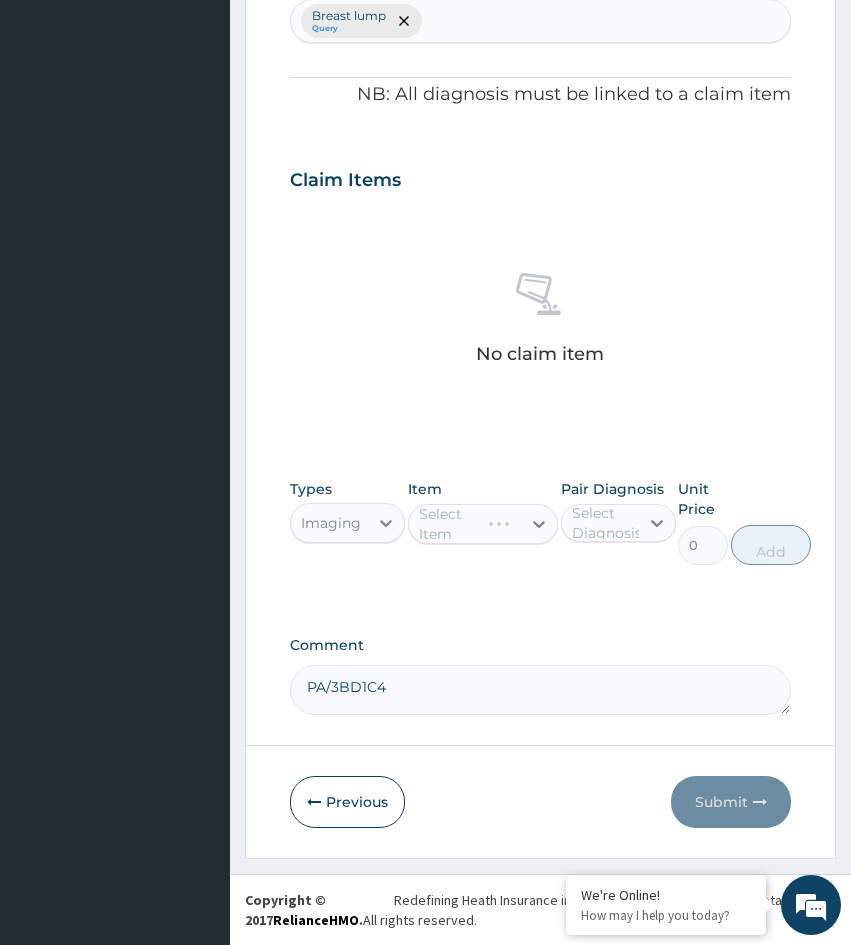 click on "Select Item" at bounding box center (483, 524) 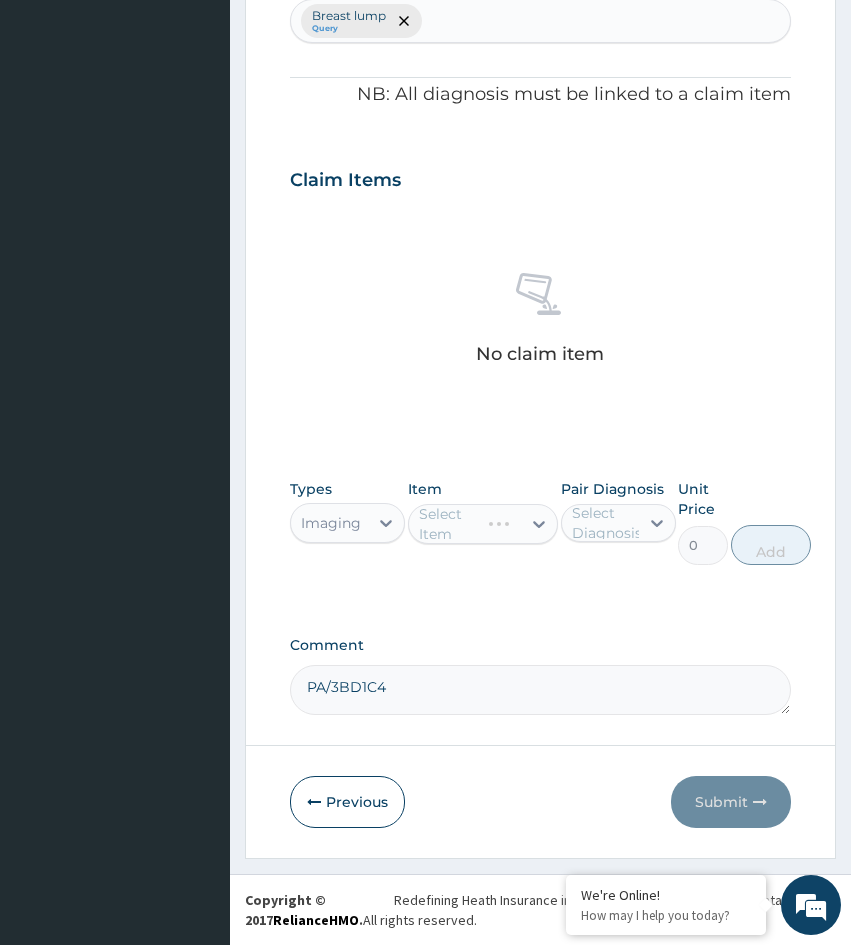click on "Select Item" at bounding box center [483, 524] 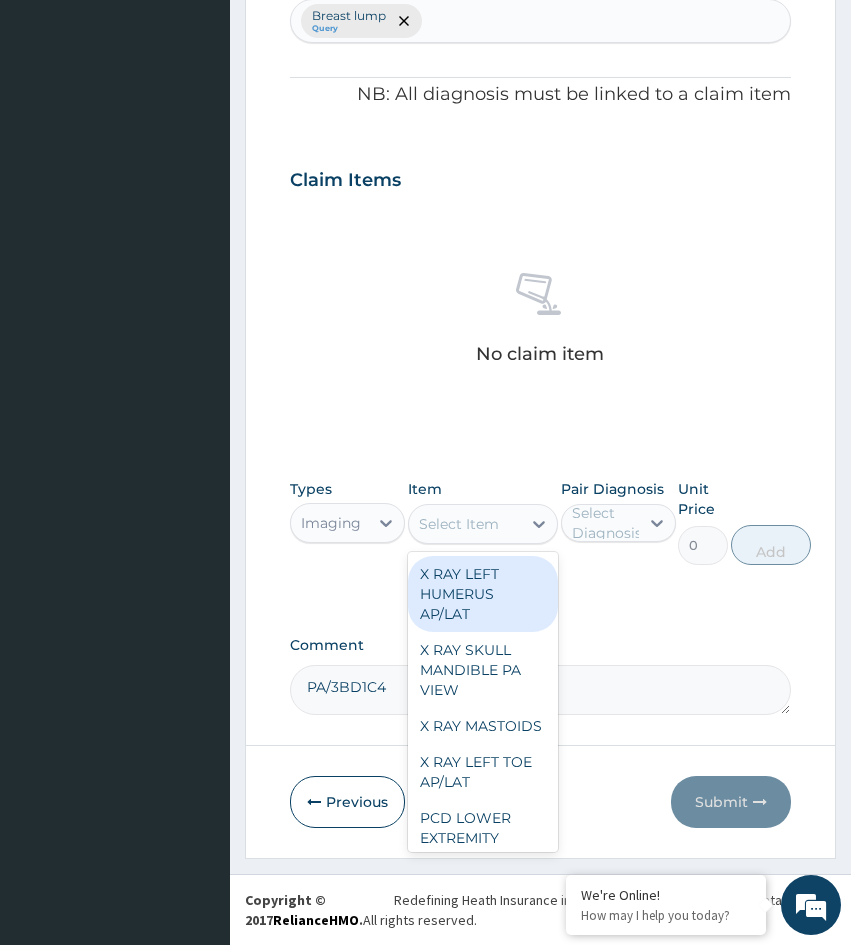 click on "Select Item" at bounding box center [459, 524] 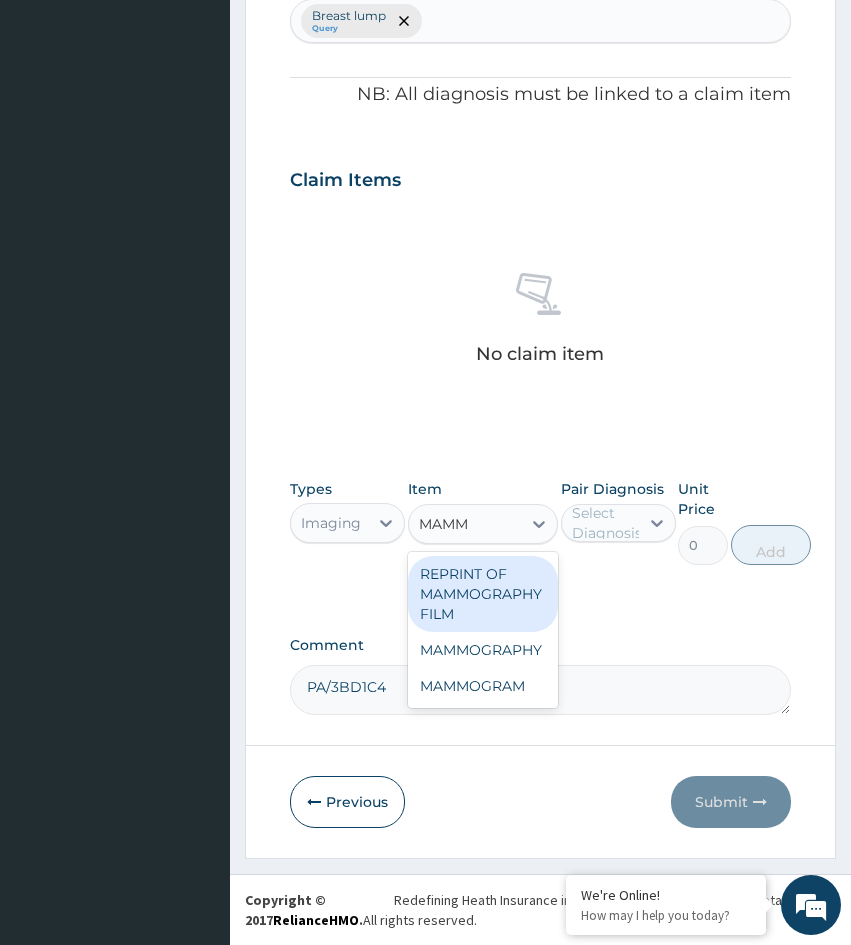 type on "MAMMO" 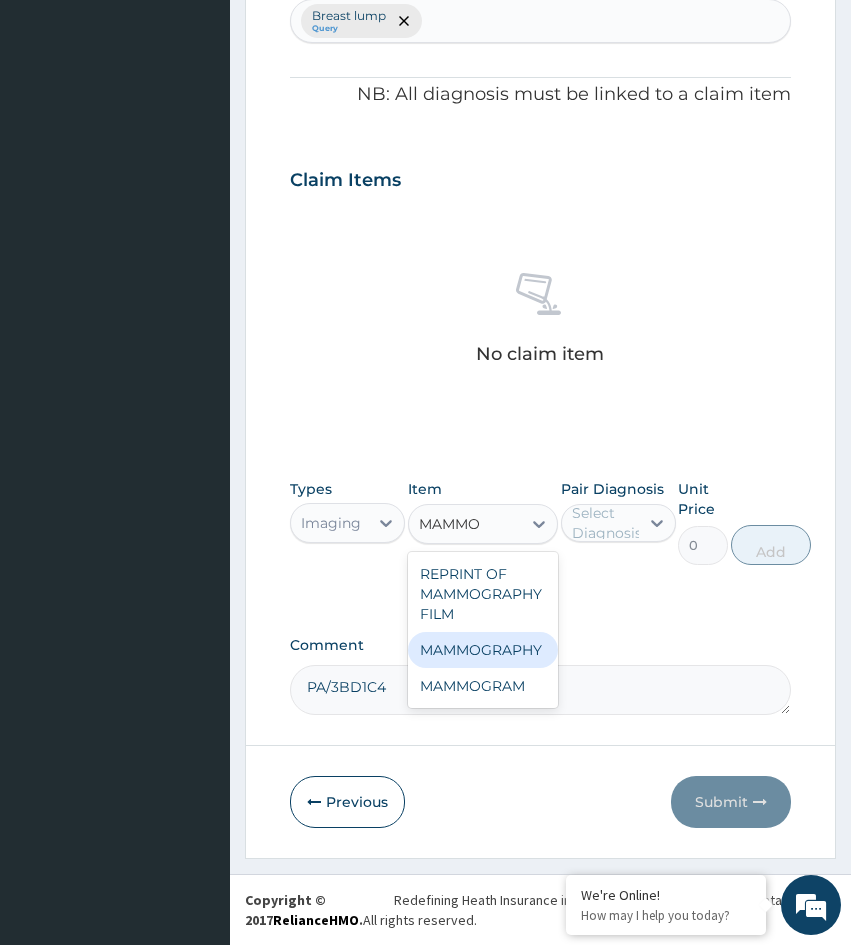 click on "MAMMOGRAPHY" at bounding box center (483, 650) 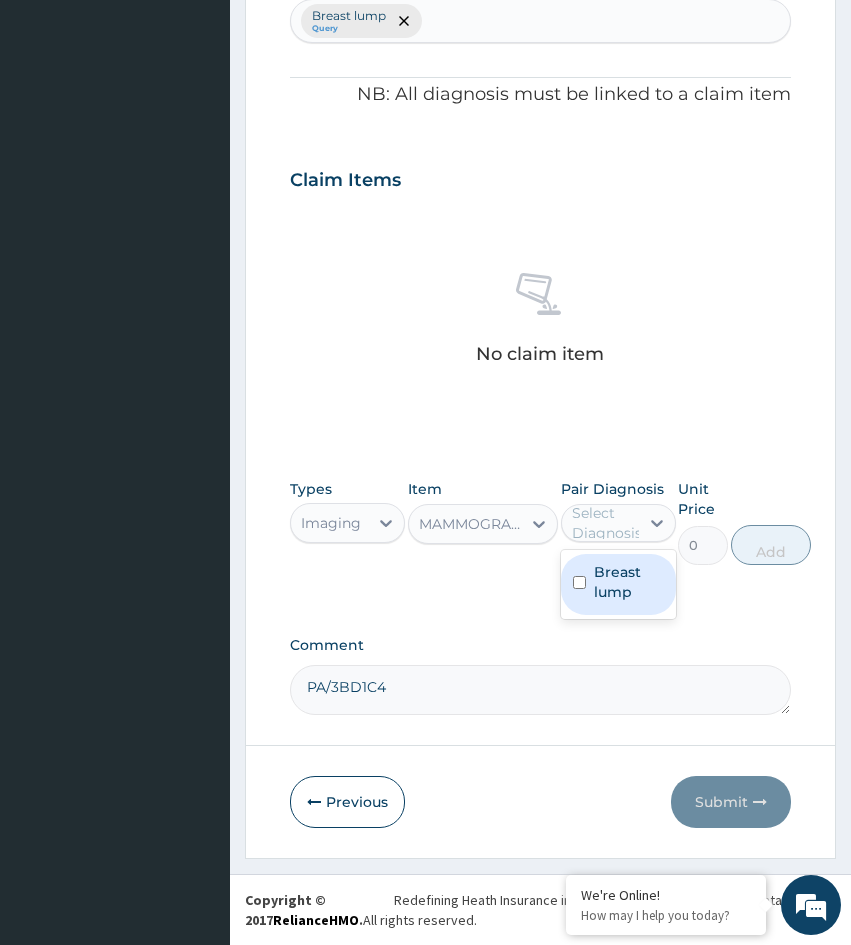 click on "Select Diagnosis" at bounding box center (607, 523) 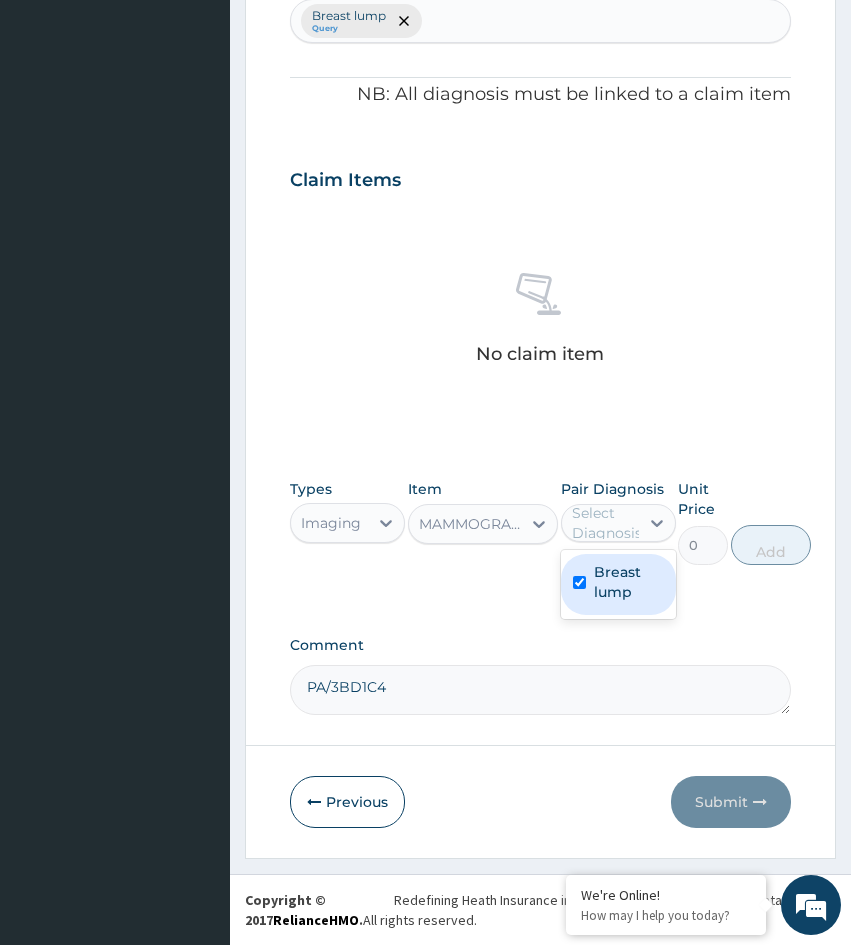 checkbox on "true" 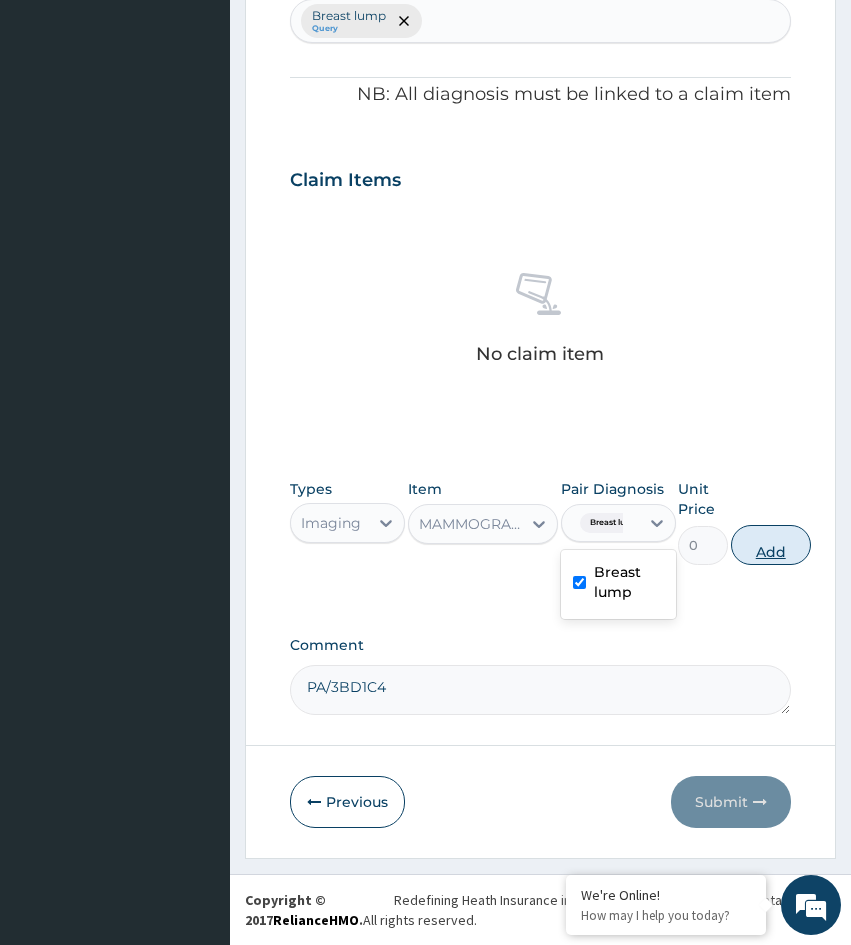 click on "Add" at bounding box center [771, 545] 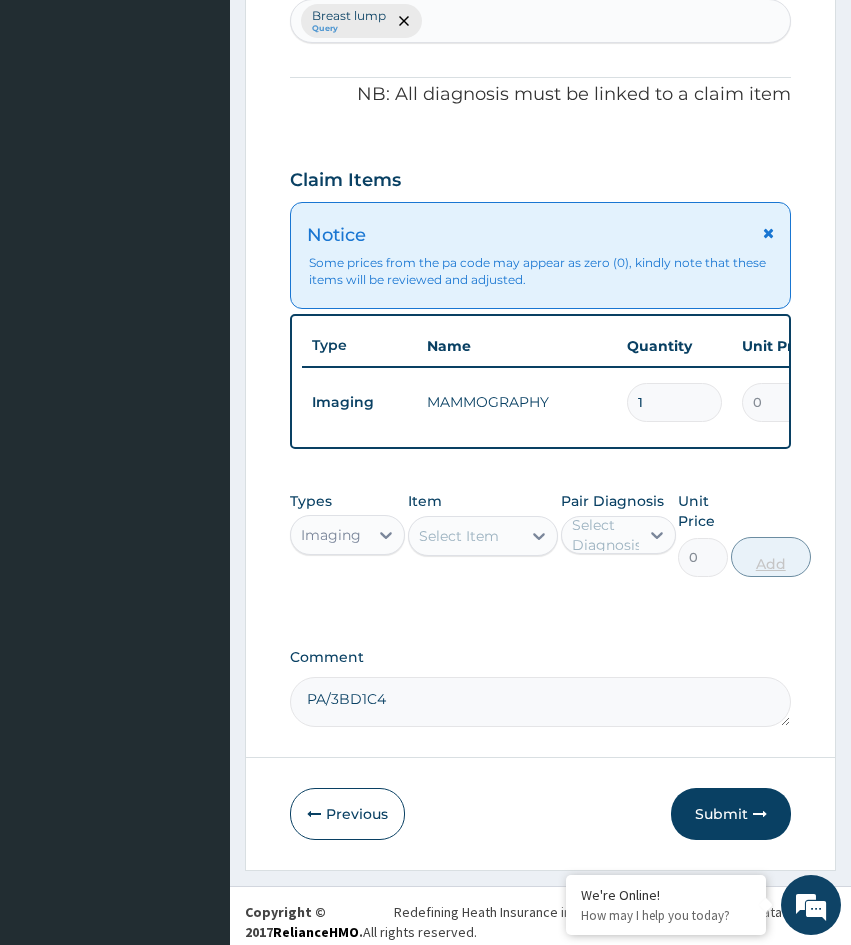 scroll, scrollTop: 571, scrollLeft: 0, axis: vertical 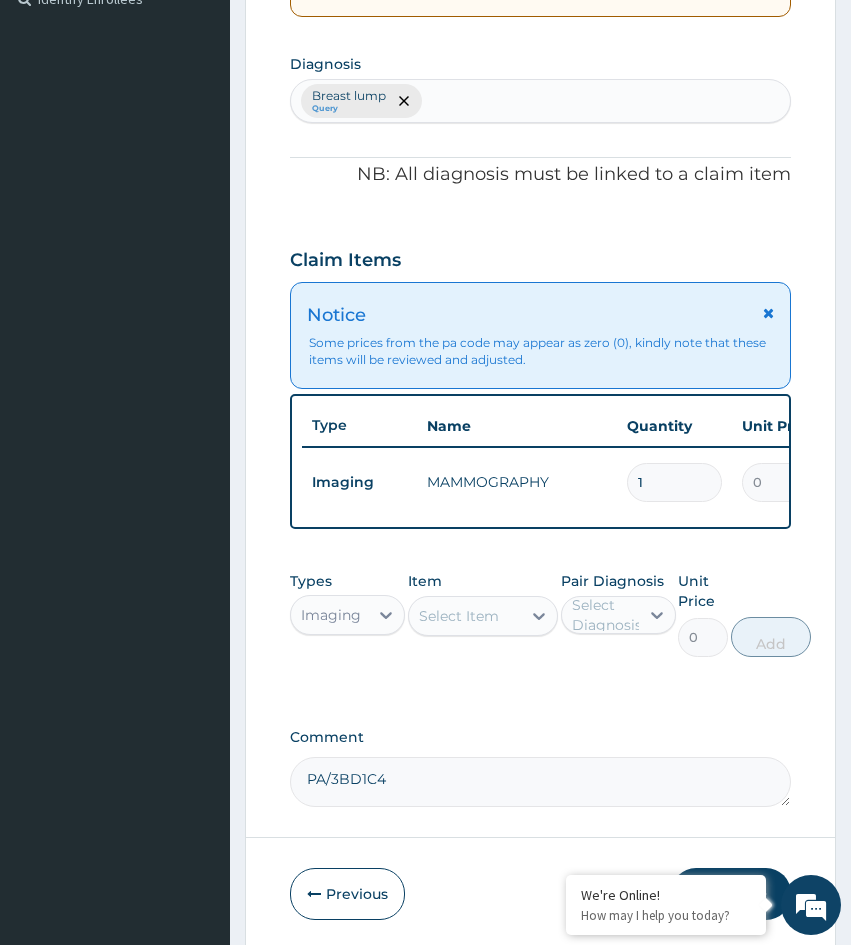 click on "Comment" at bounding box center [540, 737] 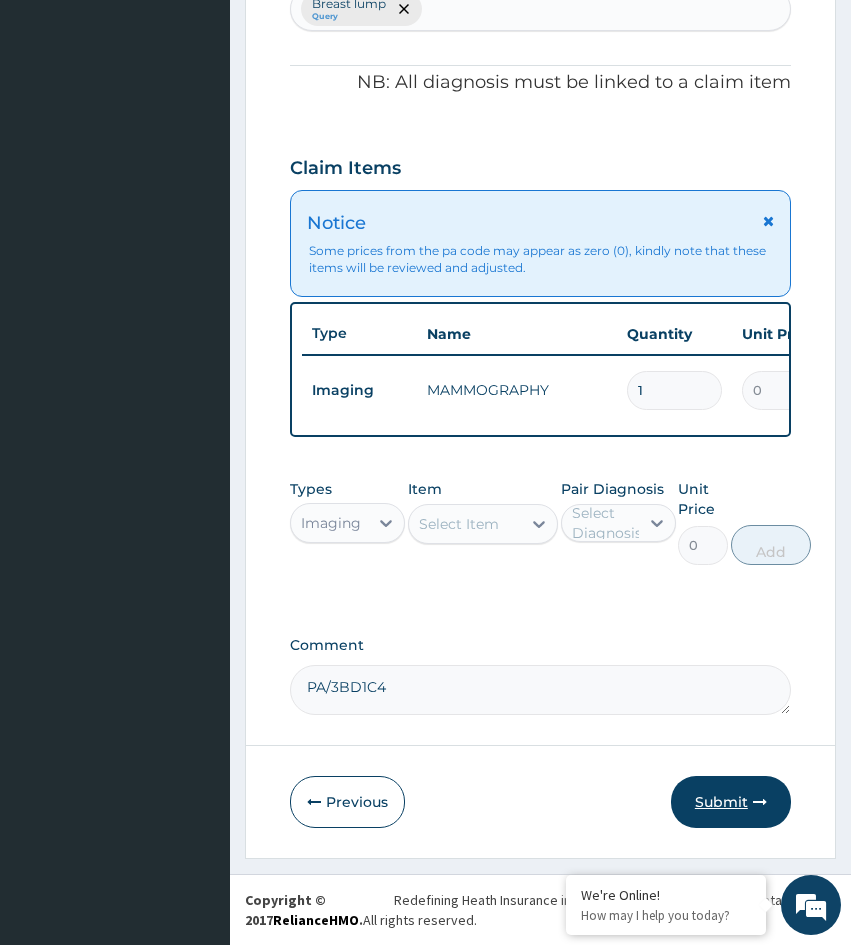 scroll, scrollTop: 678, scrollLeft: 0, axis: vertical 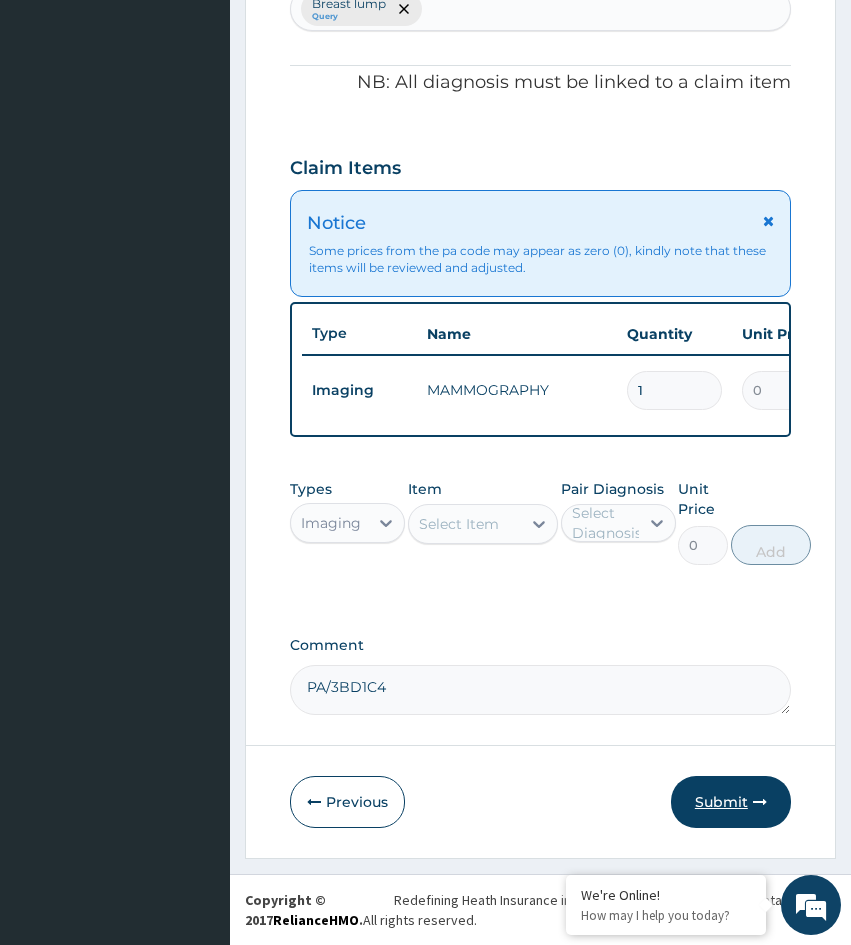 click on "Submit" at bounding box center [731, 802] 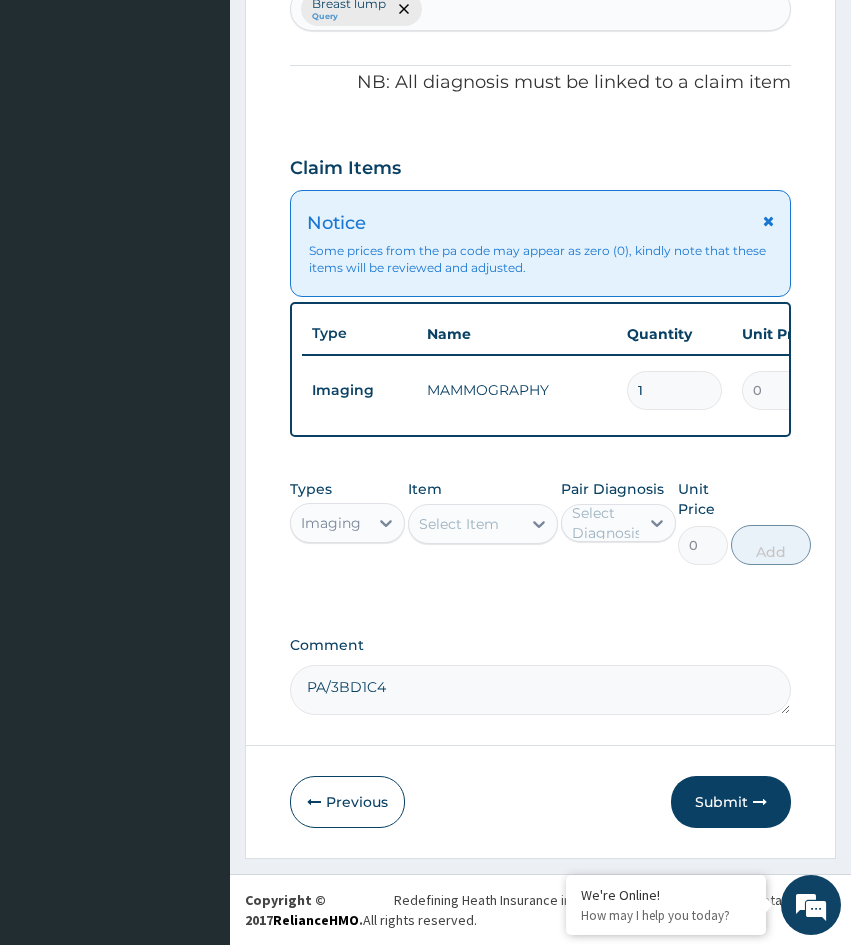 click on "Step  2  of 2 PA Code / Prescription Code Enter Code(Secondary Care Only) The HMO ID might be wrongly inputted. Kindly confirm the HMO ID entered Encounter Date DD-MM-YYYY Important Notice Please enter PA codes before entering items that are not attached to a PA code   All diagnoses entered must be linked to a claim item. Diagnosis & Claim Items that are visible but inactive cannot be edited because they were imported from an already approved PA code. Diagnosis Breast lump Query NB: All diagnosis must be linked to a claim item Claim Items Notice Some prices from the pa code may appear as zero (0), kindly note that these items will be reviewed and adjusted. Type Name Quantity Unit Price Total Price Pair Diagnosis Actions Imaging MAMMOGRAPHY 1 0 0.00 Breast lump Delete Types Imaging Item Select Item Pair Diagnosis Select Diagnosis Unit Price 0 Add Comment PA/3BD1C4     Previous   Submit" at bounding box center (540, 169) 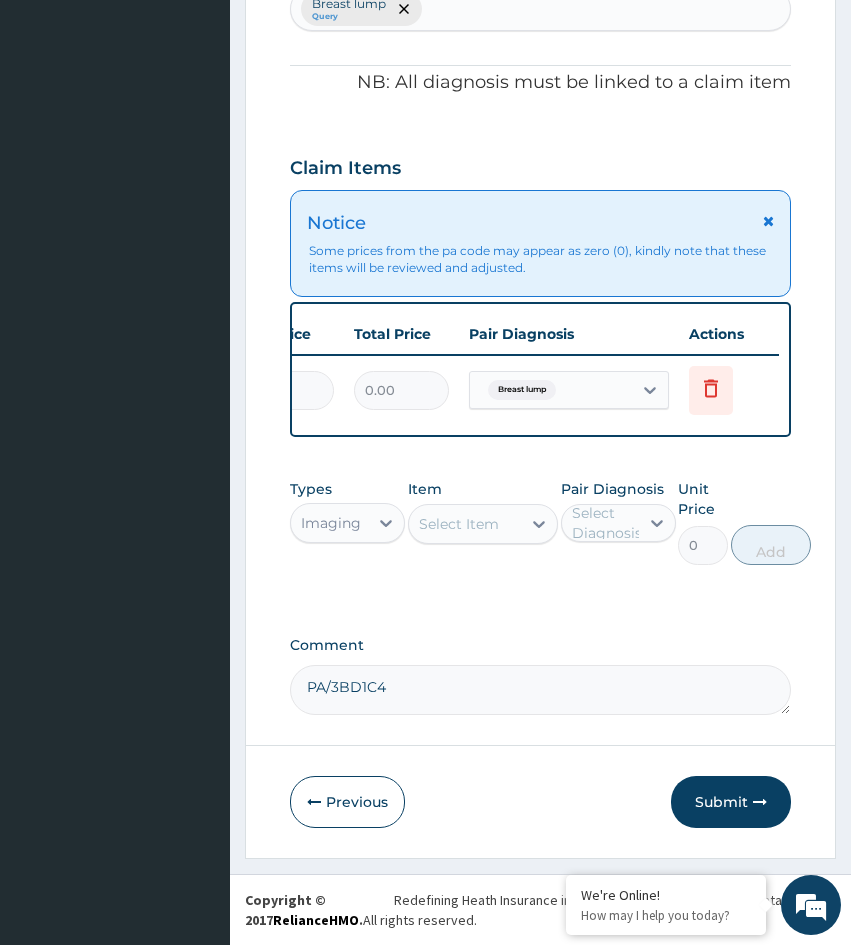 scroll, scrollTop: 0, scrollLeft: 0, axis: both 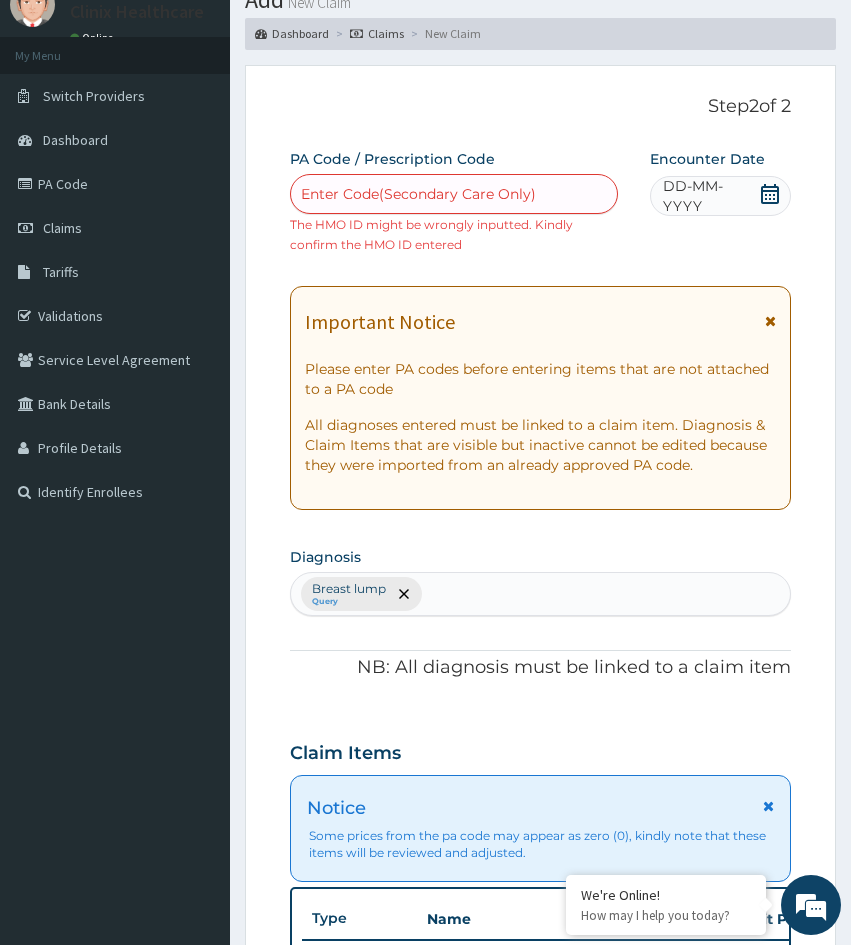 click 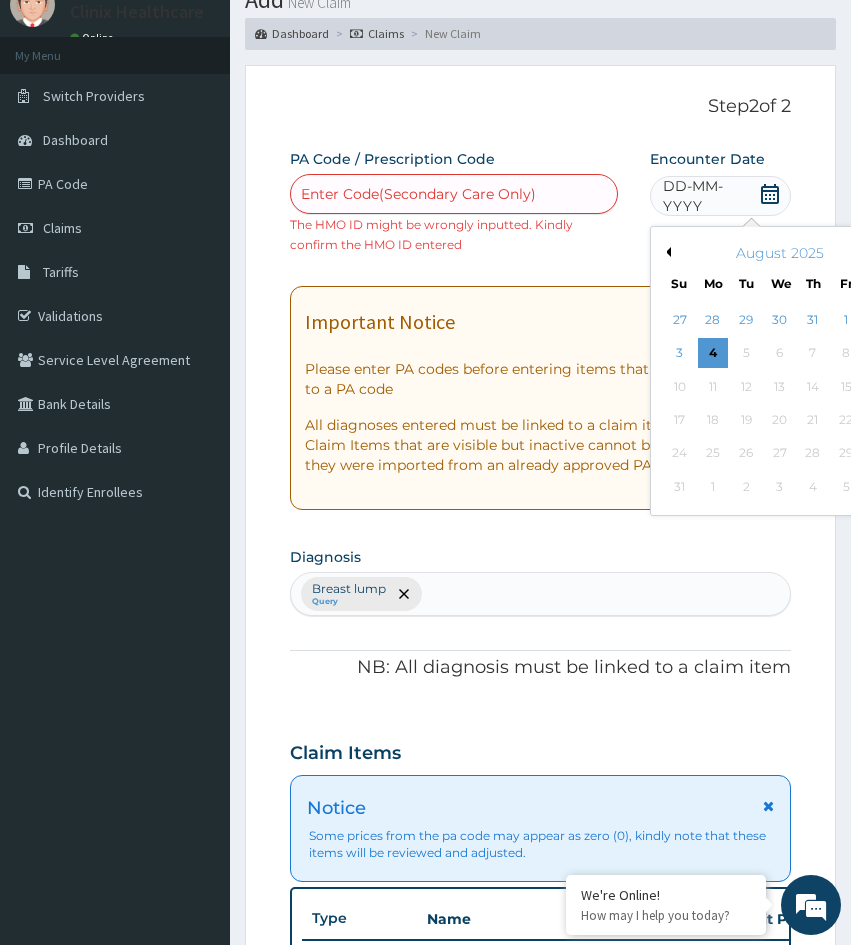 click on "Previous Month" at bounding box center (666, 252) 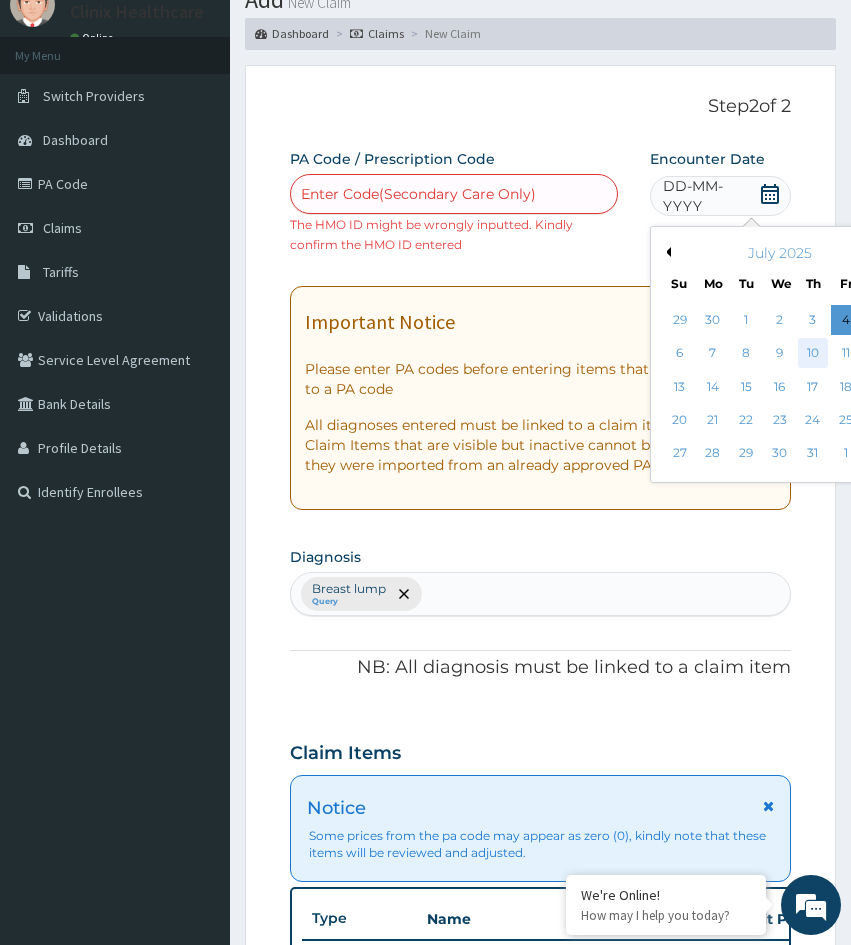 click on "10" at bounding box center [813, 354] 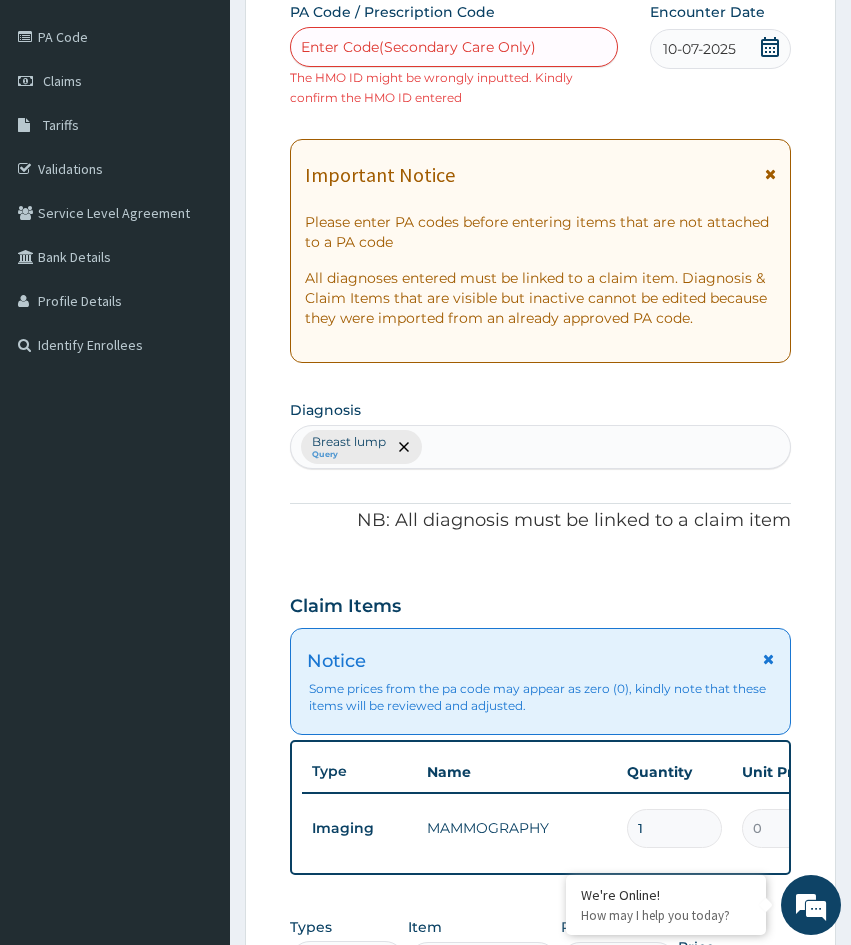 scroll, scrollTop: 678, scrollLeft: 0, axis: vertical 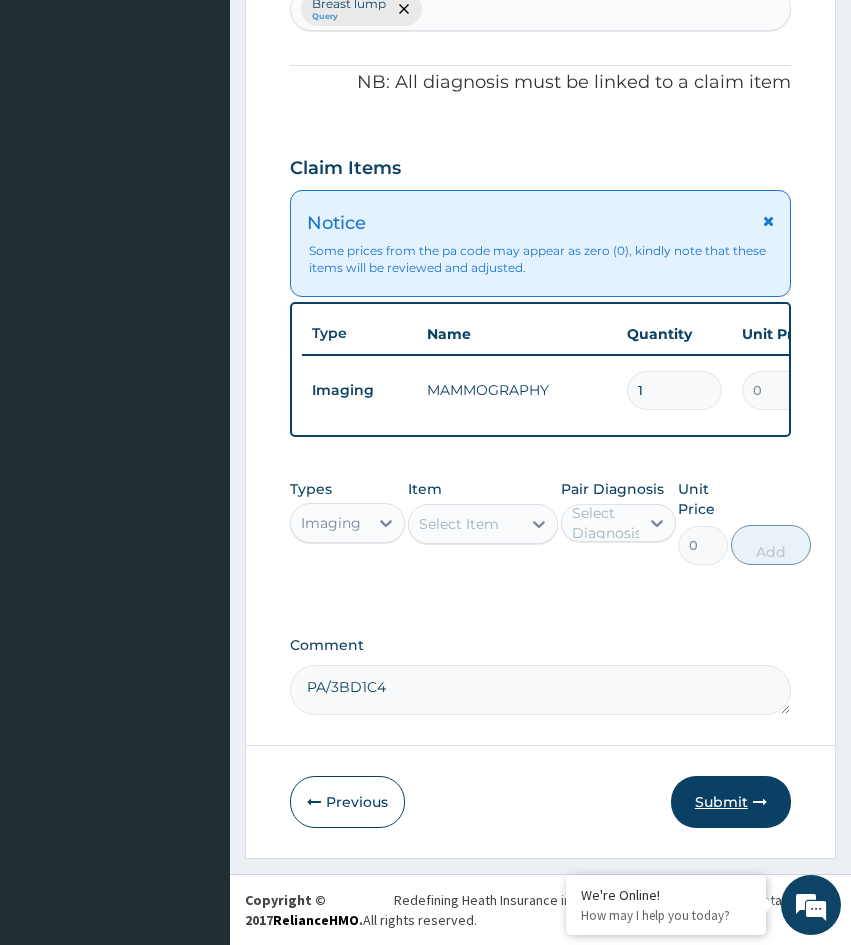 click on "Submit" at bounding box center (731, 802) 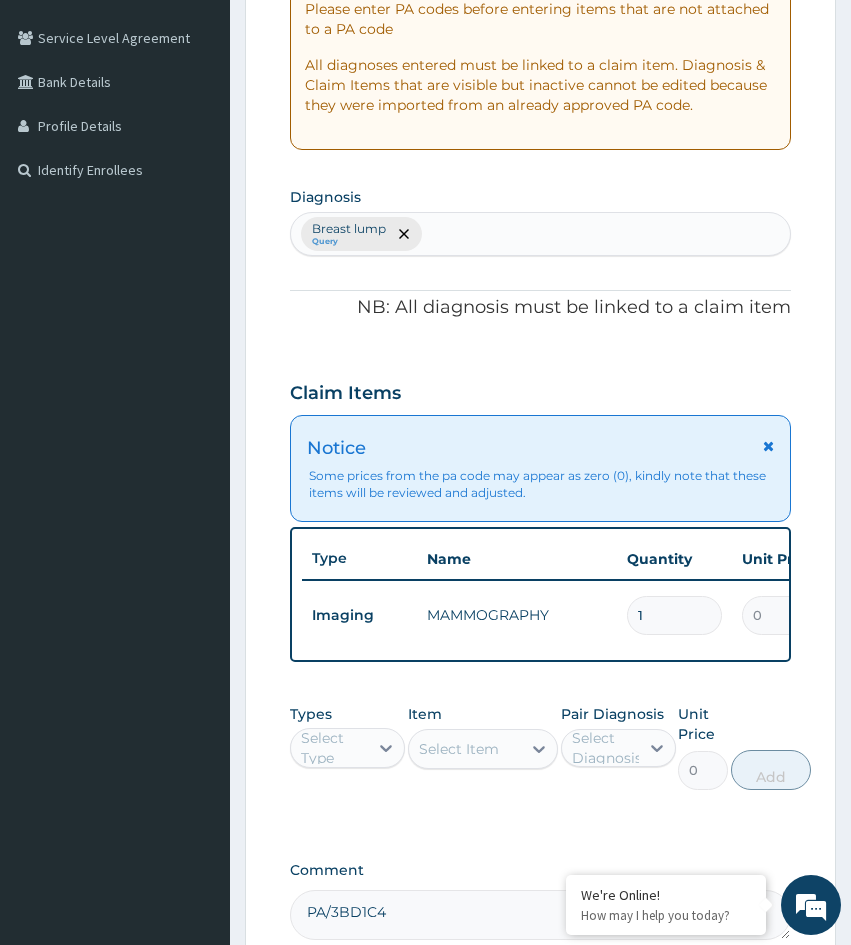 scroll, scrollTop: 640, scrollLeft: 0, axis: vertical 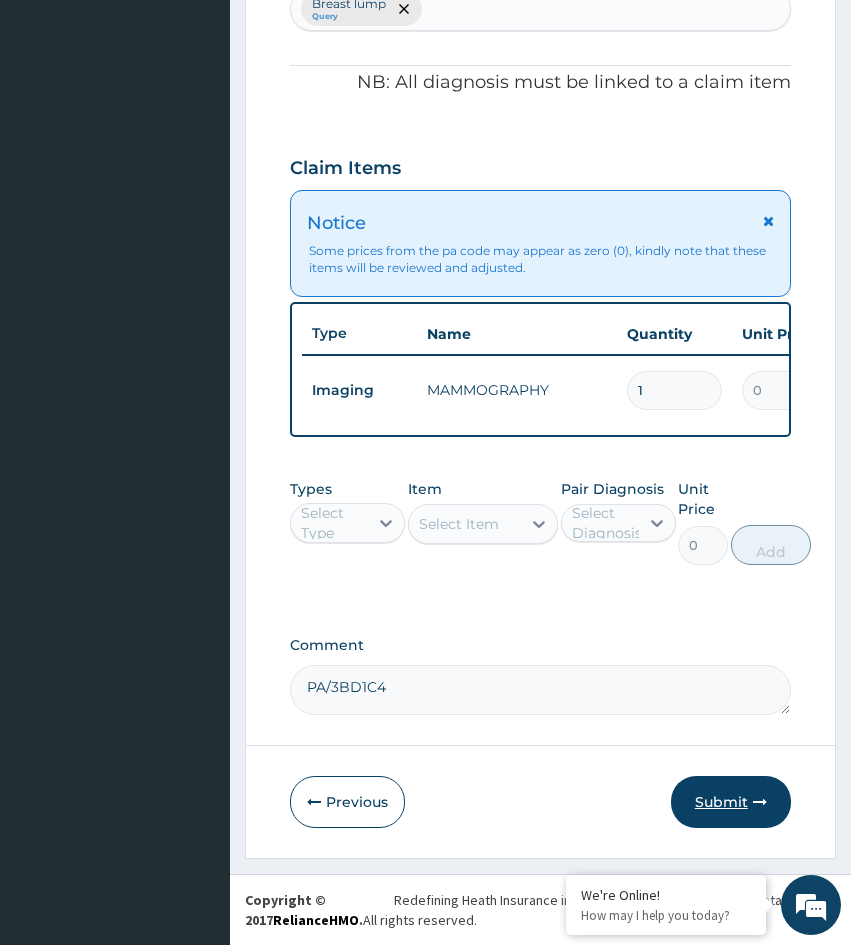 click on "Submit" at bounding box center [731, 802] 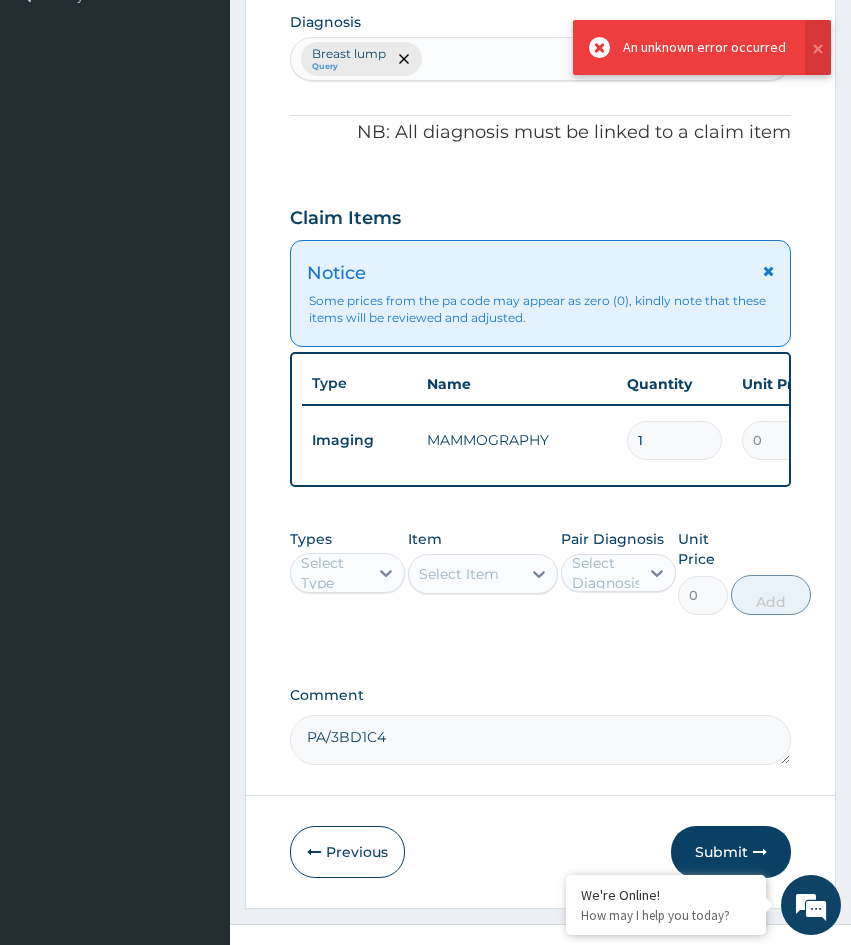 scroll, scrollTop: 540, scrollLeft: 0, axis: vertical 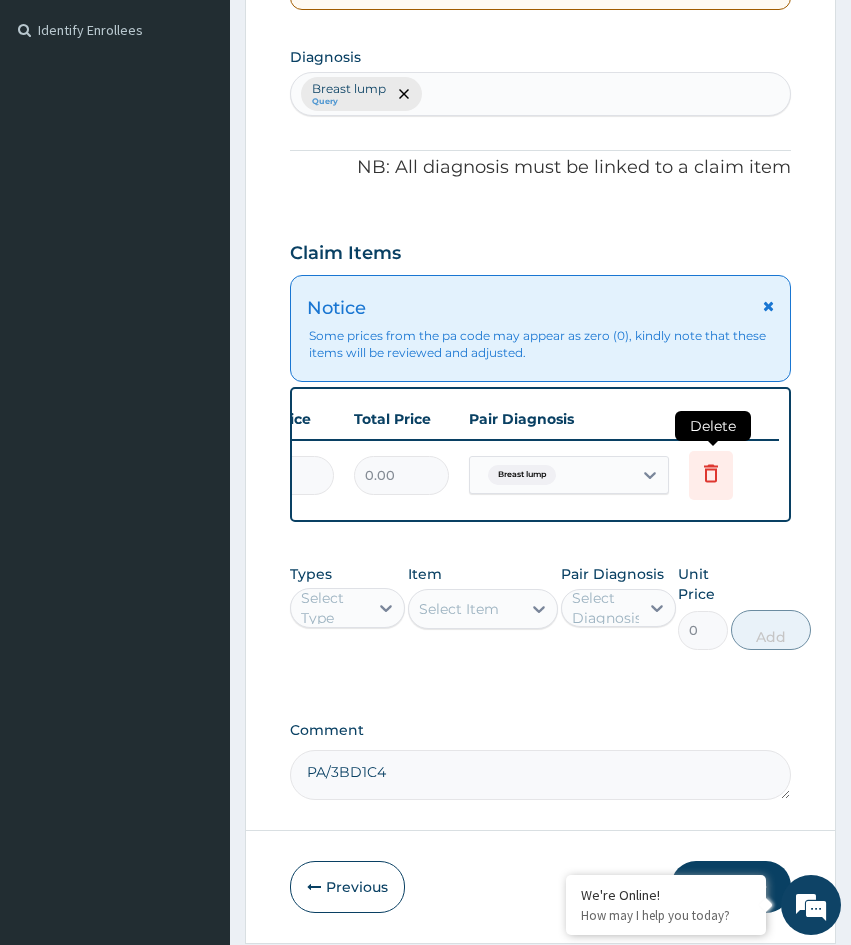 click 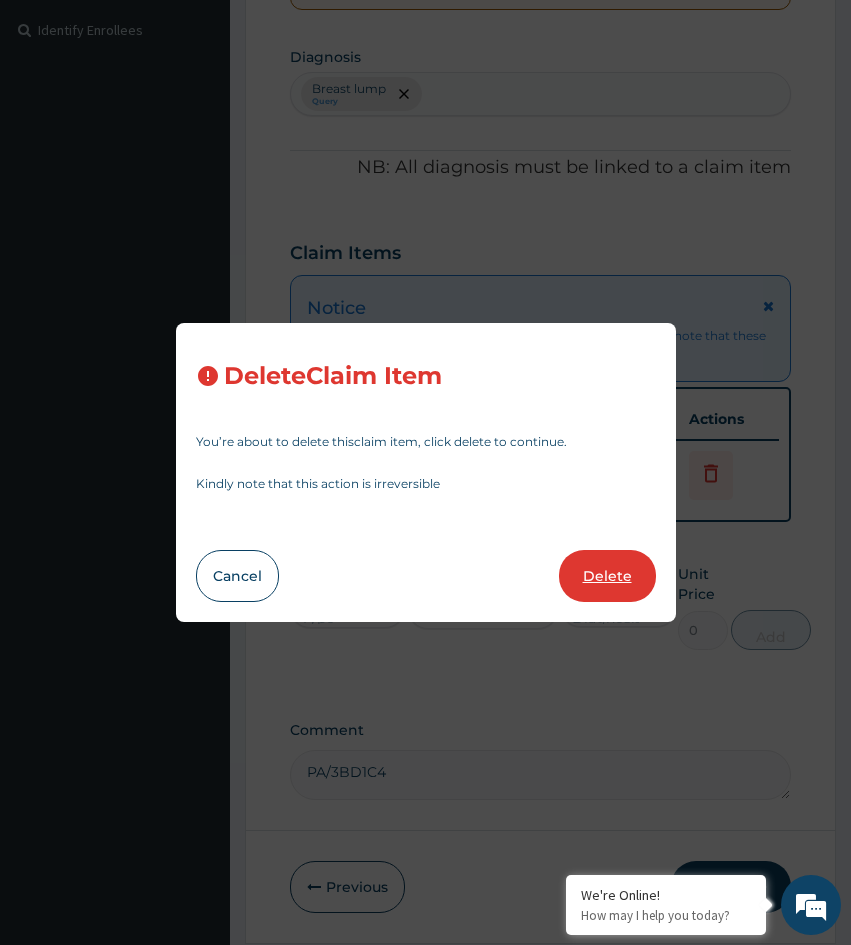 click on "Delete" at bounding box center [607, 576] 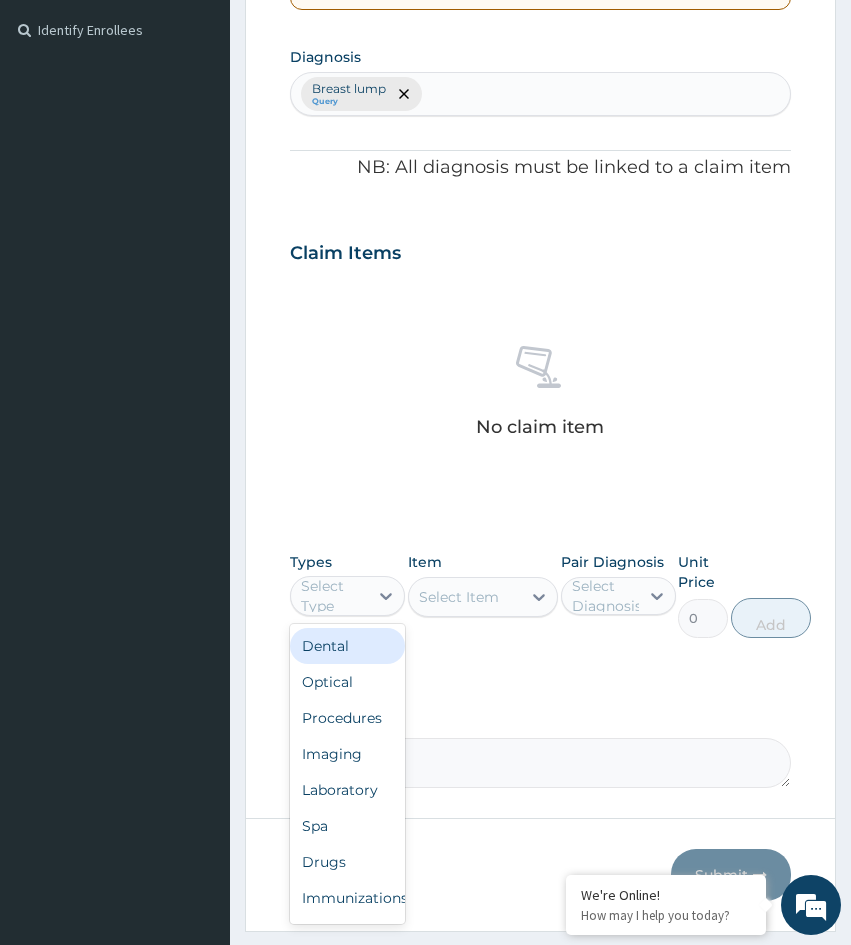 click on "Select Type" at bounding box center [333, 596] 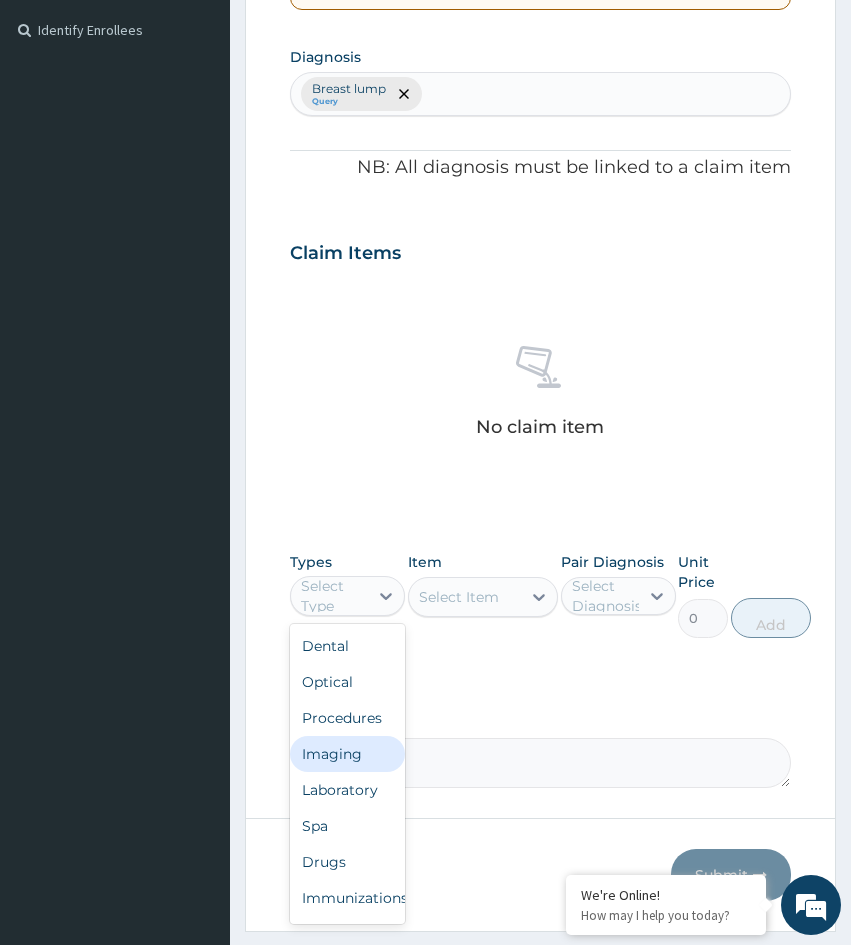 click on "Imaging" at bounding box center [347, 754] 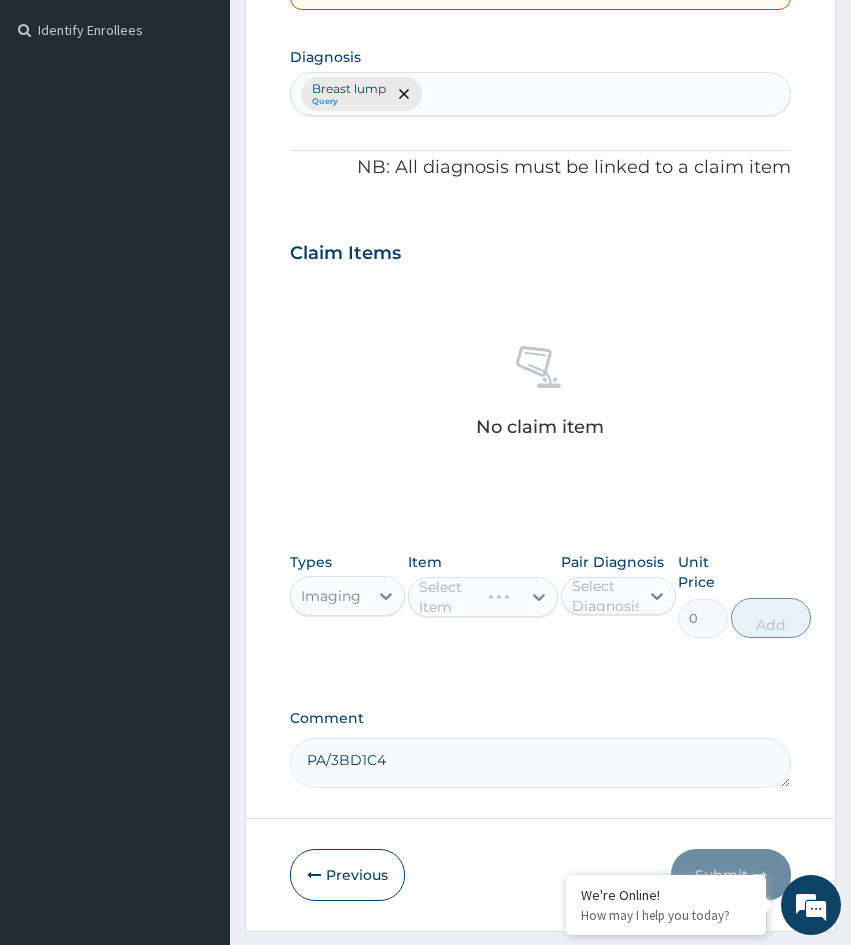 click on "Select Item" at bounding box center (483, 597) 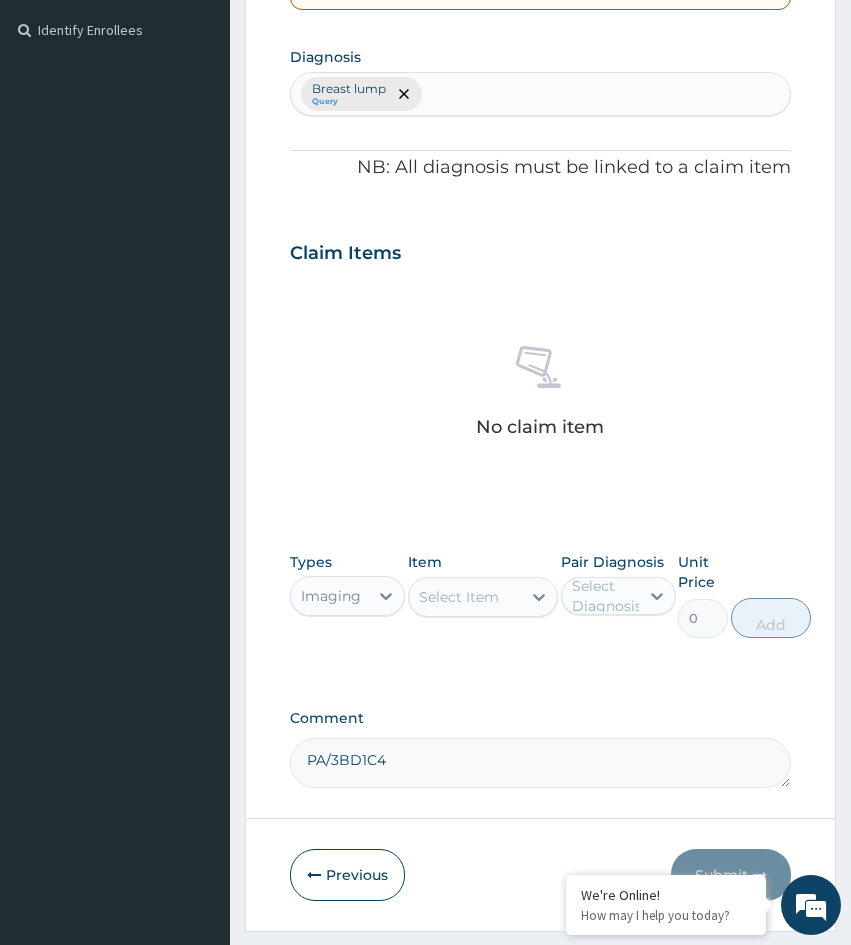 click on "Select Item" at bounding box center (459, 597) 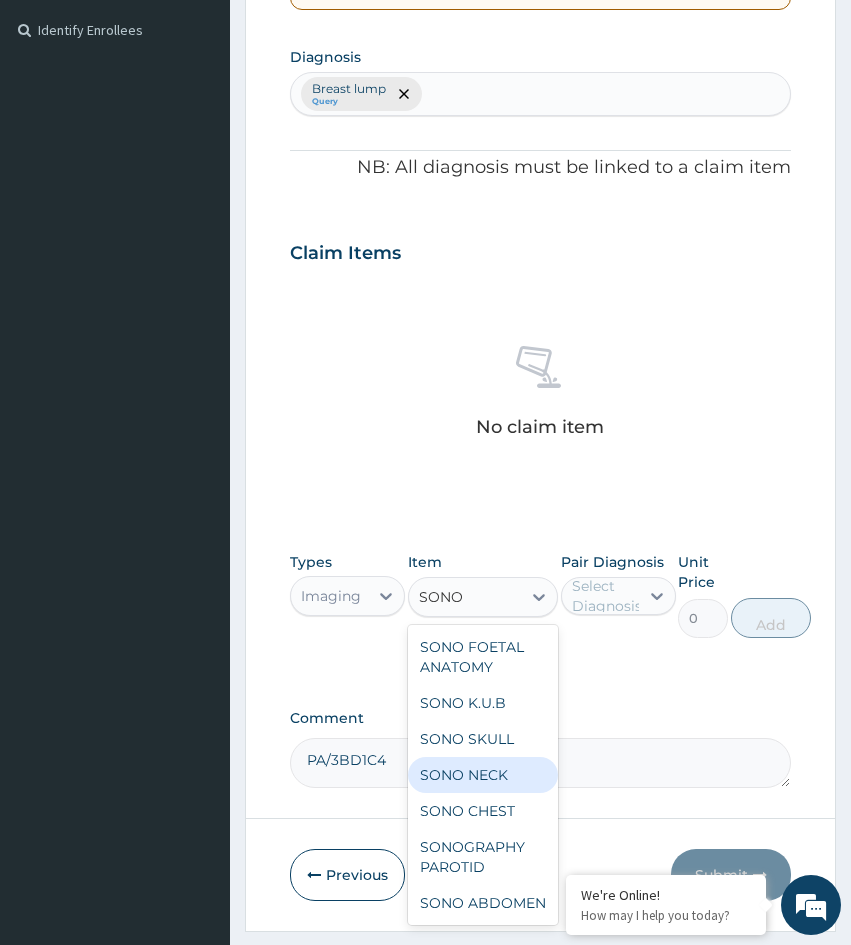 type on "SONO B" 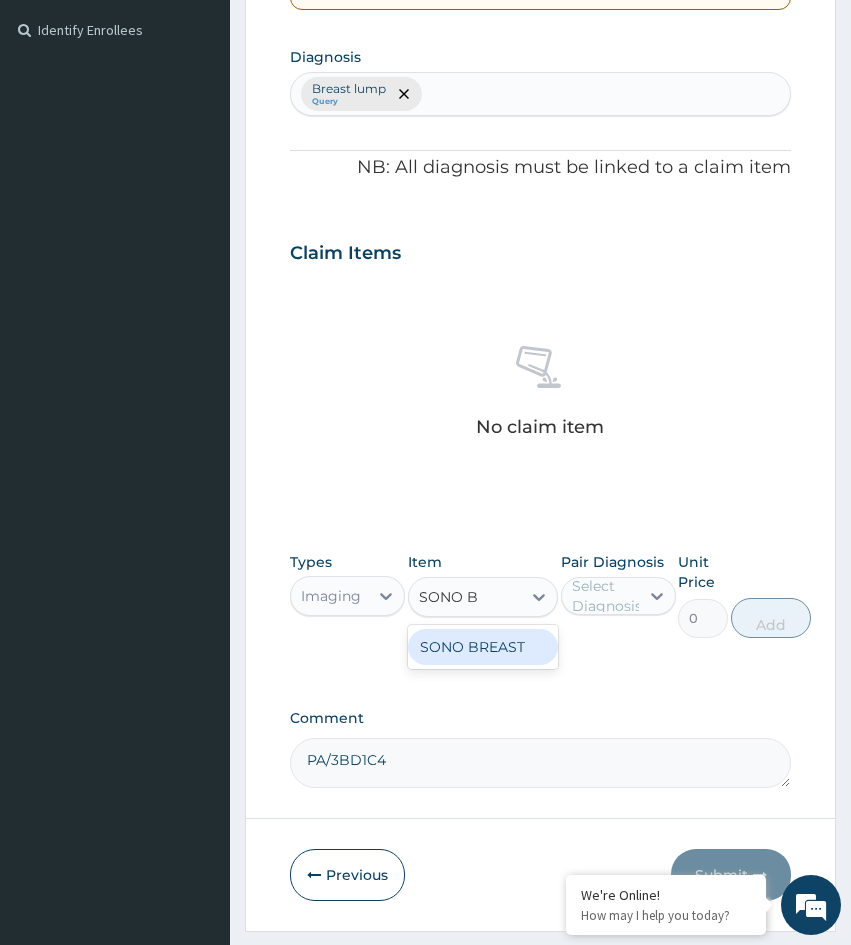 click on "SONO BREAST" at bounding box center (483, 647) 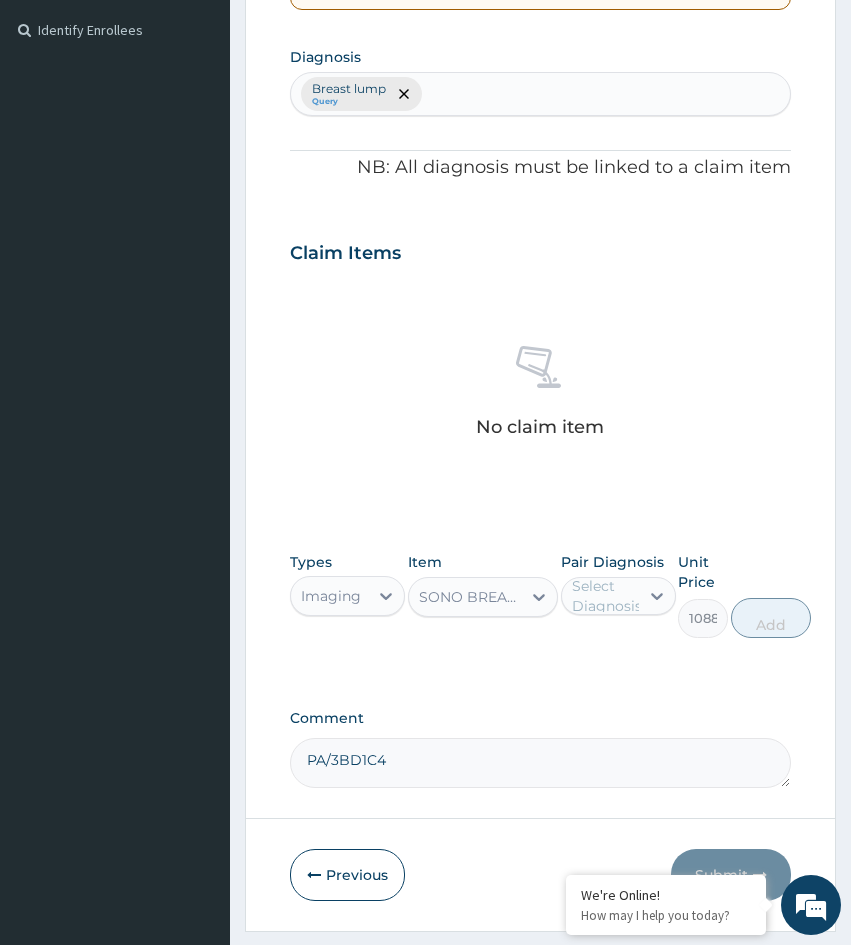 click on "Select Diagnosis" at bounding box center (607, 596) 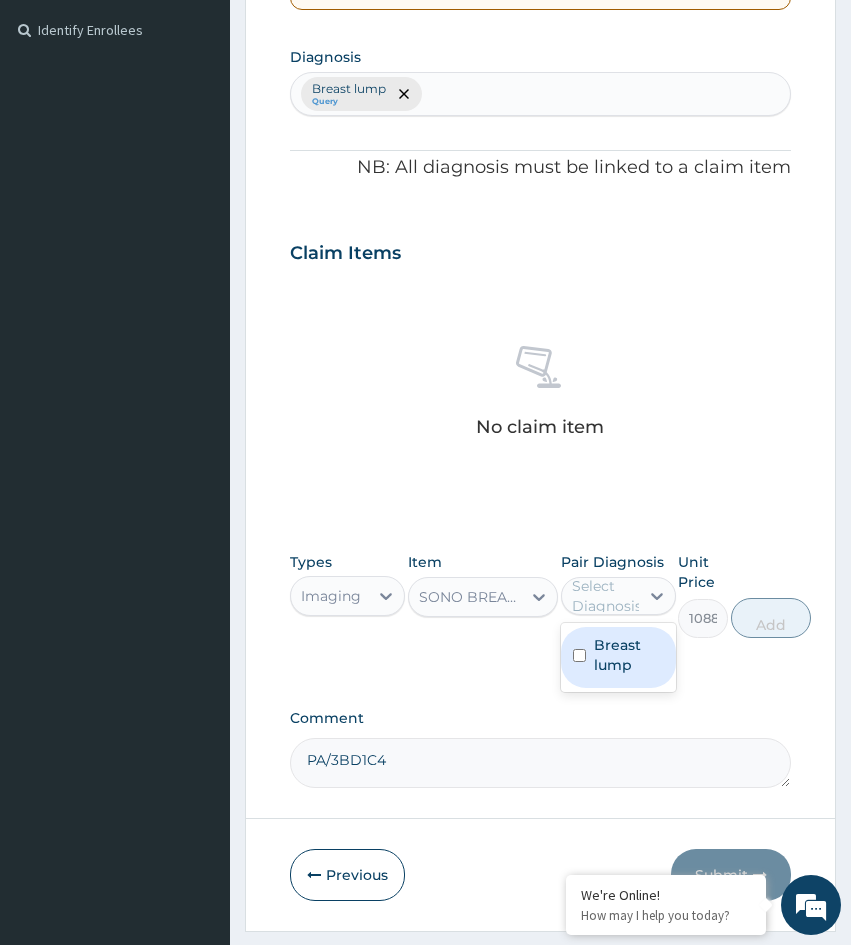 click on "Breast lump" at bounding box center [629, 655] 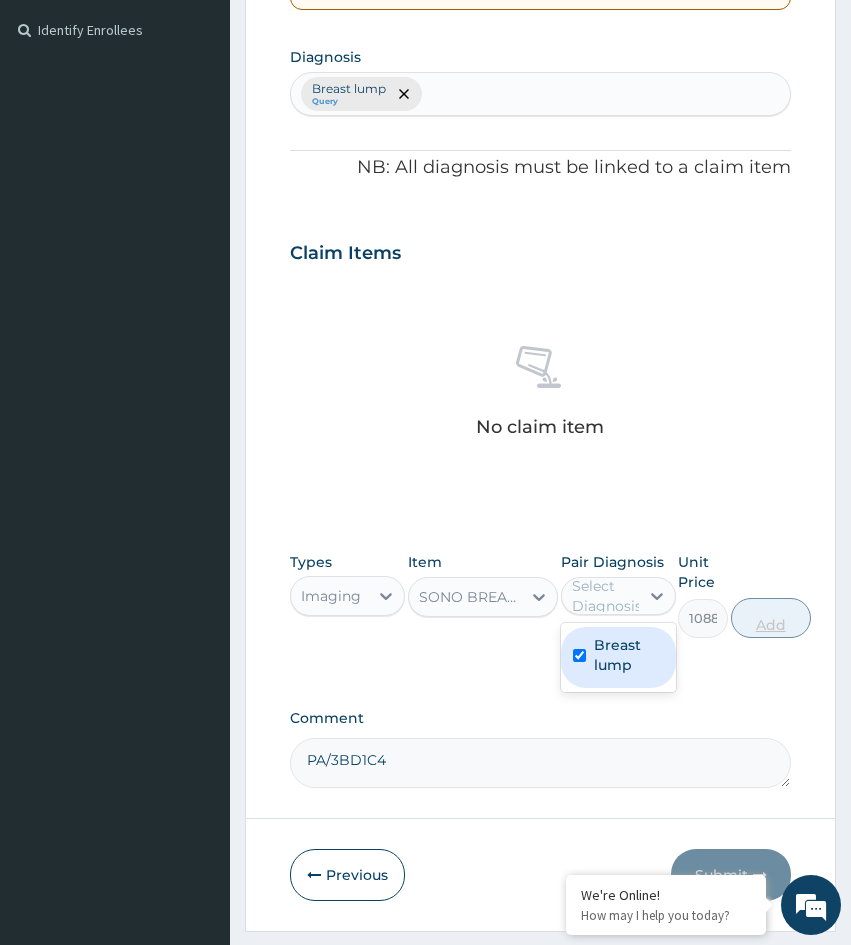 checkbox on "true" 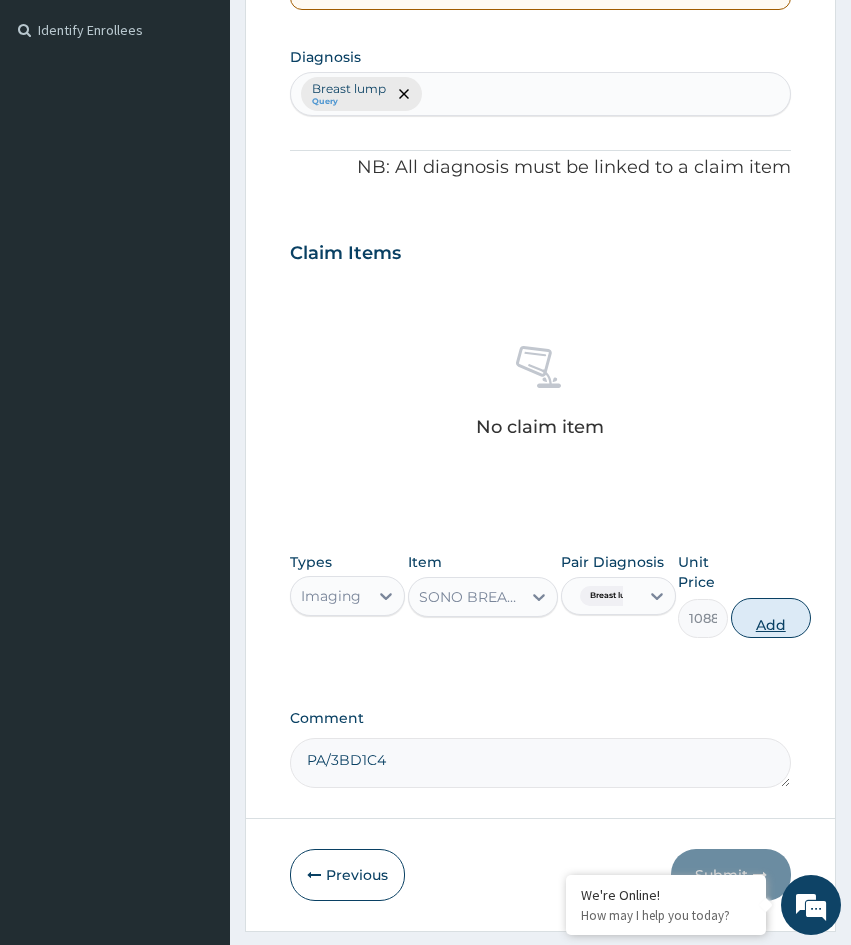 click on "Add" at bounding box center (771, 618) 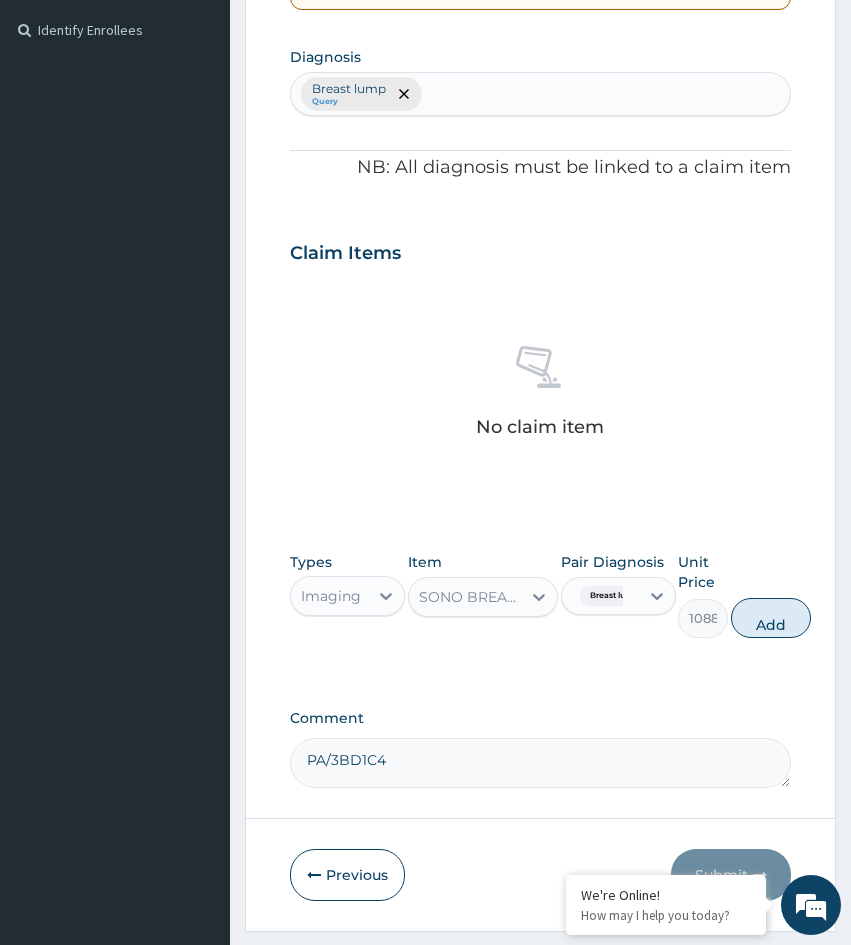 type on "0" 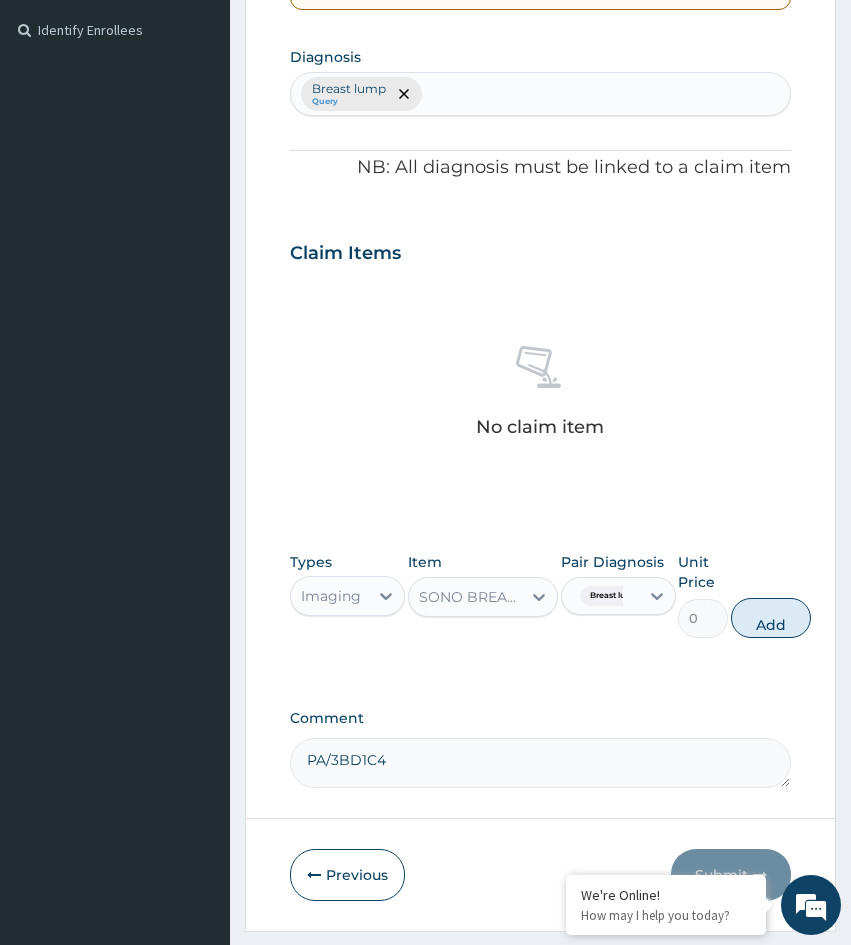 scroll, scrollTop: 533, scrollLeft: 0, axis: vertical 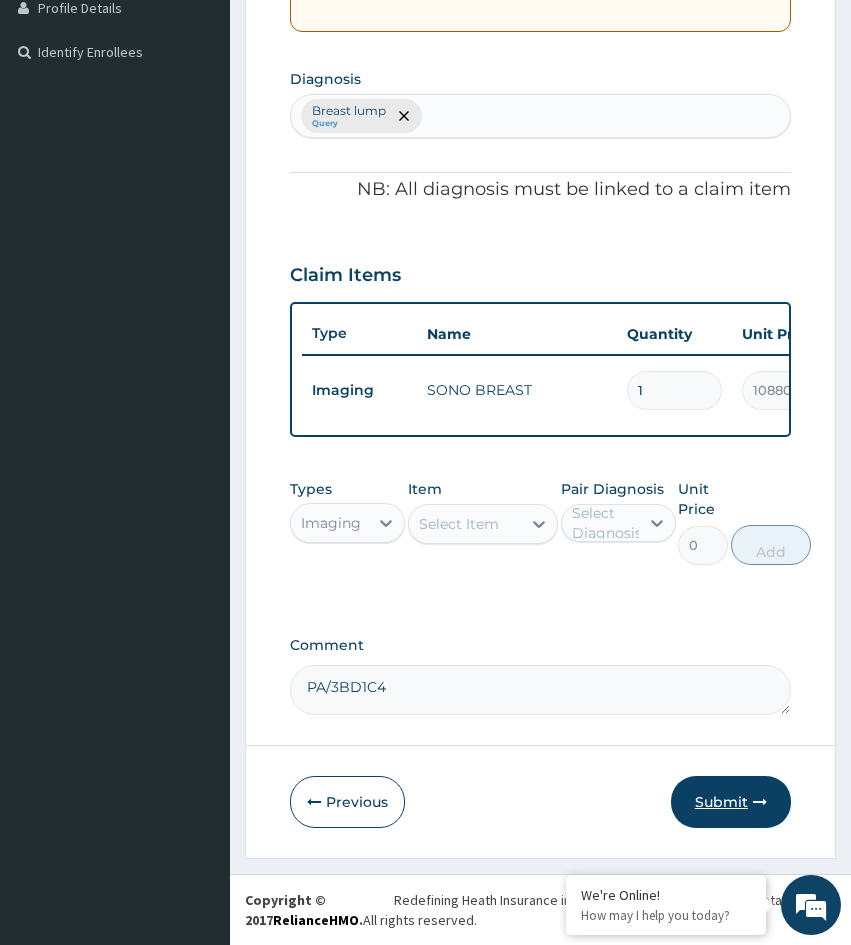 click on "Submit" at bounding box center (731, 802) 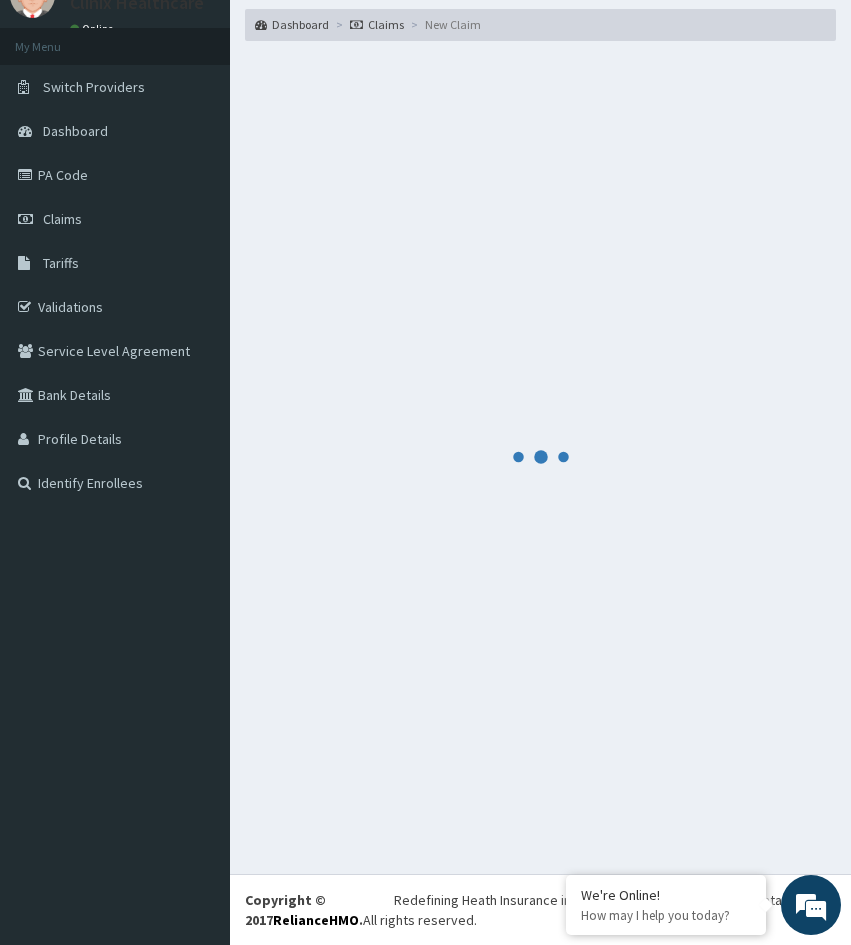 scroll, scrollTop: 533, scrollLeft: 0, axis: vertical 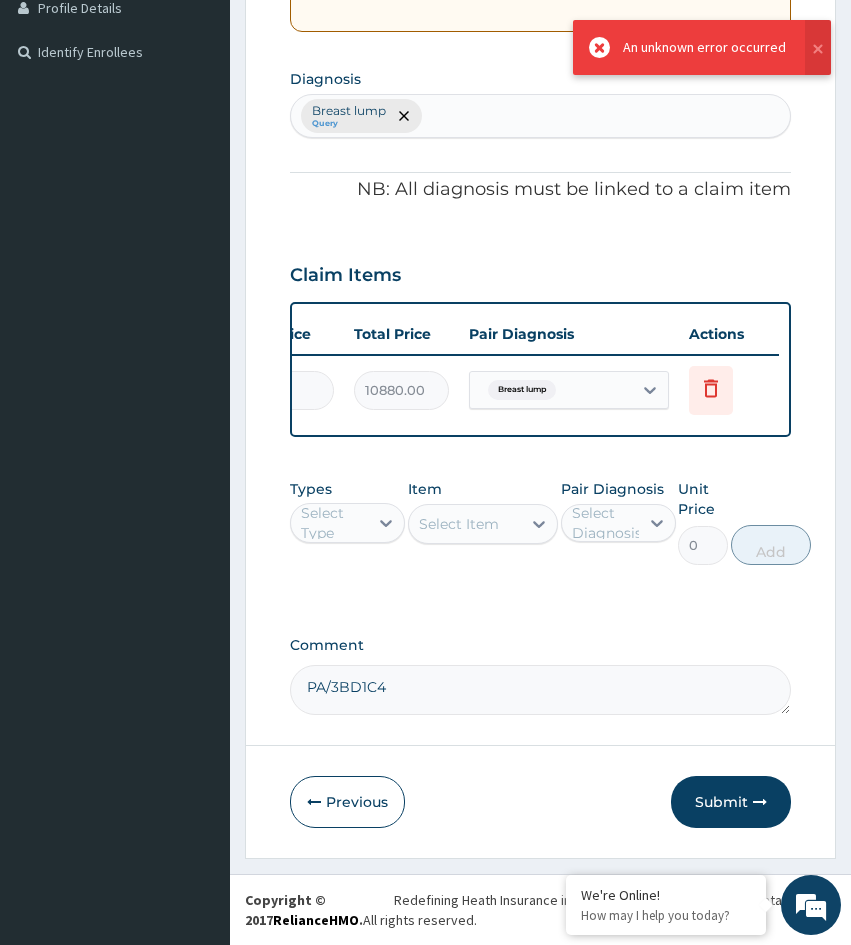 click on "Breast lump" at bounding box center [551, 390] 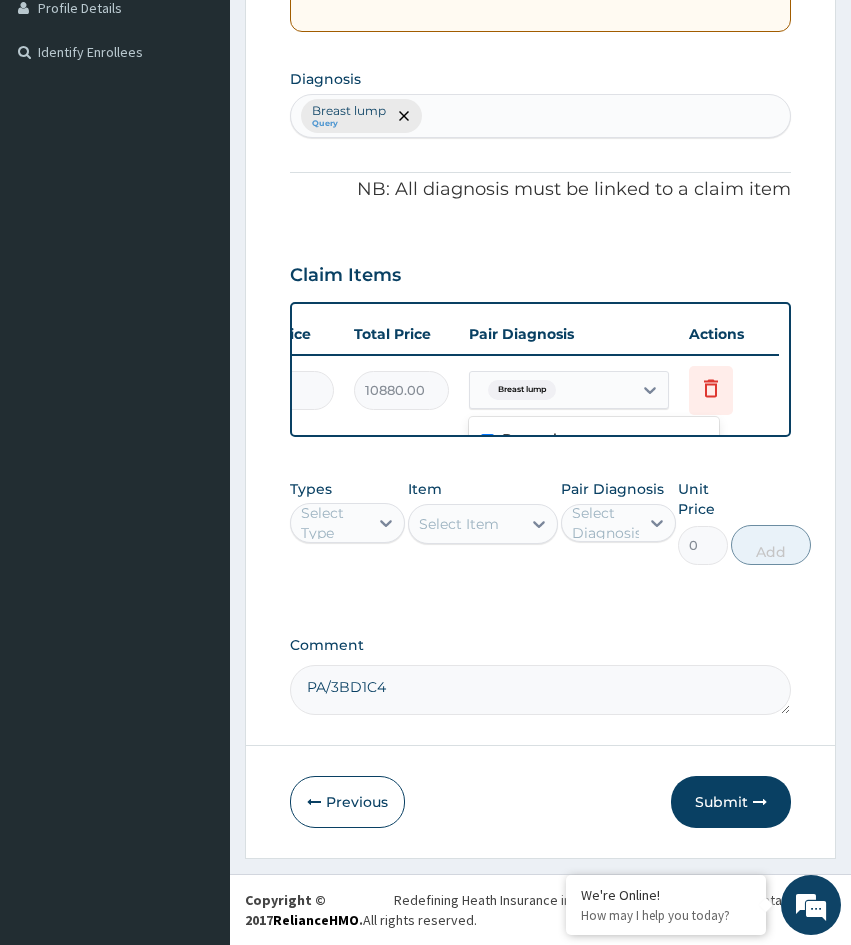 click on "Breast lump" at bounding box center [551, 390] 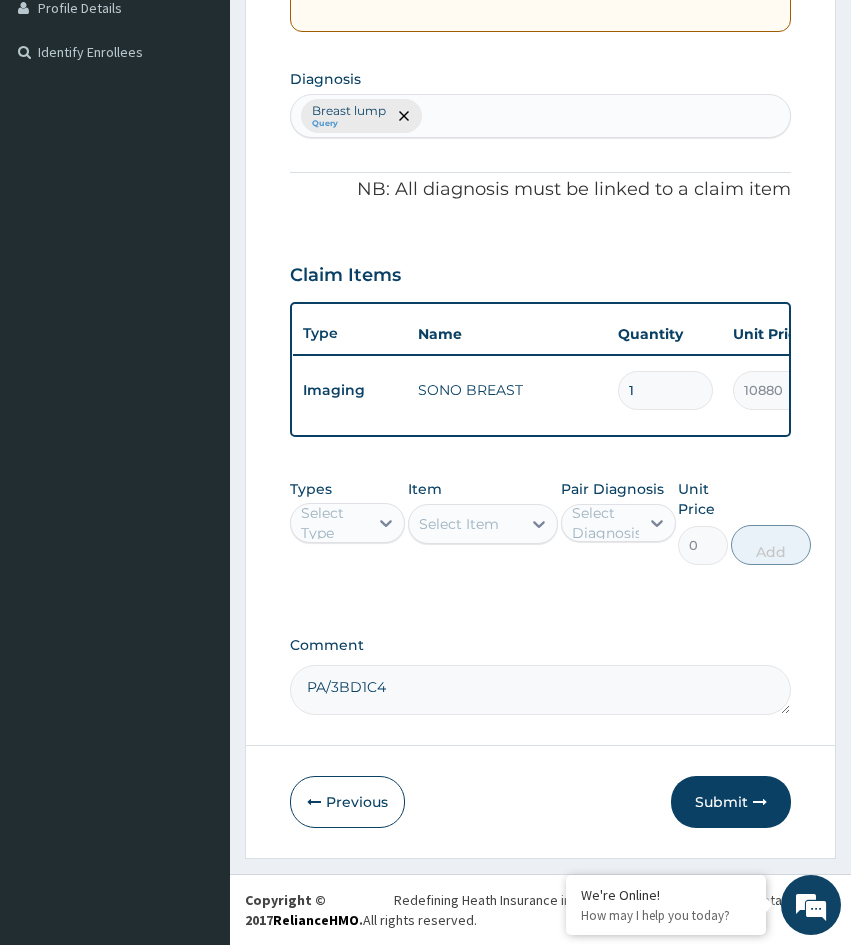 scroll, scrollTop: 0, scrollLeft: 0, axis: both 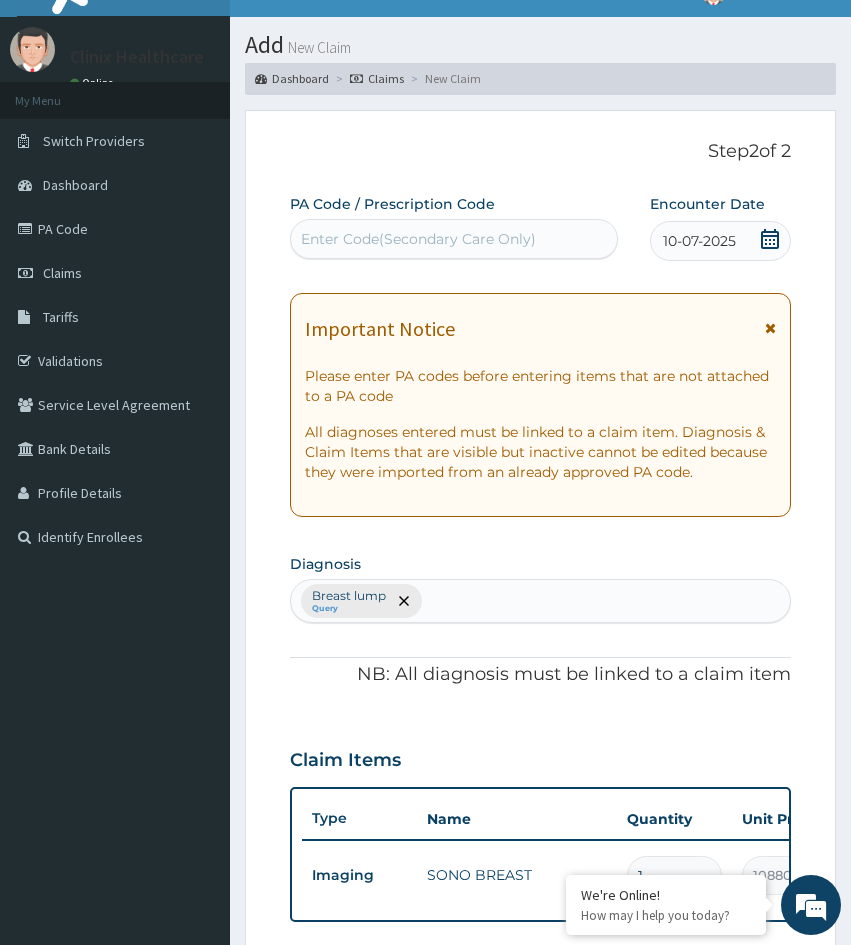 click on "Enter Code(Secondary Care Only)" at bounding box center (418, 239) 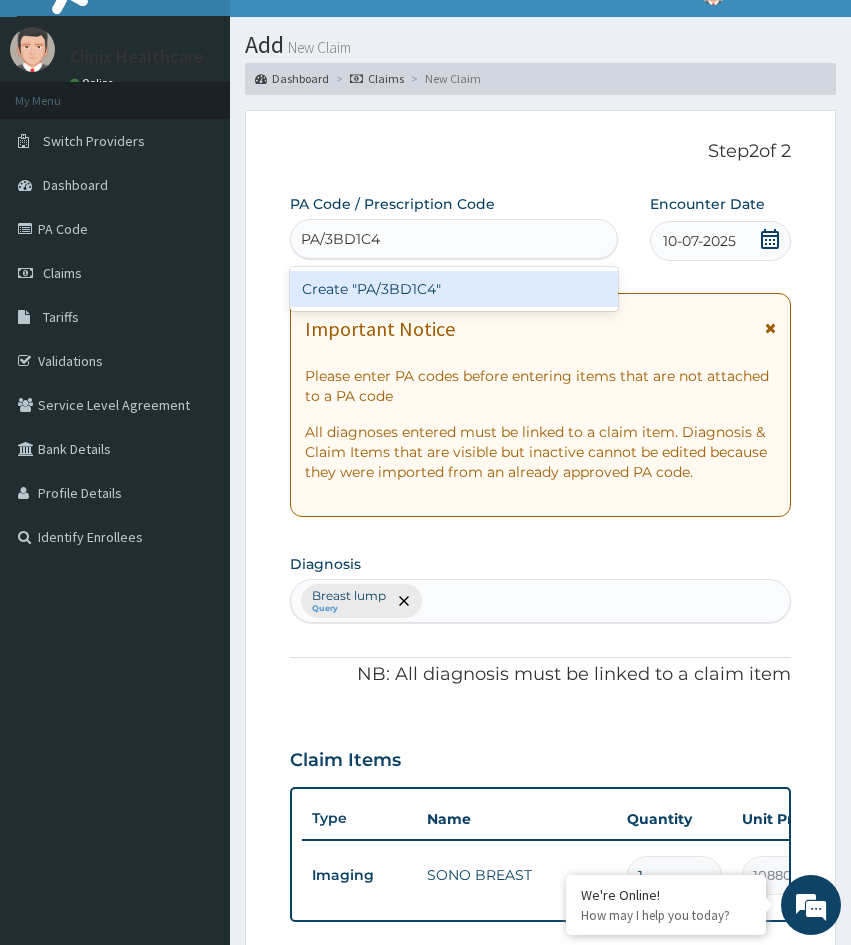 type on "PA/3BD1C4" 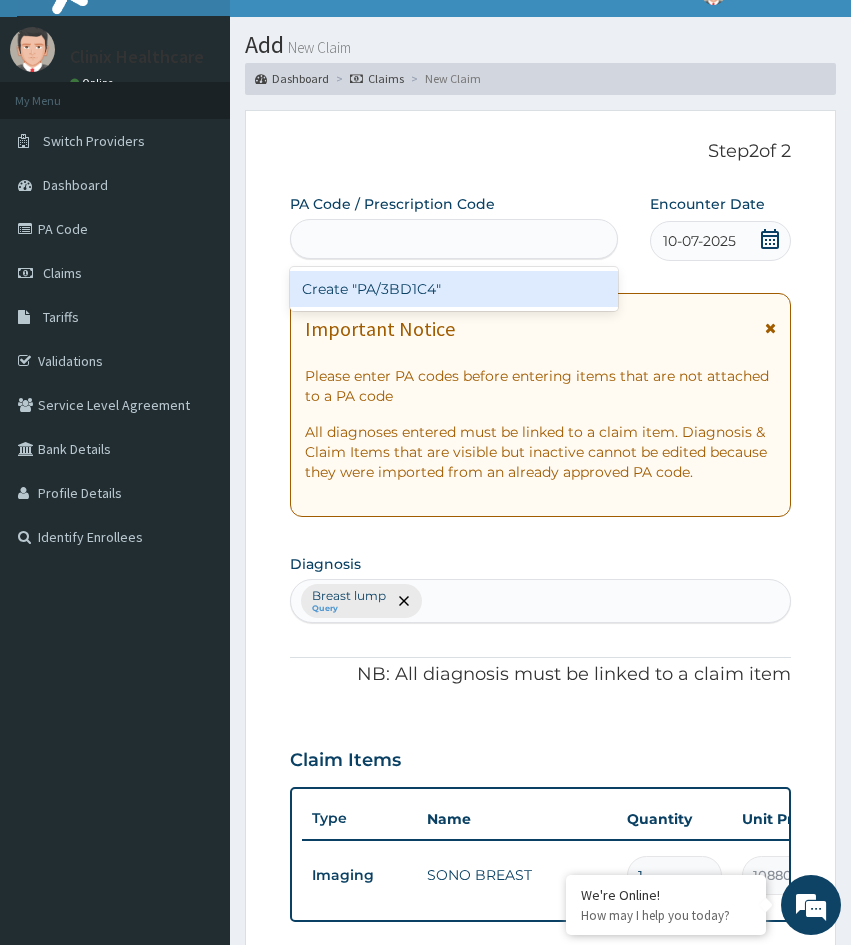 click on "Step  2  of 2" at bounding box center [540, 152] 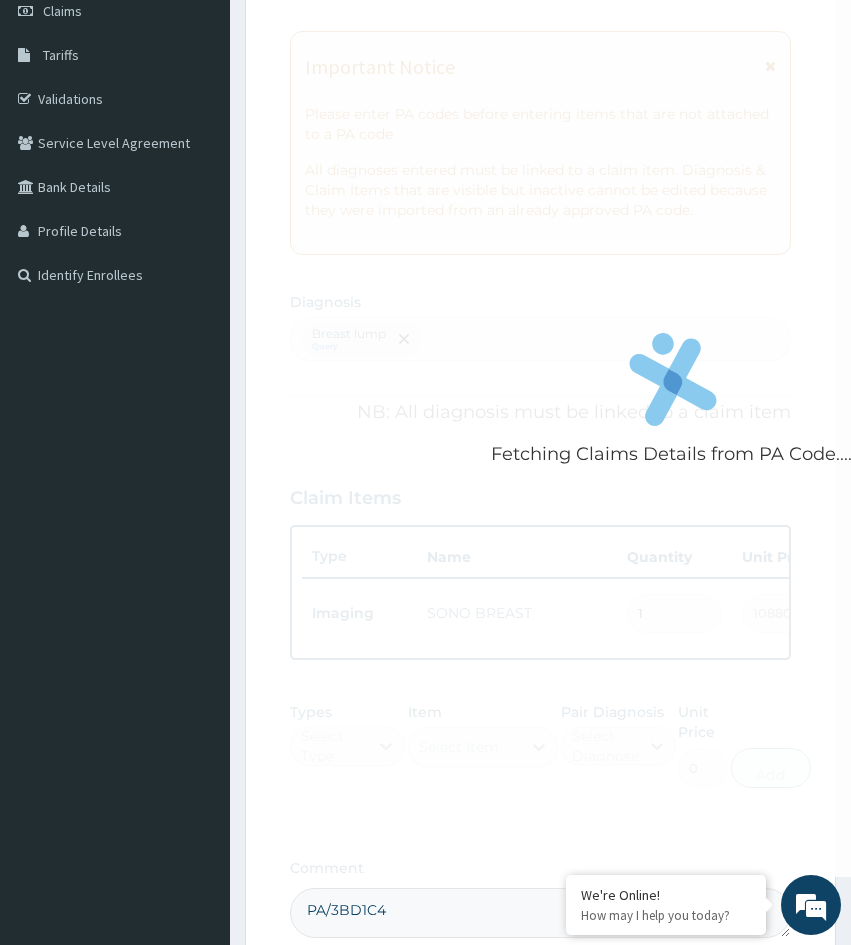 scroll, scrollTop: 333, scrollLeft: 0, axis: vertical 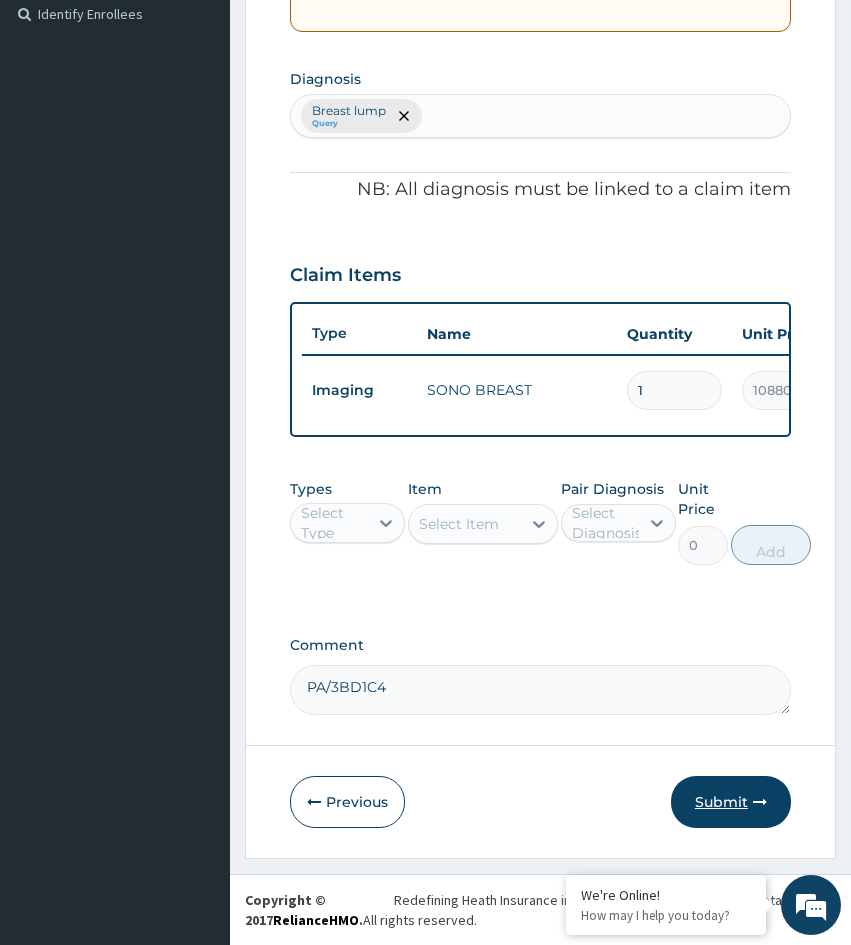 click on "Submit" at bounding box center [731, 802] 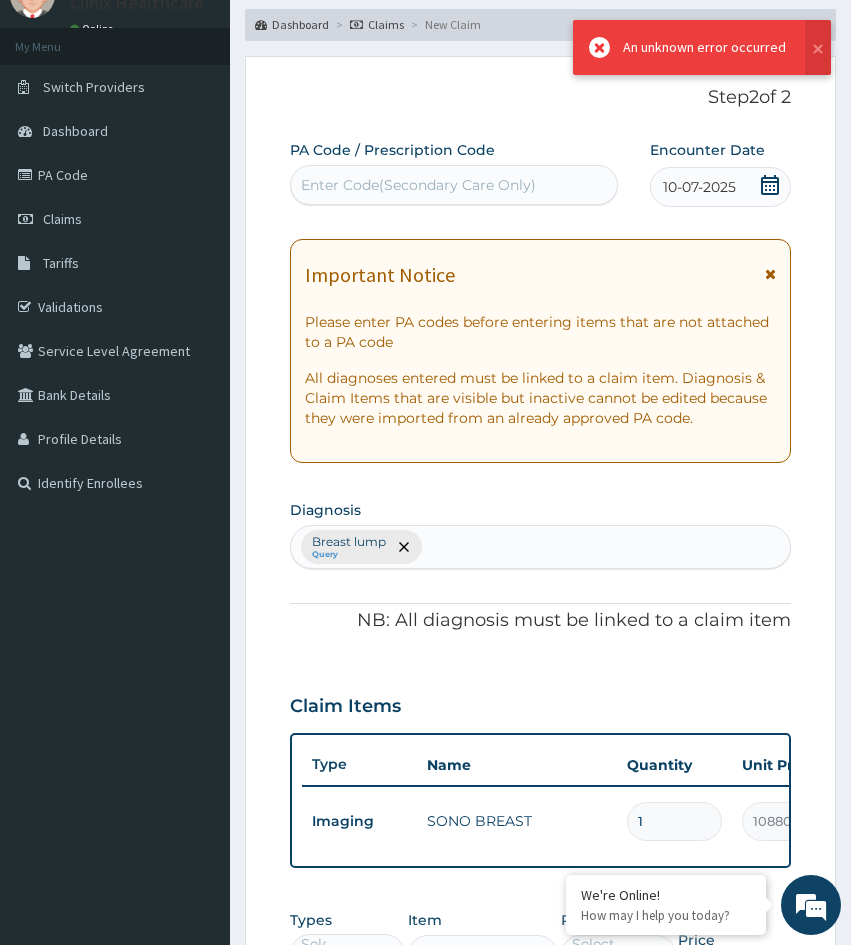 scroll, scrollTop: 533, scrollLeft: 0, axis: vertical 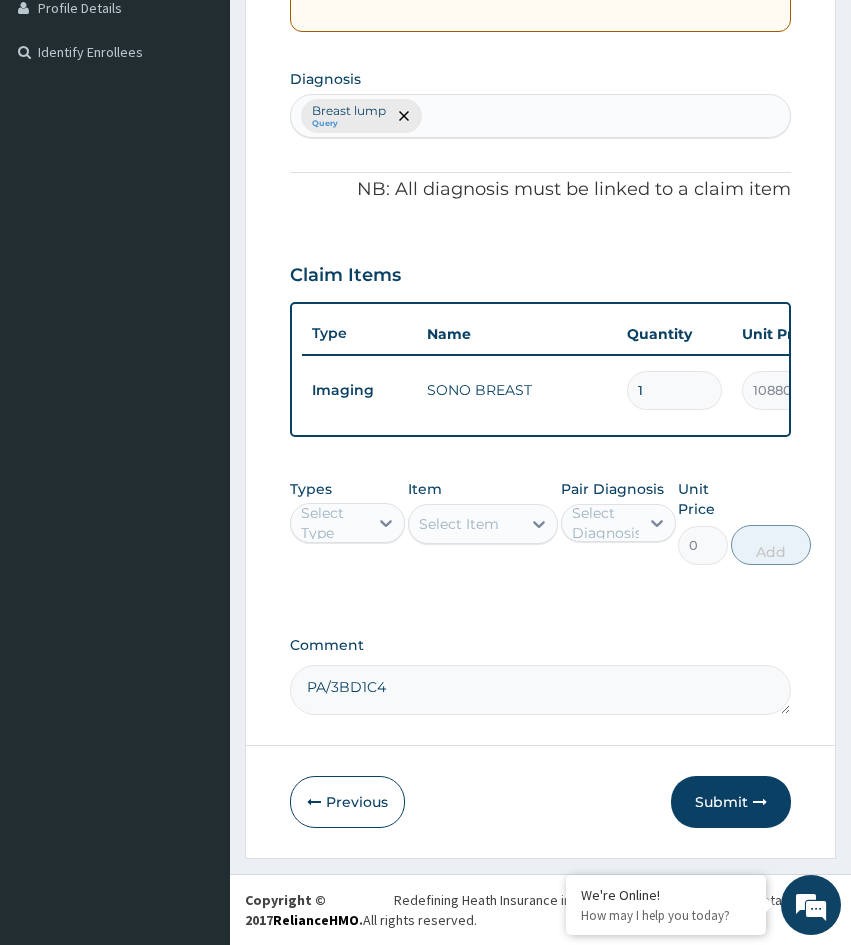 click on "Step  2  of 2 PA Code / Prescription Code Enter Code(Secondary Care Only) Encounter Date 10-07-2025 Important Notice Please enter PA codes before entering items that are not attached to a PA code   All diagnoses entered must be linked to a claim item. Diagnosis & Claim Items that are visible but inactive cannot be edited because they were imported from an already approved PA code. Diagnosis Breast lump Query NB: All diagnosis must be linked to a claim item Claim Items Type Name Quantity Unit Price Total Price Pair Diagnosis Actions Imaging SONO BREAST 1 10880 10880.00 Breast lump Delete Types Select Type Item Select Item Pair Diagnosis Select Diagnosis Unit Price 0 Add Comment PA/3BD1C4     Previous   Submit" at bounding box center [540, 242] 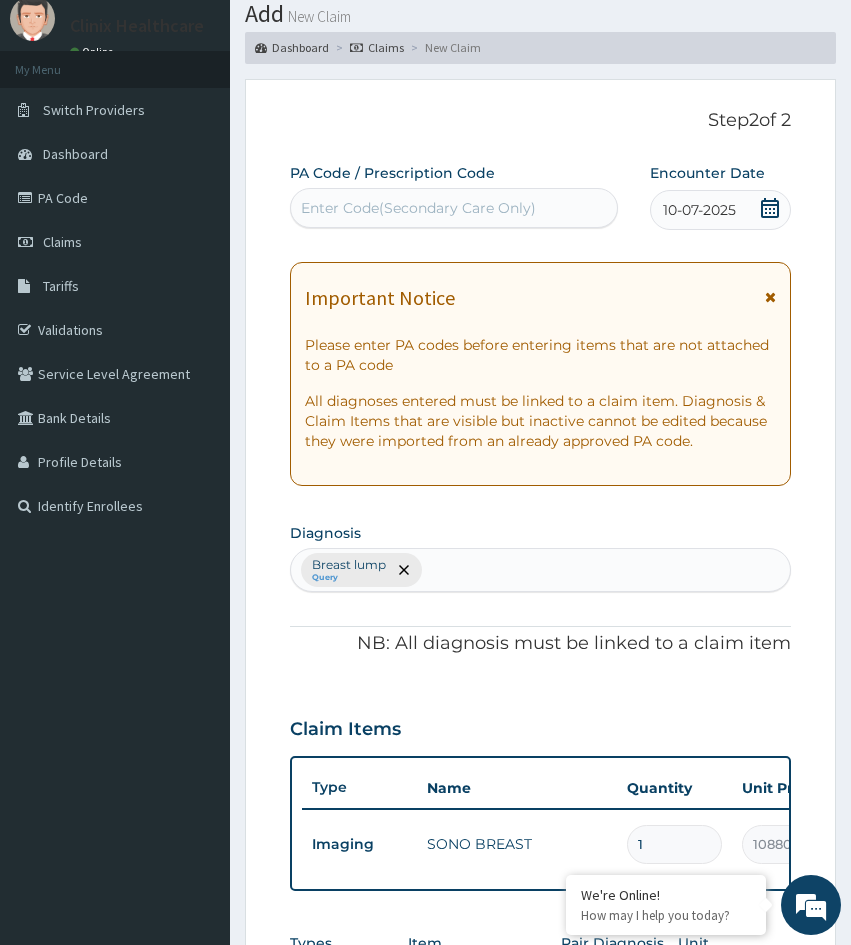 scroll, scrollTop: 0, scrollLeft: 0, axis: both 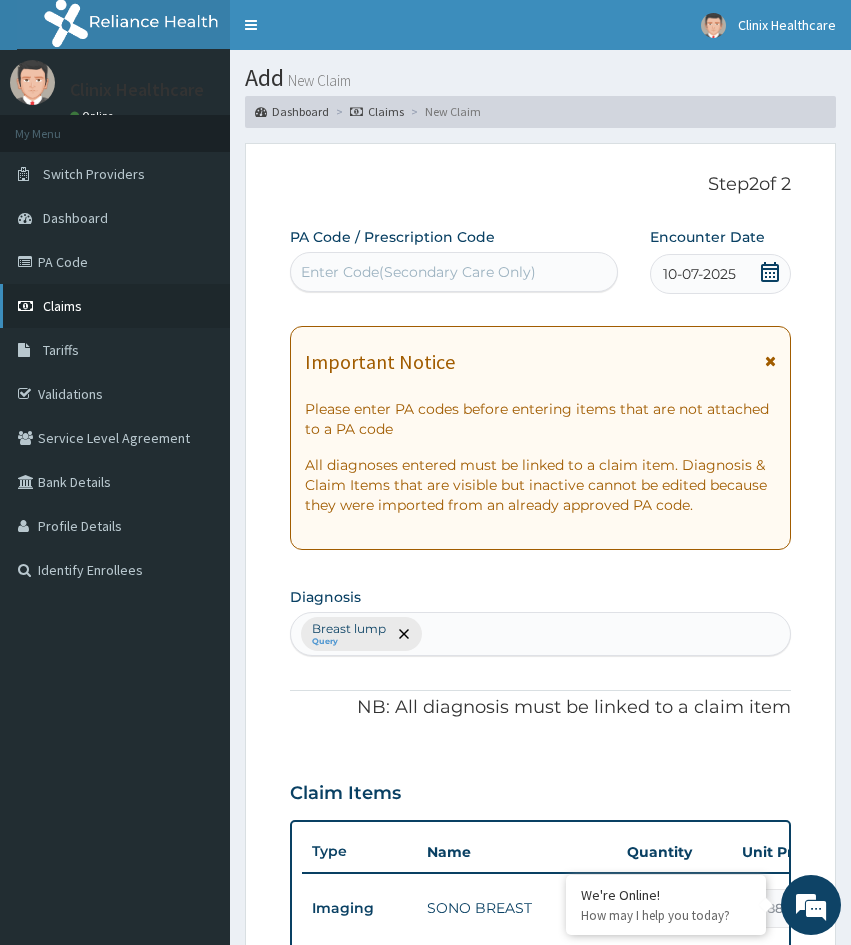click on "Claims" at bounding box center [62, 306] 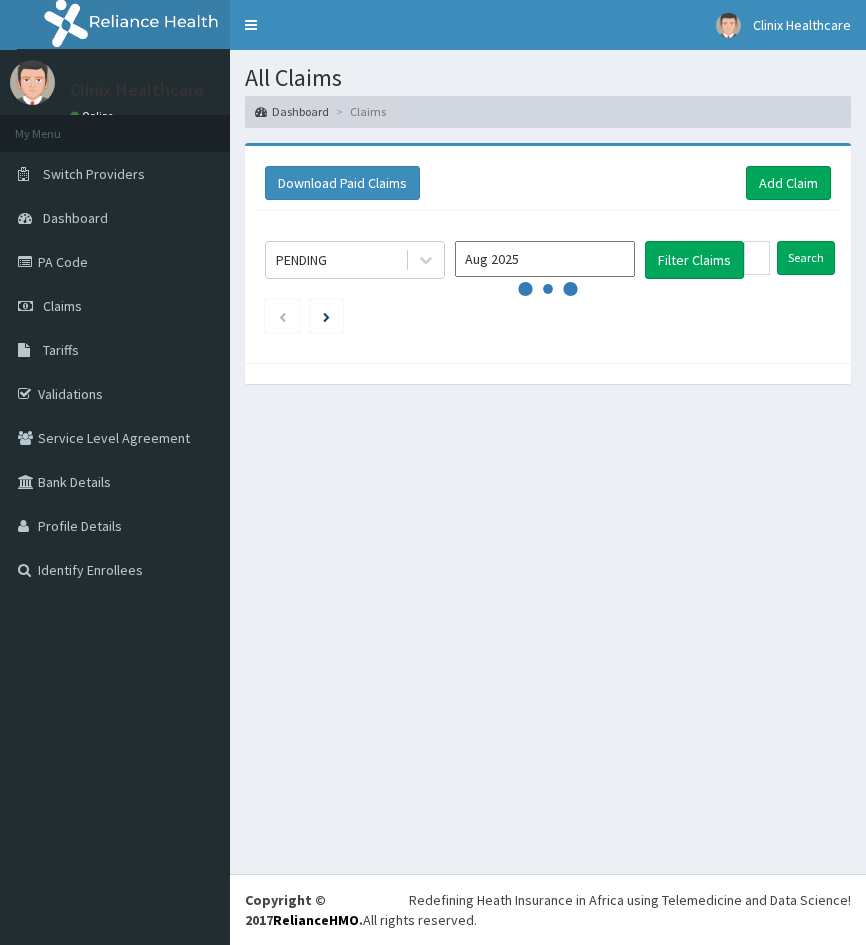 scroll, scrollTop: 0, scrollLeft: 0, axis: both 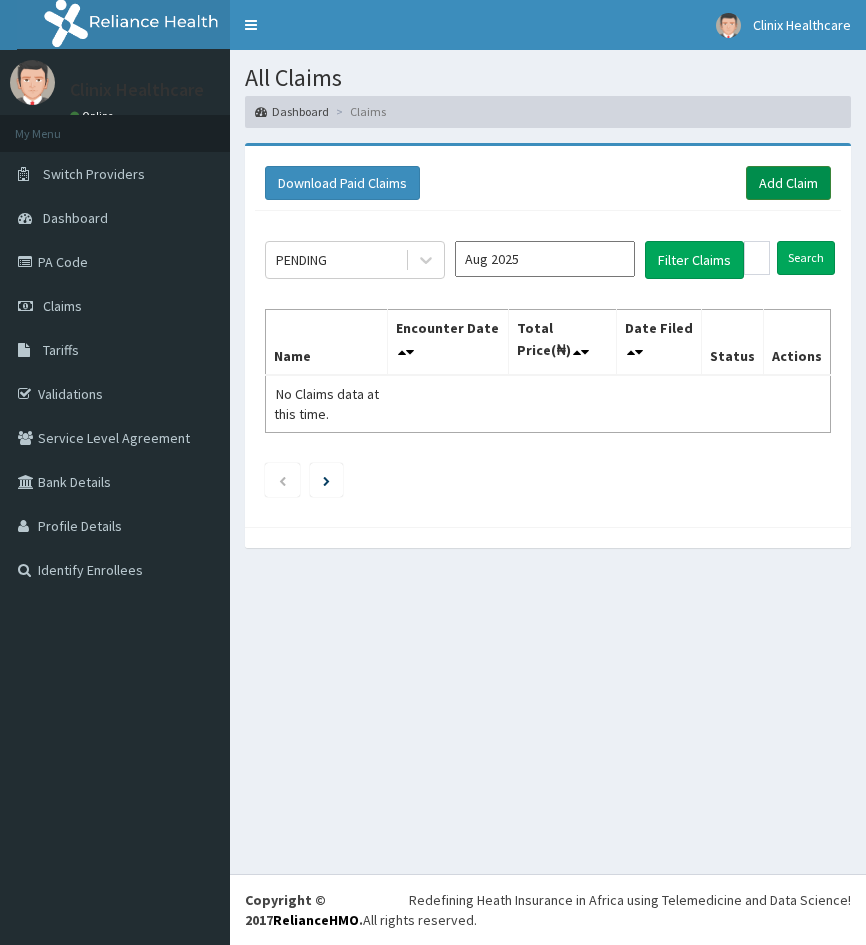 click on "Add Claim" at bounding box center (788, 183) 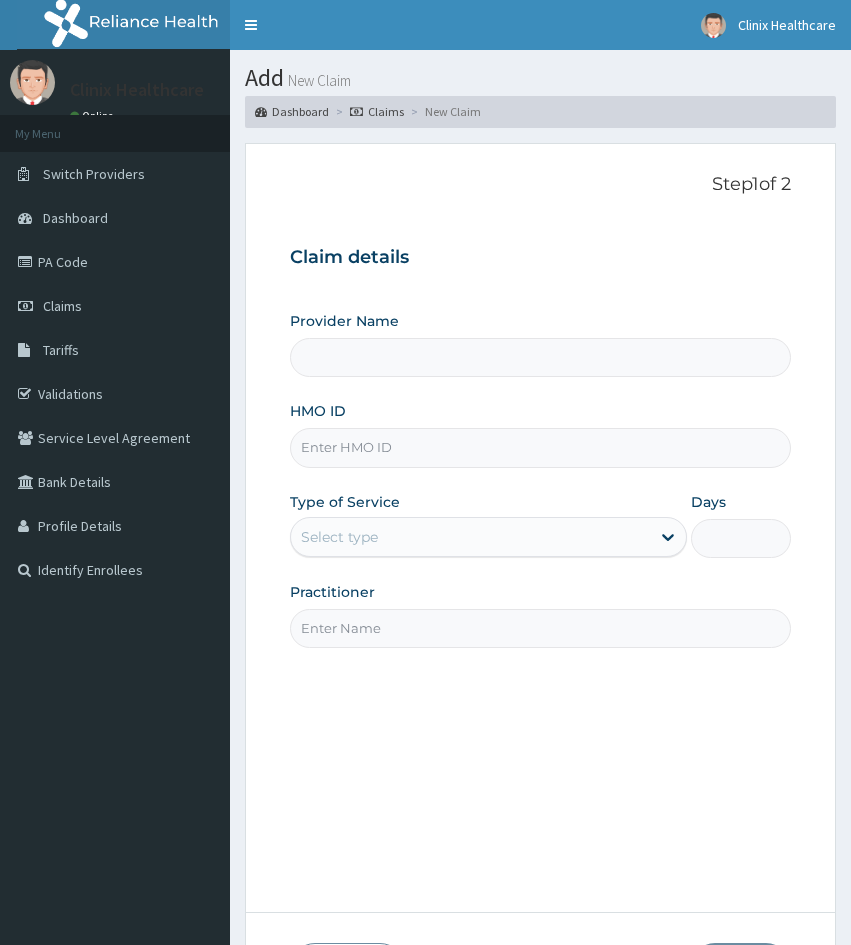 scroll, scrollTop: 0, scrollLeft: 0, axis: both 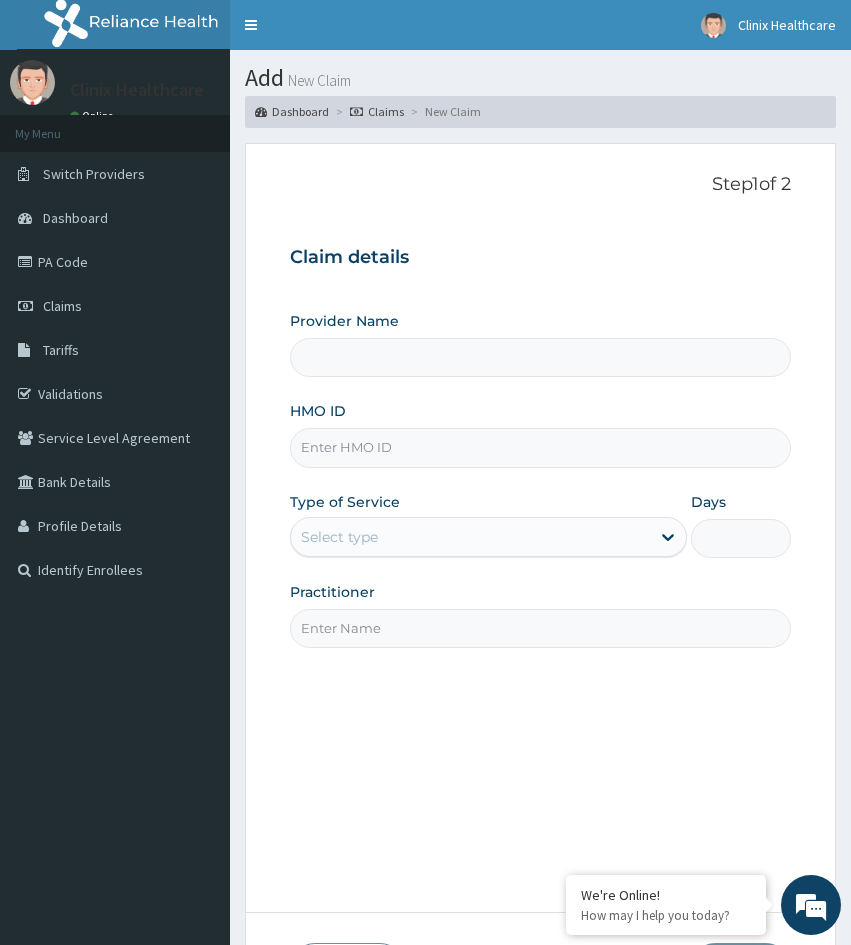 paste on "BTR/10346/A" 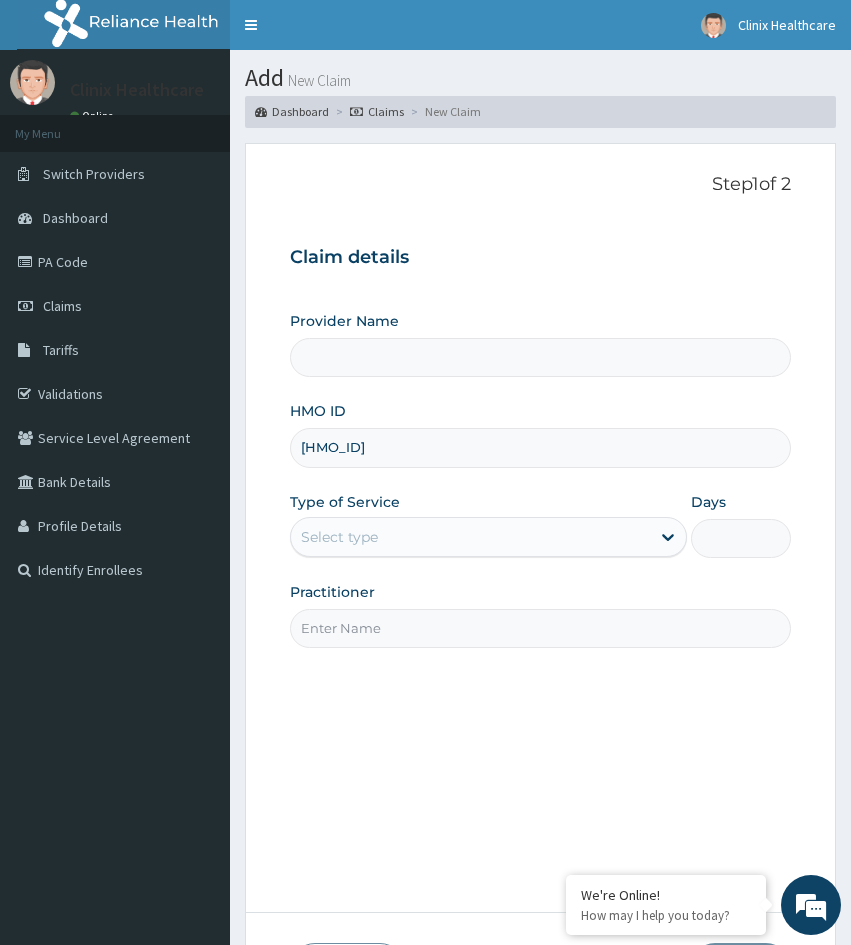 type on "Clinix Healthcare" 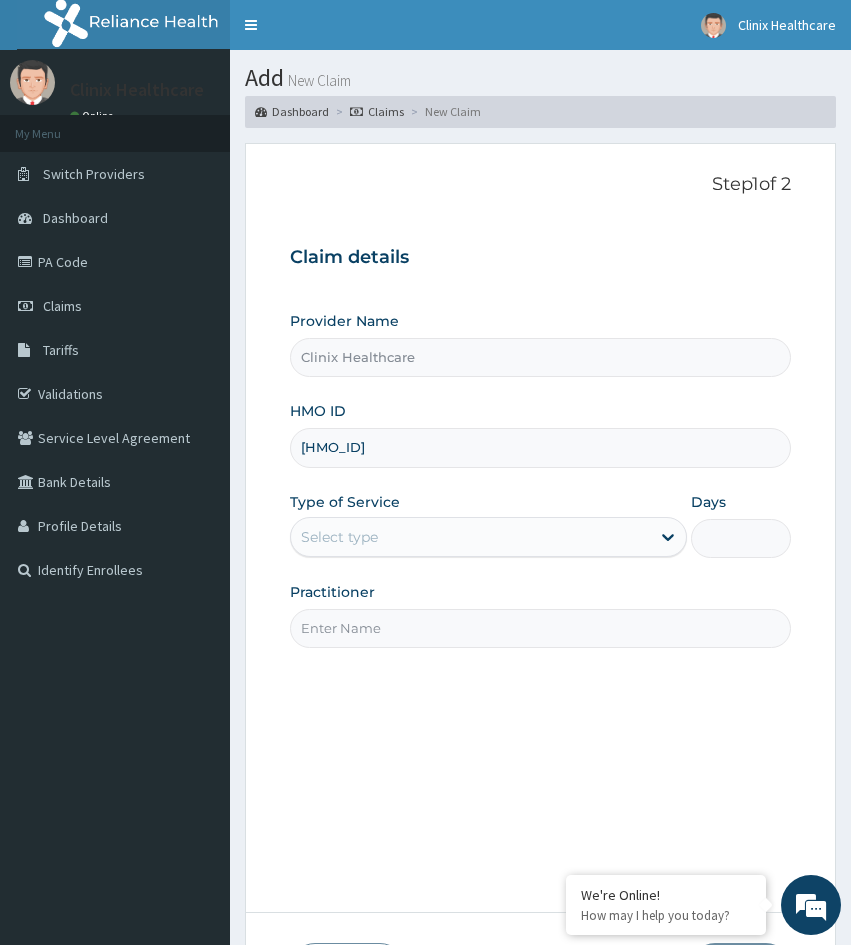 type on "BTR/10346/A" 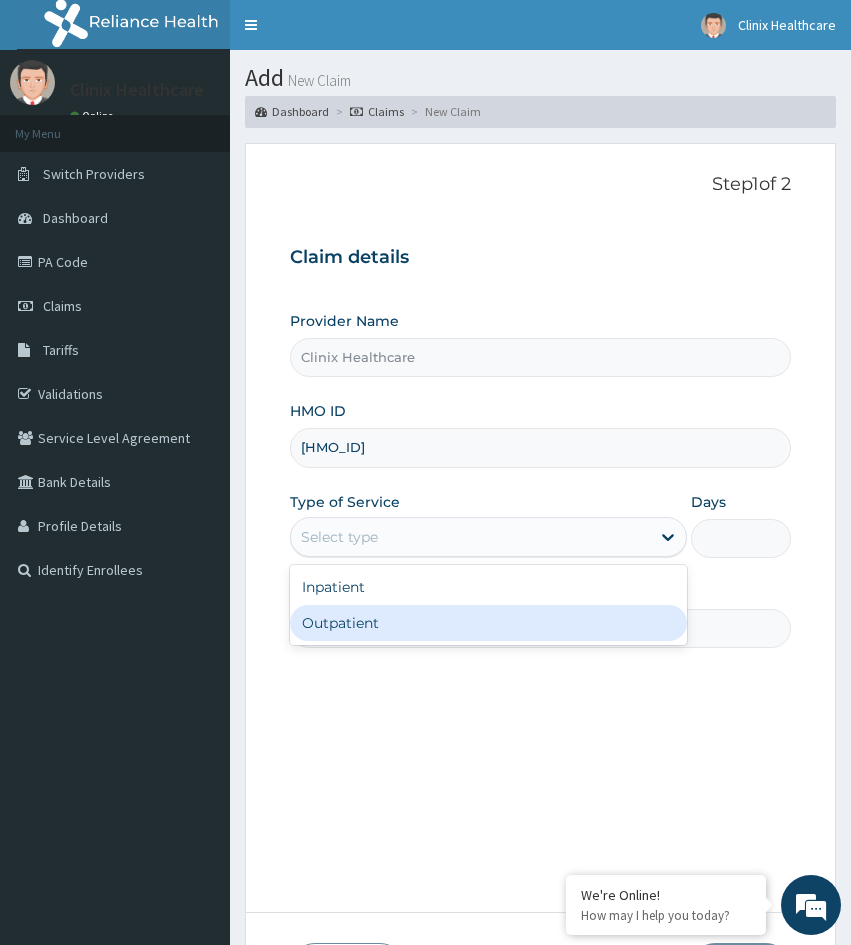 click on "Outpatient" at bounding box center [488, 623] 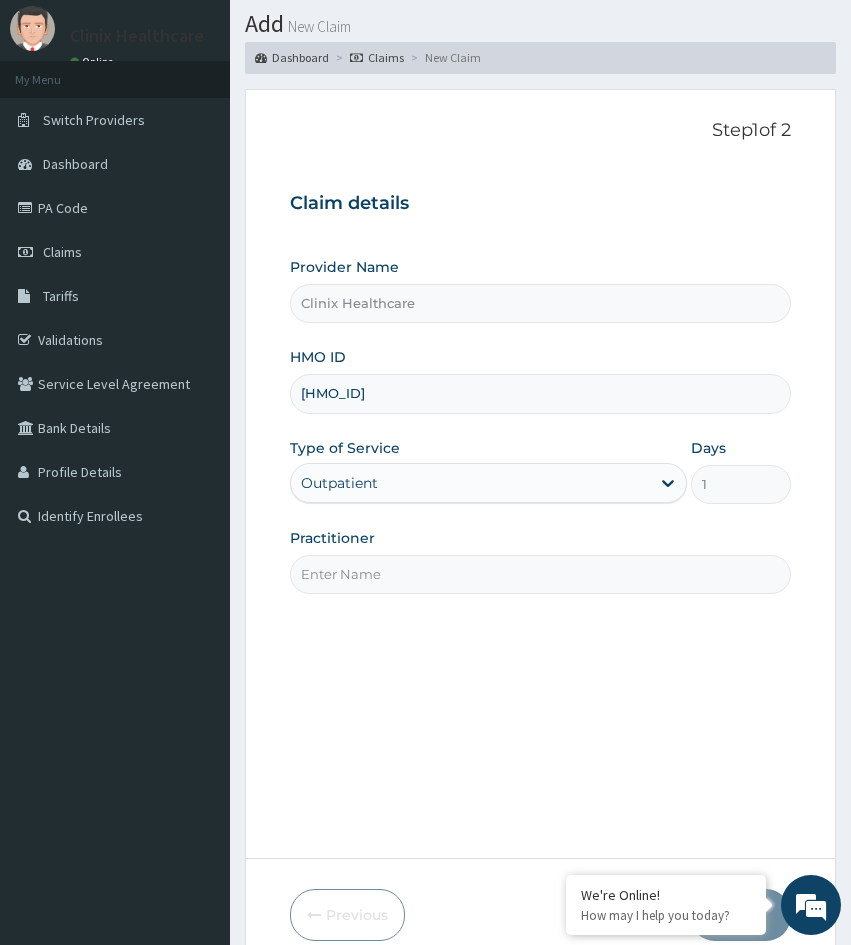 scroll, scrollTop: 167, scrollLeft: 0, axis: vertical 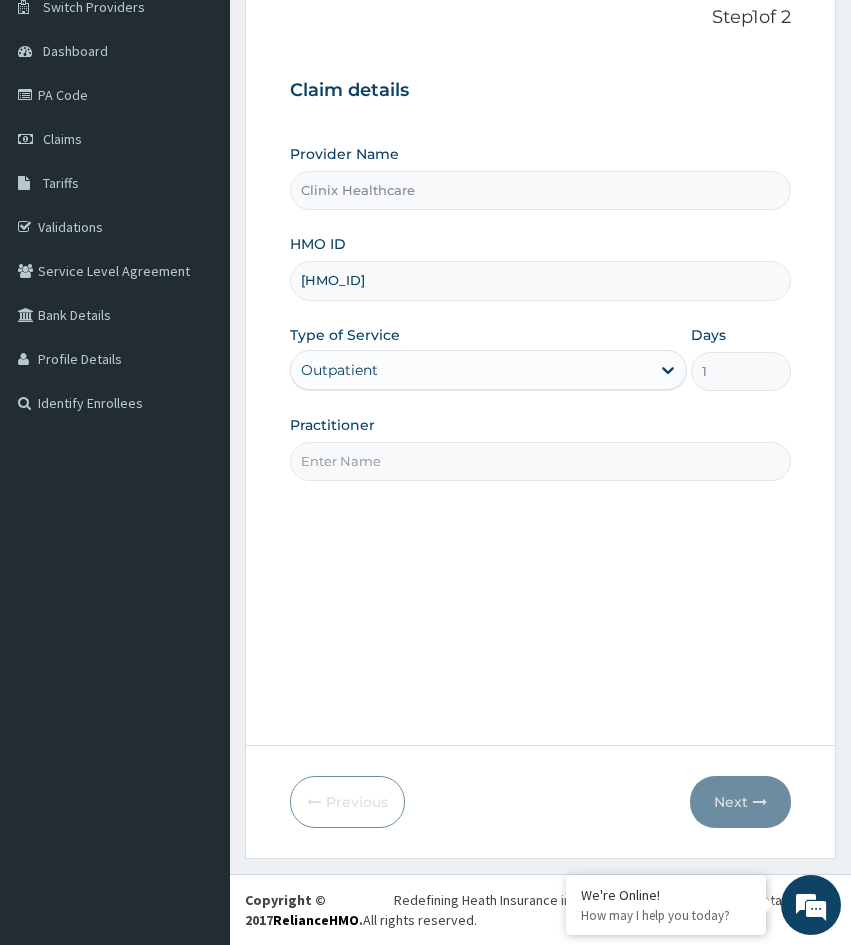 click on "Practitioner" at bounding box center [540, 461] 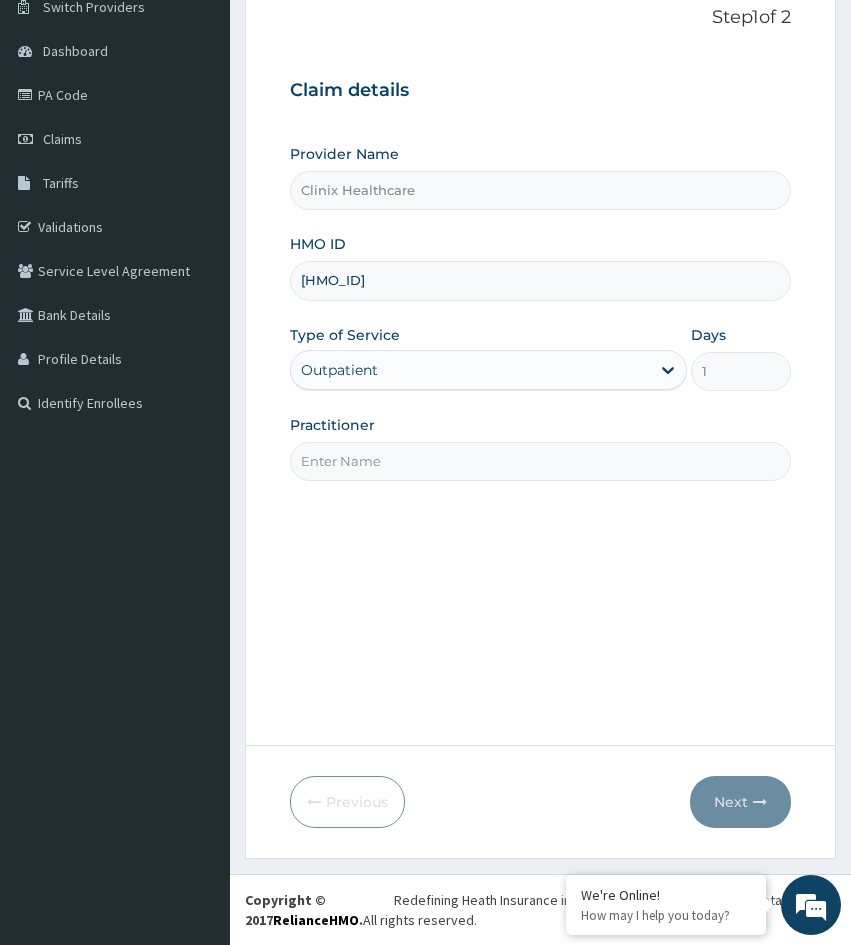 click on "Step  1  of 2 Claim details Provider Name Clinix Healthcare HMO ID BTR/10346/A Type of Service Outpatient Days 1 Practitioner" at bounding box center (540, 361) 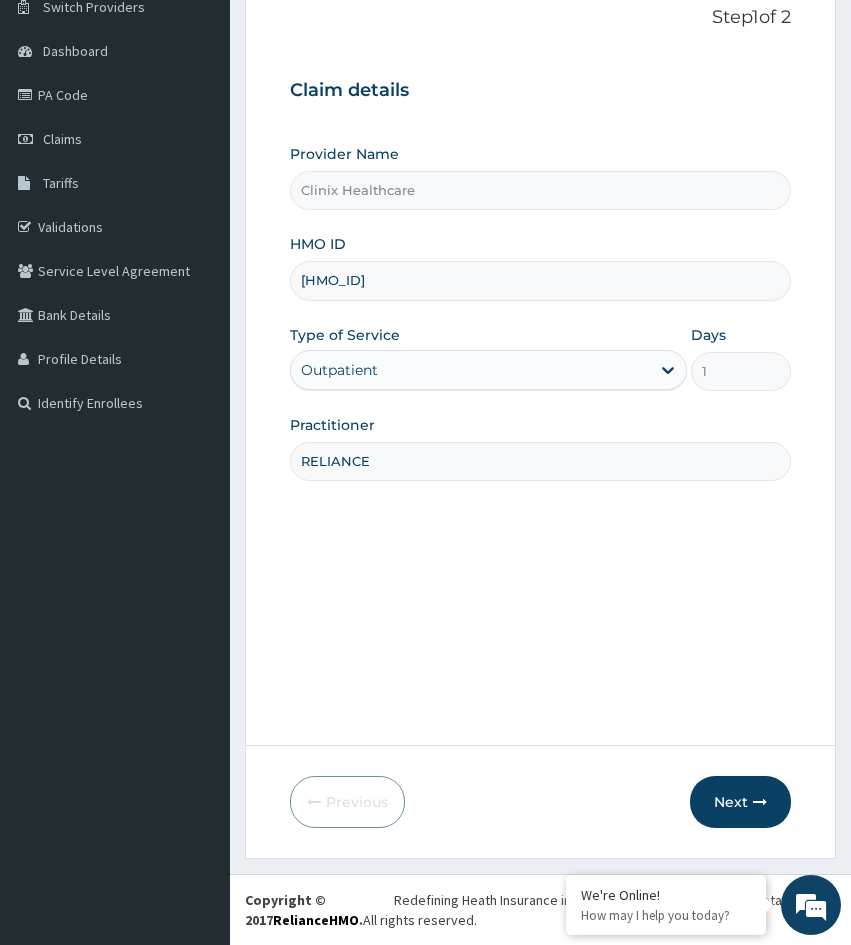 type on "RELIANCE" 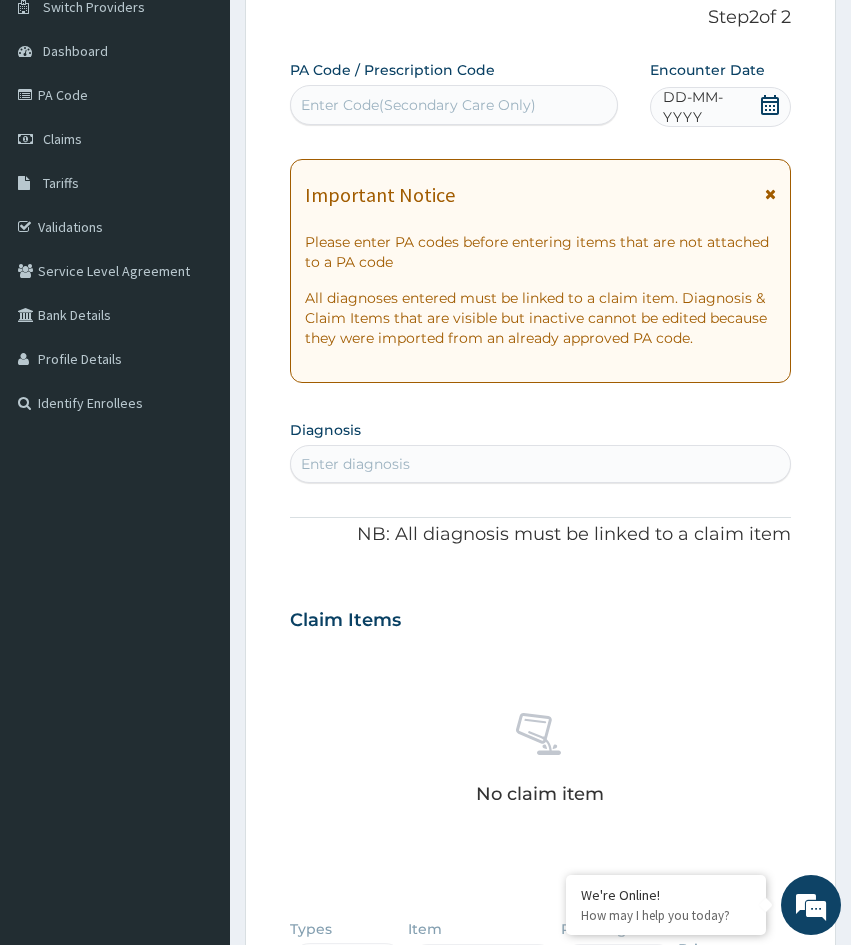 scroll, scrollTop: 0, scrollLeft: 0, axis: both 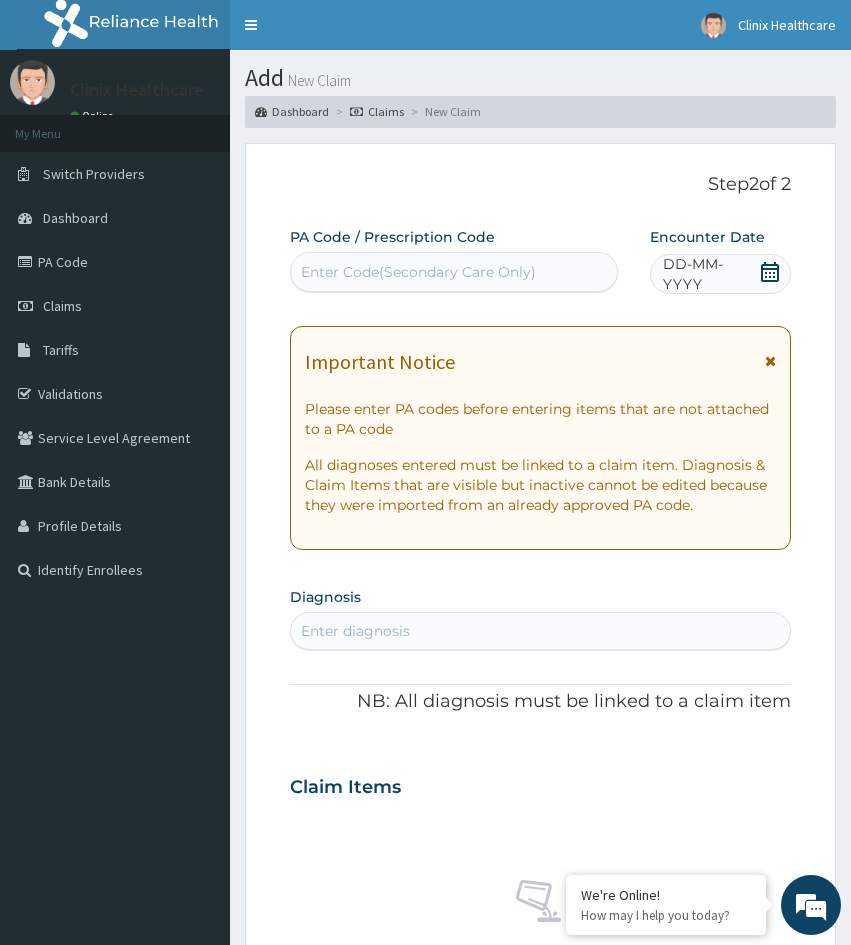 click on "Enter Code(Secondary Care Only)" at bounding box center (418, 272) 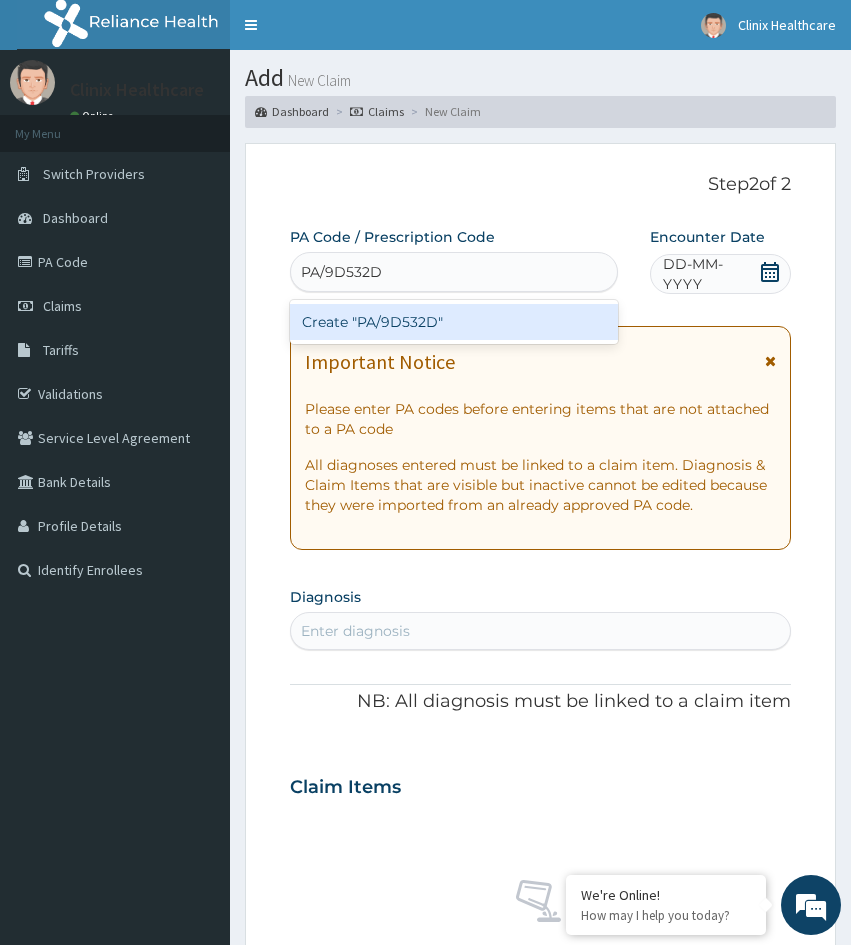 click on "Create "PA/9D532D"" at bounding box center (454, 322) 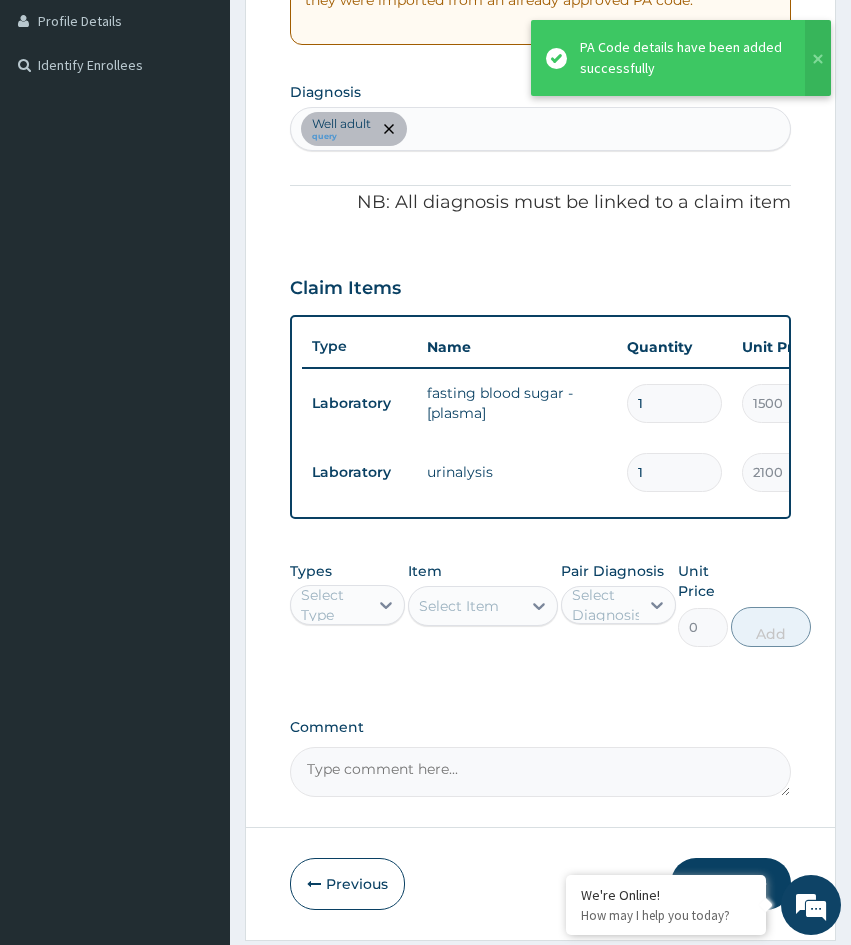 scroll, scrollTop: 602, scrollLeft: 0, axis: vertical 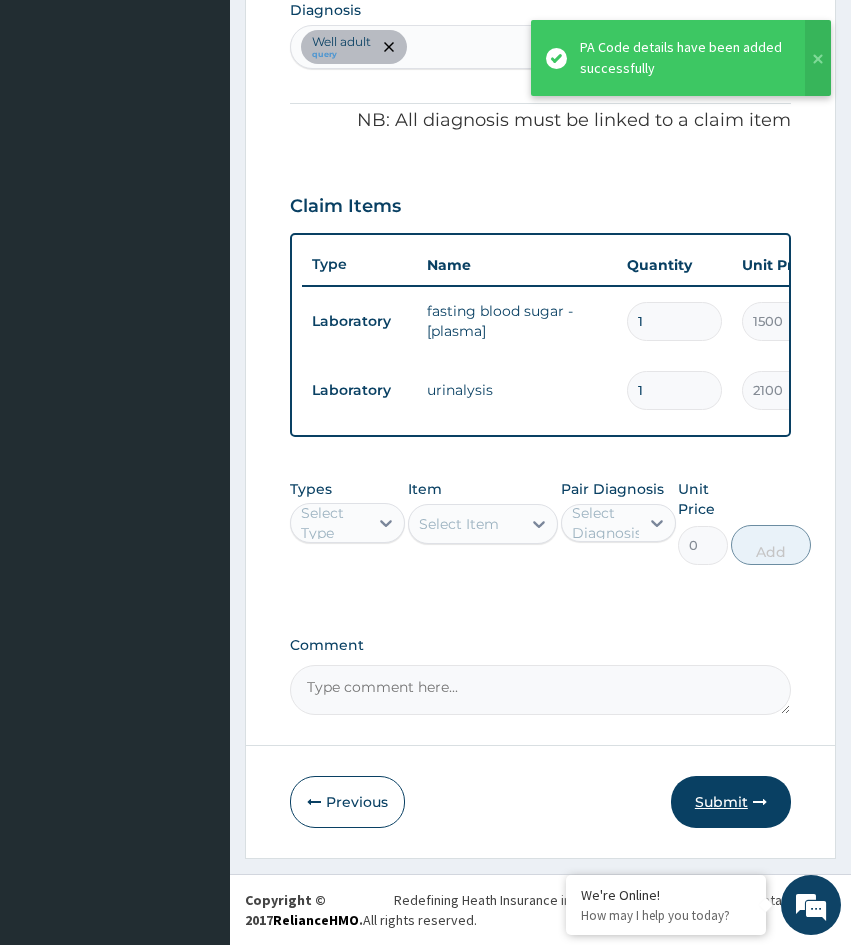 click on "Submit" at bounding box center (731, 802) 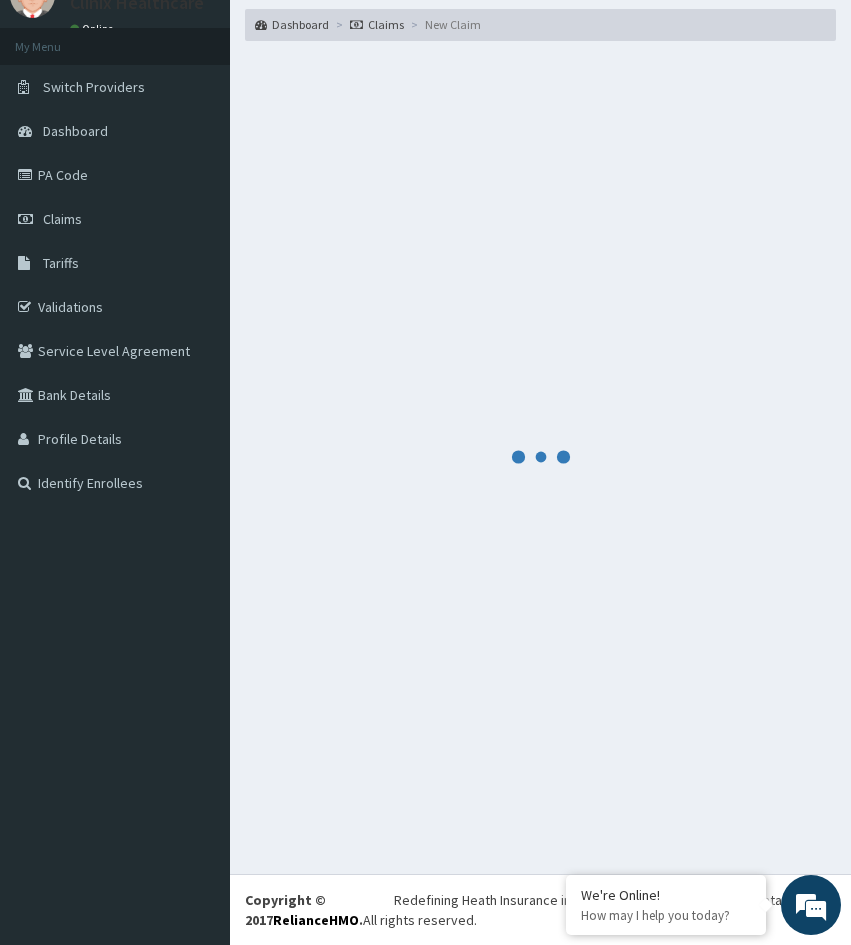 scroll, scrollTop: 602, scrollLeft: 0, axis: vertical 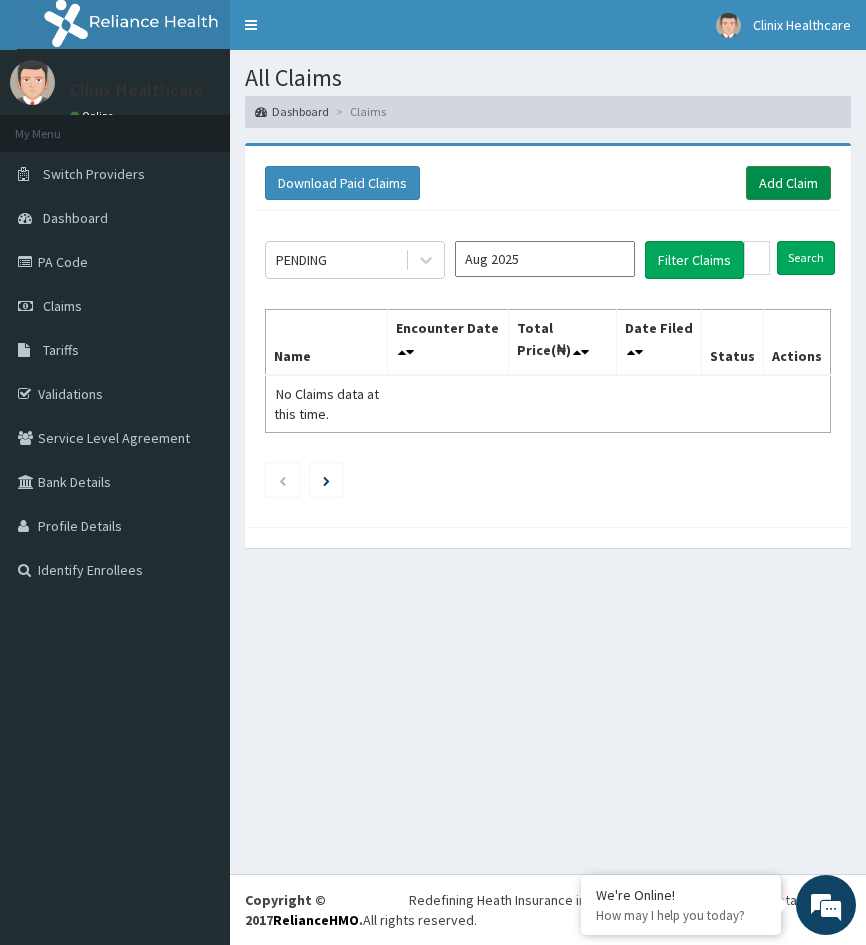 click on "Add Claim" at bounding box center [788, 183] 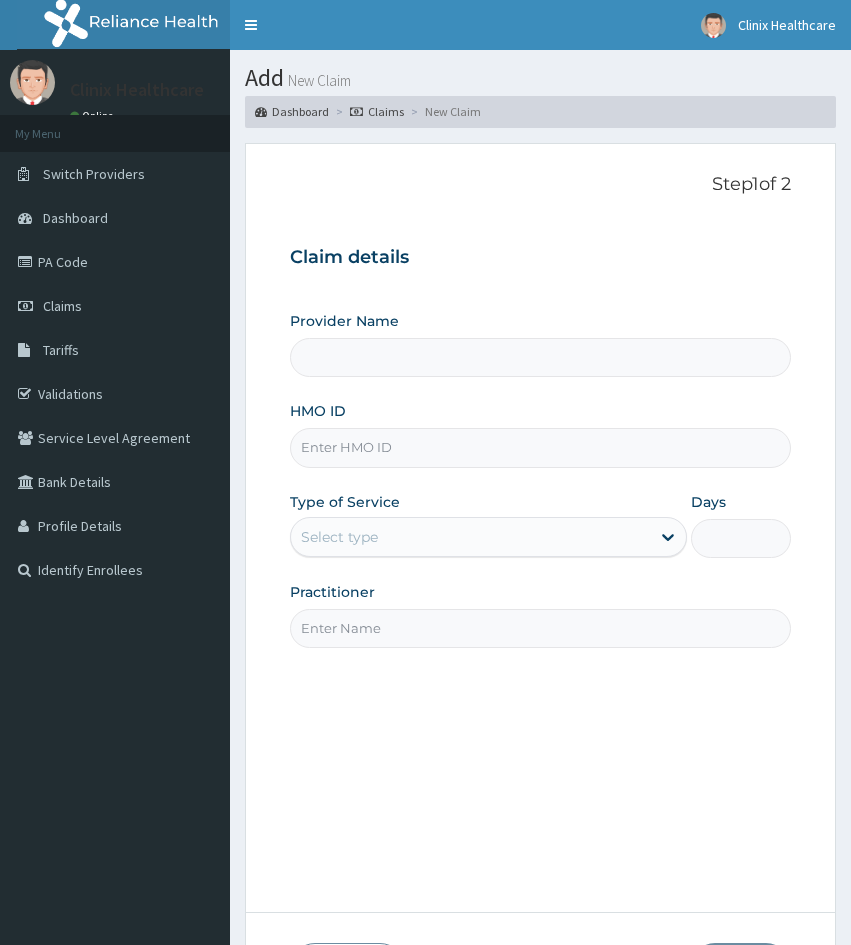 scroll, scrollTop: 0, scrollLeft: 0, axis: both 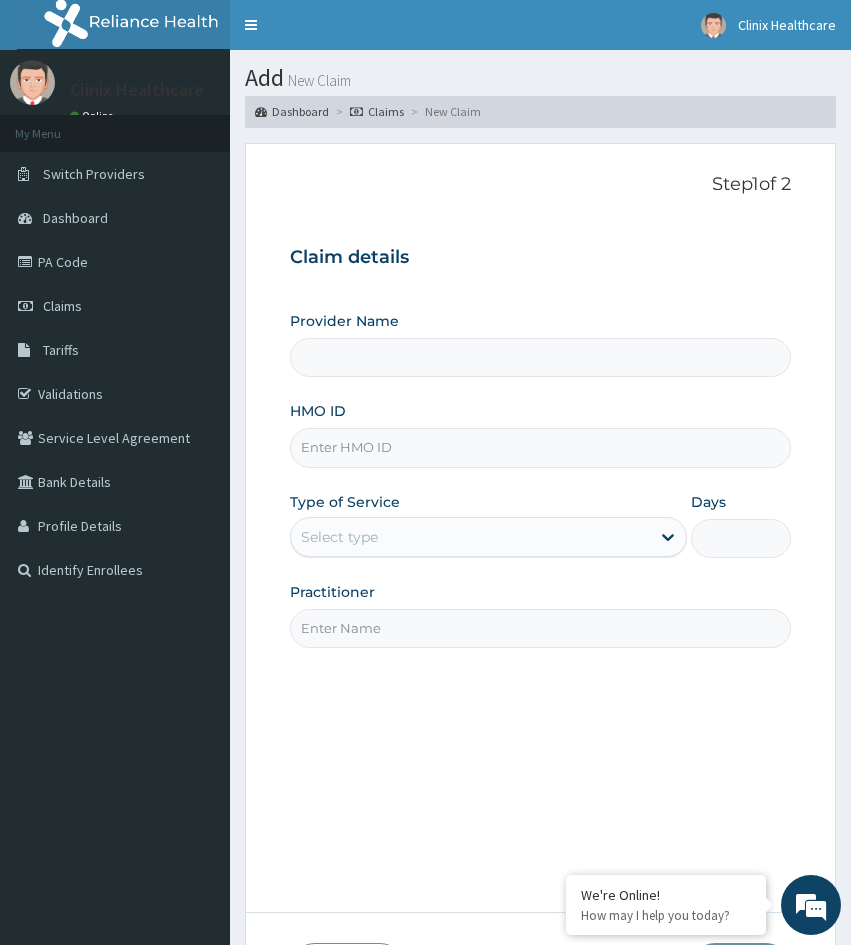 type on "Clinix Healthcare" 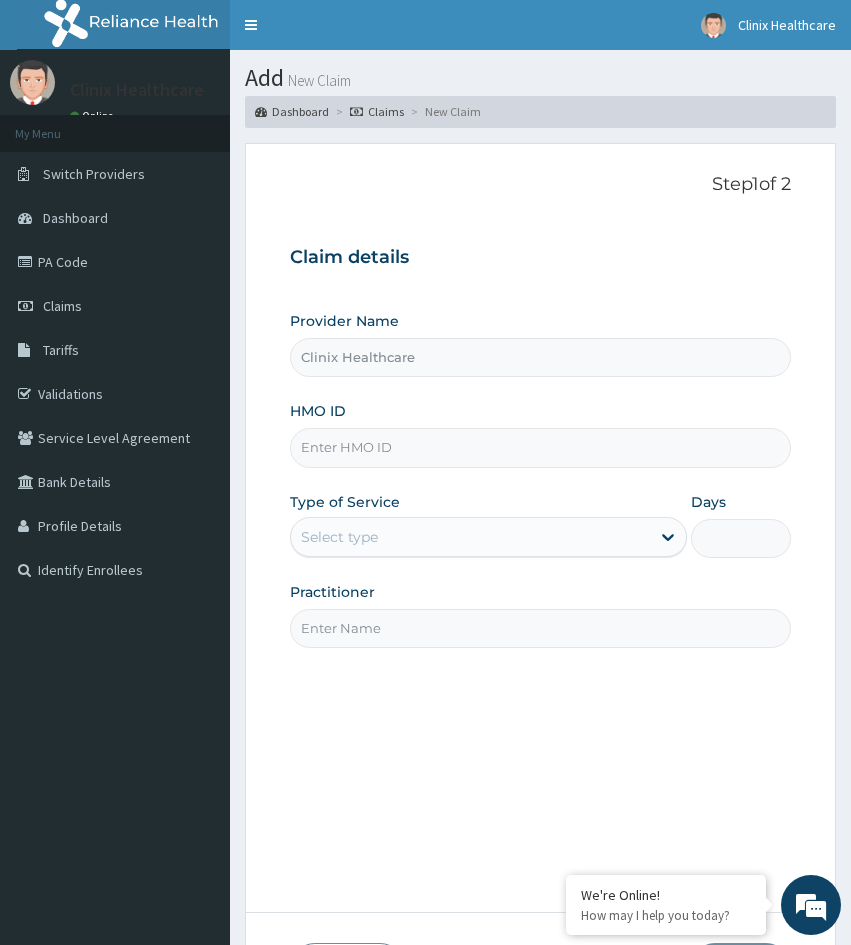 drag, startPoint x: 307, startPoint y: 719, endPoint x: 366, endPoint y: 577, distance: 153.7693 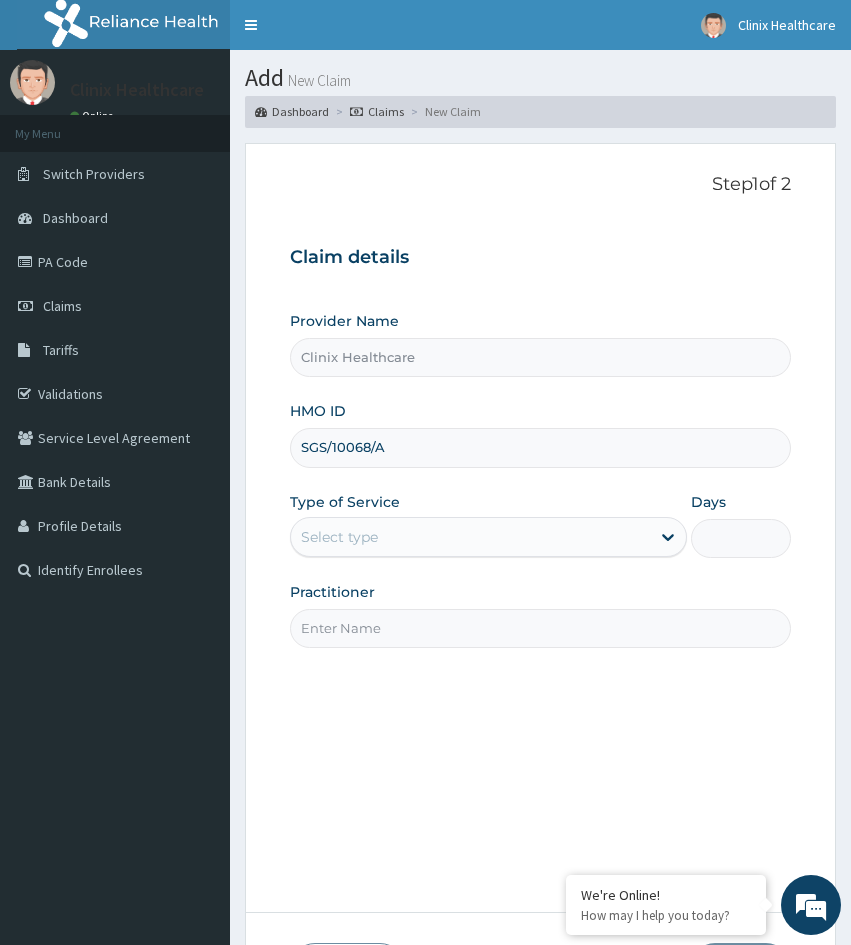 type on "SGS/10068/A" 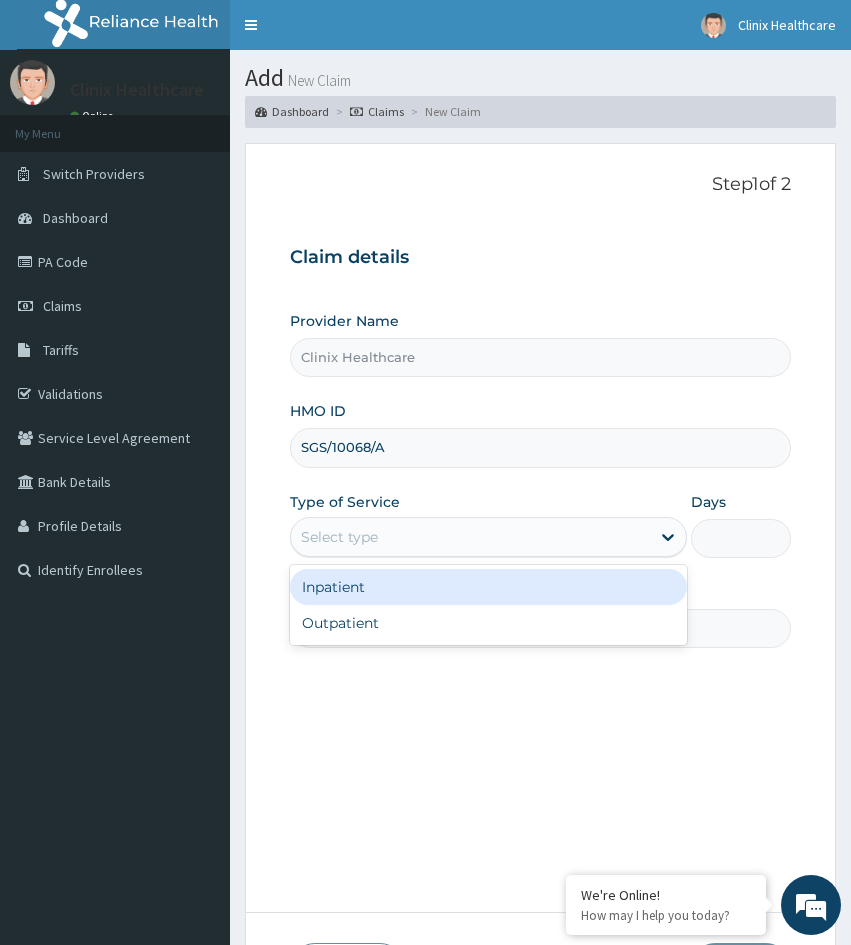 drag, startPoint x: 362, startPoint y: 539, endPoint x: 383, endPoint y: 601, distance: 65.459915 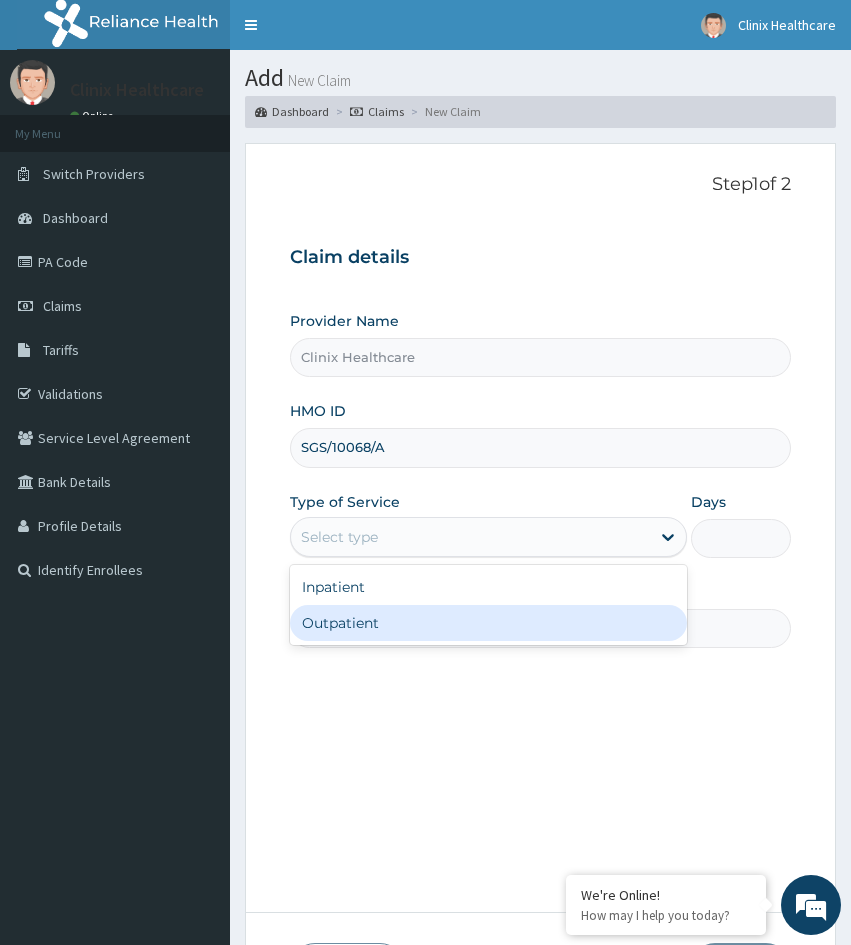 drag, startPoint x: 391, startPoint y: 626, endPoint x: 862, endPoint y: 447, distance: 503.86703 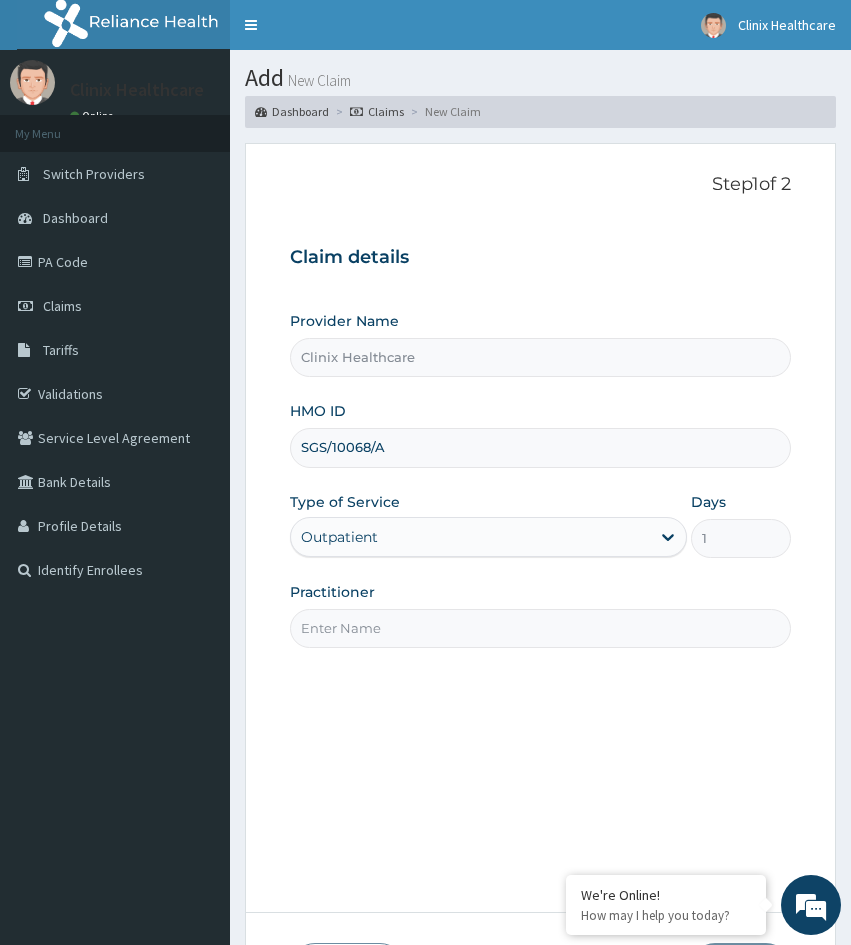 scroll, scrollTop: 0, scrollLeft: 0, axis: both 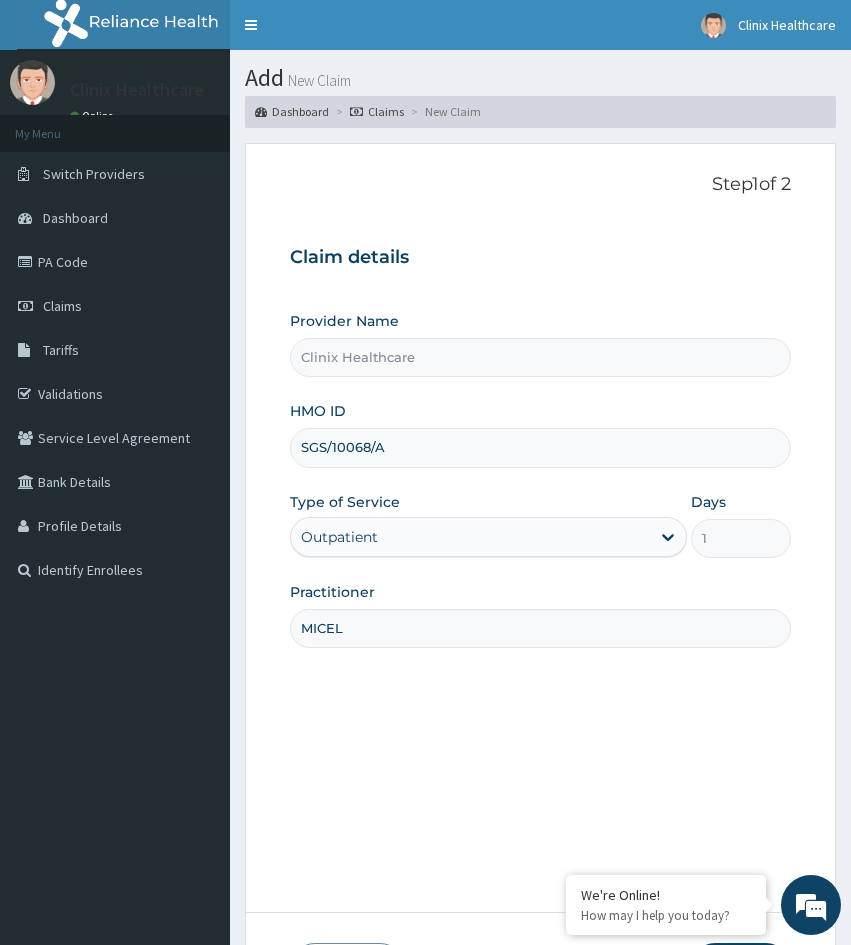 type on "MICEL" 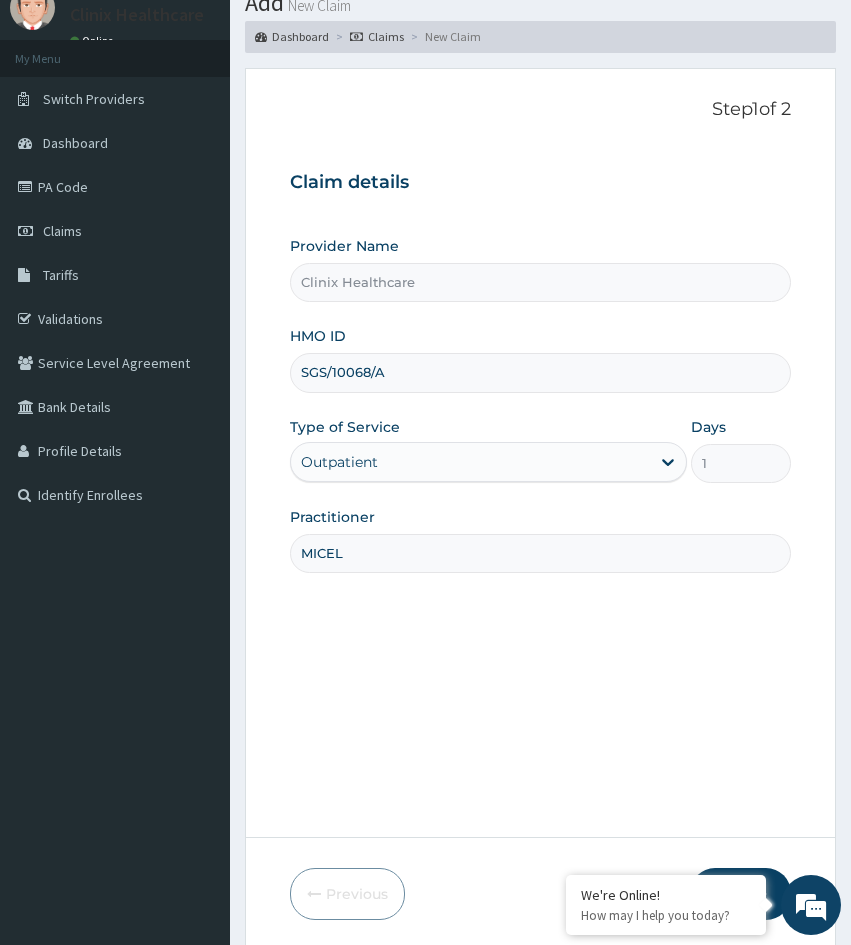 scroll, scrollTop: 167, scrollLeft: 0, axis: vertical 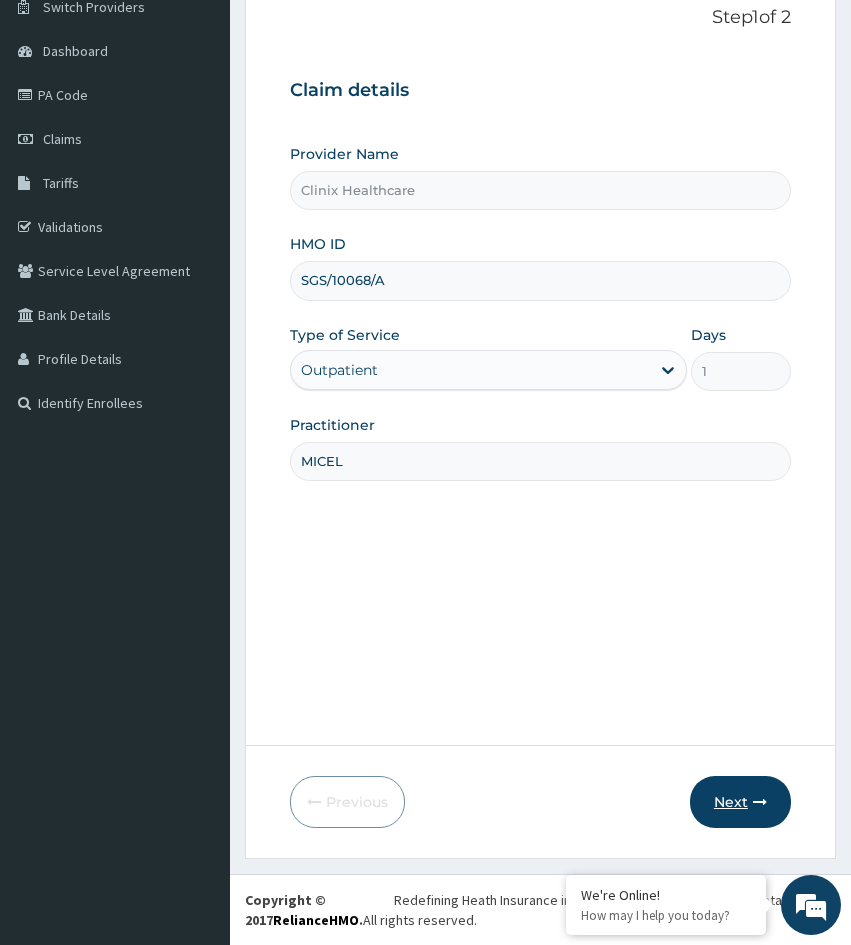 click on "Next" at bounding box center [740, 802] 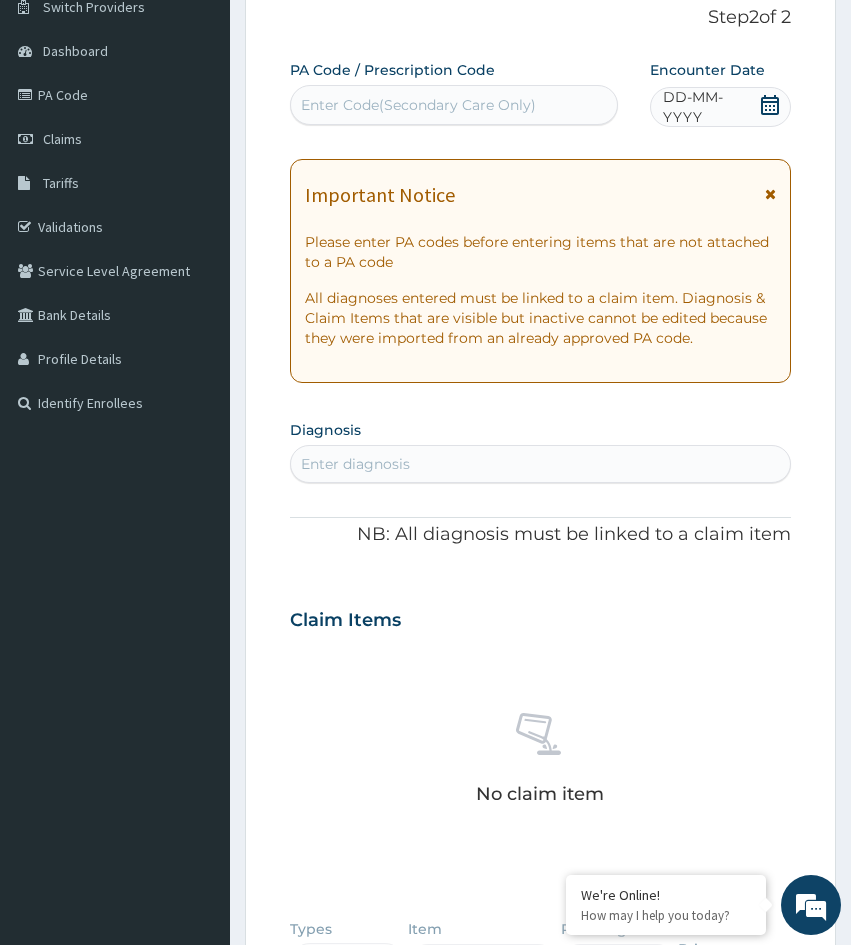 click on "Step  2  of 2 PA Code / Prescription Code Enter Code(Secondary Care Only) Encounter Date DD-MM-YYYY Important Notice Please enter PA codes before entering items that are not attached to a PA code   All diagnoses entered must be linked to a claim item. Diagnosis & Claim Items that are visible but inactive cannot be edited because they were imported from an already approved PA code. Diagnosis Enter diagnosis NB: All diagnosis must be linked to a claim item Claim Items No claim item Types Select Type Item Select Item Pair Diagnosis Select Diagnosis Unit Price 0 Add Comment     Previous   Submit" at bounding box center (540, 638) 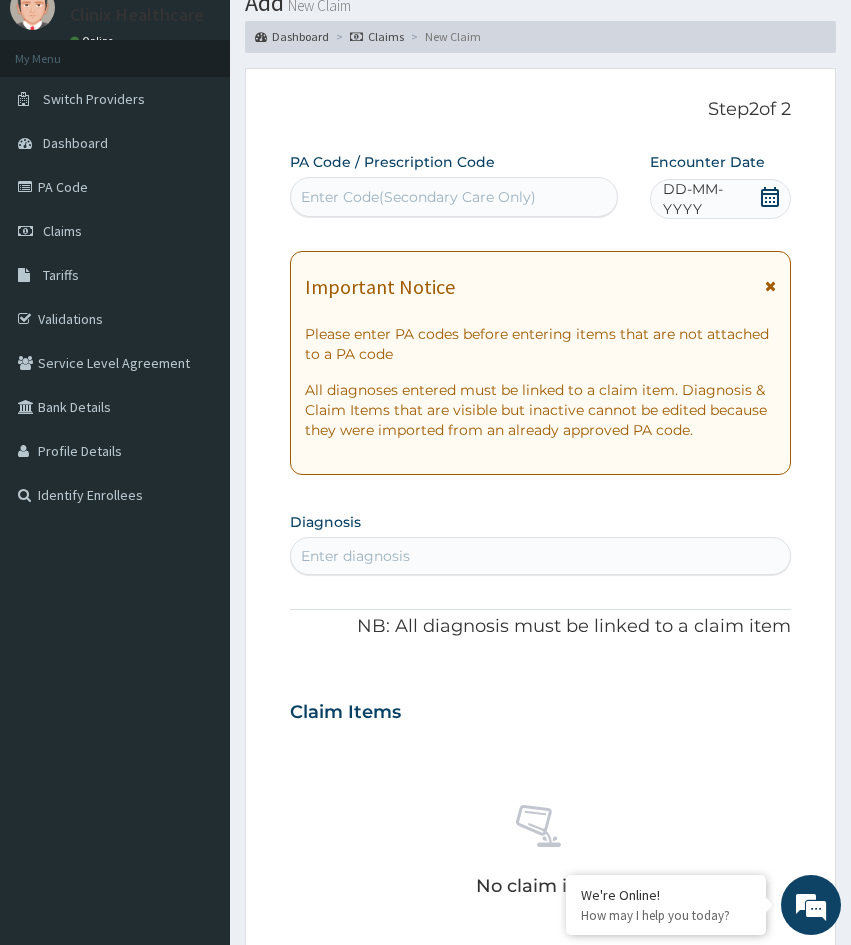 scroll, scrollTop: 0, scrollLeft: 0, axis: both 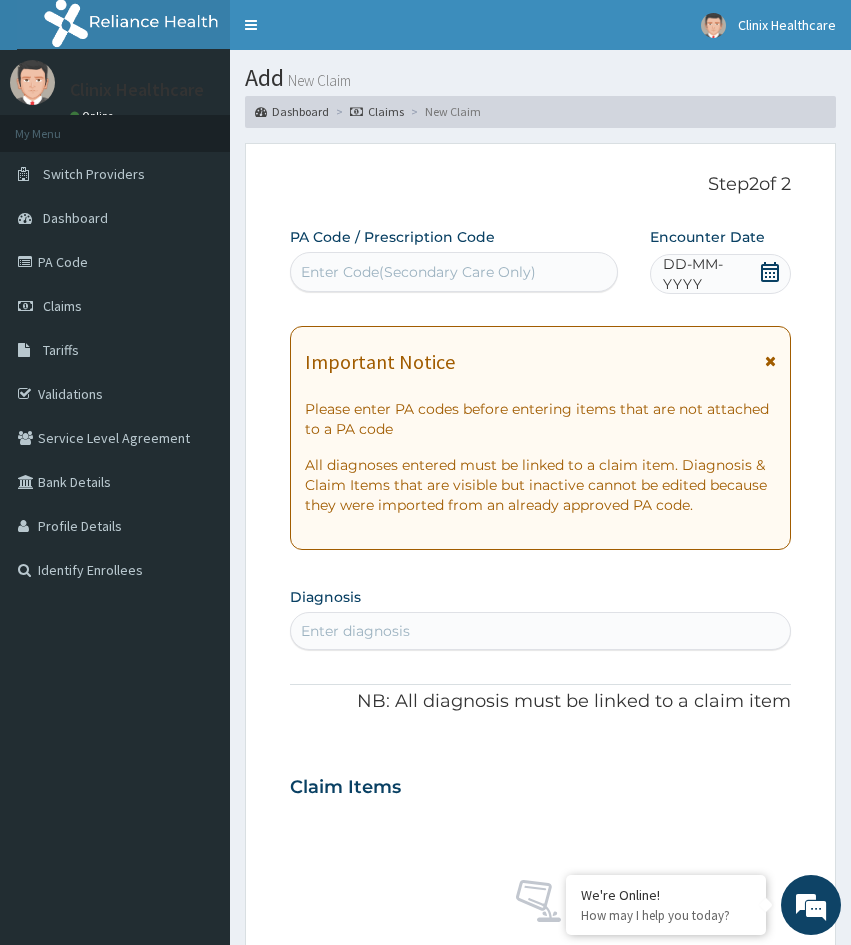 click on "Enter Code(Secondary Care Only)" at bounding box center [418, 272] 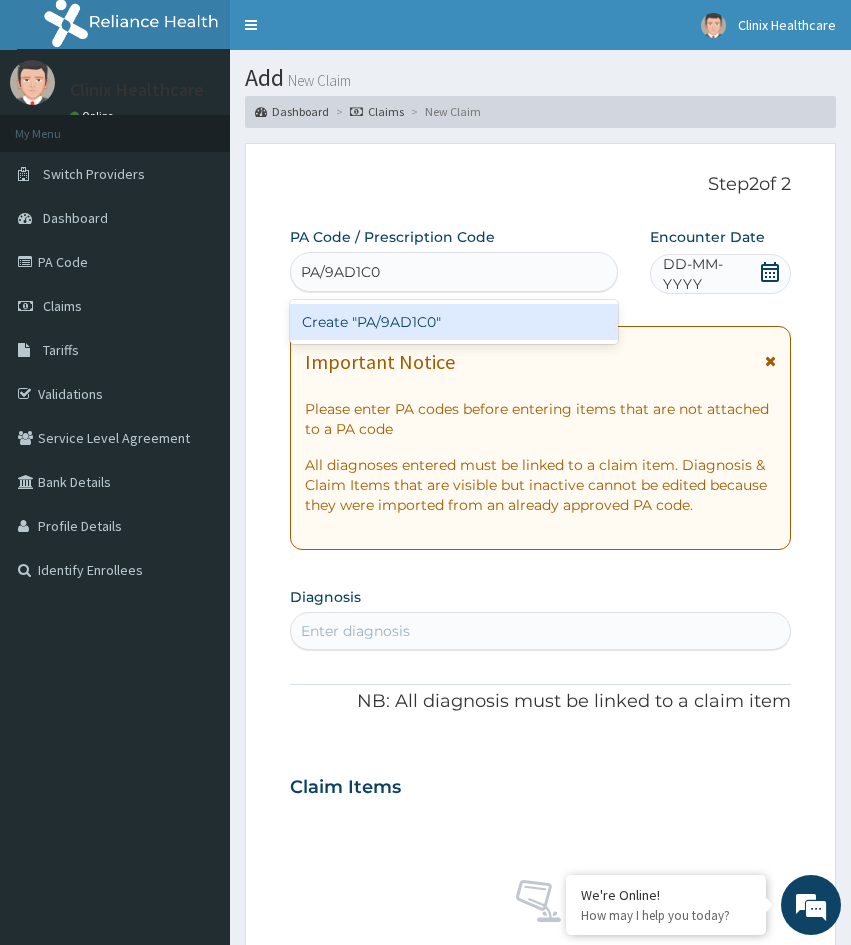 click on "Create "PA/9AD1C0"" at bounding box center [454, 322] 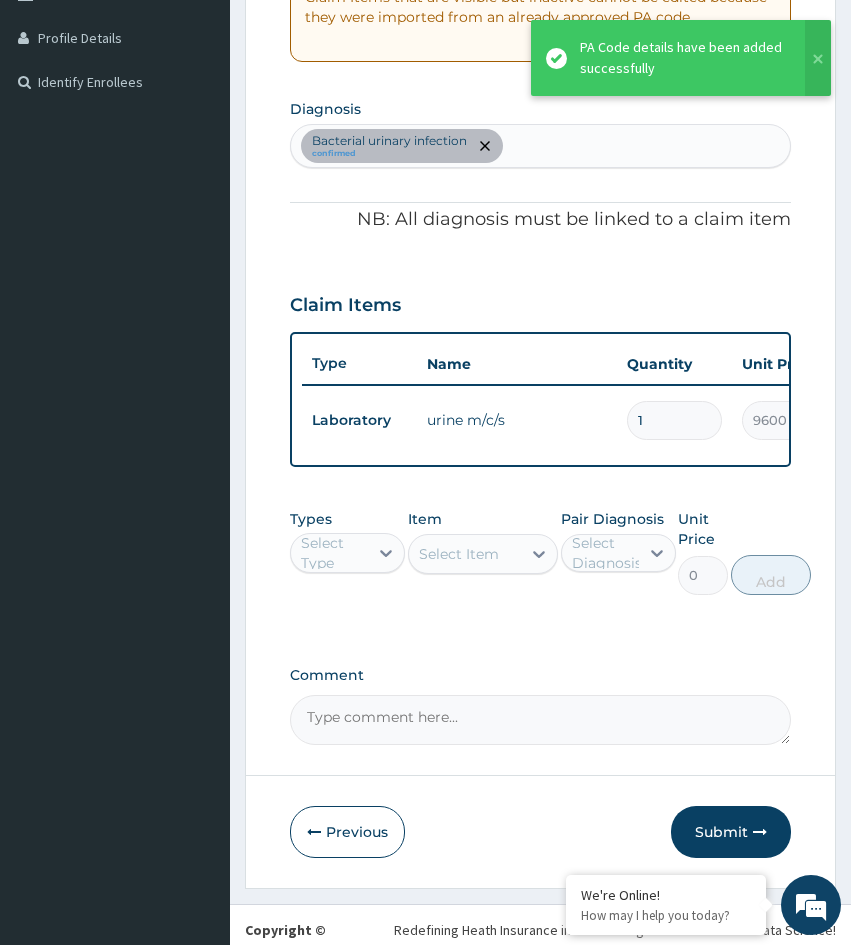 scroll, scrollTop: 533, scrollLeft: 0, axis: vertical 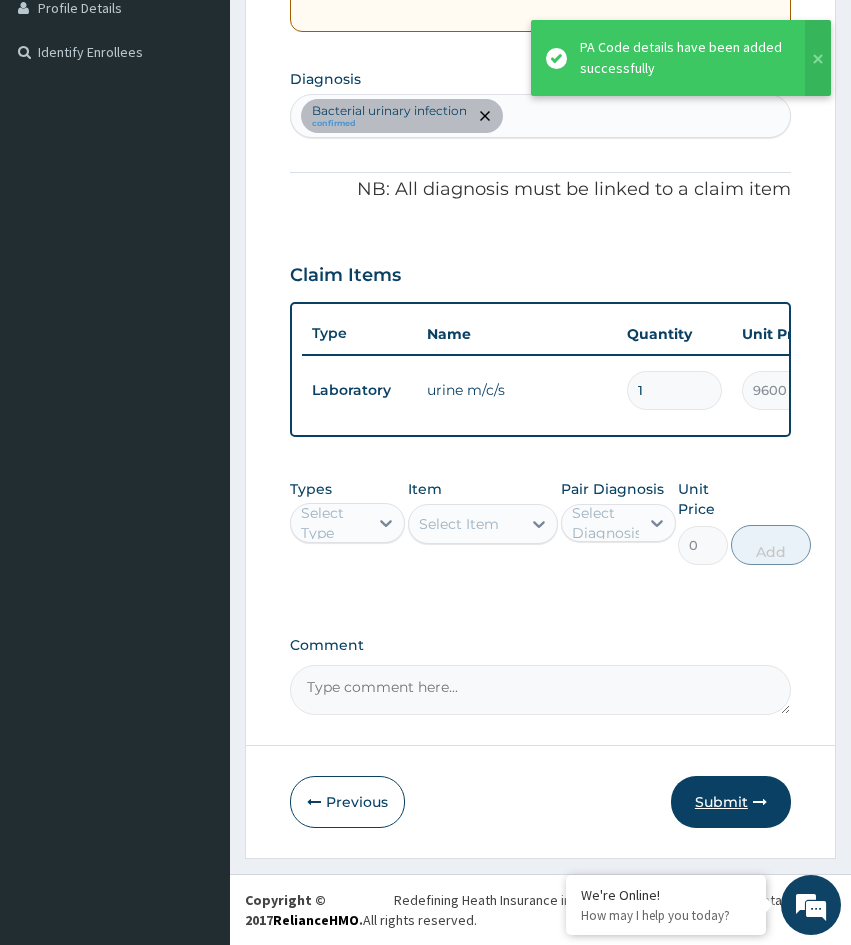 click on "Submit" at bounding box center (731, 802) 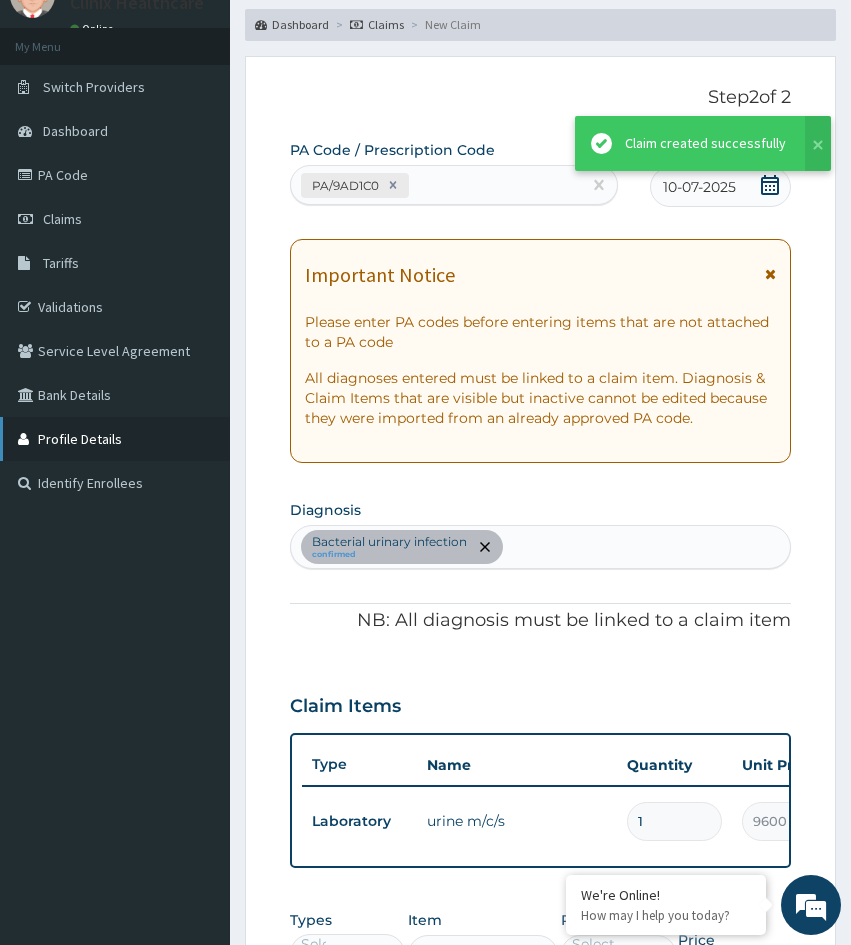 scroll, scrollTop: 533, scrollLeft: 0, axis: vertical 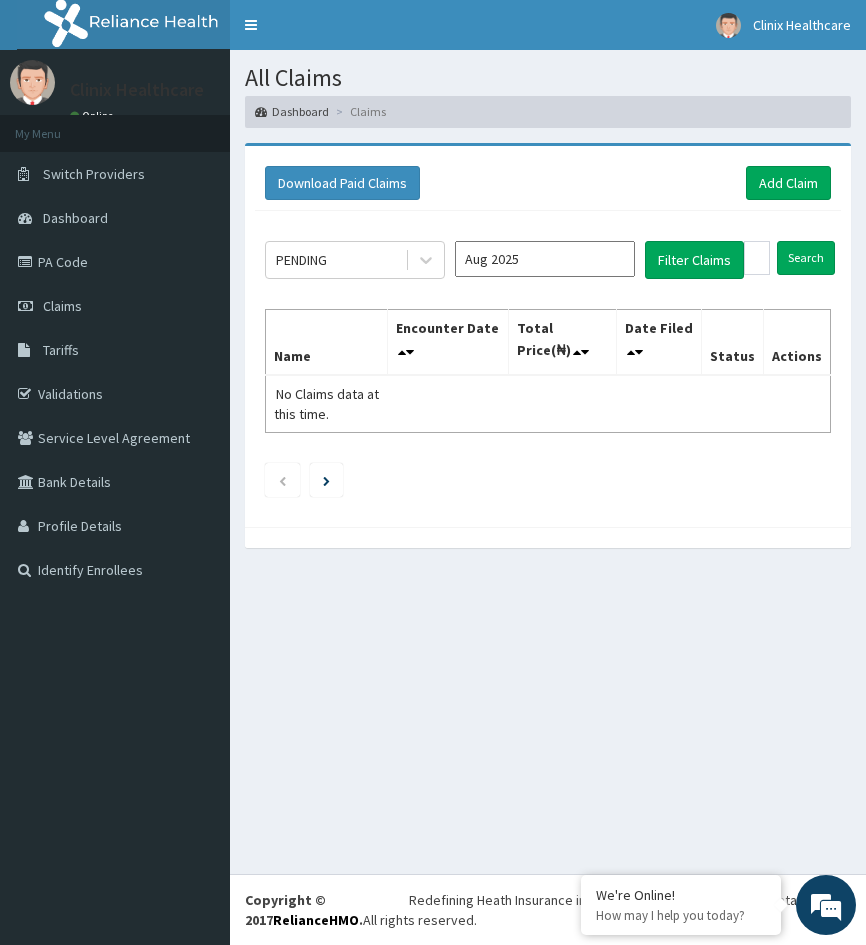 drag, startPoint x: 324, startPoint y: 575, endPoint x: 410, endPoint y: 479, distance: 128.88754 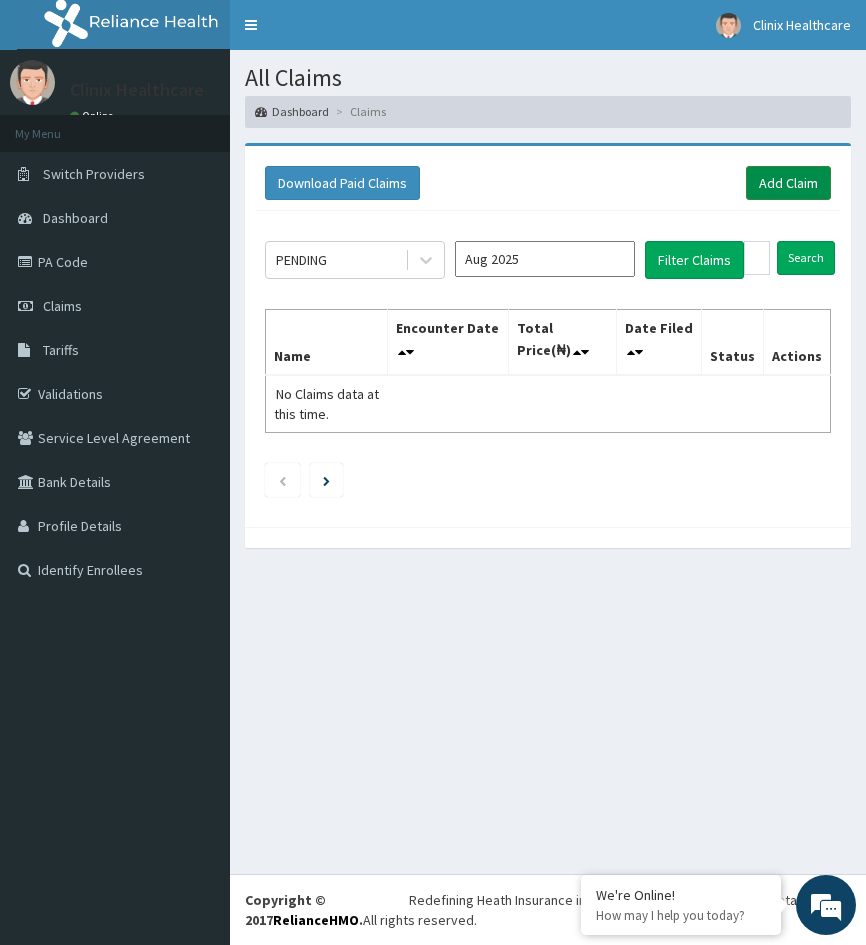 click on "Add Claim" at bounding box center (788, 183) 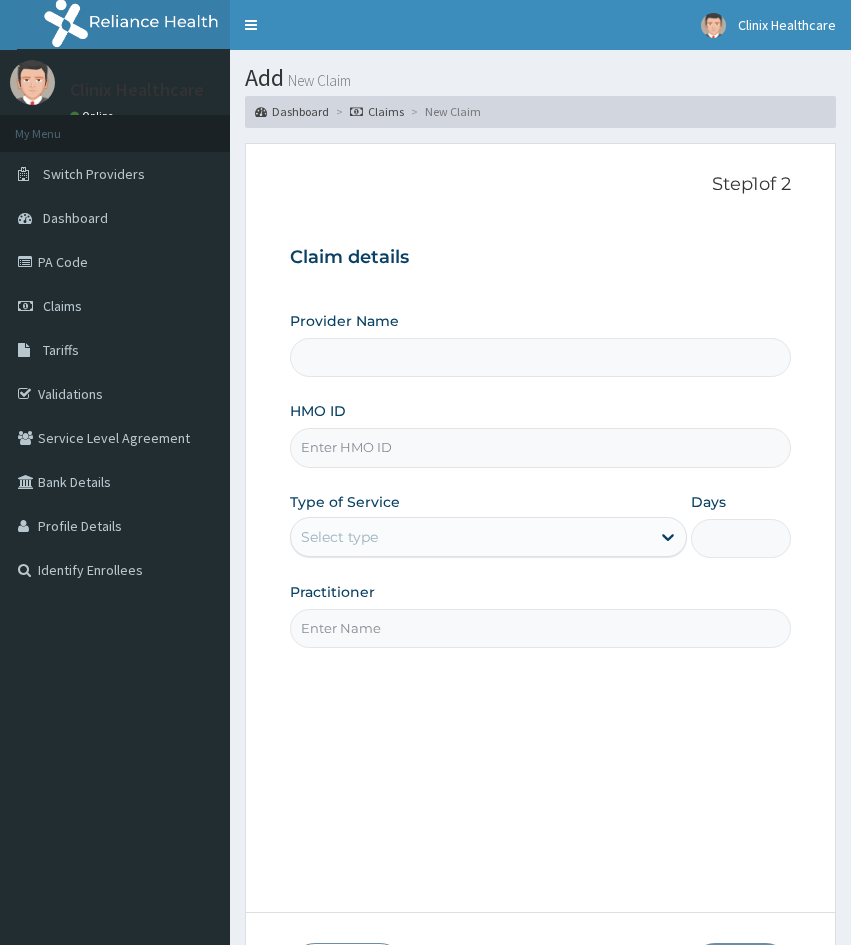 scroll, scrollTop: 0, scrollLeft: 0, axis: both 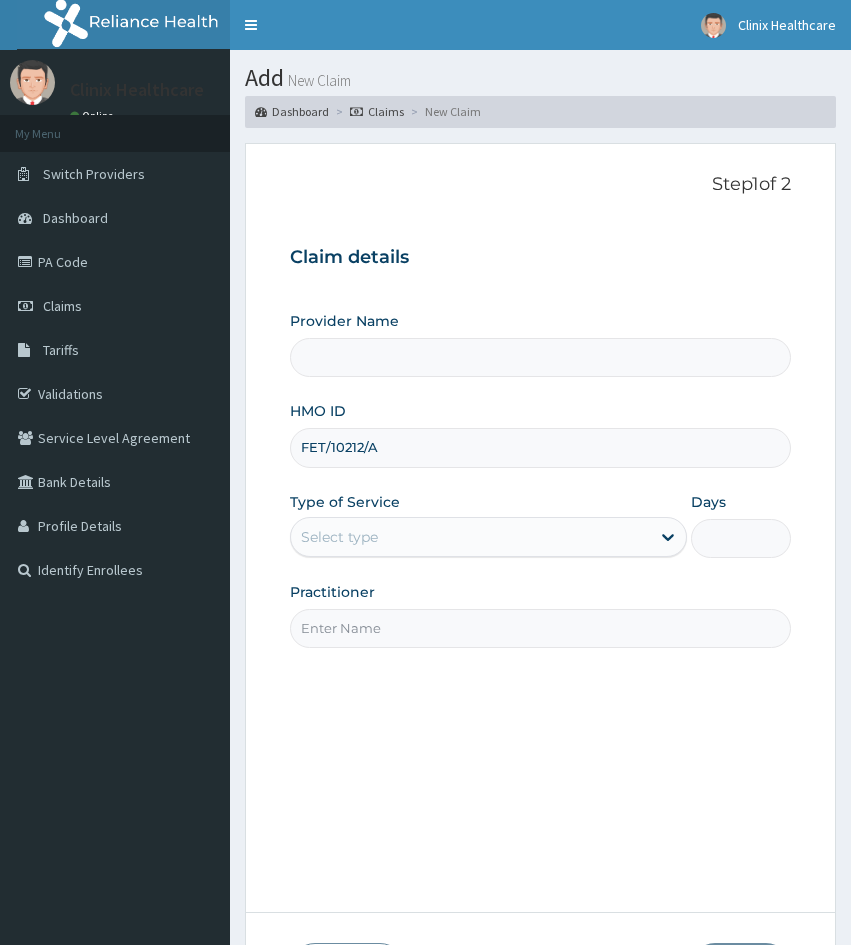 type on "FET/10212/A" 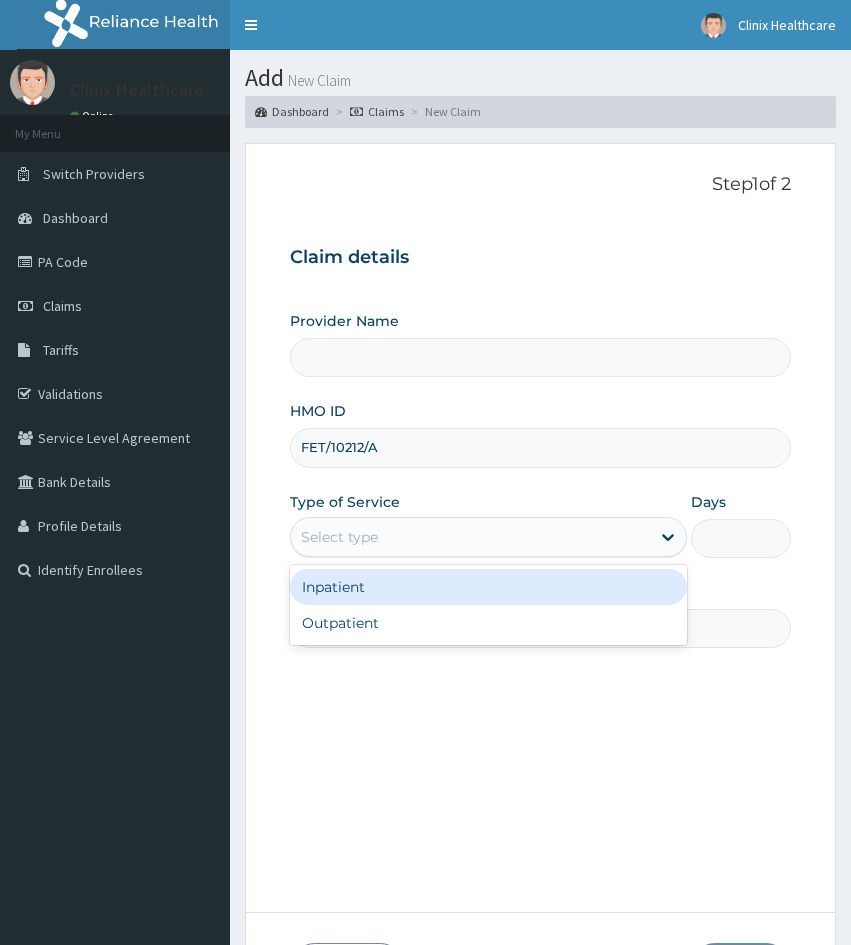 click on "Select type" at bounding box center [470, 537] 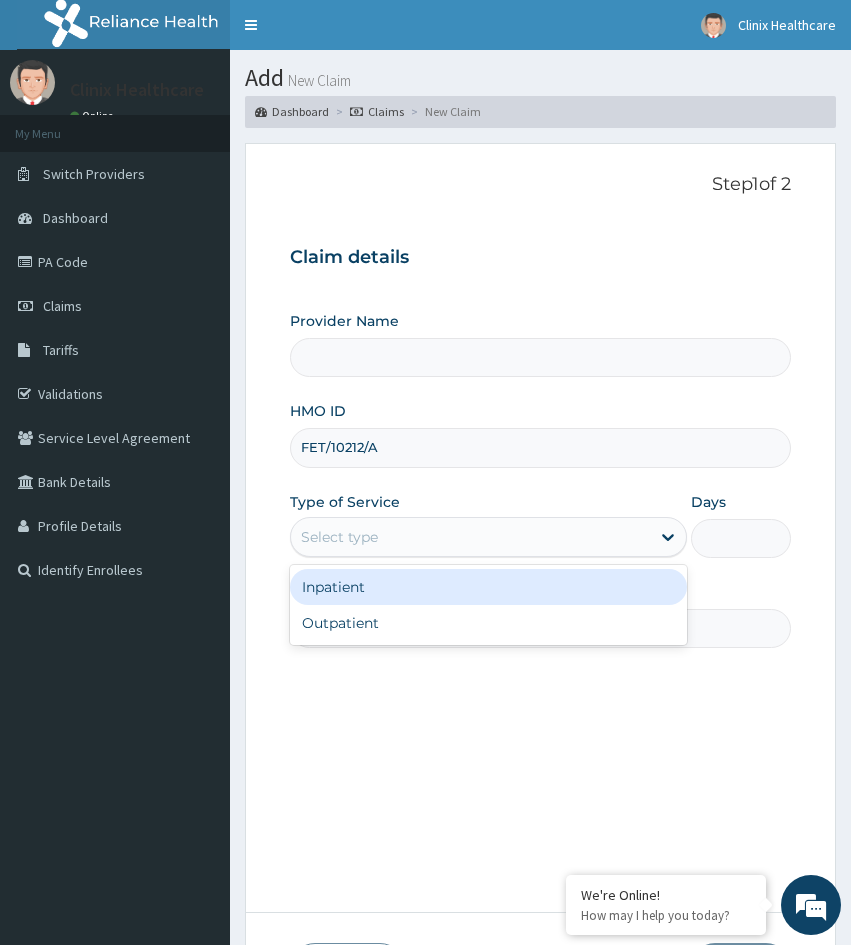 type on "Clinix Healthcare" 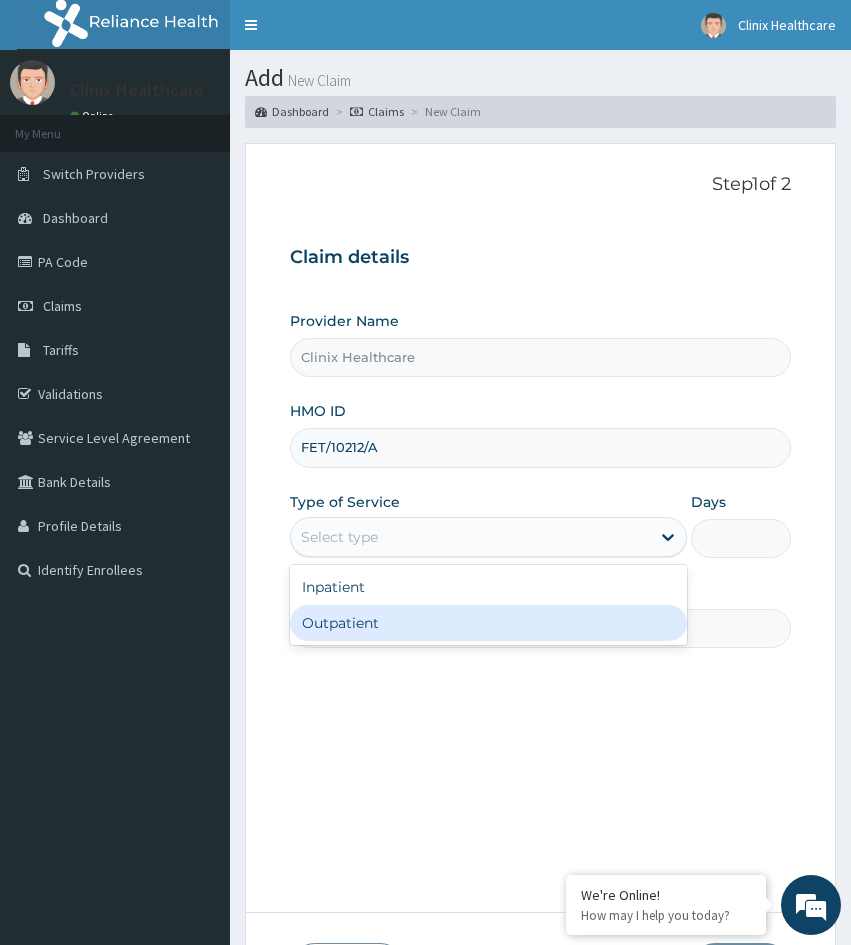 click on "Outpatient" at bounding box center [488, 623] 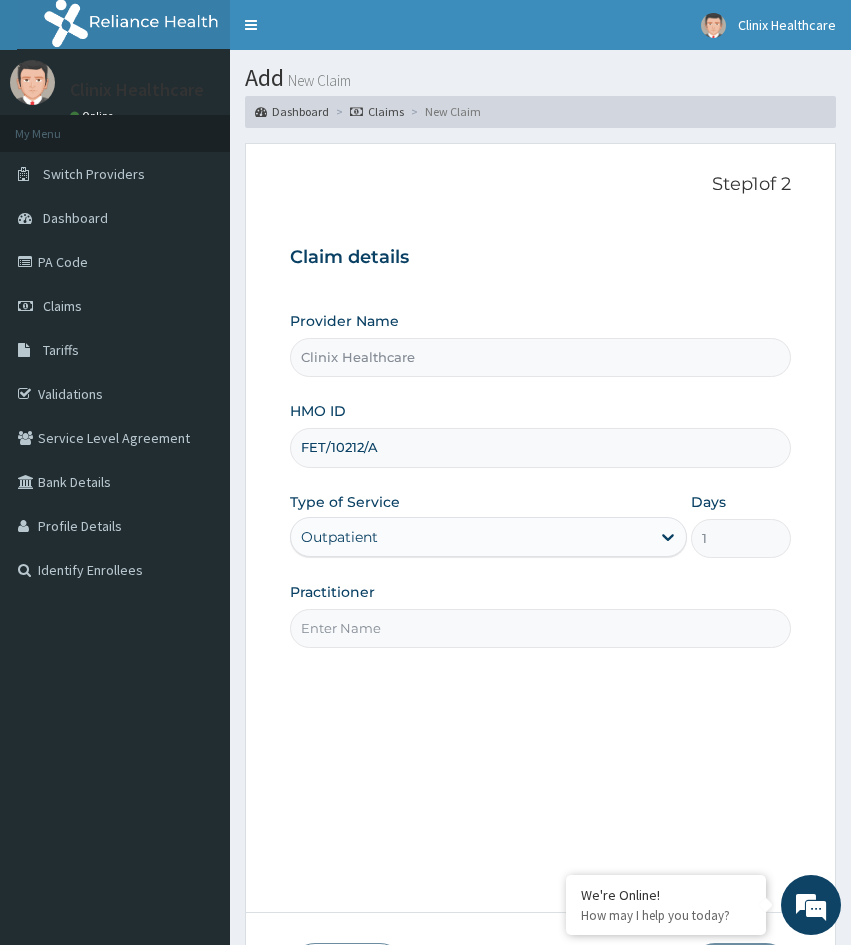 click on "Practitioner" at bounding box center (540, 628) 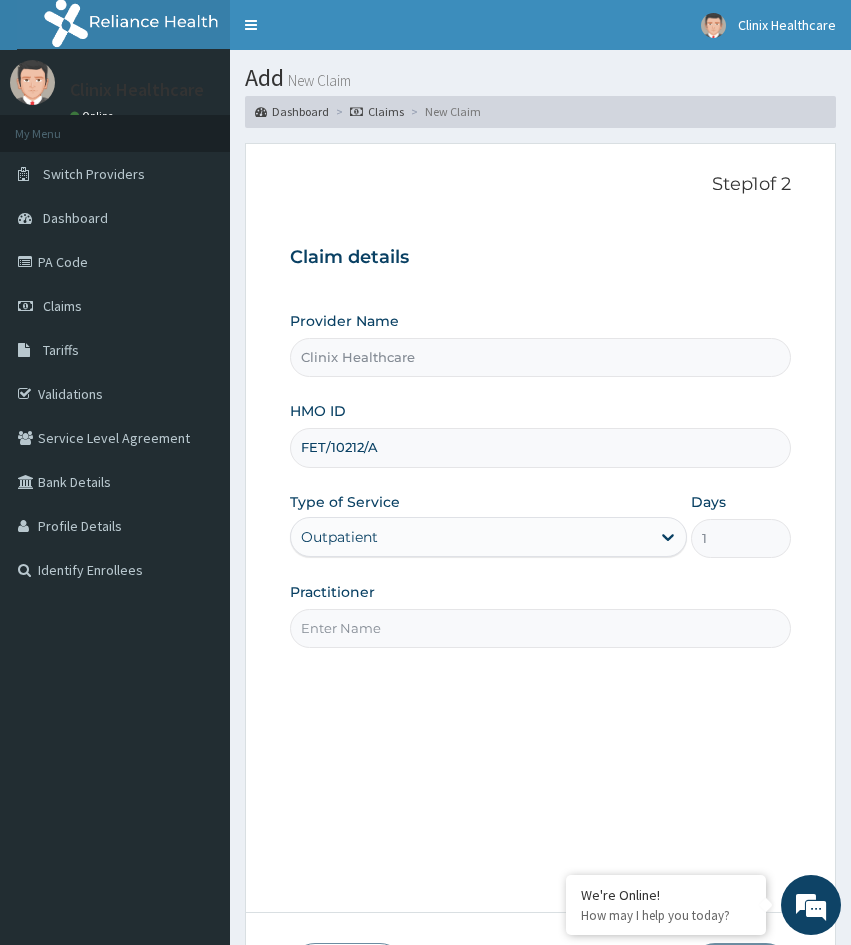 drag, startPoint x: 357, startPoint y: 744, endPoint x: 349, endPoint y: 736, distance: 11.313708 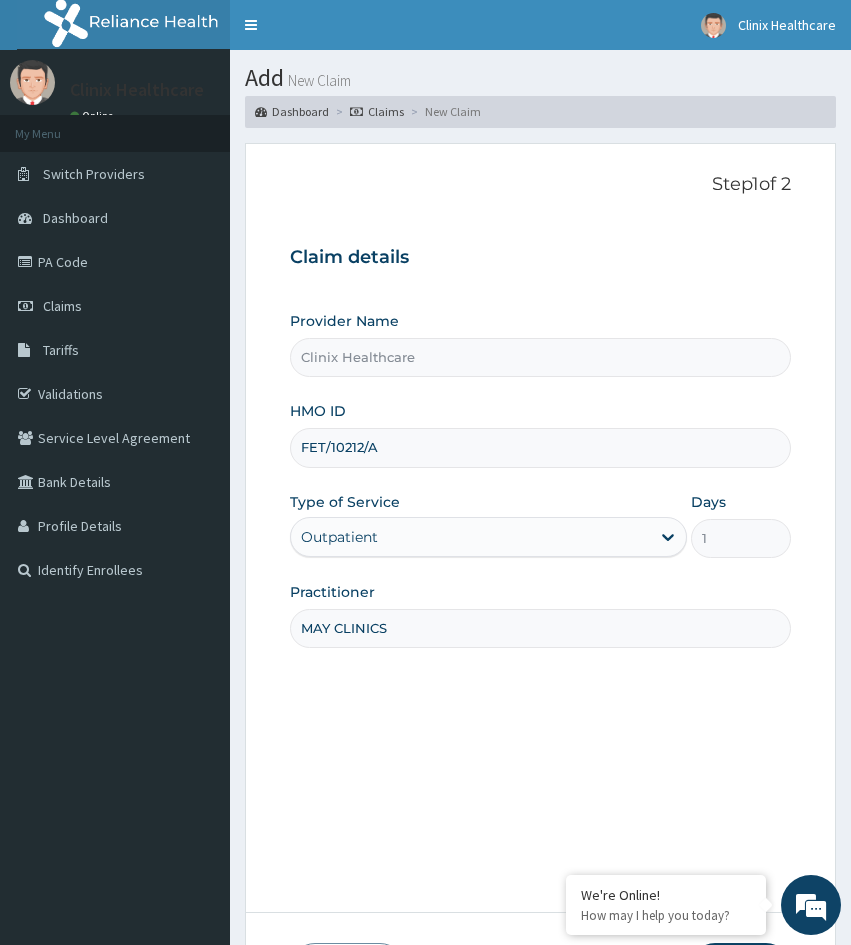 type on "MAY CLINICS" 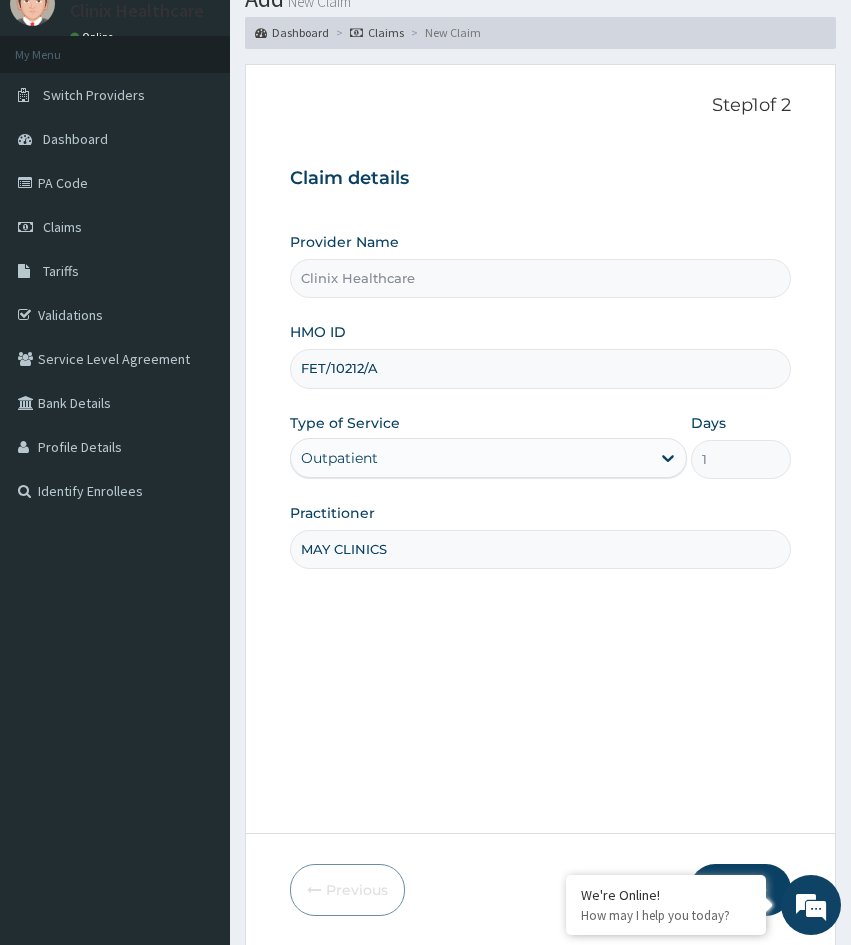 scroll, scrollTop: 167, scrollLeft: 0, axis: vertical 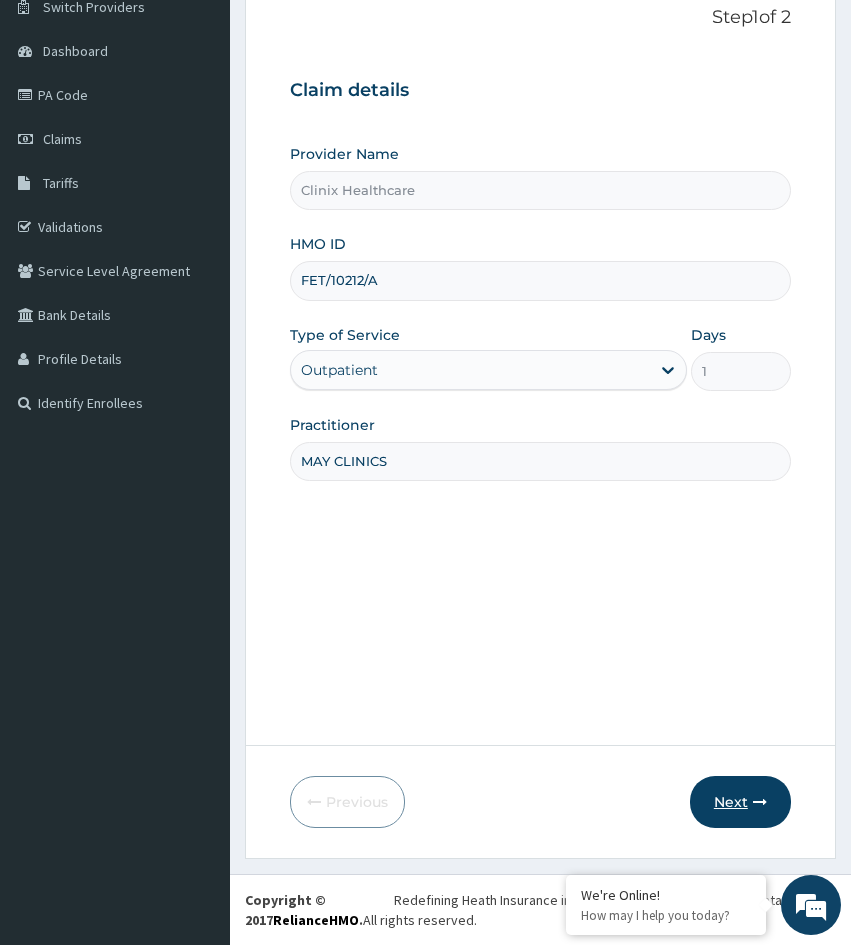 click on "Next" at bounding box center (740, 802) 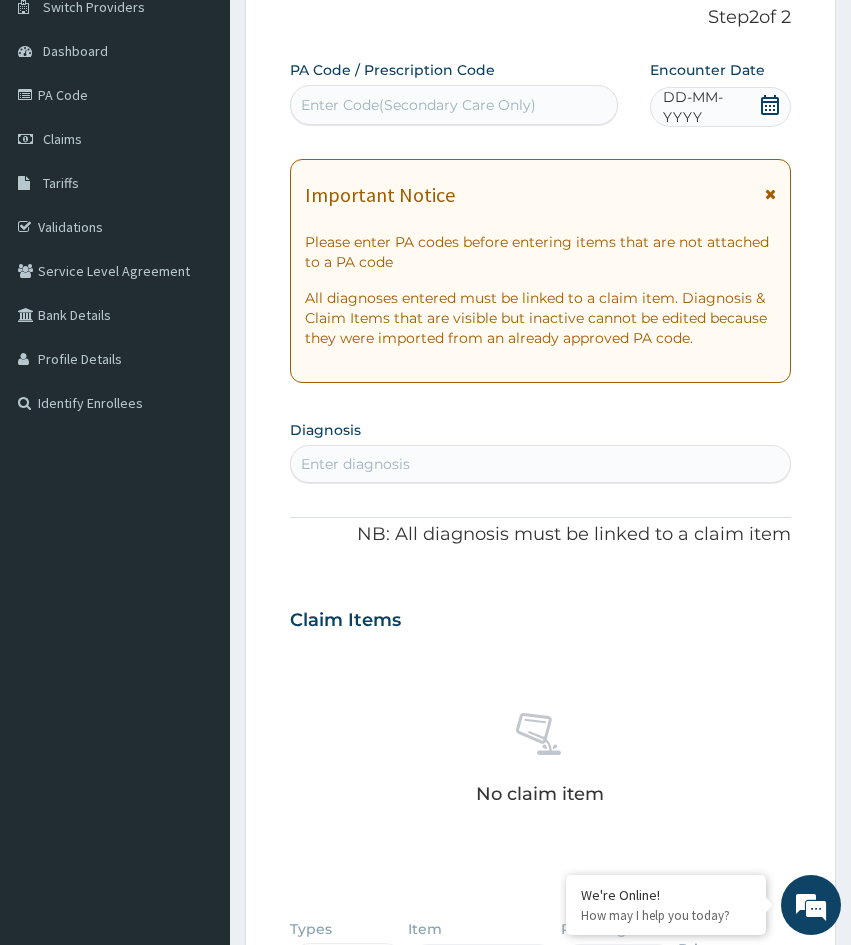 drag, startPoint x: 326, startPoint y: 716, endPoint x: 490, endPoint y: 529, distance: 248.72676 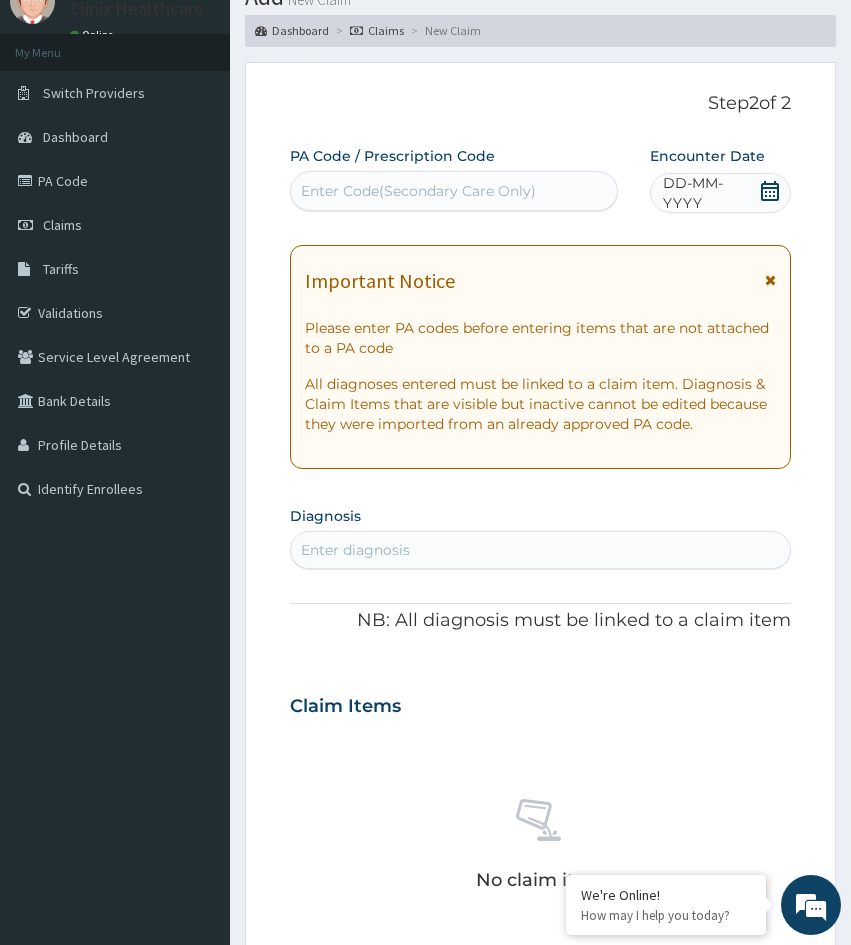 scroll, scrollTop: 0, scrollLeft: 0, axis: both 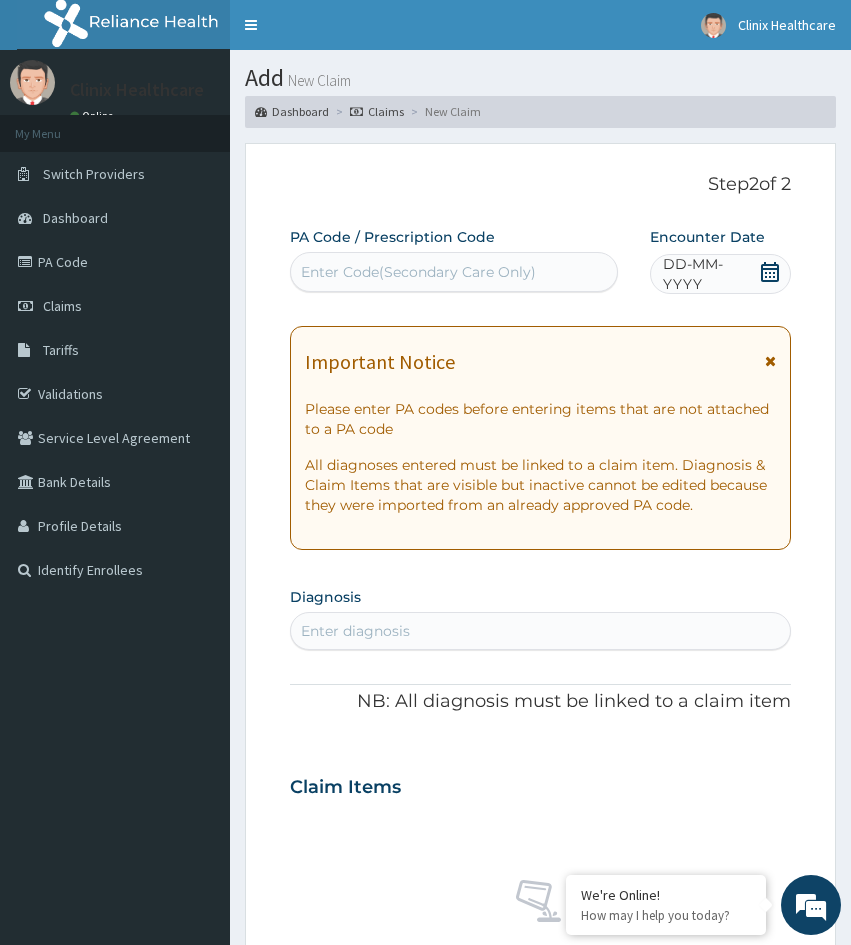 click on "Enter Code(Secondary Care Only)" at bounding box center [454, 272] 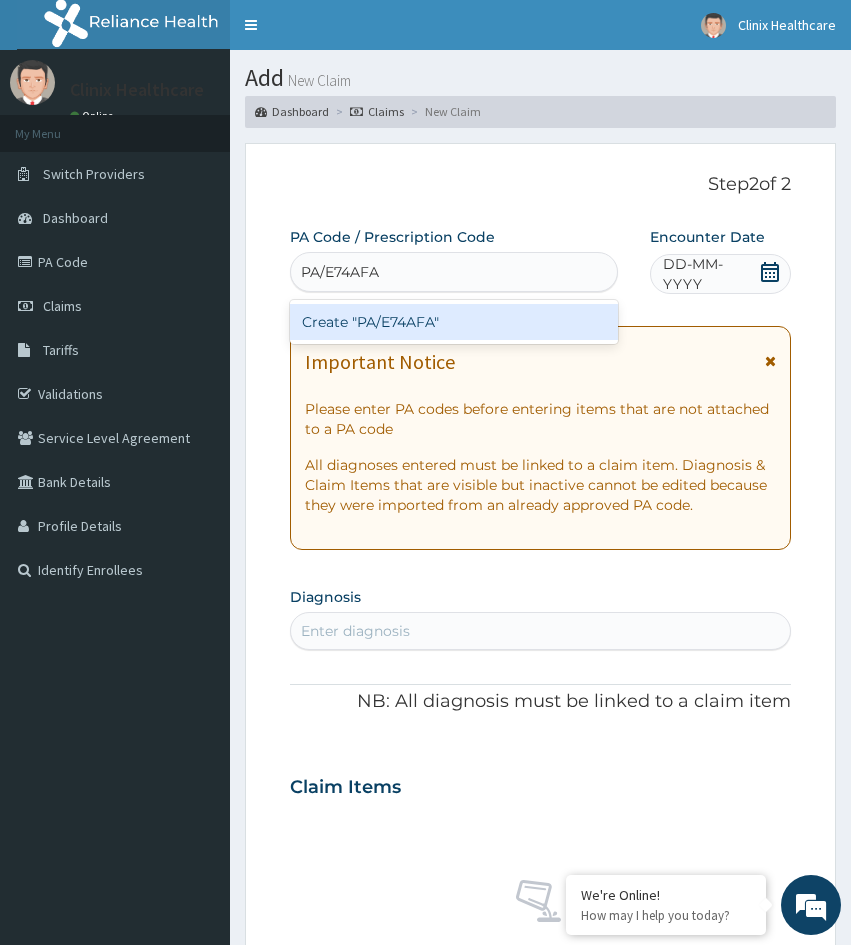 scroll, scrollTop: 0, scrollLeft: 0, axis: both 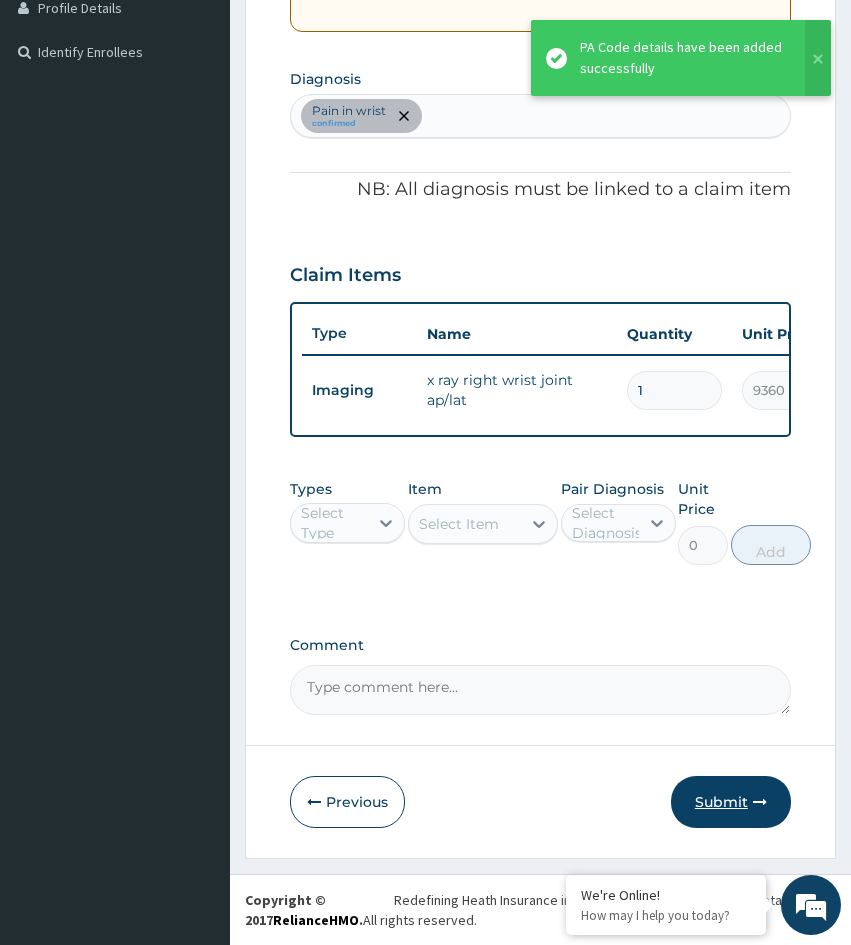 click on "Submit" at bounding box center [731, 802] 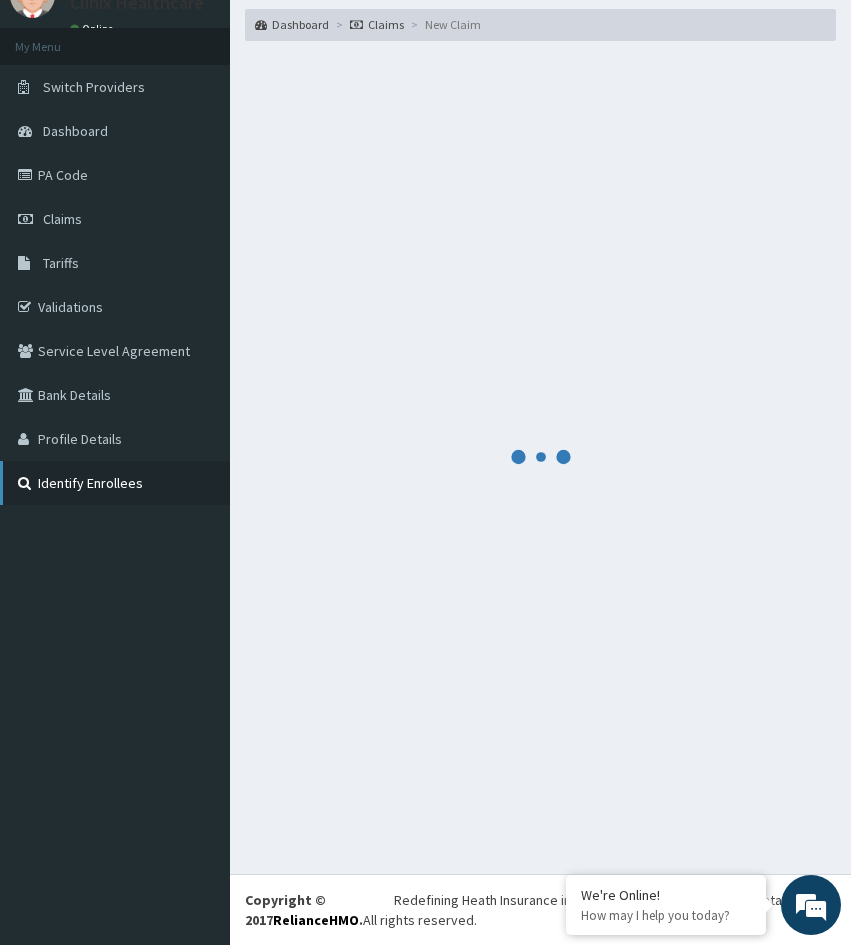 scroll, scrollTop: 533, scrollLeft: 0, axis: vertical 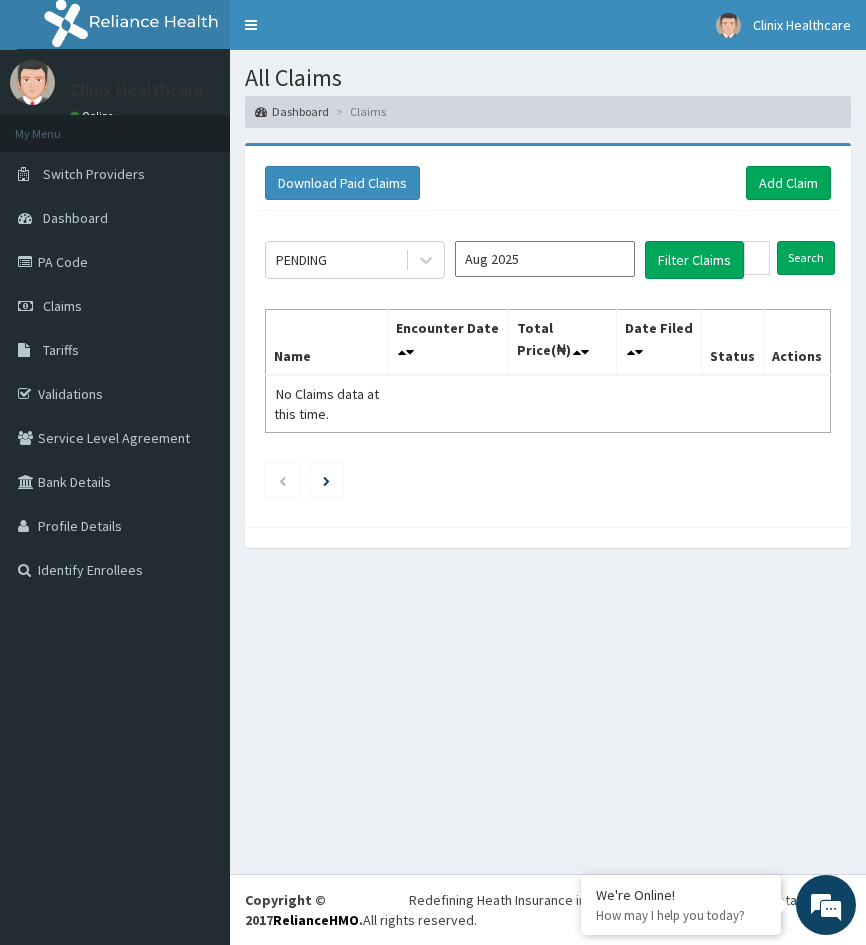 drag, startPoint x: 288, startPoint y: 686, endPoint x: 314, endPoint y: 673, distance: 29.068884 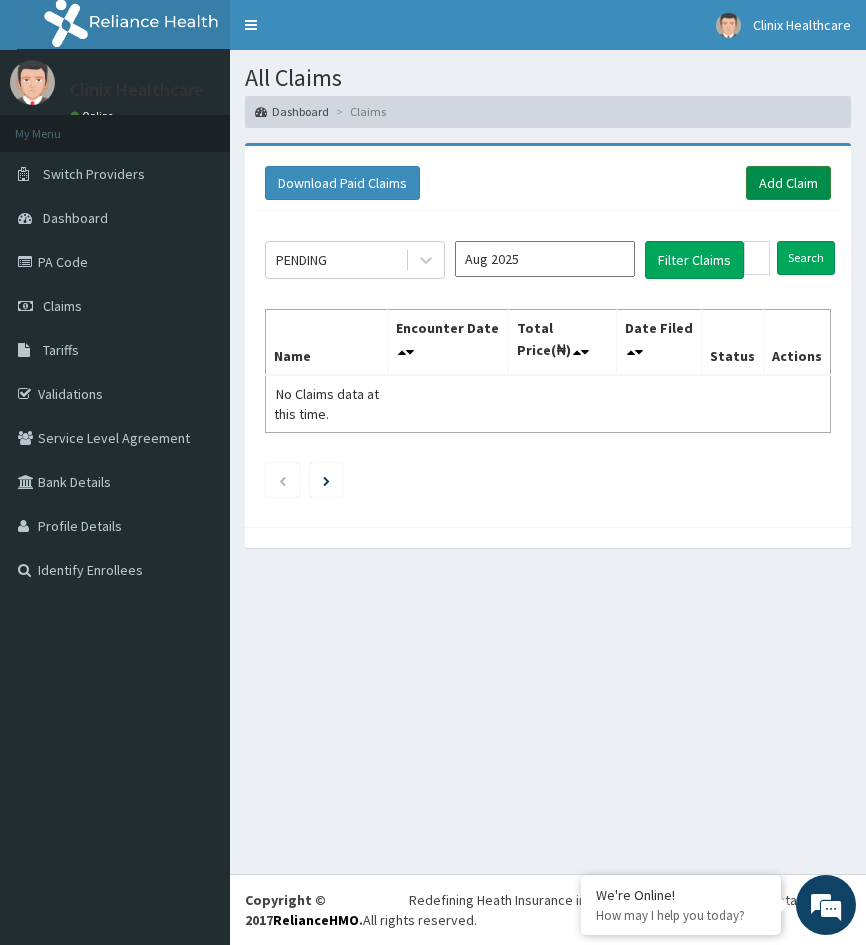 click on "Add Claim" at bounding box center [788, 183] 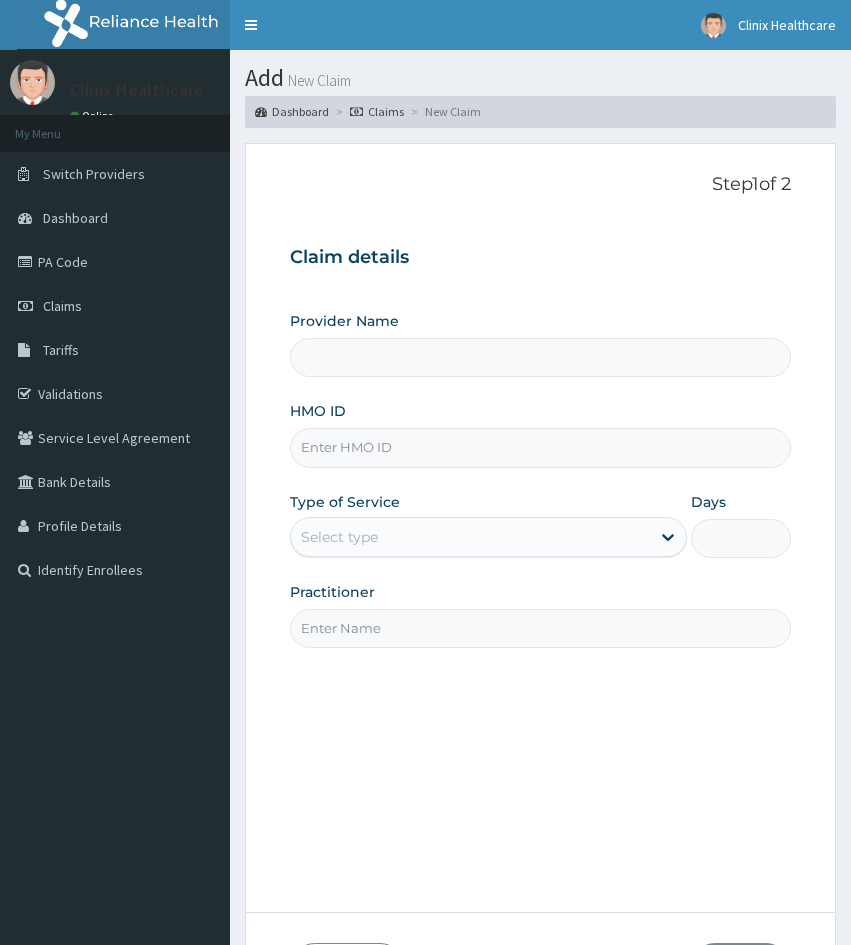 scroll, scrollTop: 0, scrollLeft: 0, axis: both 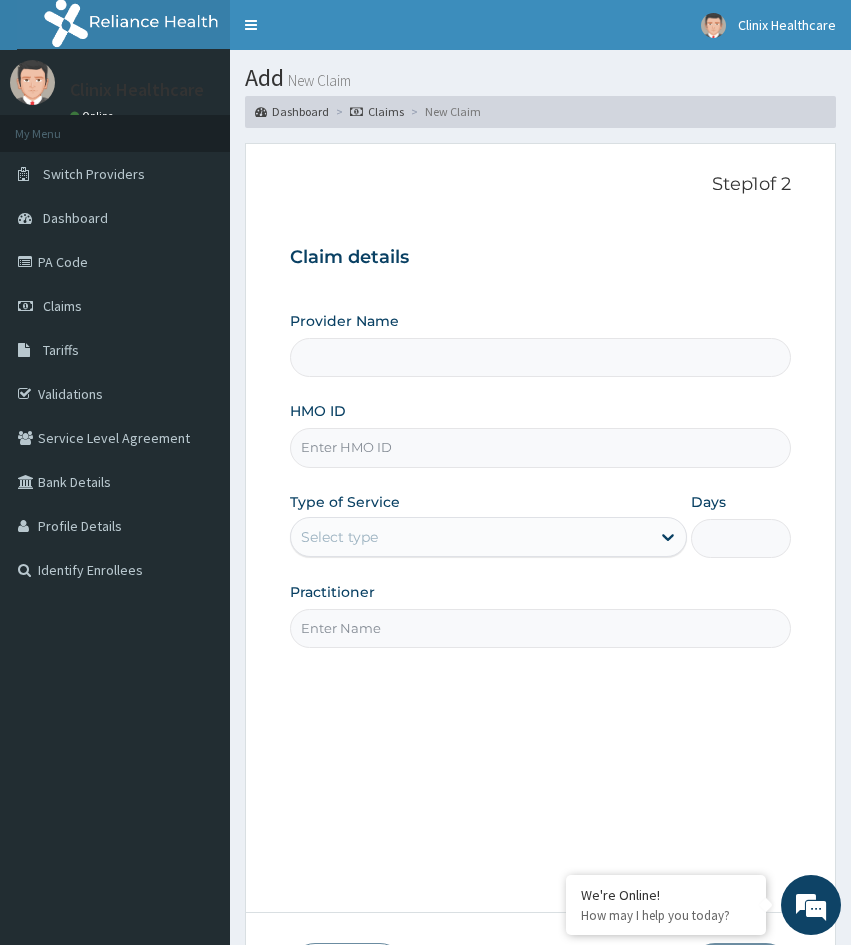click on "HMO ID" at bounding box center (540, 447) 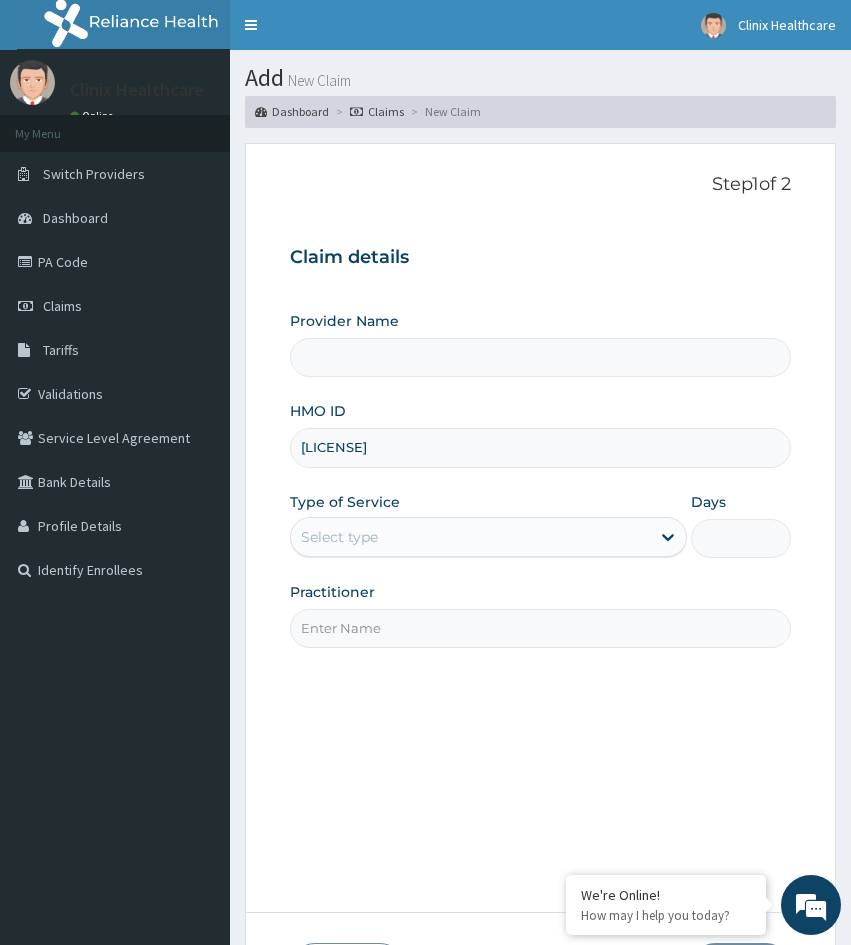 type on "Clinix Healthcare" 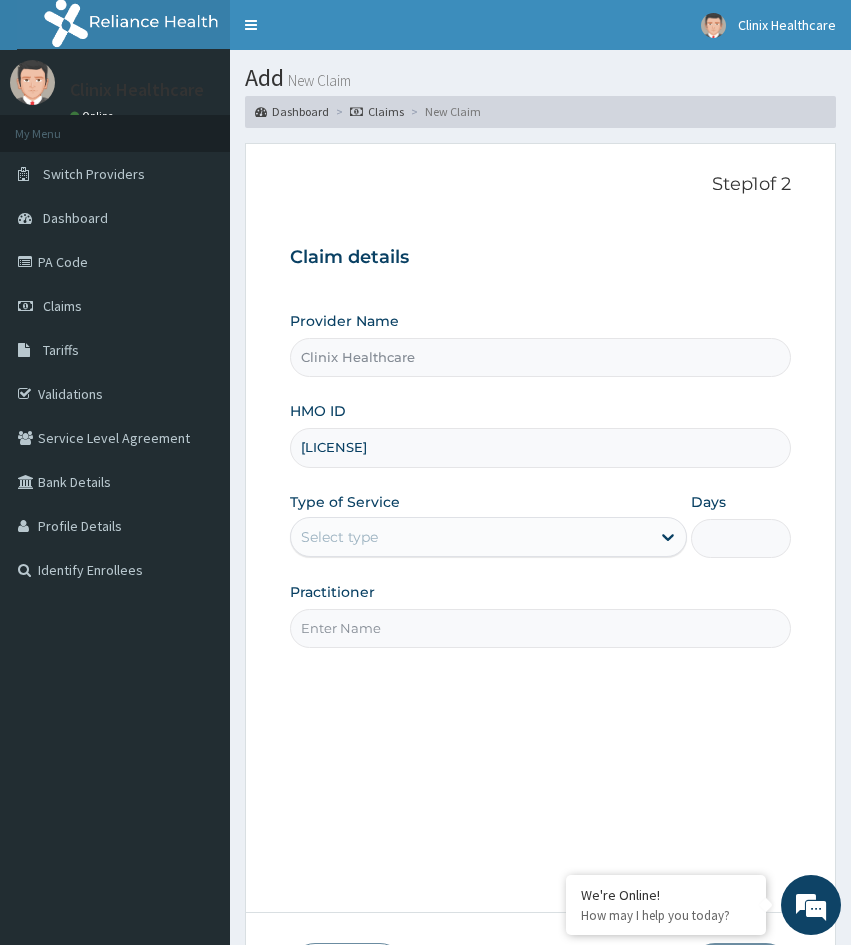 click on "E1A/10116/A" at bounding box center (540, 447) 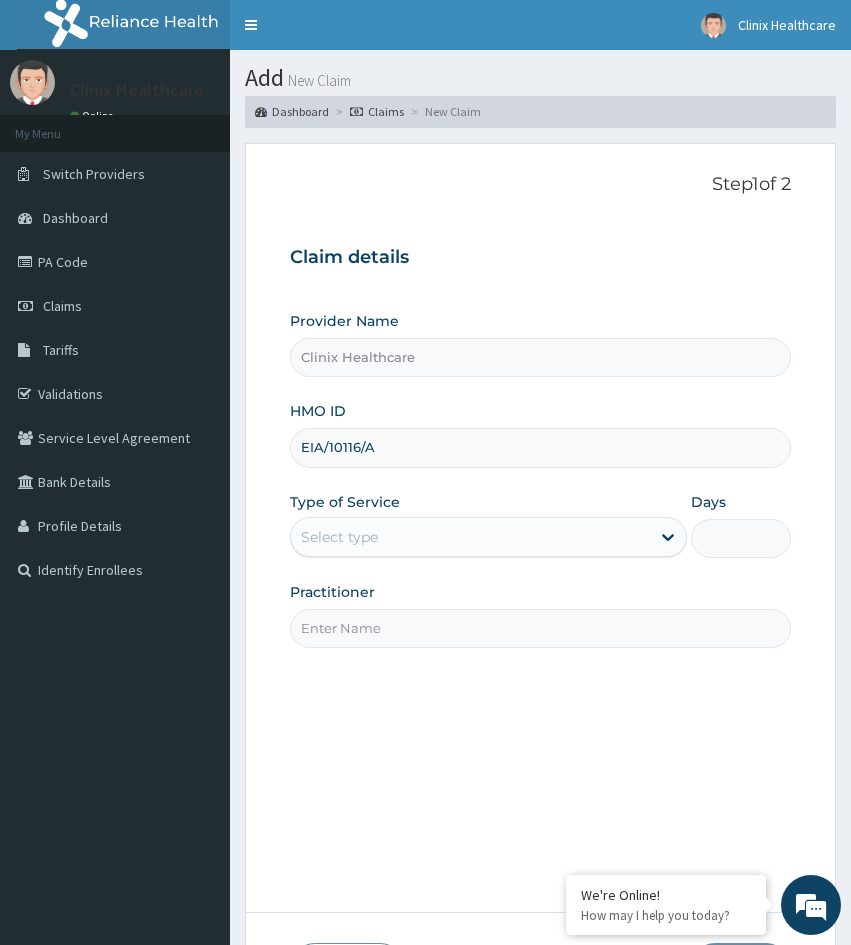 type on "EIA/10116/A" 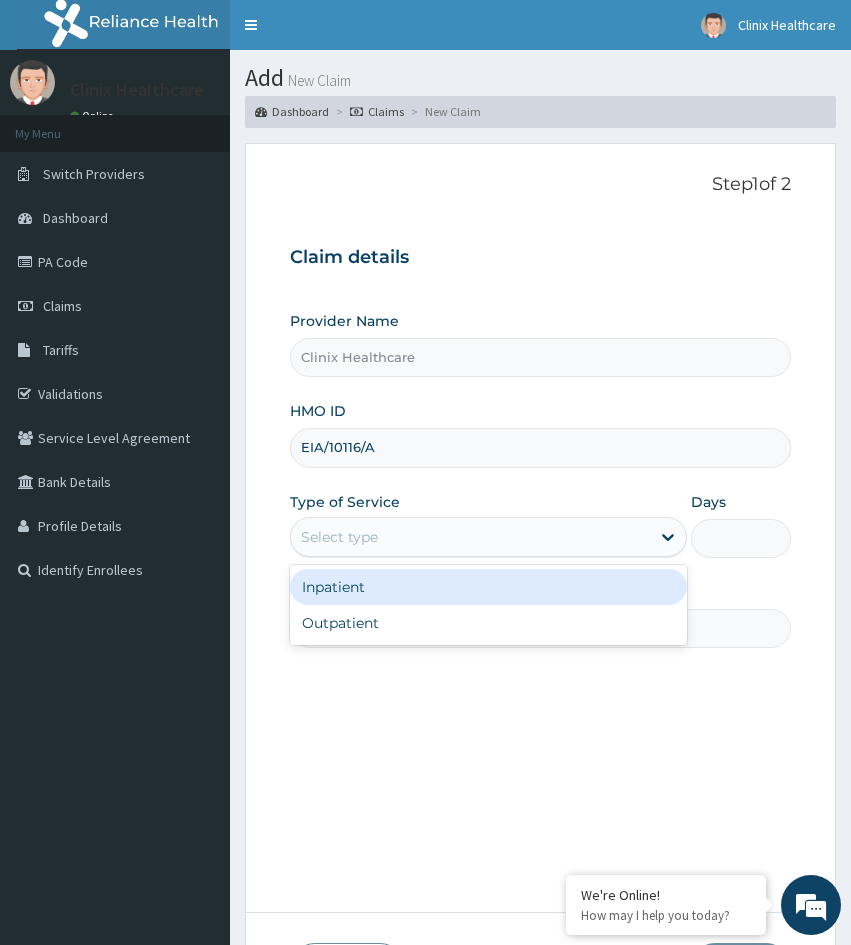 click on "Select type" at bounding box center [470, 537] 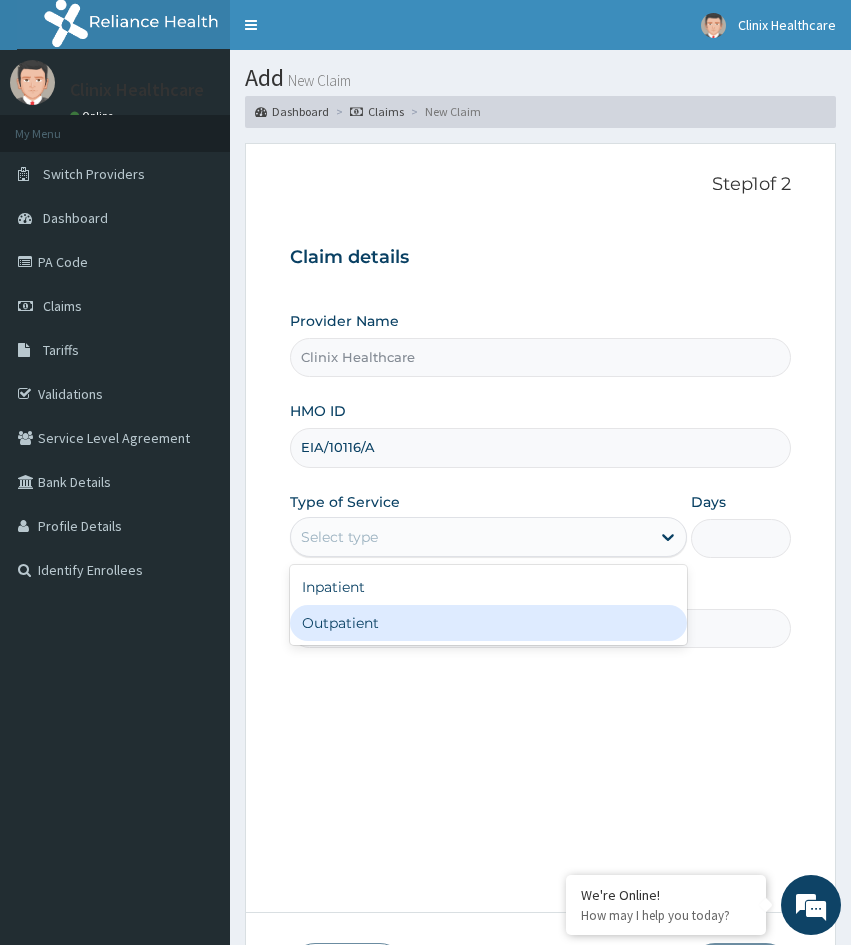 drag, startPoint x: 527, startPoint y: 613, endPoint x: 841, endPoint y: 560, distance: 318.44153 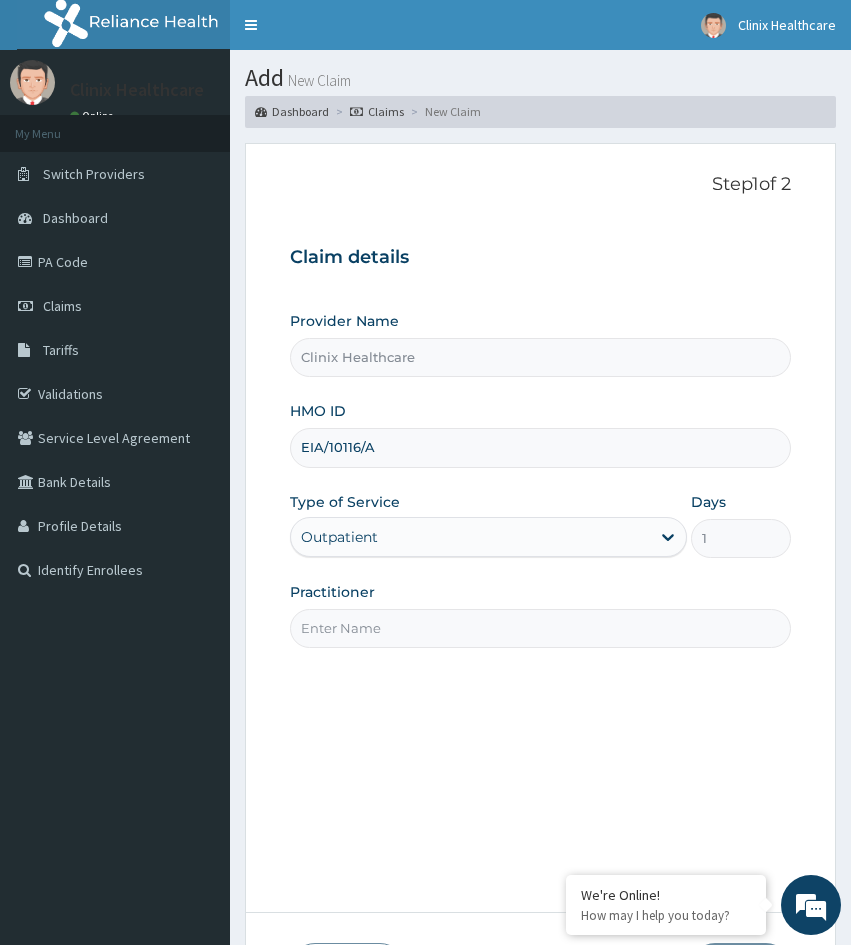 click on "Practitioner" at bounding box center (540, 628) 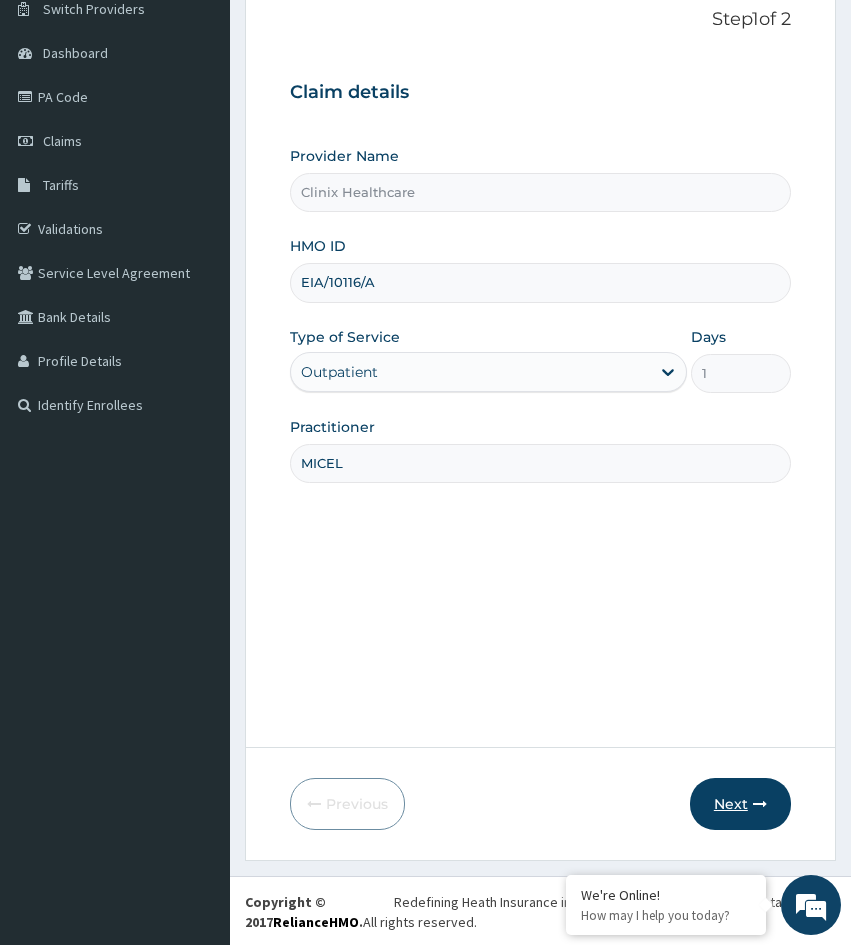 scroll, scrollTop: 167, scrollLeft: 0, axis: vertical 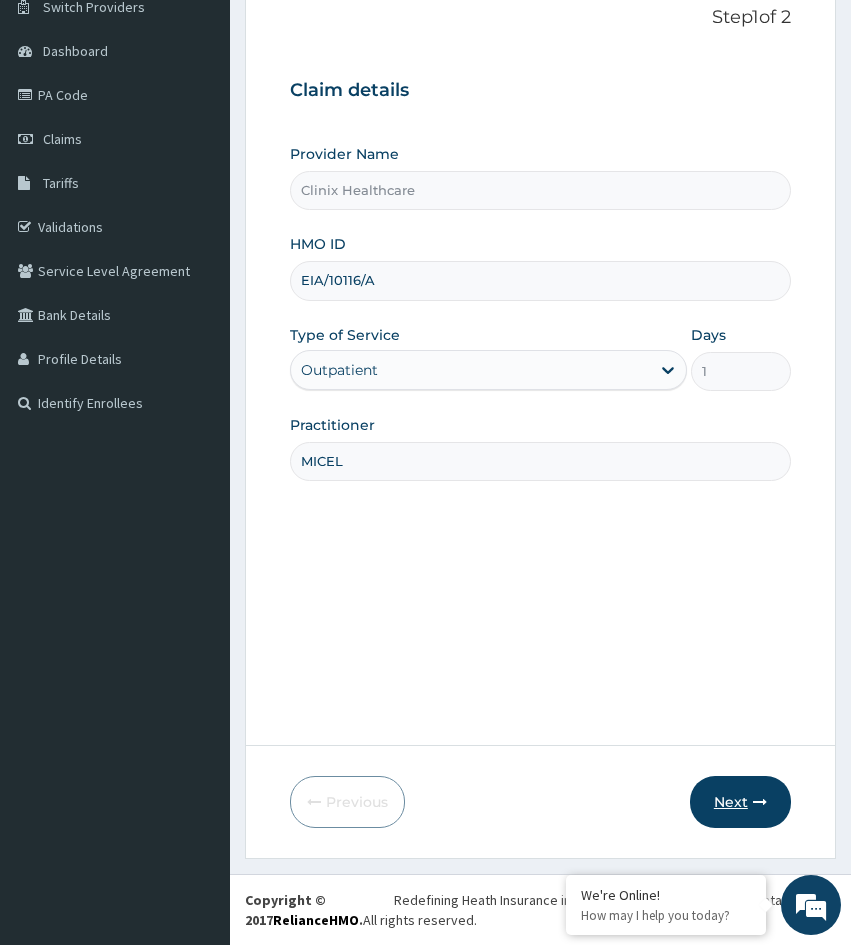 type on "MICEL" 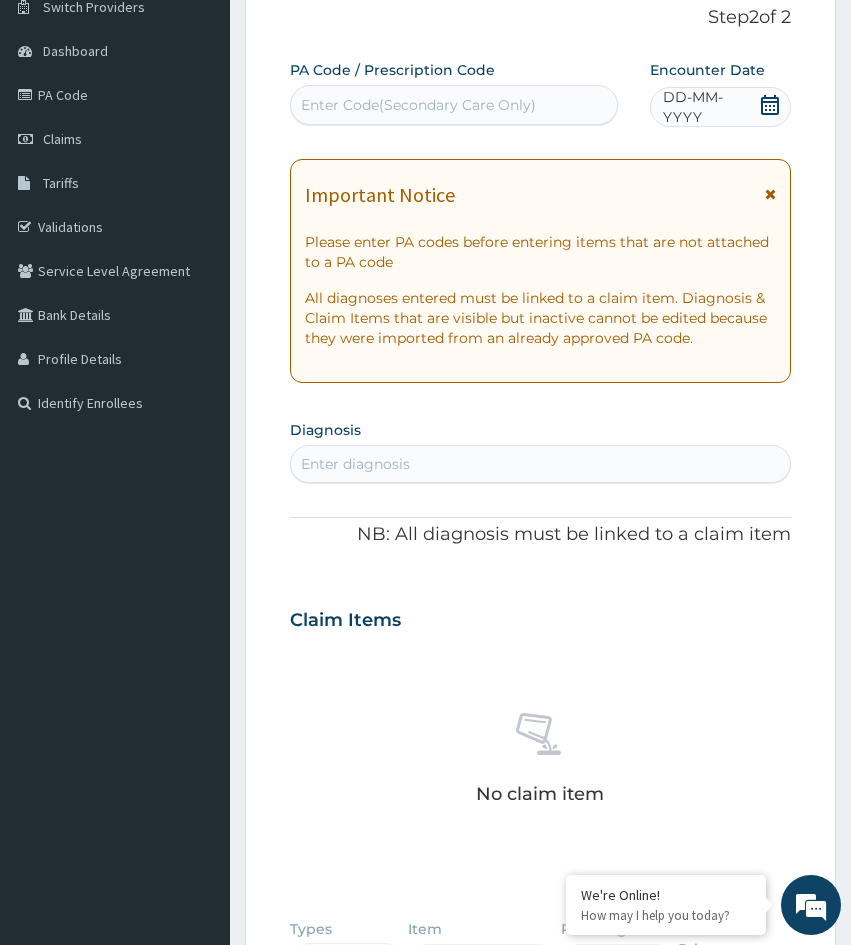 scroll, scrollTop: 0, scrollLeft: 0, axis: both 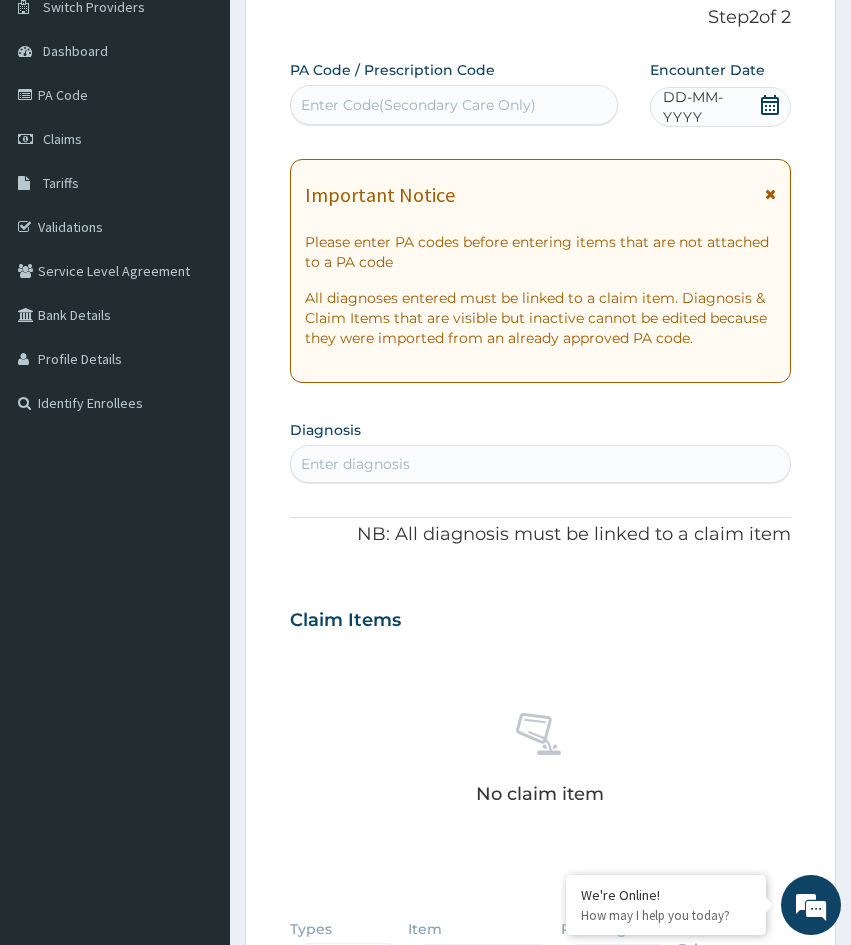 drag, startPoint x: 298, startPoint y: 664, endPoint x: 350, endPoint y: 597, distance: 84.811554 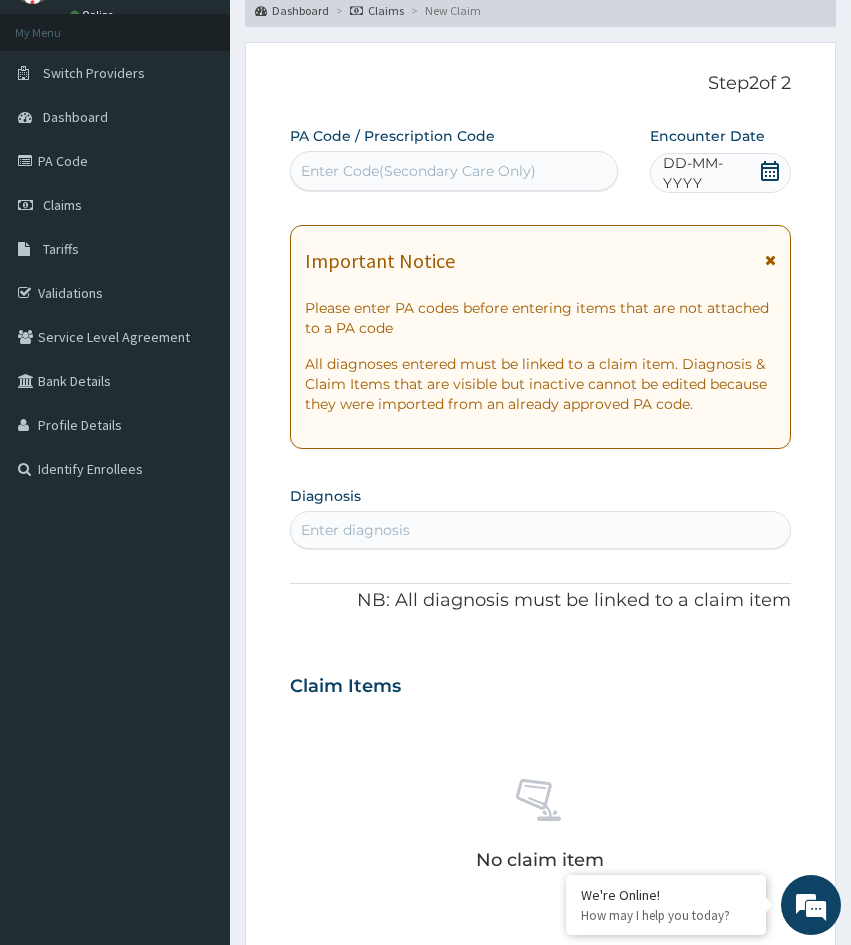 scroll, scrollTop: 67, scrollLeft: 0, axis: vertical 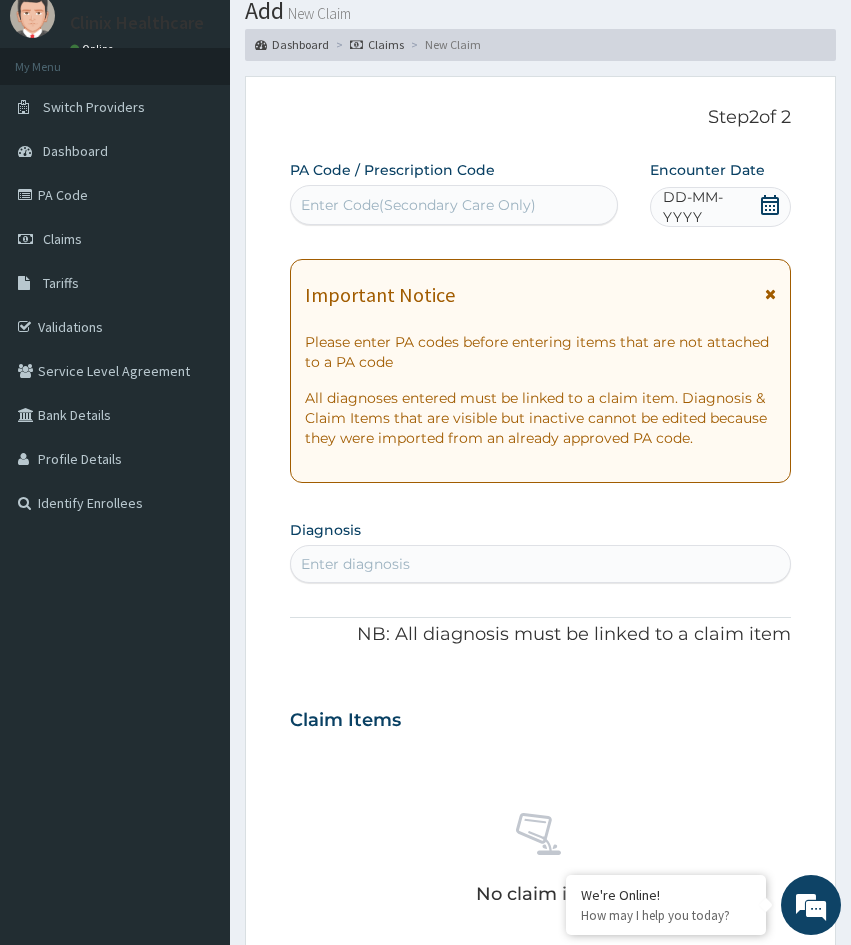 click on "Enter Code(Secondary Care Only)" at bounding box center [418, 205] 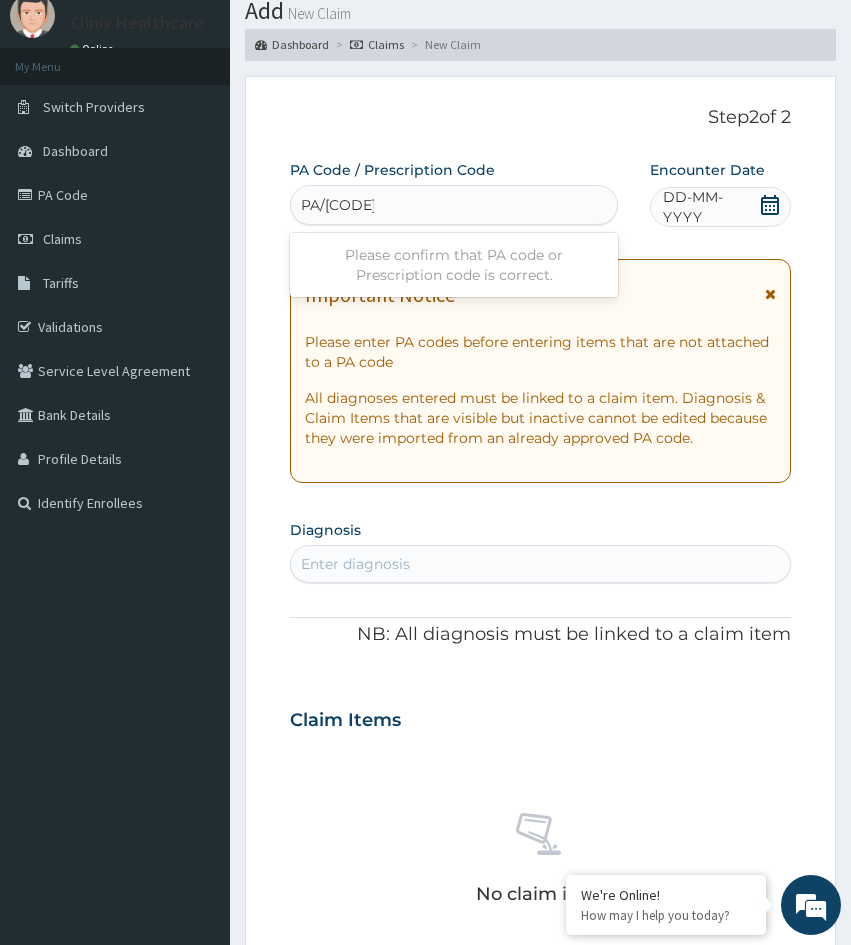 type on "PA/D7A20" 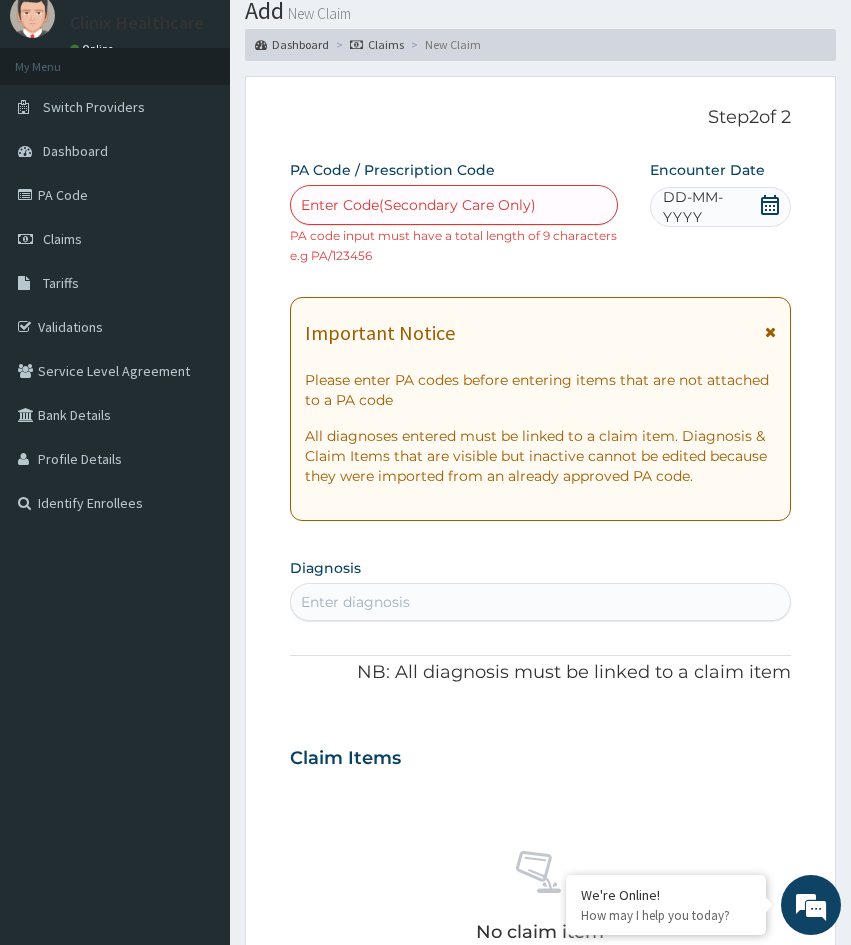 drag, startPoint x: 320, startPoint y: 620, endPoint x: 357, endPoint y: 605, distance: 39.92493 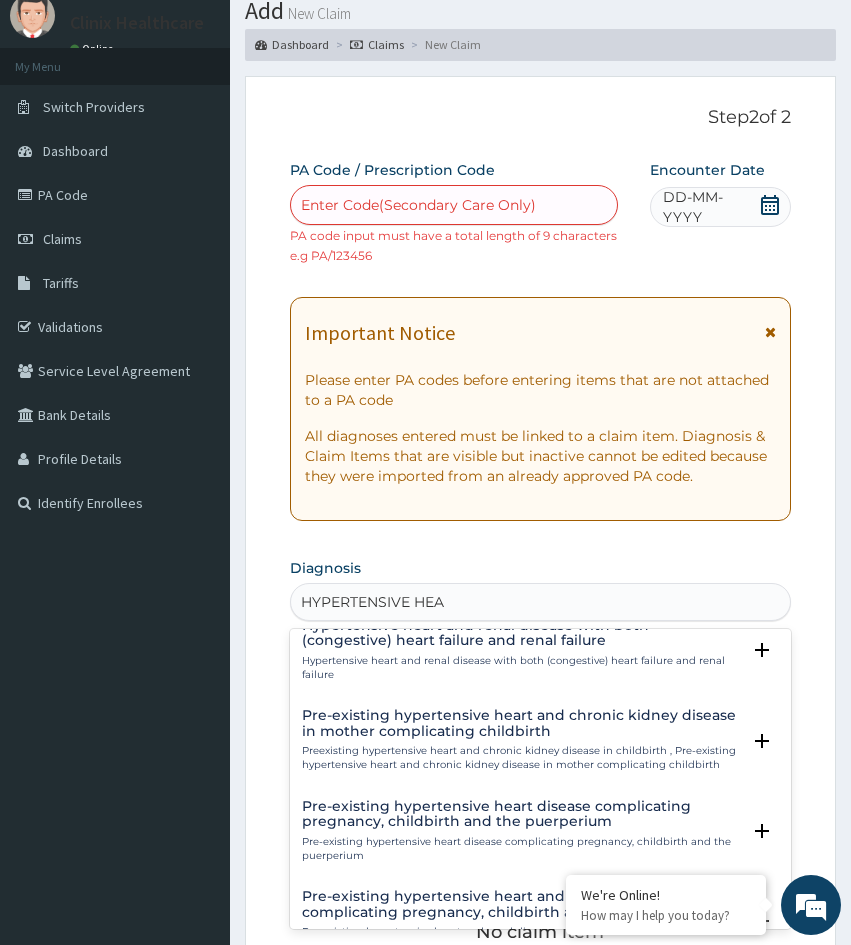 scroll, scrollTop: 2343, scrollLeft: 0, axis: vertical 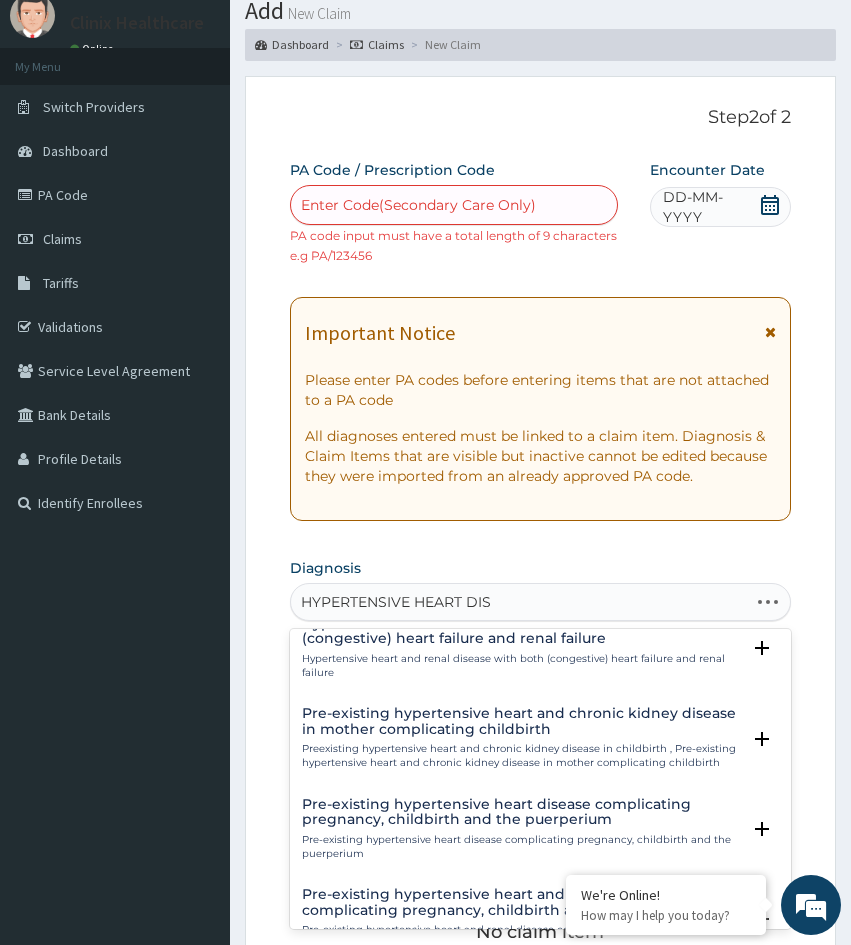 type on "HYPERTENSIVE HEART DISE" 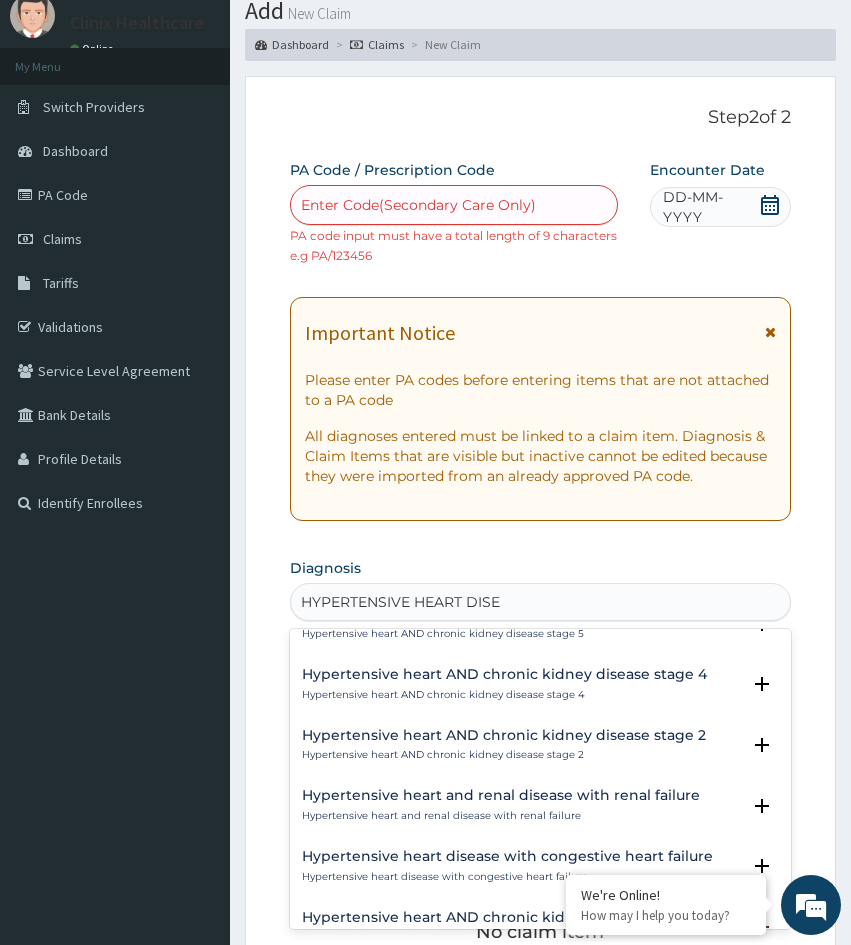 scroll, scrollTop: 0, scrollLeft: 0, axis: both 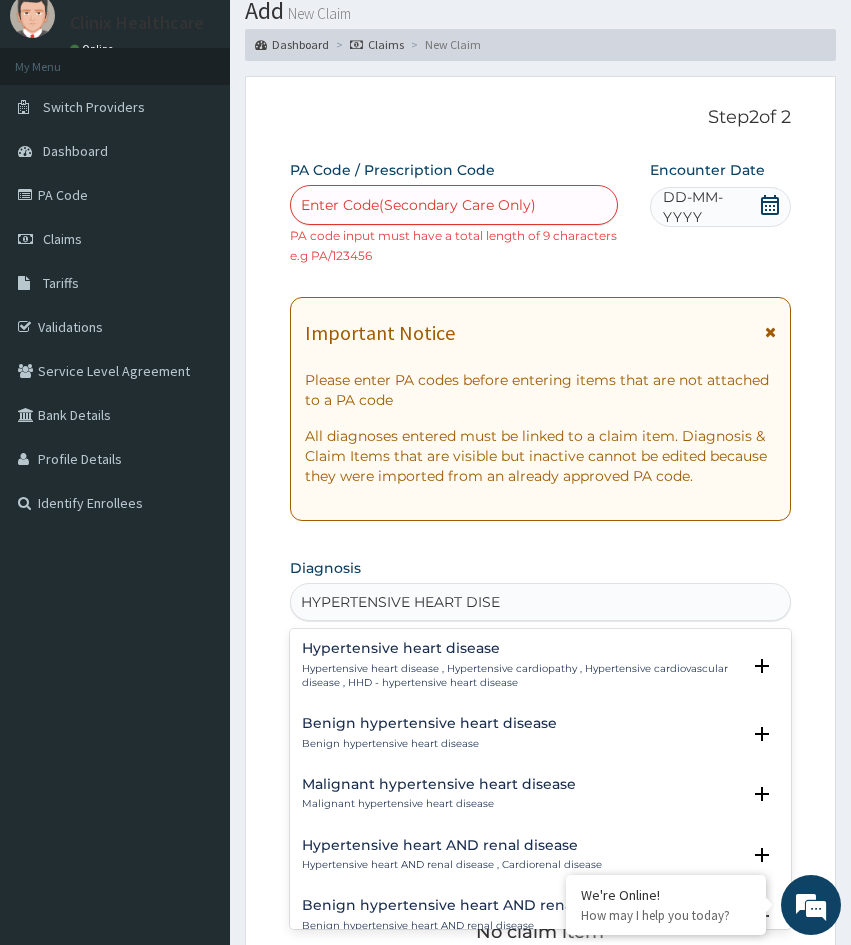 click on "Hypertensive heart disease Hypertensive heart disease , Hypertensive cardiopathy , Hypertensive cardiovascular disease , HHD - hypertensive heart disease" at bounding box center [521, 665] 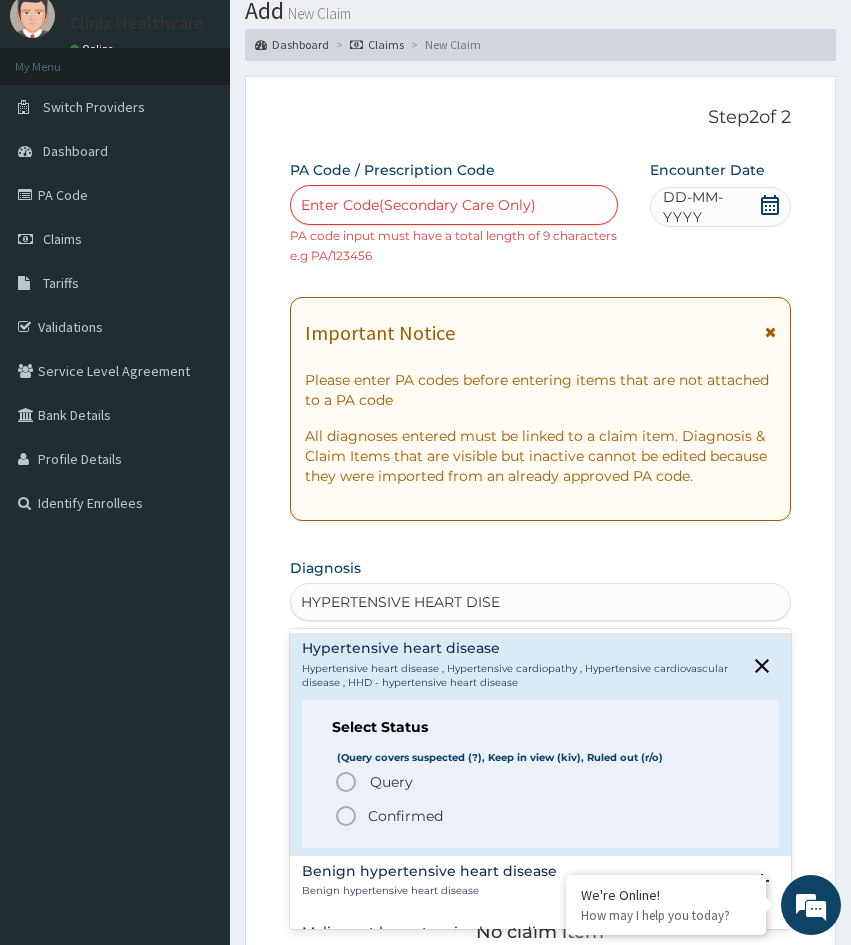 click on "Query" at bounding box center (391, 782) 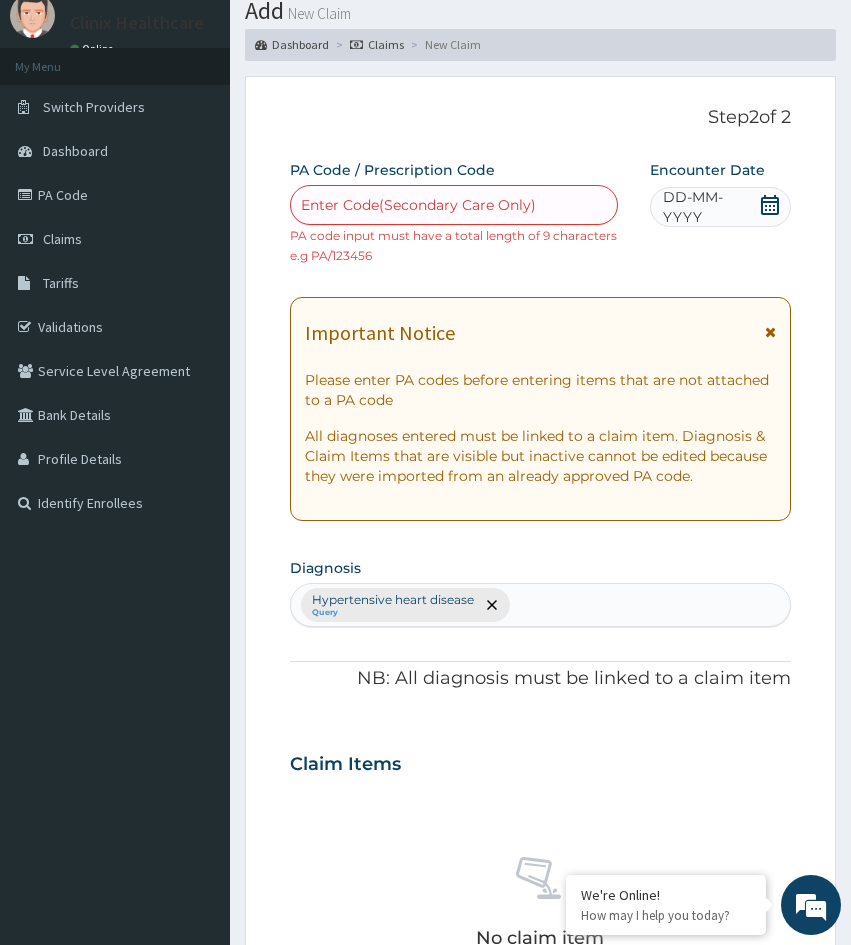 drag, startPoint x: 278, startPoint y: 755, endPoint x: 381, endPoint y: 722, distance: 108.157295 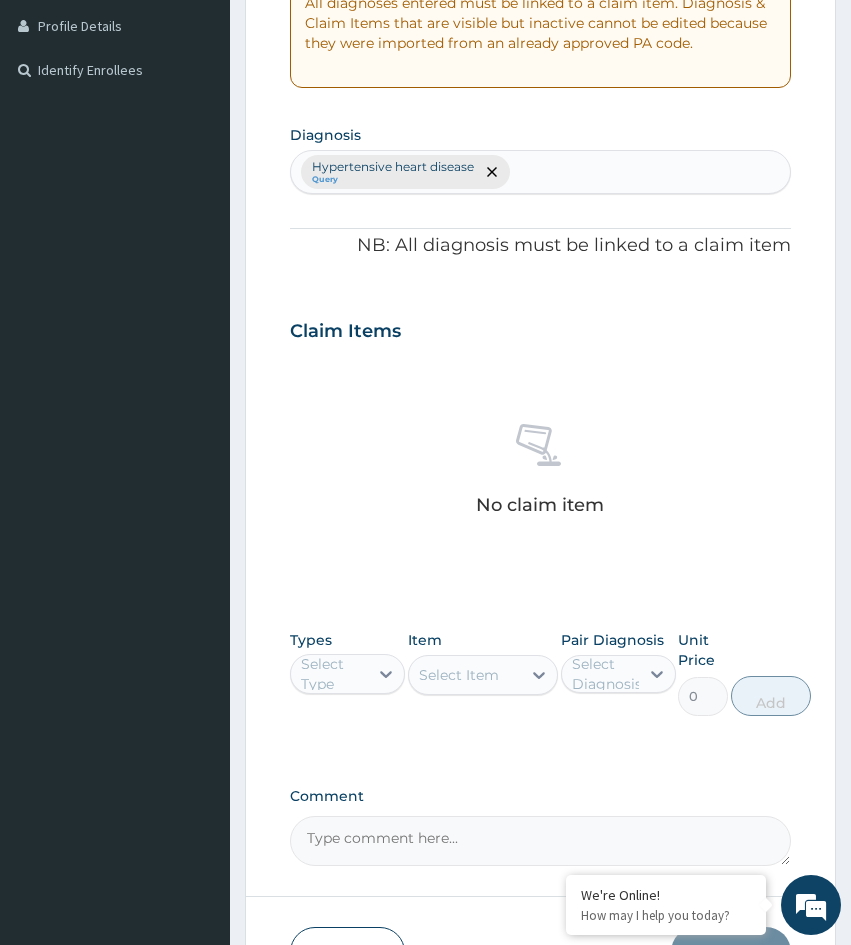 scroll, scrollTop: 651, scrollLeft: 0, axis: vertical 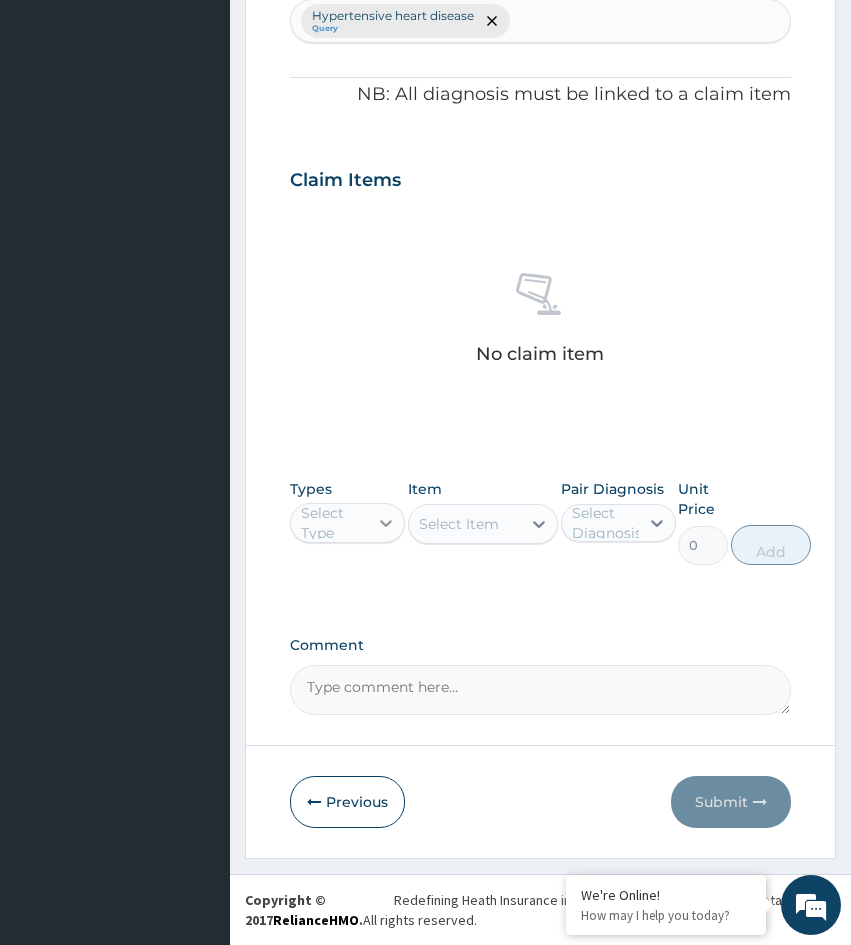 click at bounding box center (386, 523) 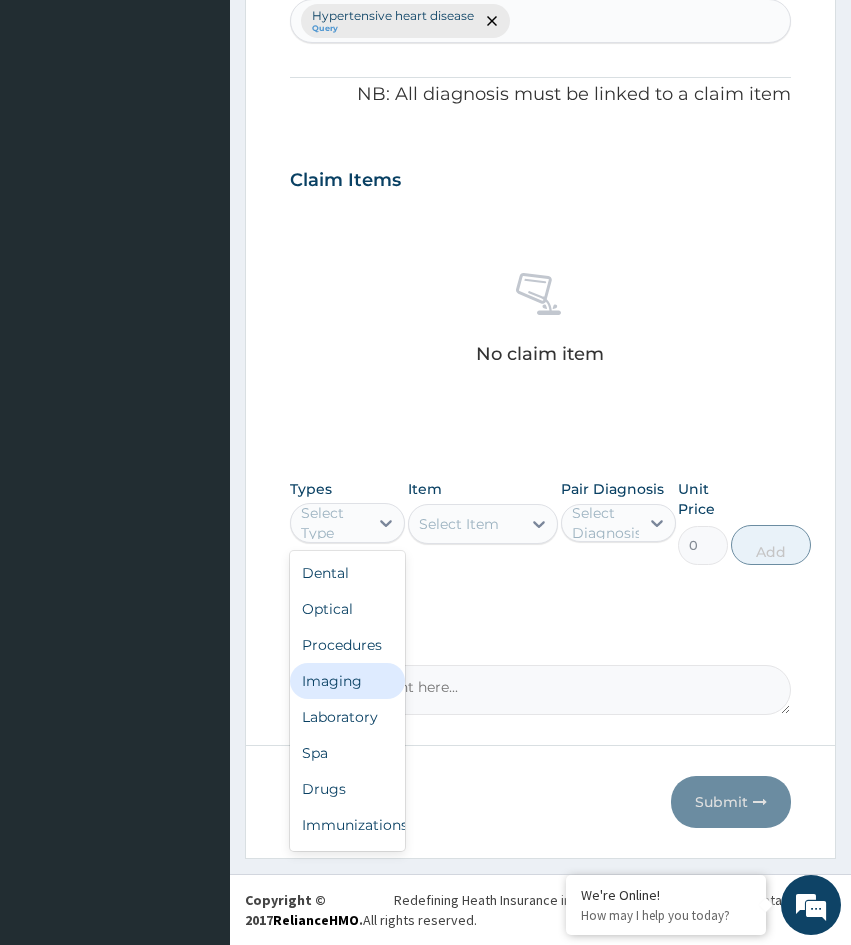 click on "Imaging" at bounding box center (347, 681) 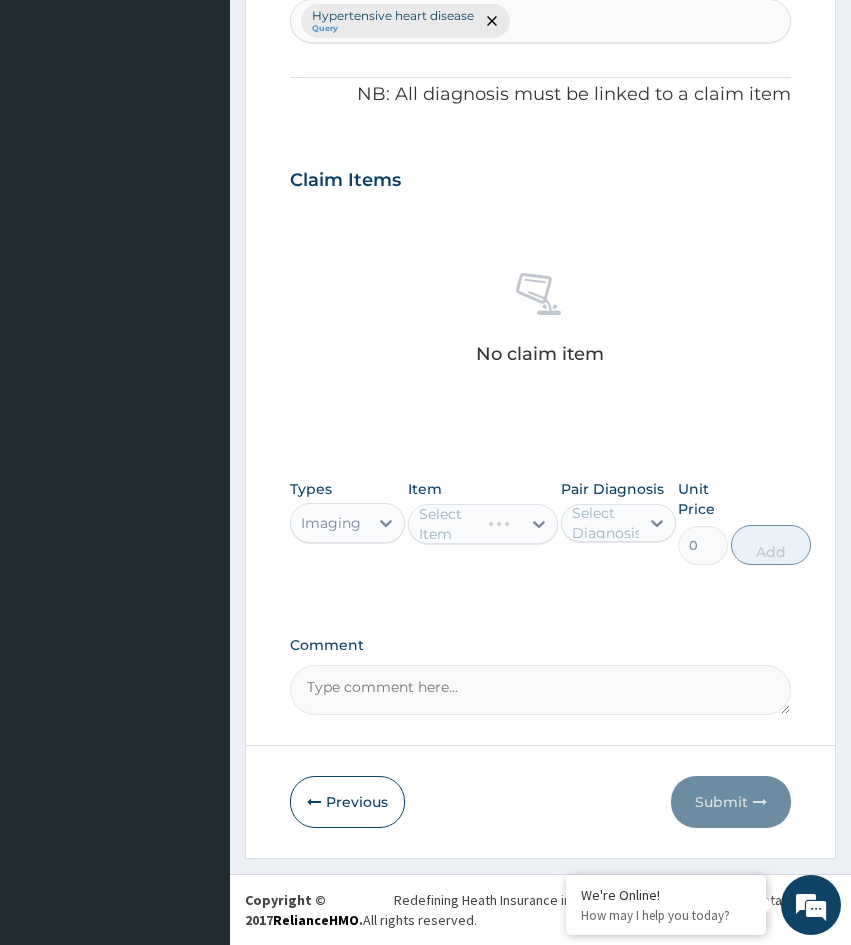 click on "Select Item" at bounding box center [483, 524] 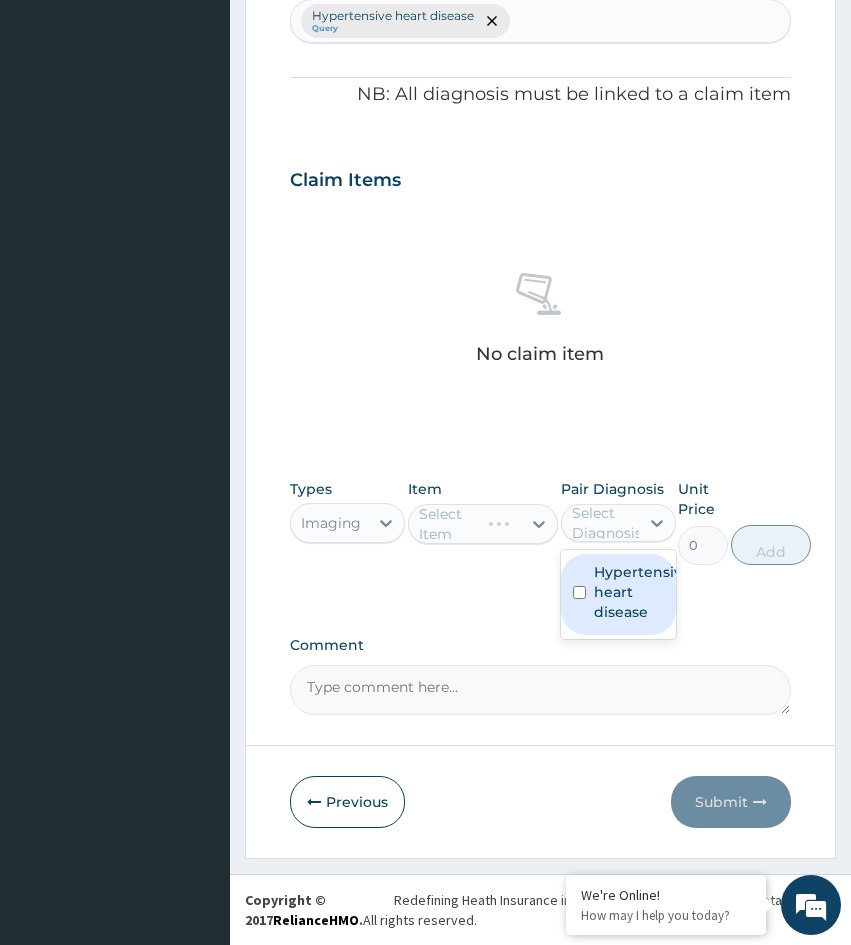 click on "Select Diagnosis" at bounding box center (607, 523) 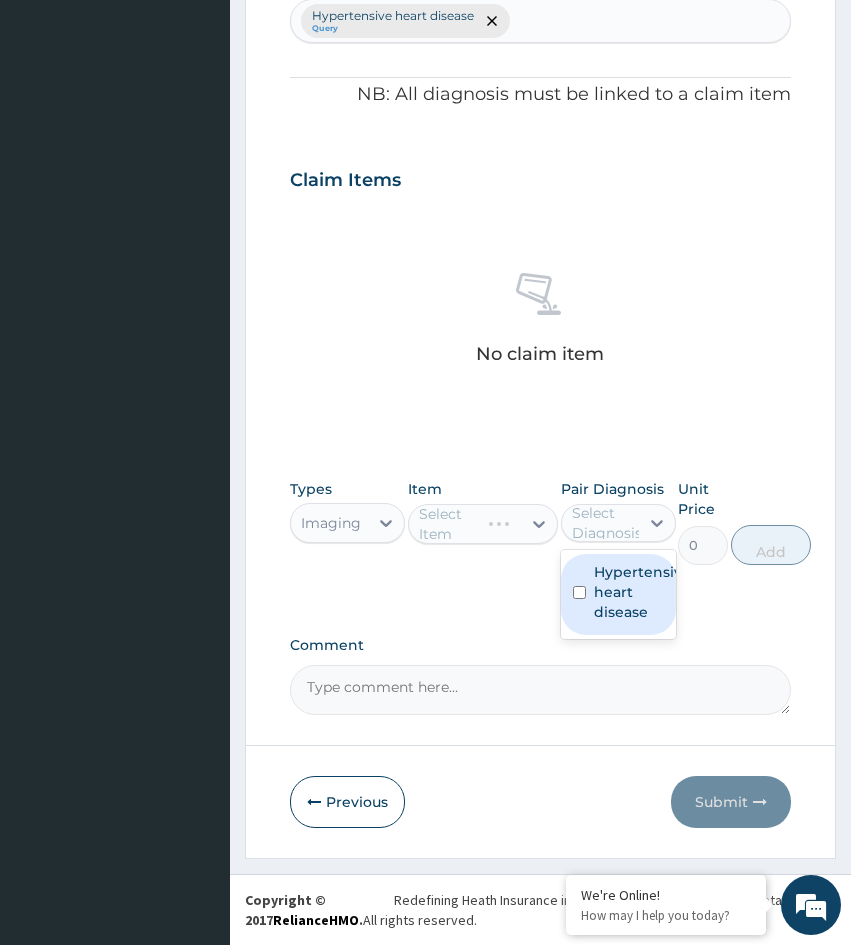 click on "Hypertensive heart disease" at bounding box center [639, 592] 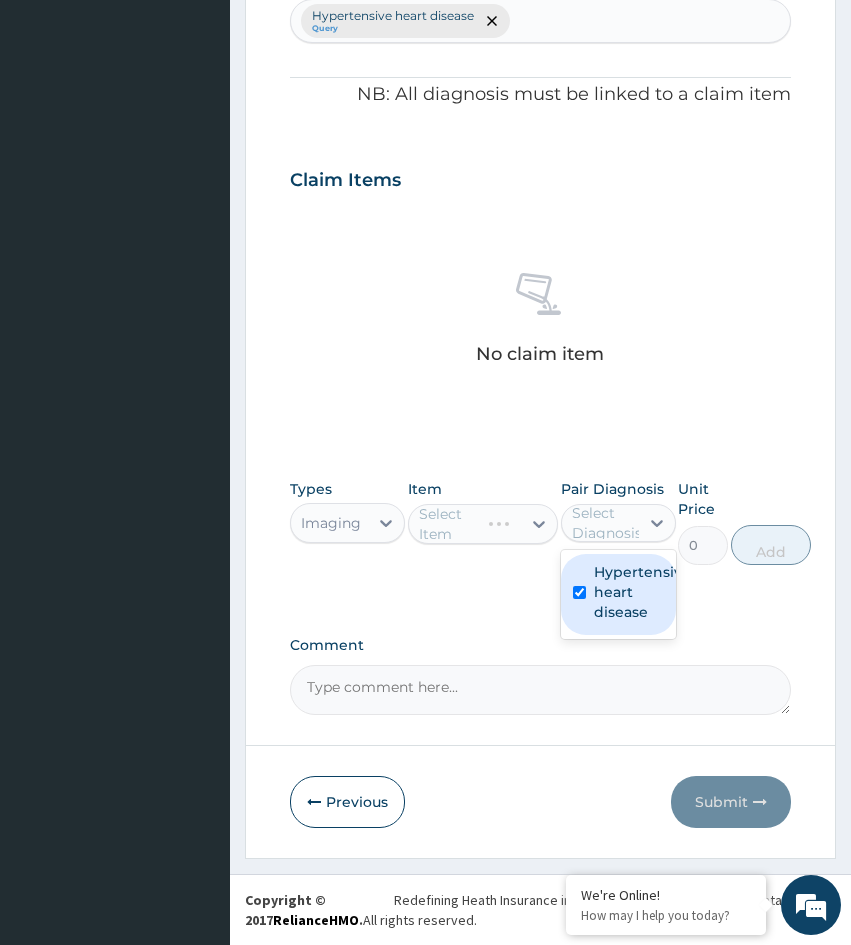checkbox on "true" 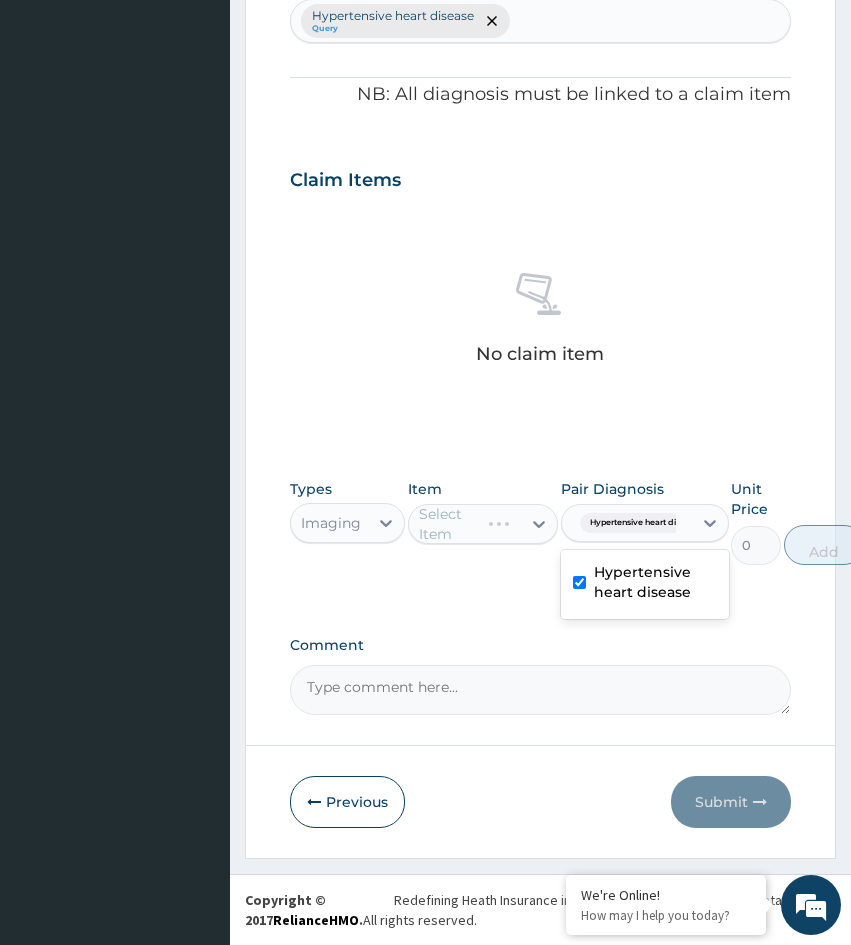 click on "Select Item" at bounding box center [483, 524] 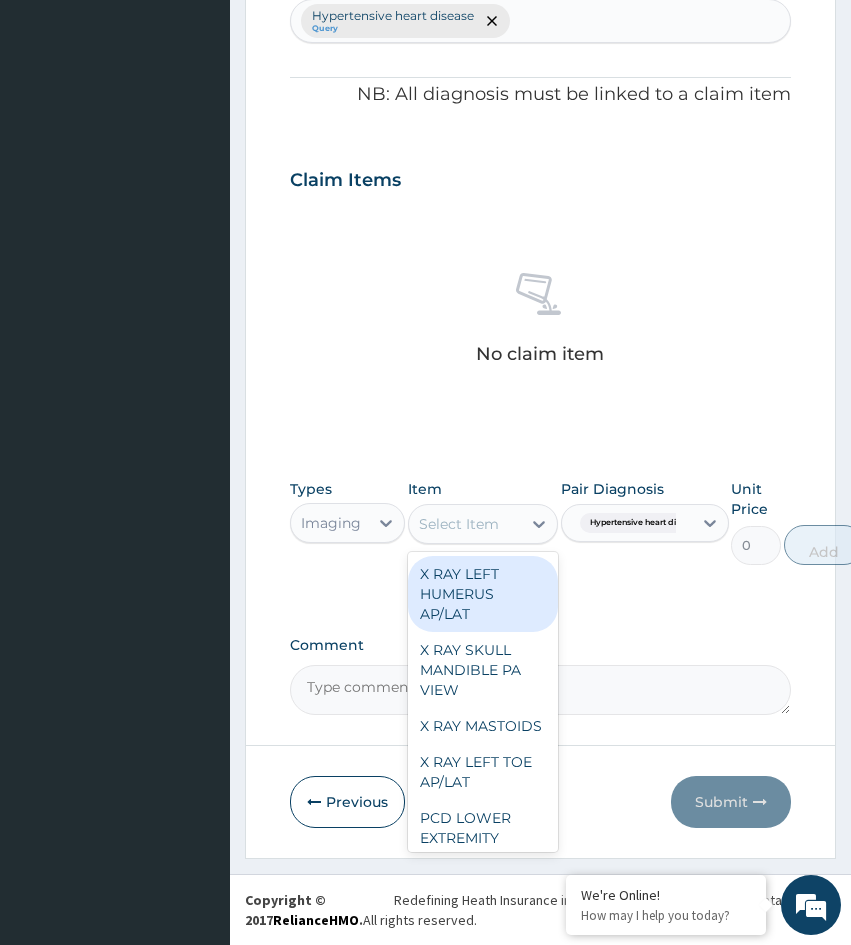 click on "Select Item" at bounding box center [465, 524] 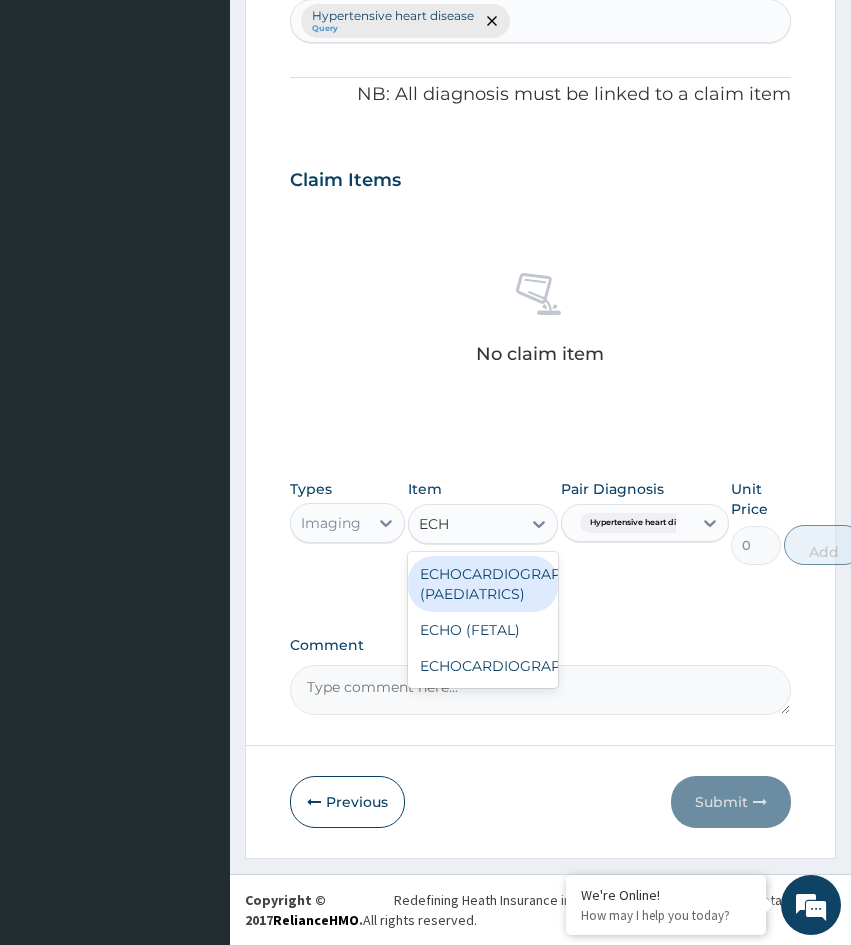 type on "ECHO" 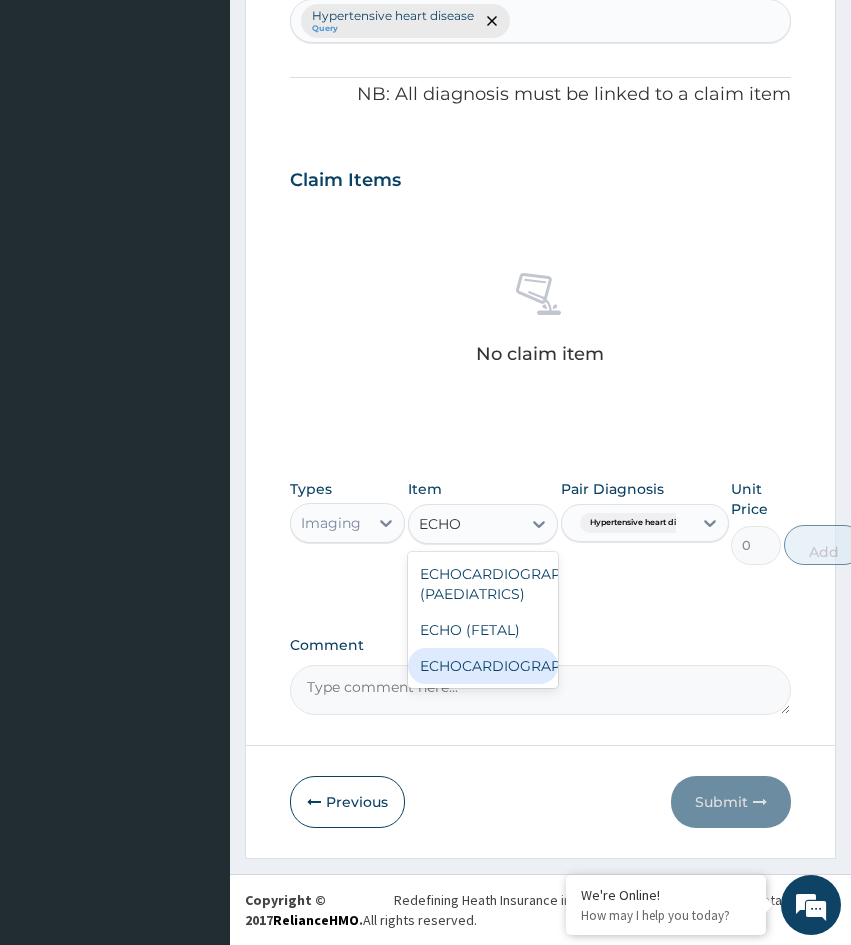 click on "ECHOCARDIOGRAPHY" at bounding box center [483, 666] 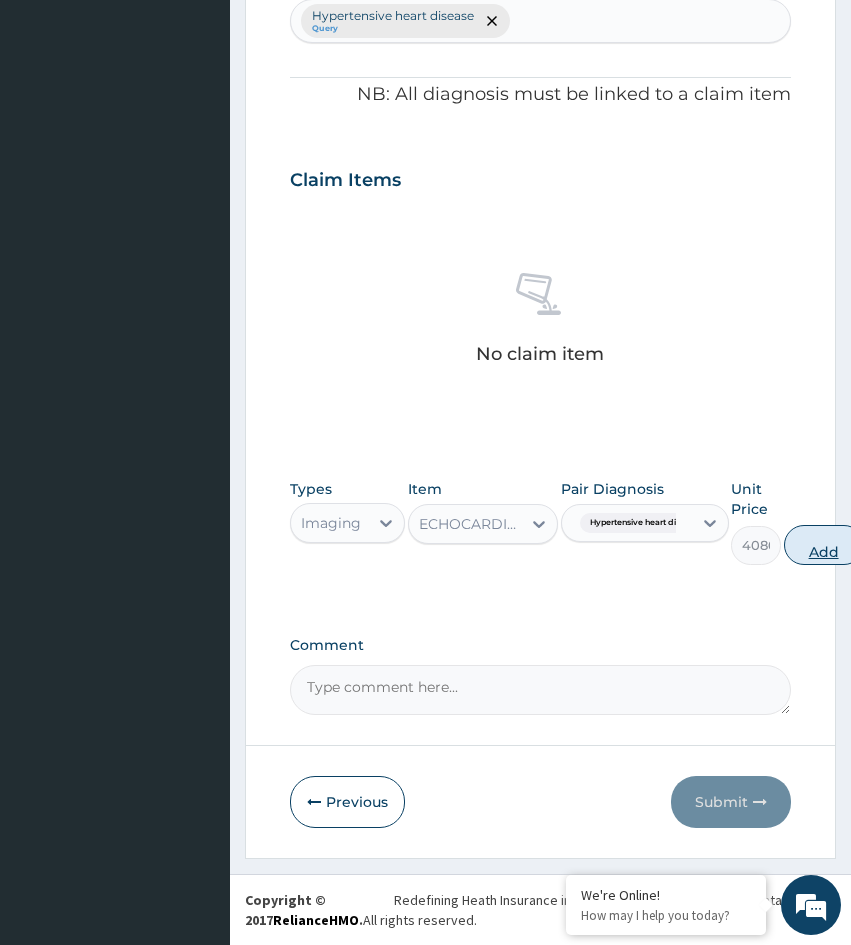 click on "Add" at bounding box center (824, 545) 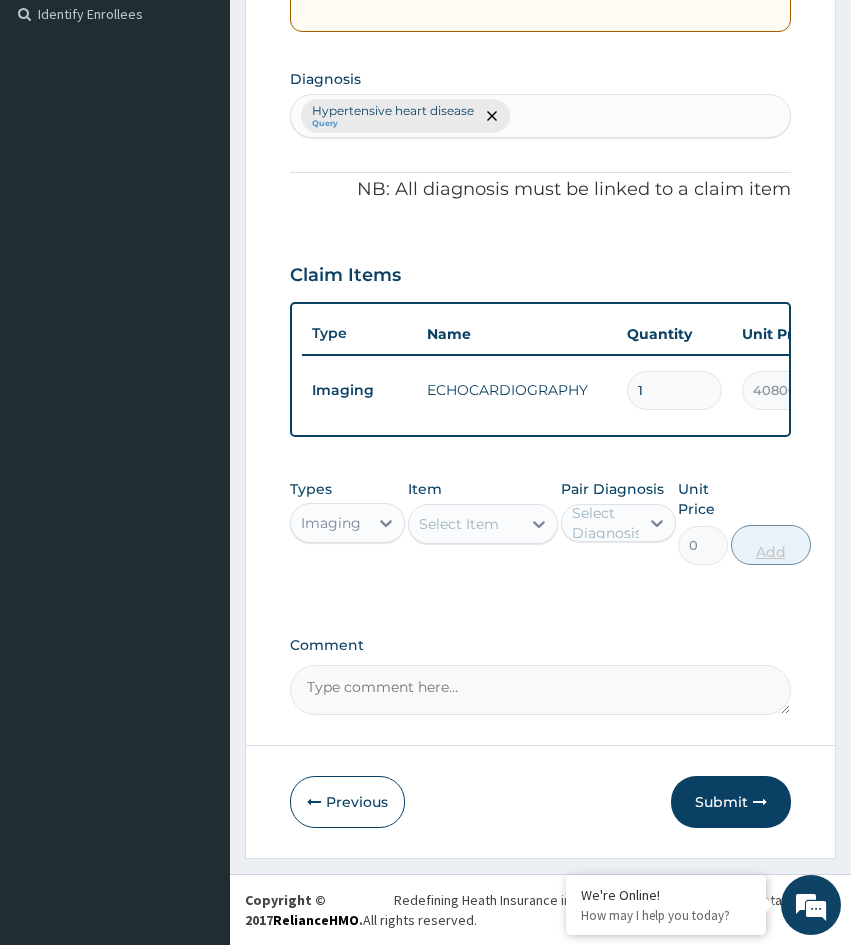 scroll, scrollTop: 571, scrollLeft: 0, axis: vertical 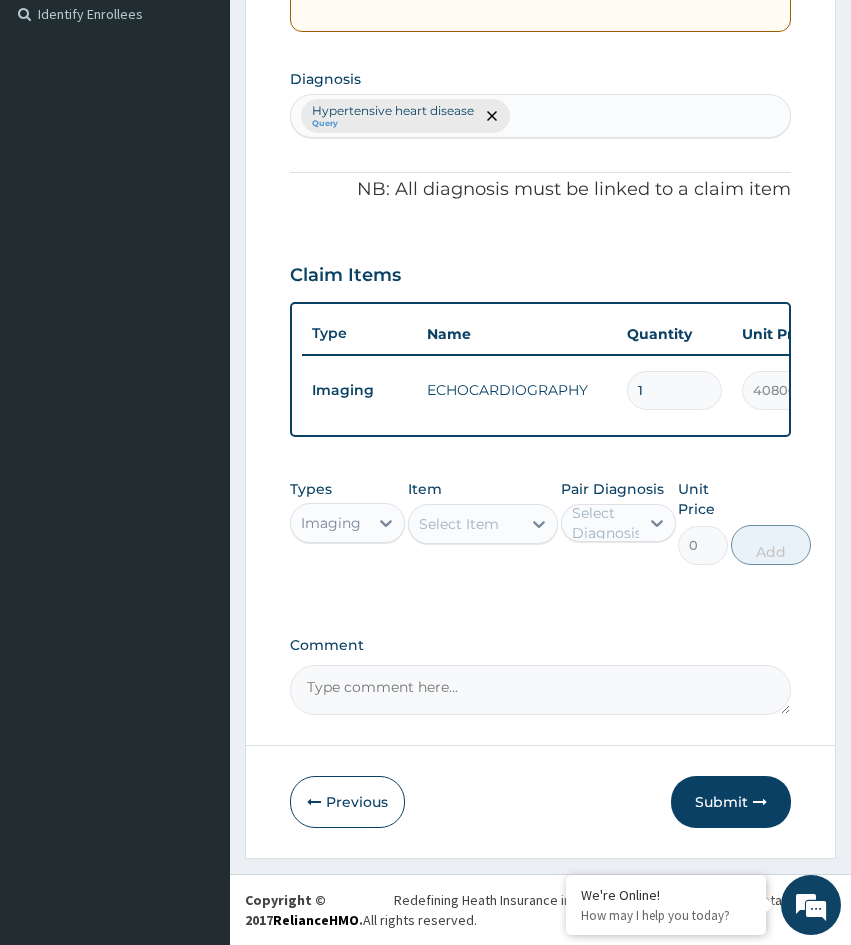 click on "Comment" at bounding box center [540, 690] 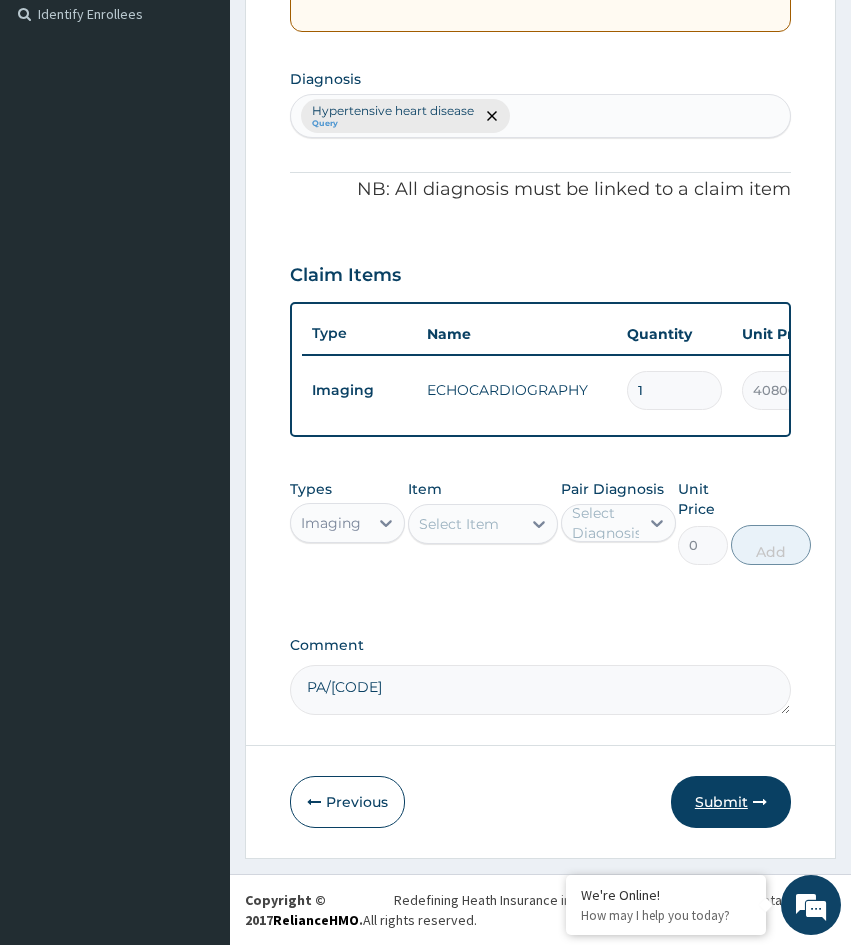 type on "PA/D7A20" 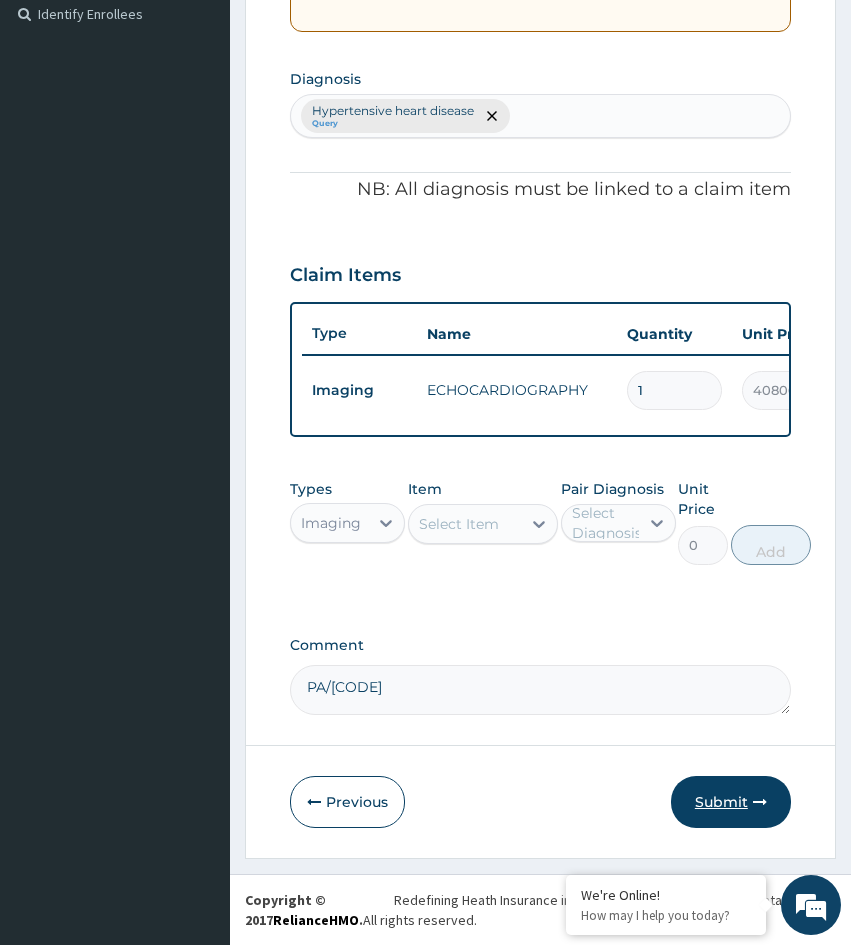 click on "Submit" at bounding box center [731, 802] 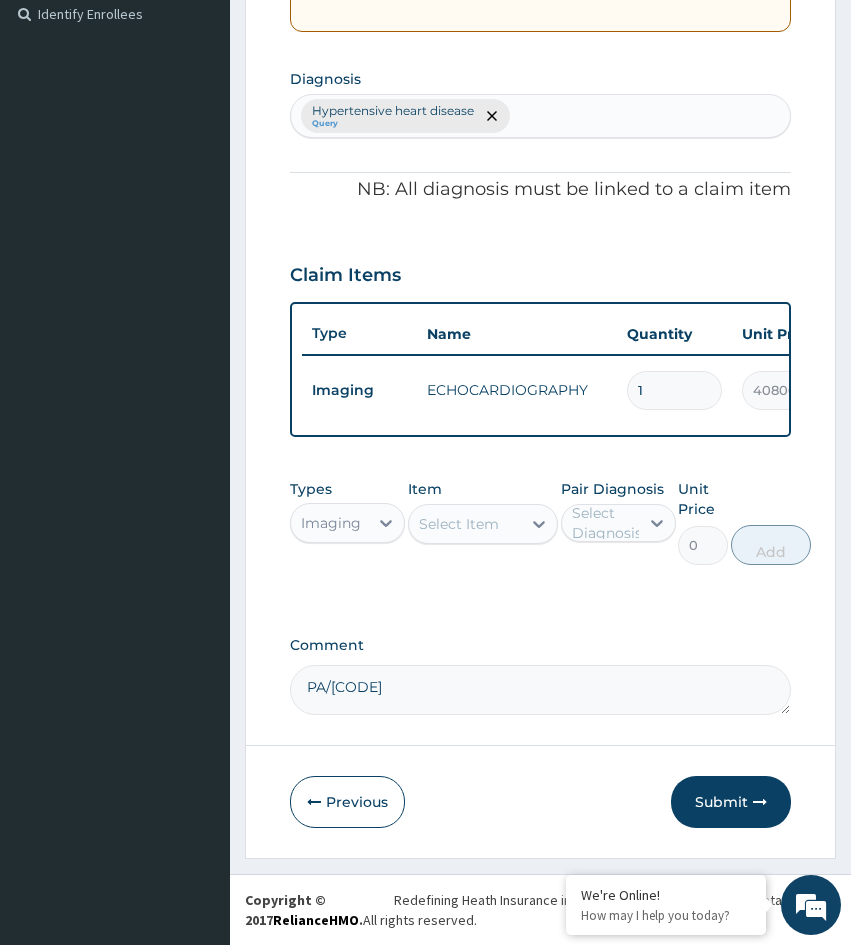 click on "Claim Items" at bounding box center (540, 271) 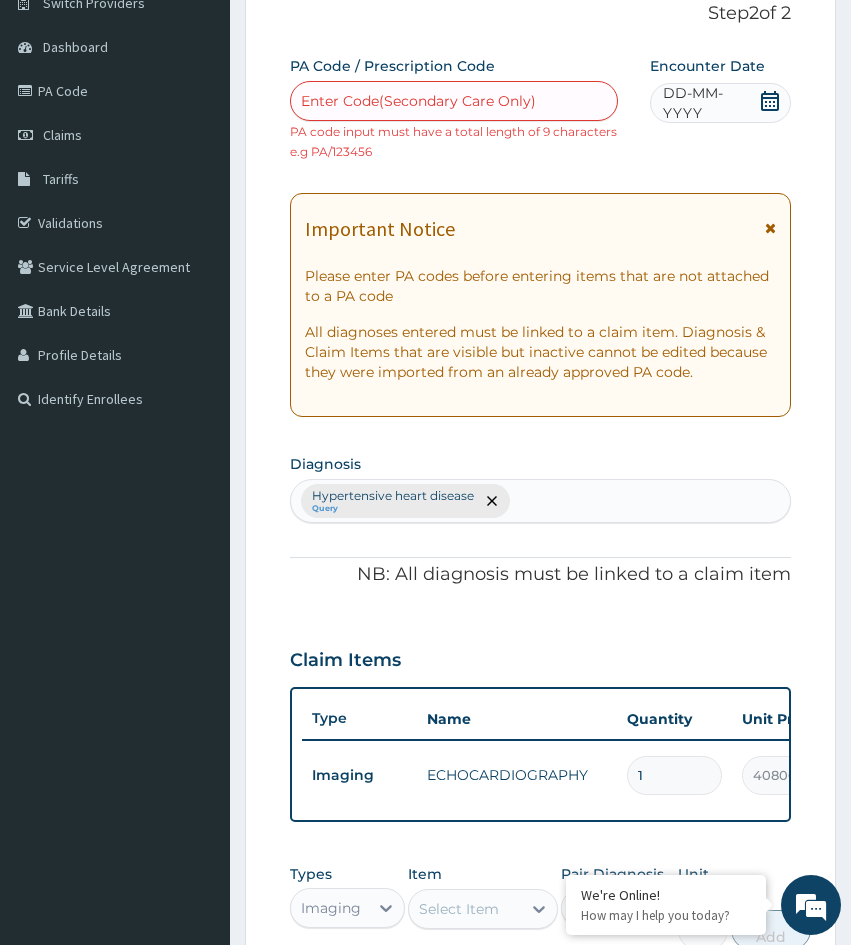 scroll, scrollTop: 0, scrollLeft: 0, axis: both 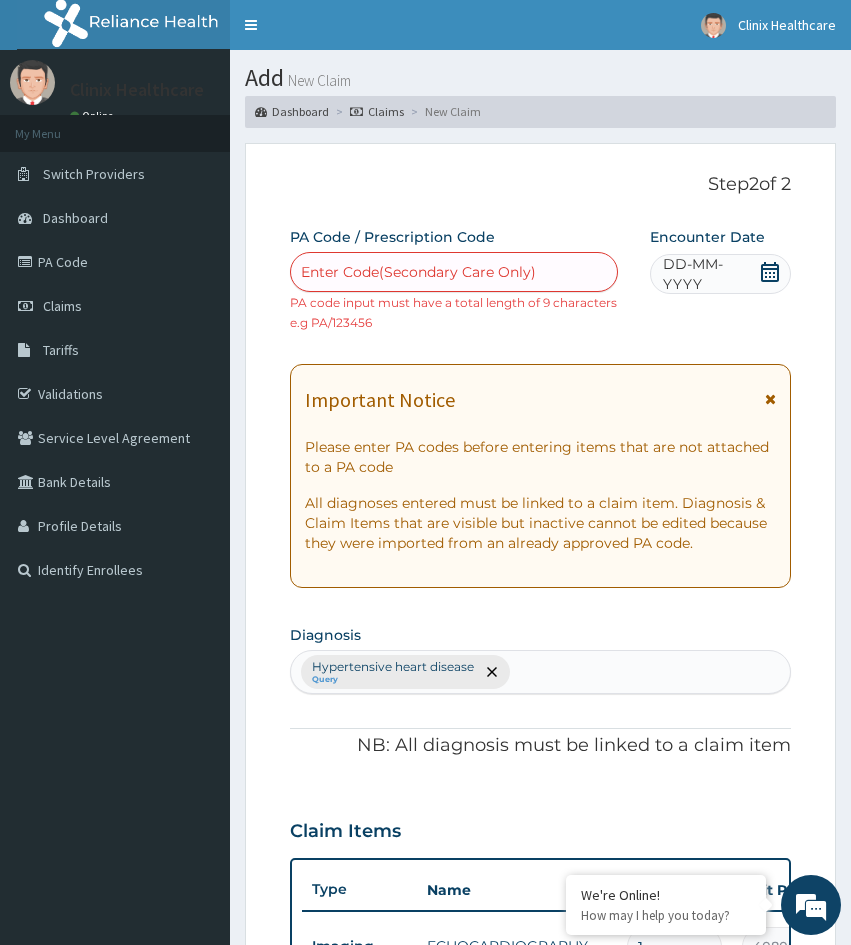 click 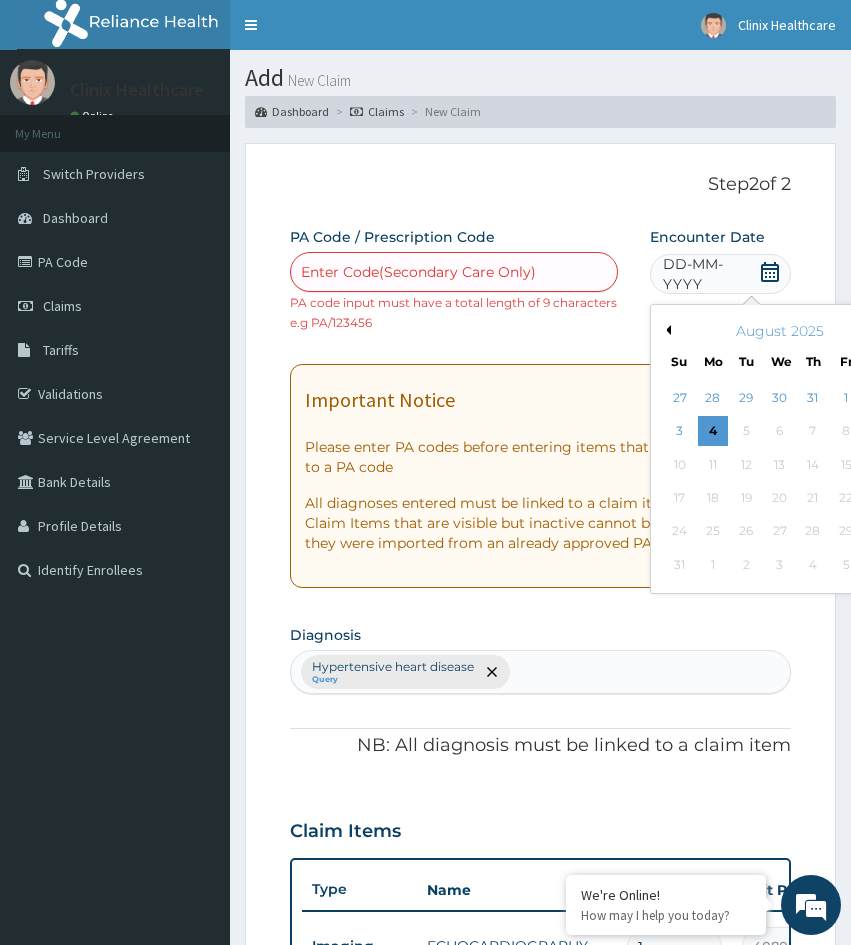 click on "Previous Month" at bounding box center [666, 330] 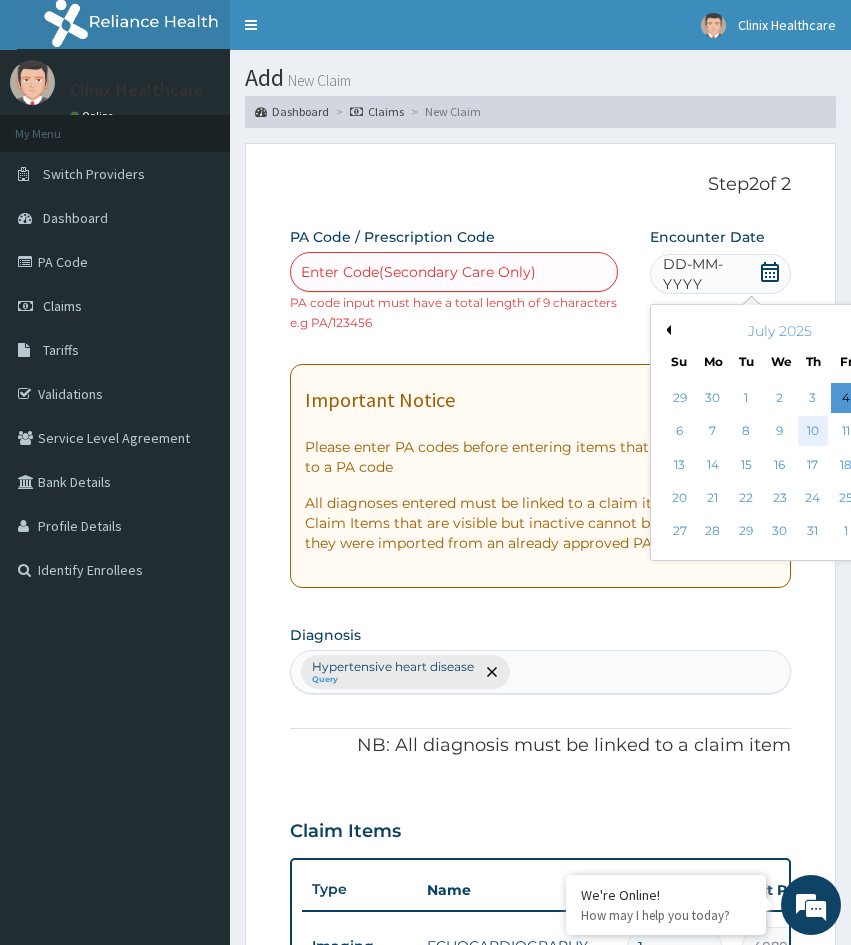 click on "10" at bounding box center [813, 432] 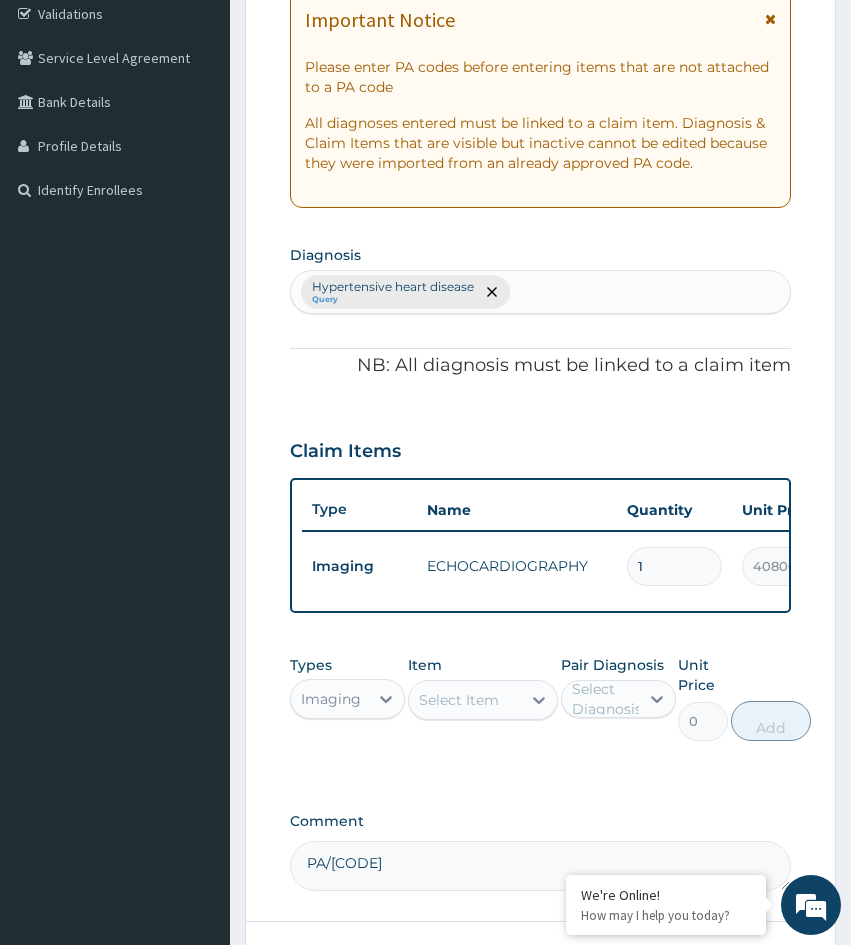 scroll, scrollTop: 571, scrollLeft: 0, axis: vertical 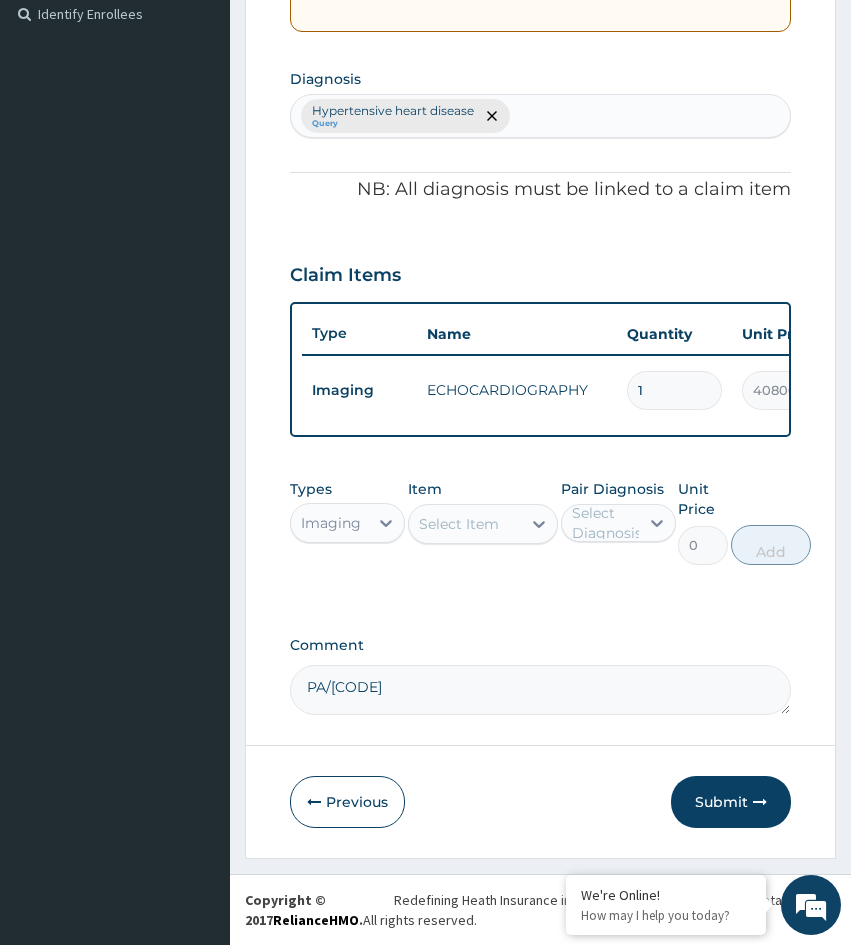 click on "Submit" at bounding box center [731, 802] 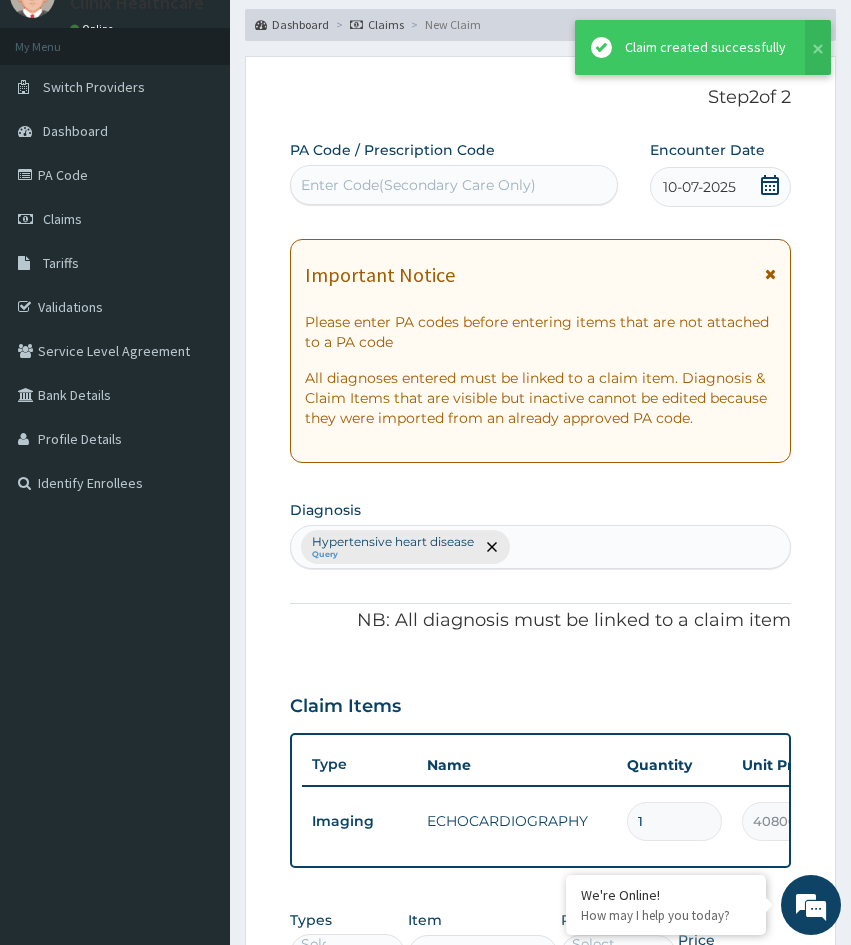 scroll, scrollTop: 533, scrollLeft: 0, axis: vertical 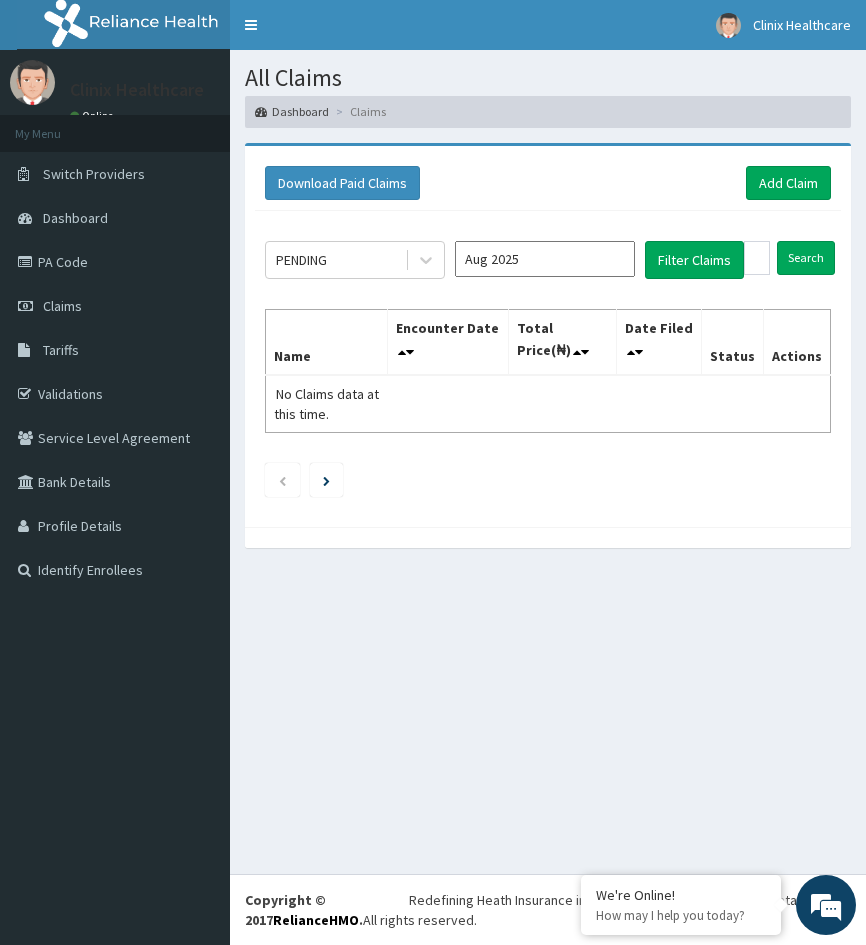 drag, startPoint x: 307, startPoint y: 704, endPoint x: 336, endPoint y: 664, distance: 49.40648 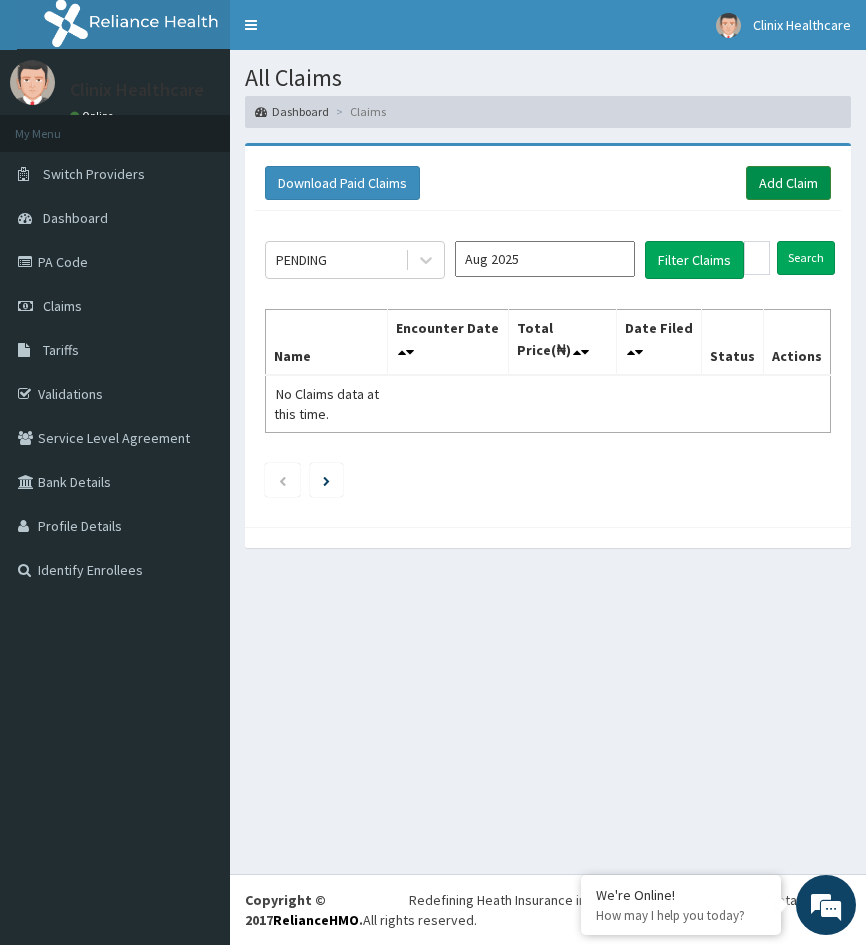 click on "Add Claim" at bounding box center [788, 183] 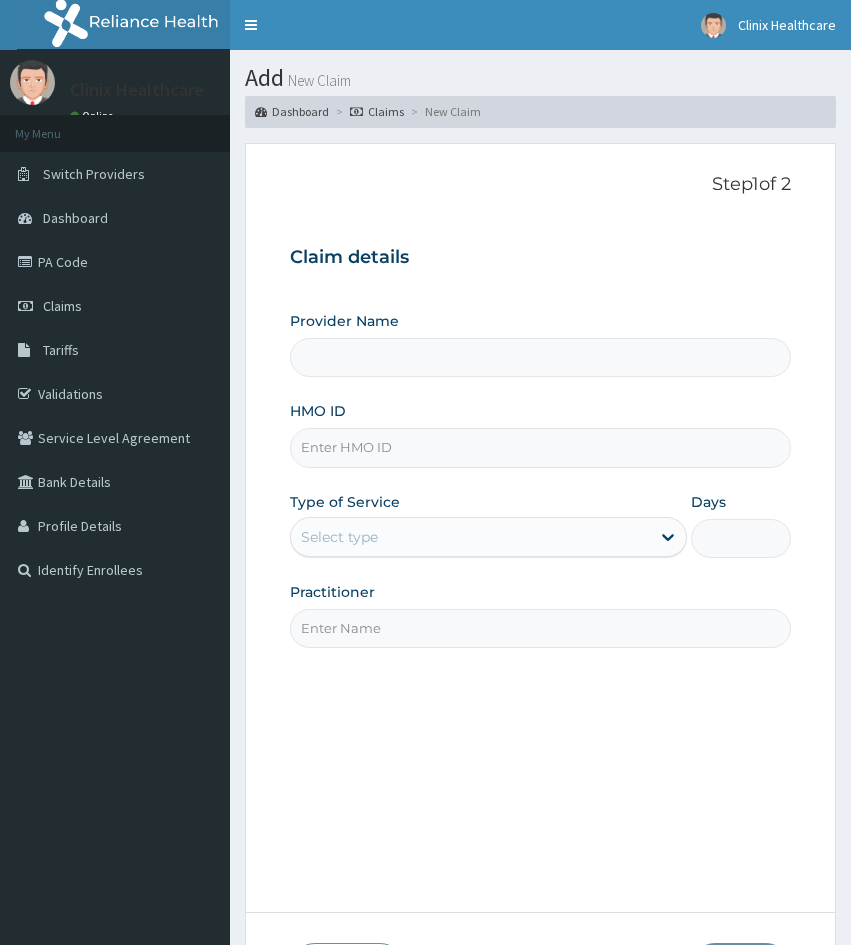 scroll, scrollTop: 0, scrollLeft: 0, axis: both 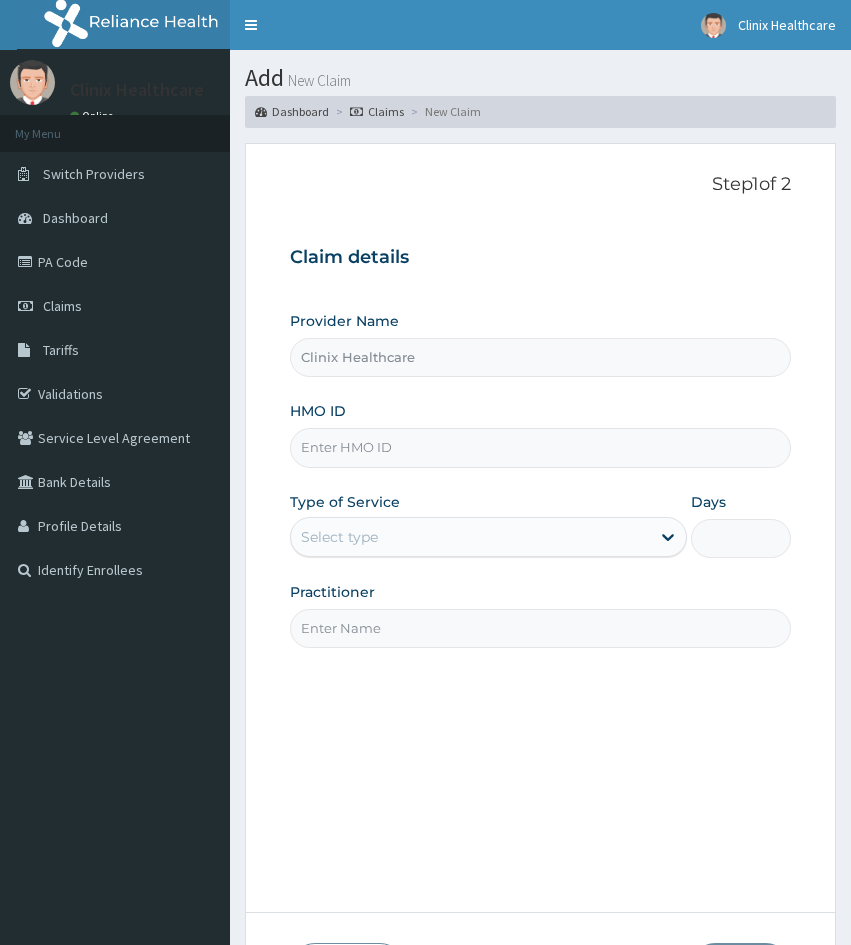 paste on "NPM/[NUMBER]/A" 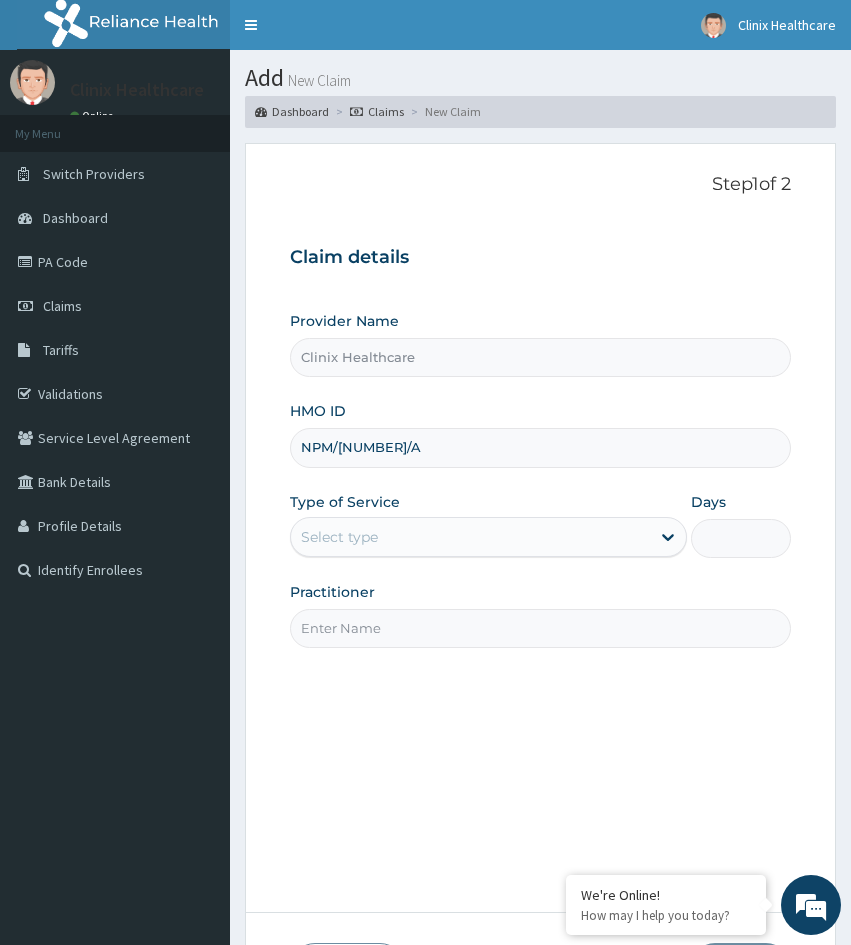 type on "NPM/[NUMBER]/A" 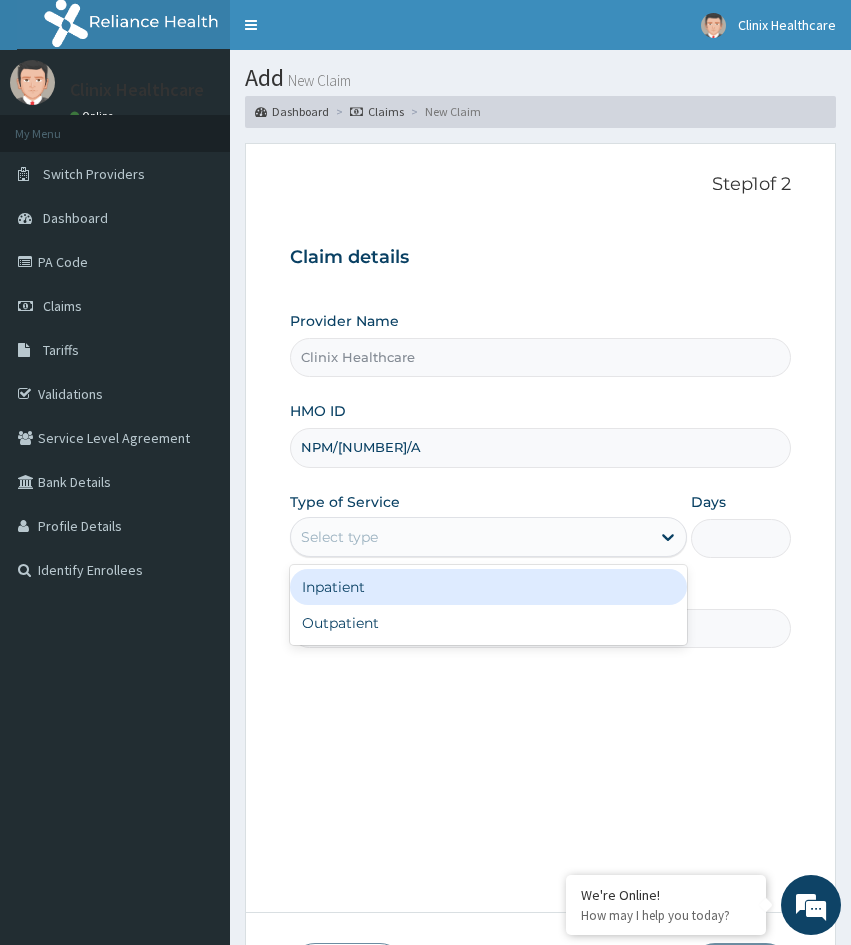 click on "Select type" at bounding box center [339, 537] 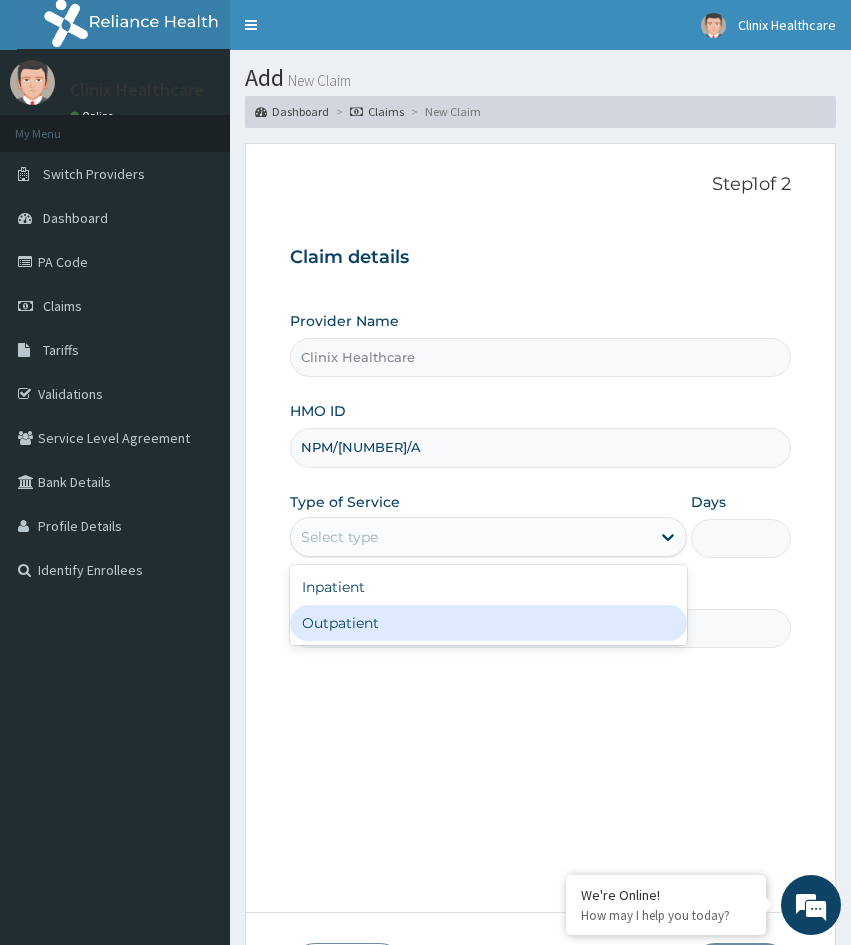 click on "Outpatient" at bounding box center [488, 623] 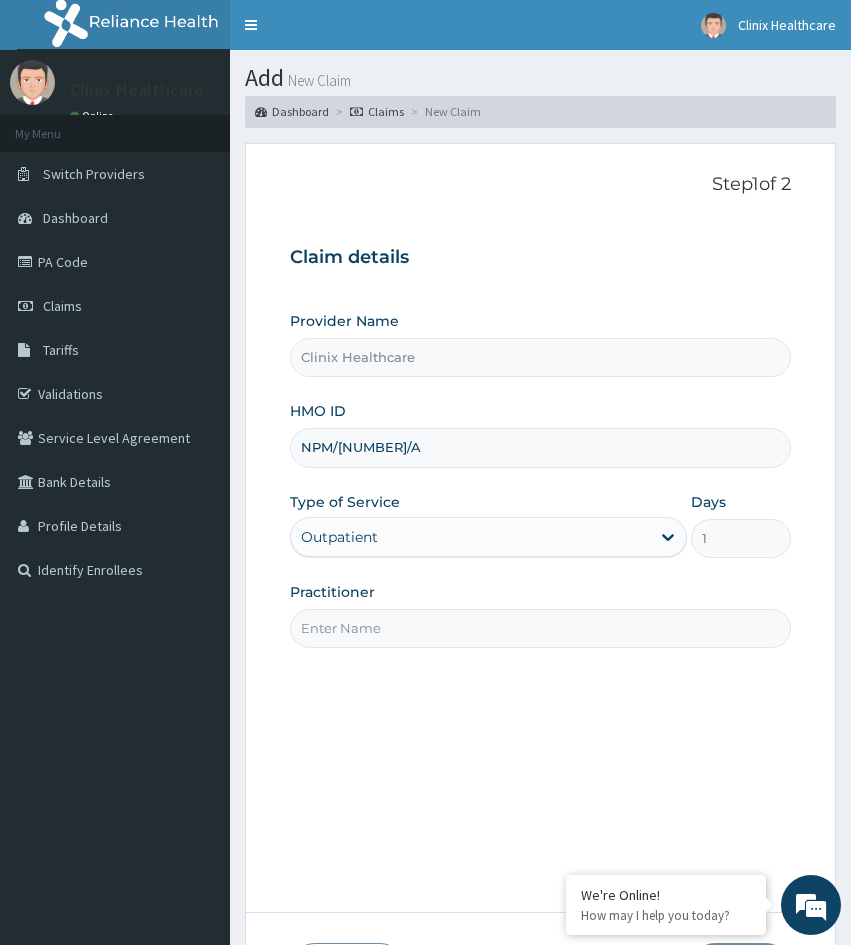 drag, startPoint x: 322, startPoint y: 730, endPoint x: 344, endPoint y: 702, distance: 35.608986 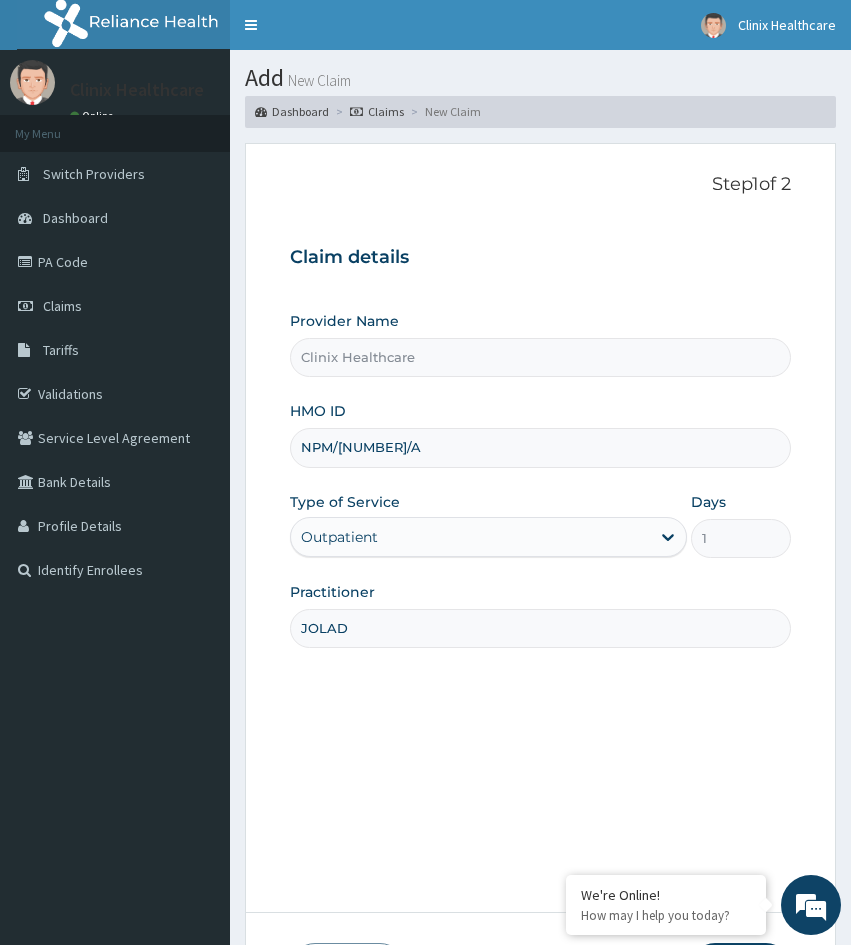 type on "JOLAD" 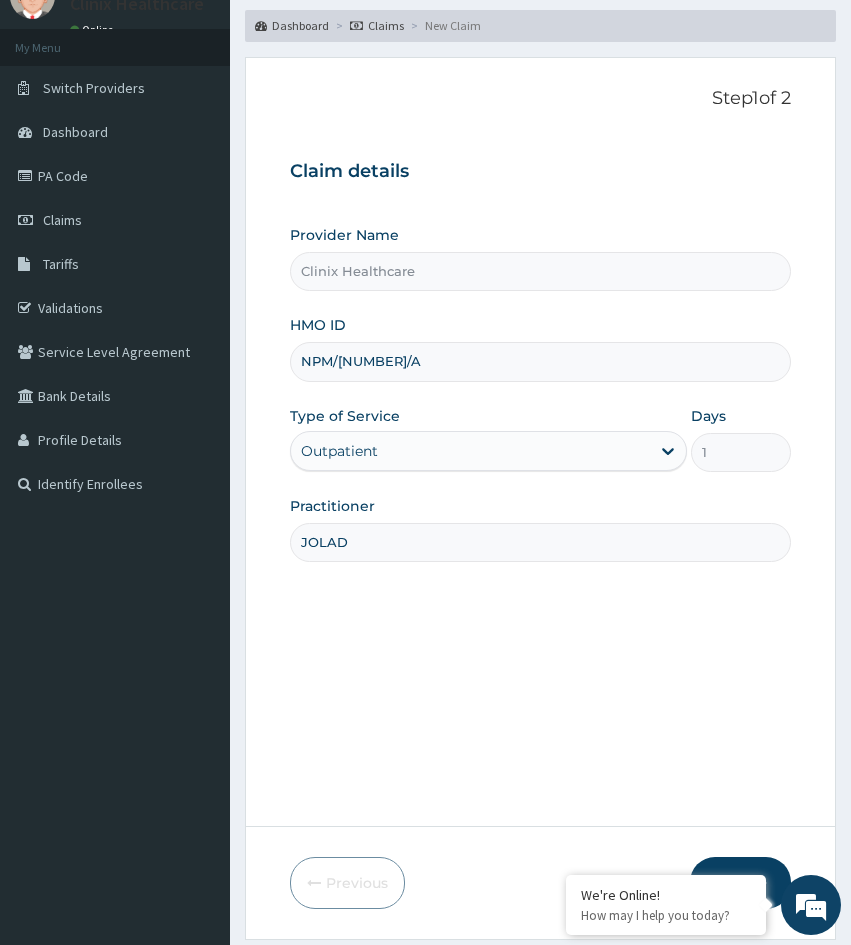 scroll, scrollTop: 167, scrollLeft: 0, axis: vertical 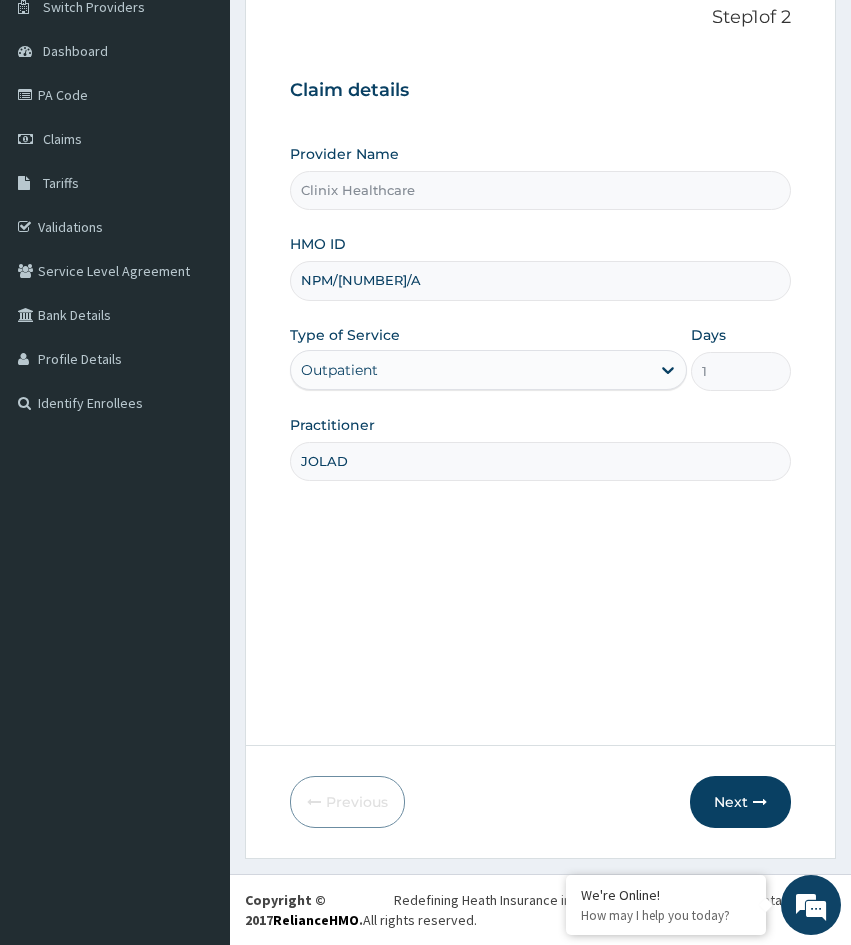 drag, startPoint x: 736, startPoint y: 789, endPoint x: 841, endPoint y: 760, distance: 108.93117 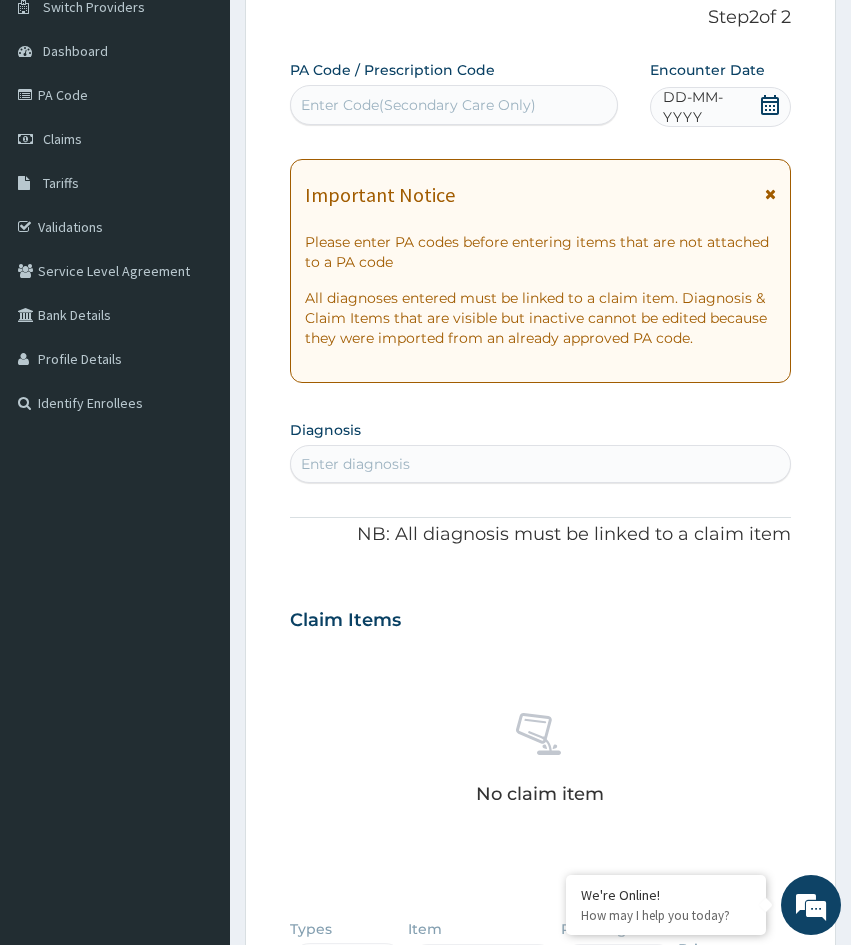 drag, startPoint x: 306, startPoint y: 711, endPoint x: 340, endPoint y: 669, distance: 54.037025 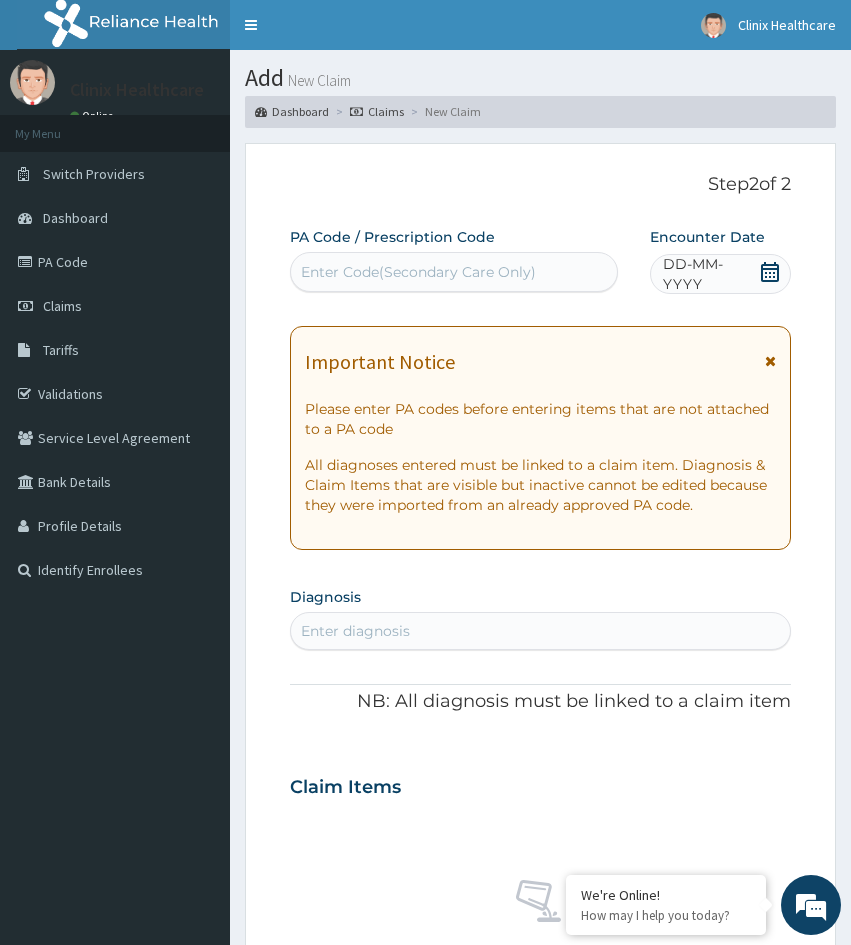 scroll, scrollTop: 0, scrollLeft: 0, axis: both 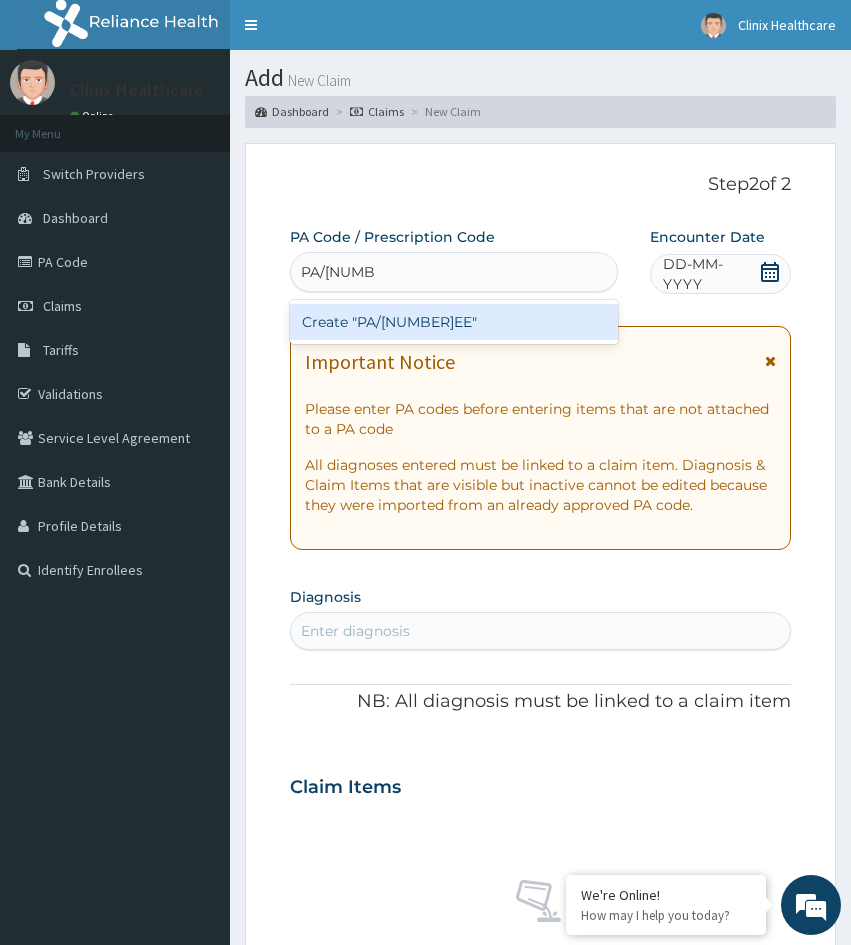 click on "Create "PA/1927EE"" at bounding box center (454, 322) 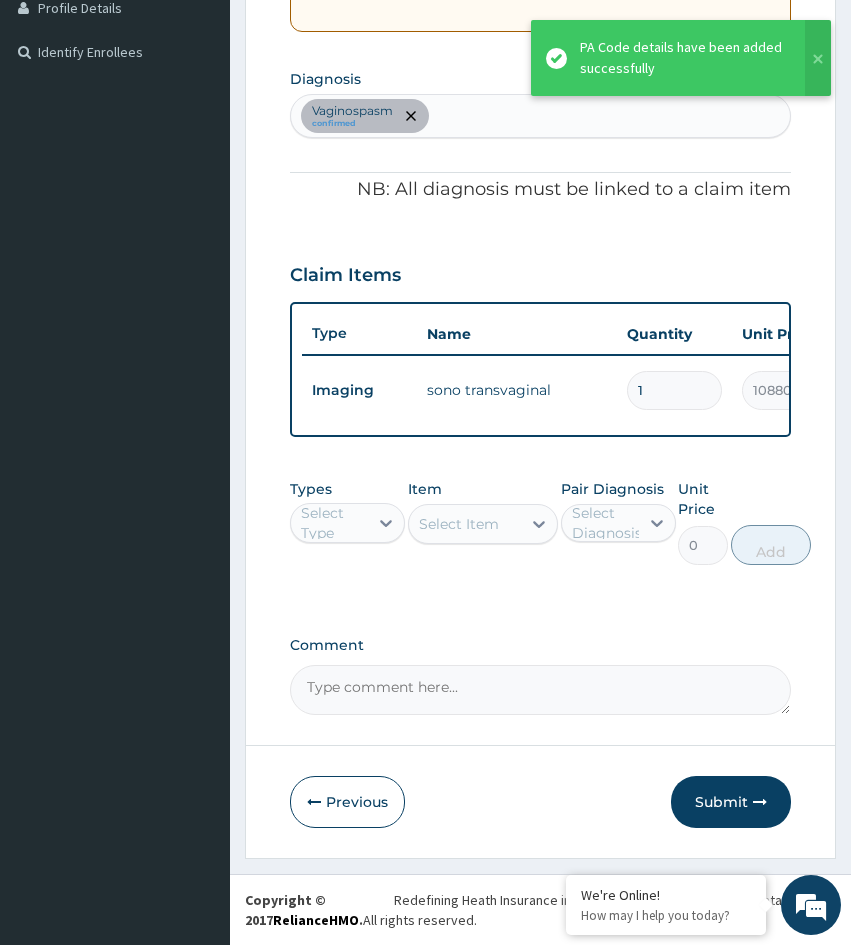 scroll, scrollTop: 533, scrollLeft: 0, axis: vertical 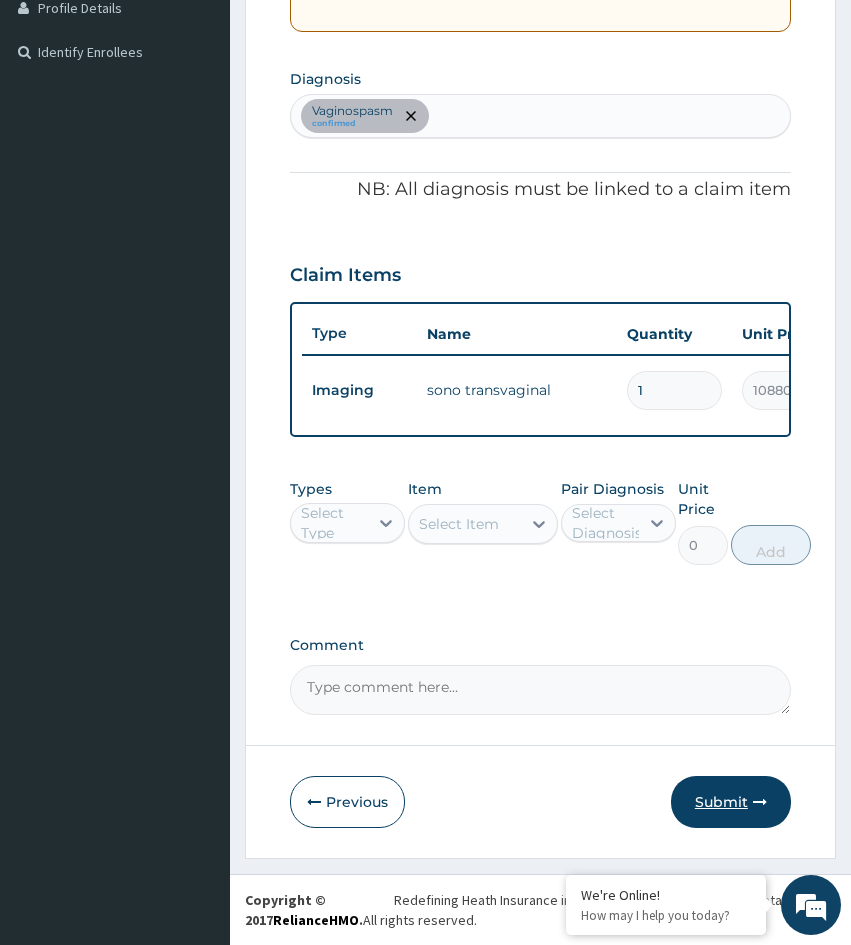 click on "Submit" at bounding box center (731, 802) 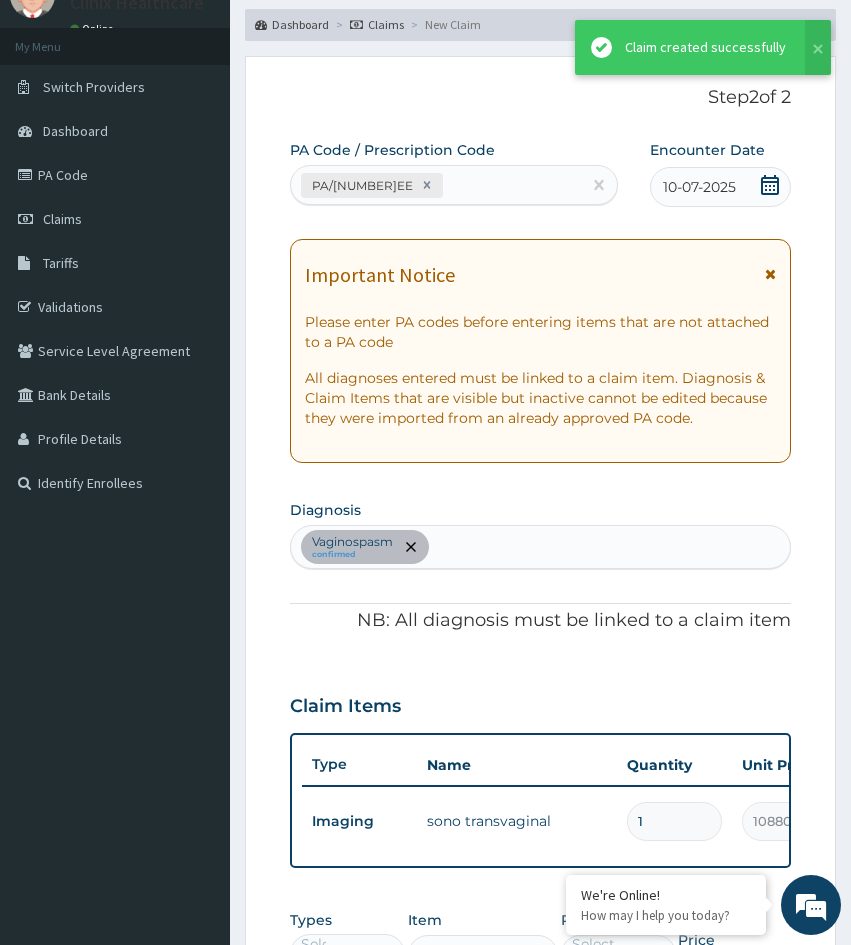 scroll, scrollTop: 533, scrollLeft: 0, axis: vertical 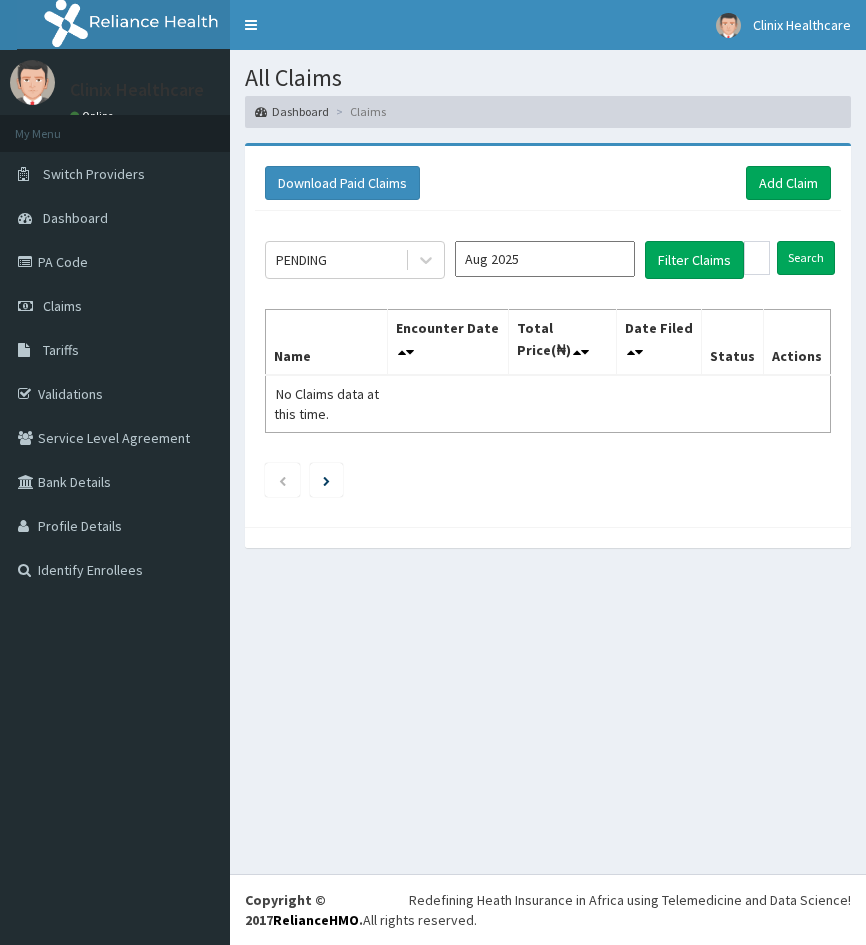 drag, startPoint x: 309, startPoint y: 690, endPoint x: 504, endPoint y: 465, distance: 297.7415 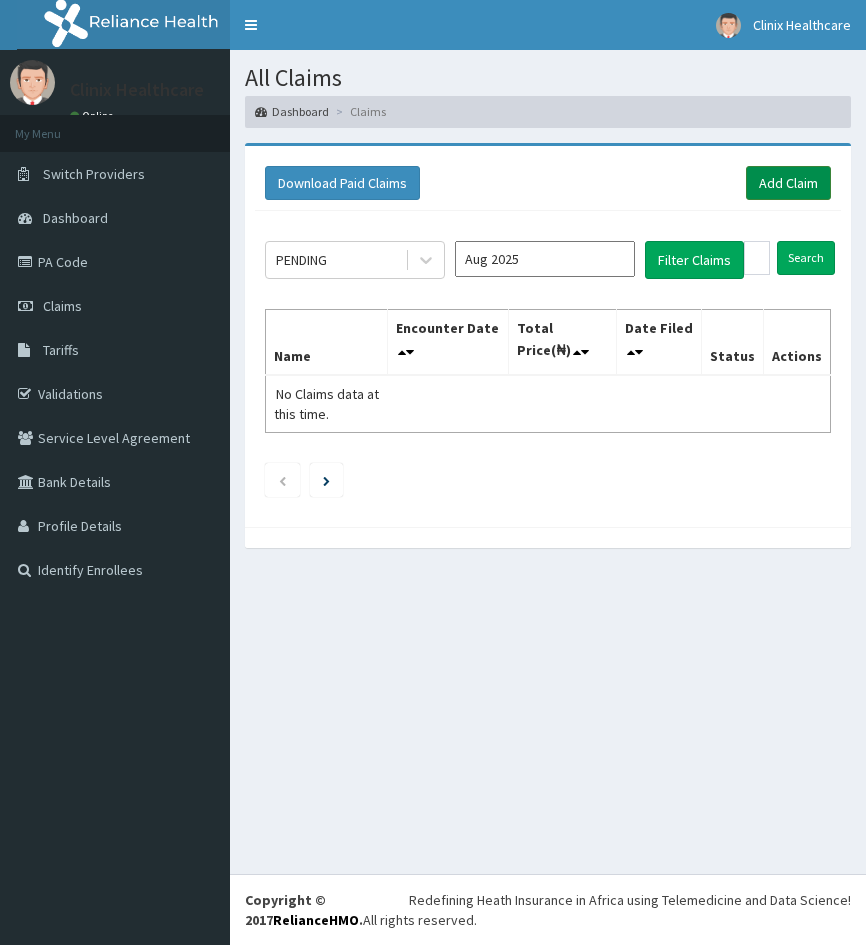 click on "Add Claim" at bounding box center (788, 183) 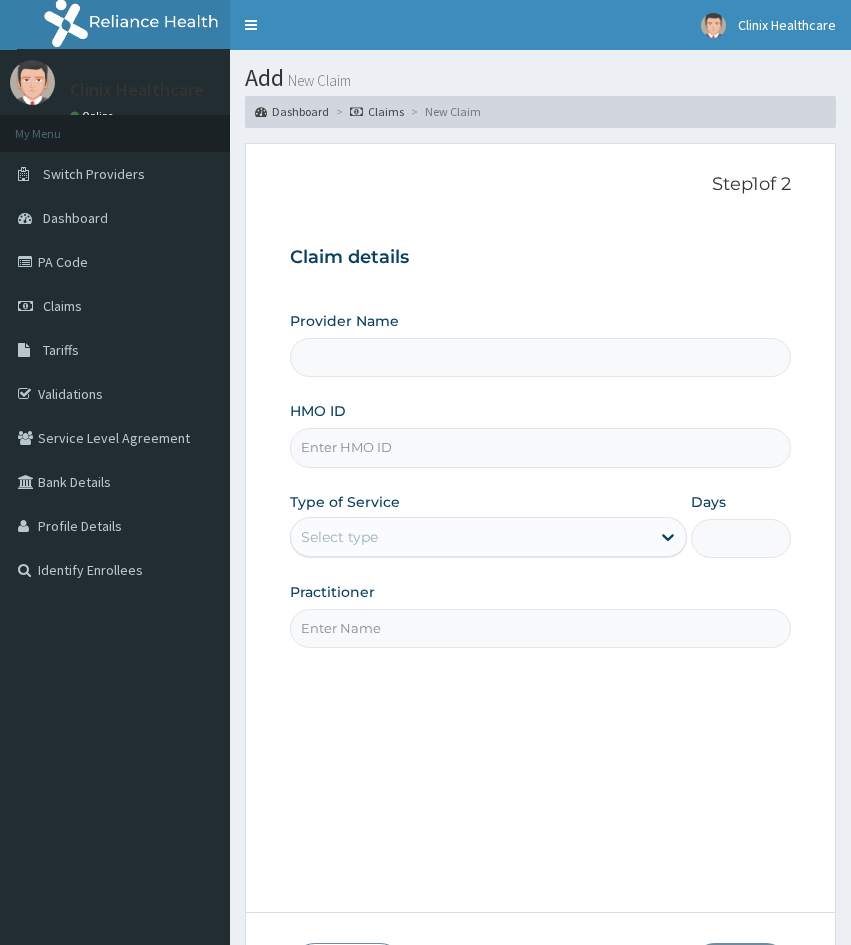 scroll, scrollTop: 0, scrollLeft: 0, axis: both 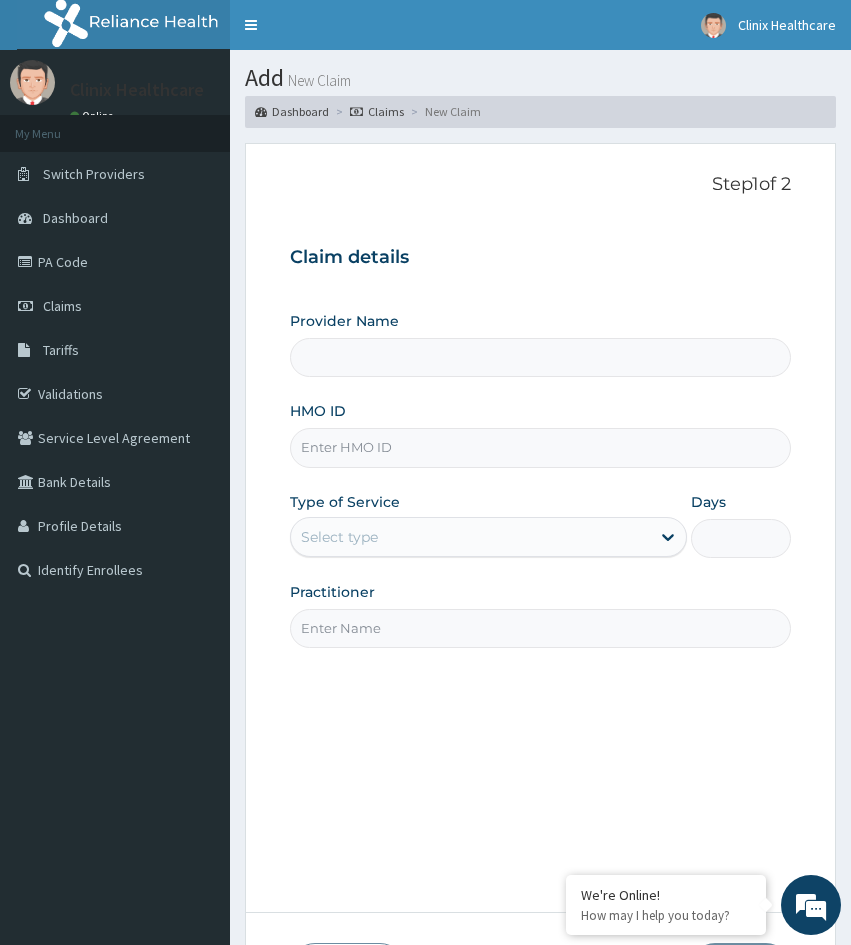 paste on "CRH/10191/B" 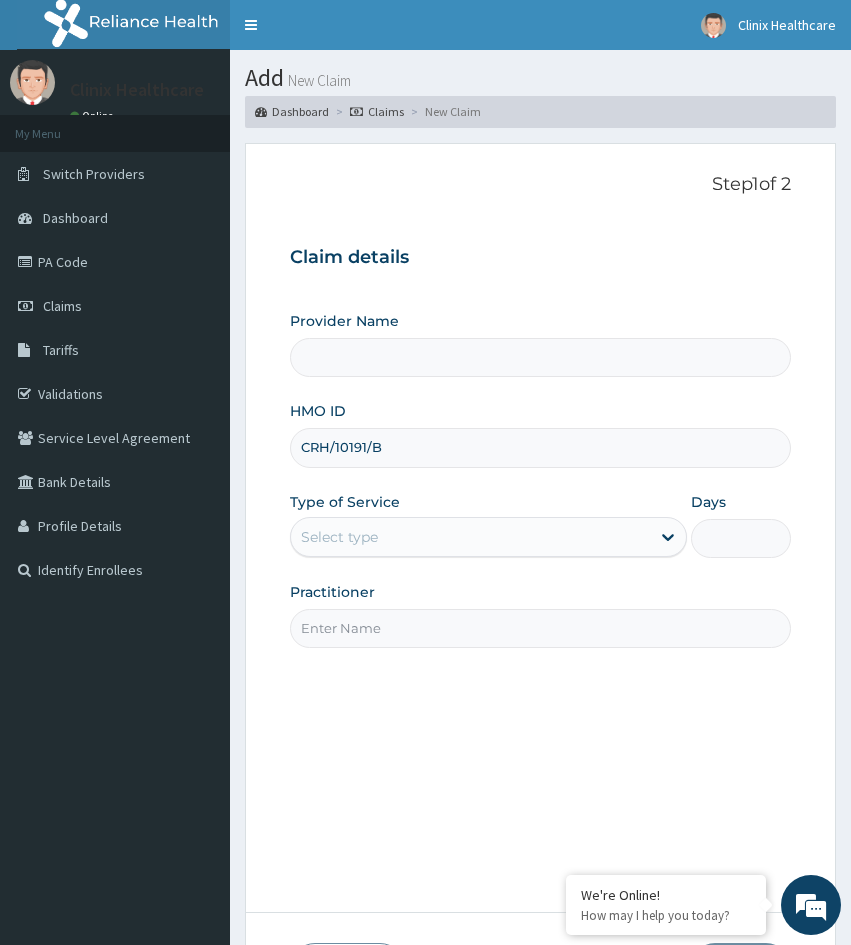 type on "Clinix Healthcare" 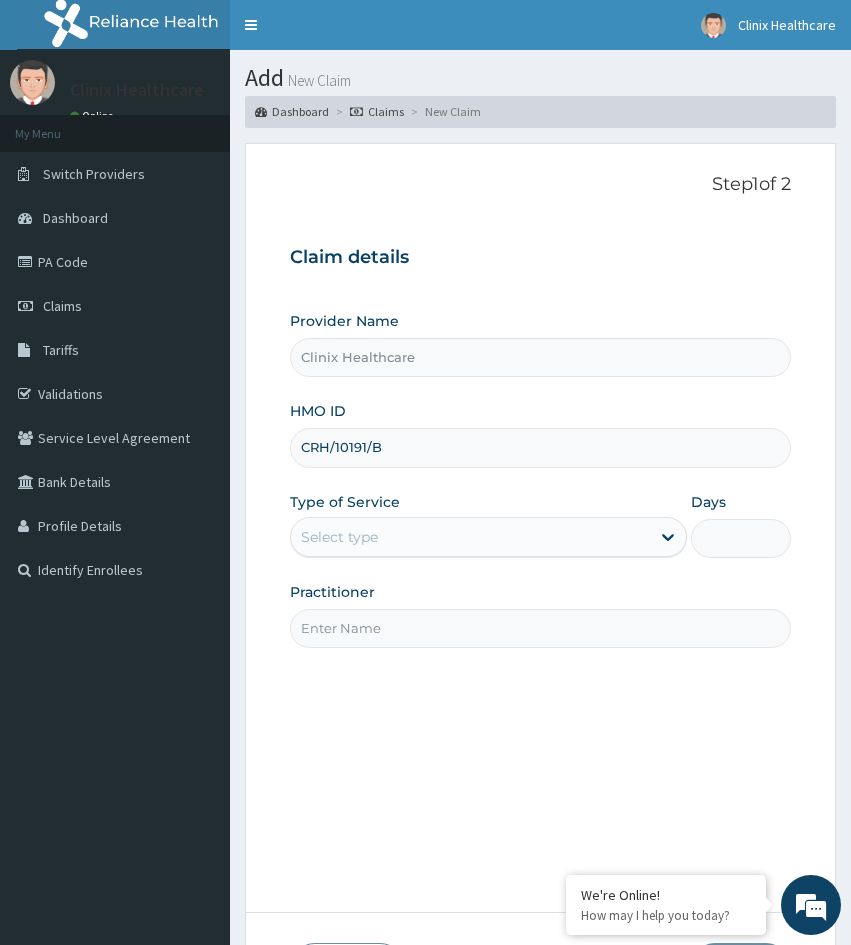type on "CRH/10191/B" 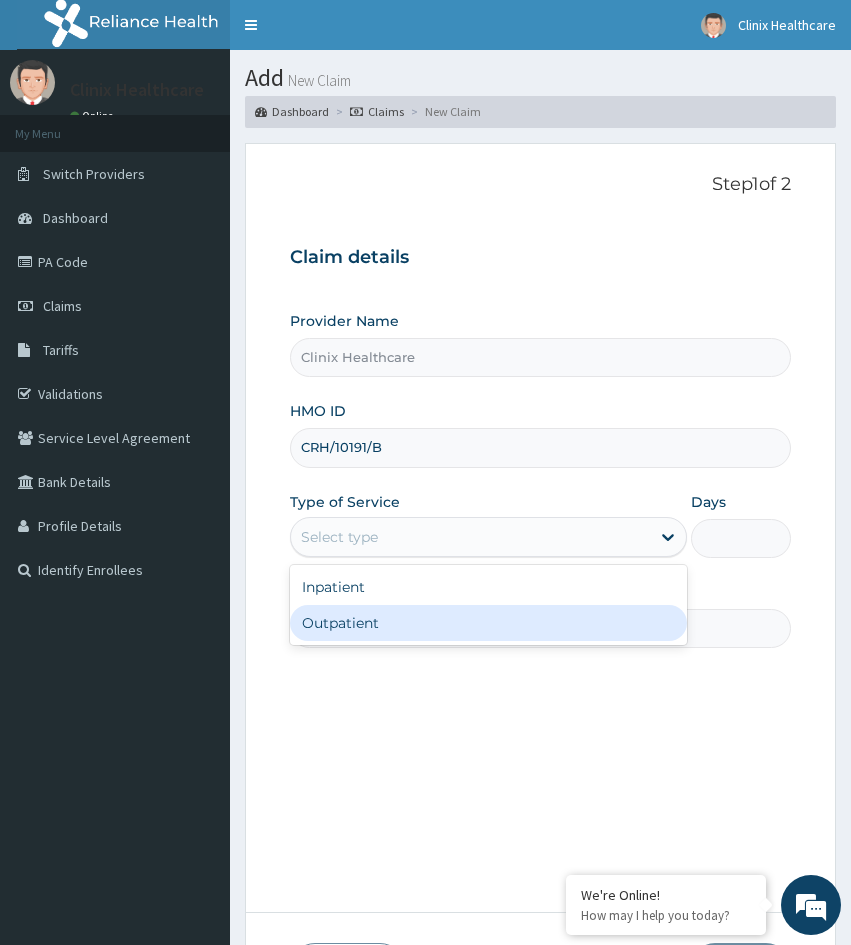 click on "Outpatient" at bounding box center (488, 623) 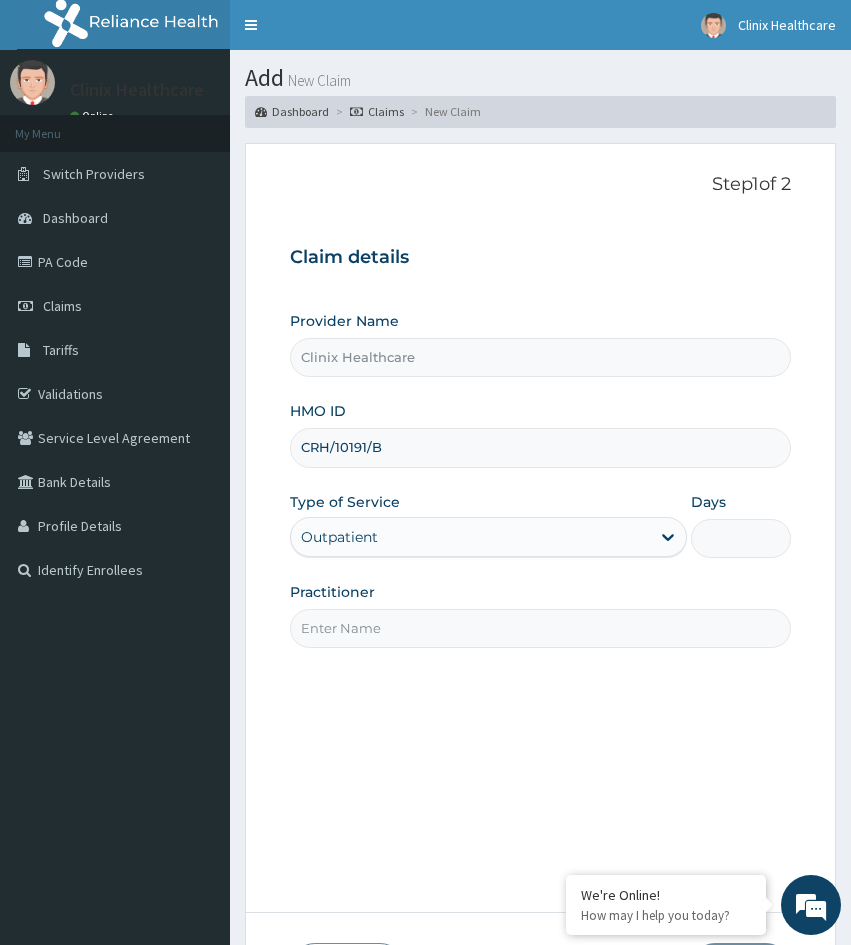 type on "1" 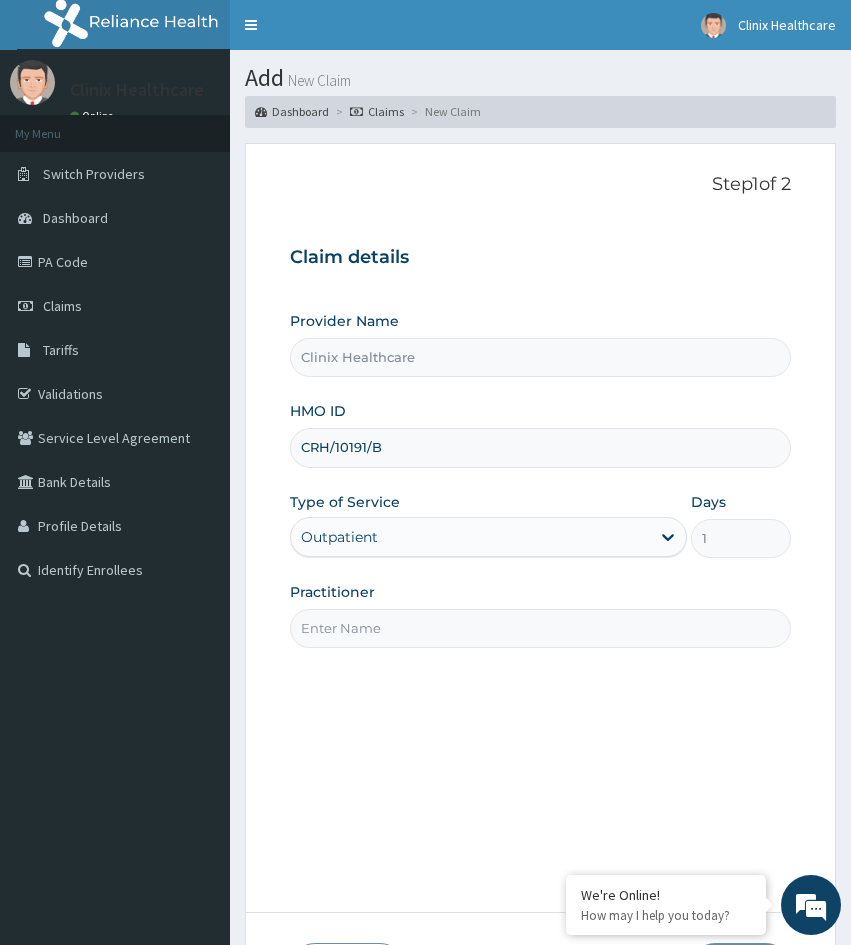 click on "Practitioner" at bounding box center (332, 592) 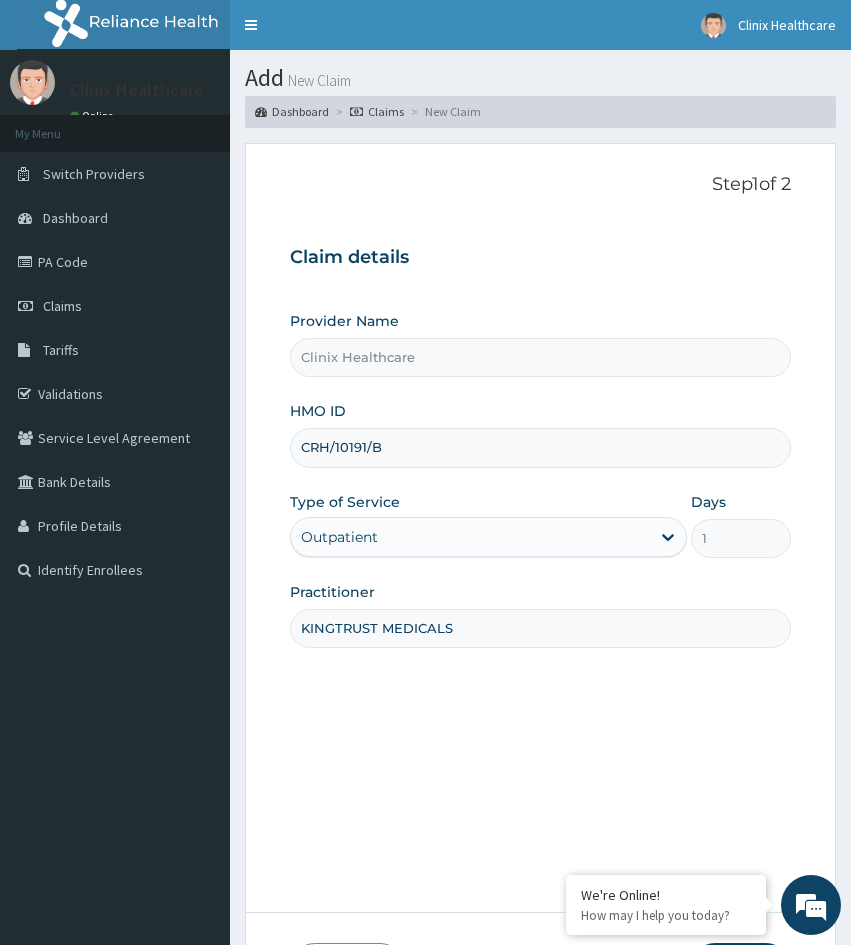 type on "KINGTRUST MEDICALS" 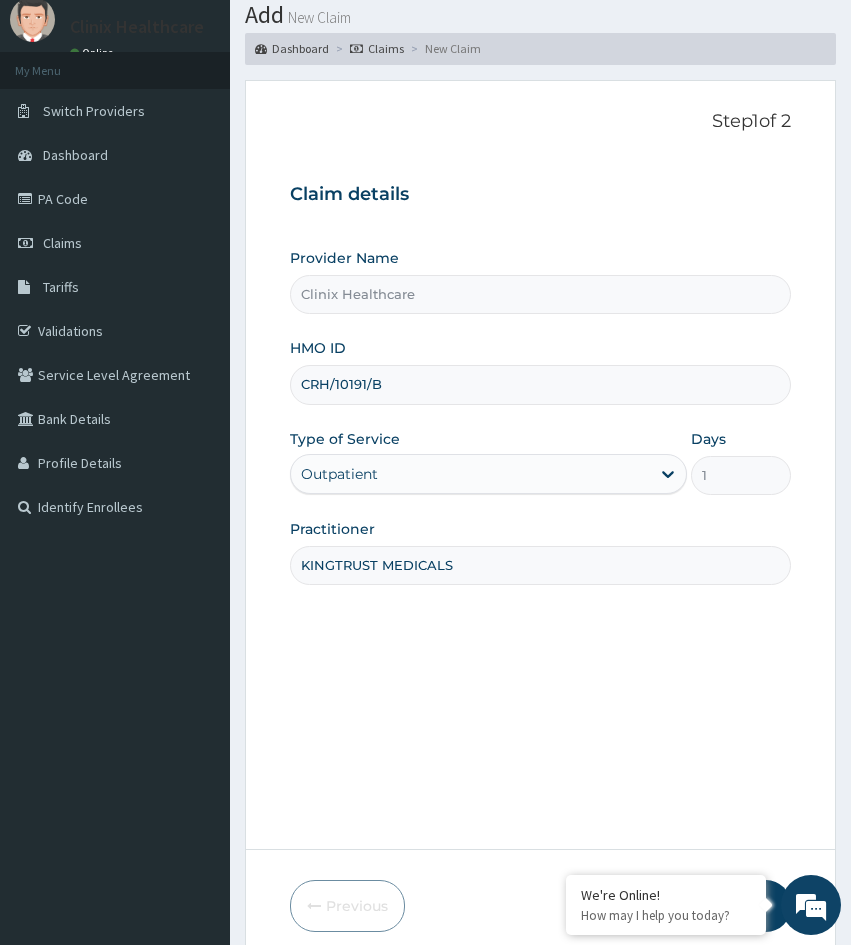 scroll, scrollTop: 167, scrollLeft: 0, axis: vertical 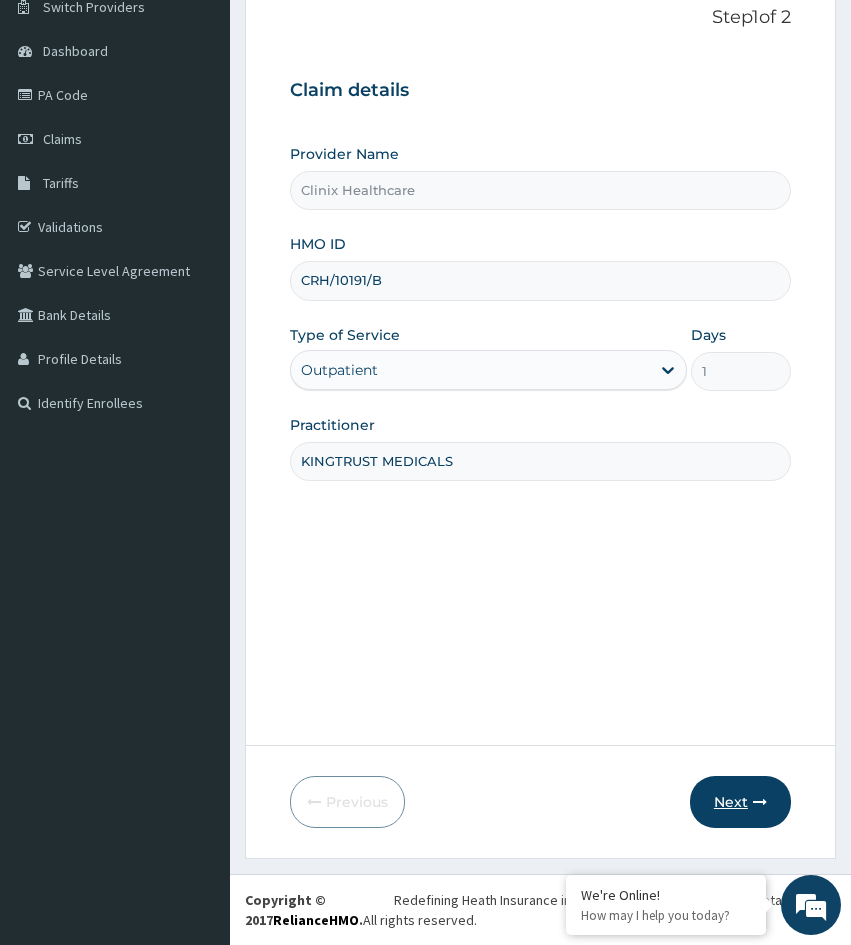 click on "Next" at bounding box center [740, 802] 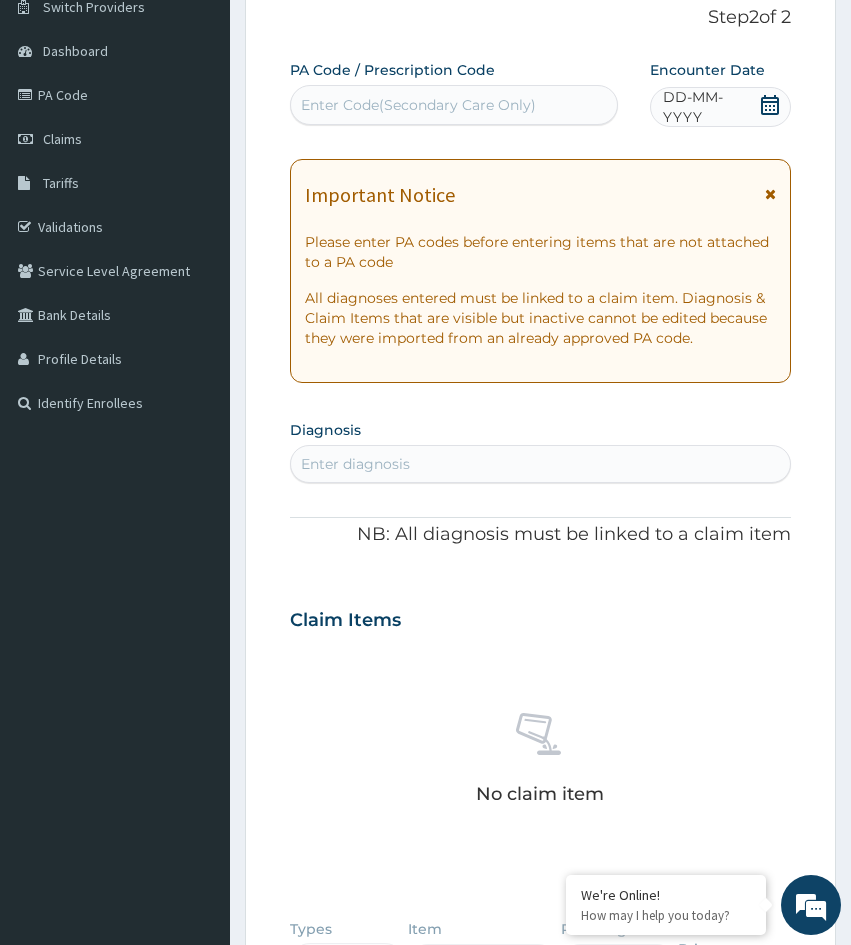 scroll, scrollTop: 0, scrollLeft: 0, axis: both 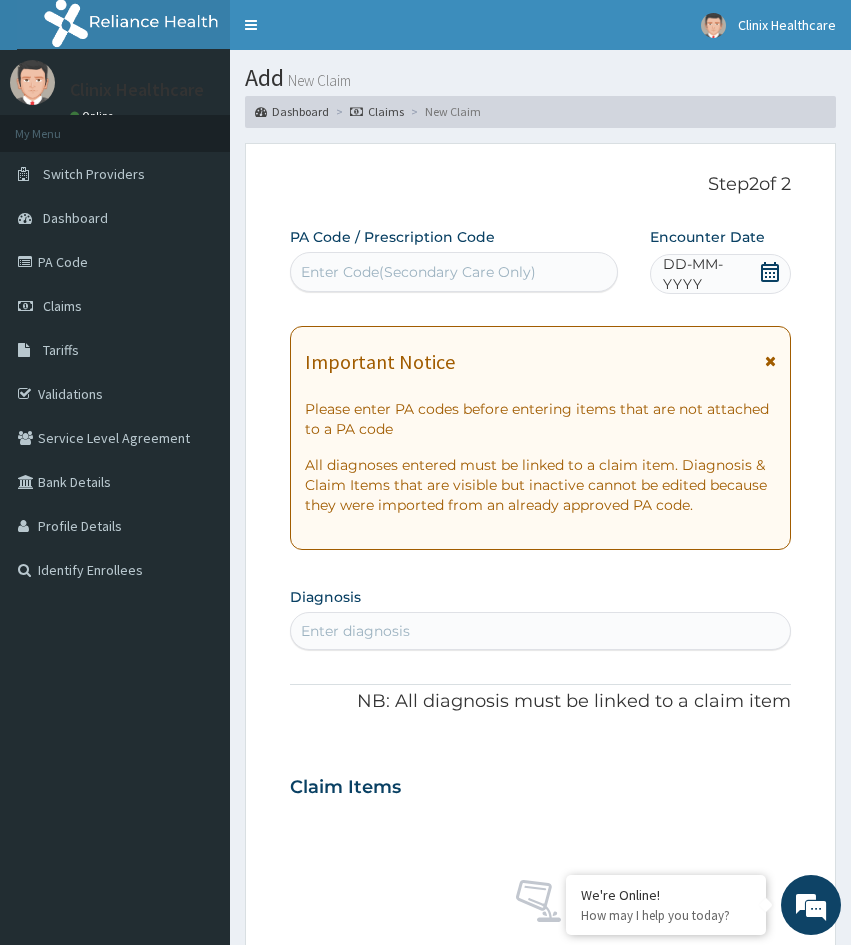 click on "Enter Code(Secondary Care Only)" at bounding box center [418, 272] 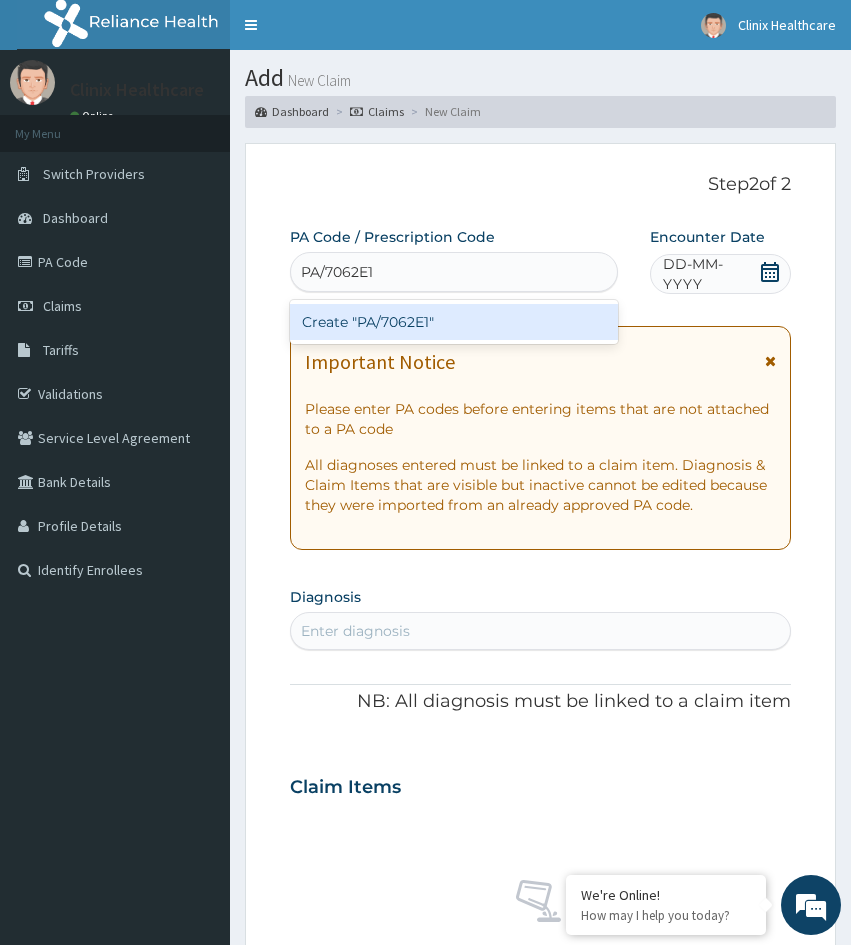 click on "Create "PA/7062E1"" at bounding box center [454, 322] 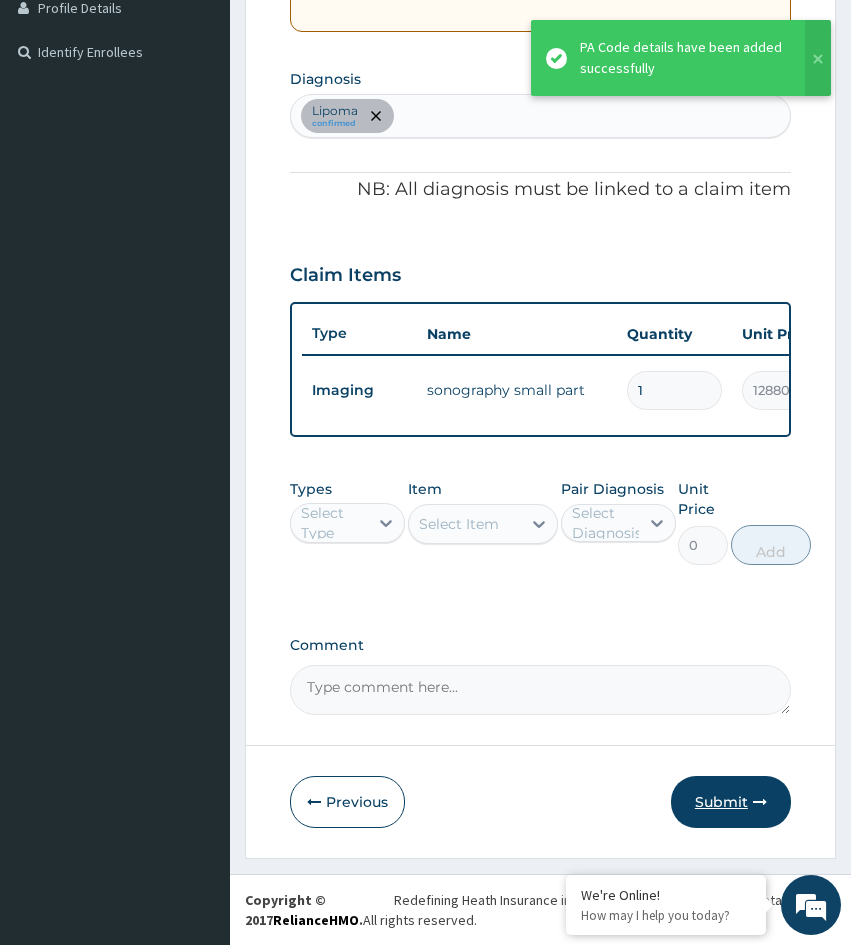 click on "Submit" at bounding box center (731, 802) 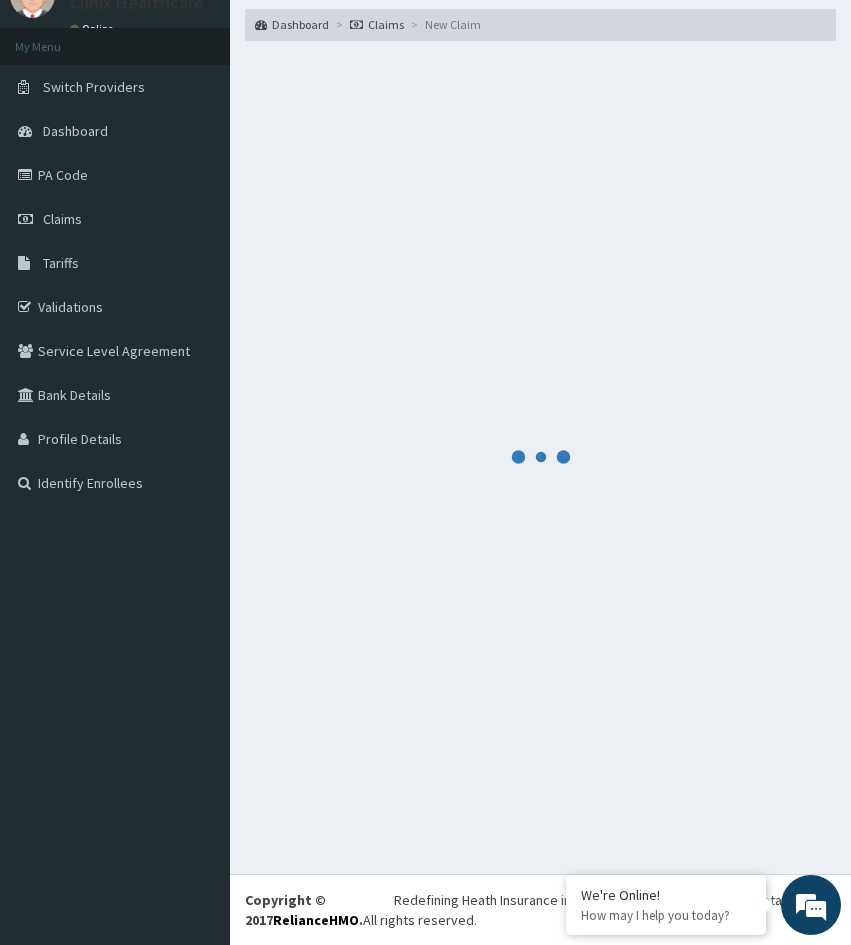 scroll, scrollTop: 533, scrollLeft: 0, axis: vertical 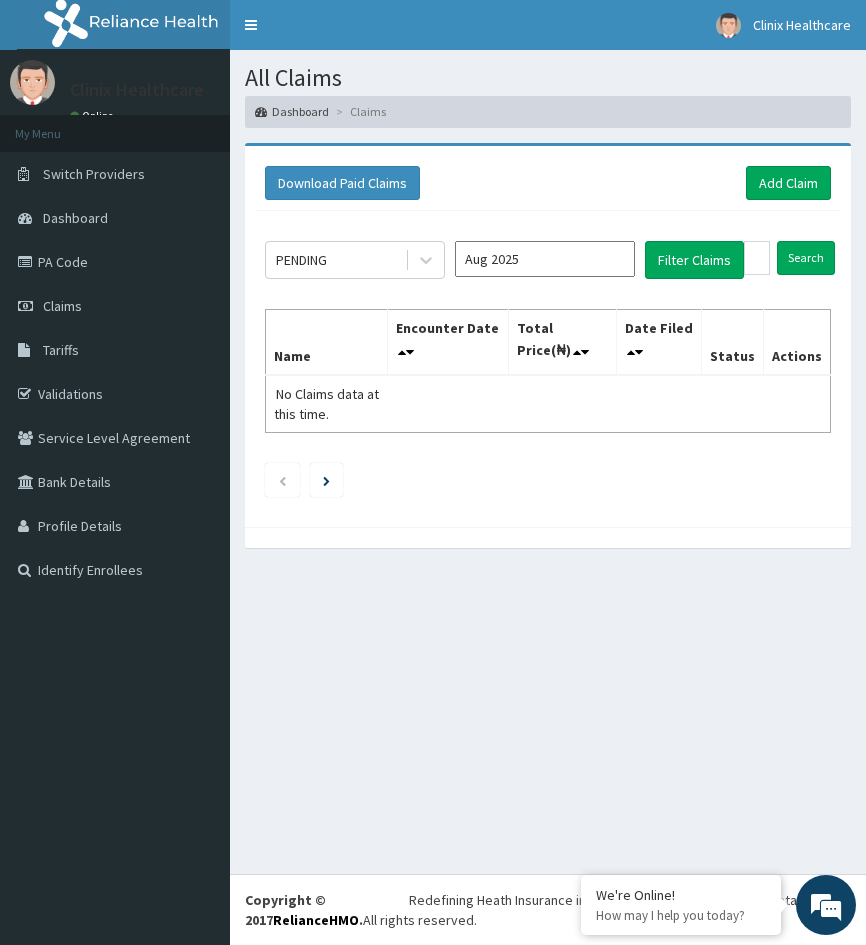 click on "All Claims
Dashboard
Claims
Download Paid Claims Add Claim × Note you can only download claims within a maximum of 1 year and the dates will auto-adjust when you select range that is greater than 1 year From 04-05-2025 To 04-08-2025 Close Download PENDING Aug 2025 Filter Claims Search Name Encounter Date Total Price(₦) Date Filed Status Actions No Claims data at this time." at bounding box center (548, 462) 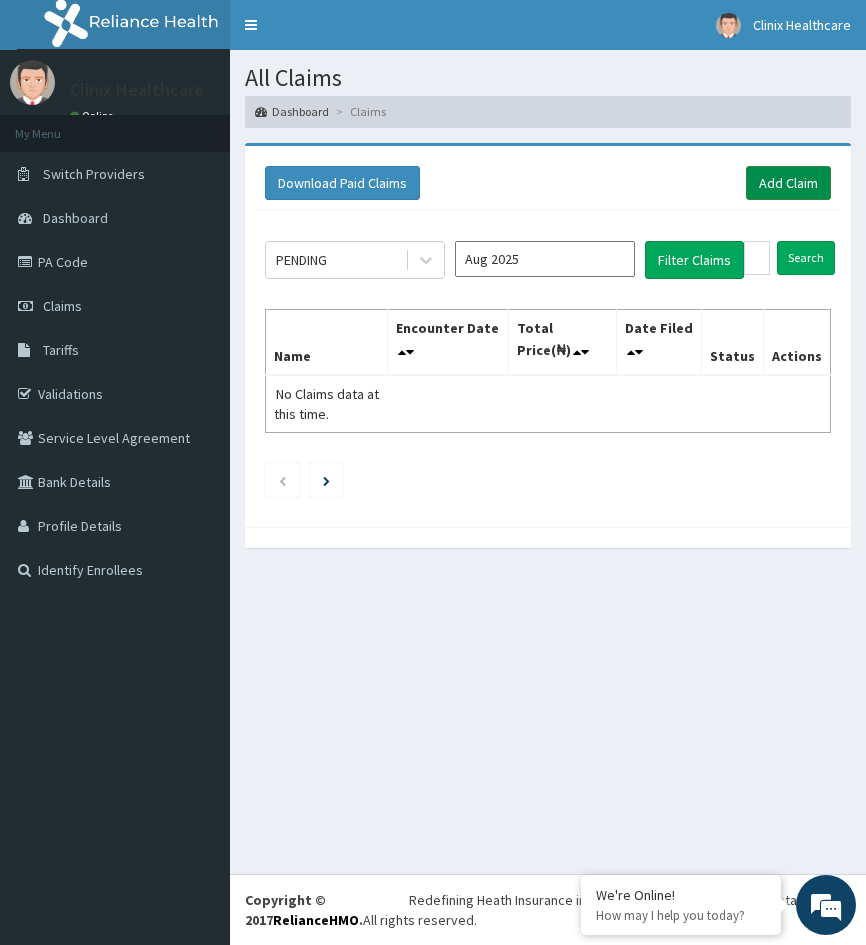 click on "Add Claim" at bounding box center [788, 183] 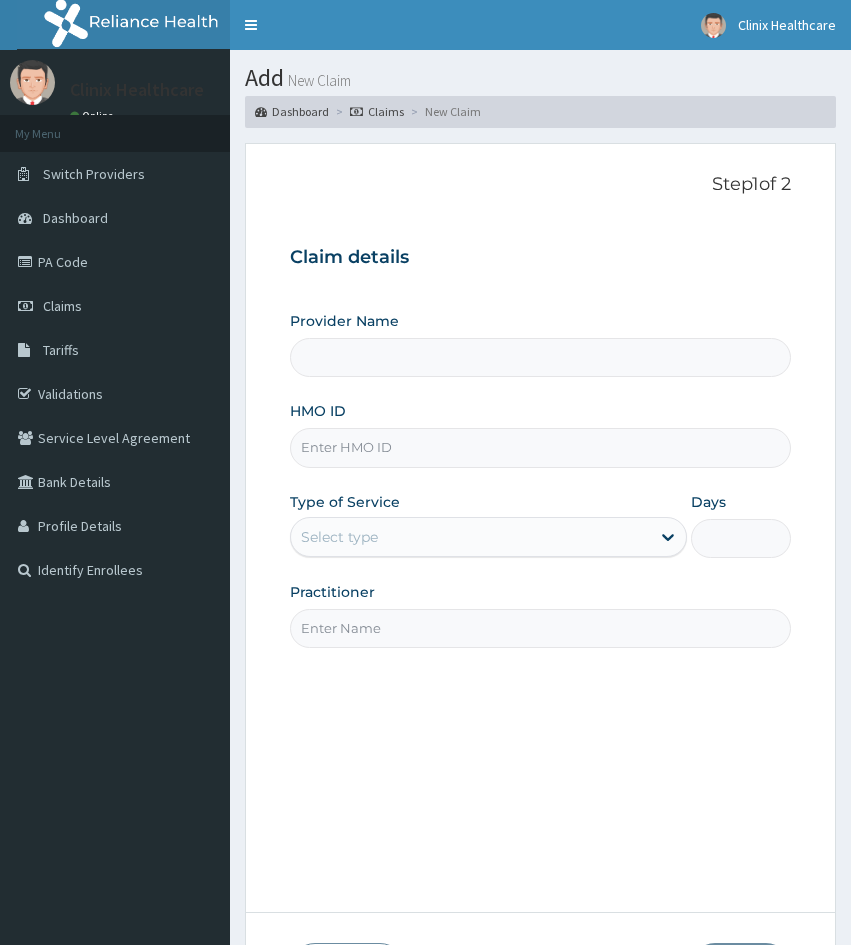 scroll, scrollTop: 0, scrollLeft: 0, axis: both 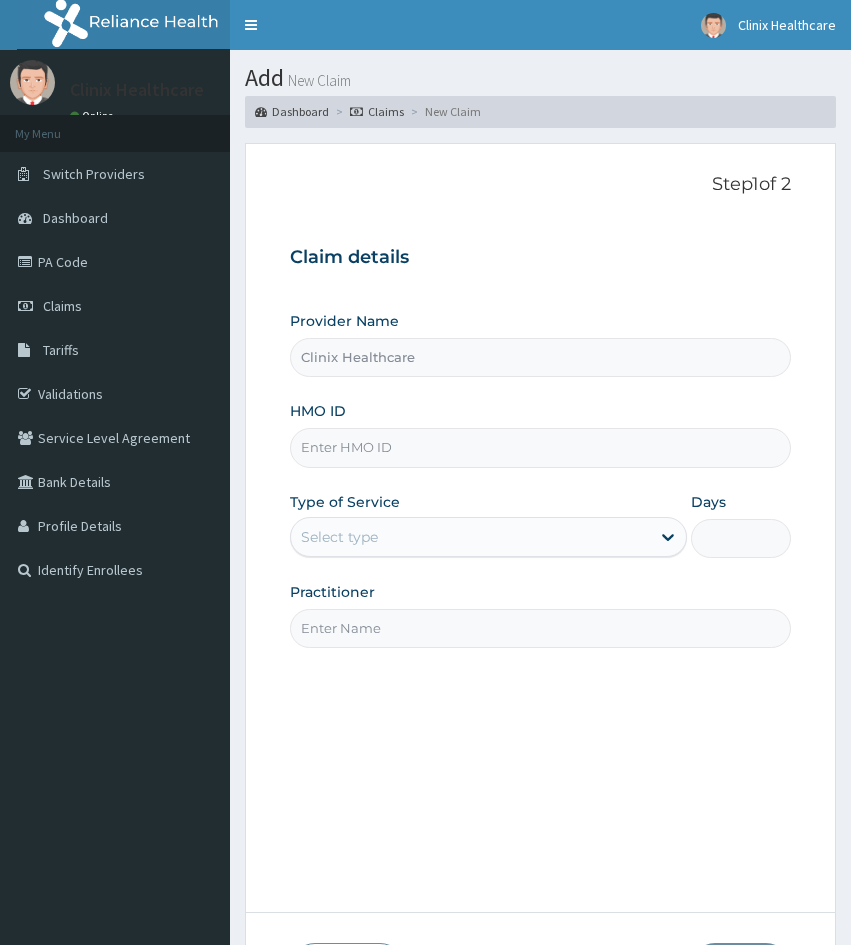 paste on "[LICENSE]" 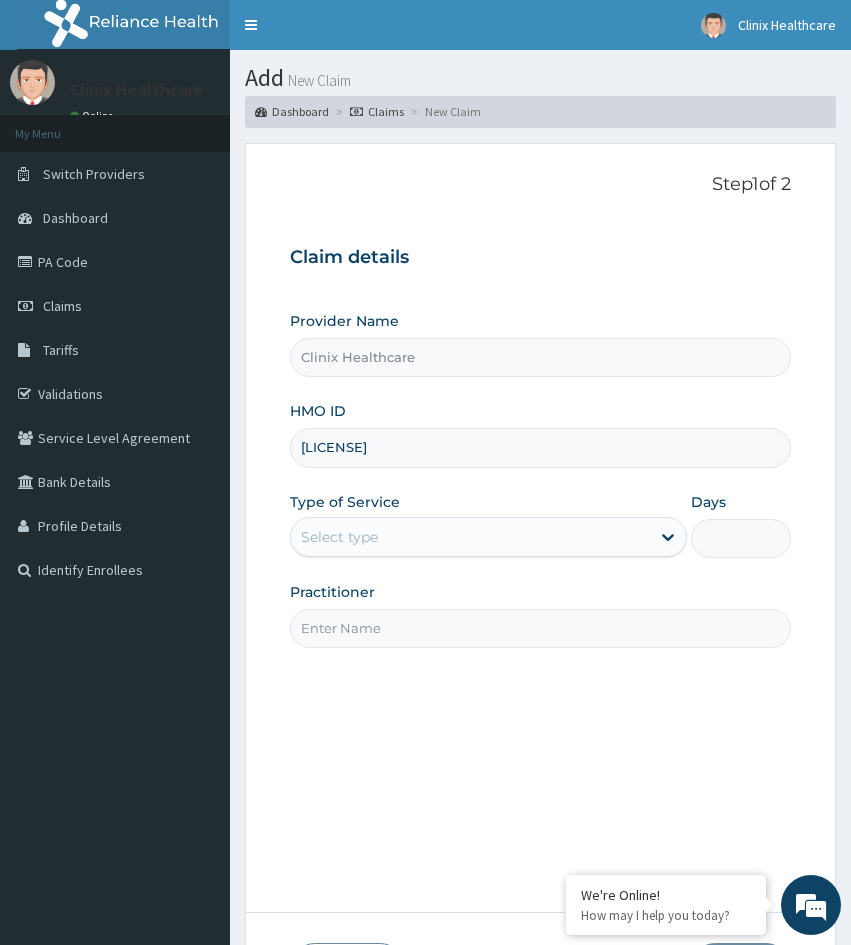 type on "[LICENSE]" 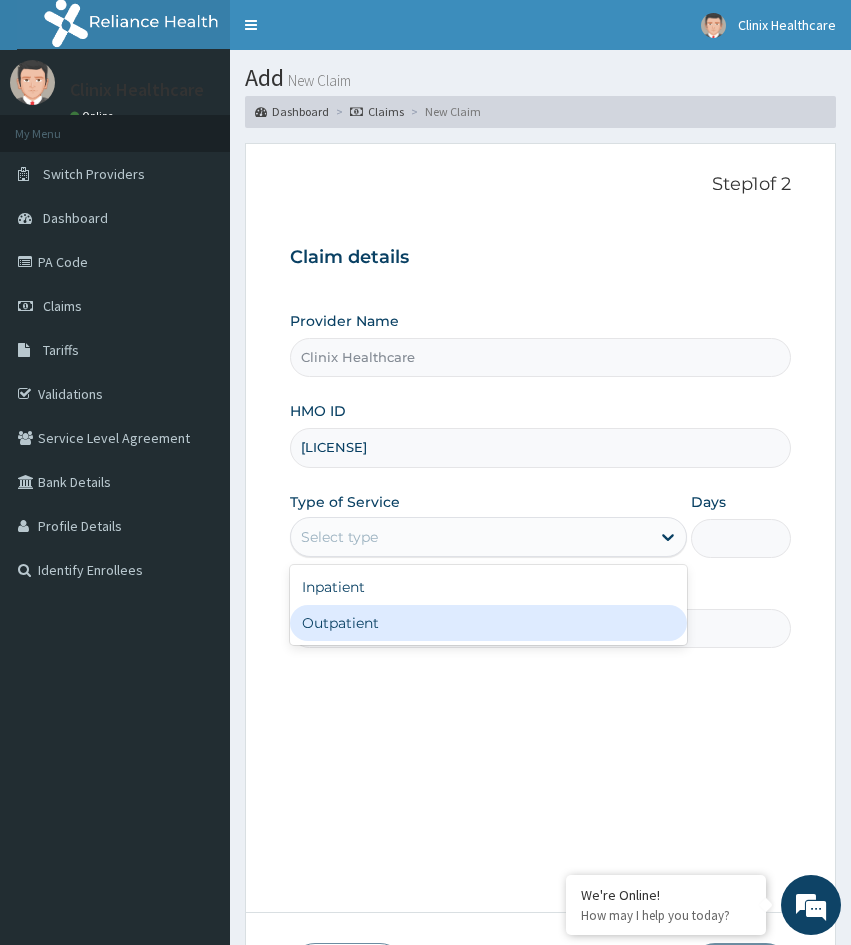 click on "Outpatient" at bounding box center [488, 623] 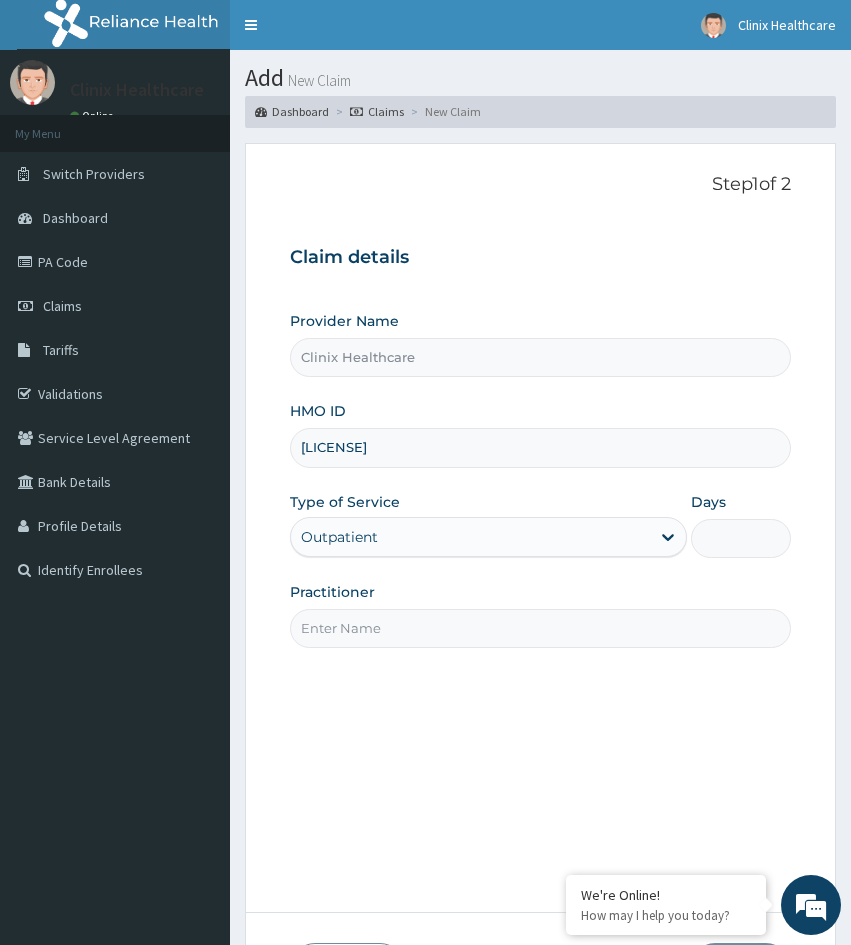 type on "1" 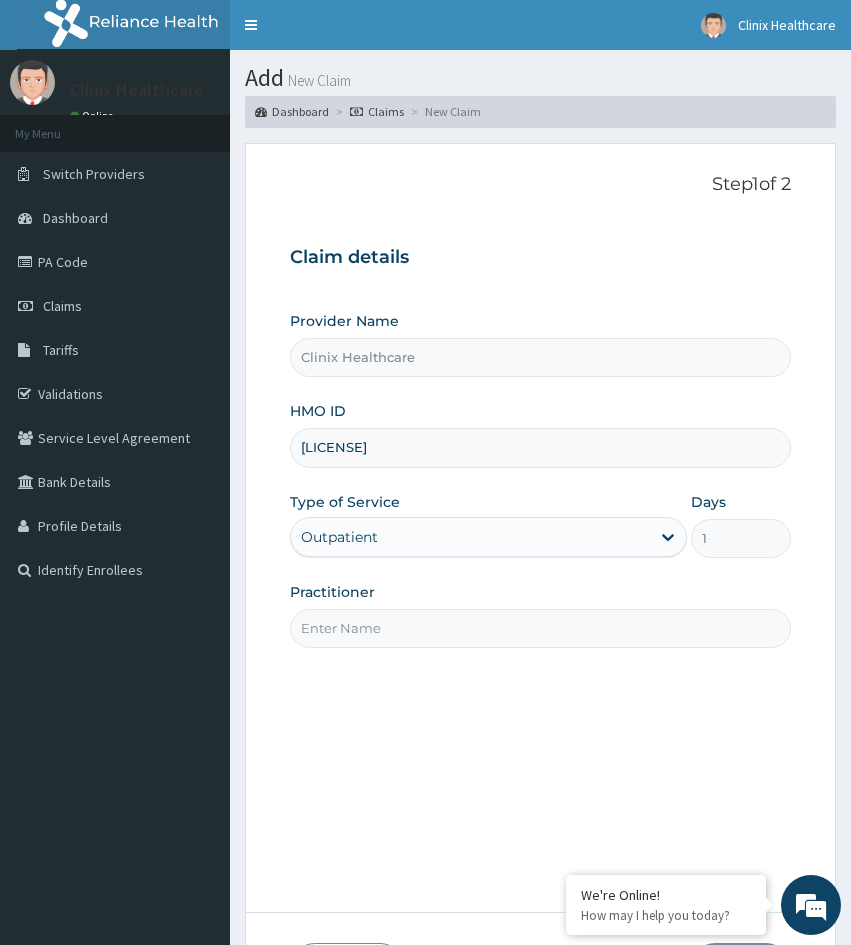 click on "Practitioner" at bounding box center [540, 628] 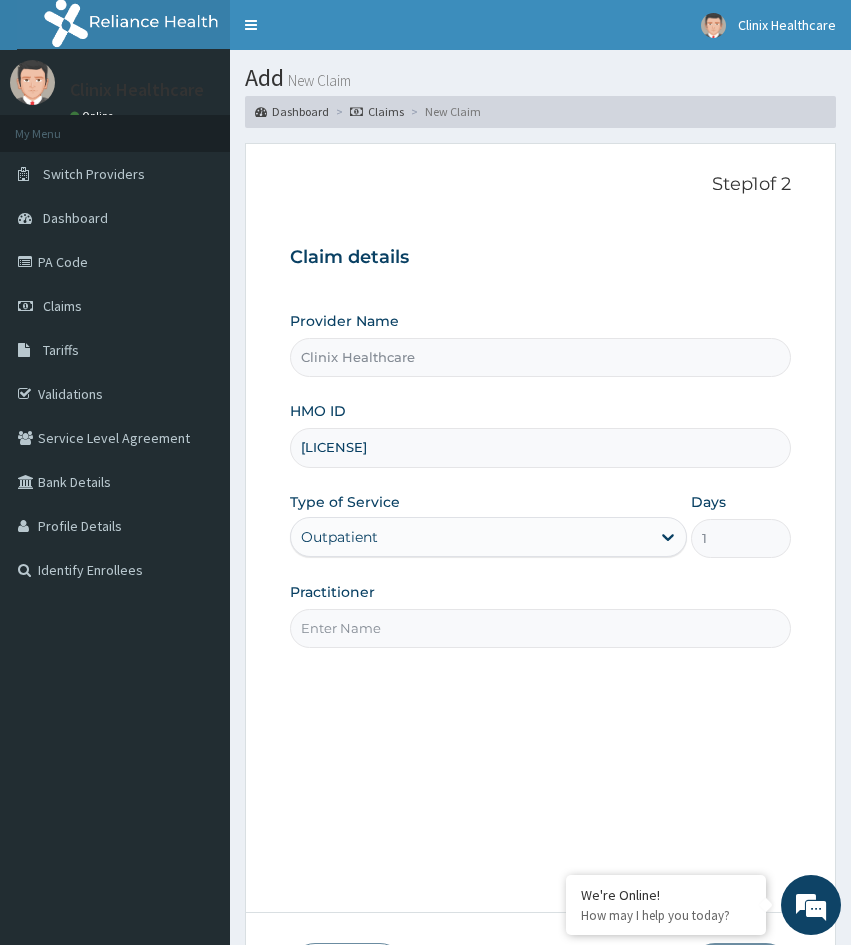 drag, startPoint x: 315, startPoint y: 715, endPoint x: 341, endPoint y: 666, distance: 55.470715 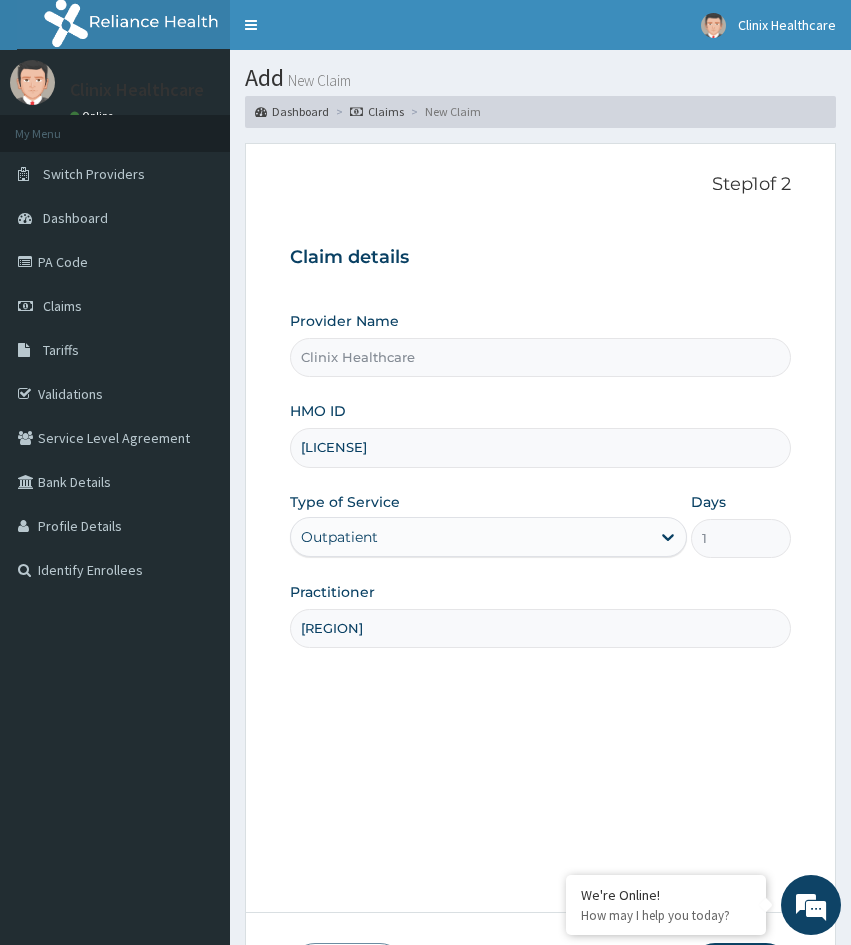 type on "AJEROMI" 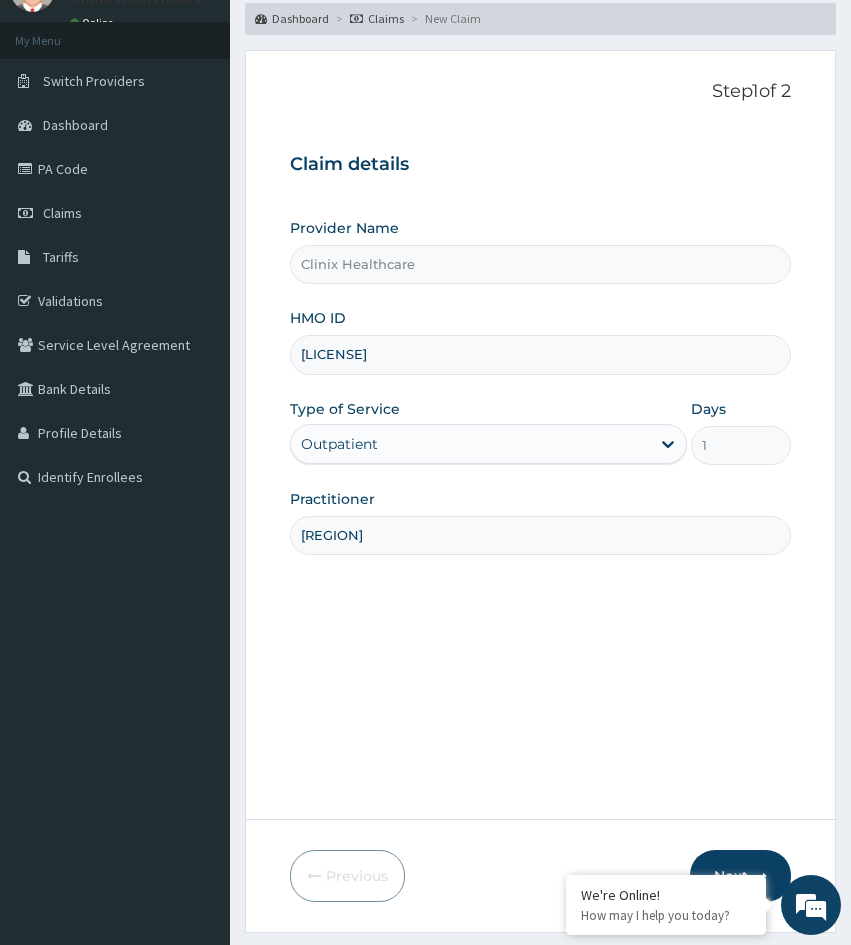 scroll, scrollTop: 167, scrollLeft: 0, axis: vertical 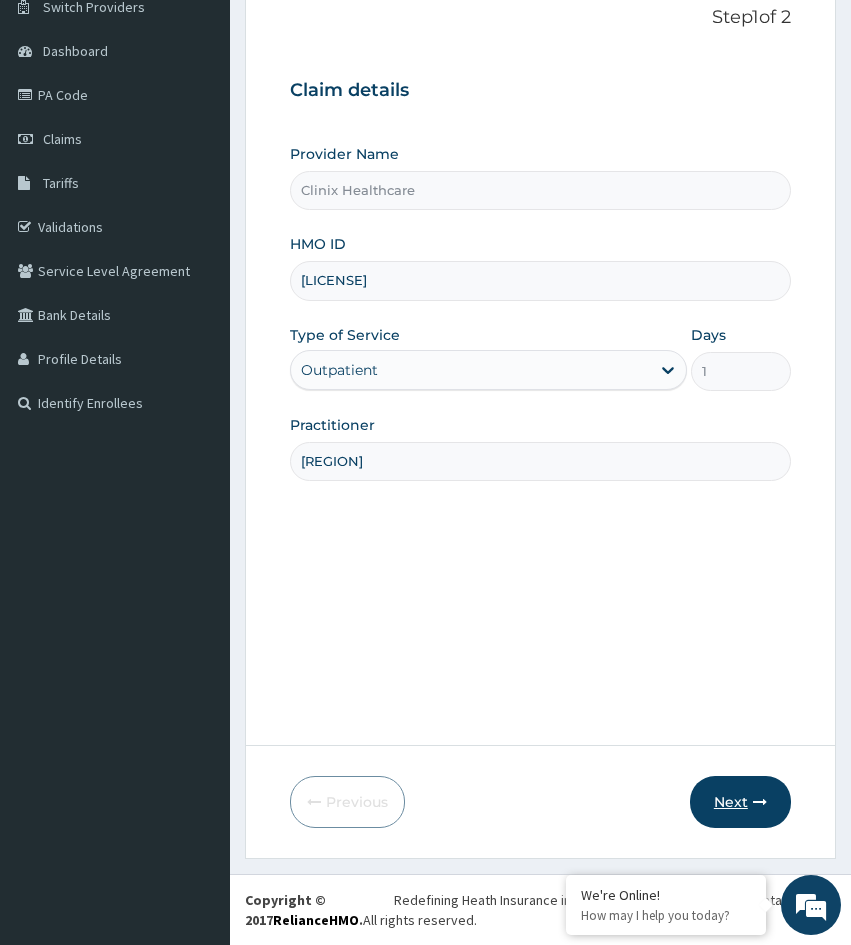 click on "Next" at bounding box center [740, 802] 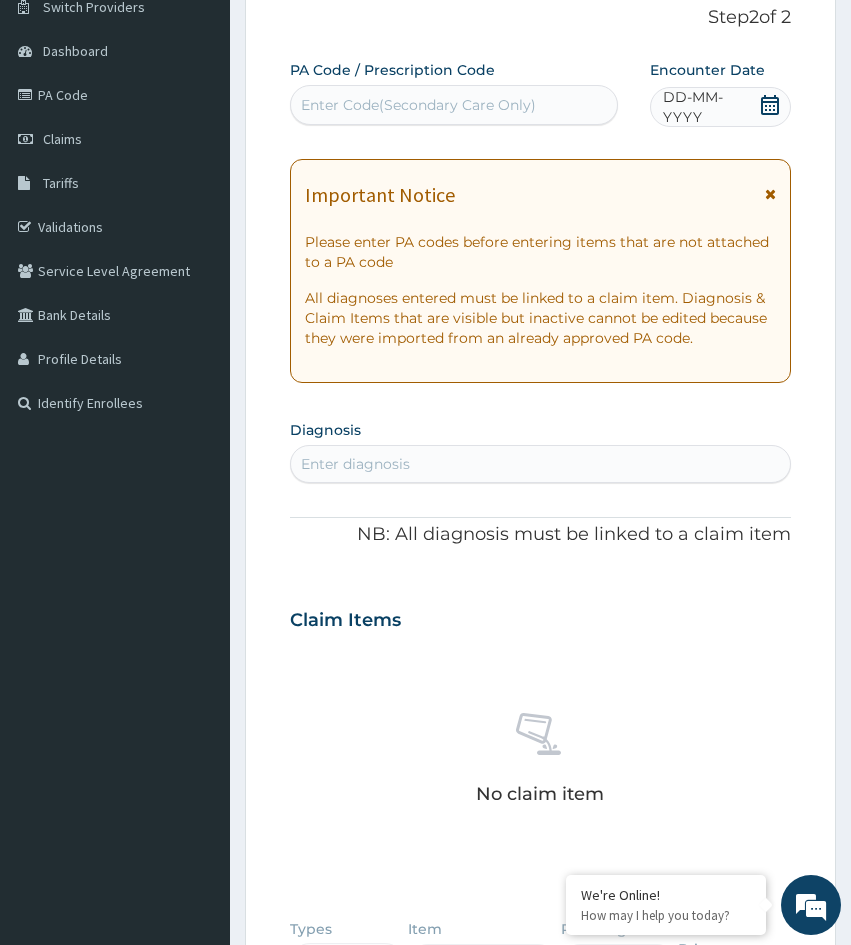 drag, startPoint x: 321, startPoint y: 746, endPoint x: 299, endPoint y: 680, distance: 69.57011 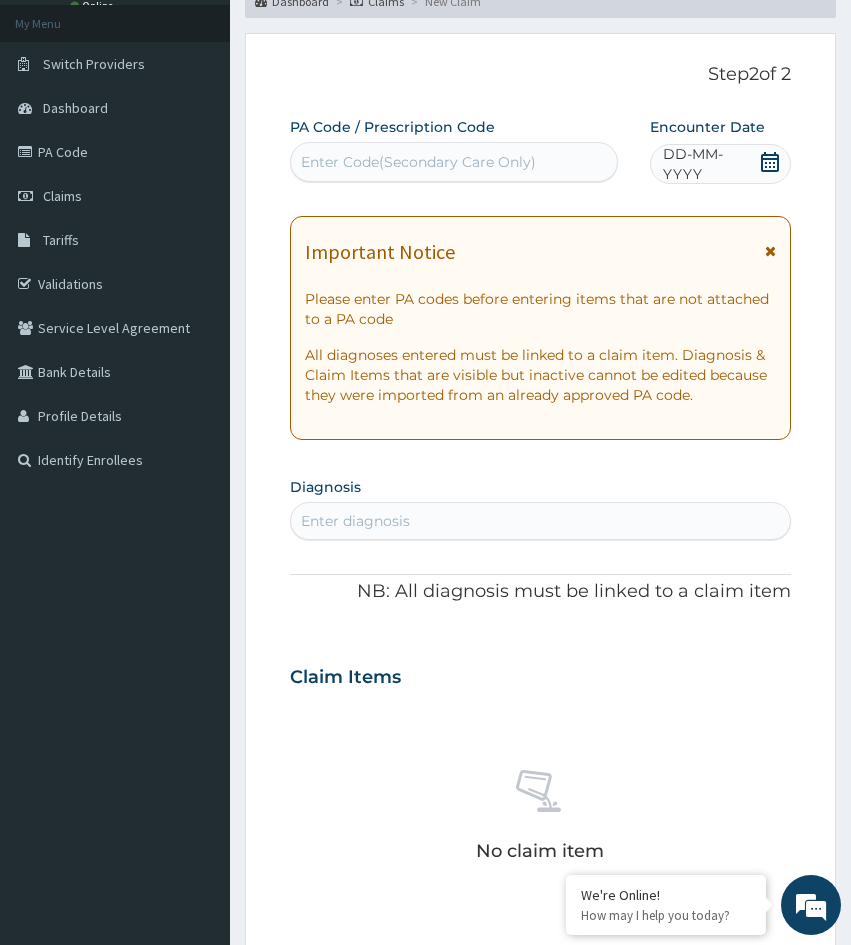 scroll, scrollTop: 0, scrollLeft: 0, axis: both 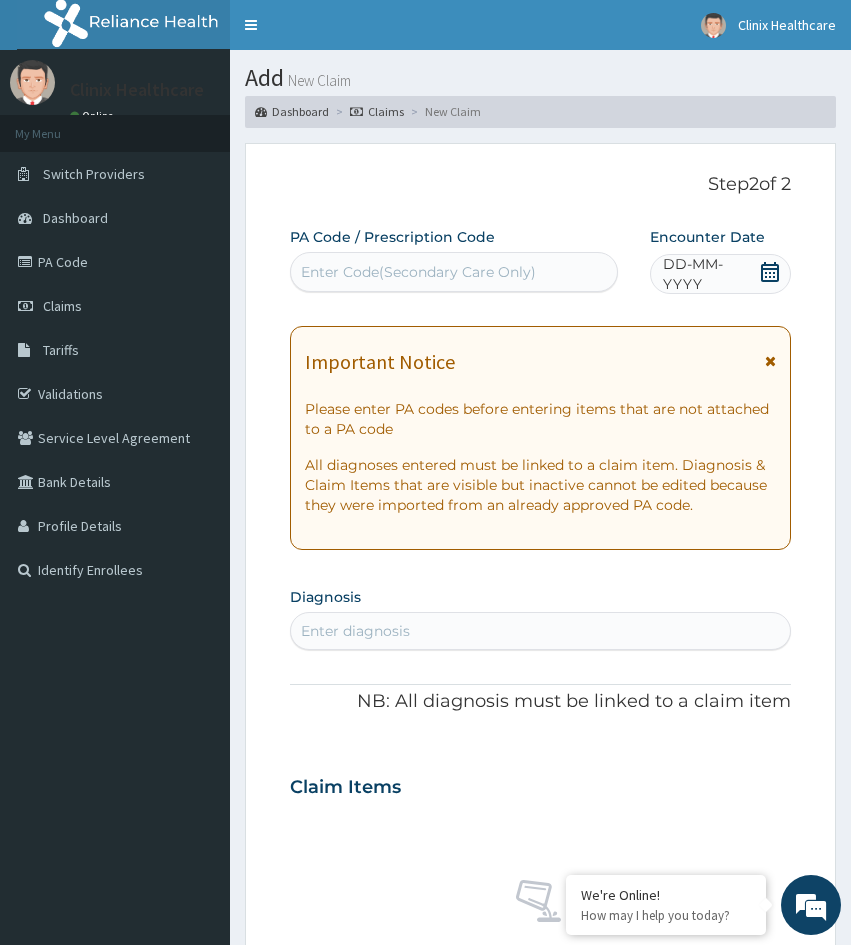 click on "Enter Code(Secondary Care Only)" at bounding box center (418, 272) 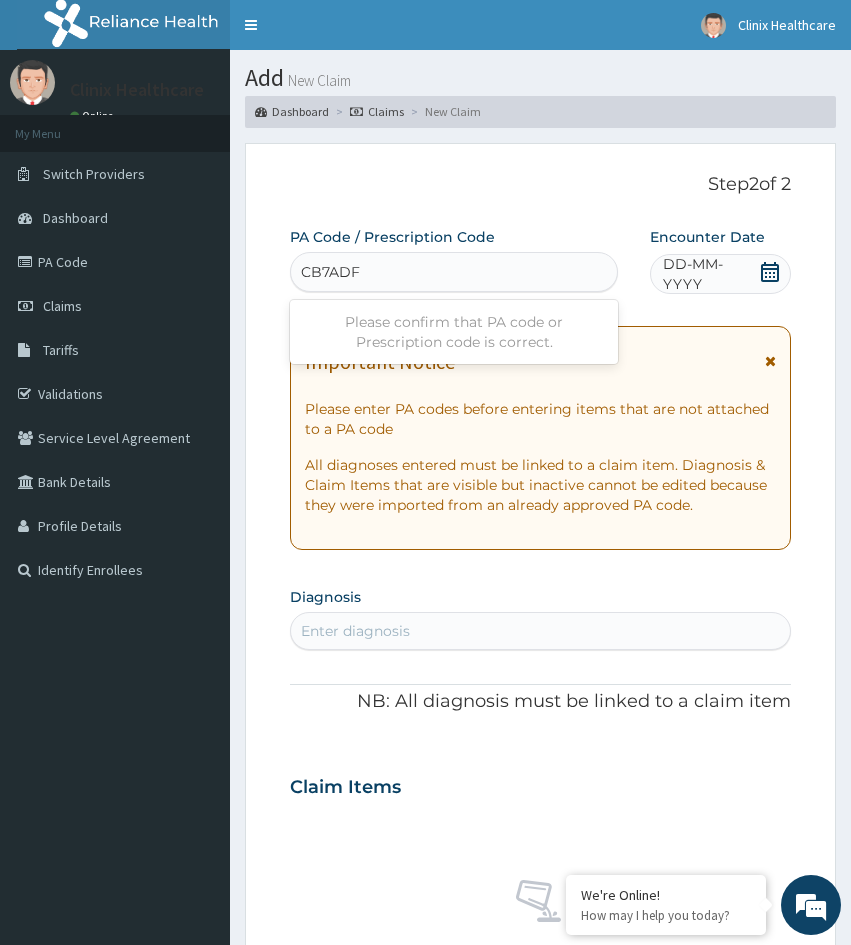 click on "CB7ADF" at bounding box center [331, 272] 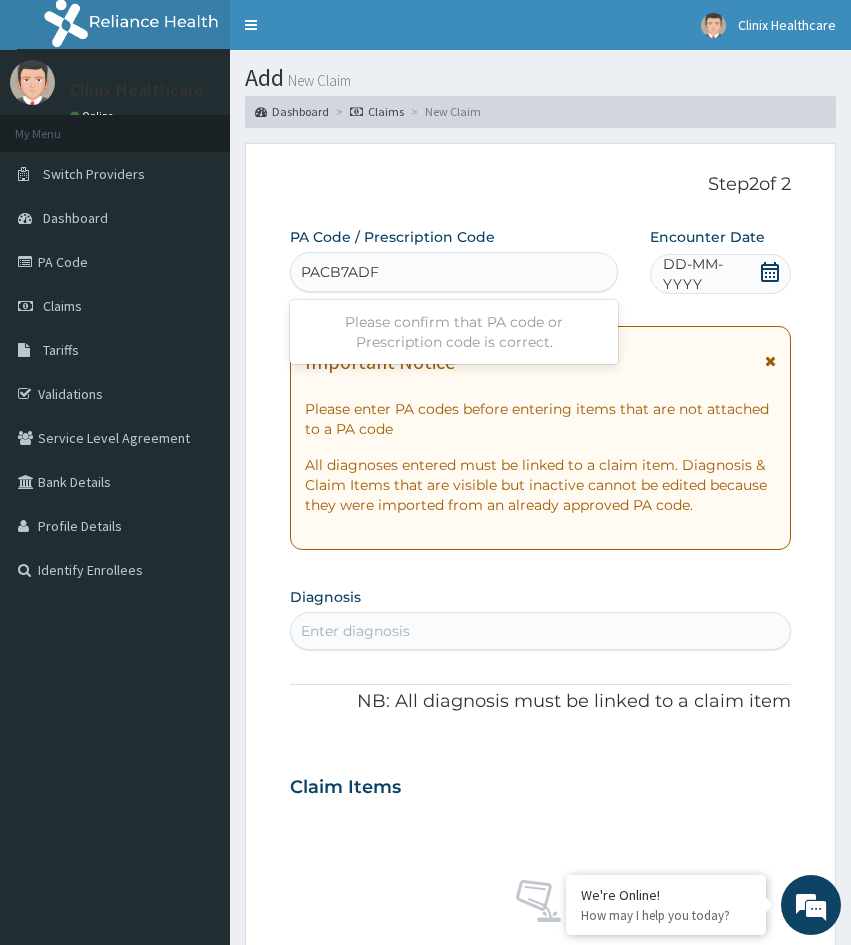 type on "PA/CB7ADF" 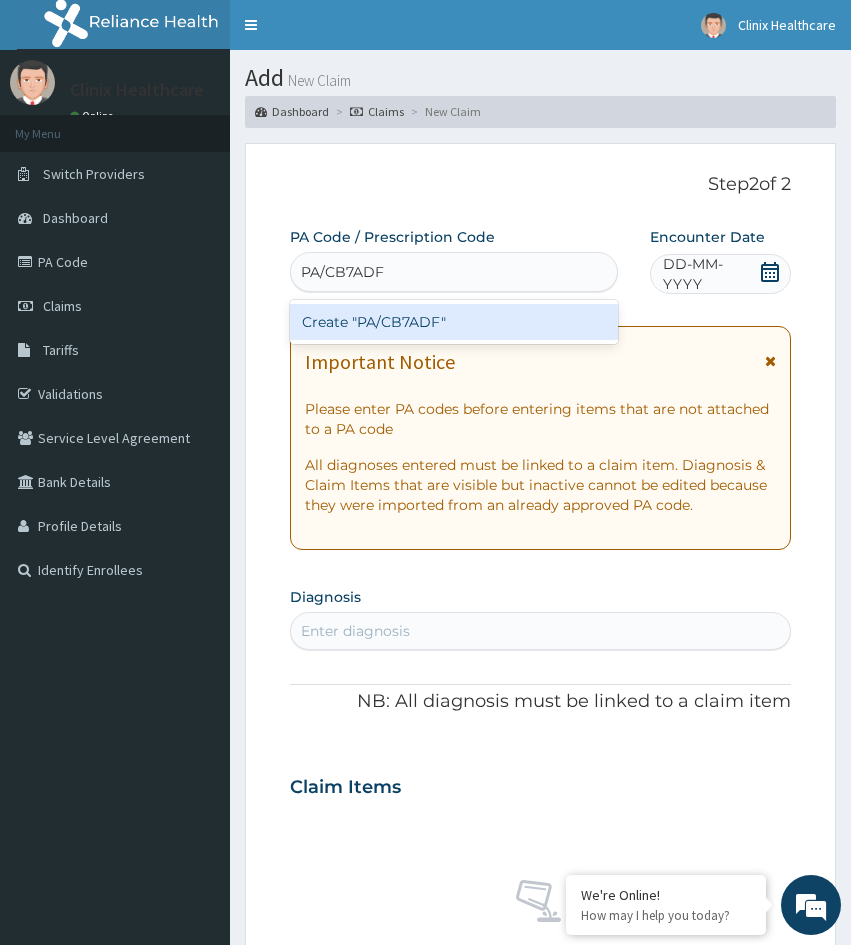 click on "Create "PA/CB7ADF"" at bounding box center (454, 322) 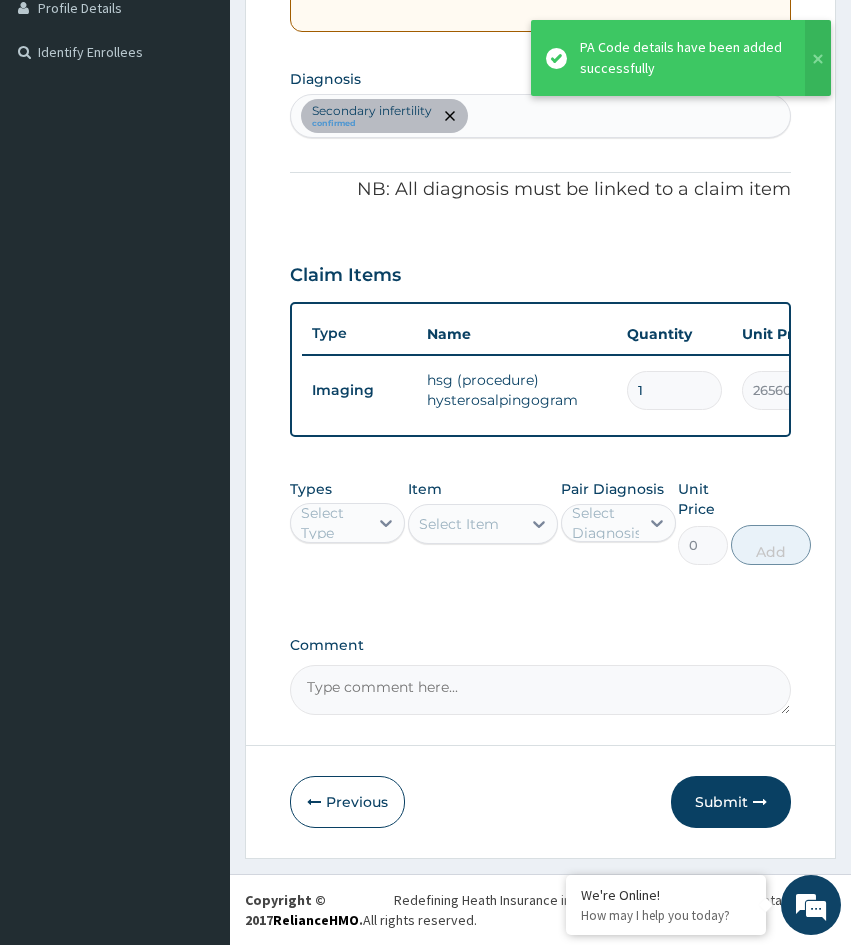 scroll, scrollTop: 533, scrollLeft: 0, axis: vertical 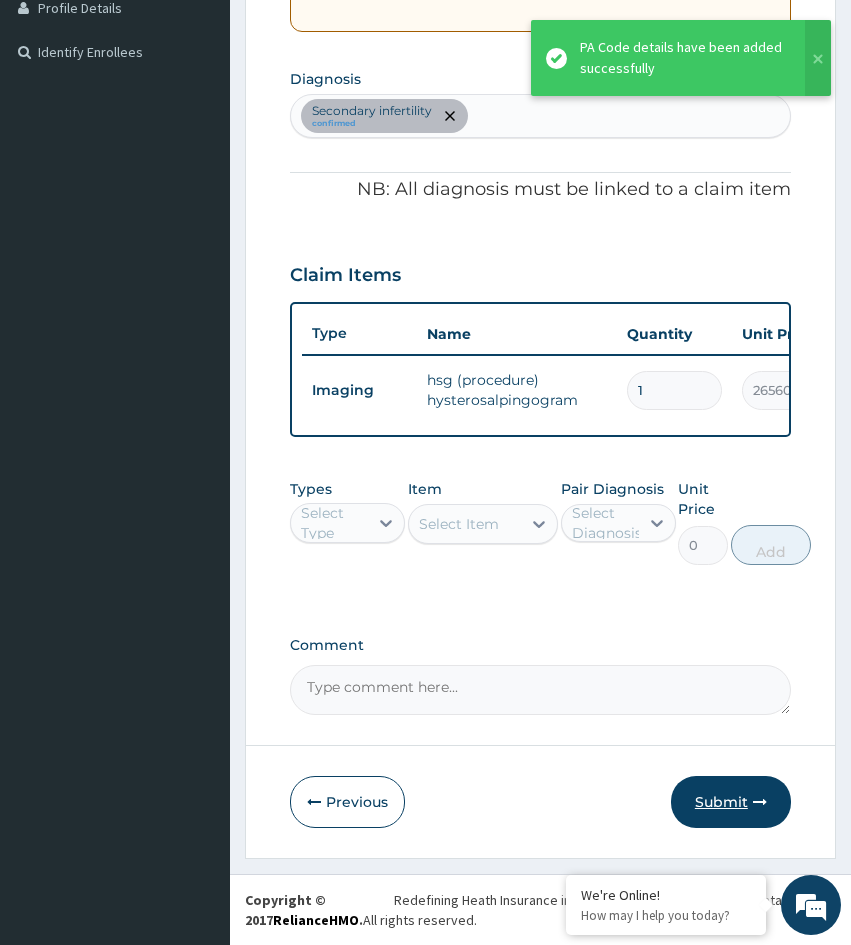 click on "Submit" at bounding box center [731, 802] 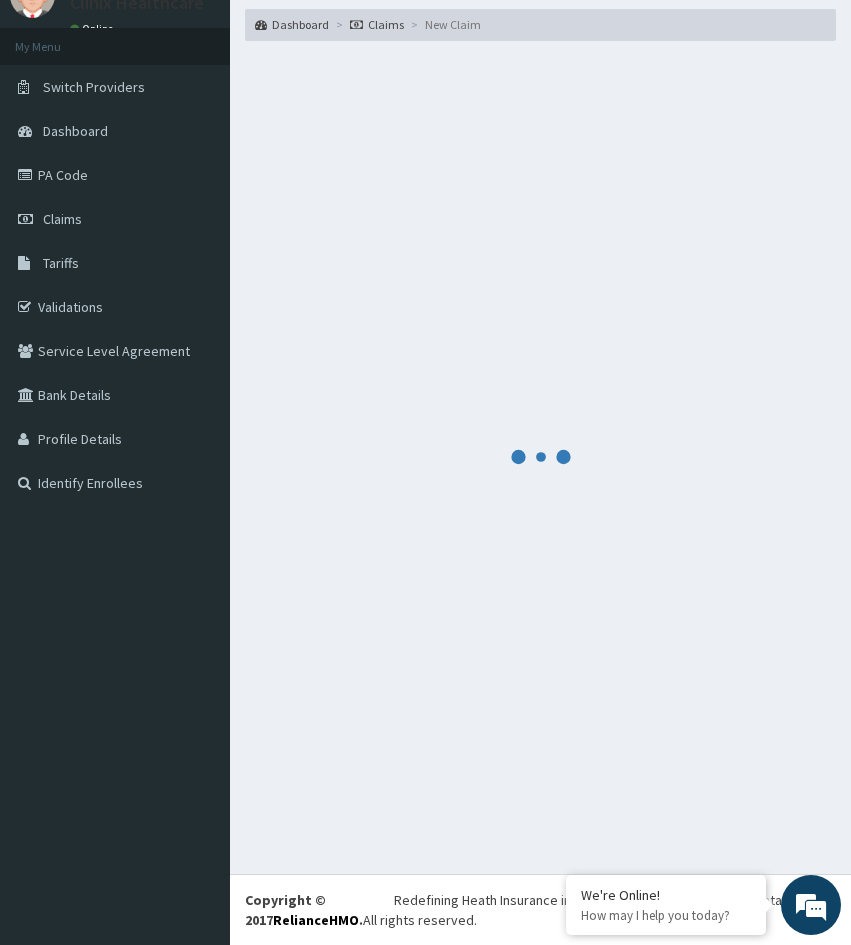 scroll, scrollTop: 533, scrollLeft: 0, axis: vertical 